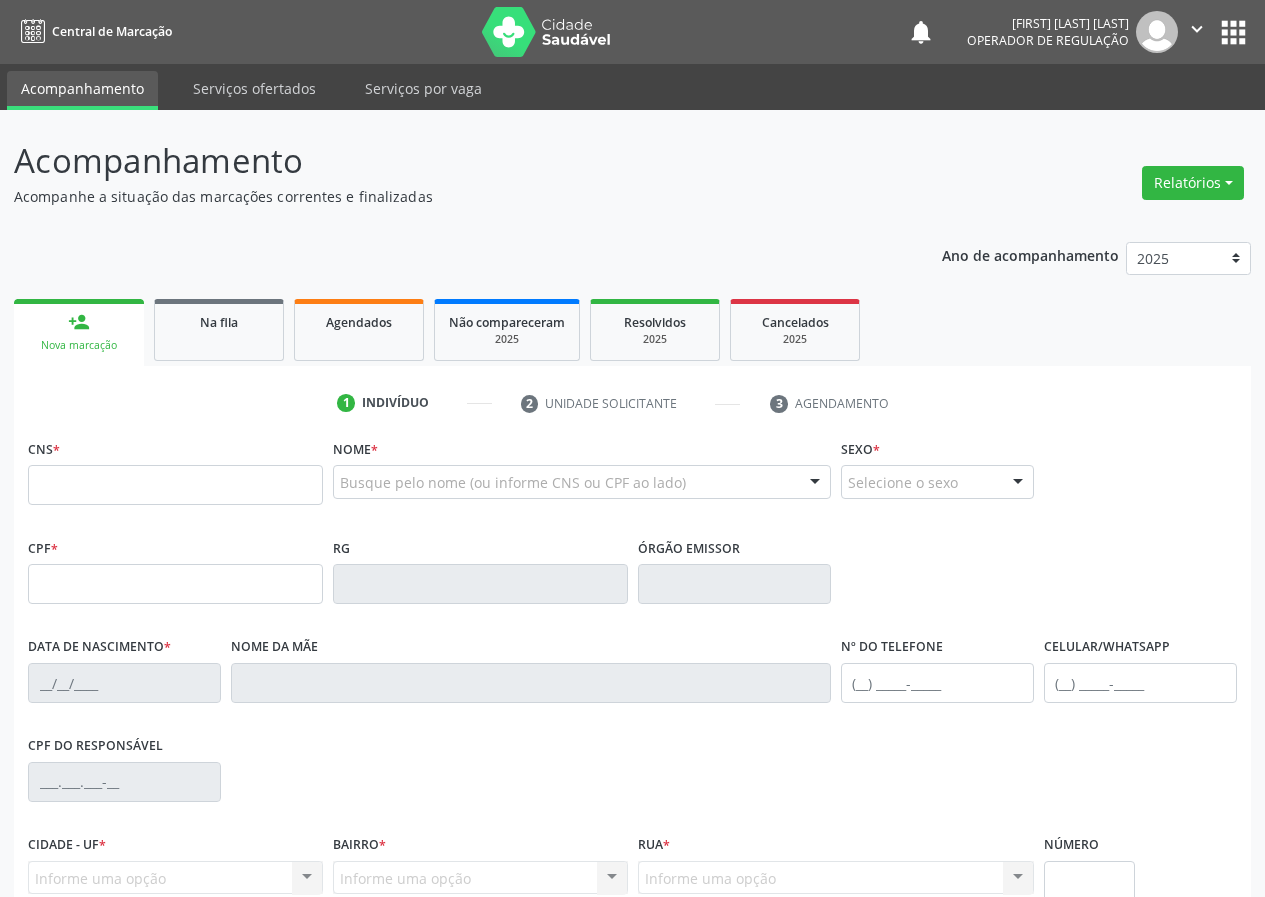 scroll, scrollTop: 0, scrollLeft: 0, axis: both 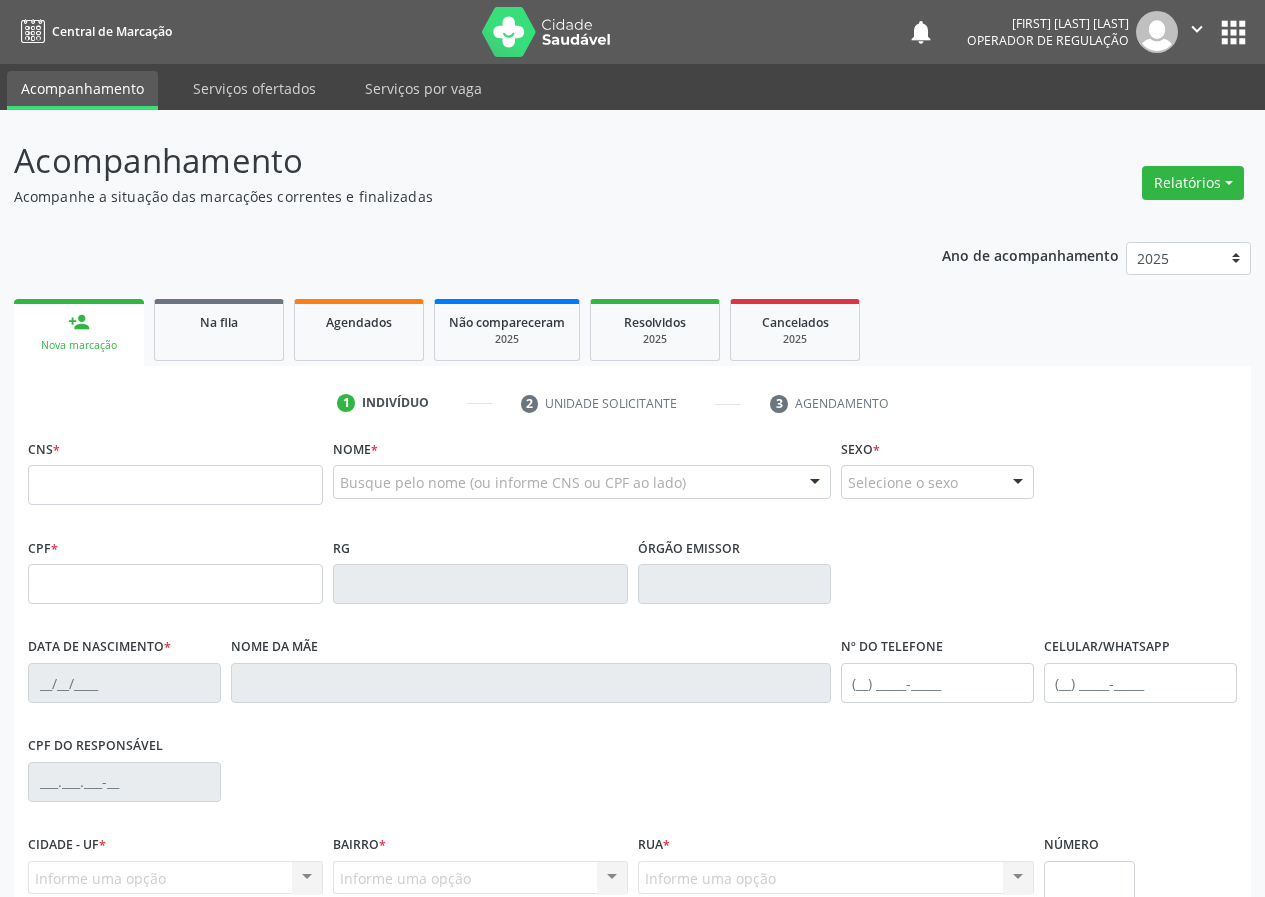 click at bounding box center (175, 485) 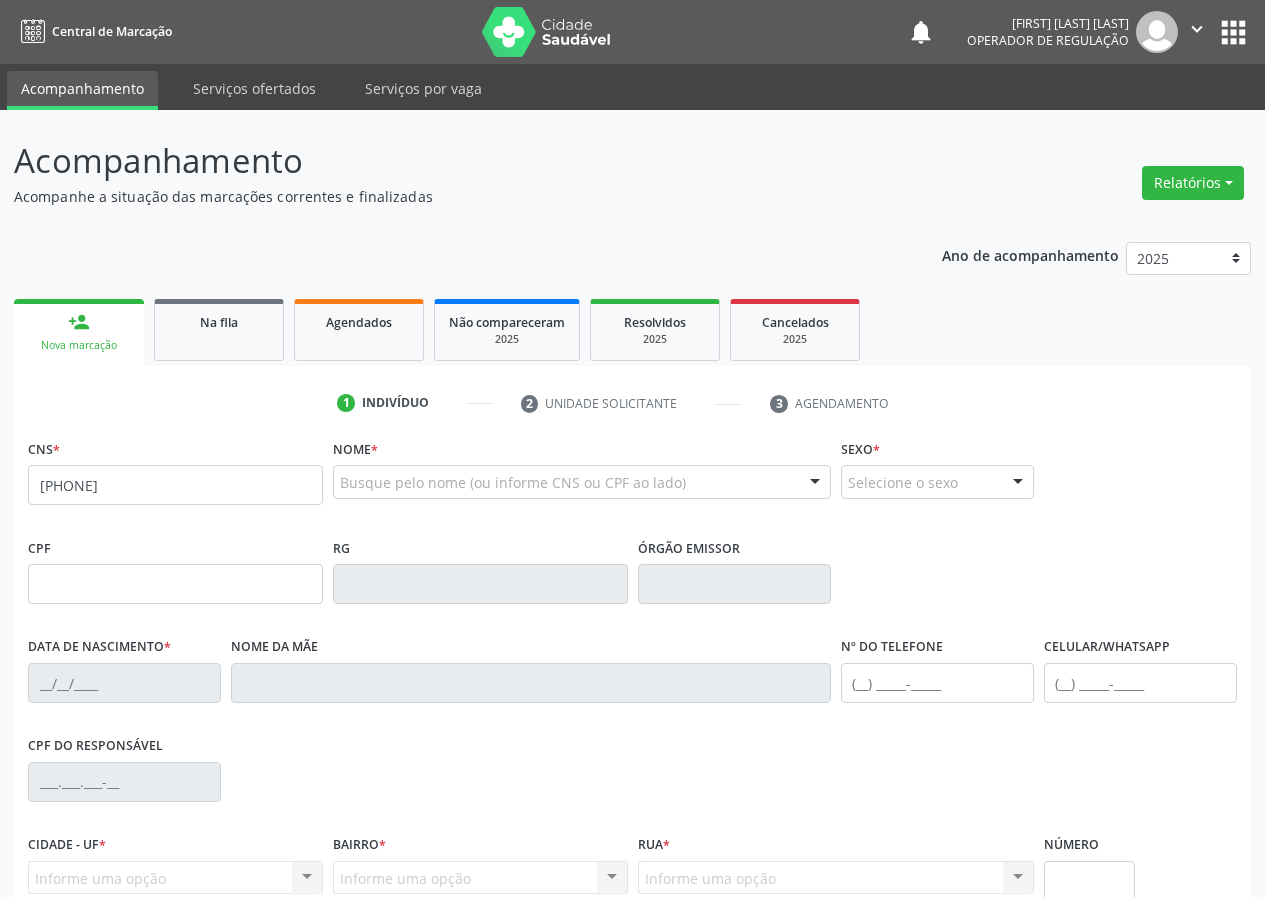 type on "[PHONE]" 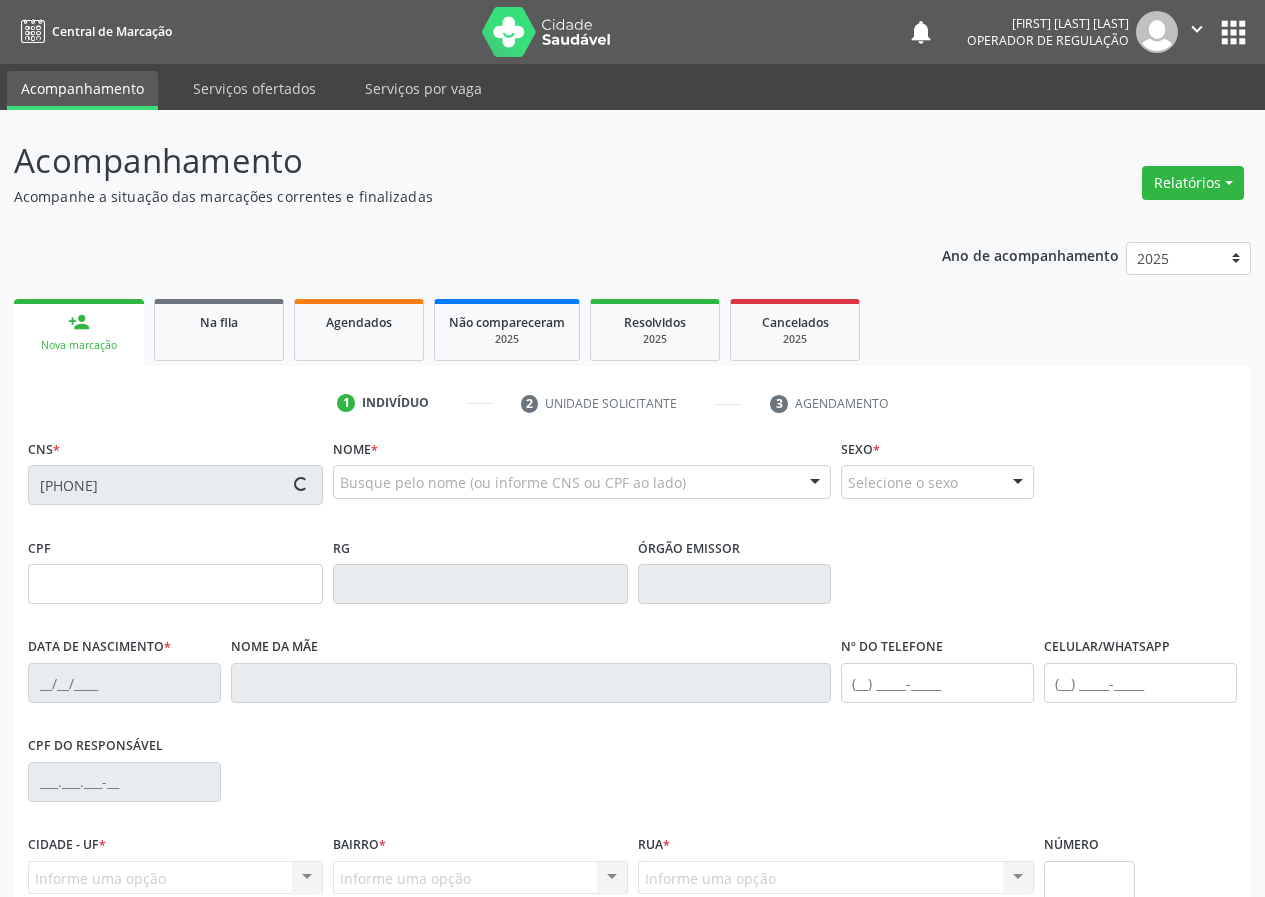 type on "[CPF]" 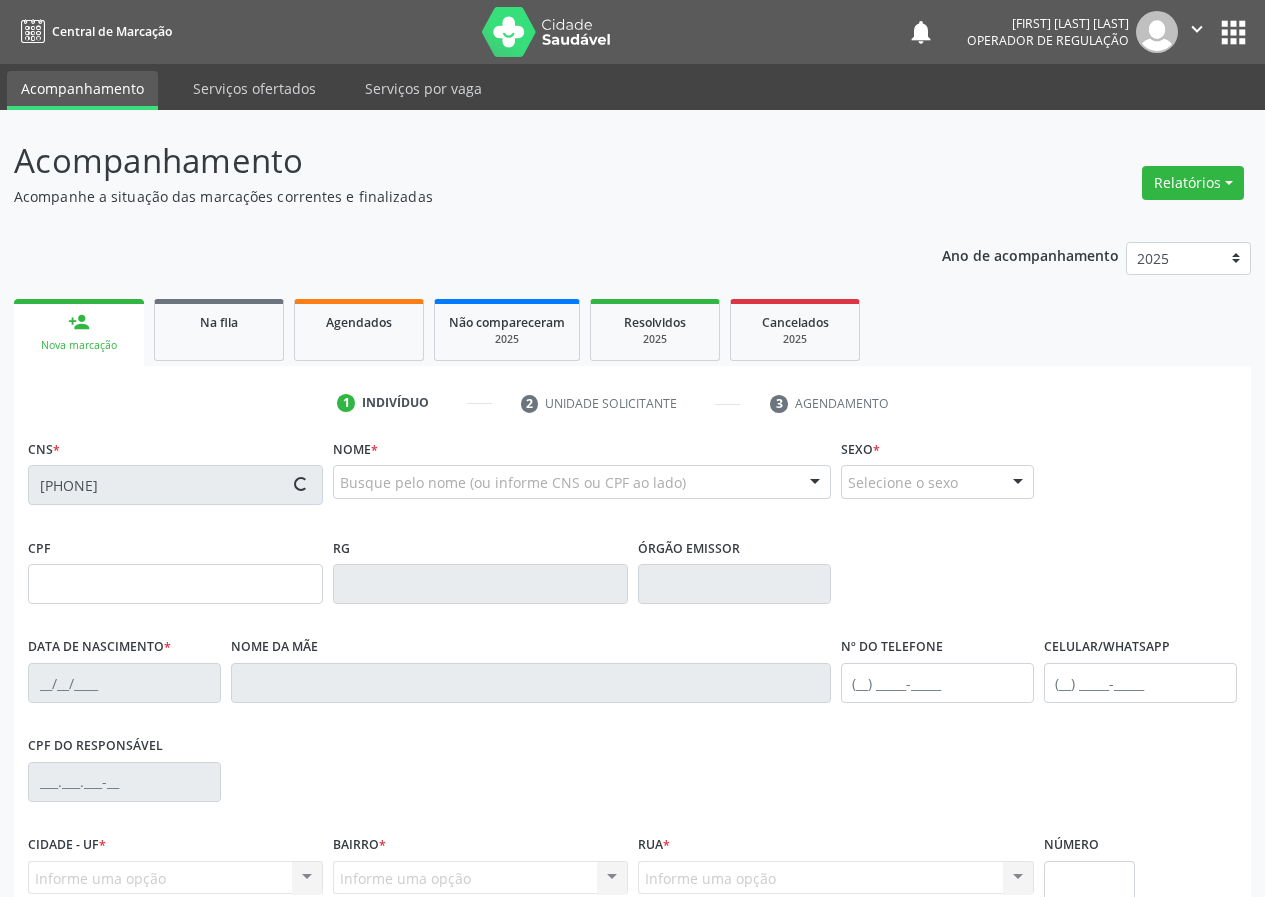 type on "[DATE]" 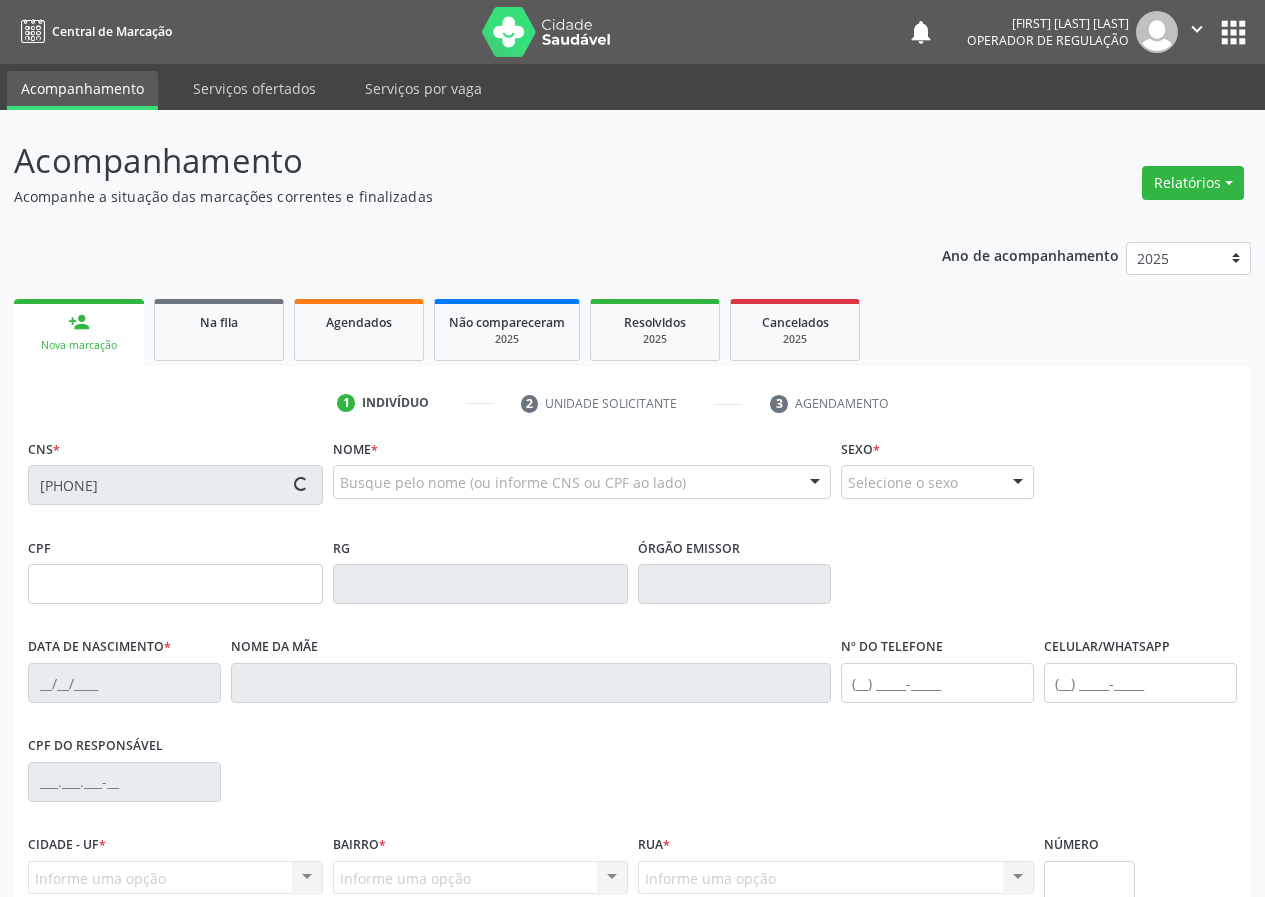 type on "[FIRST] [LAST] [LAST] [LAST]" 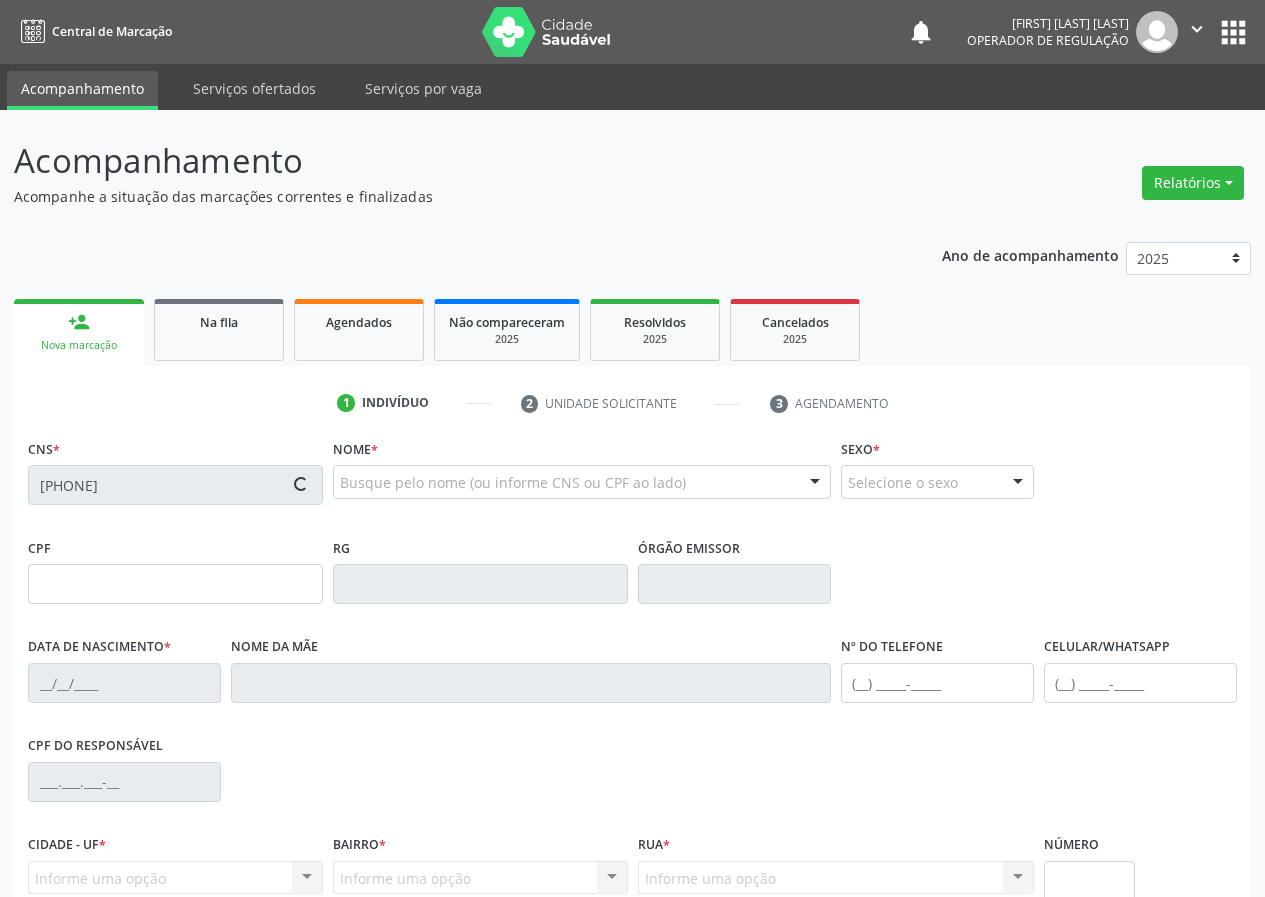 type on "([PHONE])" 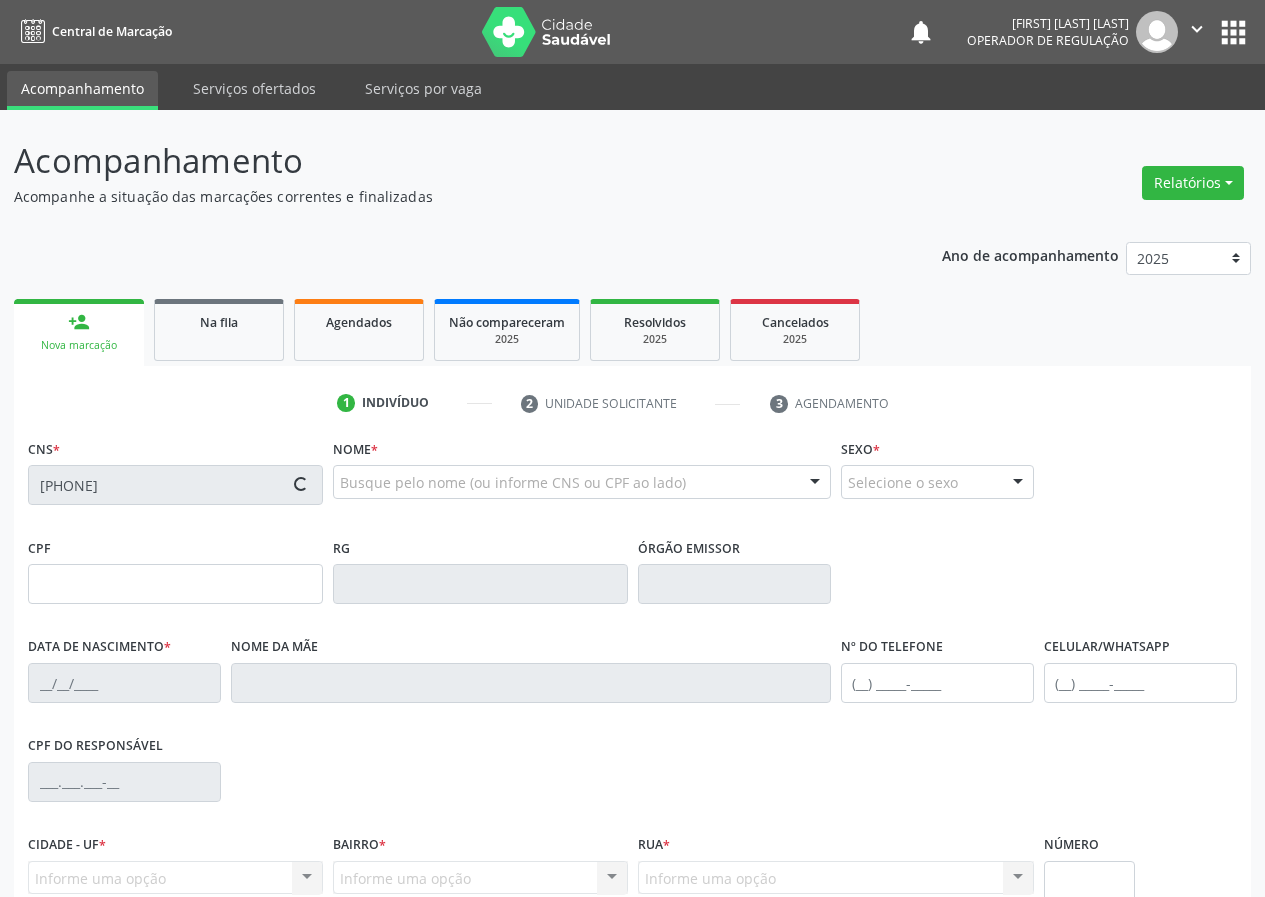 type on "([PHONE])" 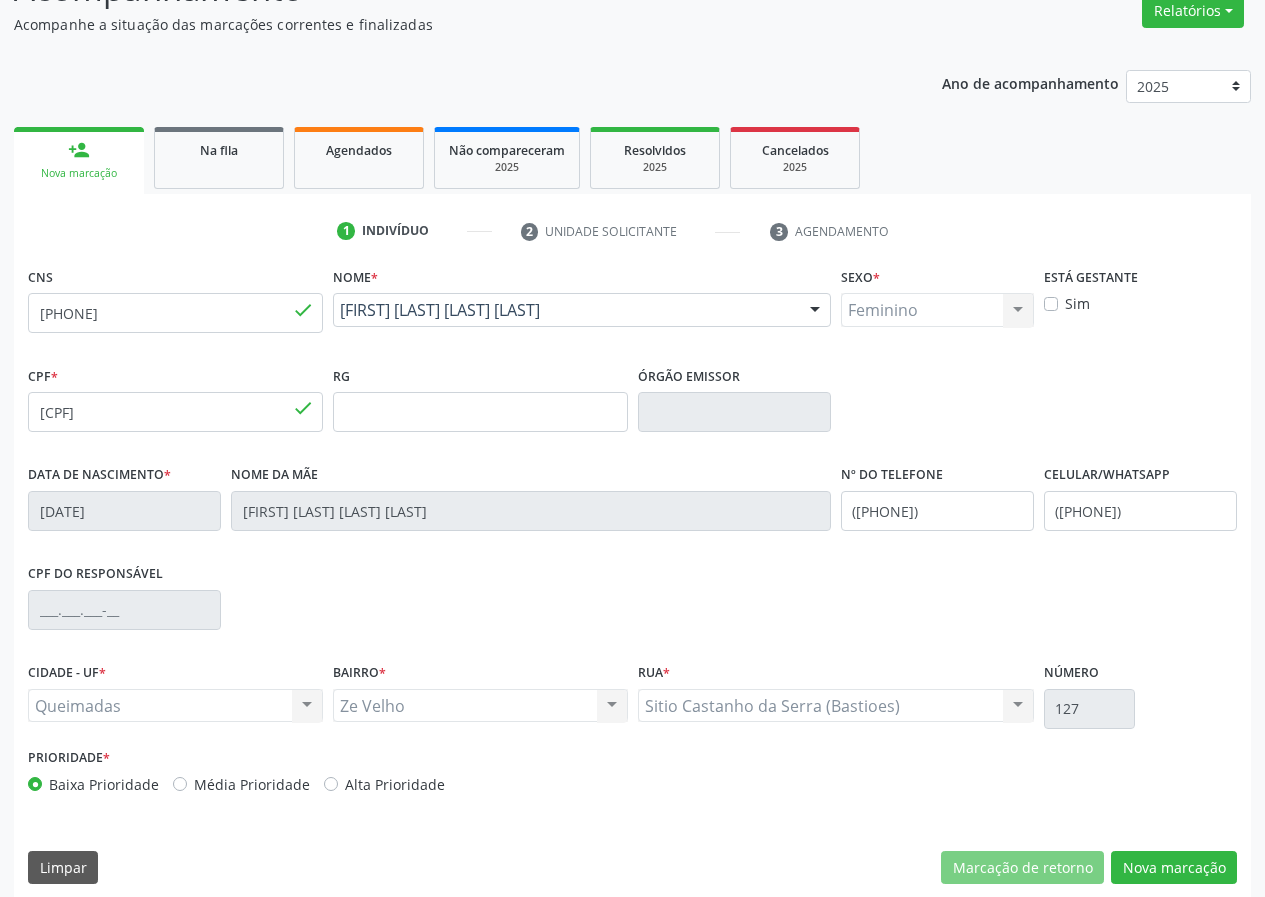 scroll, scrollTop: 187, scrollLeft: 0, axis: vertical 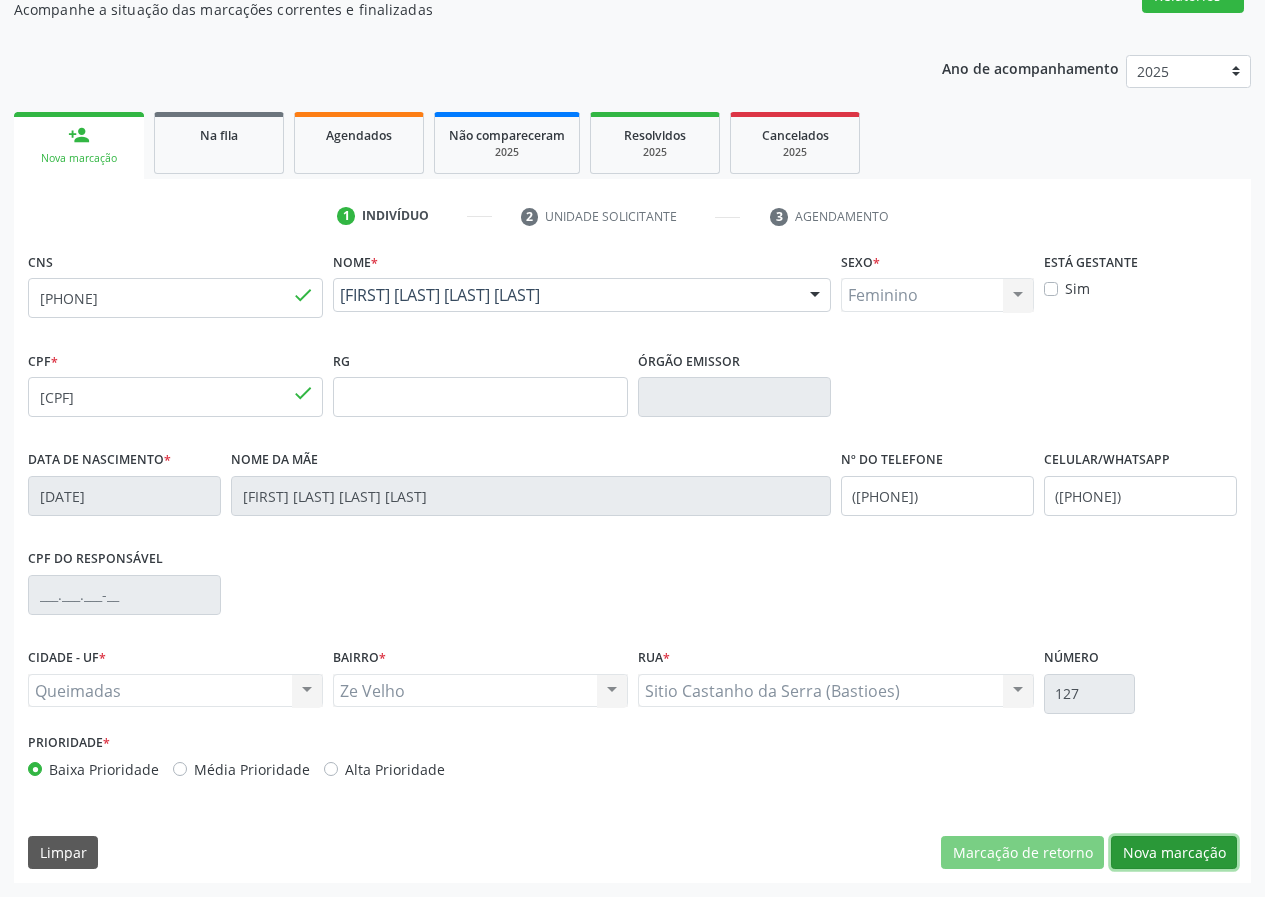 drag, startPoint x: 1182, startPoint y: 844, endPoint x: 240, endPoint y: 753, distance: 946.38525 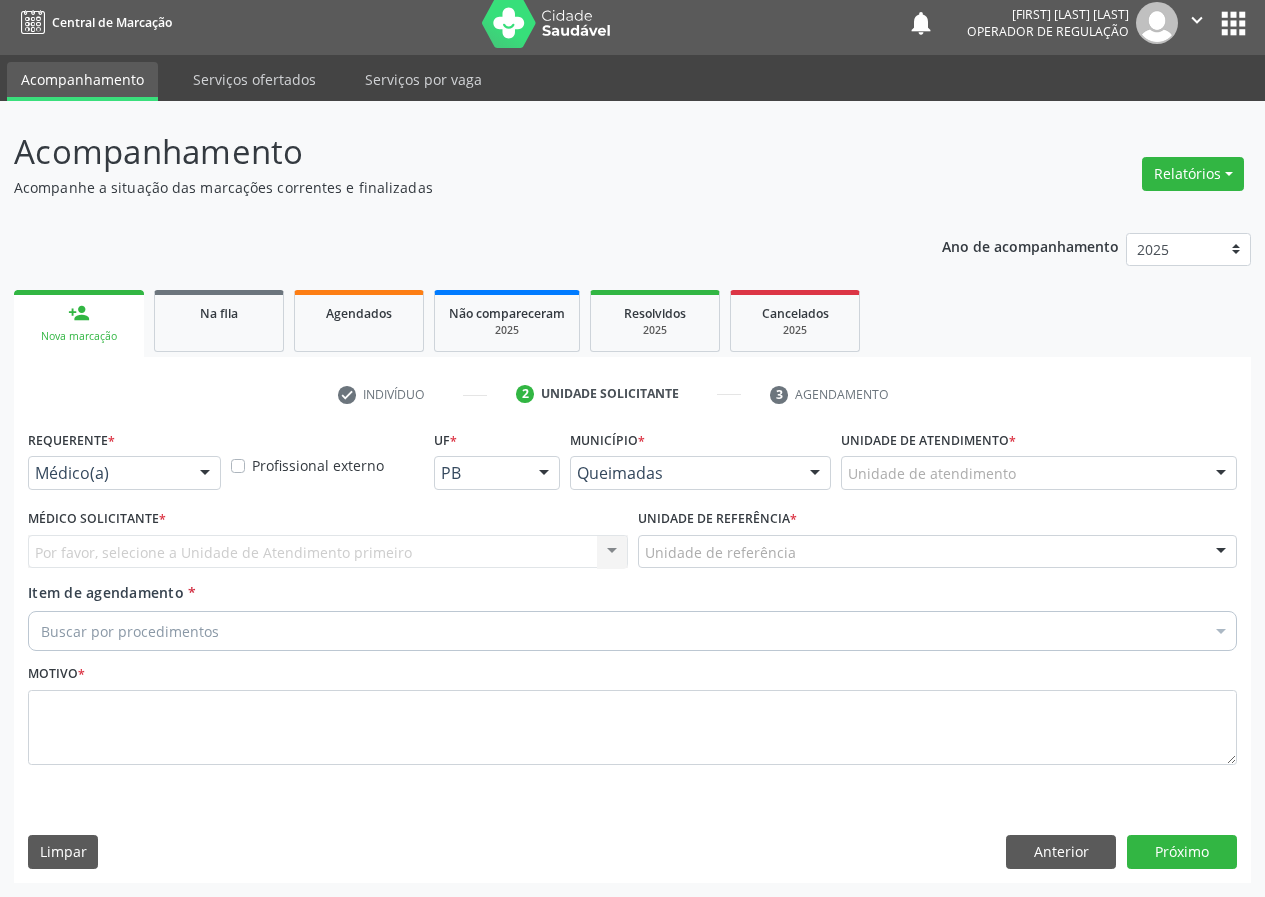 scroll, scrollTop: 9, scrollLeft: 0, axis: vertical 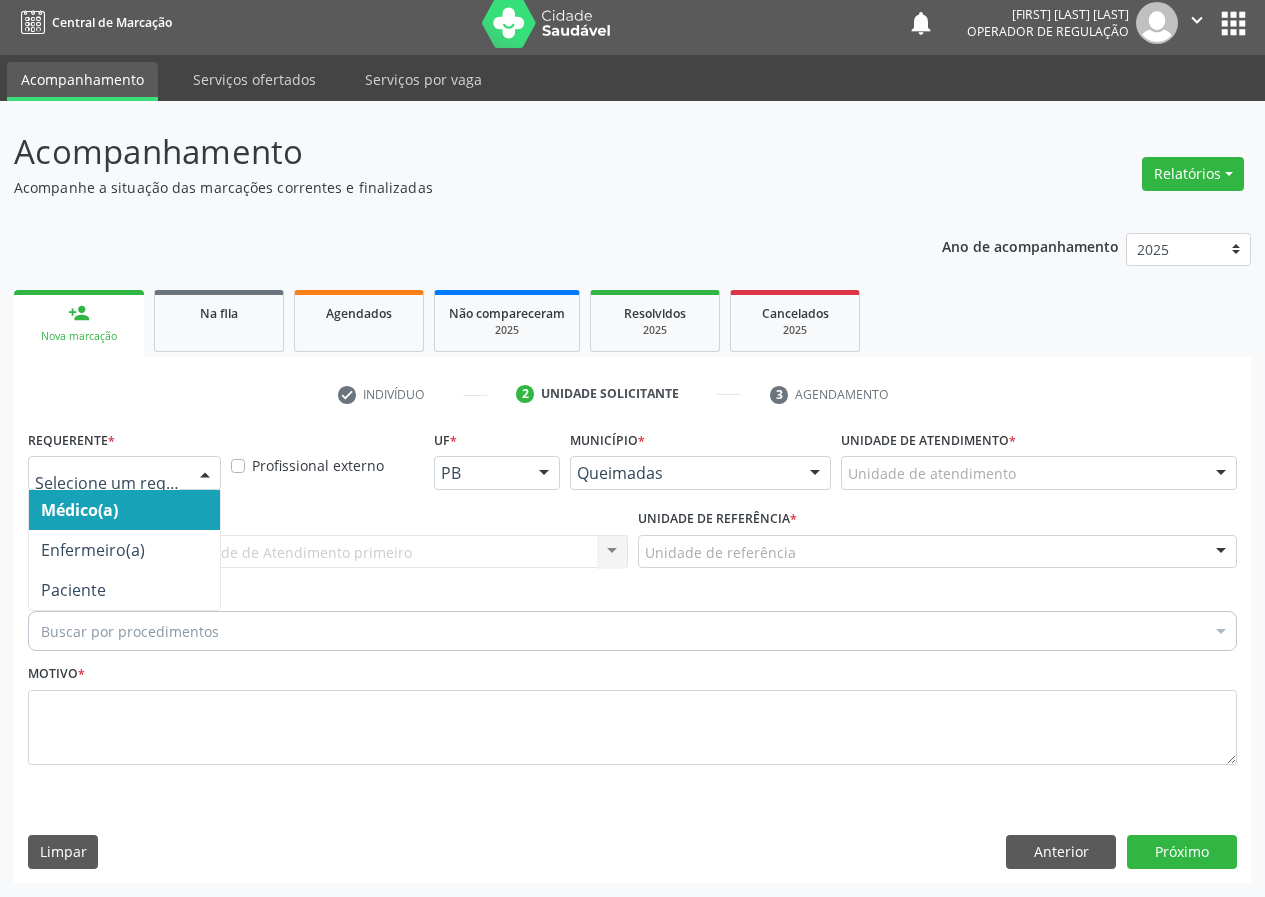 drag, startPoint x: 204, startPoint y: 463, endPoint x: 184, endPoint y: 593, distance: 131.52946 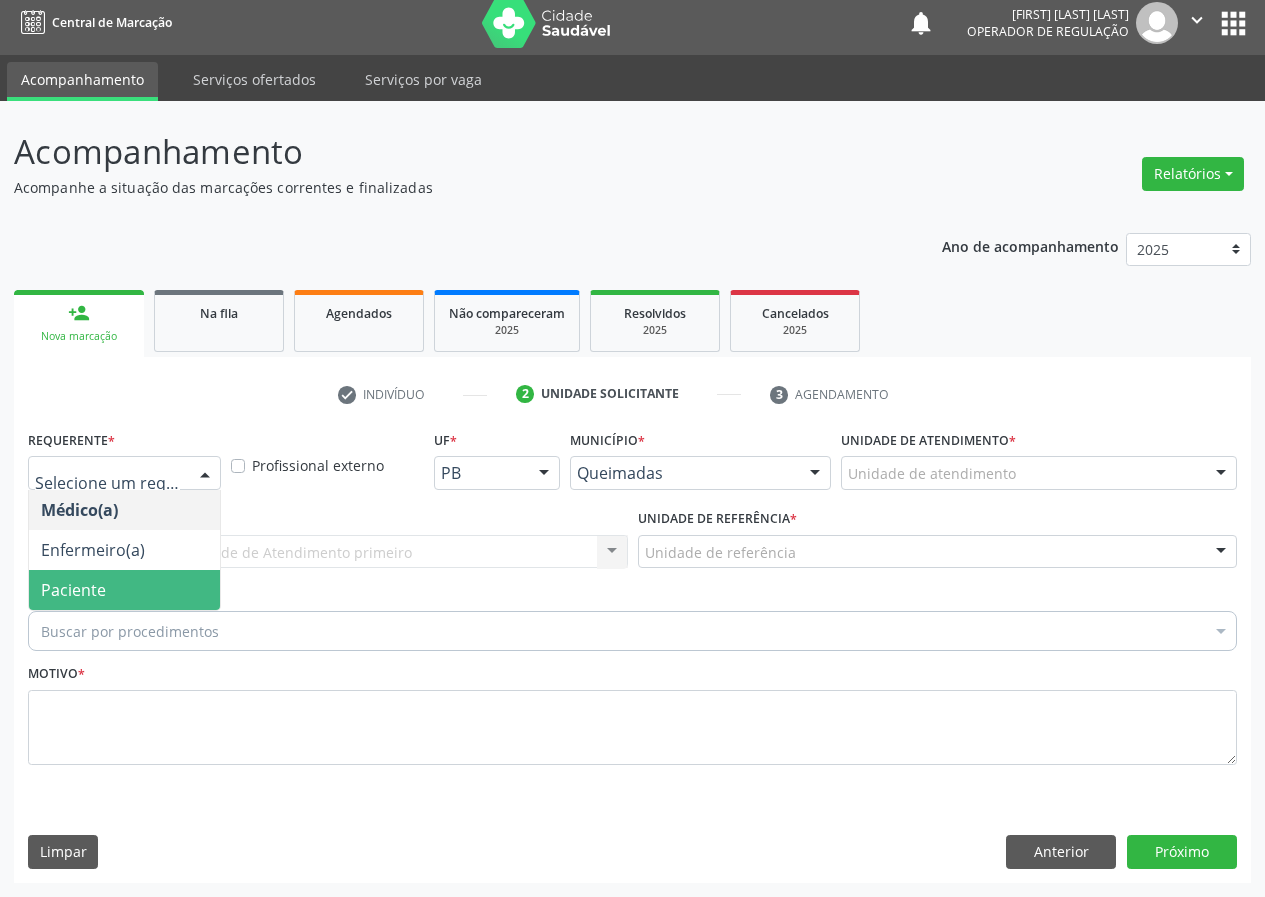 drag, startPoint x: 188, startPoint y: 597, endPoint x: 389, endPoint y: 559, distance: 204.5605 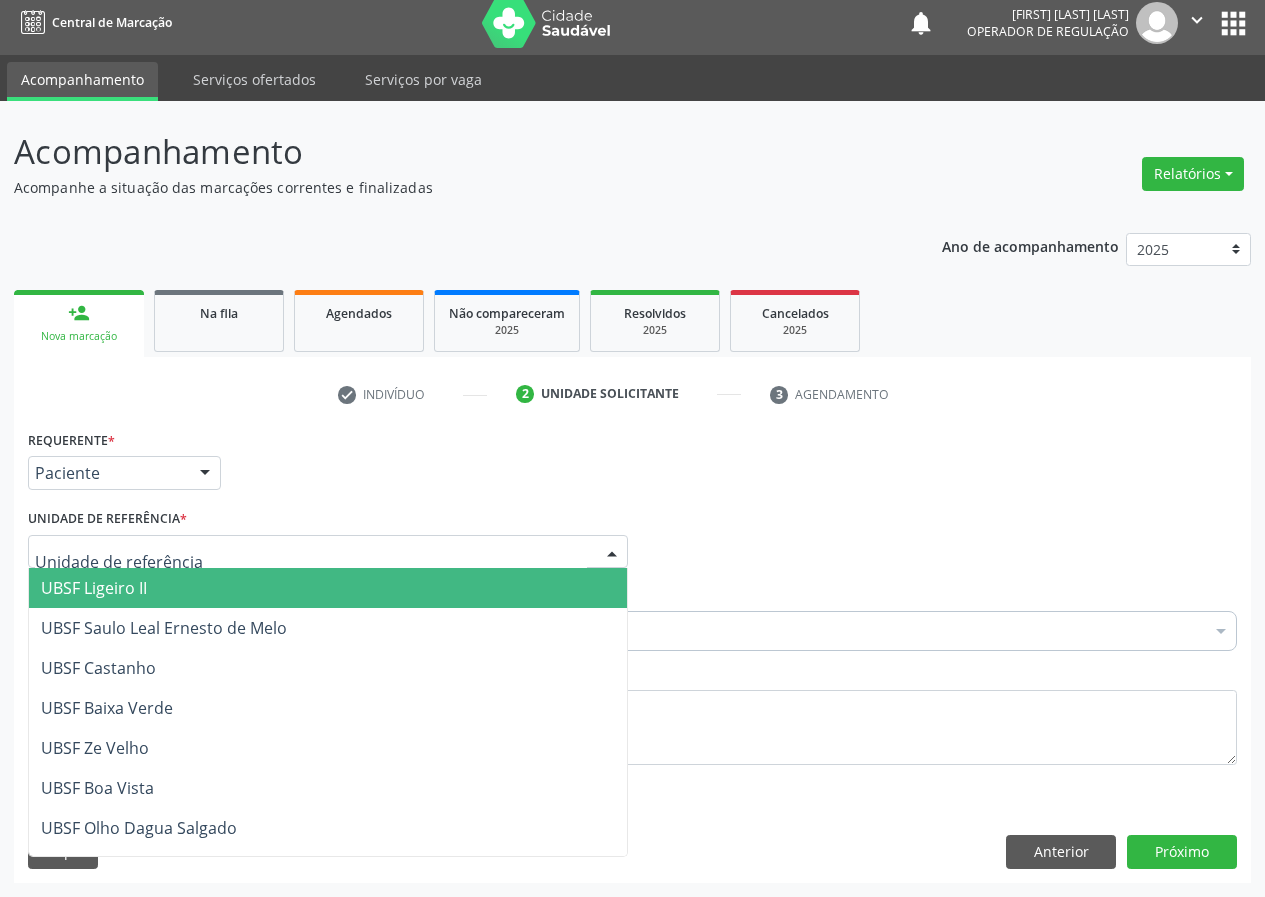 drag, startPoint x: 601, startPoint y: 555, endPoint x: 0, endPoint y: 666, distance: 611.1645 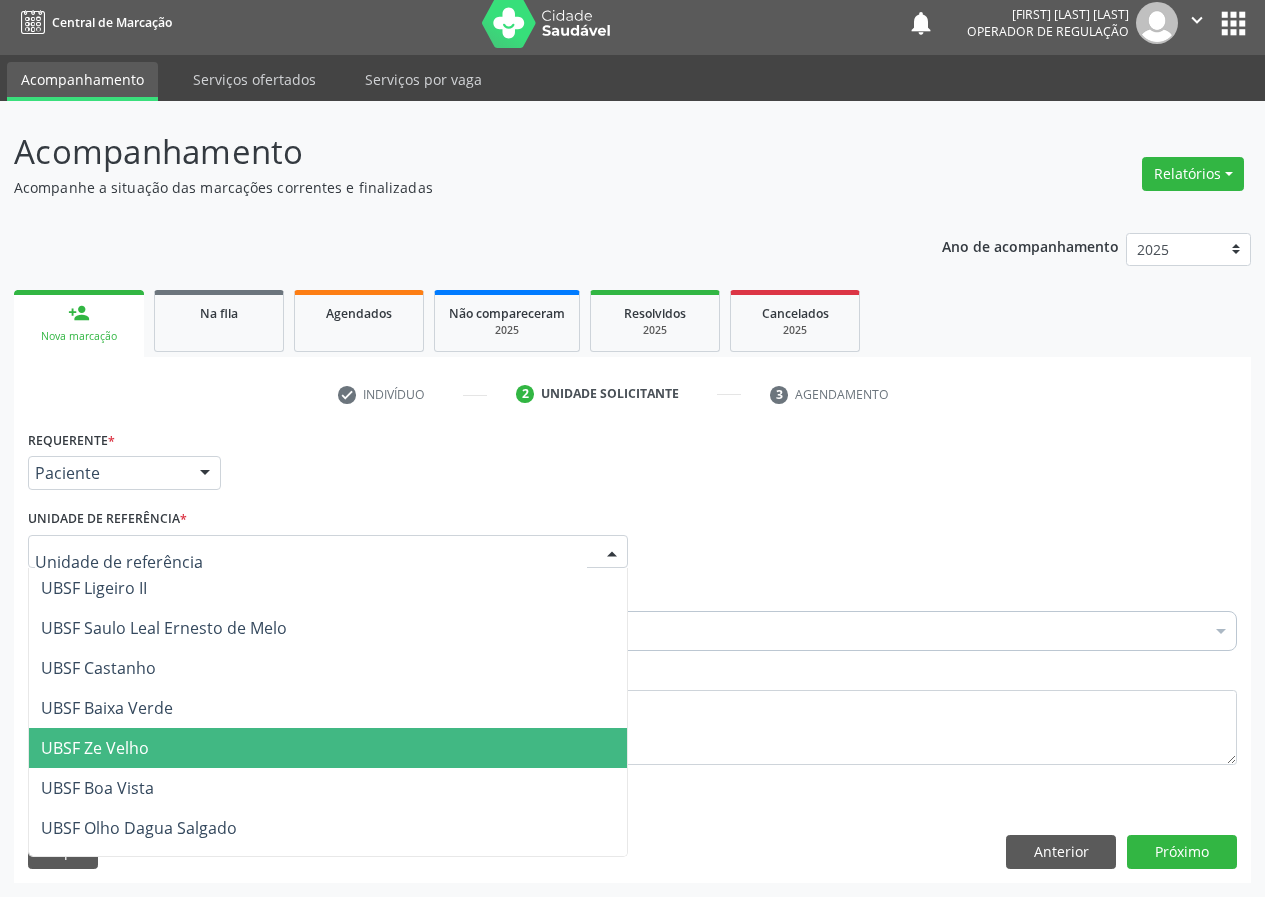 drag, startPoint x: 114, startPoint y: 749, endPoint x: 0, endPoint y: 724, distance: 116.70904 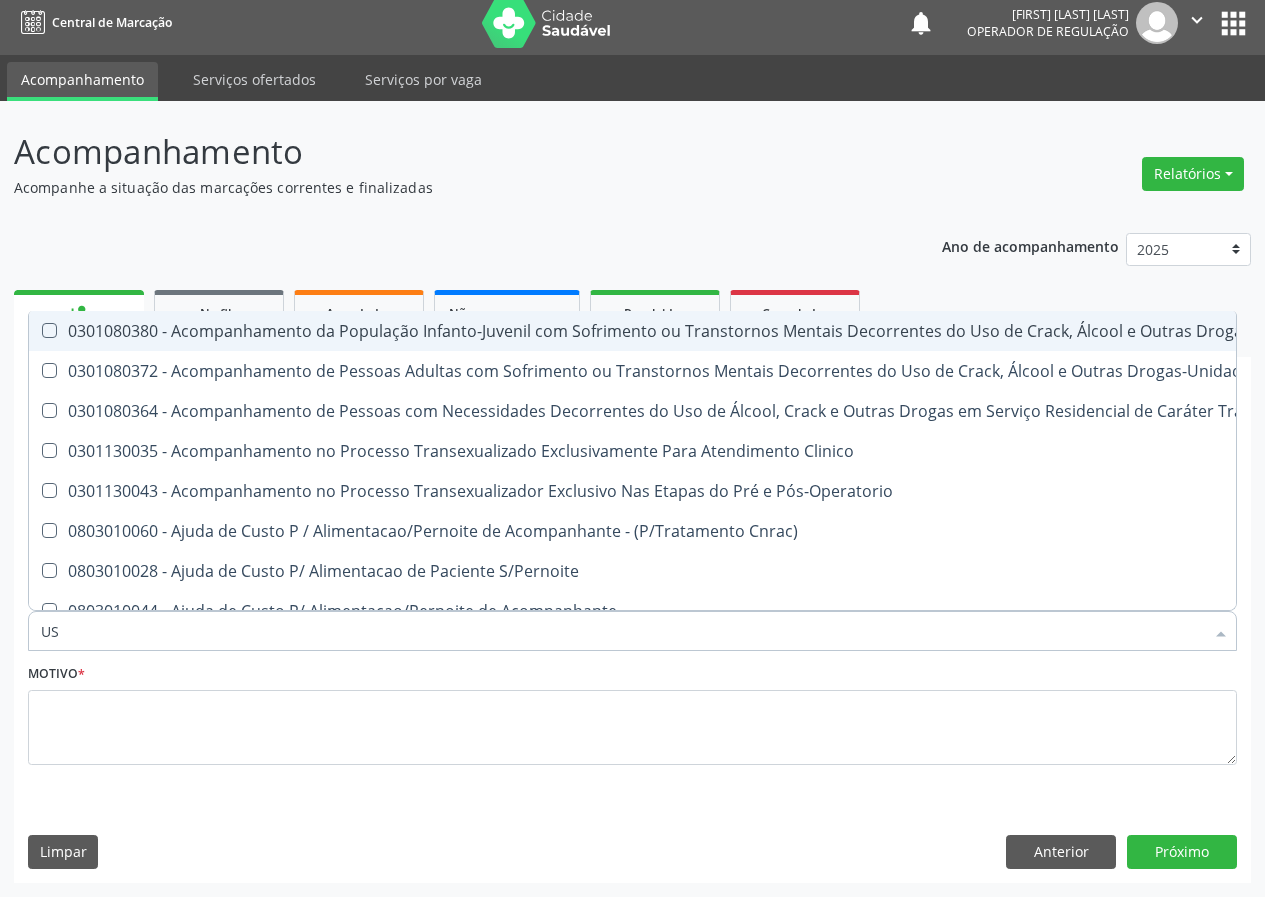 type on "USG" 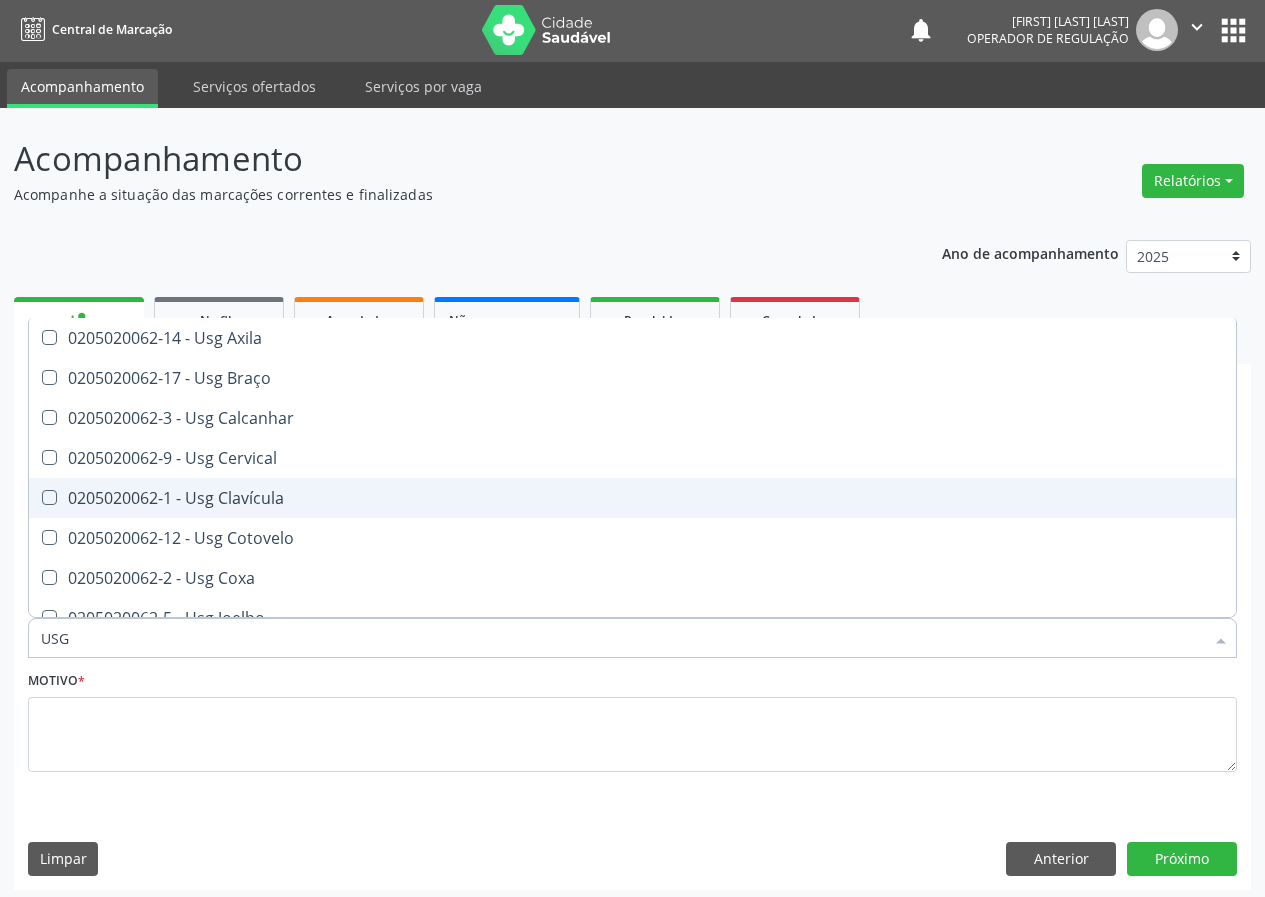 scroll, scrollTop: 0, scrollLeft: 0, axis: both 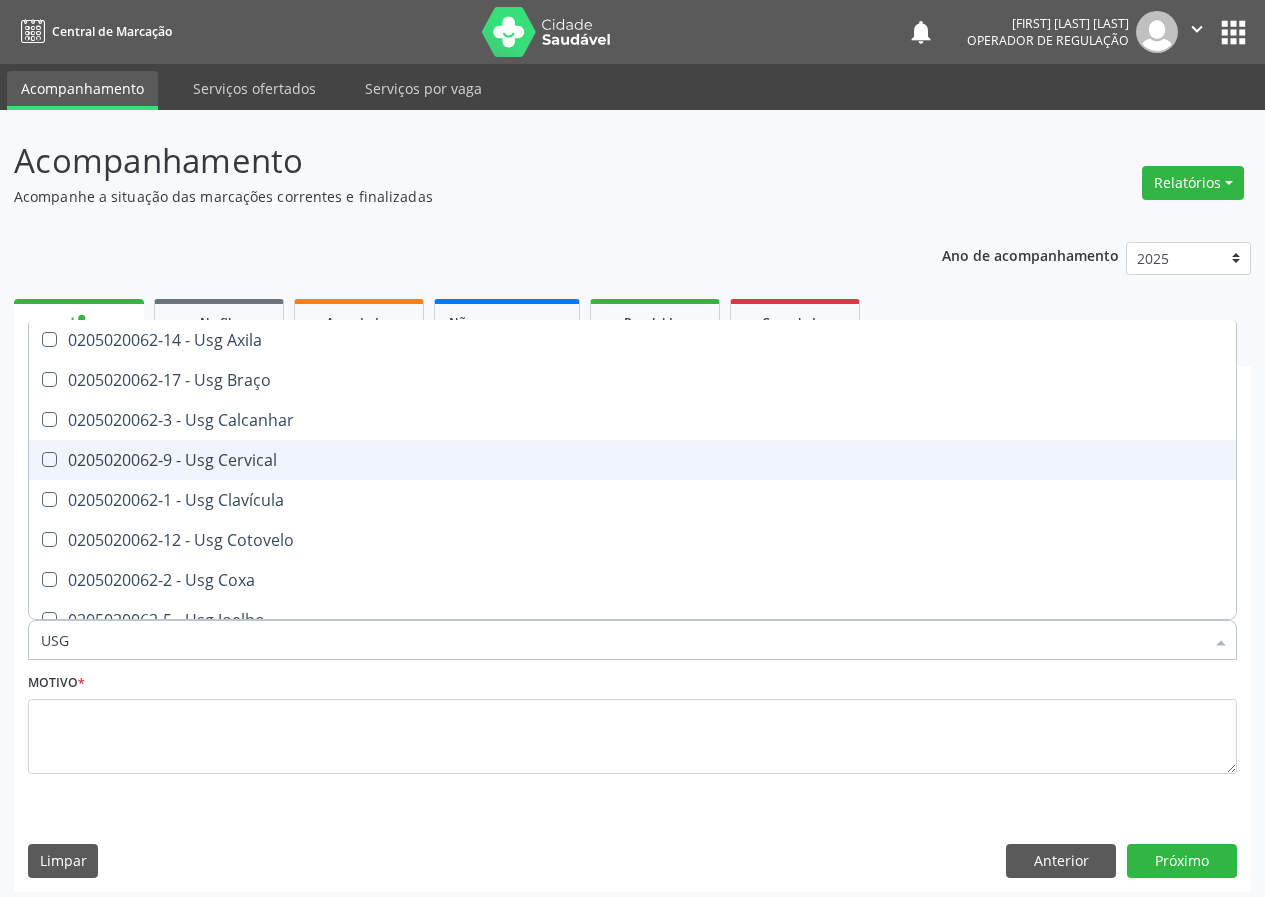 drag, startPoint x: 257, startPoint y: 462, endPoint x: 171, endPoint y: 664, distance: 219.54498 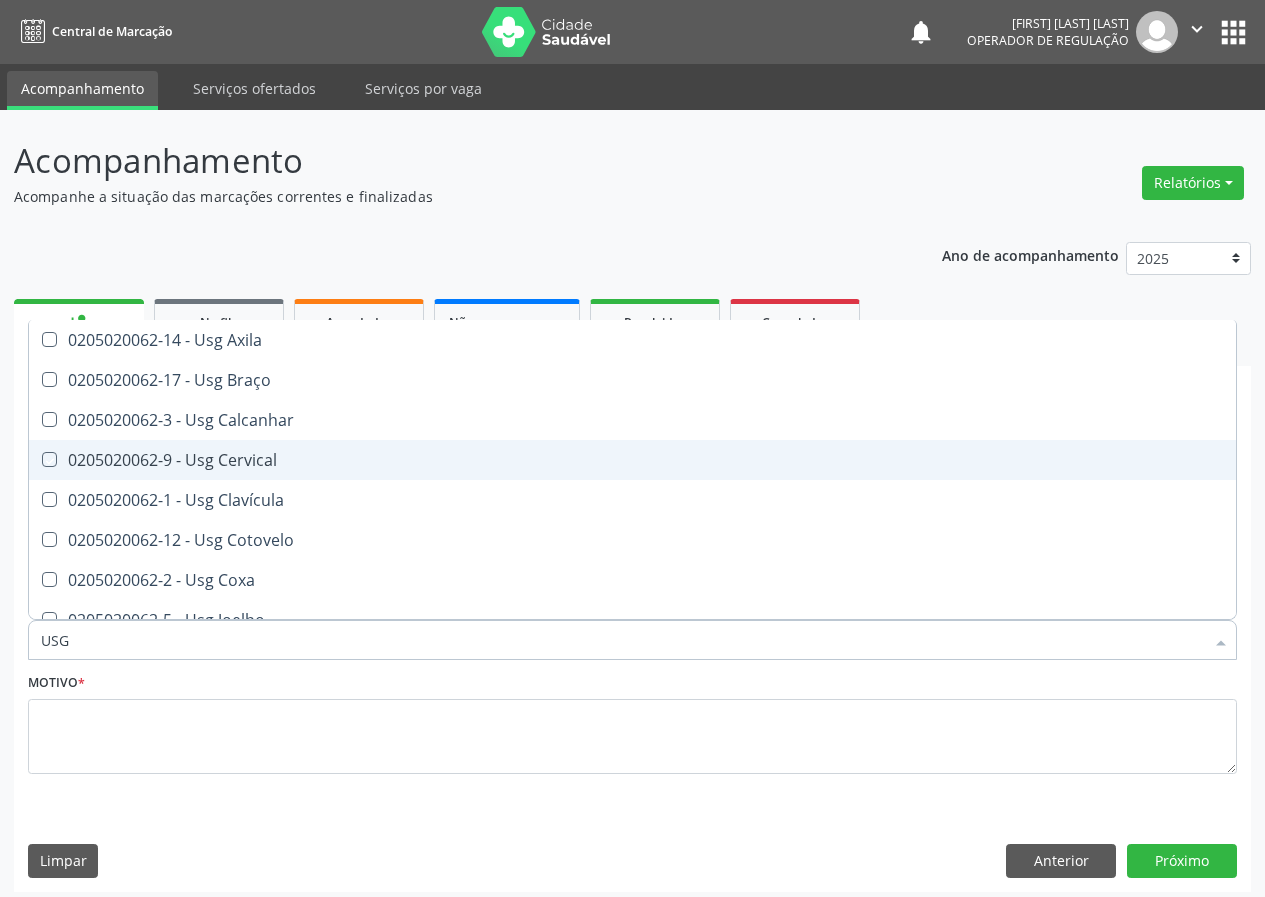 checkbox on "true" 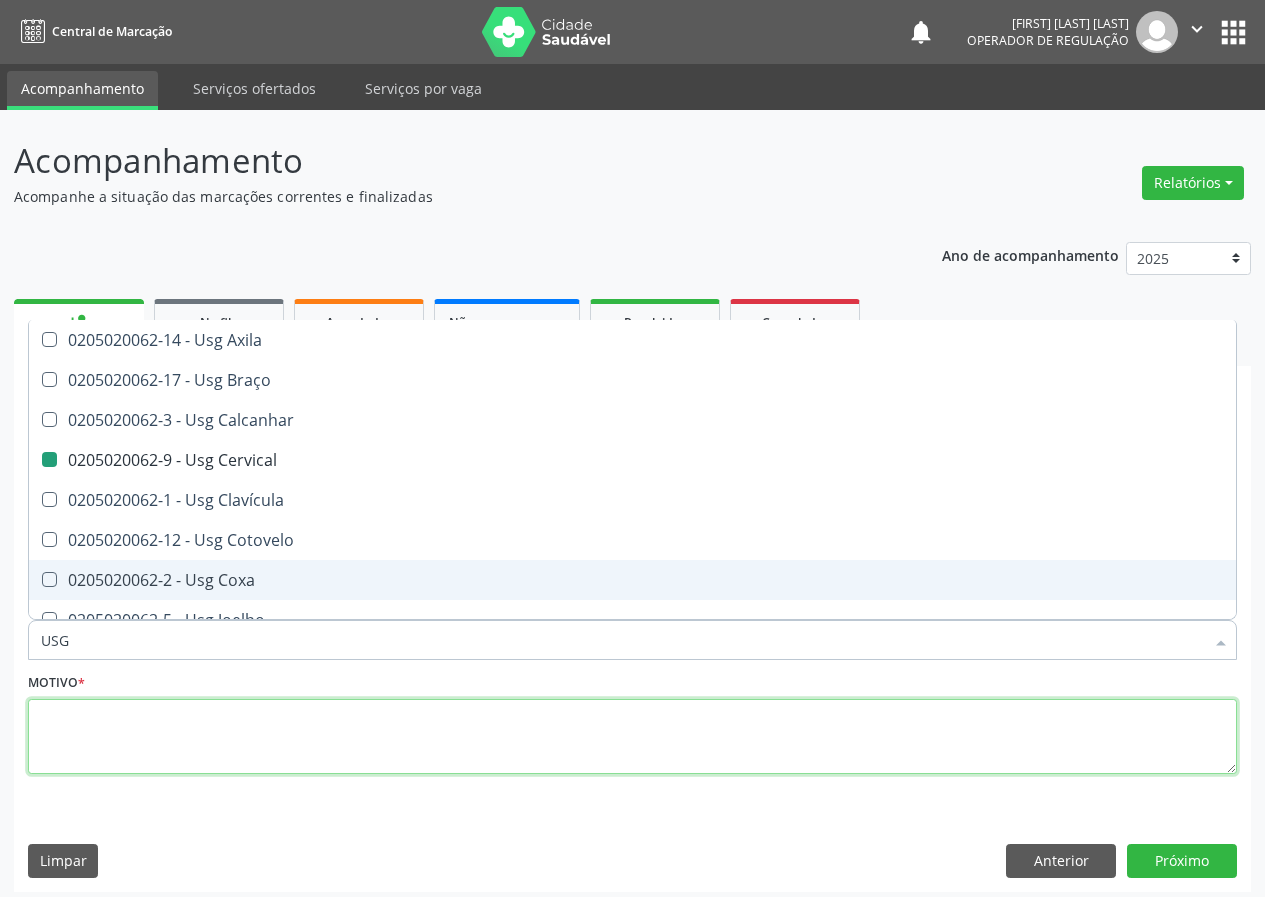 drag, startPoint x: 124, startPoint y: 740, endPoint x: 148, endPoint y: 711, distance: 37.64306 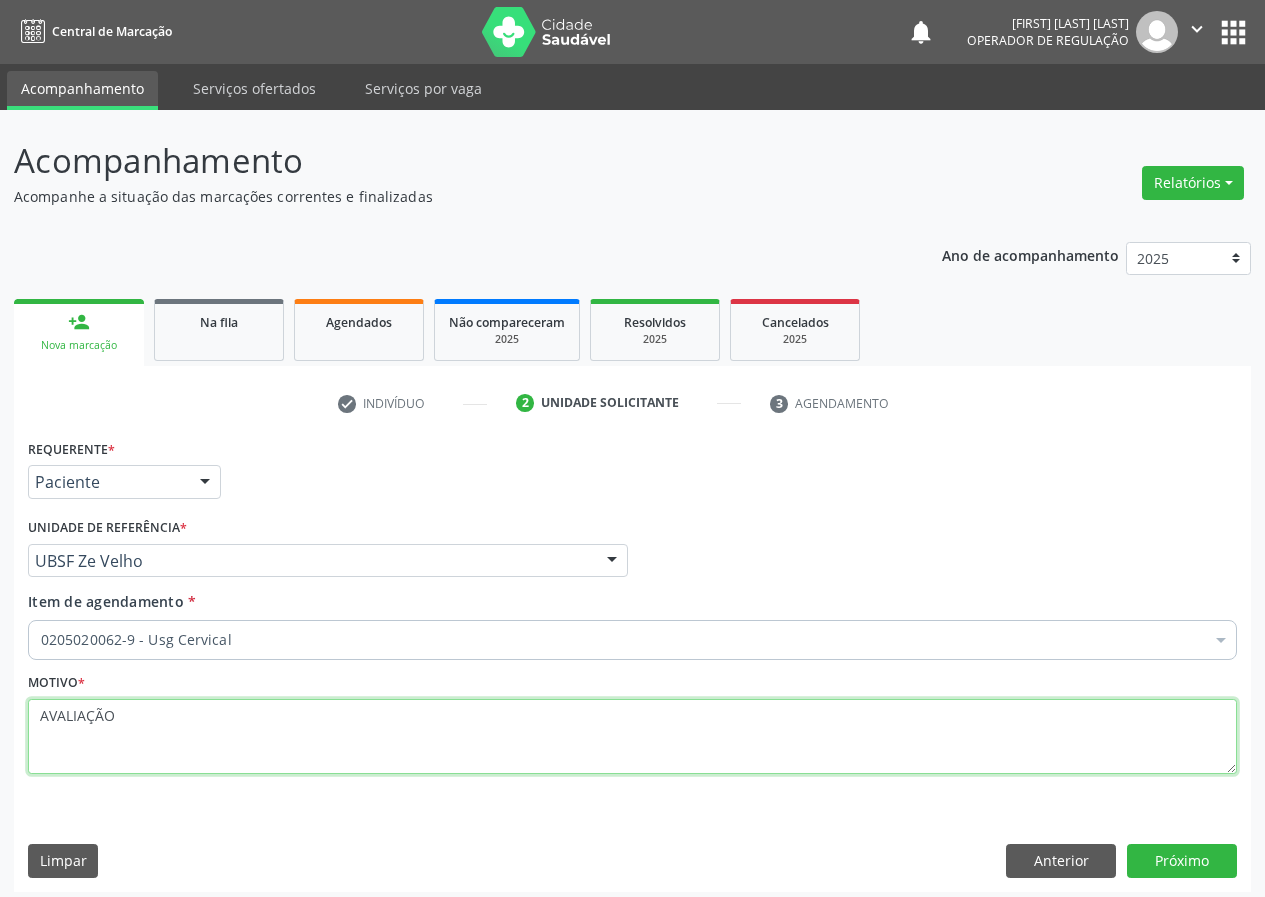 type on "AVALIAÇÃO" 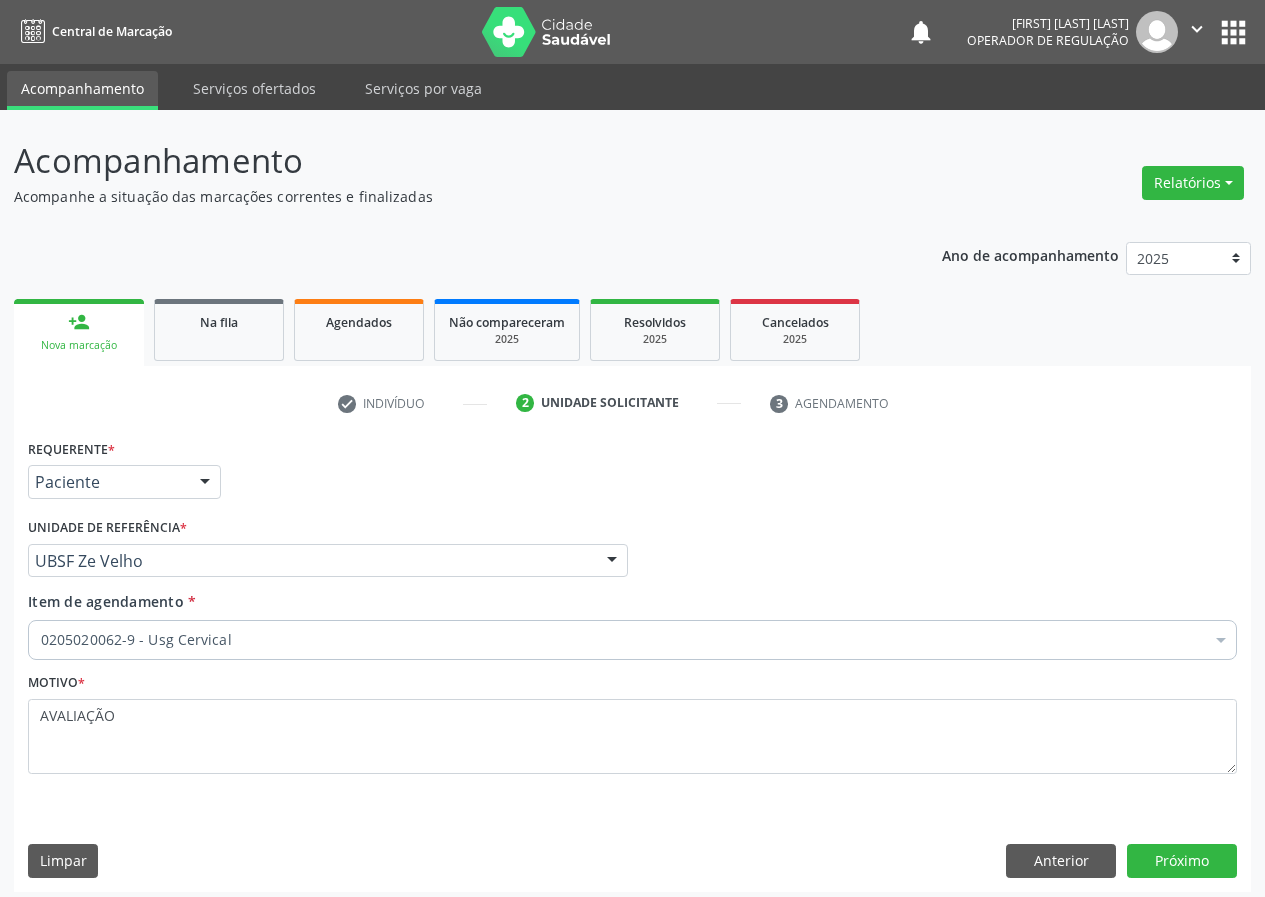 click on "Requerente
*
Paciente         Médico(a)   Enfermeiro(a)   Paciente
Nenhum resultado encontrado para: "   "
Não há nenhuma opção para ser exibida.
UF
PB         PB
Nenhum resultado encontrado para: "   "
Não há nenhuma opção para ser exibida.
Município
Queimadas         Campina Grande   Queimadas
Nenhum resultado encontrado para: "   "
Não há nenhuma opção para ser exibida.
Médico Solicitante
Por favor, selecione a Unidade de Atendimento primeiro
Nenhum resultado encontrado para: "   "
Não há nenhuma opção para ser exibida.
Unidade de referência
*
UBSF Ze Velho         UBSF Ligeiro II   UBSF Saulo Leal Ernesto de Melo   UBSF Castanho   UBSF Baixa Verde   UBSF Ze Velho   UBSF Boa Vista   UBSF Olho Dagua Salgado   UBSF Zumbi" at bounding box center [632, 662] 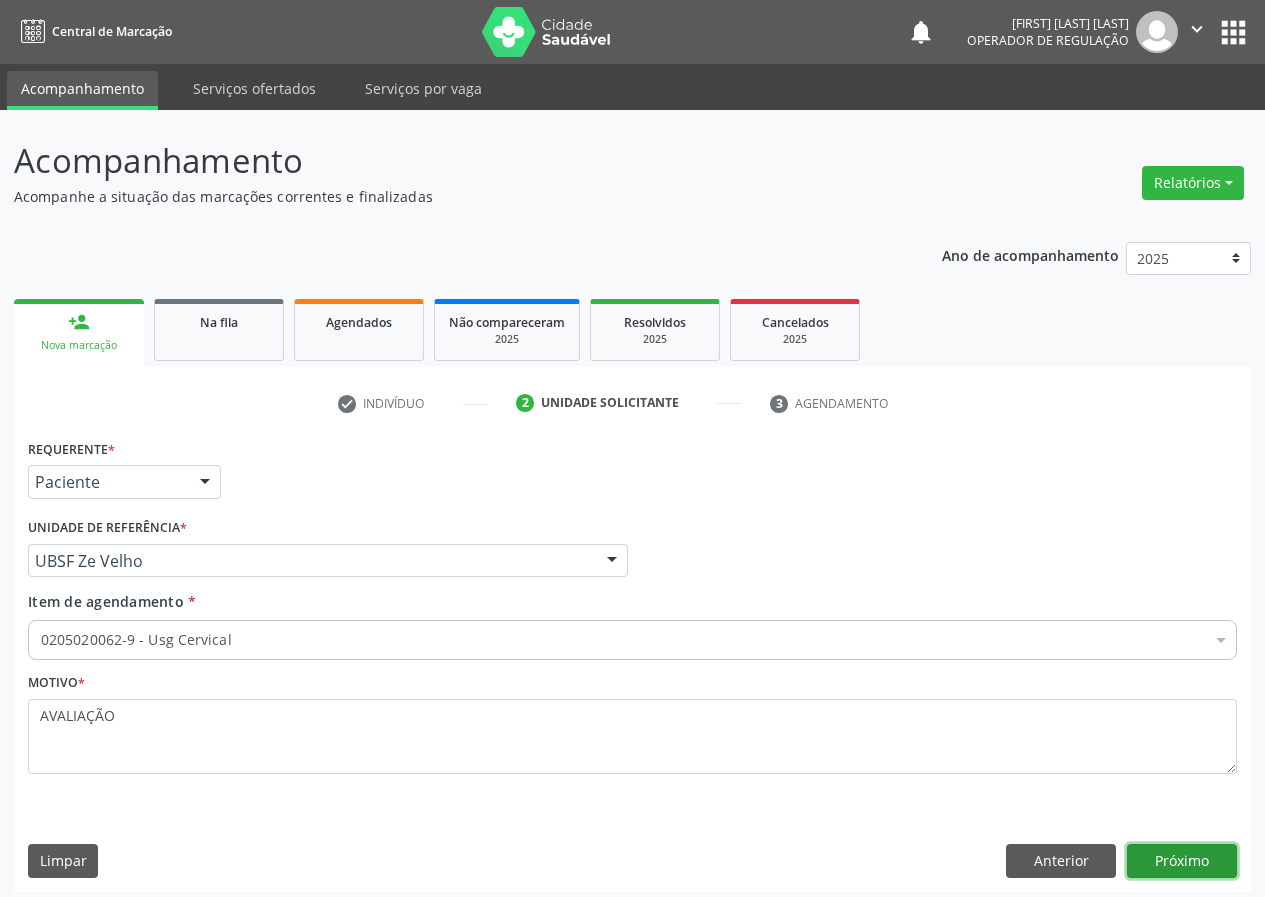 click on "Próximo" at bounding box center [1182, 861] 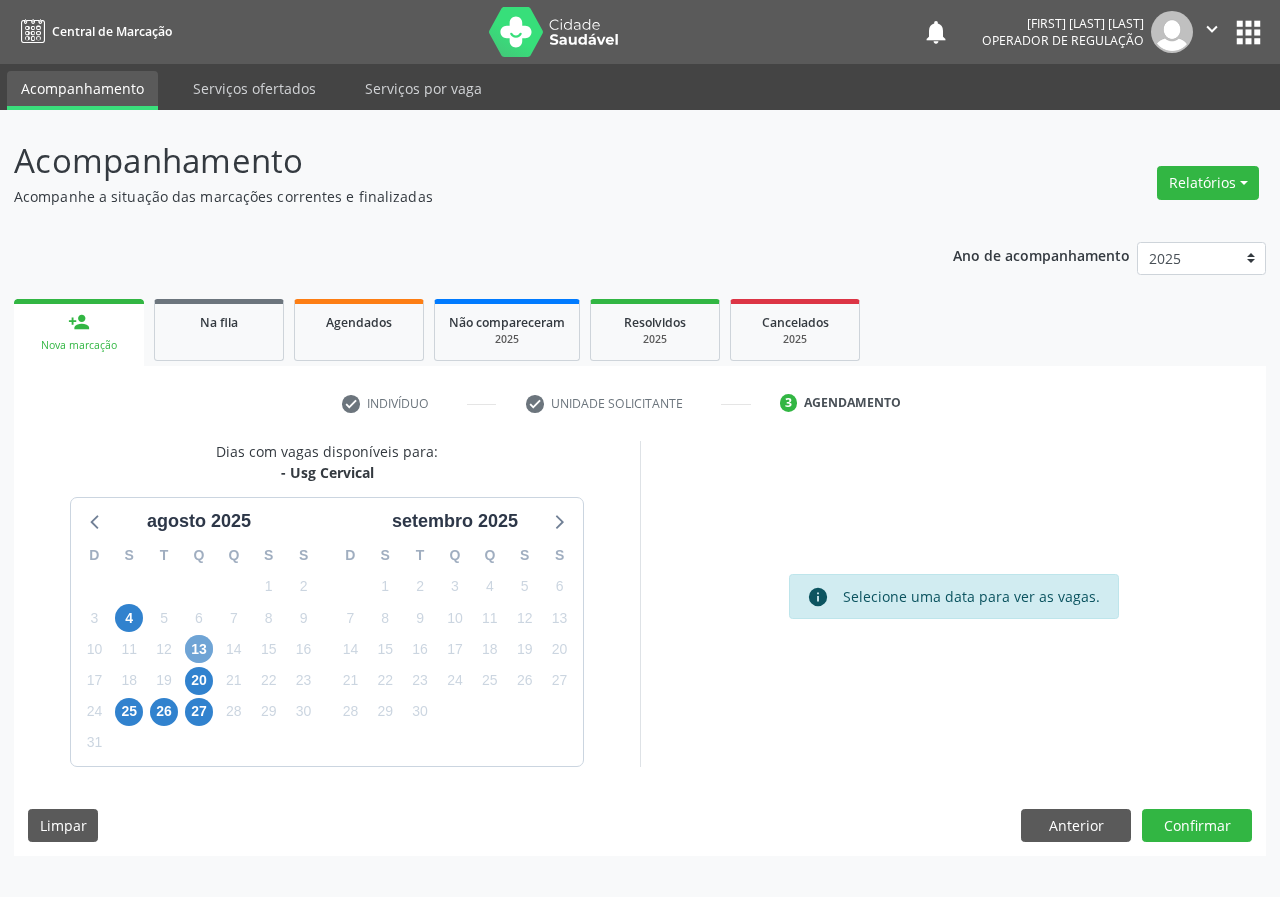 click on "13" at bounding box center [199, 649] 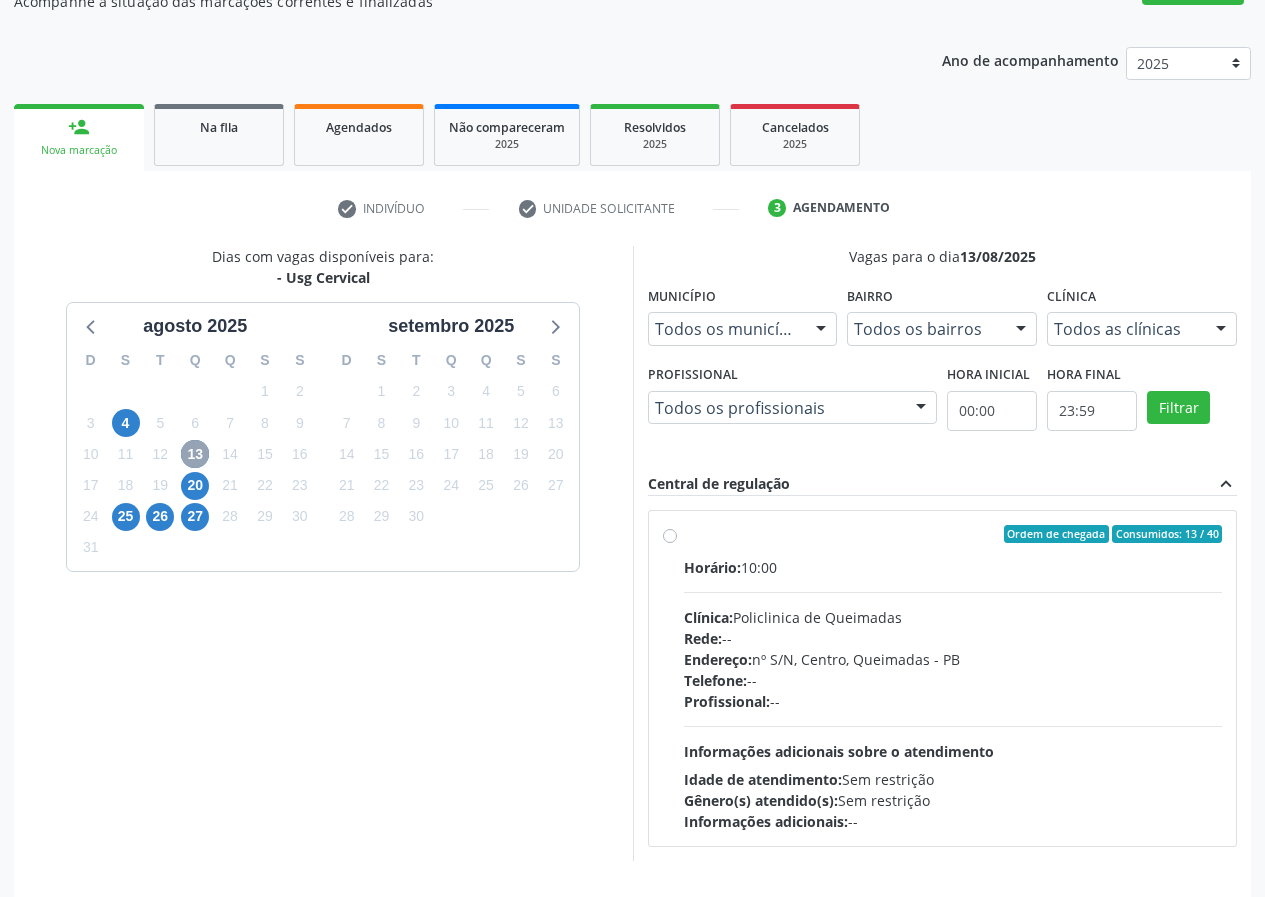 scroll, scrollTop: 200, scrollLeft: 0, axis: vertical 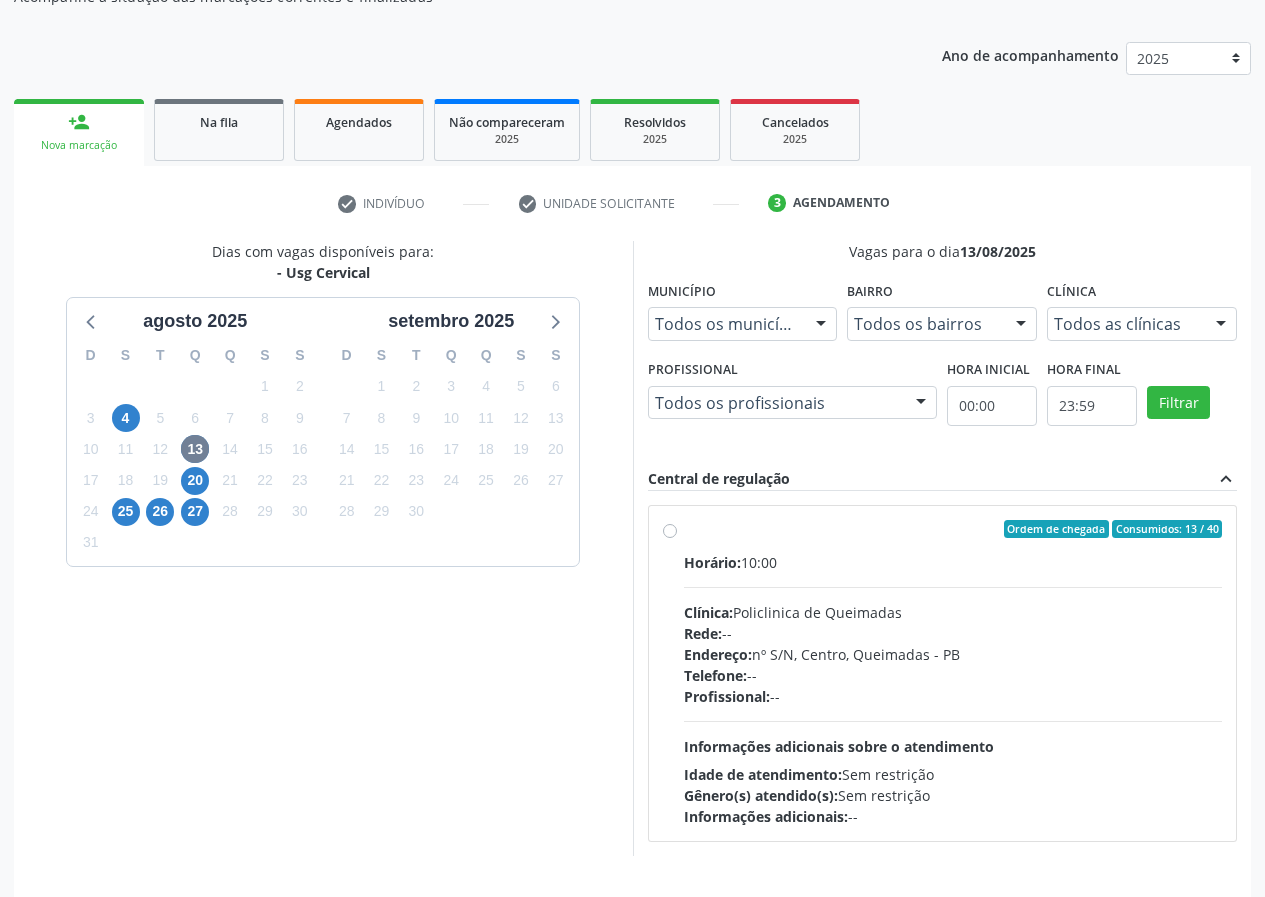 click on "Ordem de chegada
Consumidos: 13 / 40
Horário:   10:00
Clínica:  Policlinica de Queimadas
Rede:
--
Endereço:   nº S/N, Centro, Queimadas - PB
Telefone:   --
Profissional:
--
Informações adicionais sobre o atendimento
Idade de atendimento:
Sem restrição
Gênero(s) atendido(s):
Sem restrição
Informações adicionais:
--" at bounding box center [953, 673] 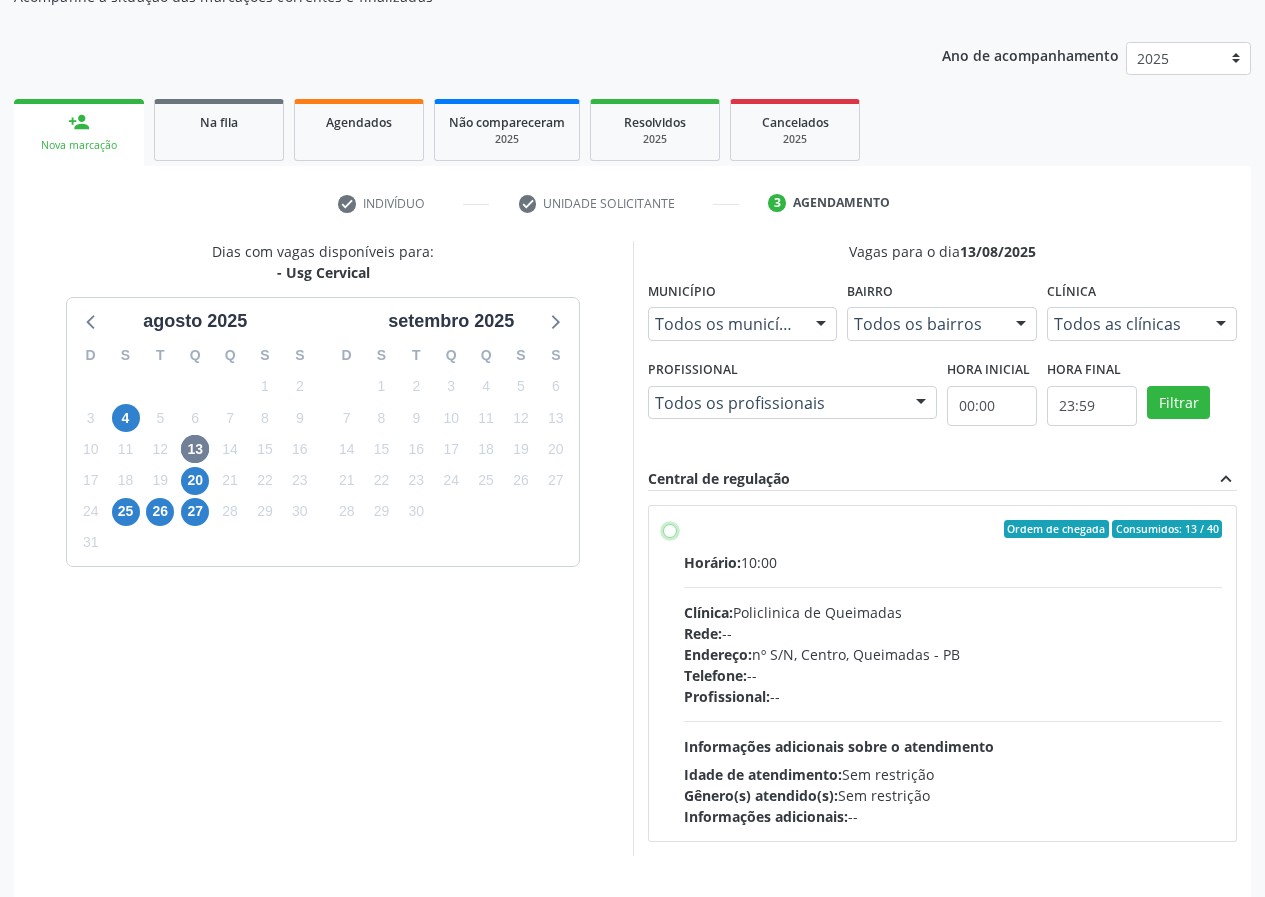 click on "Ordem de chegada
Consumidos: 13 / 40
Horário:   10:00
Clínica:  Policlinica de Queimadas
Rede:
--
Endereço:   nº S/N, Centro, Queimadas - PB
Telefone:   --
Profissional:
--
Informações adicionais sobre o atendimento
Idade de atendimento:
Sem restrição
Gênero(s) atendido(s):
Sem restrição
Informações adicionais:
--" at bounding box center [670, 529] 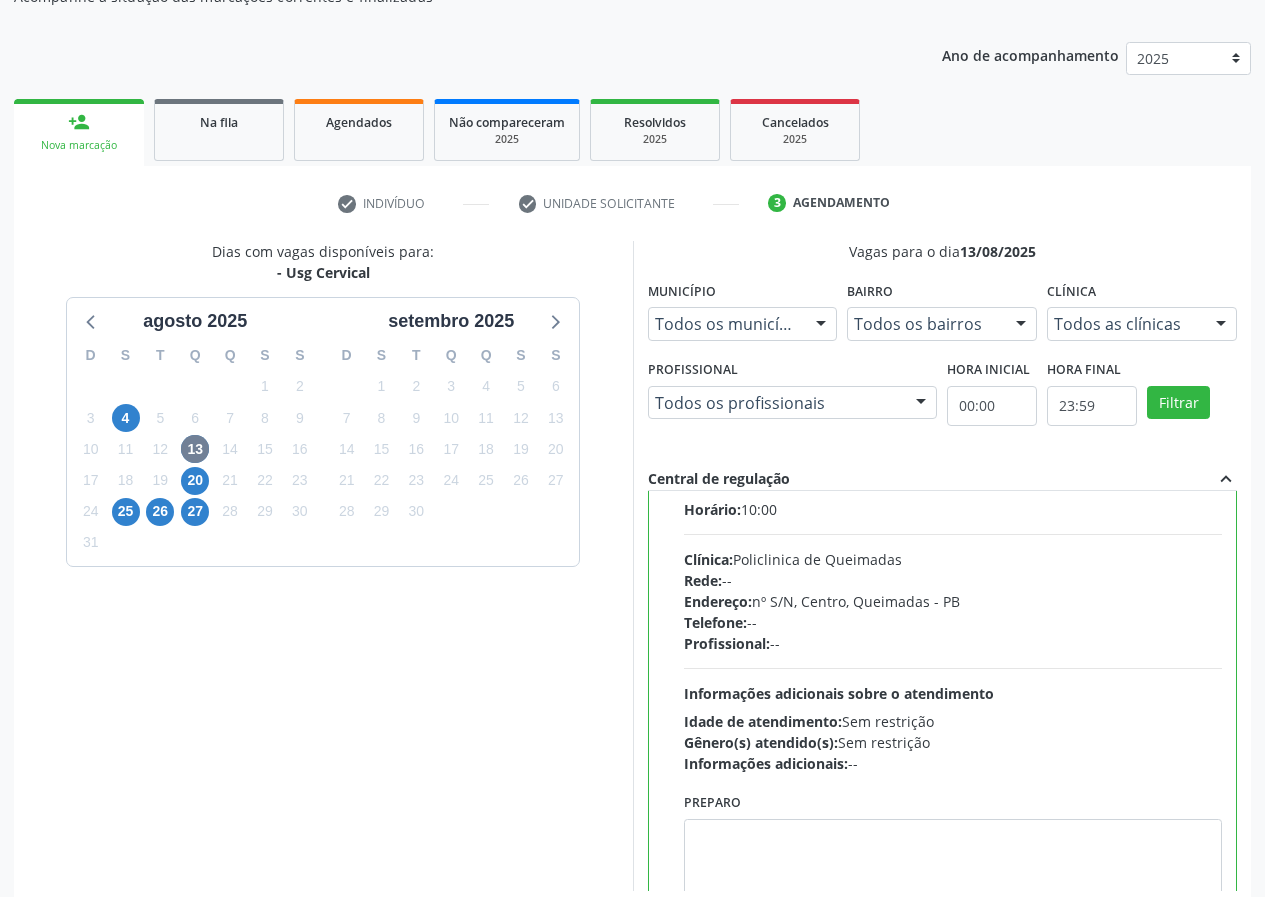 scroll, scrollTop: 99, scrollLeft: 0, axis: vertical 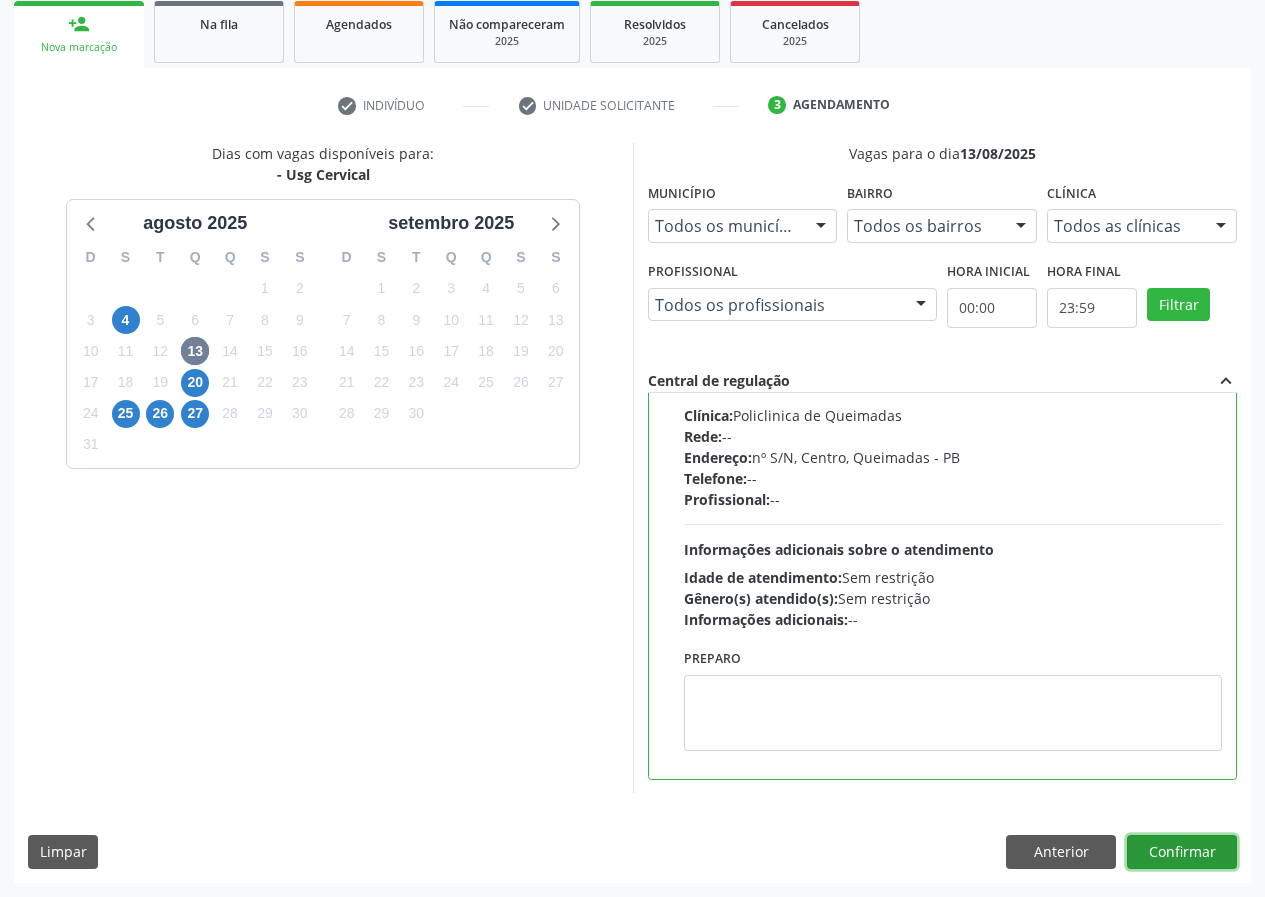 drag, startPoint x: 1170, startPoint y: 845, endPoint x: 683, endPoint y: 891, distance: 489.16766 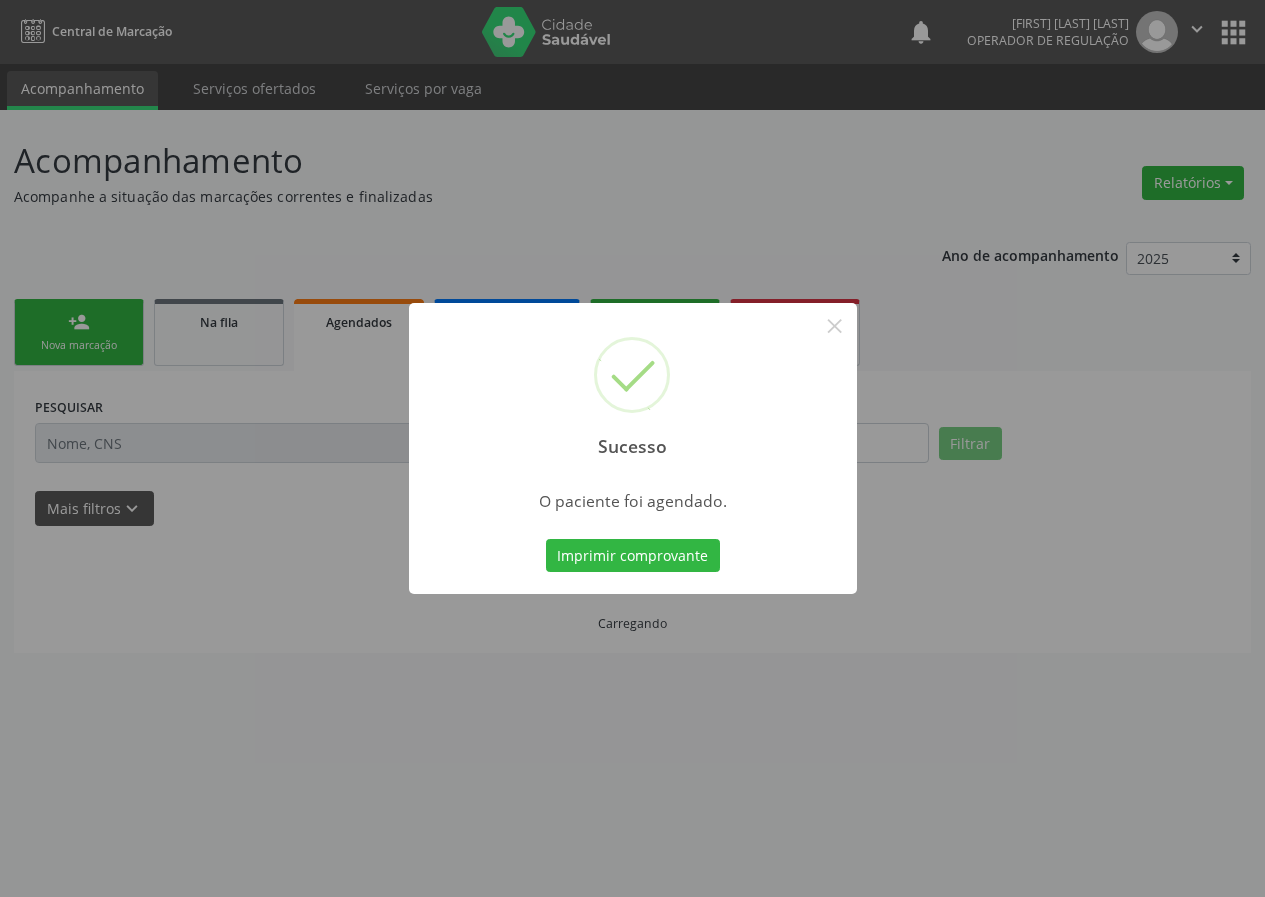 scroll, scrollTop: 0, scrollLeft: 0, axis: both 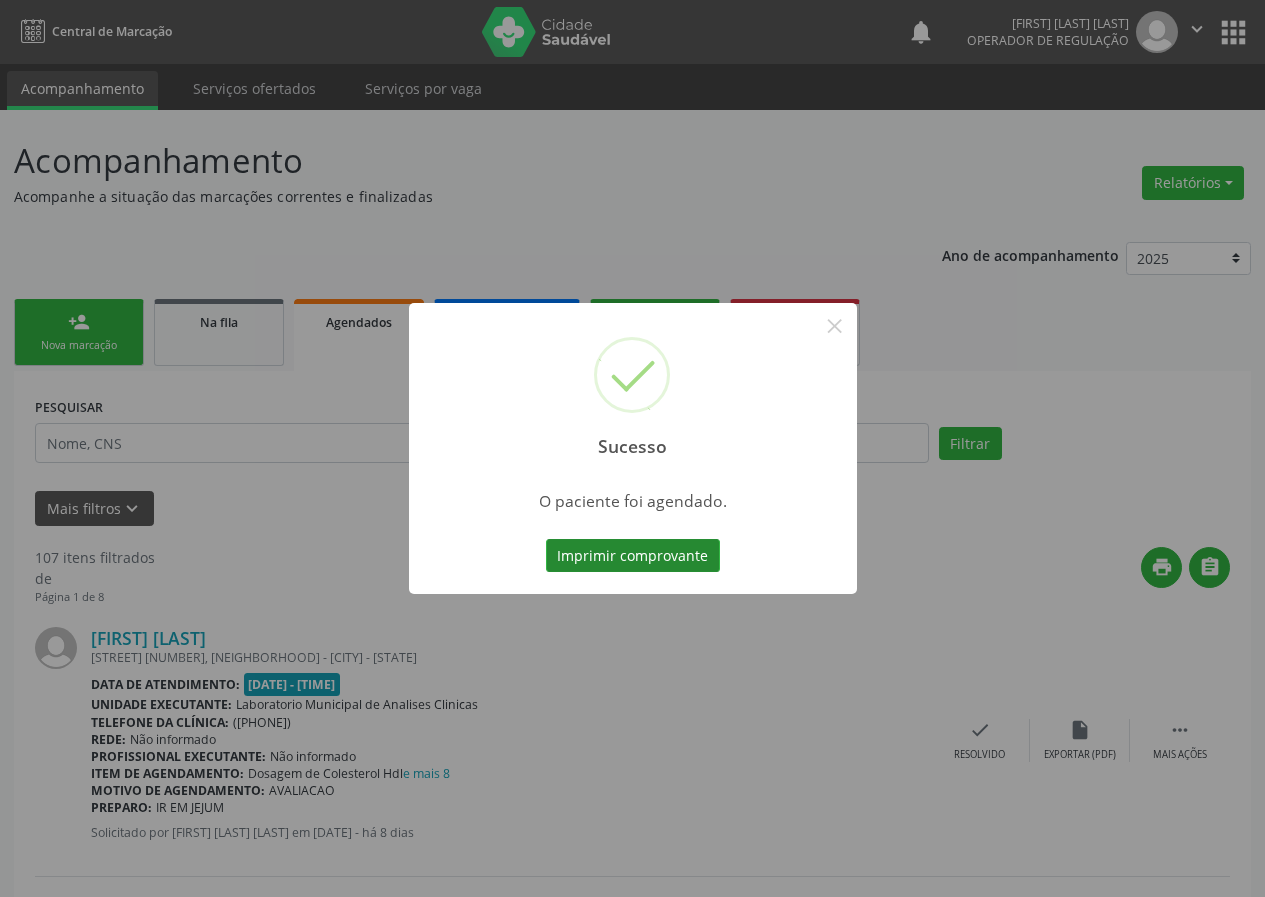 click on "Imprimir comprovante" at bounding box center [633, 556] 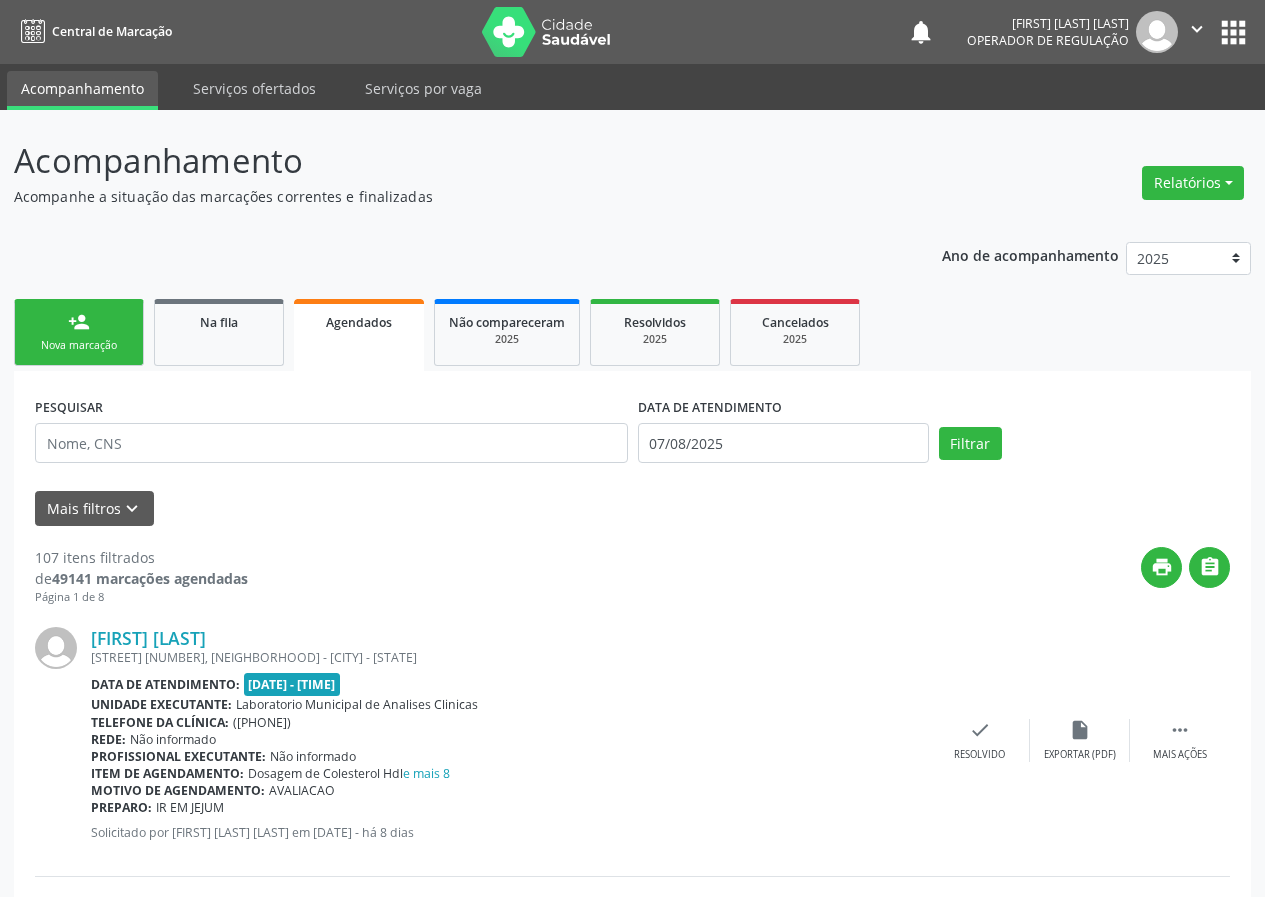 click on "Nova marcação" at bounding box center (79, 345) 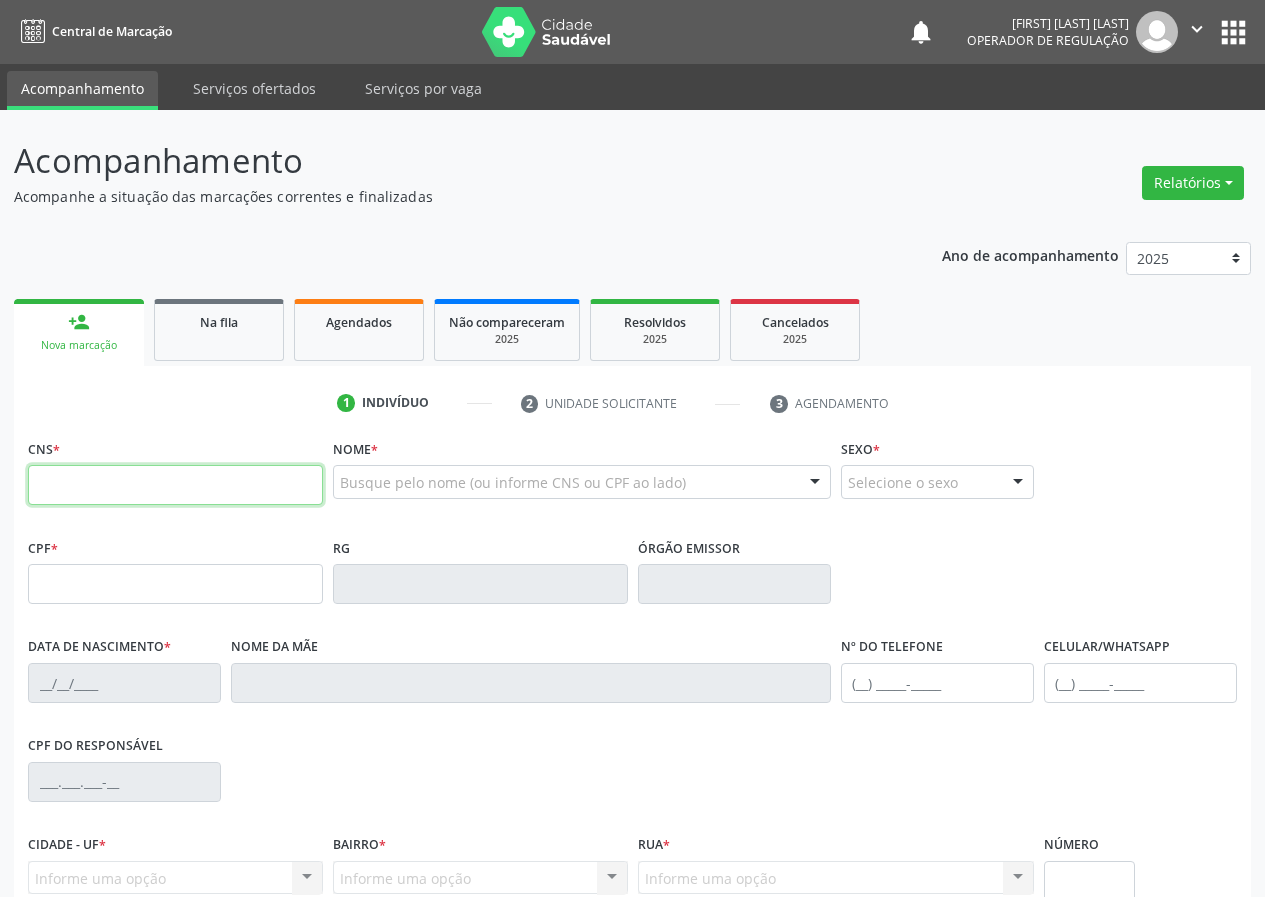 click at bounding box center (175, 485) 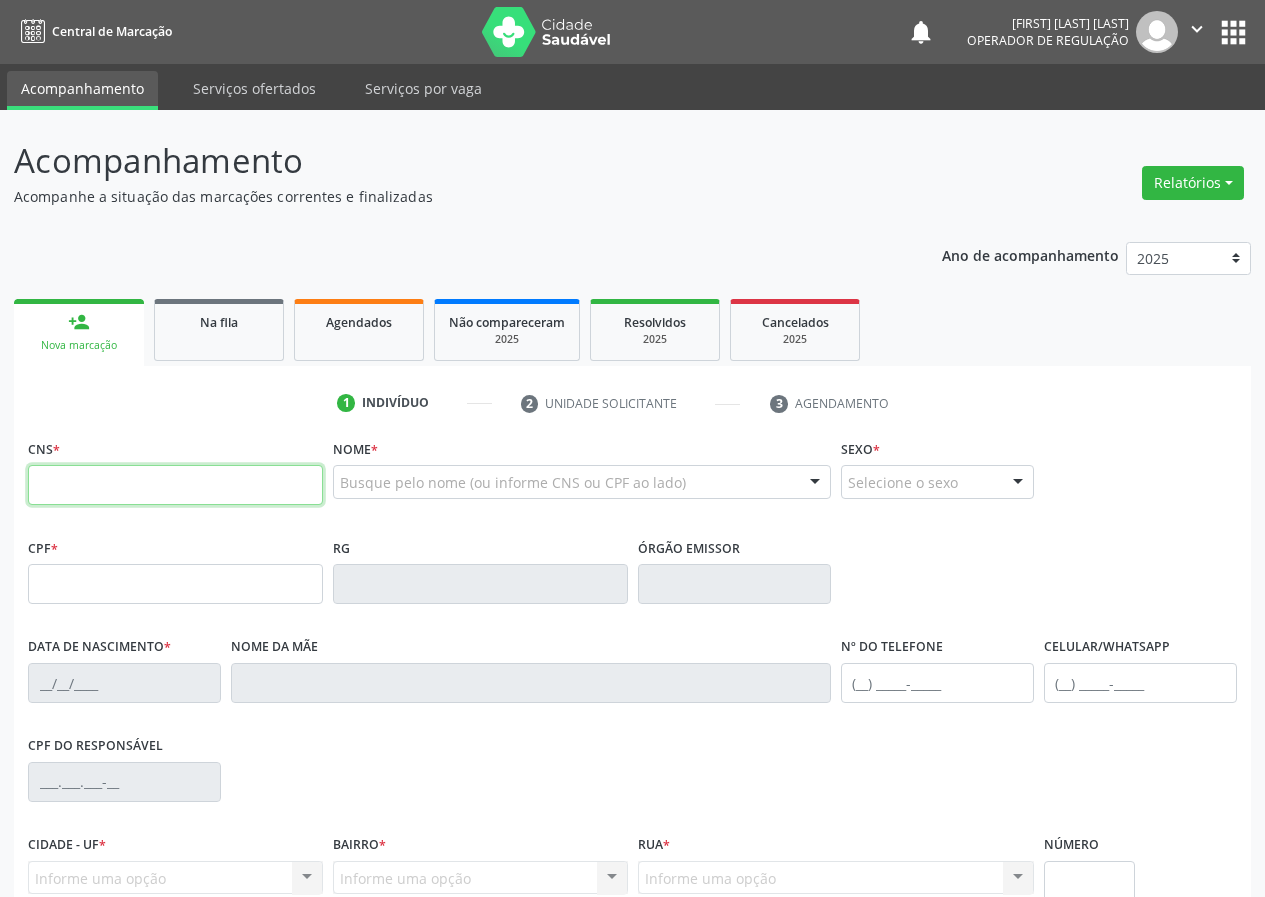 click at bounding box center (175, 485) 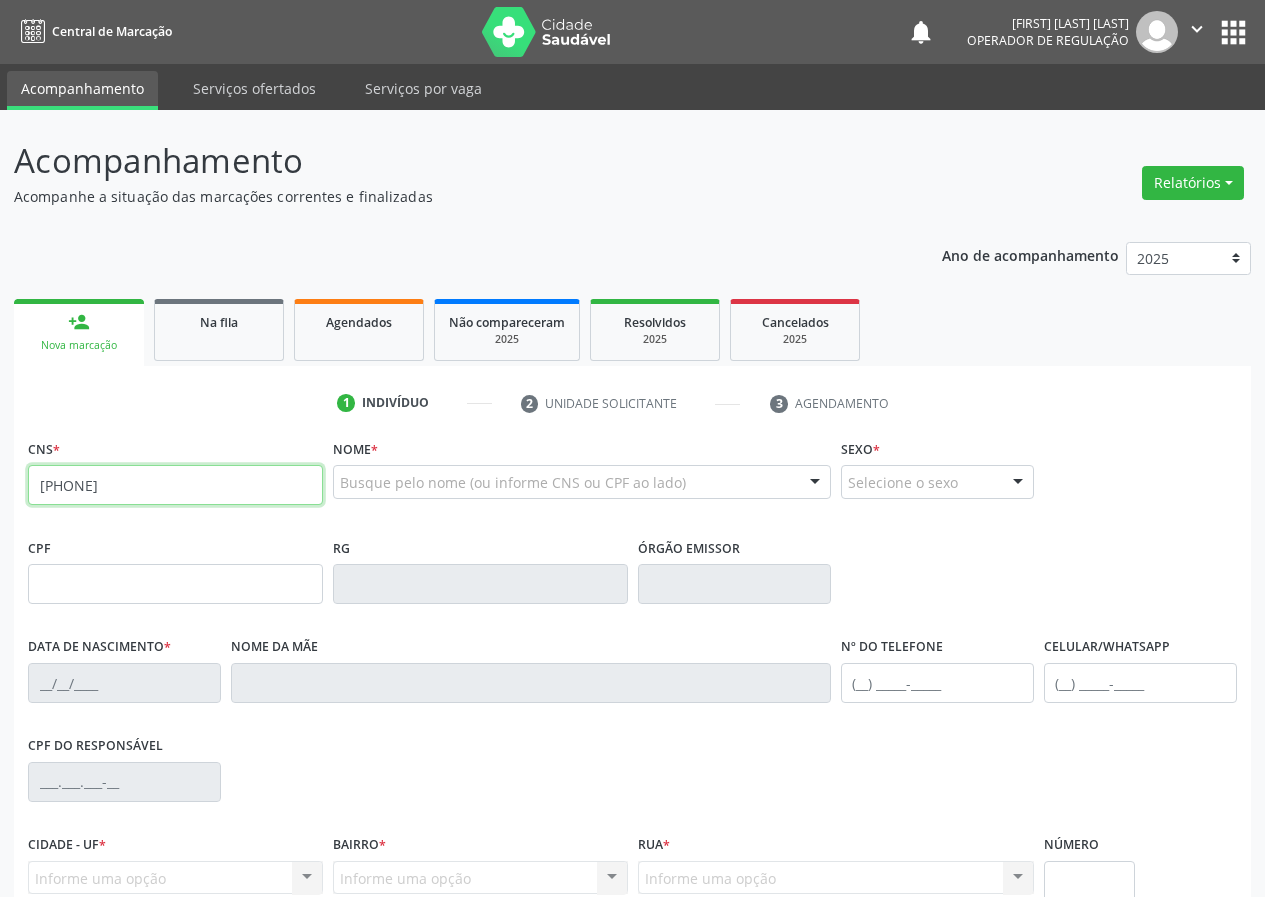 type on "708 0088 5516 2624" 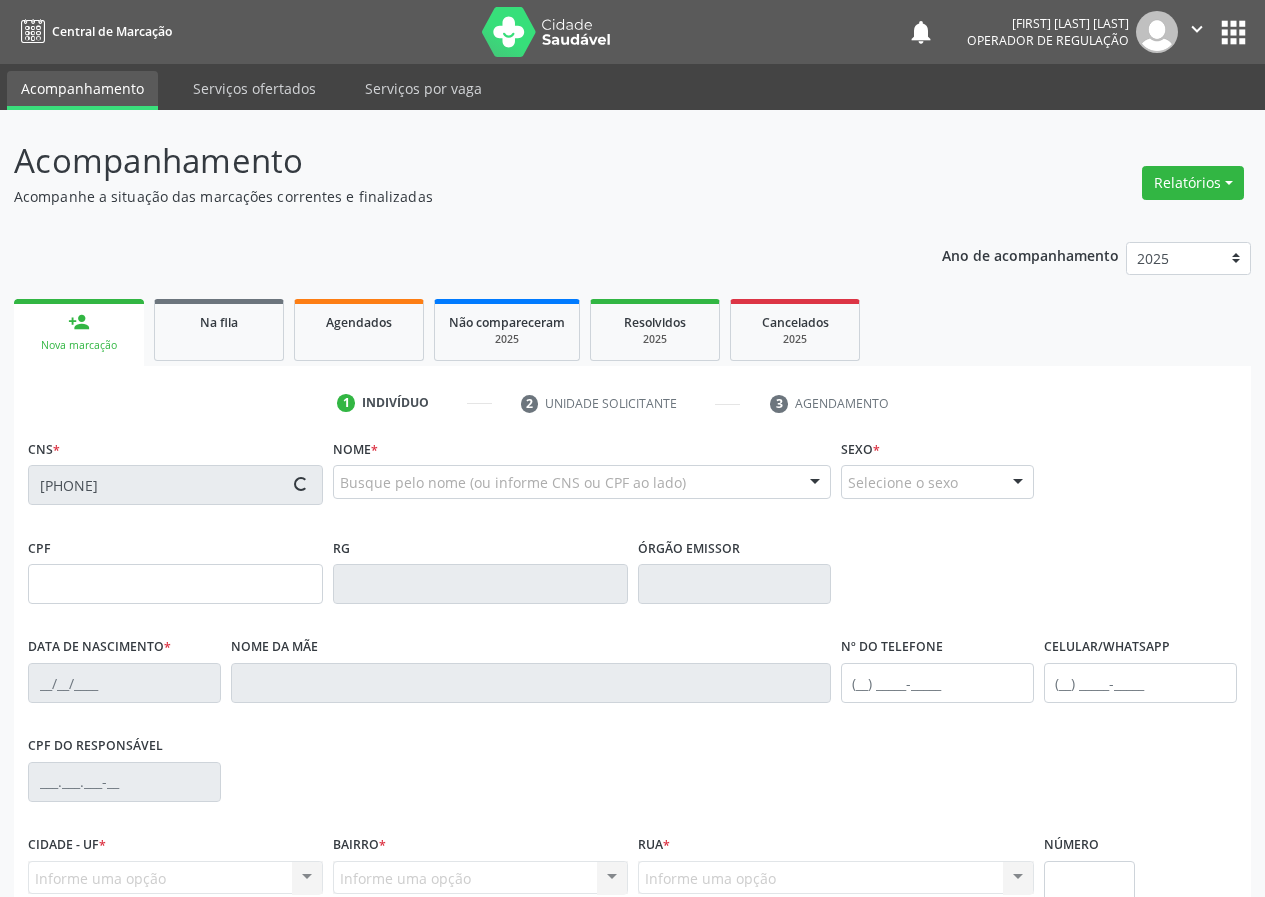 type on "373.867.604-00" 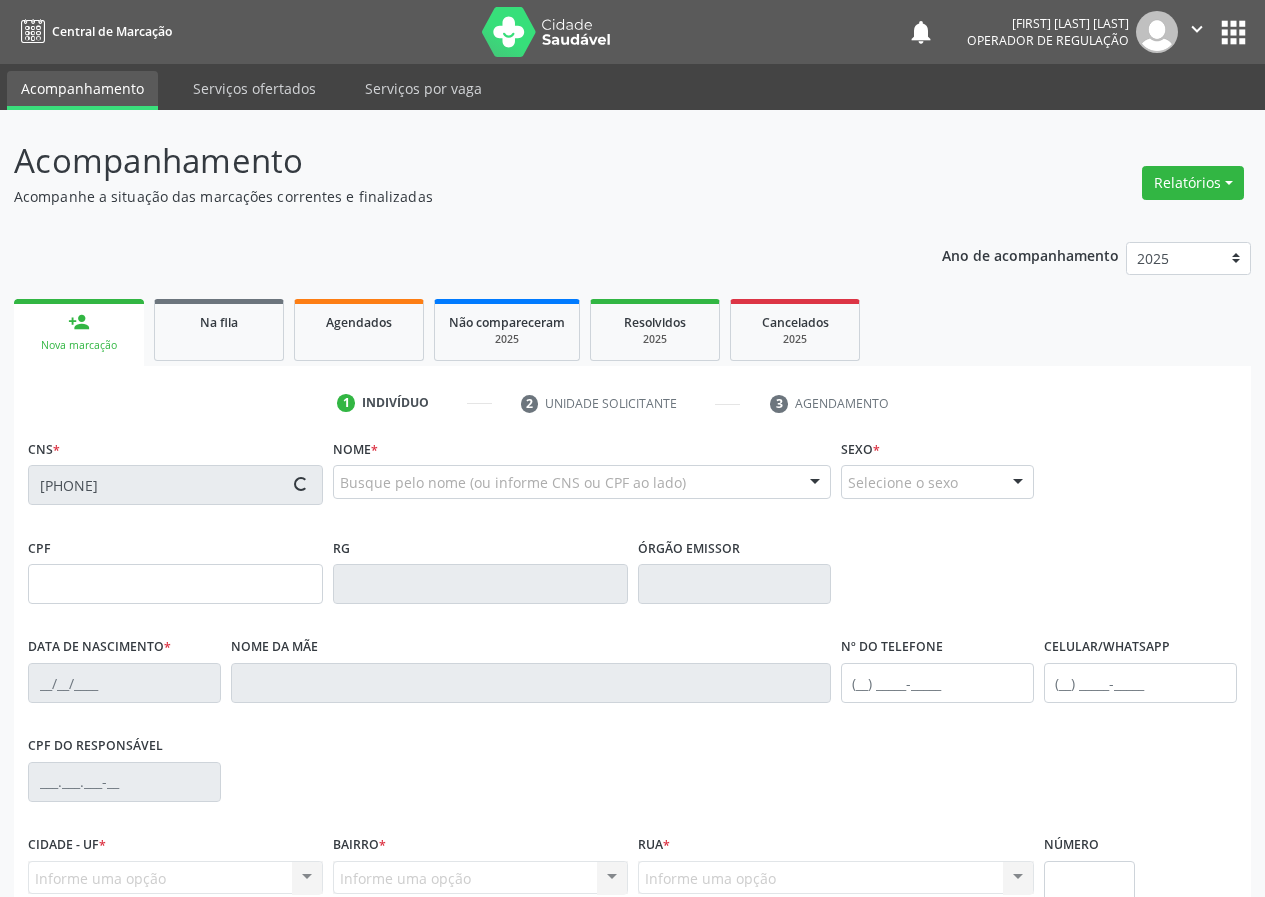 type on "03/10/1951" 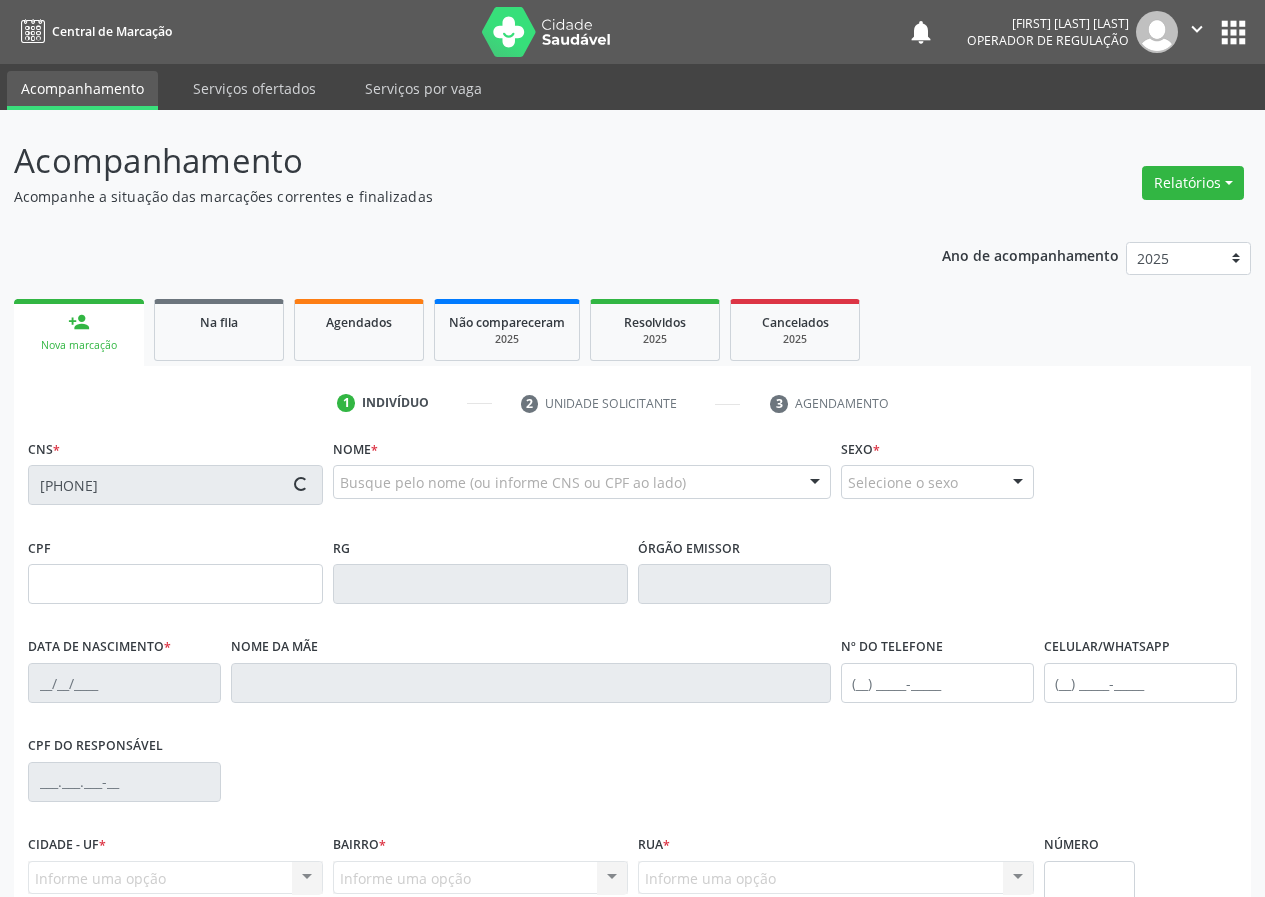 type on "Maria de Arruda Bezerra" 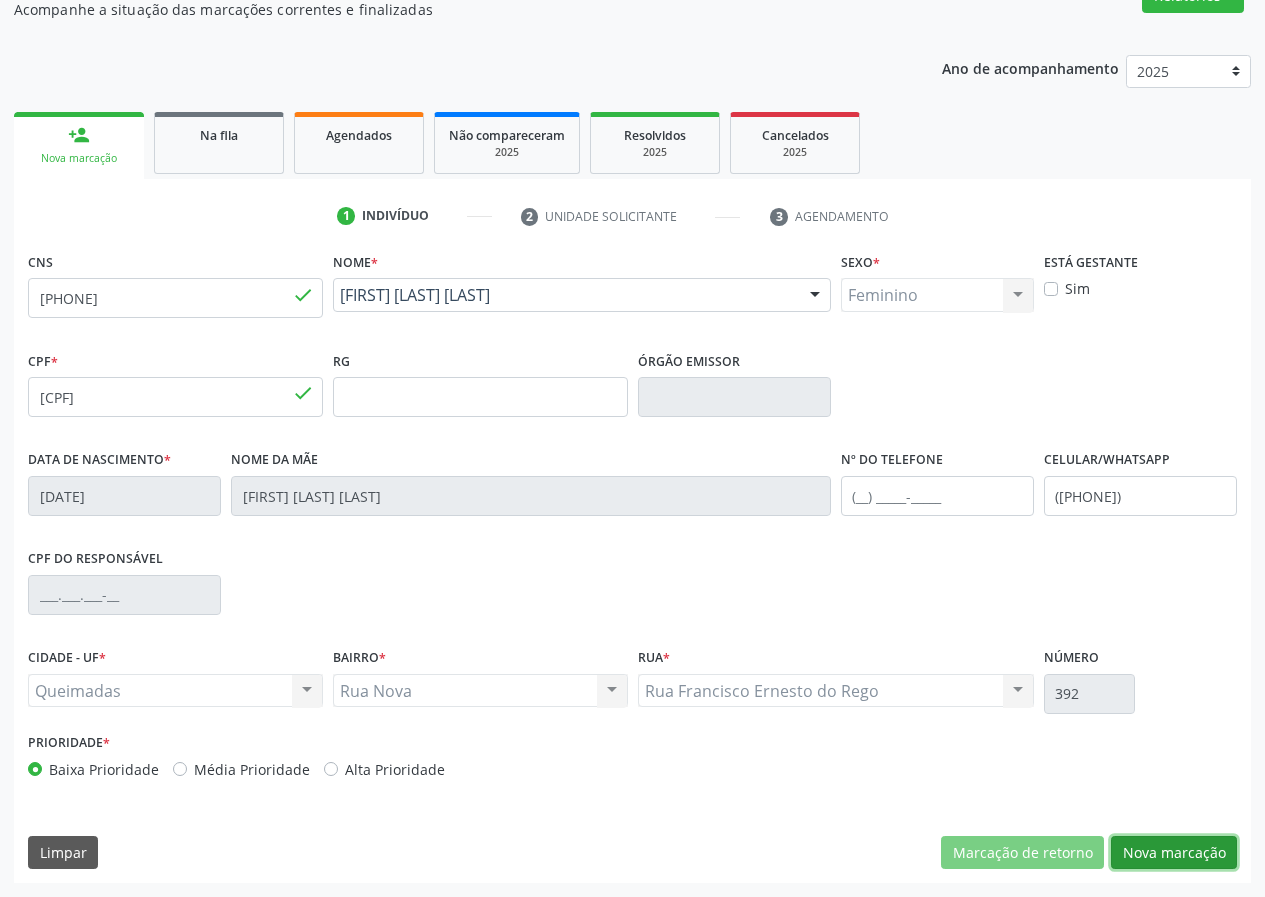 click on "Nova marcação" at bounding box center [1174, 853] 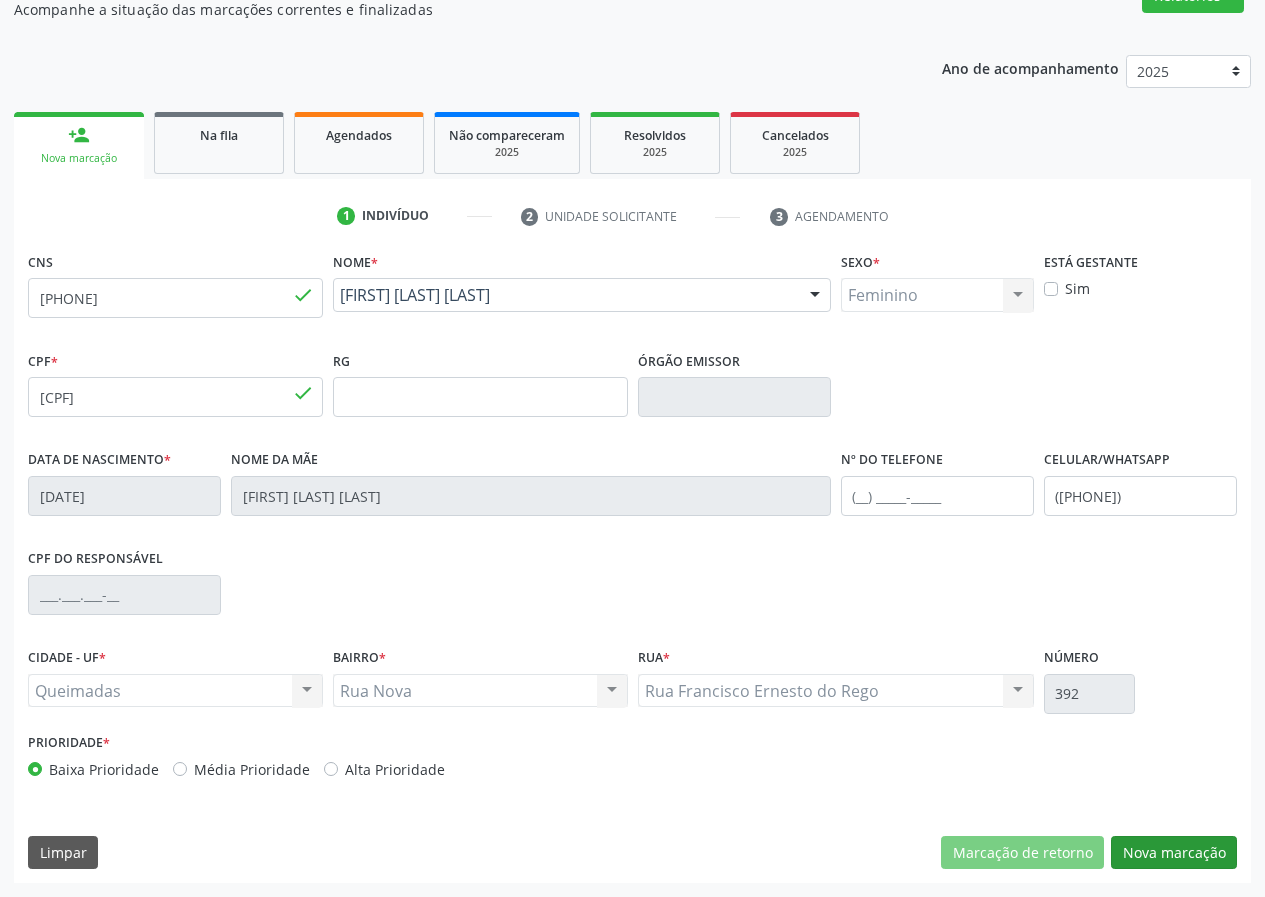 scroll, scrollTop: 9, scrollLeft: 0, axis: vertical 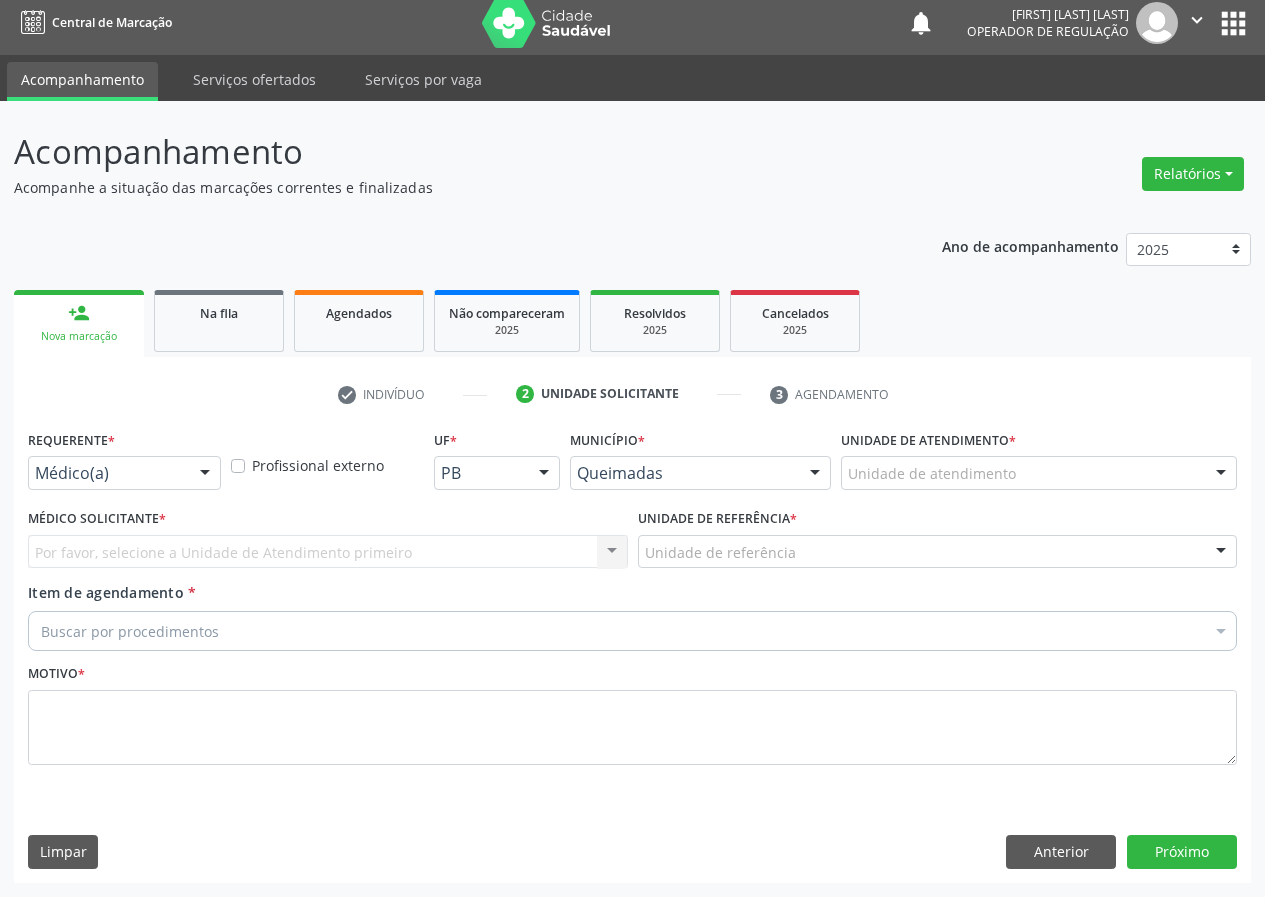 click at bounding box center (205, 474) 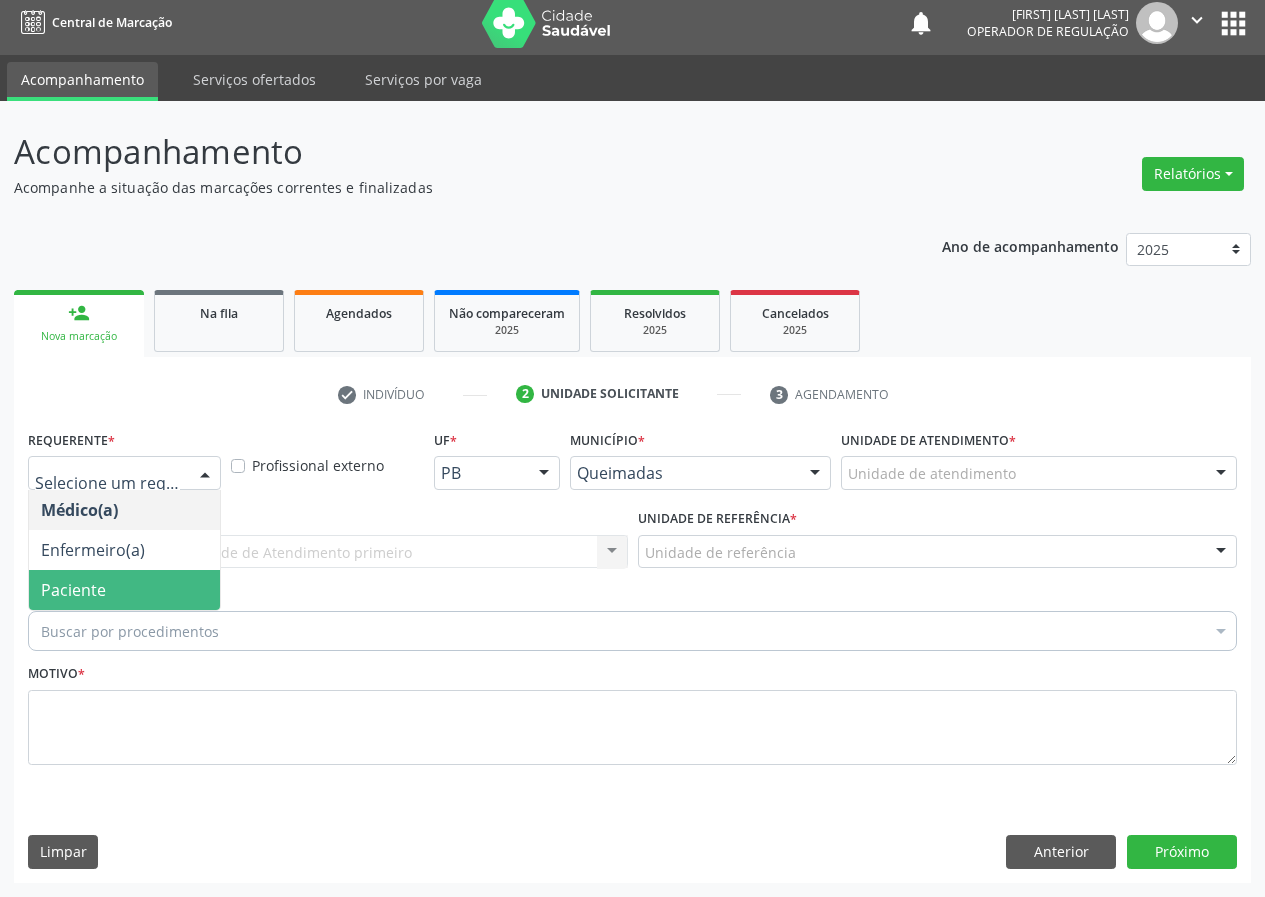 click on "Paciente" at bounding box center (124, 590) 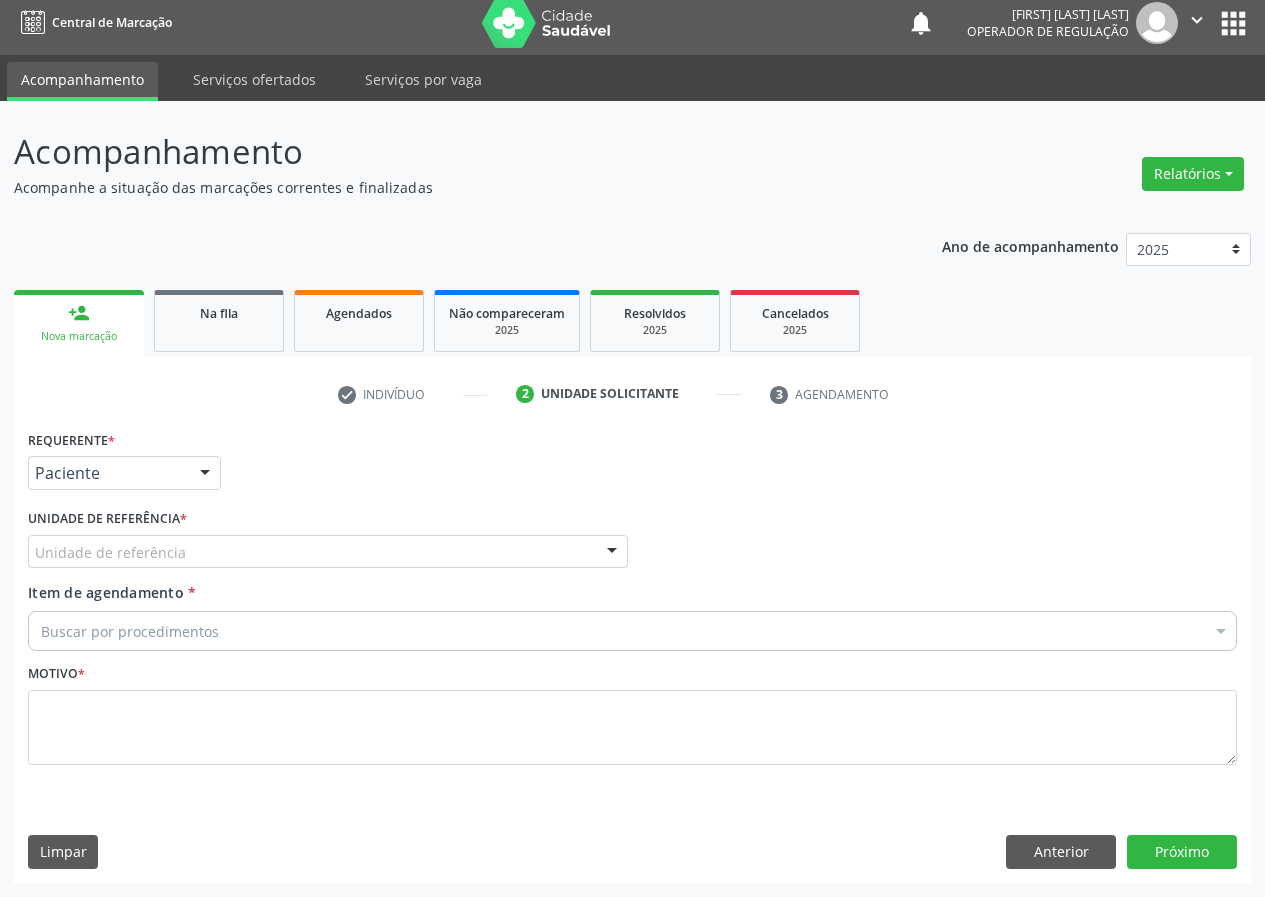 drag, startPoint x: 601, startPoint y: 550, endPoint x: 305, endPoint y: 671, distance: 319.7765 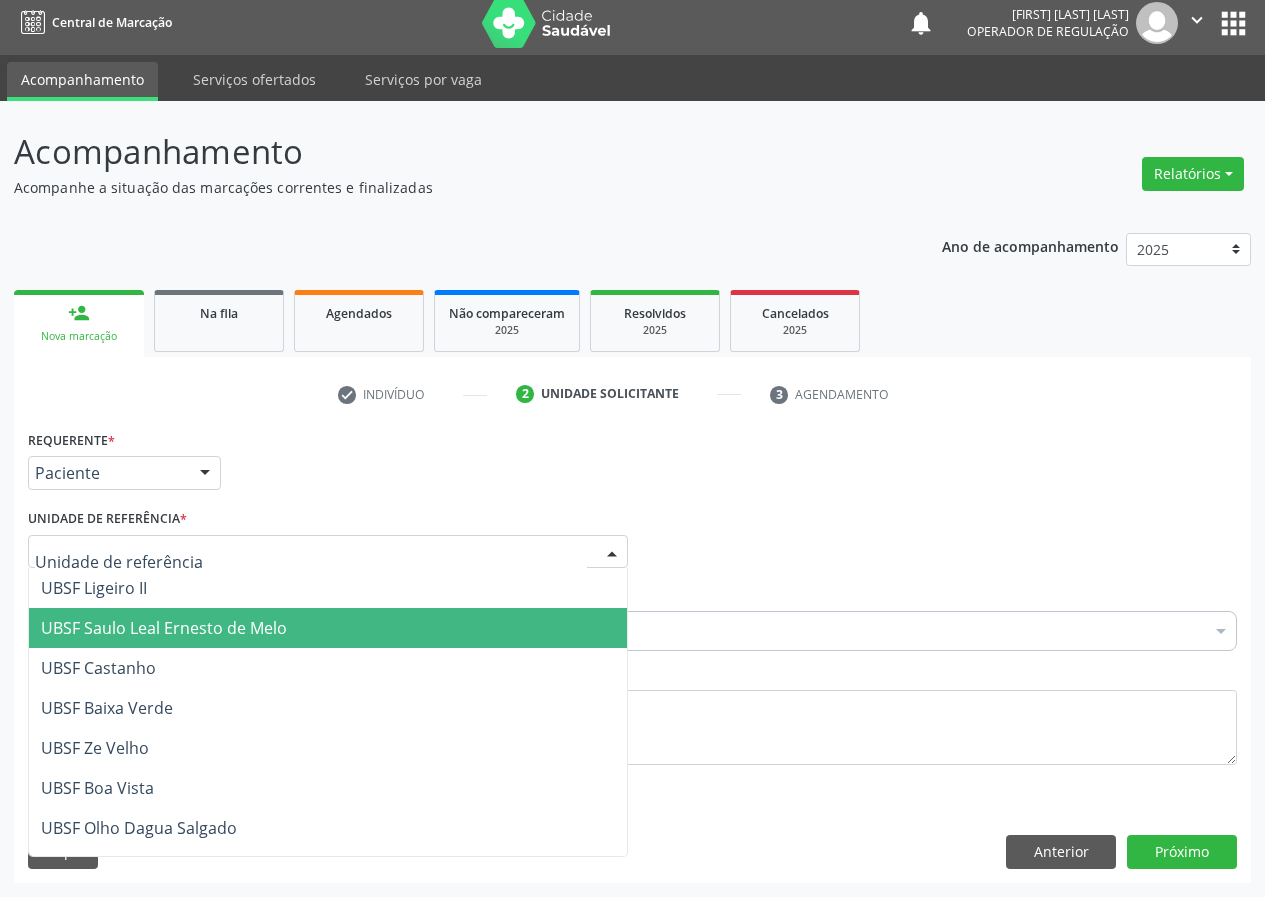 drag, startPoint x: 223, startPoint y: 618, endPoint x: 104, endPoint y: 628, distance: 119.419426 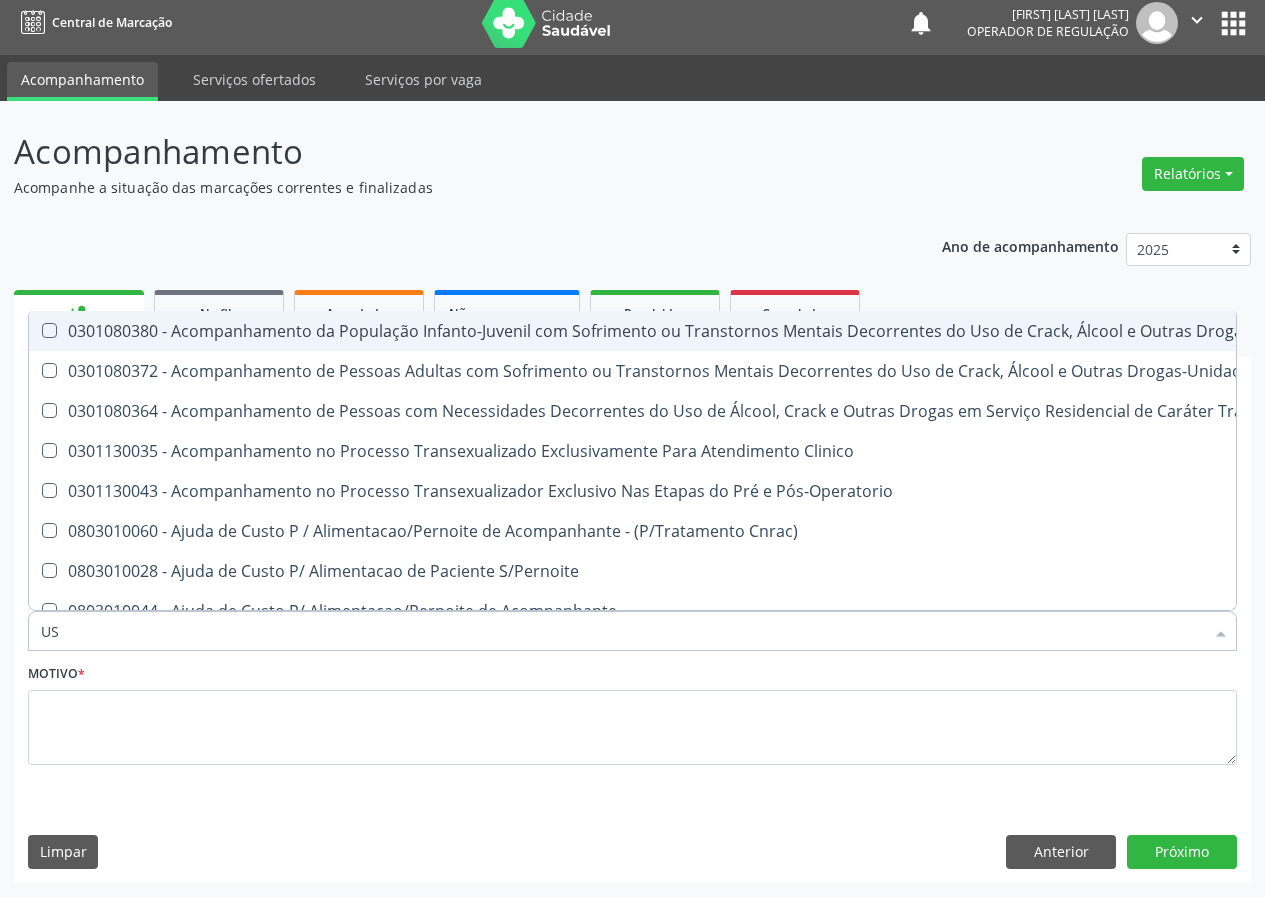 type on "USG" 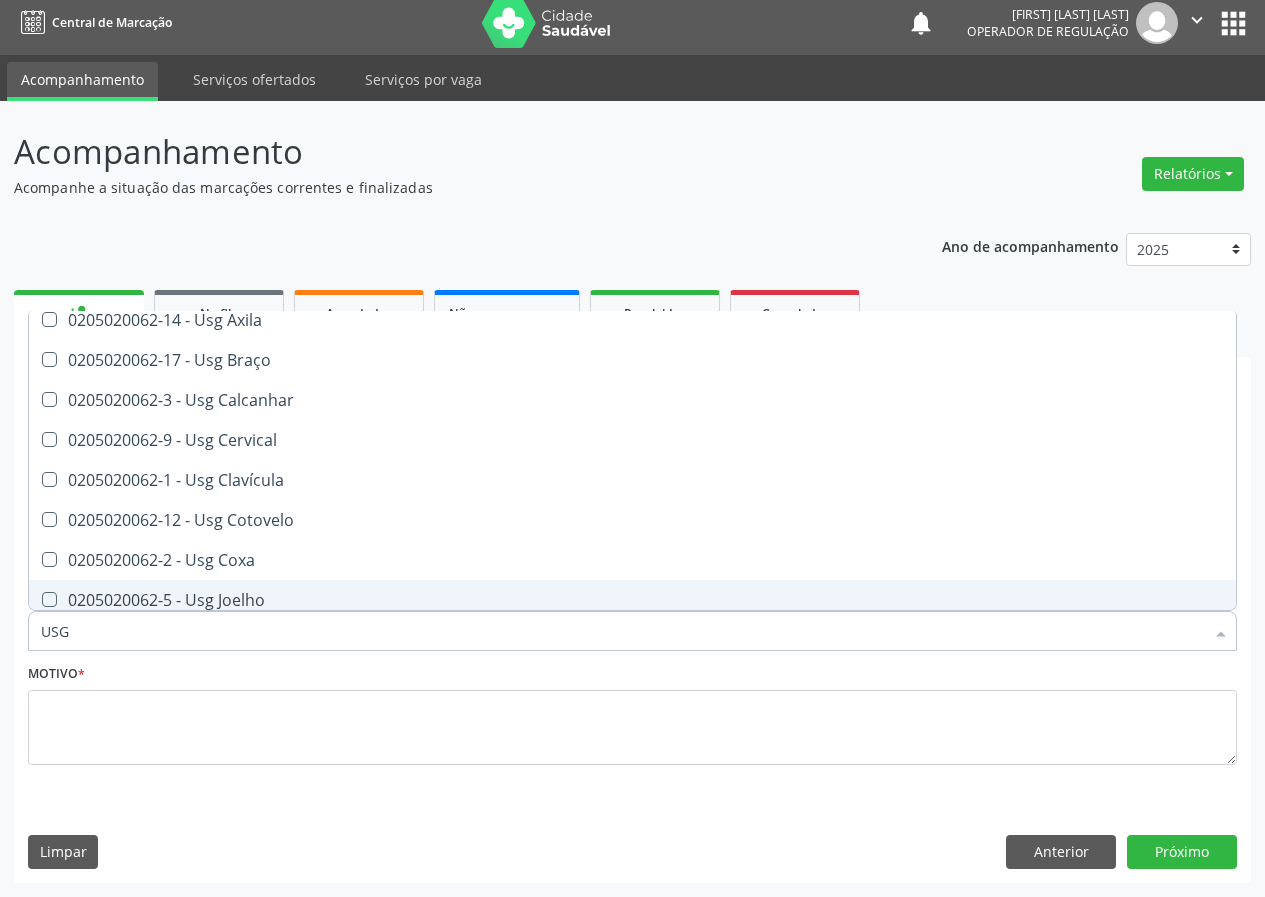 scroll, scrollTop: 0, scrollLeft: 0, axis: both 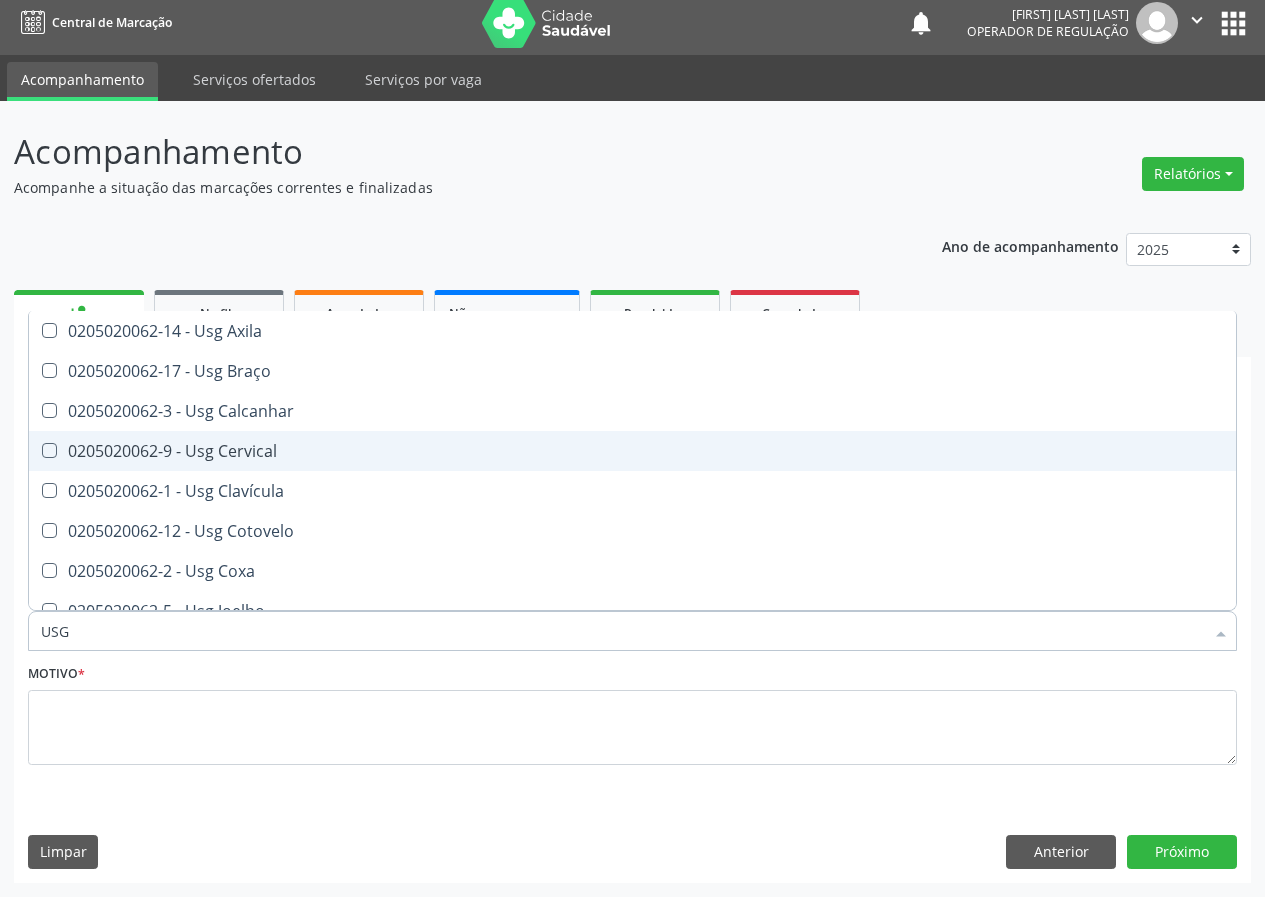 drag, startPoint x: 261, startPoint y: 450, endPoint x: 32, endPoint y: 627, distance: 289.43048 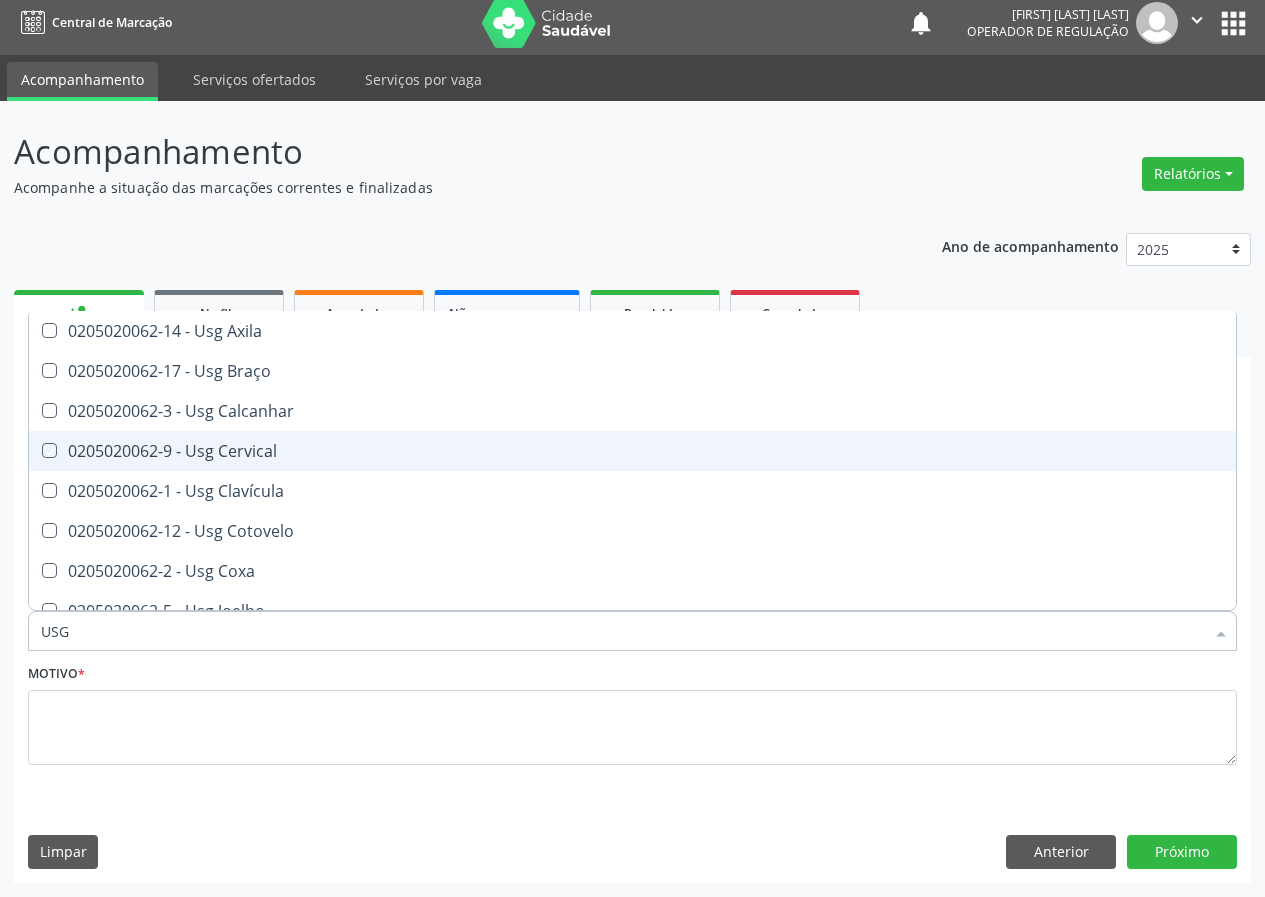 checkbox on "true" 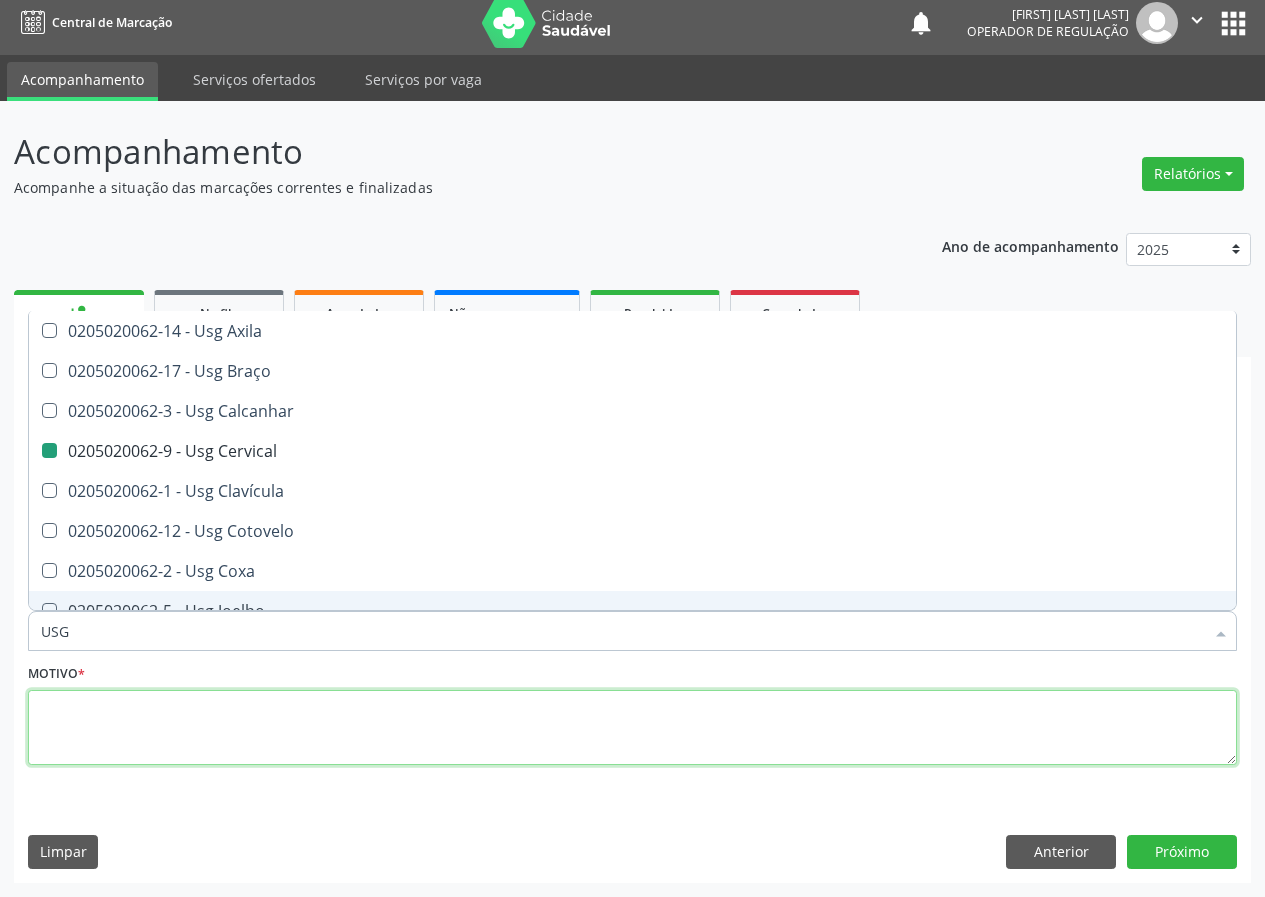 drag, startPoint x: 76, startPoint y: 728, endPoint x: 82, endPoint y: 718, distance: 11.661903 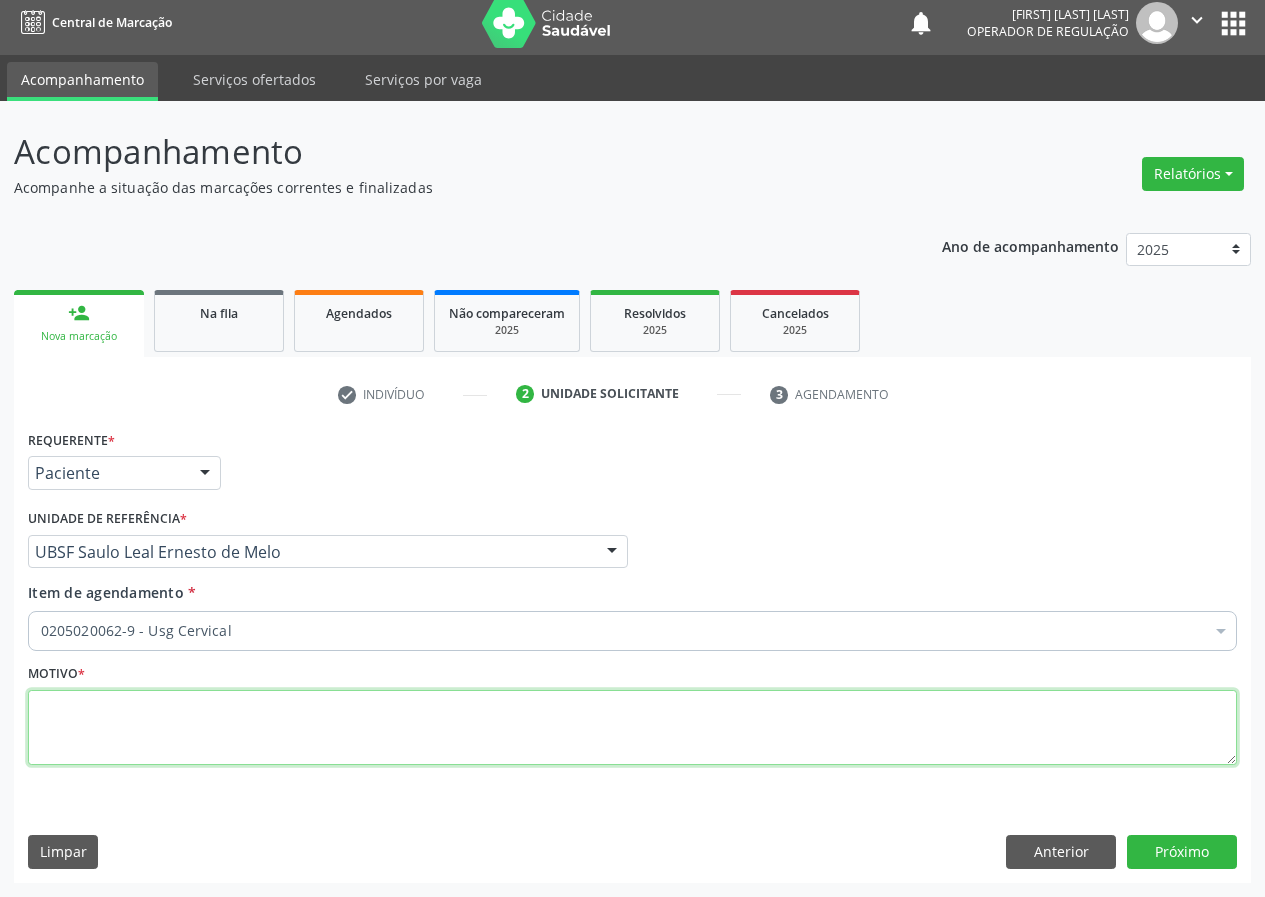 type on "V" 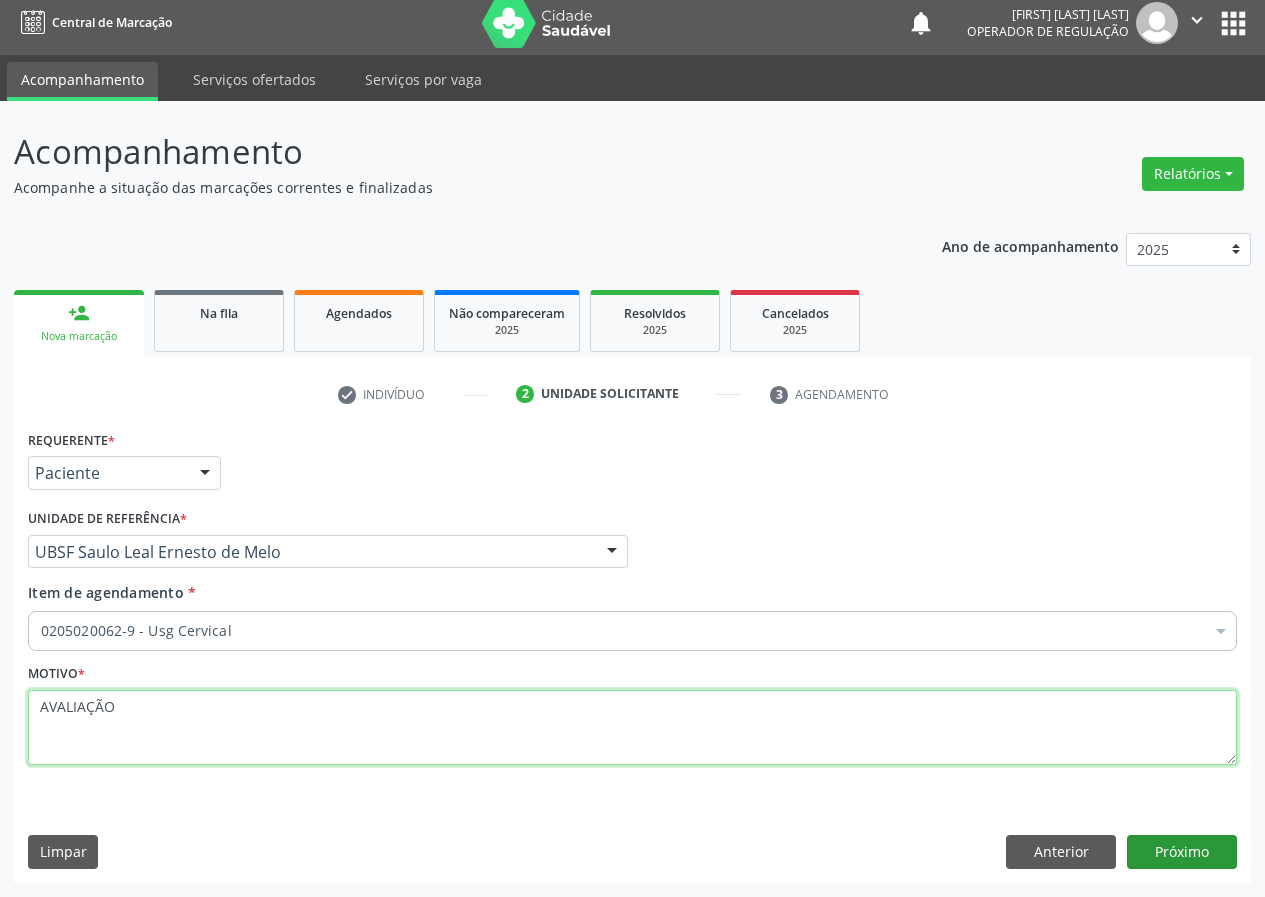 type on "AVALIAÇÃO" 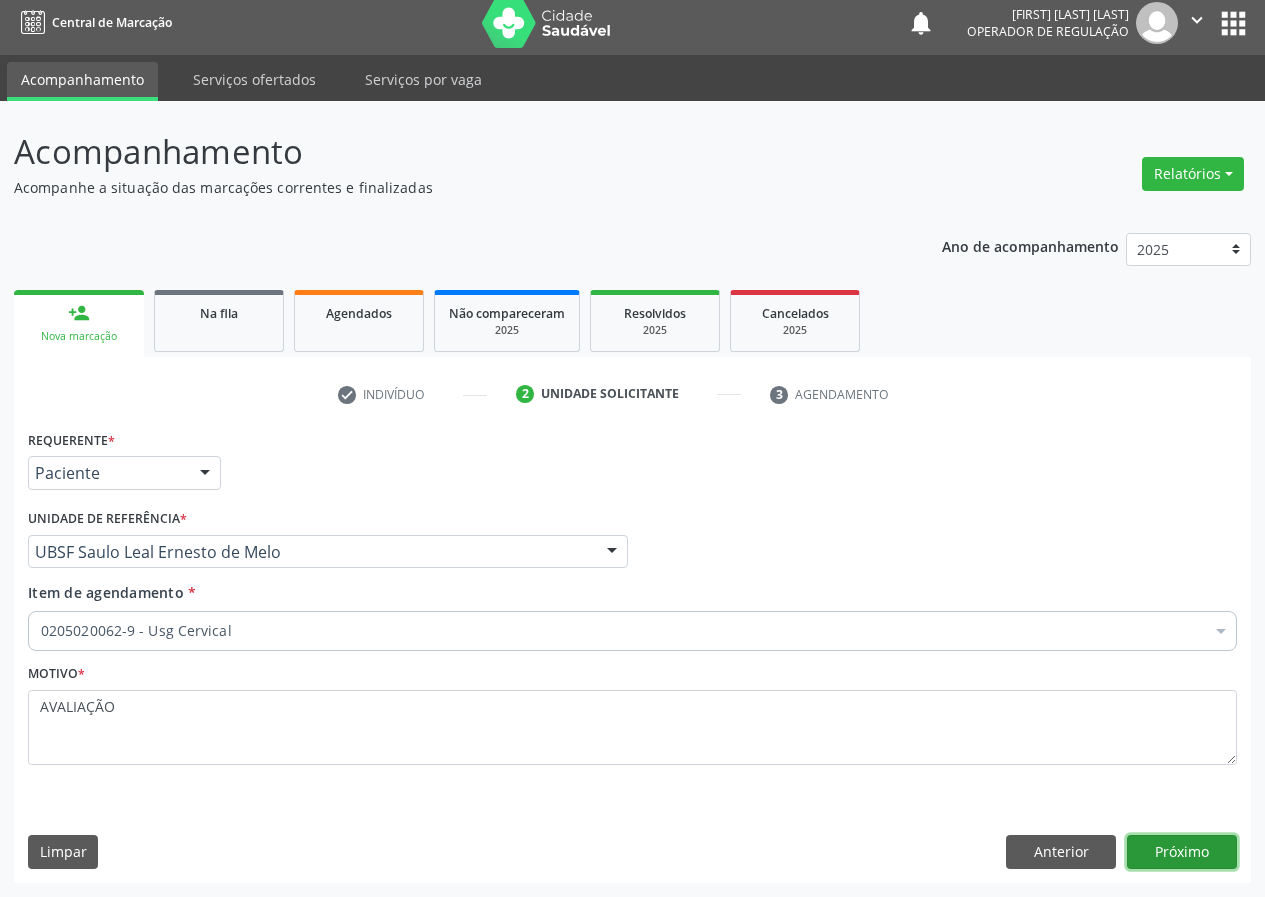 click on "Próximo" at bounding box center [1182, 852] 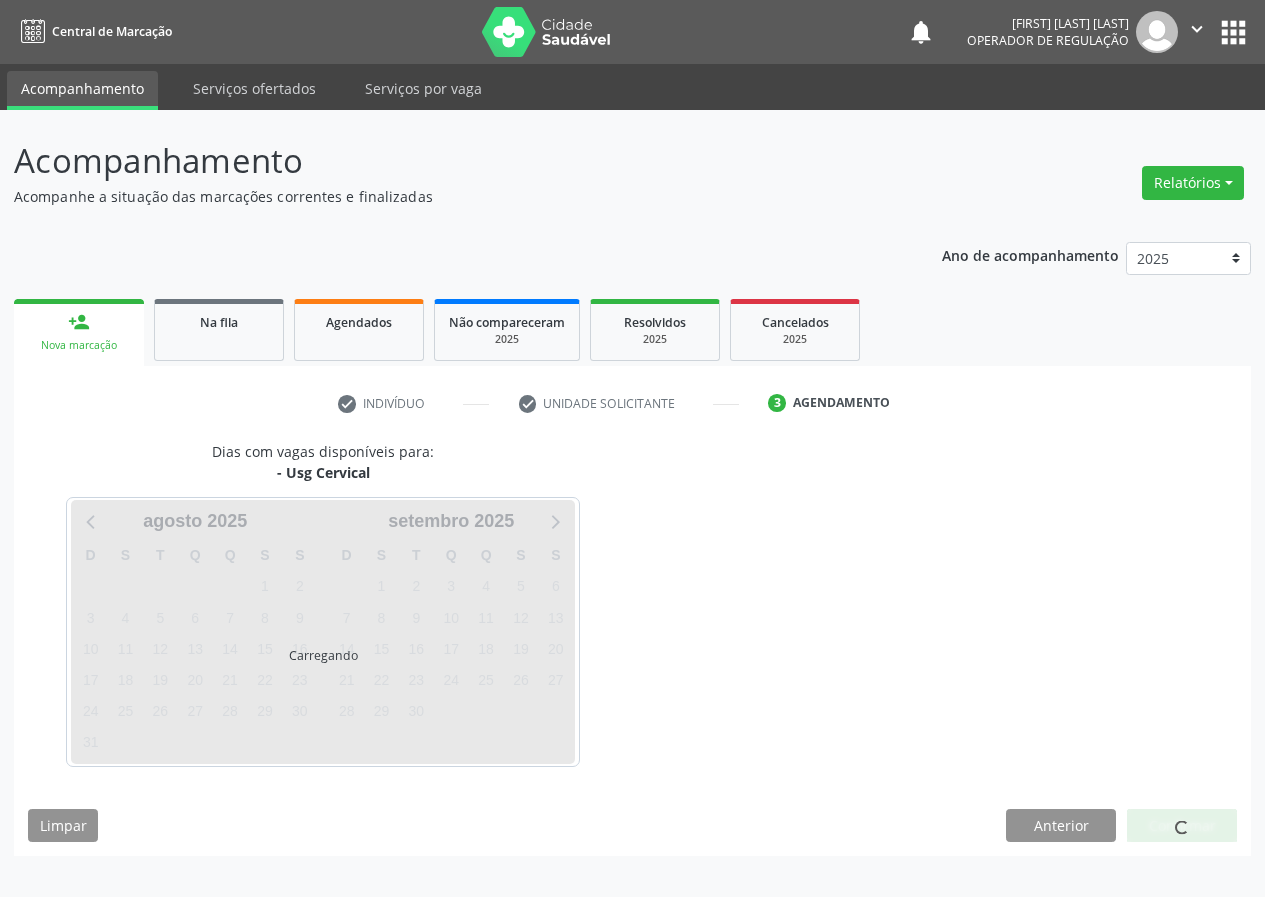 scroll, scrollTop: 0, scrollLeft: 0, axis: both 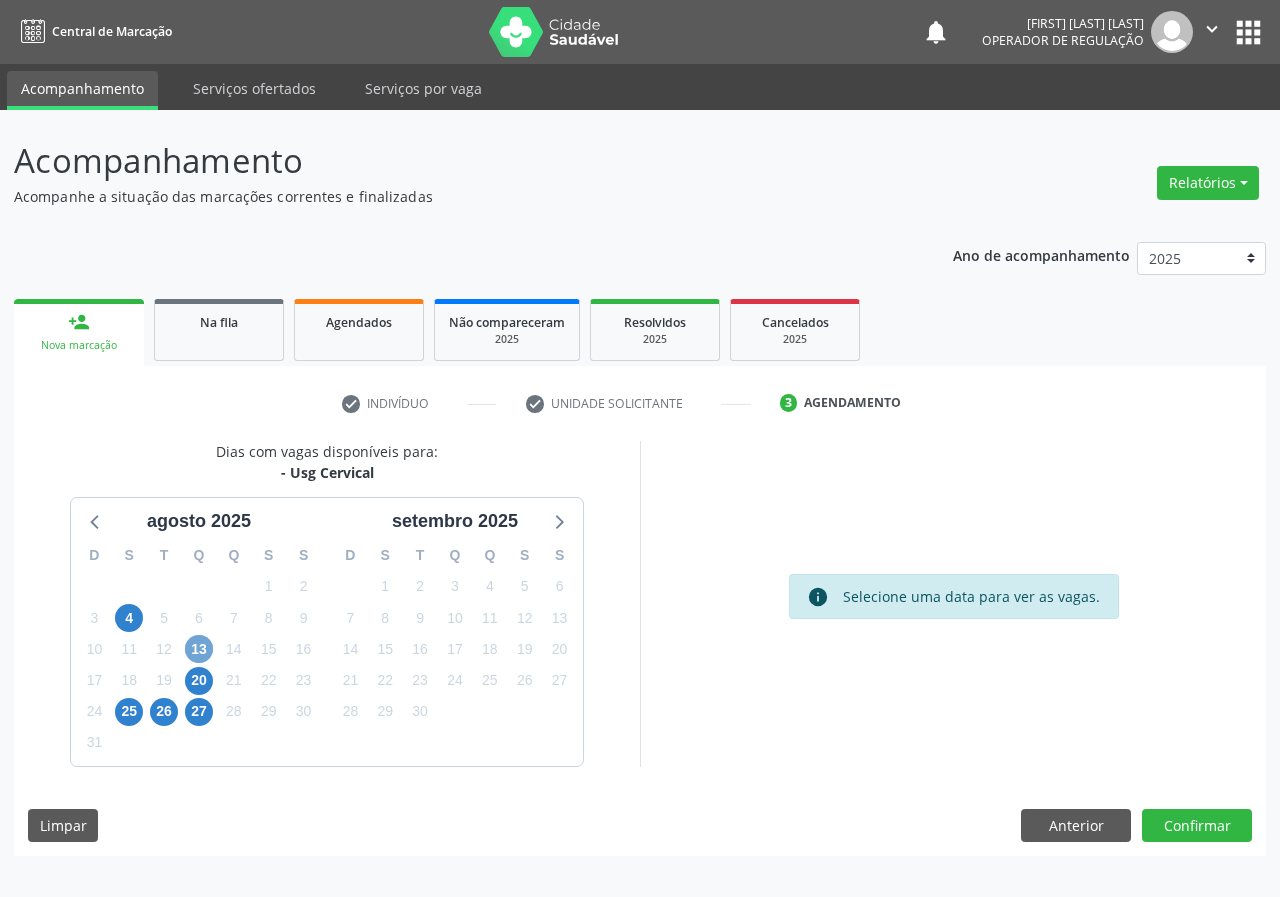 click on "13" at bounding box center [199, 649] 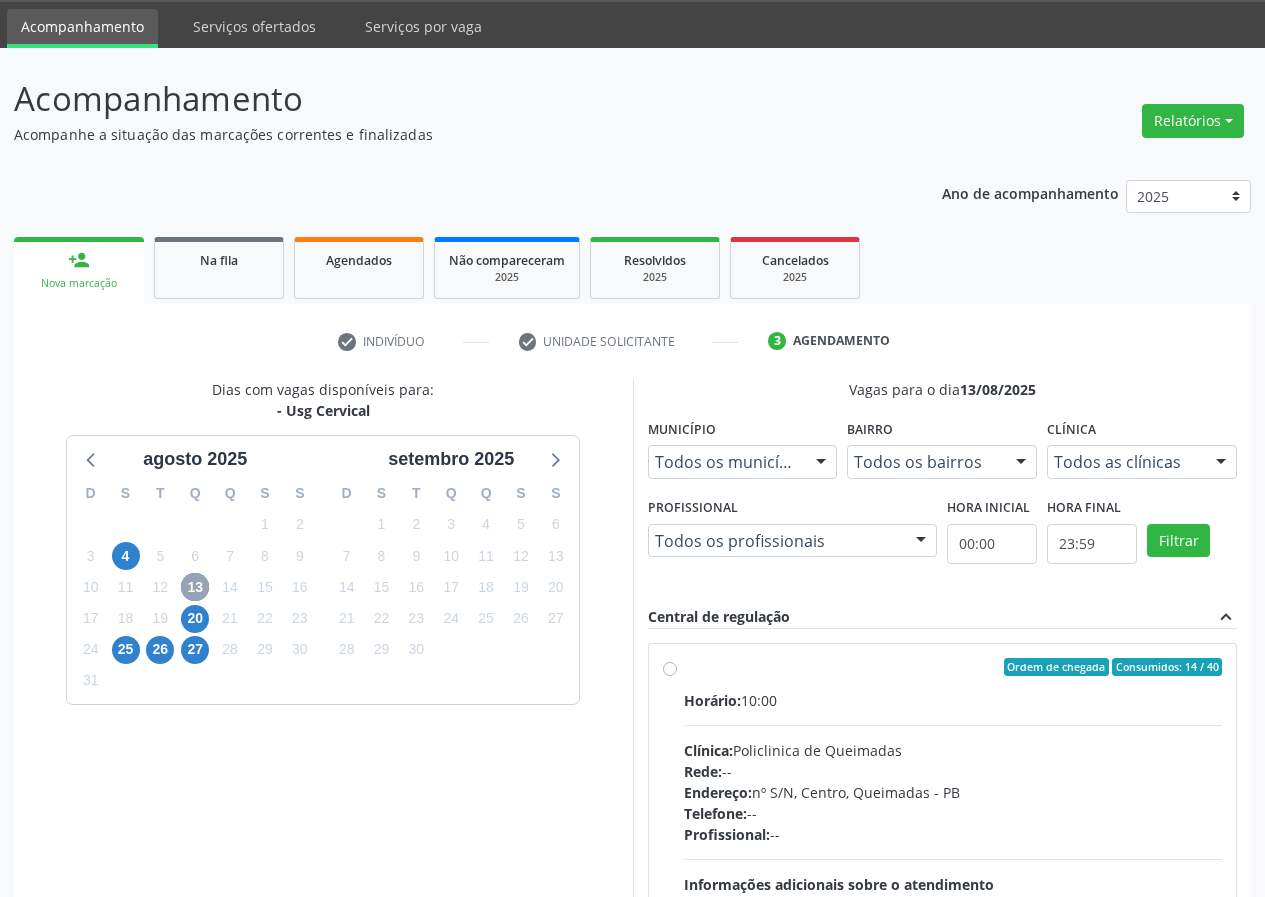 scroll, scrollTop: 262, scrollLeft: 0, axis: vertical 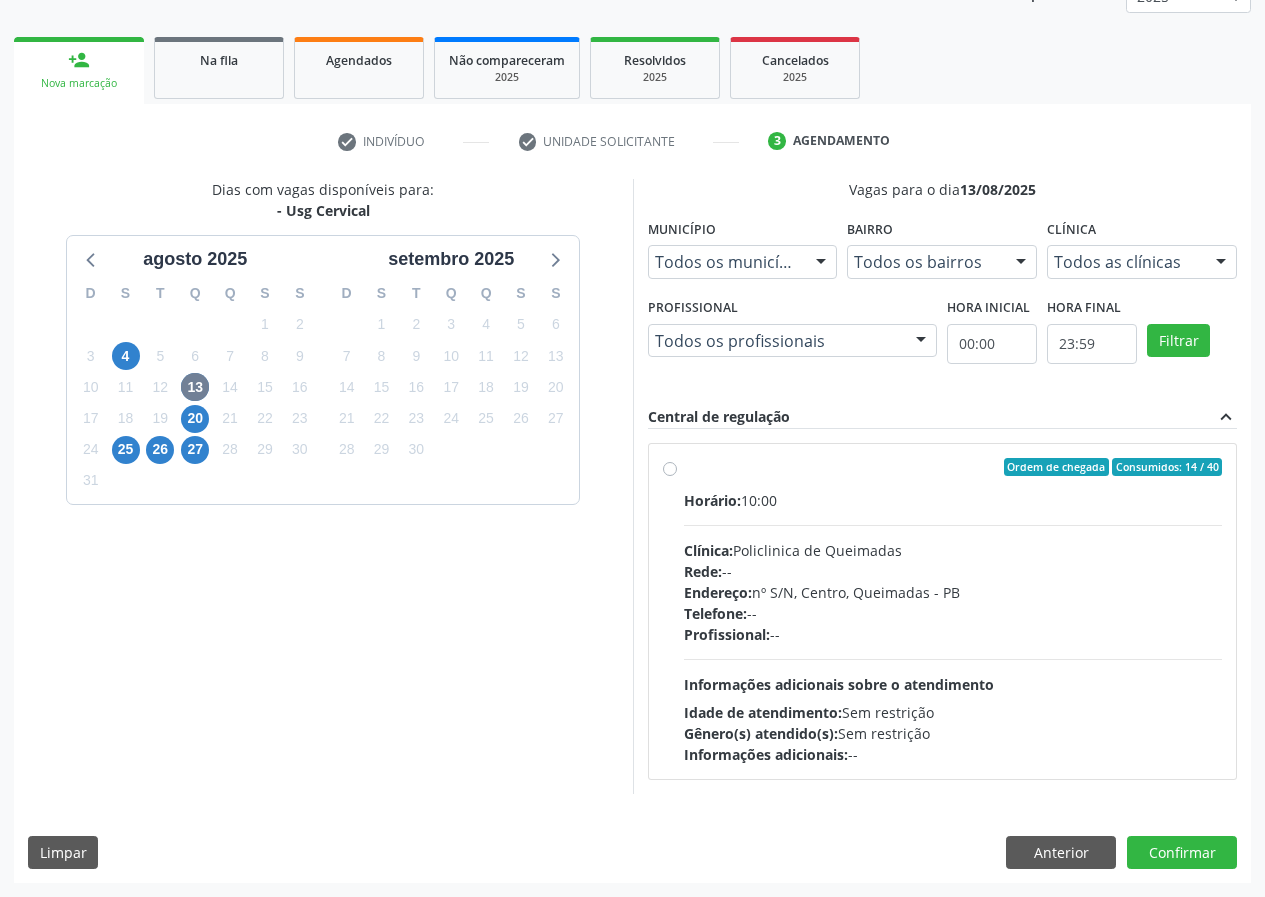 click on "Ordem de chegada
Consumidos: 14 / 40
Horário:   10:00
Clínica:  Policlinica de Queimadas
Rede:
--
Endereço:   nº S/N, Centro, Queimadas - PB
Telefone:   --
Profissional:
--
Informações adicionais sobre o atendimento
Idade de atendimento:
Sem restrição
Gênero(s) atendido(s):
Sem restrição
Informações adicionais:
--" at bounding box center [953, 611] 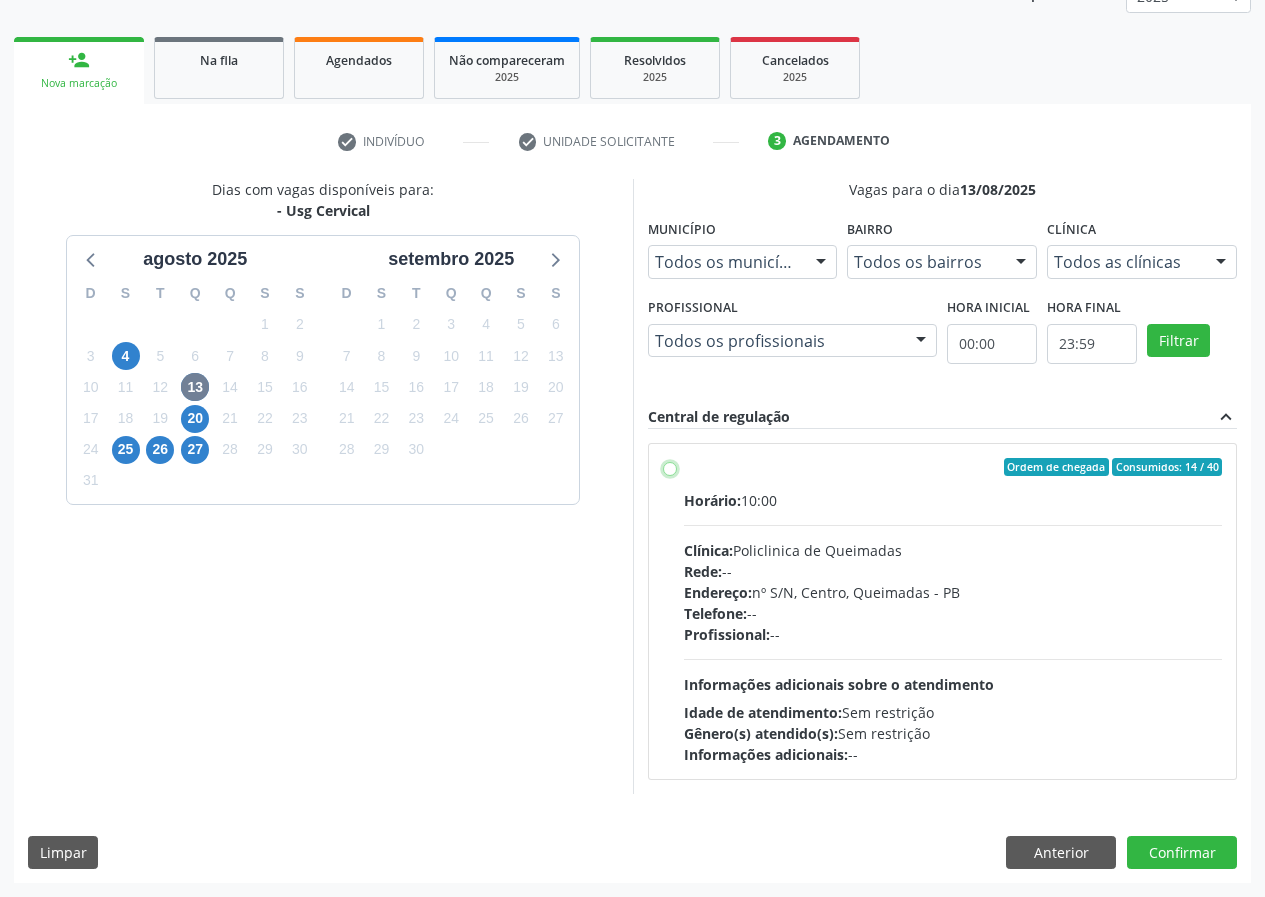 click on "Ordem de chegada
Consumidos: 14 / 40
Horário:   10:00
Clínica:  Policlinica de Queimadas
Rede:
--
Endereço:   nº S/N, Centro, Queimadas - PB
Telefone:   --
Profissional:
--
Informações adicionais sobre o atendimento
Idade de atendimento:
Sem restrição
Gênero(s) atendido(s):
Sem restrição
Informações adicionais:
--" at bounding box center [670, 467] 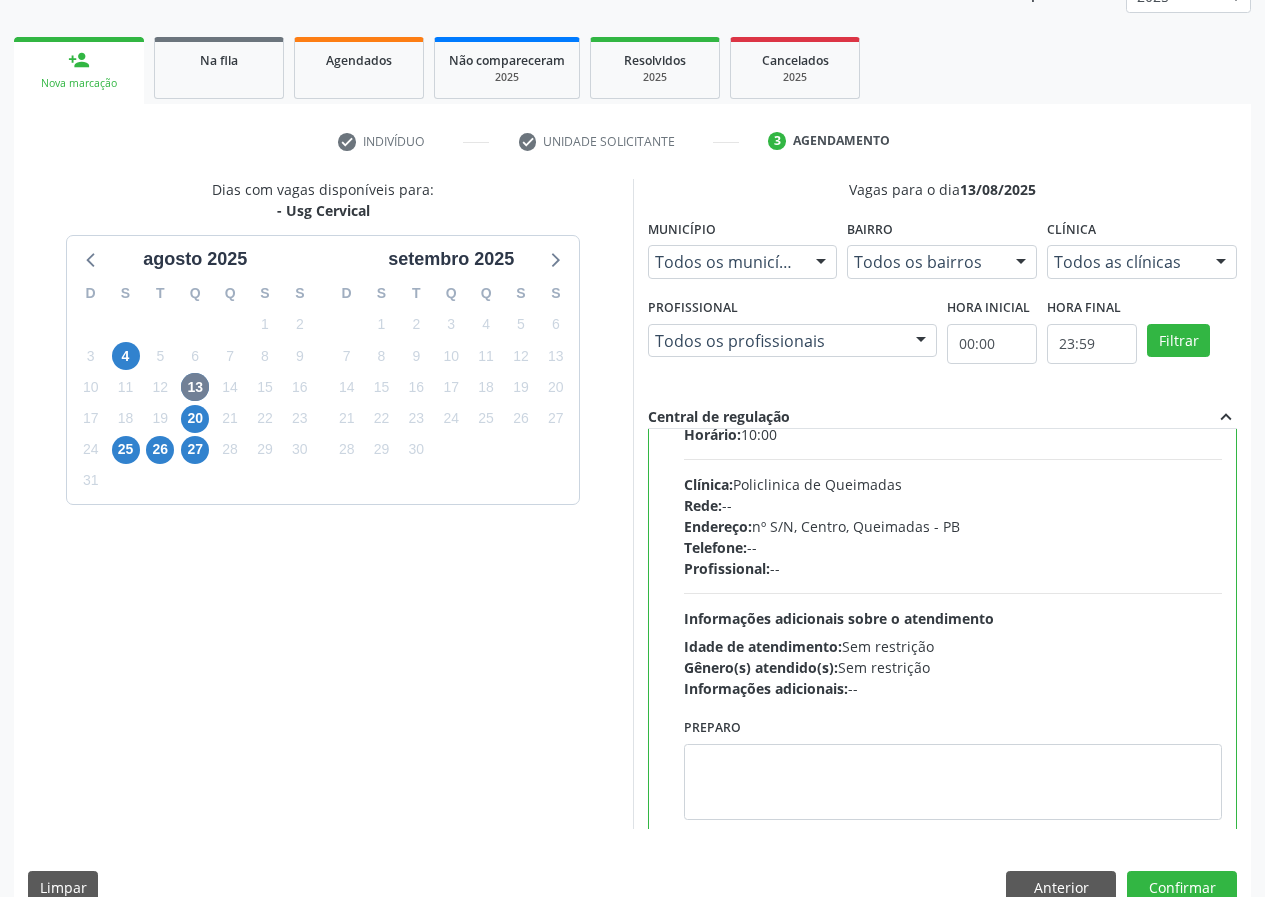scroll, scrollTop: 99, scrollLeft: 0, axis: vertical 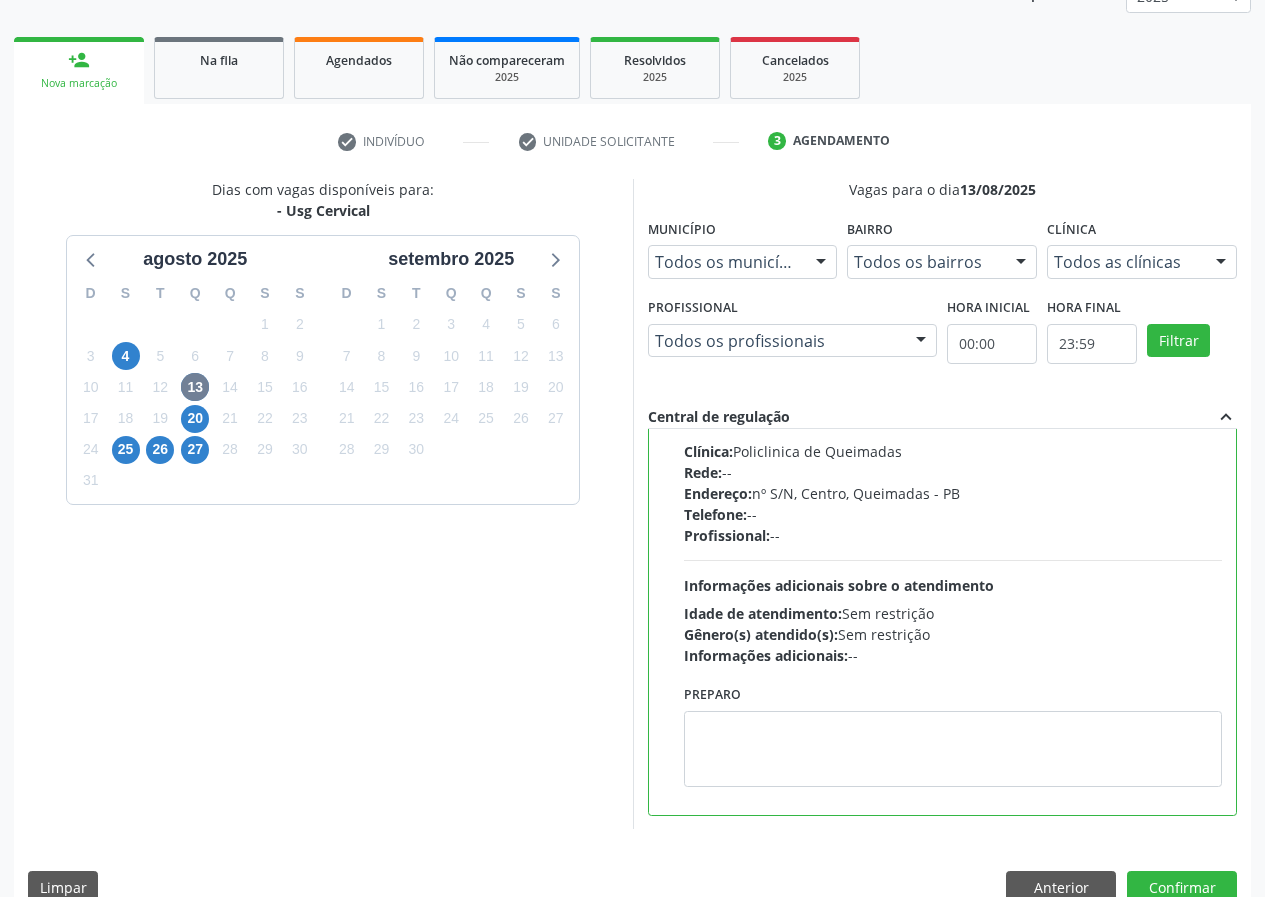 click on "Dias com vagas disponíveis para:
- Usg Cervical
agosto 2025 D S T Q Q S S 27 28 29 30 31 1 2 3 4 5 6 7 8 9 10 11 12 13 14 15 16 17 18 19 20 21 22 23 24 25 26 27 28 29 30 31 1 2 3 4 5 6 setembro 2025 D S T Q Q S S 31 1 2 3 4 5 6 7 8 9 10 11 12 13 14 15 16 17 18 19 20 21 22 23 24 25 26 27 28 29 30 1 2 3 4 5 6 7 8 9 10 11
Vagas para o dia
13/08/2025
Município
Todos os municípios         Todos os municípios   Queimadas - PB
Nenhum resultado encontrado para: "   "
Não há nenhuma opção para ser exibida.
Bairro
Todos os bairros         Todos os bairros   Centro
Nenhum resultado encontrado para: "   "
Não há nenhuma opção para ser exibida.
Clínica
Todos as clínicas         Todos as clínicas   Policlinica de Queimadas
Nenhum resultado encontrado para: "   "
Não há nenhuma opção para ser exibida." at bounding box center [632, 548] 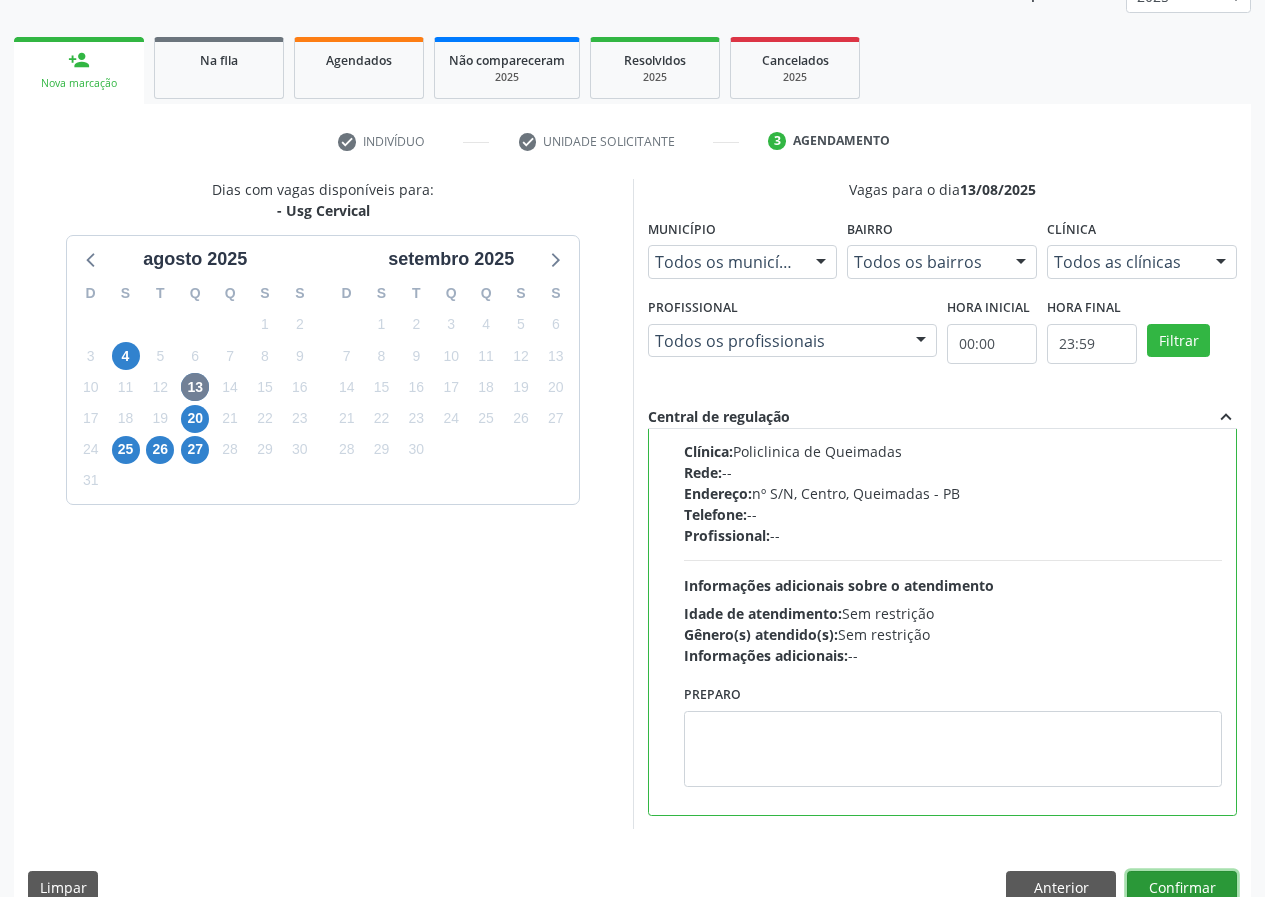 click on "Confirmar" at bounding box center (1182, 888) 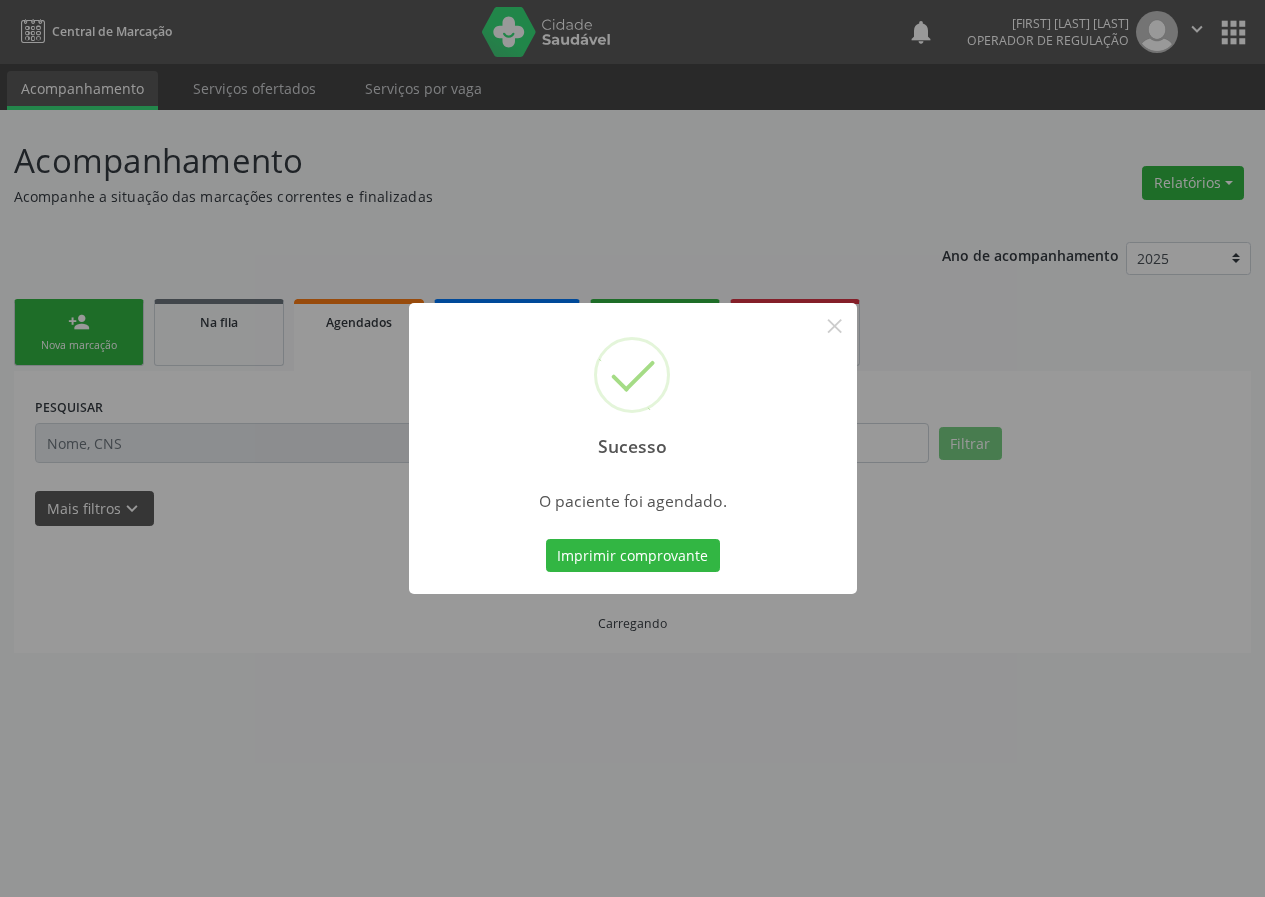 scroll, scrollTop: 0, scrollLeft: 0, axis: both 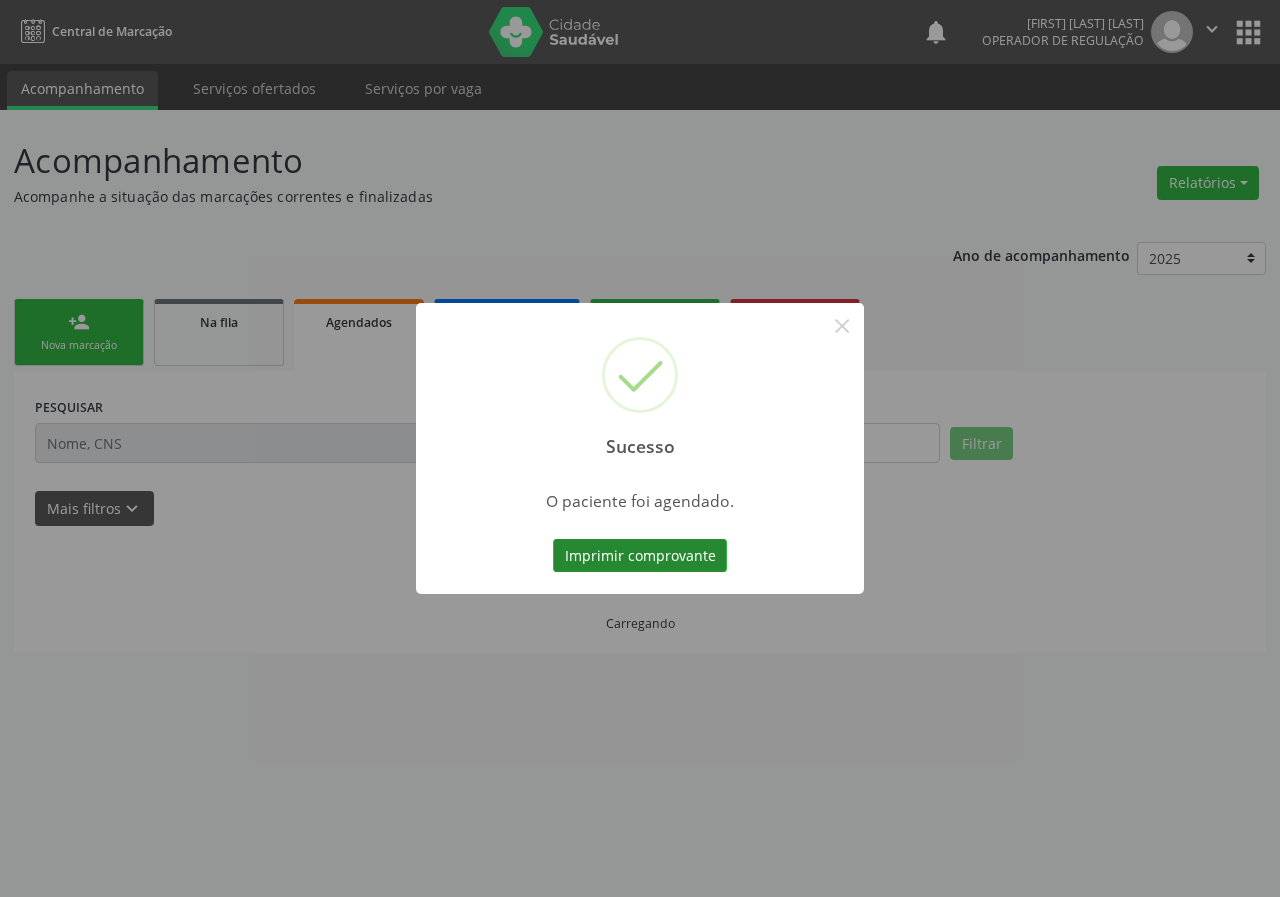 click on "Imprimir comprovante" at bounding box center (640, 556) 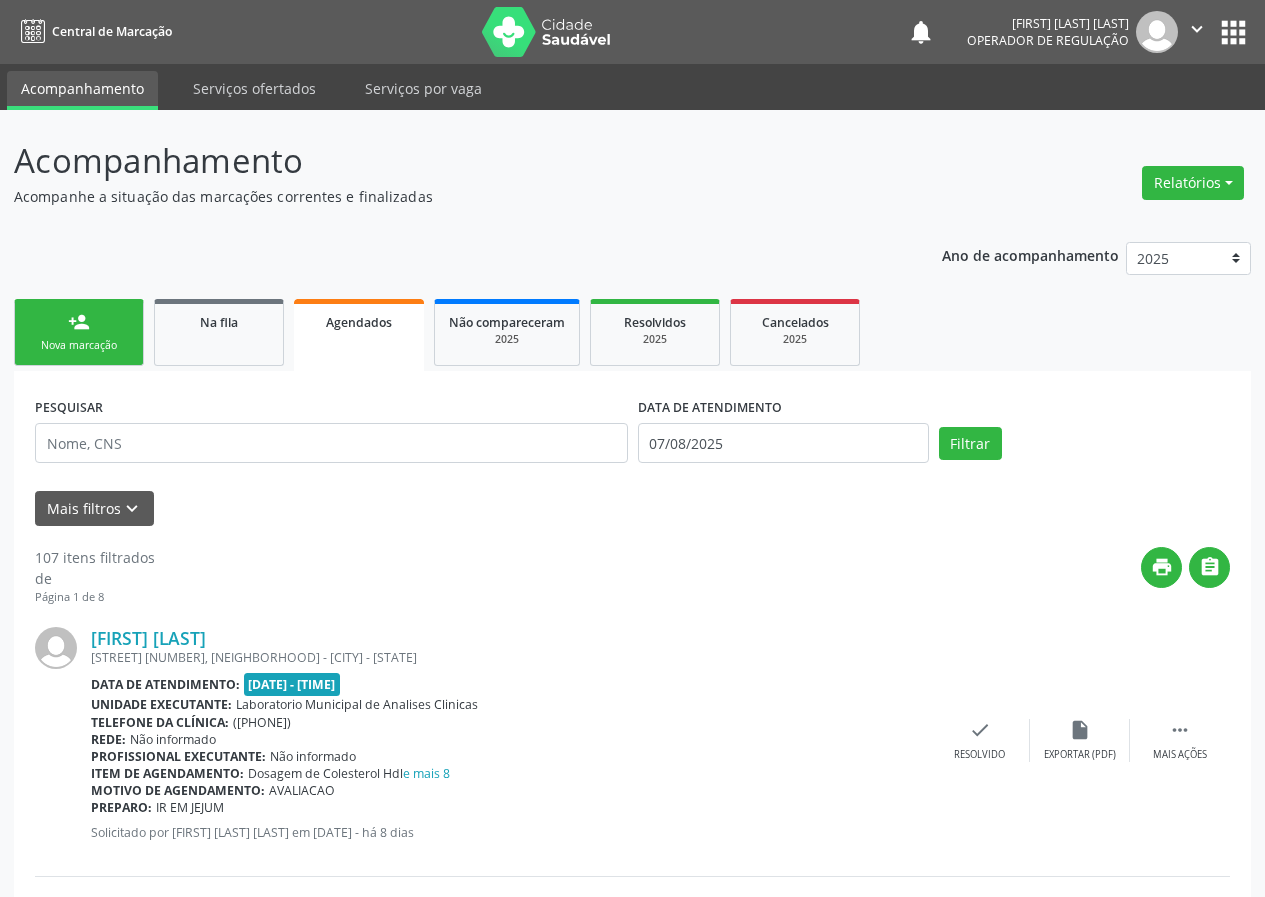click on "person_add
Nova marcação" at bounding box center (79, 332) 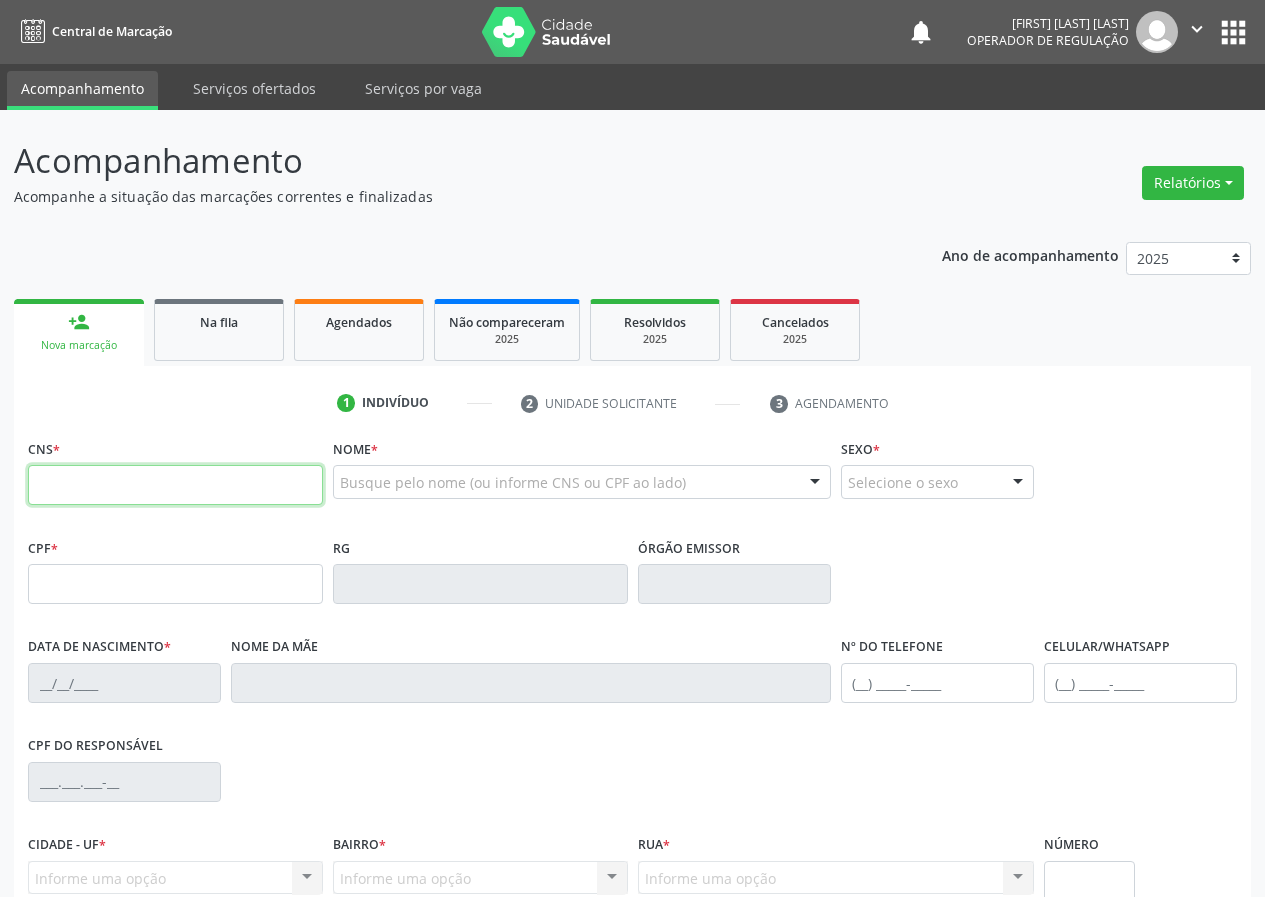 click at bounding box center [175, 485] 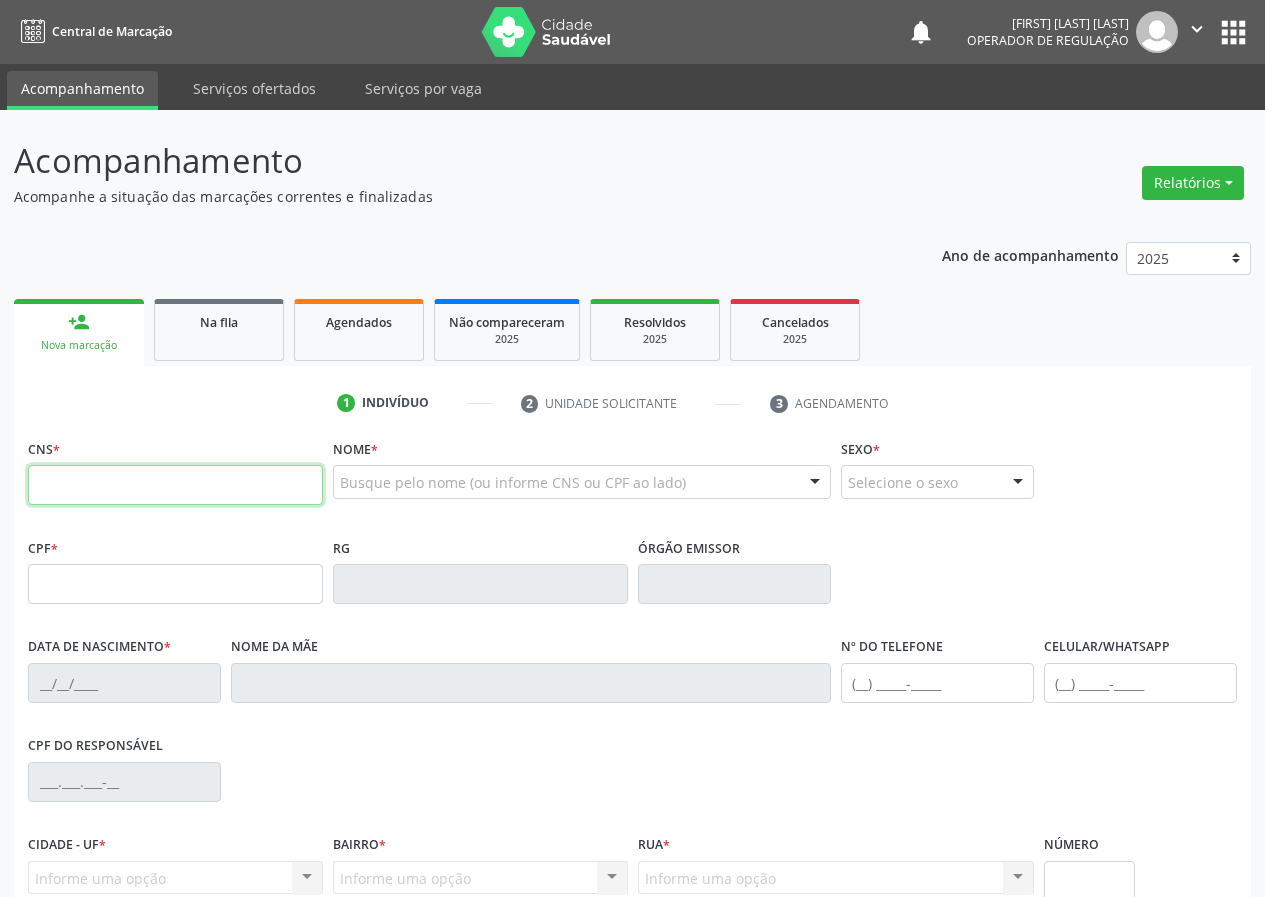 click at bounding box center [175, 485] 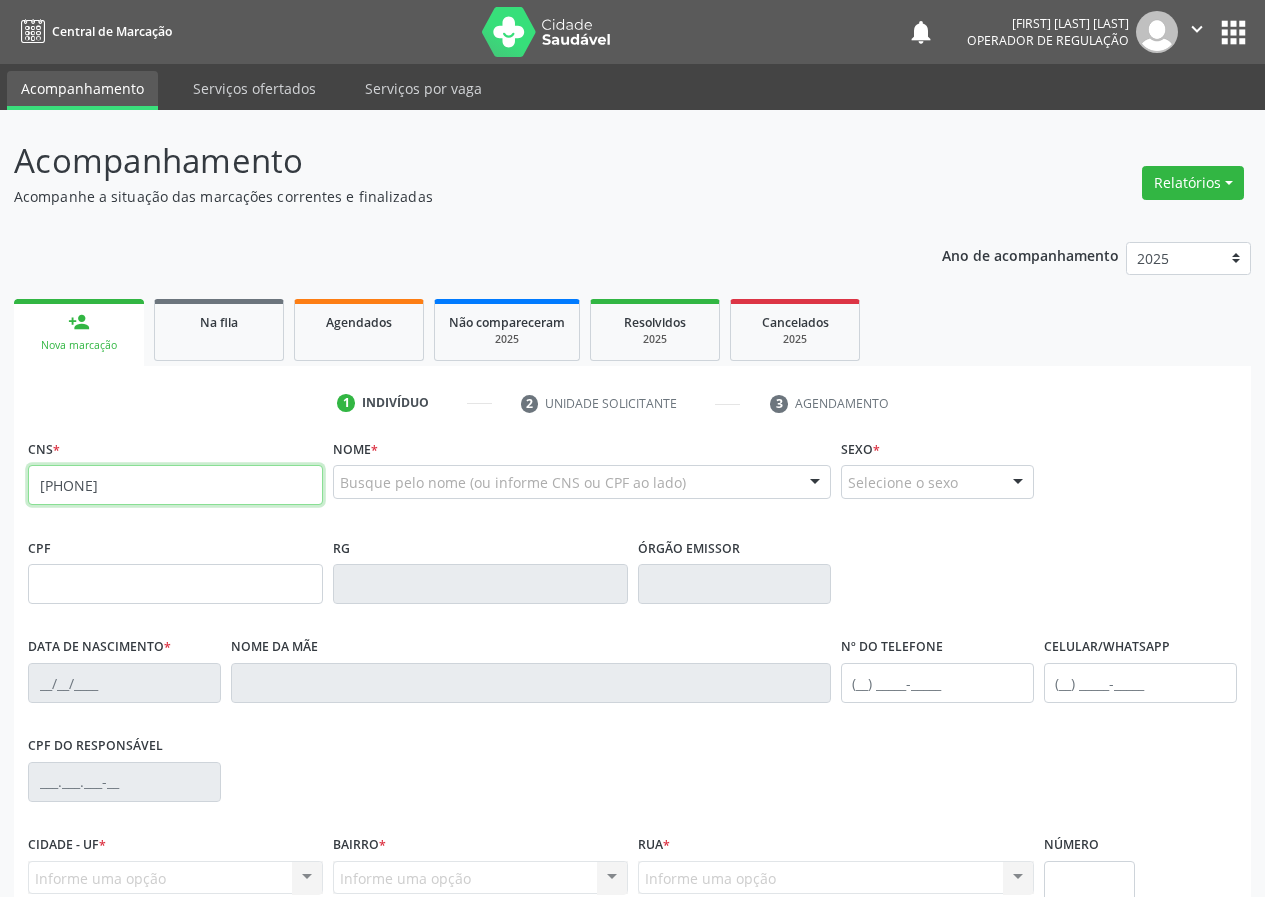 type on "709 8050 3977 5297" 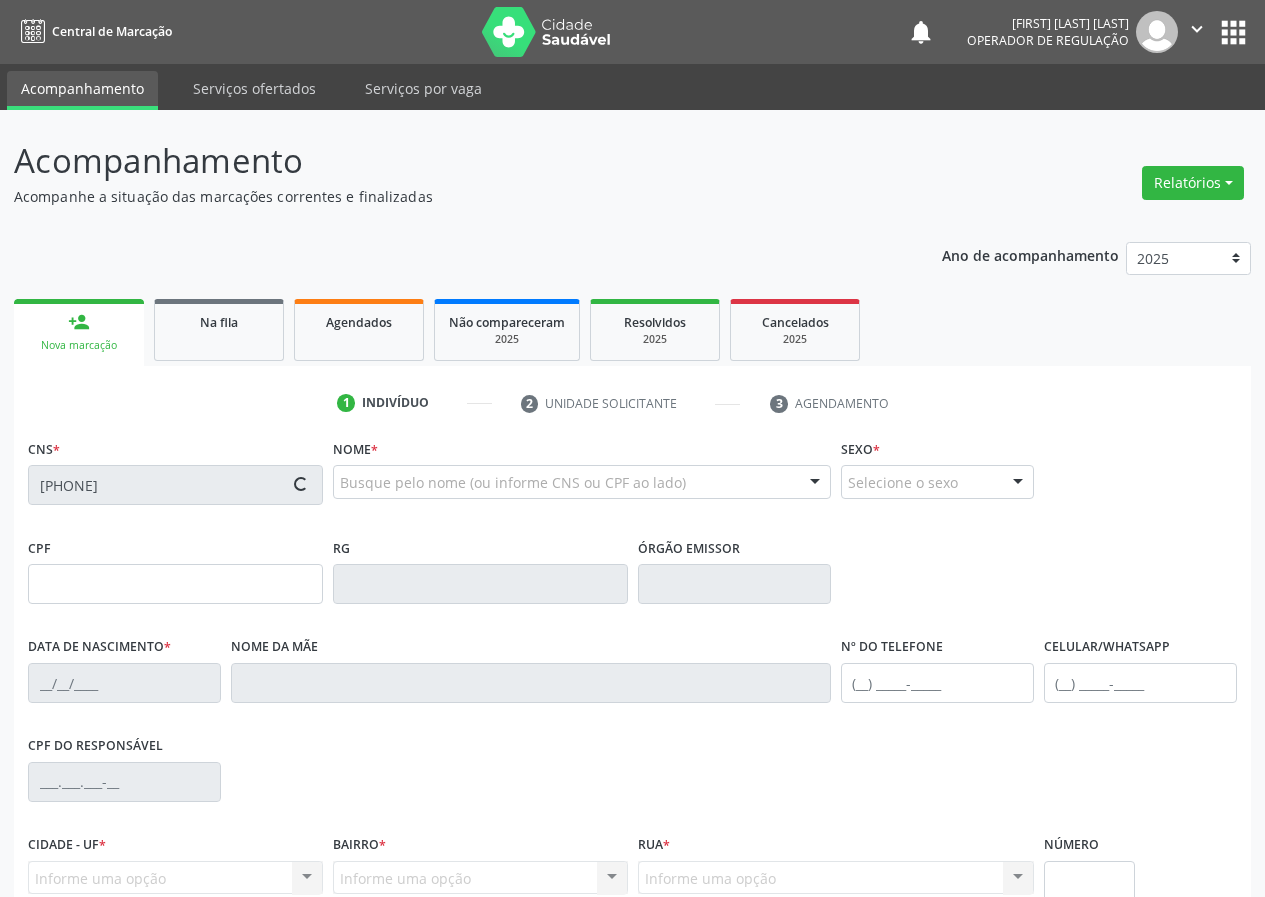 type on "014.018.954-84" 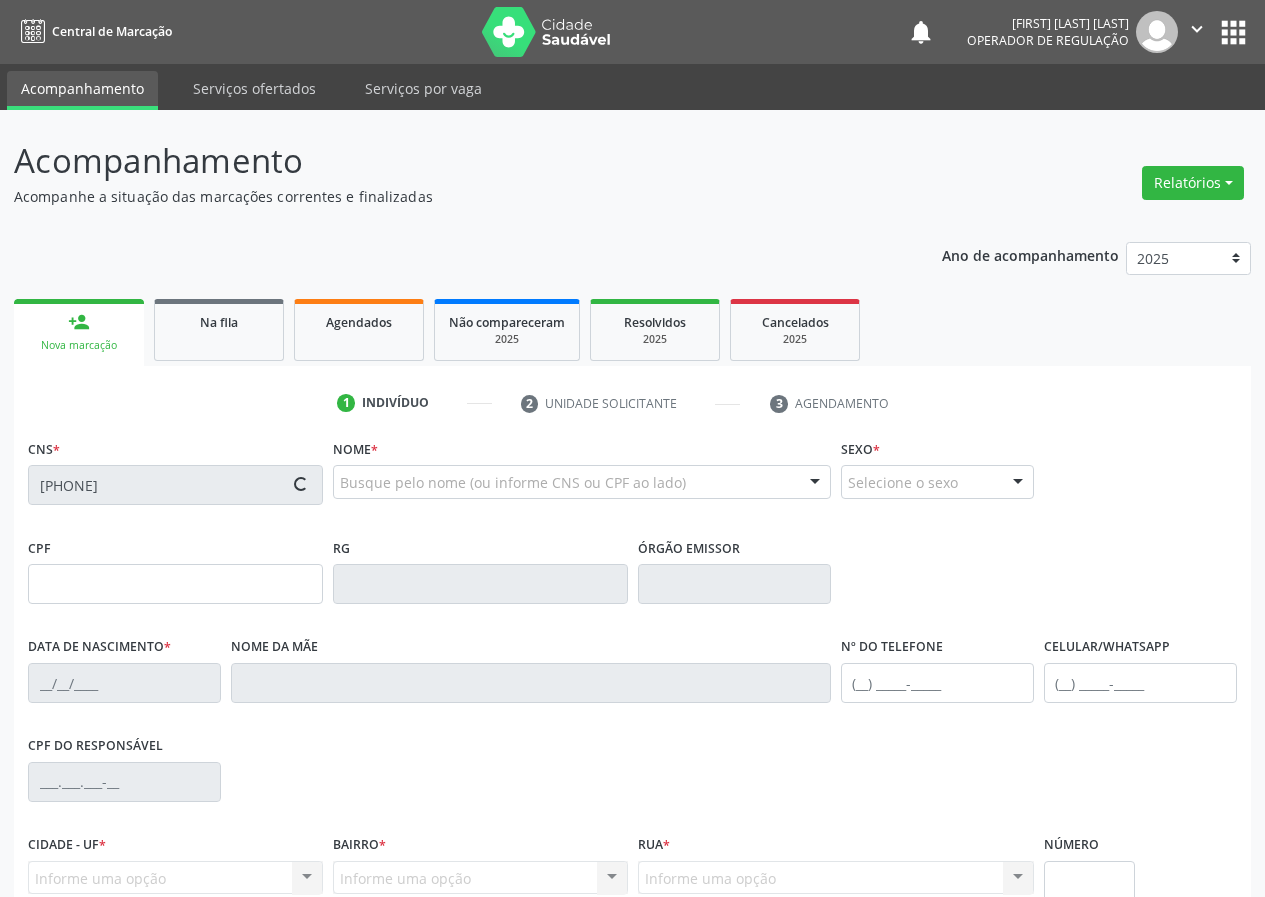 type on "26/06/1962" 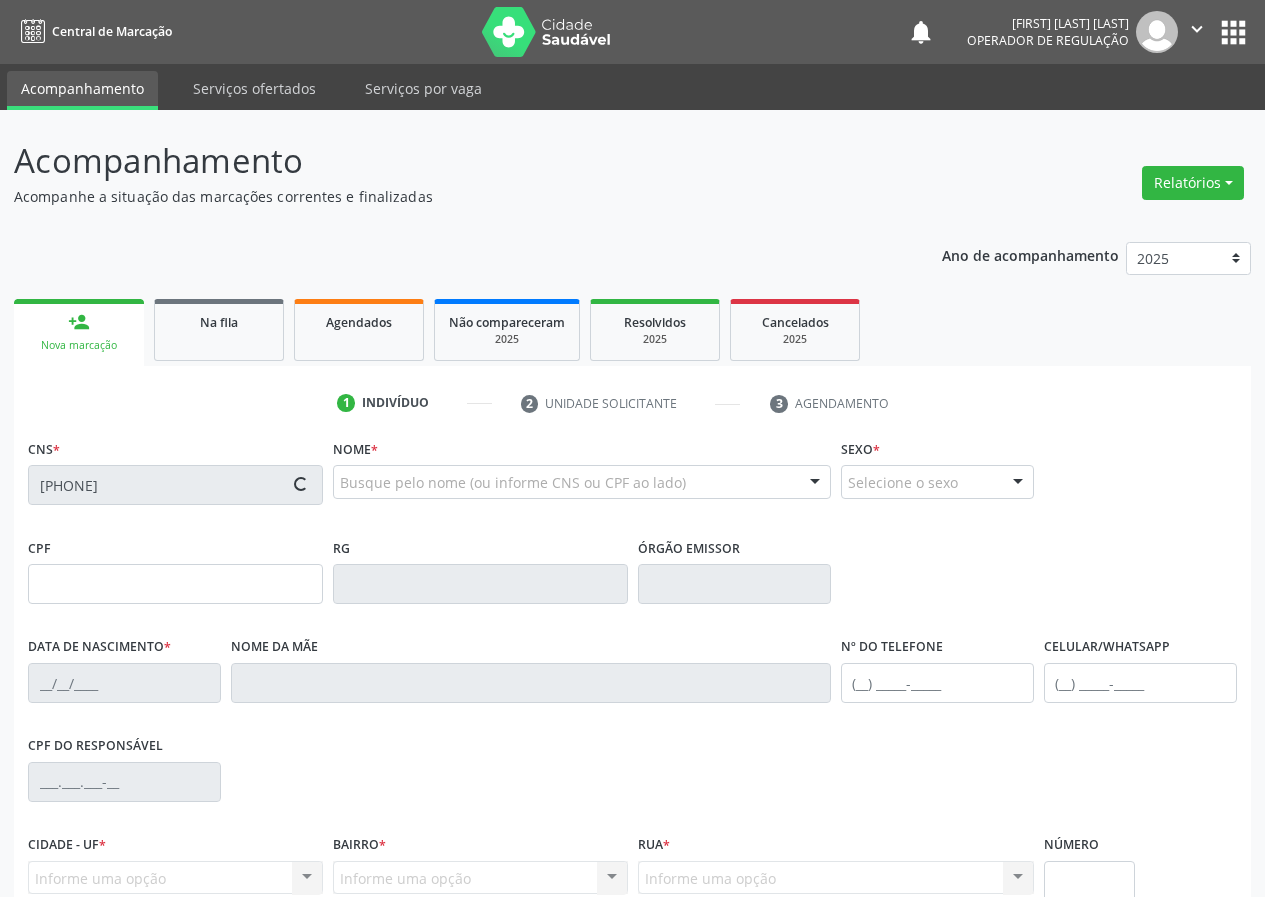 type on "(83) 99121-3627" 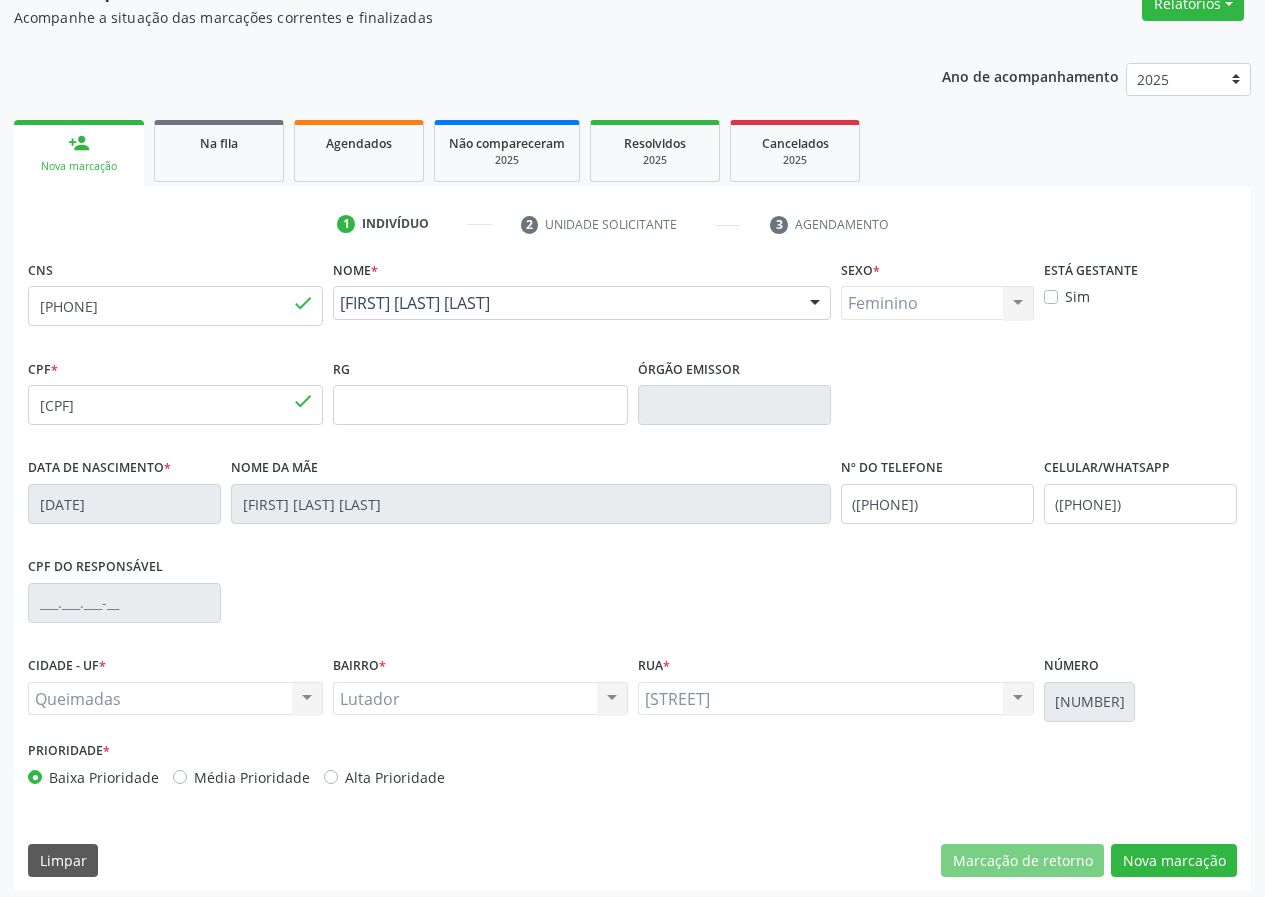 scroll, scrollTop: 187, scrollLeft: 0, axis: vertical 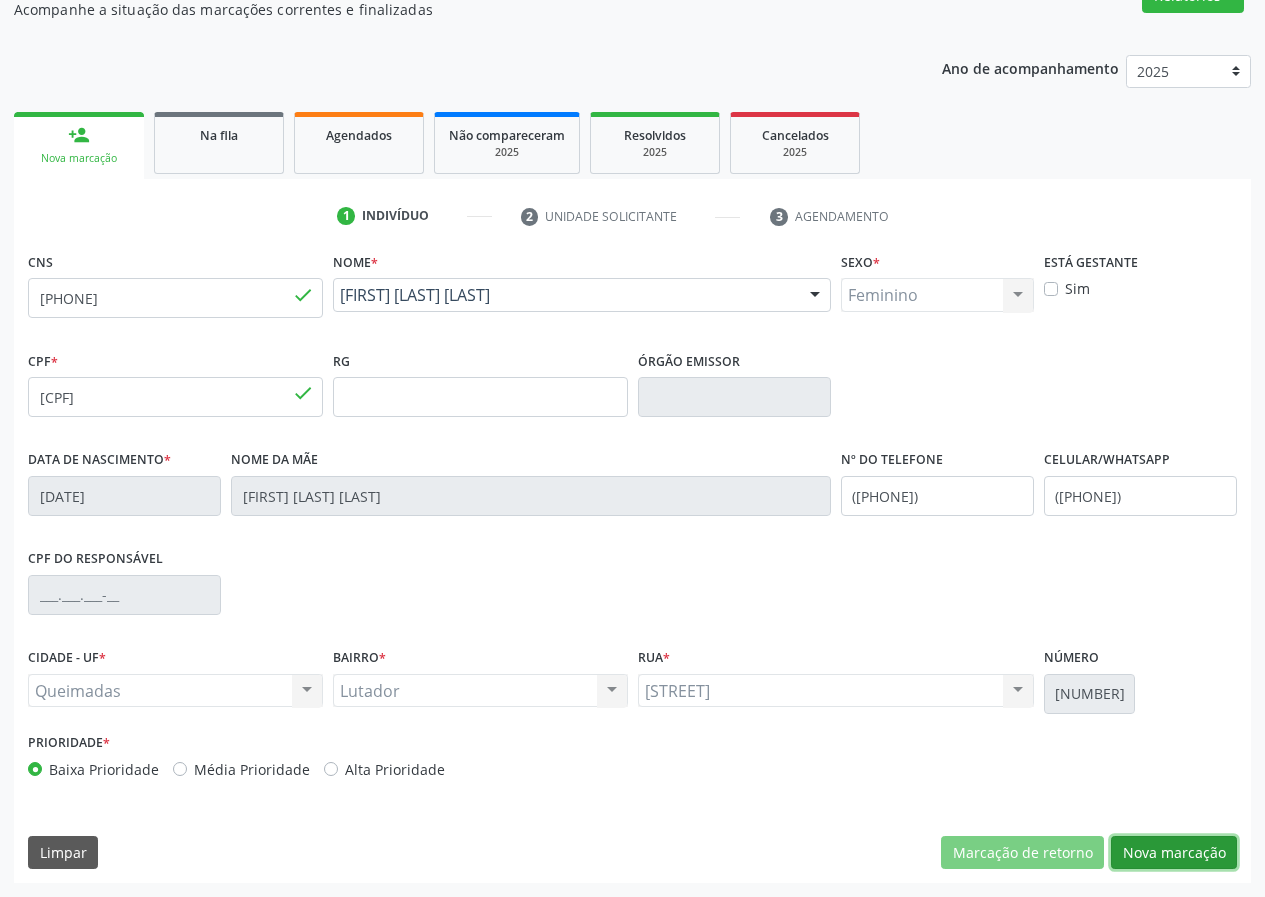 drag, startPoint x: 1181, startPoint y: 848, endPoint x: 252, endPoint y: 657, distance: 948.43134 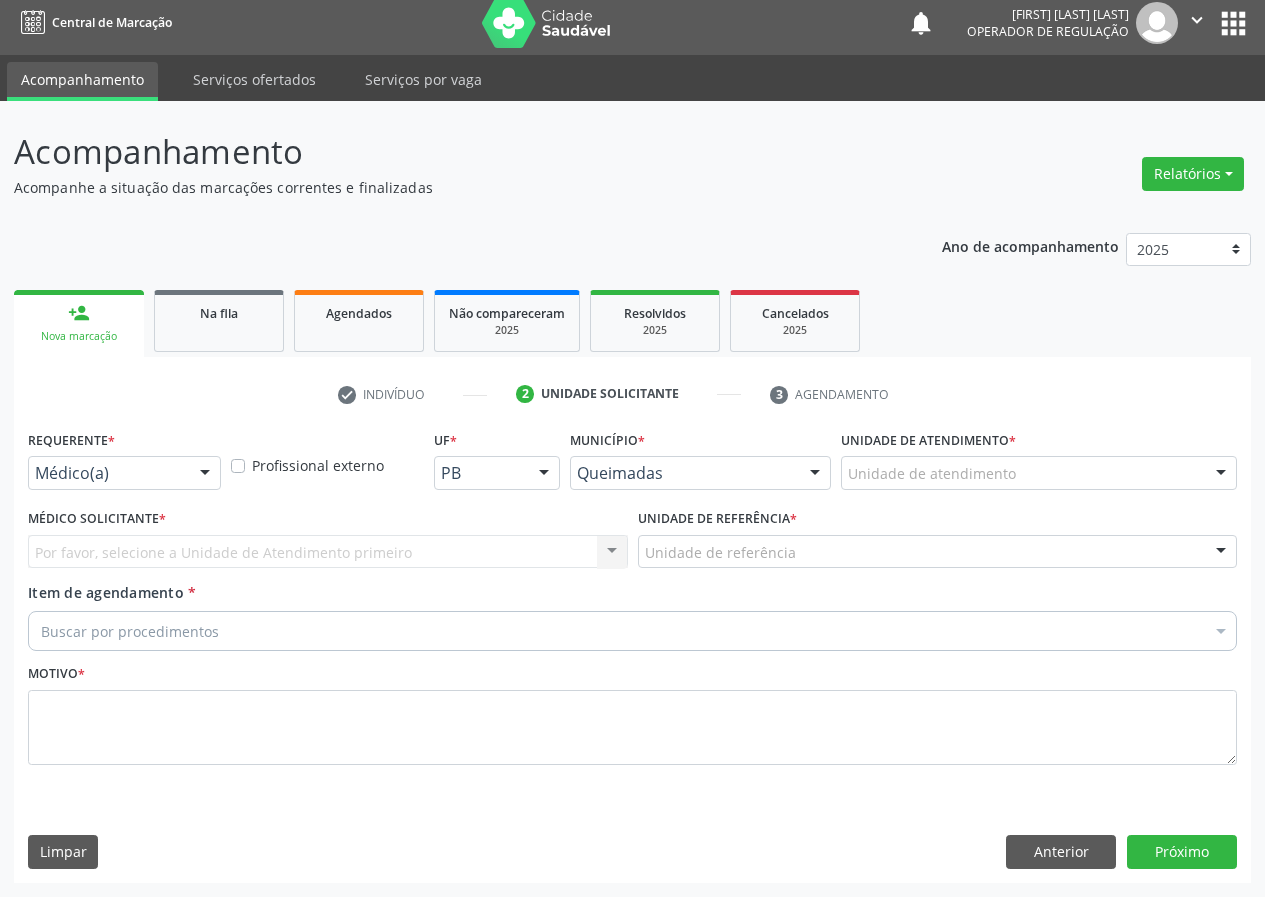 scroll, scrollTop: 9, scrollLeft: 0, axis: vertical 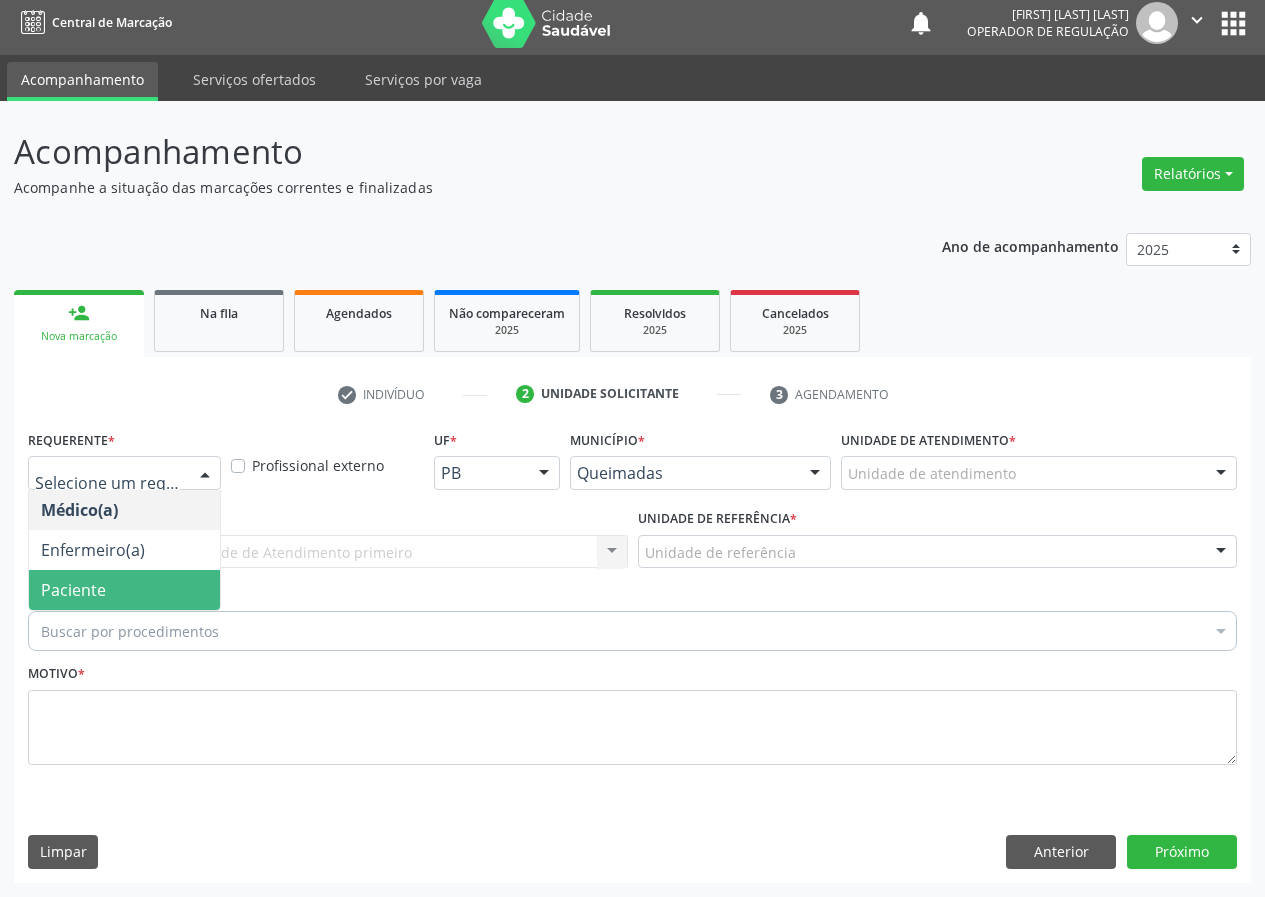drag, startPoint x: 169, startPoint y: 592, endPoint x: 343, endPoint y: 566, distance: 175.93181 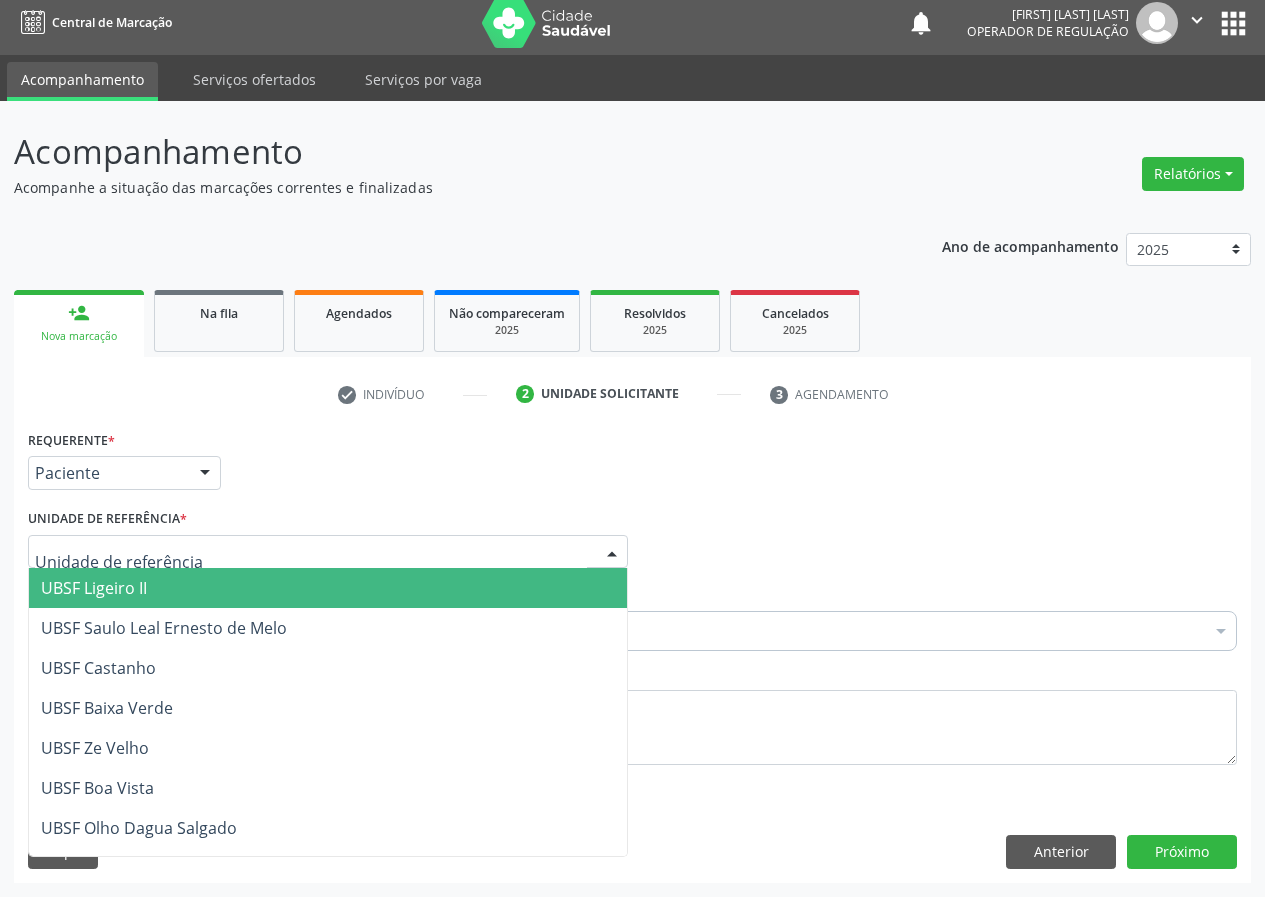 drag, startPoint x: 557, startPoint y: 544, endPoint x: 74, endPoint y: 756, distance: 527.47797 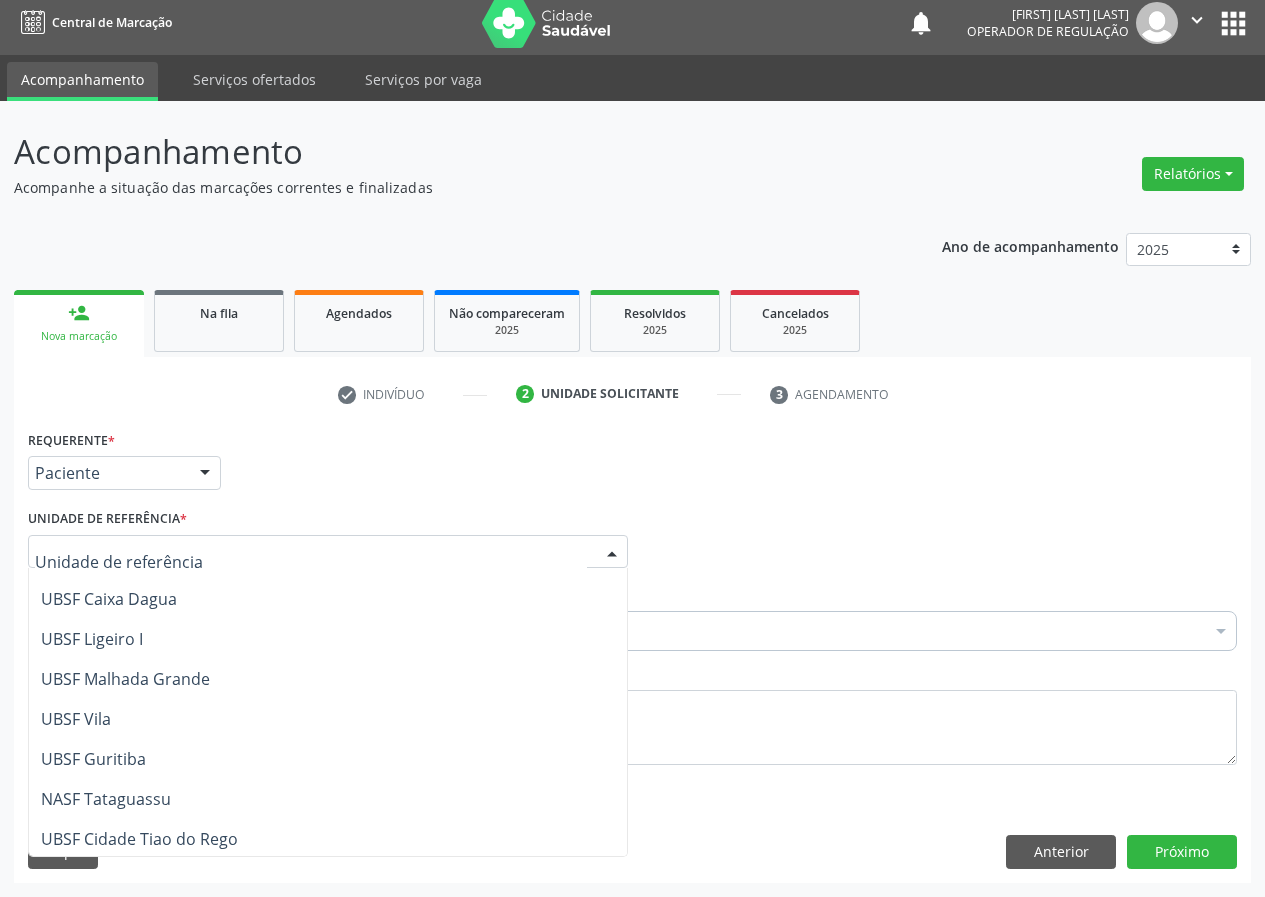 scroll, scrollTop: 512, scrollLeft: 0, axis: vertical 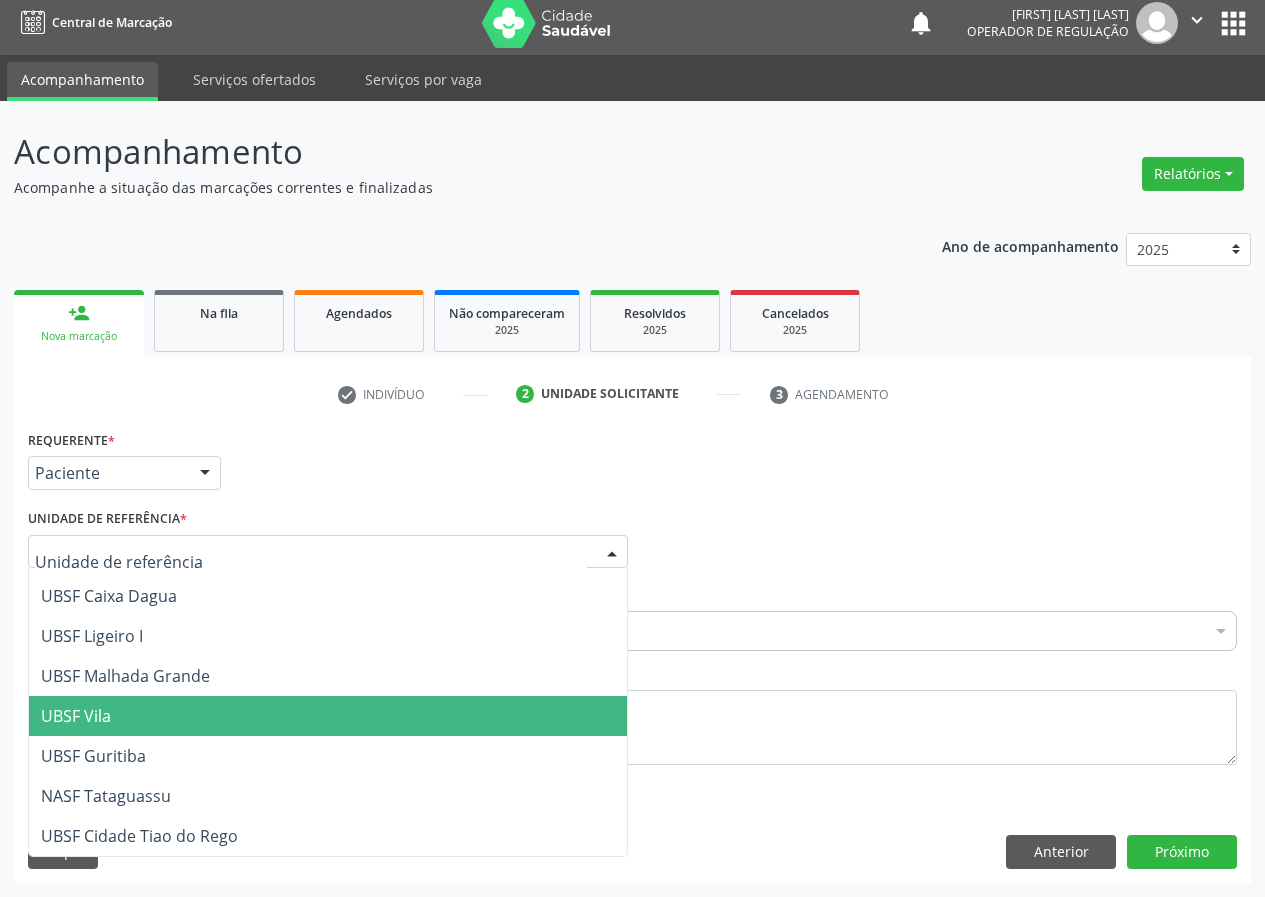 drag, startPoint x: 103, startPoint y: 716, endPoint x: 0, endPoint y: 733, distance: 104.393486 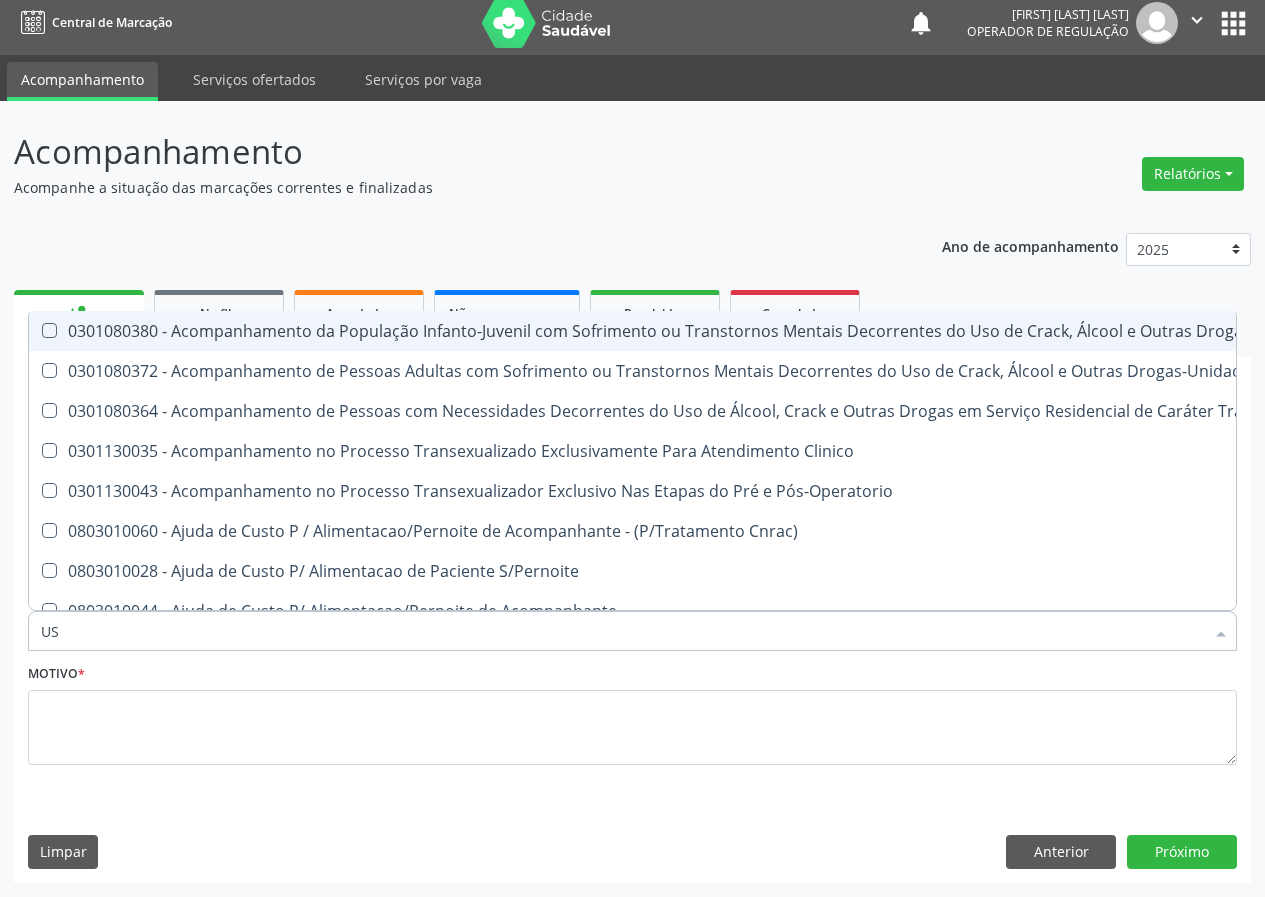 type on "USG" 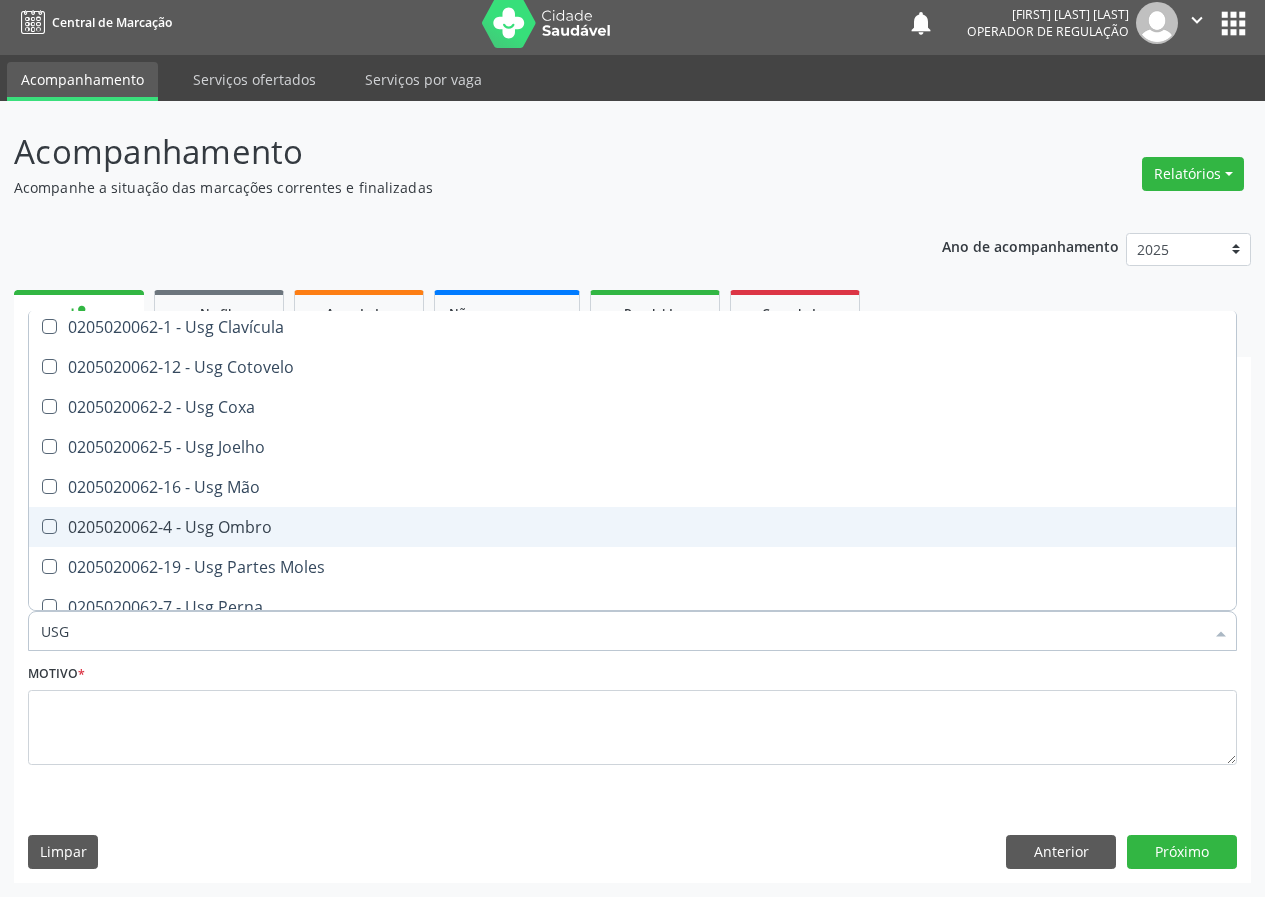 scroll, scrollTop: 200, scrollLeft: 0, axis: vertical 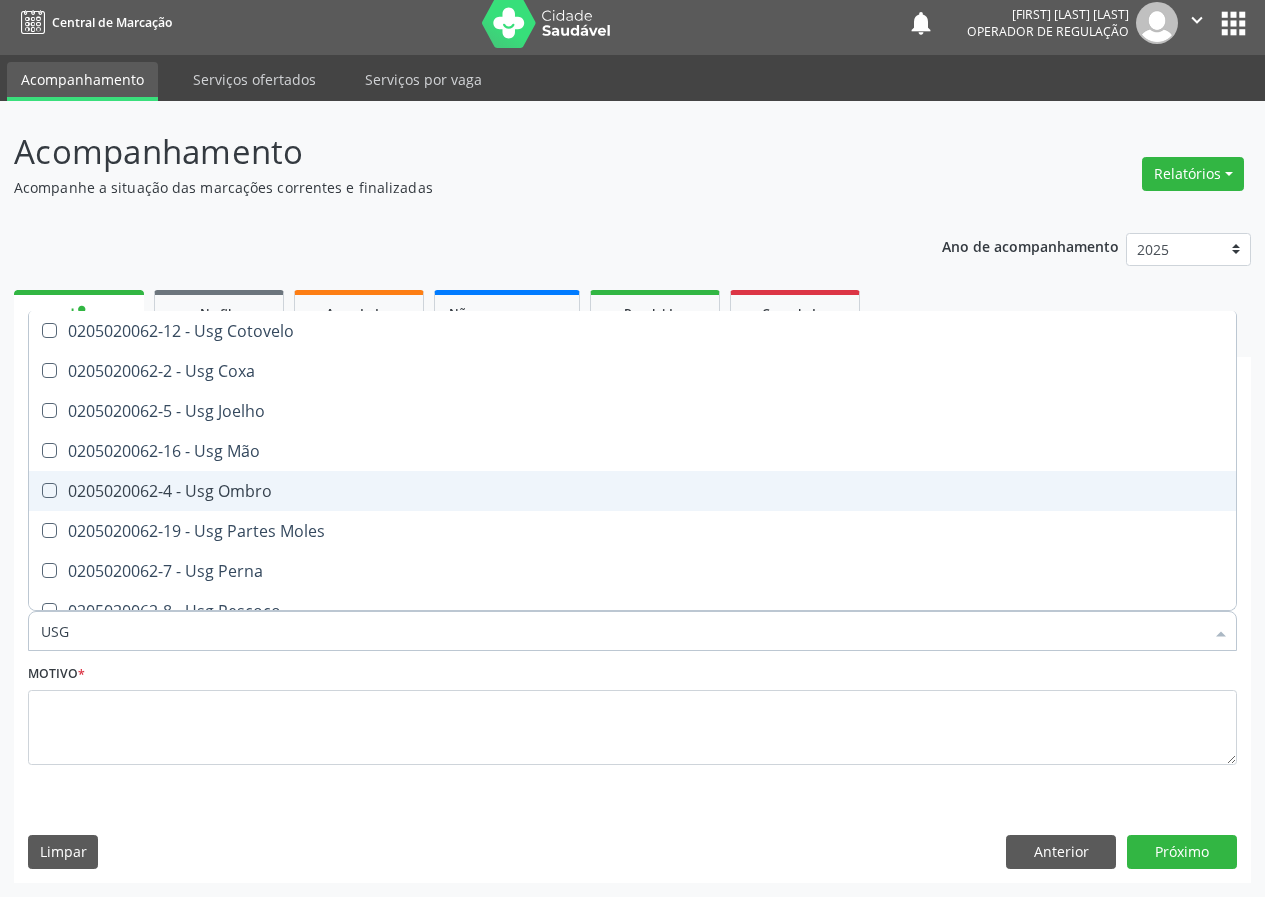 drag, startPoint x: 241, startPoint y: 496, endPoint x: 205, endPoint y: 519, distance: 42.72002 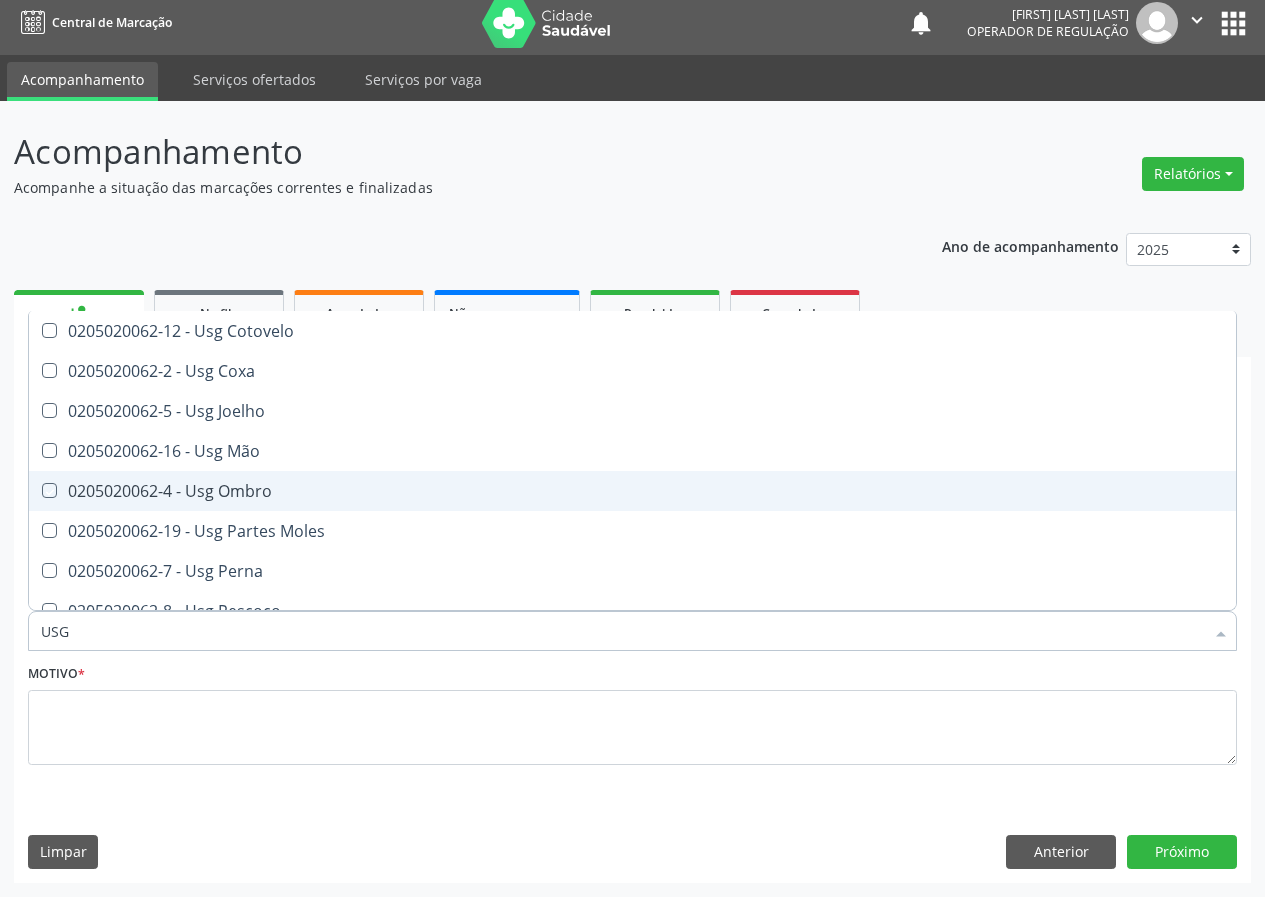 checkbox on "true" 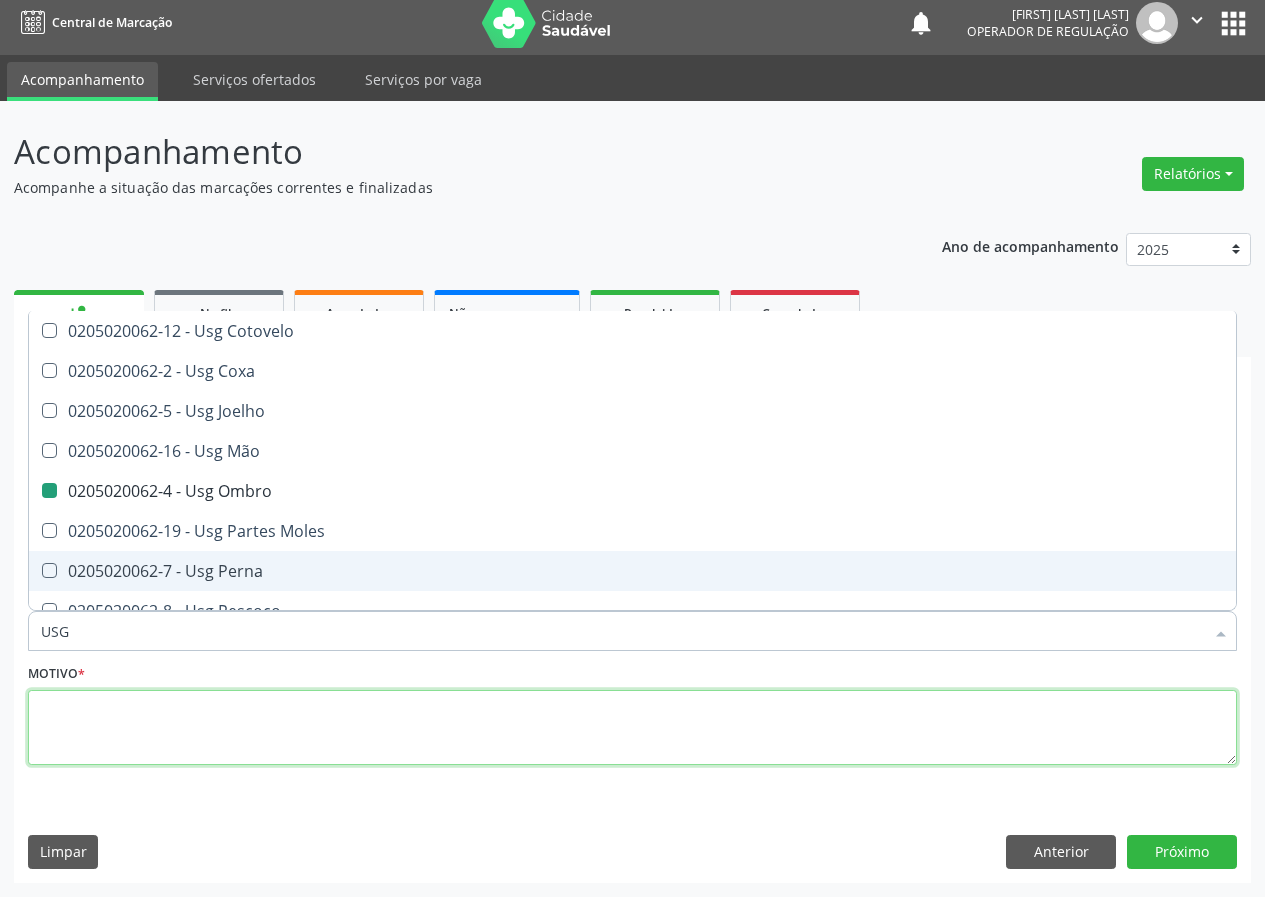 click at bounding box center (632, 728) 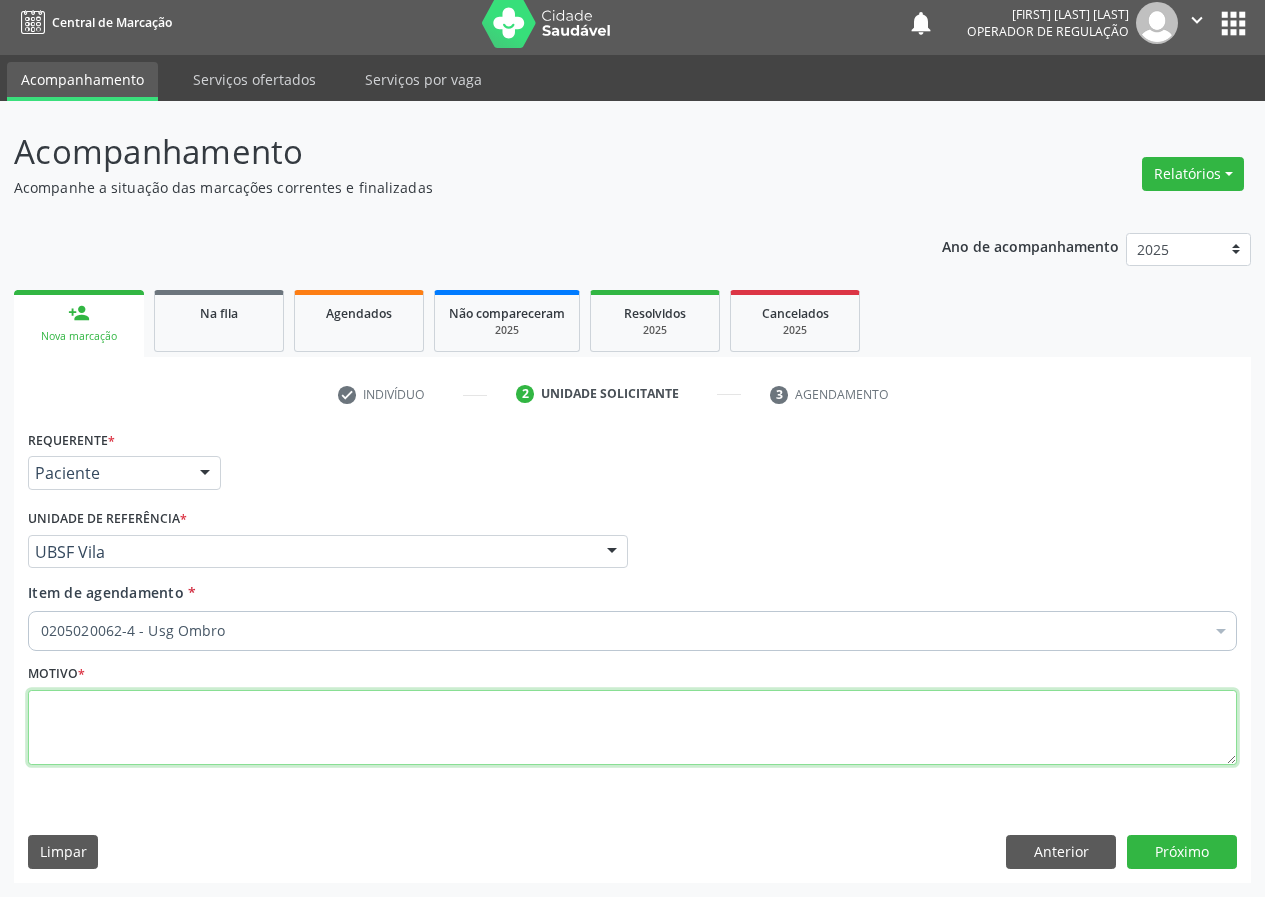 scroll, scrollTop: 0, scrollLeft: 0, axis: both 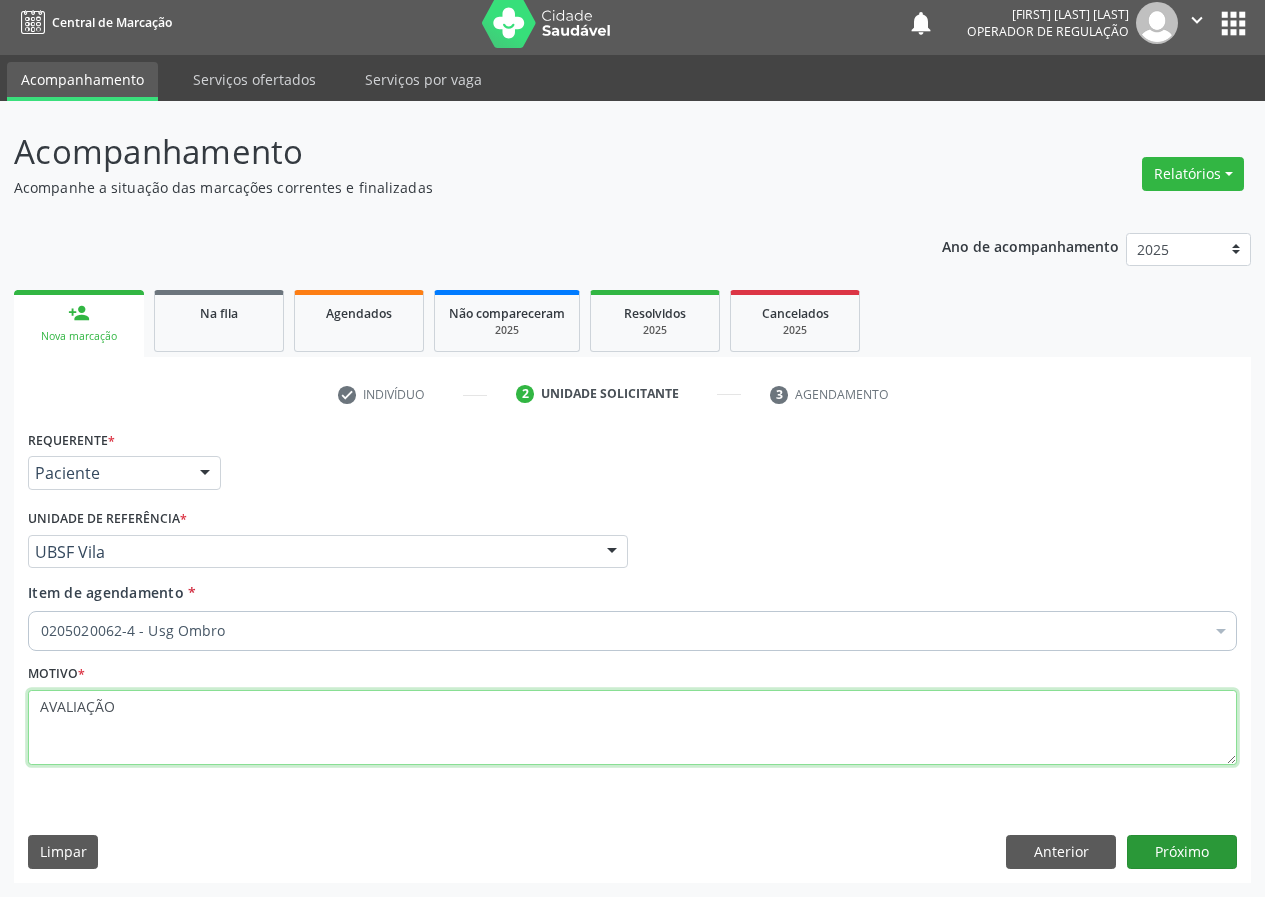 type on "AVALIAÇÃO" 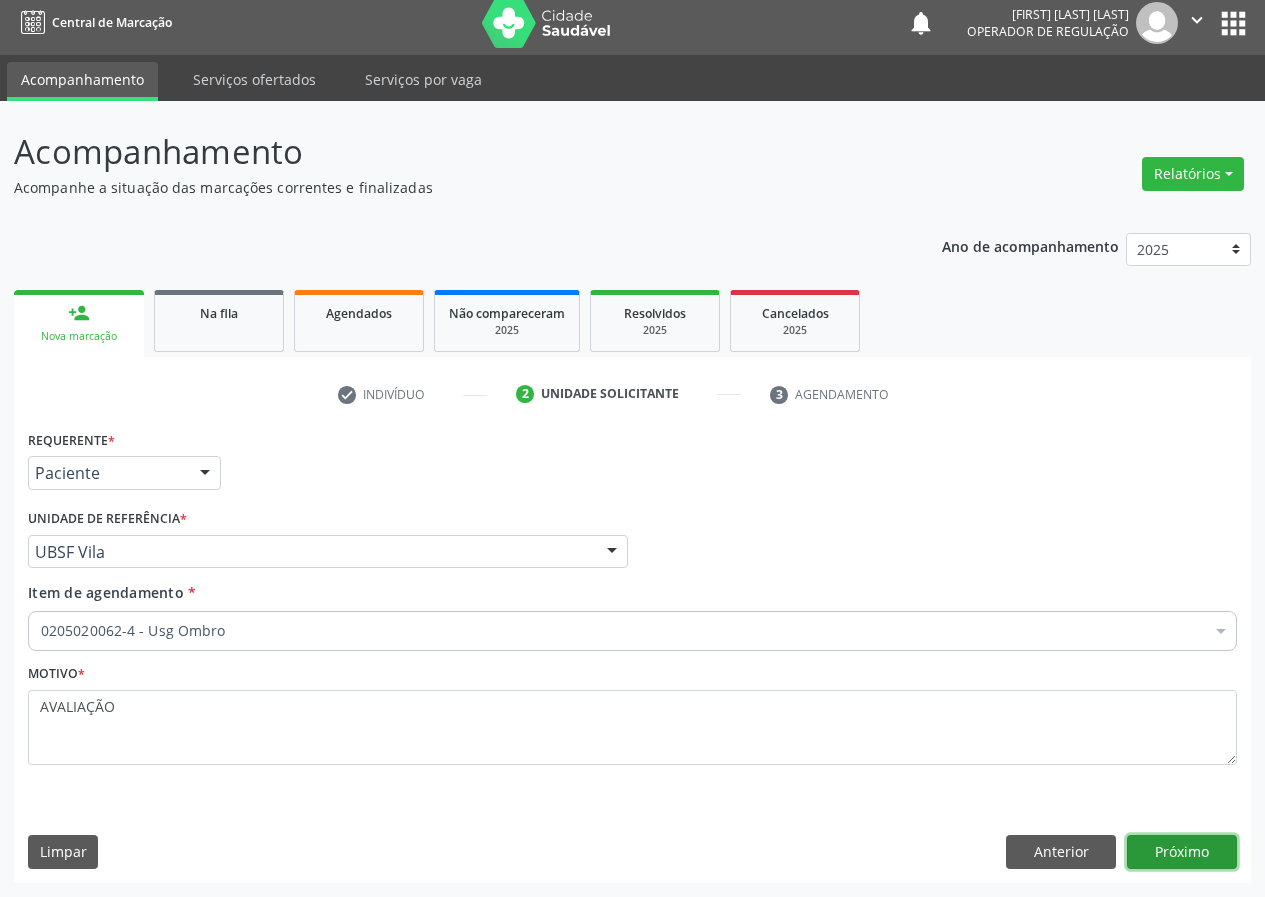 click on "Próximo" at bounding box center (1182, 852) 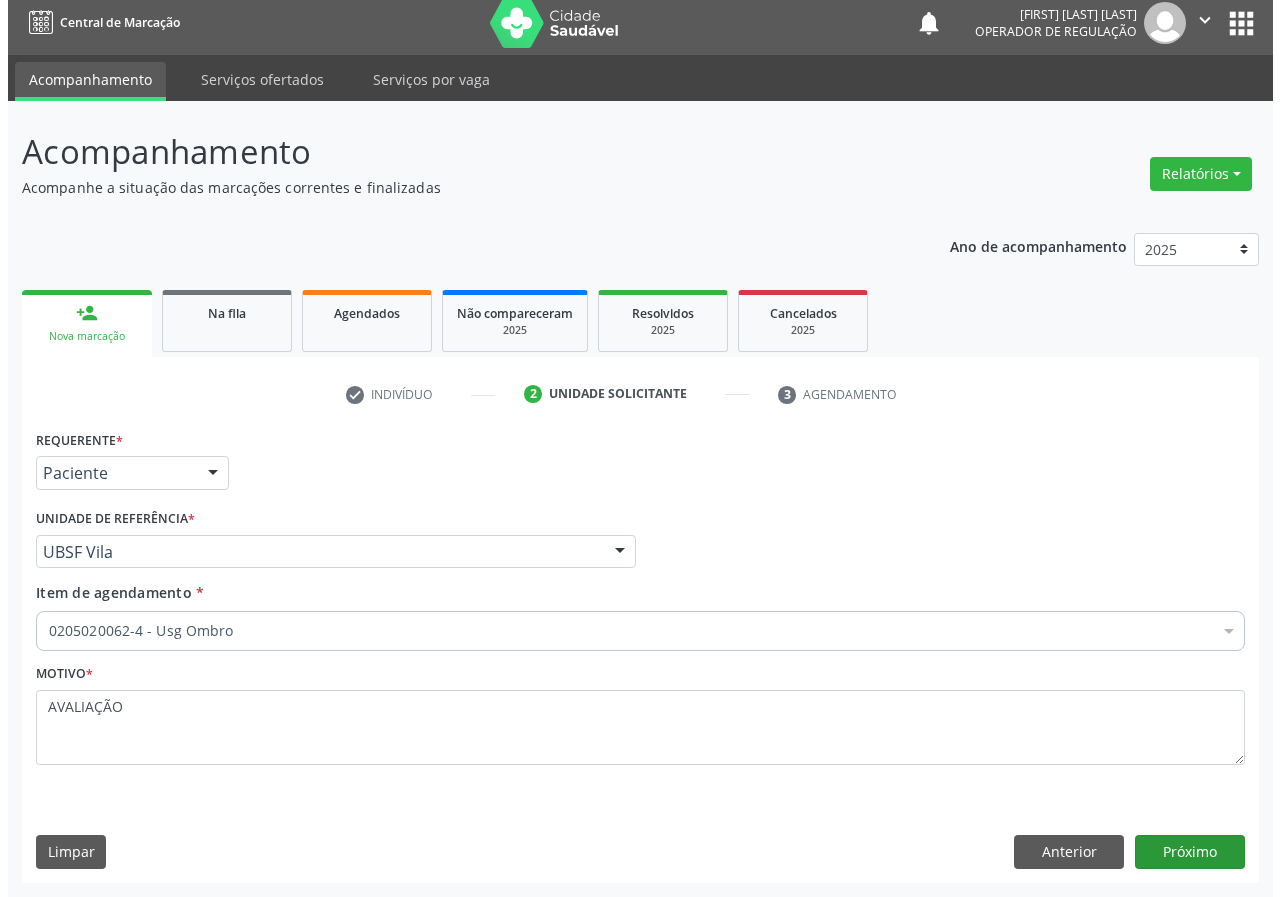 scroll, scrollTop: 0, scrollLeft: 0, axis: both 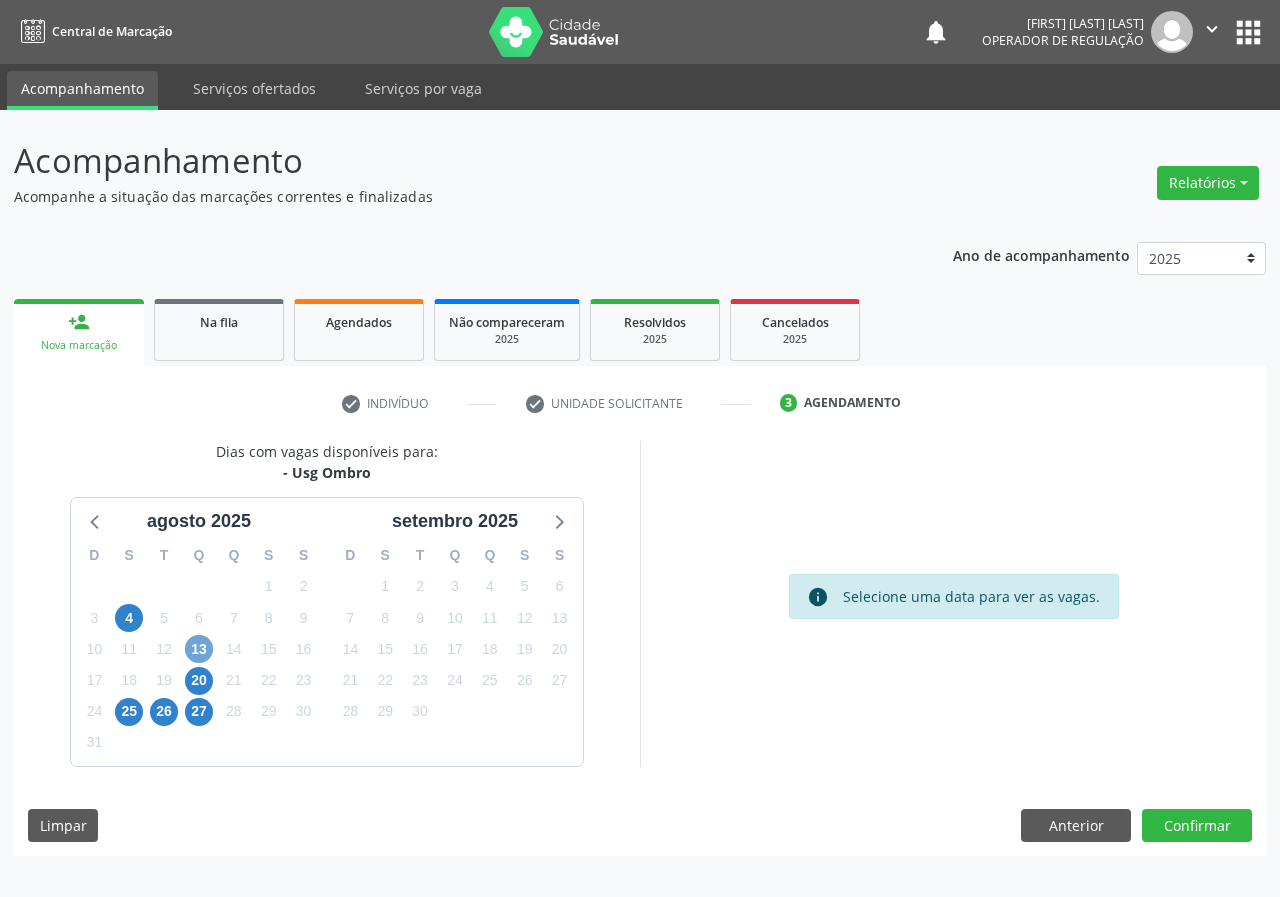 drag, startPoint x: 197, startPoint y: 652, endPoint x: 207, endPoint y: 649, distance: 10.440307 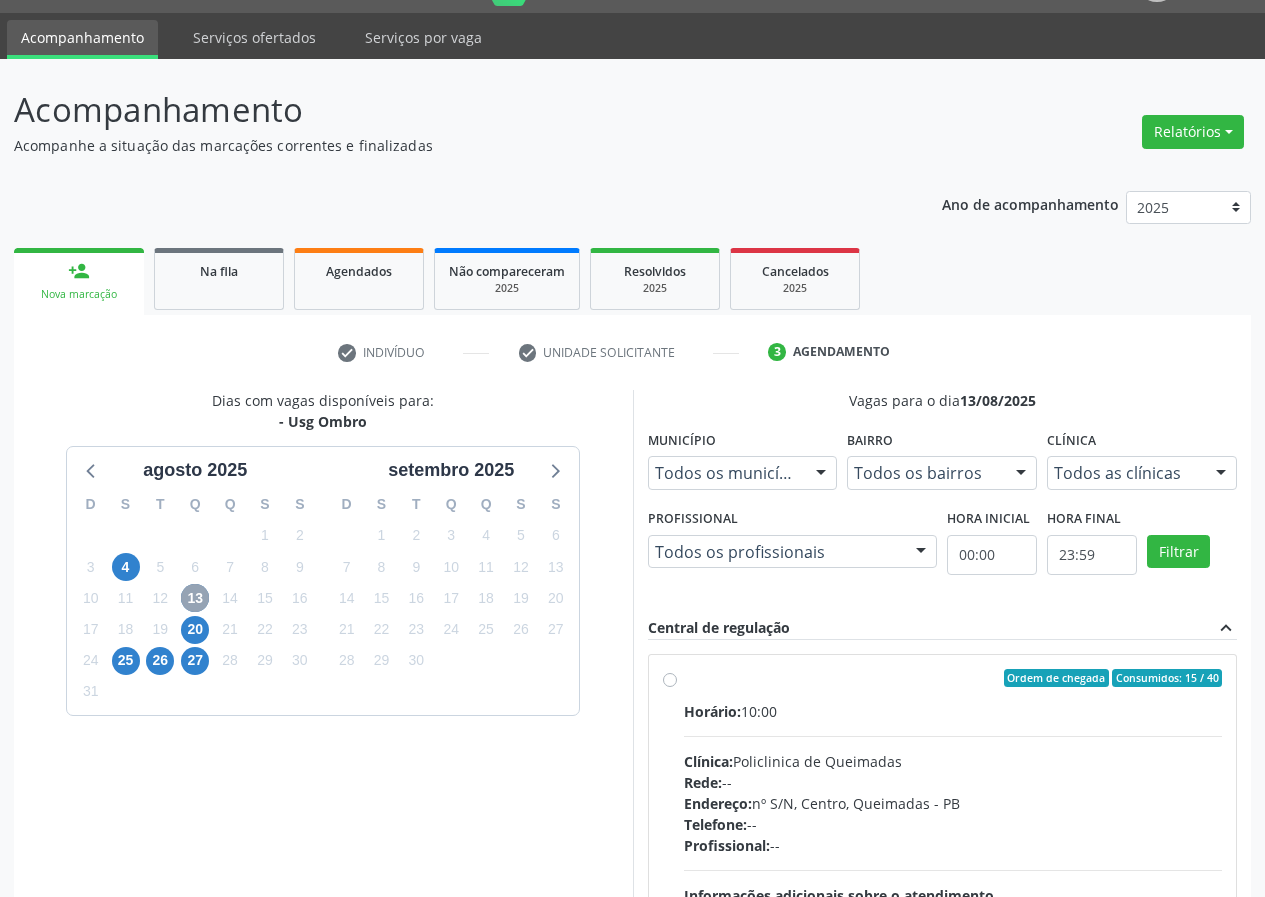 scroll, scrollTop: 100, scrollLeft: 0, axis: vertical 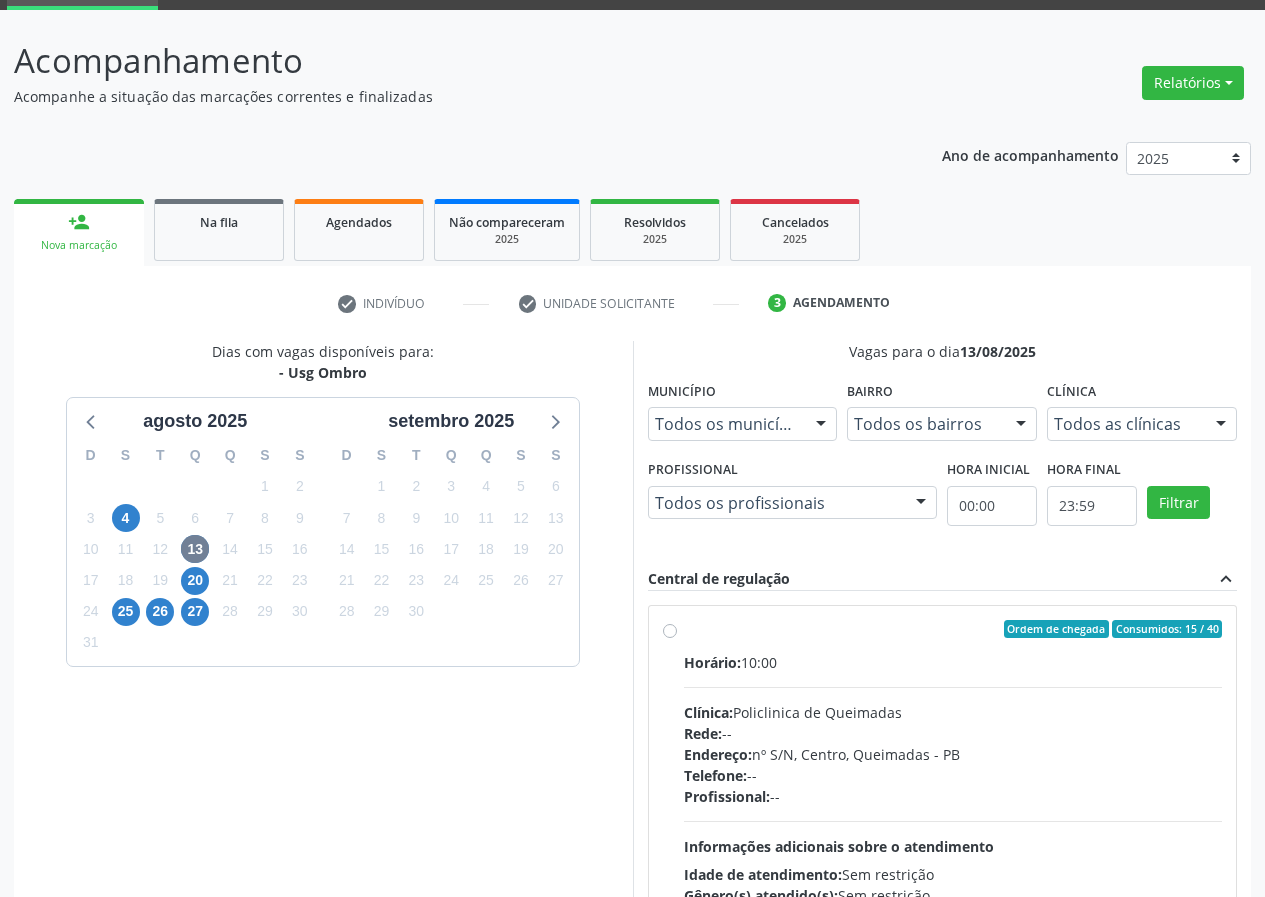 click on "Ordem de chegada
Consumidos: 15 / 40
Horário:   10:00
Clínica:  Policlinica de Queimadas
Rede:
--
Endereço:   nº S/N, Centro, Queimadas - PB
Telefone:   --
Profissional:
--
Informações adicionais sobre o atendimento
Idade de atendimento:
Sem restrição
Gênero(s) atendido(s):
Sem restrição
Informações adicionais:
--" at bounding box center (953, 773) 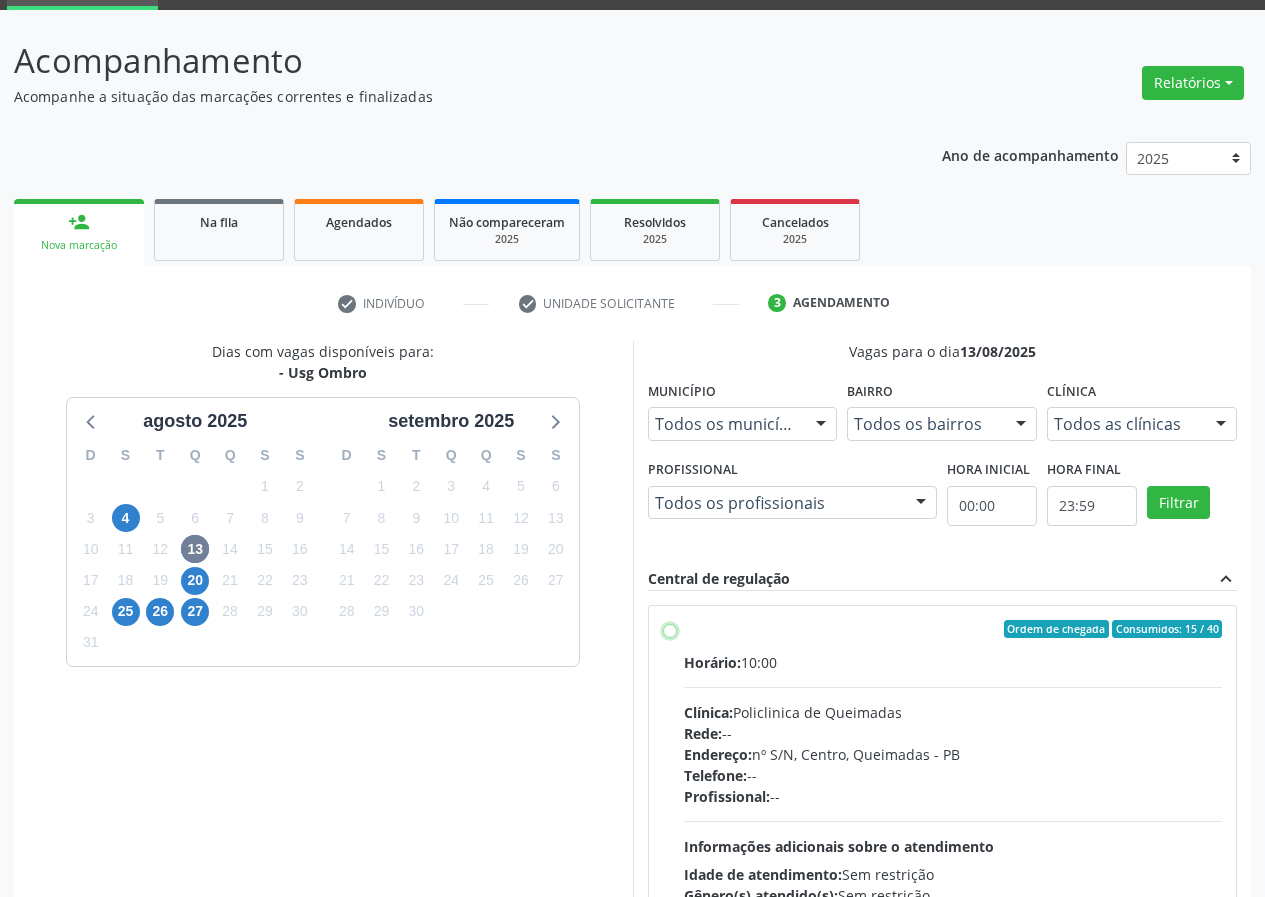 click on "Ordem de chegada
Consumidos: 15 / 40
Horário:   10:00
Clínica:  Policlinica de Queimadas
Rede:
--
Endereço:   nº S/N, Centro, Queimadas - PB
Telefone:   --
Profissional:
--
Informações adicionais sobre o atendimento
Idade de atendimento:
Sem restrição
Gênero(s) atendido(s):
Sem restrição
Informações adicionais:
--" at bounding box center [670, 629] 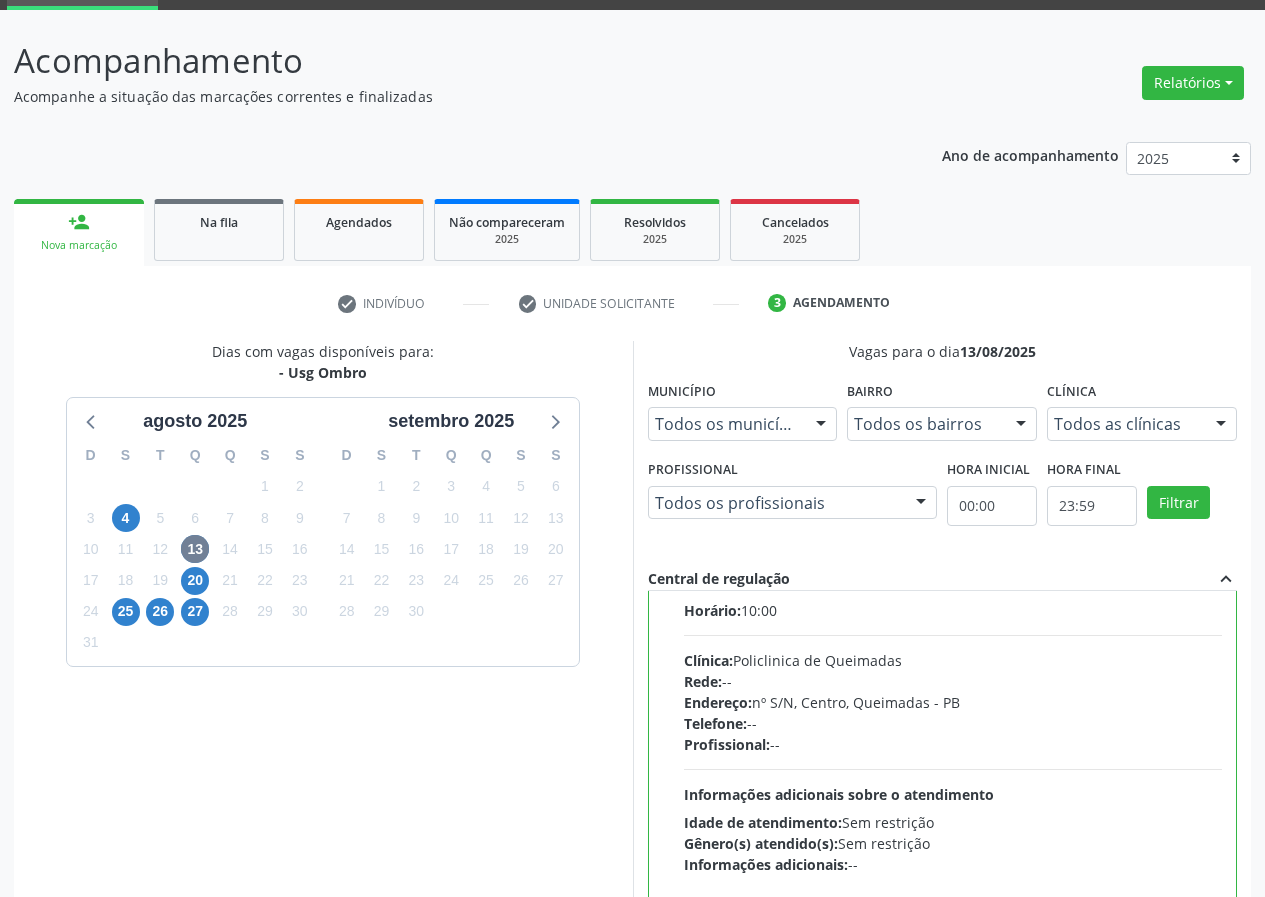scroll, scrollTop: 99, scrollLeft: 0, axis: vertical 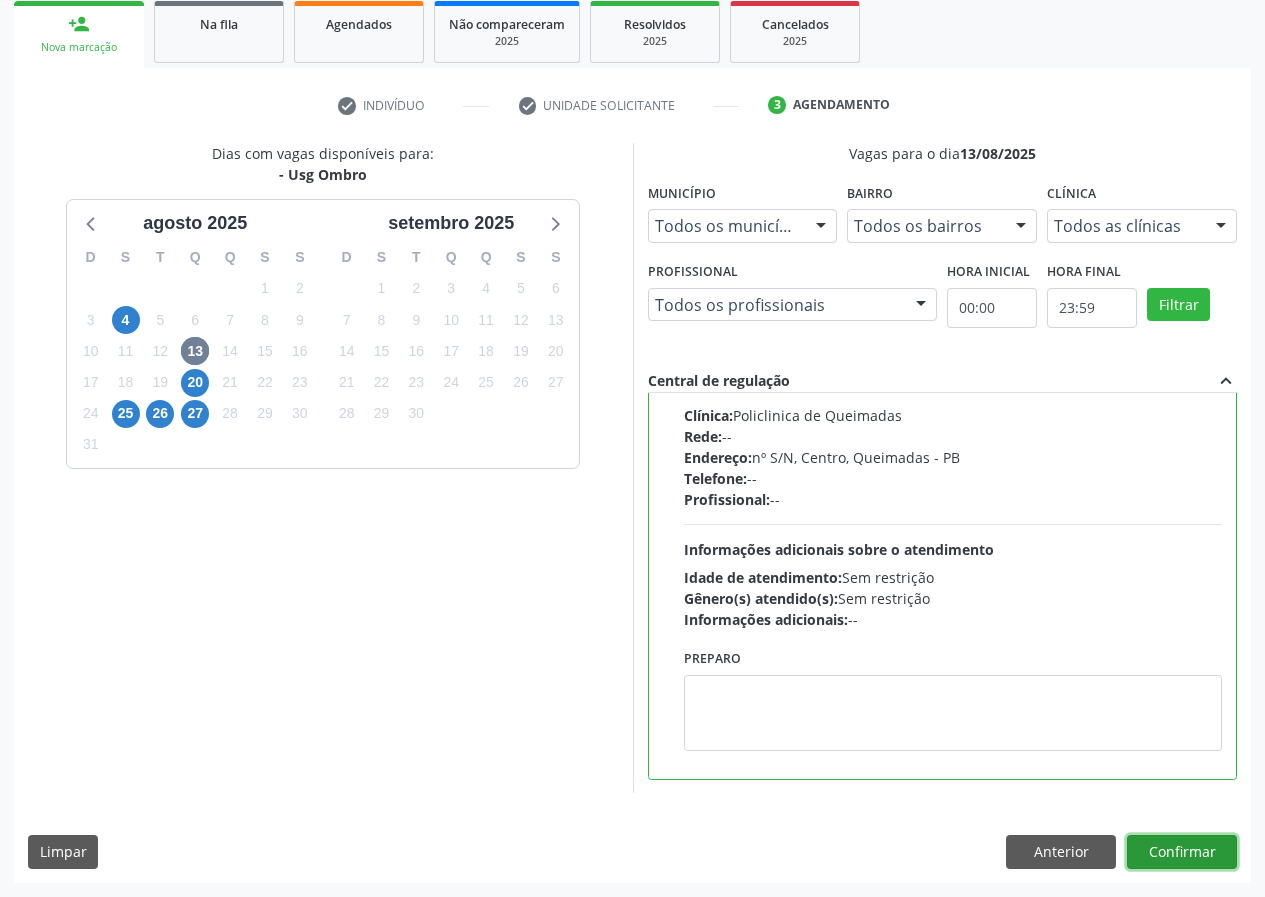 drag, startPoint x: 1180, startPoint y: 858, endPoint x: 1110, endPoint y: 867, distance: 70.5762 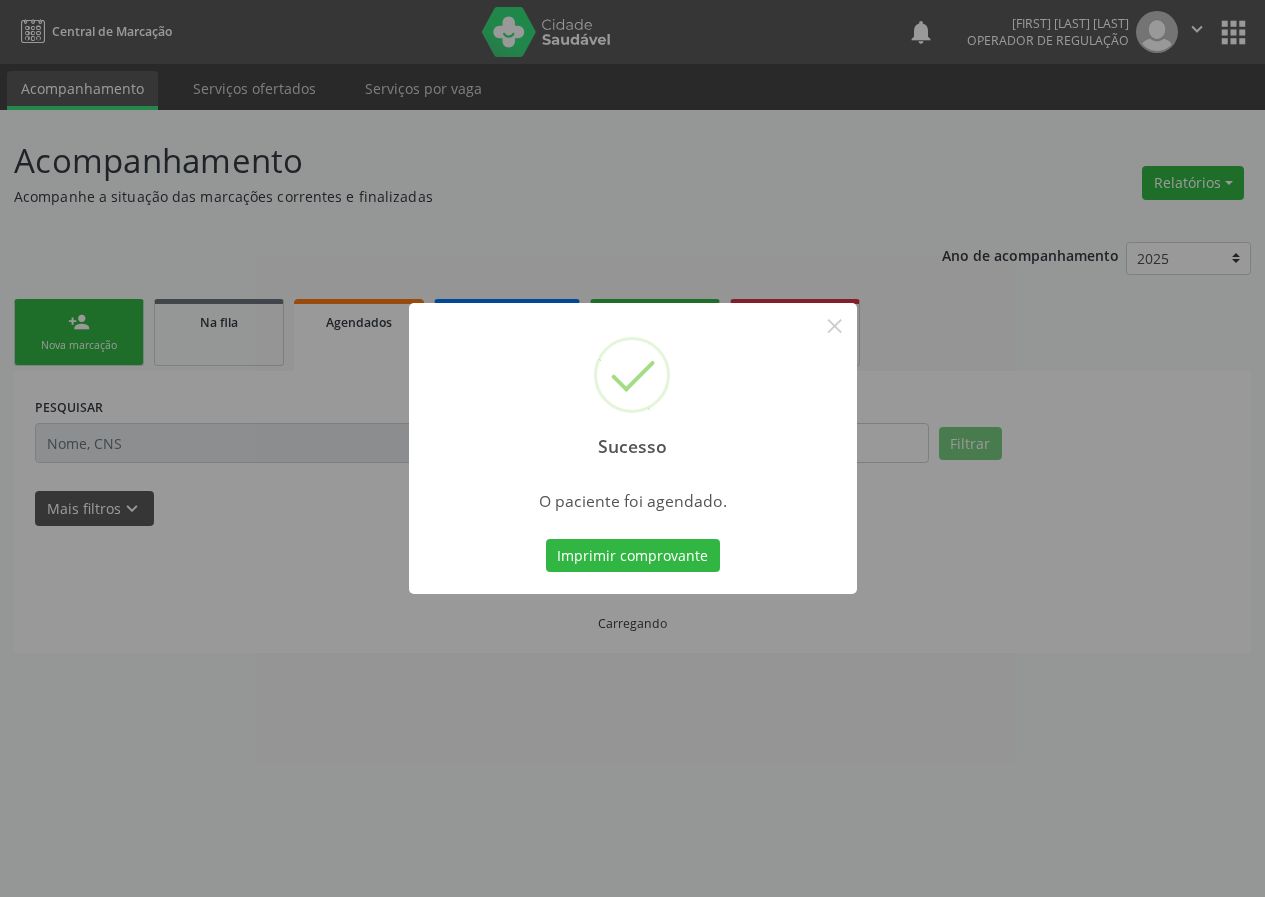 scroll, scrollTop: 0, scrollLeft: 0, axis: both 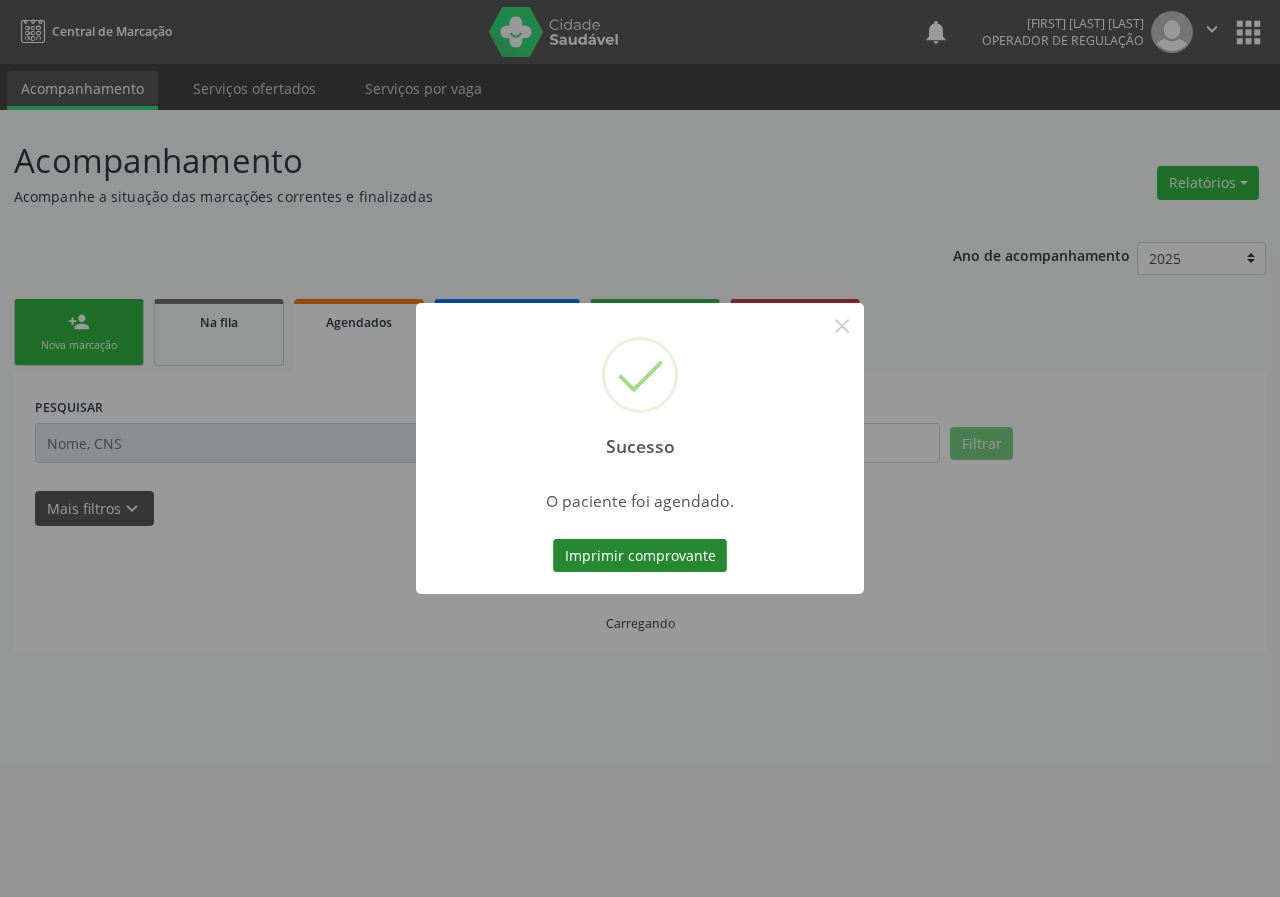 click on "Imprimir comprovante" at bounding box center (640, 556) 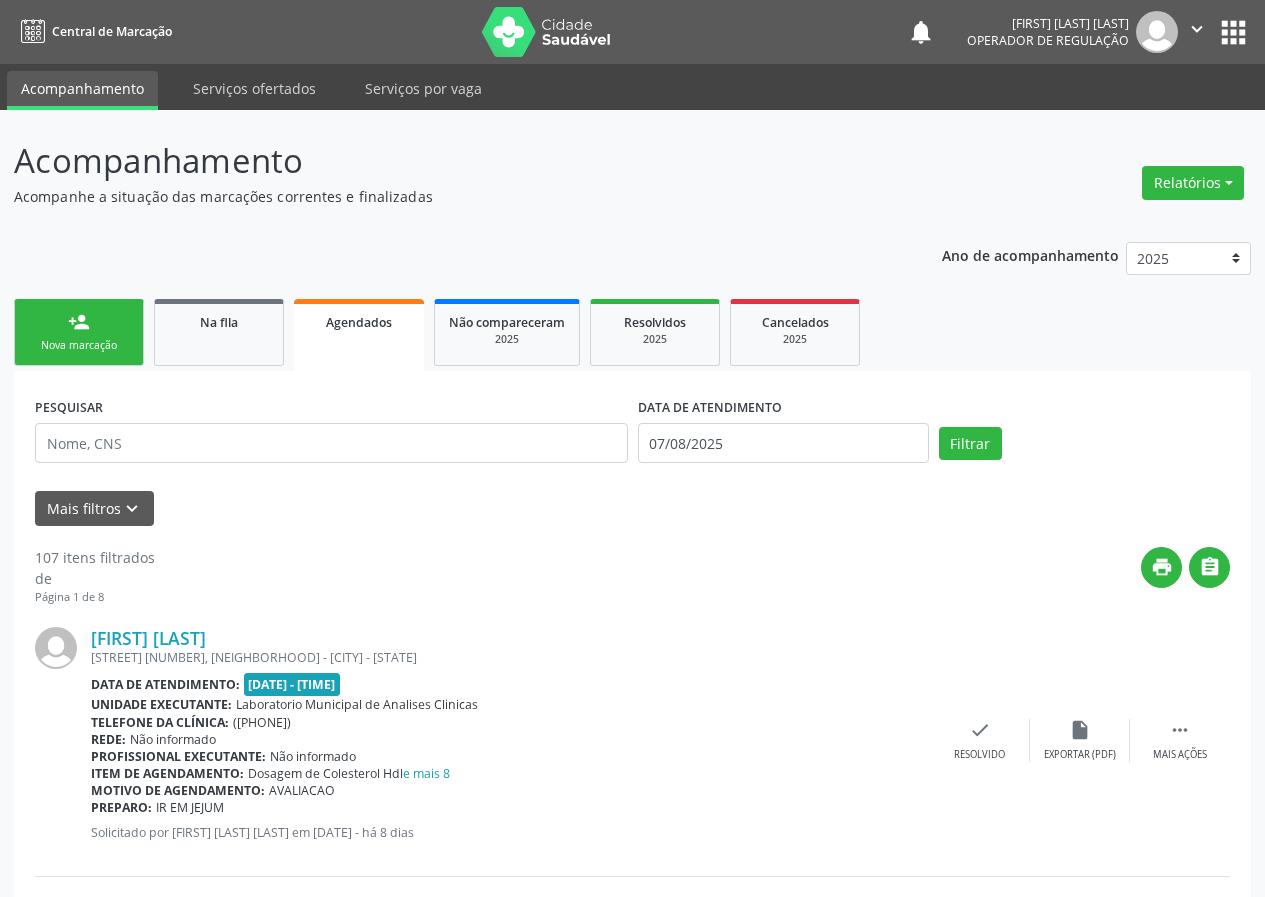 click on "Sucesso × O paciente foi agendado. Imprimir comprovante Cancel" at bounding box center [632, 448] 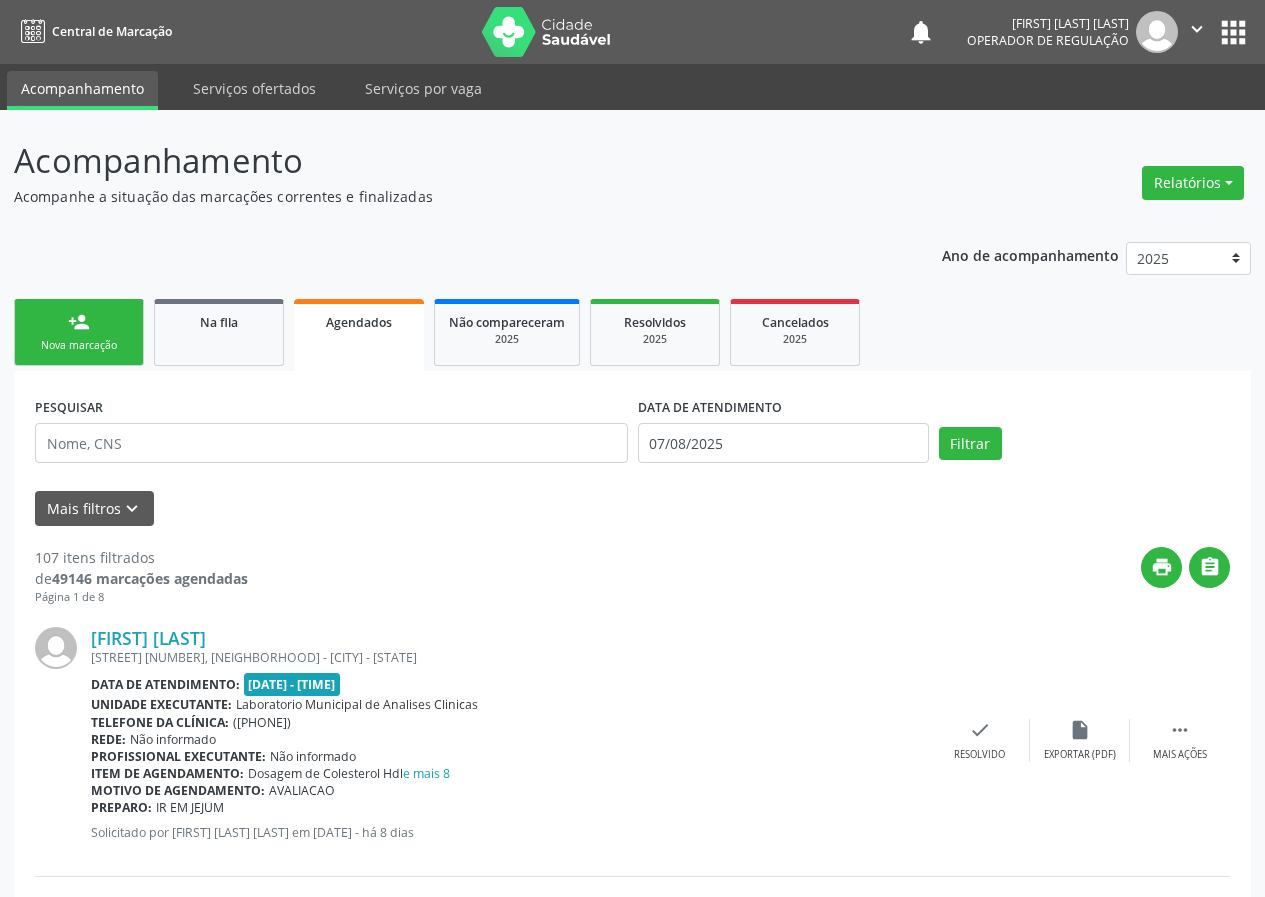 click on "Sucesso × O paciente foi agendado. Imprimir comprovante Cancel" at bounding box center [632, 448] 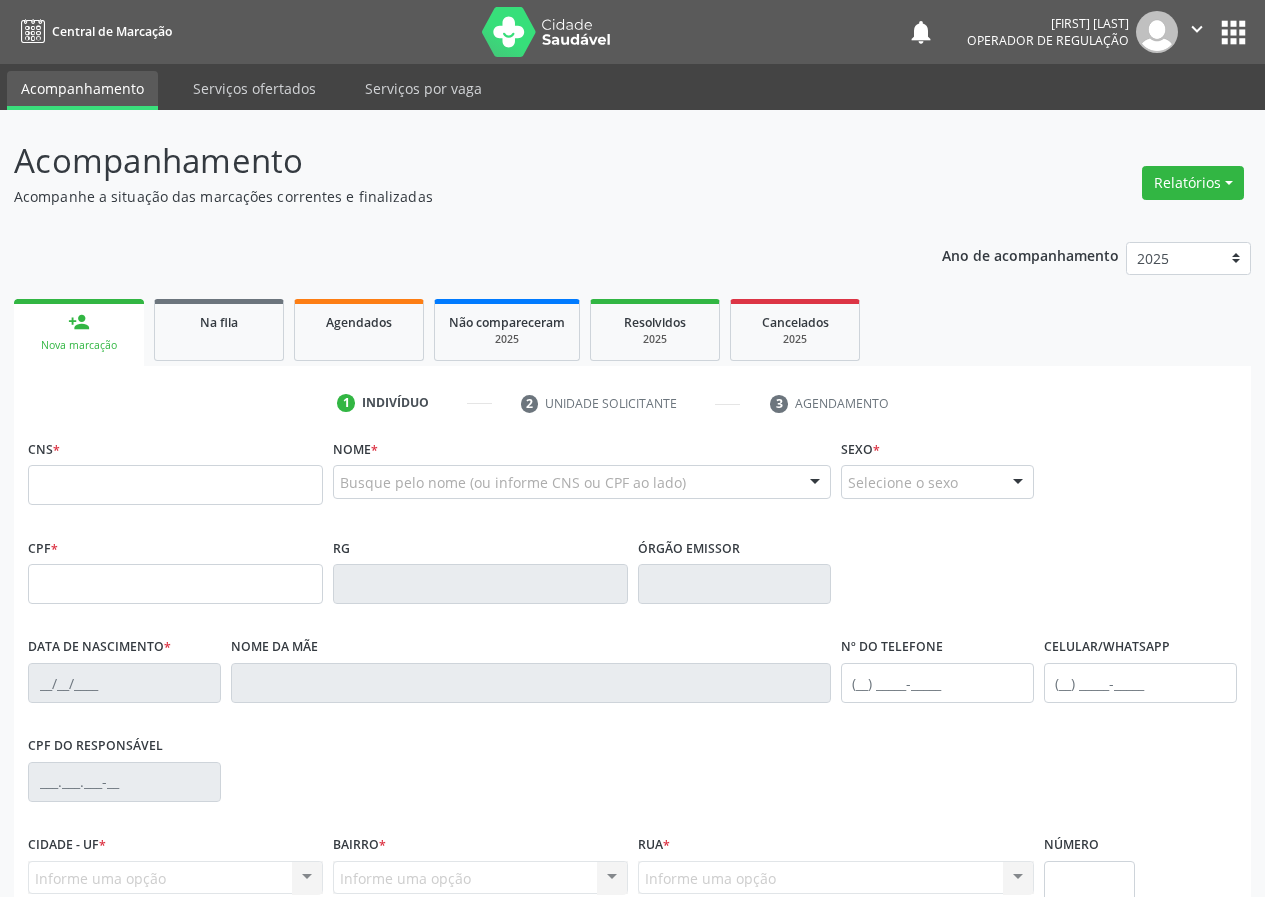 scroll, scrollTop: 0, scrollLeft: 0, axis: both 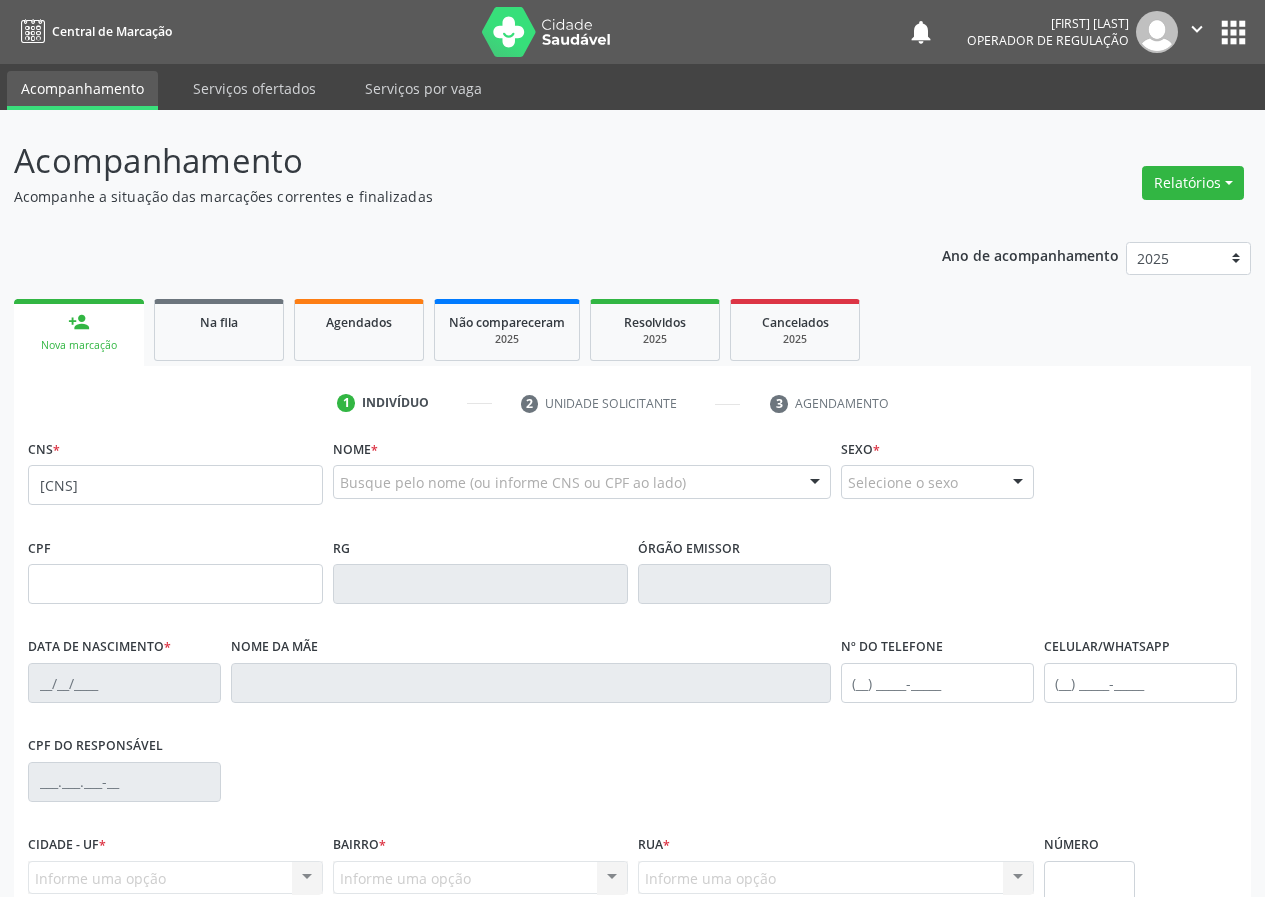 type on "700 5045 1293 1155" 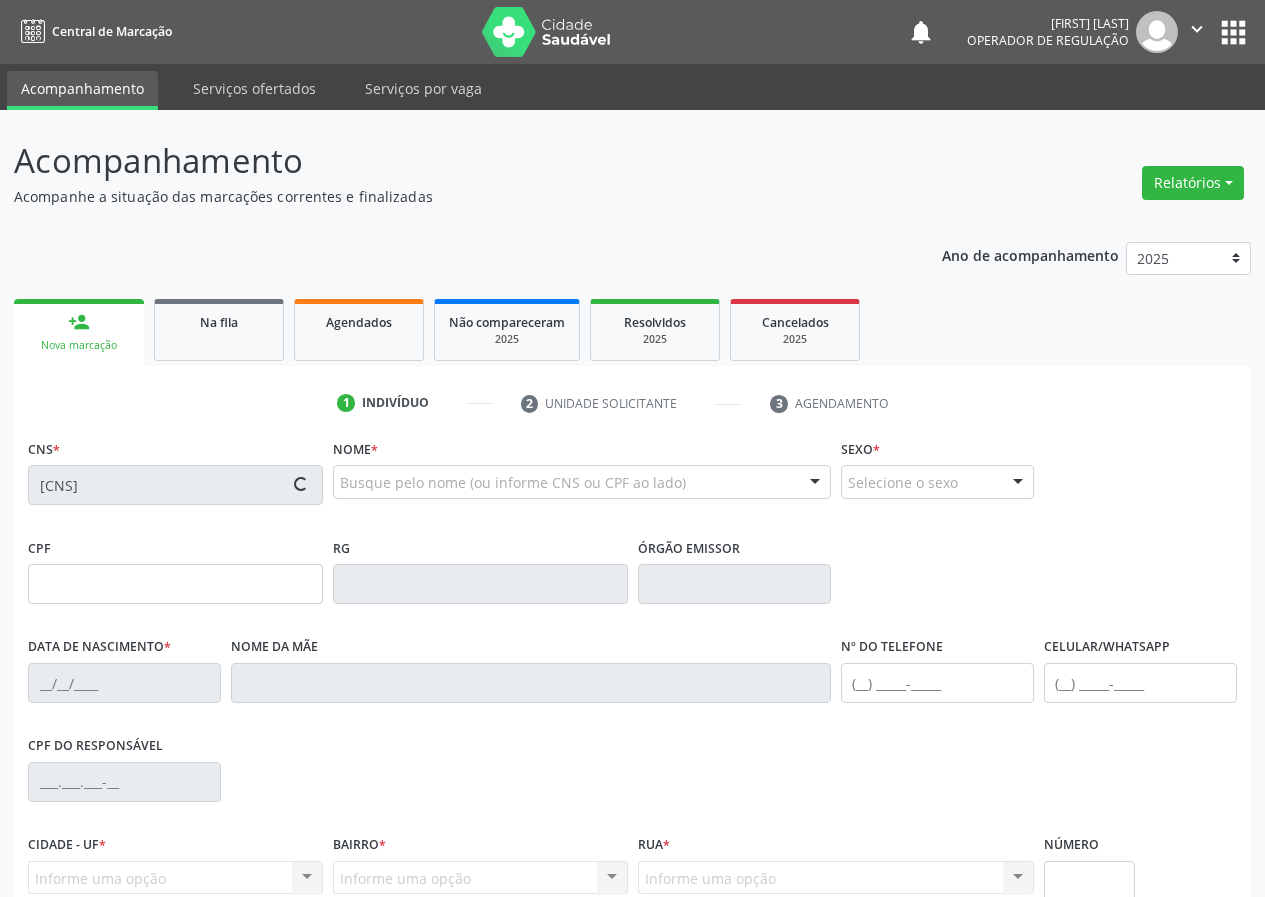 type on "833.438.657-53" 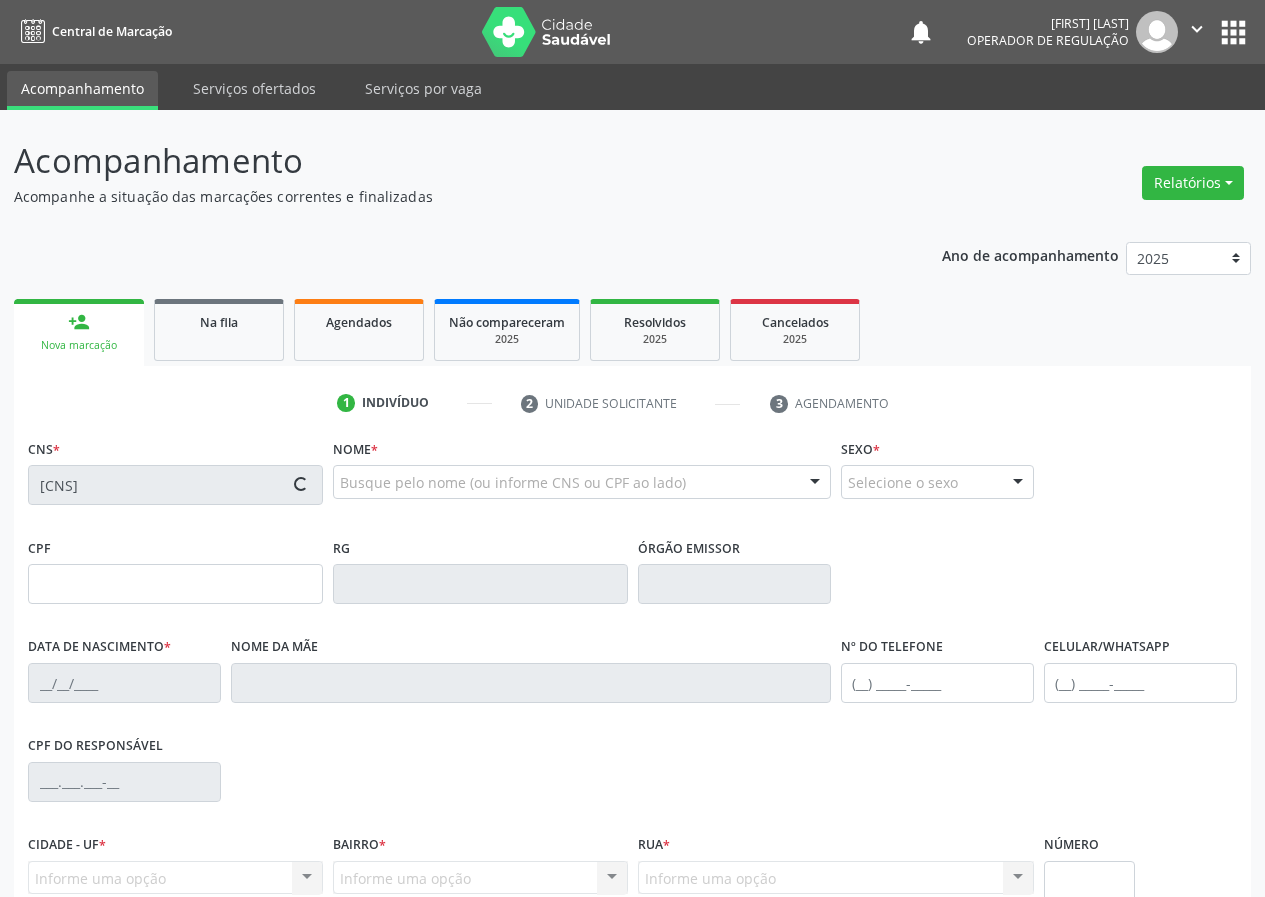 type on "1084" 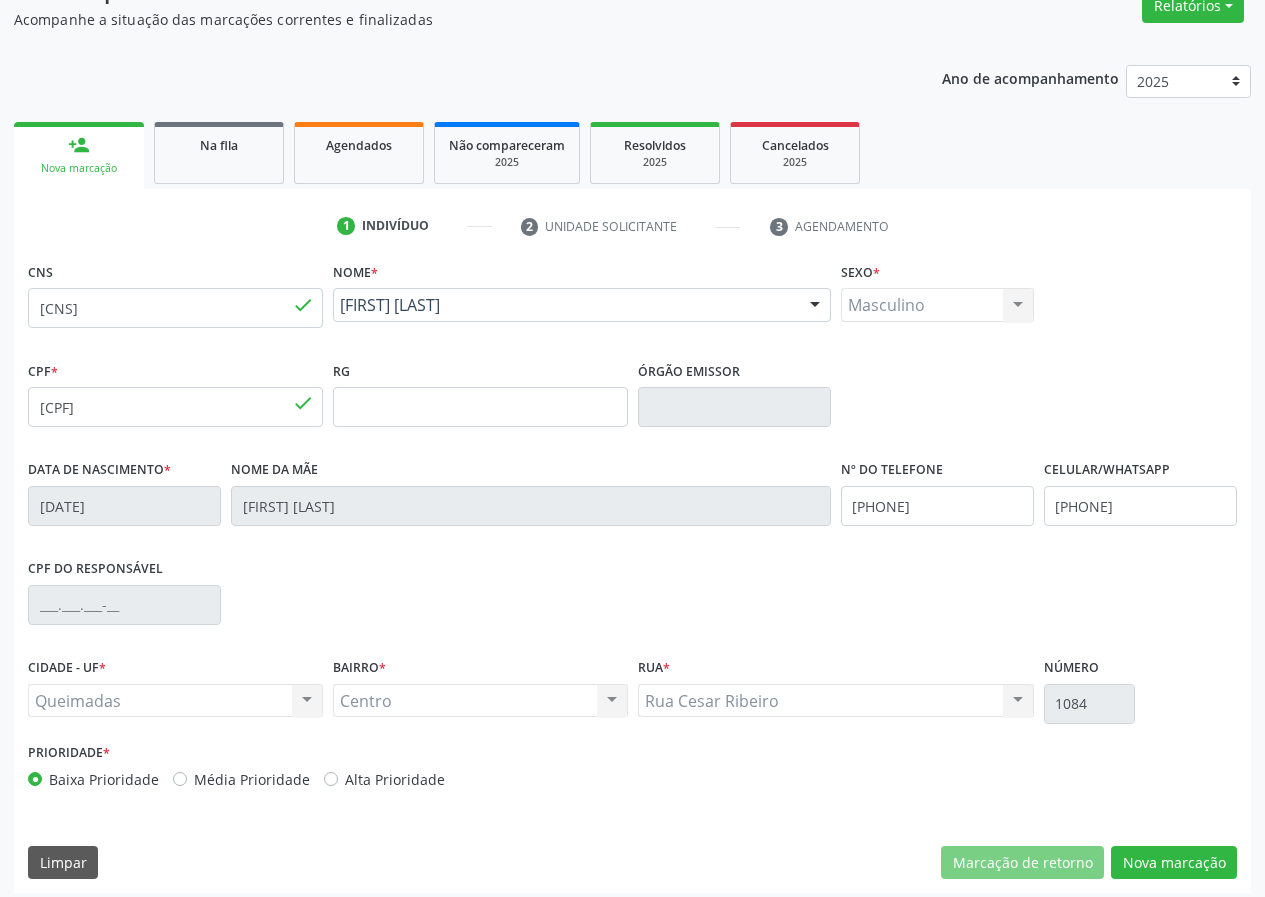 scroll, scrollTop: 187, scrollLeft: 0, axis: vertical 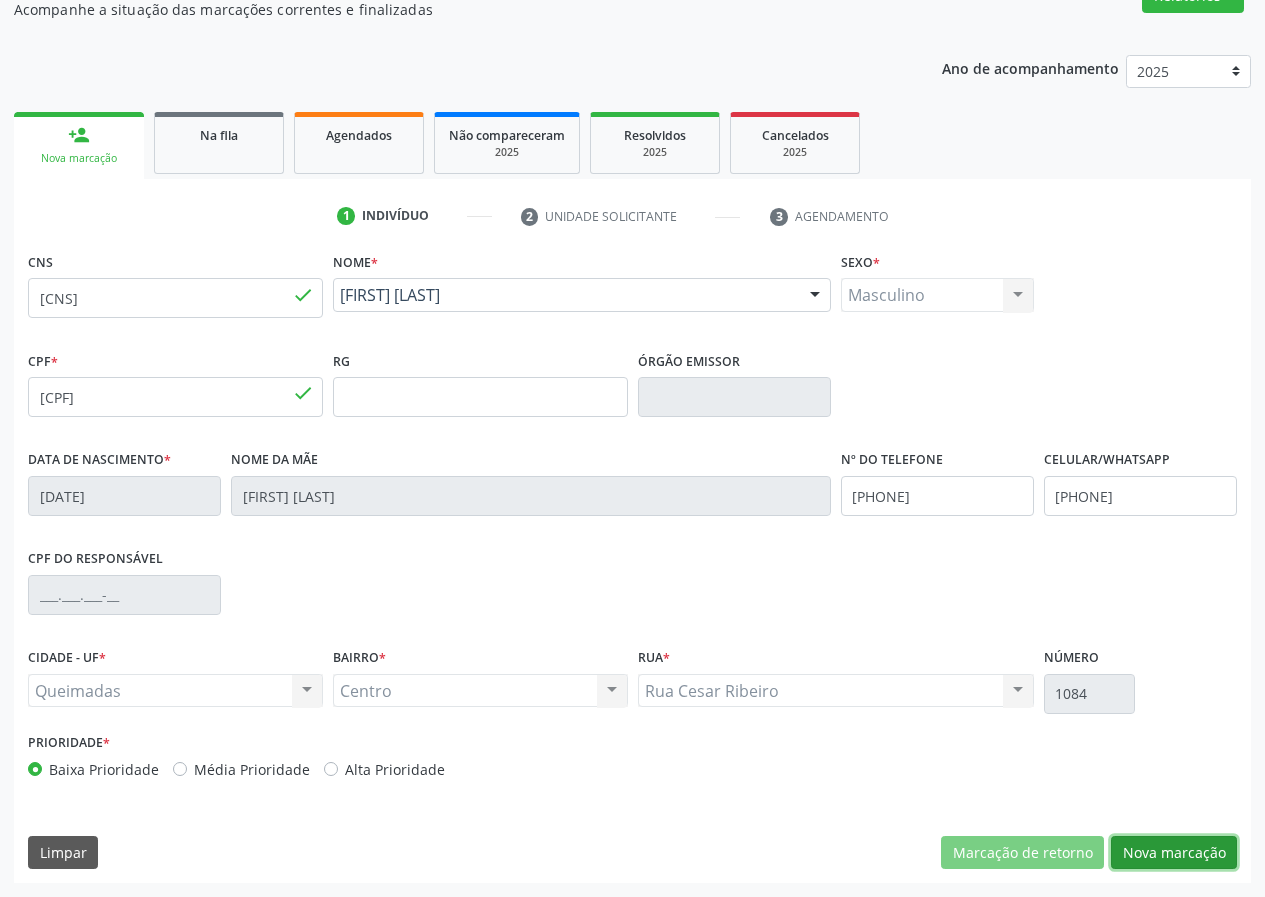 drag, startPoint x: 1170, startPoint y: 845, endPoint x: 701, endPoint y: 714, distance: 486.95175 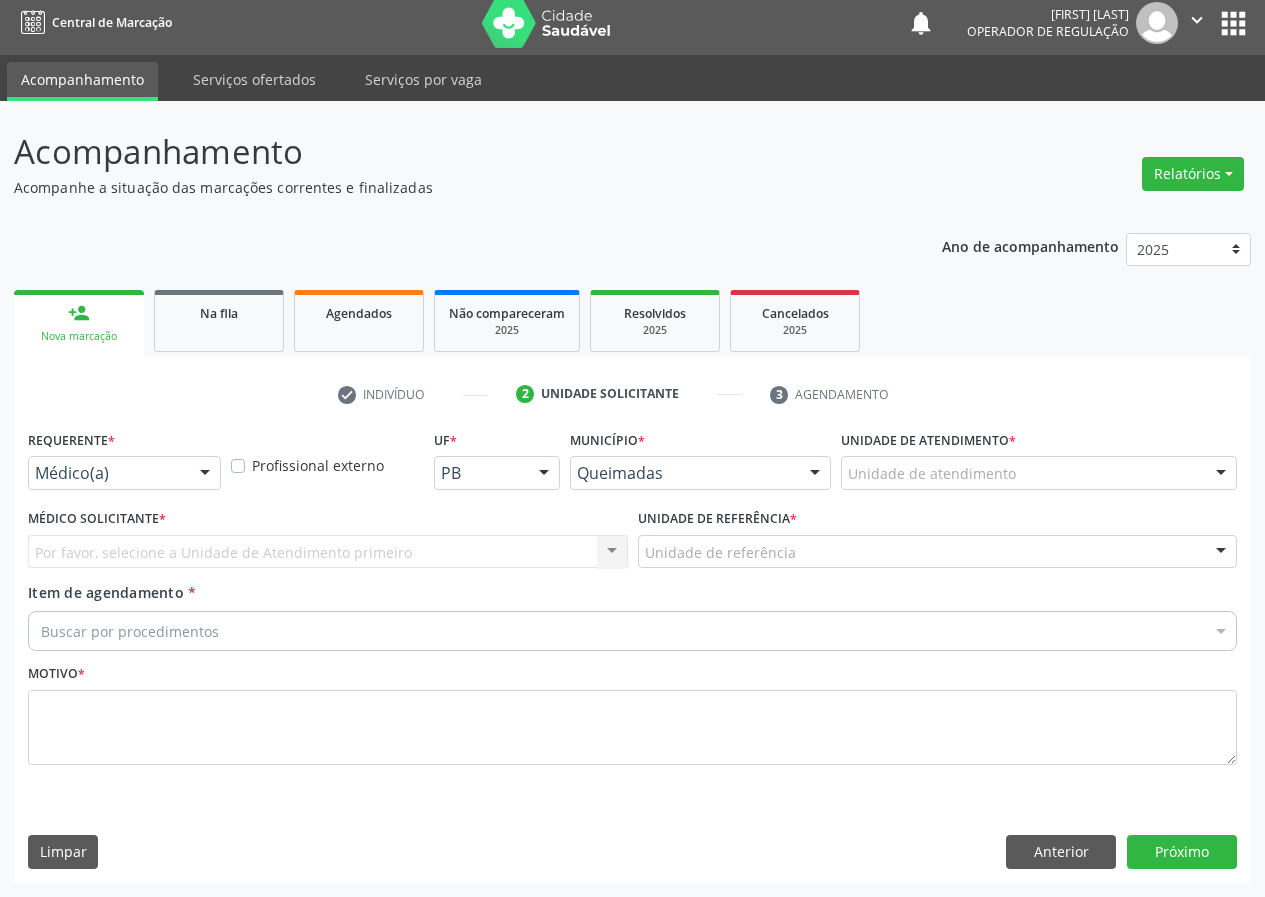 scroll, scrollTop: 9, scrollLeft: 0, axis: vertical 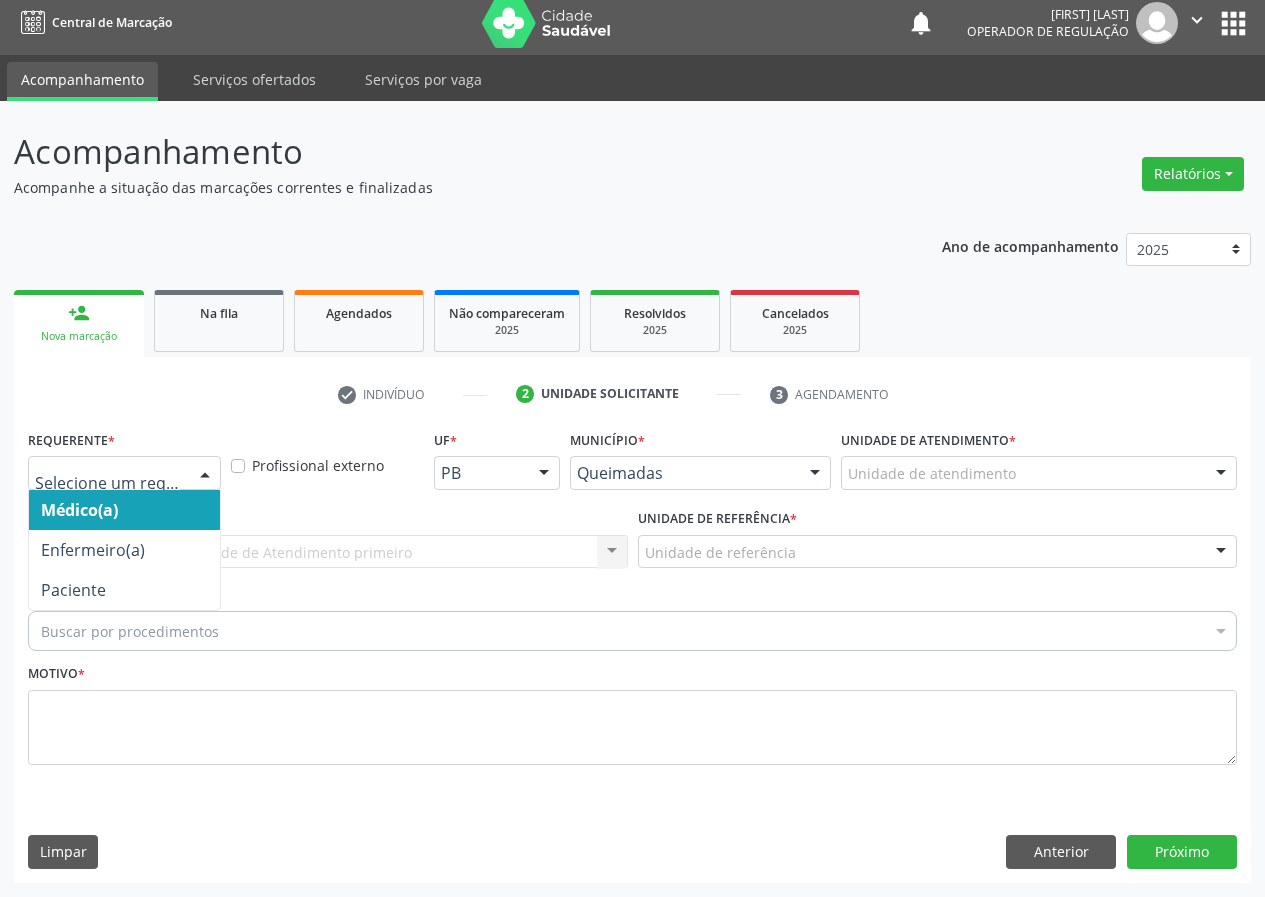 drag, startPoint x: 204, startPoint y: 469, endPoint x: 189, endPoint y: 597, distance: 128.87592 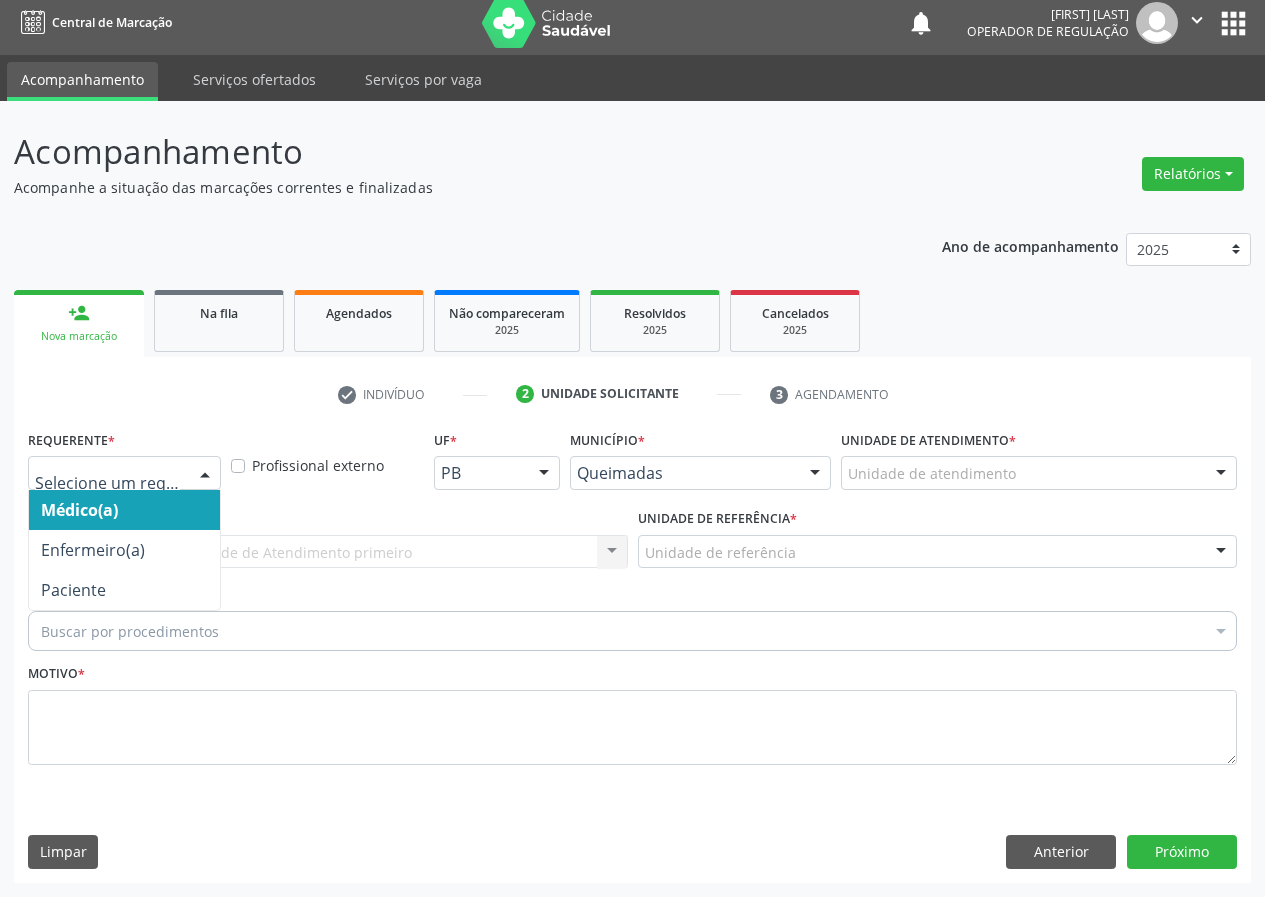 click at bounding box center (205, 474) 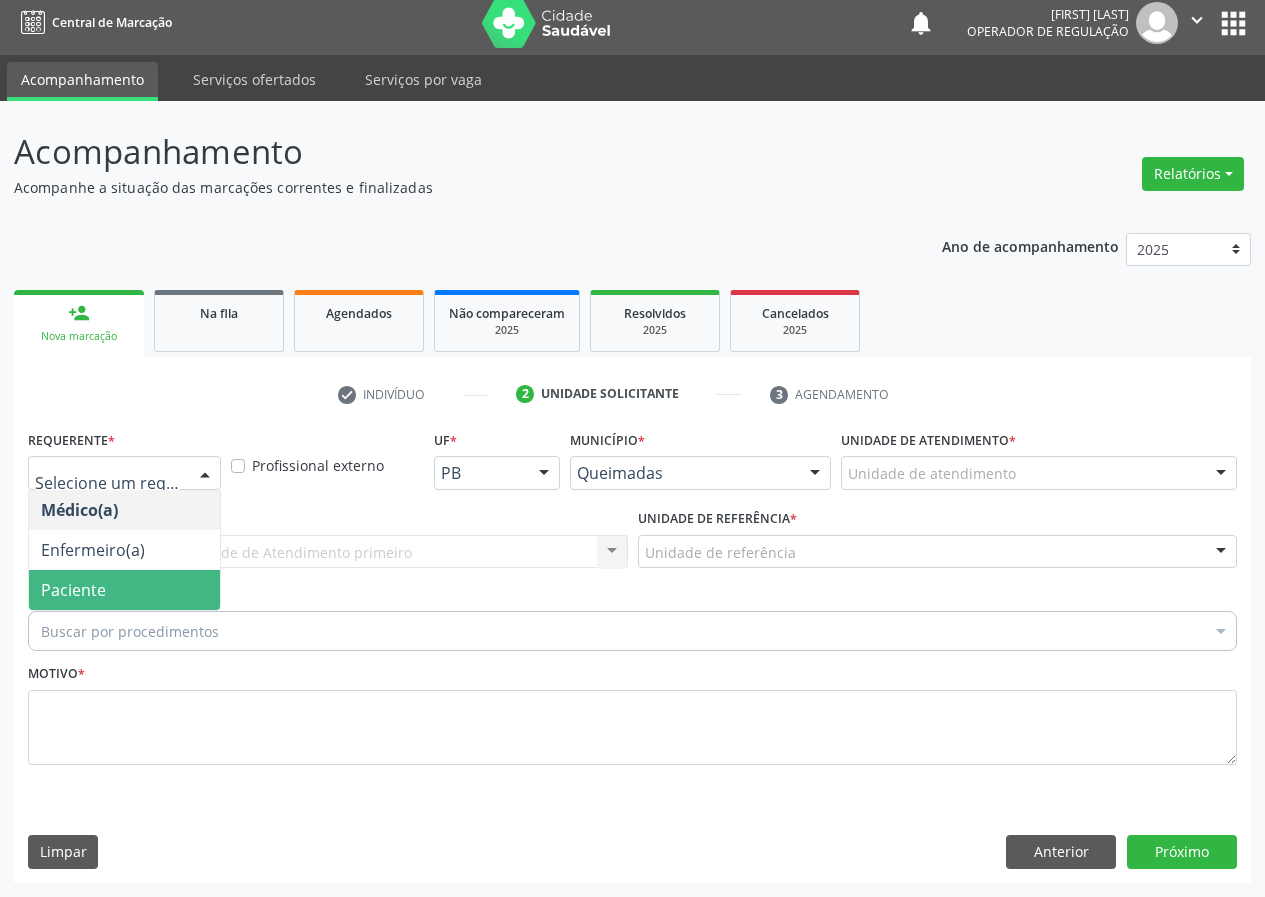drag, startPoint x: 188, startPoint y: 601, endPoint x: 252, endPoint y: 576, distance: 68.70953 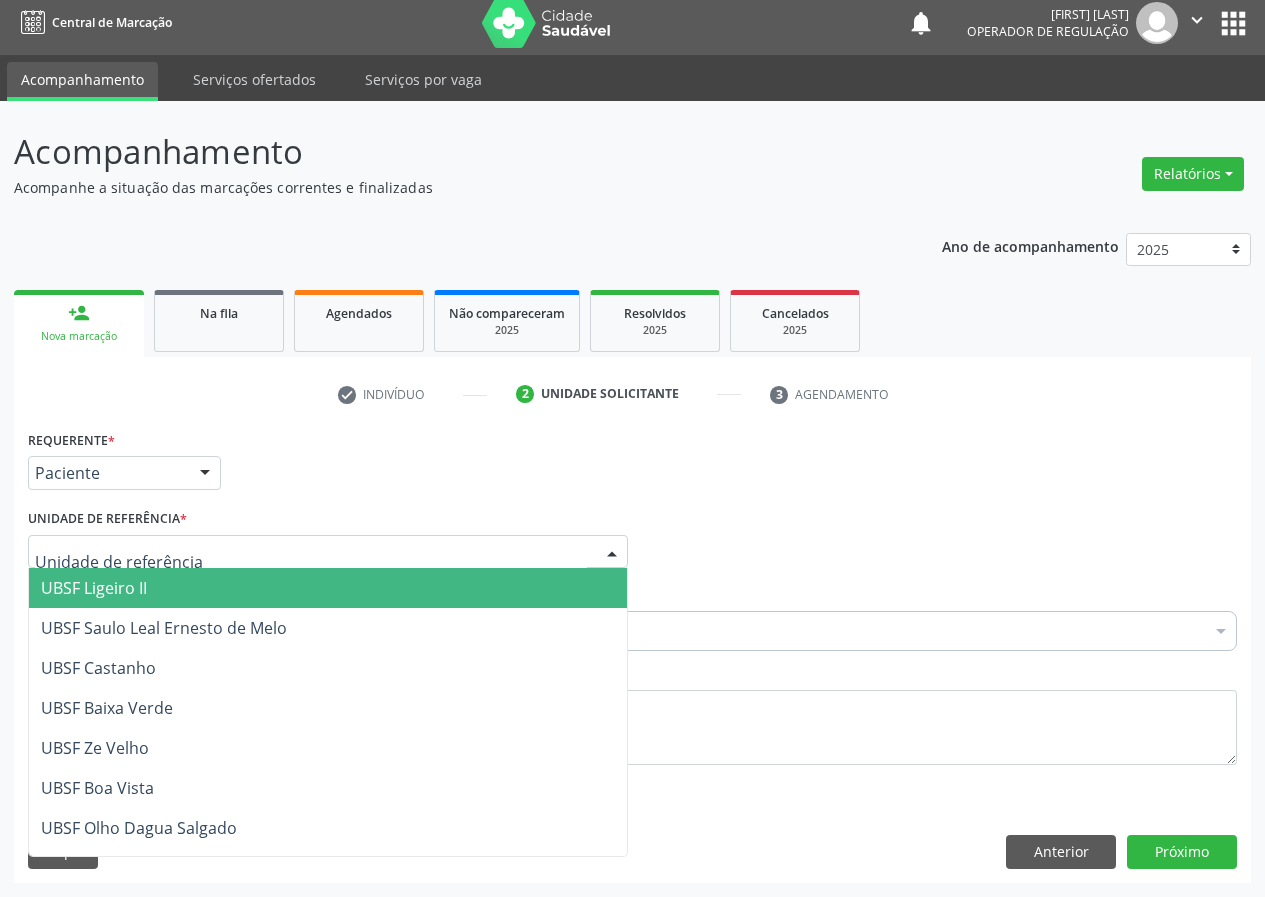 drag, startPoint x: 575, startPoint y: 549, endPoint x: 54, endPoint y: 718, distance: 547.72437 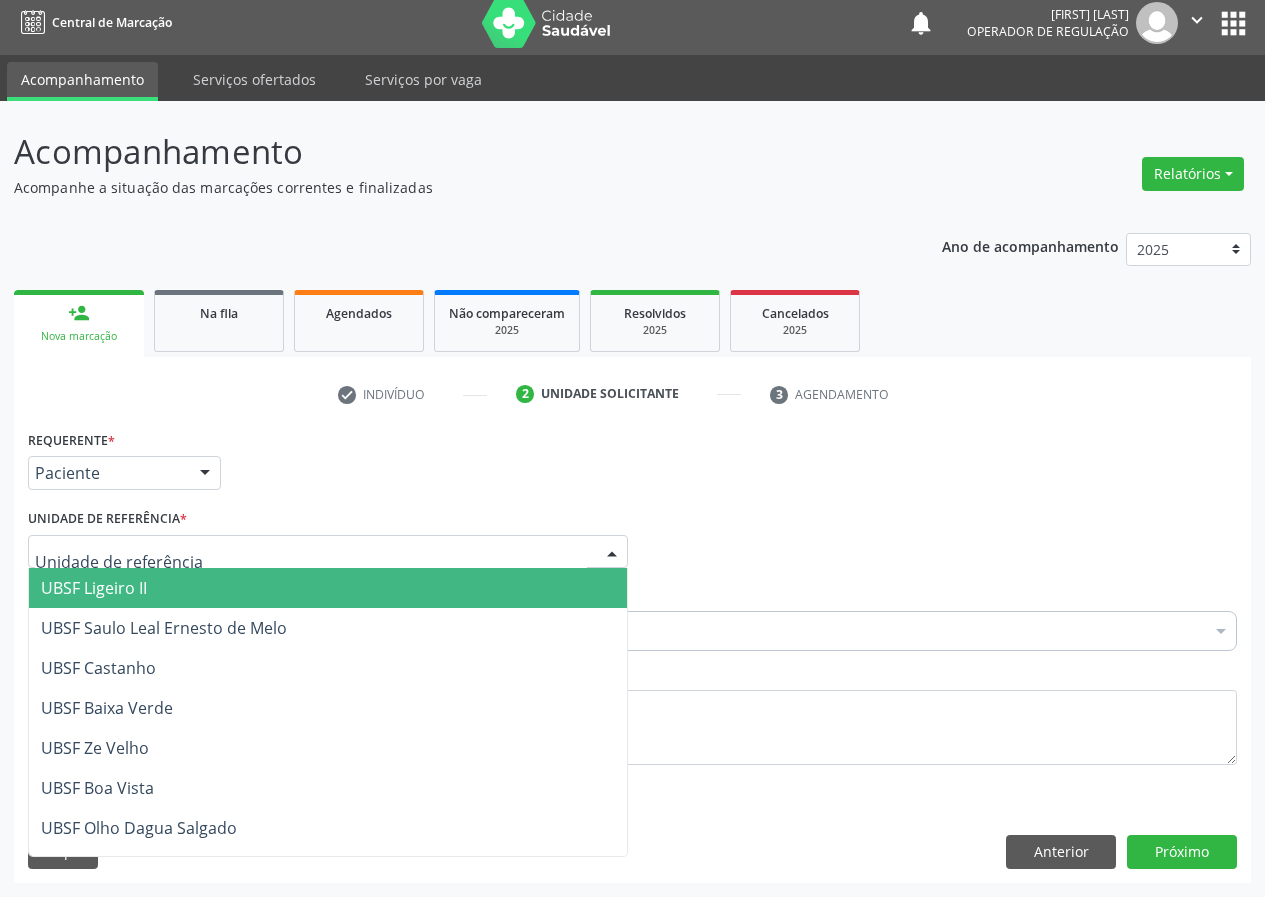 click at bounding box center [328, 552] 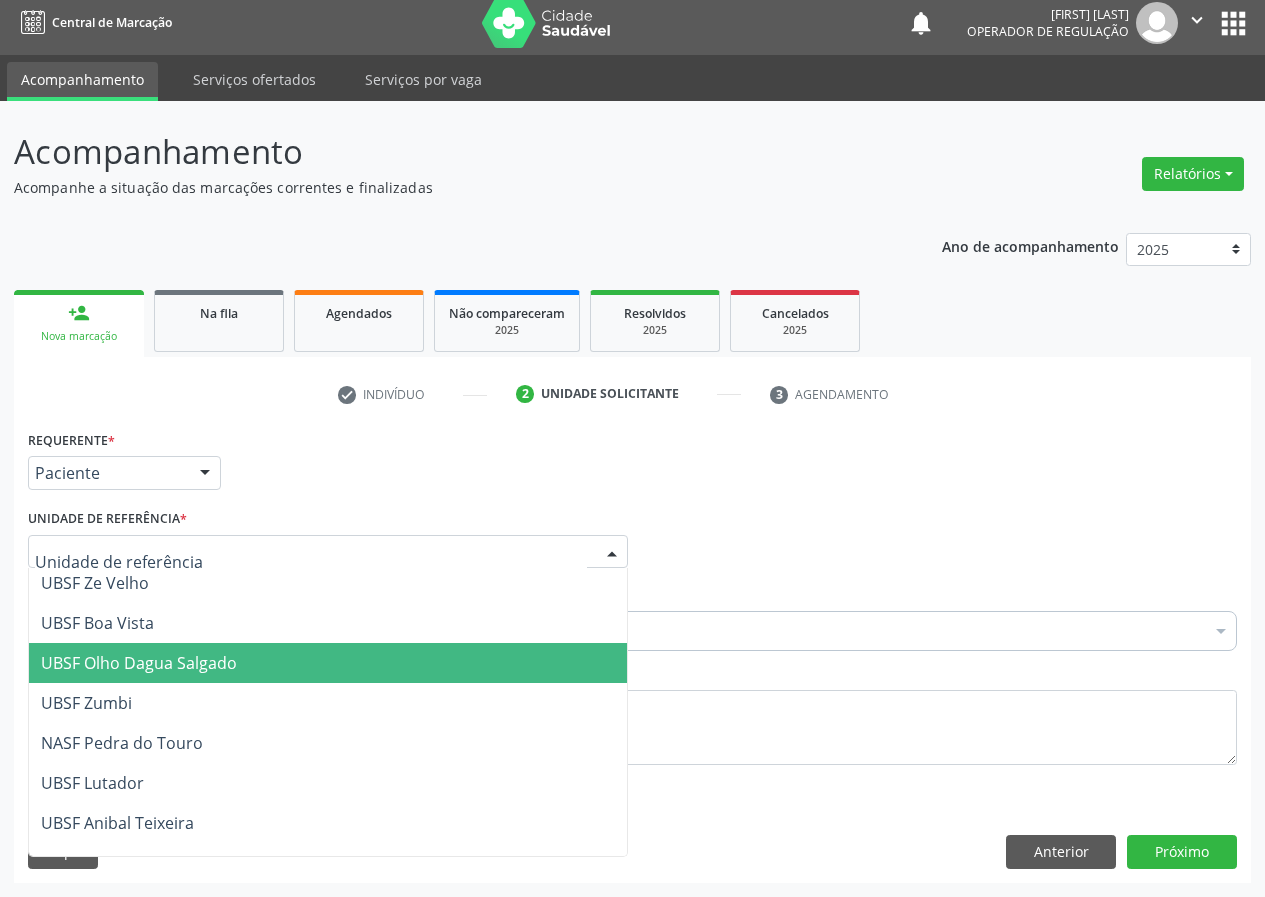 scroll, scrollTop: 200, scrollLeft: 0, axis: vertical 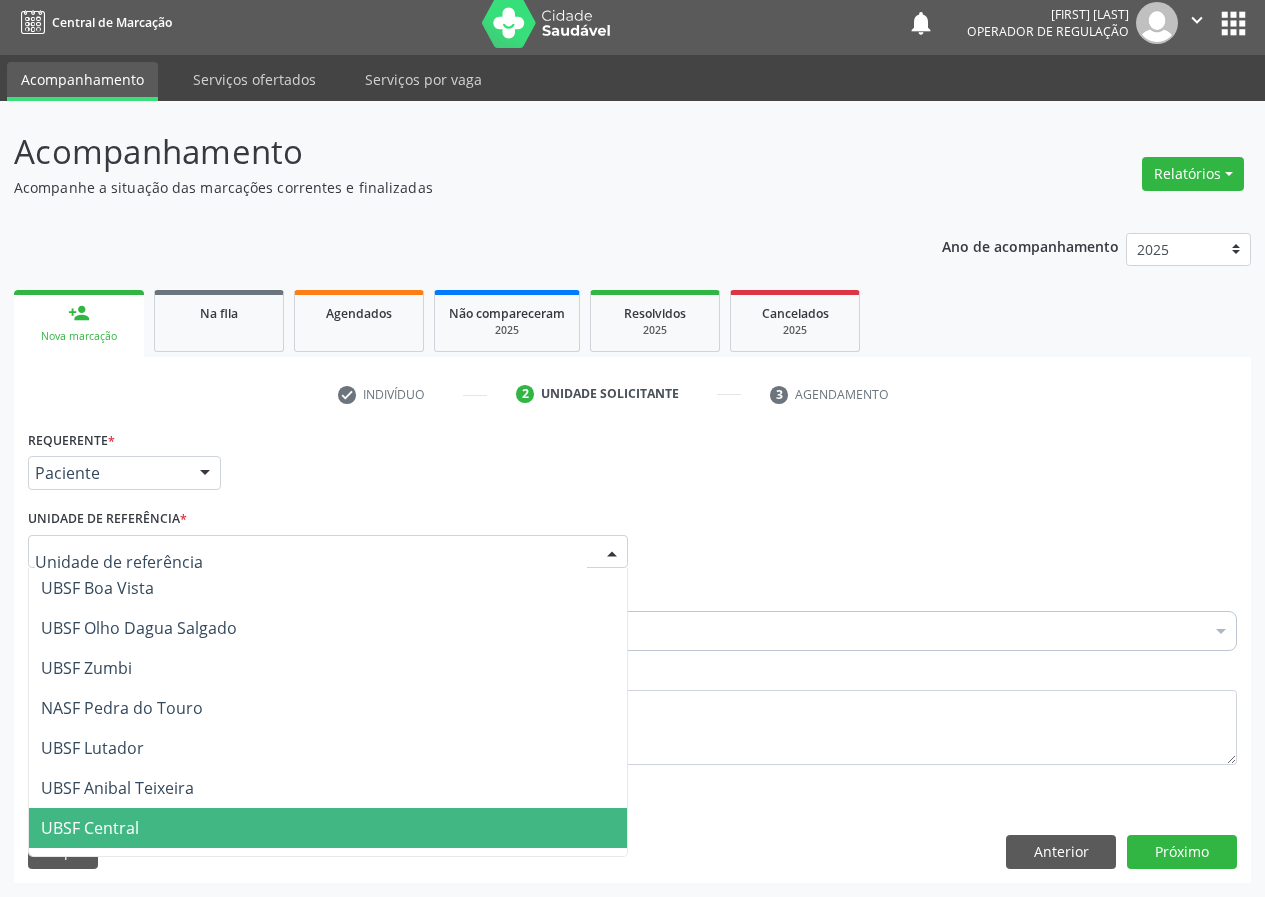 drag, startPoint x: 107, startPoint y: 825, endPoint x: 85, endPoint y: 821, distance: 22.36068 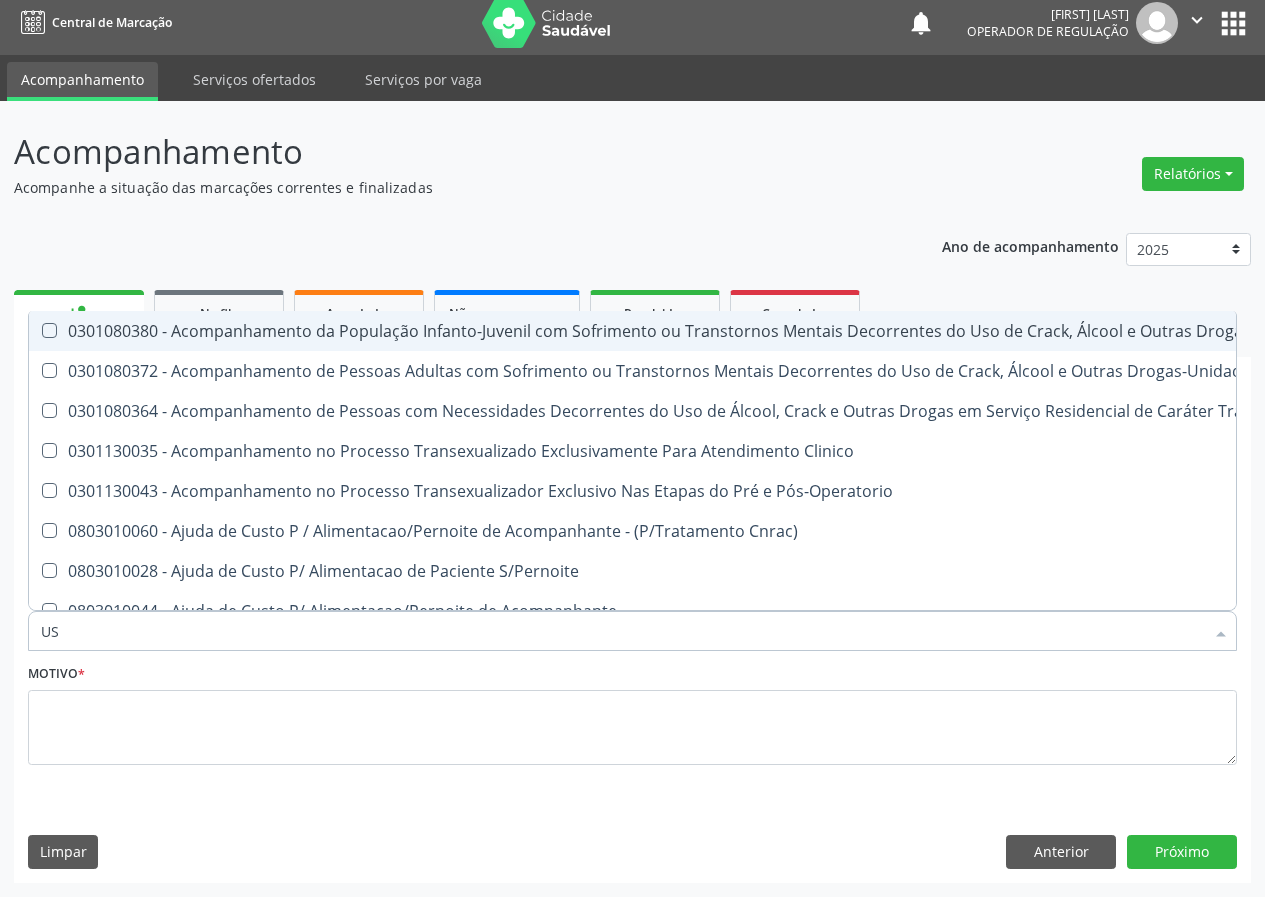 type on "USG" 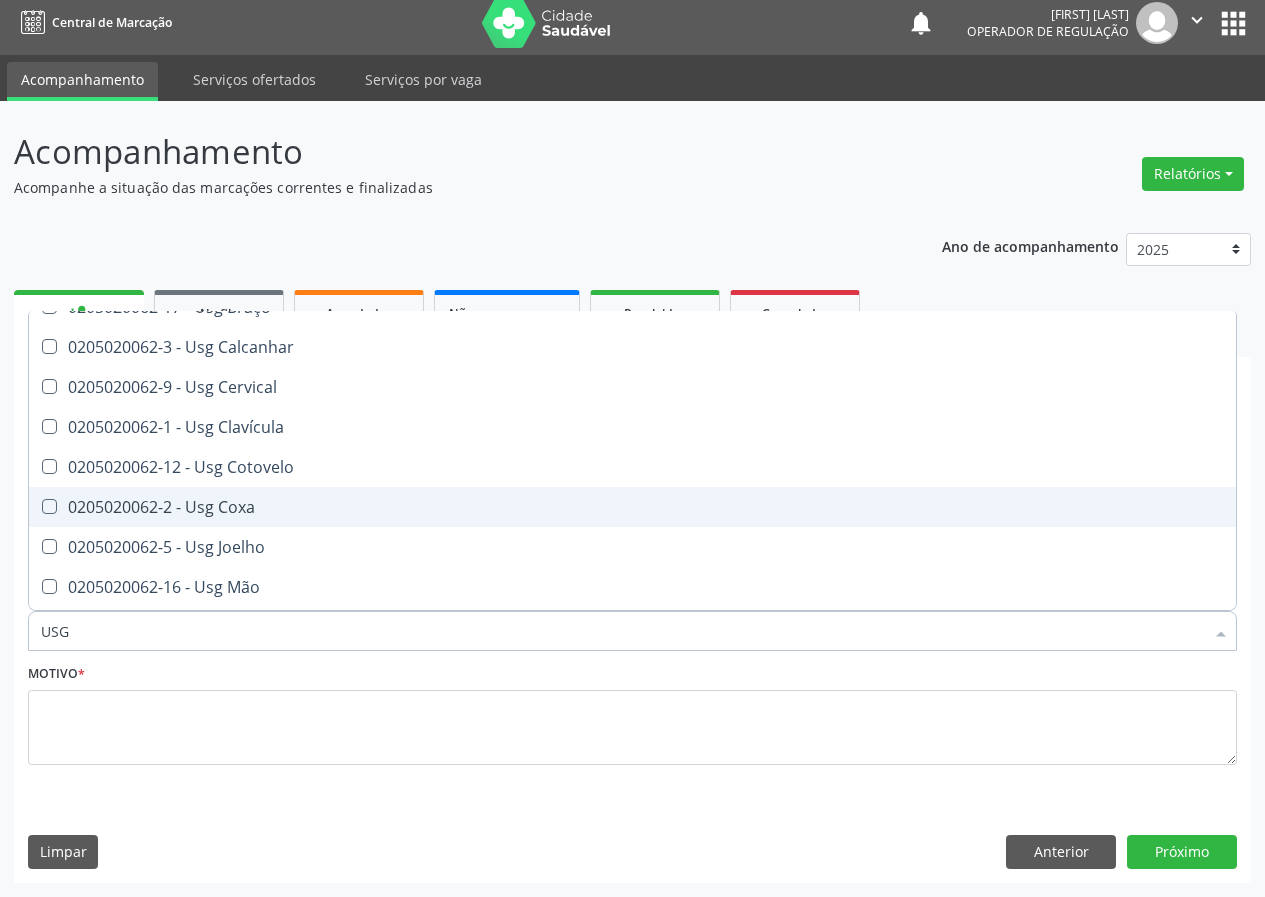 scroll, scrollTop: 200, scrollLeft: 0, axis: vertical 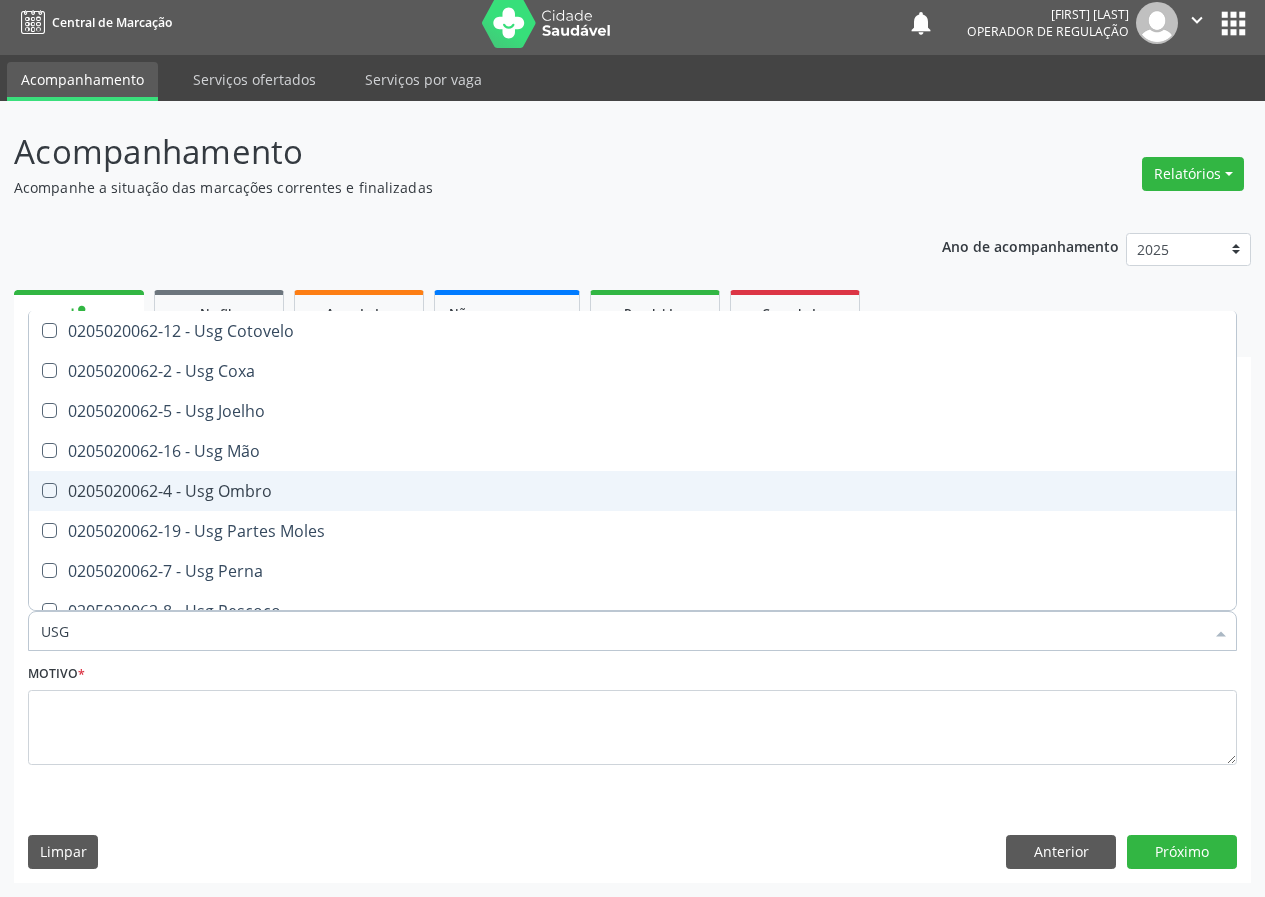 drag, startPoint x: 248, startPoint y: 494, endPoint x: 36, endPoint y: 628, distance: 250.79872 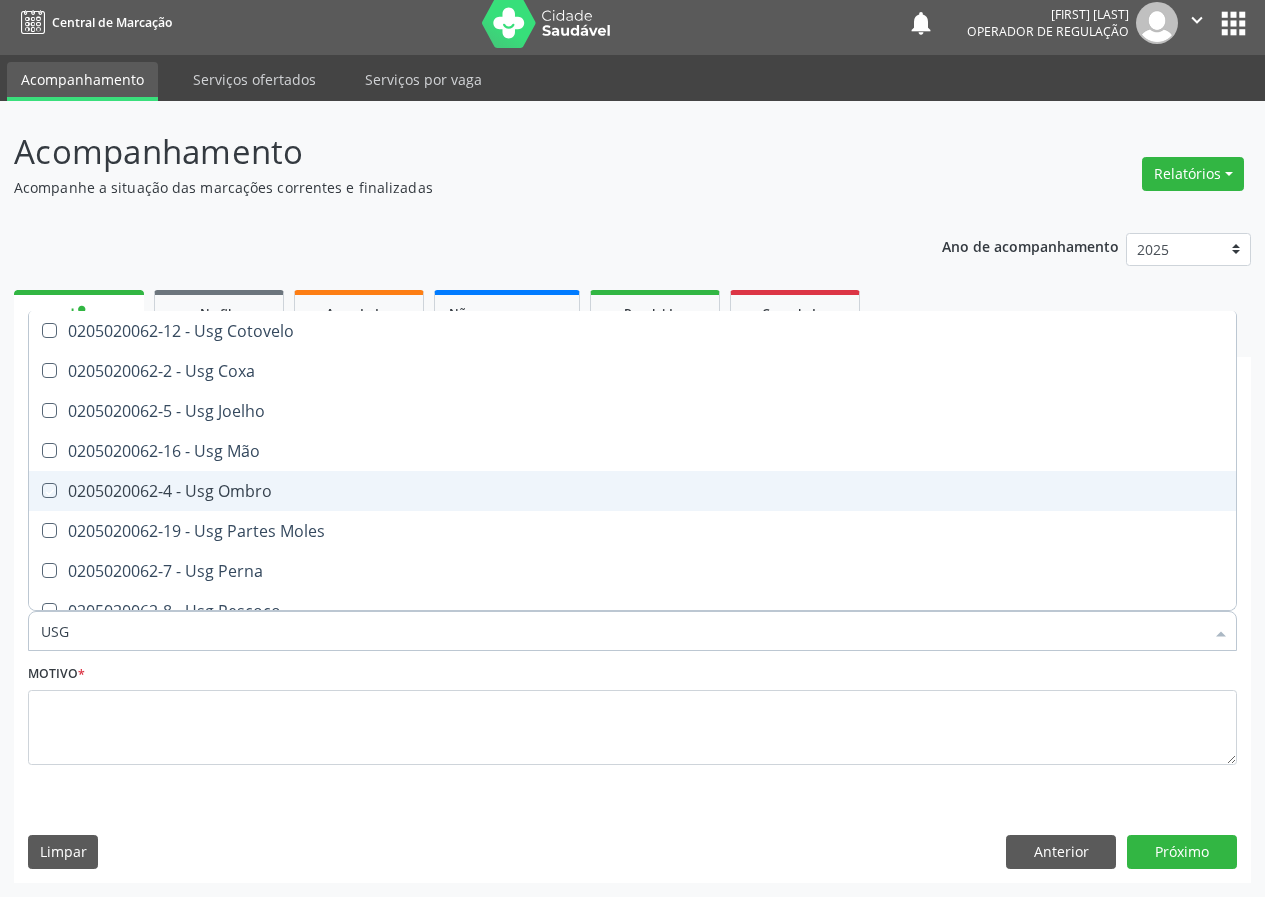 checkbox on "true" 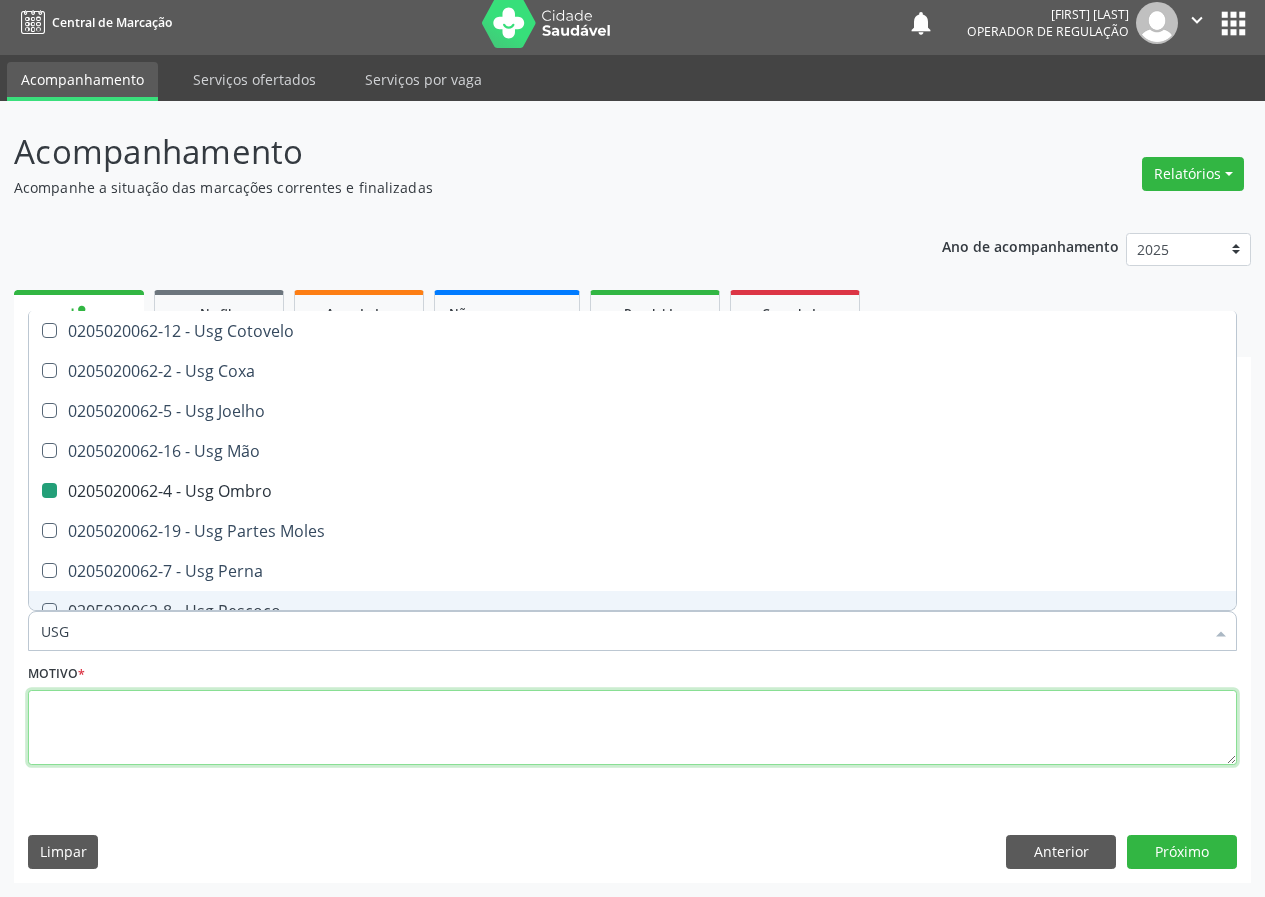 drag, startPoint x: 67, startPoint y: 715, endPoint x: 63, endPoint y: 692, distance: 23.345236 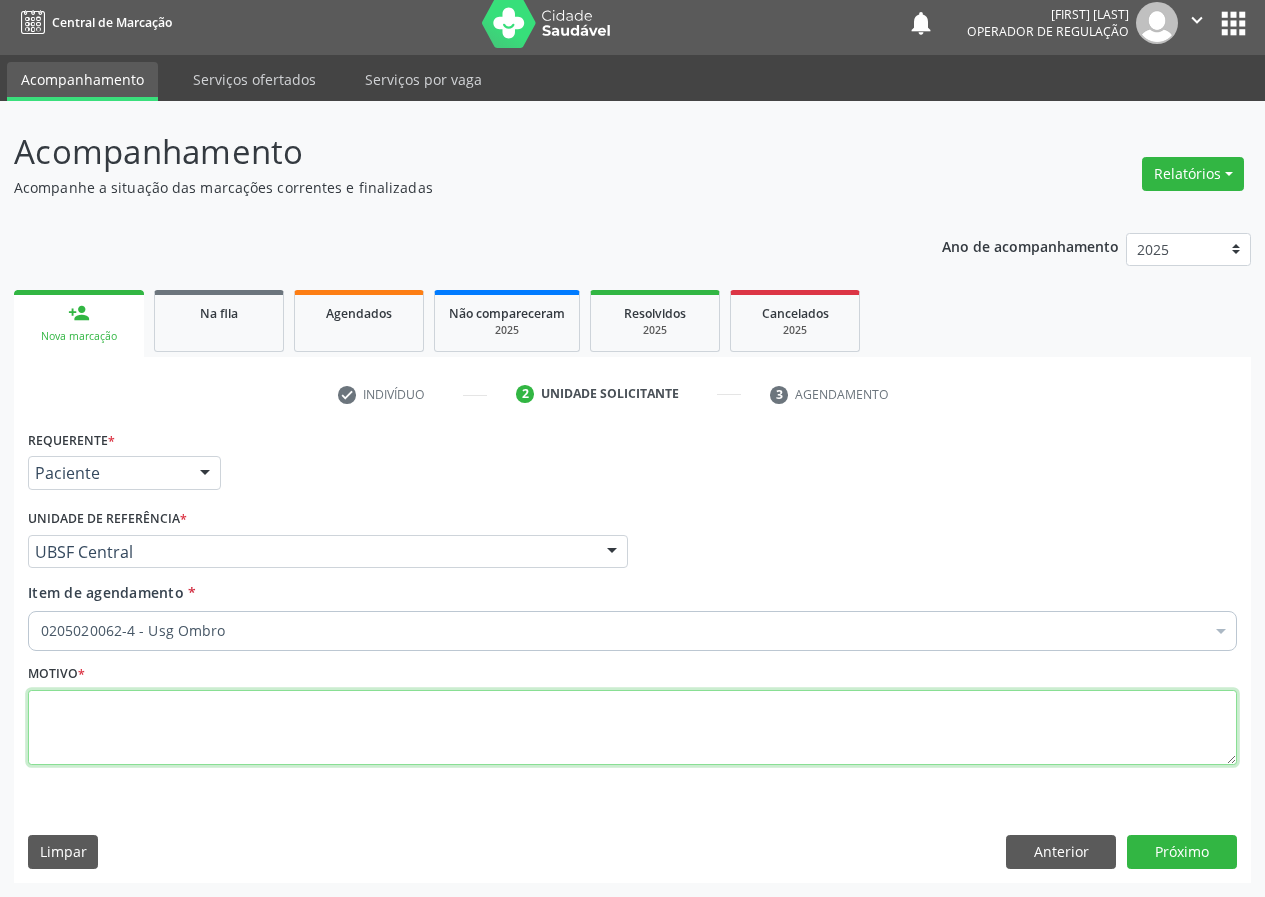 scroll, scrollTop: 0, scrollLeft: 0, axis: both 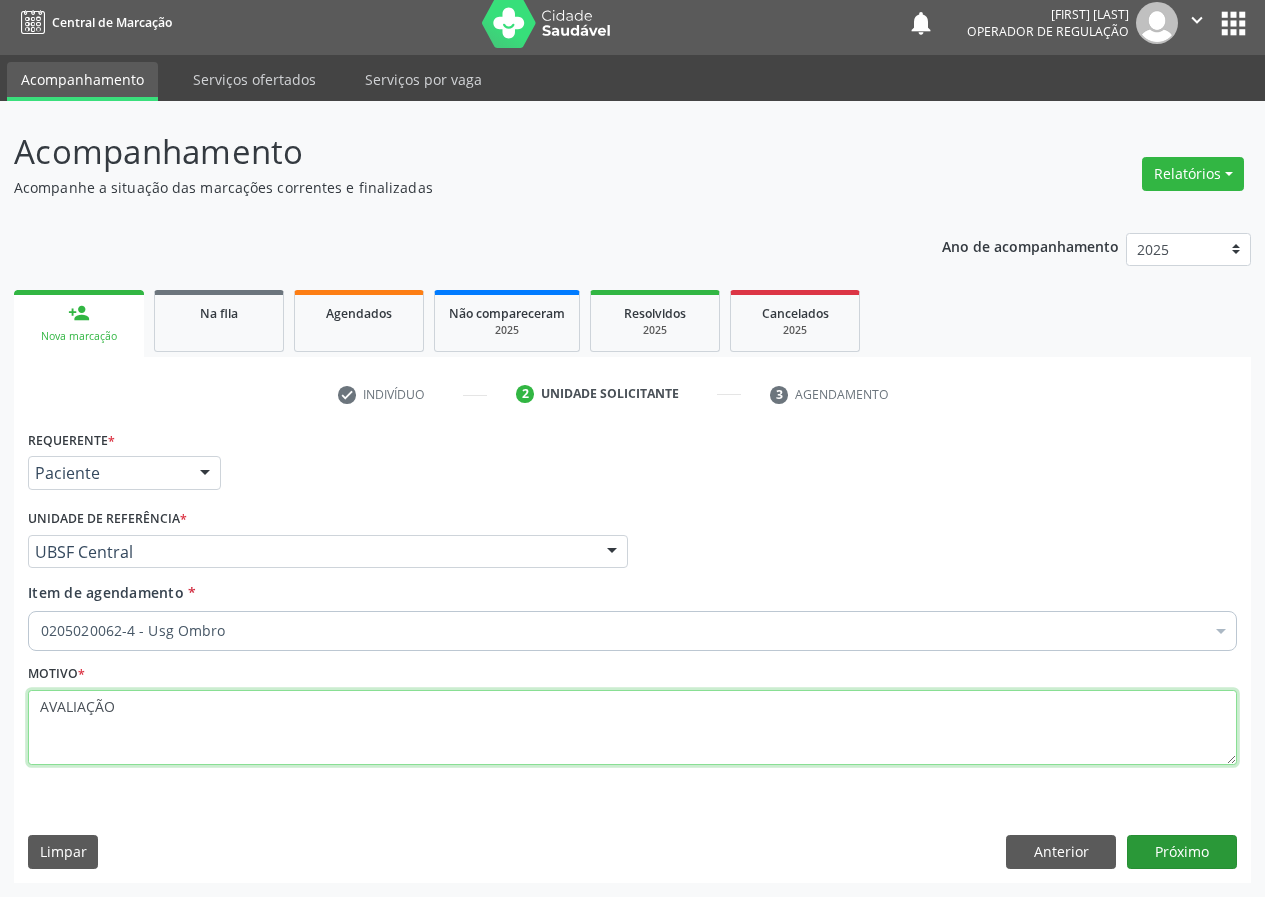 type on "AVALIAÇÃO" 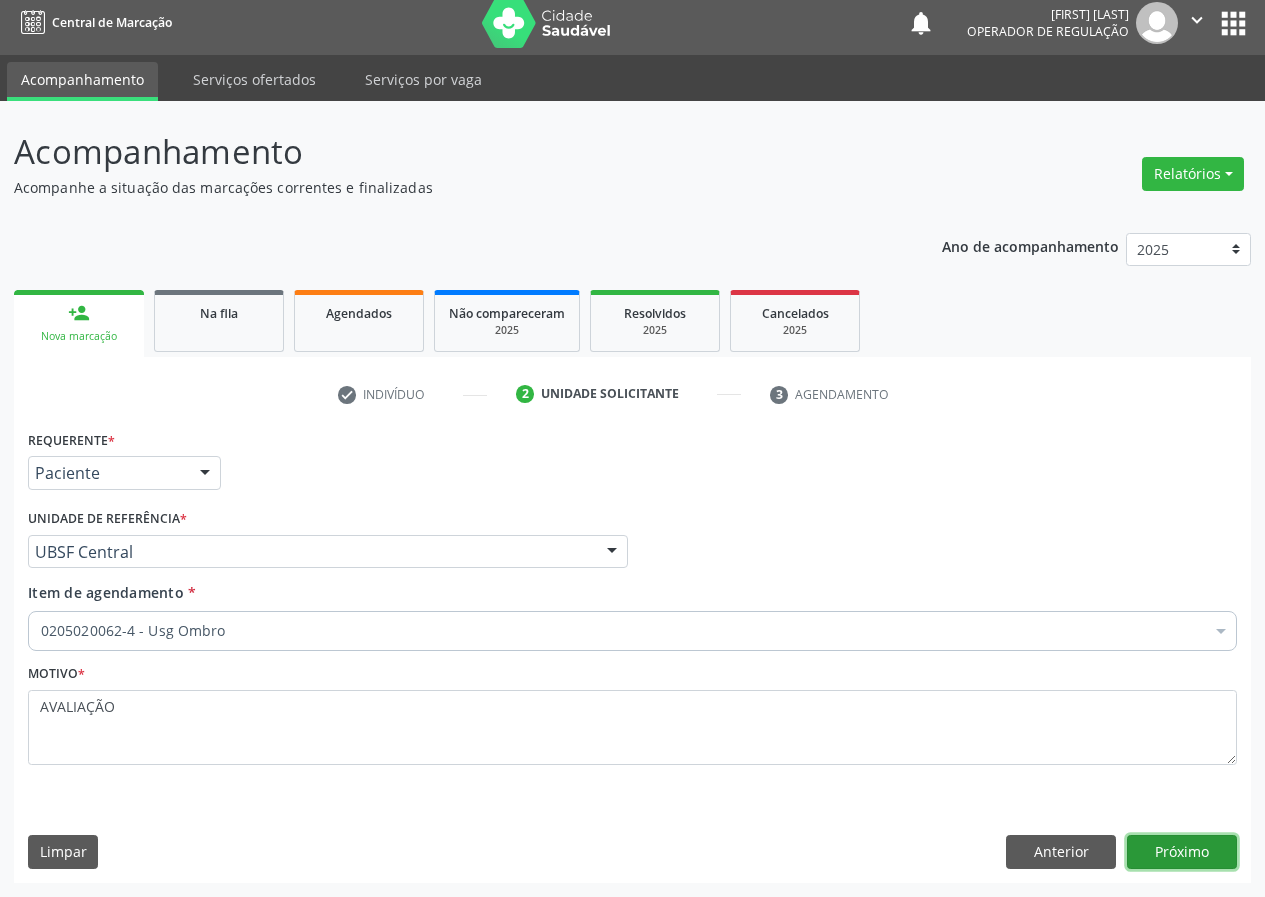 click on "Próximo" at bounding box center [1182, 852] 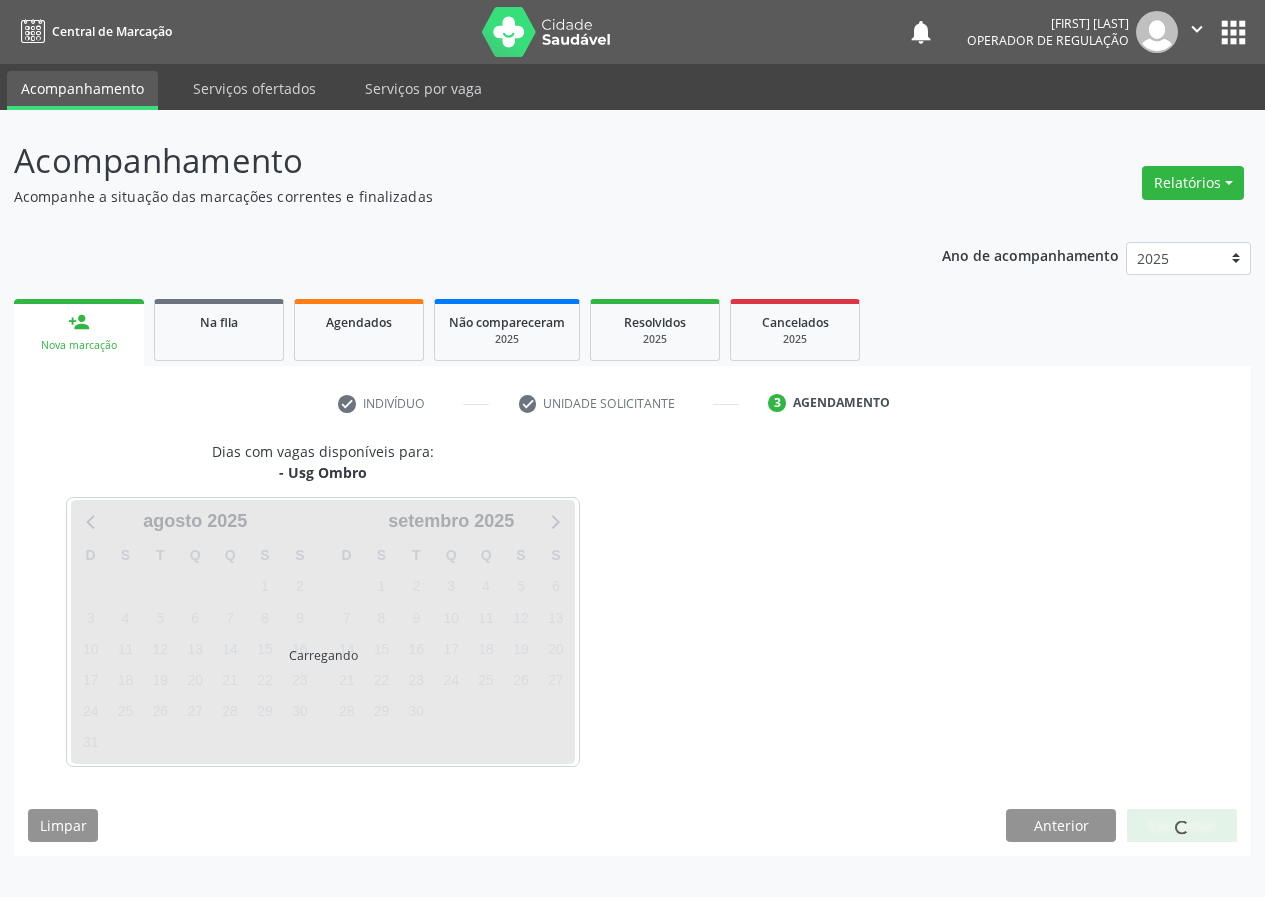 scroll, scrollTop: 0, scrollLeft: 0, axis: both 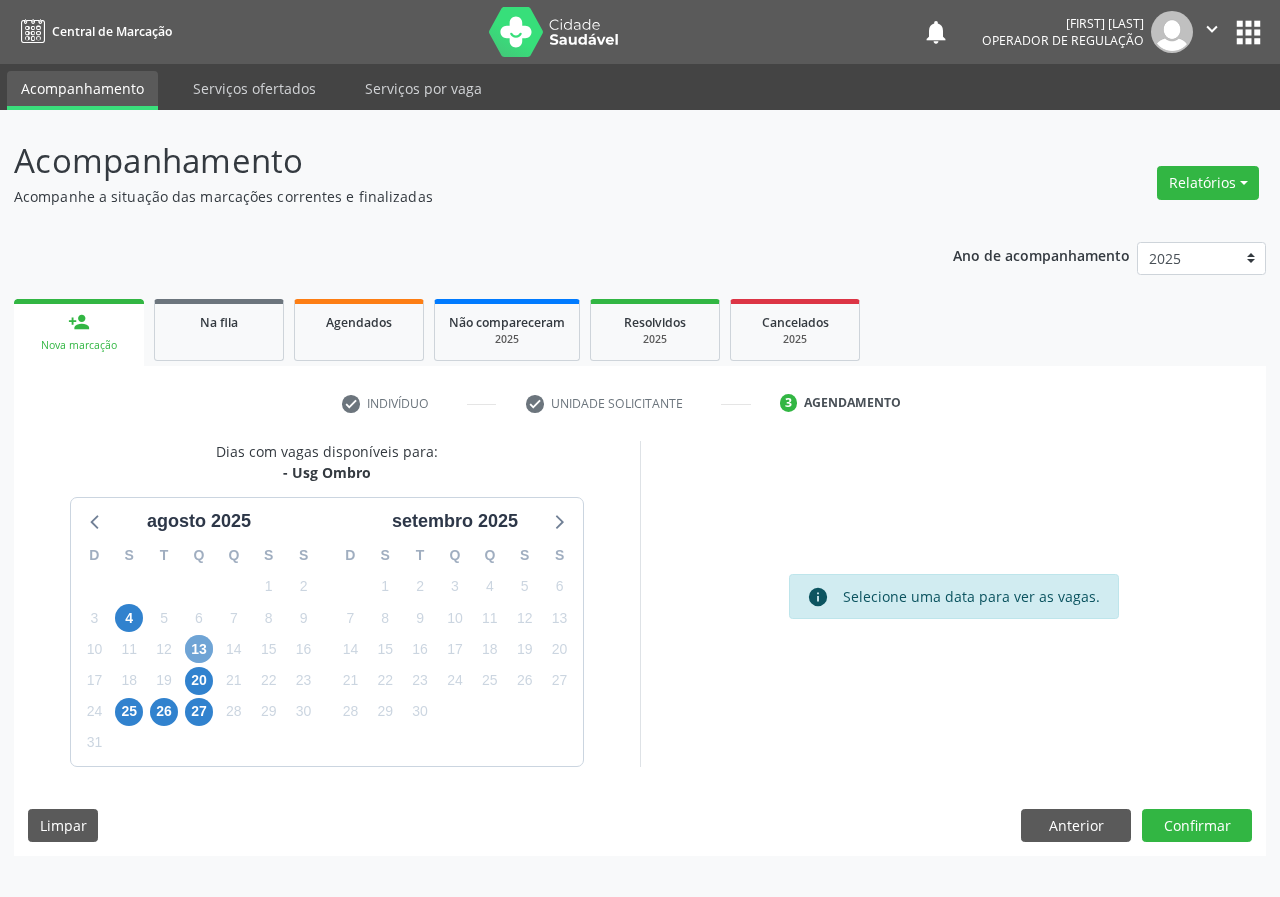 click on "13" at bounding box center [199, 649] 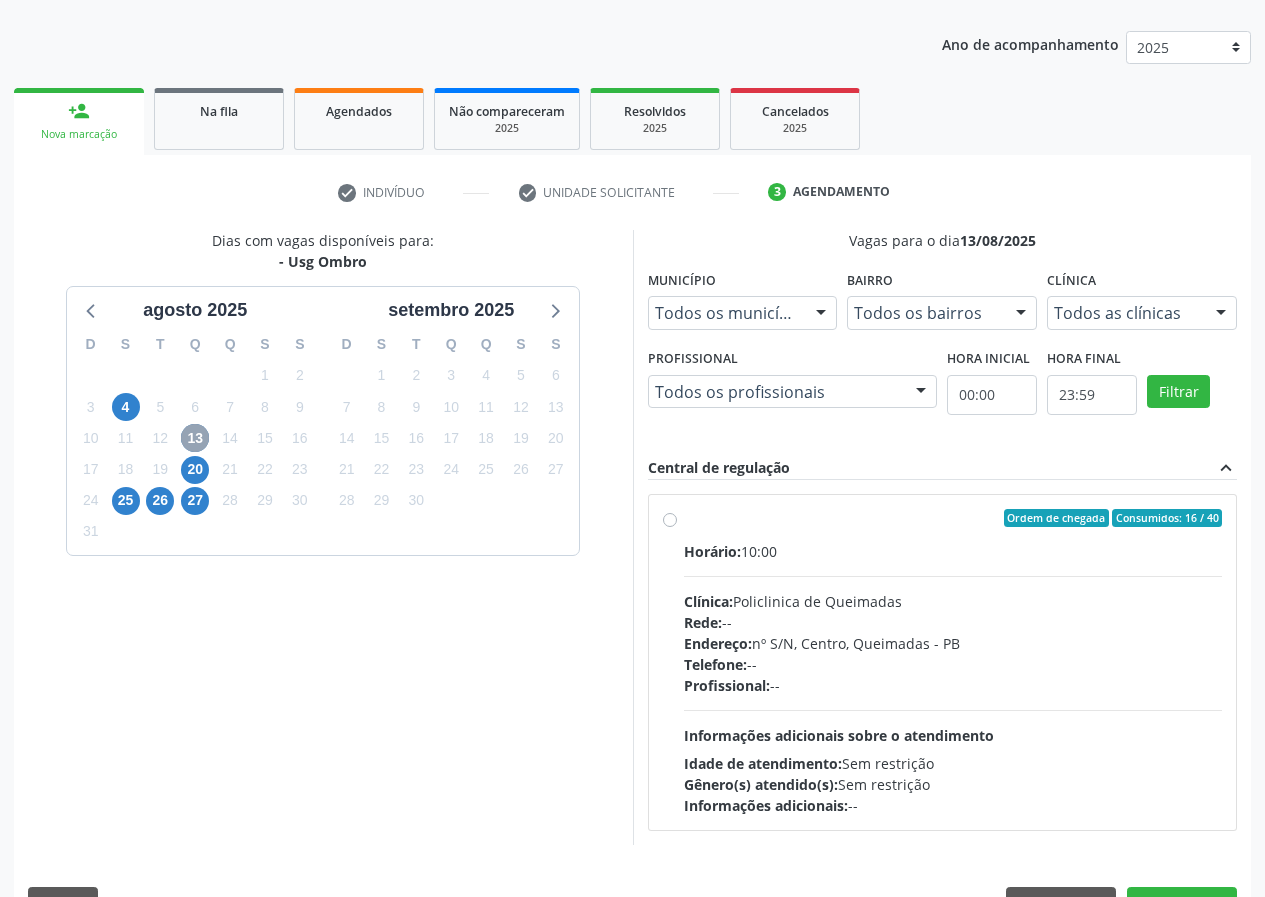 scroll, scrollTop: 262, scrollLeft: 0, axis: vertical 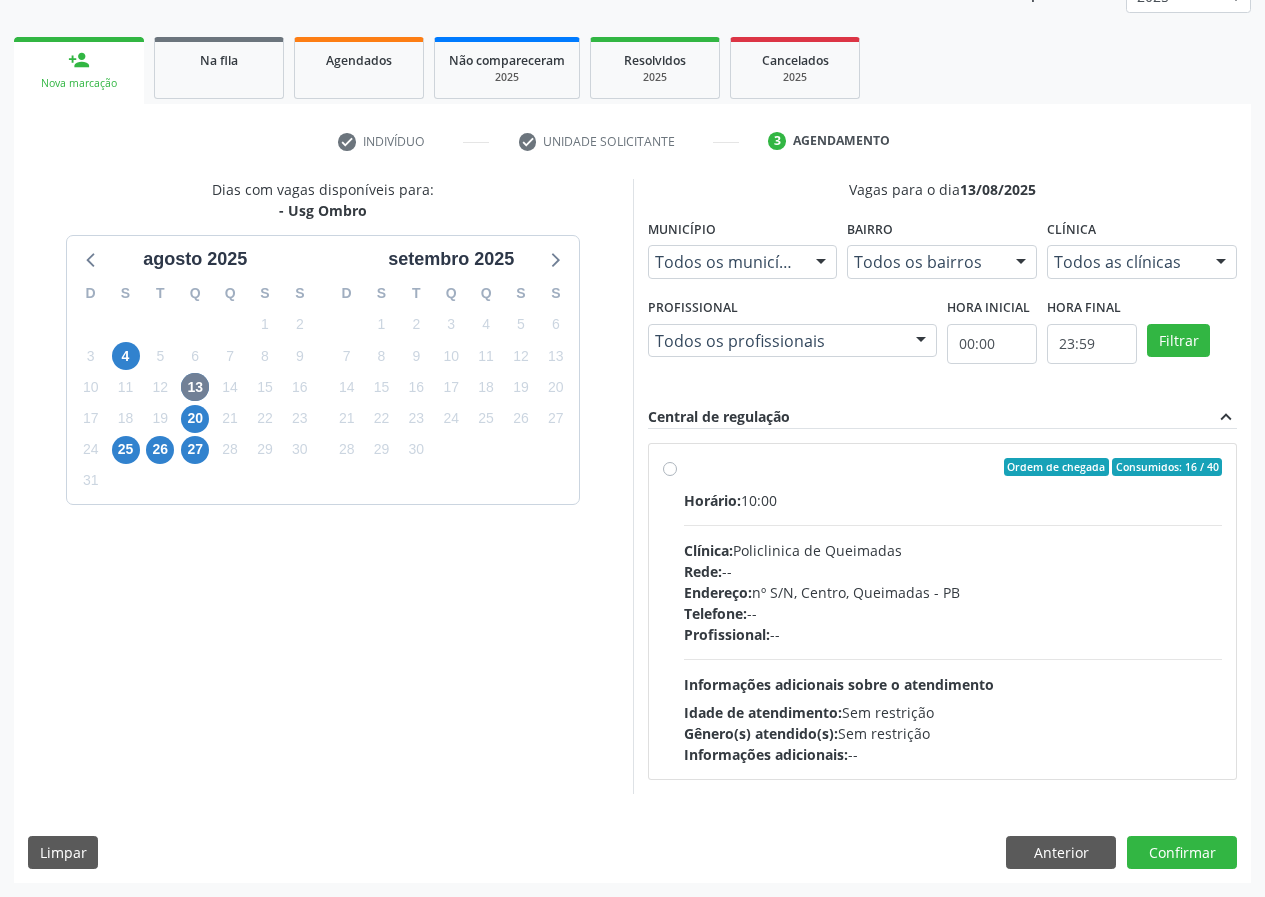 click on "Ordem de chegada
Consumidos: 16 / 40
Horário:   10:00
Clínica:  Policlinica de Queimadas
Rede:
--
Endereço:   nº S/N, Centro, Queimadas - PB
Telefone:   --
Profissional:
--
Informações adicionais sobre o atendimento
Idade de atendimento:
Sem restrição
Gênero(s) atendido(s):
Sem restrição
Informações adicionais:
--" at bounding box center [953, 611] 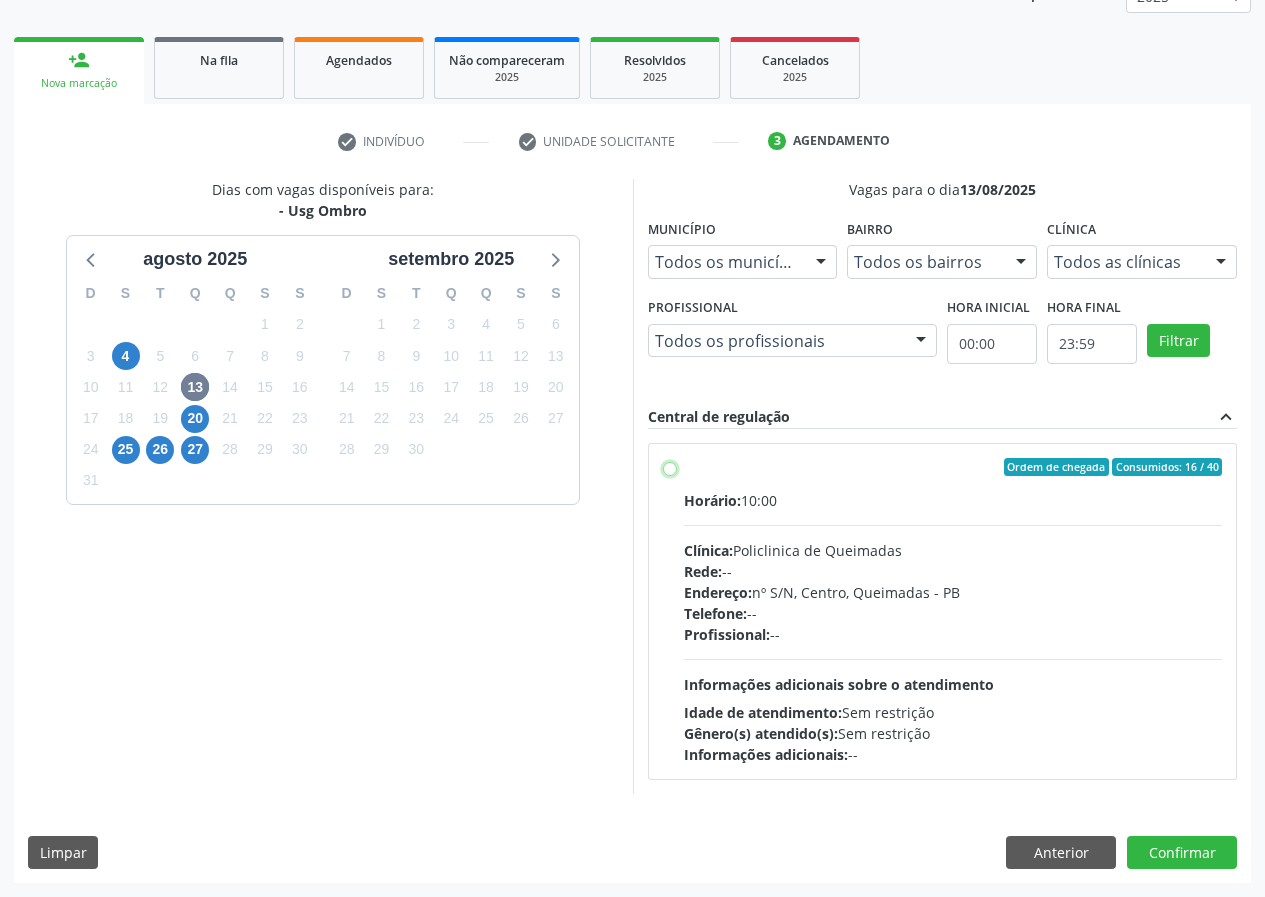 radio on "true" 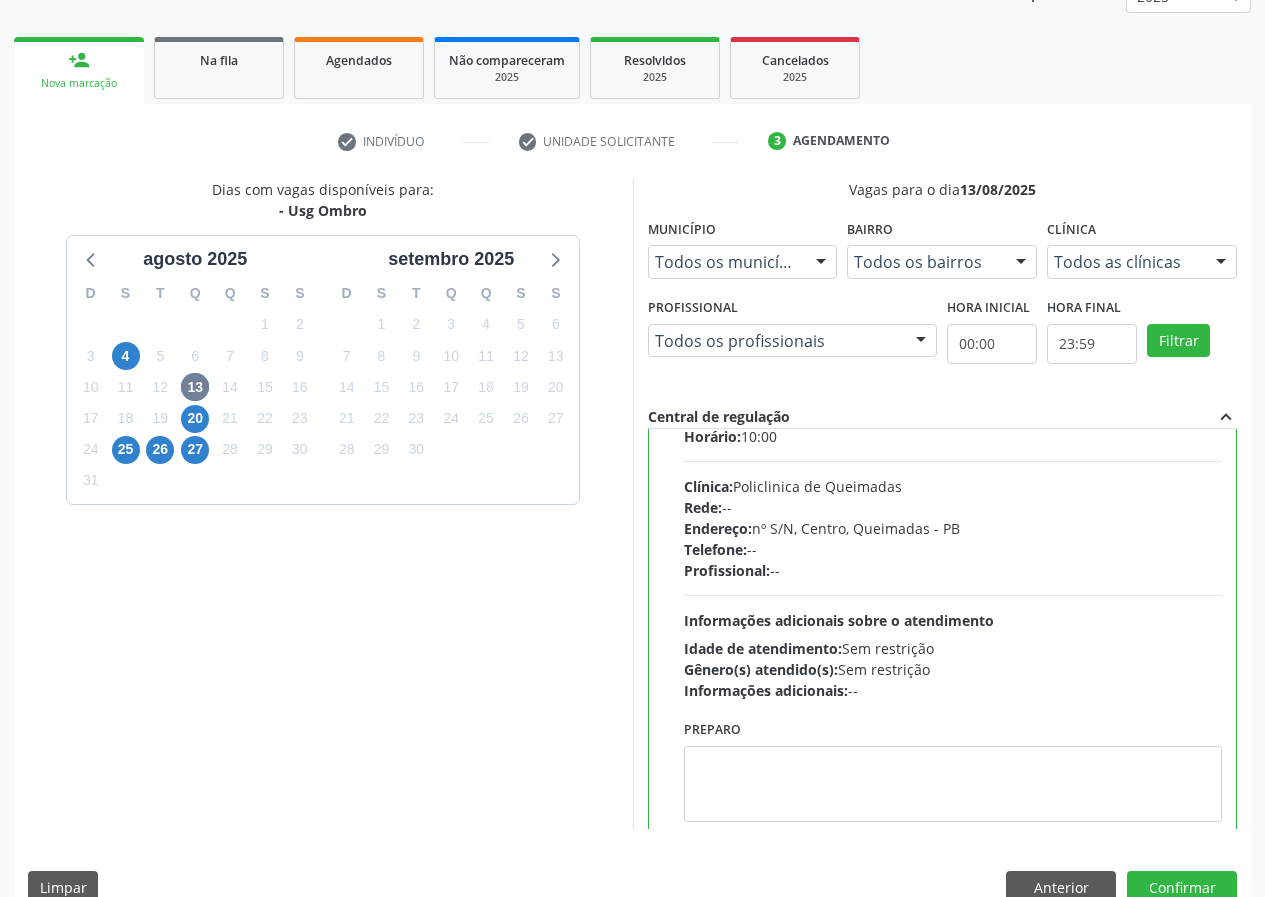 scroll, scrollTop: 99, scrollLeft: 0, axis: vertical 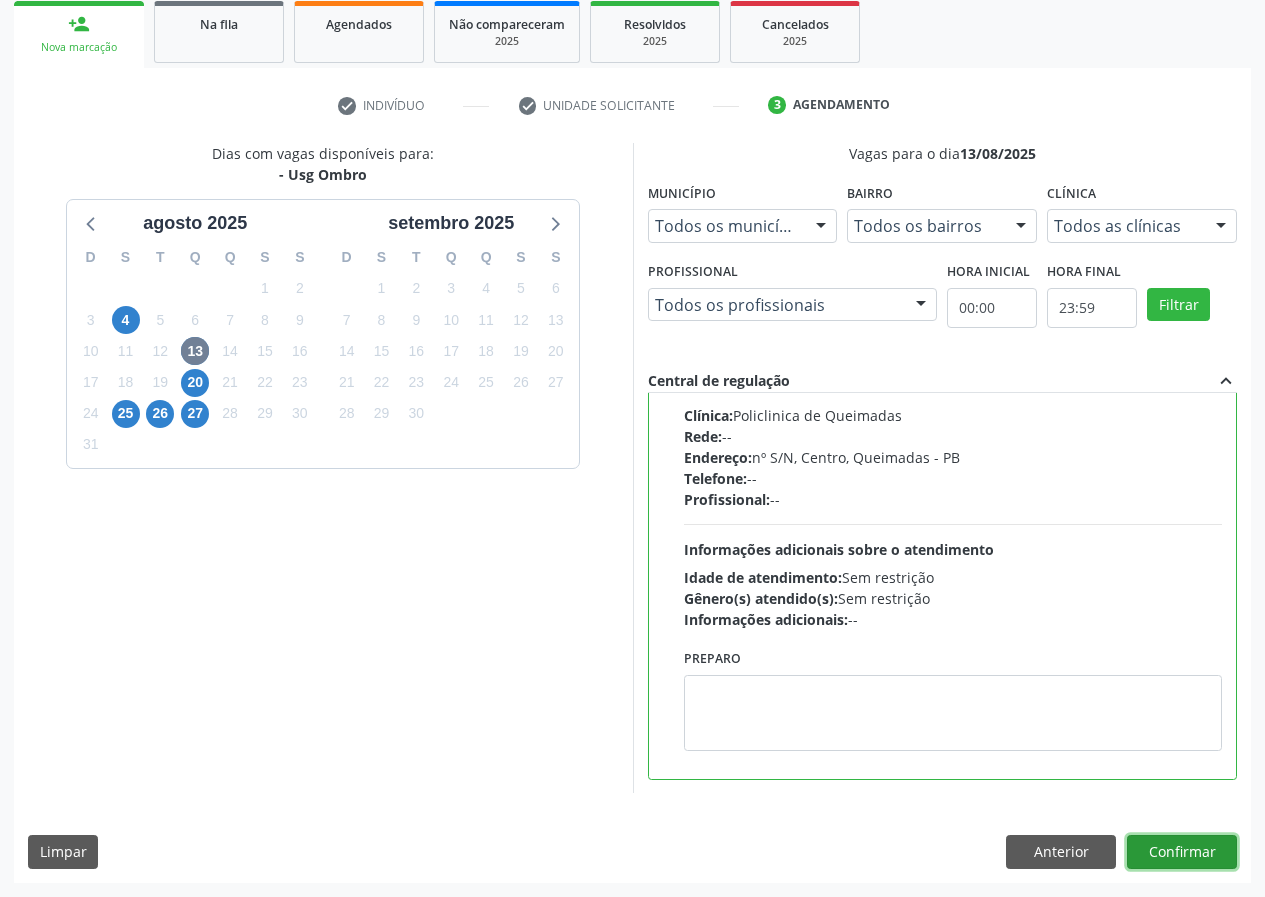 click on "Confirmar" at bounding box center [1182, 852] 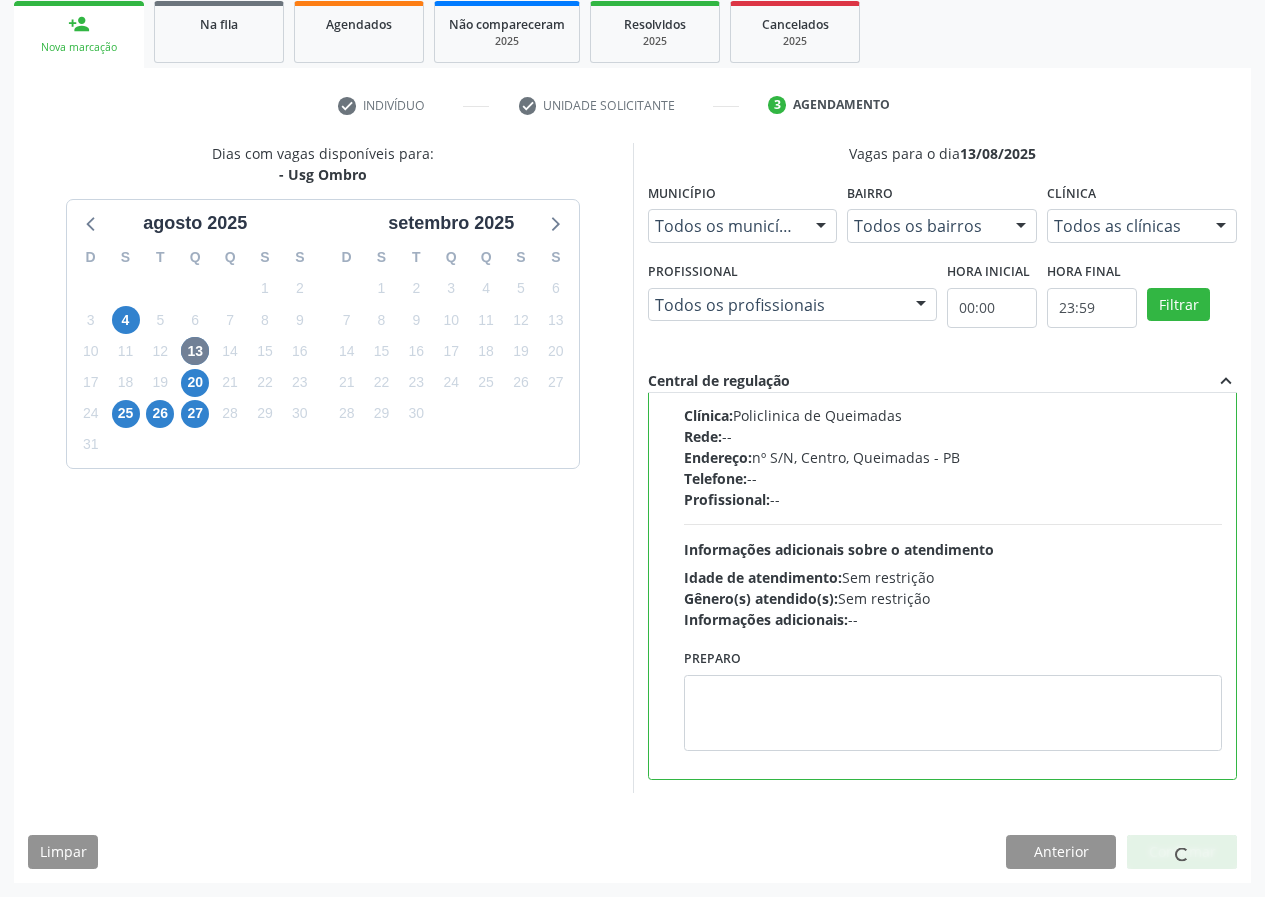 scroll, scrollTop: 0, scrollLeft: 0, axis: both 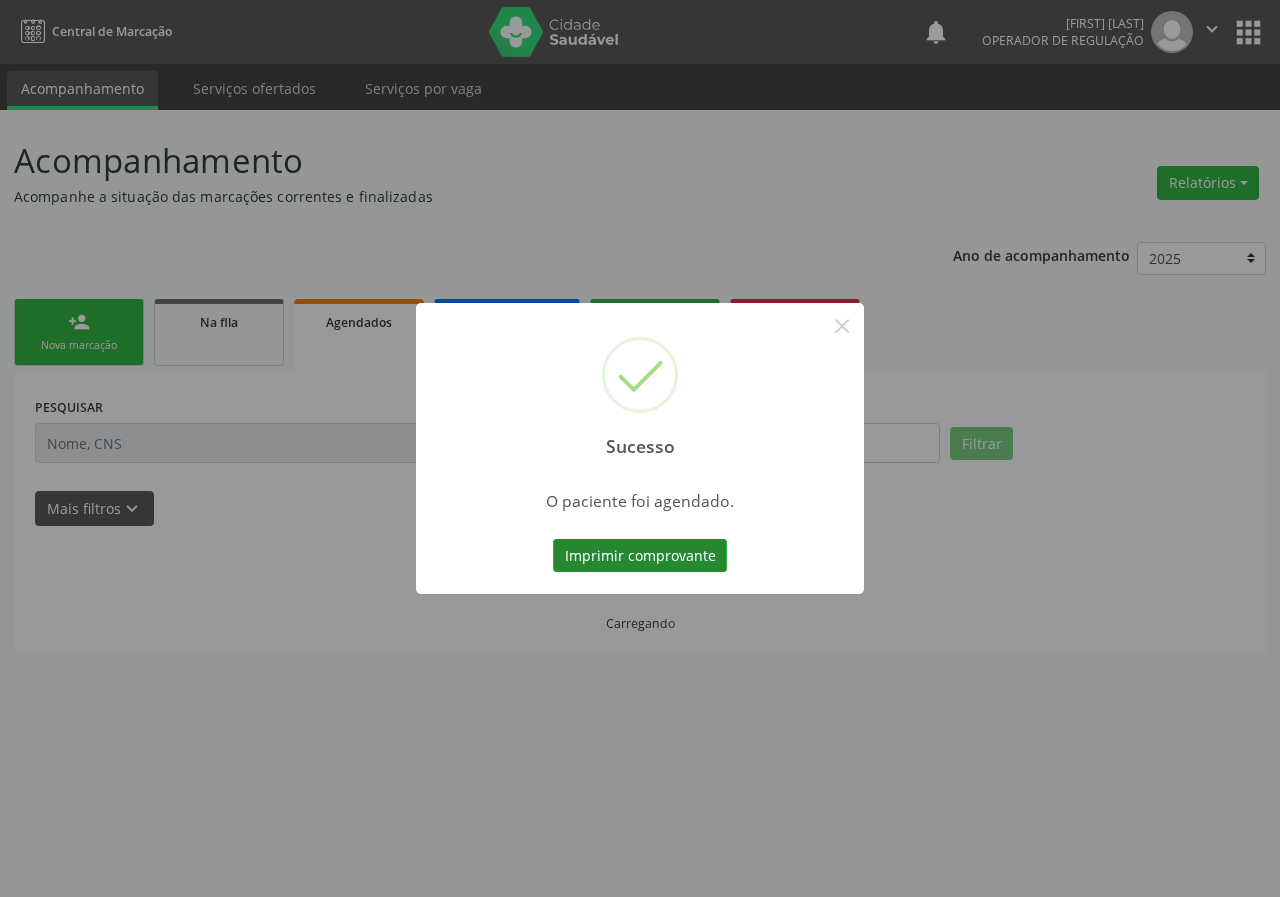click on "Imprimir comprovante" at bounding box center [640, 556] 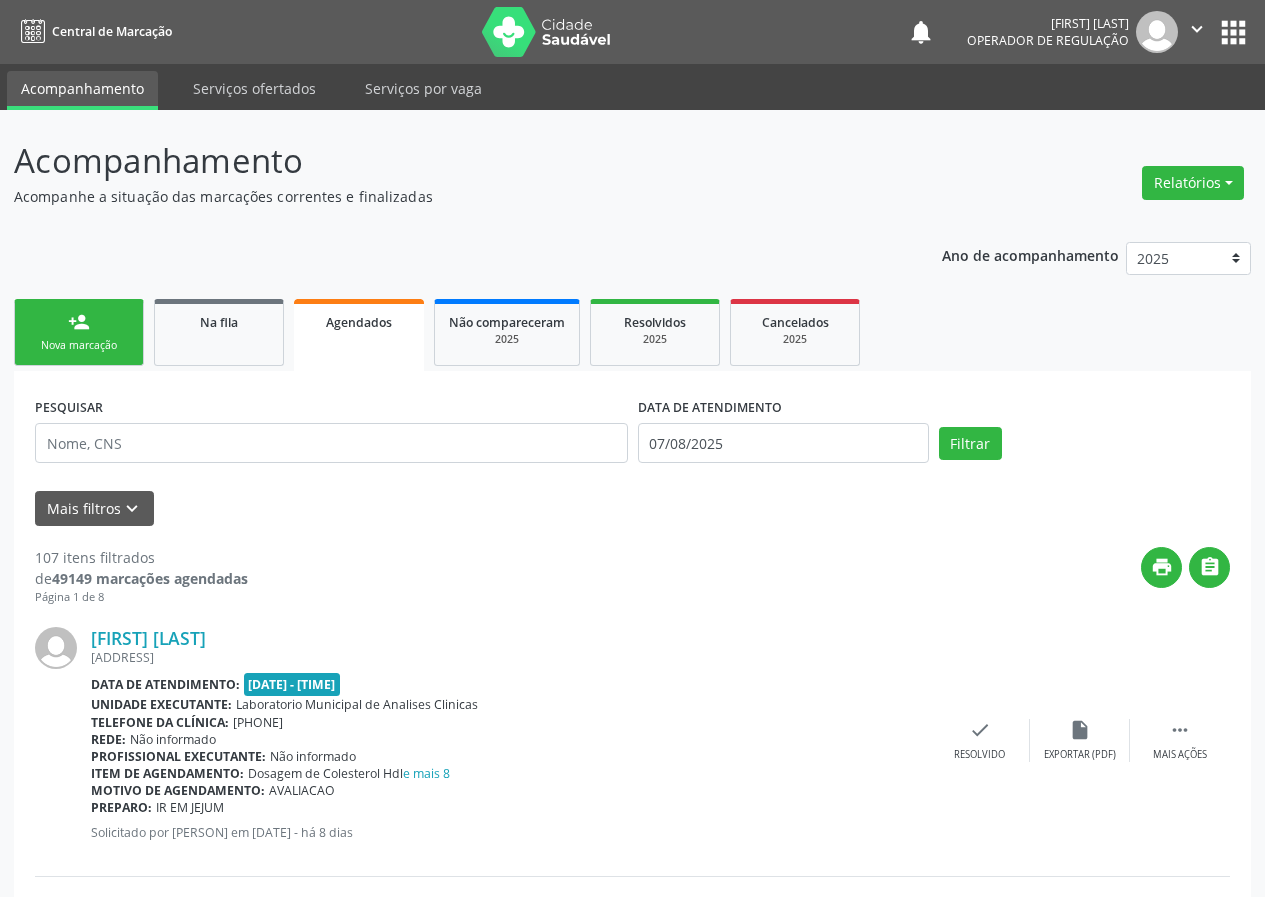 click on "person_add
Nova marcação" at bounding box center (79, 332) 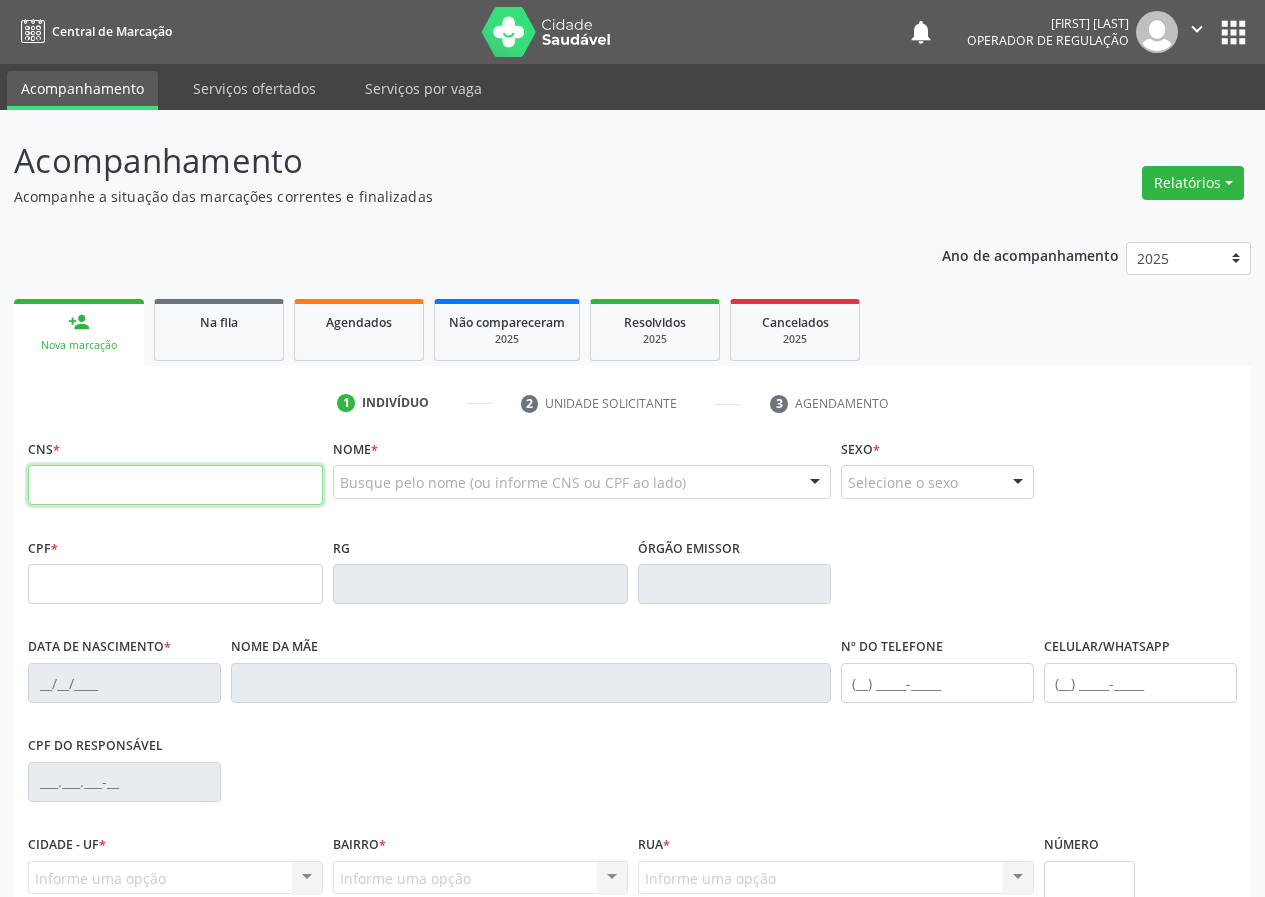 click at bounding box center (175, 485) 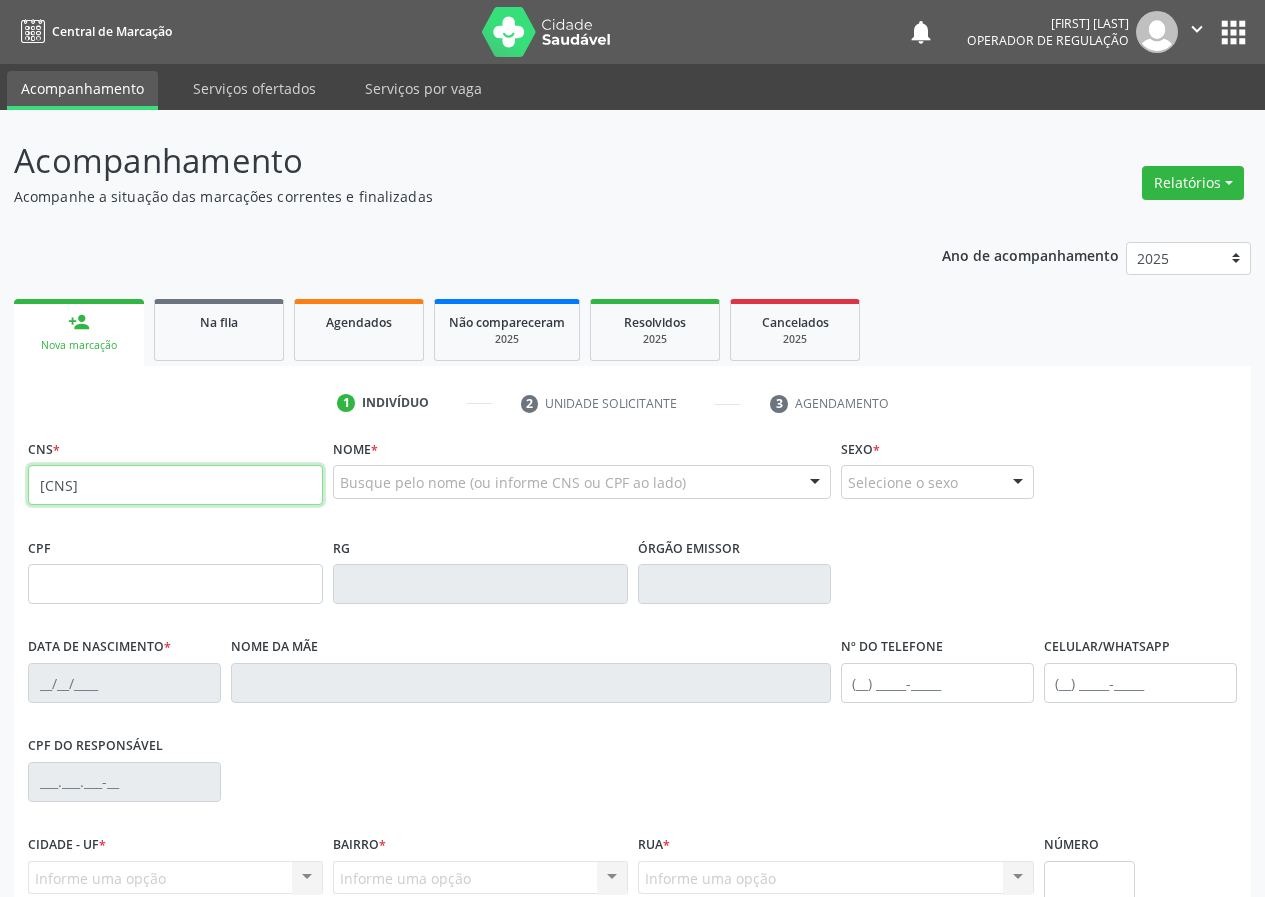 type on "700 0054 1407 9808" 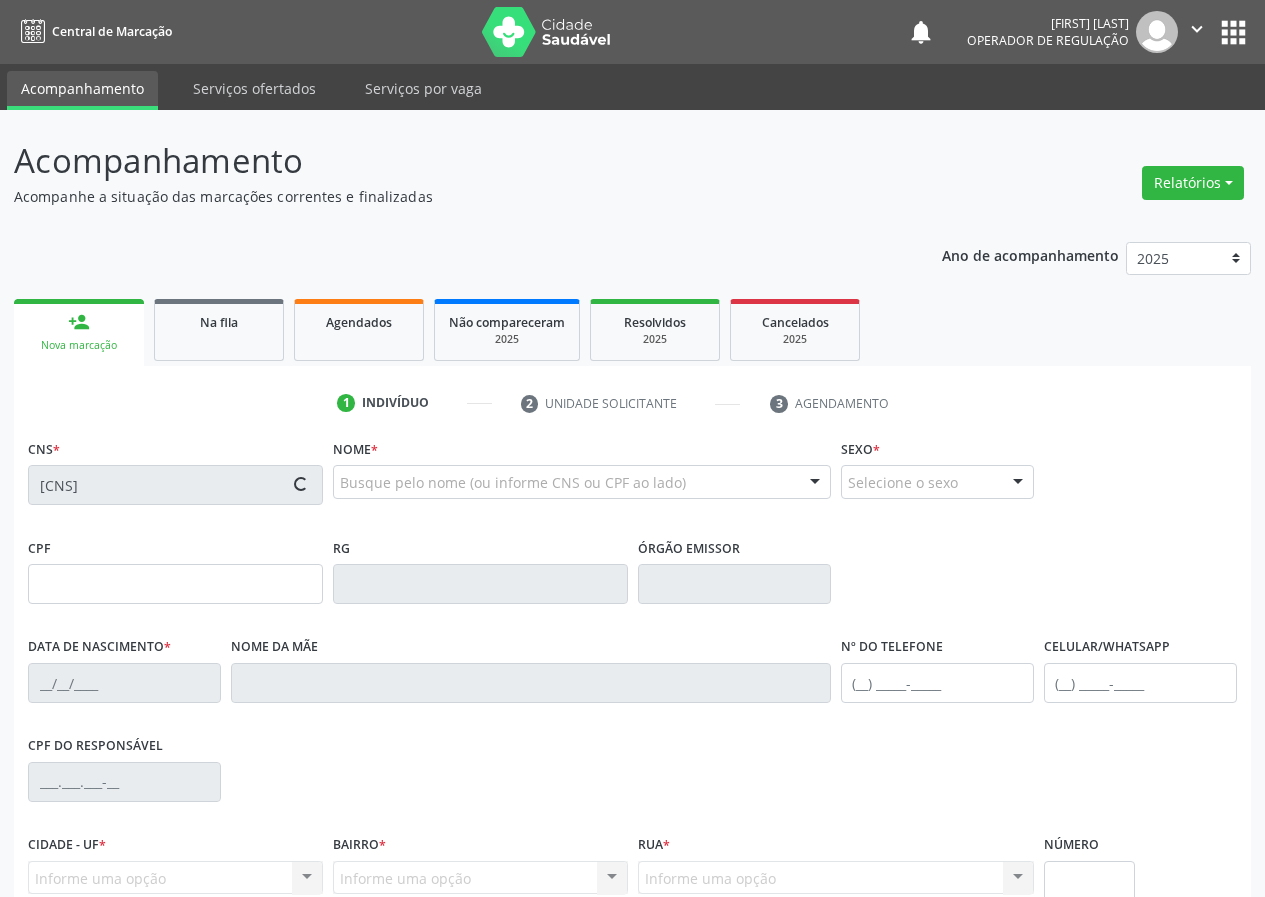 type on "155.916.234-17" 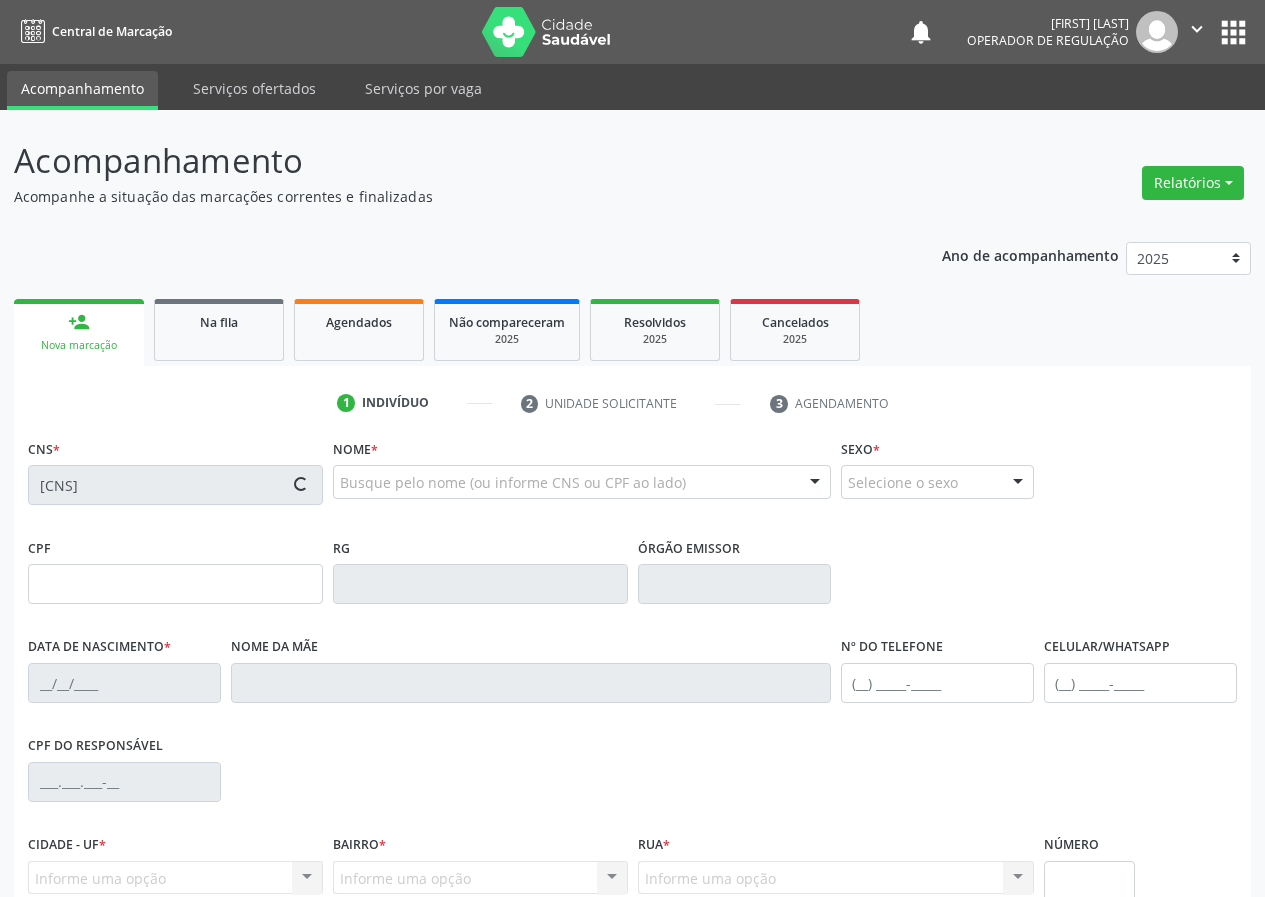 type on "29/07/2007" 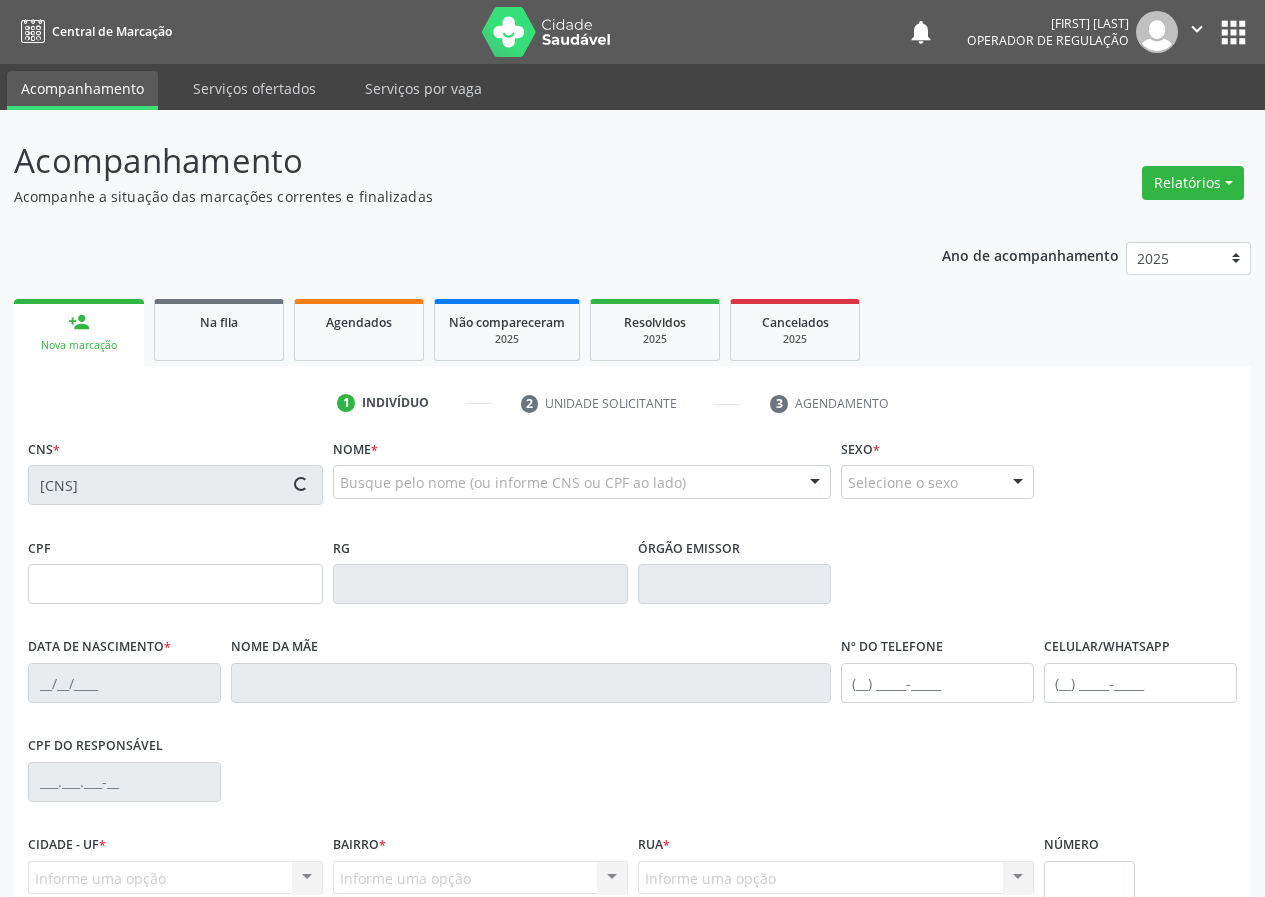 type on "070.759.814-12" 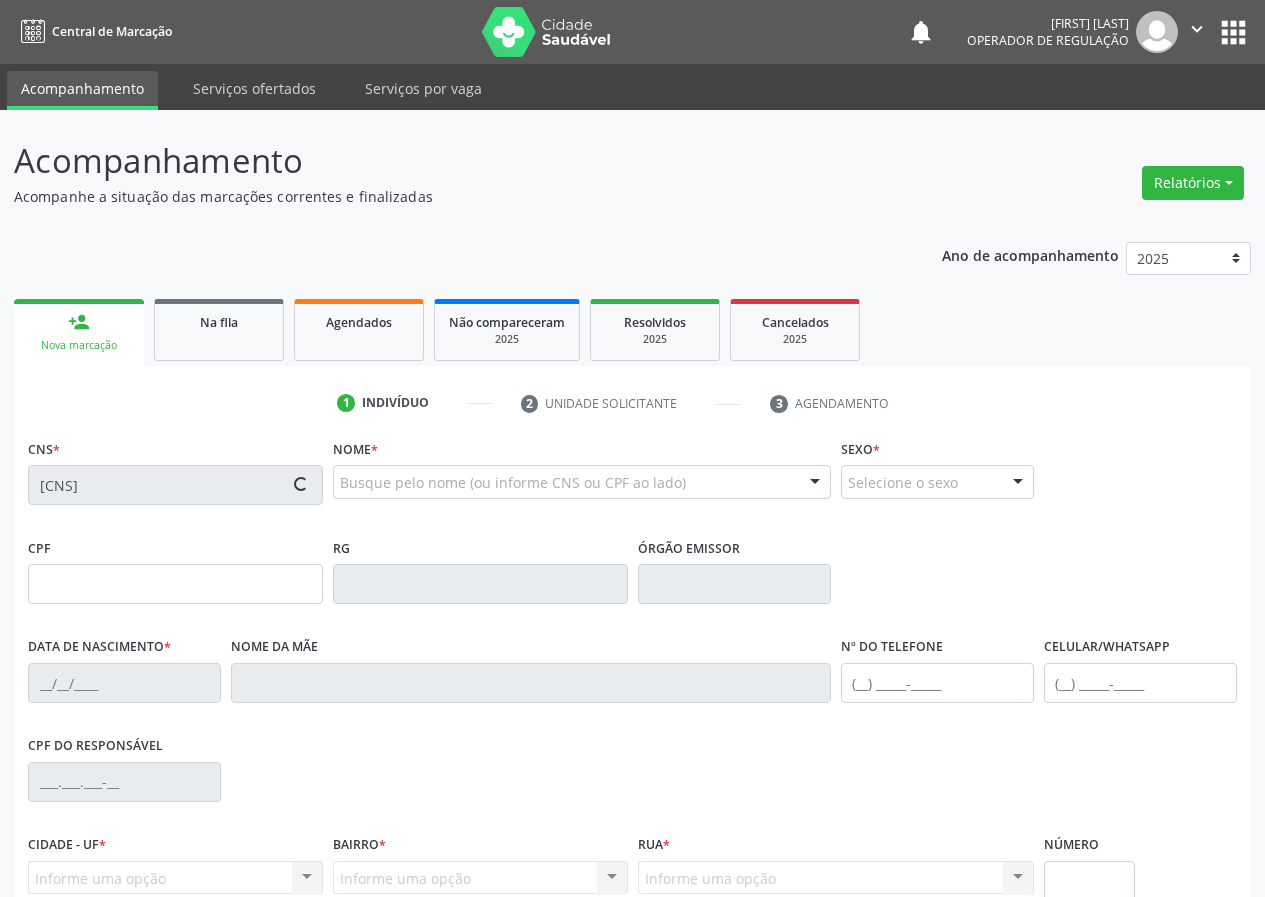 type on "S/N" 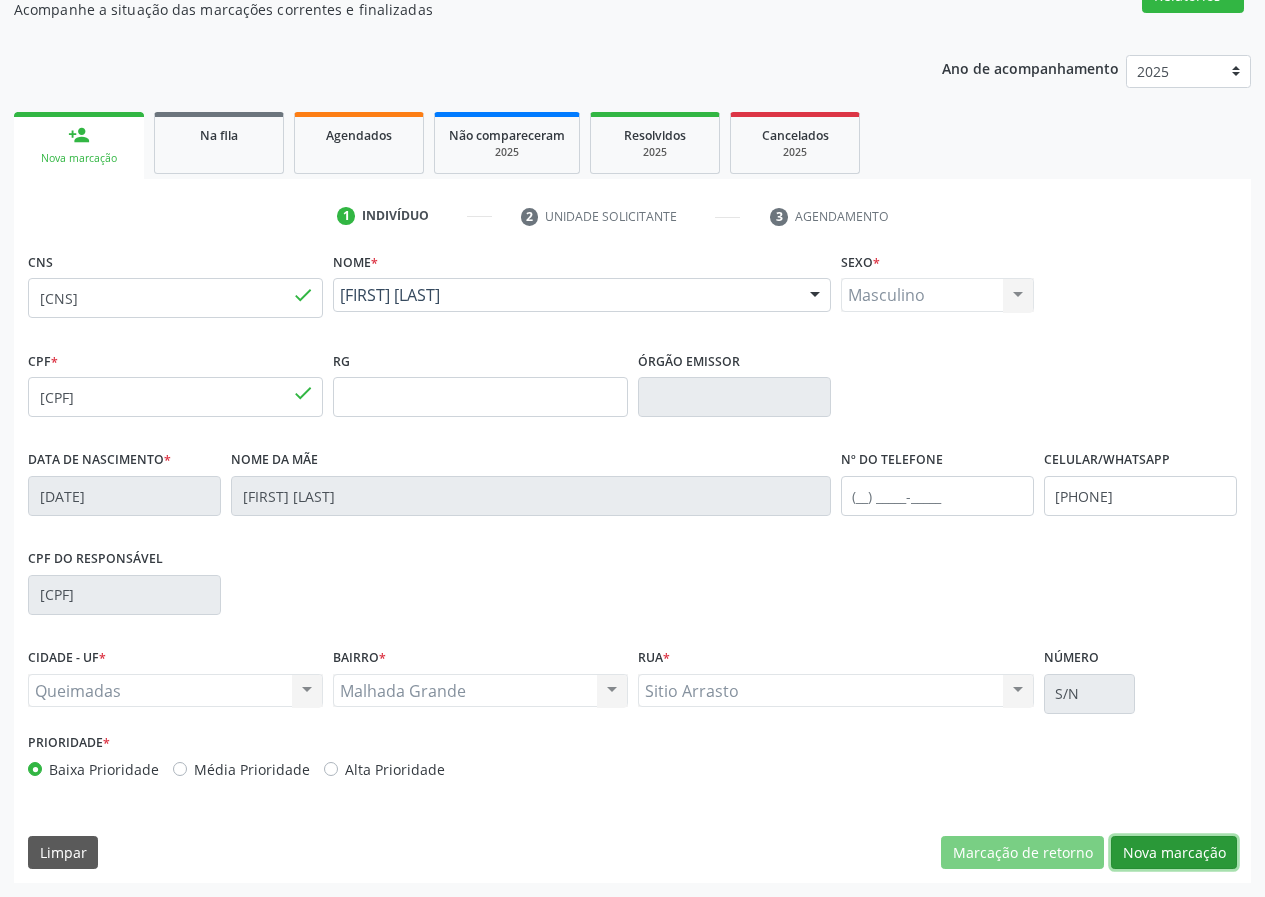 drag, startPoint x: 1186, startPoint y: 849, endPoint x: 0, endPoint y: 556, distance: 1221.6566 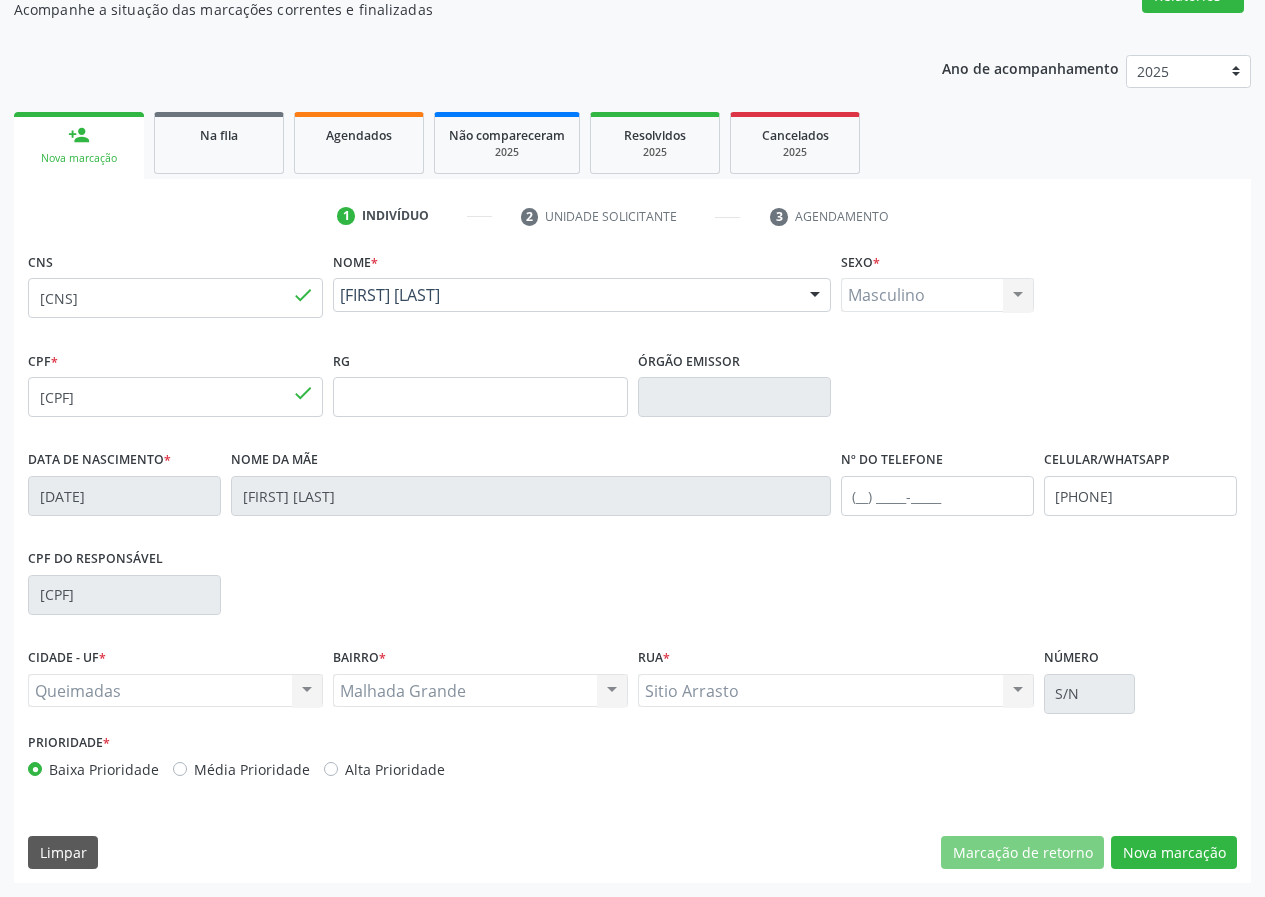 scroll, scrollTop: 9, scrollLeft: 0, axis: vertical 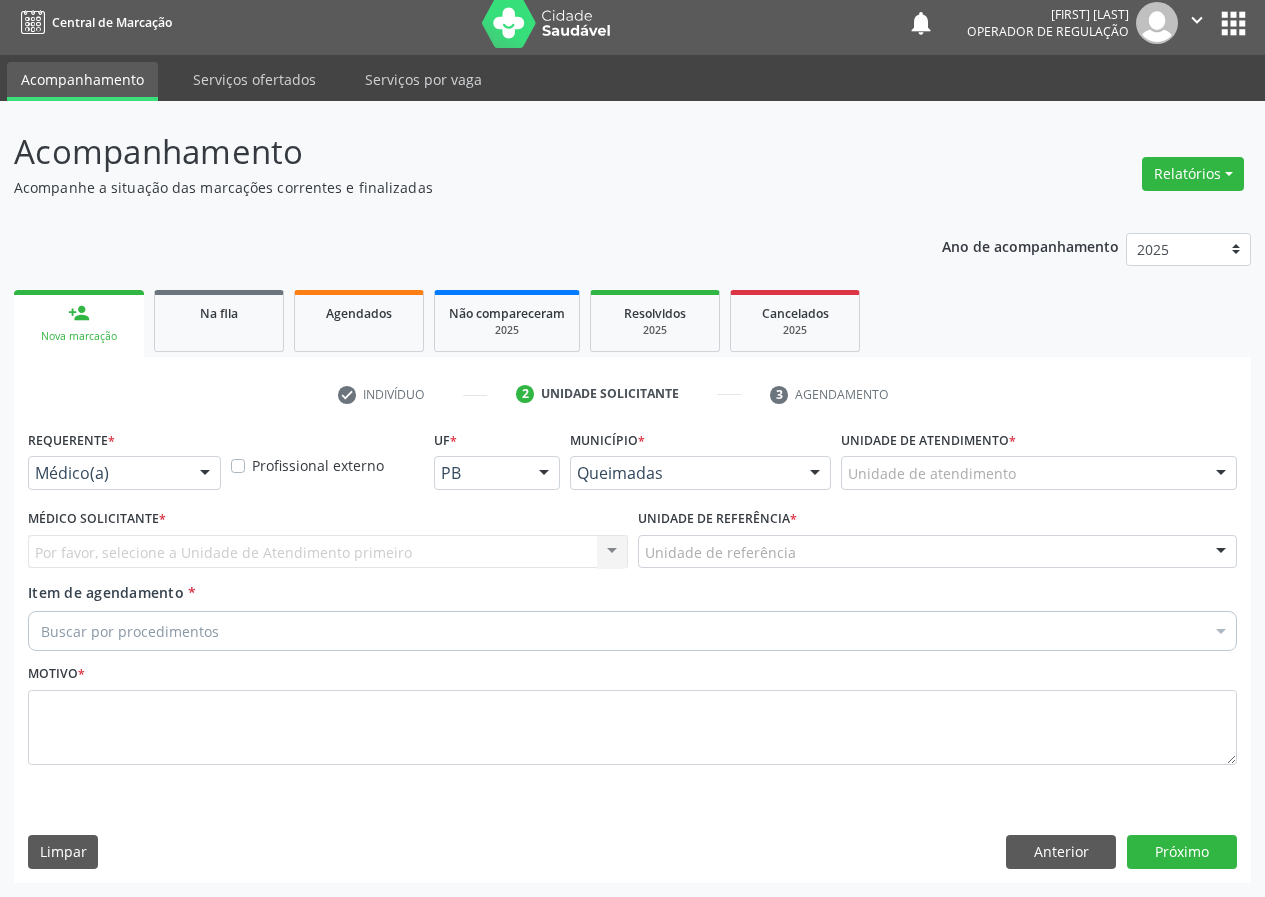 drag, startPoint x: 208, startPoint y: 470, endPoint x: 187, endPoint y: 574, distance: 106.09901 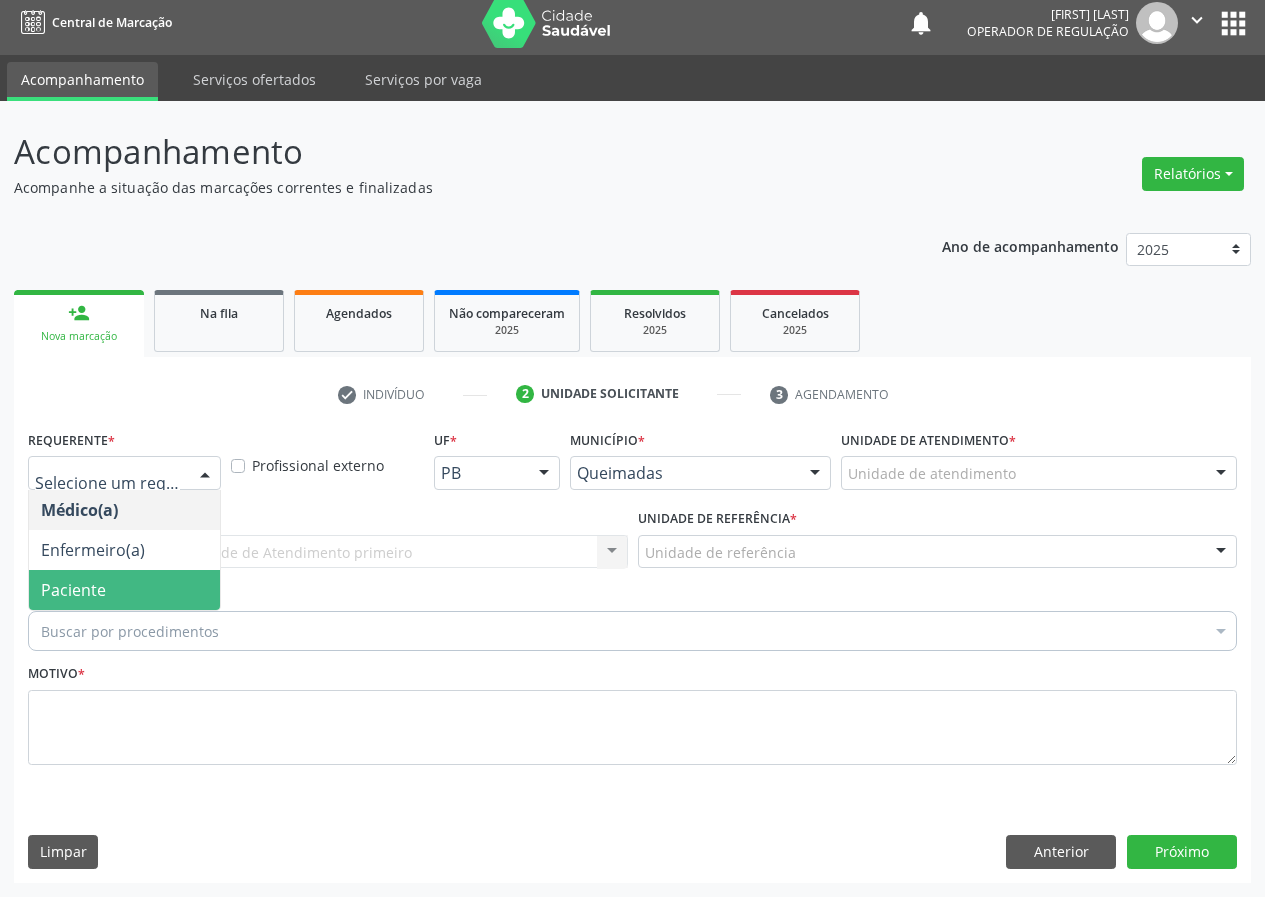 drag, startPoint x: 184, startPoint y: 590, endPoint x: 469, endPoint y: 572, distance: 285.56784 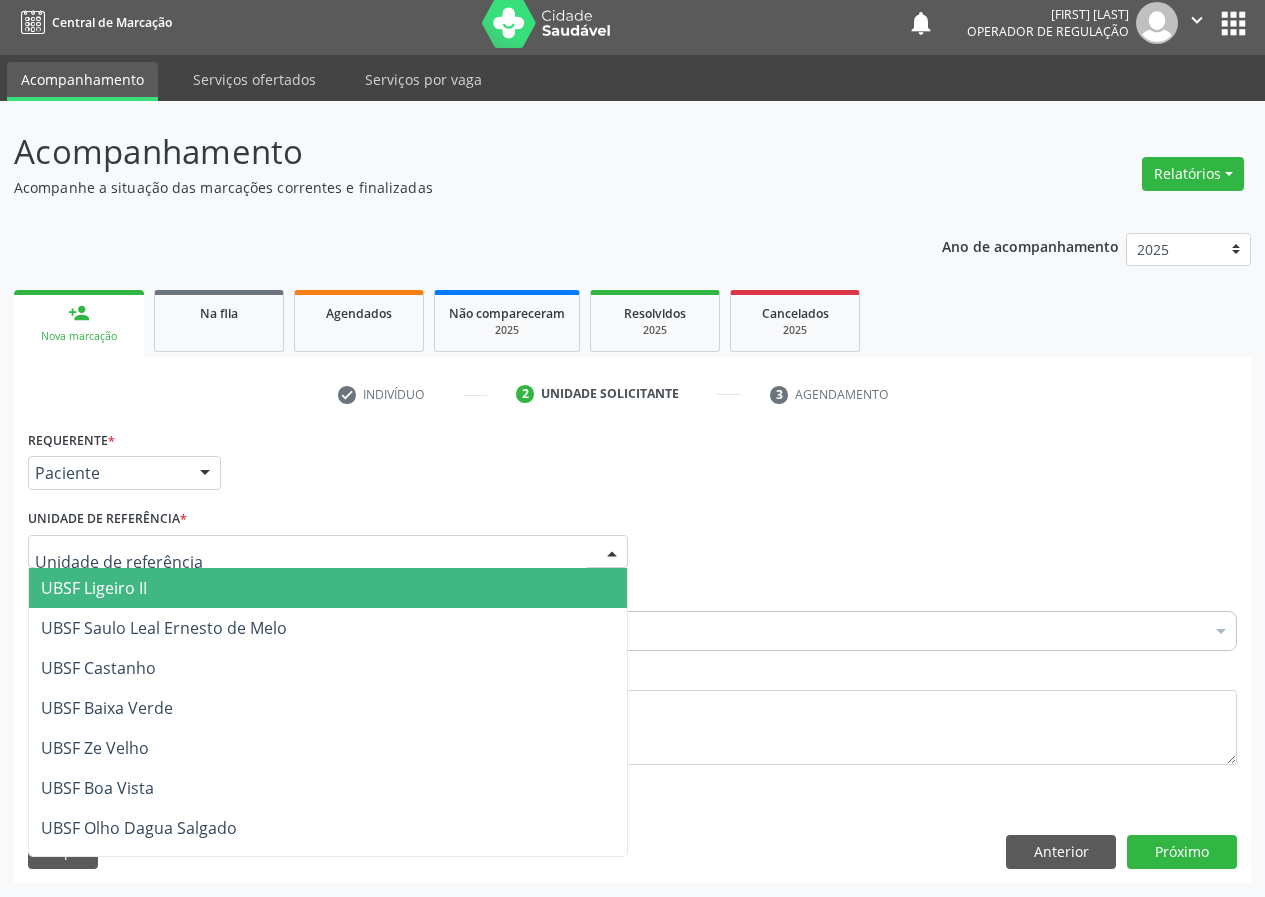click at bounding box center (612, 553) 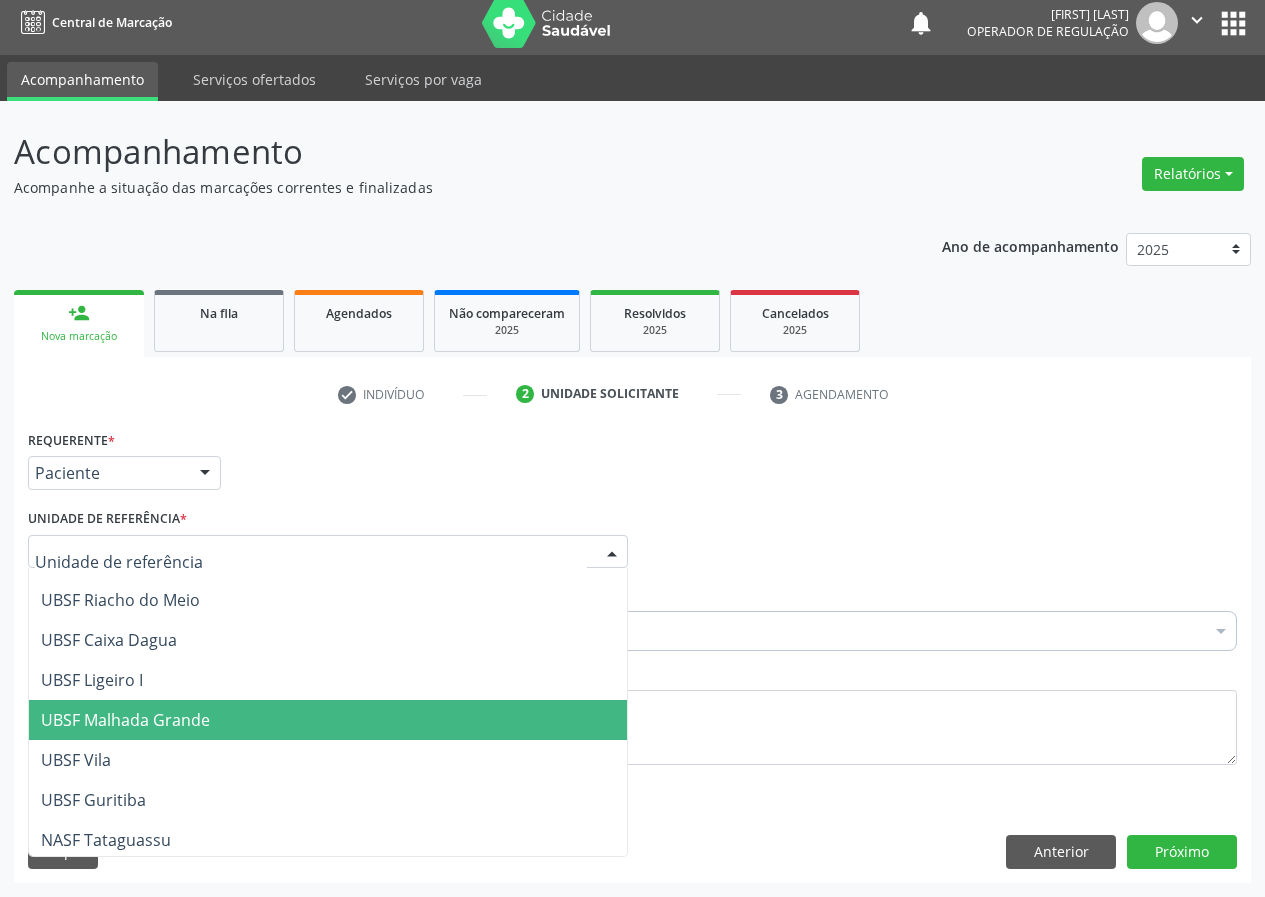 scroll, scrollTop: 500, scrollLeft: 0, axis: vertical 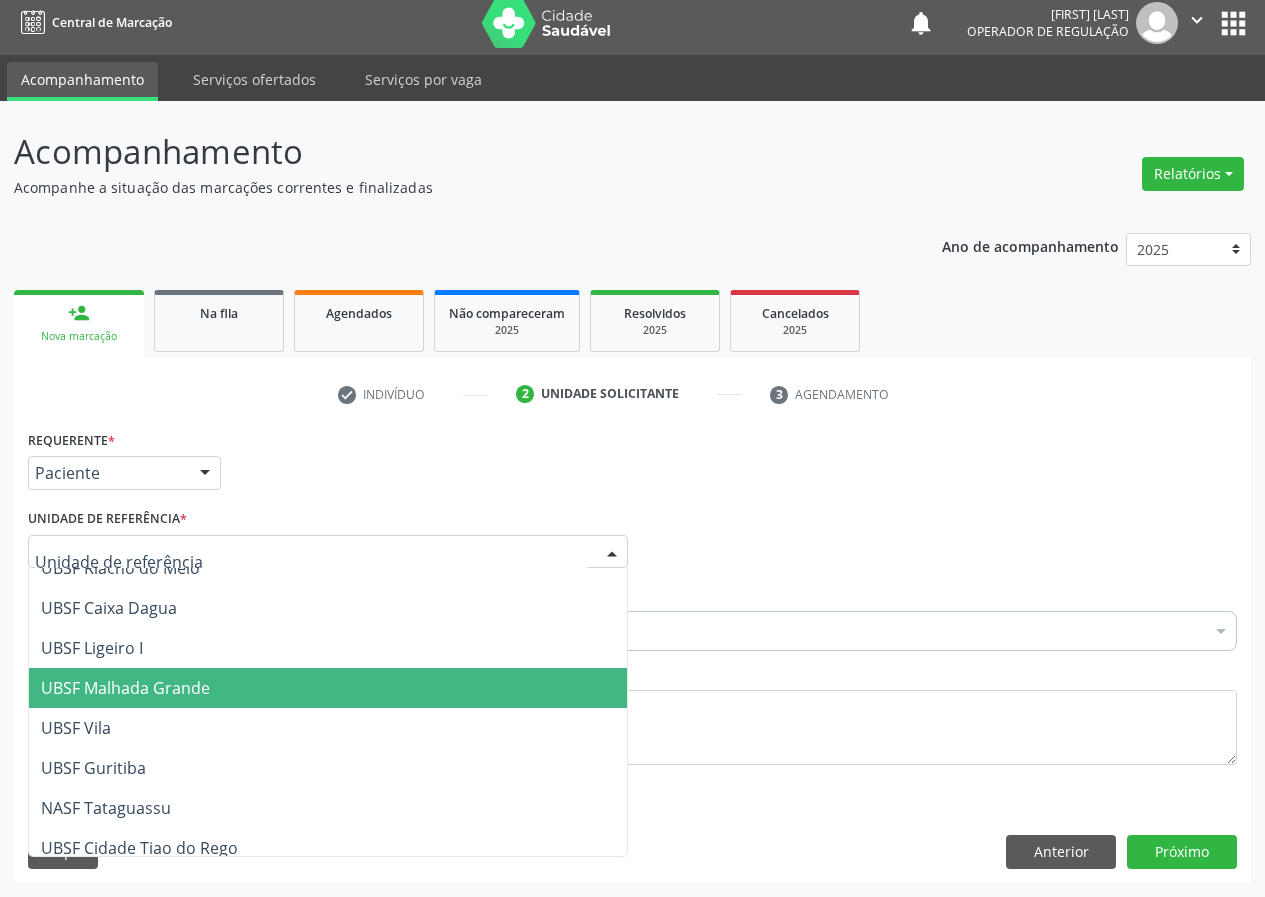 click on "UBSF Malhada Grande" at bounding box center (125, 688) 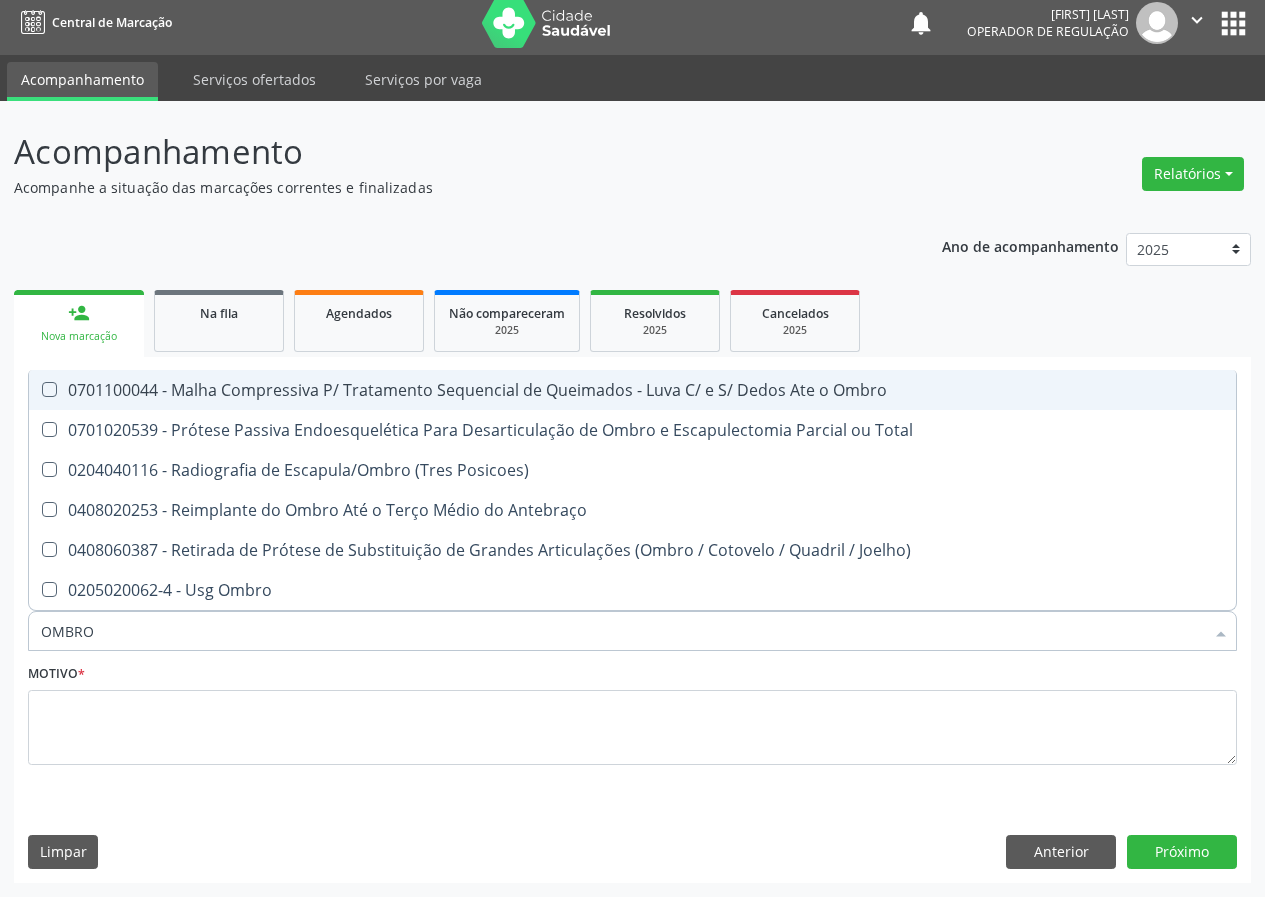 drag, startPoint x: 103, startPoint y: 626, endPoint x: 0, endPoint y: 631, distance: 103.121284 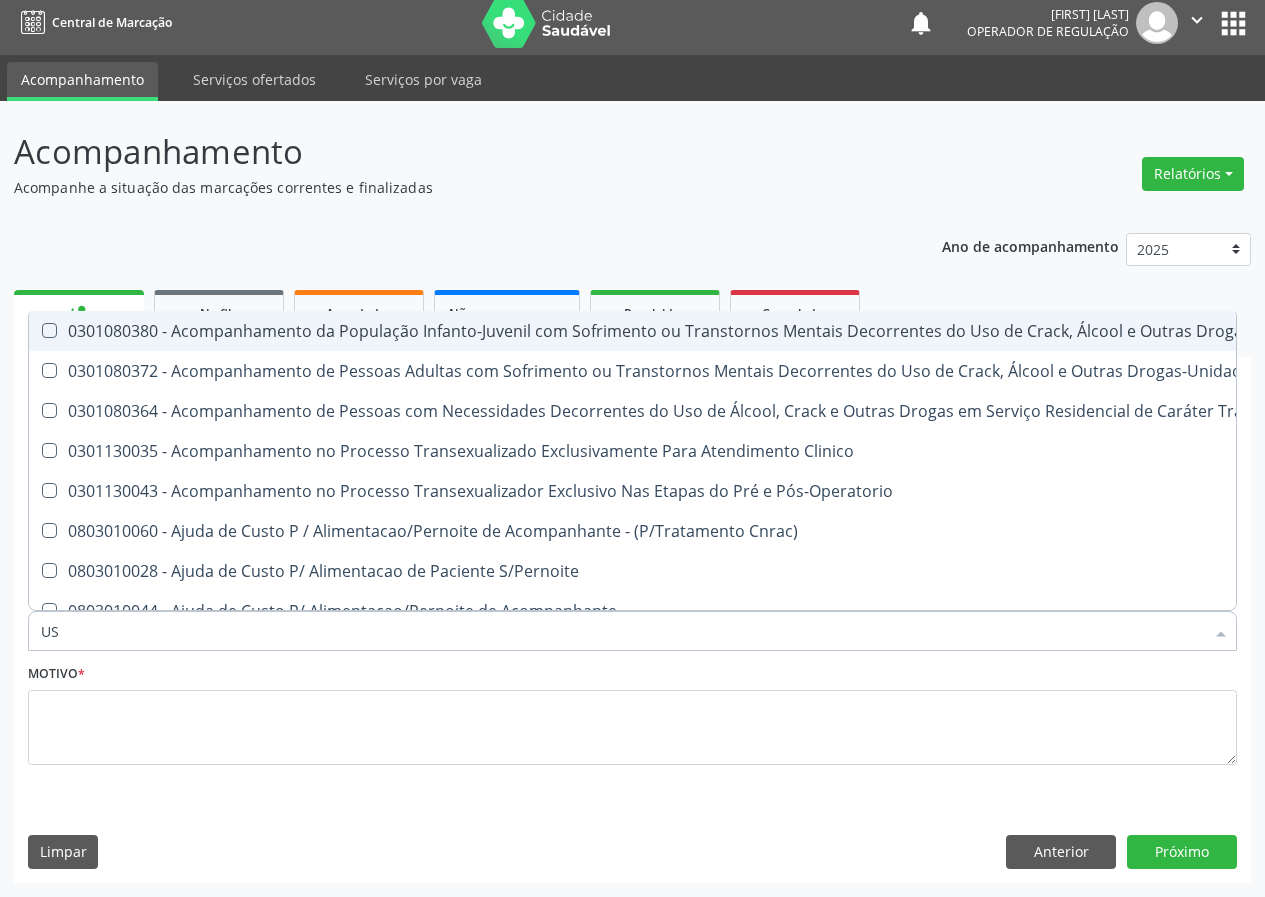 type on "USG" 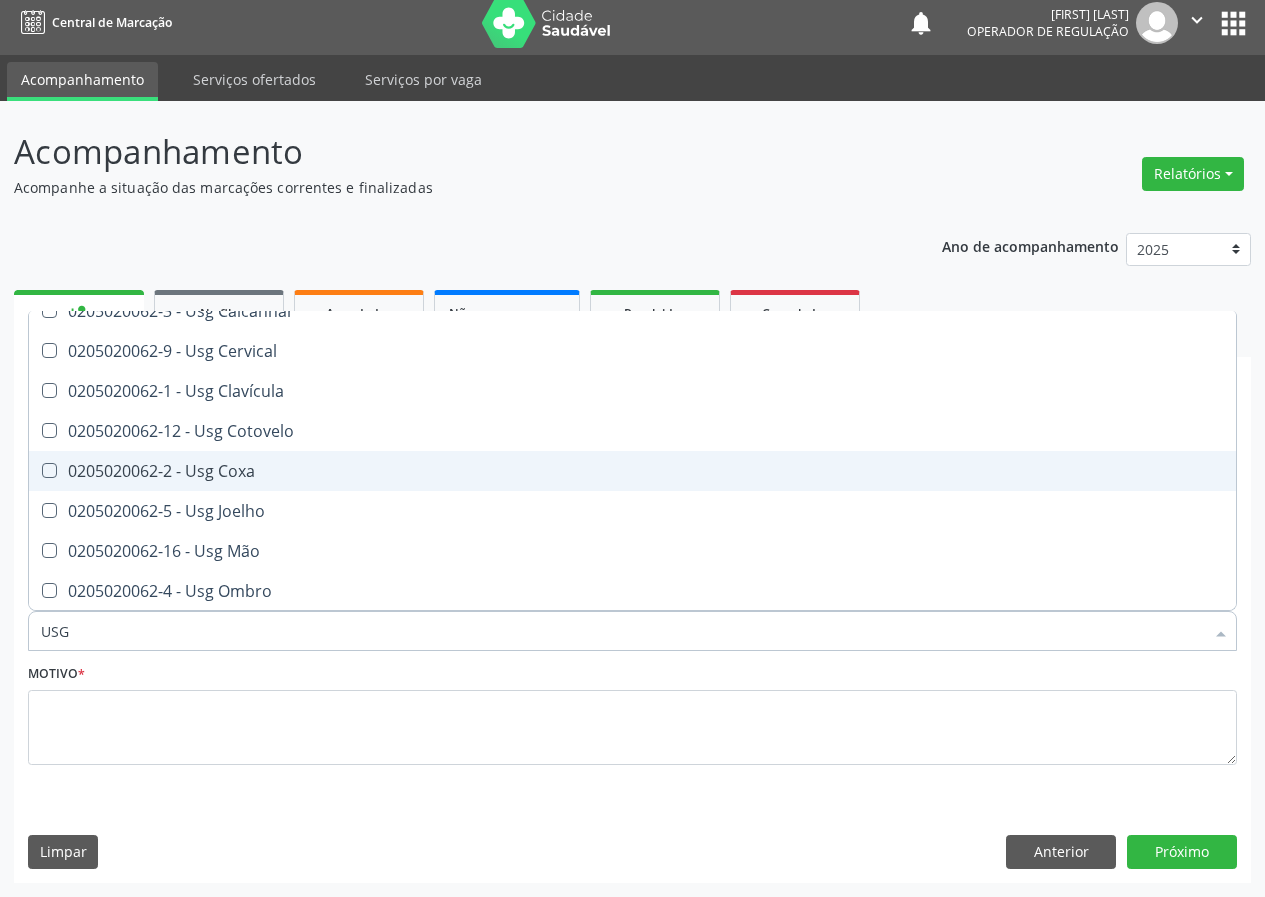 scroll, scrollTop: 0, scrollLeft: 0, axis: both 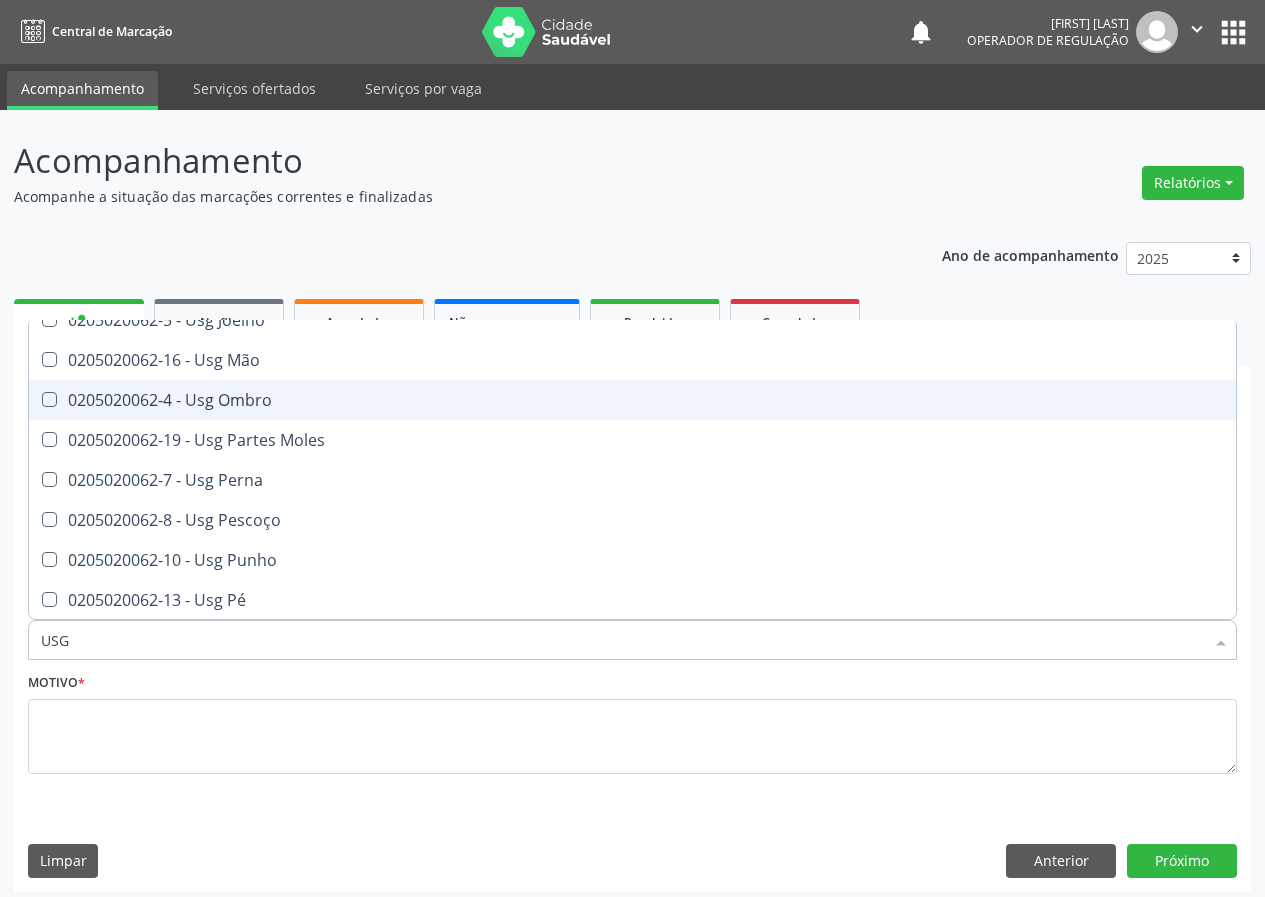 click on "0205020062-4 - Usg Ombro" at bounding box center (632, 400) 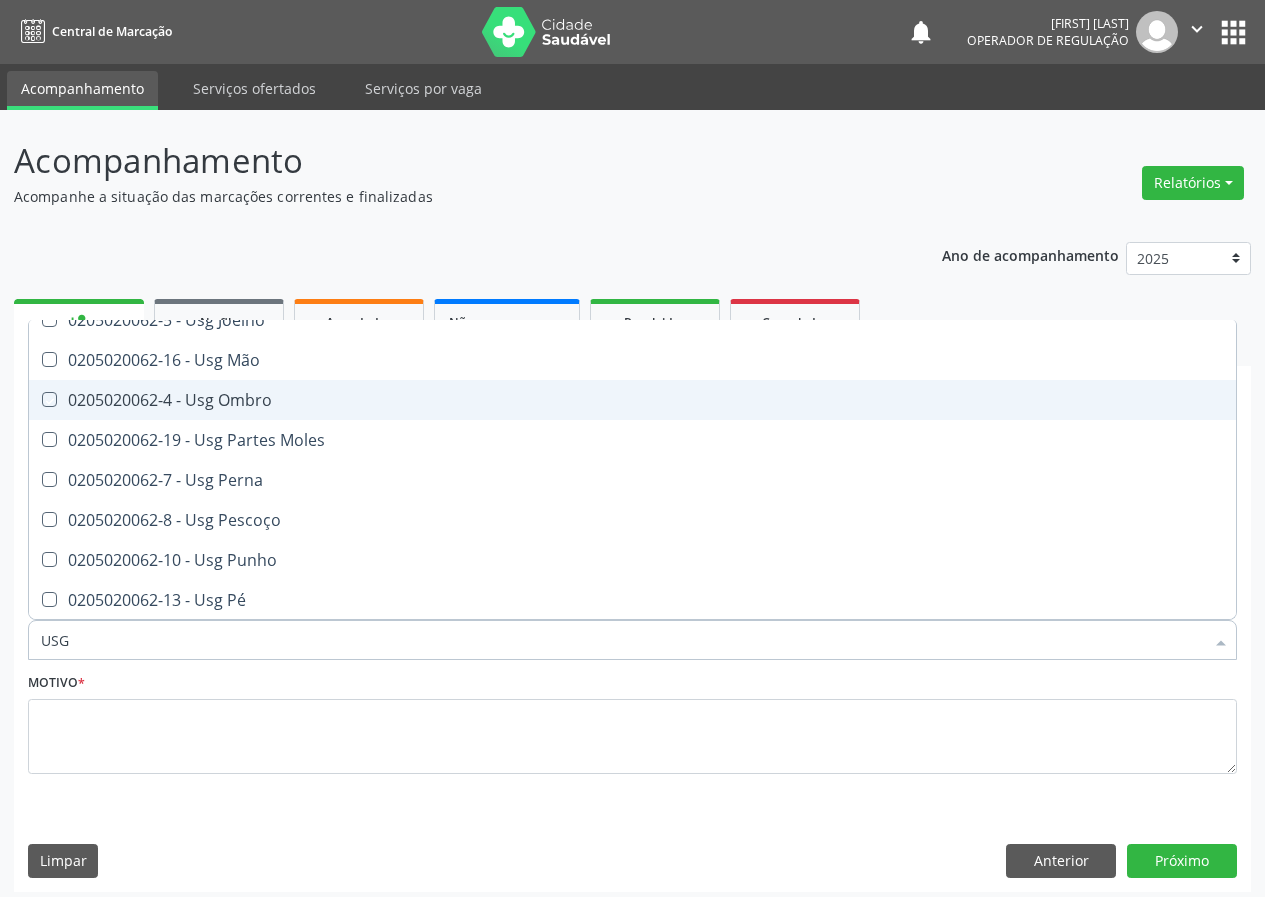 checkbox on "true" 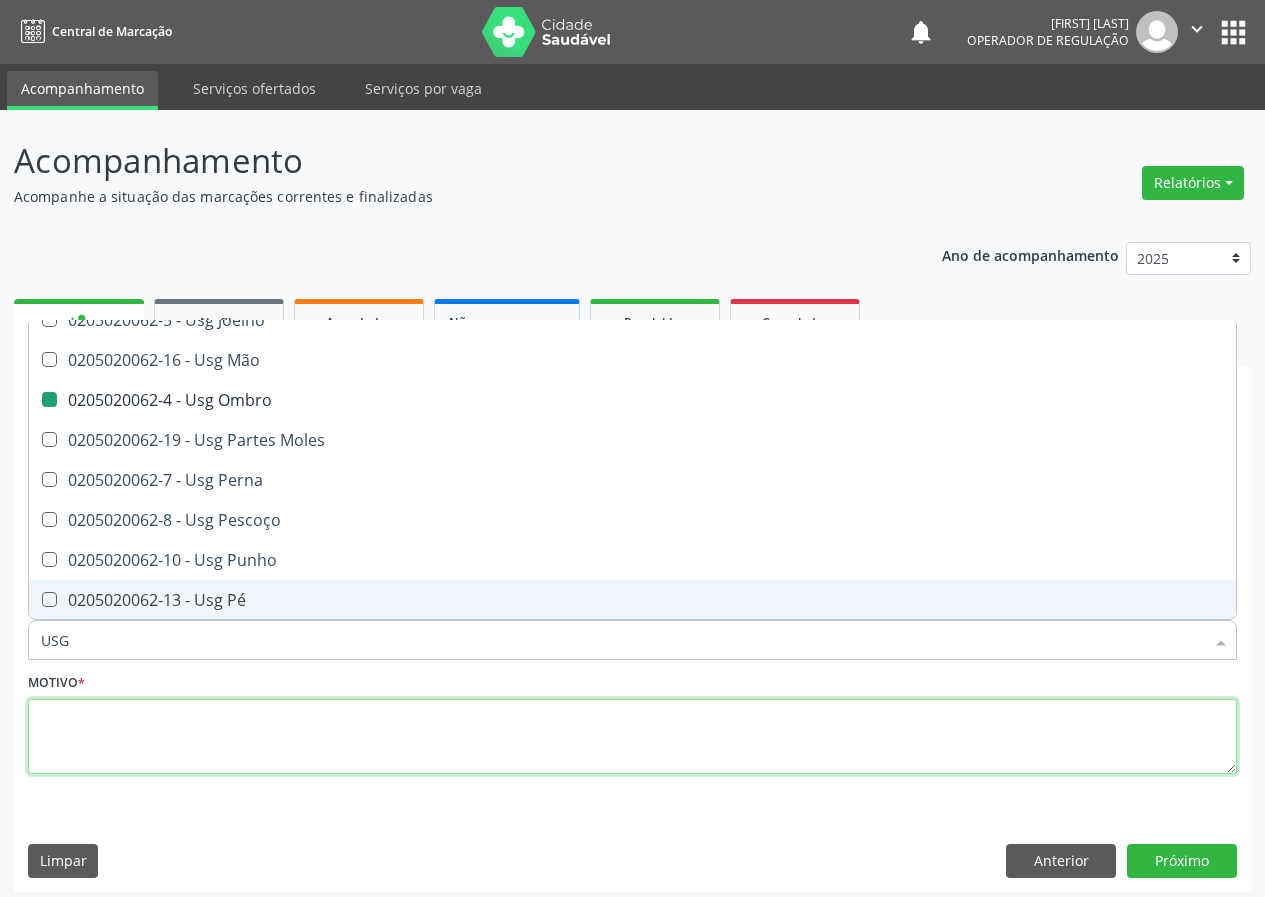 drag, startPoint x: 133, startPoint y: 747, endPoint x: 163, endPoint y: 697, distance: 58.30952 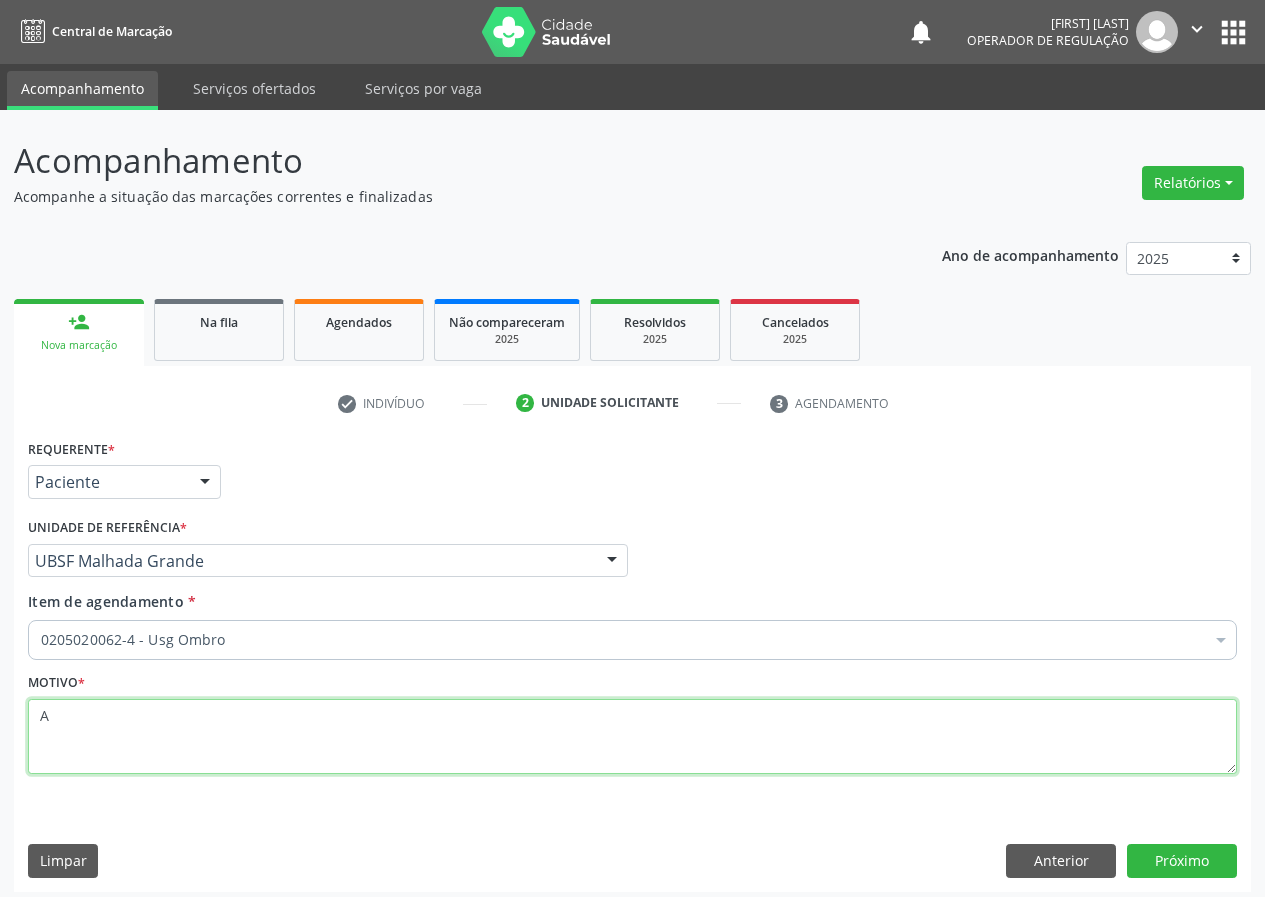 scroll, scrollTop: 0, scrollLeft: 0, axis: both 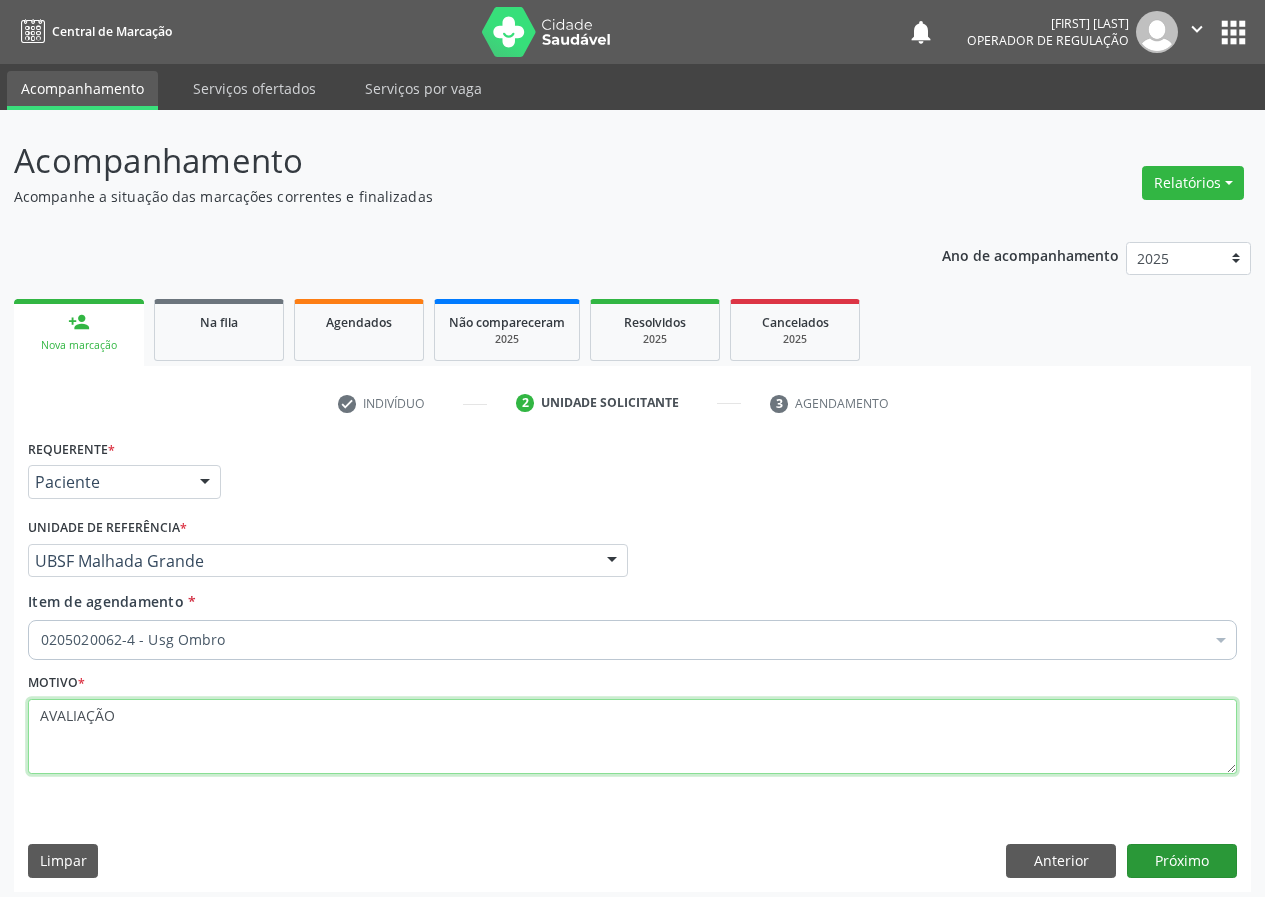 type on "AVALIAÇÃO" 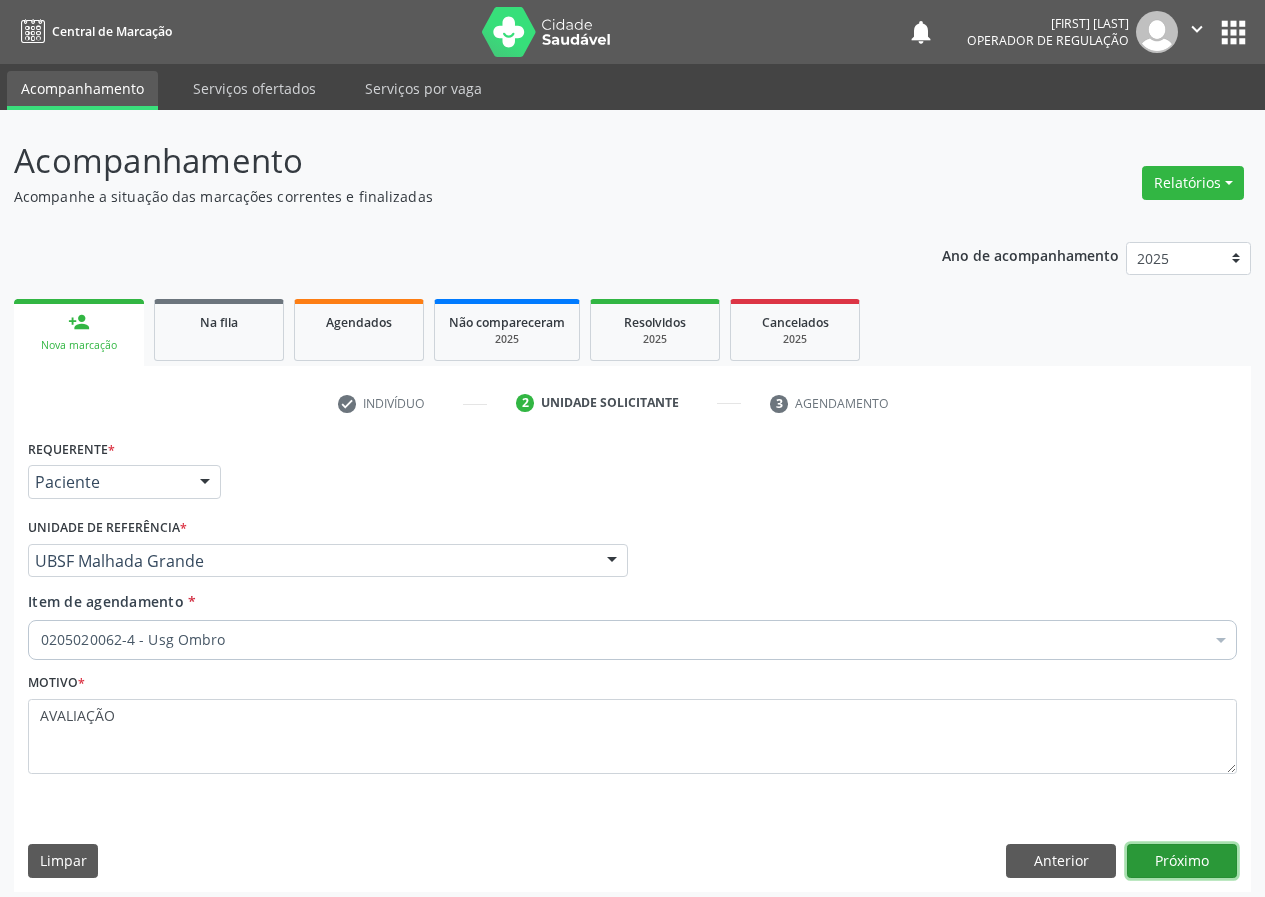 drag, startPoint x: 1169, startPoint y: 858, endPoint x: 933, endPoint y: 893, distance: 238.58122 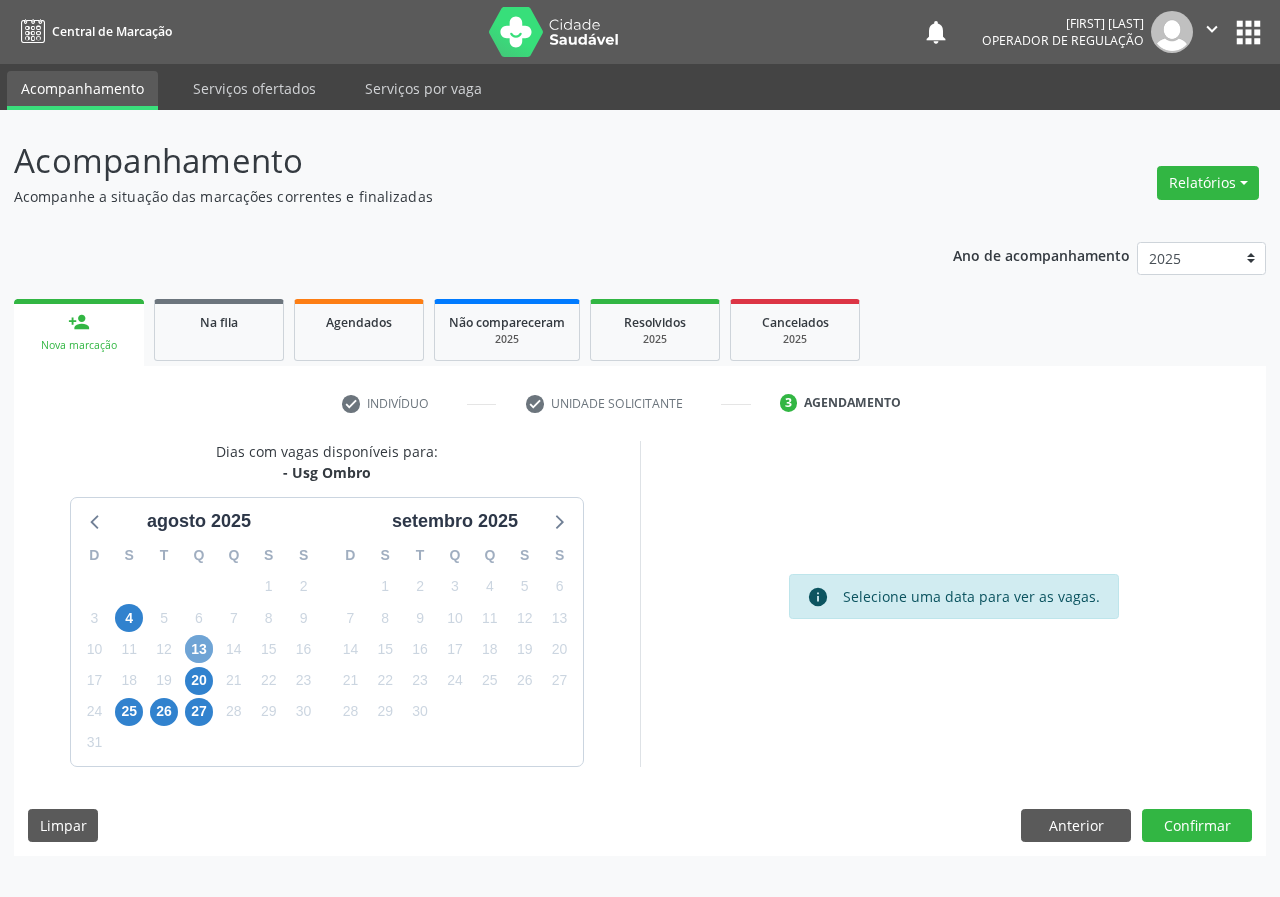 click on "13" at bounding box center (199, 649) 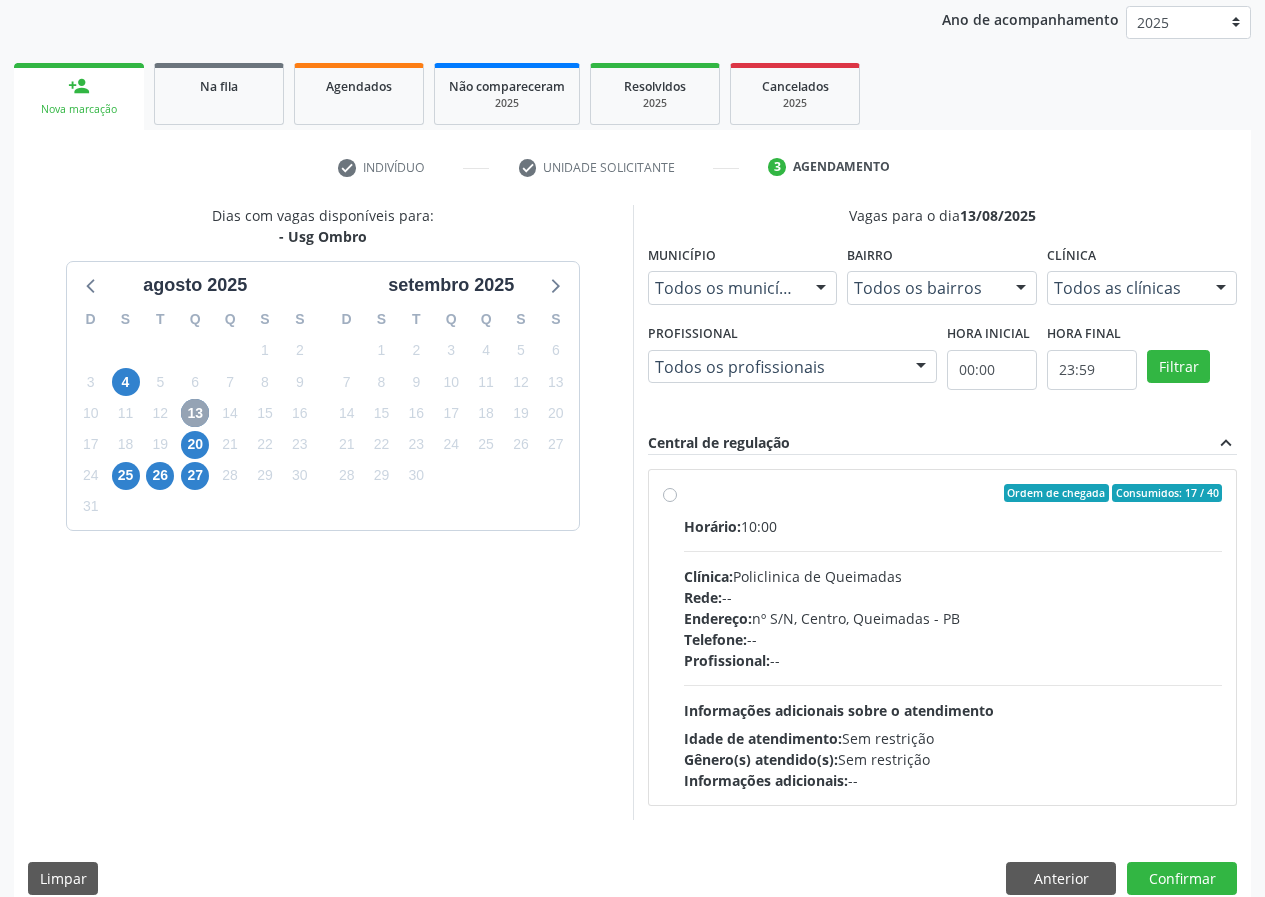 scroll, scrollTop: 262, scrollLeft: 0, axis: vertical 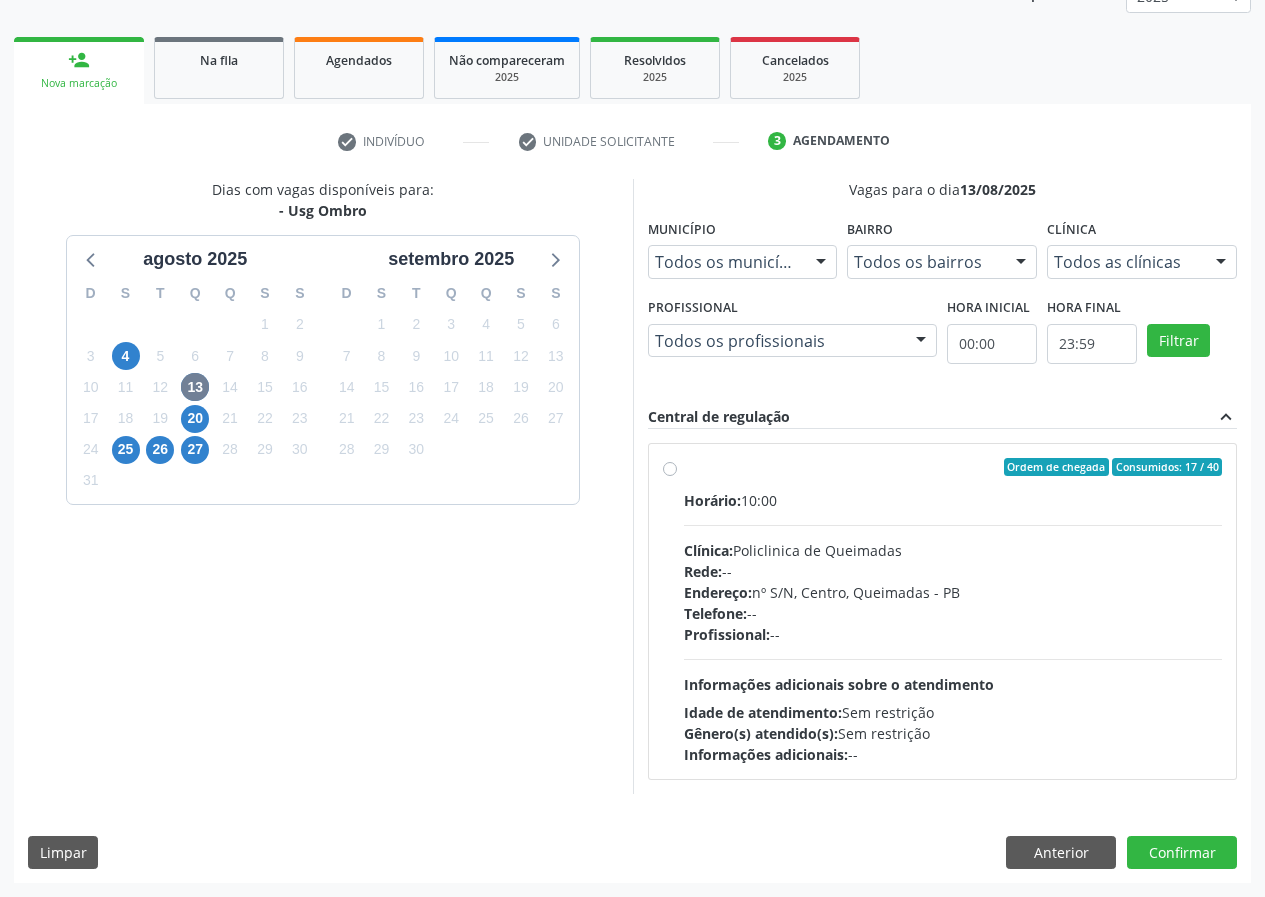 click on "Ordem de chegada
Consumidos: 17 / 40
Horário:   10:00
Clínica:  Policlinica de Queimadas
Rede:
--
Endereço:   nº S/N, Centro, Queimadas - PB
Telefone:   --
Profissional:
--
Informações adicionais sobre o atendimento
Idade de atendimento:
Sem restrição
Gênero(s) atendido(s):
Sem restrição
Informações adicionais:
--" at bounding box center (953, 611) 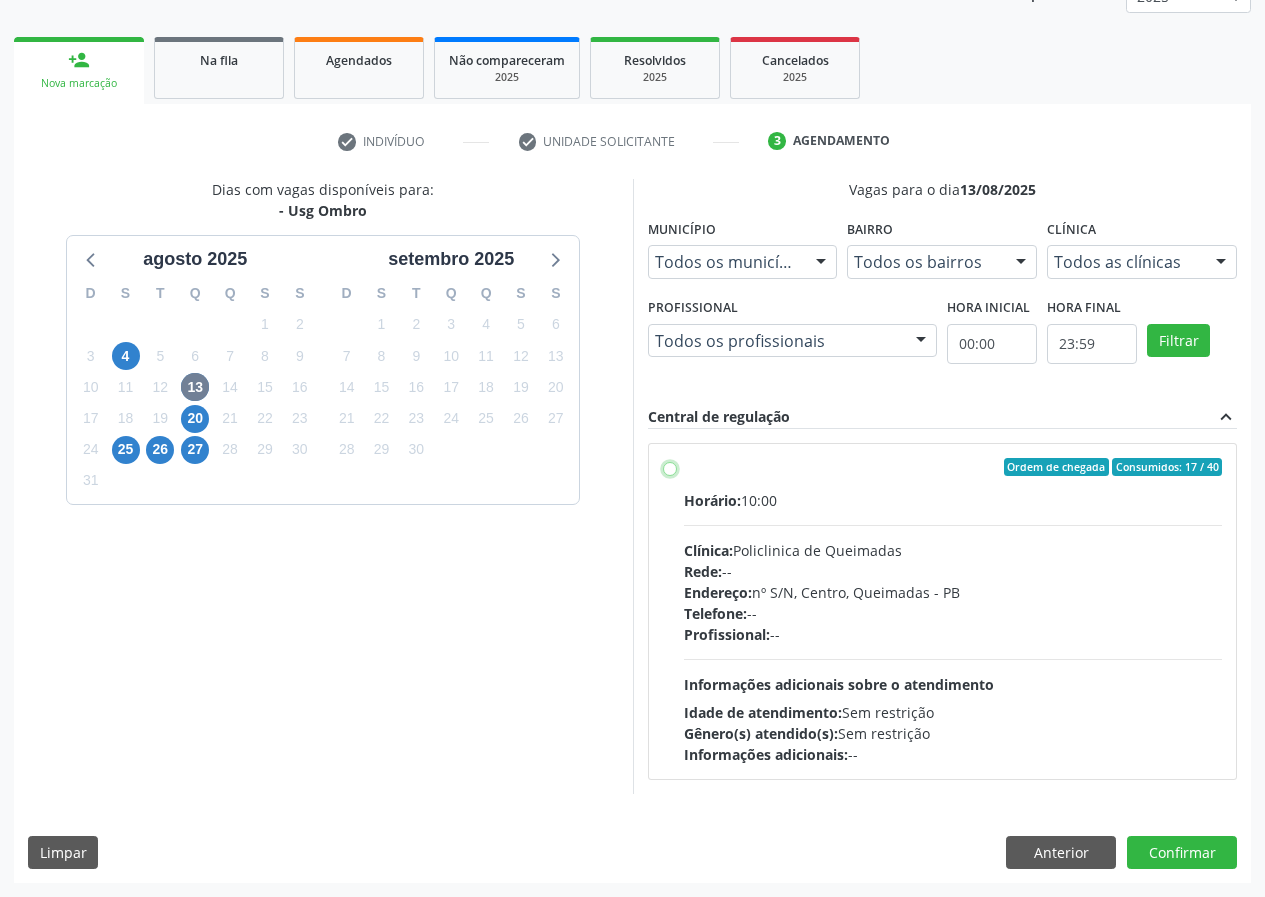 click on "Ordem de chegada
Consumidos: 17 / 40
Horário:   10:00
Clínica:  Policlinica de Queimadas
Rede:
--
Endereço:   nº S/N, Centro, Queimadas - PB
Telefone:   --
Profissional:
--
Informações adicionais sobre o atendimento
Idade de atendimento:
Sem restrição
Gênero(s) atendido(s):
Sem restrição
Informações adicionais:
--" at bounding box center (670, 467) 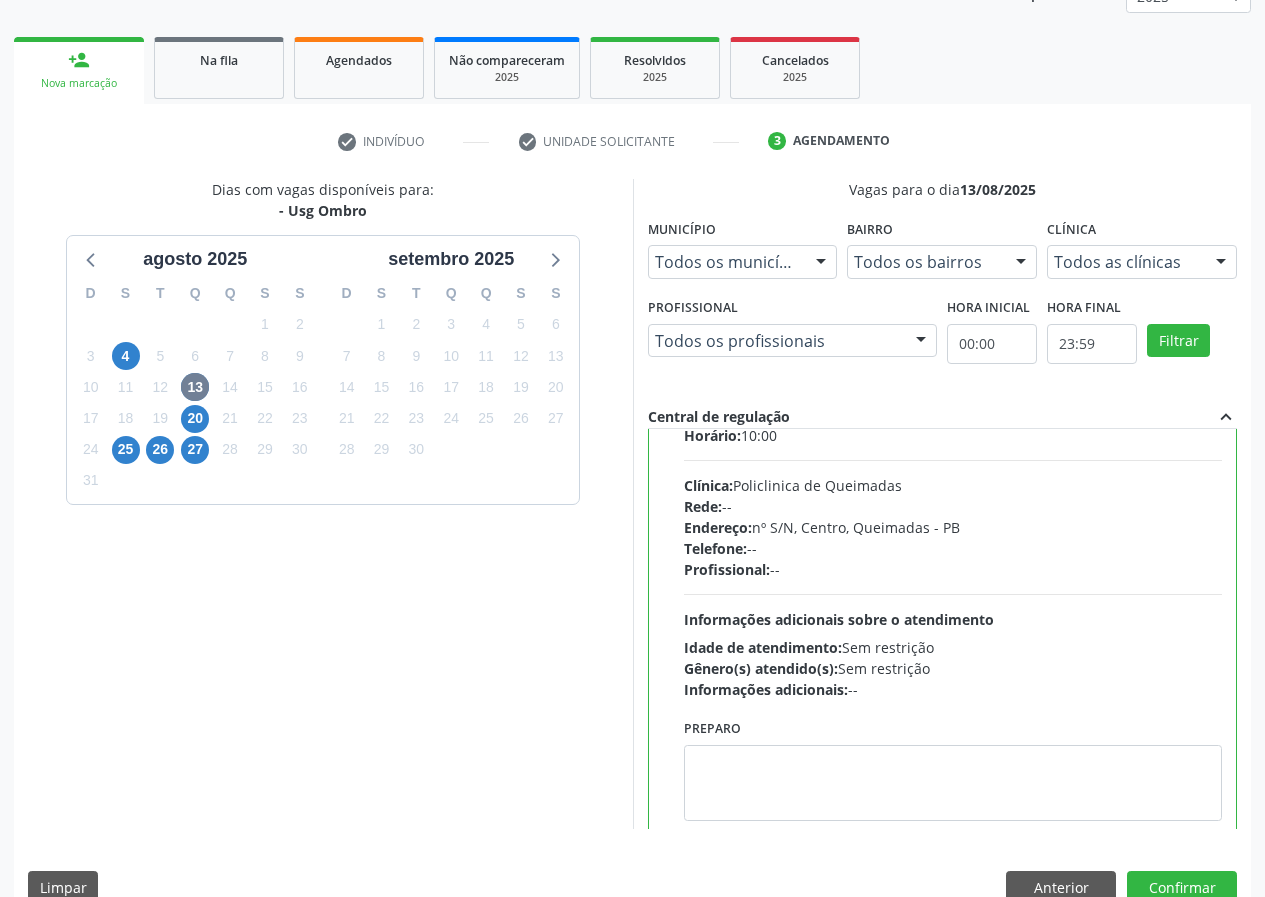 scroll, scrollTop: 99, scrollLeft: 0, axis: vertical 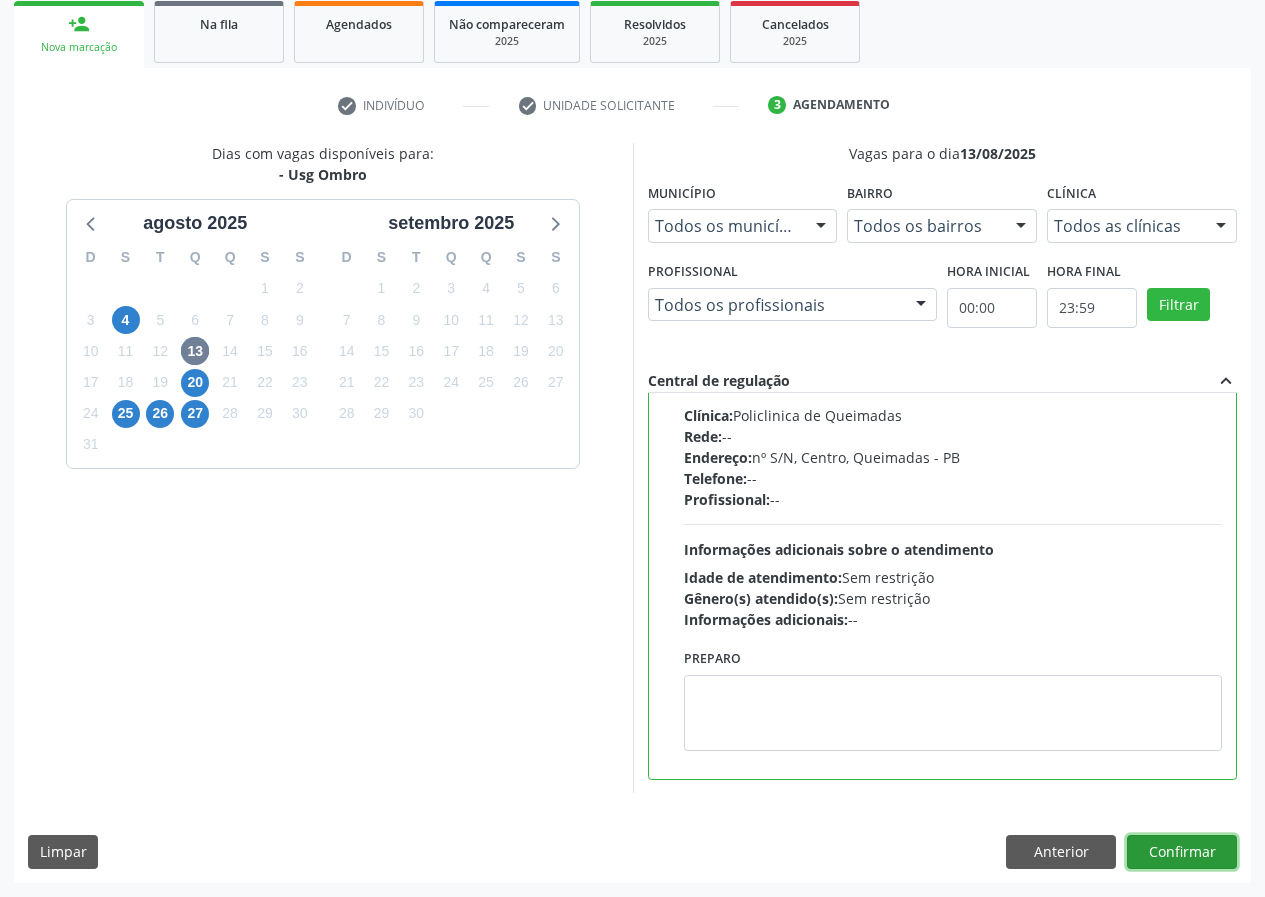 drag, startPoint x: 1189, startPoint y: 848, endPoint x: 671, endPoint y: 752, distance: 526.8207 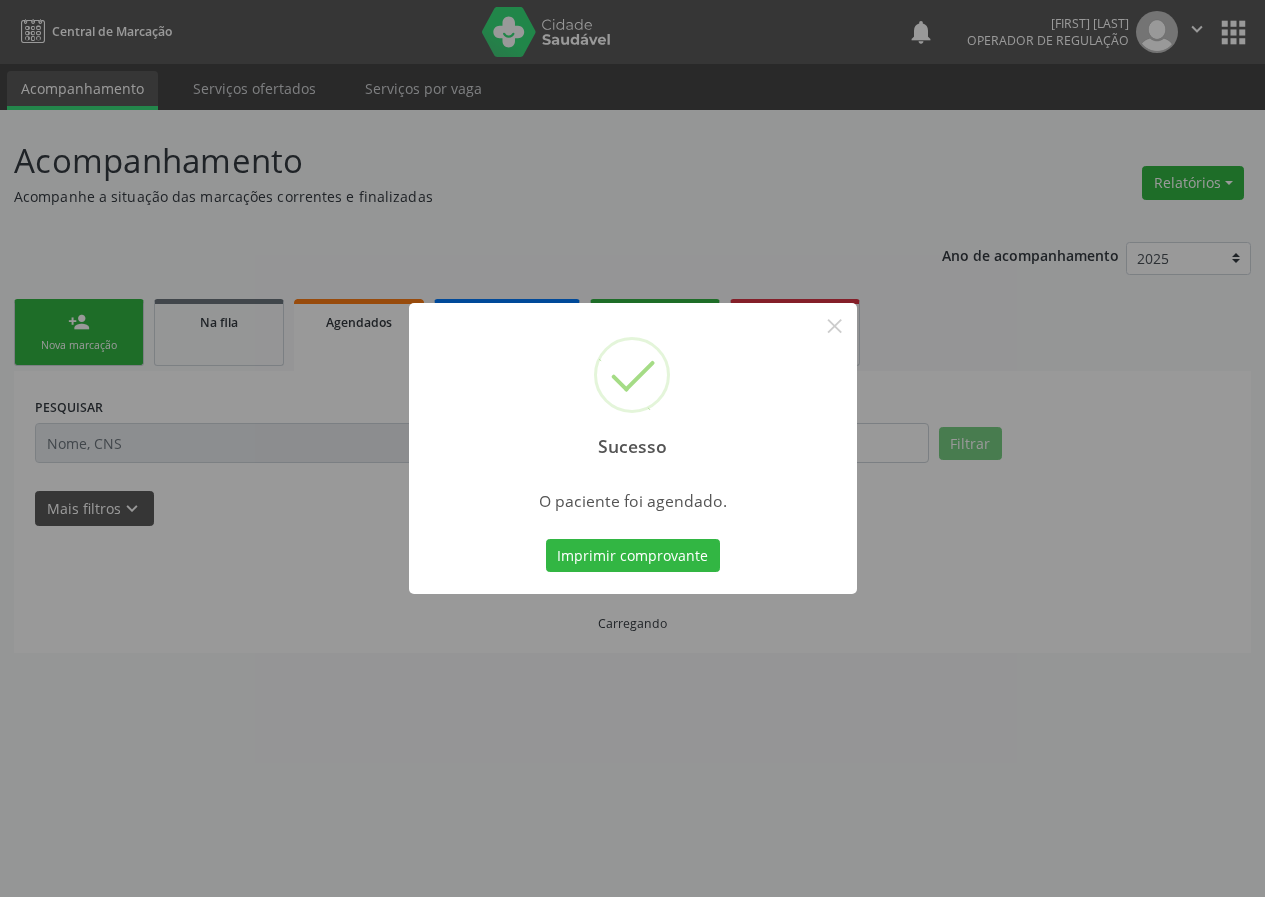 scroll, scrollTop: 0, scrollLeft: 0, axis: both 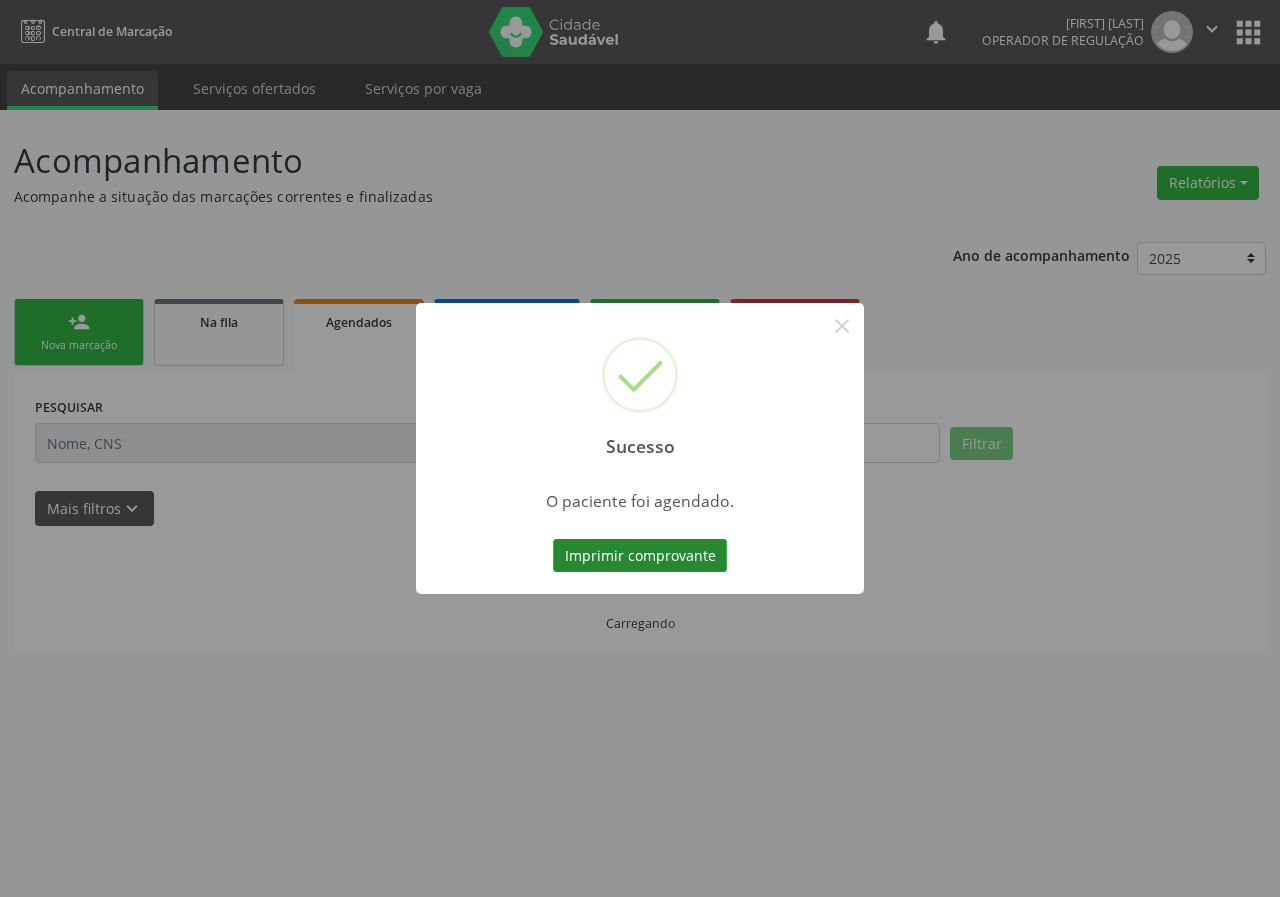 click on "Imprimir comprovante" at bounding box center (640, 556) 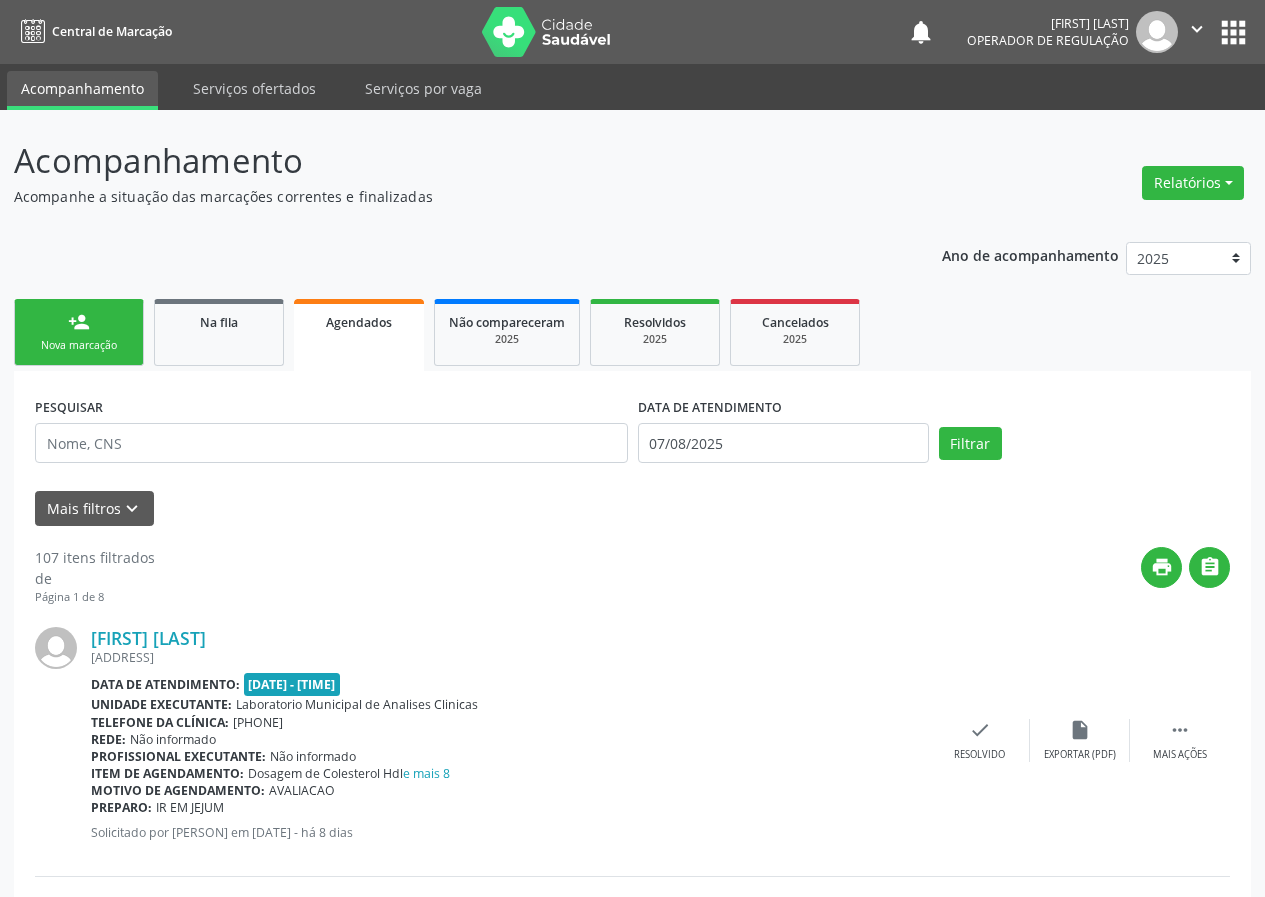 drag, startPoint x: 114, startPoint y: 325, endPoint x: 101, endPoint y: 319, distance: 14.3178215 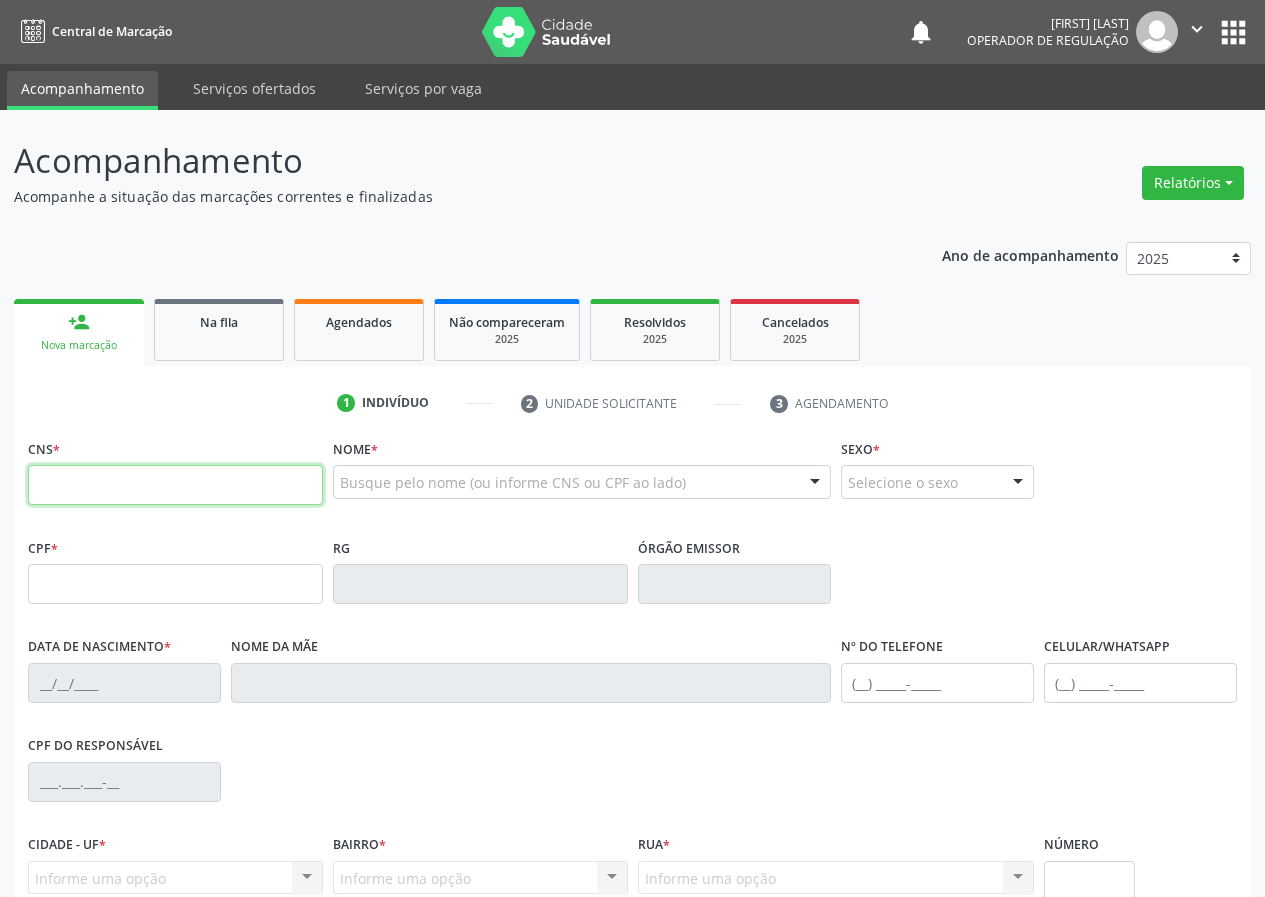 drag, startPoint x: 77, startPoint y: 491, endPoint x: 71, endPoint y: 458, distance: 33.54102 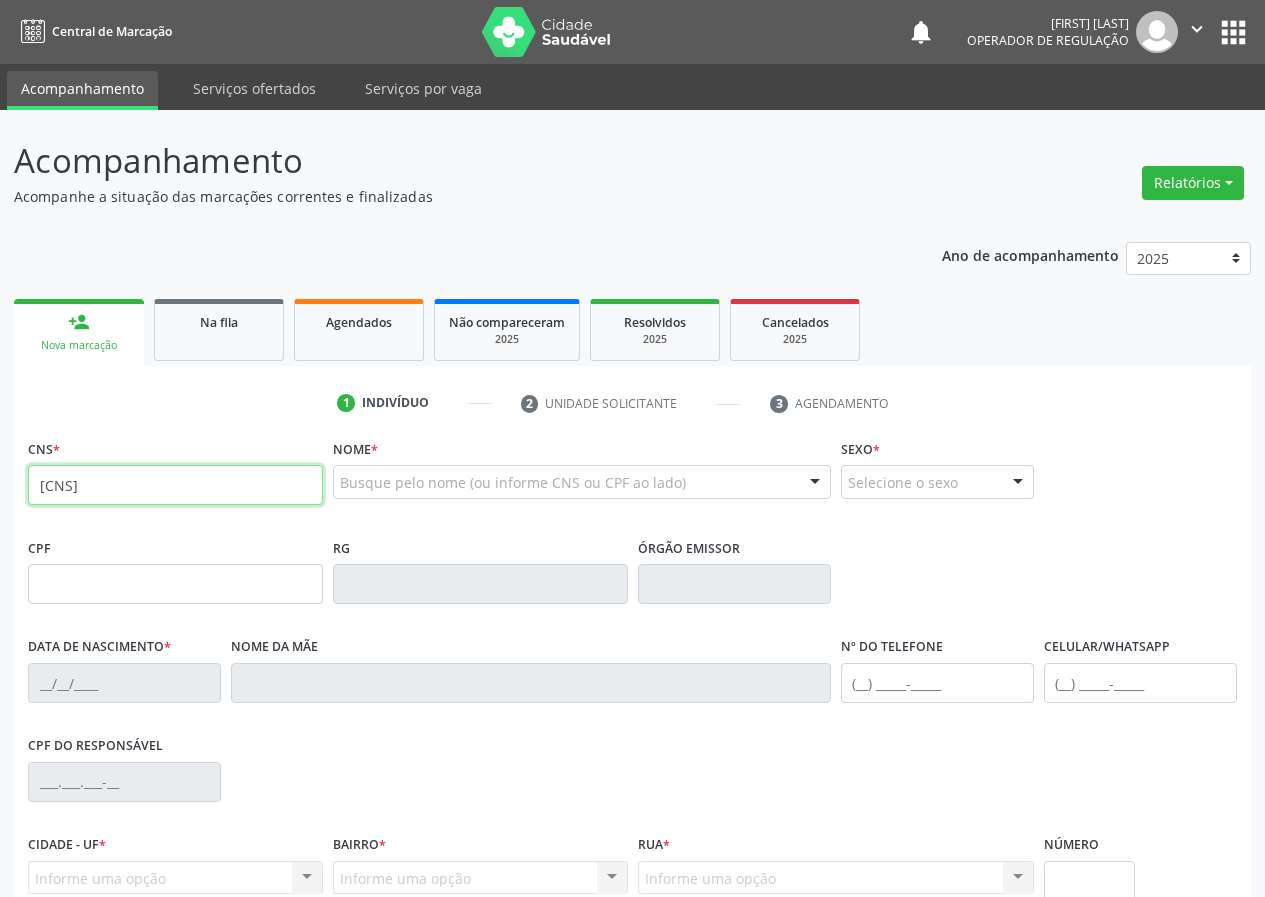 type on "706 8082 6824 9826" 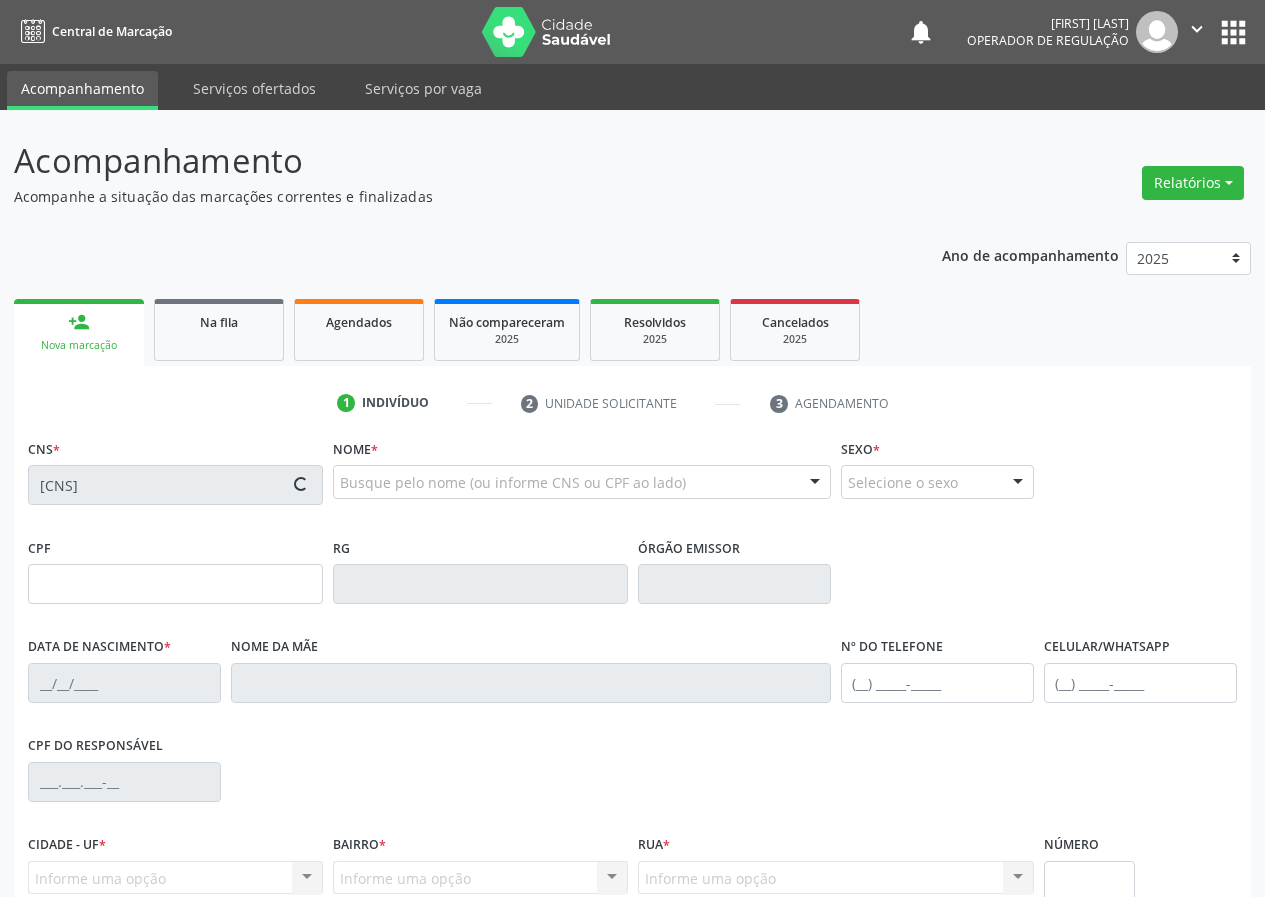 type on "044.382.654-44" 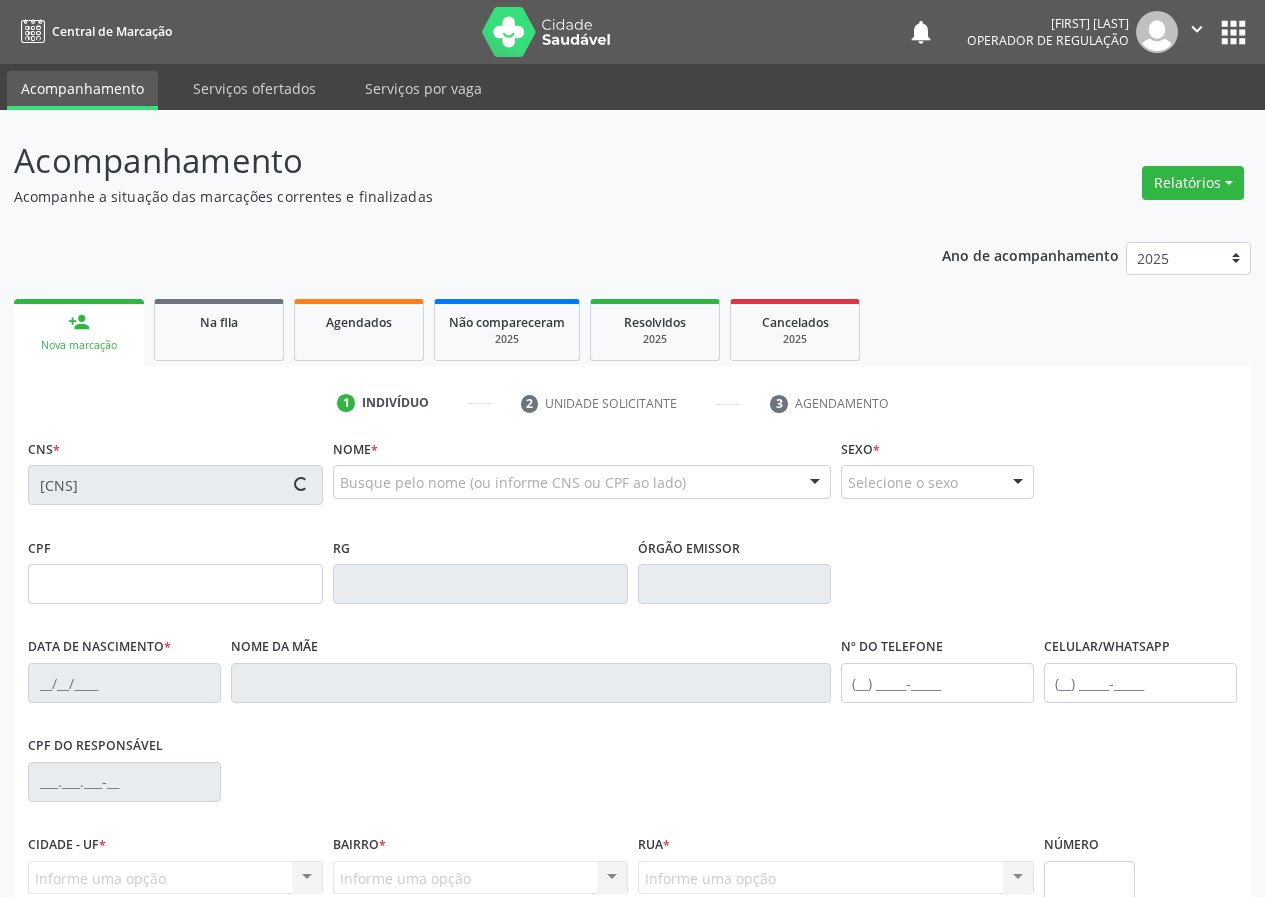 type on "22/12/1978" 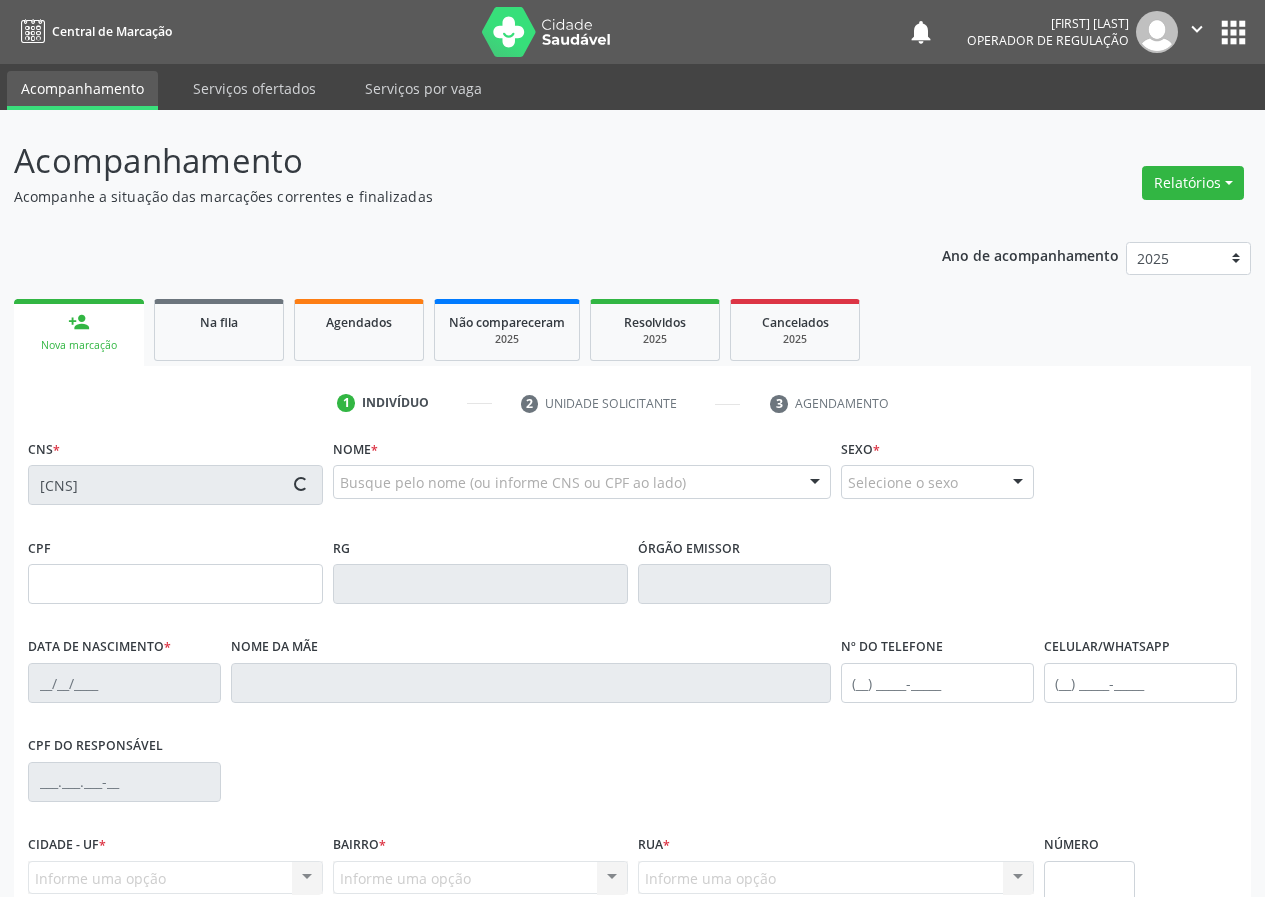 type on "1391" 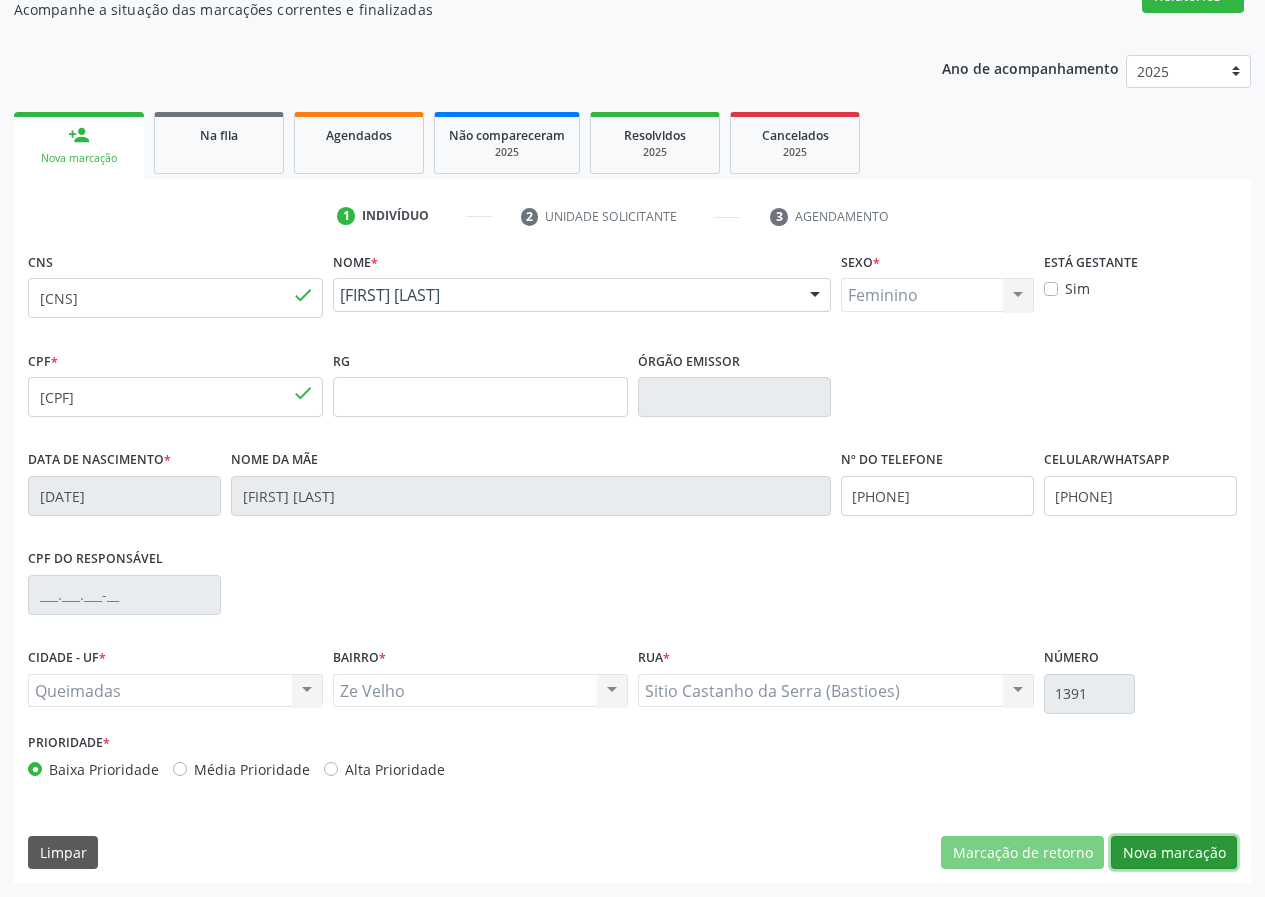 drag, startPoint x: 1181, startPoint y: 842, endPoint x: 331, endPoint y: 750, distance: 854.96436 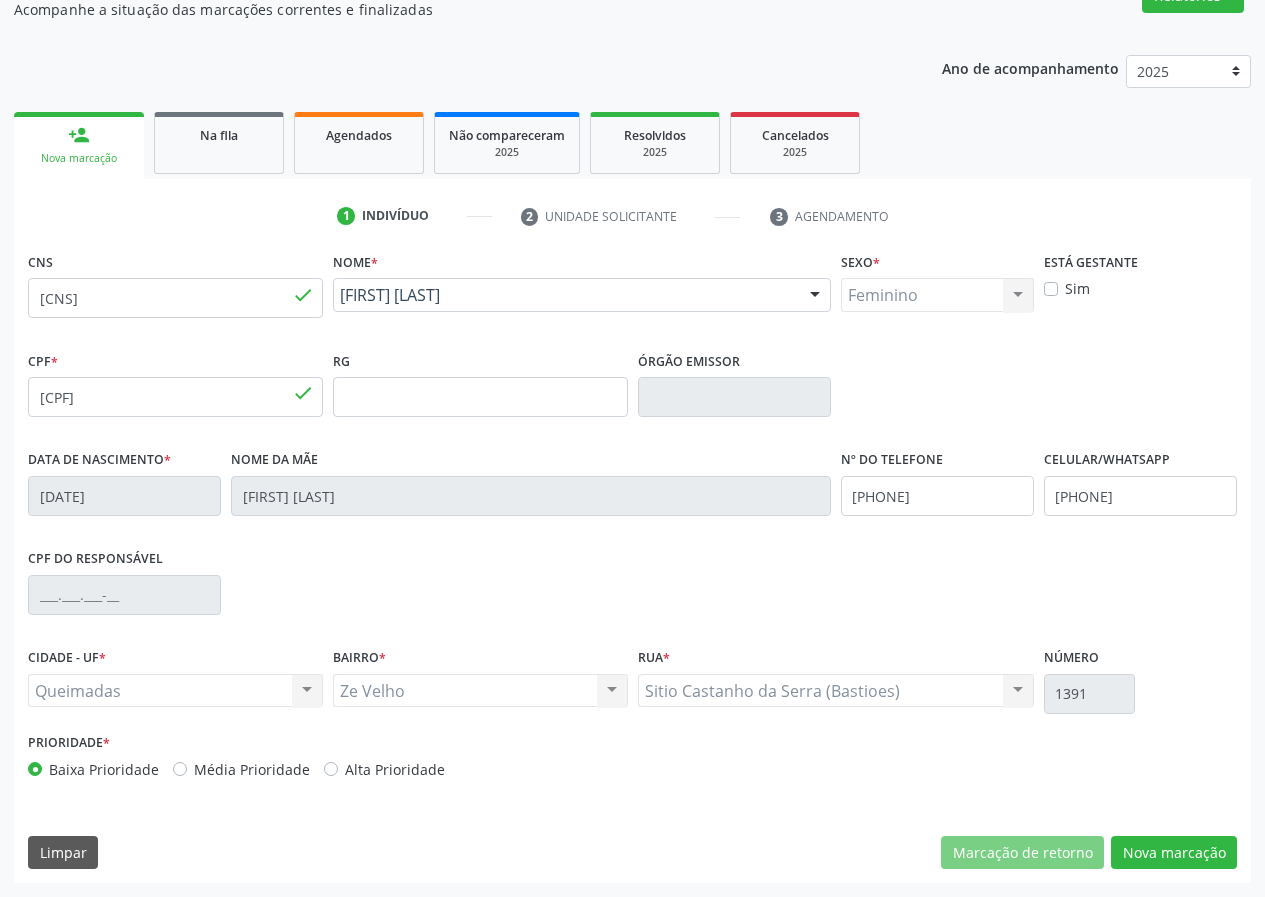 scroll, scrollTop: 9, scrollLeft: 0, axis: vertical 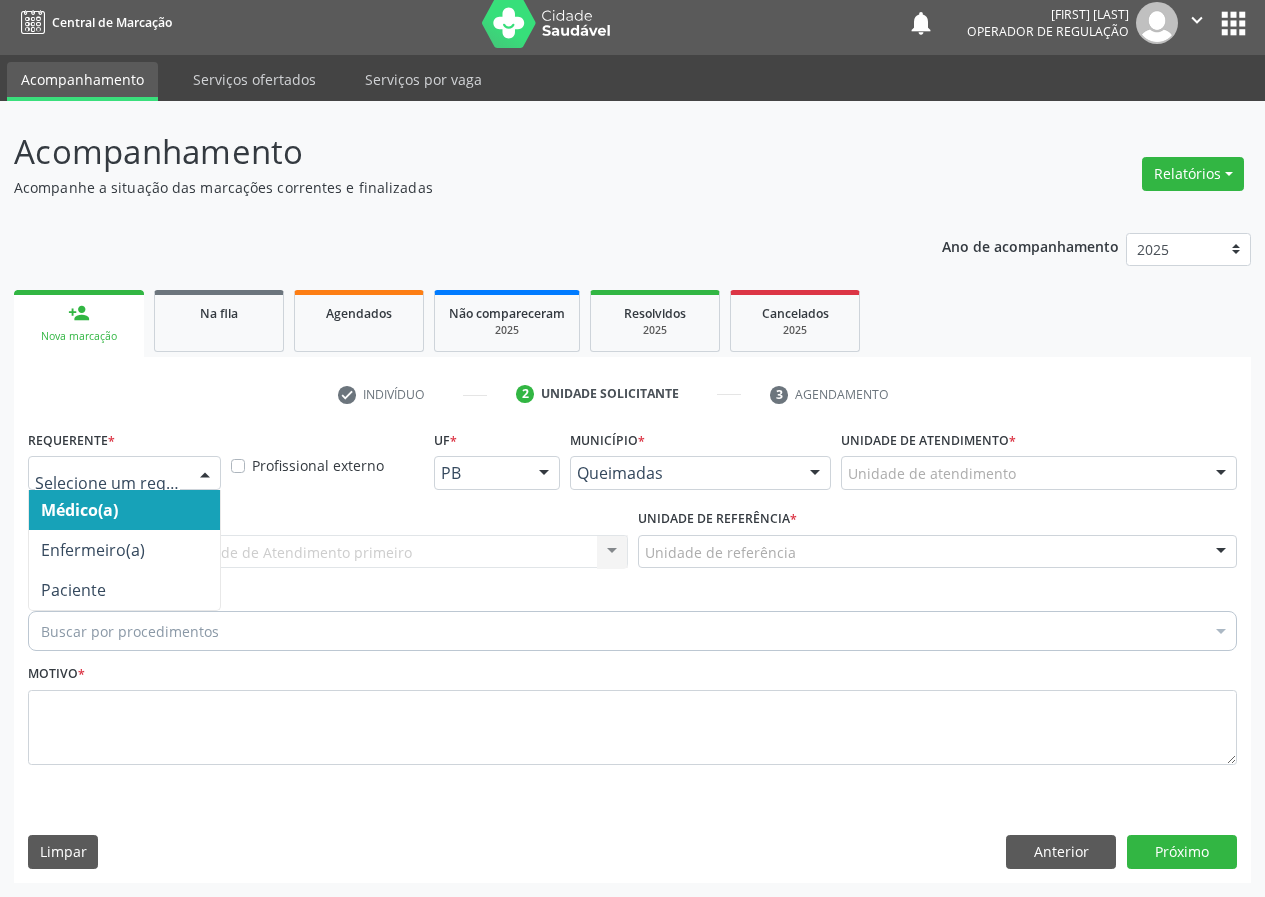 drag, startPoint x: 208, startPoint y: 472, endPoint x: 176, endPoint y: 607, distance: 138.74077 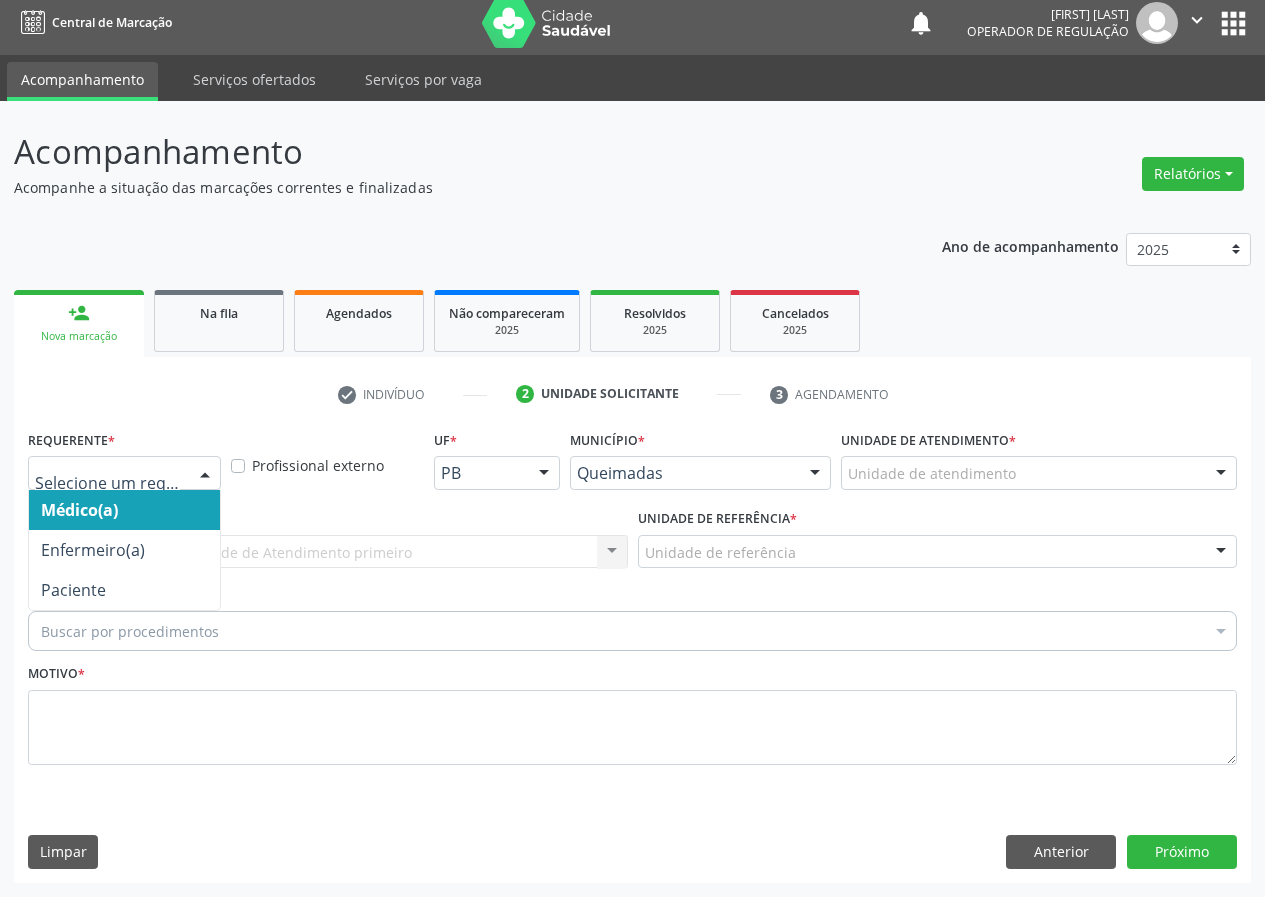 click on "Médico(a)   Enfermeiro(a)   Paciente
Nenhum resultado encontrado para: "   "
Não há nenhuma opção para ser exibida." at bounding box center (124, 473) 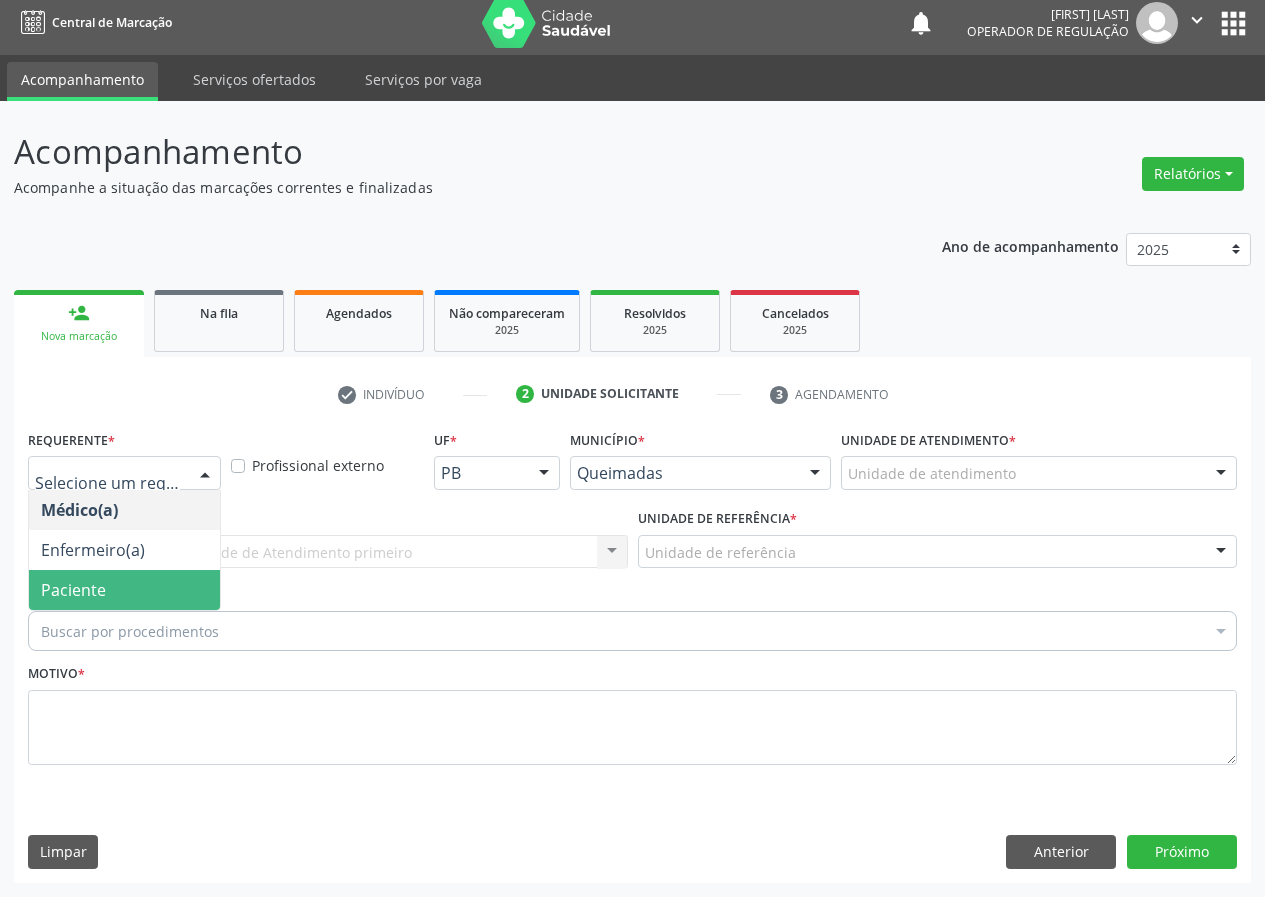 click on "Paciente" at bounding box center (124, 590) 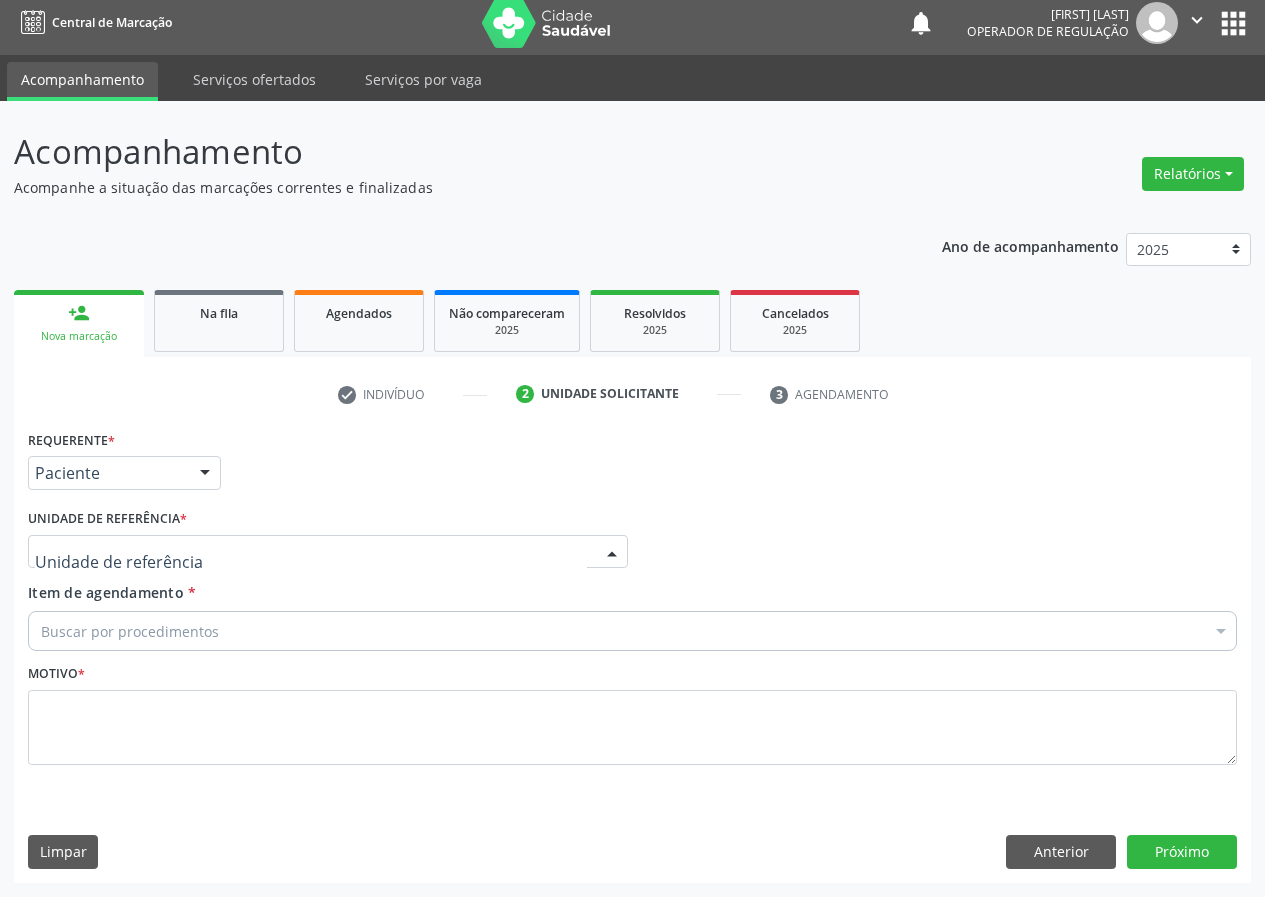 drag, startPoint x: 614, startPoint y: 547, endPoint x: 288, endPoint y: 735, distance: 376.32434 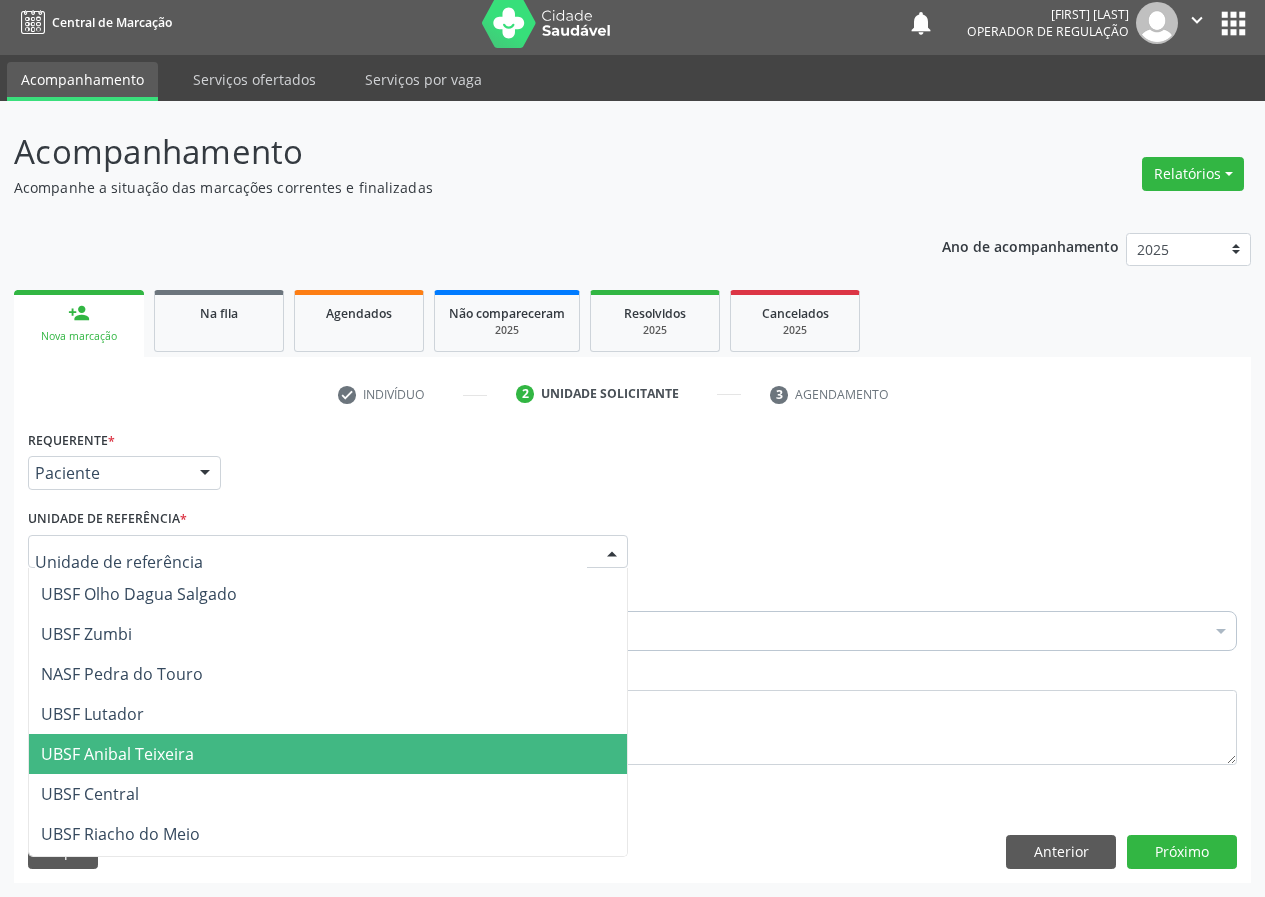 scroll, scrollTop: 200, scrollLeft: 0, axis: vertical 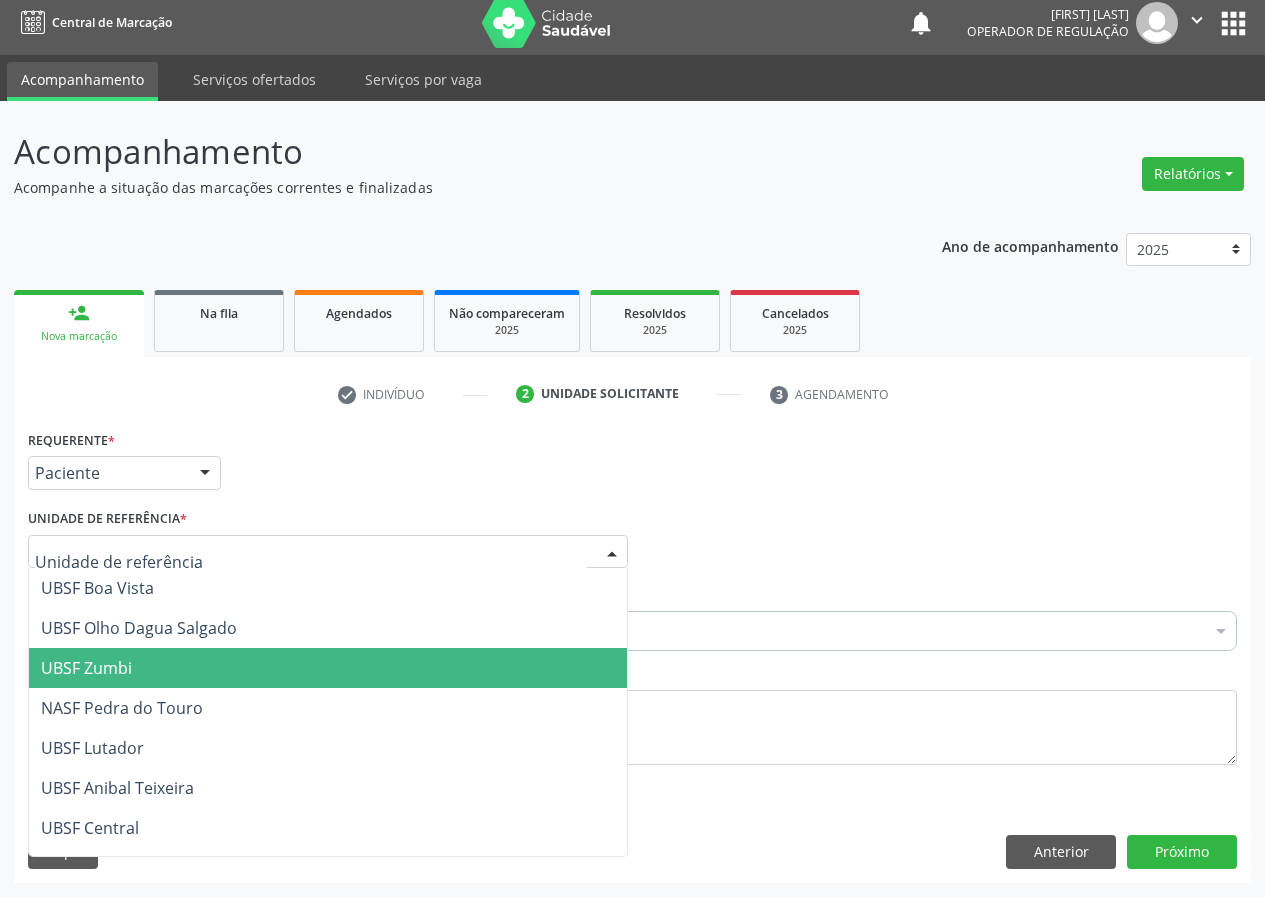 click on "UBSF Zumbi" at bounding box center (86, 668) 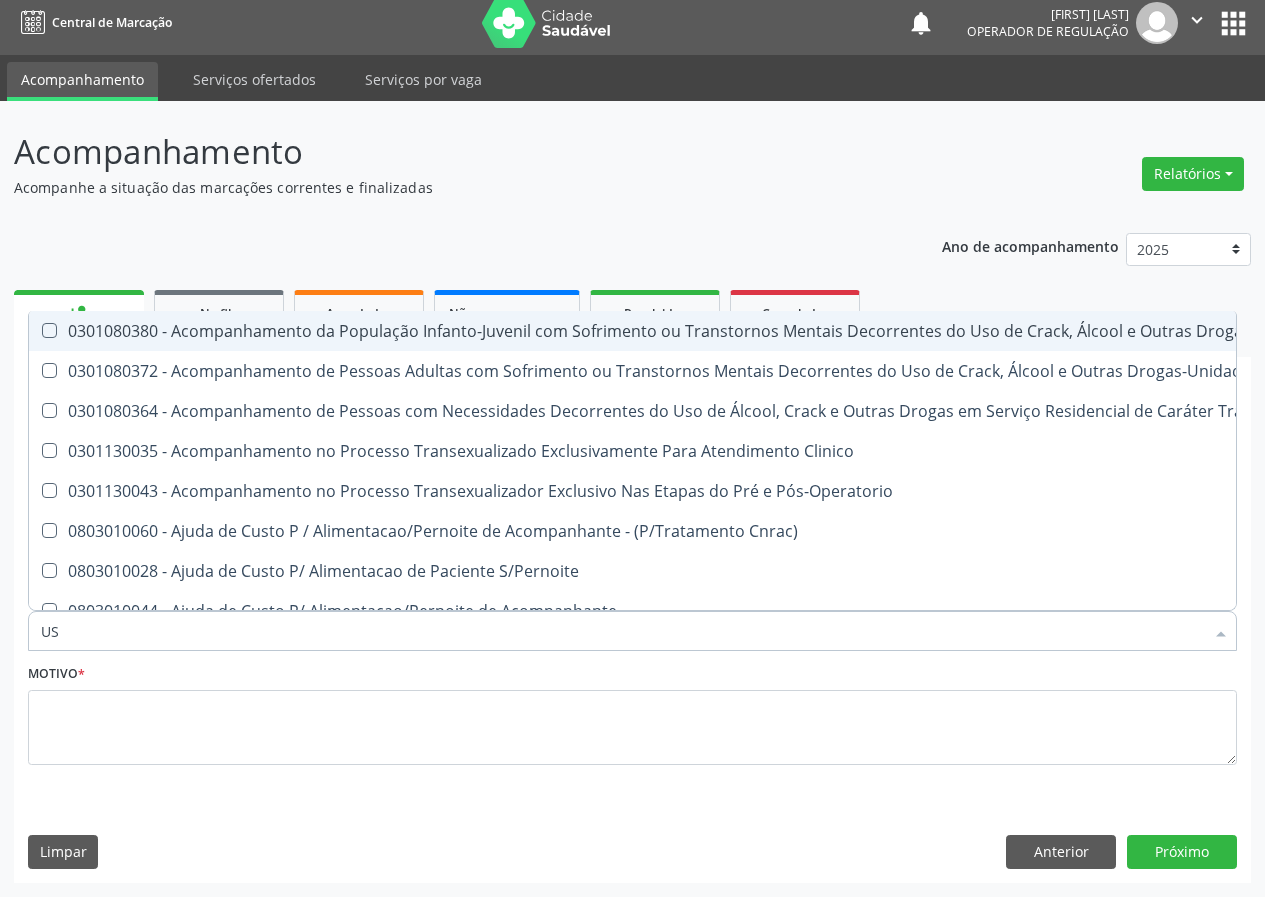 type on "USG" 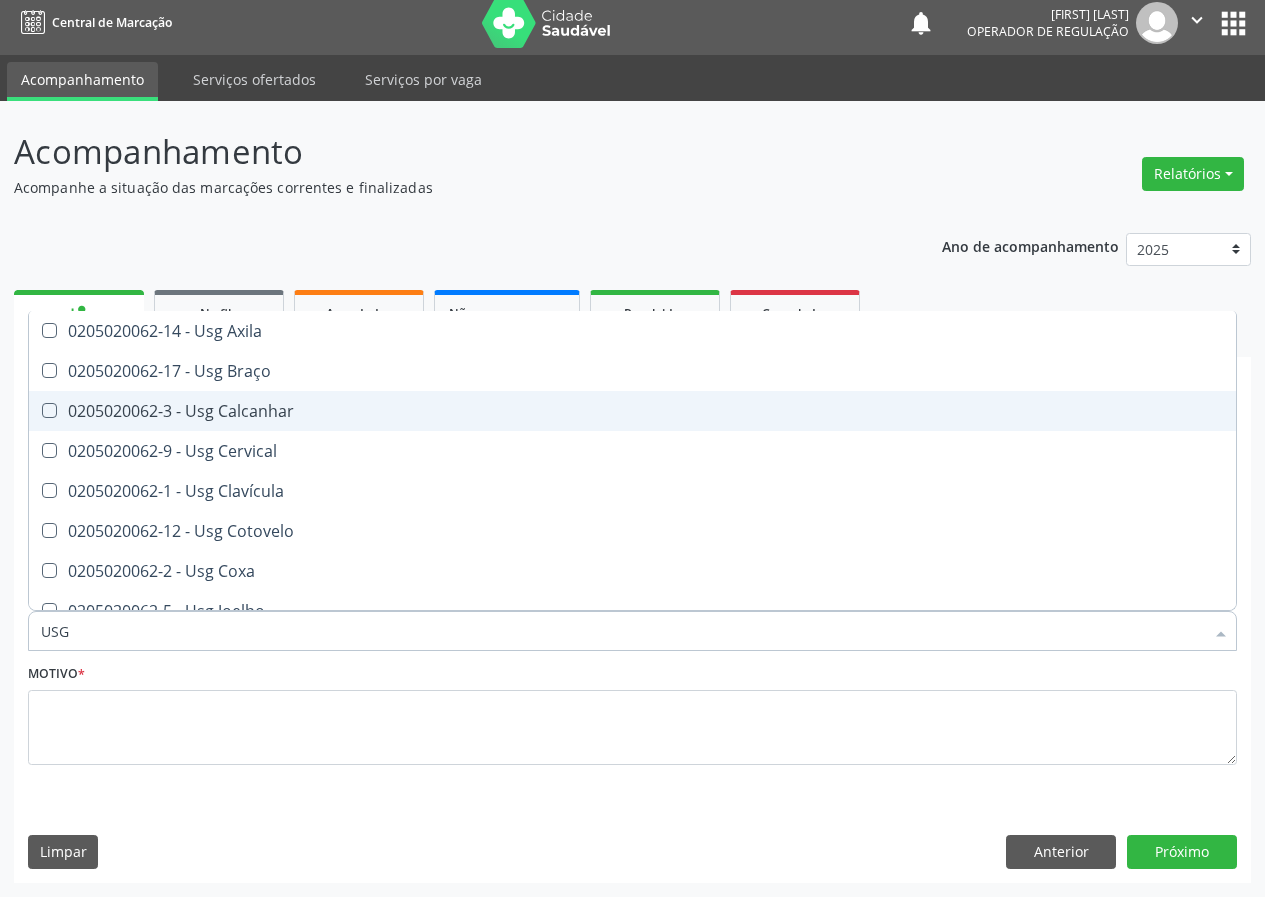 scroll, scrollTop: 100, scrollLeft: 0, axis: vertical 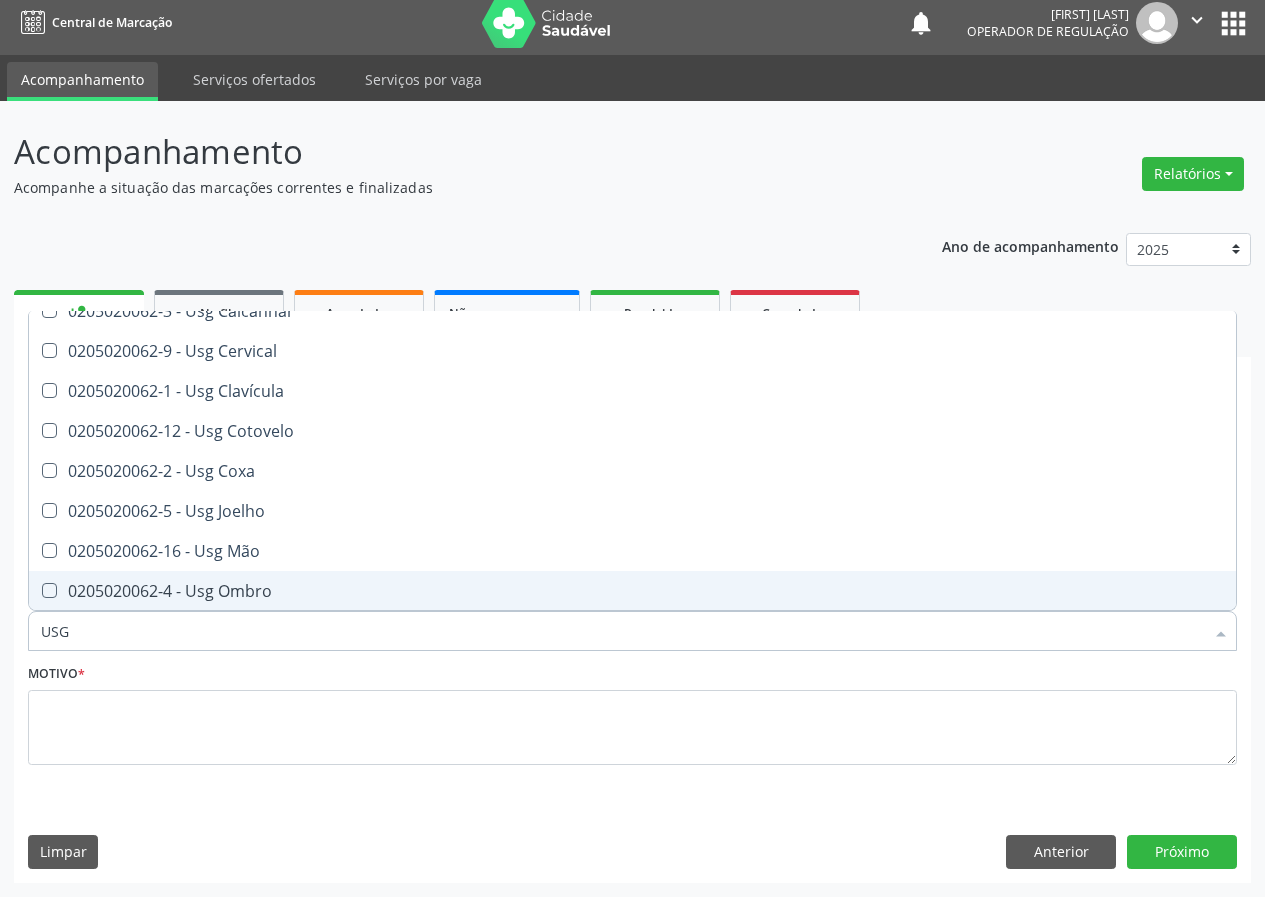 click on "0205020062-4 - Usg Ombro" at bounding box center (632, 591) 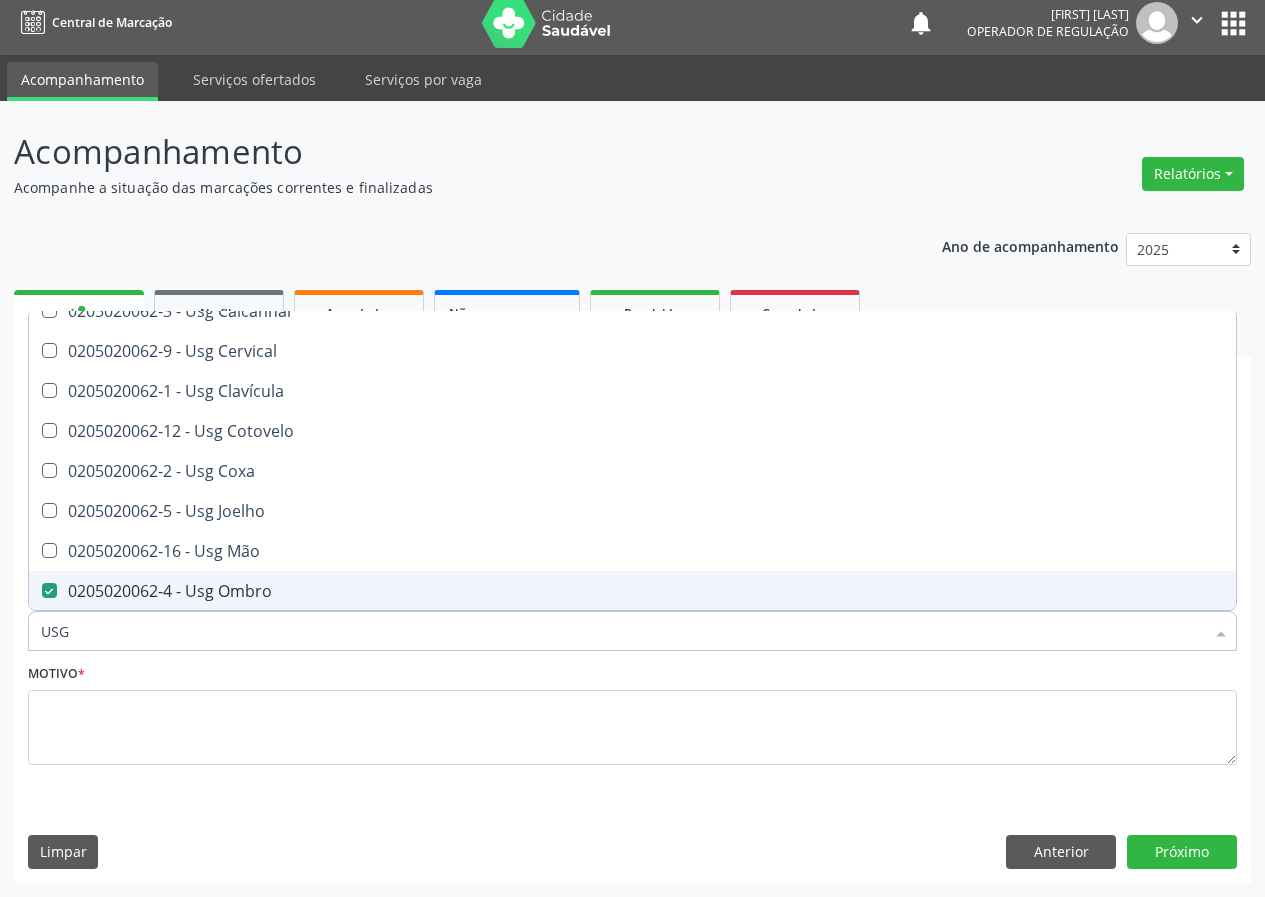 click on "0205020062-4 - Usg Ombro" at bounding box center (632, 591) 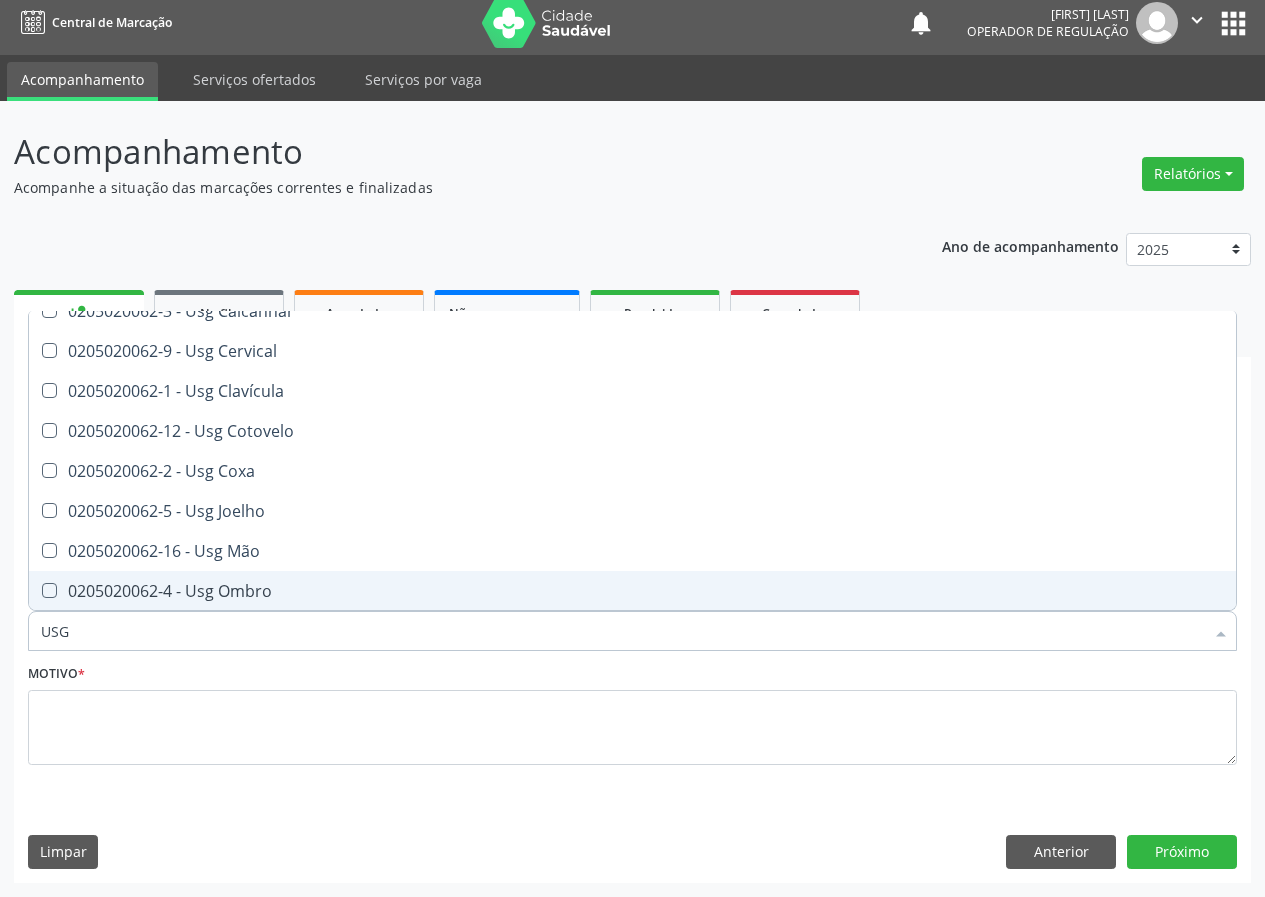 click on "0205020062-4 - Usg Ombro" at bounding box center (632, 591) 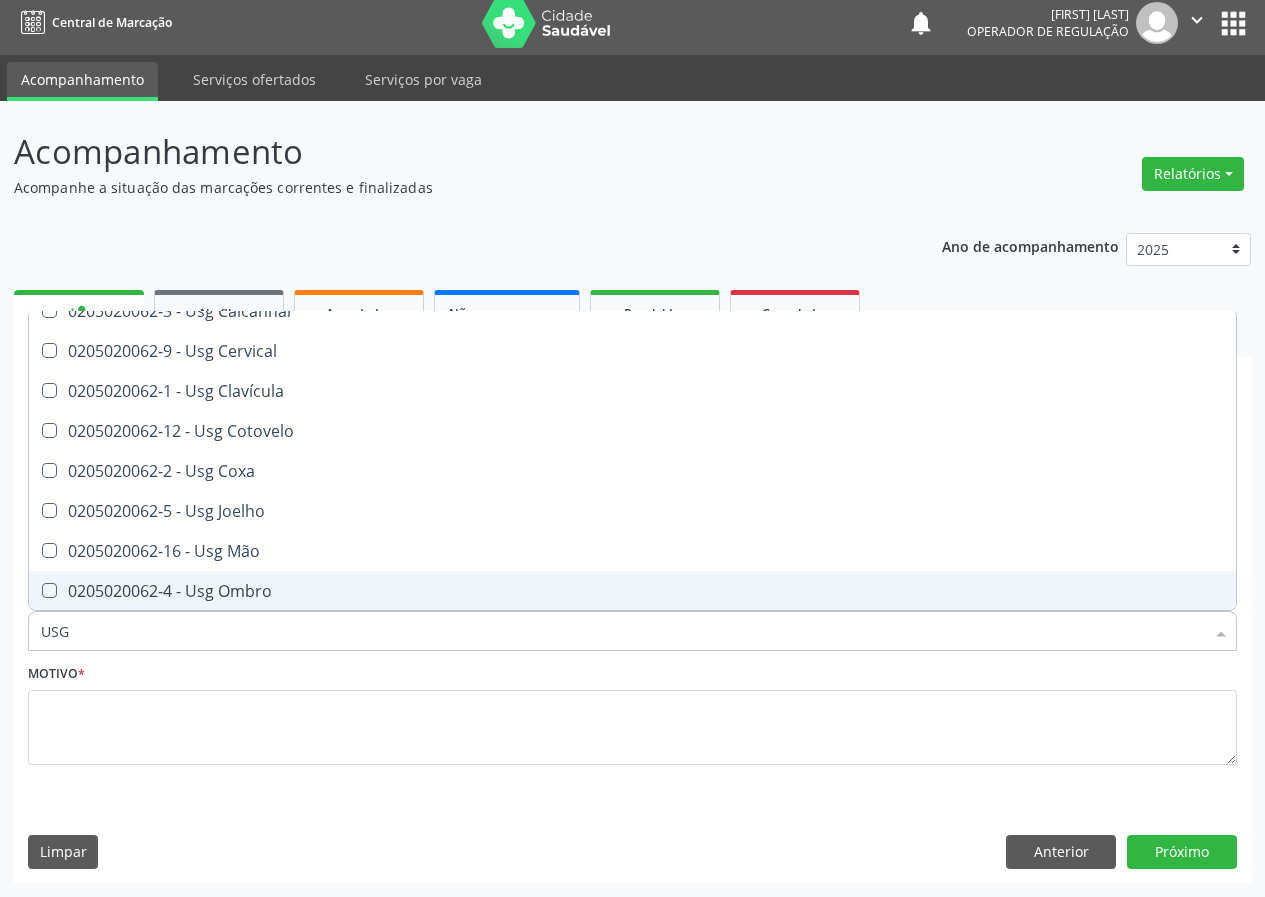 checkbox on "true" 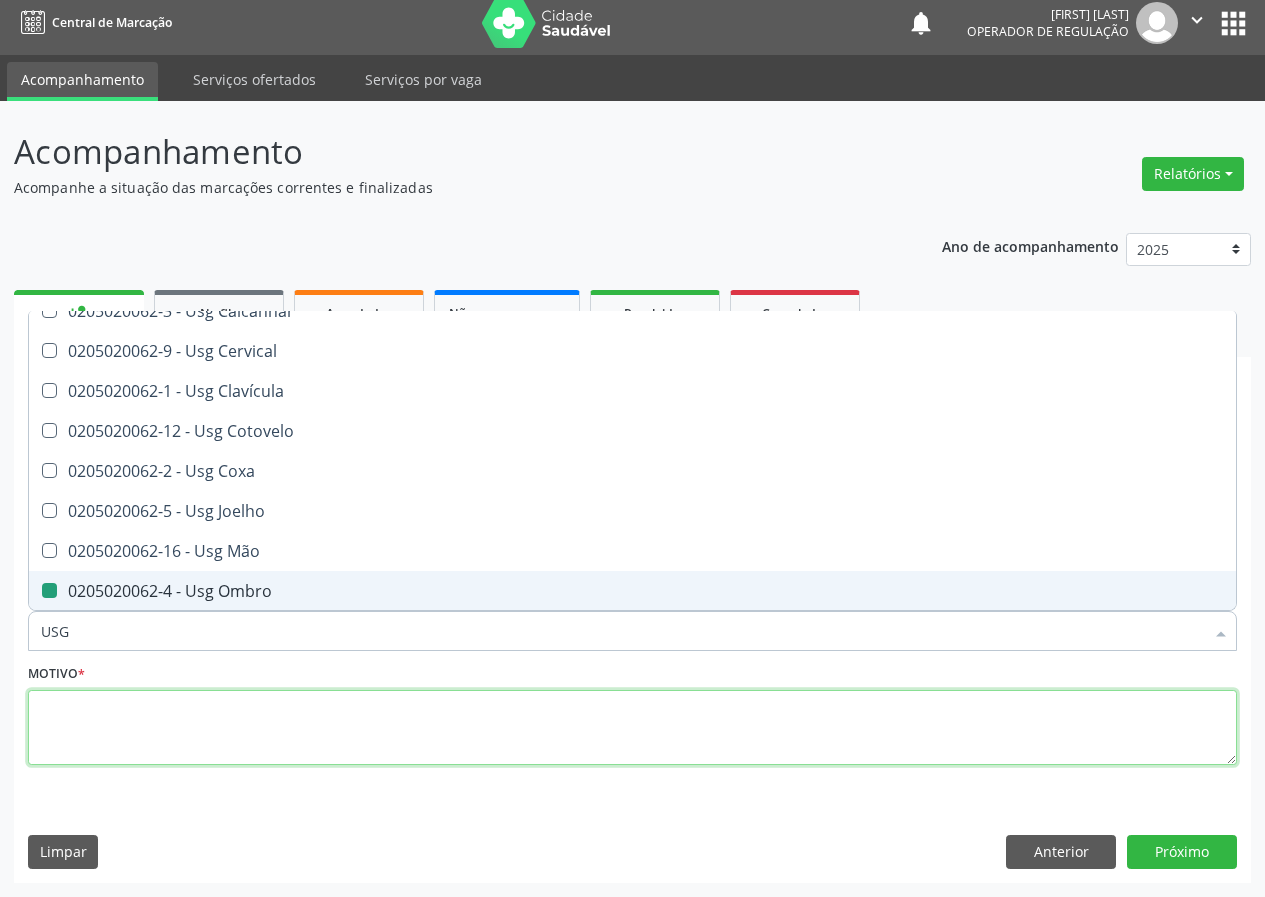 drag, startPoint x: 85, startPoint y: 735, endPoint x: 75, endPoint y: 725, distance: 14.142136 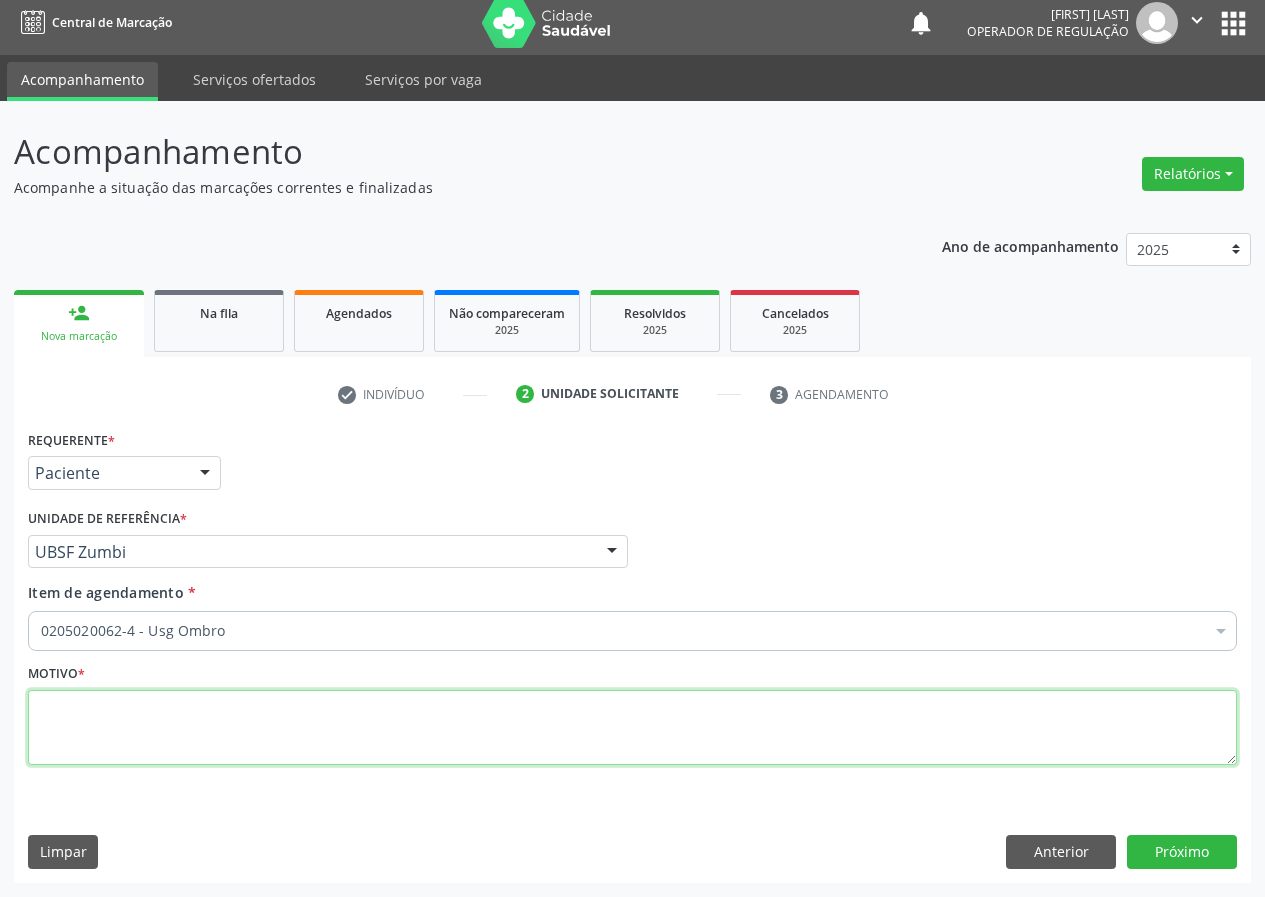 scroll, scrollTop: 0, scrollLeft: 0, axis: both 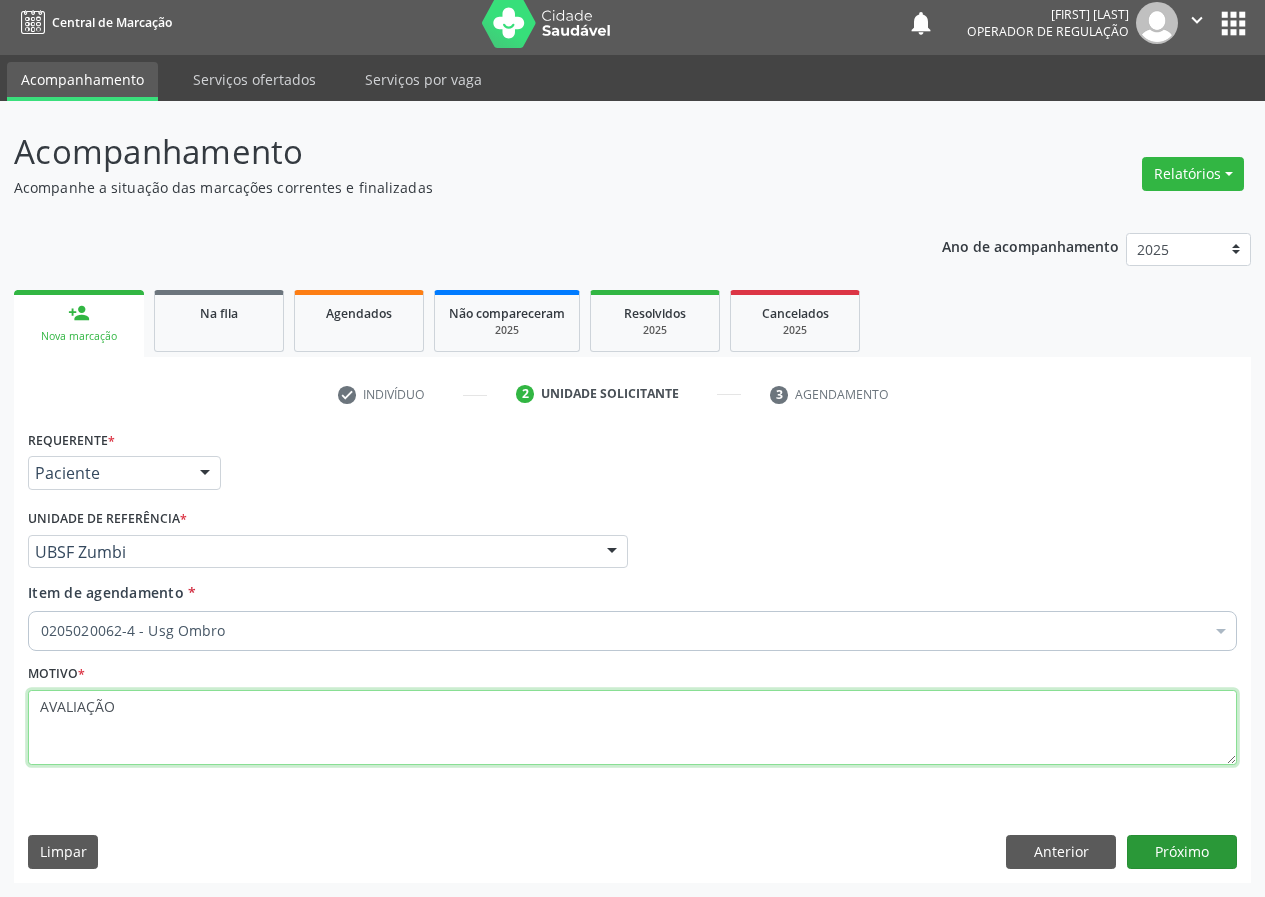 type on "AVALIAÇÃO" 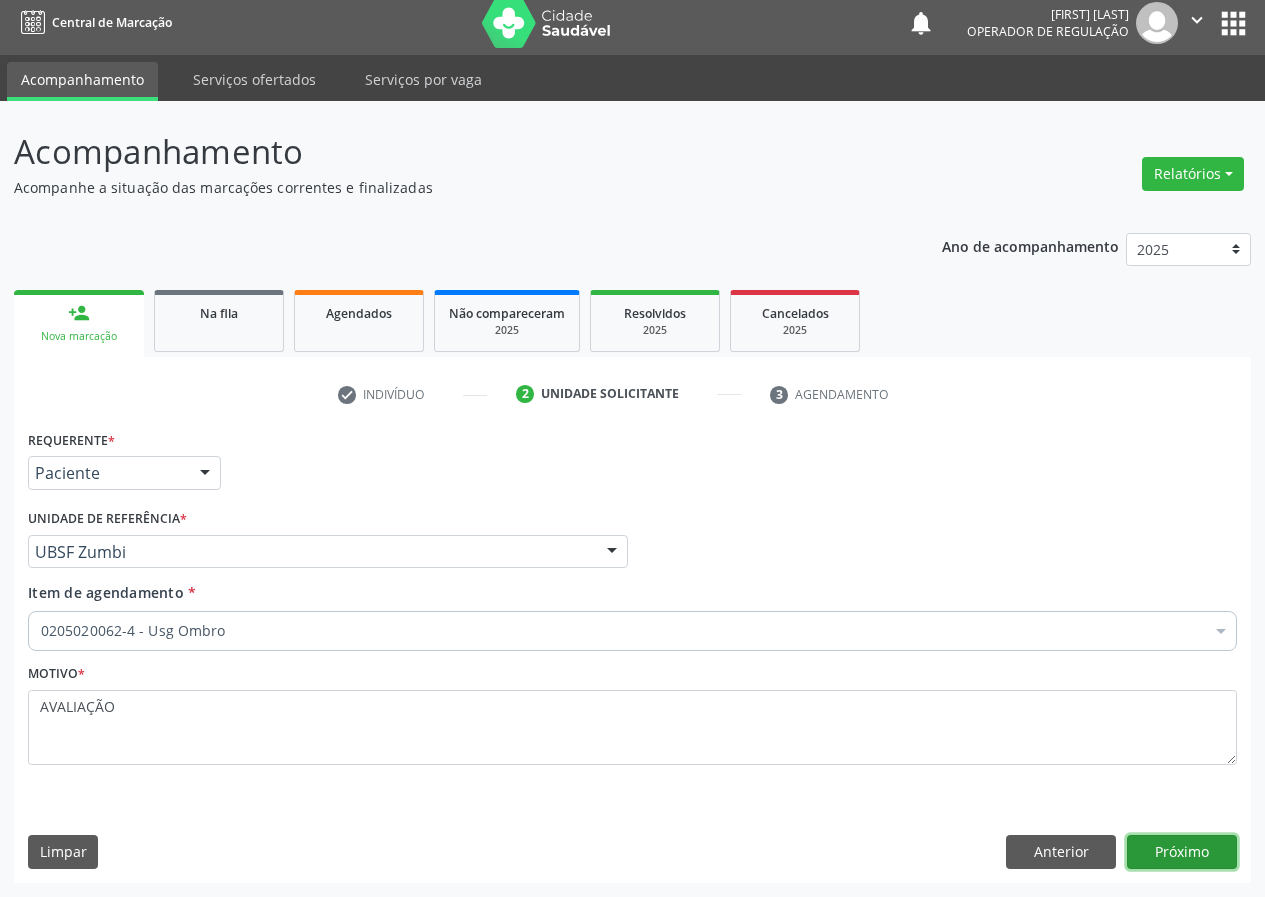 click on "Próximo" at bounding box center (1182, 852) 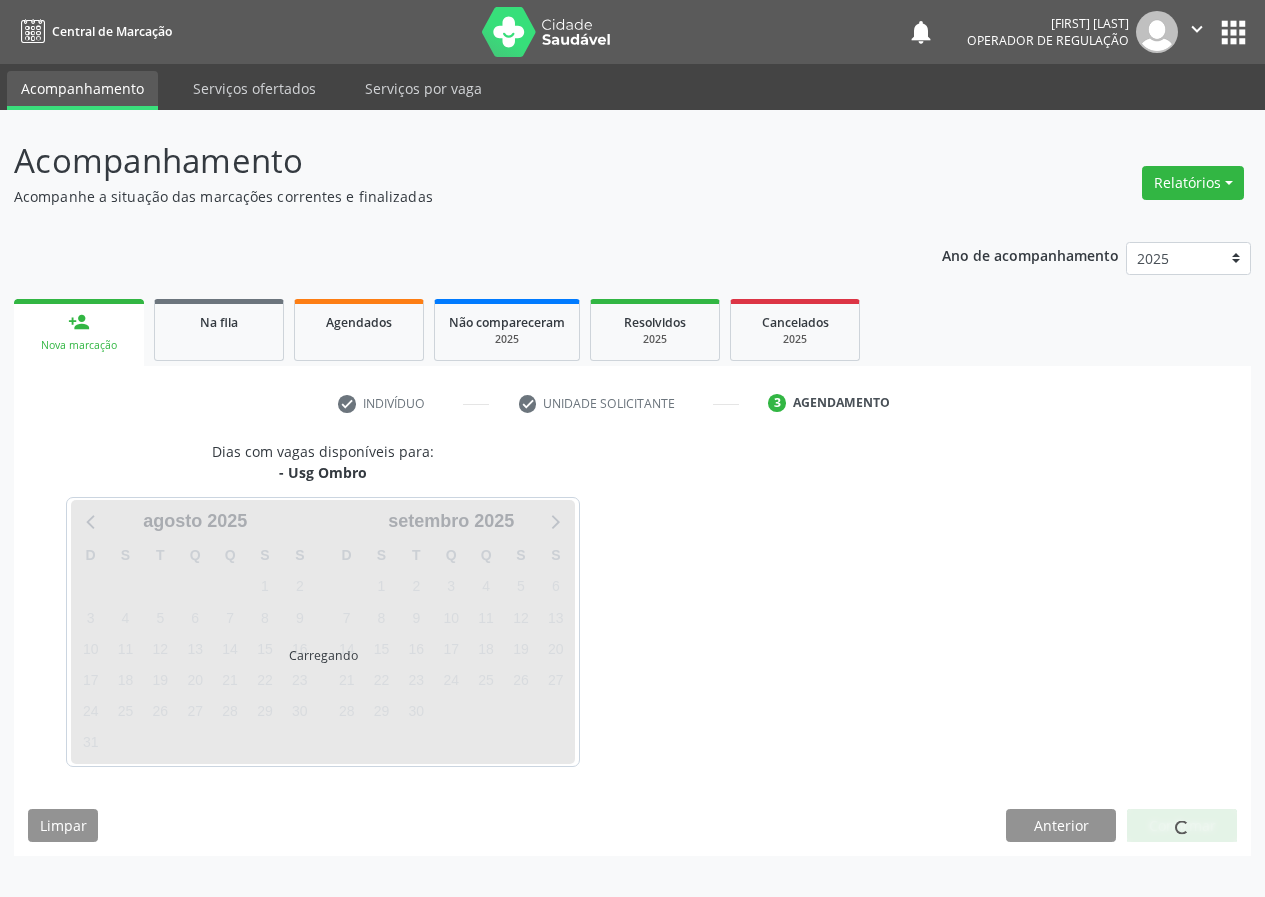 scroll, scrollTop: 0, scrollLeft: 0, axis: both 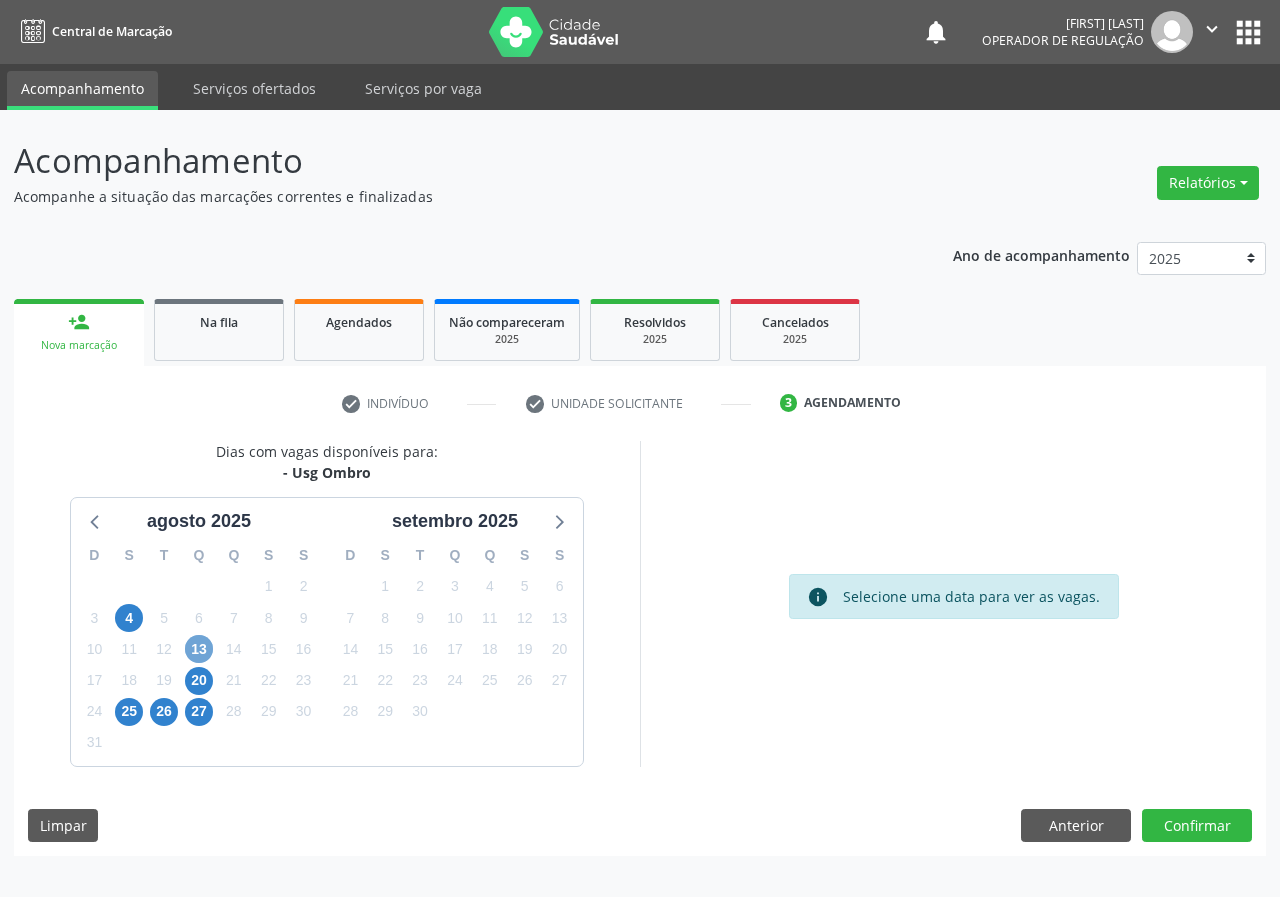 drag, startPoint x: 196, startPoint y: 645, endPoint x: 261, endPoint y: 634, distance: 65.9242 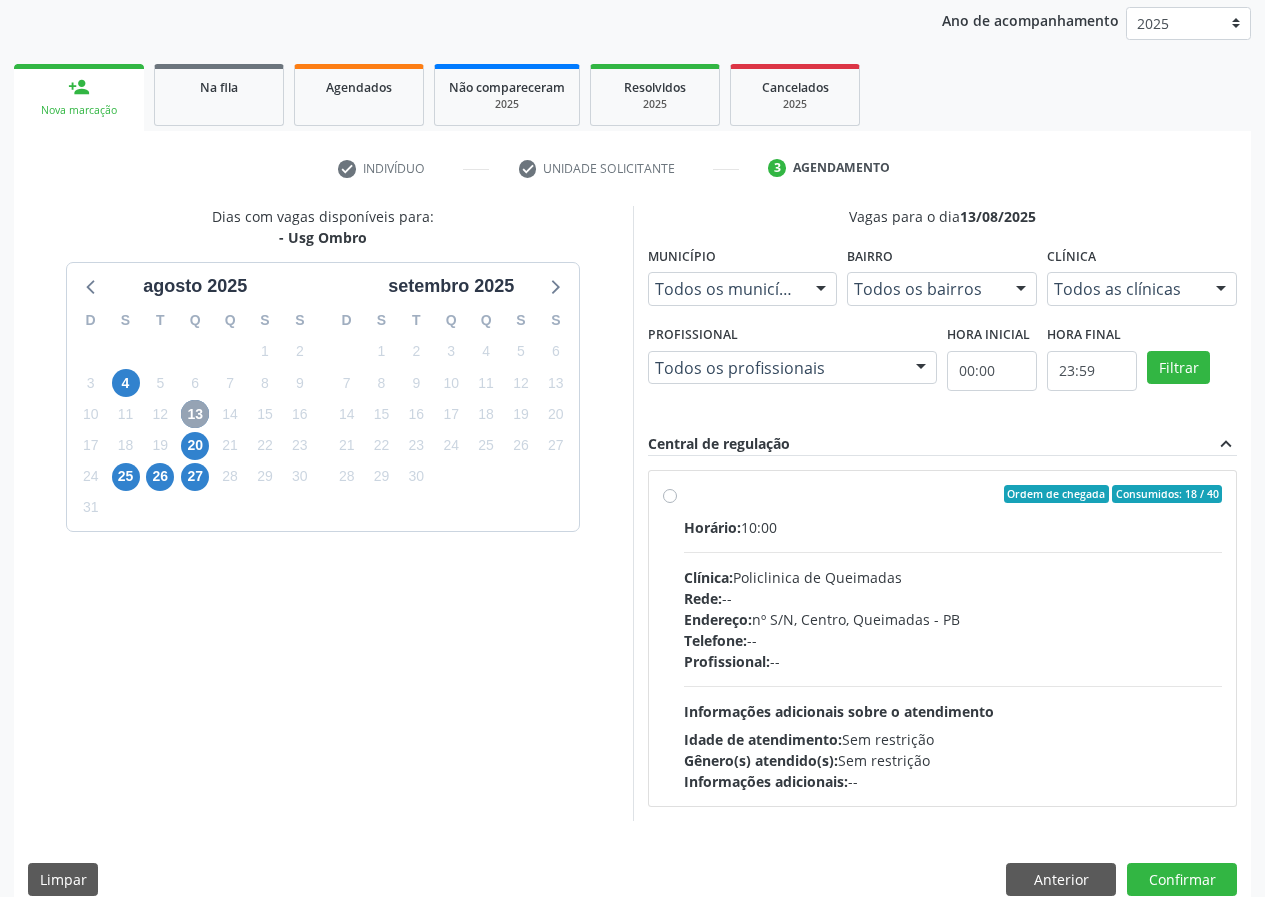 scroll, scrollTop: 262, scrollLeft: 0, axis: vertical 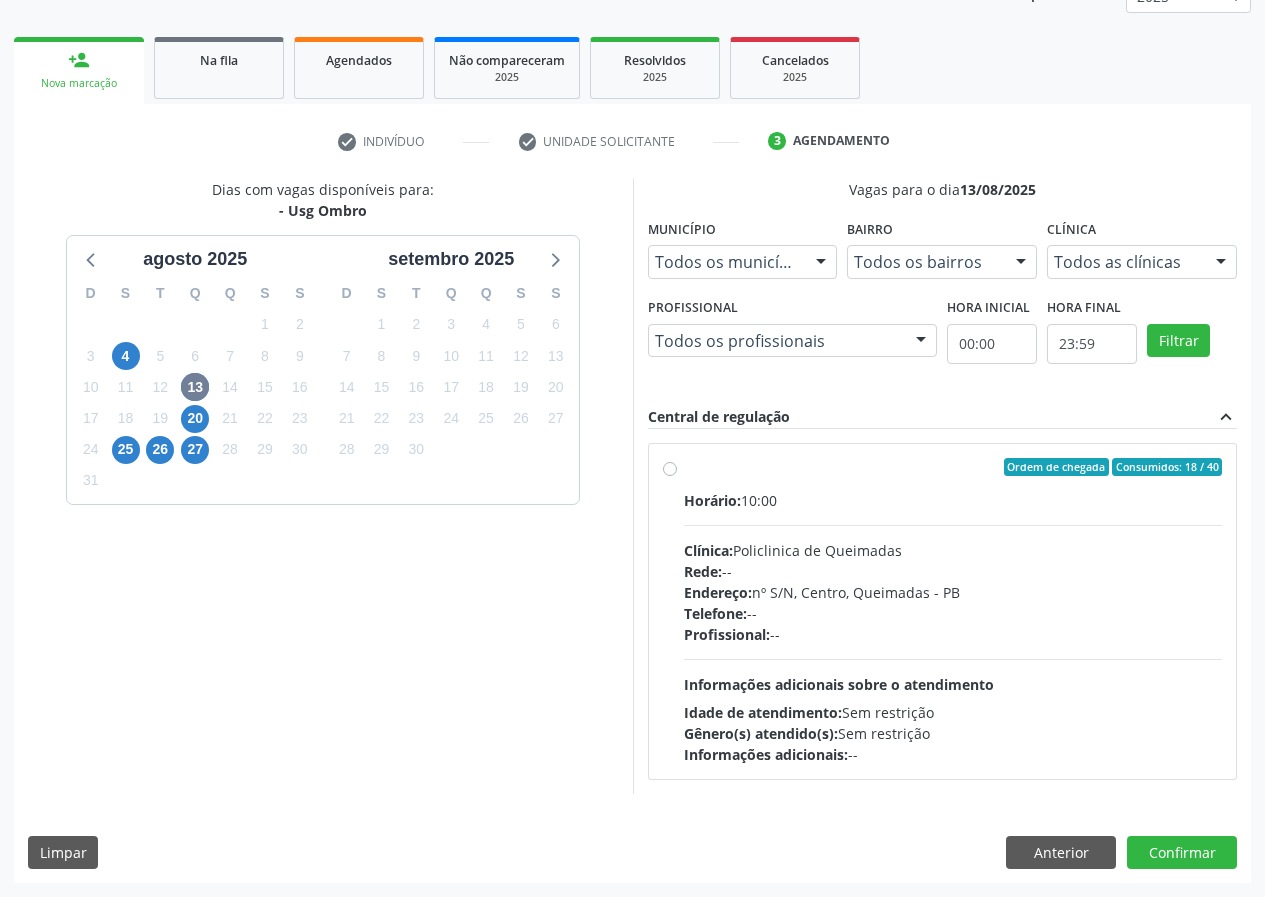 click on "Ordem de chegada
Consumidos: 18 / 40
Horário:   10:00
Clínica:  Policlinica de Queimadas
Rede:
--
Endereço:   nº S/N, Centro, Queimadas - PB
Telefone:   --
Profissional:
--
Informações adicionais sobre o atendimento
Idade de atendimento:
Sem restrição
Gênero(s) atendido(s):
Sem restrição
Informações adicionais:
--" at bounding box center [953, 611] 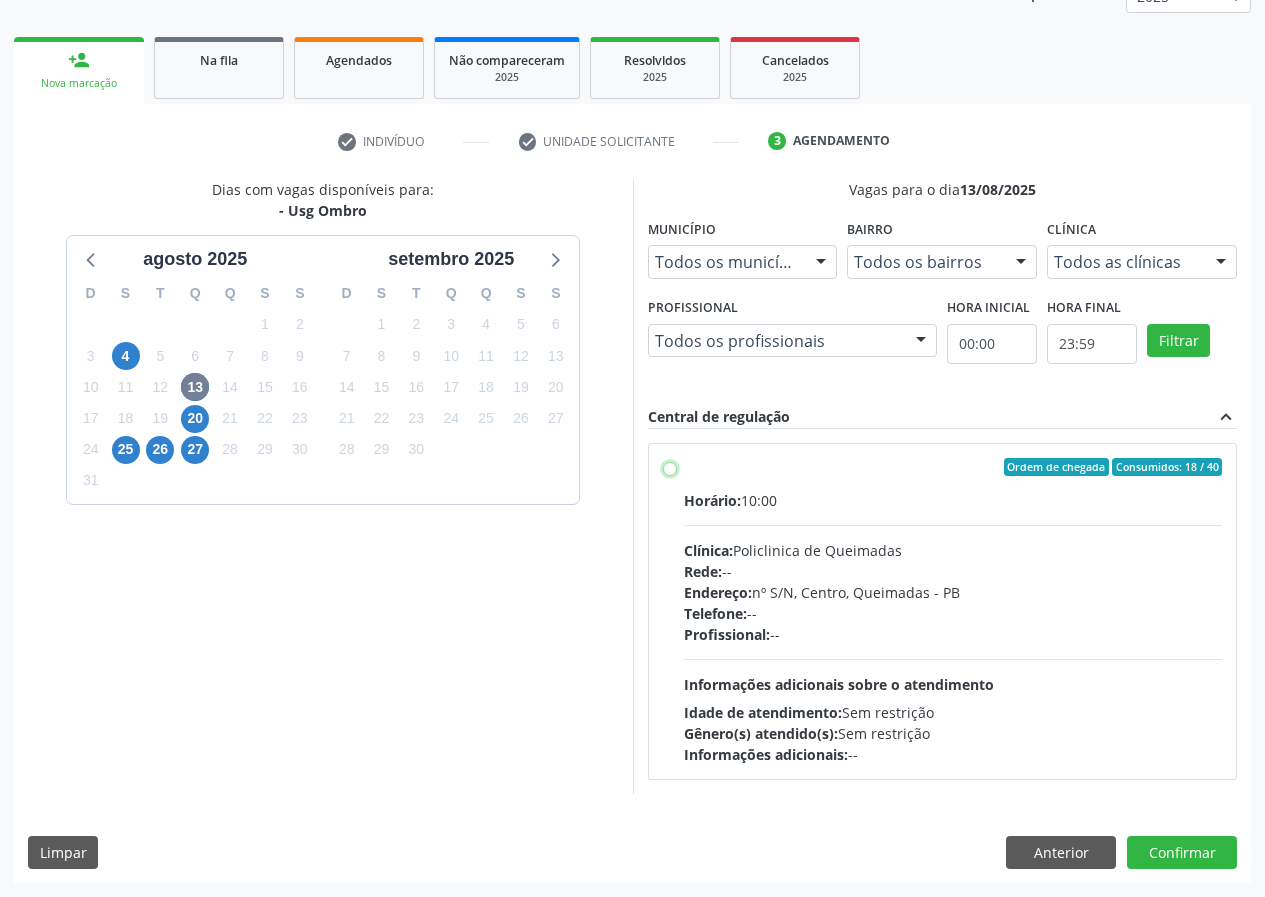 radio on "true" 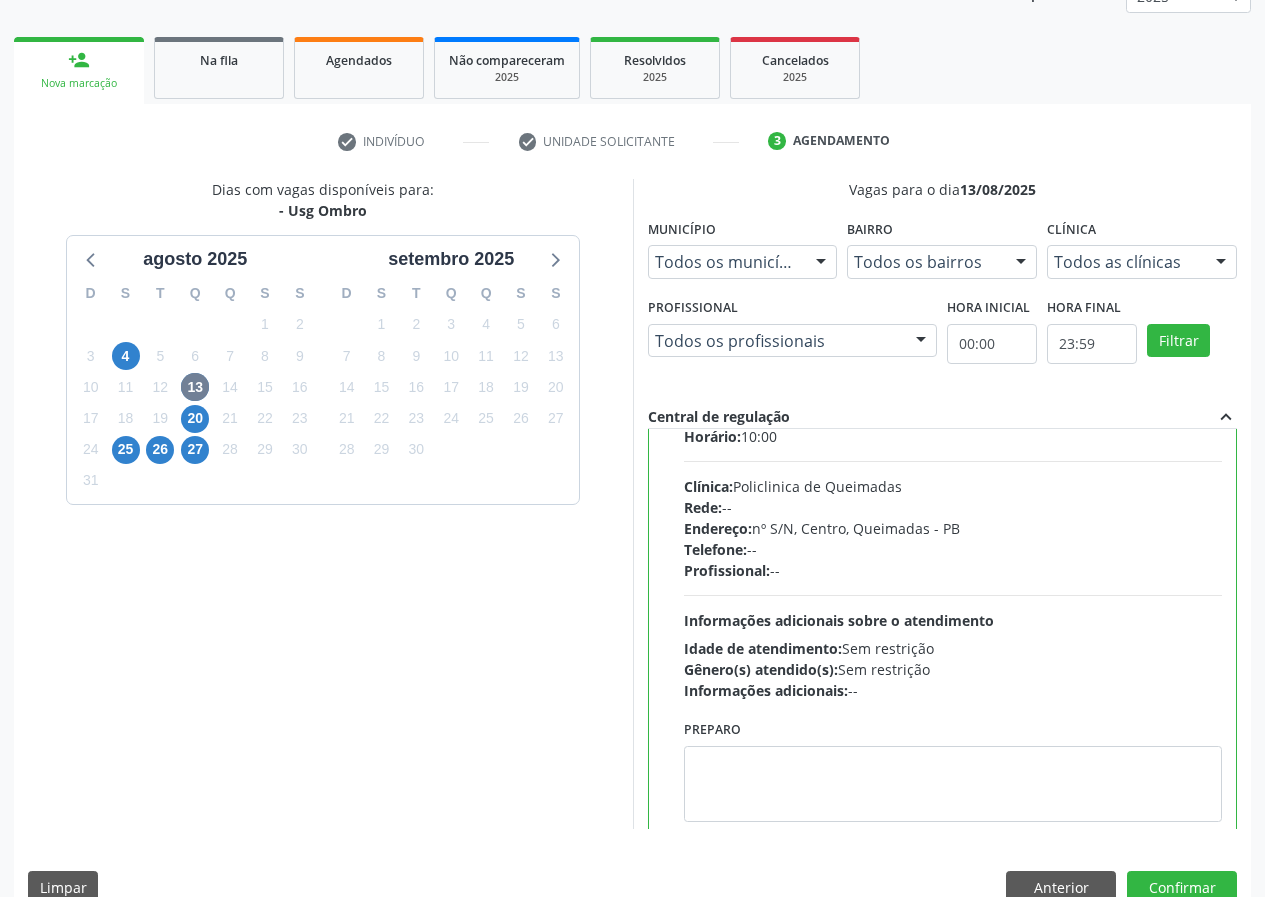 scroll, scrollTop: 99, scrollLeft: 0, axis: vertical 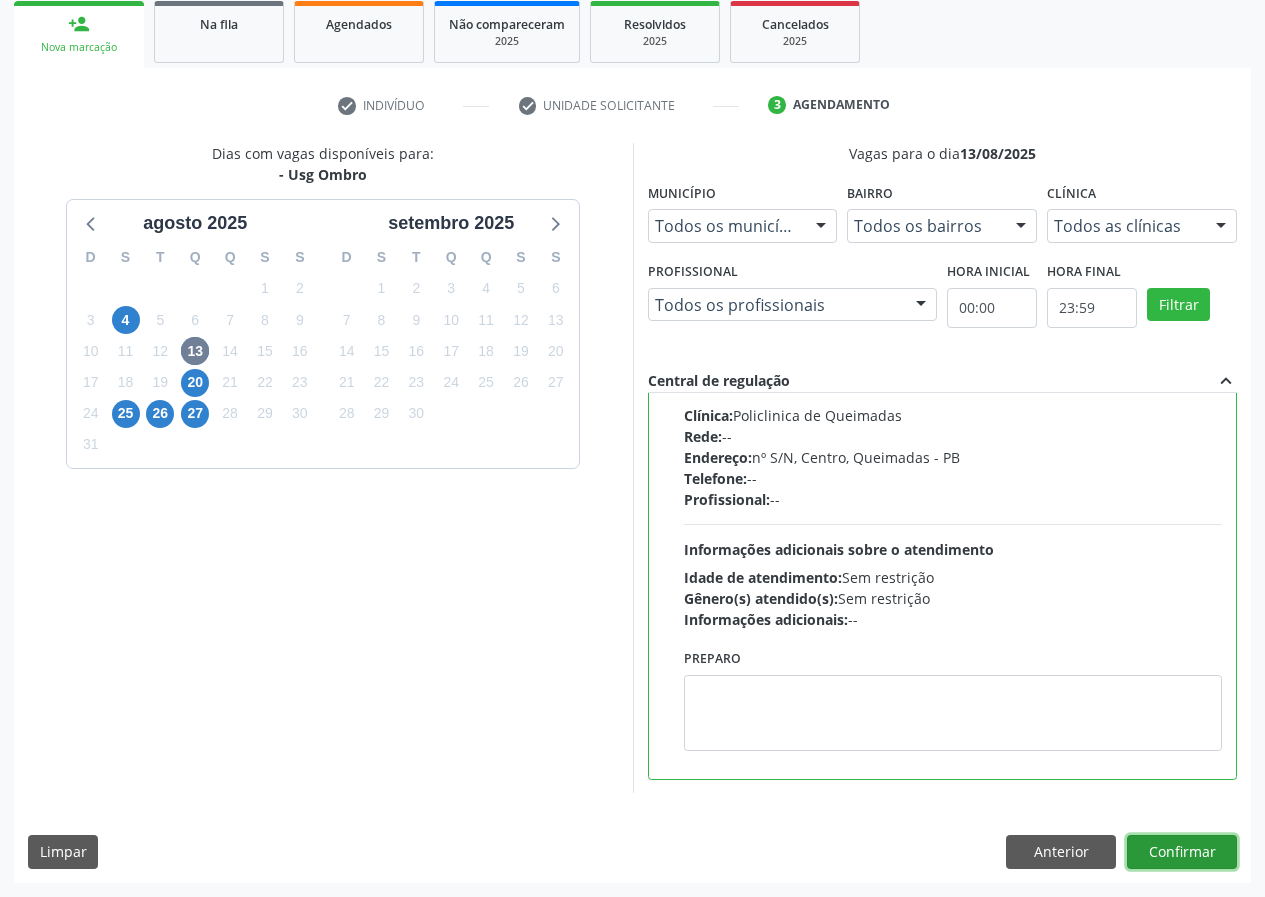 click on "Confirmar" at bounding box center (1182, 852) 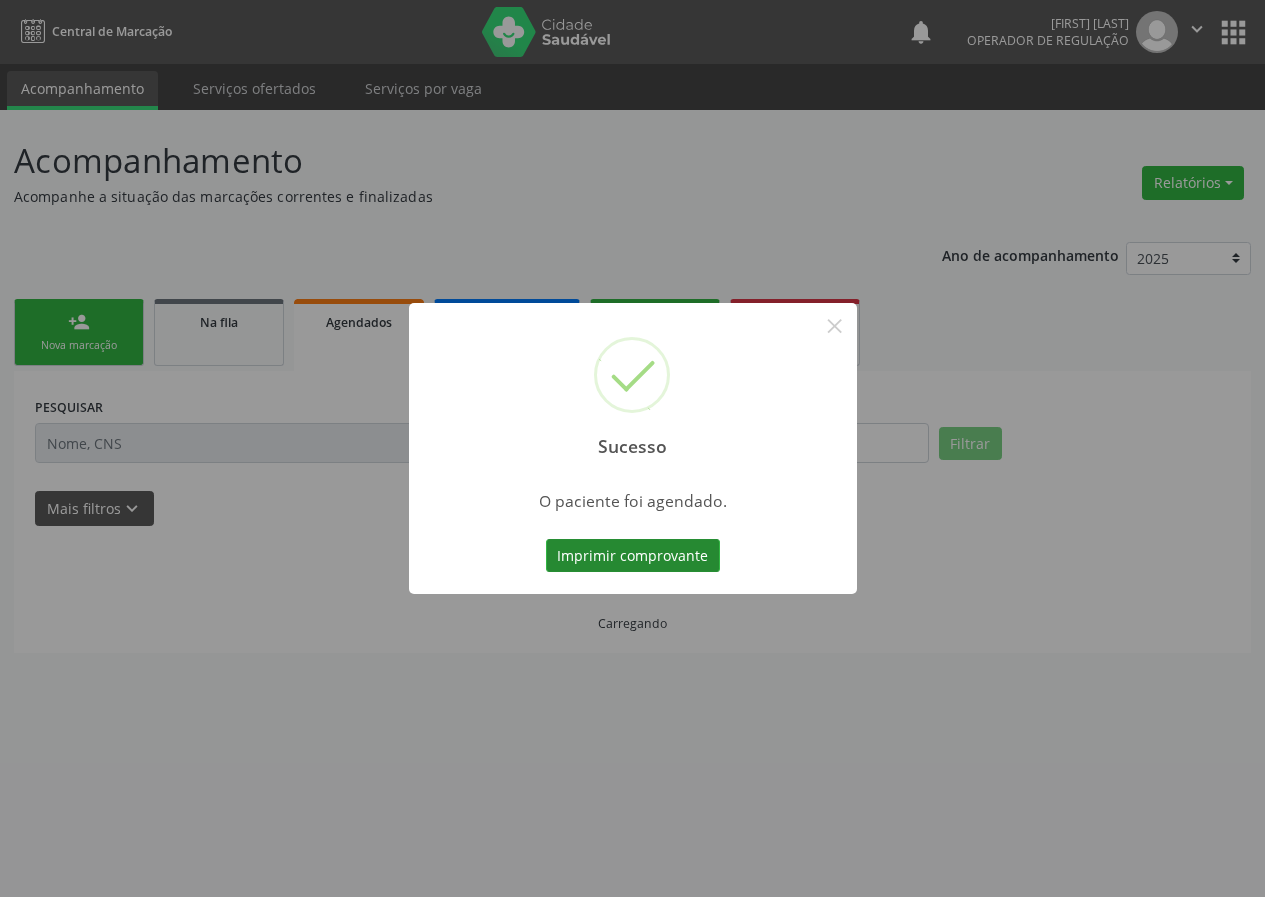 scroll, scrollTop: 0, scrollLeft: 0, axis: both 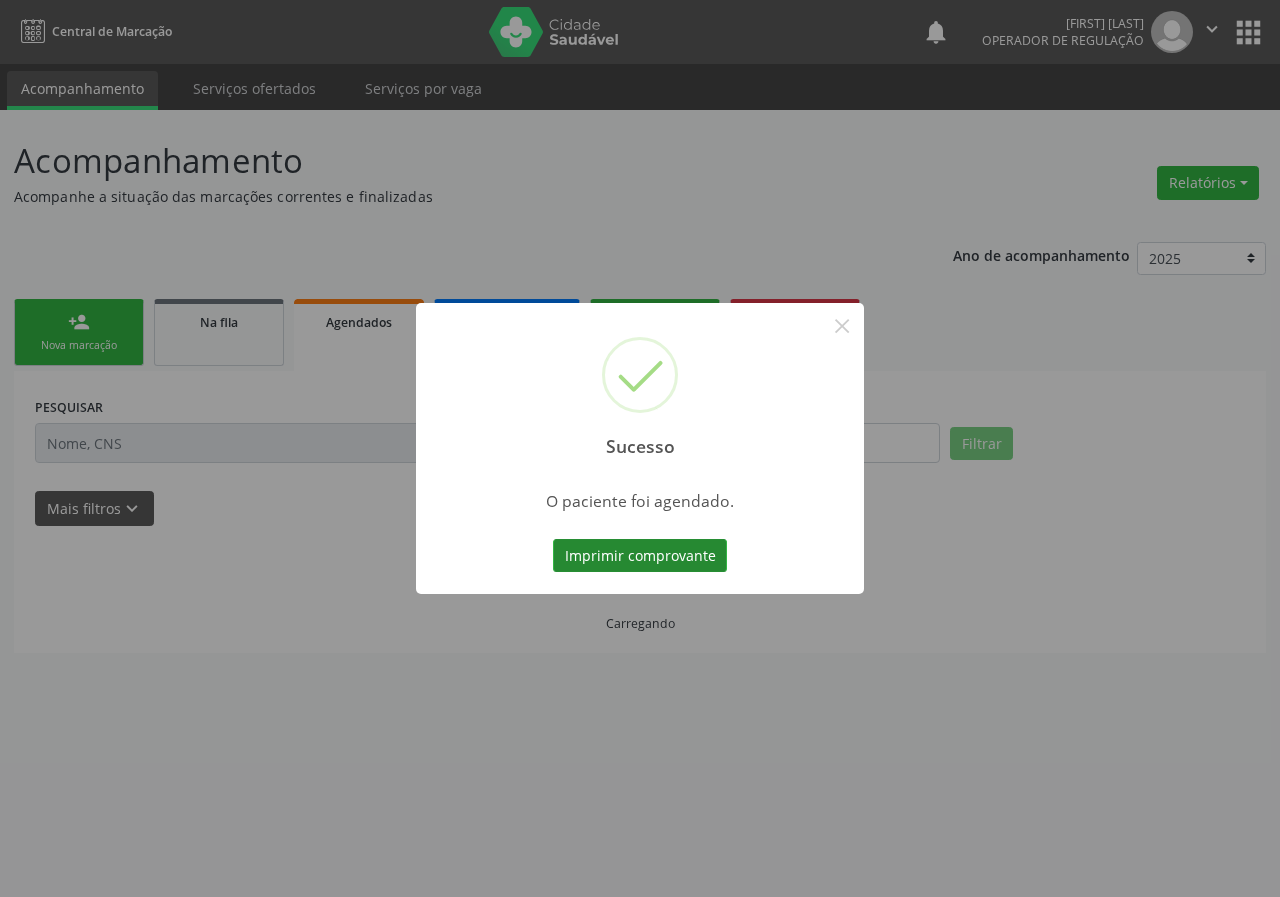 click on "Imprimir comprovante" at bounding box center [640, 556] 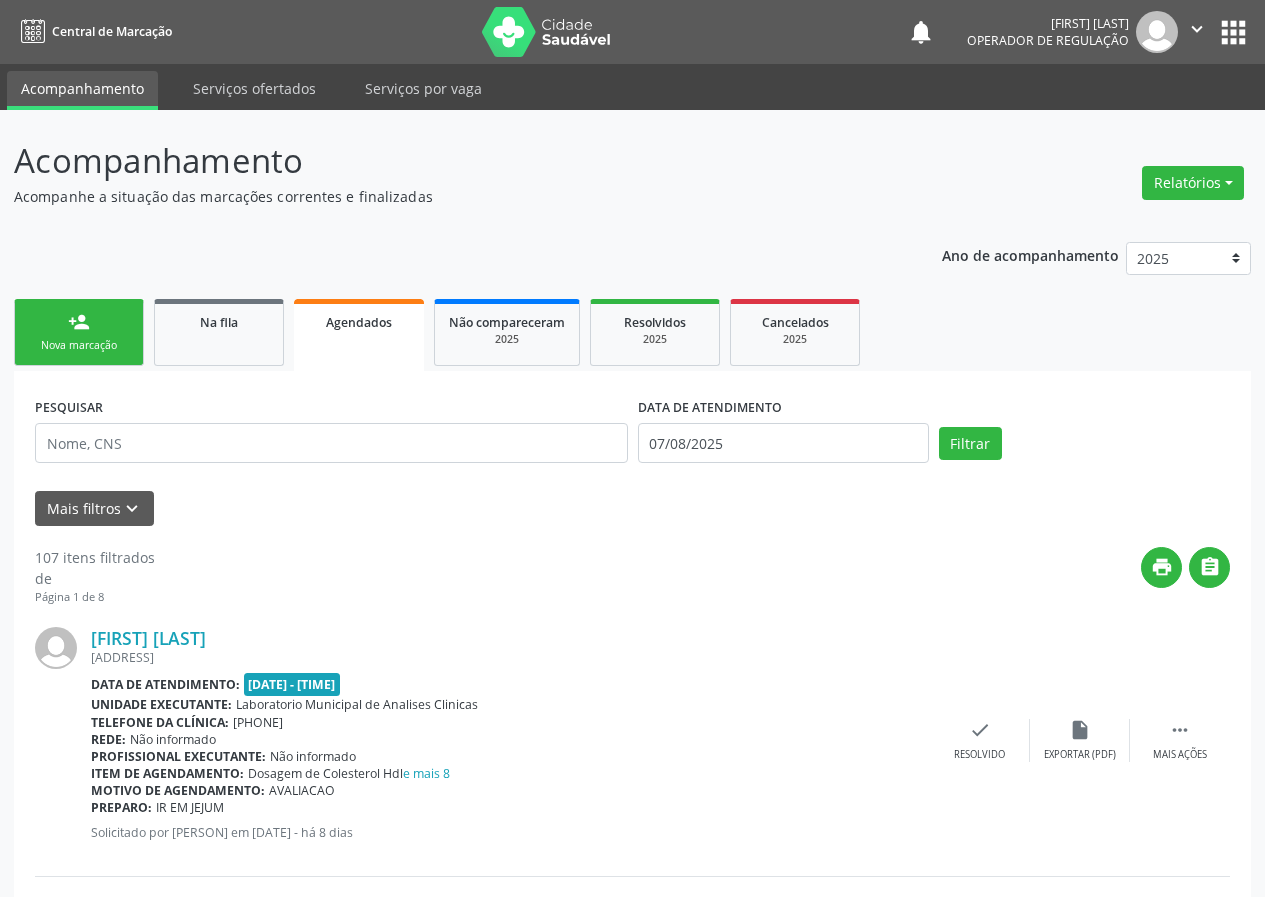 click on "person_add" at bounding box center (79, 322) 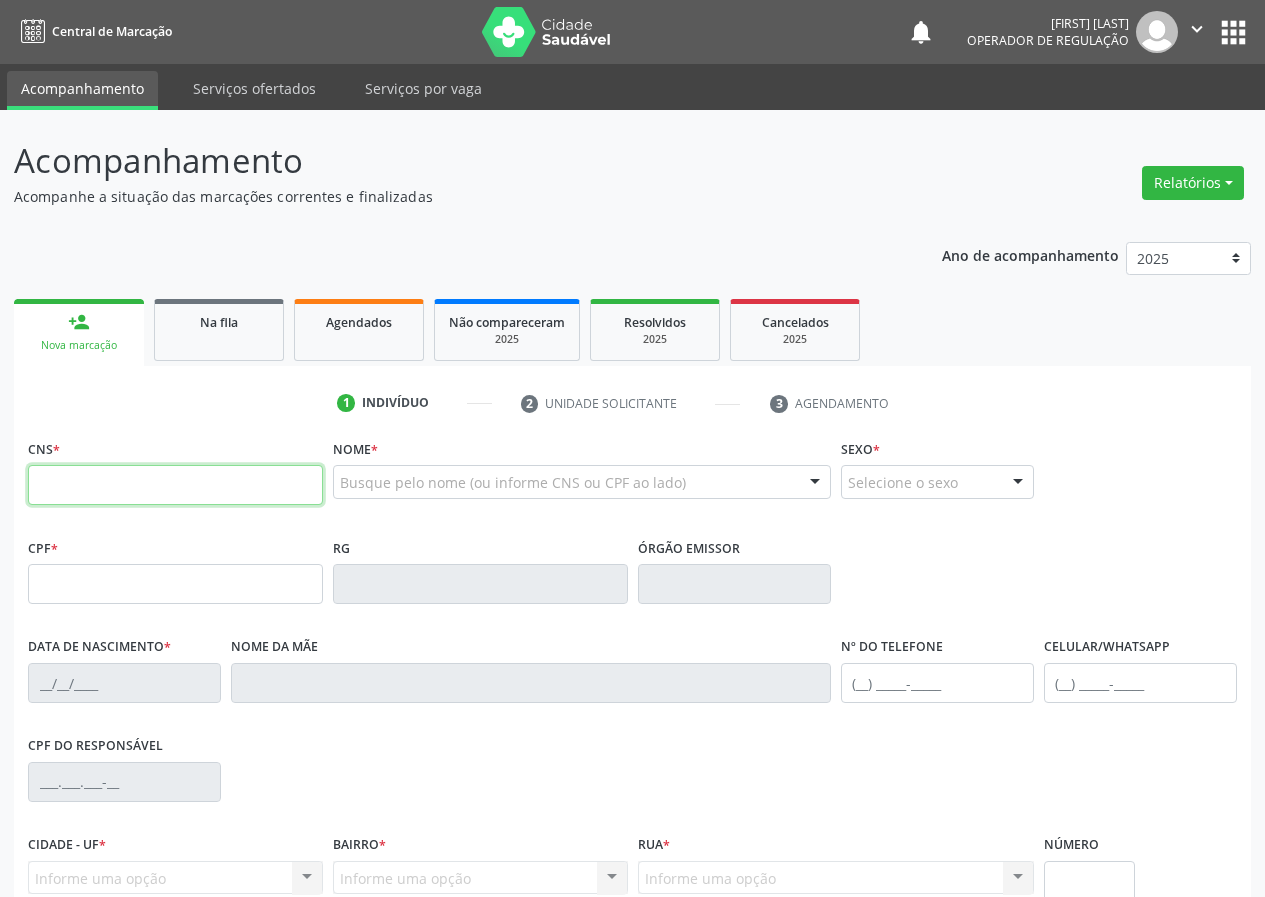 click at bounding box center [175, 485] 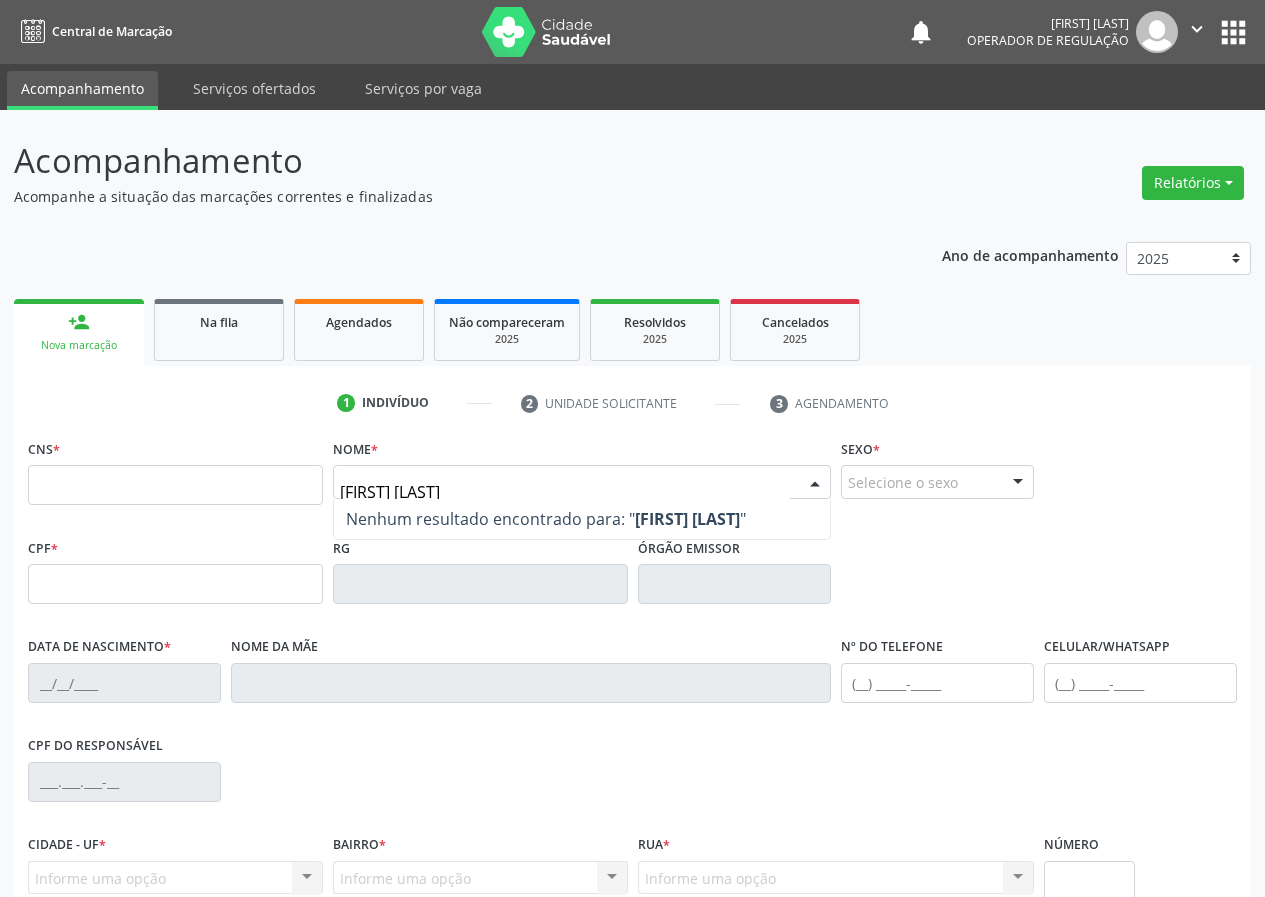 type on "MARIA JOSÉ MARINHO" 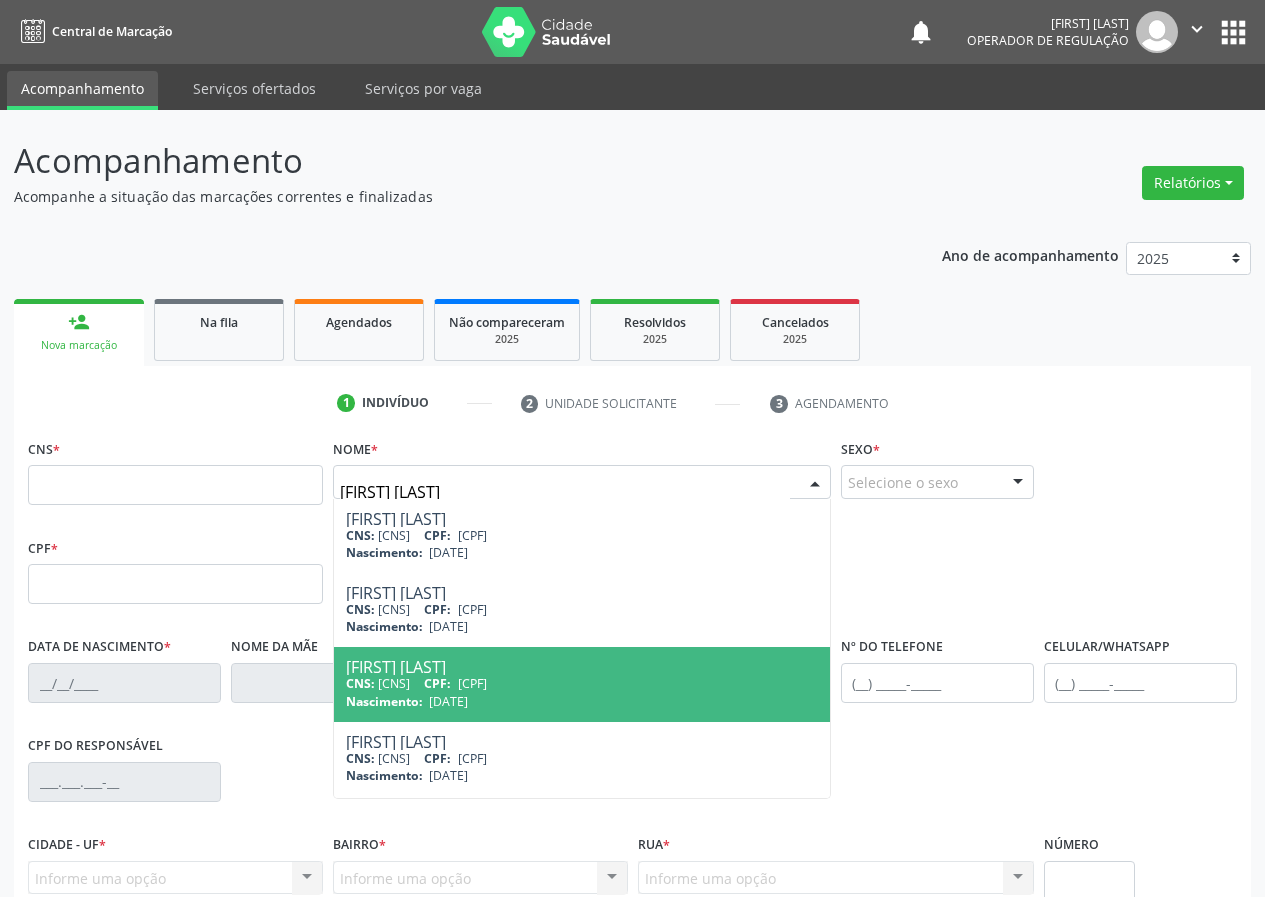 click on "CNS:
704 0093 0104 5963
CPF:
714.575.424-04" at bounding box center [582, 683] 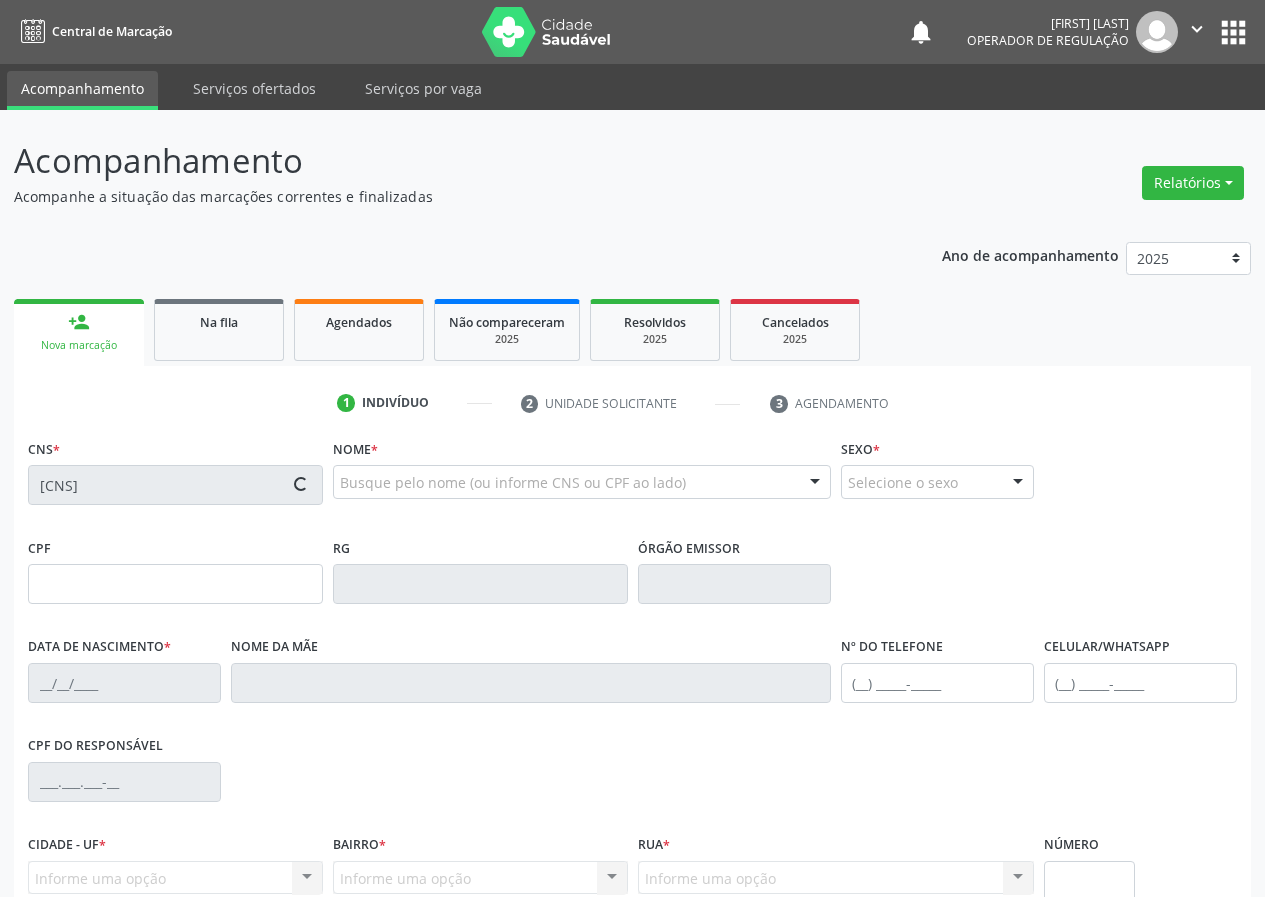 type on "714.575.424-04" 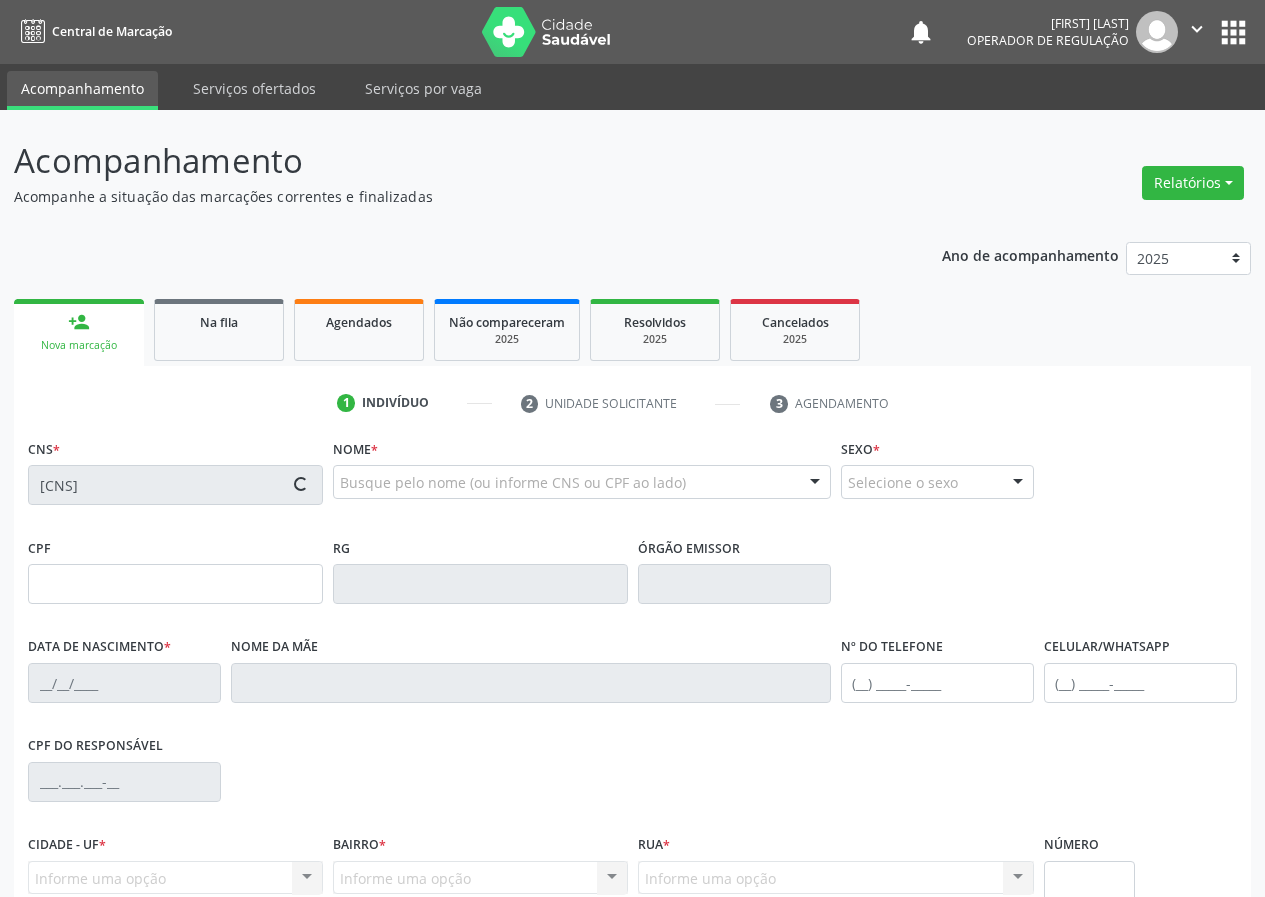 type on "156" 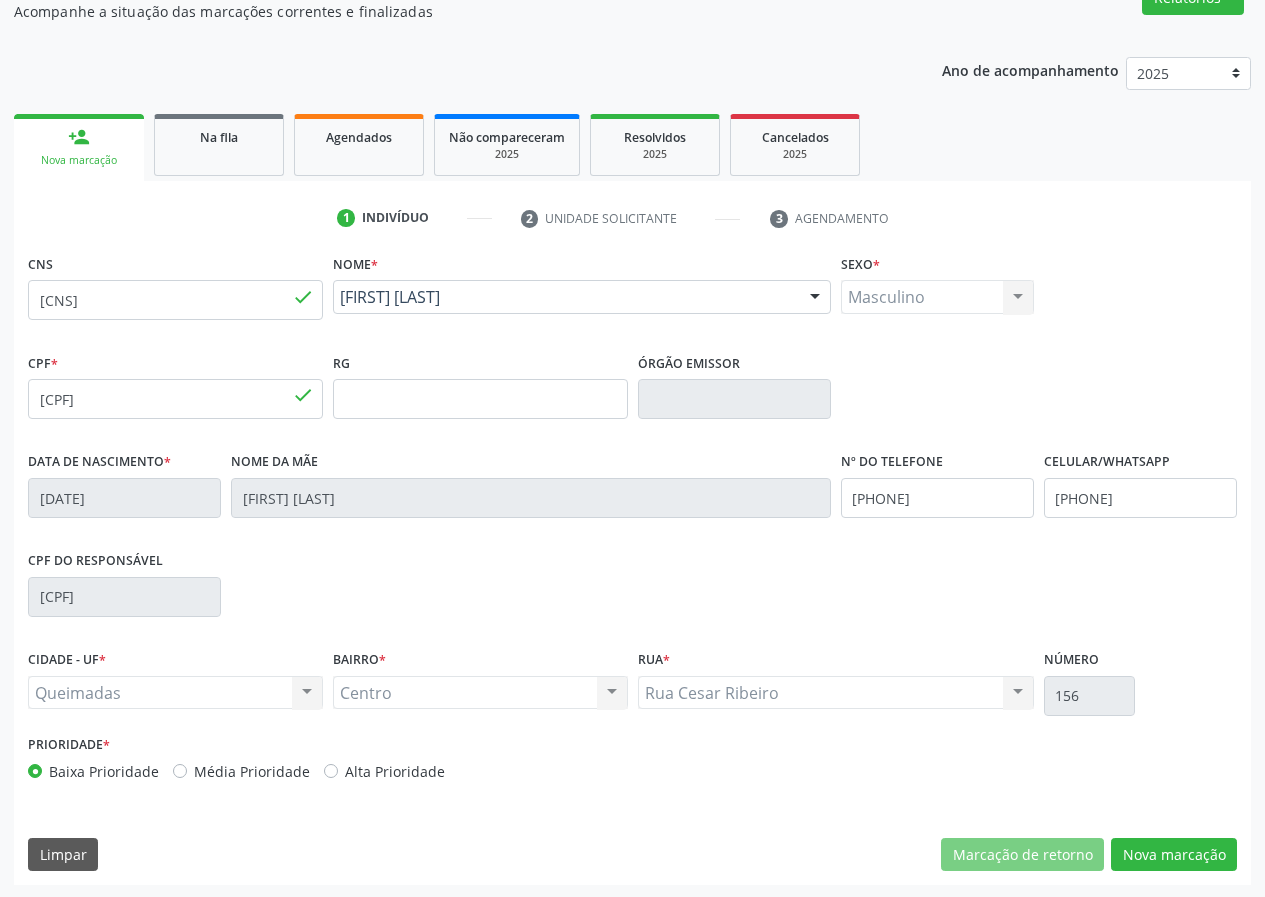 scroll, scrollTop: 187, scrollLeft: 0, axis: vertical 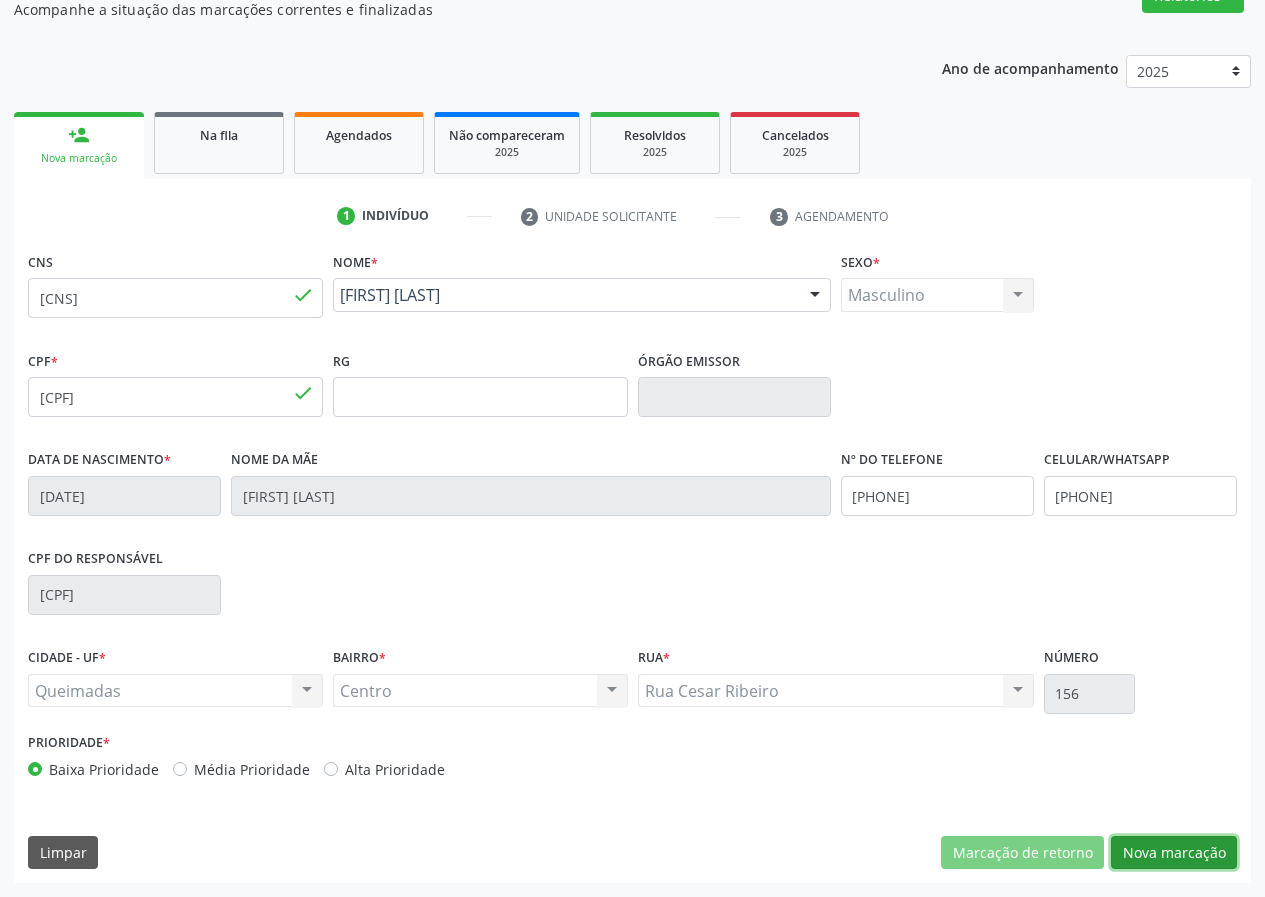 drag, startPoint x: 1190, startPoint y: 855, endPoint x: 0, endPoint y: 324, distance: 1303.0967 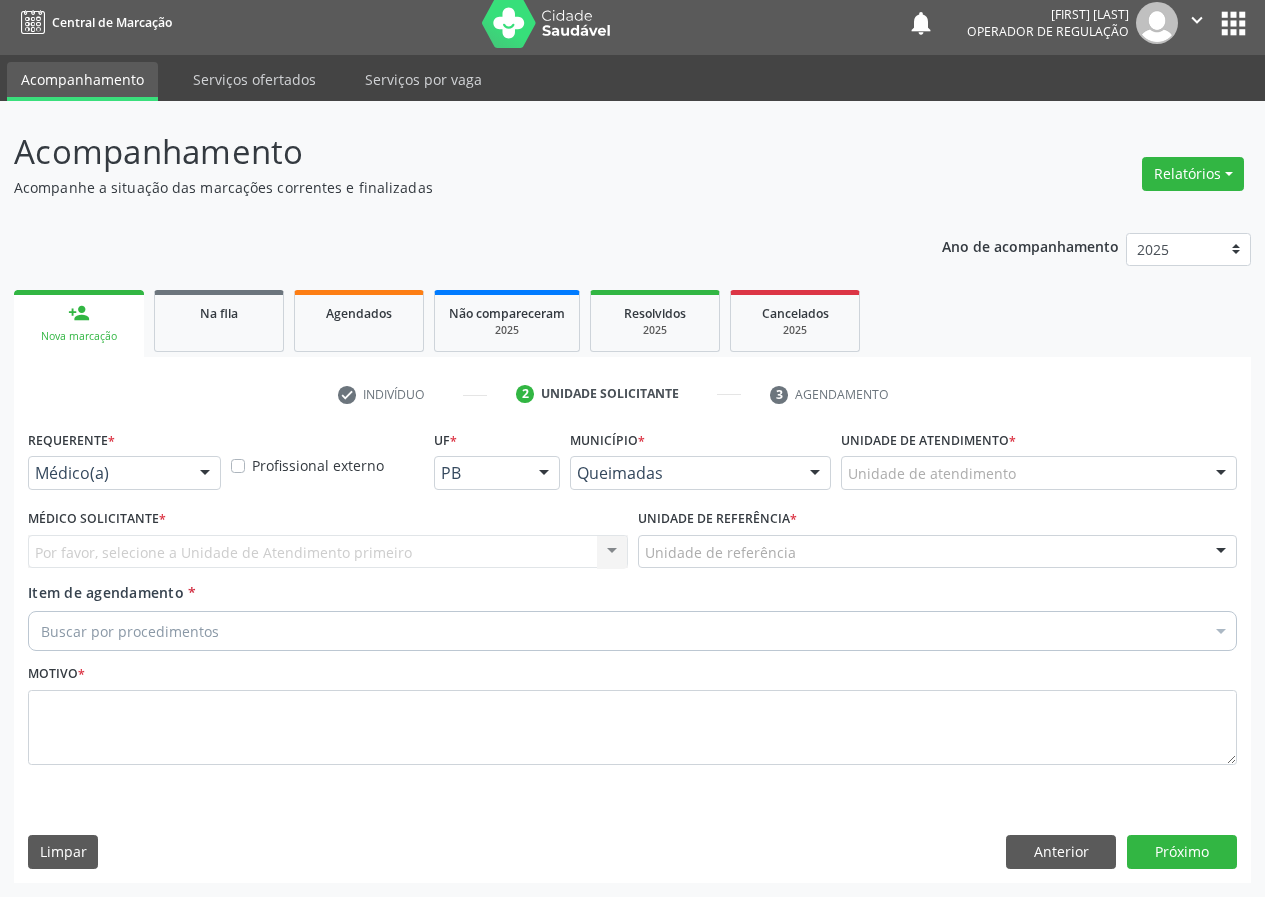 click at bounding box center [205, 474] 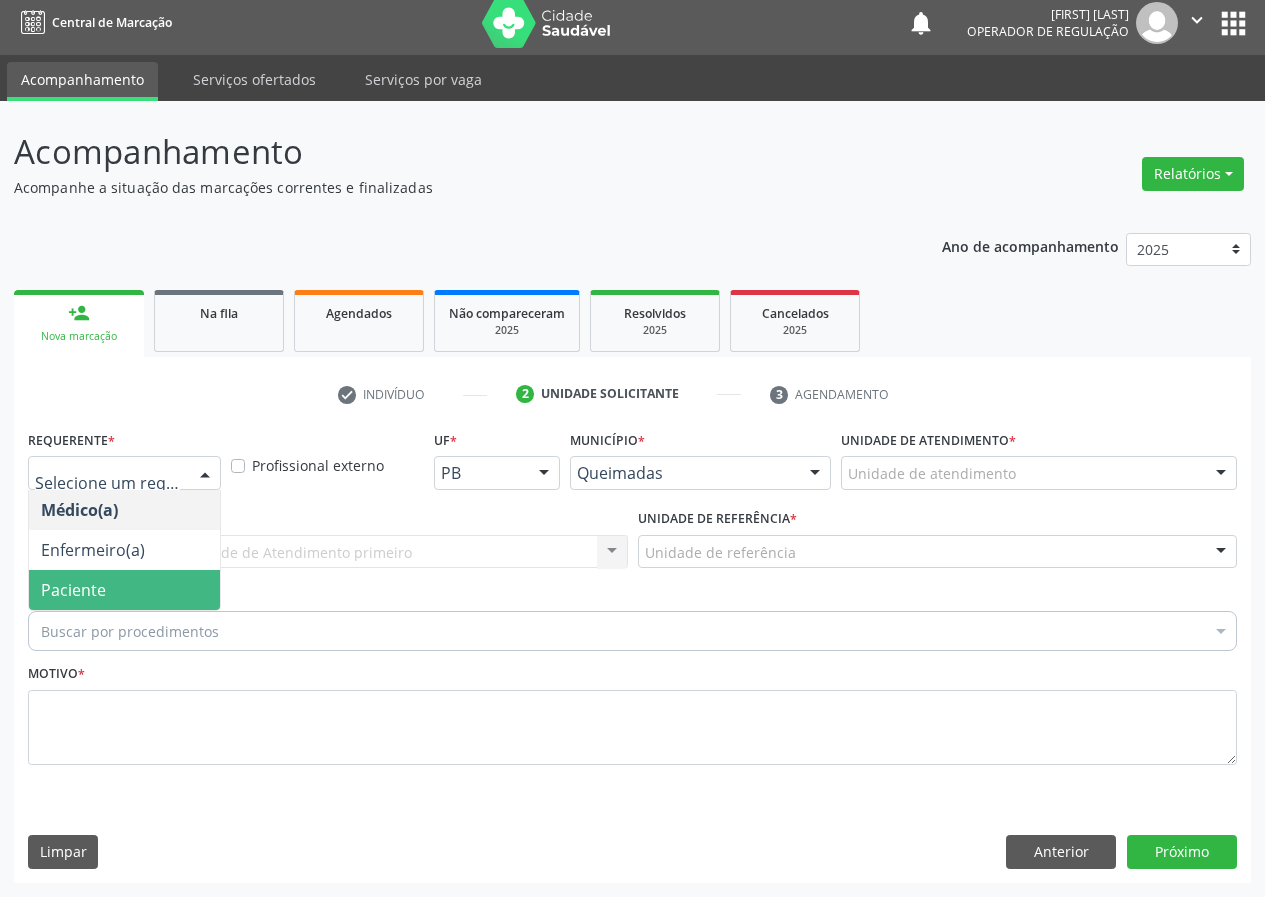 drag, startPoint x: 155, startPoint y: 599, endPoint x: 359, endPoint y: 572, distance: 205.779 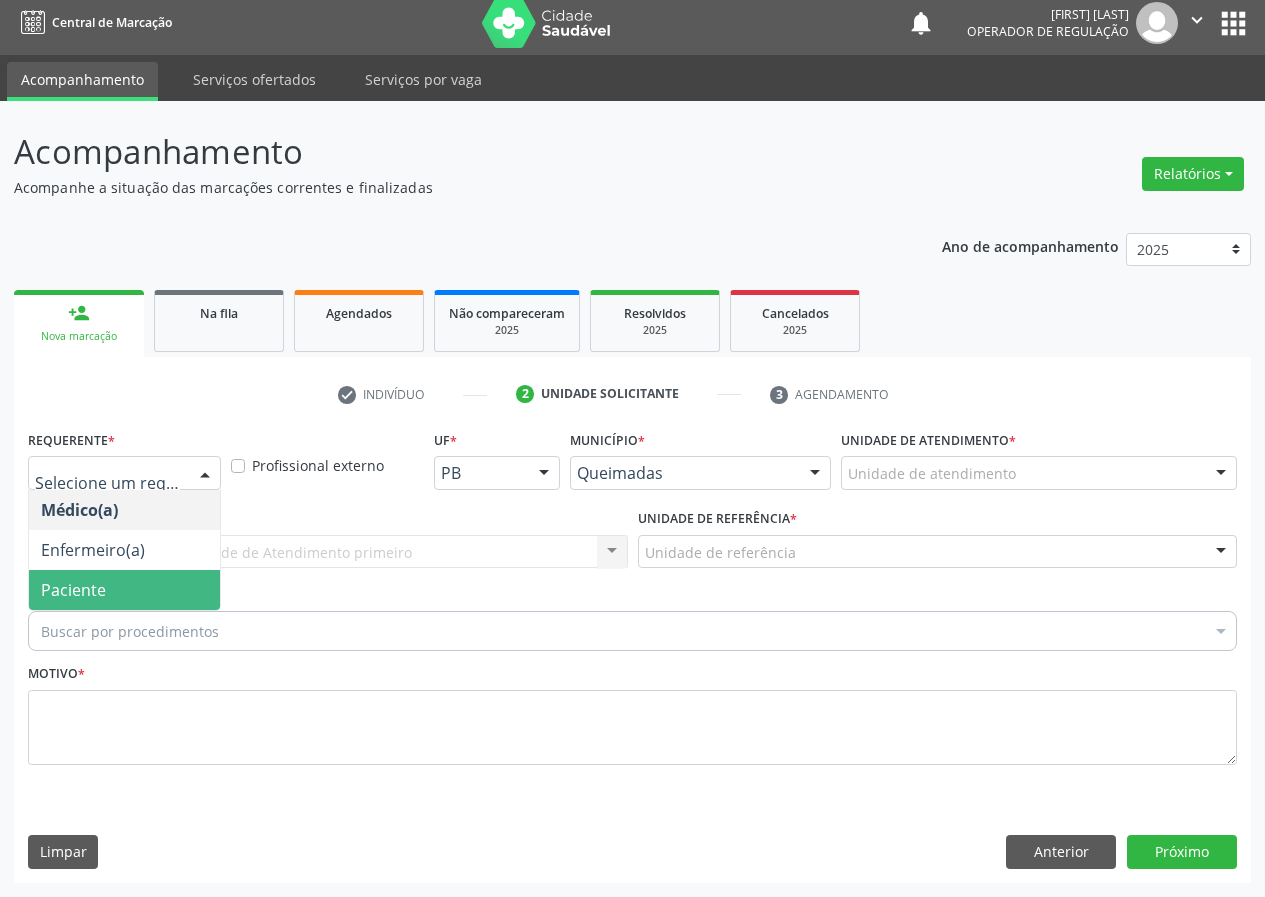 click on "Paciente" at bounding box center (124, 590) 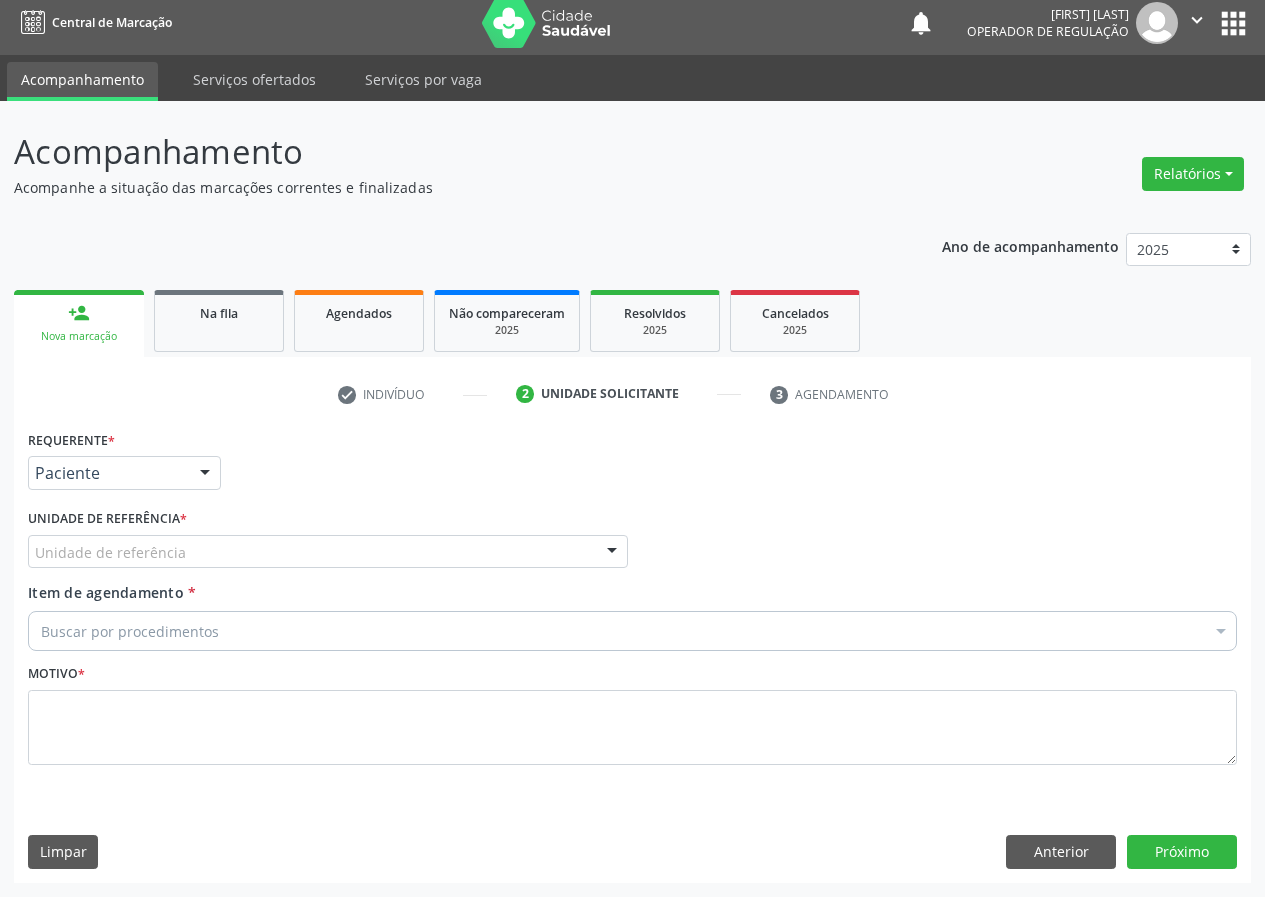 click on "Unidade de referência" at bounding box center [328, 552] 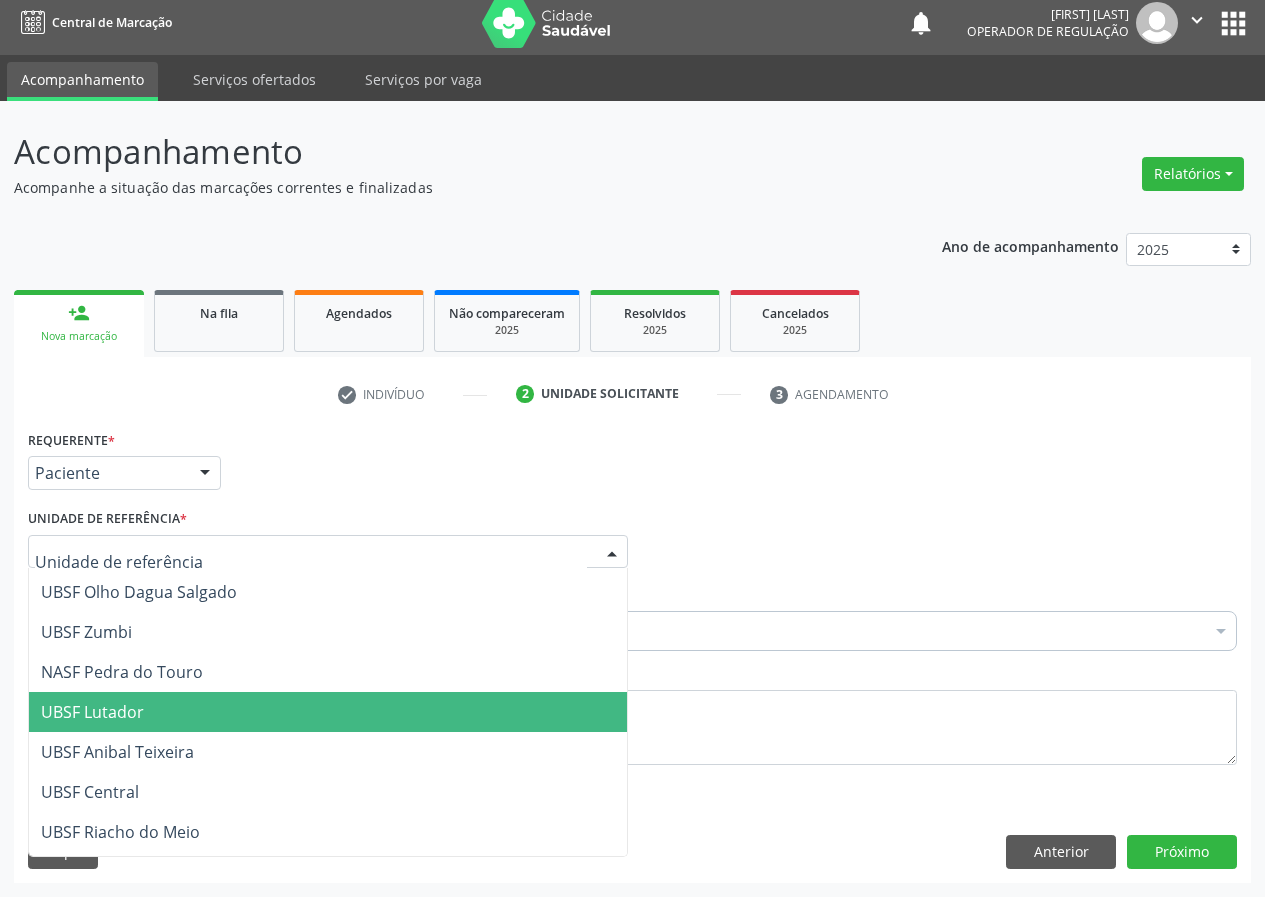 scroll, scrollTop: 300, scrollLeft: 0, axis: vertical 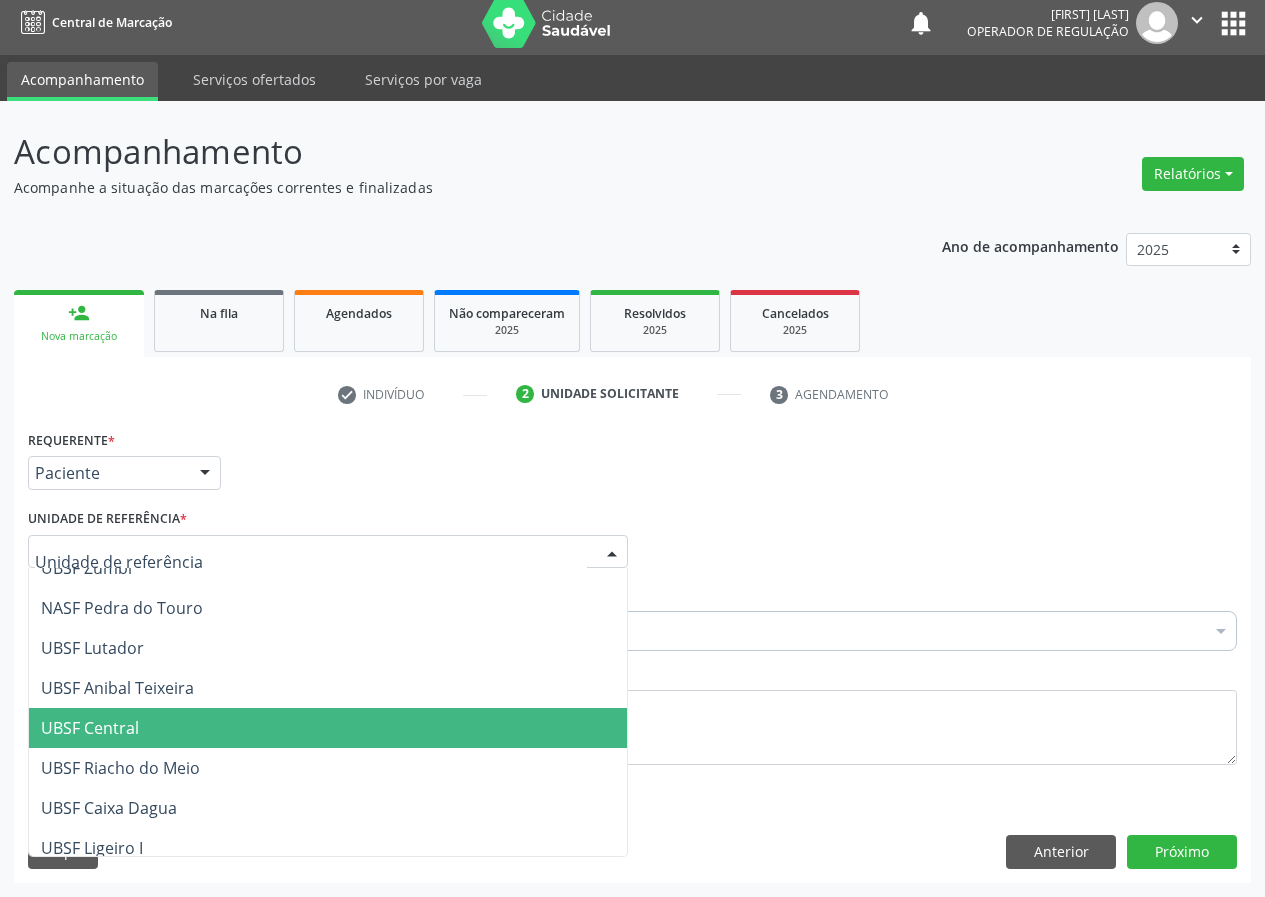 click on "UBSF Central" at bounding box center (90, 728) 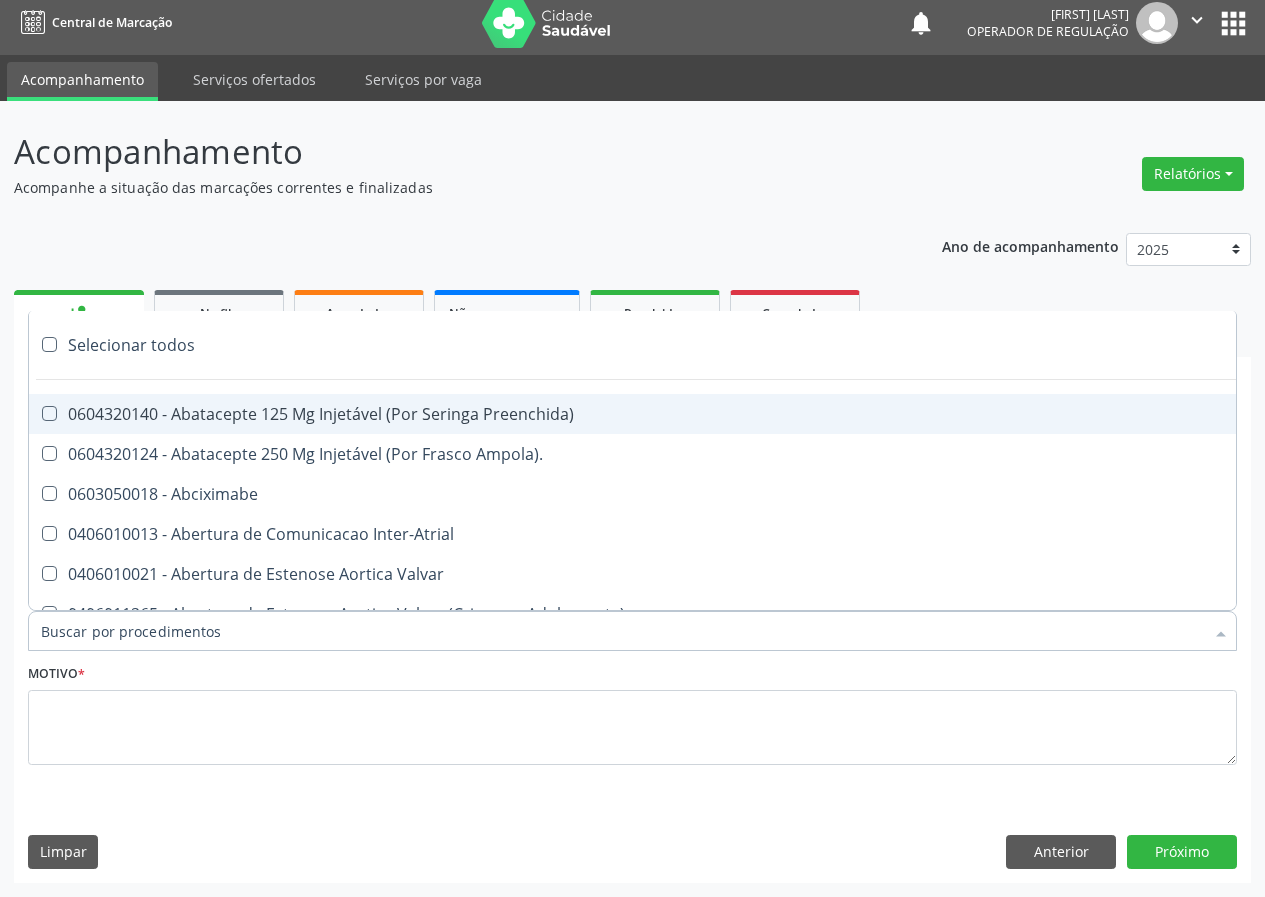 click on "Item de agendamento
*" at bounding box center (622, 631) 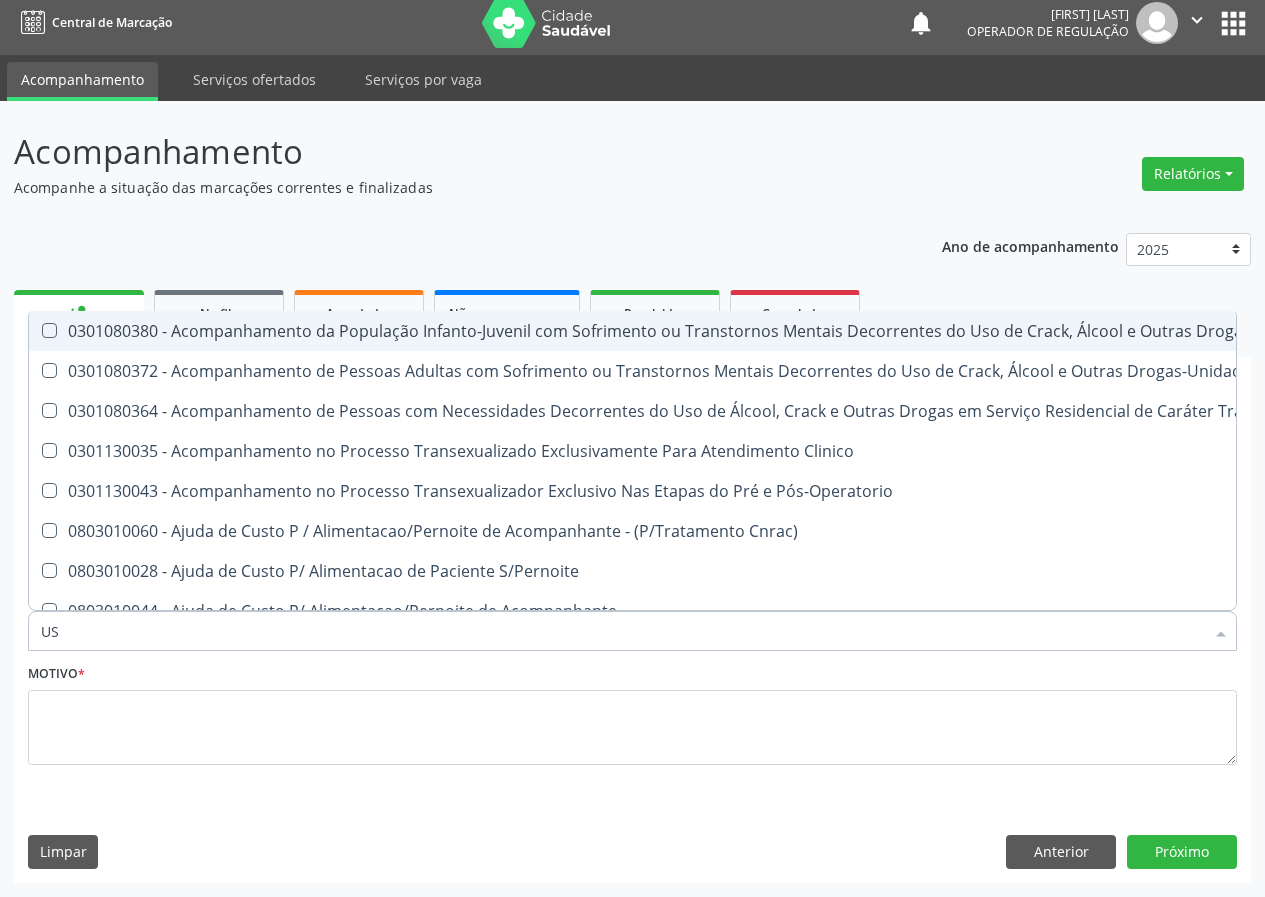 type on "USG" 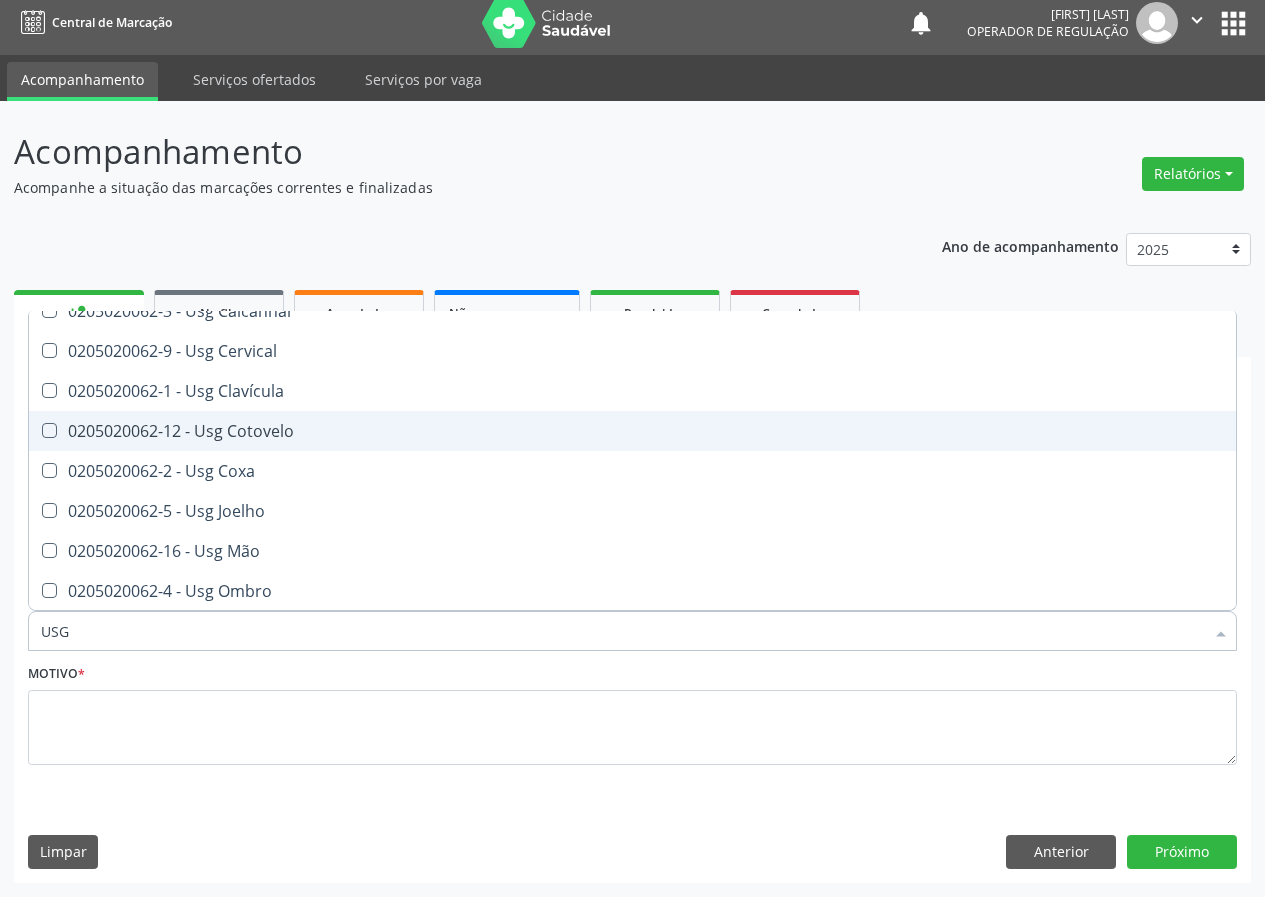 scroll, scrollTop: 200, scrollLeft: 0, axis: vertical 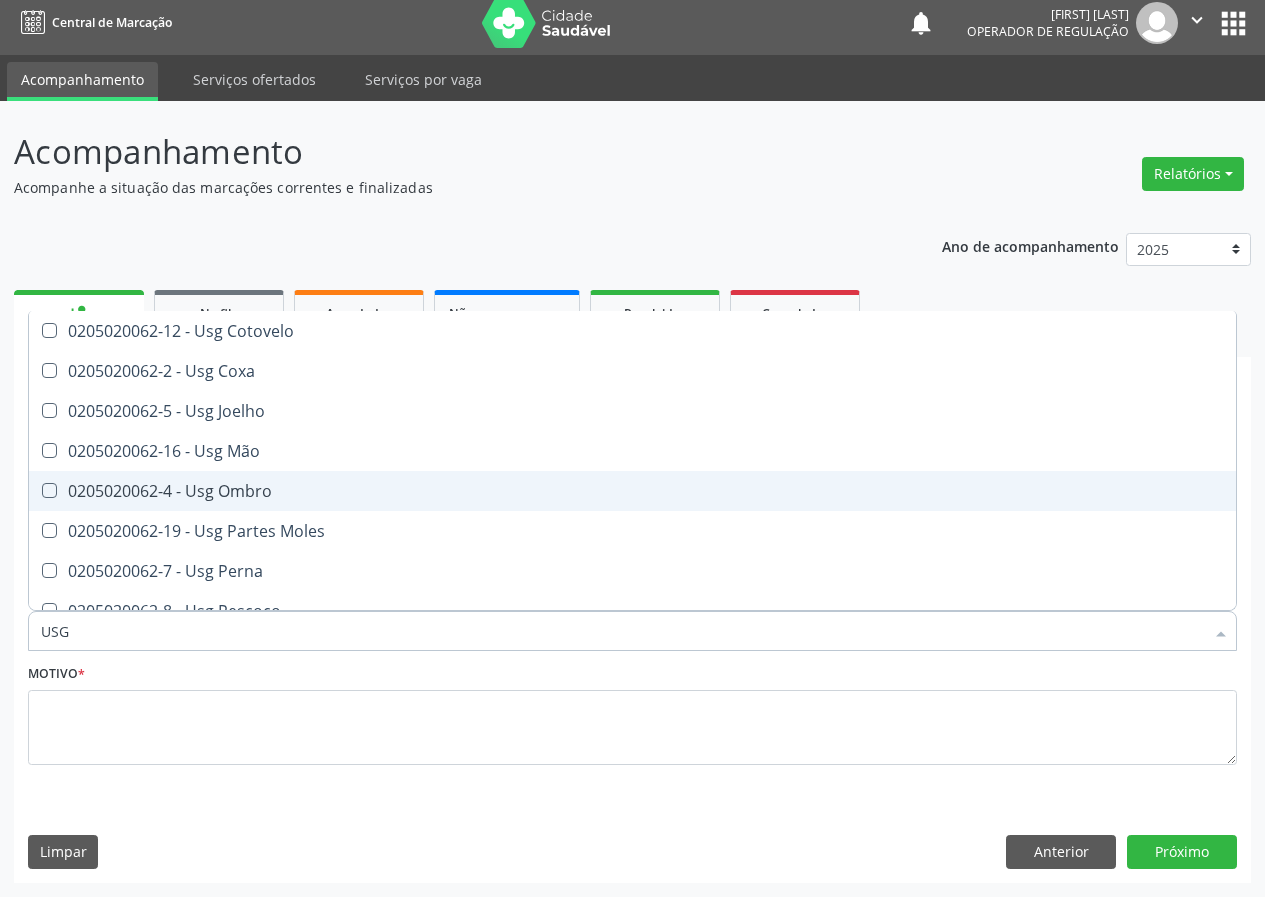 drag, startPoint x: 242, startPoint y: 485, endPoint x: 106, endPoint y: 580, distance: 165.89455 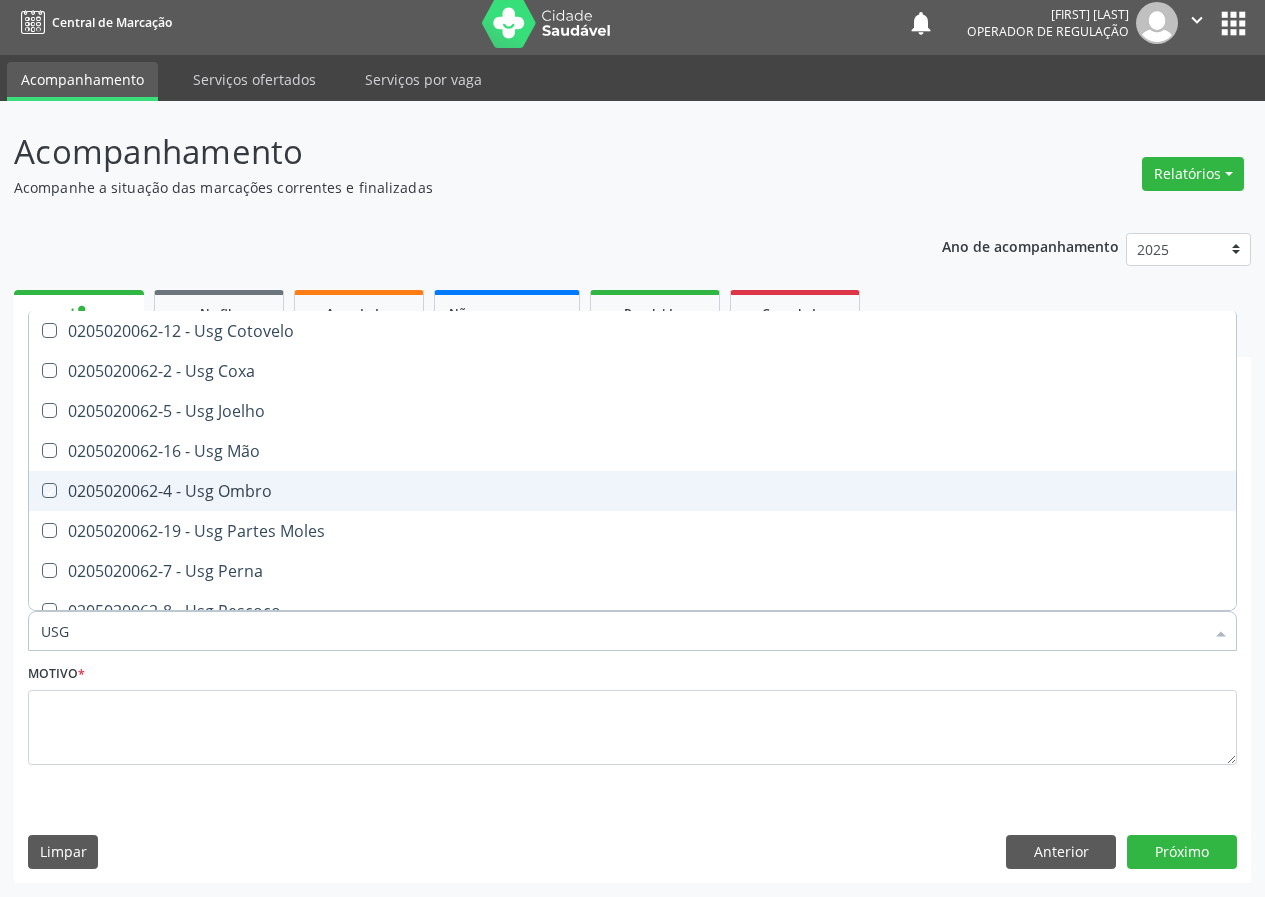 checkbox on "true" 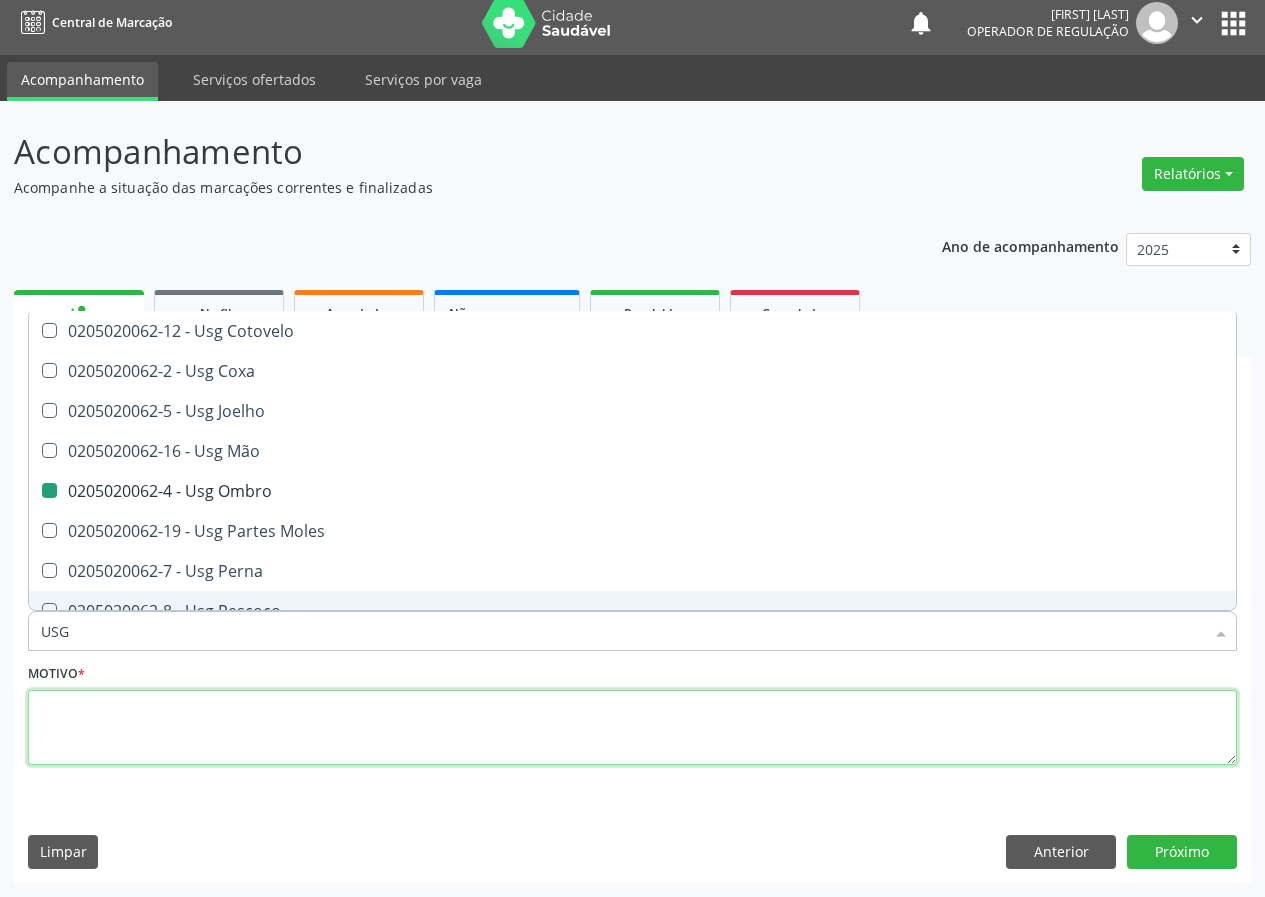 click at bounding box center (632, 728) 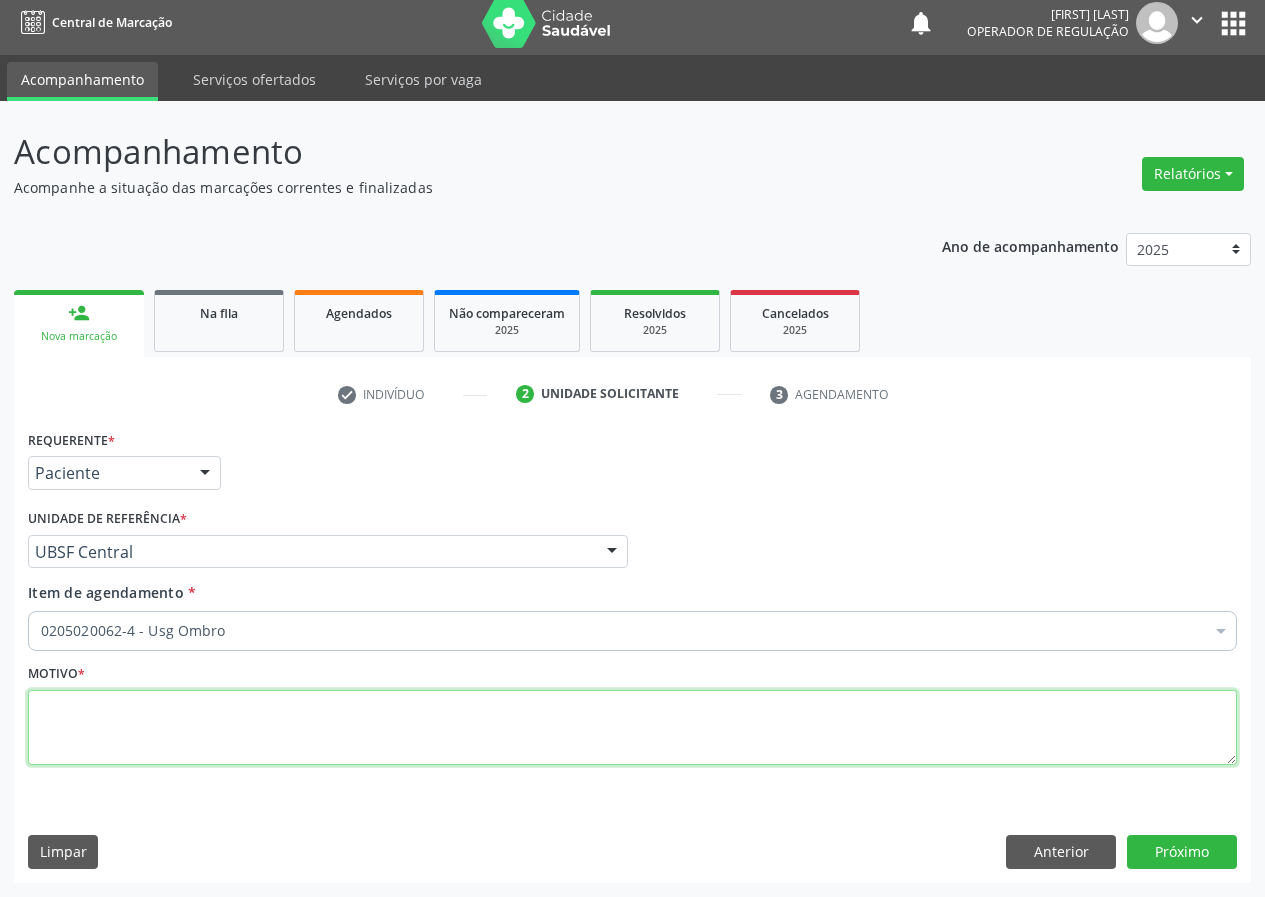 checkbox on "true" 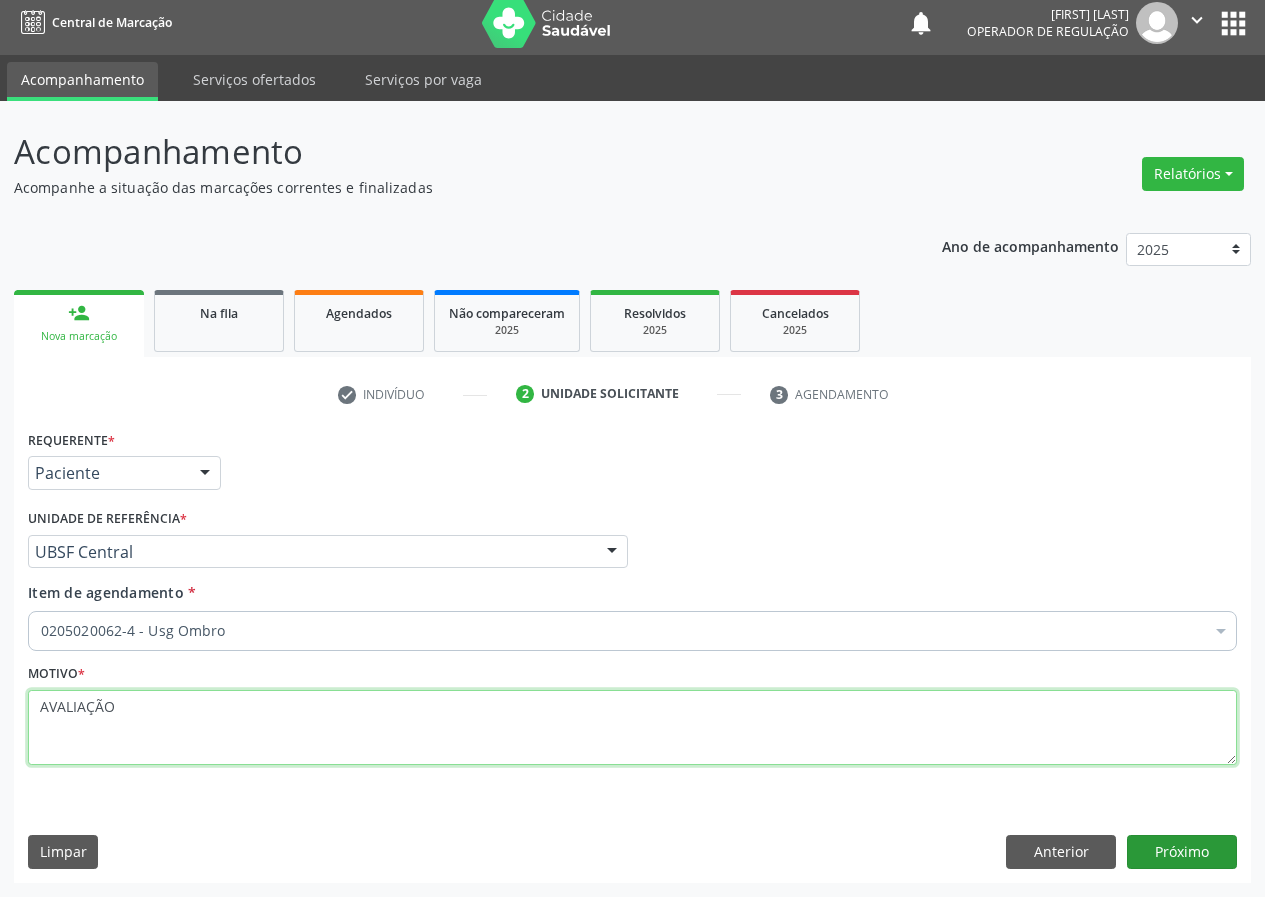 type on "AVALIAÇÃO" 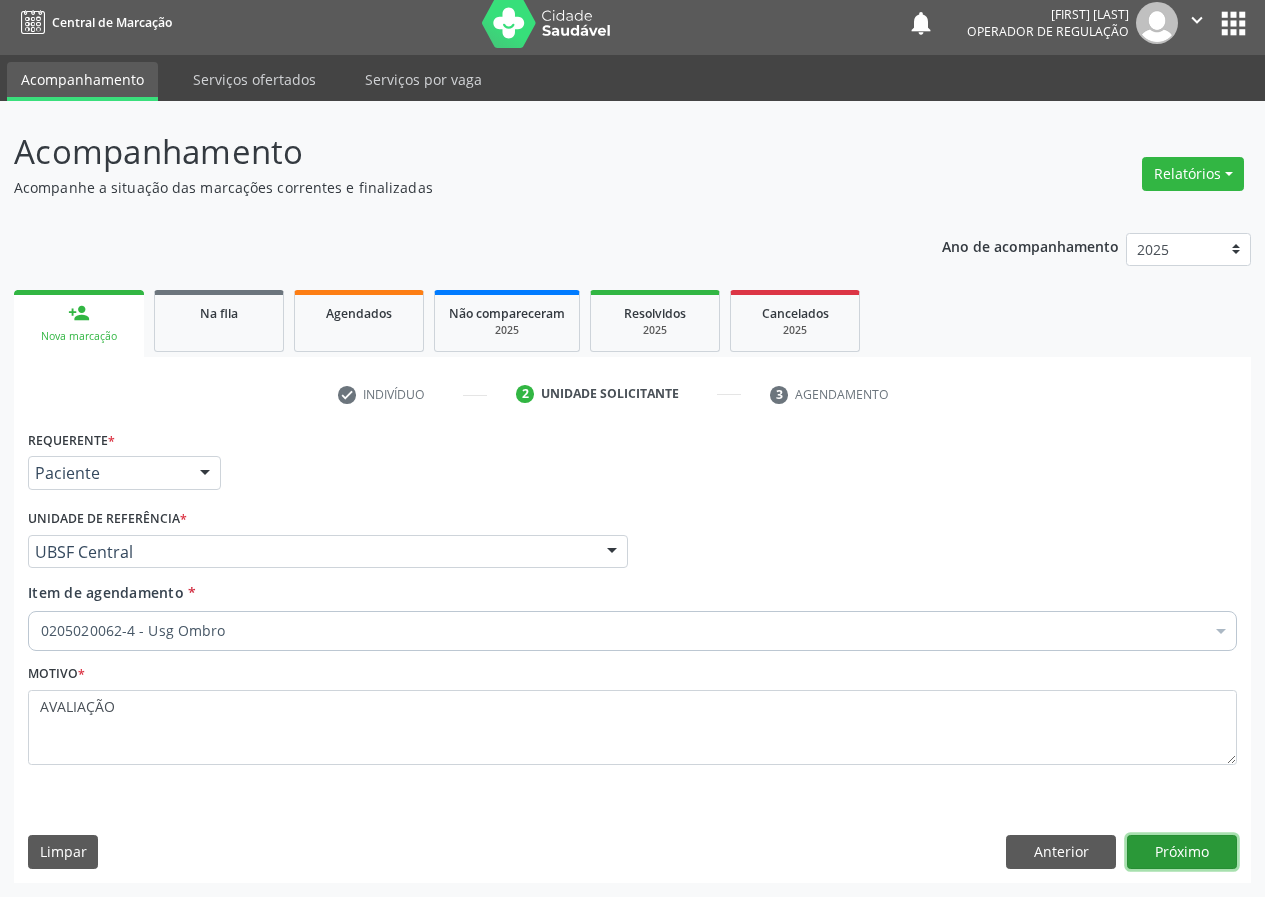 drag, startPoint x: 1175, startPoint y: 854, endPoint x: 1156, endPoint y: 849, distance: 19.646883 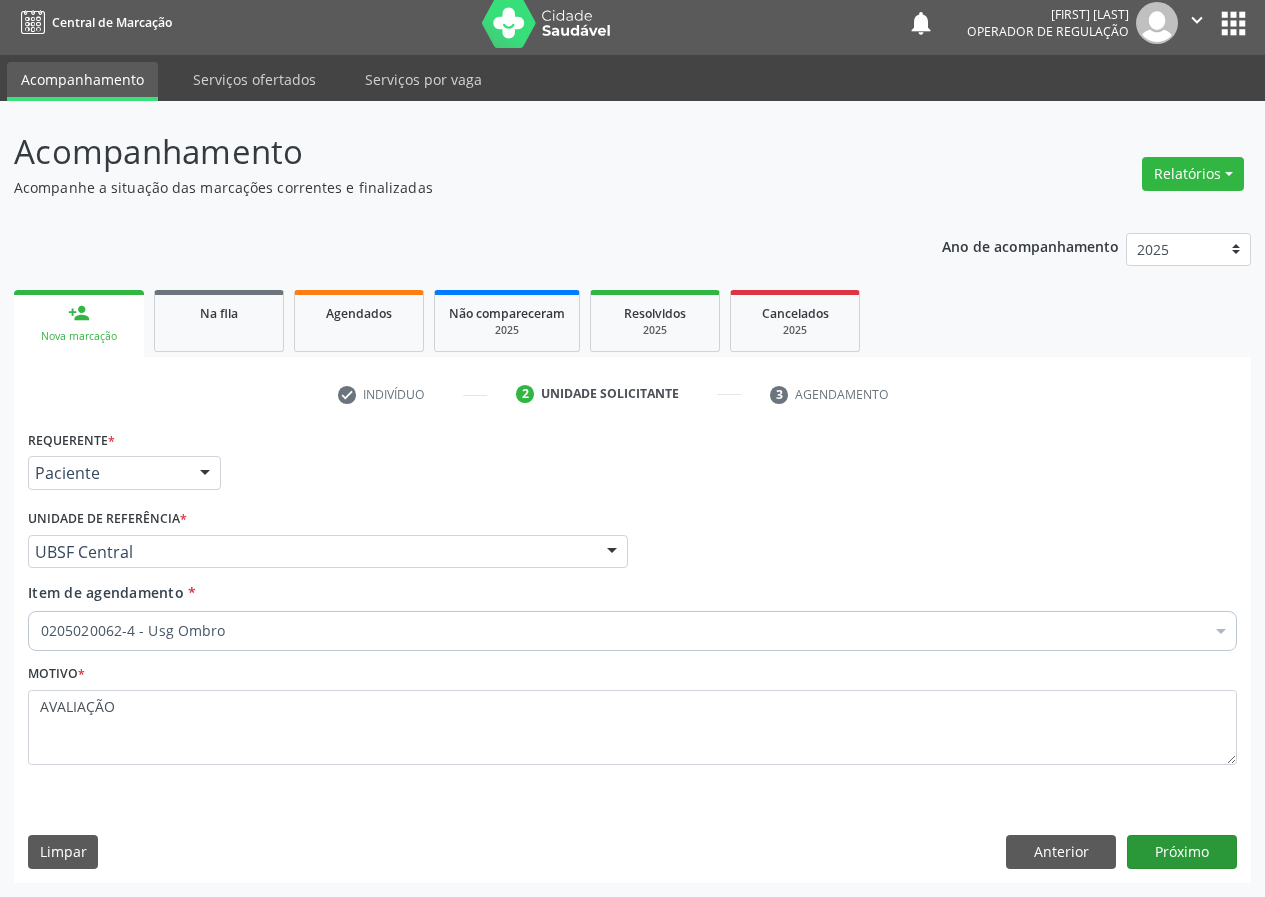 scroll, scrollTop: 0, scrollLeft: 0, axis: both 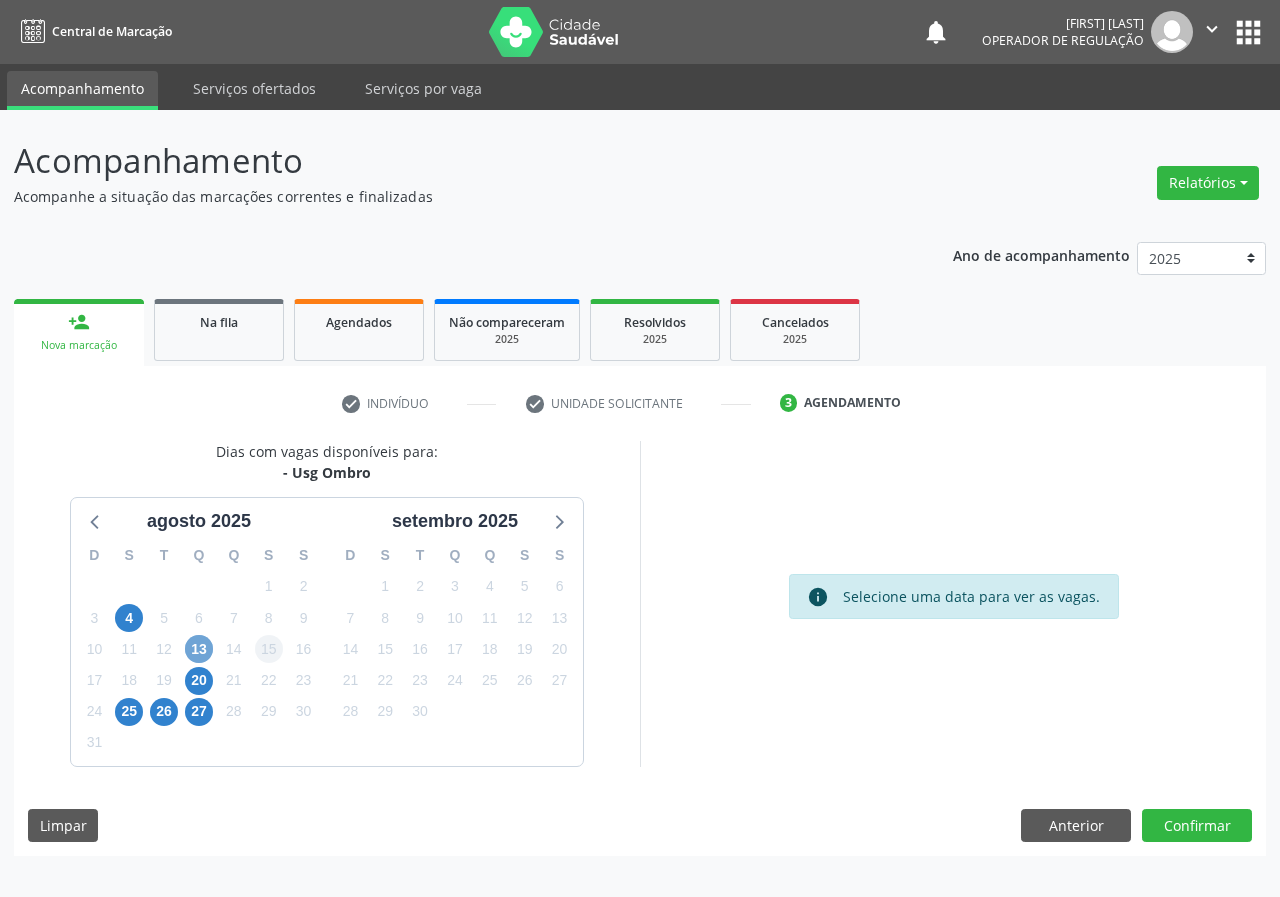 drag, startPoint x: 199, startPoint y: 648, endPoint x: 263, endPoint y: 646, distance: 64.03124 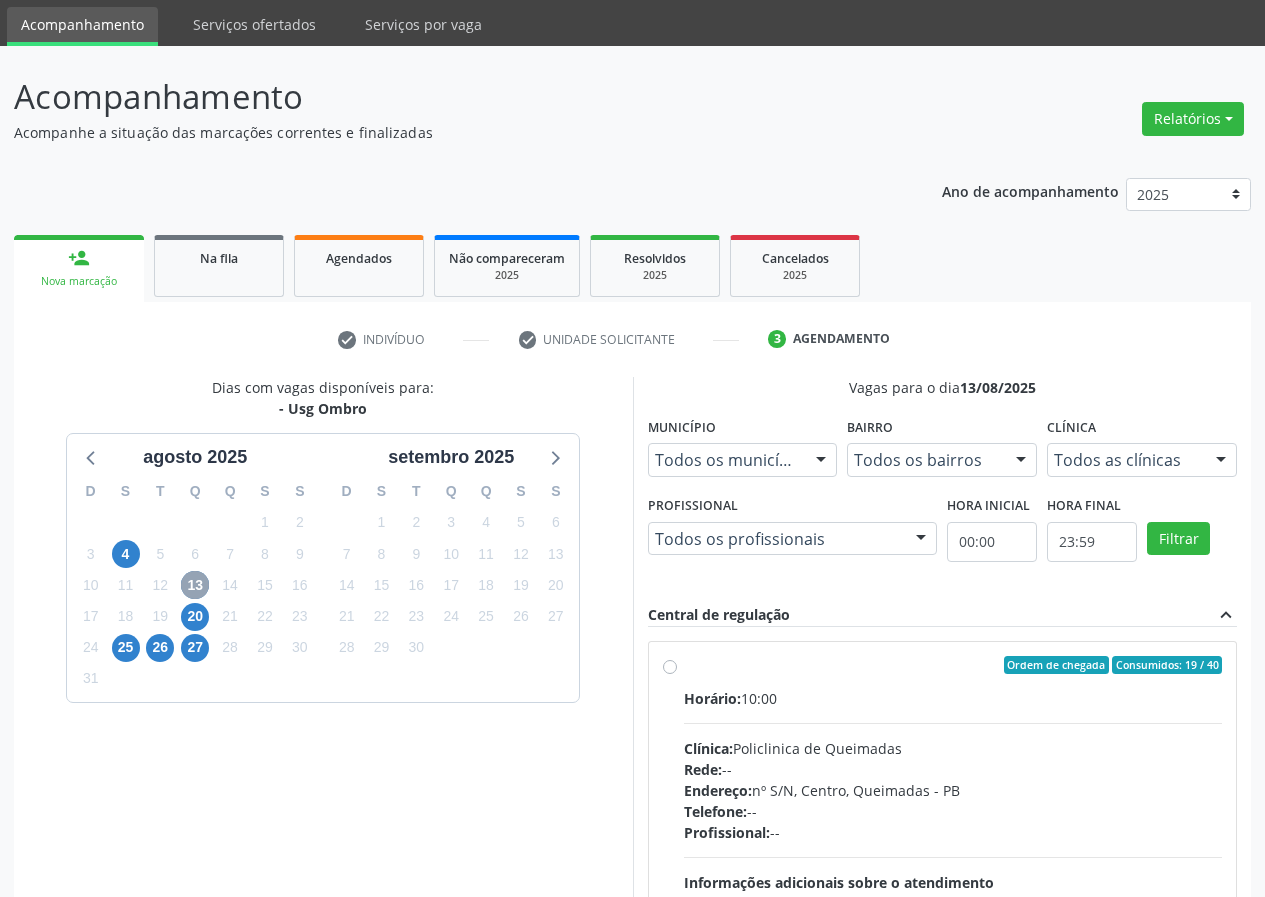 scroll, scrollTop: 100, scrollLeft: 0, axis: vertical 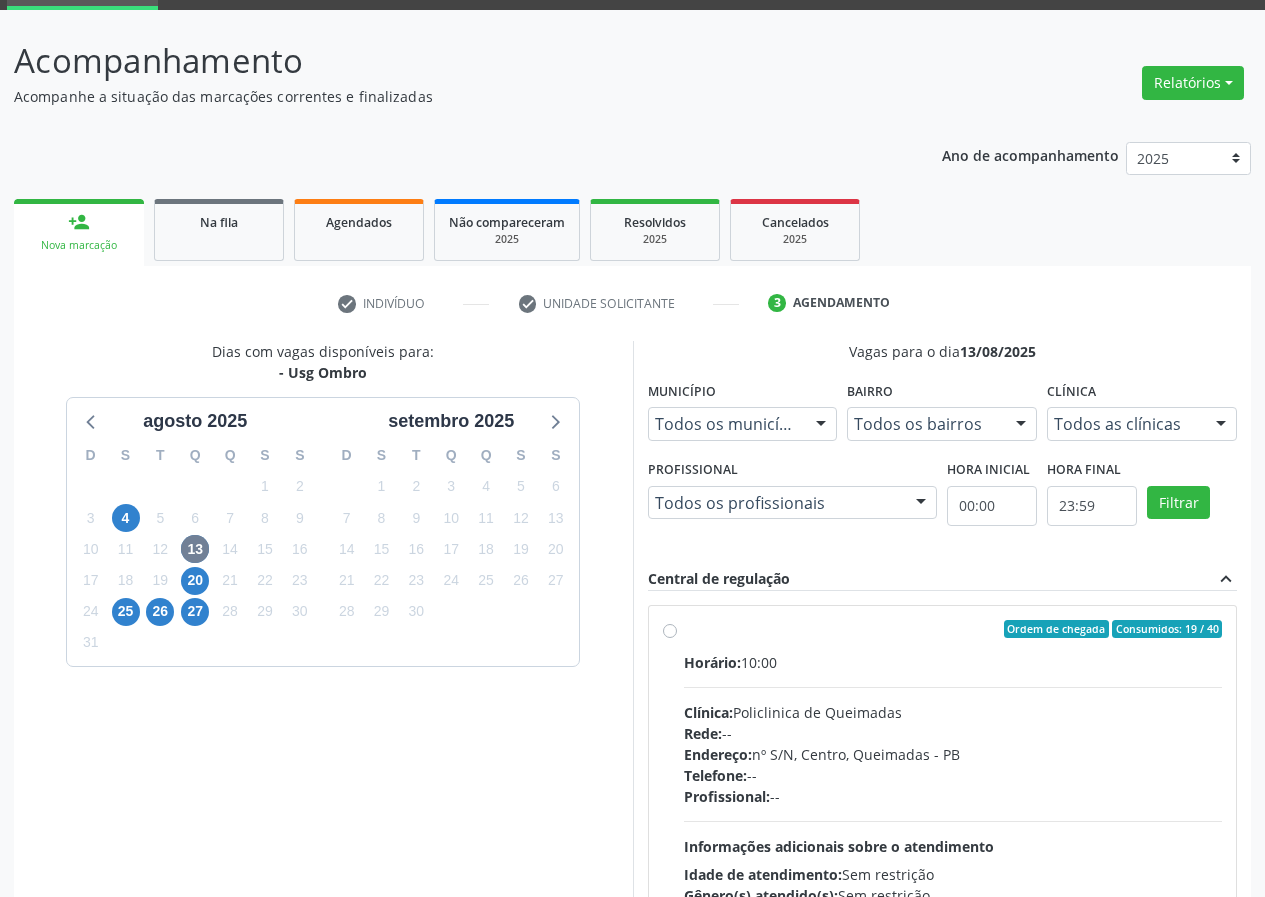 click on "Ordem de chegada
Consumidos: 19 / 40
Horário:   10:00
Clínica:  Policlinica de Queimadas
Rede:
--
Endereço:   nº S/N, Centro, Queimadas - PB
Telefone:   --
Profissional:
--
Informações adicionais sobre o atendimento
Idade de atendimento:
Sem restrição
Gênero(s) atendido(s):
Sem restrição
Informações adicionais:
--" at bounding box center (953, 773) 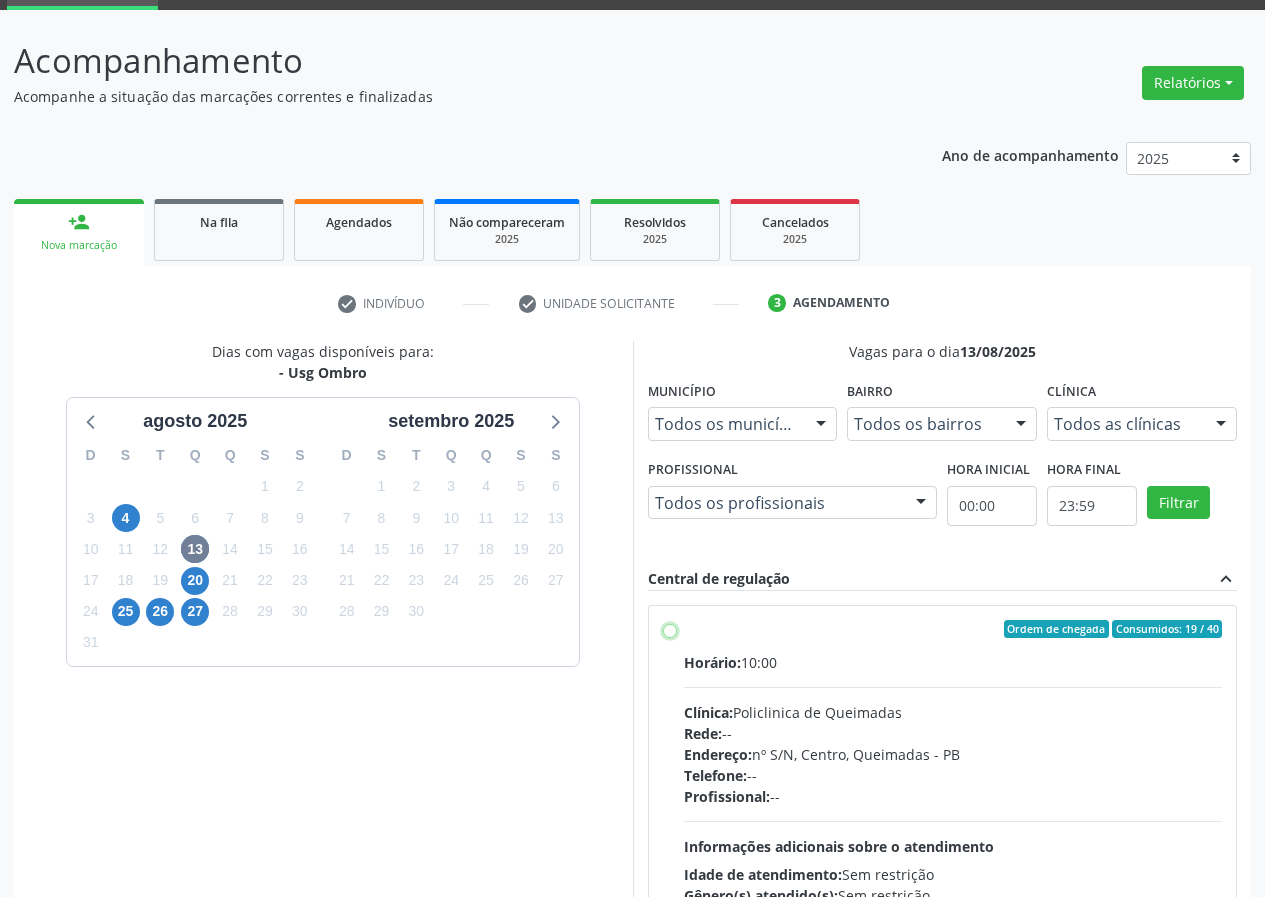 click on "Ordem de chegada
Consumidos: 19 / 40
Horário:   10:00
Clínica:  Policlinica de Queimadas
Rede:
--
Endereço:   nº S/N, Centro, Queimadas - PB
Telefone:   --
Profissional:
--
Informações adicionais sobre o atendimento
Idade de atendimento:
Sem restrição
Gênero(s) atendido(s):
Sem restrição
Informações adicionais:
--" at bounding box center [670, 629] 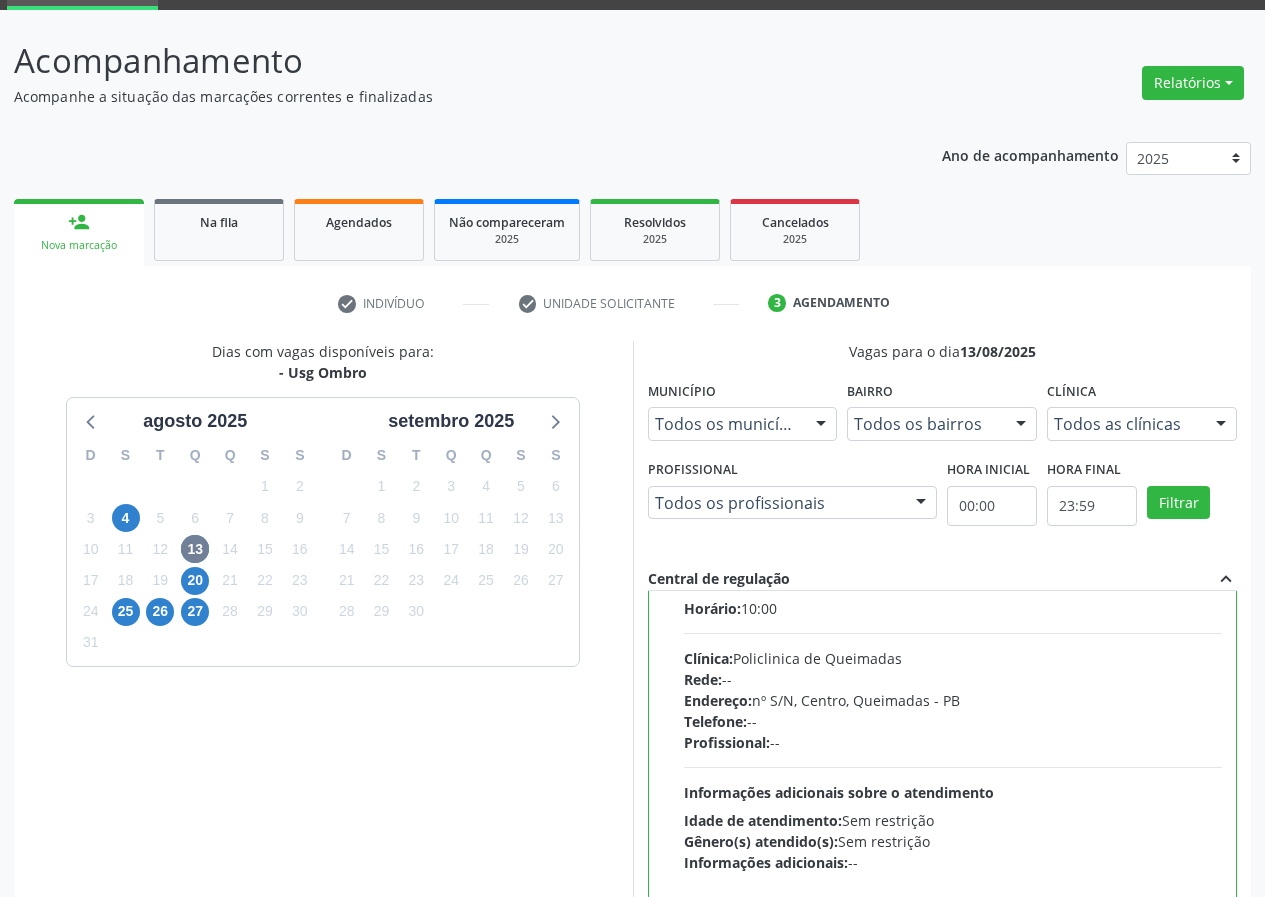 scroll, scrollTop: 99, scrollLeft: 0, axis: vertical 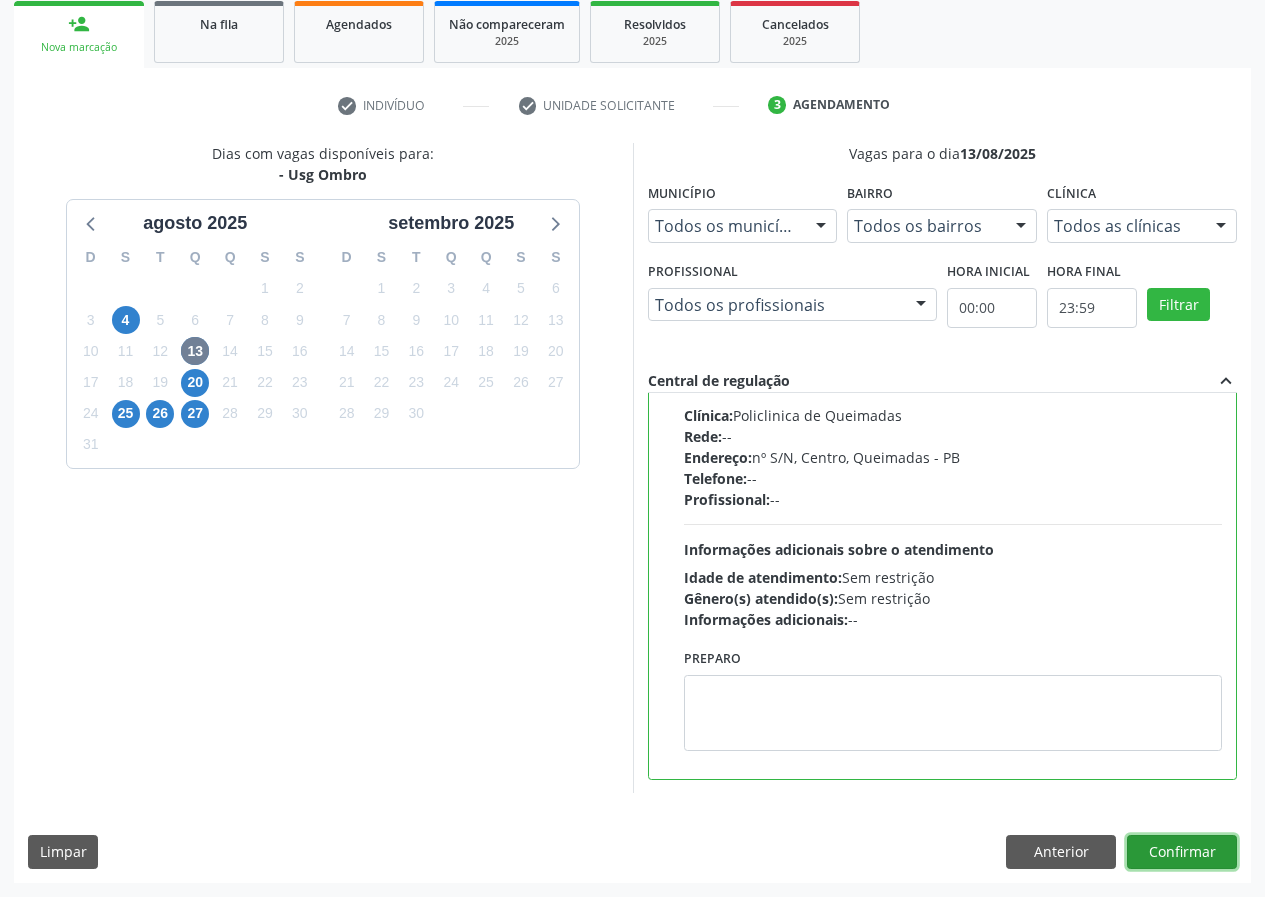 click on "Confirmar" at bounding box center (1182, 852) 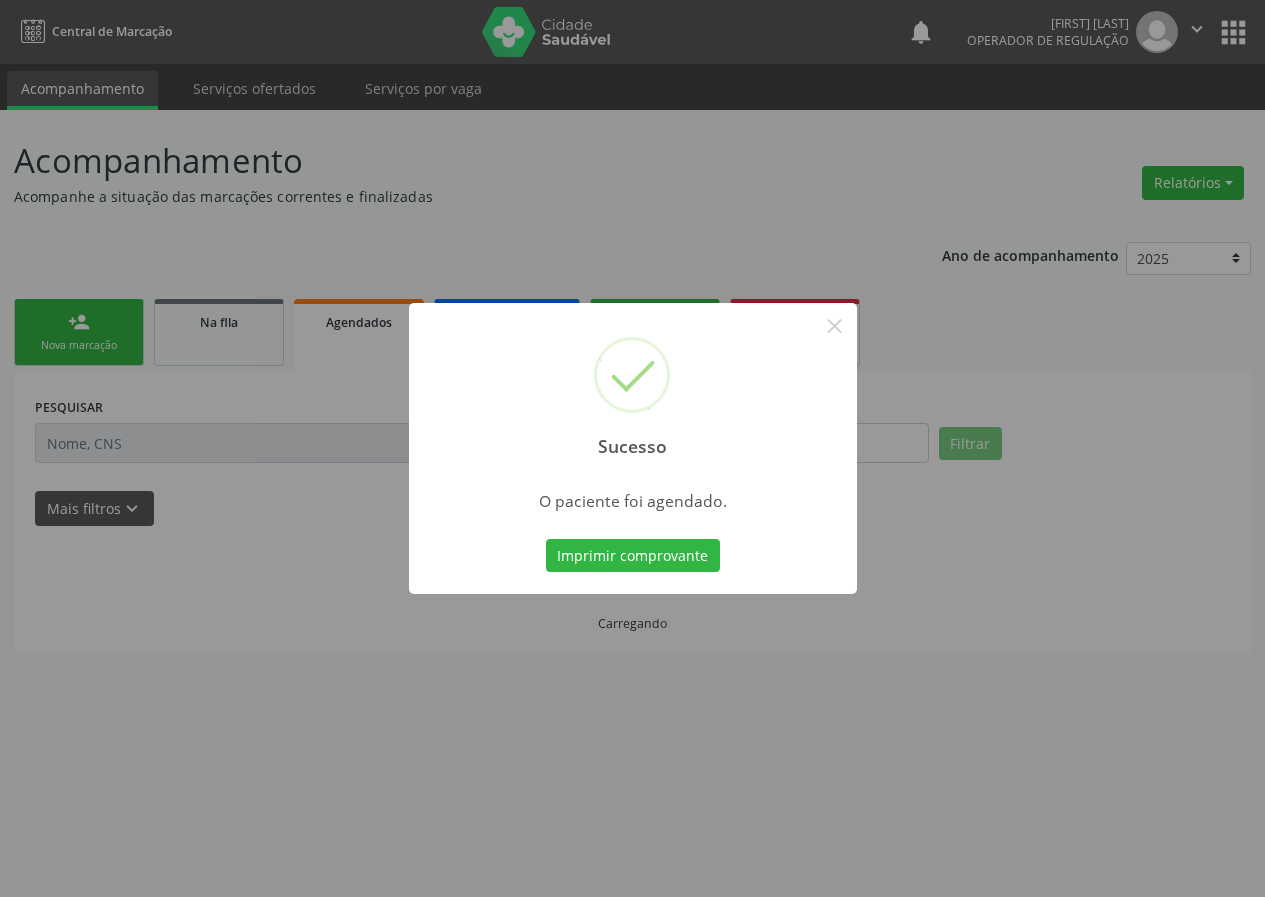 scroll, scrollTop: 0, scrollLeft: 0, axis: both 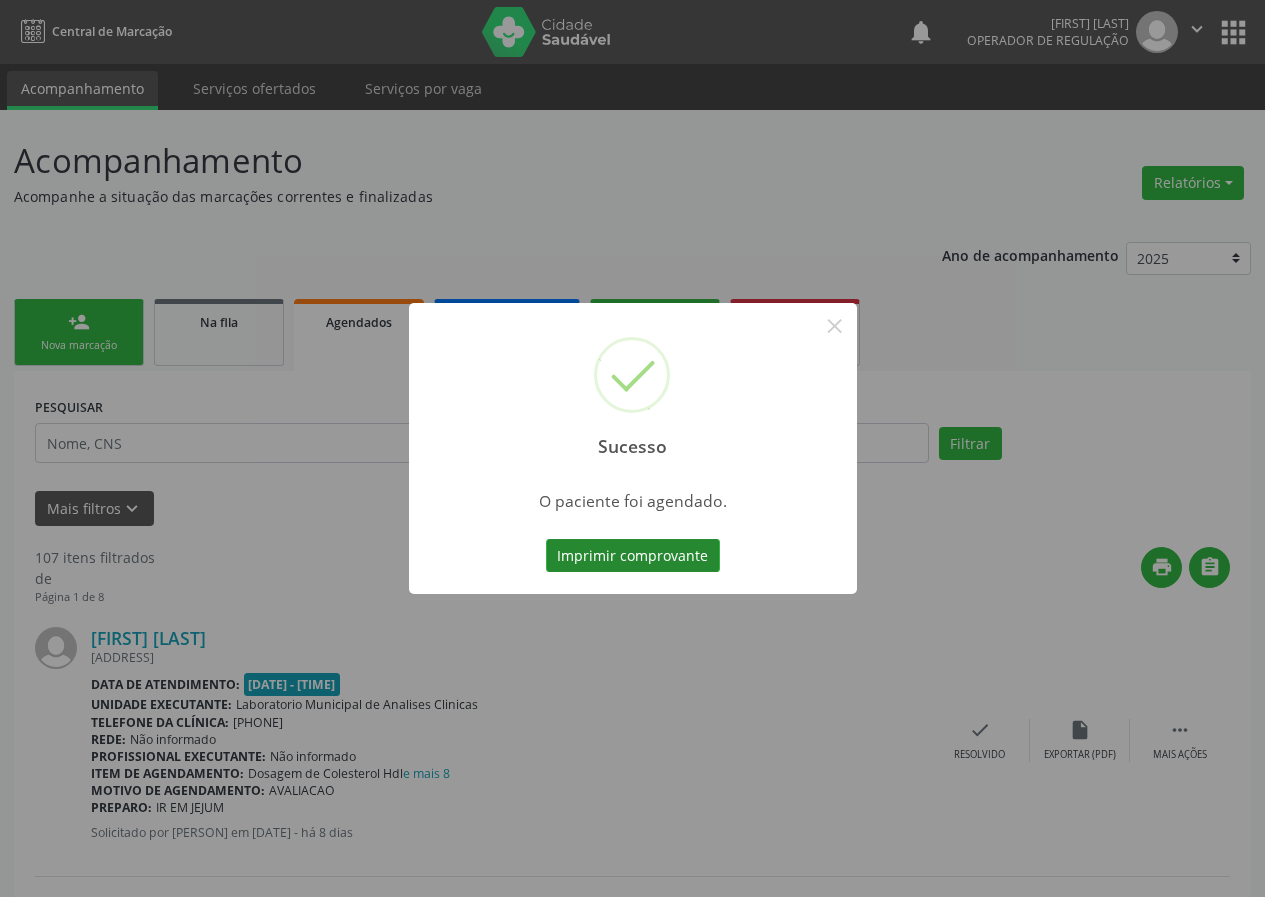 click on "Imprimir comprovante" at bounding box center (633, 556) 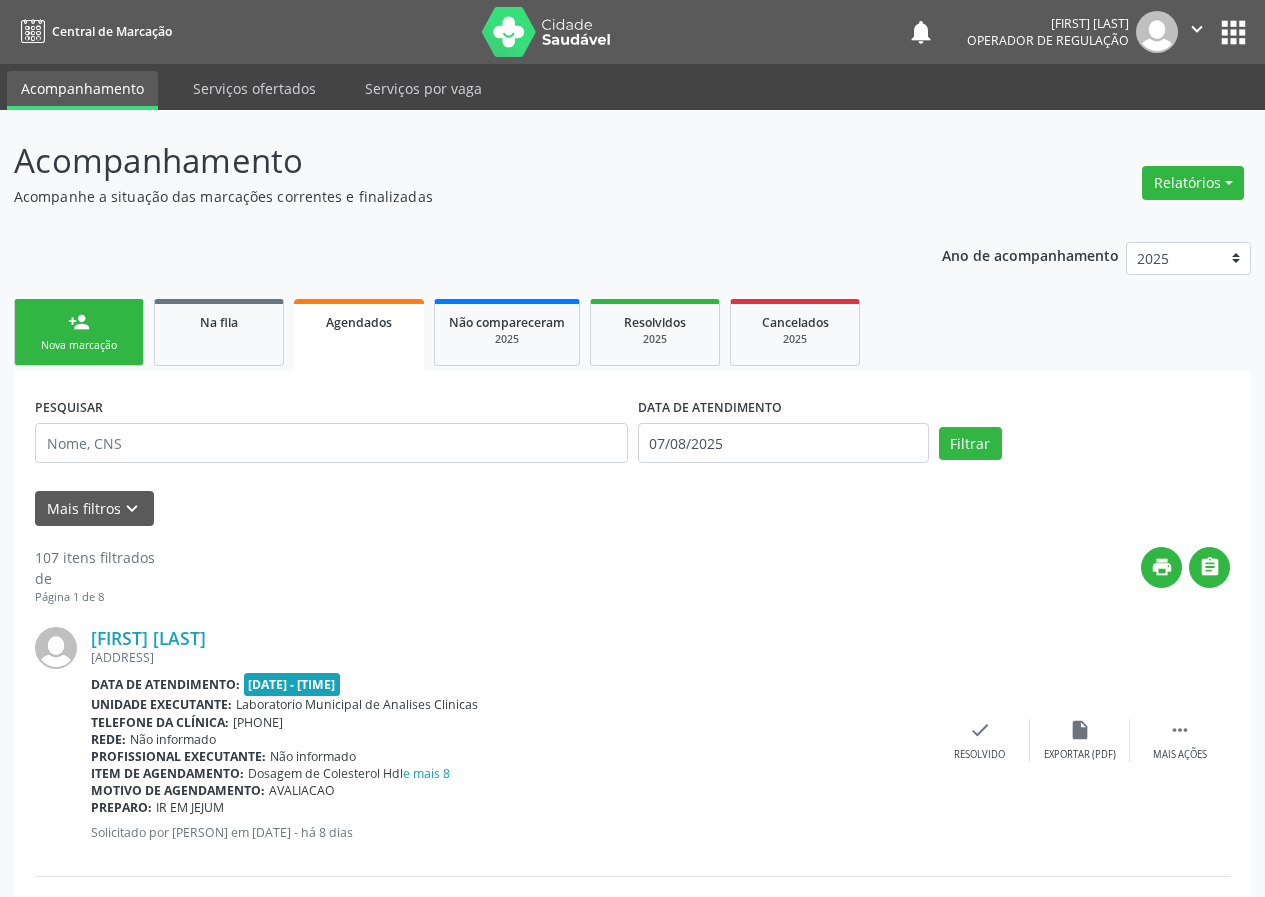 click on "person_add
Nova marcação" at bounding box center [79, 332] 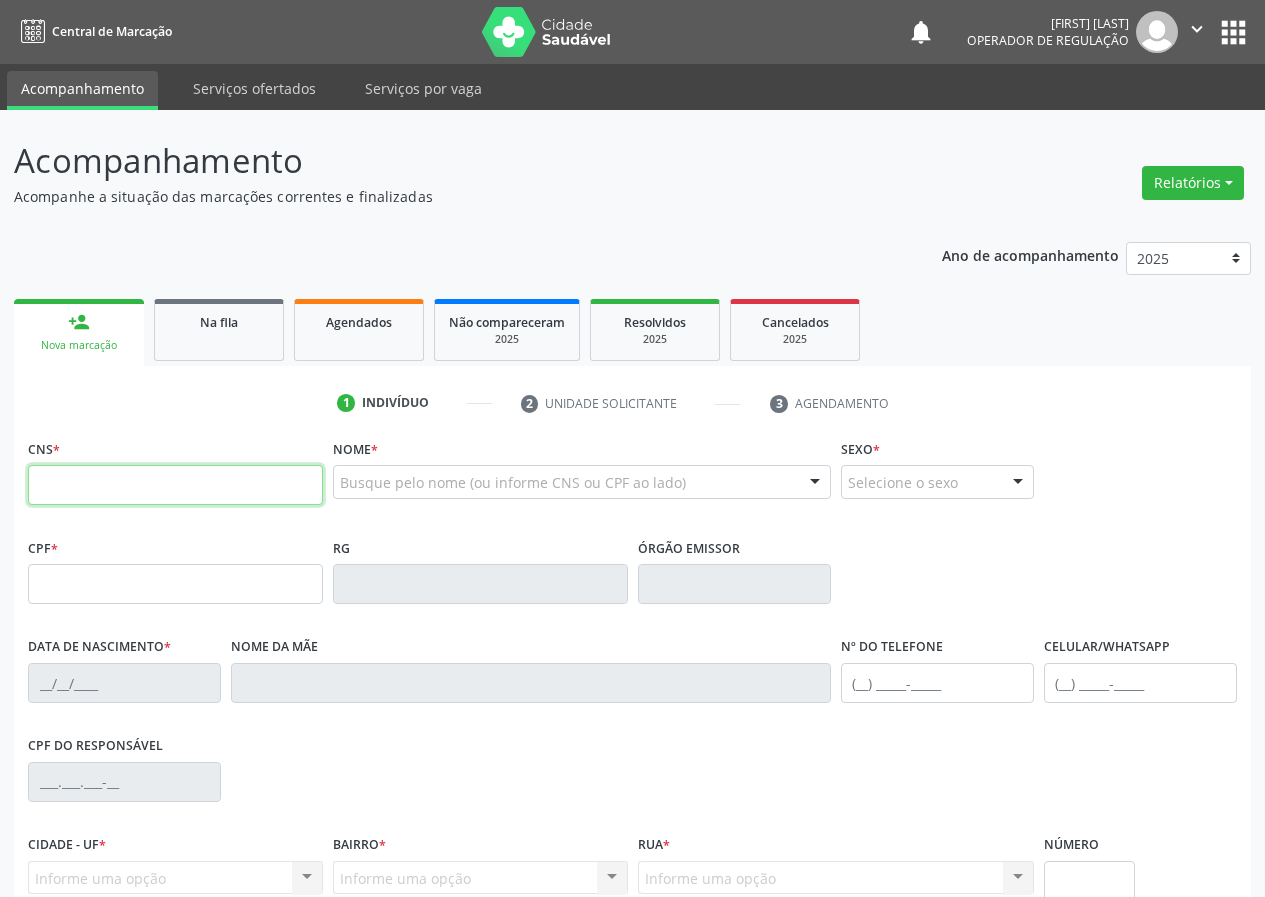 click at bounding box center (175, 485) 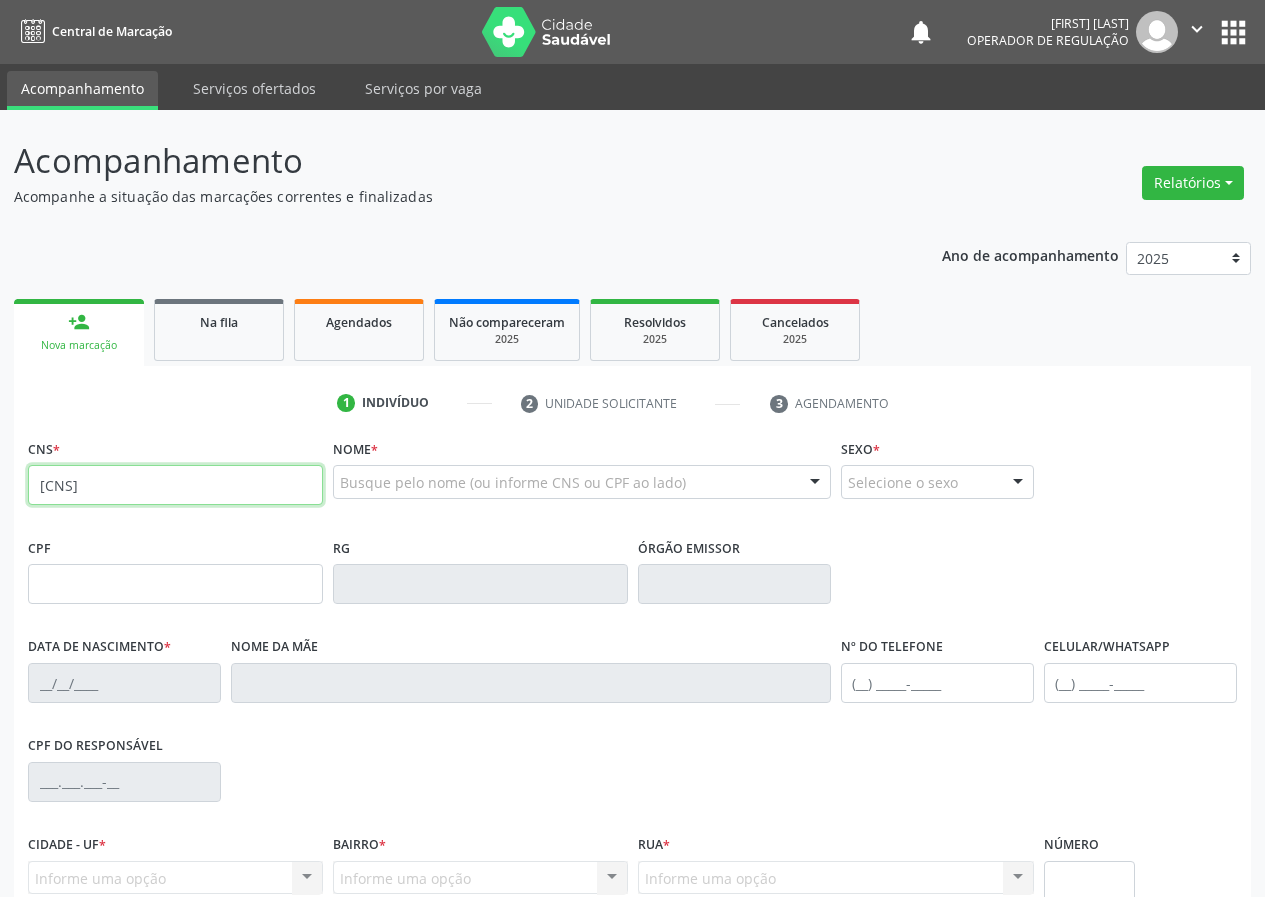 type on "700 3049 9880 0940" 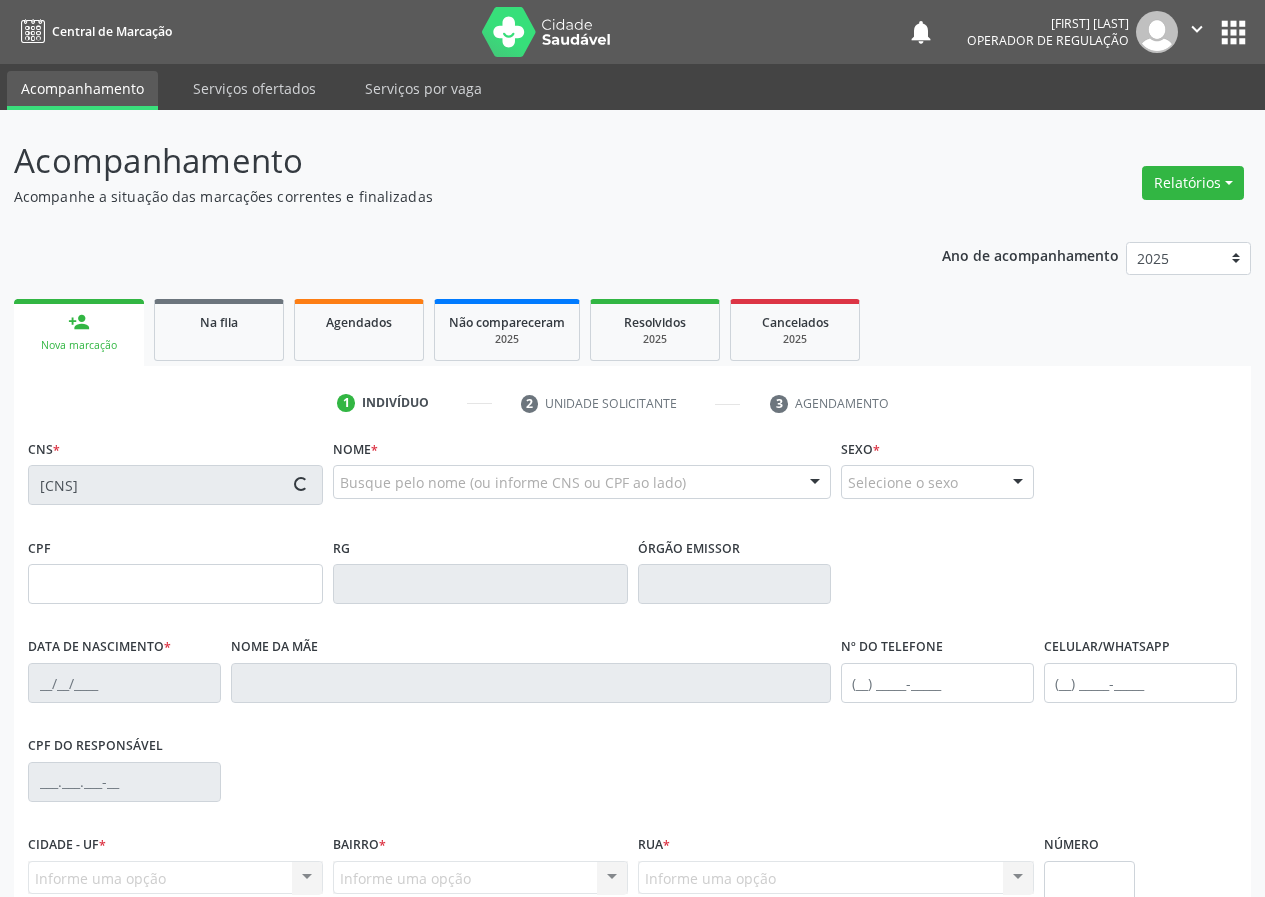 type on "029.971.304-09" 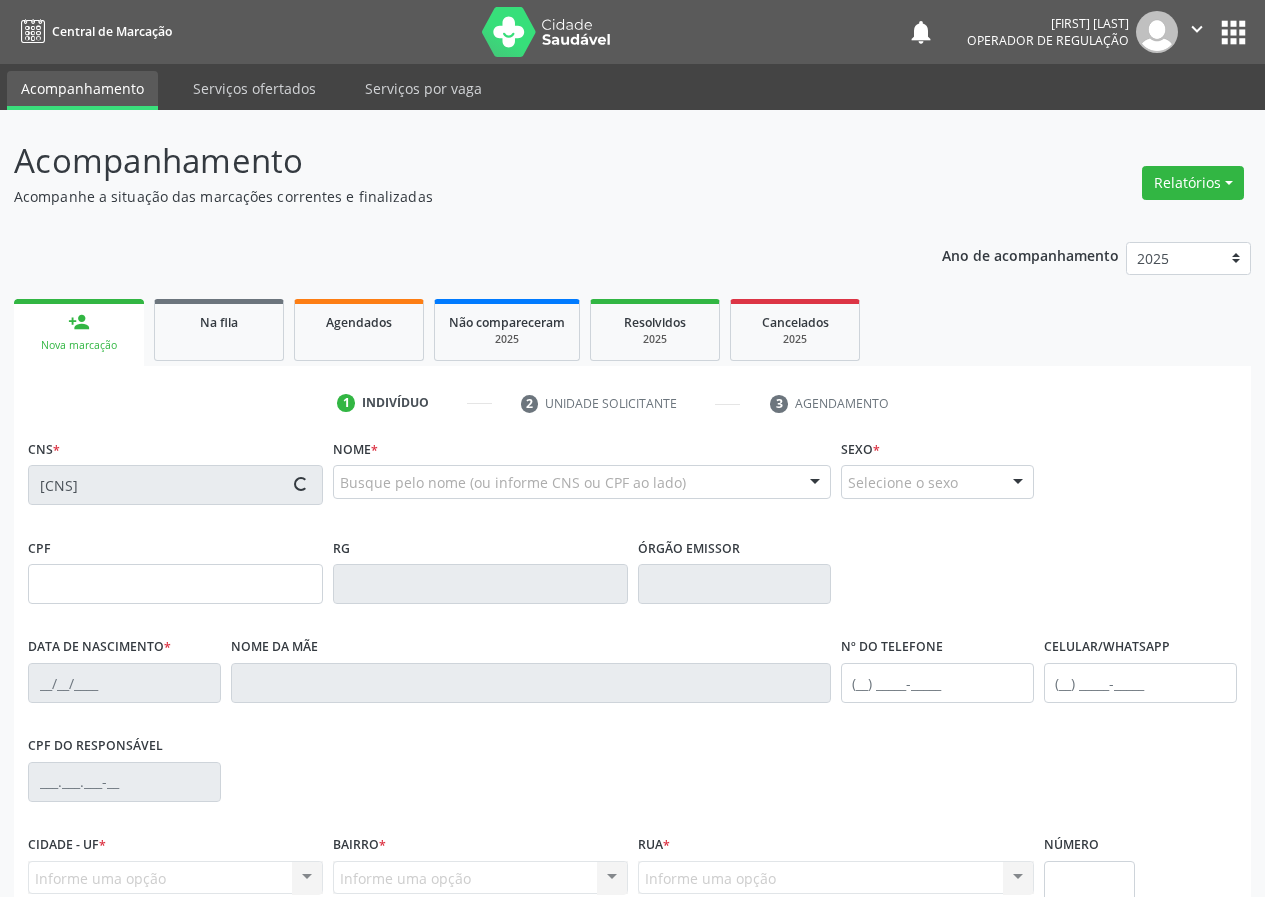 type on "16/04/1943" 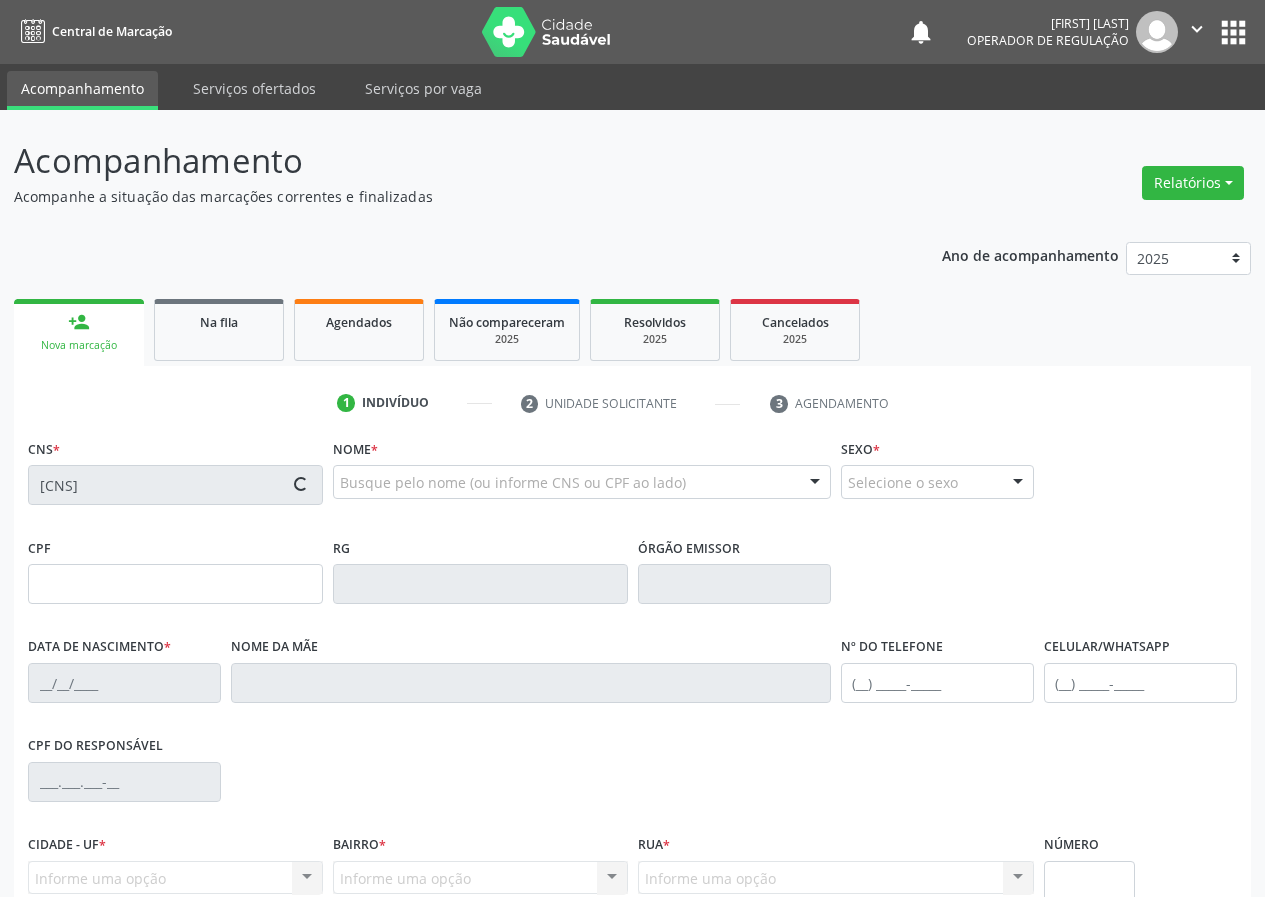 type on "(83) 99100-4517" 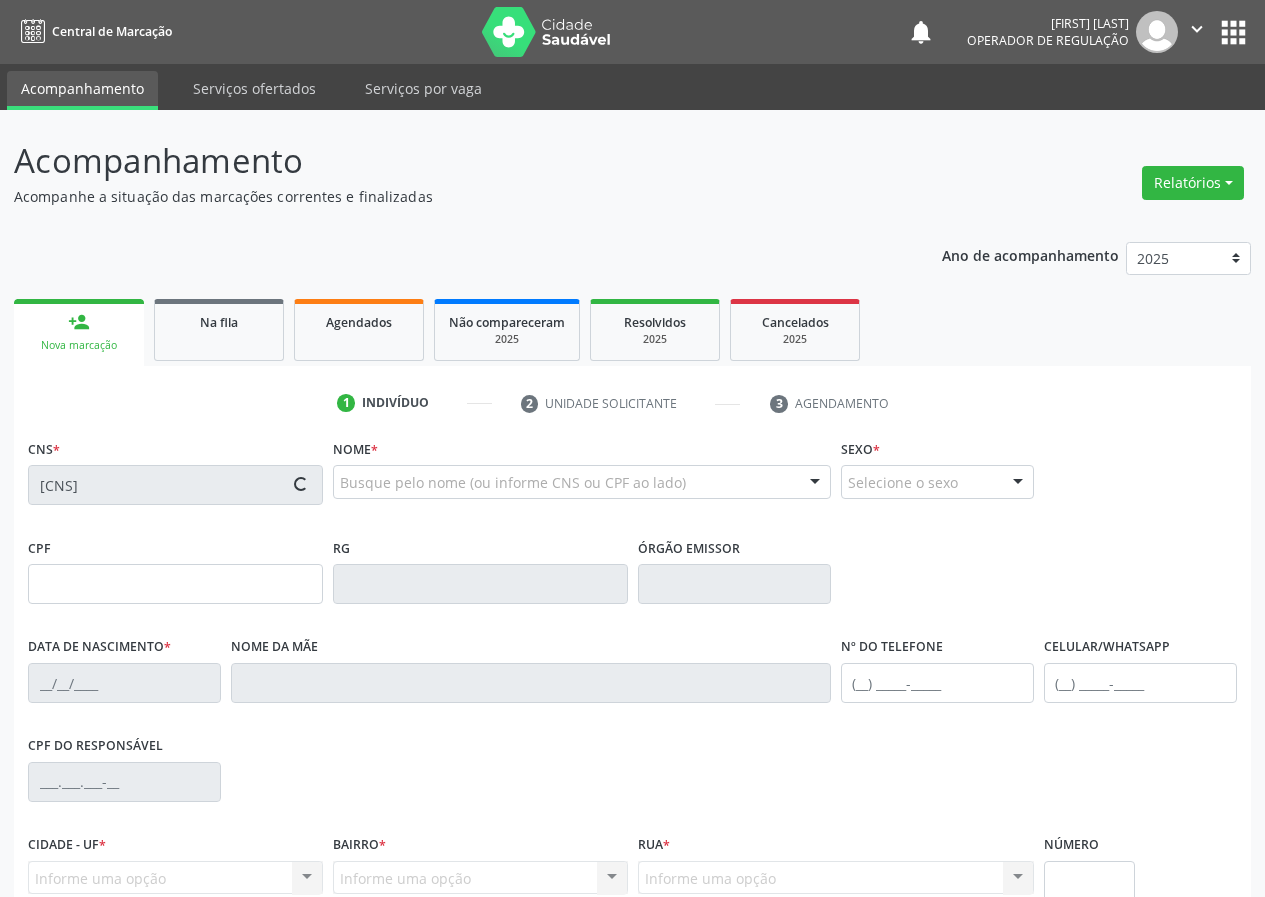 type on "(83) 99100-4517" 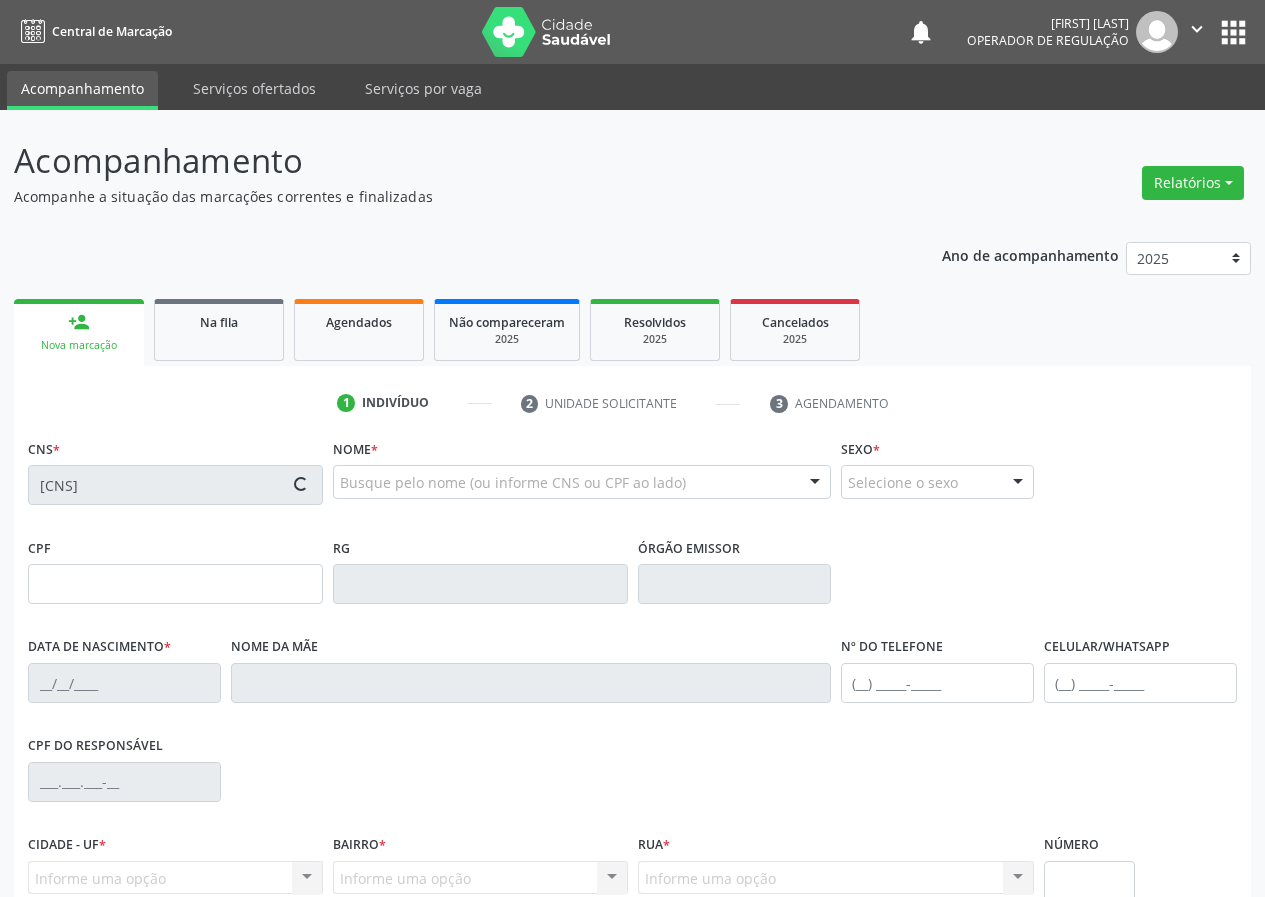 type on "18" 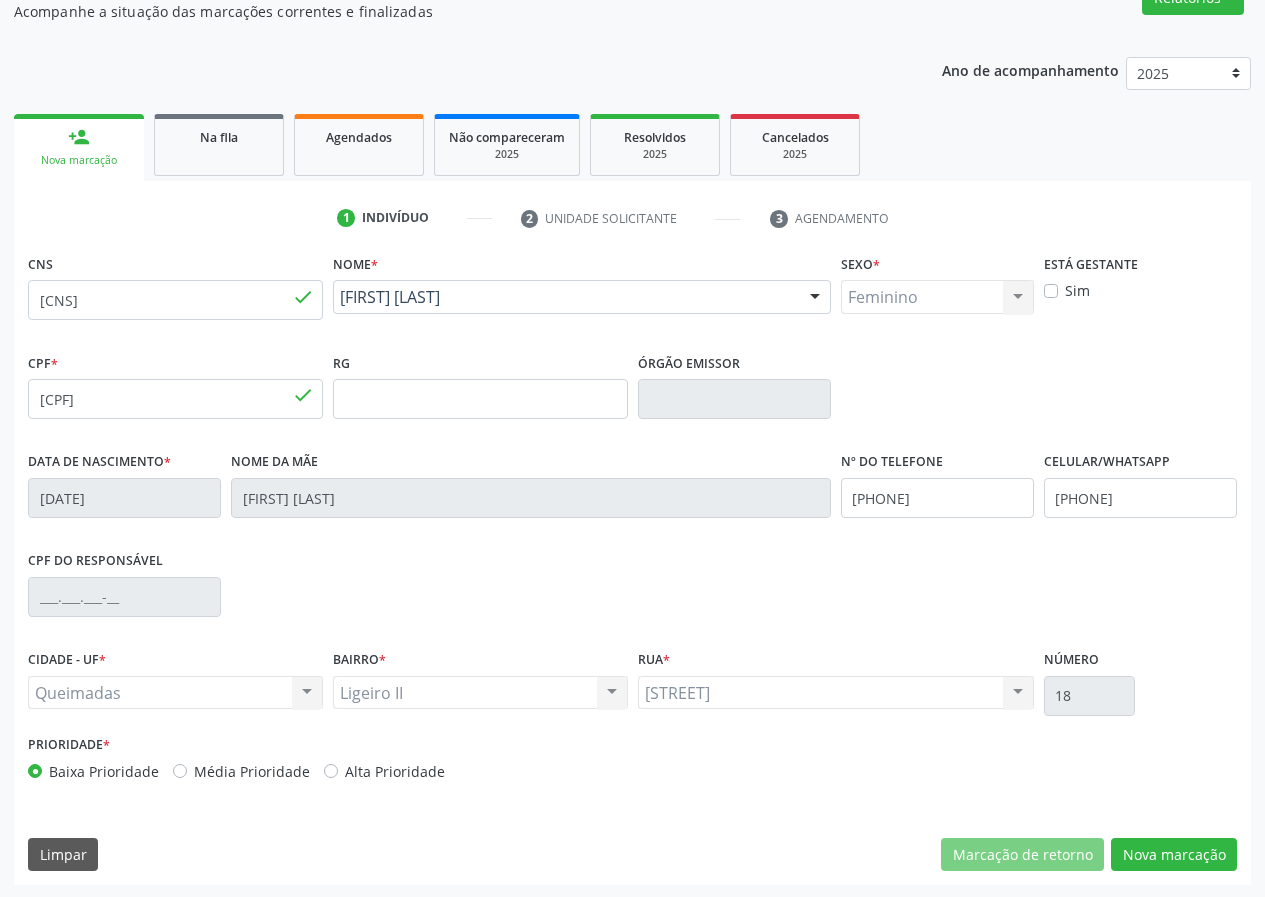 scroll, scrollTop: 187, scrollLeft: 0, axis: vertical 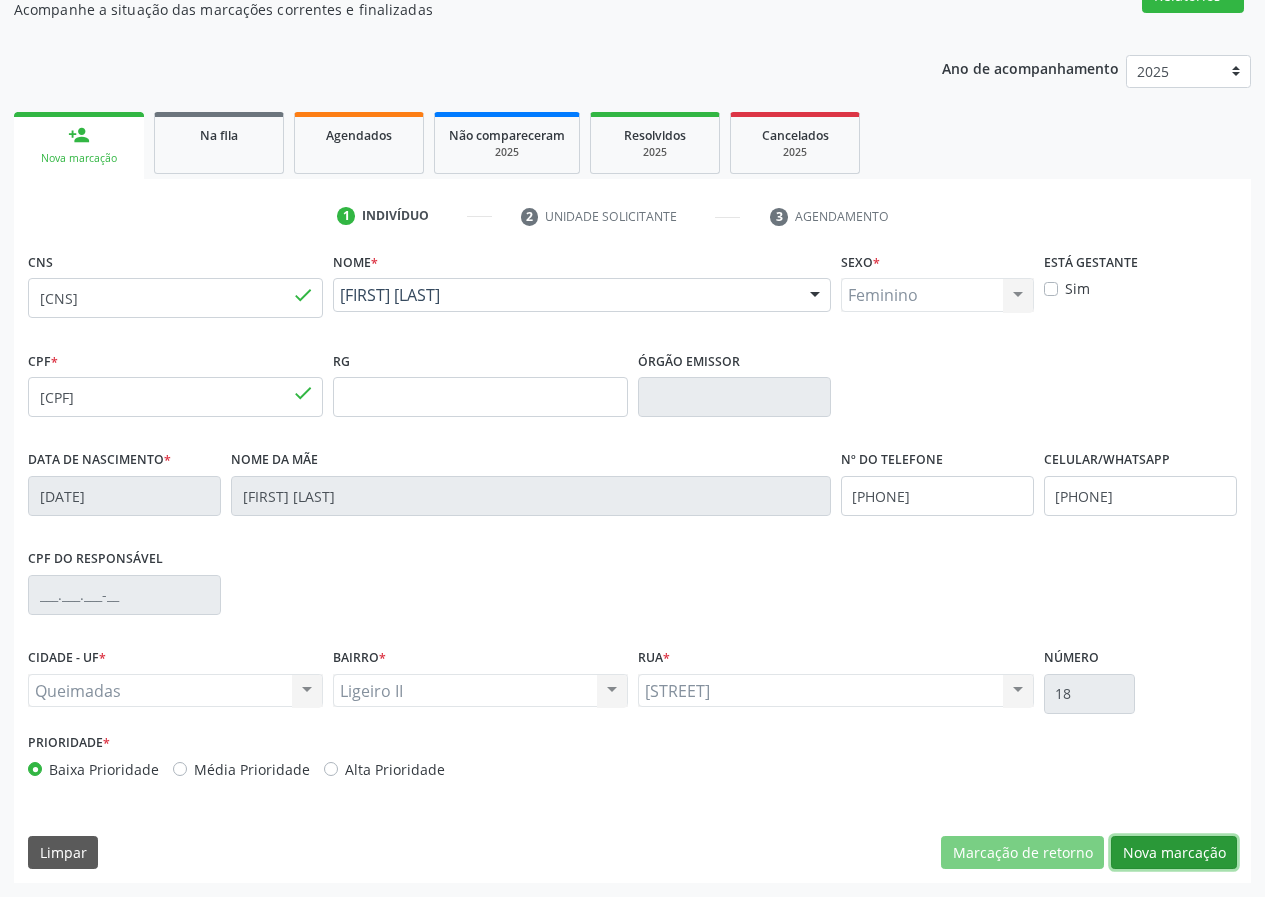 drag, startPoint x: 1158, startPoint y: 852, endPoint x: 0, endPoint y: 419, distance: 1236.3062 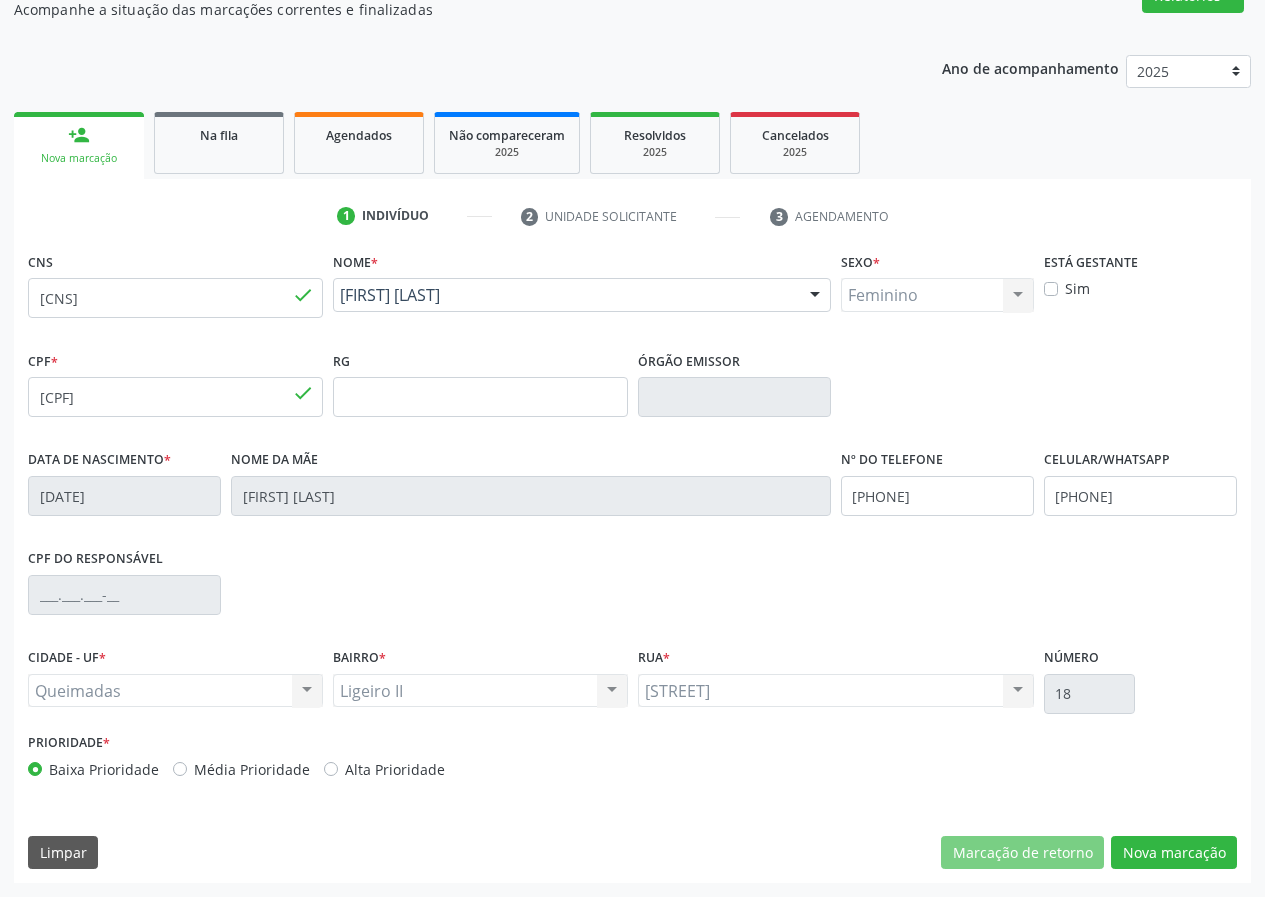 scroll, scrollTop: 9, scrollLeft: 0, axis: vertical 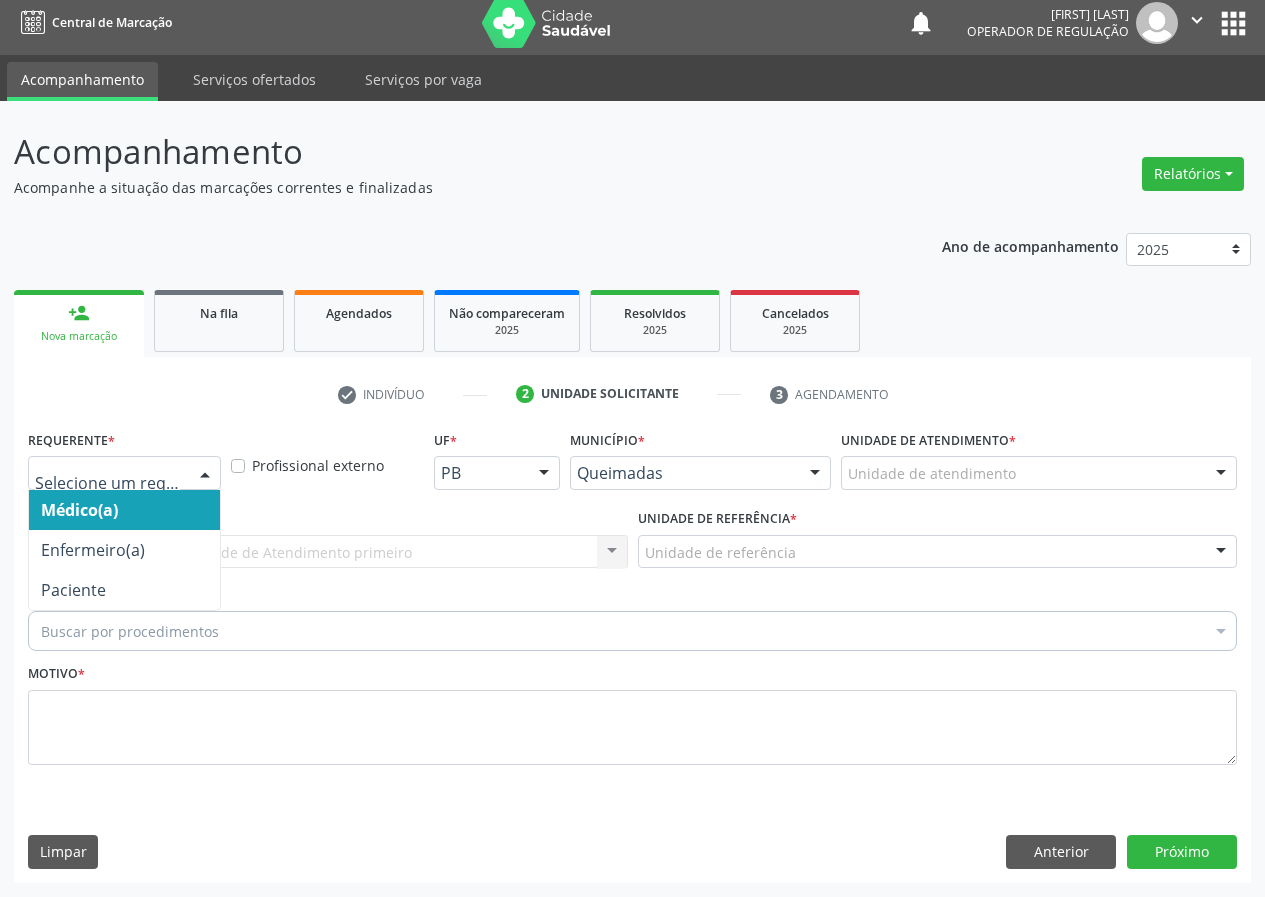 drag, startPoint x: 208, startPoint y: 478, endPoint x: 167, endPoint y: 516, distance: 55.9017 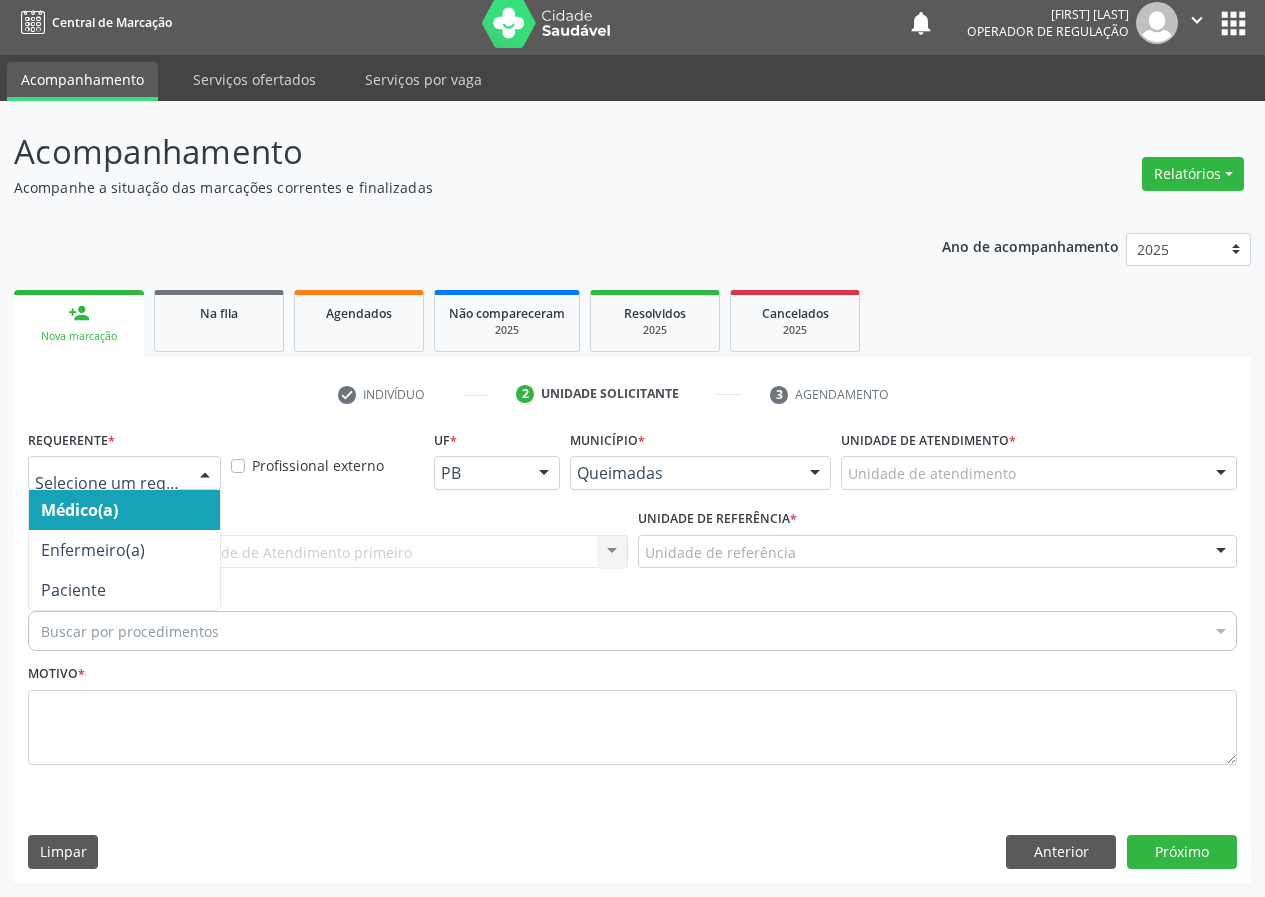 click at bounding box center (205, 474) 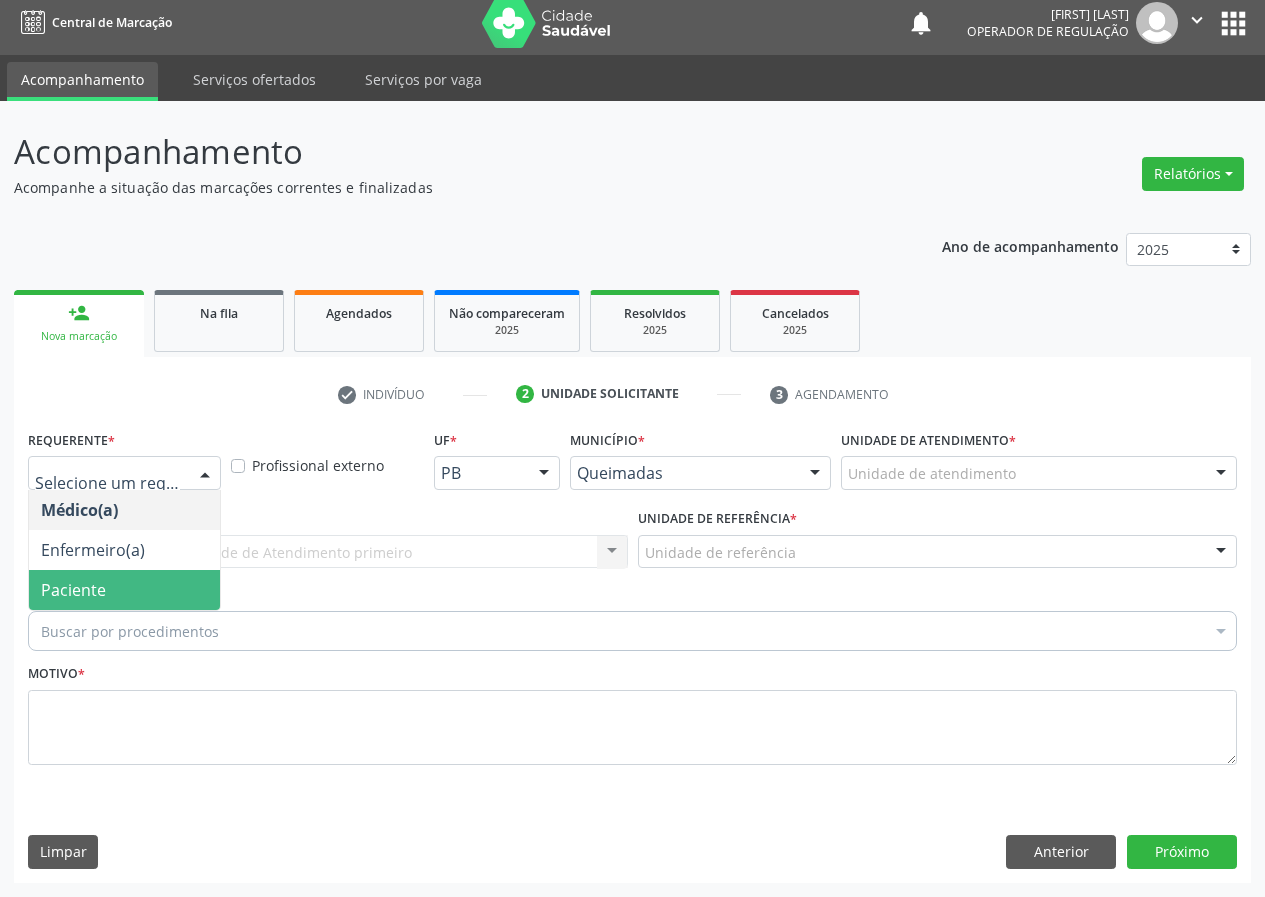 drag, startPoint x: 169, startPoint y: 583, endPoint x: 414, endPoint y: 579, distance: 245.03265 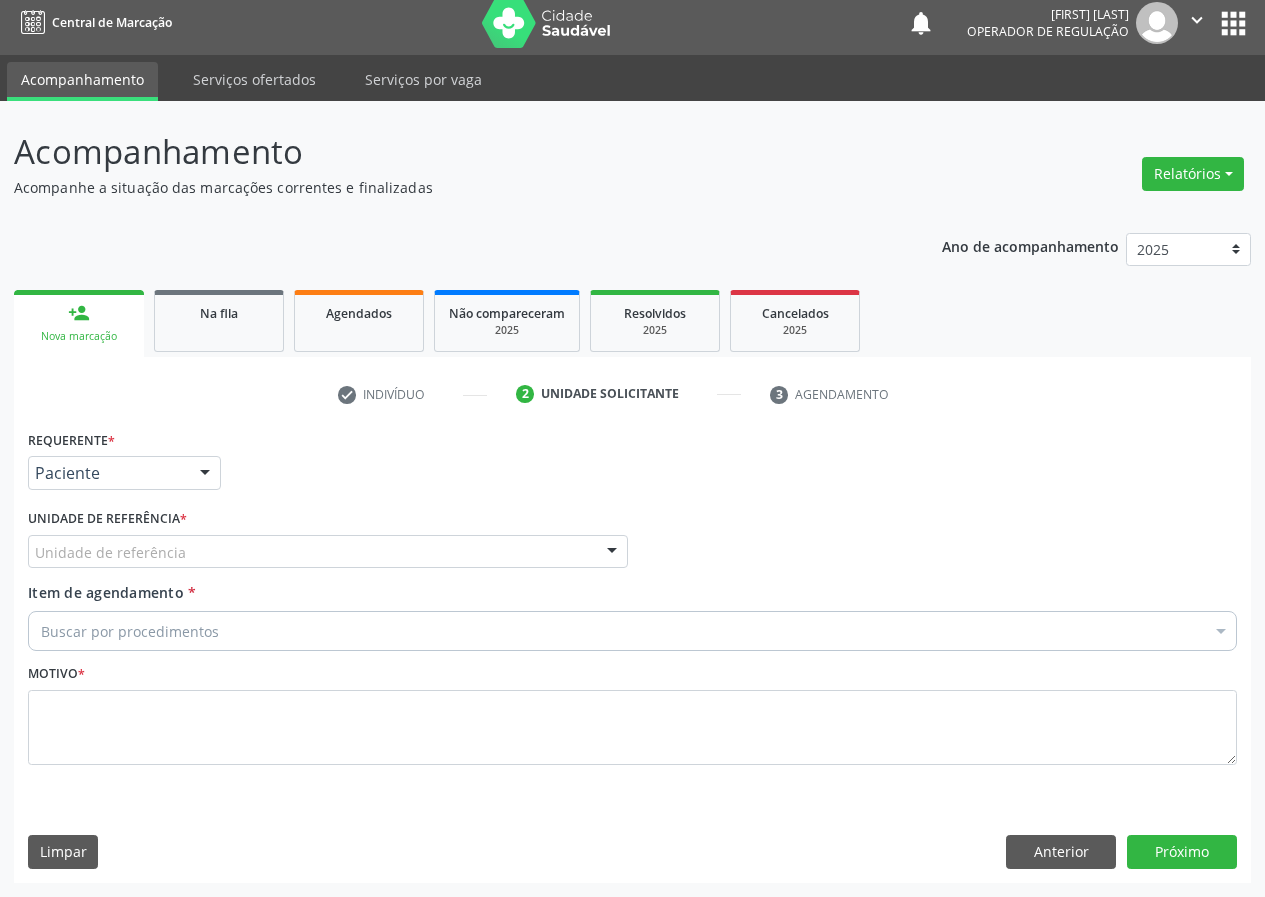 drag, startPoint x: 608, startPoint y: 554, endPoint x: 547, endPoint y: 570, distance: 63.06346 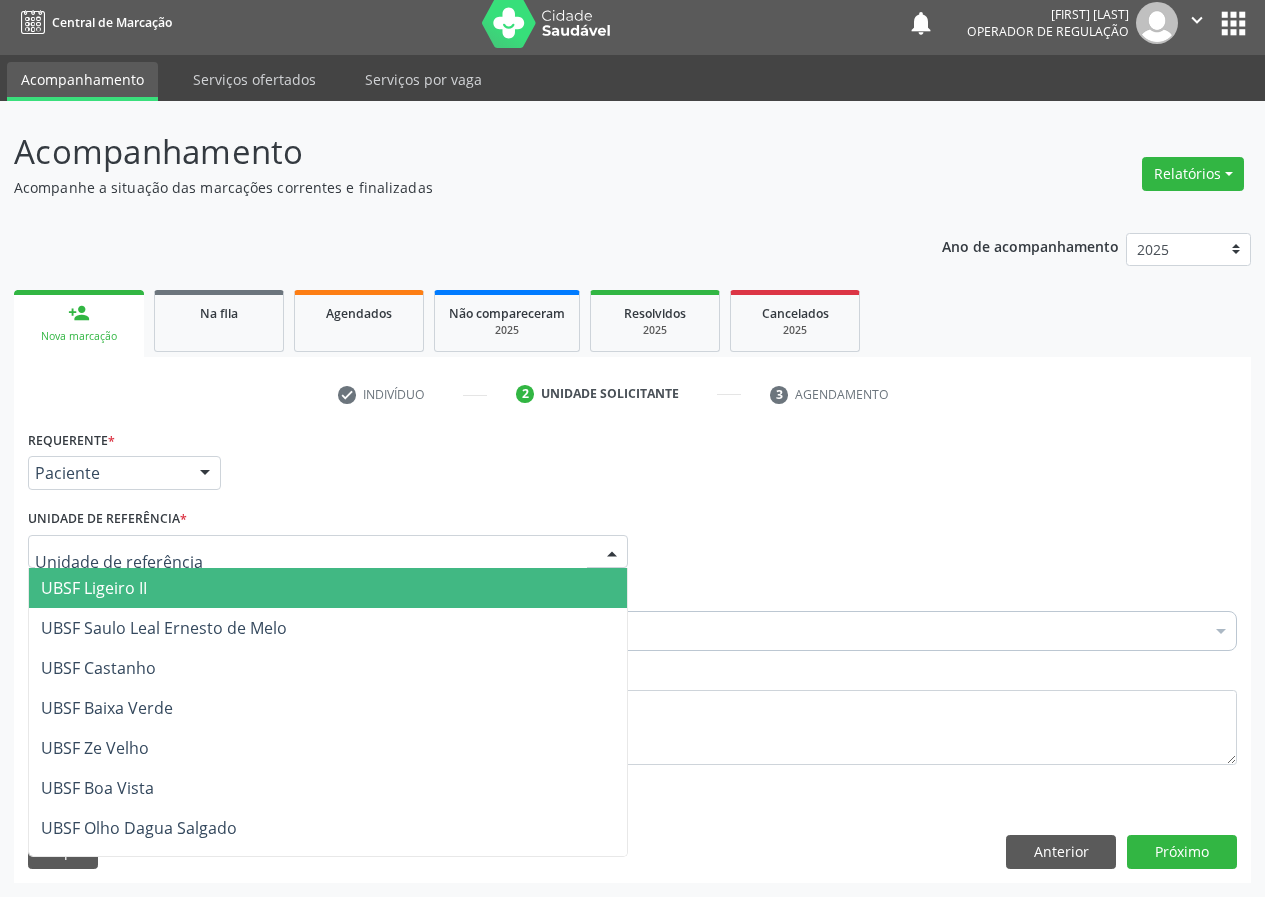 drag, startPoint x: 139, startPoint y: 588, endPoint x: 16, endPoint y: 624, distance: 128.16005 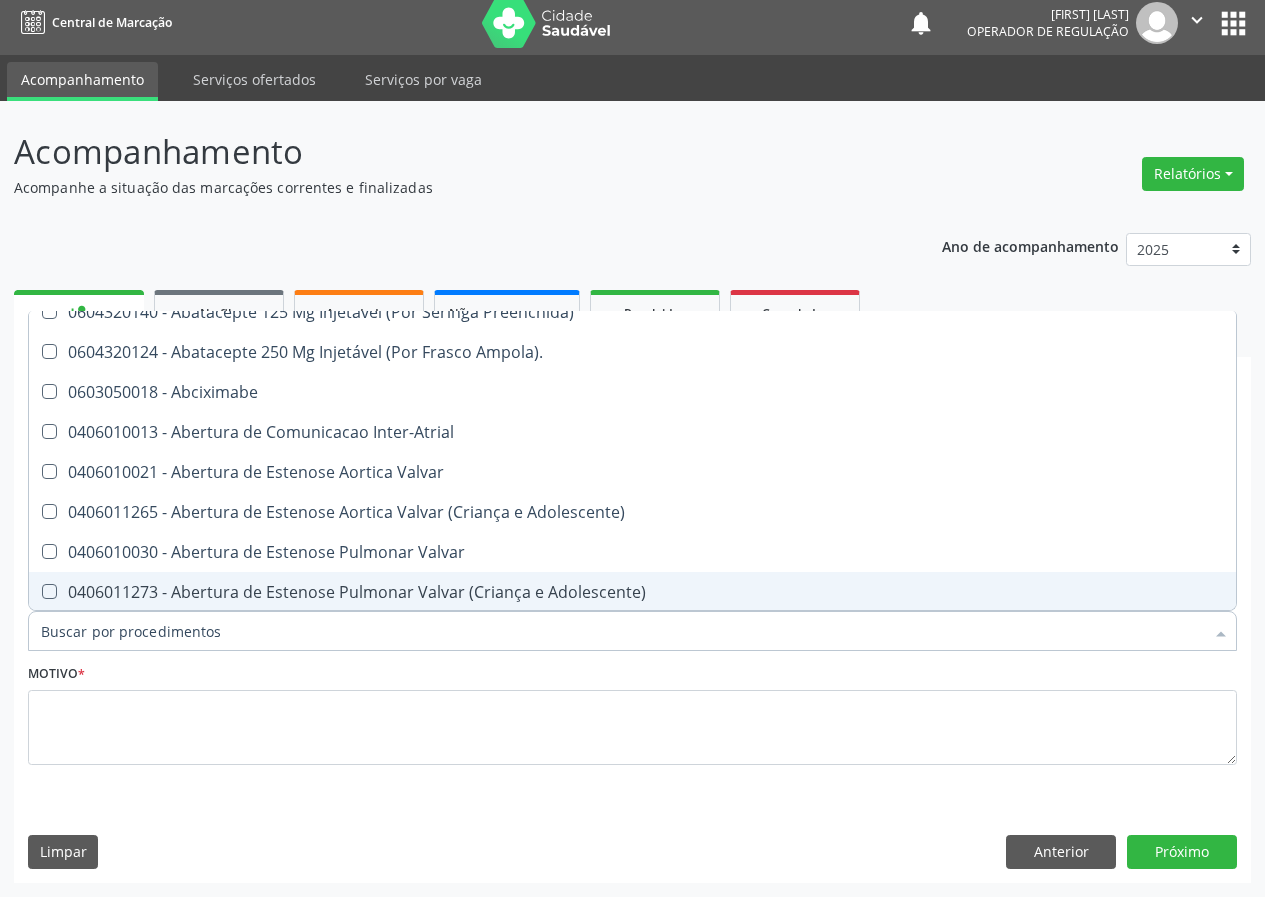 scroll, scrollTop: 200, scrollLeft: 0, axis: vertical 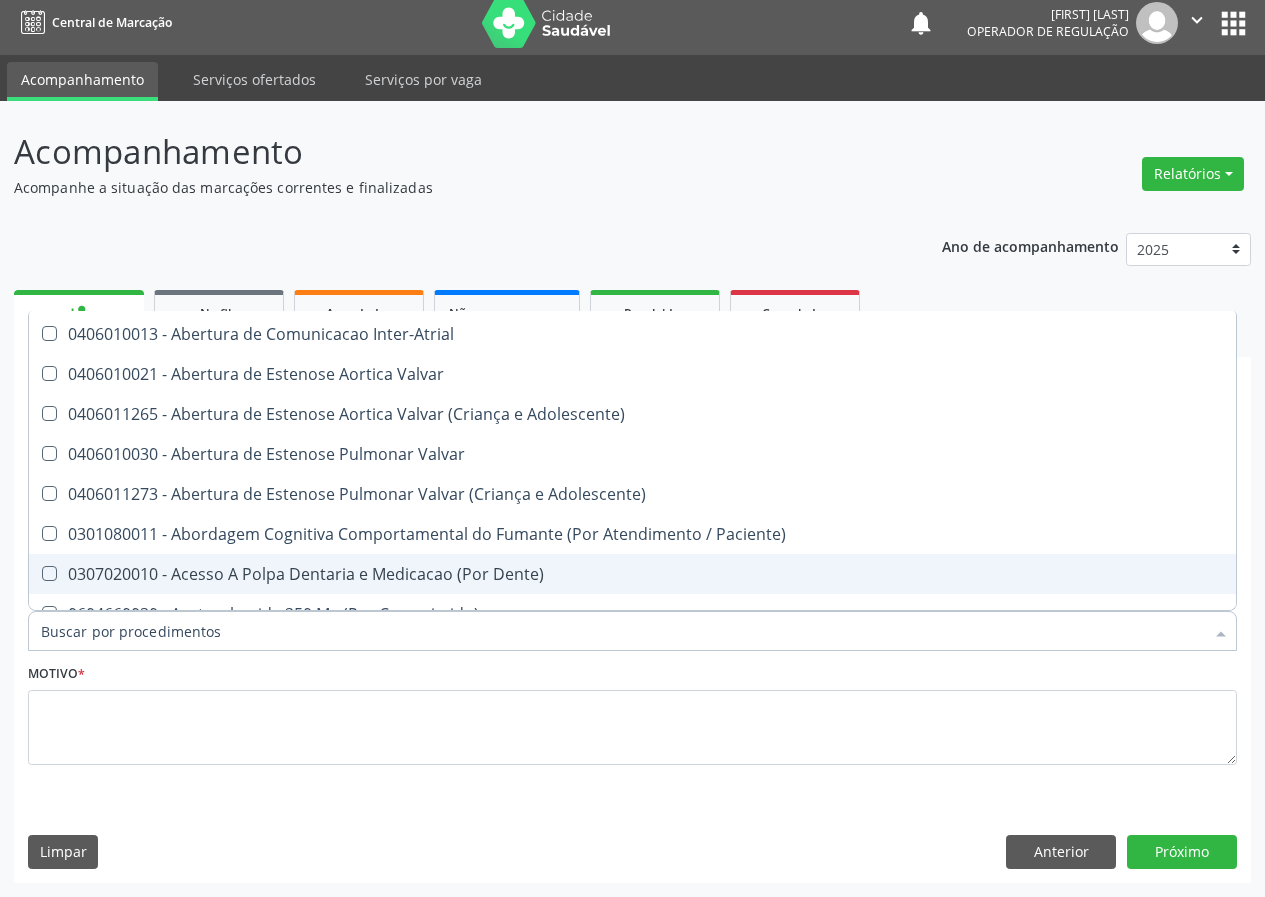 click on "Item de agendamento
*" at bounding box center (622, 631) 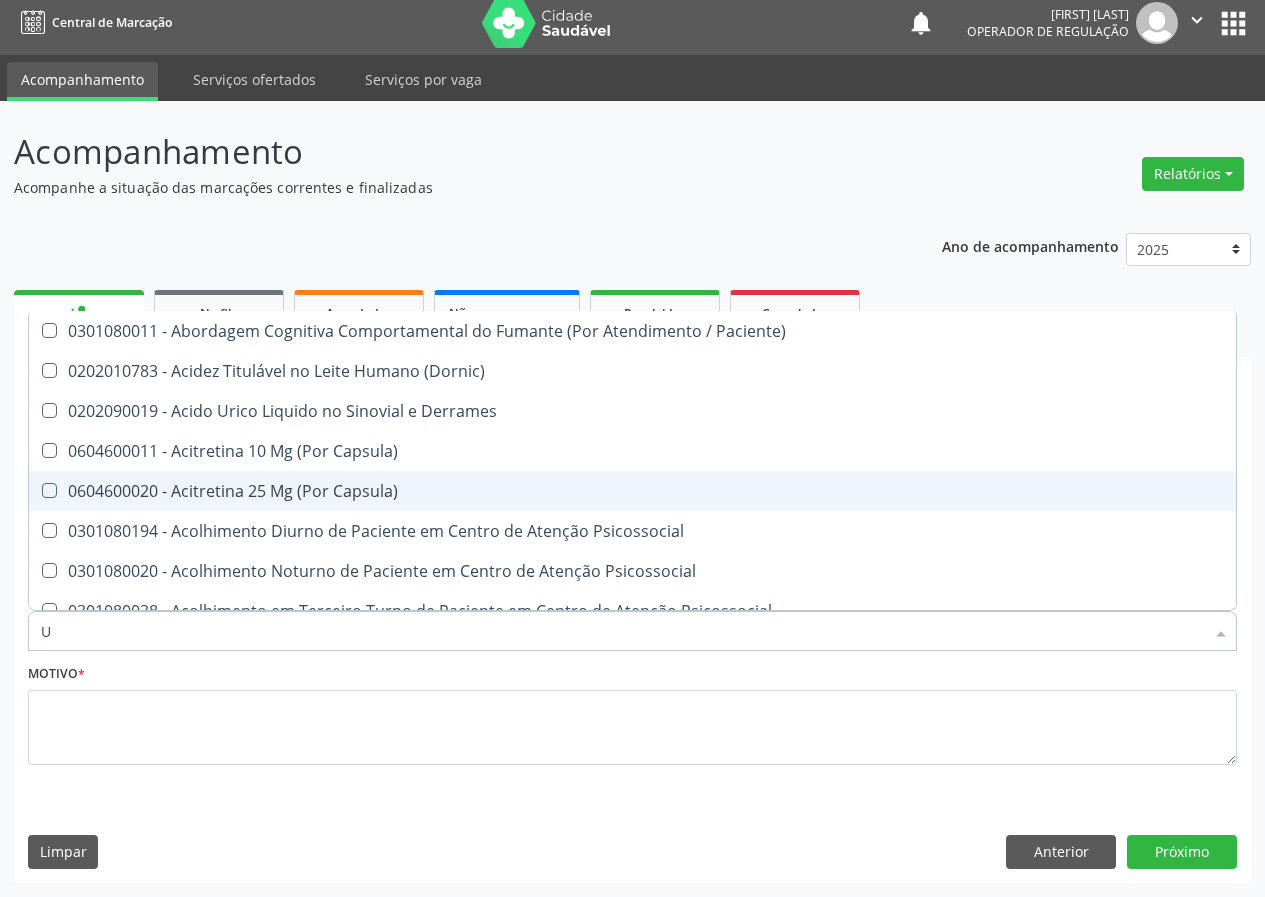 scroll, scrollTop: 117, scrollLeft: 0, axis: vertical 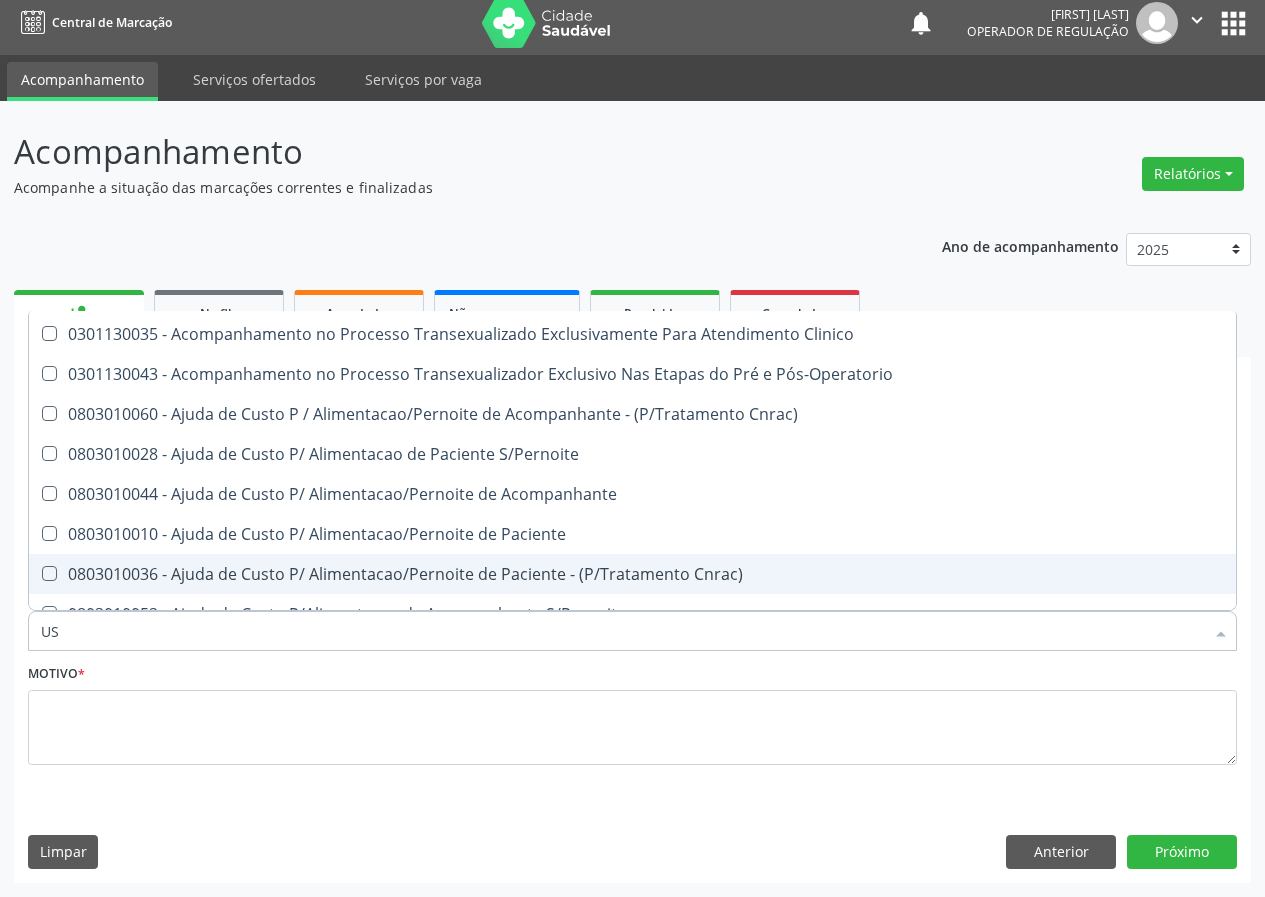 type on "USG" 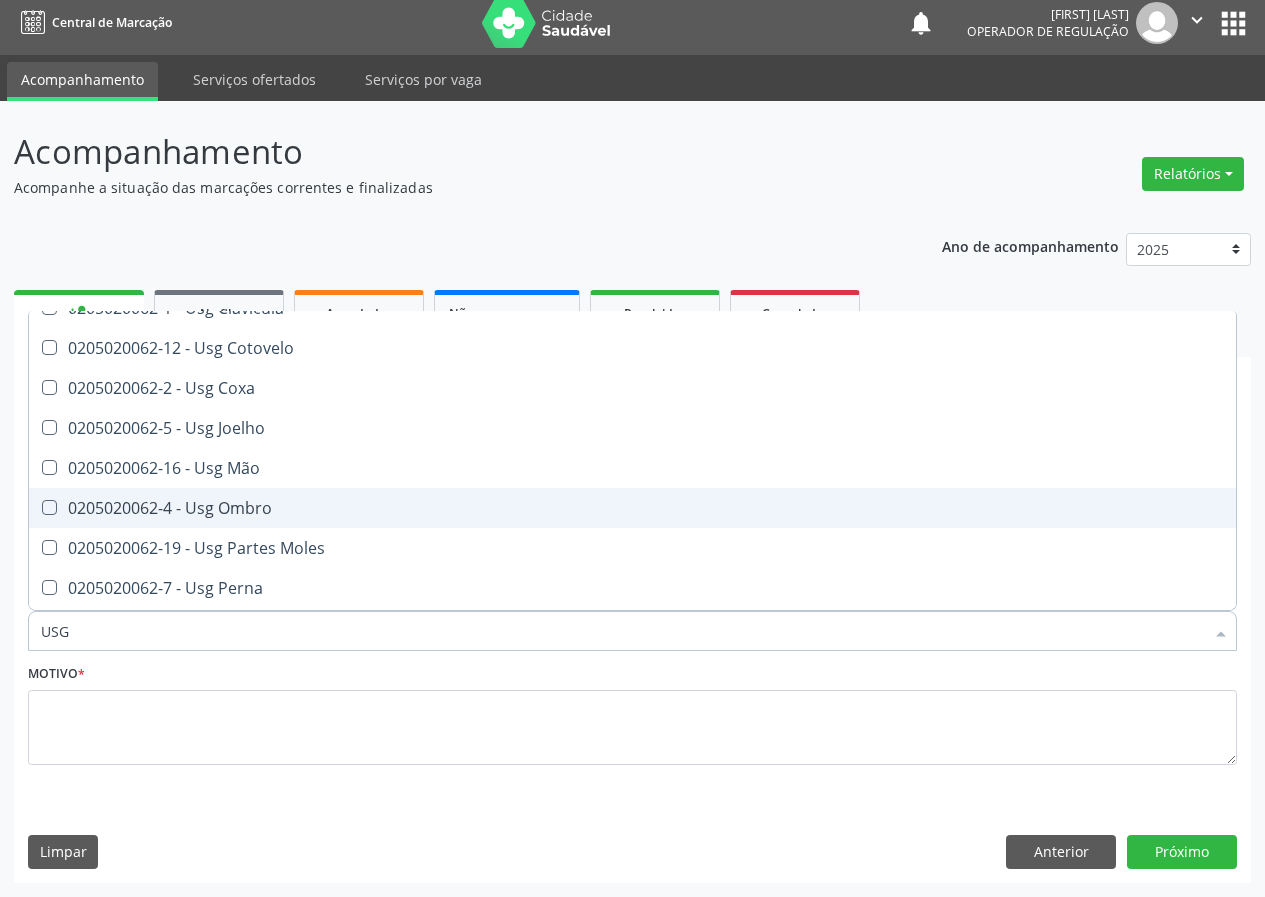 scroll, scrollTop: 217, scrollLeft: 0, axis: vertical 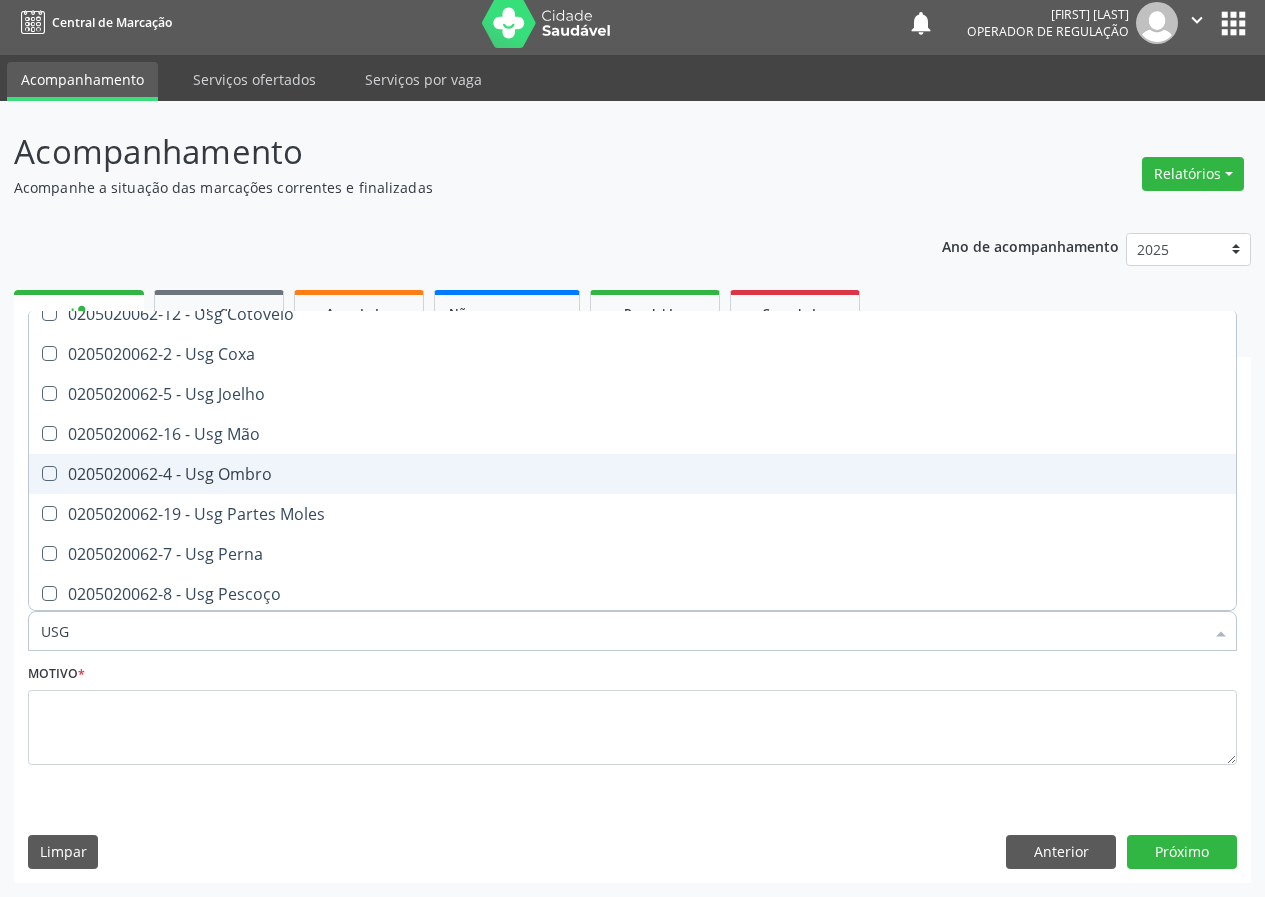 click on "0205020062-4 - Usg Ombro" at bounding box center [632, 474] 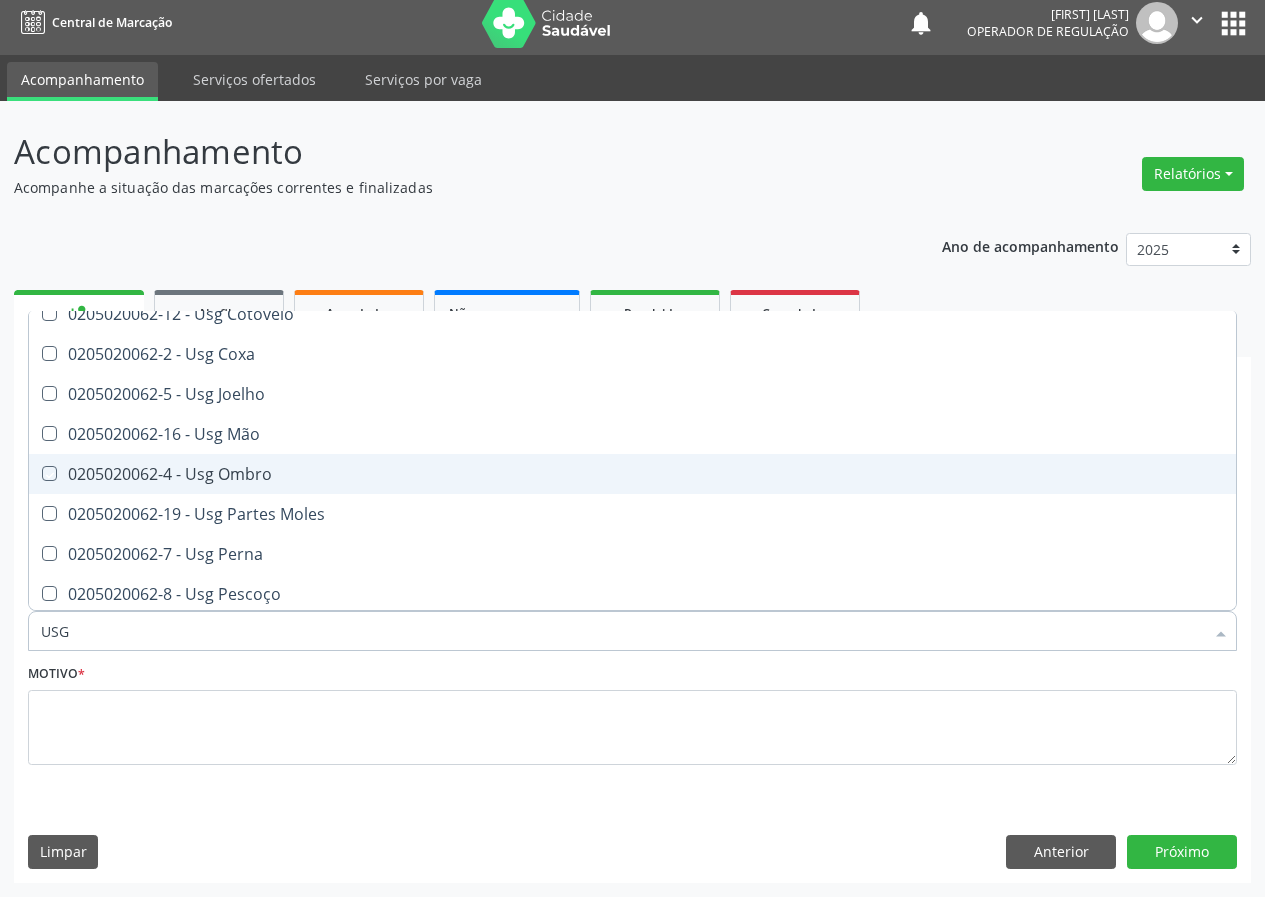 checkbox on "true" 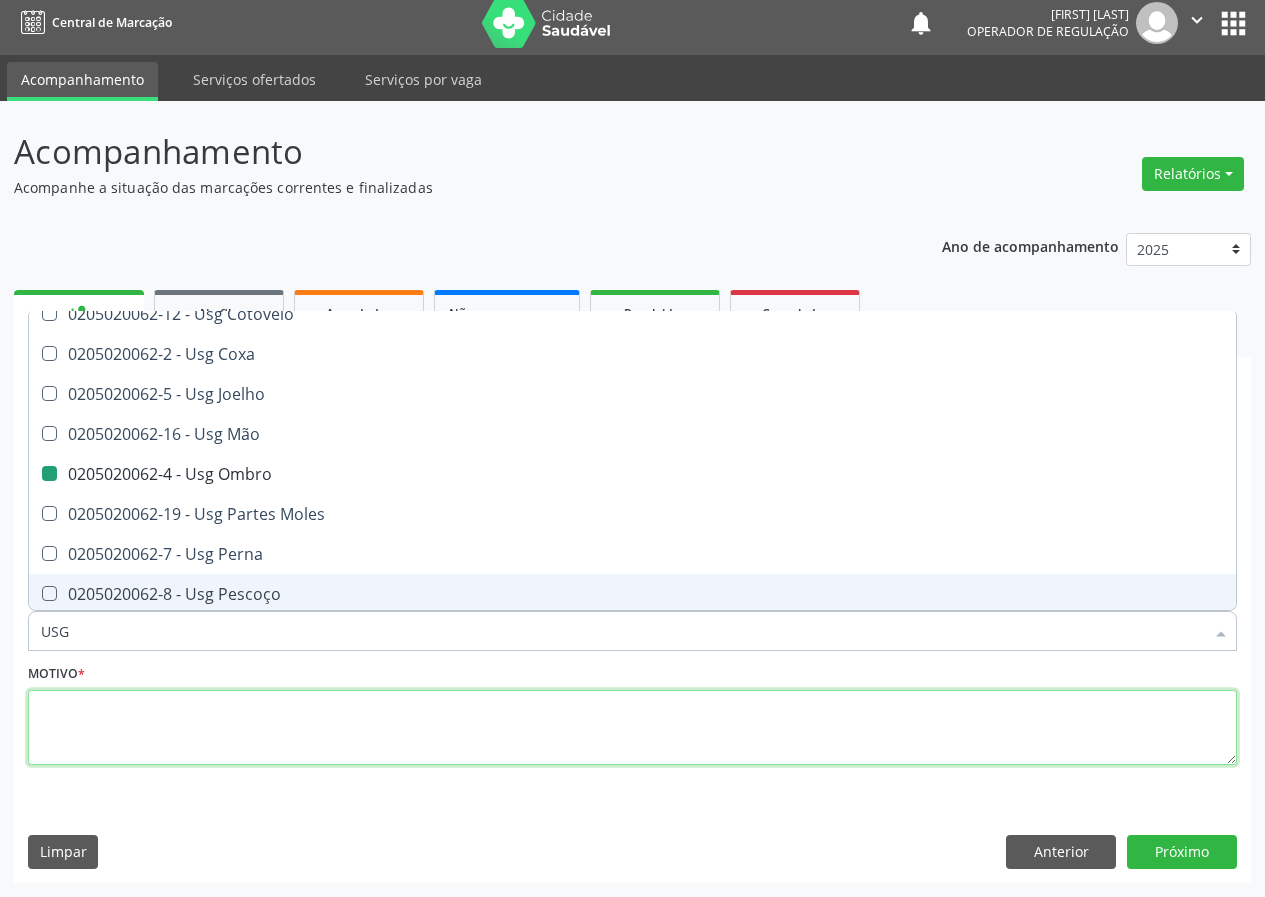 click at bounding box center (632, 728) 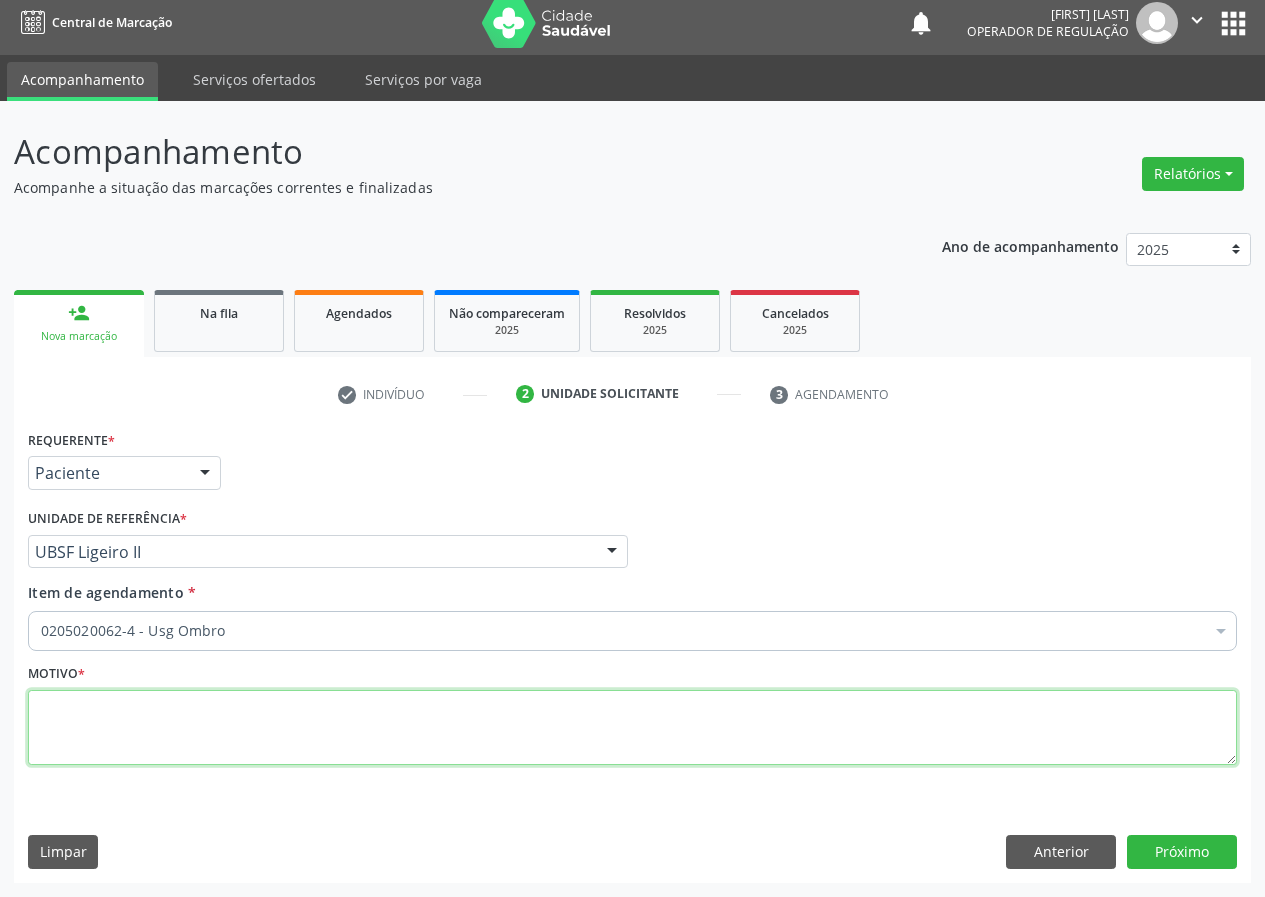 scroll, scrollTop: 0, scrollLeft: 0, axis: both 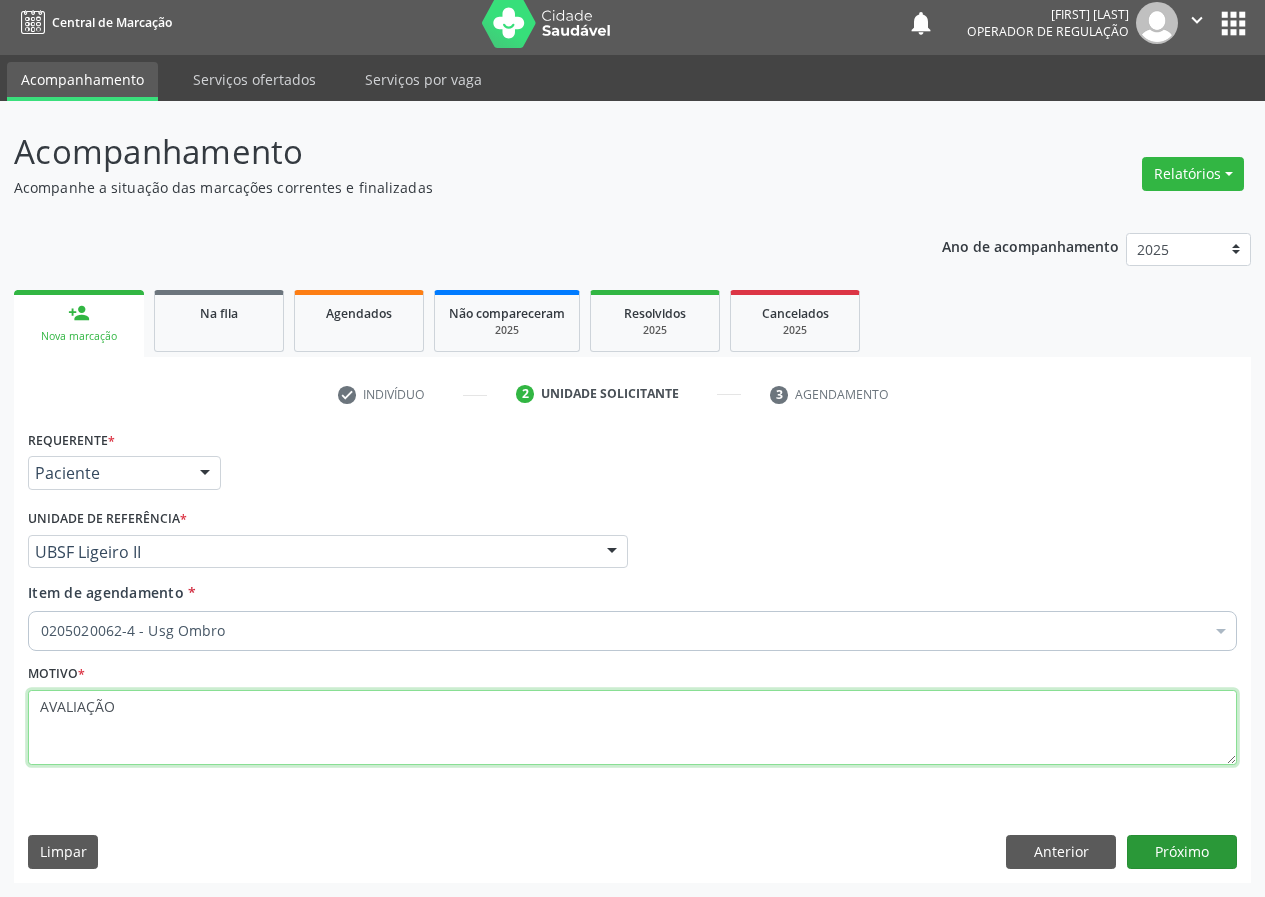 type on "AVALIAÇÃO" 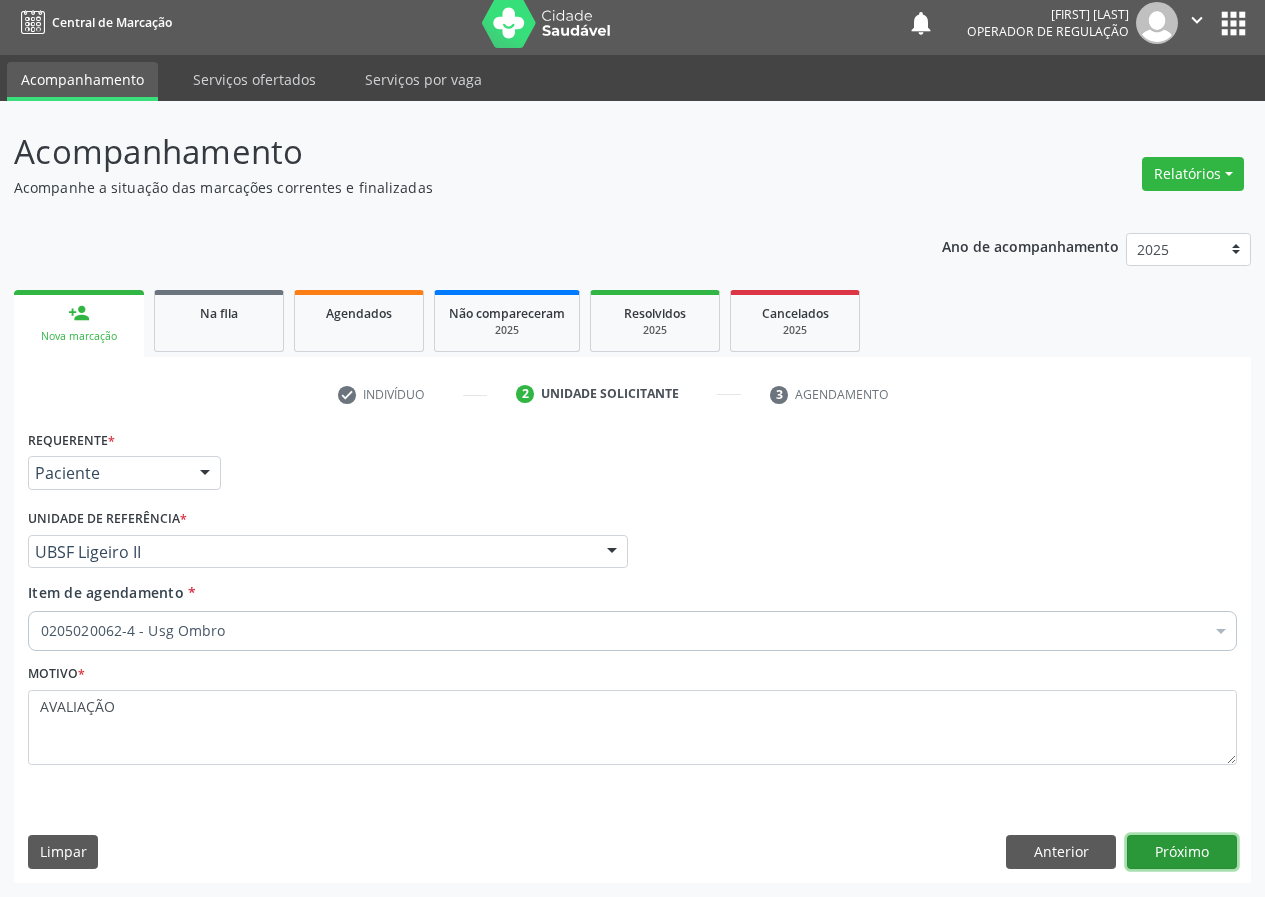 drag, startPoint x: 1176, startPoint y: 852, endPoint x: 1127, endPoint y: 840, distance: 50.447994 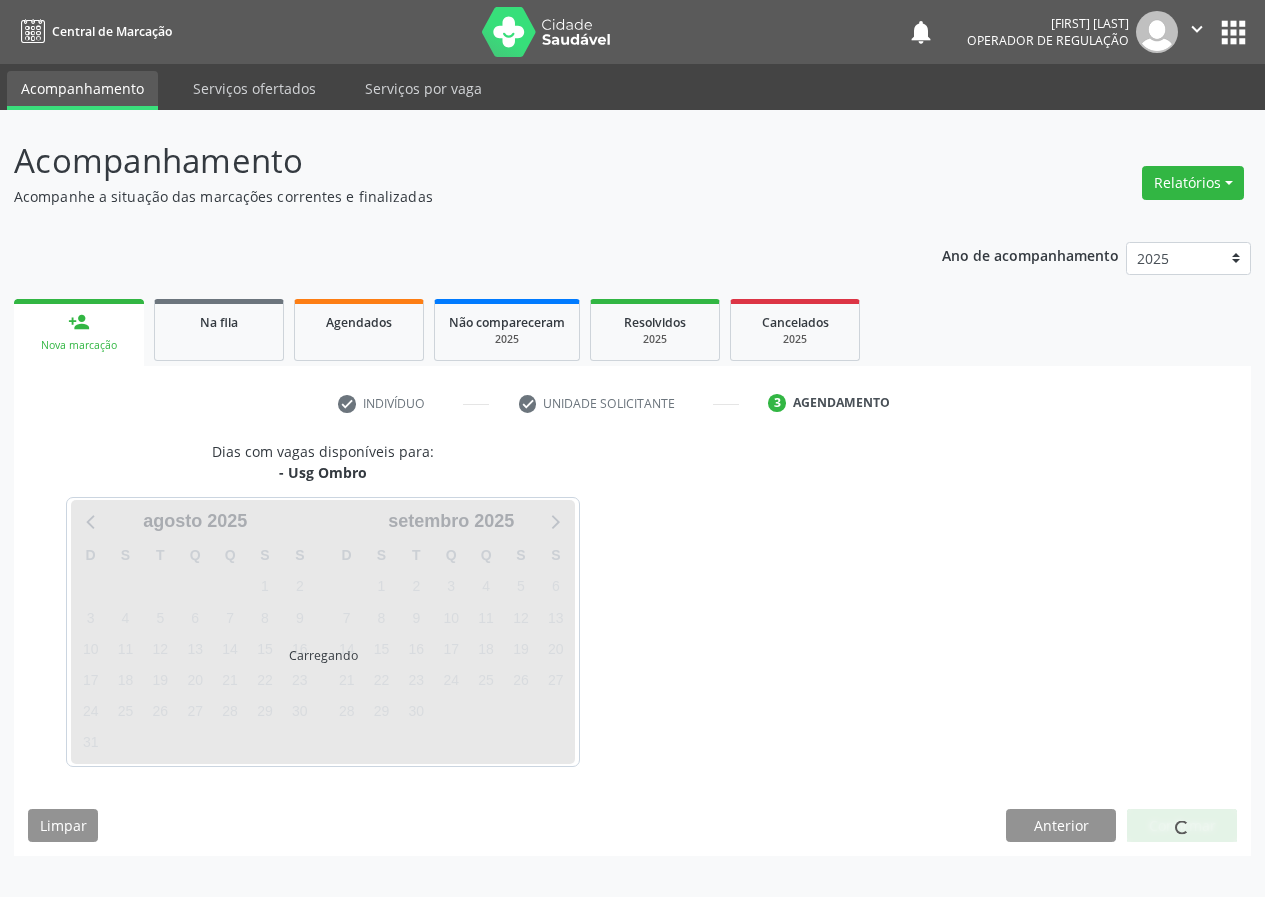 scroll, scrollTop: 0, scrollLeft: 0, axis: both 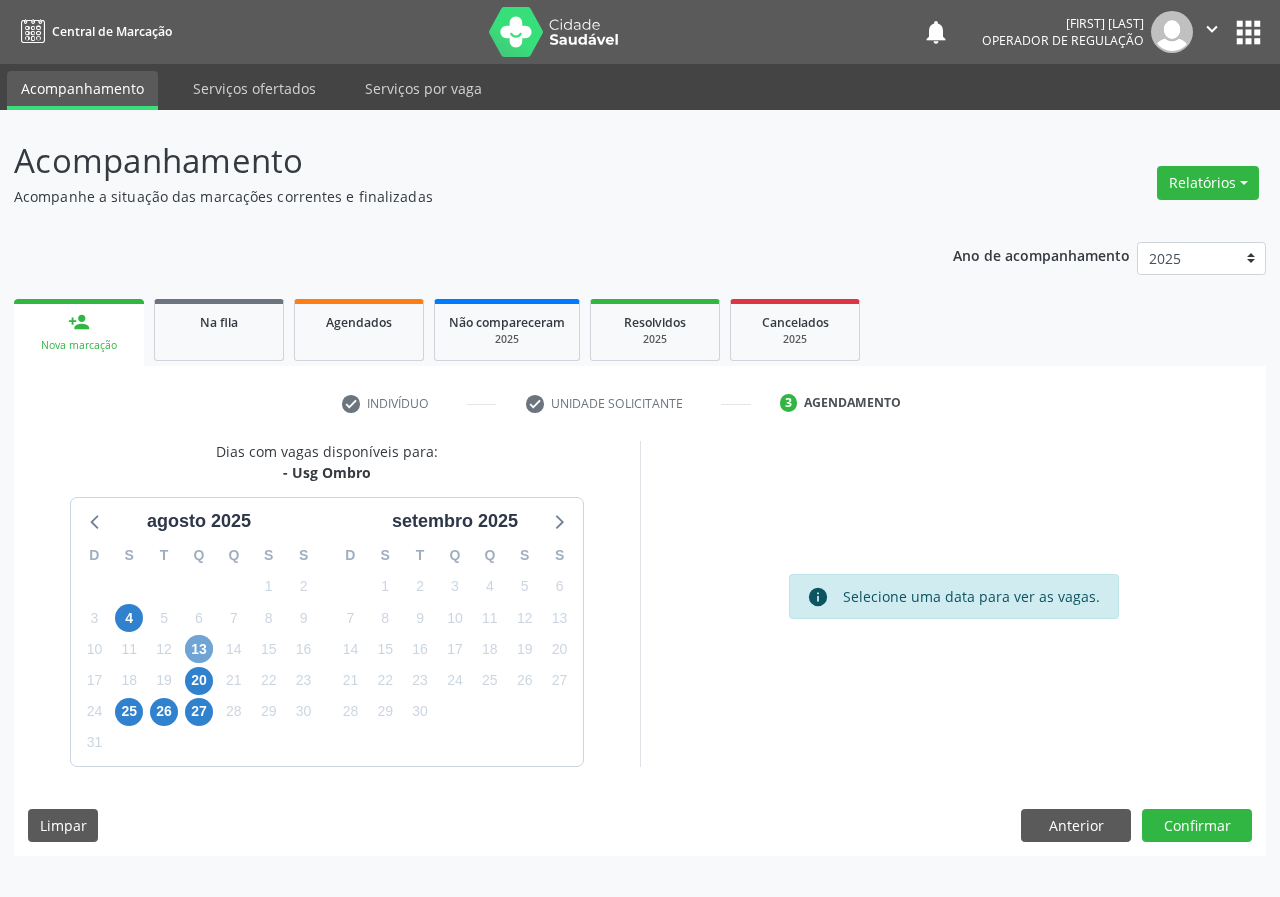 click on "13" at bounding box center [199, 649] 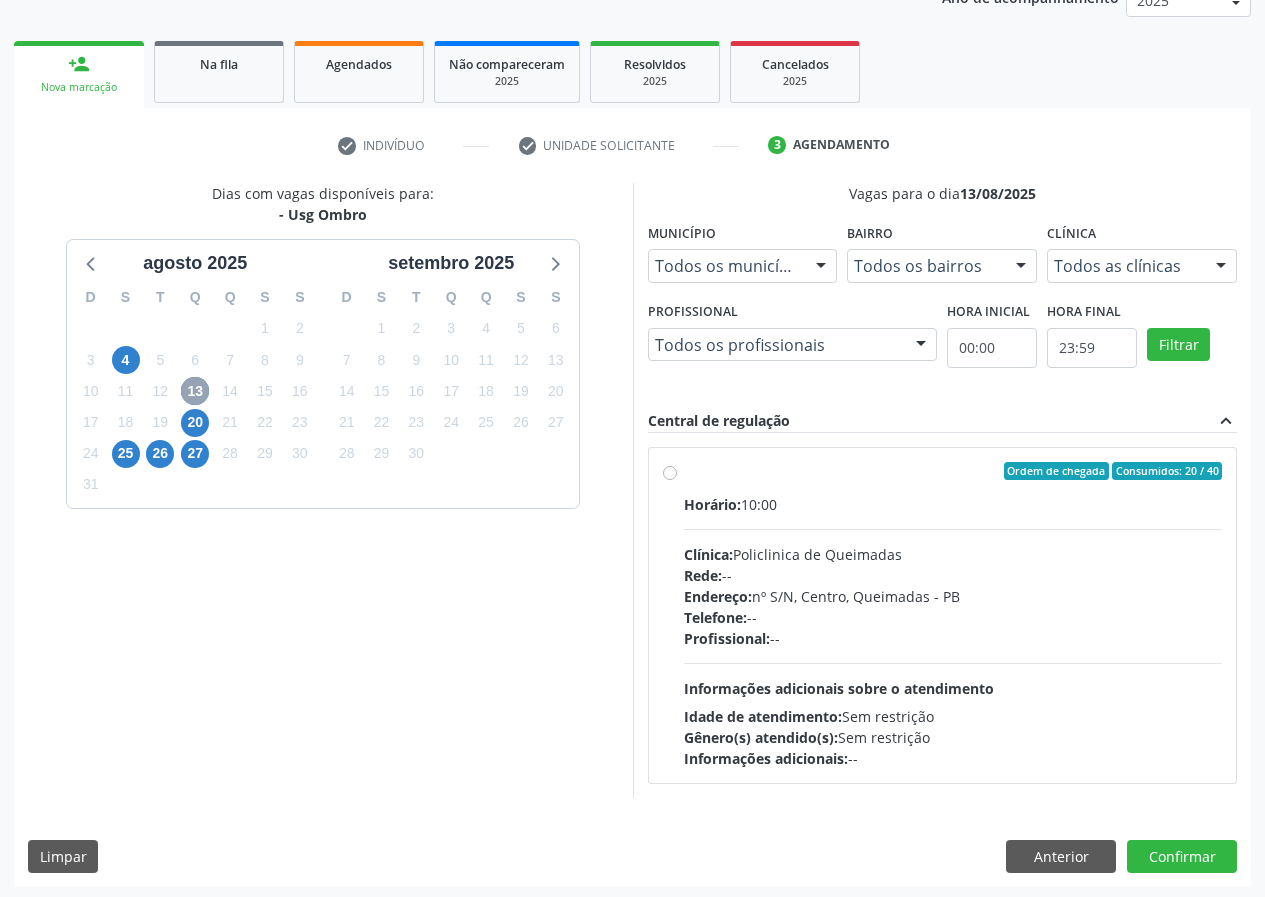 scroll, scrollTop: 262, scrollLeft: 0, axis: vertical 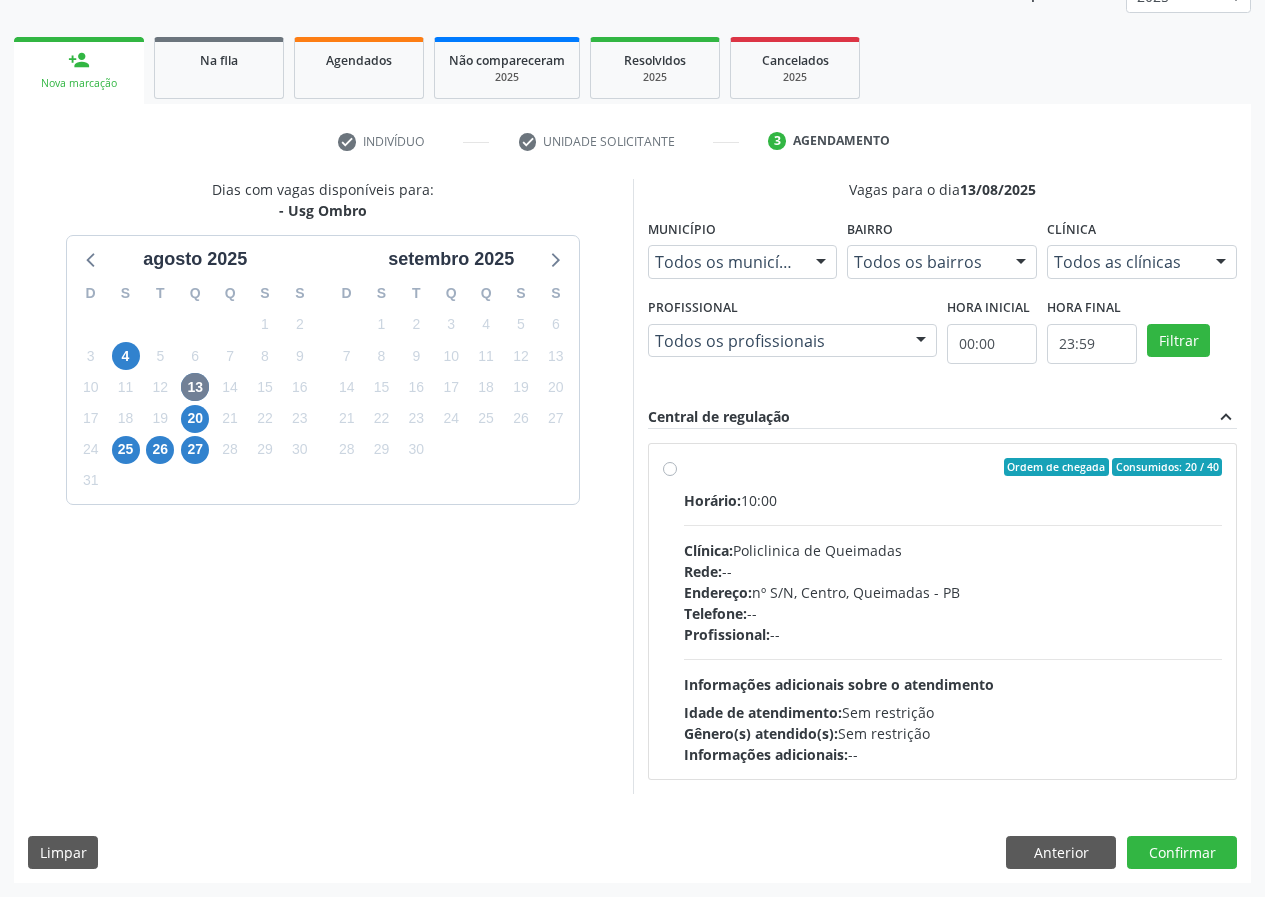 click on "Ordem de chegada
Consumidos: 20 / 40
Horário:   10:00
Clínica:  Policlinica de Queimadas
Rede:
--
Endereço:   nº S/N, Centro, Queimadas - PB
Telefone:   --
Profissional:
--
Informações adicionais sobre o atendimento
Idade de atendimento:
Sem restrição
Gênero(s) atendido(s):
Sem restrição
Informações adicionais:
--" at bounding box center [953, 611] 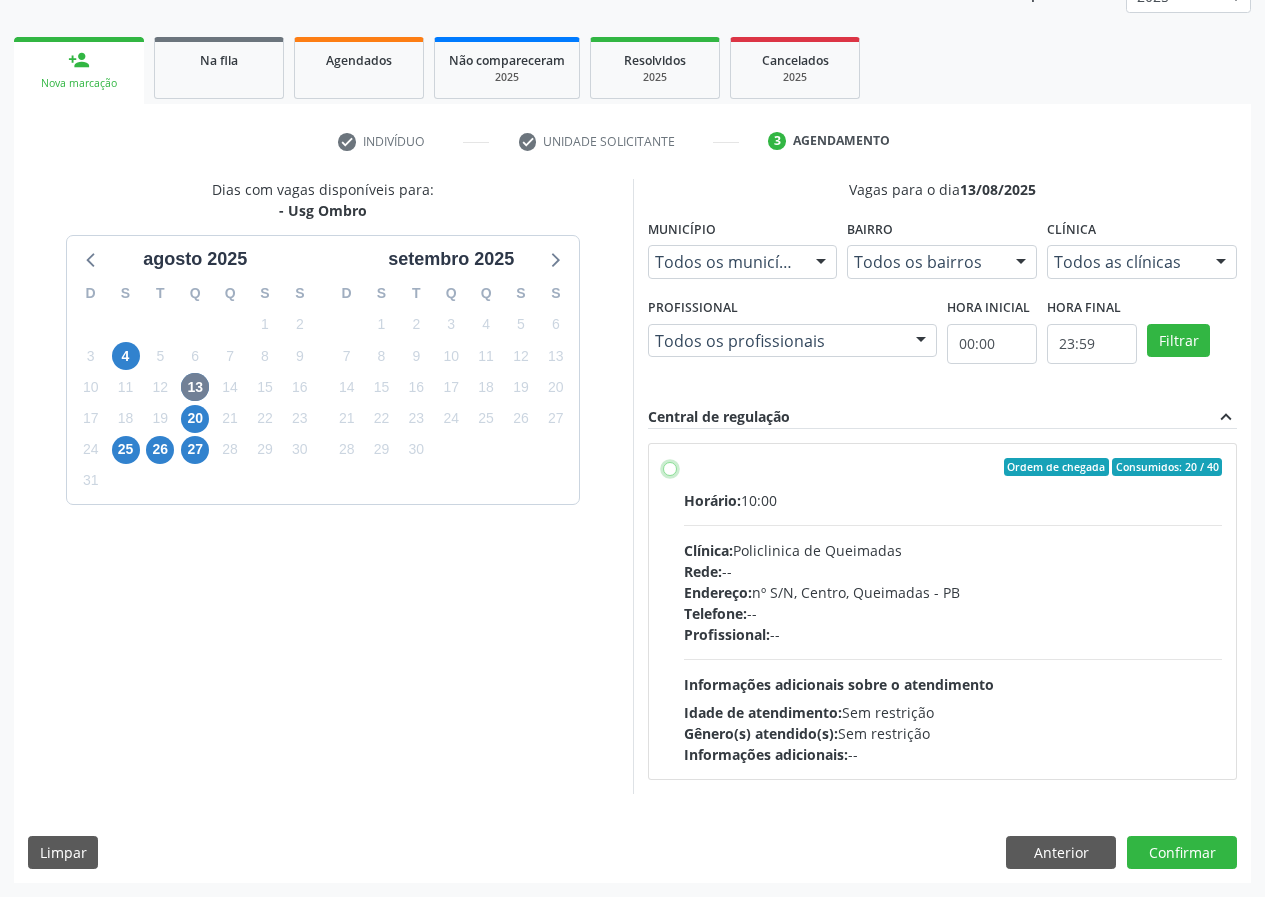 radio on "true" 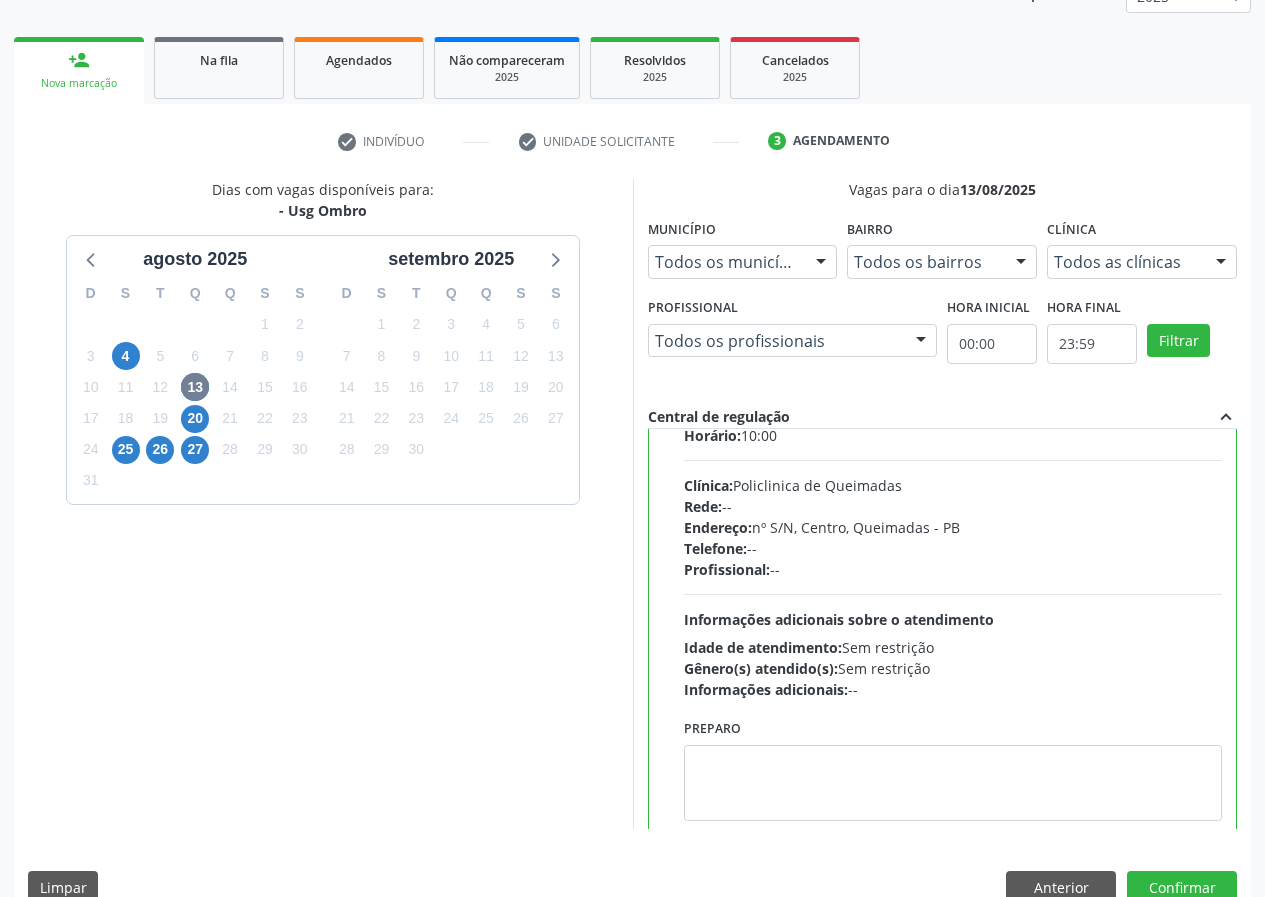 scroll, scrollTop: 99, scrollLeft: 0, axis: vertical 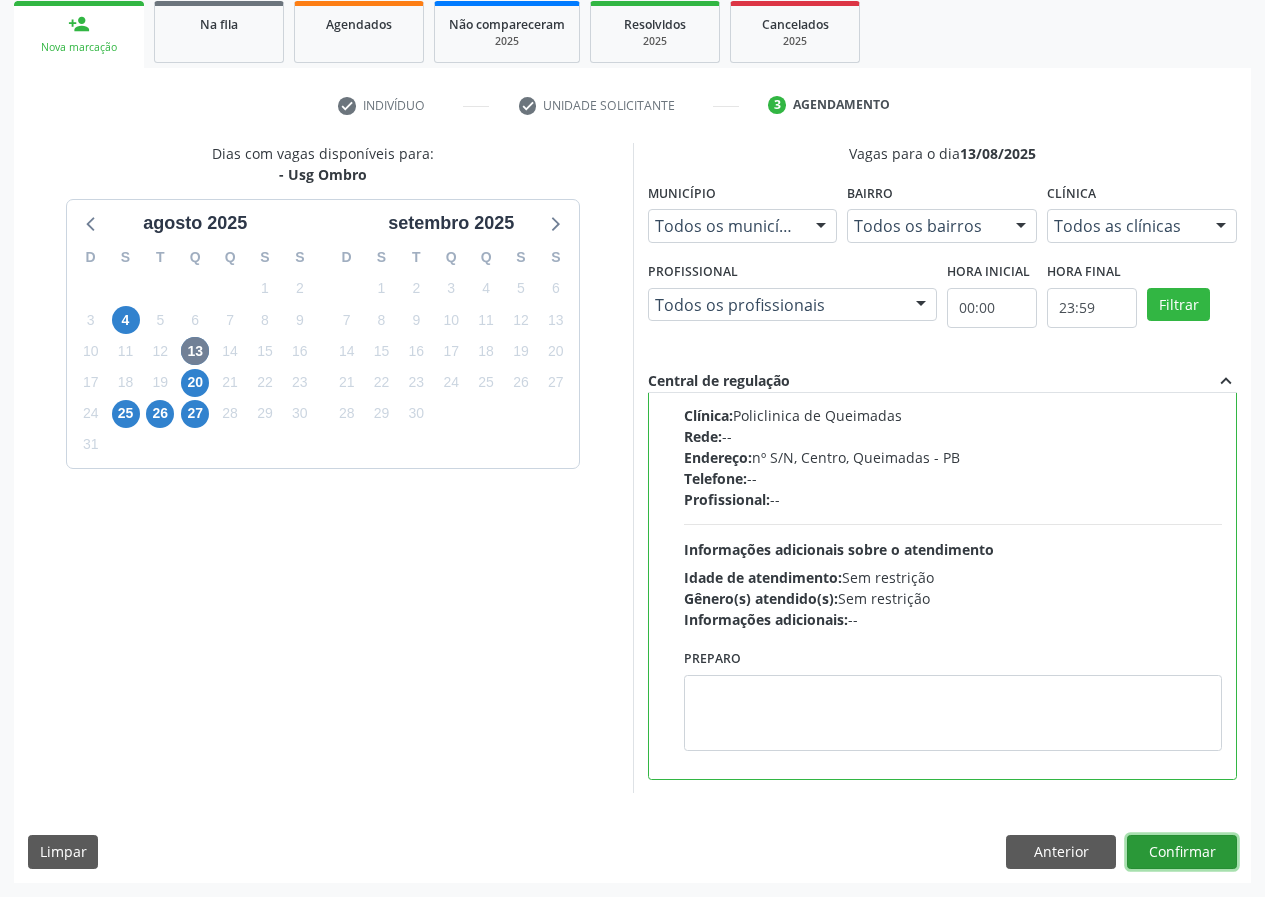 click on "Confirmar" at bounding box center (1182, 852) 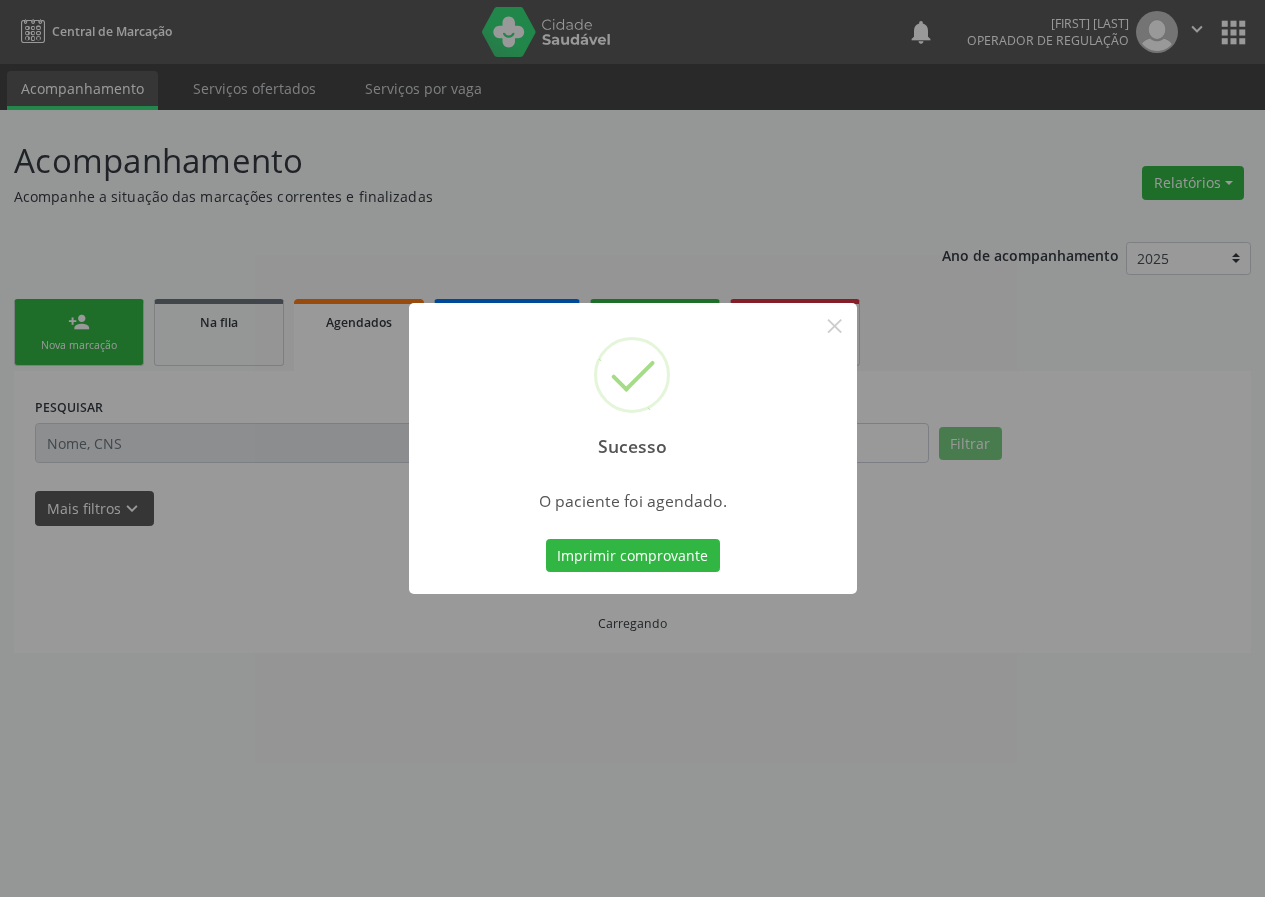 scroll, scrollTop: 0, scrollLeft: 0, axis: both 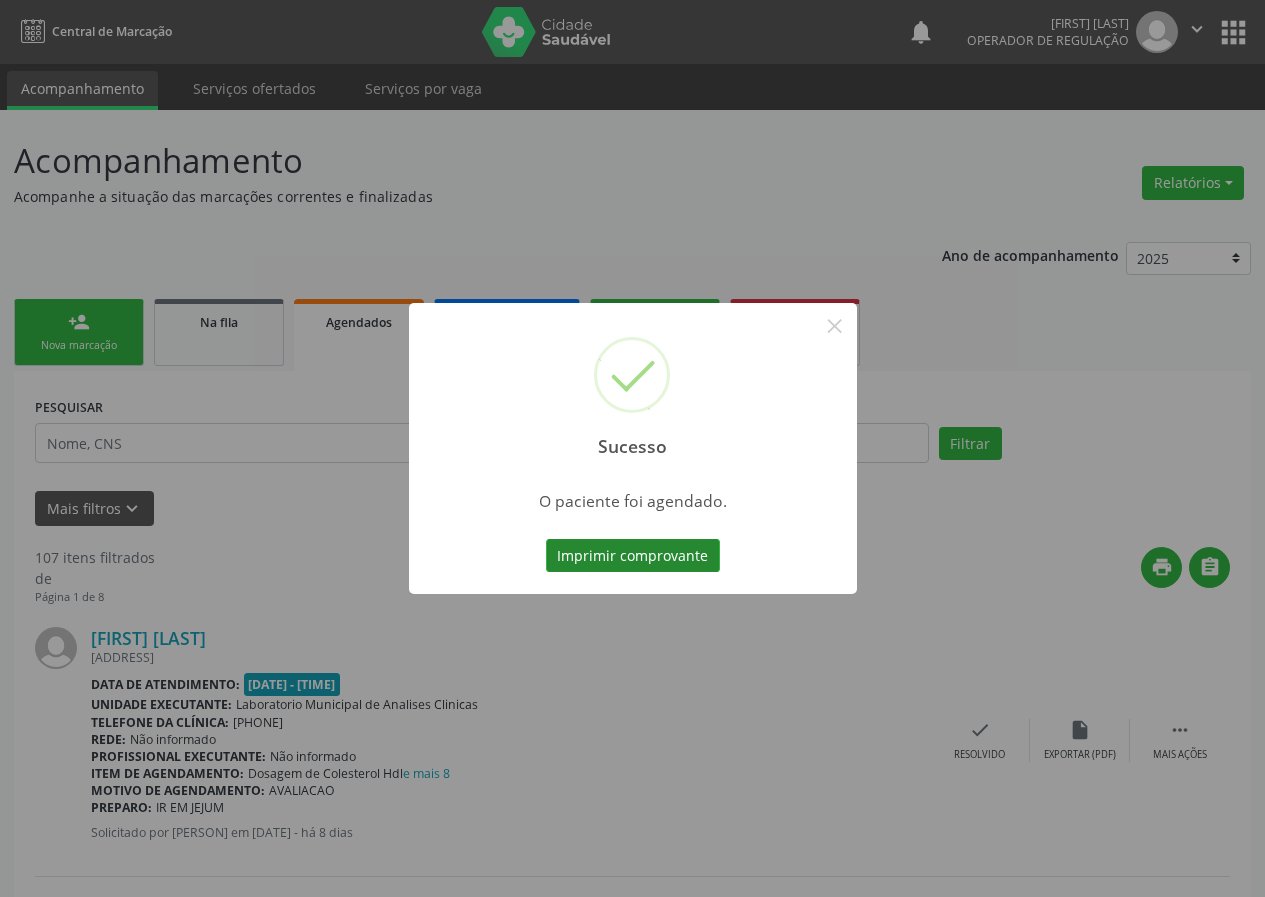 click on "Imprimir comprovante" at bounding box center (633, 556) 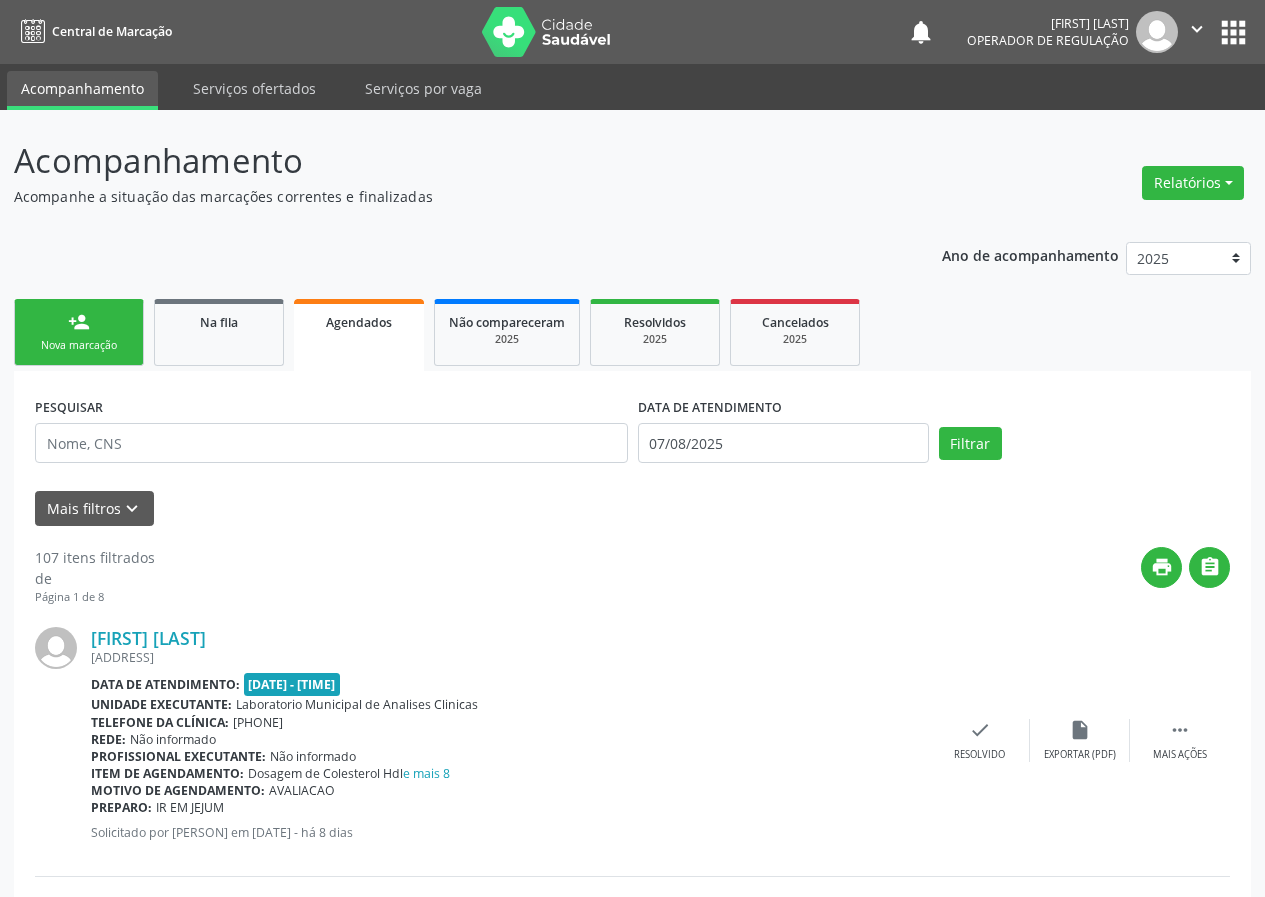 click on "person_add
Nova marcação" at bounding box center [79, 332] 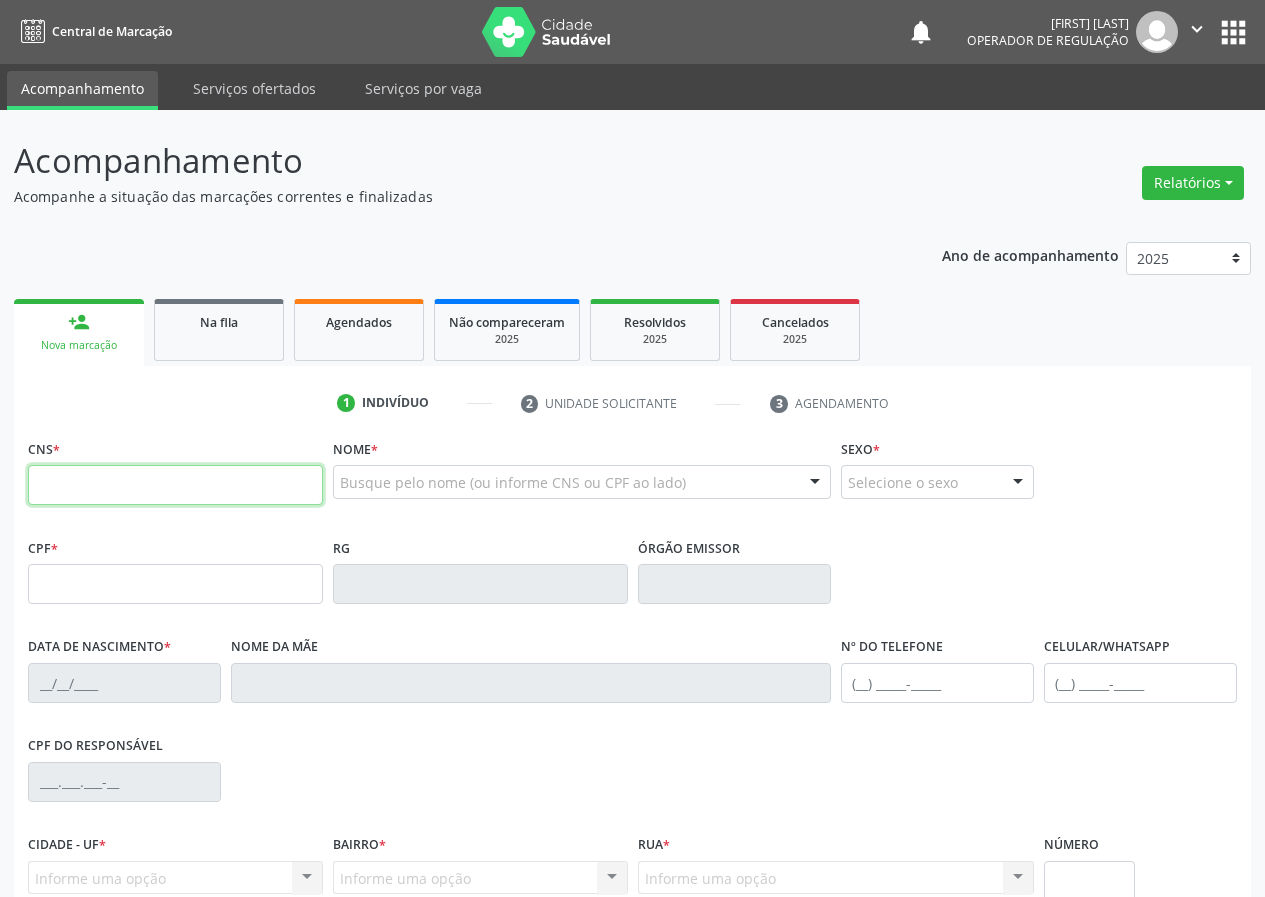 click at bounding box center [175, 485] 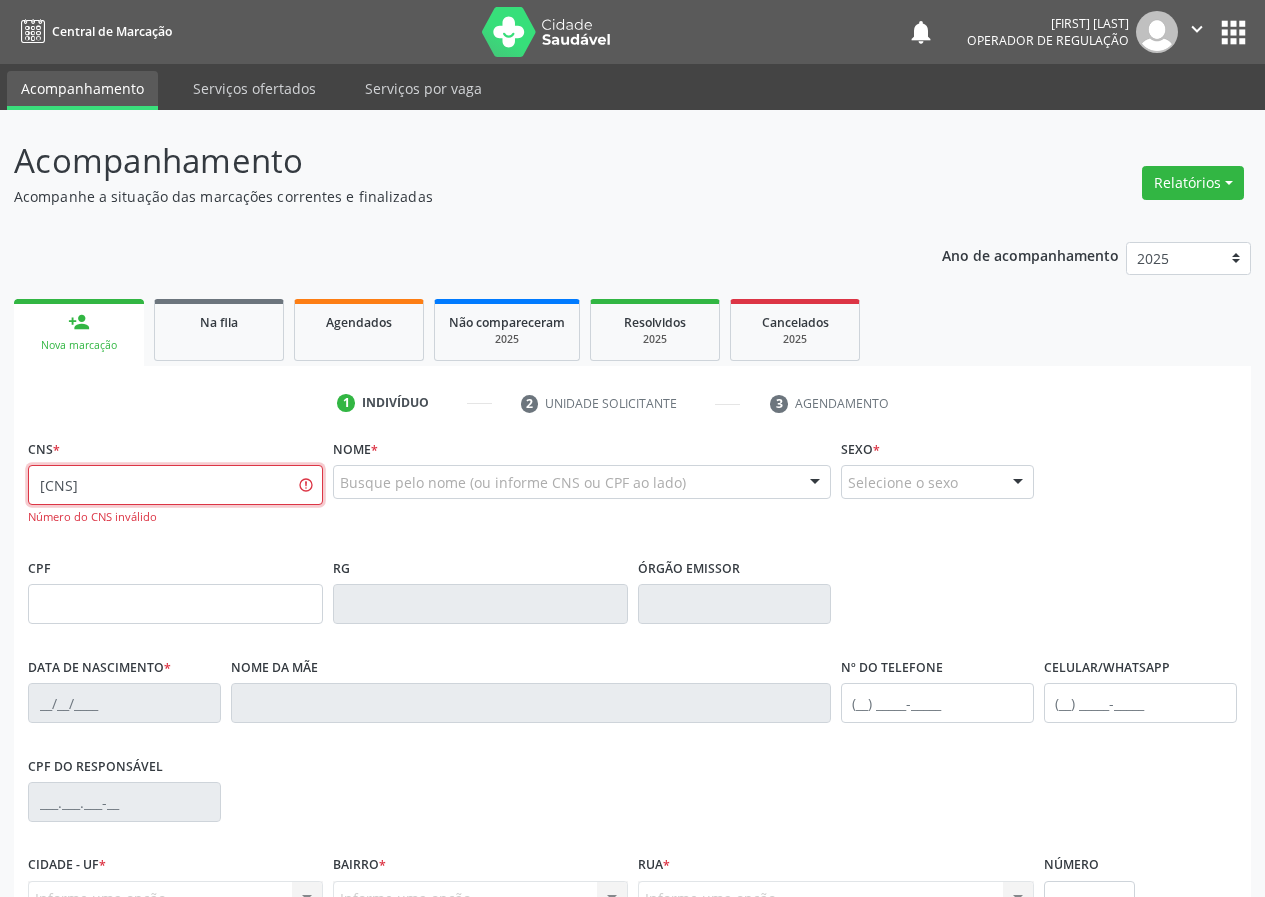 drag, startPoint x: 192, startPoint y: 474, endPoint x: 0, endPoint y: 477, distance: 192.02344 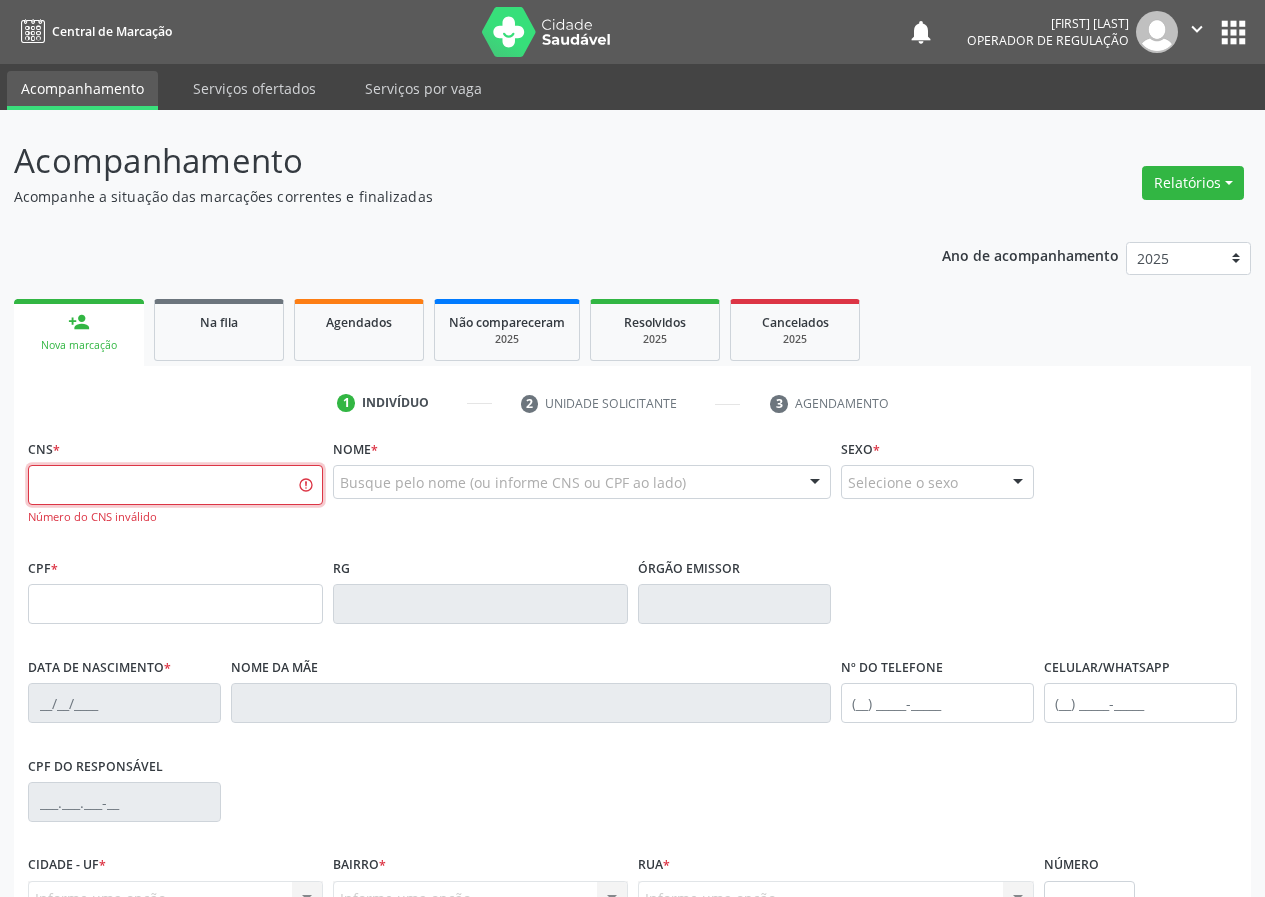 type 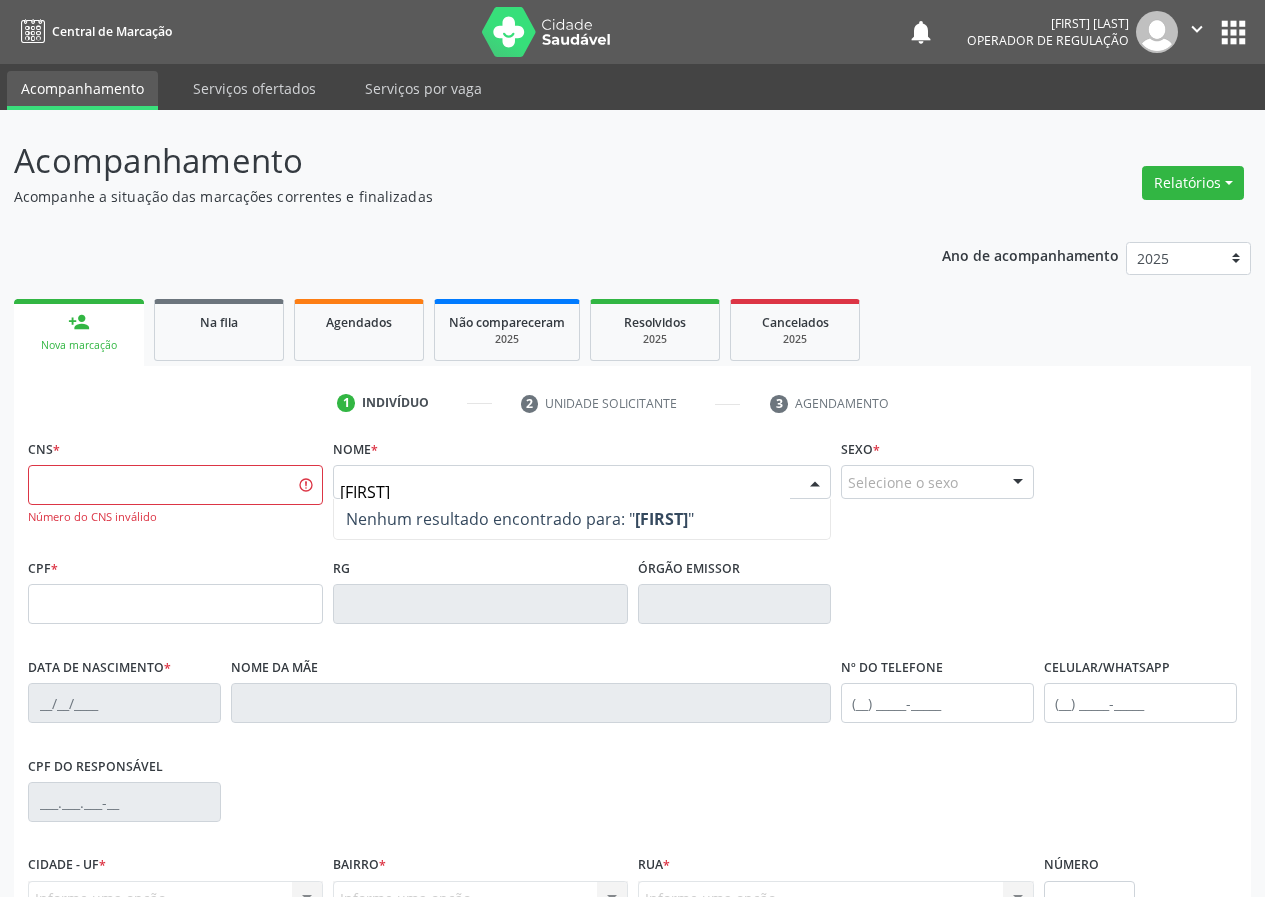 type on "ANA MARIA HERCULANO" 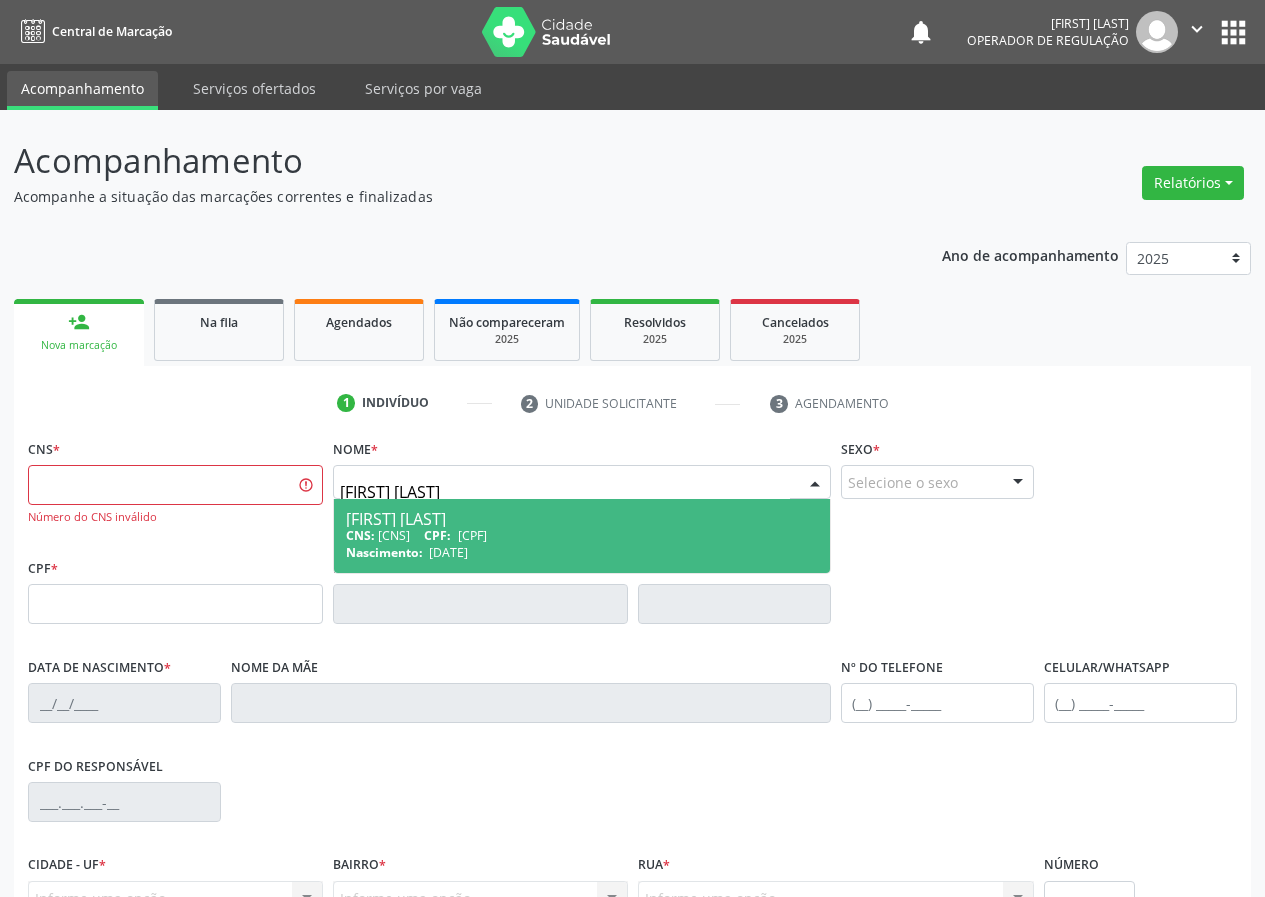 click on "CNS:
702 8091 8082 0062
CPF:
033.799.794-22" at bounding box center (582, 535) 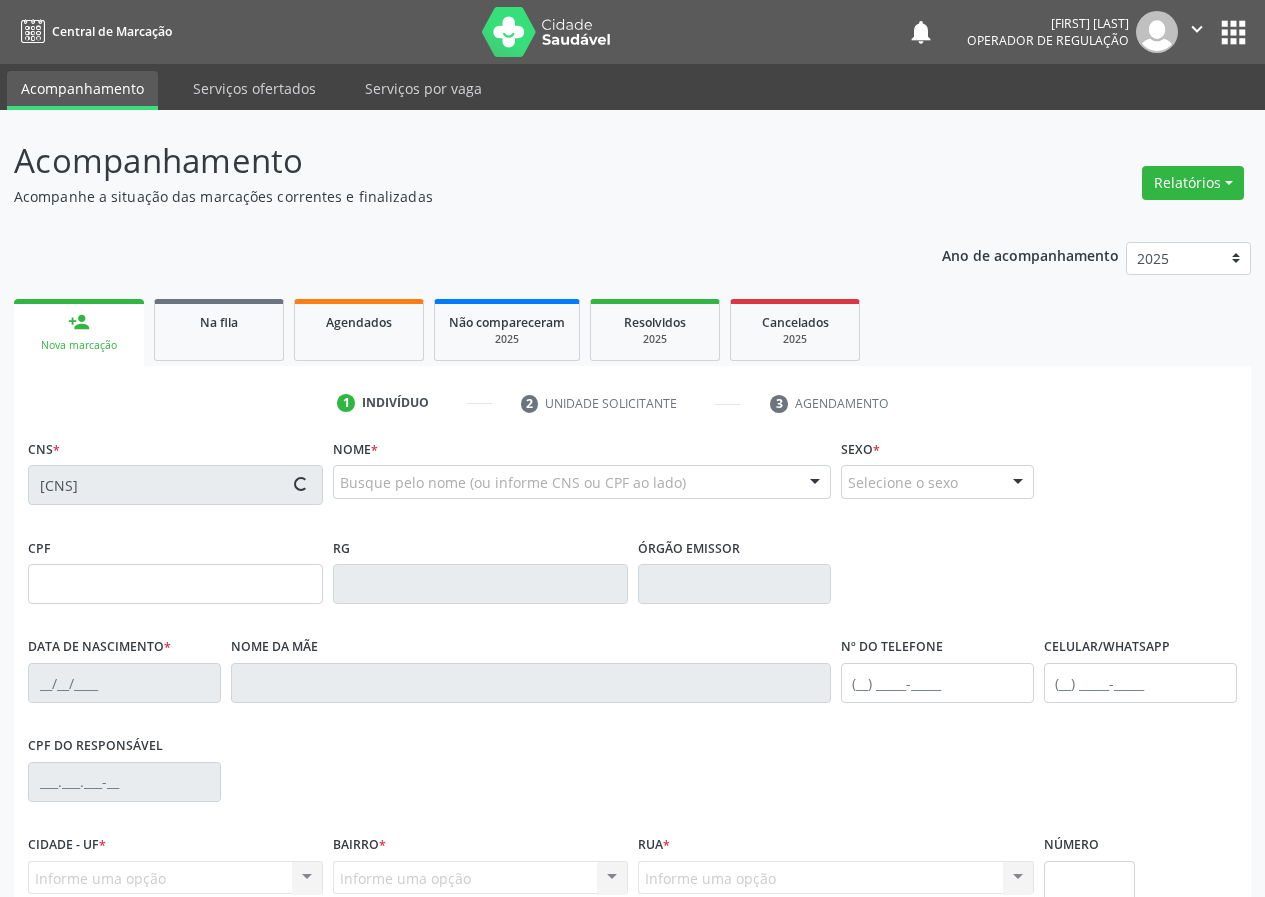 type on "033.799.794-22" 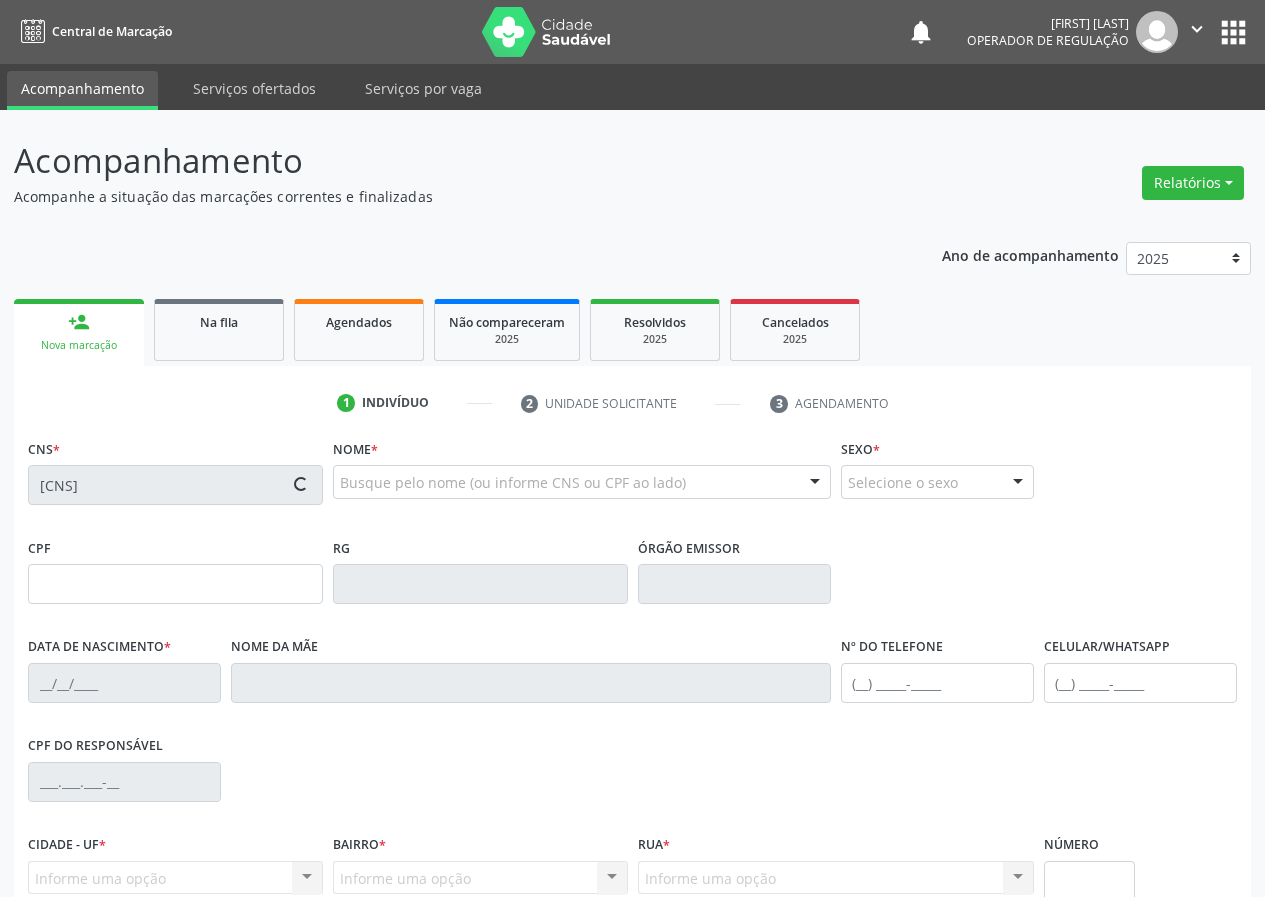 type on "14/09/1976" 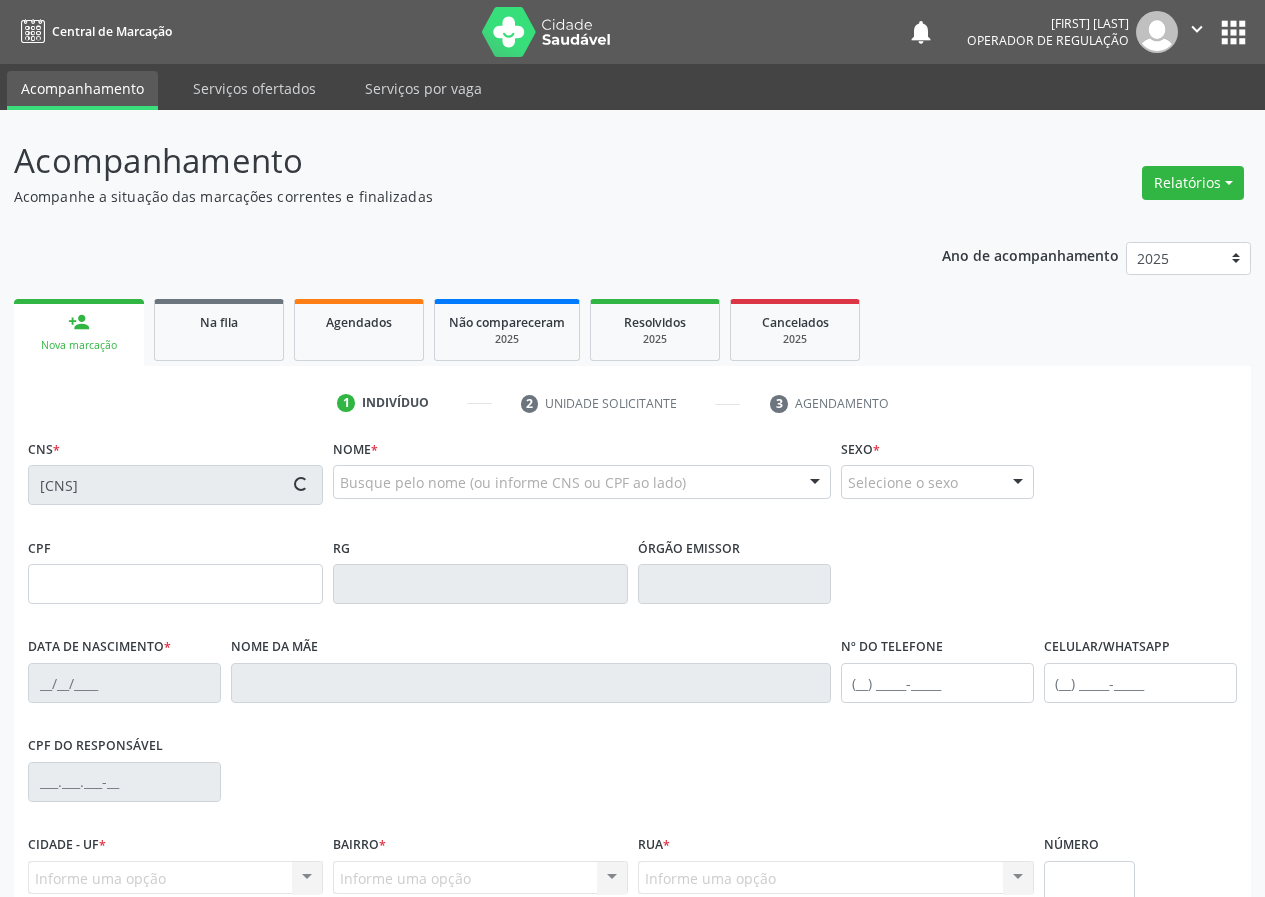 type on "Josefa Herculano Marinho" 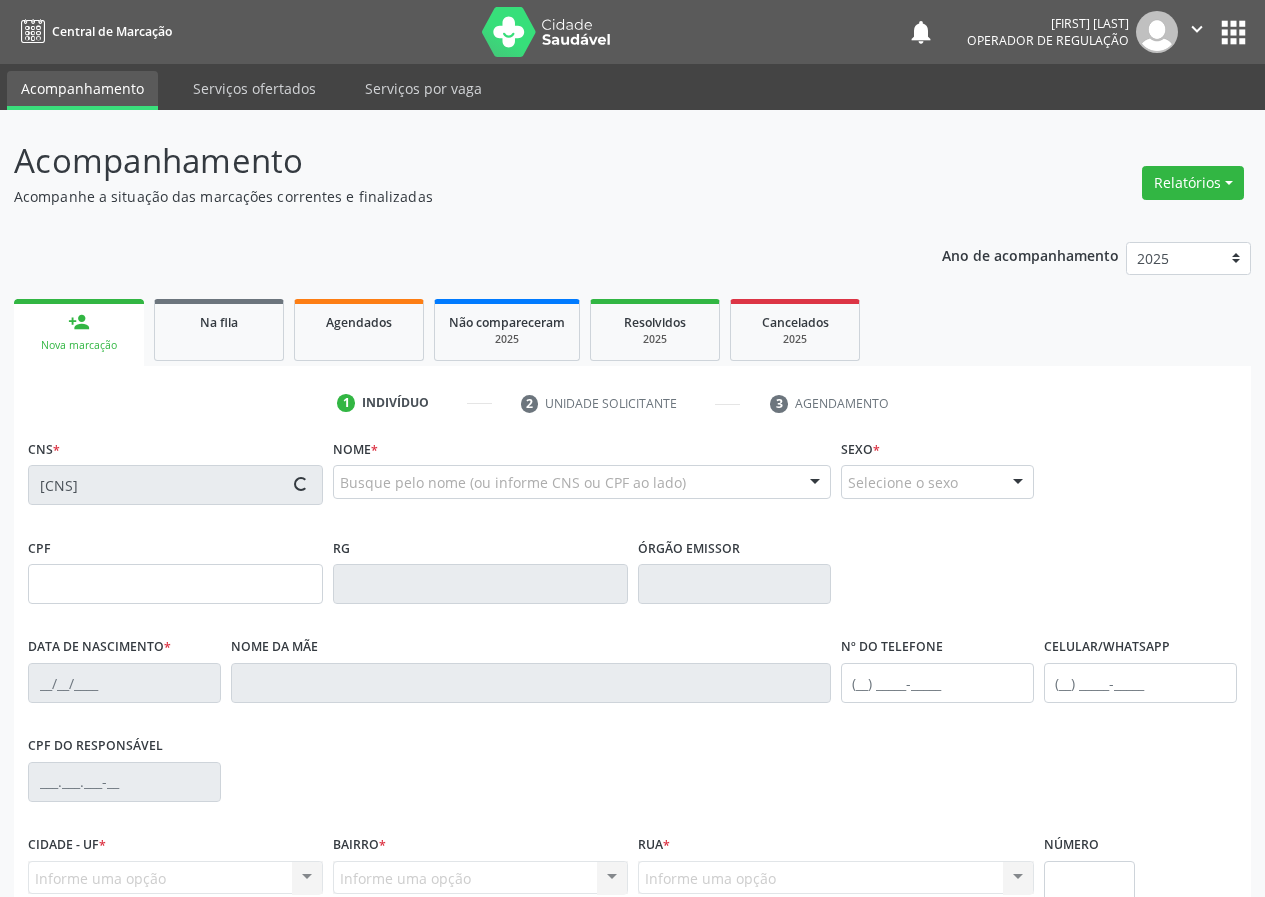 type on "(83) 99388-1619" 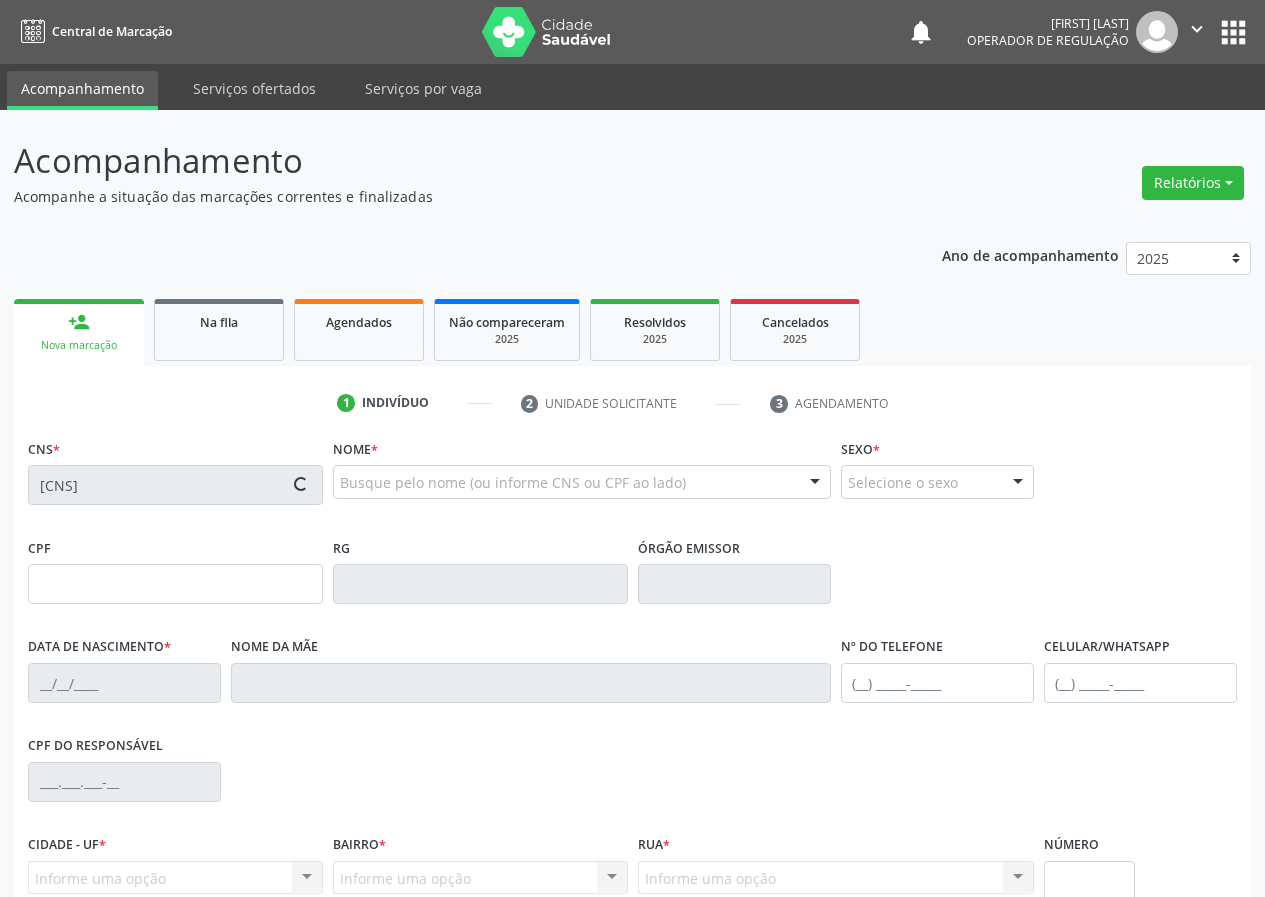 type on "(83) 99388-1619" 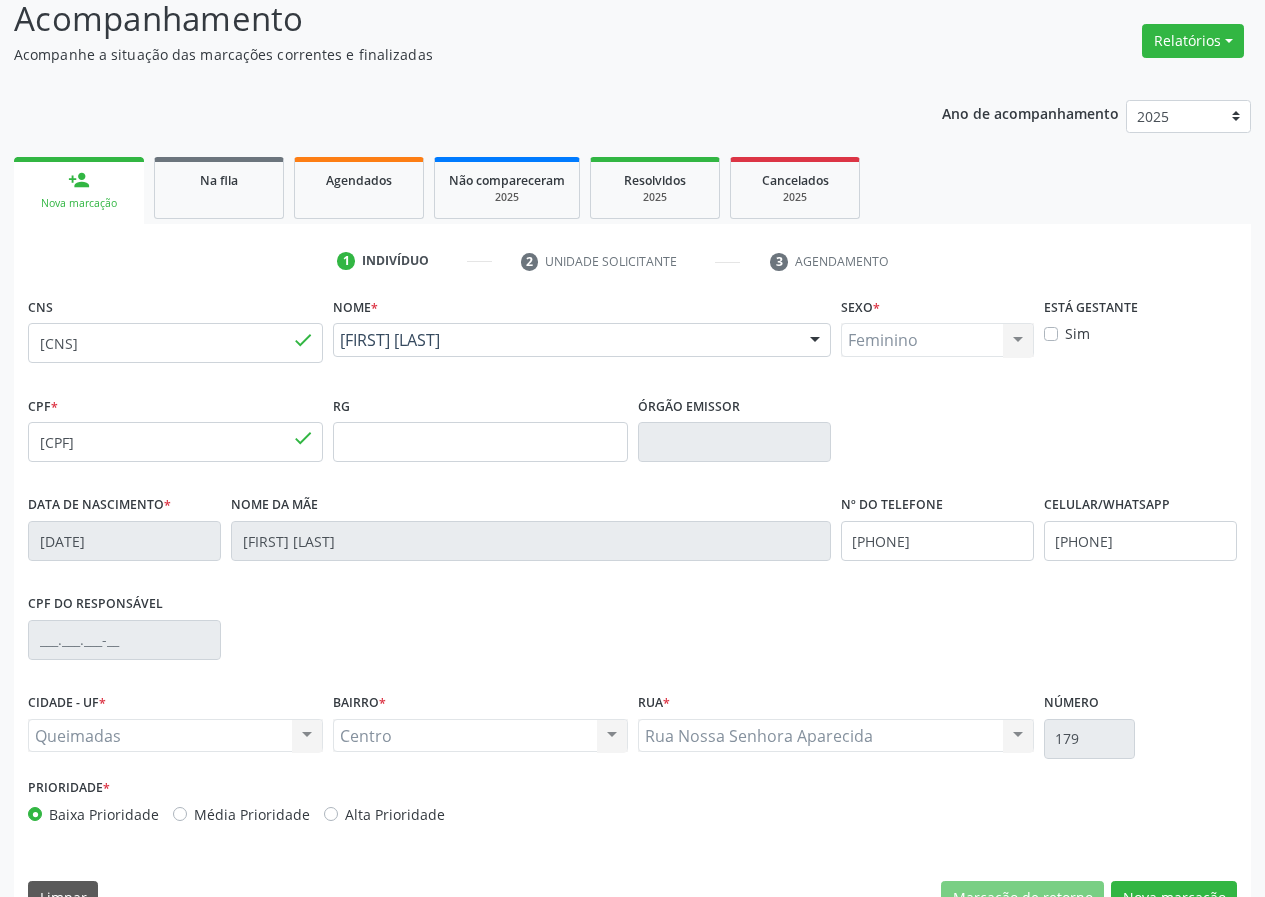 scroll, scrollTop: 187, scrollLeft: 0, axis: vertical 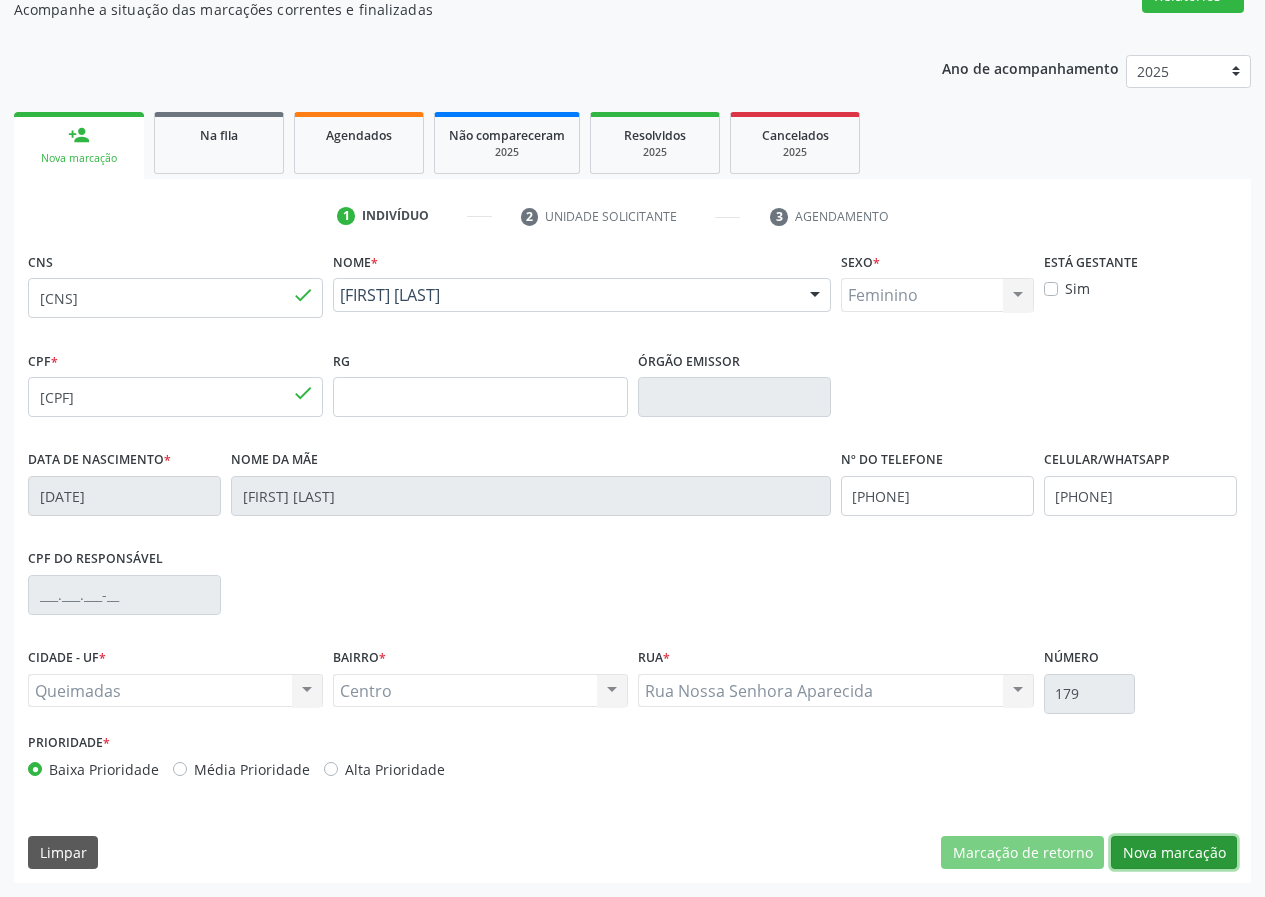 drag, startPoint x: 1149, startPoint y: 859, endPoint x: 0, endPoint y: 540, distance: 1192.4604 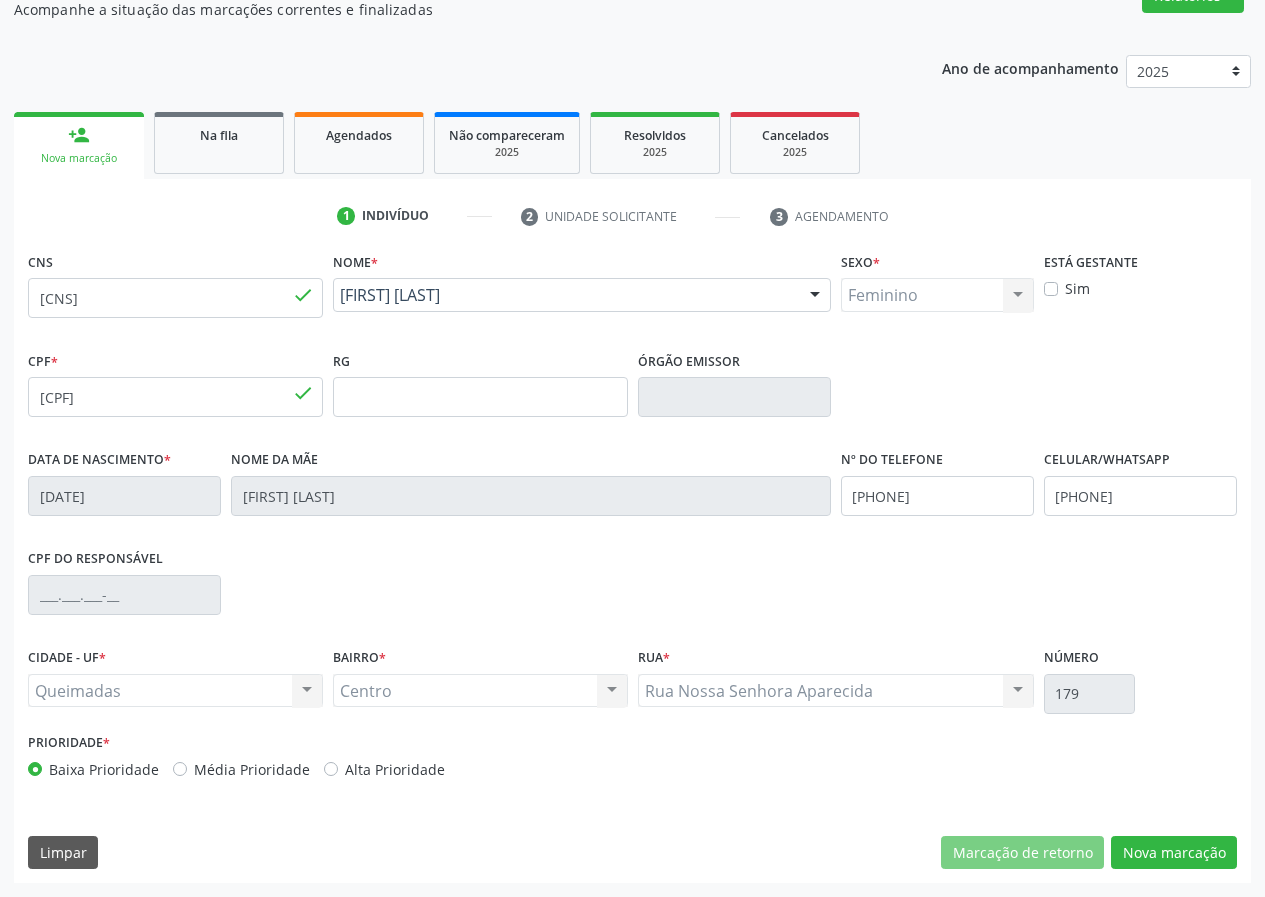 scroll, scrollTop: 9, scrollLeft: 0, axis: vertical 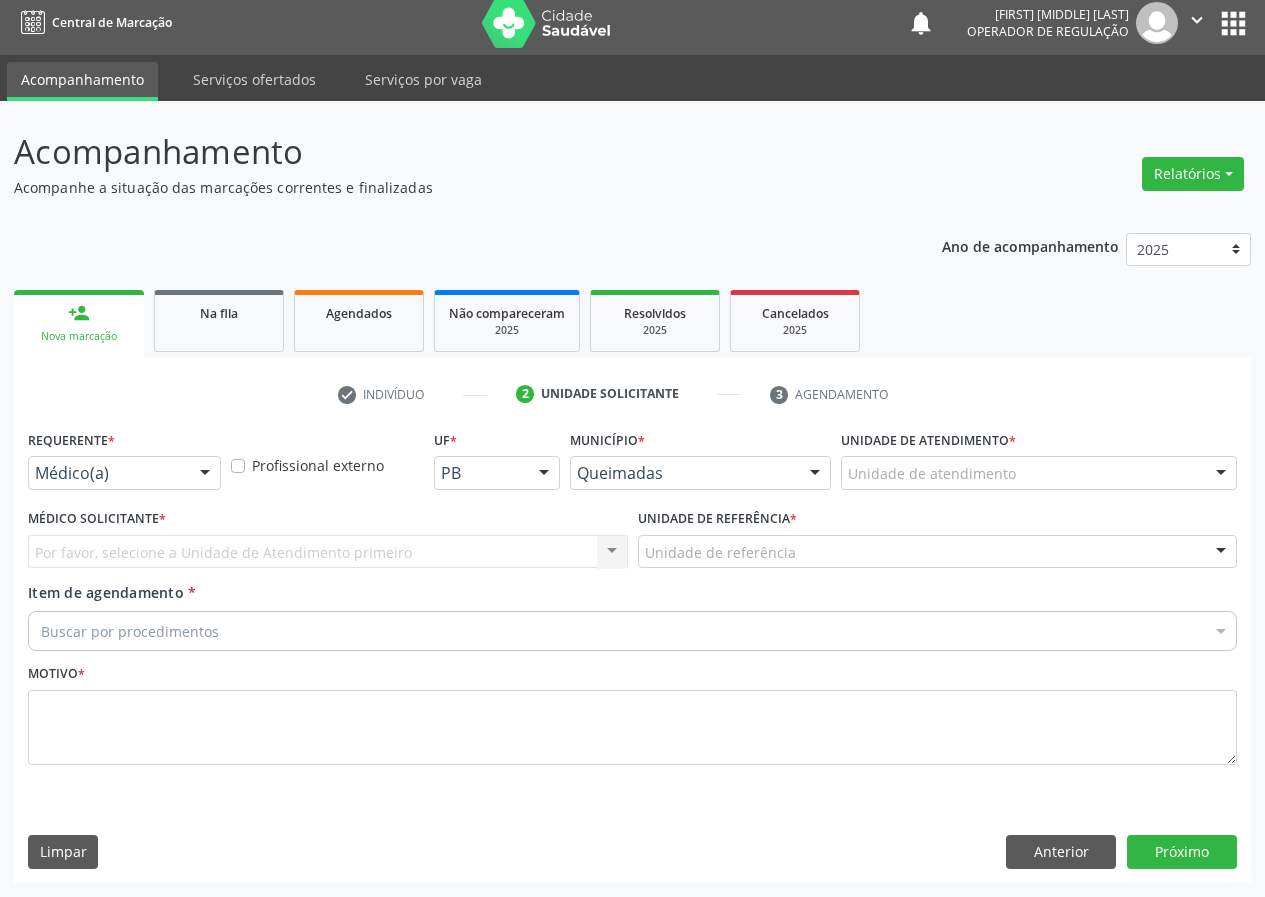 drag, startPoint x: 202, startPoint y: 471, endPoint x: 171, endPoint y: 570, distance: 103.74006 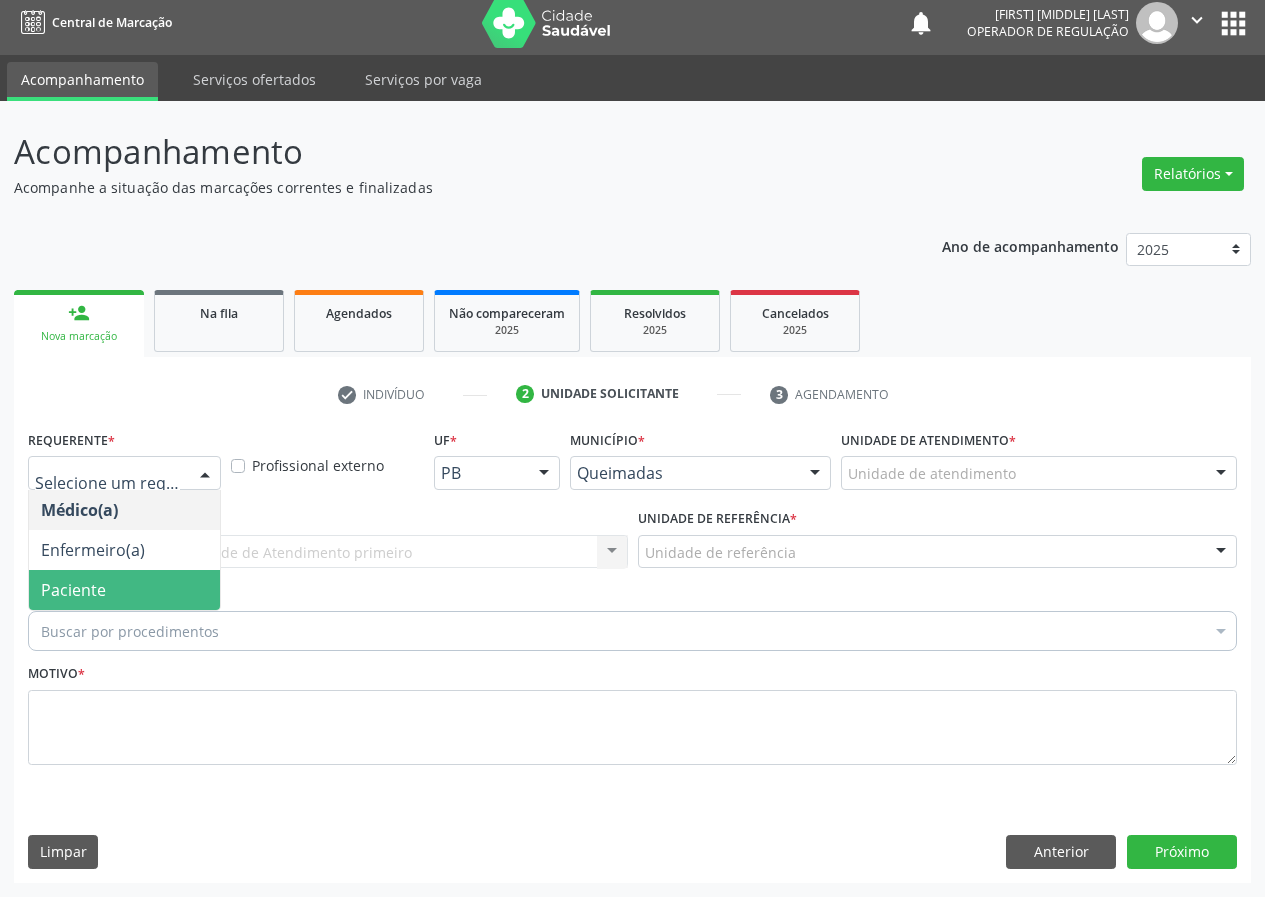 drag, startPoint x: 192, startPoint y: 591, endPoint x: 512, endPoint y: 546, distance: 323.14856 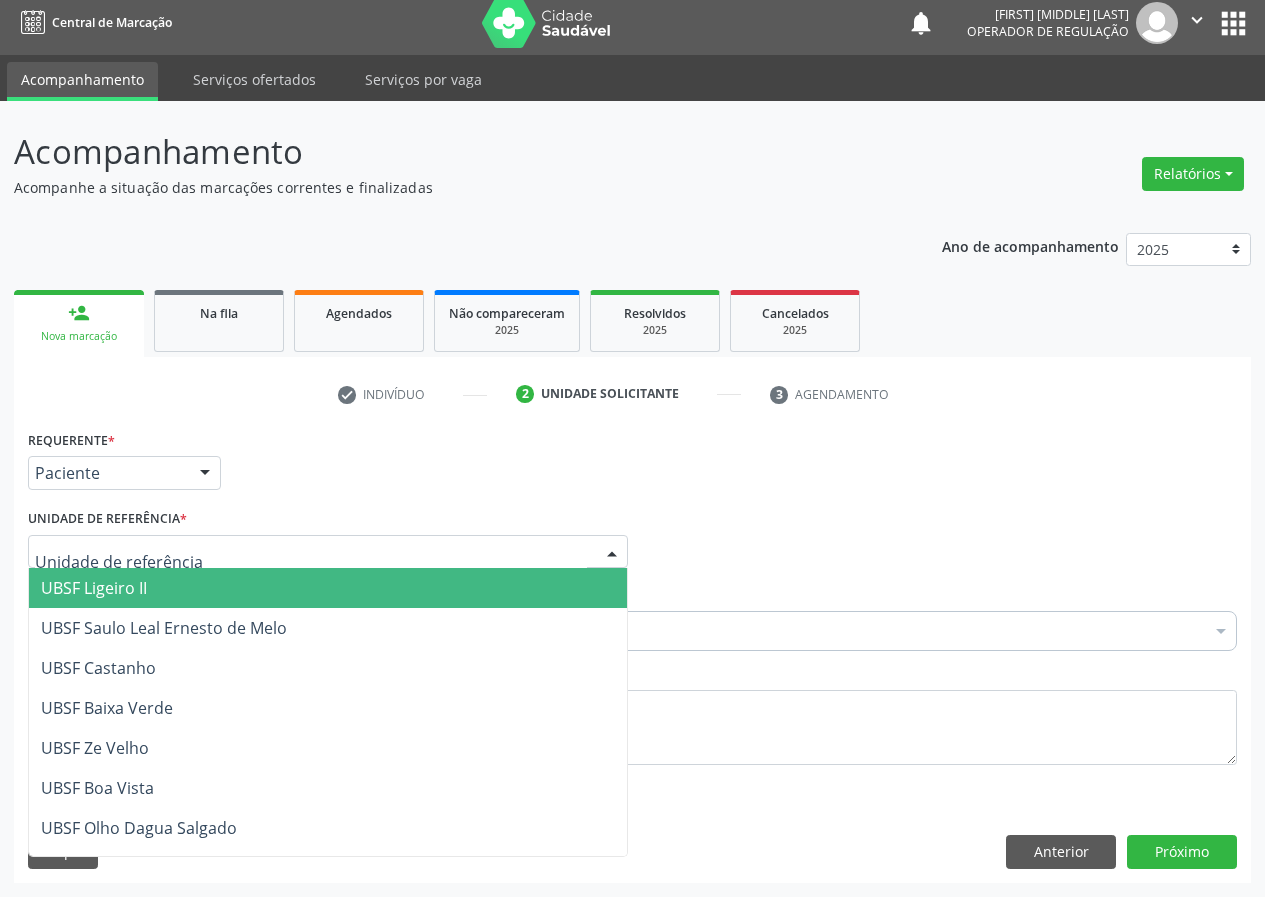 click at bounding box center (612, 553) 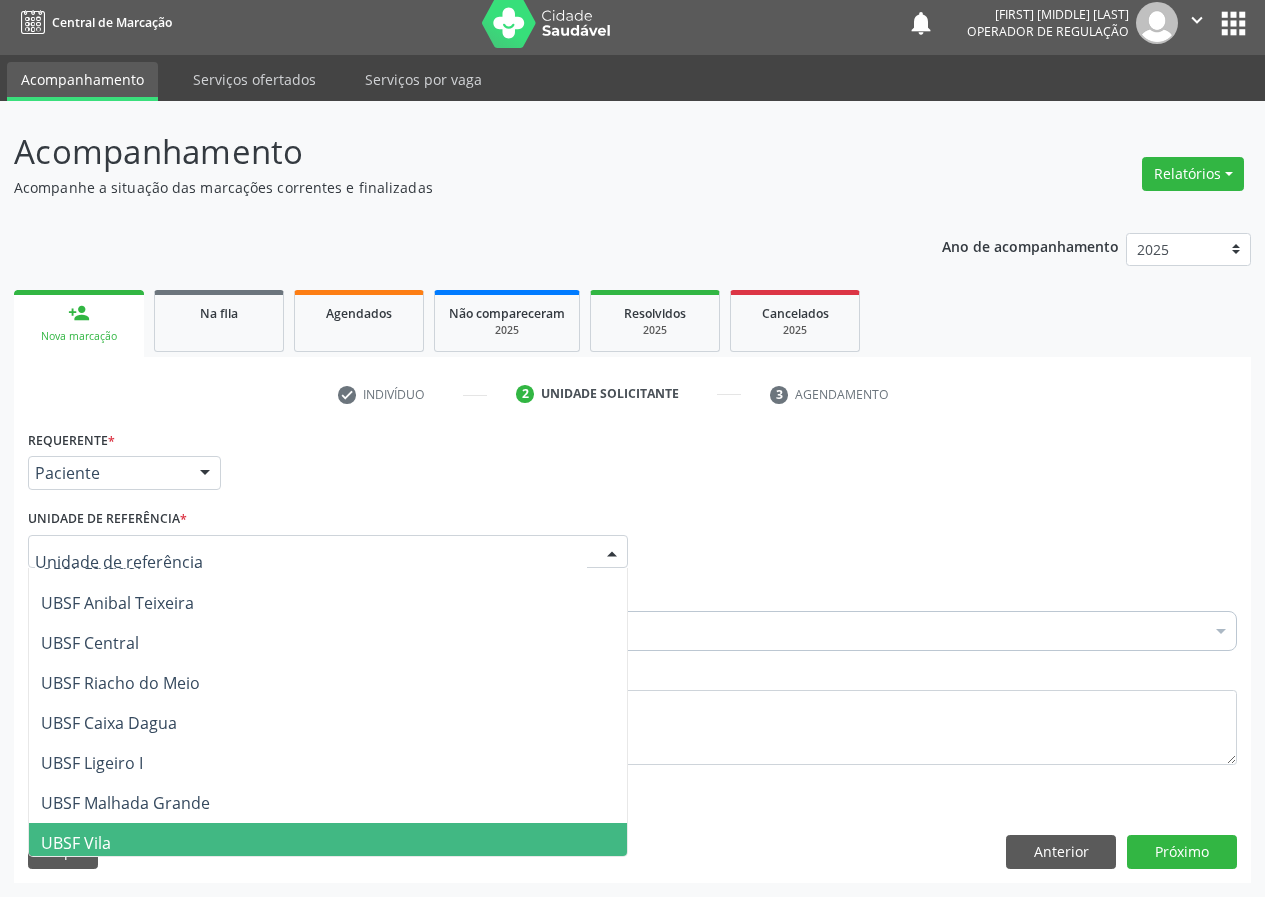 scroll, scrollTop: 300, scrollLeft: 0, axis: vertical 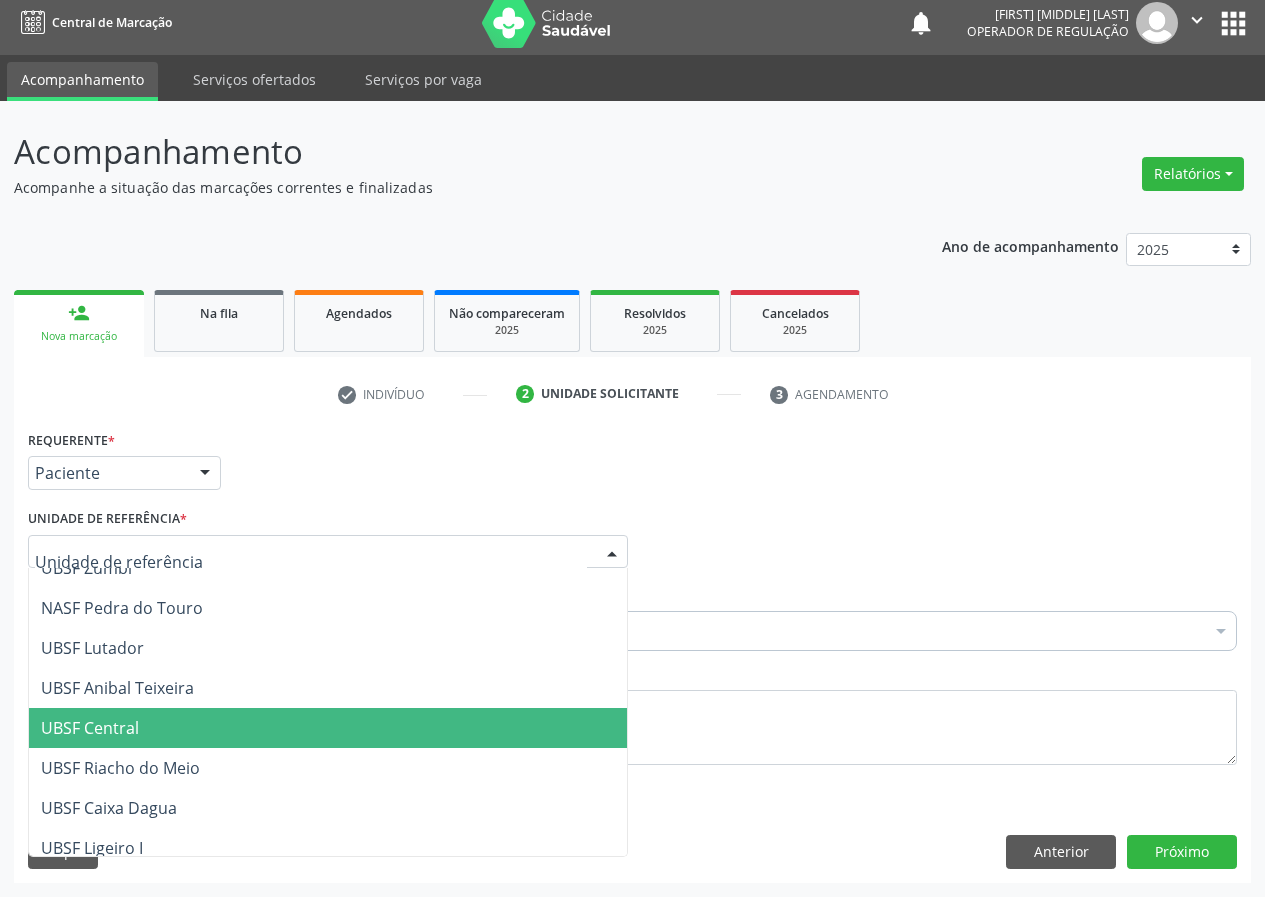 drag, startPoint x: 87, startPoint y: 716, endPoint x: 30, endPoint y: 716, distance: 57 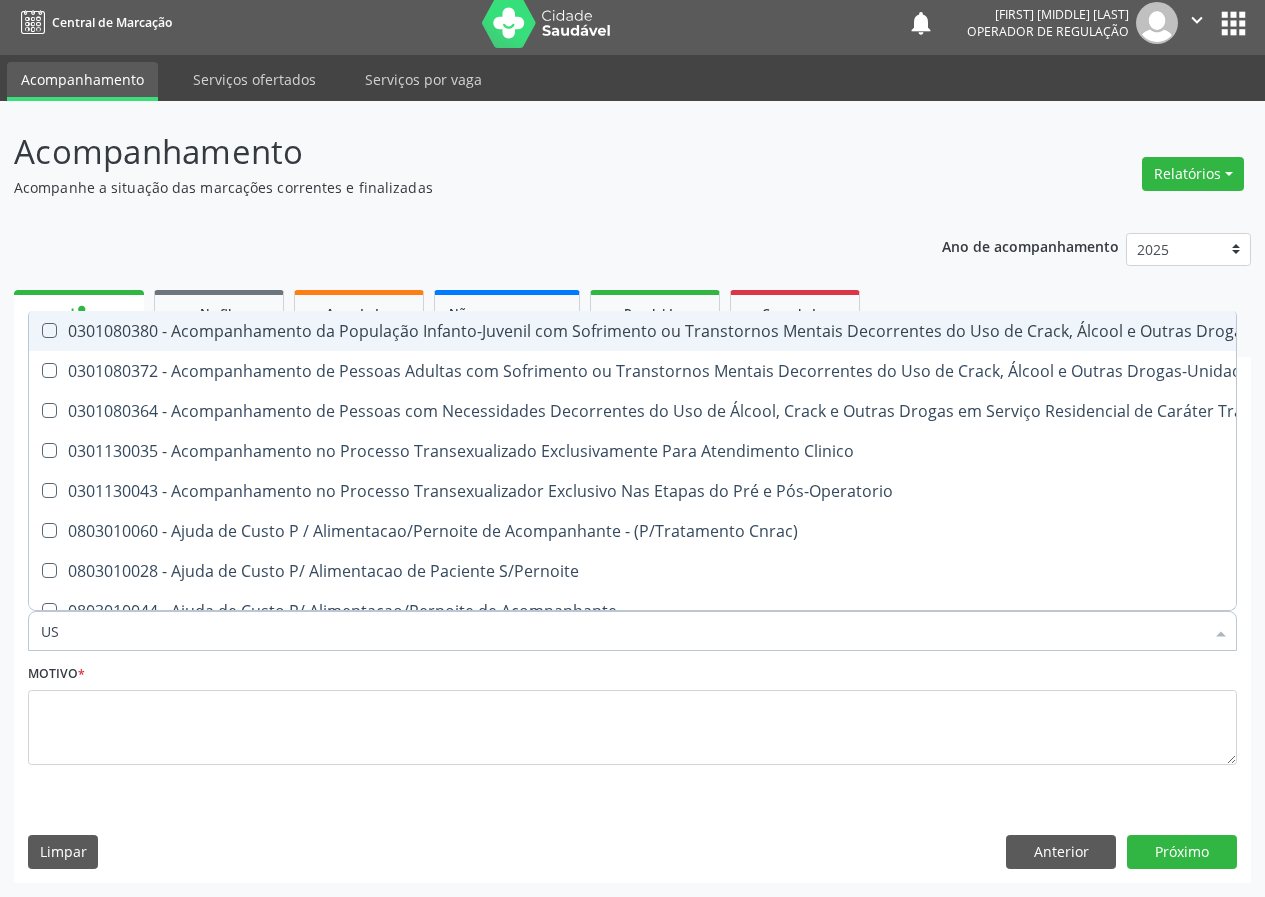 type on "USG" 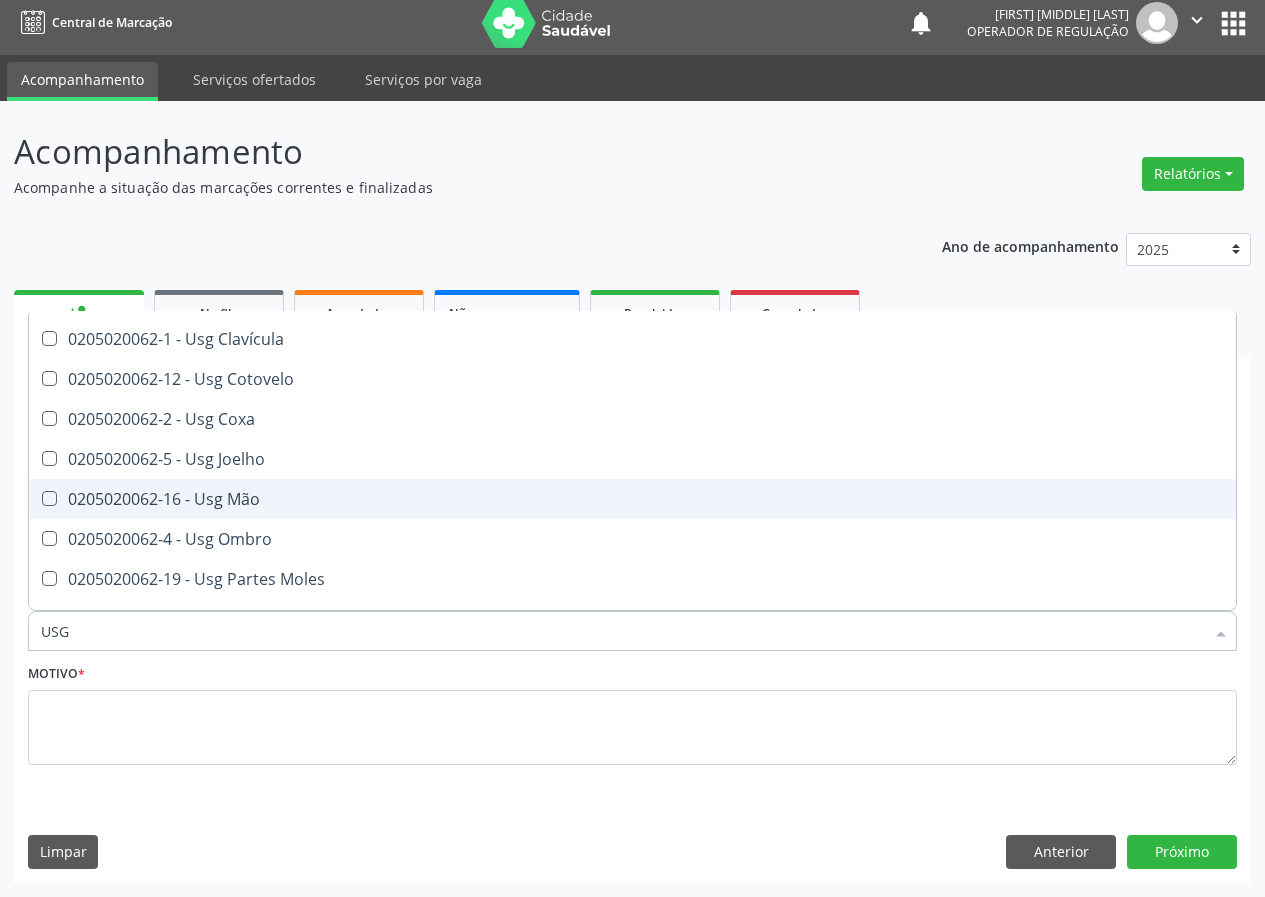 scroll, scrollTop: 200, scrollLeft: 0, axis: vertical 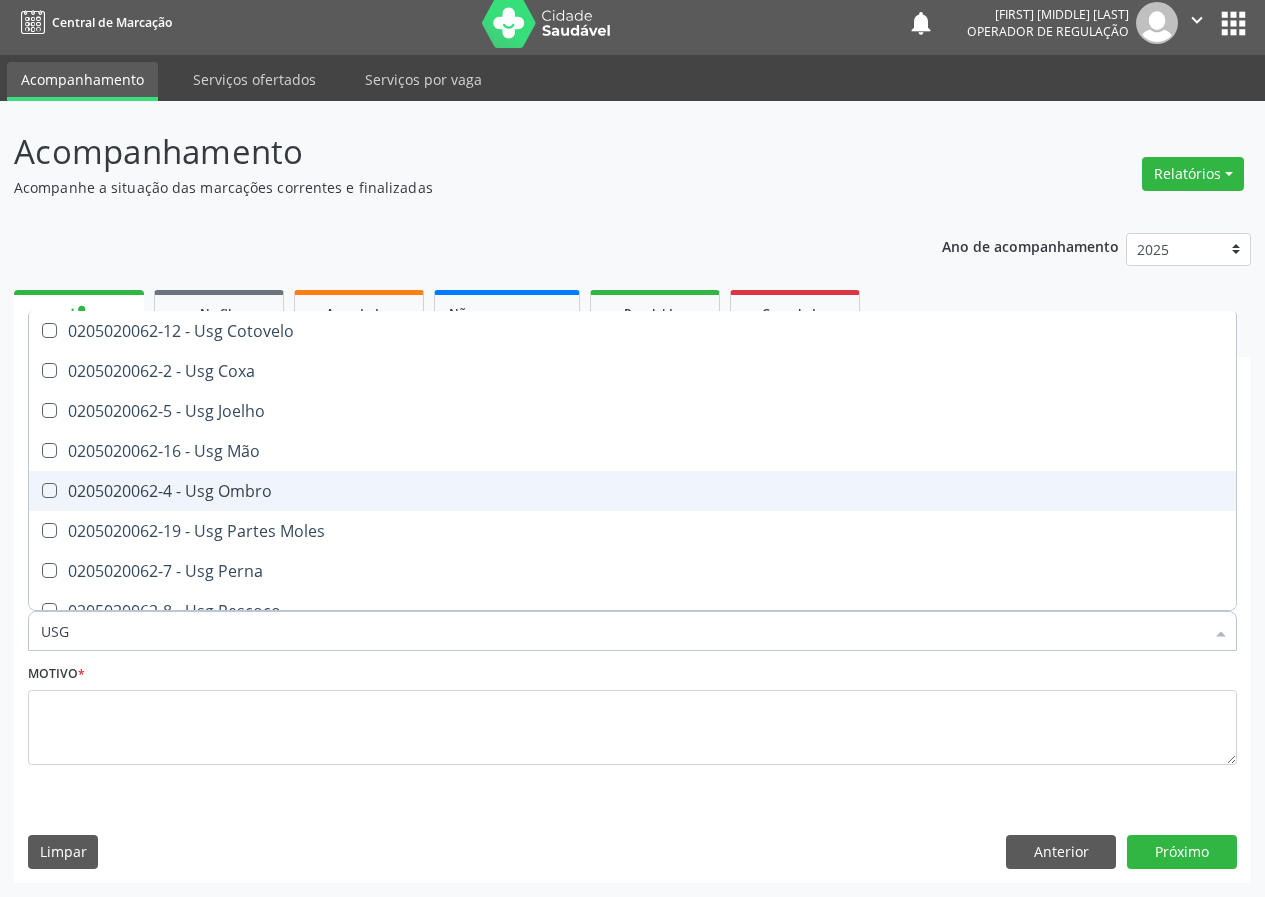 drag, startPoint x: 254, startPoint y: 489, endPoint x: 190, endPoint y: 524, distance: 72.94518 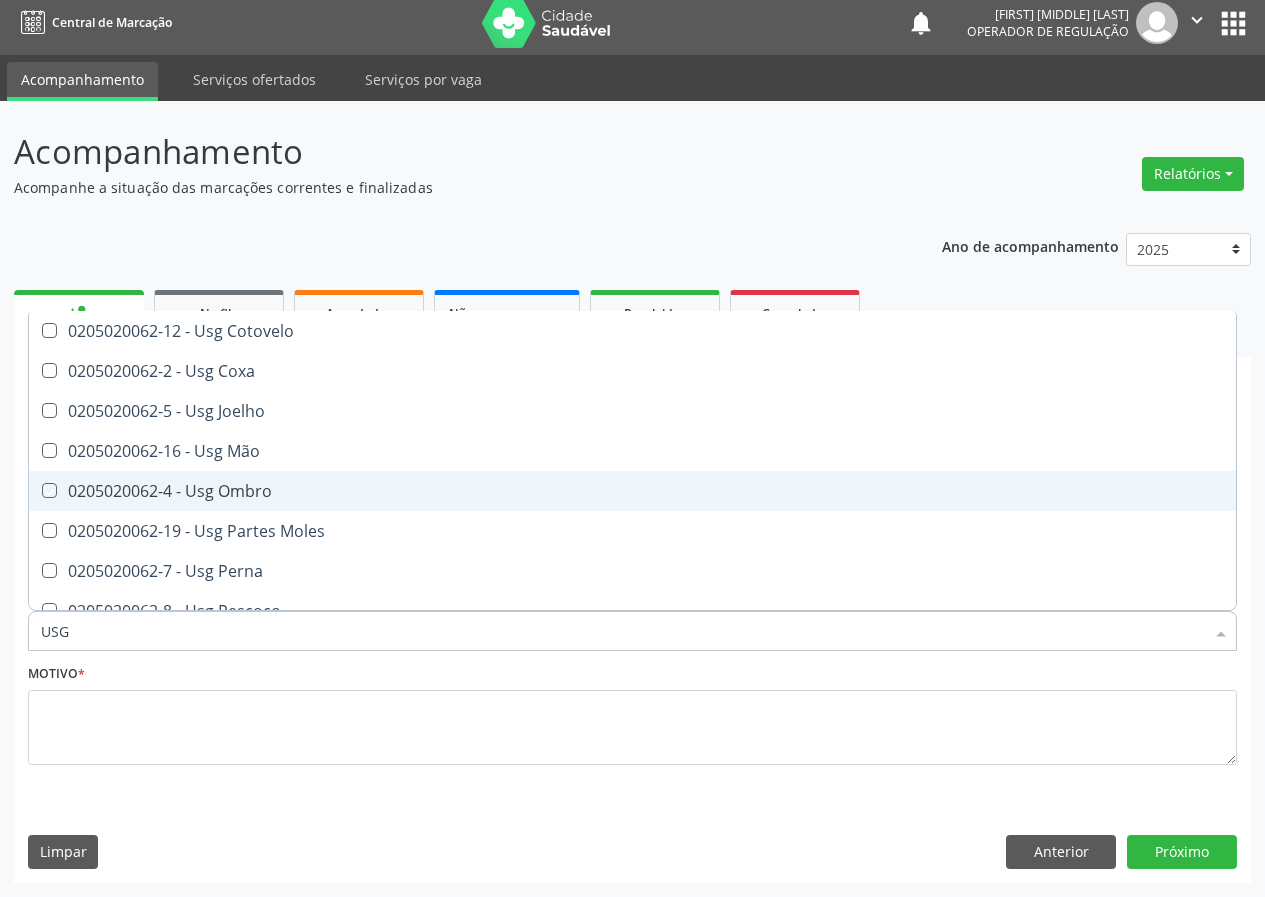 checkbox on "true" 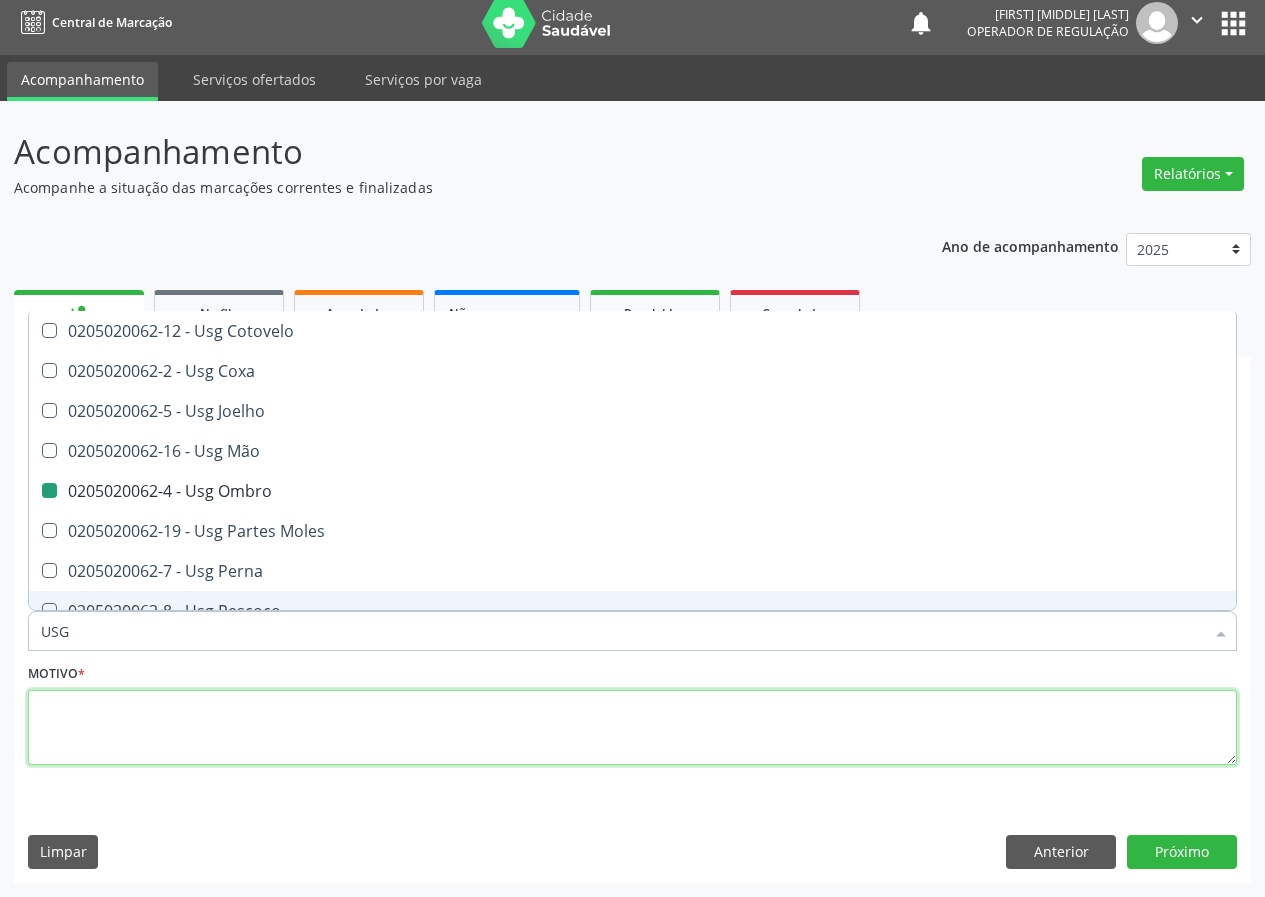 drag, startPoint x: 115, startPoint y: 726, endPoint x: 172, endPoint y: 684, distance: 70.80254 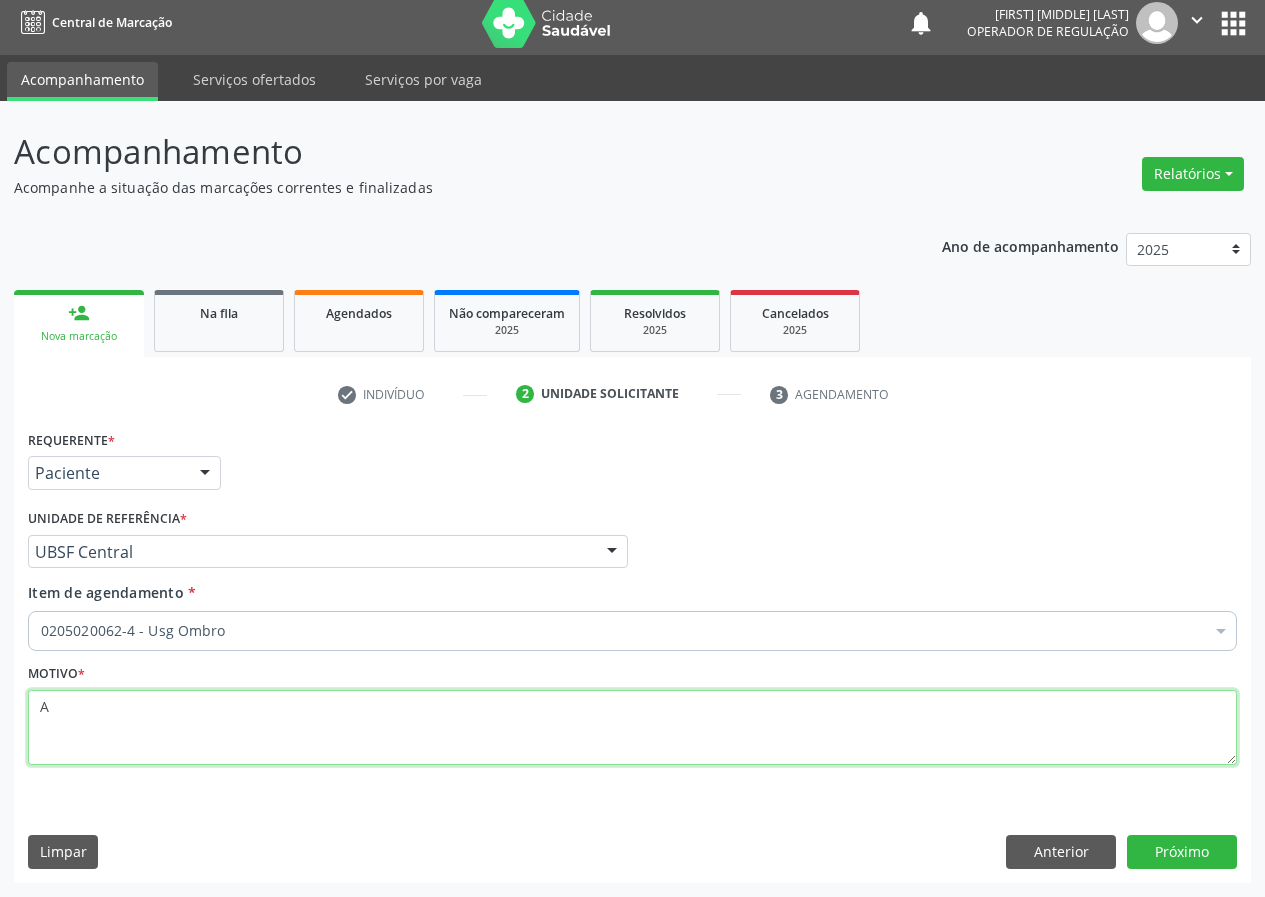 scroll, scrollTop: 0, scrollLeft: 0, axis: both 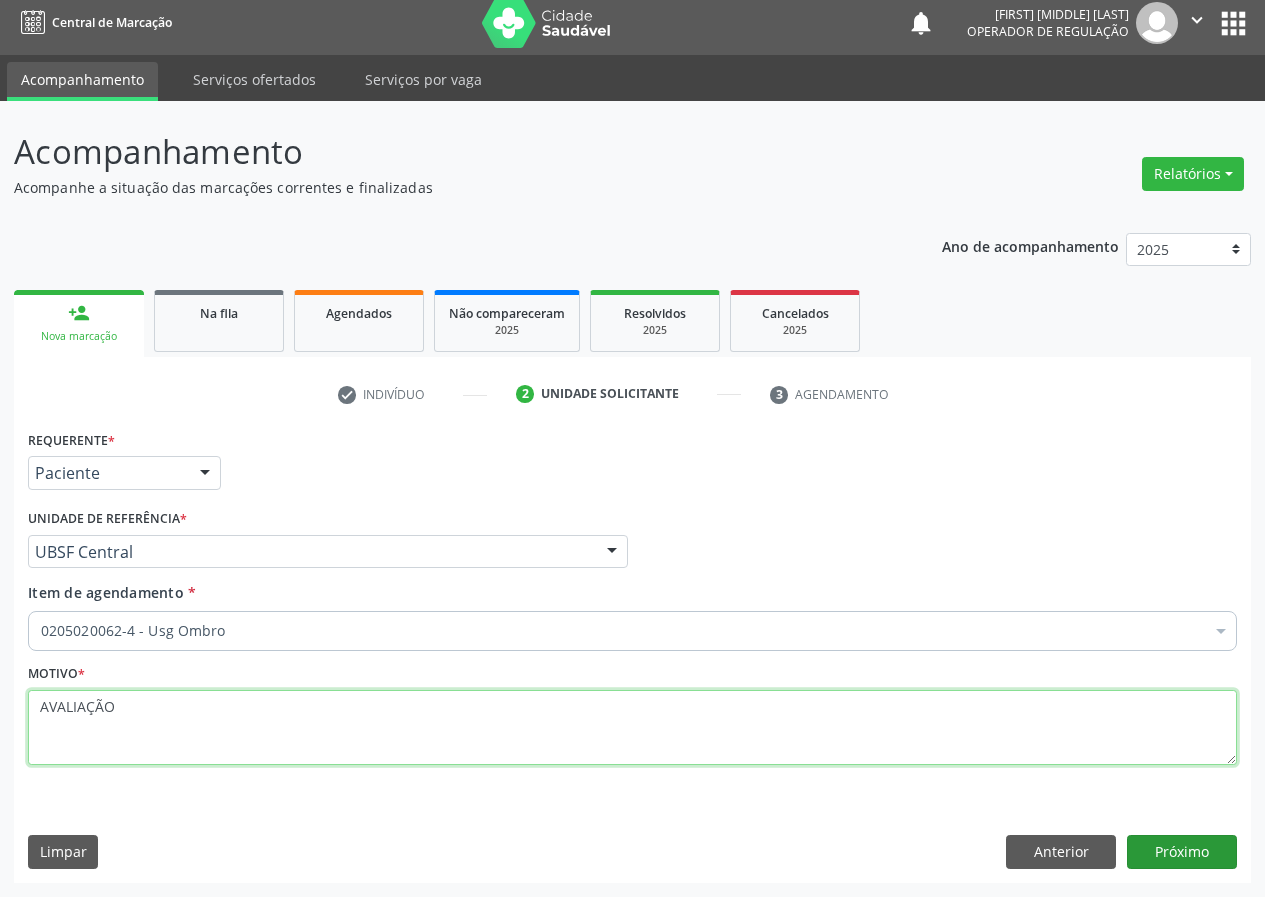 type on "AVALIAÇÃO" 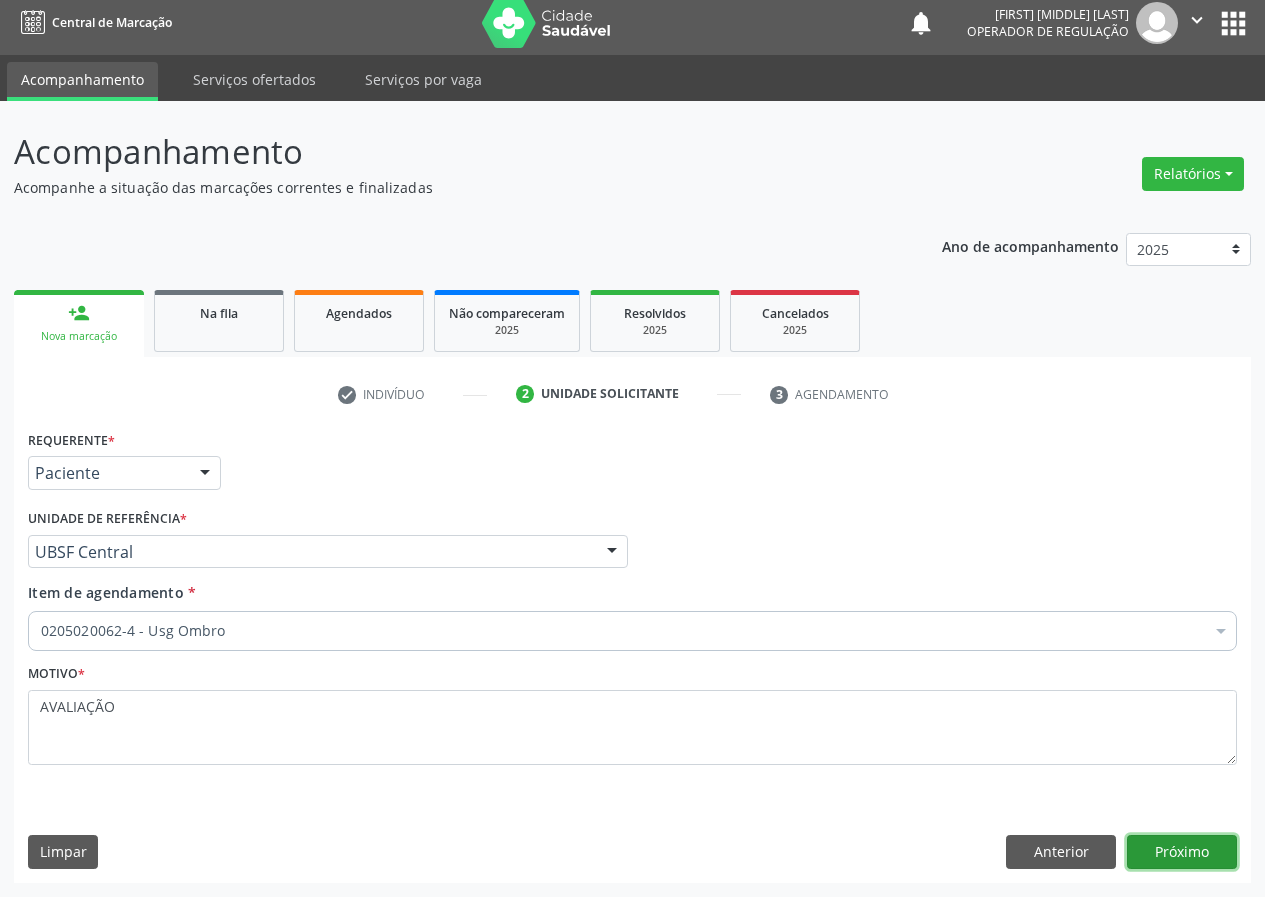 click on "Próximo" at bounding box center (1182, 852) 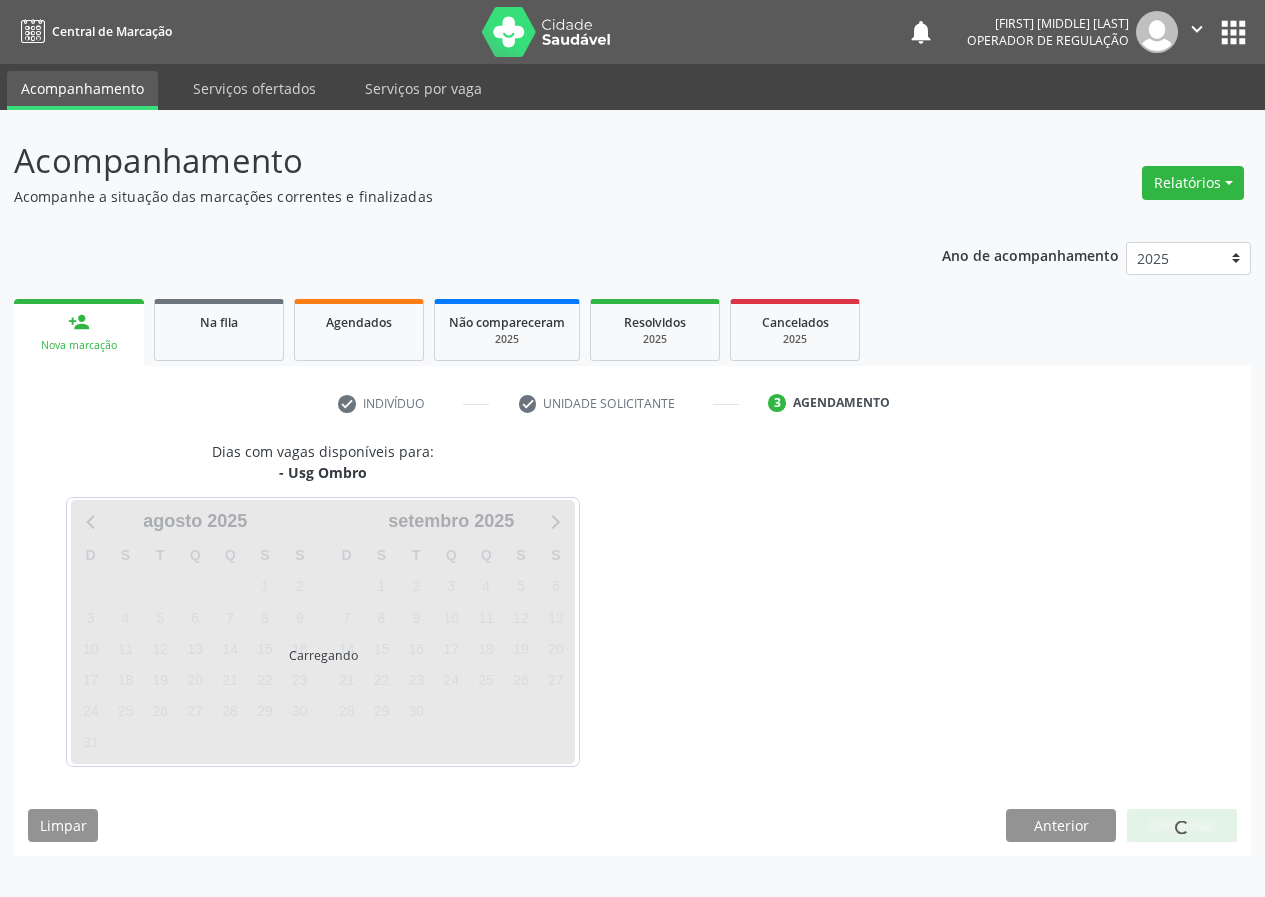 scroll, scrollTop: 0, scrollLeft: 0, axis: both 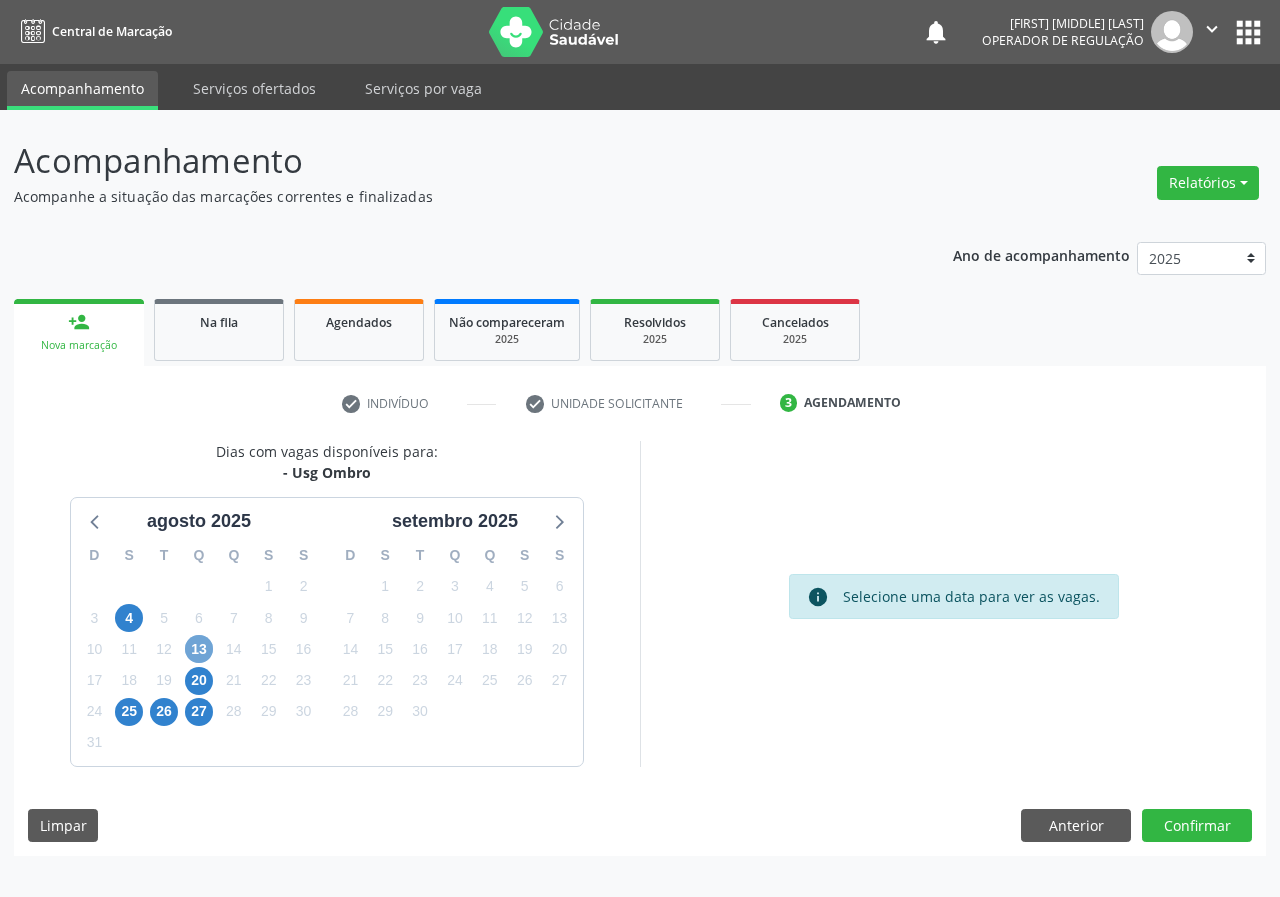 drag, startPoint x: 193, startPoint y: 642, endPoint x: 405, endPoint y: 598, distance: 216.5179 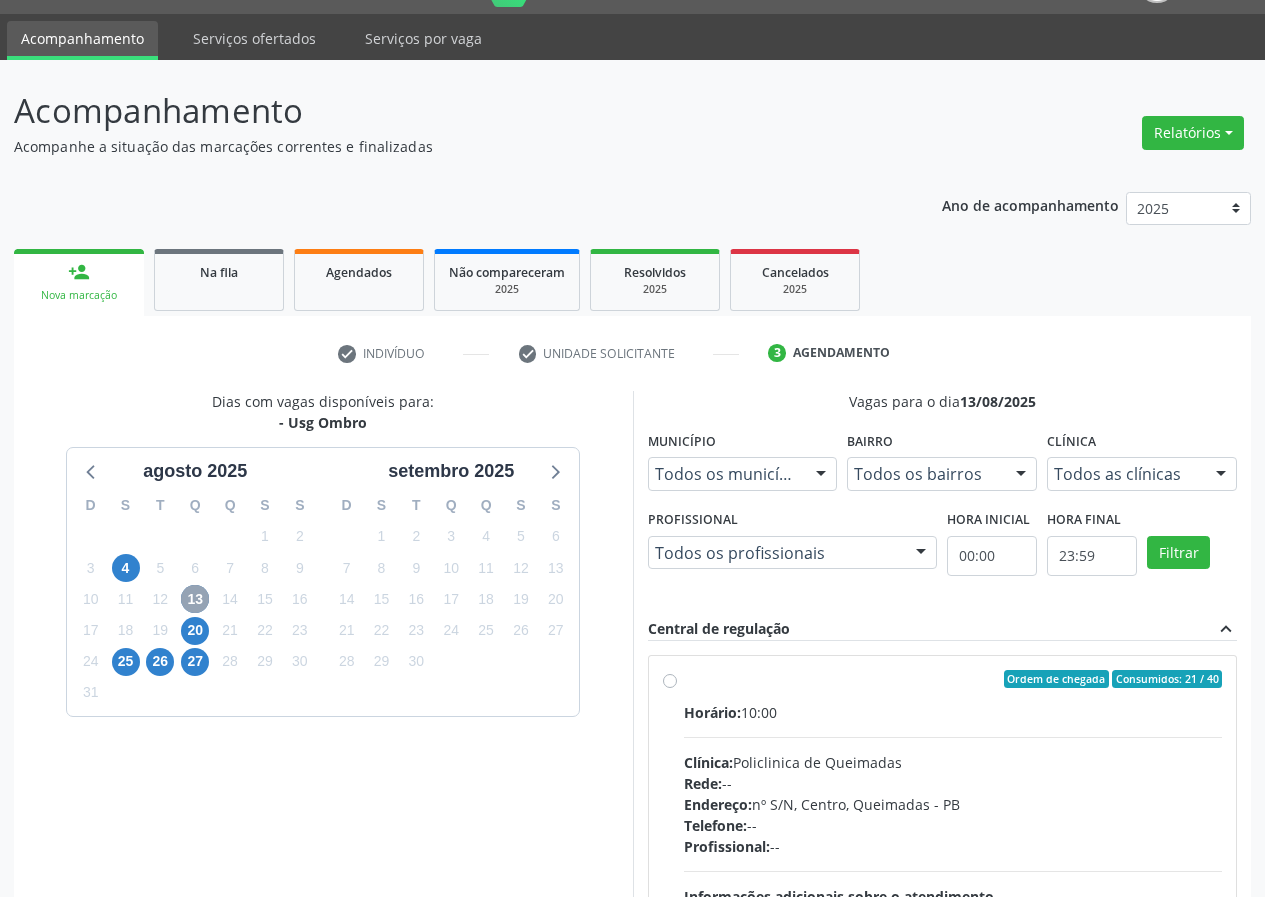 scroll, scrollTop: 100, scrollLeft: 0, axis: vertical 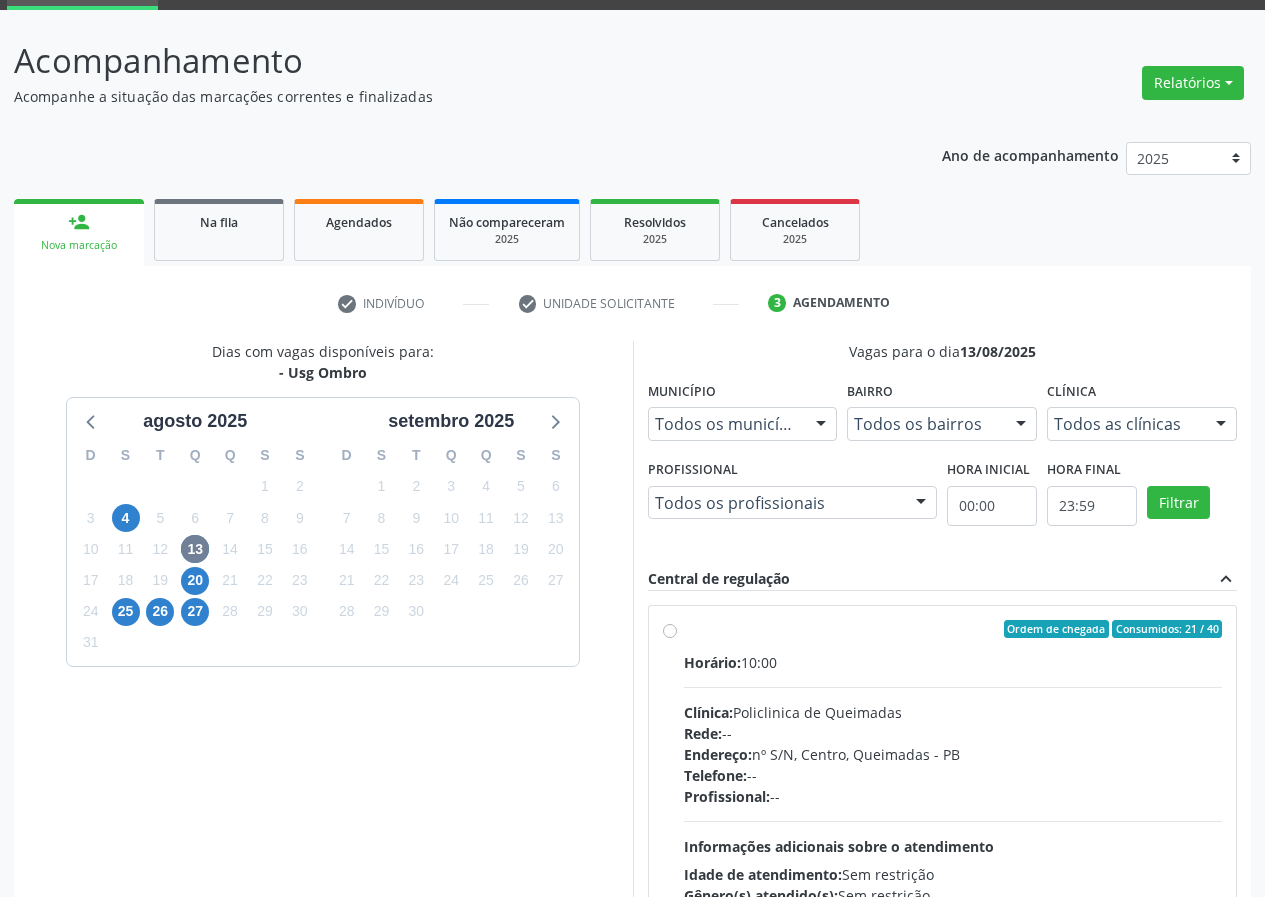 drag, startPoint x: 671, startPoint y: 630, endPoint x: 696, endPoint y: 612, distance: 30.805843 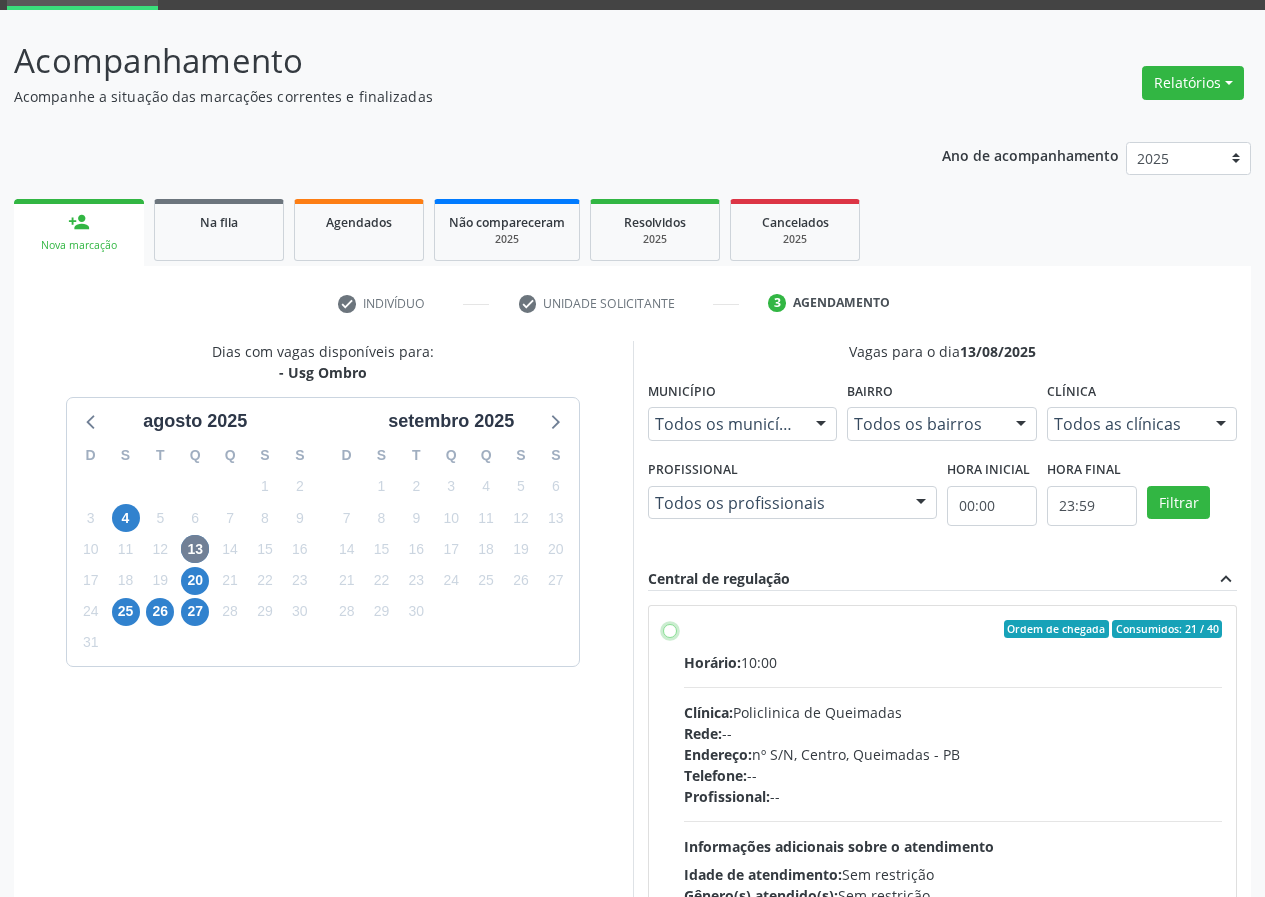 click on "Ordem de chegada
Consumidos: 21 / 40
Horário:   10:00
Clínica:  Policlinica de Queimadas
Rede:
--
Endereço:   nº S/N, Centro, [CITY] - [STATE]
Telefone:   --
Profissional:
--
Informações adicionais sobre o atendimento
Idade de atendimento:
Sem restrição
Gênero(s) atendido(s):
Sem restrição
Informações adicionais:
--" at bounding box center [670, 629] 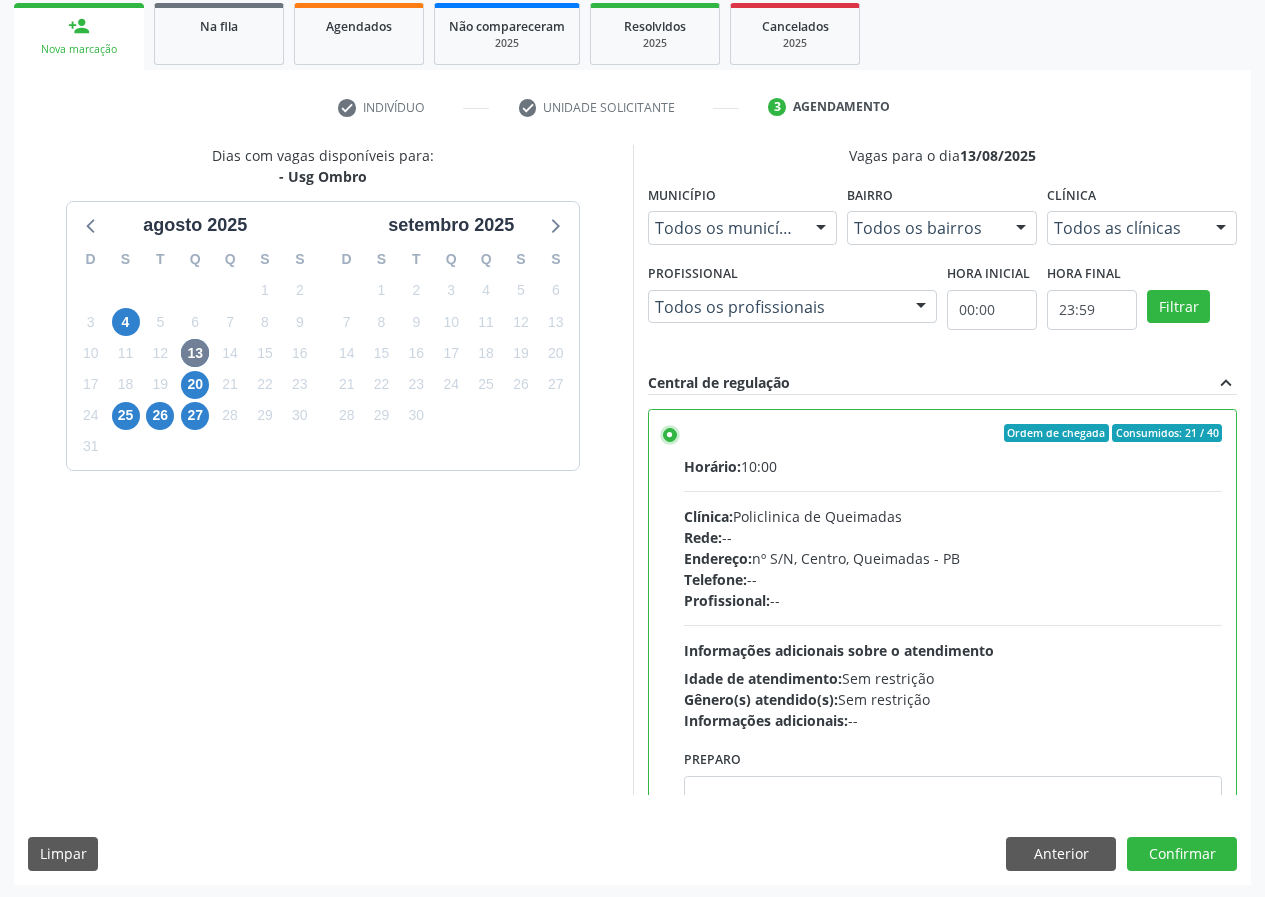 scroll, scrollTop: 298, scrollLeft: 0, axis: vertical 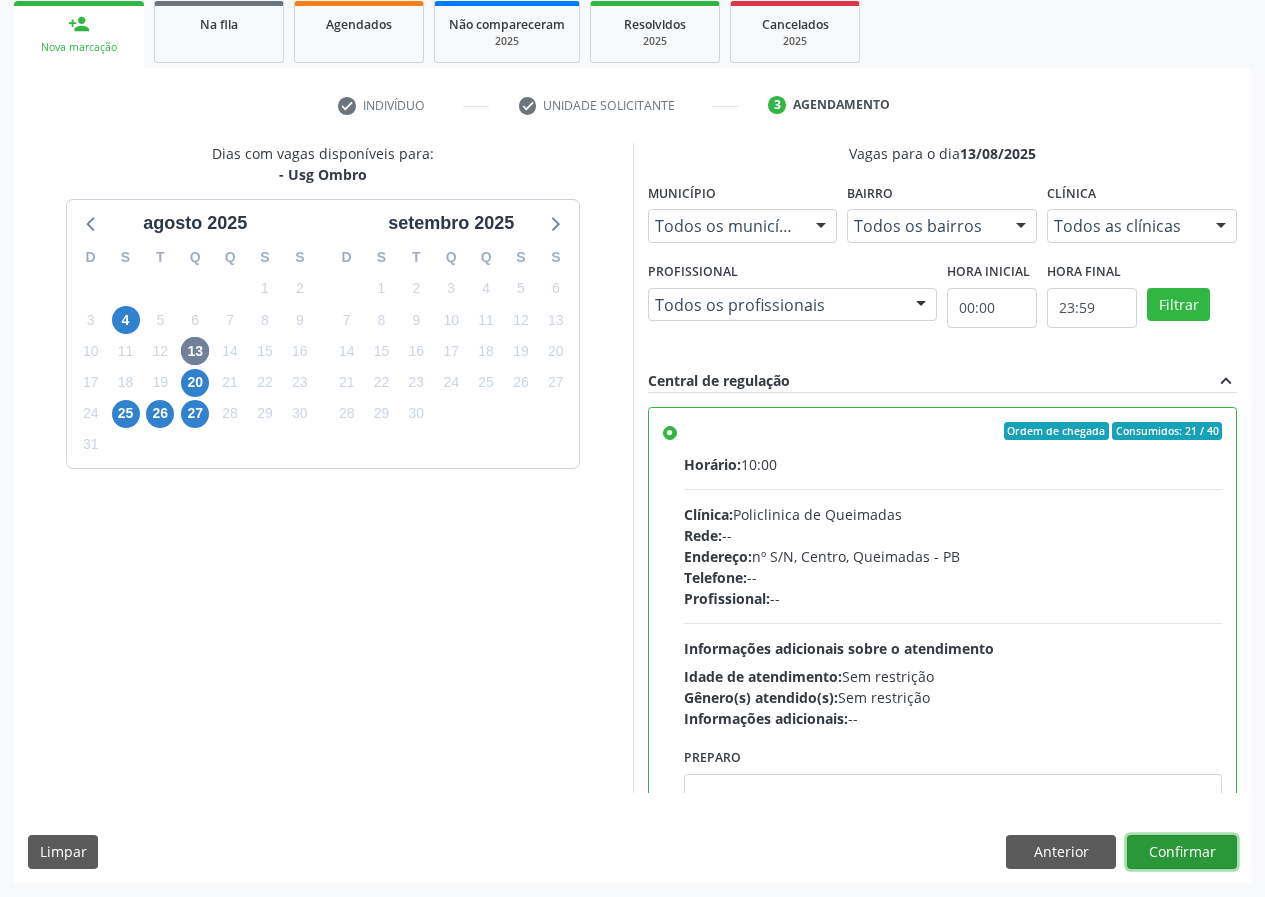 click on "Confirmar" at bounding box center [1182, 852] 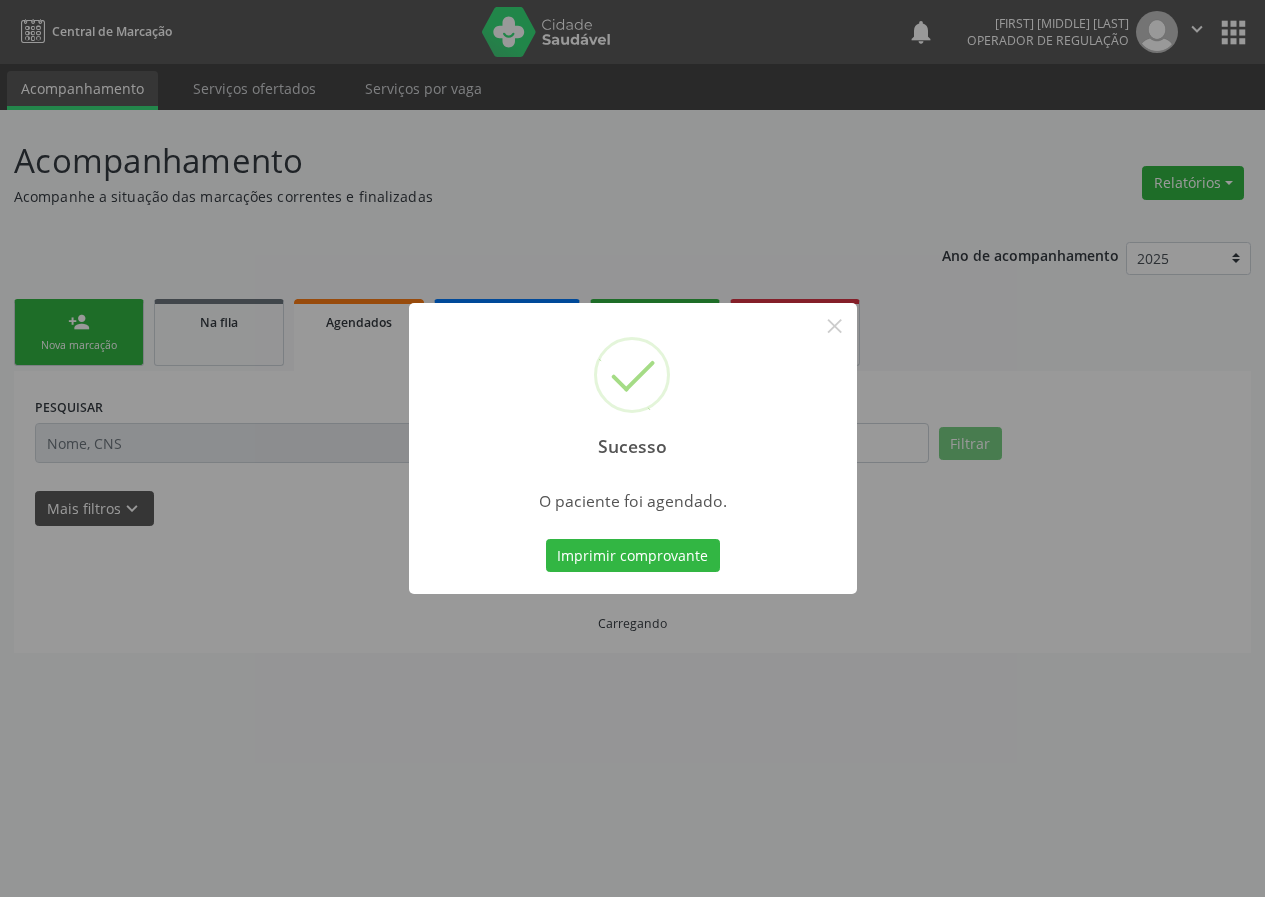 scroll, scrollTop: 0, scrollLeft: 0, axis: both 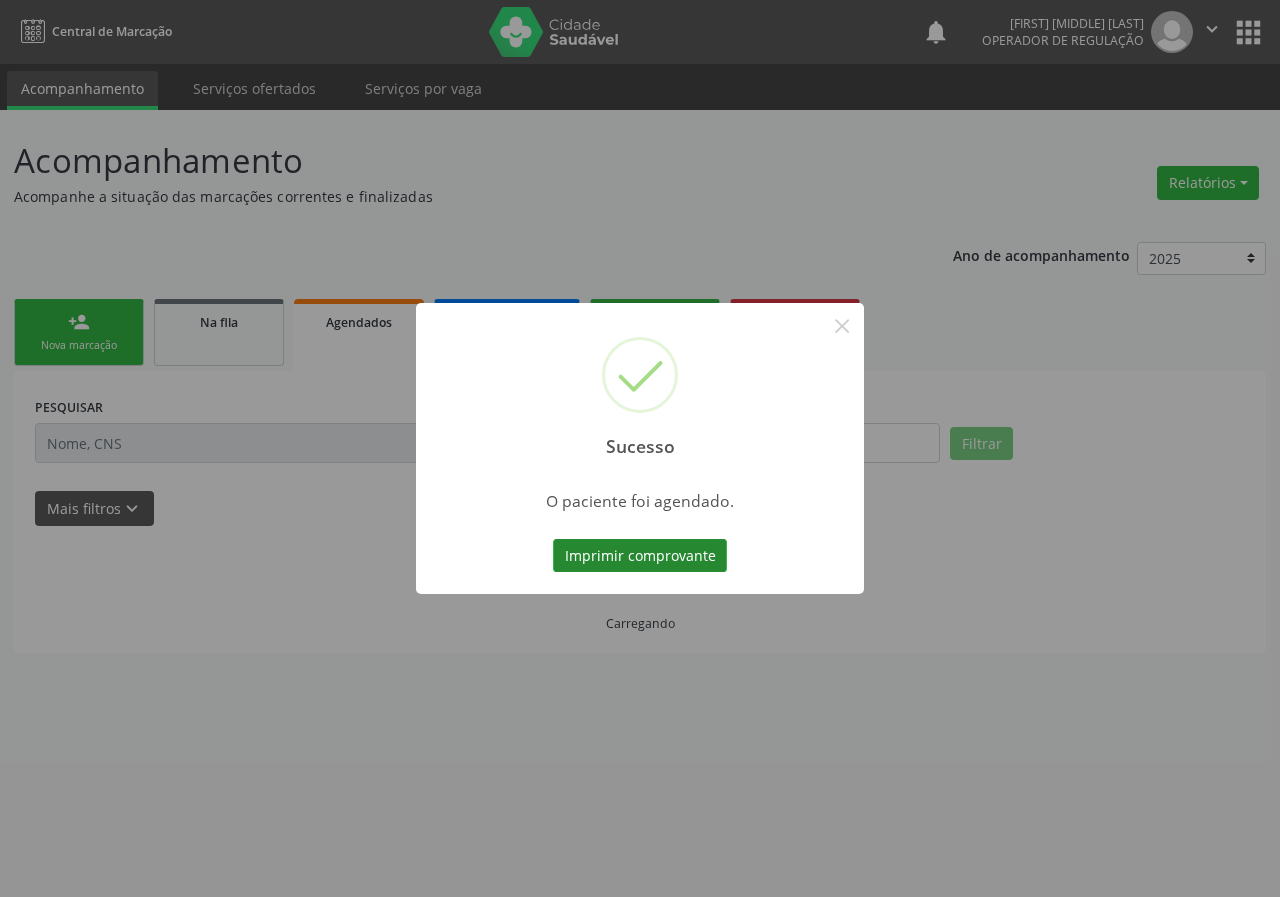 click on "Imprimir comprovante" at bounding box center (640, 556) 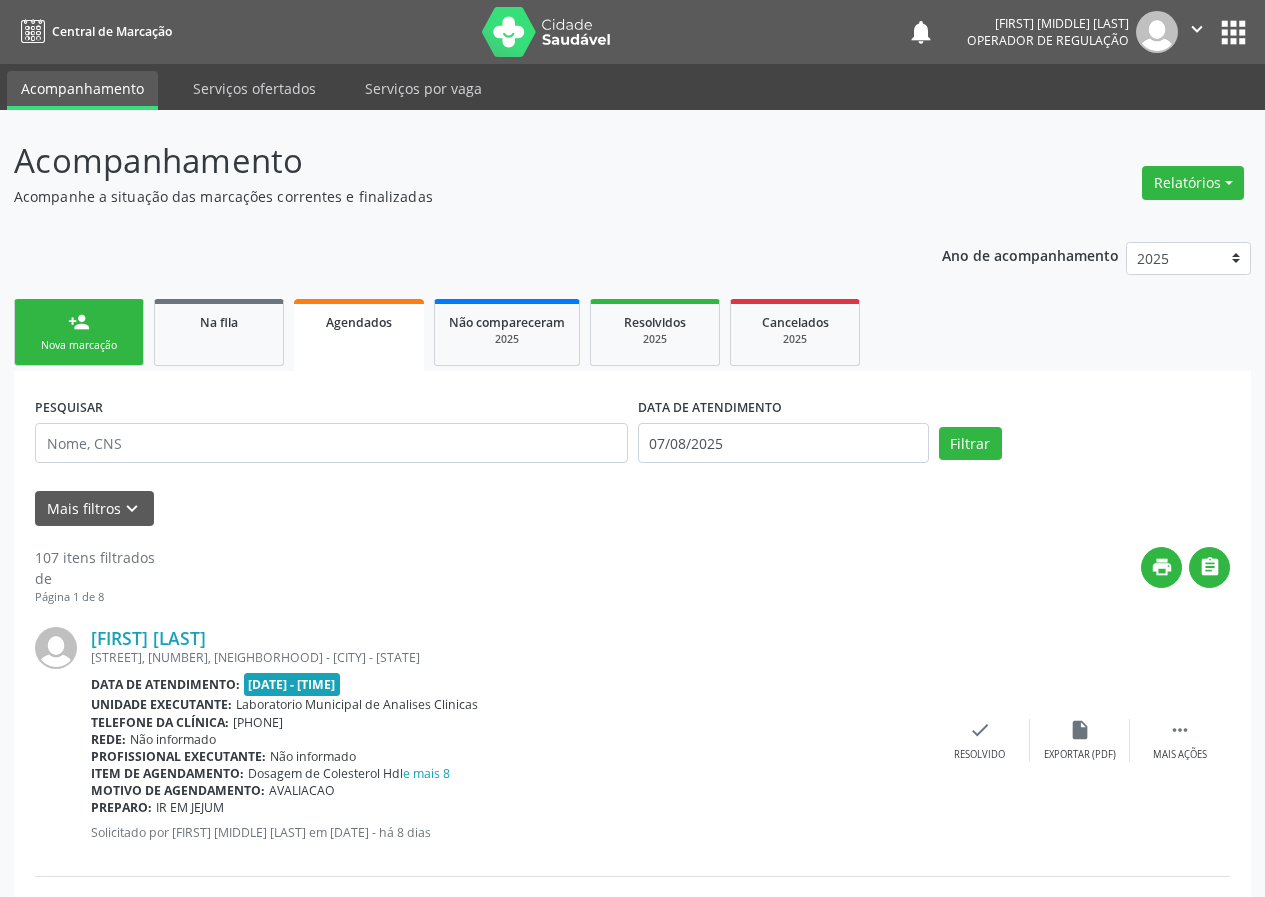 click on "person_add
Nova marcação" at bounding box center (79, 332) 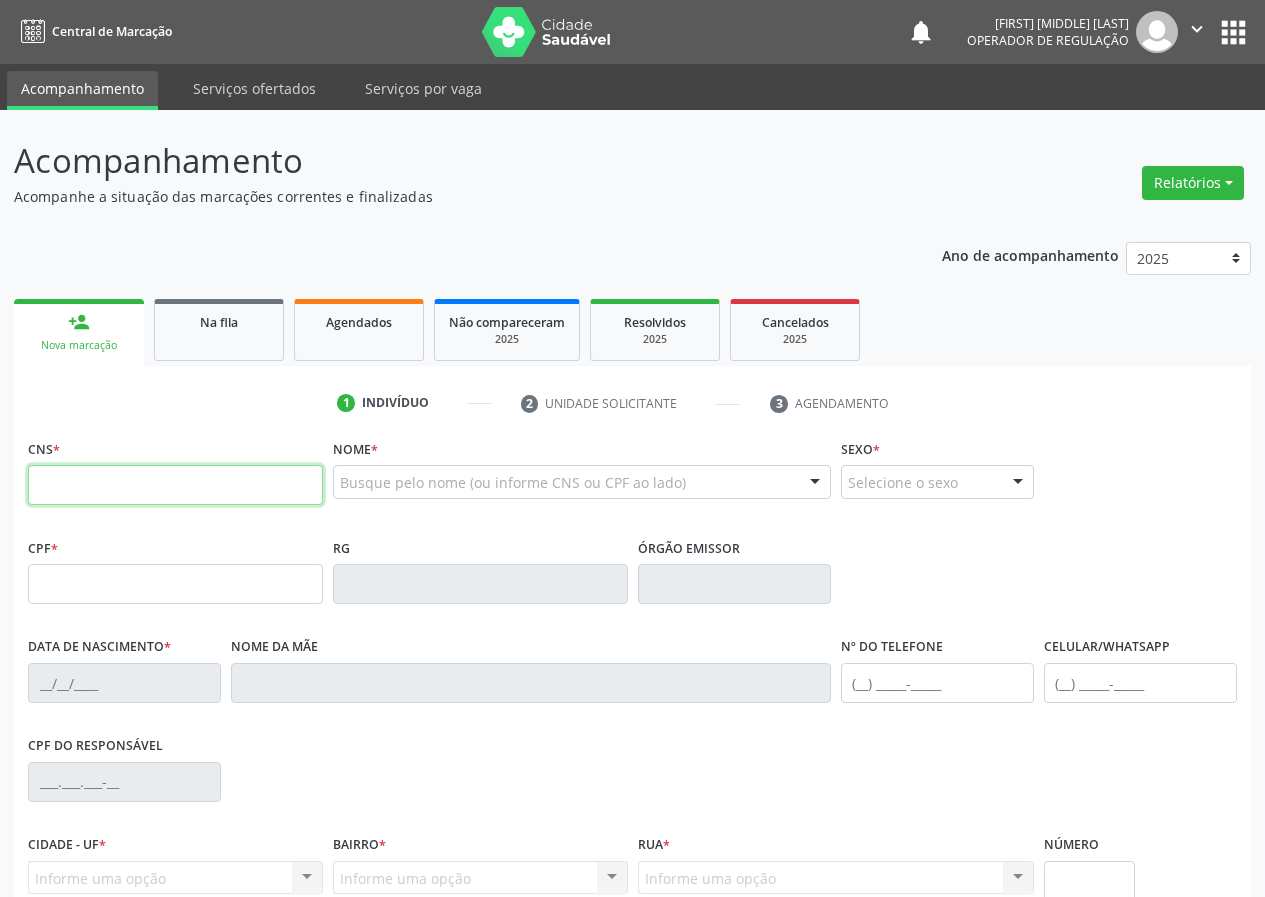 click at bounding box center (175, 485) 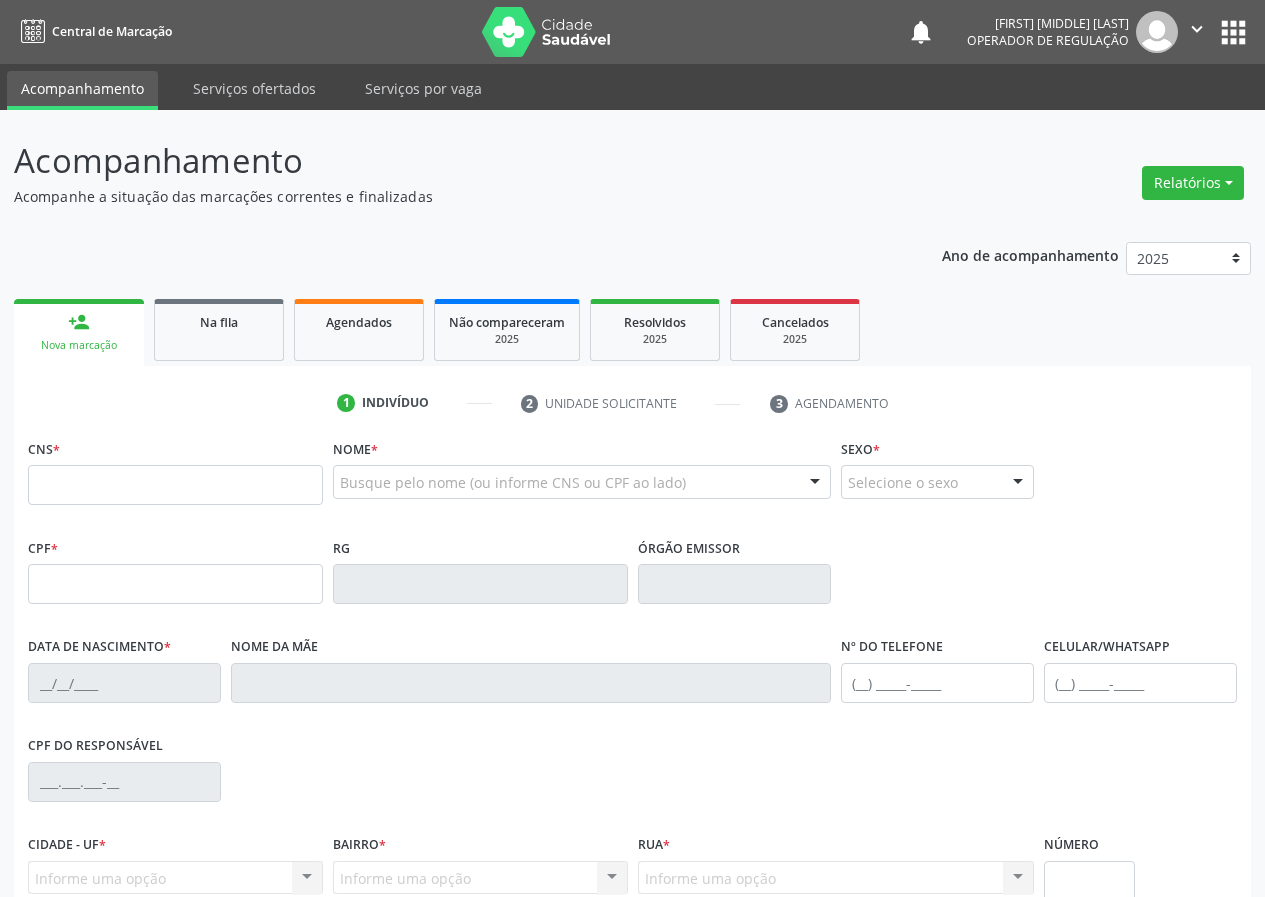 drag, startPoint x: 351, startPoint y: 479, endPoint x: 340, endPoint y: 463, distance: 19.416489 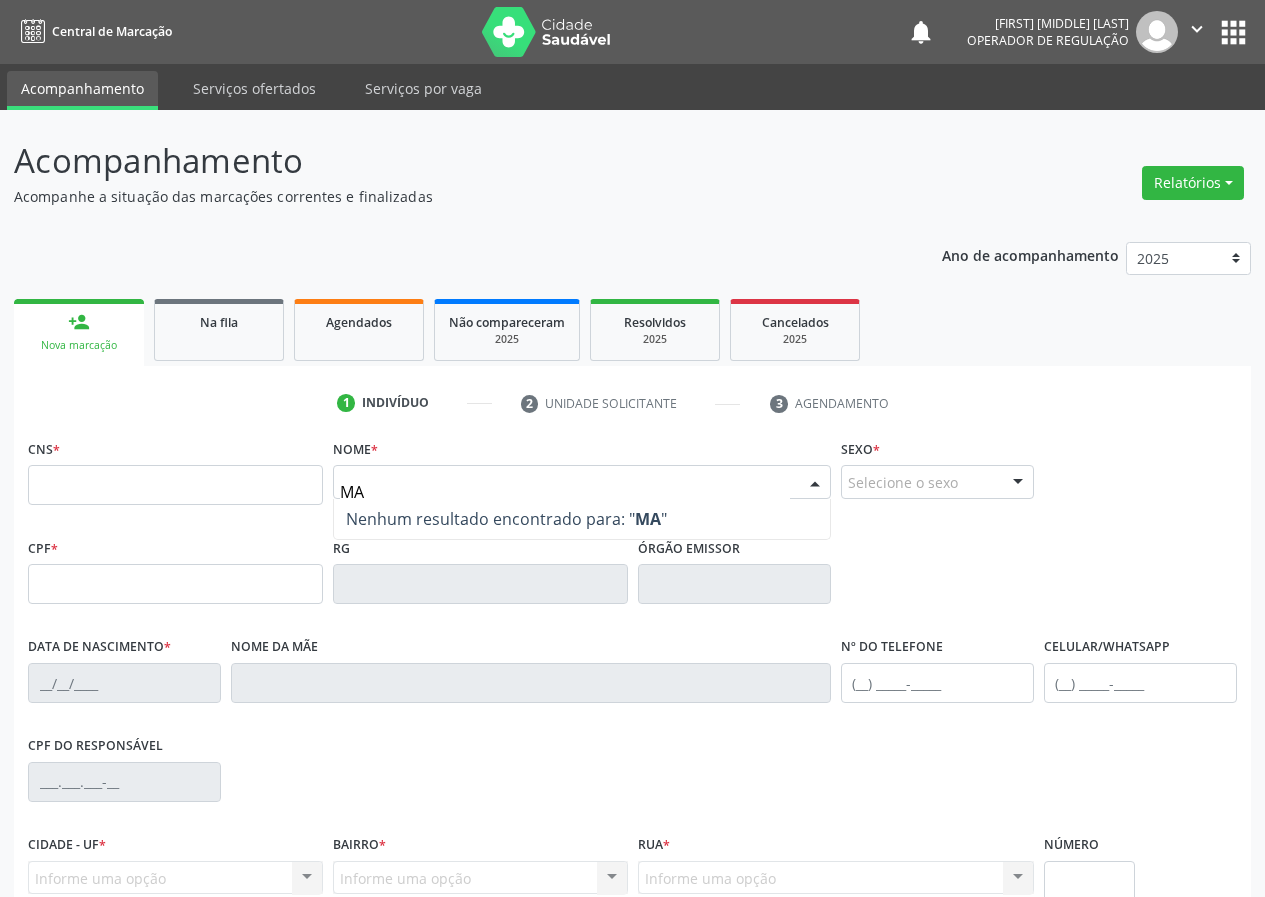 type on "M" 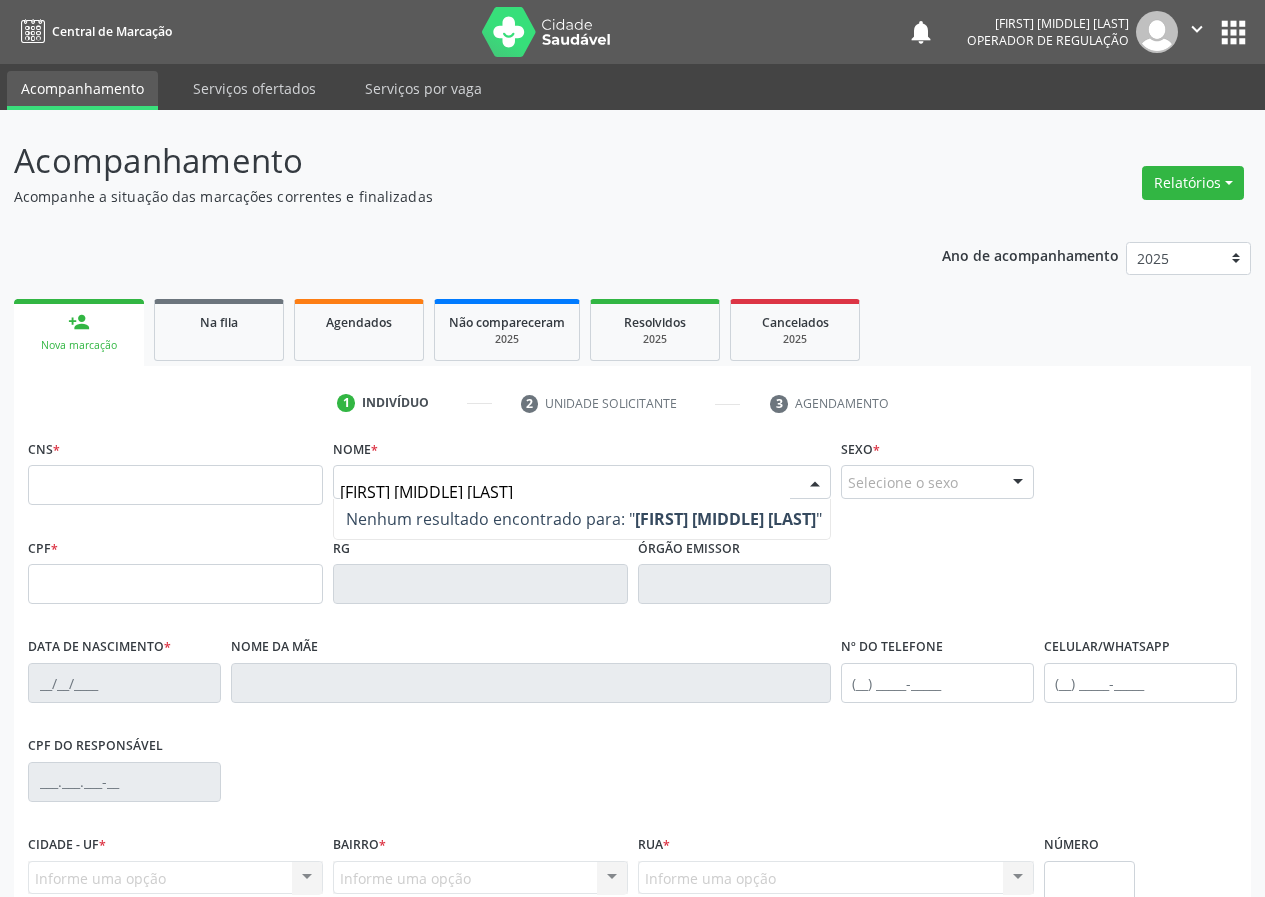 type on "ANA MARIA HERCULANO" 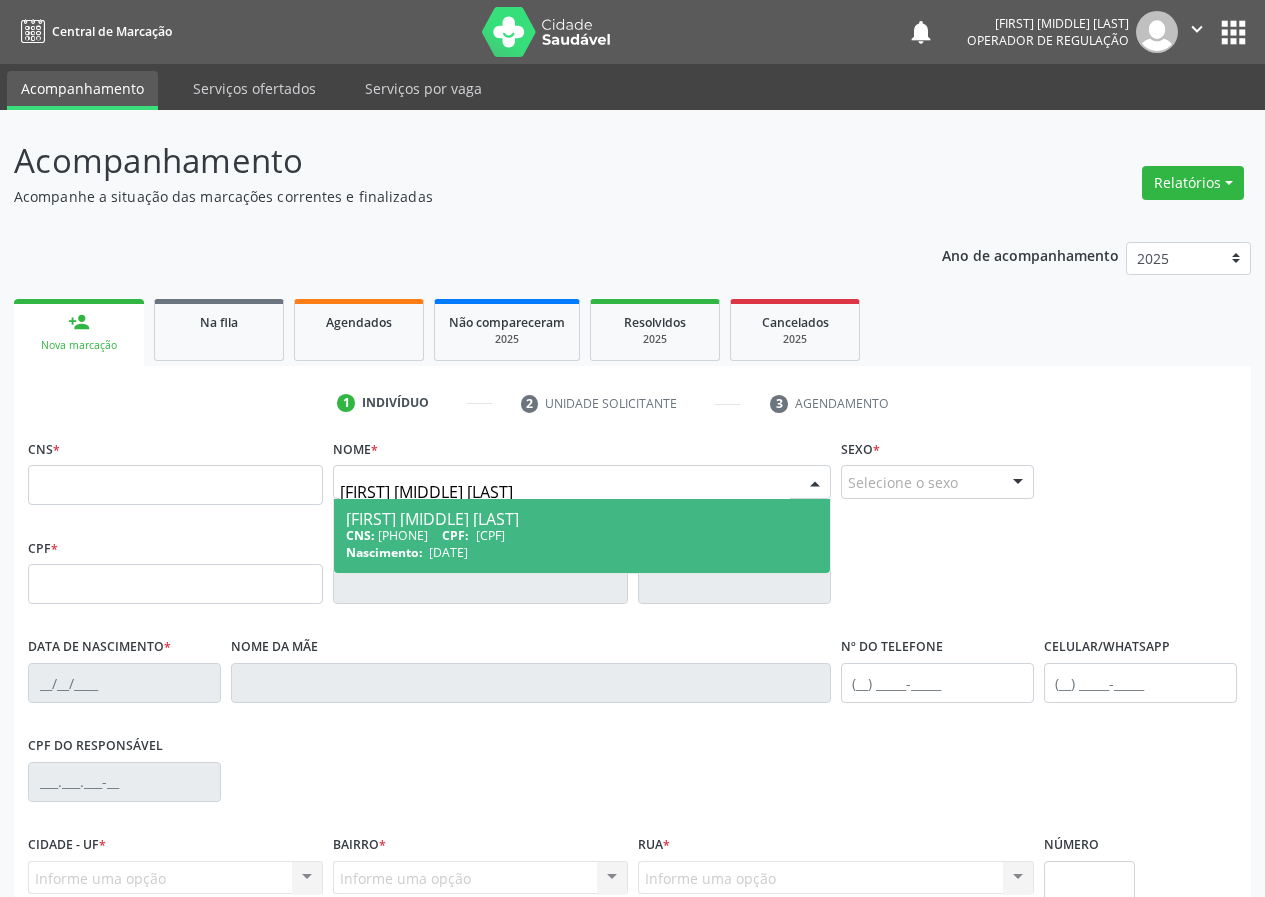 drag, startPoint x: 471, startPoint y: 498, endPoint x: 471, endPoint y: 510, distance: 12 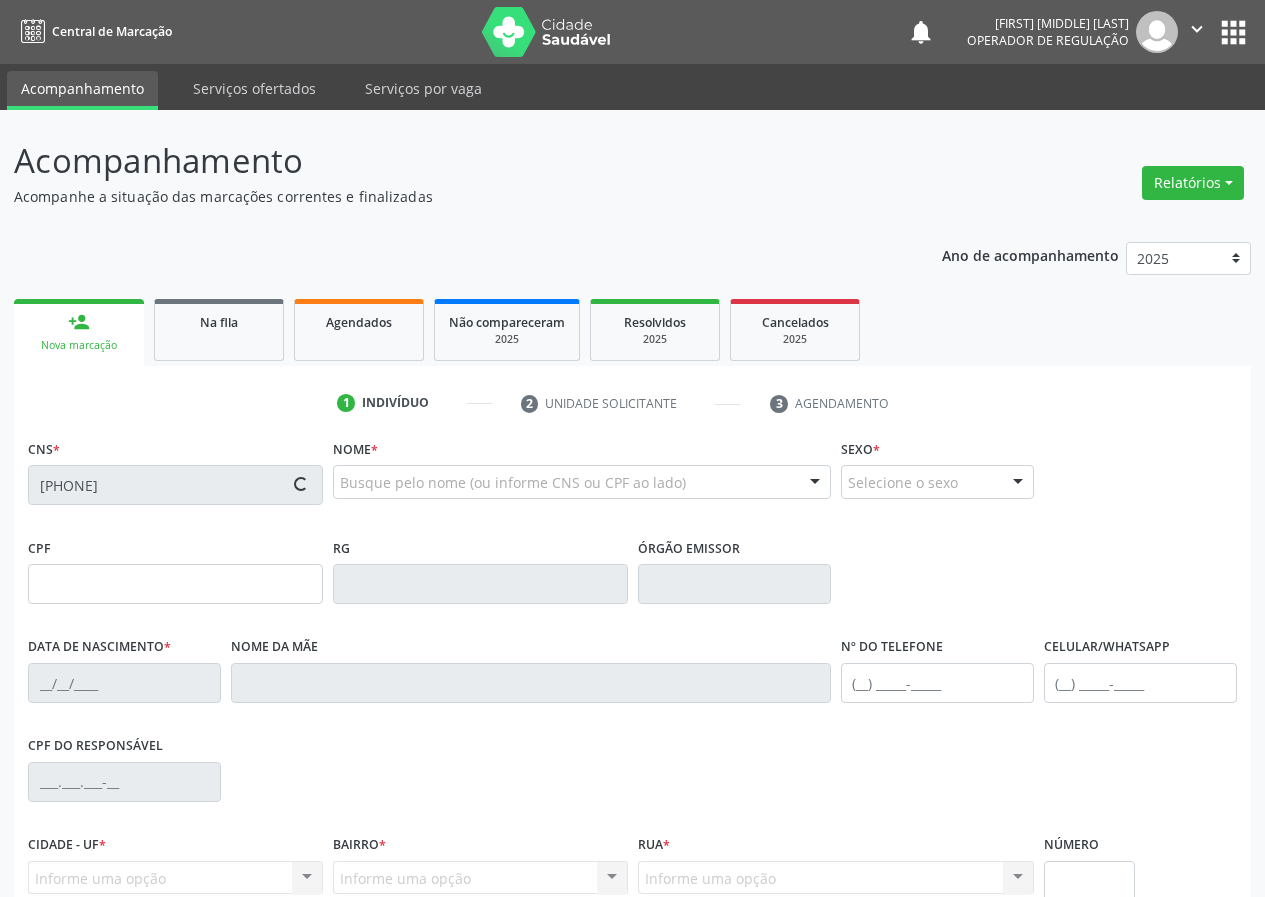 type on "033.799.794-22" 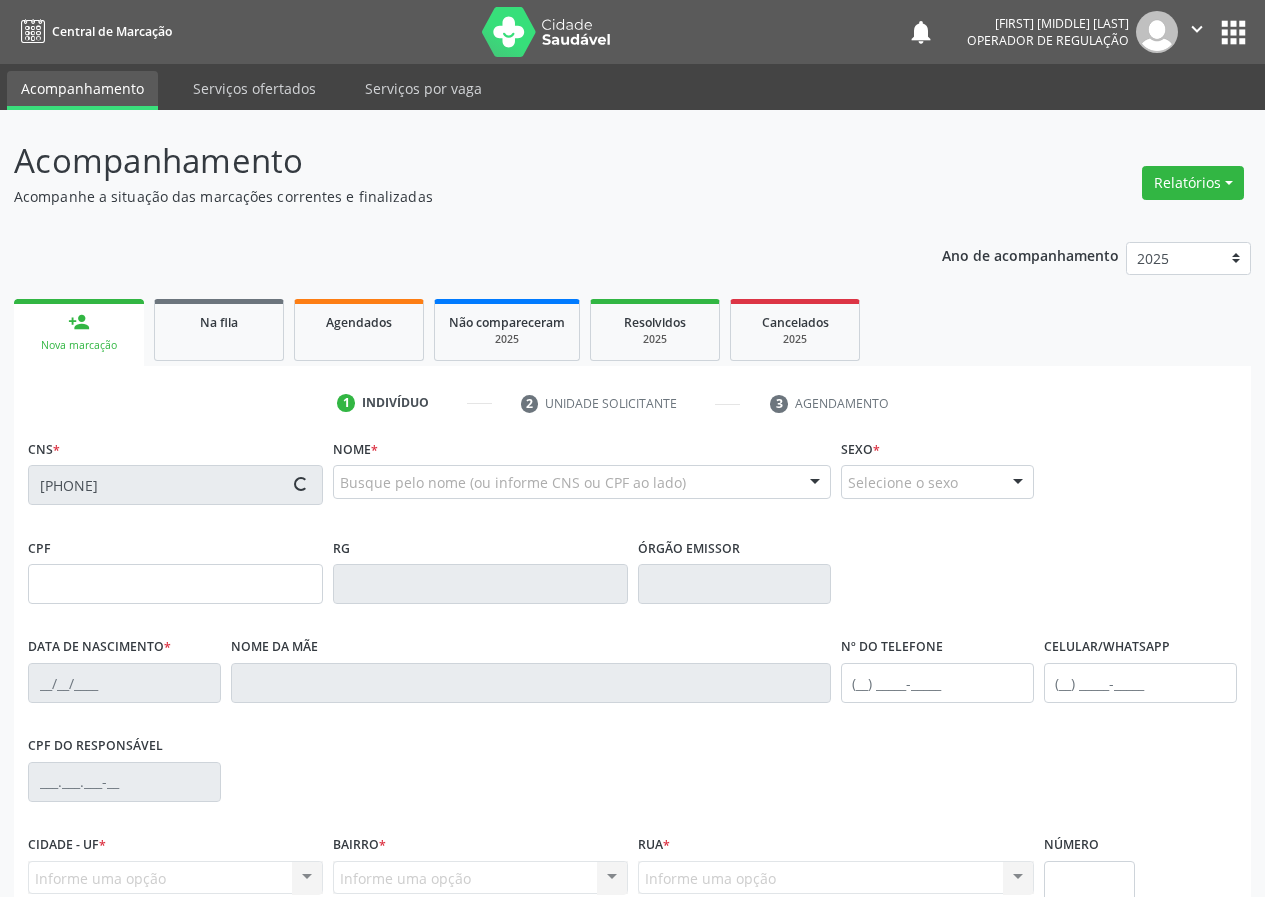 type on "14/09/1976" 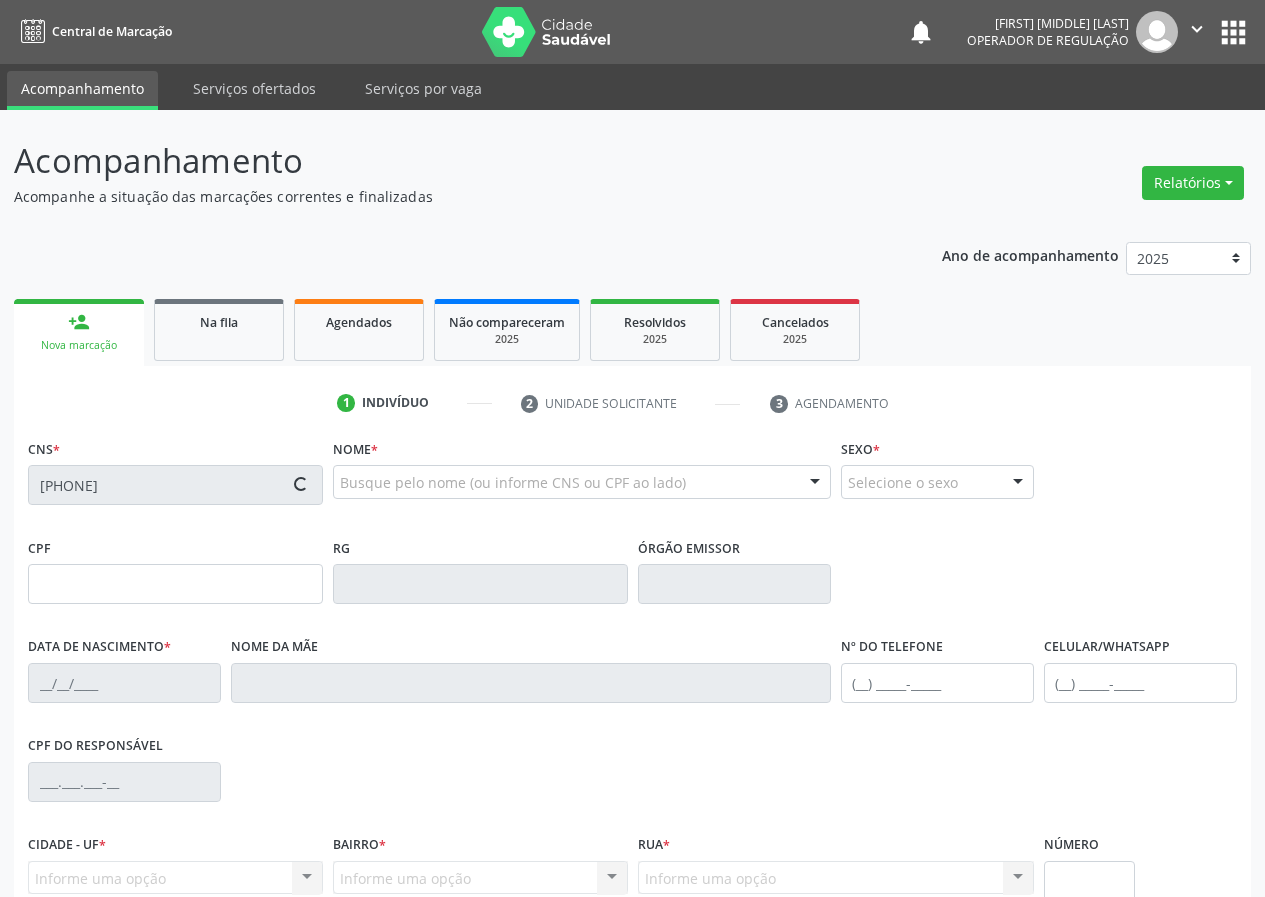 type on "(83) 99388-1619" 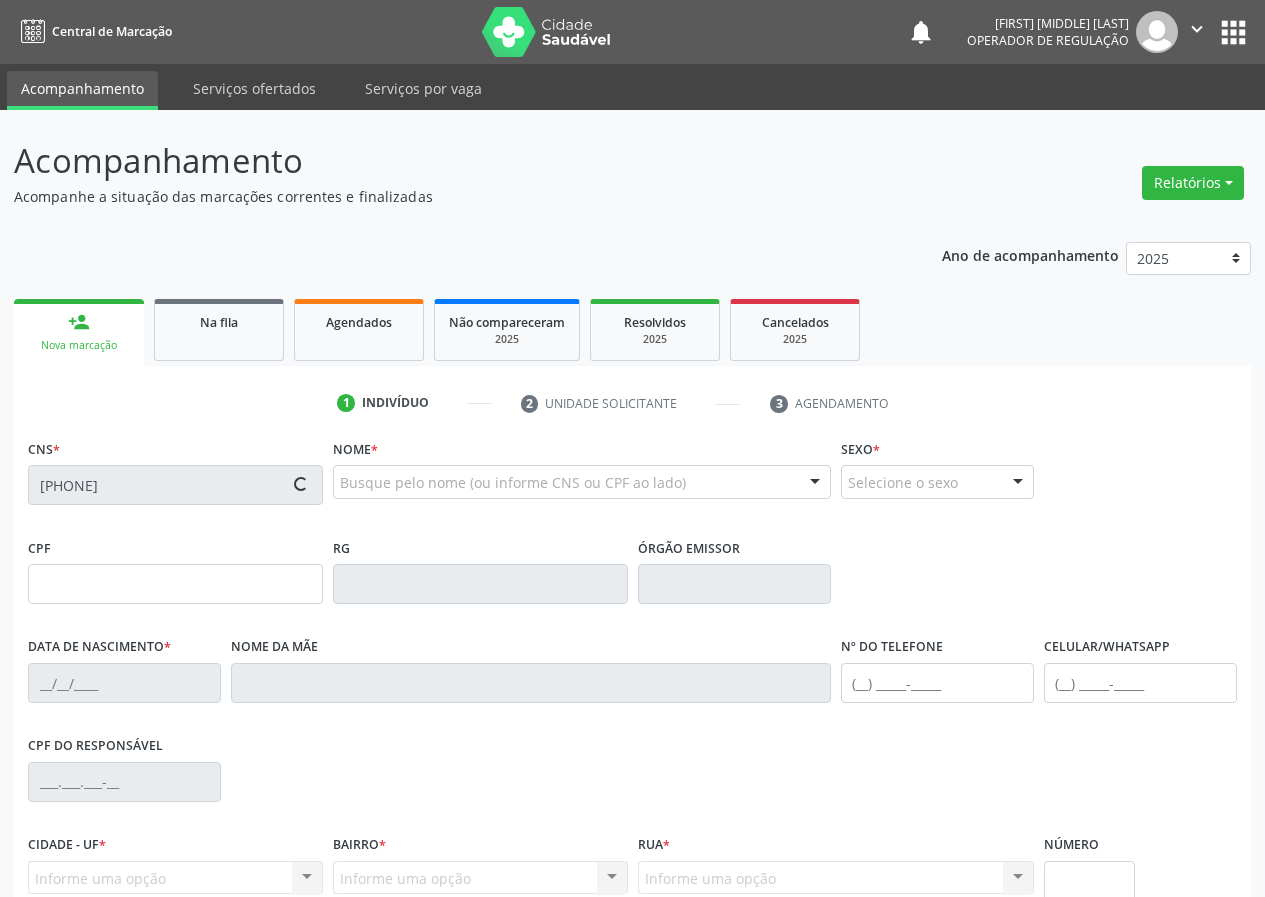 type on "(83) 99388-1619" 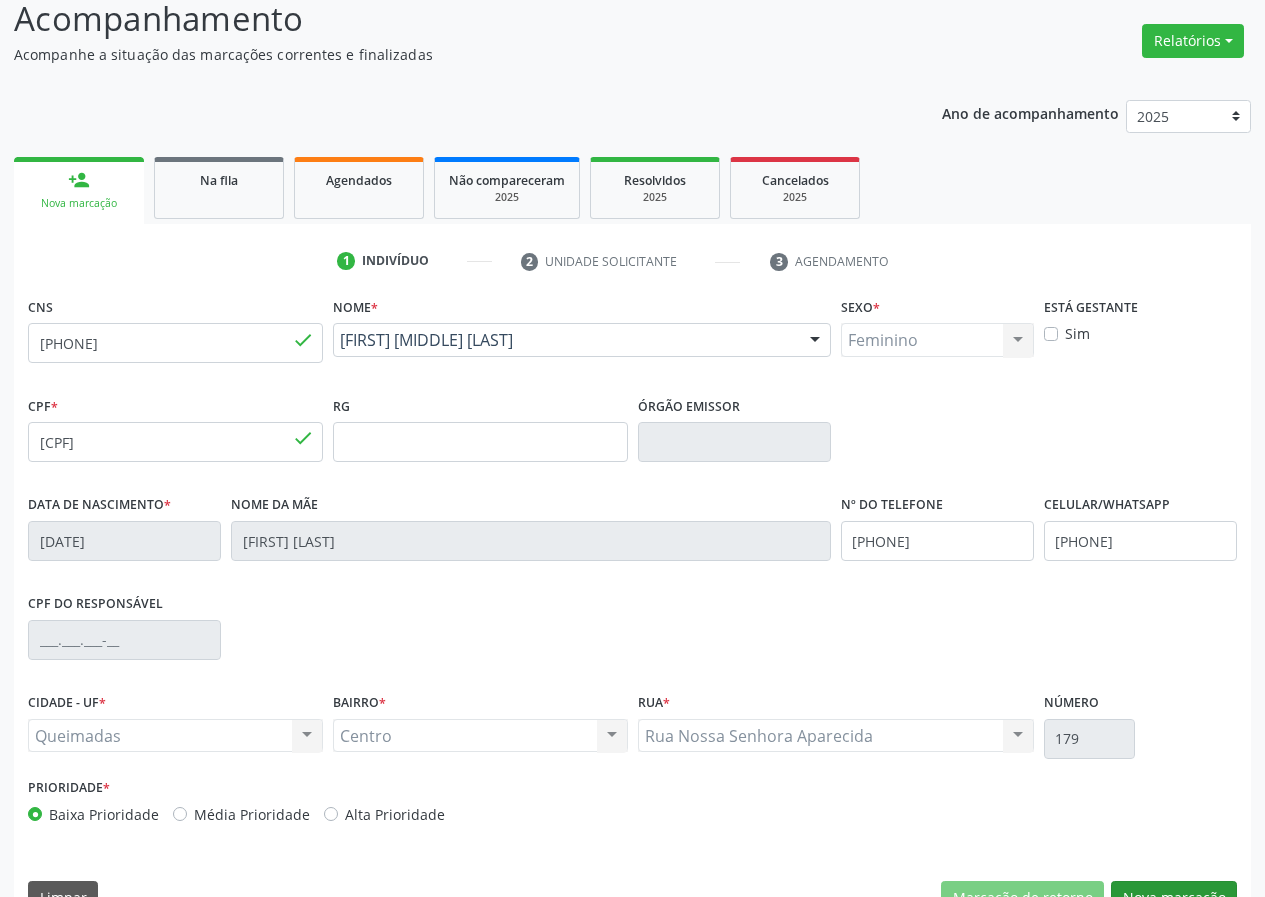 scroll, scrollTop: 187, scrollLeft: 0, axis: vertical 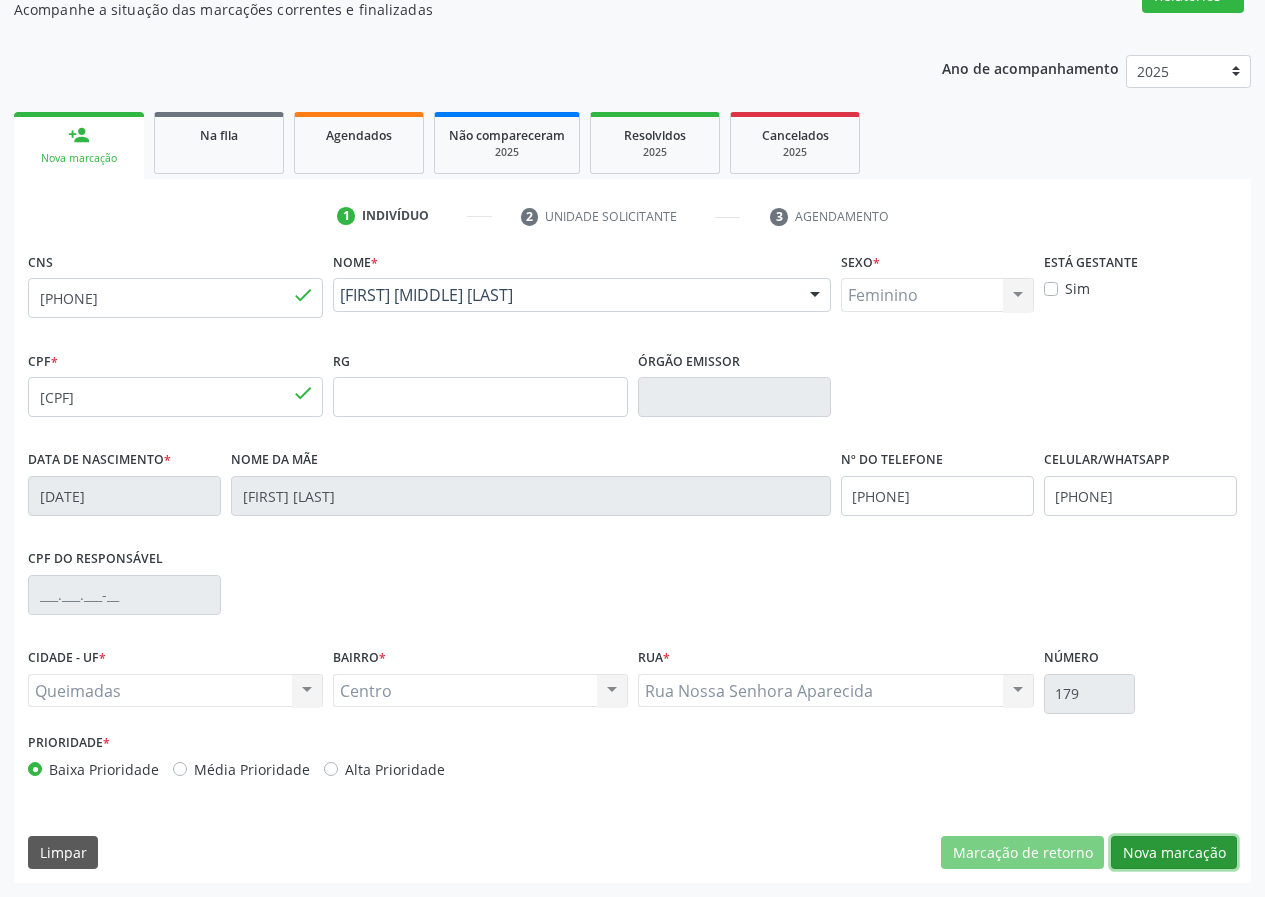 drag, startPoint x: 1158, startPoint y: 850, endPoint x: 43, endPoint y: 651, distance: 1132.6191 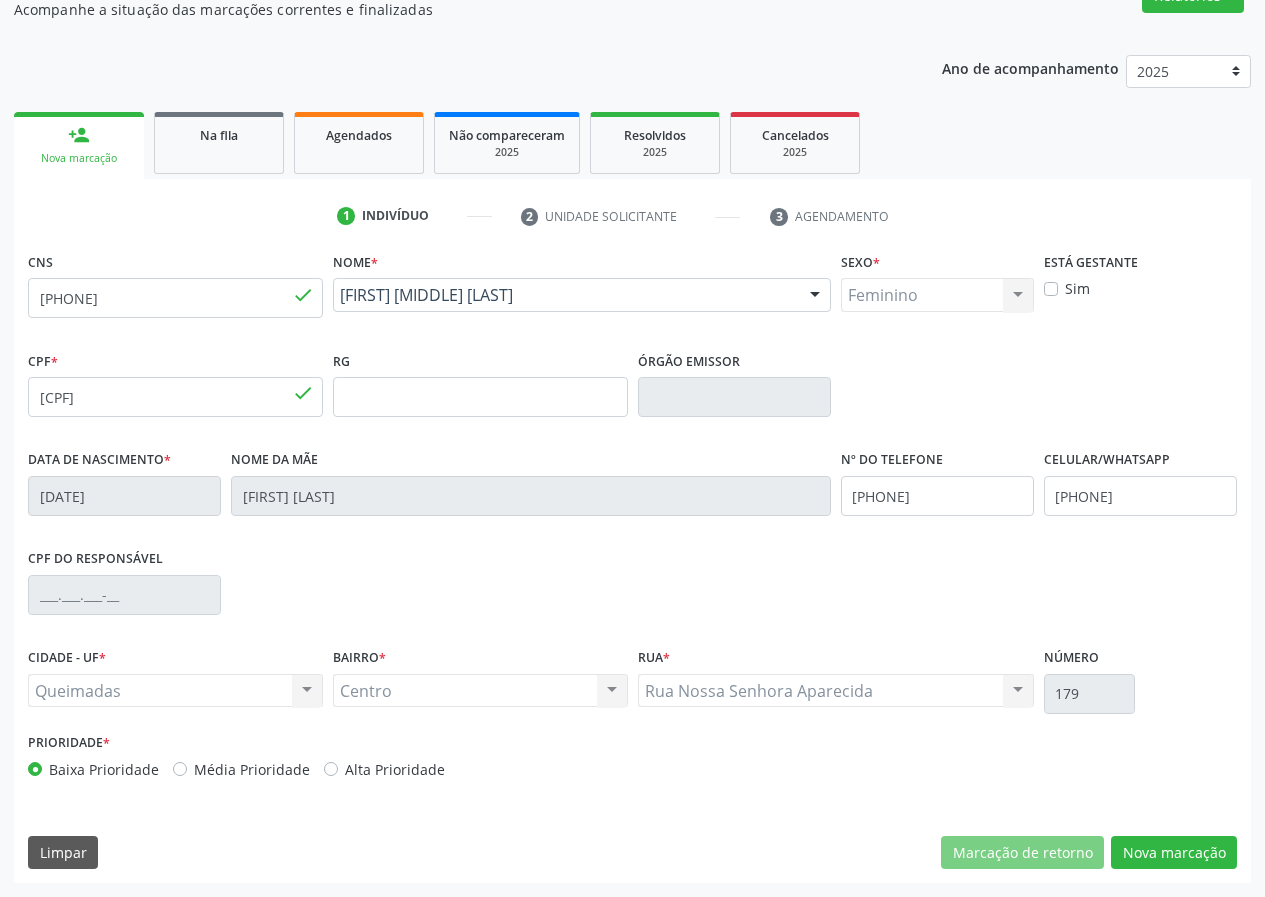 scroll, scrollTop: 9, scrollLeft: 0, axis: vertical 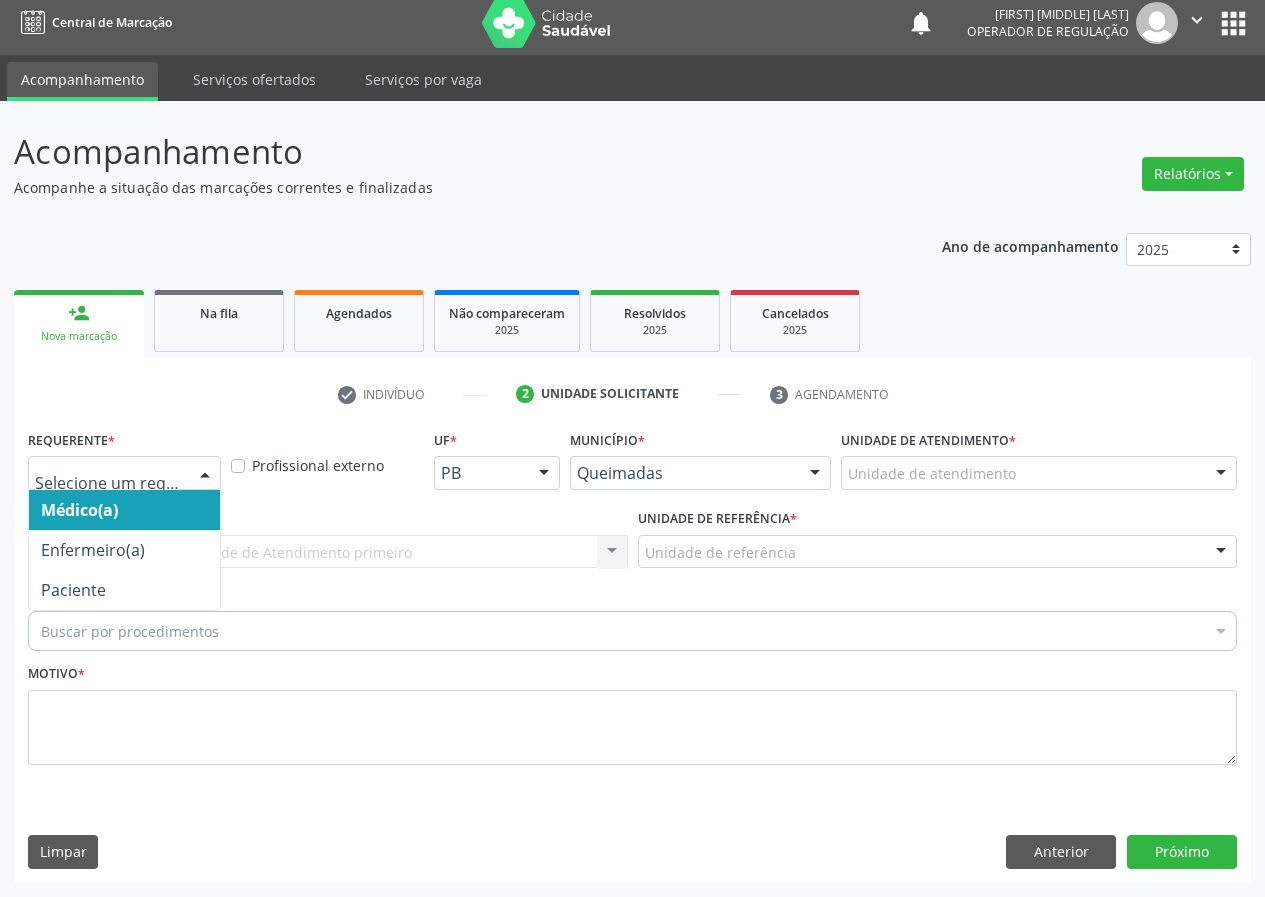 drag, startPoint x: 205, startPoint y: 479, endPoint x: 192, endPoint y: 610, distance: 131.64346 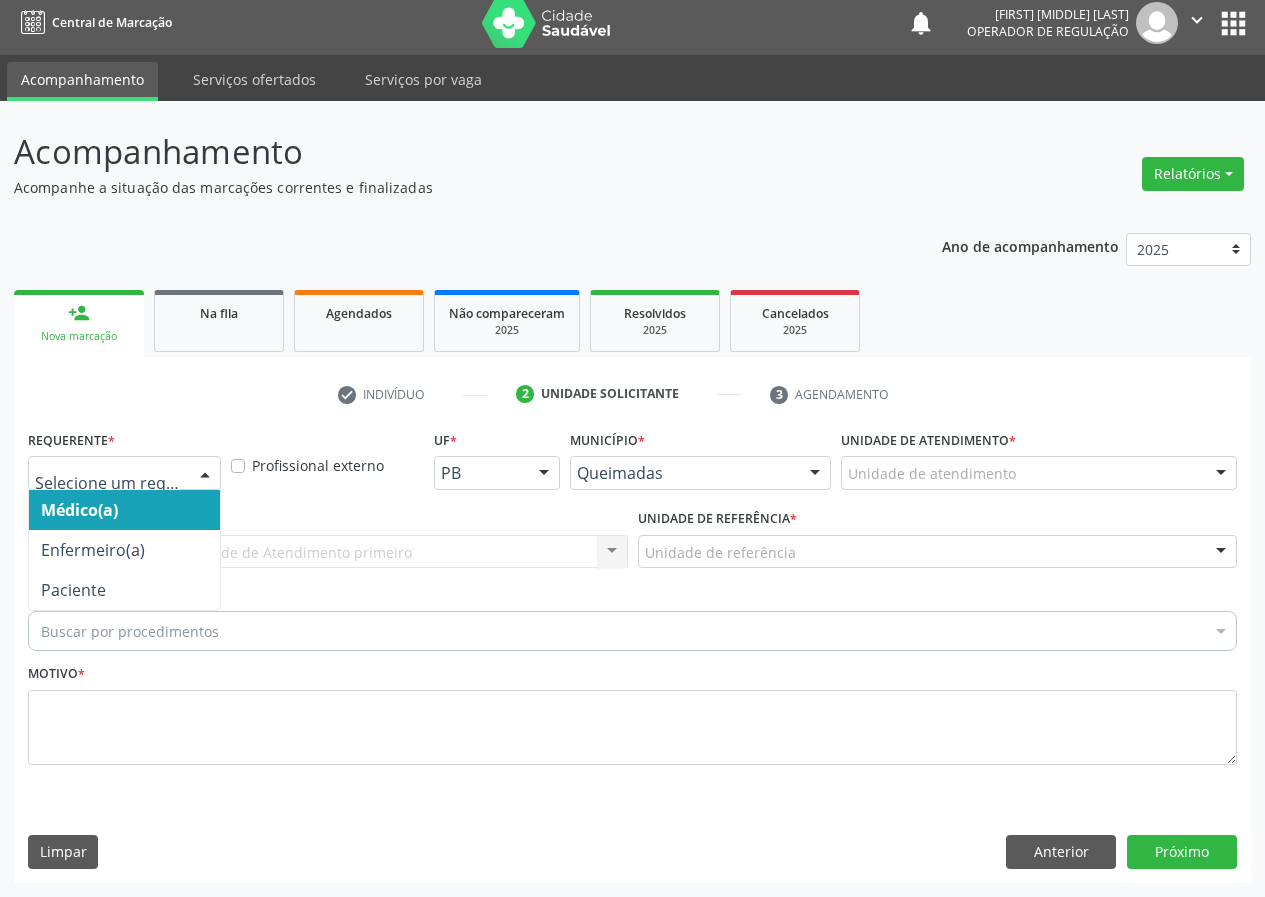 click at bounding box center [205, 474] 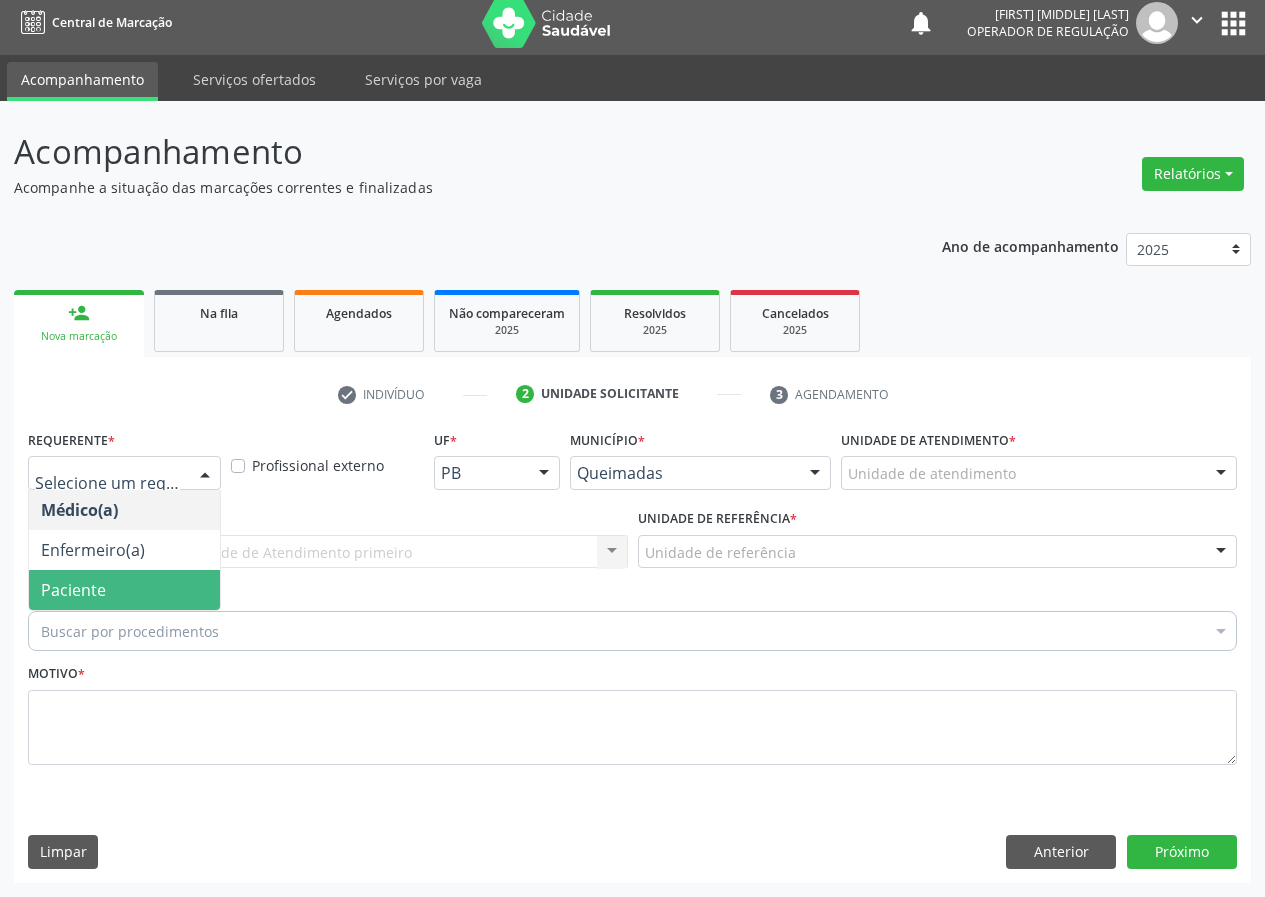 drag, startPoint x: 200, startPoint y: 588, endPoint x: 498, endPoint y: 566, distance: 298.81097 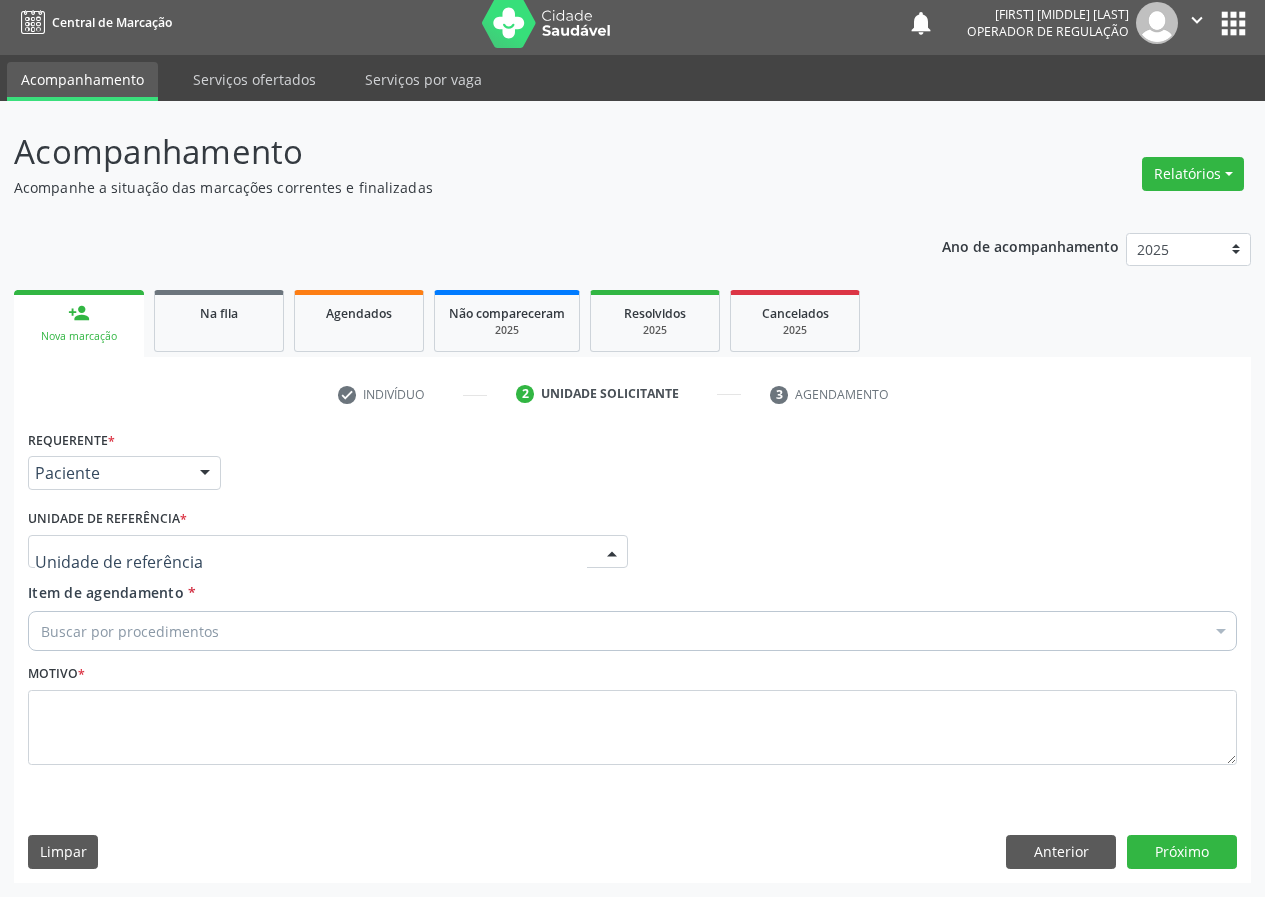 drag, startPoint x: 612, startPoint y: 539, endPoint x: 422, endPoint y: 749, distance: 283.19604 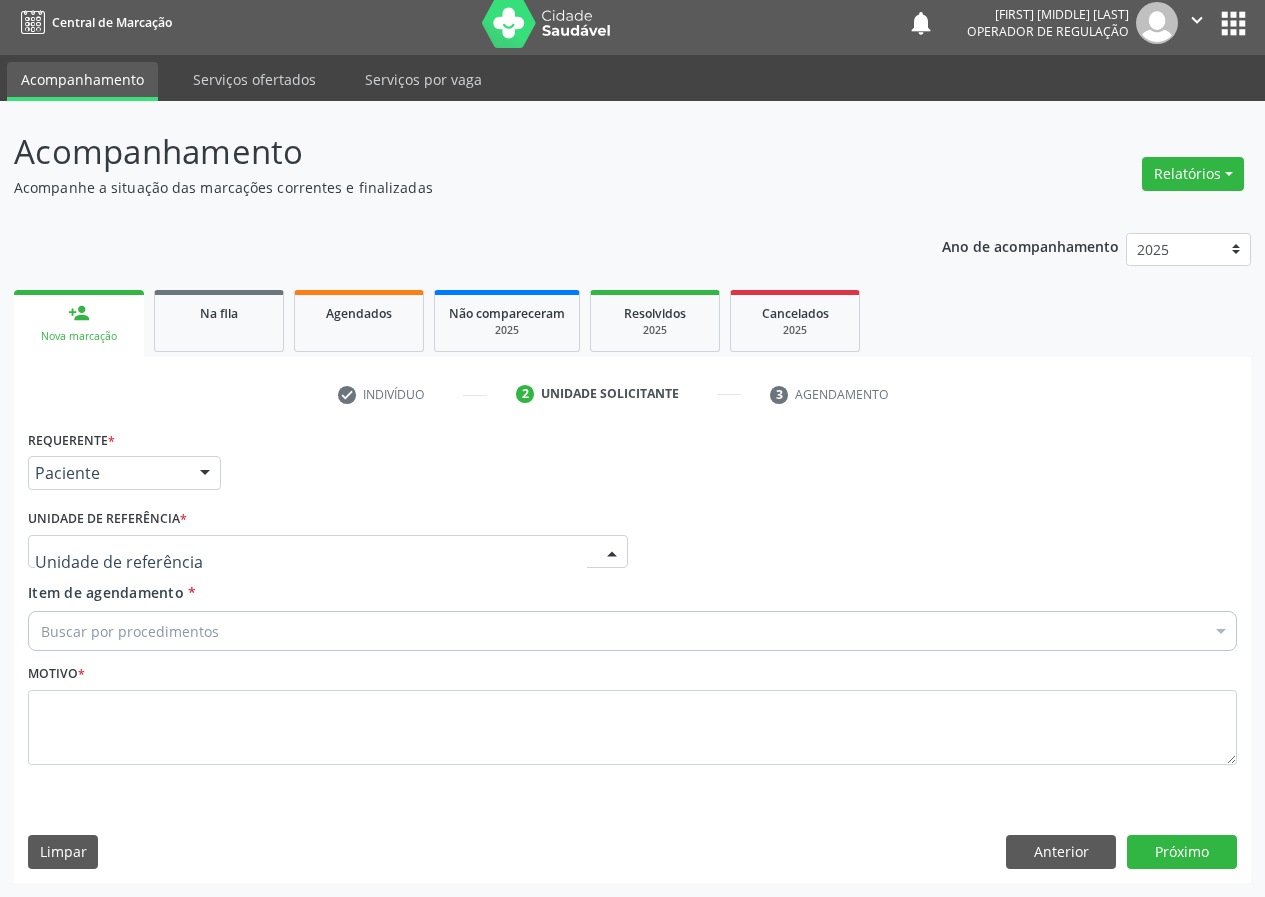 click at bounding box center [612, 553] 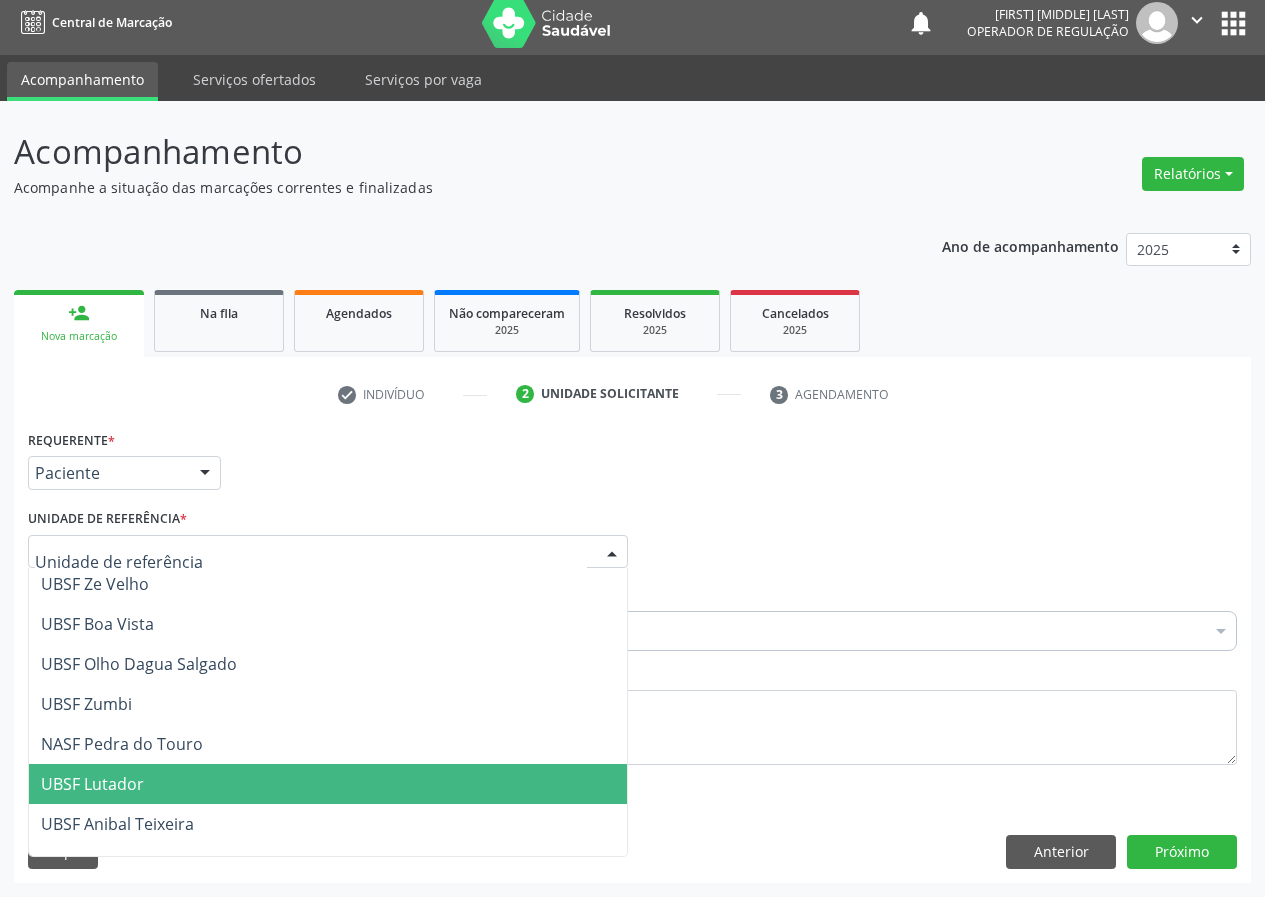 scroll, scrollTop: 200, scrollLeft: 0, axis: vertical 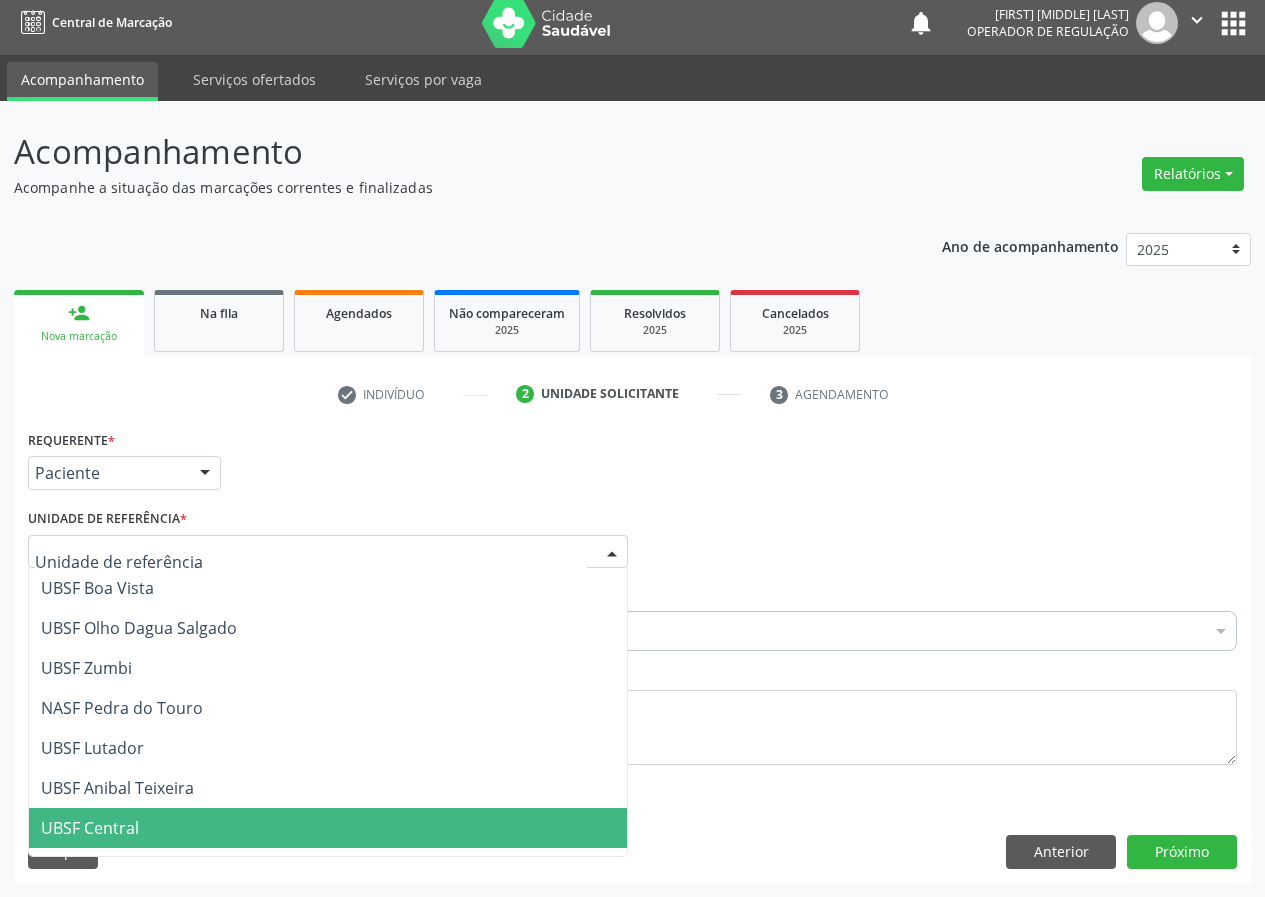 drag, startPoint x: 133, startPoint y: 823, endPoint x: 119, endPoint y: 816, distance: 15.652476 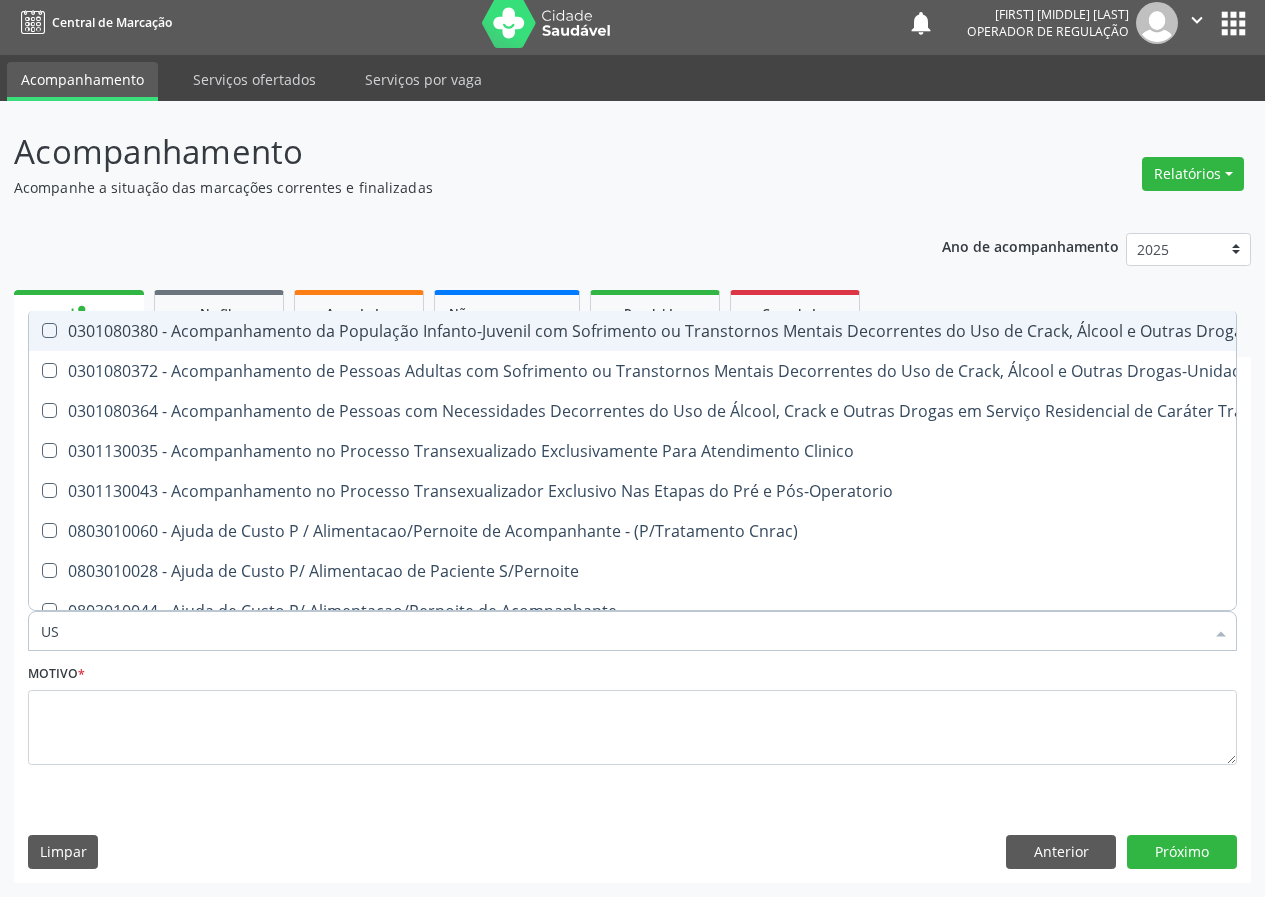 type on "USG" 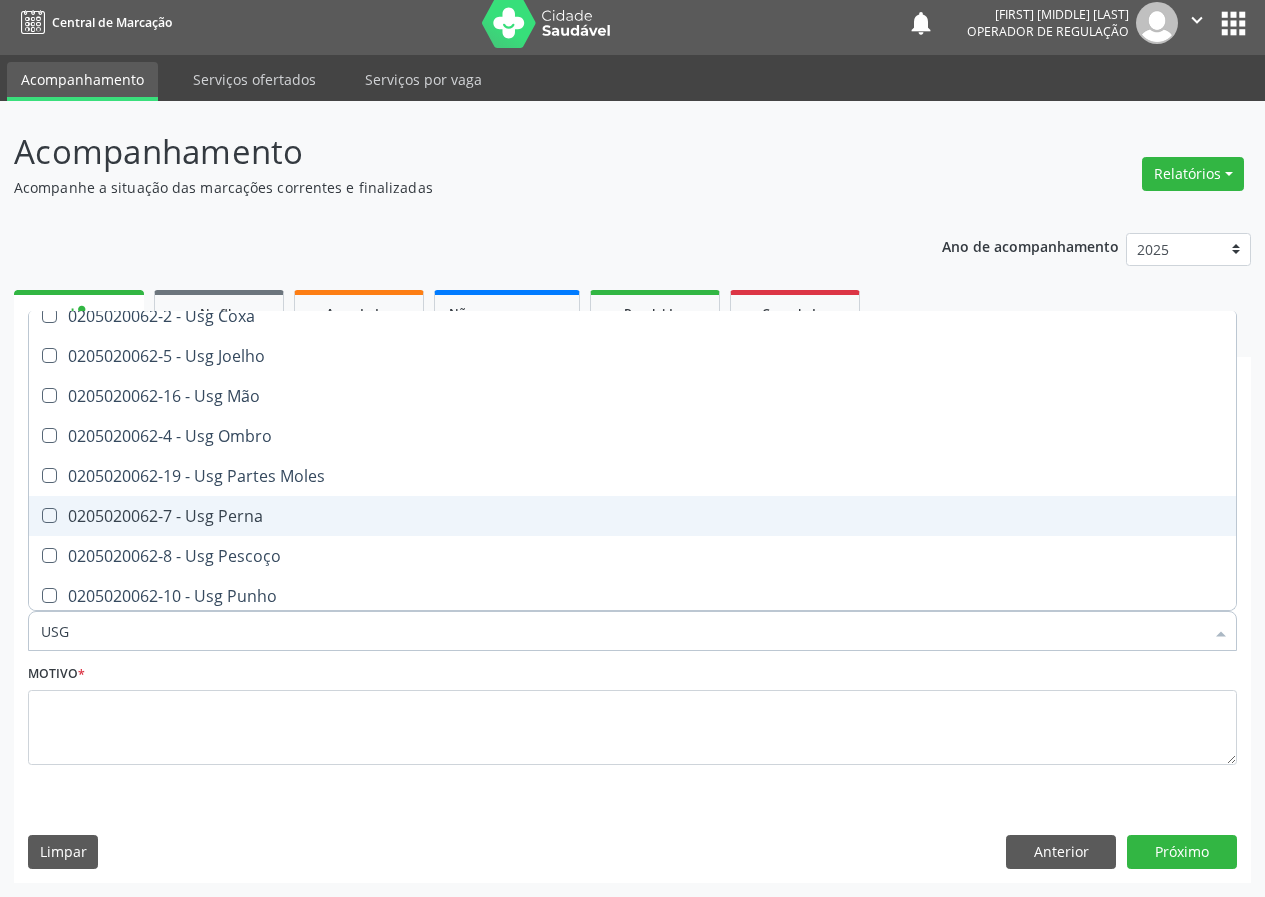 scroll, scrollTop: 300, scrollLeft: 0, axis: vertical 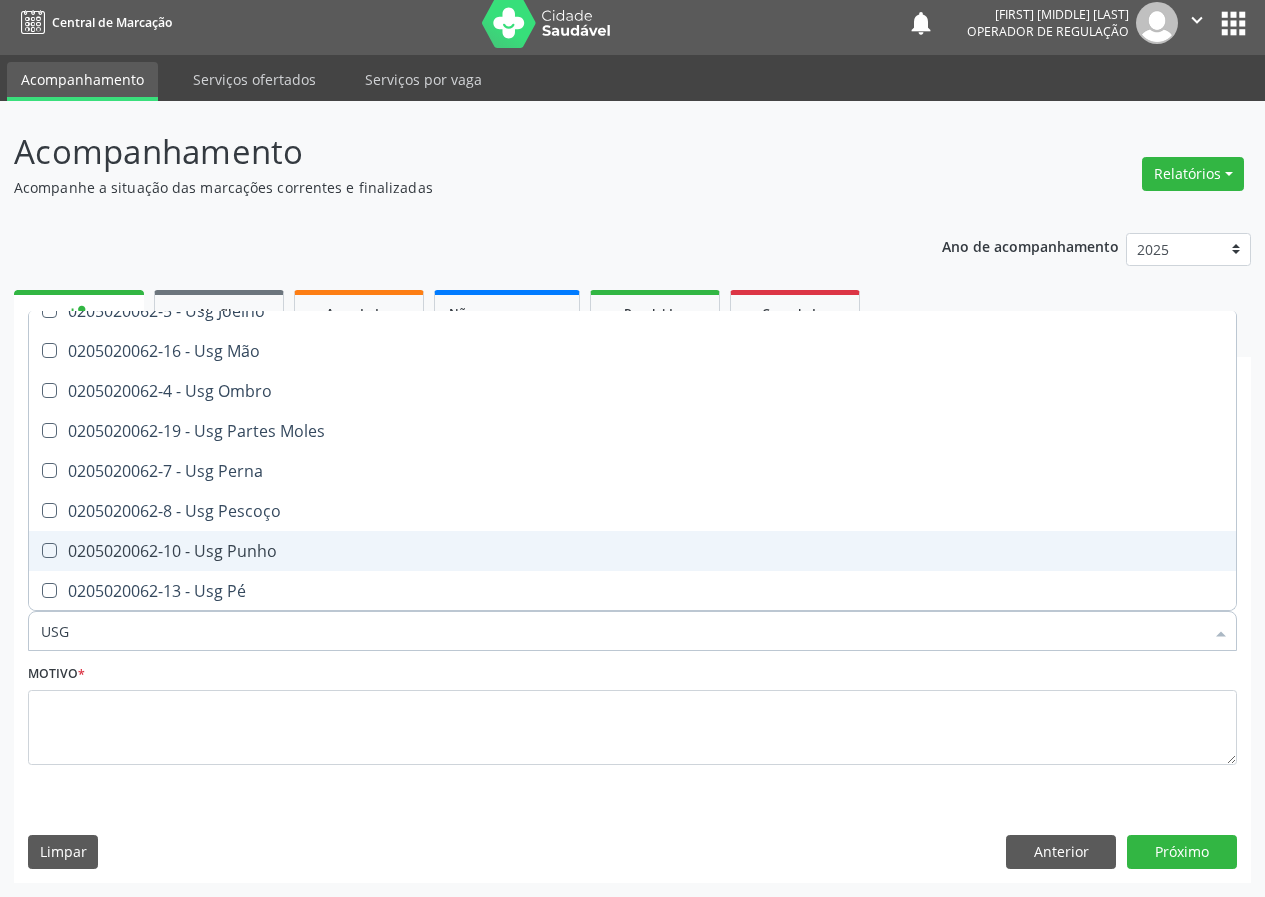 drag, startPoint x: 254, startPoint y: 546, endPoint x: 89, endPoint y: 609, distance: 176.61823 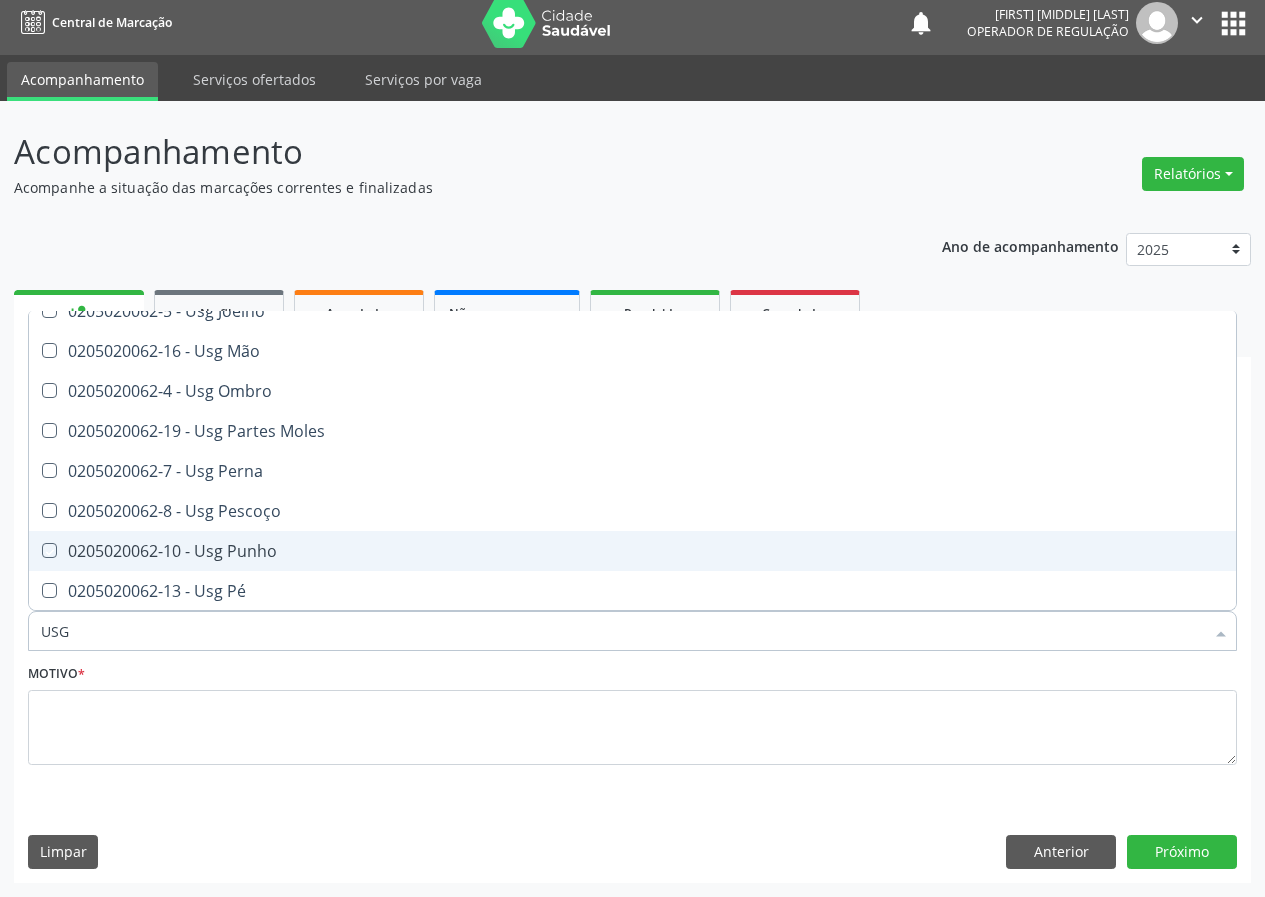 checkbox on "true" 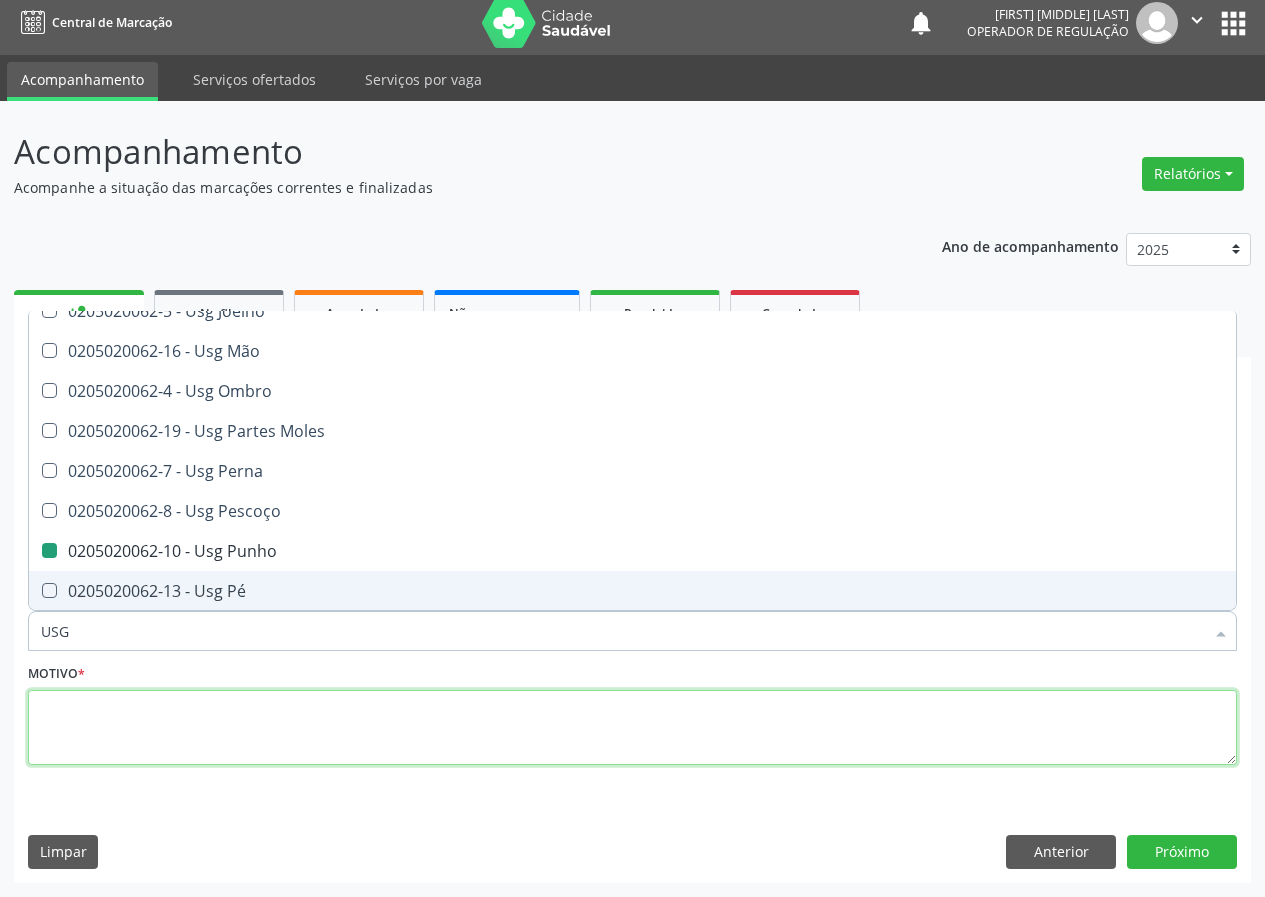 click at bounding box center [632, 728] 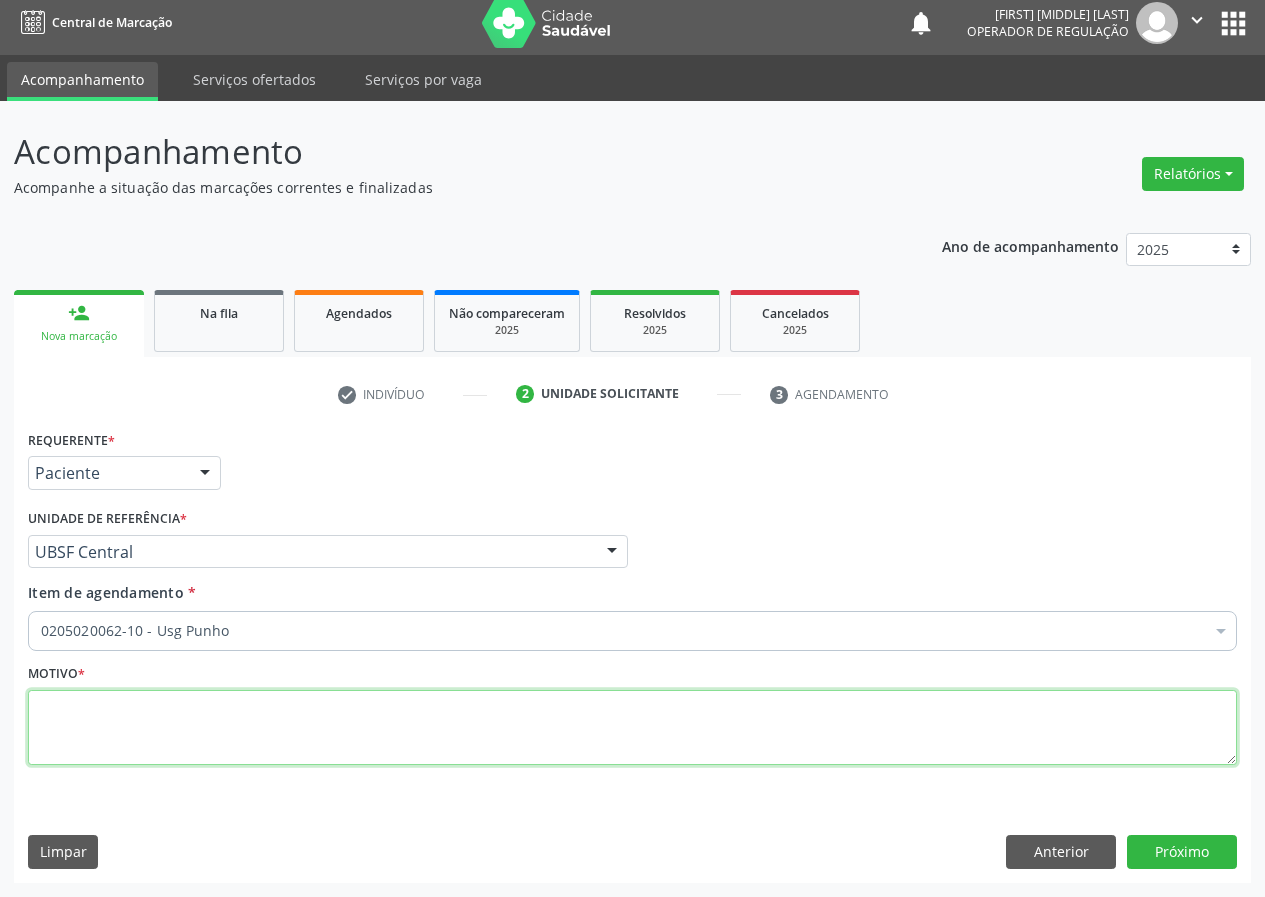 scroll, scrollTop: 0, scrollLeft: 0, axis: both 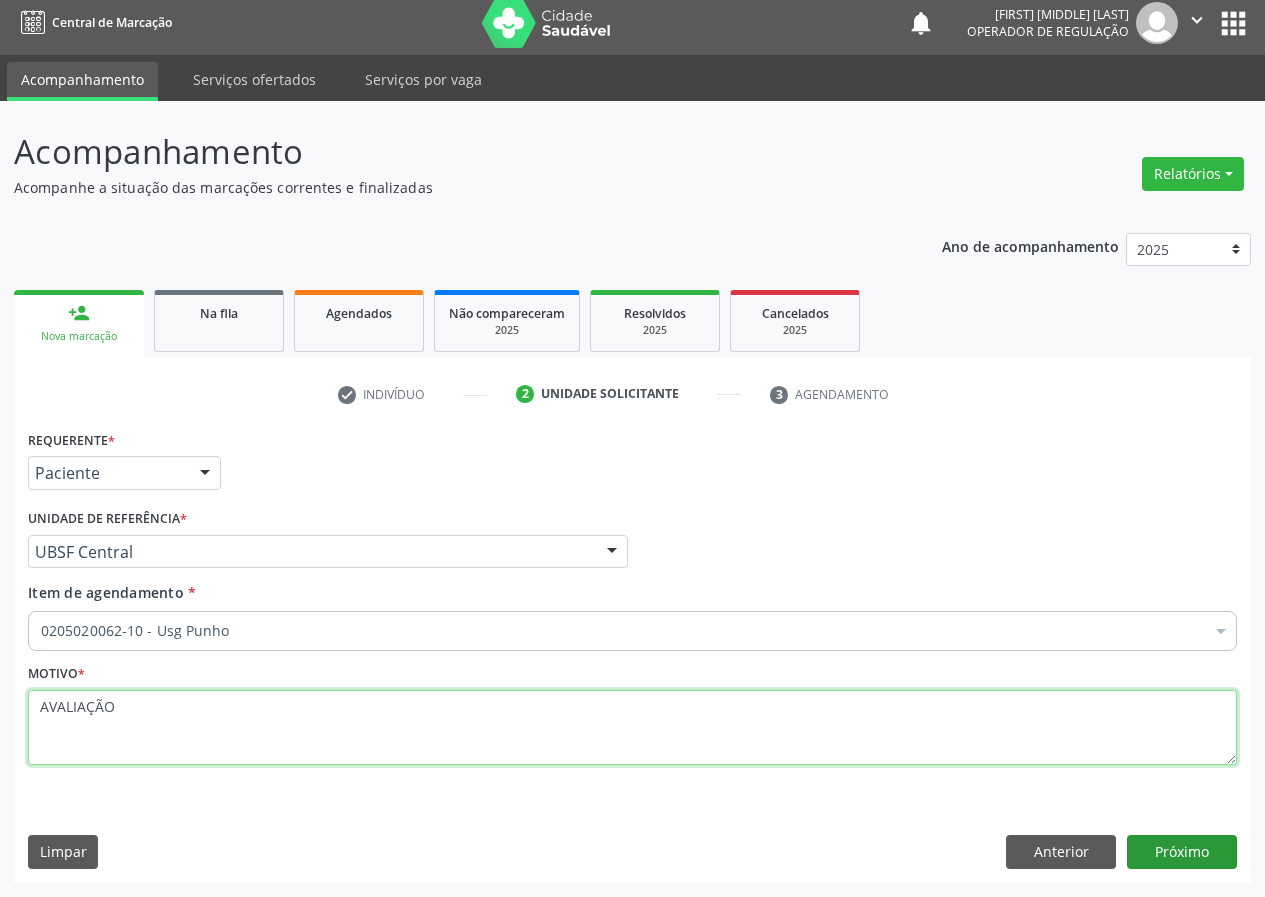 type on "AVALIAÇÃO" 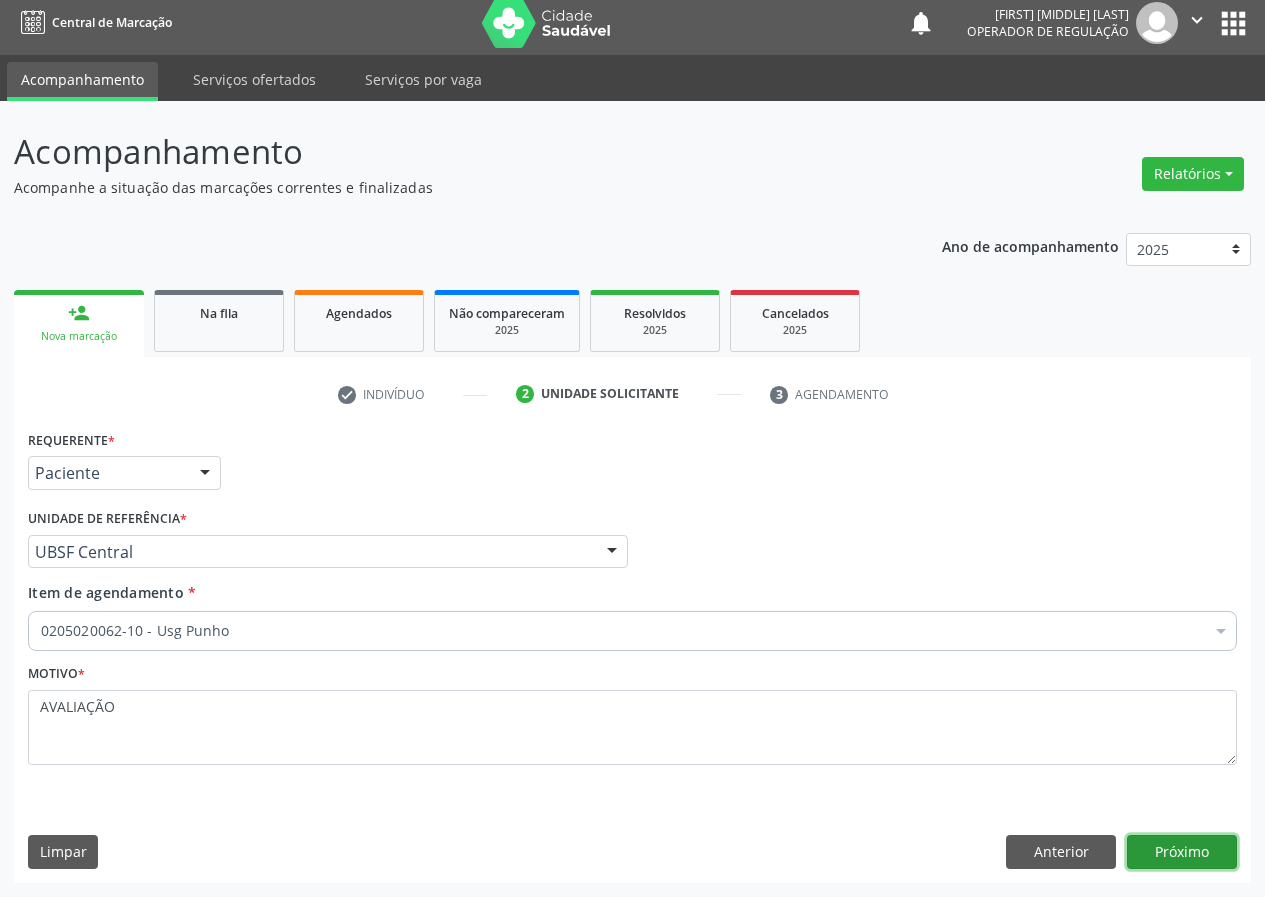 drag, startPoint x: 1188, startPoint y: 850, endPoint x: 1172, endPoint y: 838, distance: 20 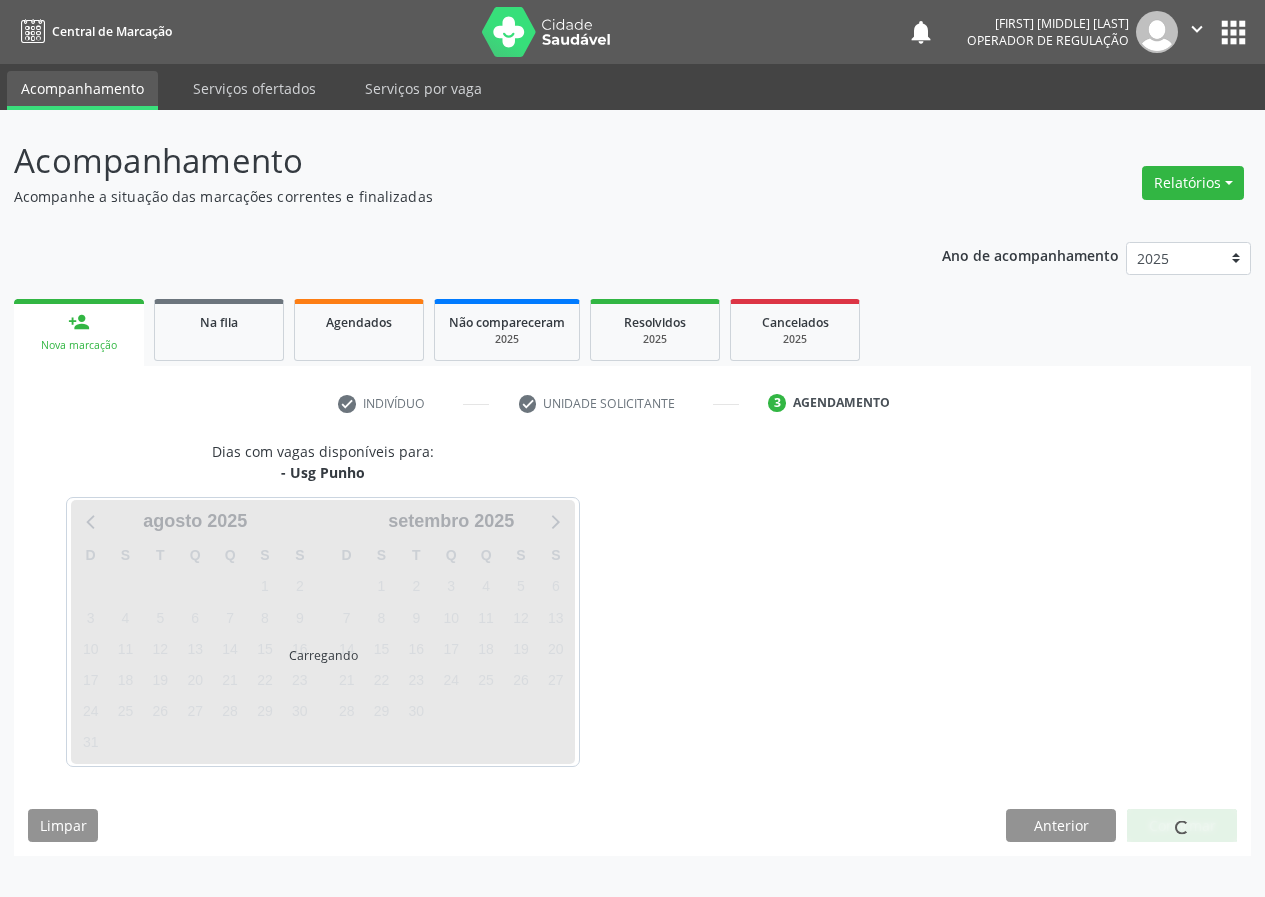 scroll, scrollTop: 0, scrollLeft: 0, axis: both 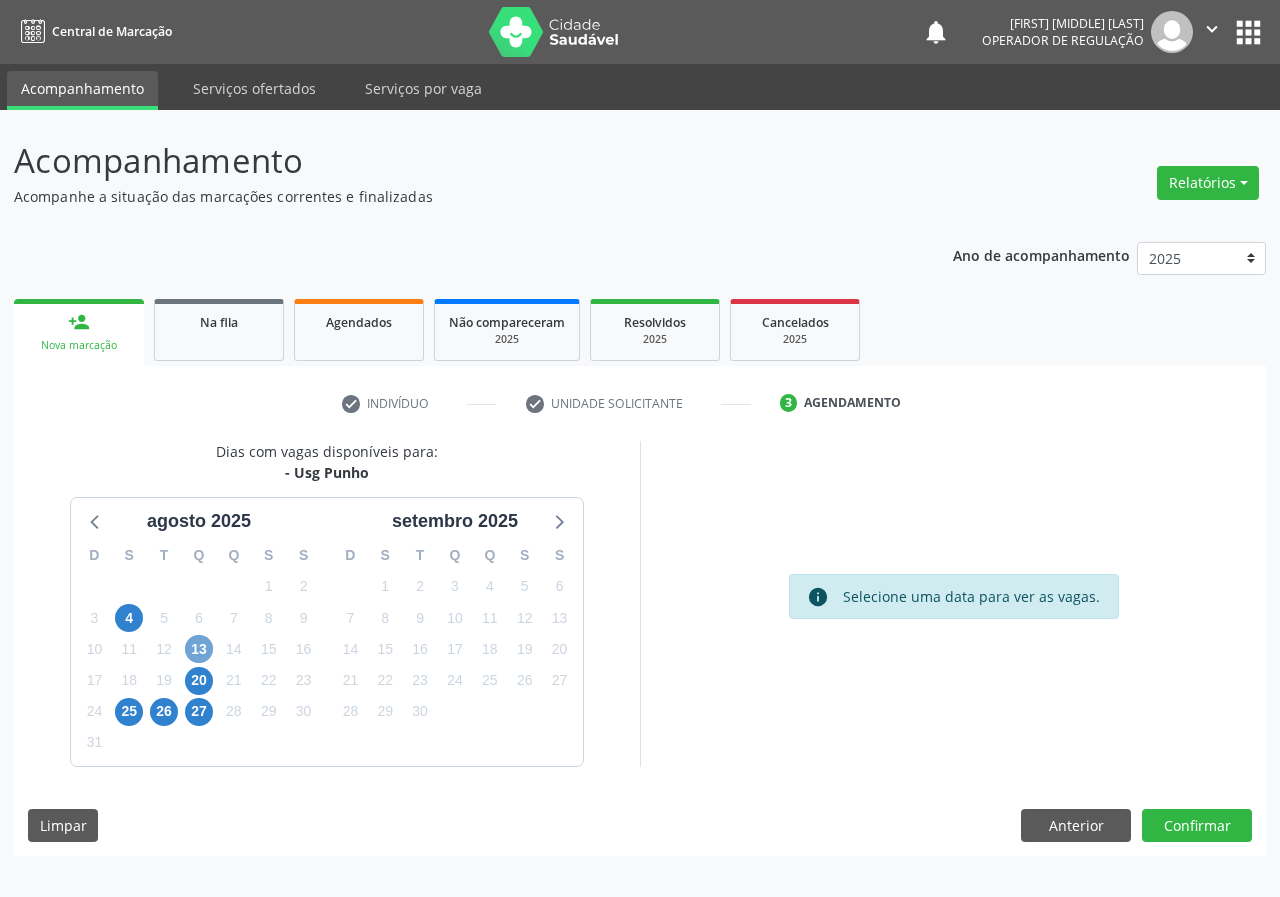 click on "13" at bounding box center [199, 649] 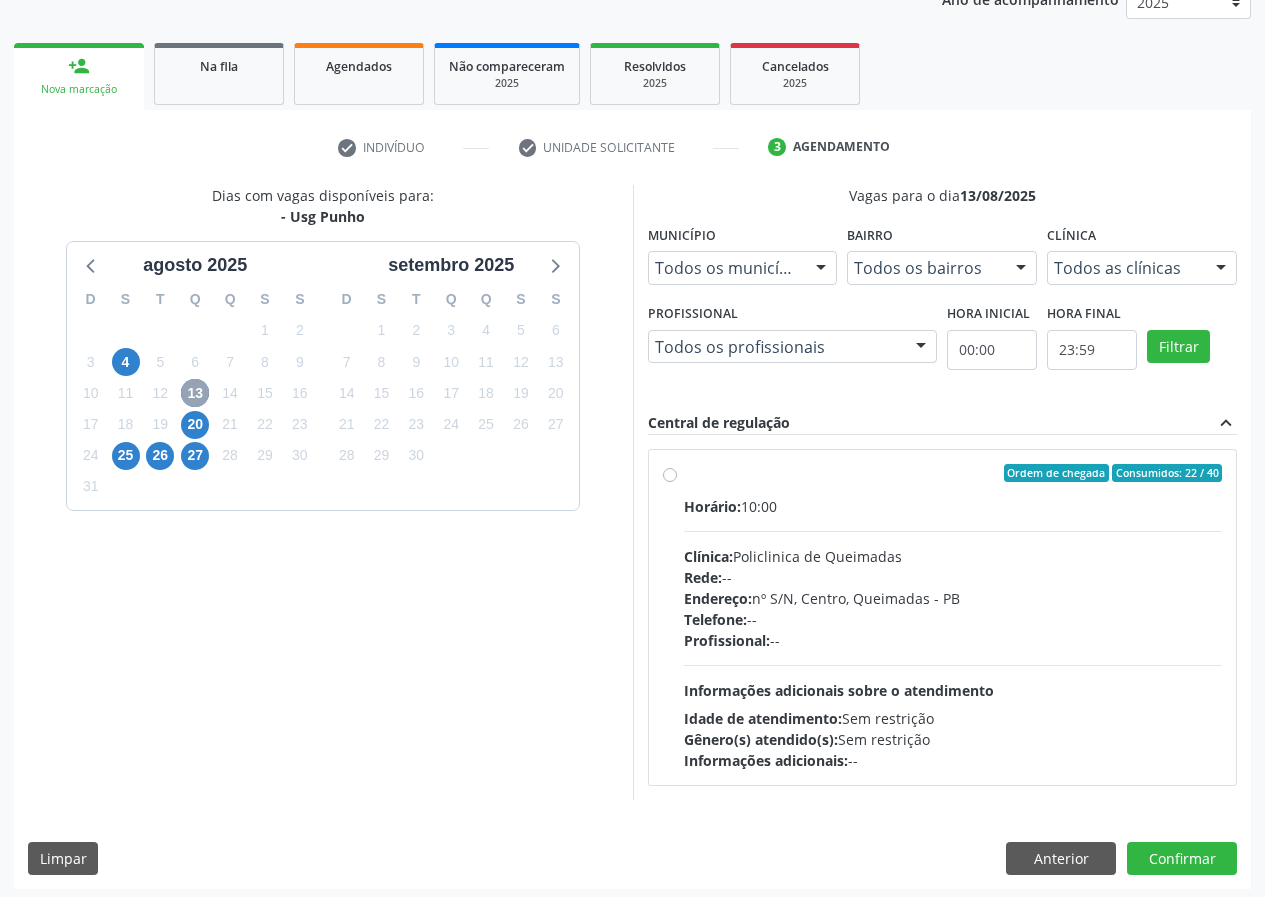 scroll, scrollTop: 262, scrollLeft: 0, axis: vertical 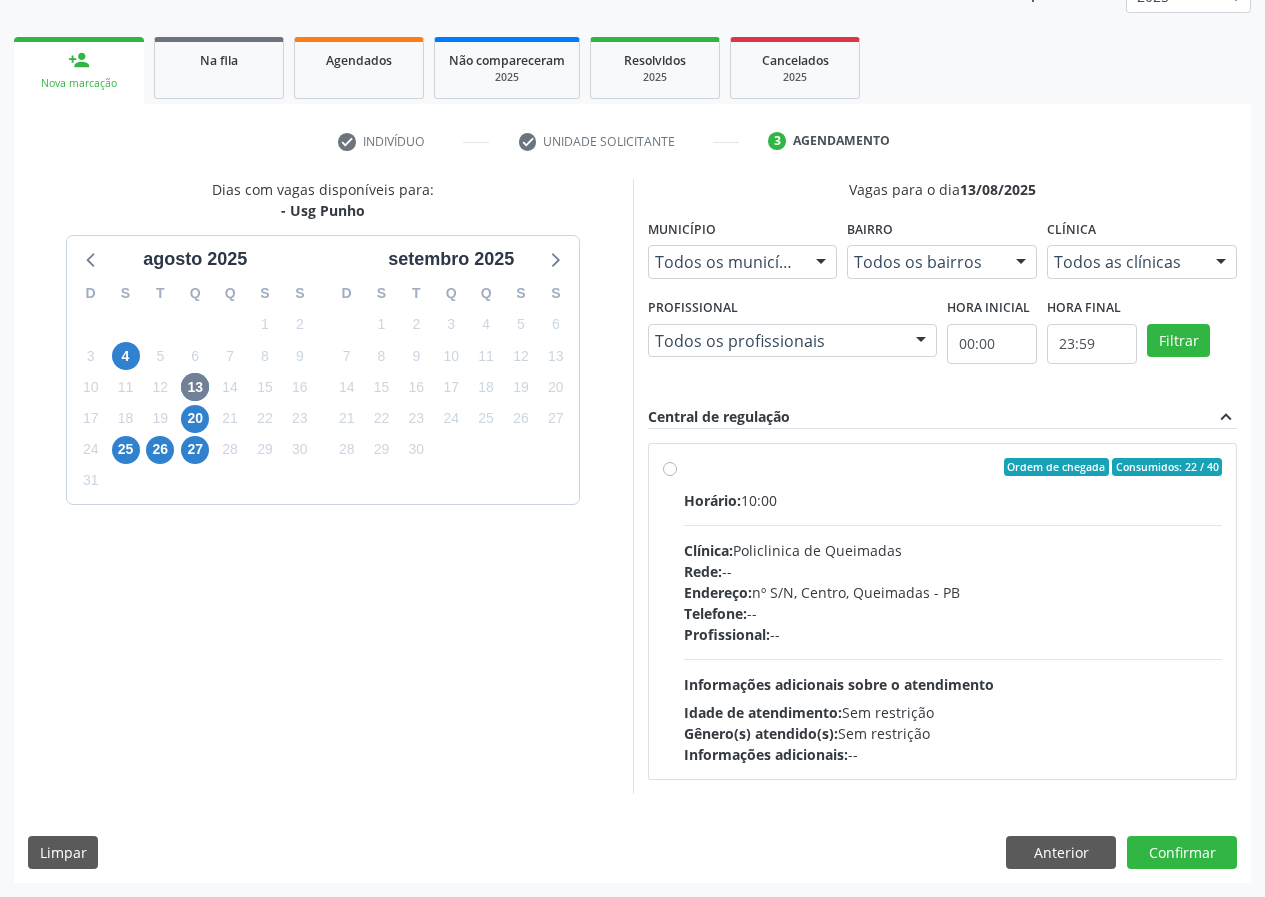 click on "Ordem de chegada
Consumidos: 22 / 40
Horário:   10:00
Clínica:  Policlinica de Queimadas
Rede:
--
Endereço:   nº S/N, Centro, Queimadas - PB
Telefone:   --
Profissional:
--
Informações adicionais sobre o atendimento
Idade de atendimento:
Sem restrição
Gênero(s) atendido(s):
Sem restrição
Informações adicionais:
--" at bounding box center (953, 611) 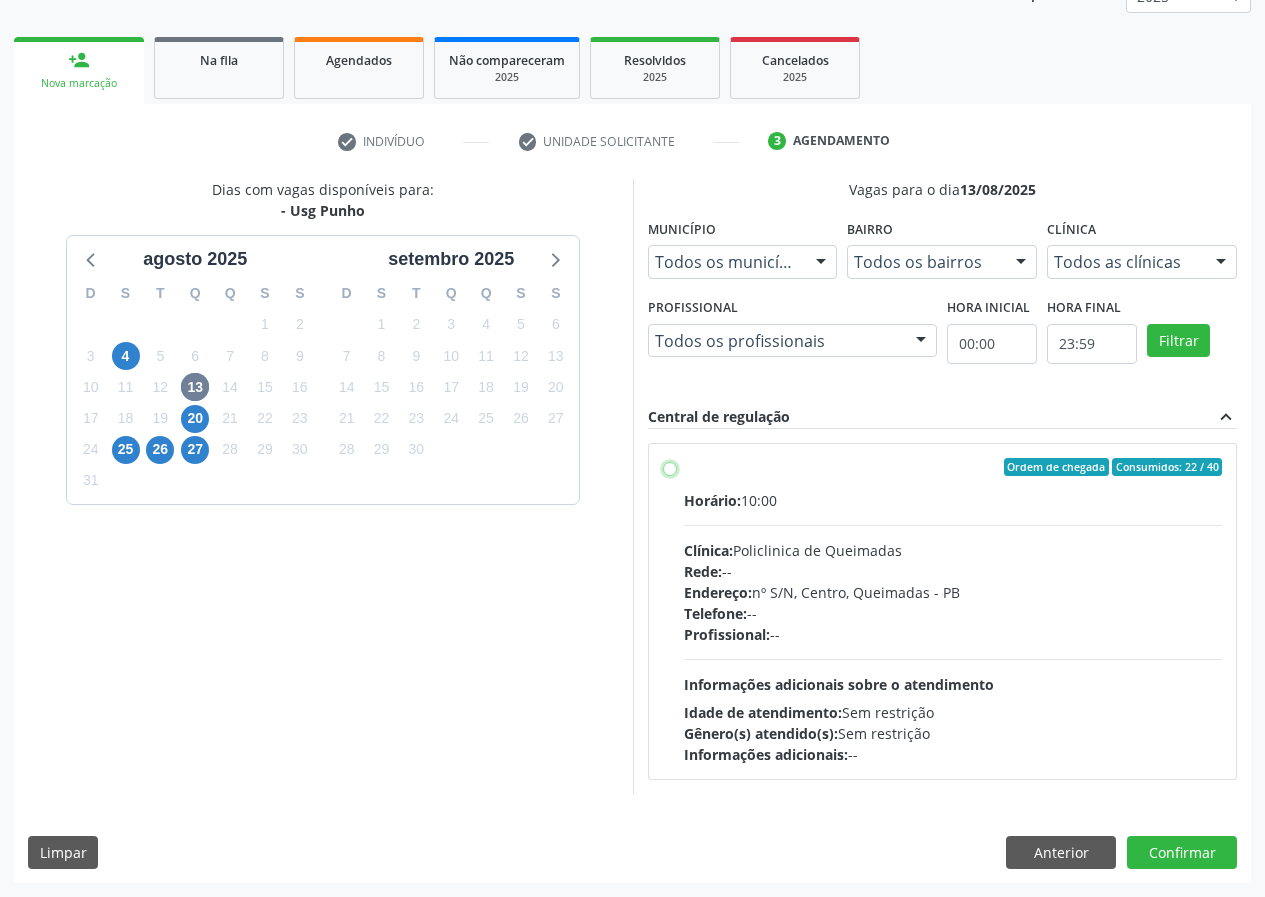 click on "Ordem de chegada
Consumidos: 22 / 40
Horário:   10:00
Clínica:  Policlinica de Queimadas
Rede:
--
Endereço:   nº S/N, Centro, Queimadas - PB
Telefone:   --
Profissional:
--
Informações adicionais sobre o atendimento
Idade de atendimento:
Sem restrição
Gênero(s) atendido(s):
Sem restrição
Informações adicionais:
--" at bounding box center [670, 467] 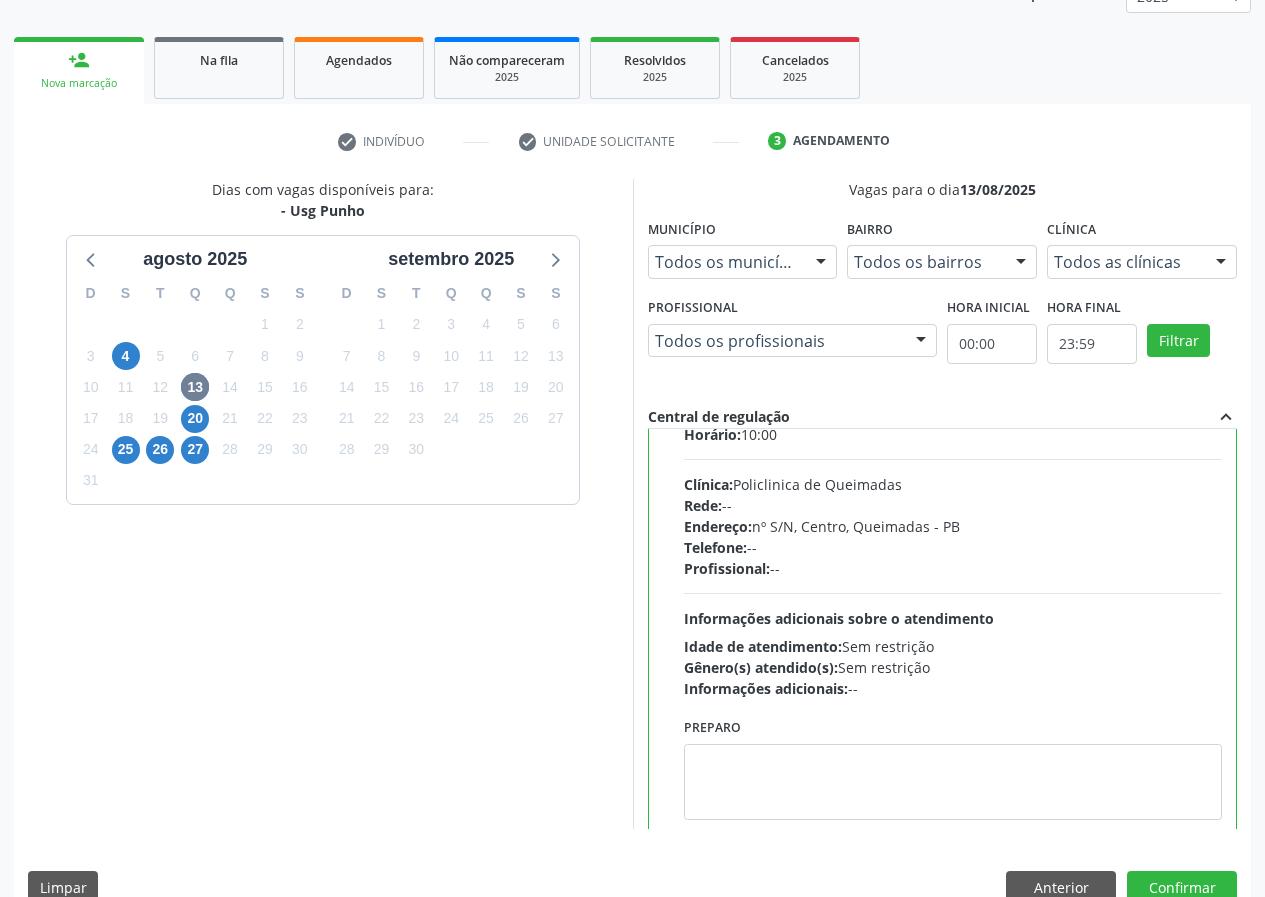 scroll, scrollTop: 99, scrollLeft: 0, axis: vertical 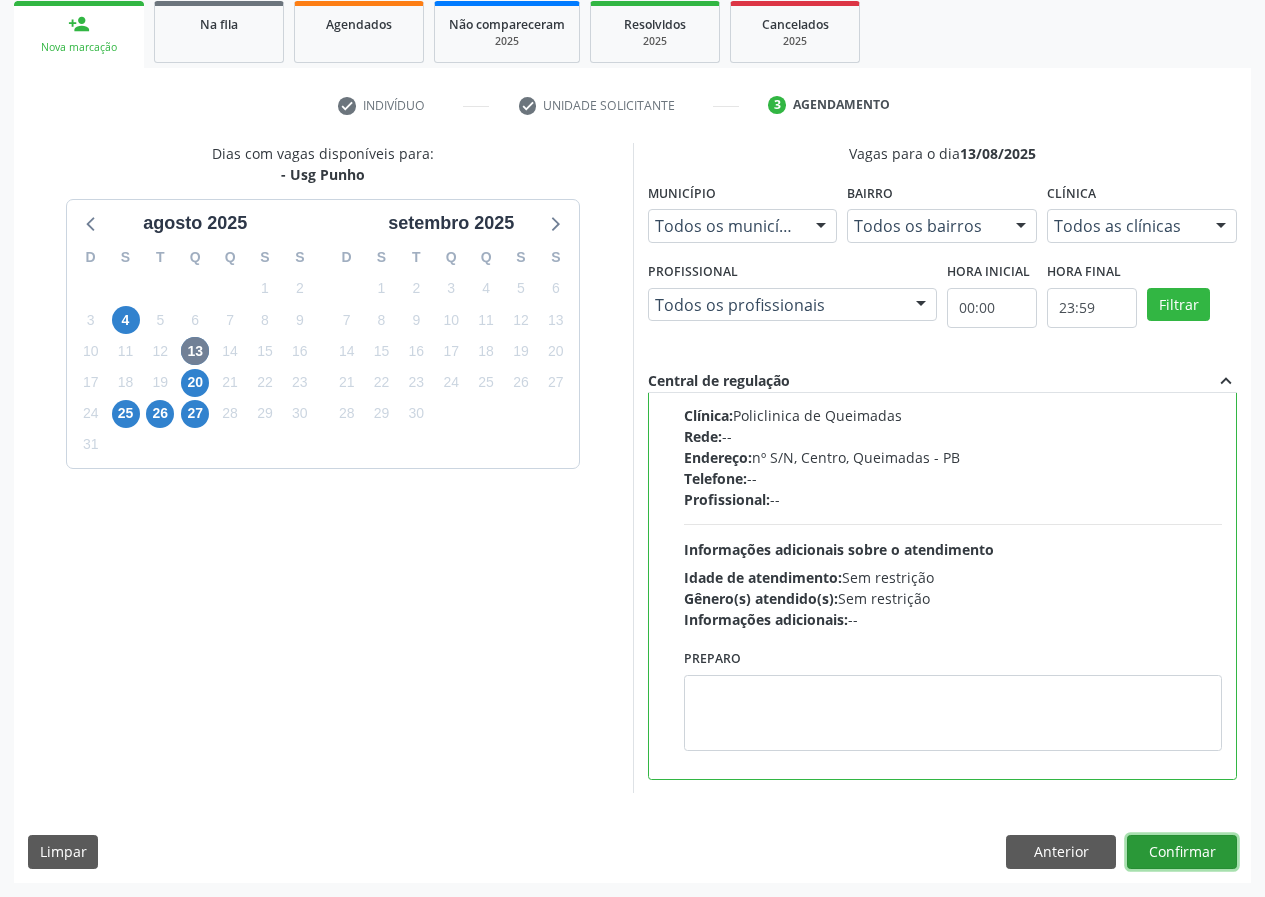 click on "Confirmar" at bounding box center (1182, 852) 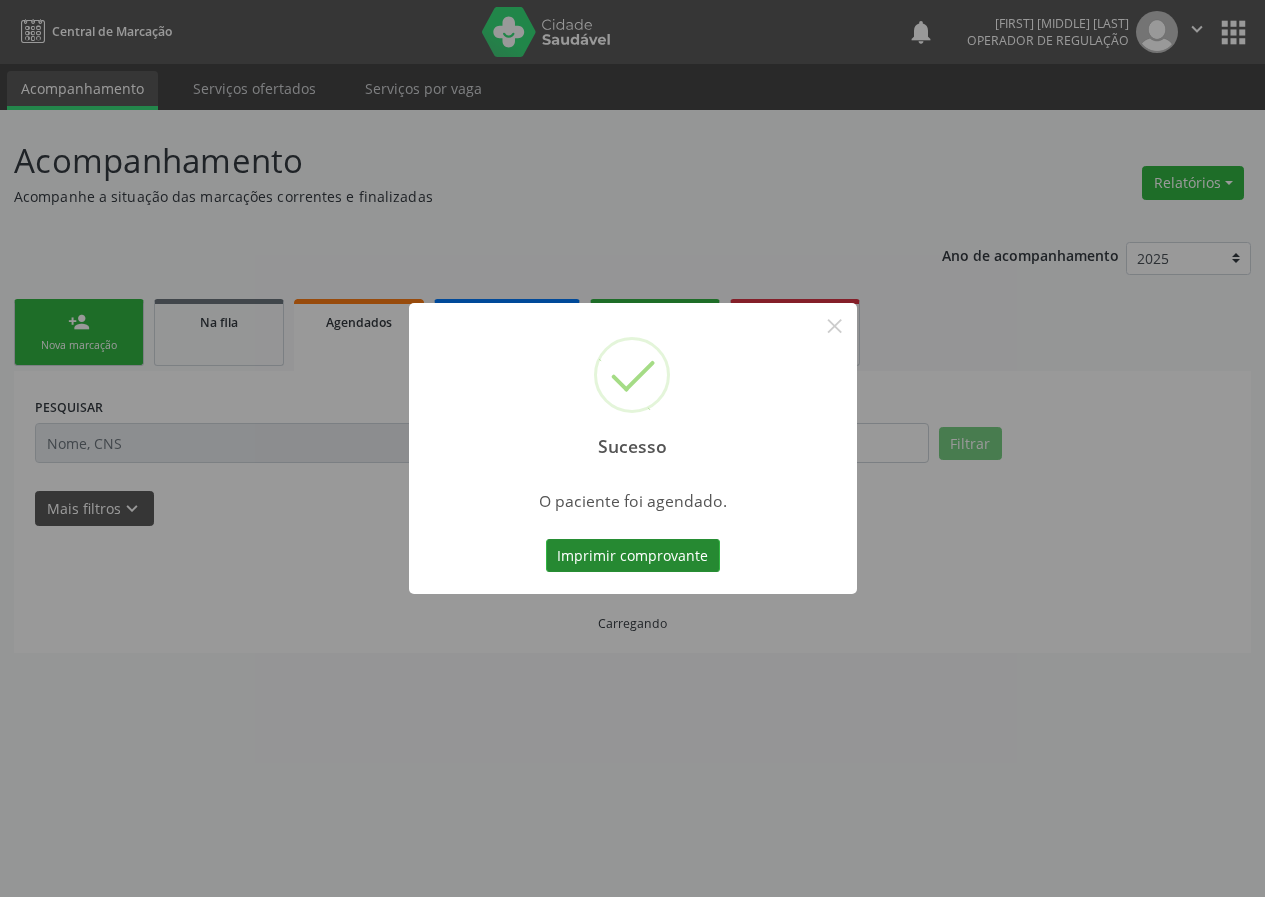 scroll, scrollTop: 0, scrollLeft: 0, axis: both 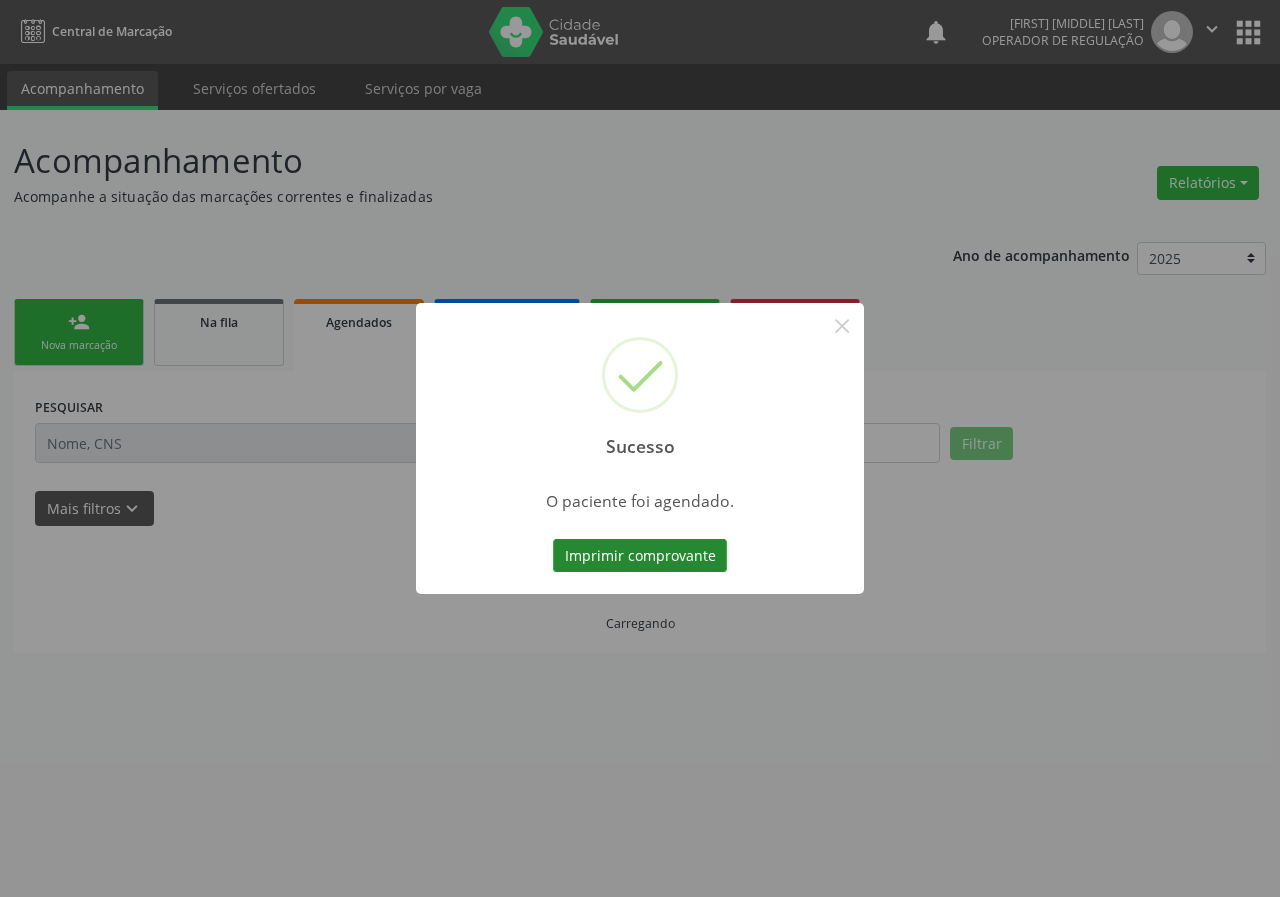 click on "Imprimir comprovante" at bounding box center [640, 556] 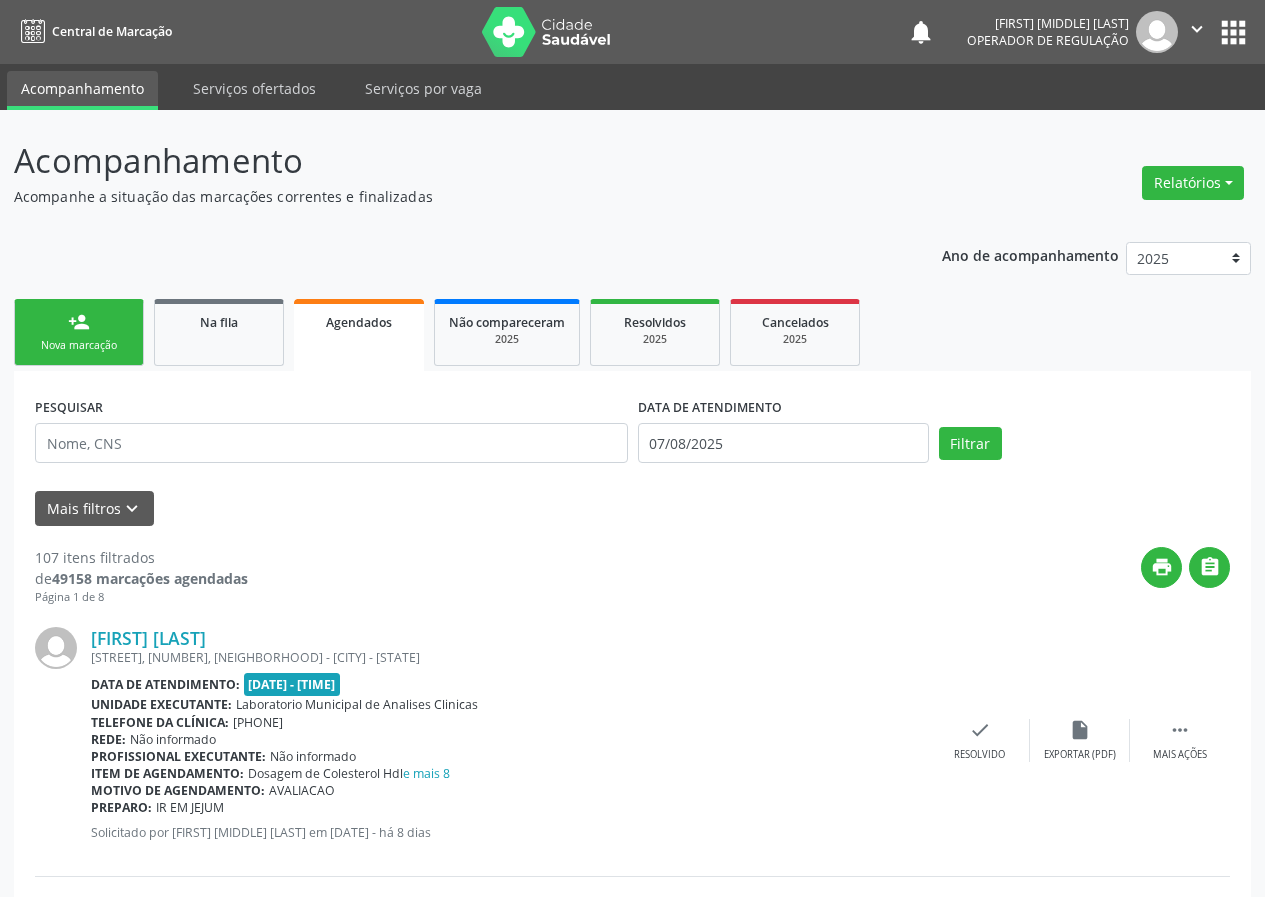 click on "Nova marcação" at bounding box center [79, 345] 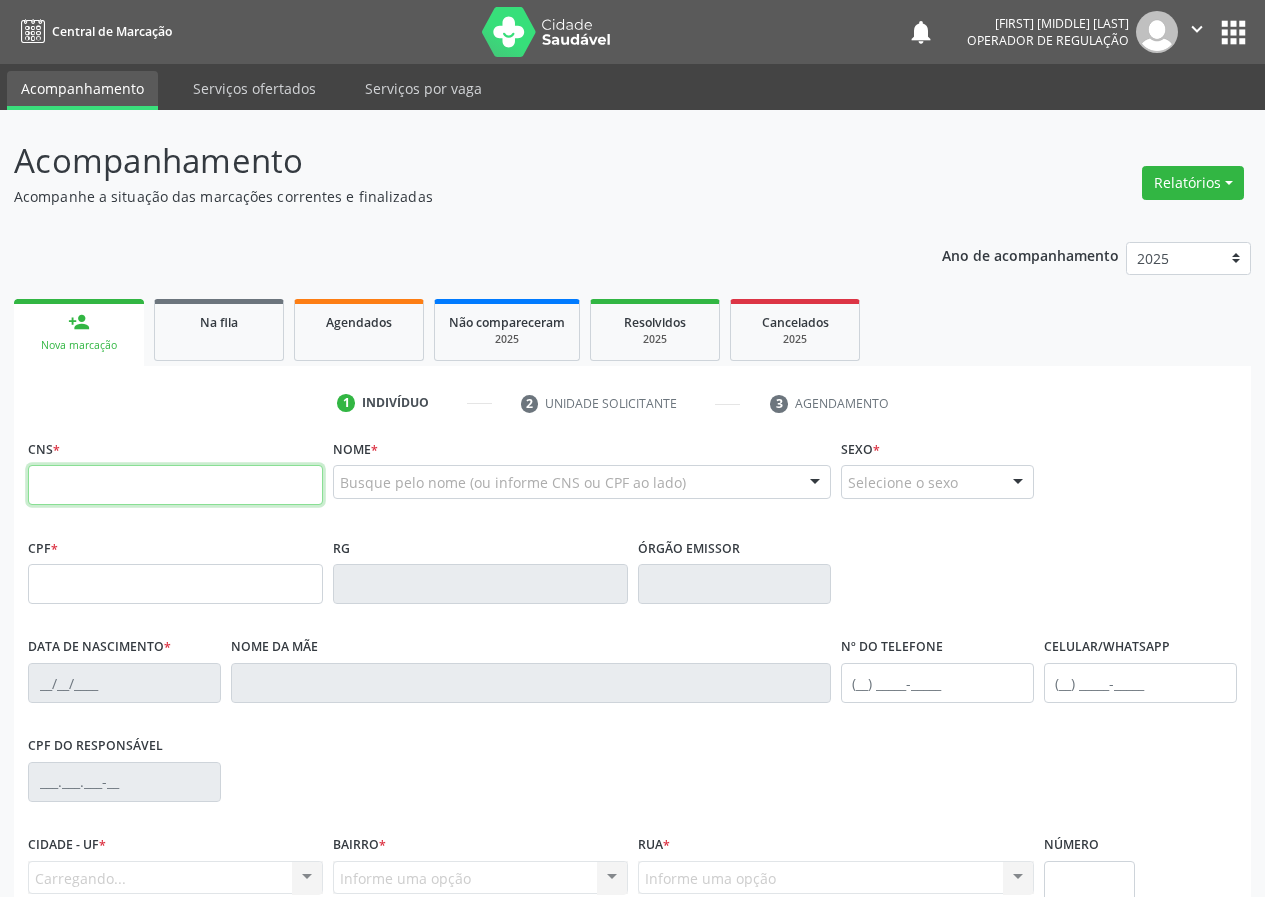click at bounding box center [175, 485] 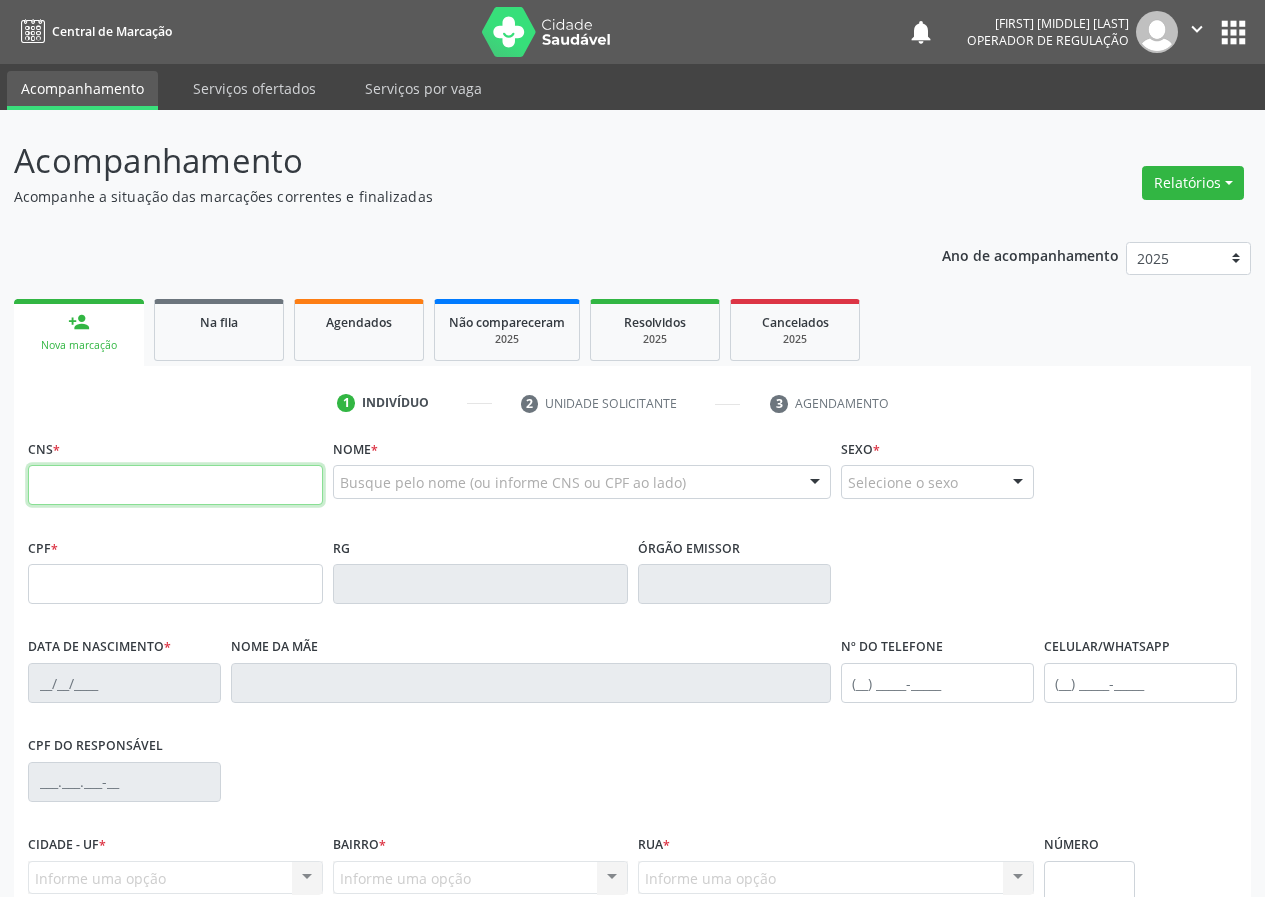 click at bounding box center [175, 485] 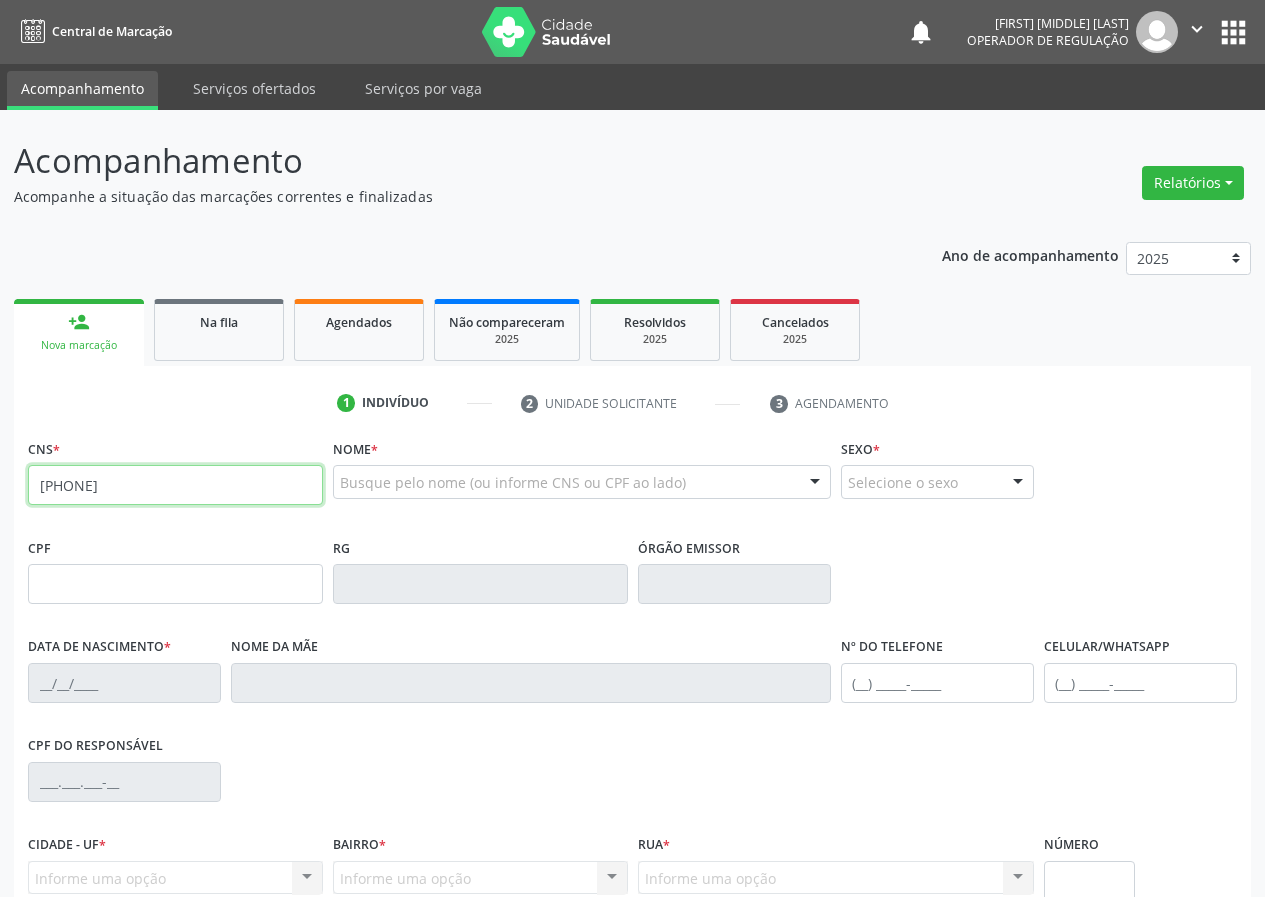 type on "700 0044 1066 0106" 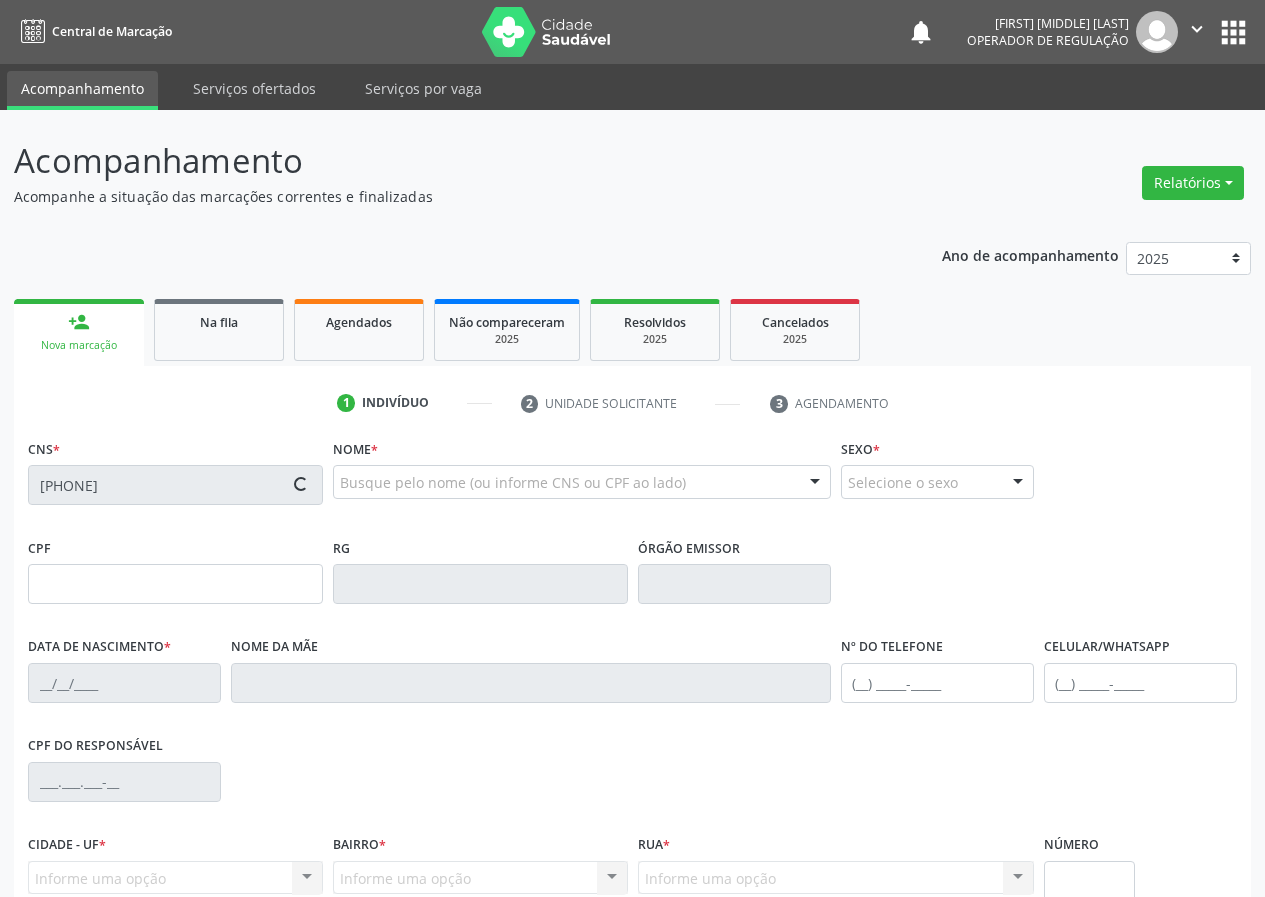 type on "161.404.434-15" 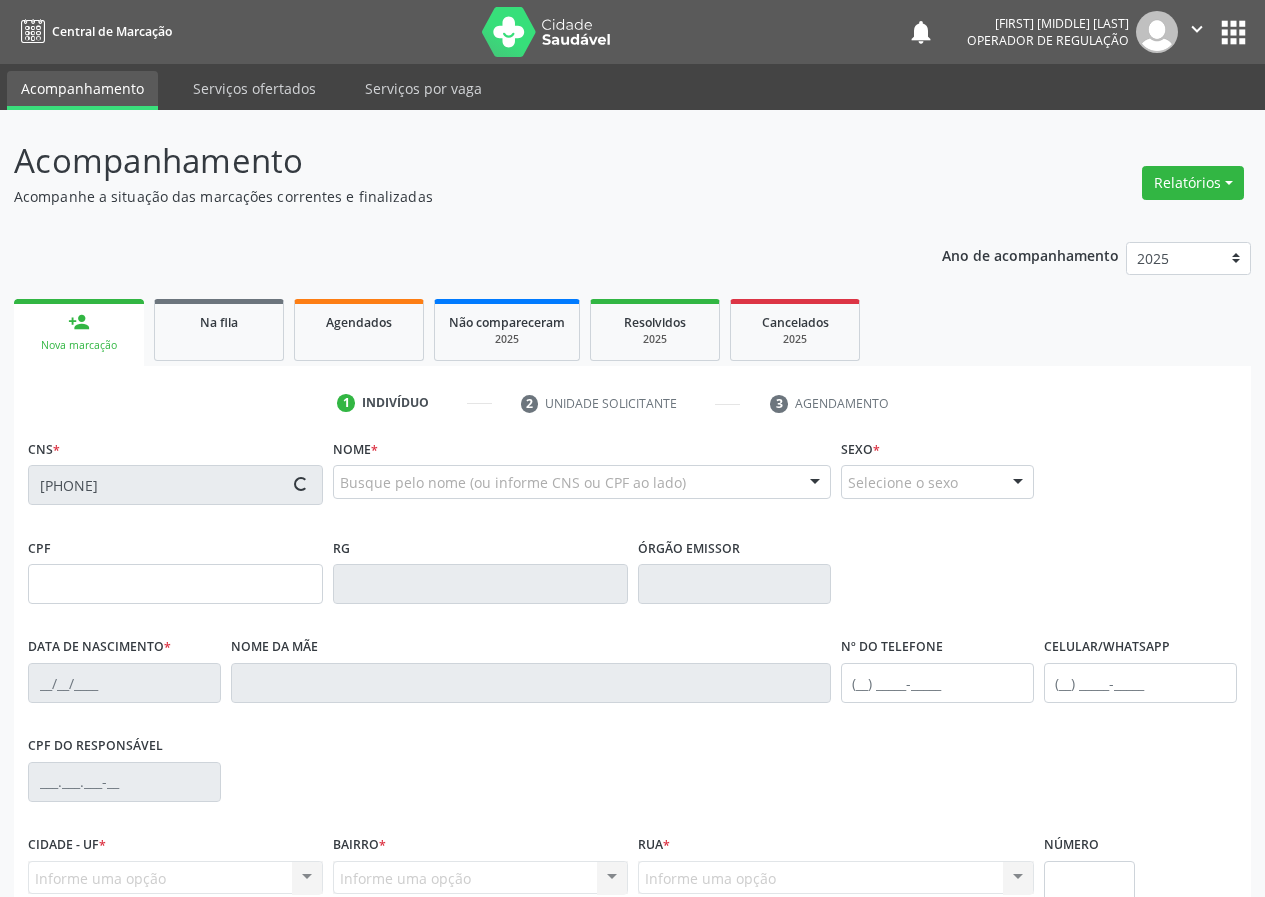 type on "11/05/1955" 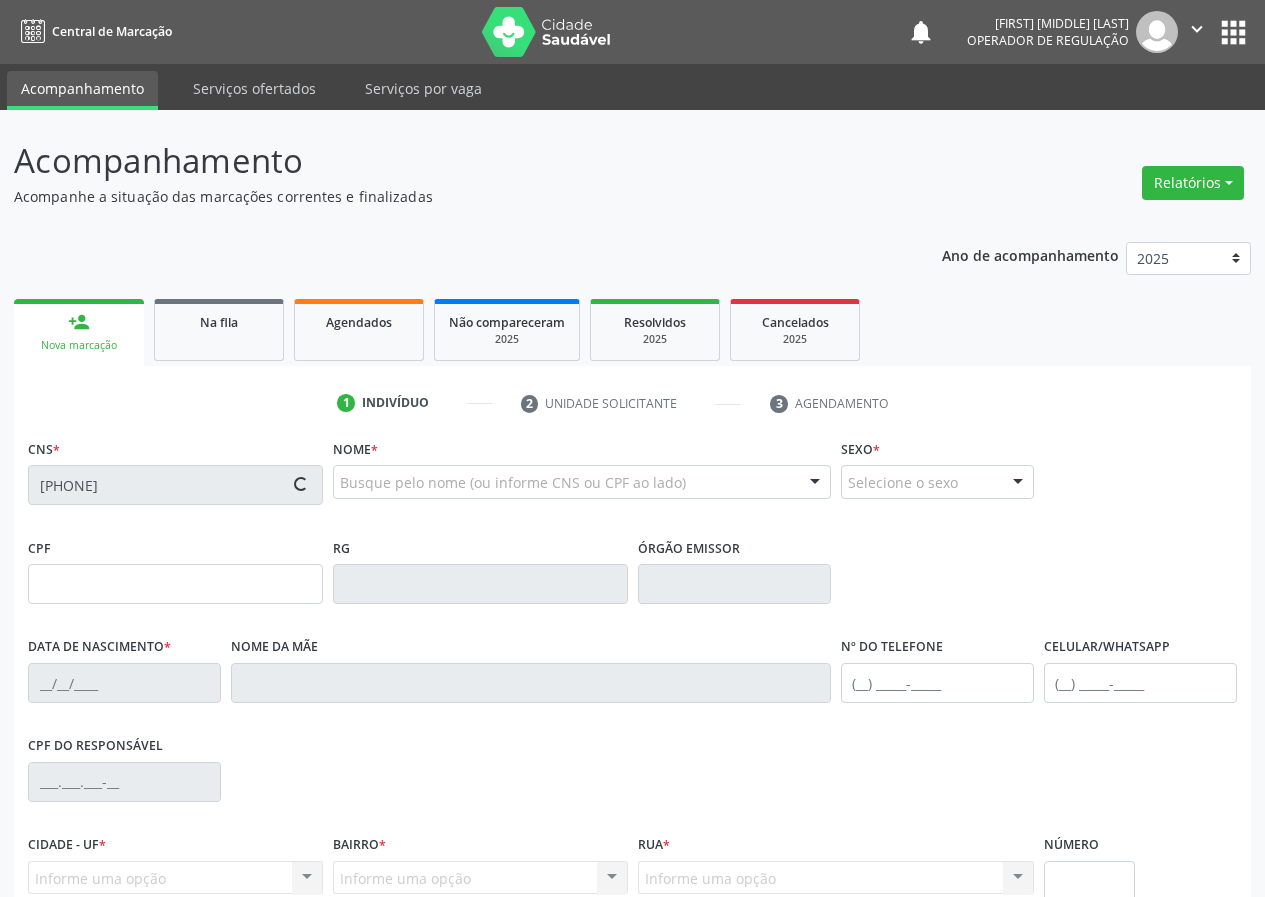 type on "(83) 99139-5330" 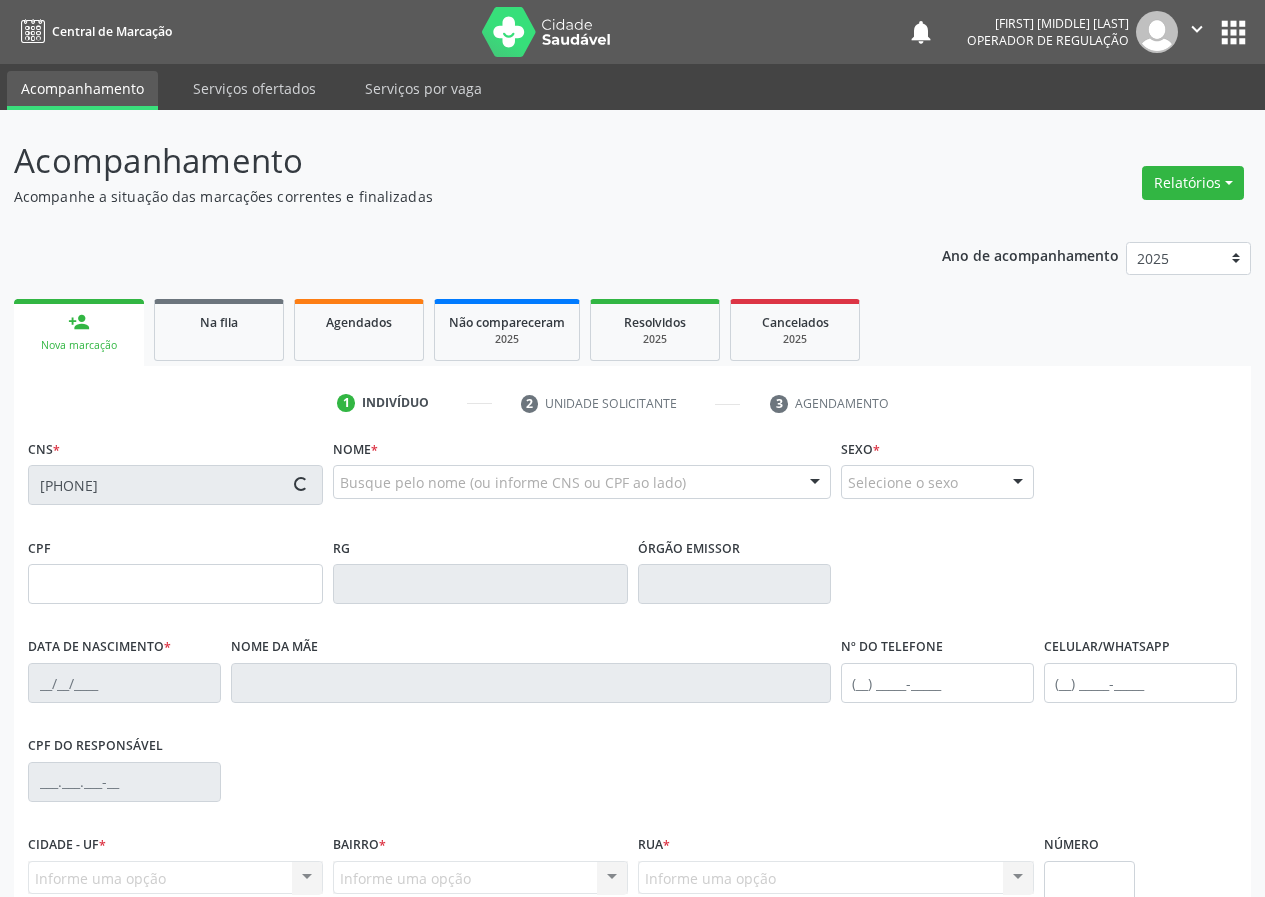 type on "(83) 99139-5330" 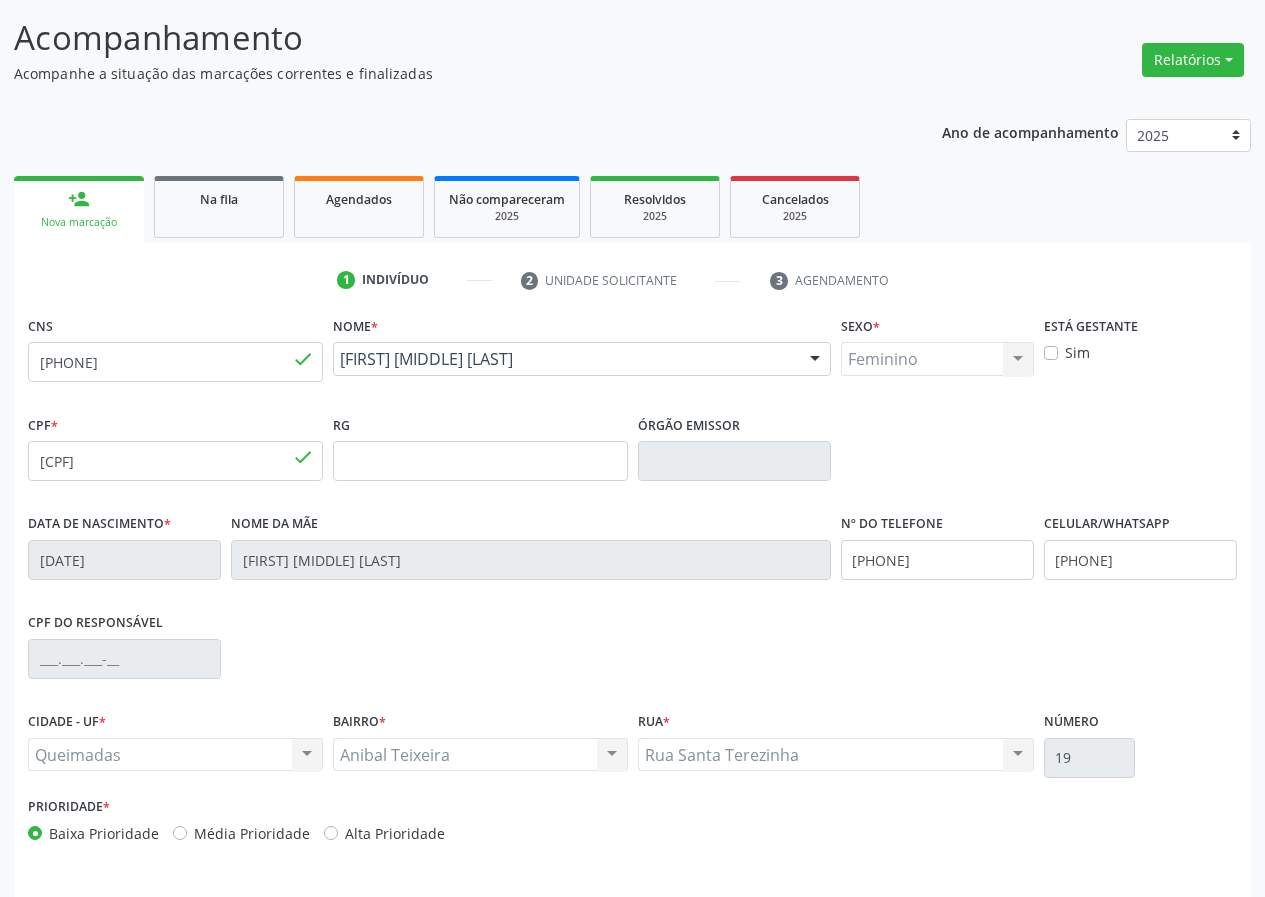 scroll, scrollTop: 187, scrollLeft: 0, axis: vertical 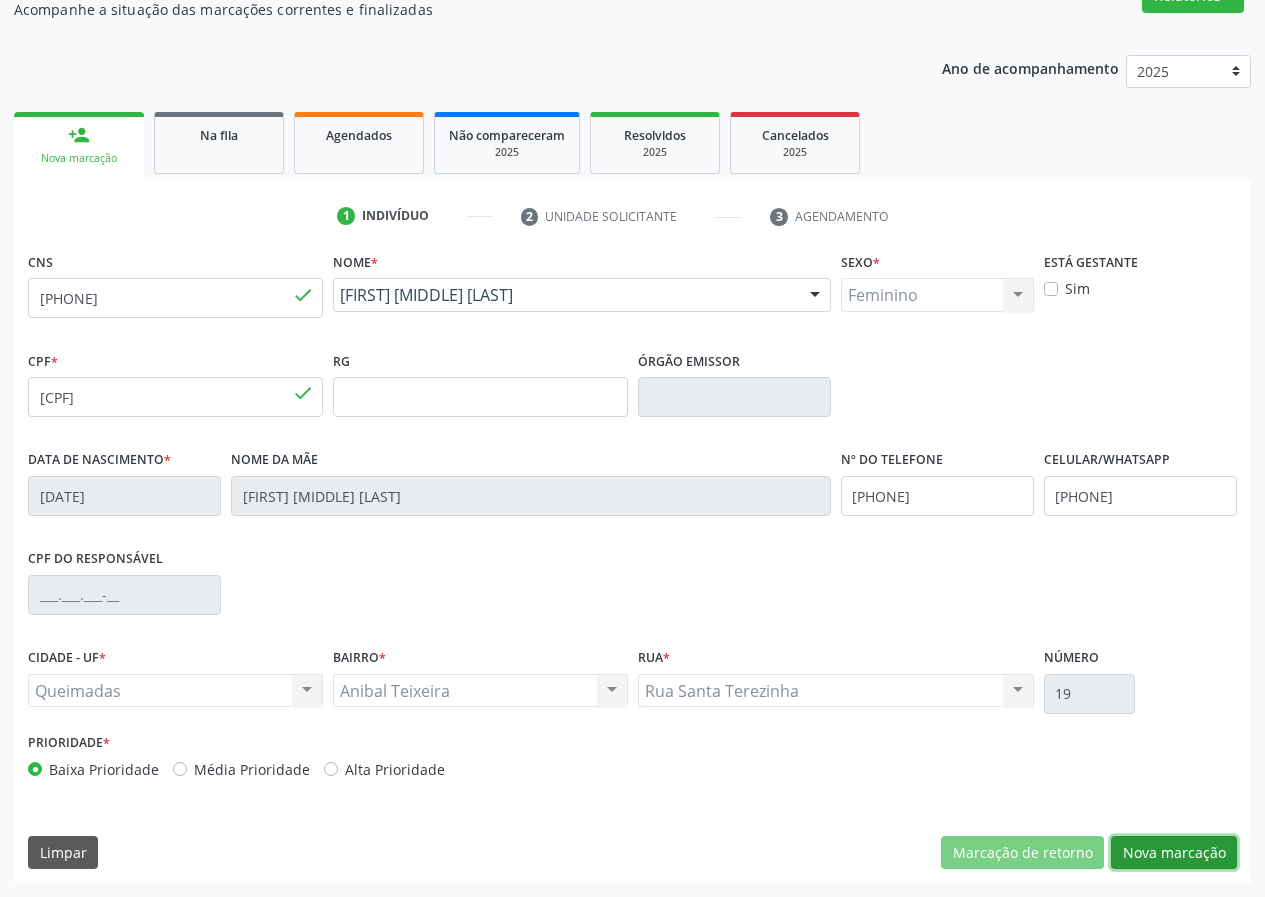 drag, startPoint x: 1178, startPoint y: 854, endPoint x: 0, endPoint y: 588, distance: 1207.6589 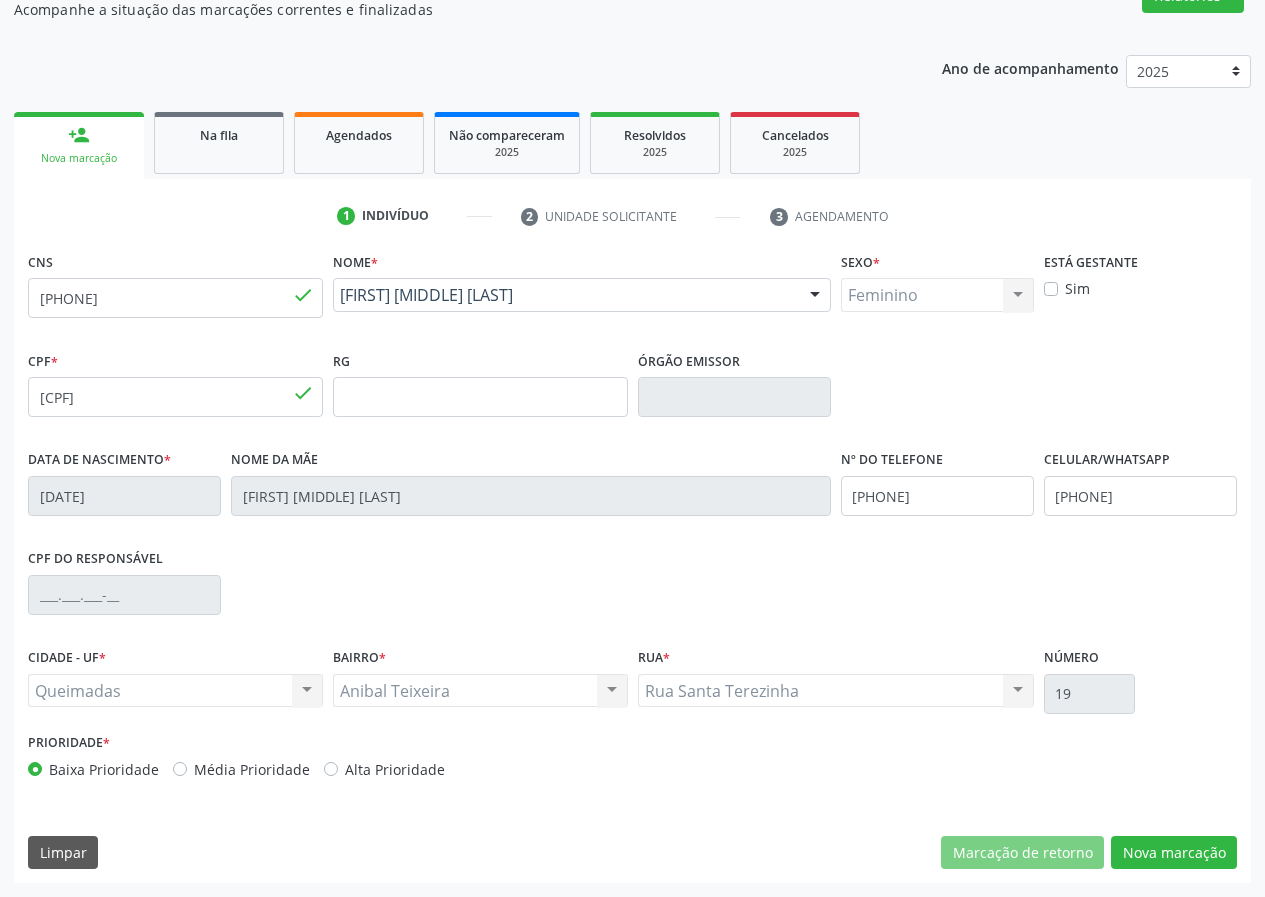 scroll, scrollTop: 9, scrollLeft: 0, axis: vertical 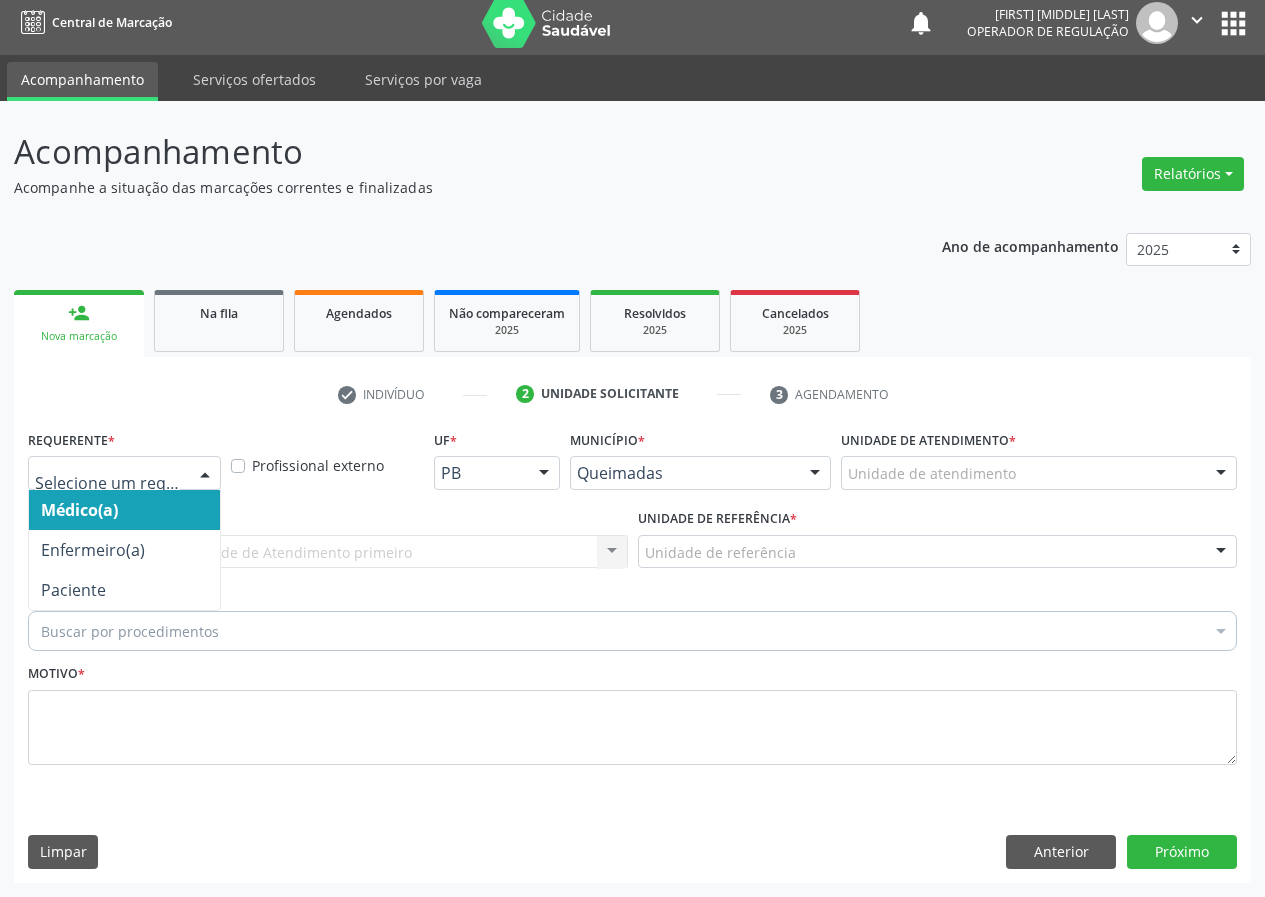 drag, startPoint x: 204, startPoint y: 467, endPoint x: 179, endPoint y: 604, distance: 139.26234 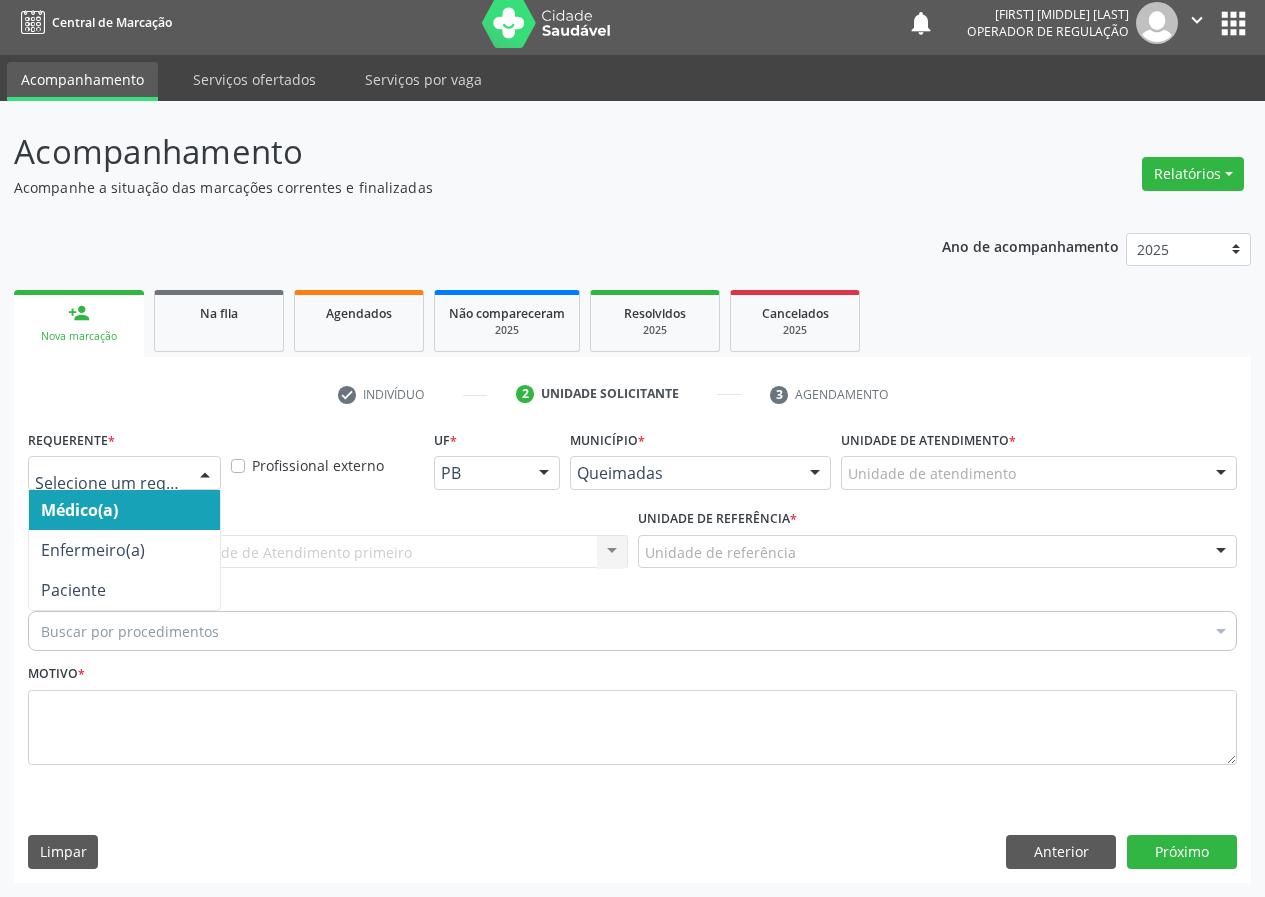 click at bounding box center (205, 474) 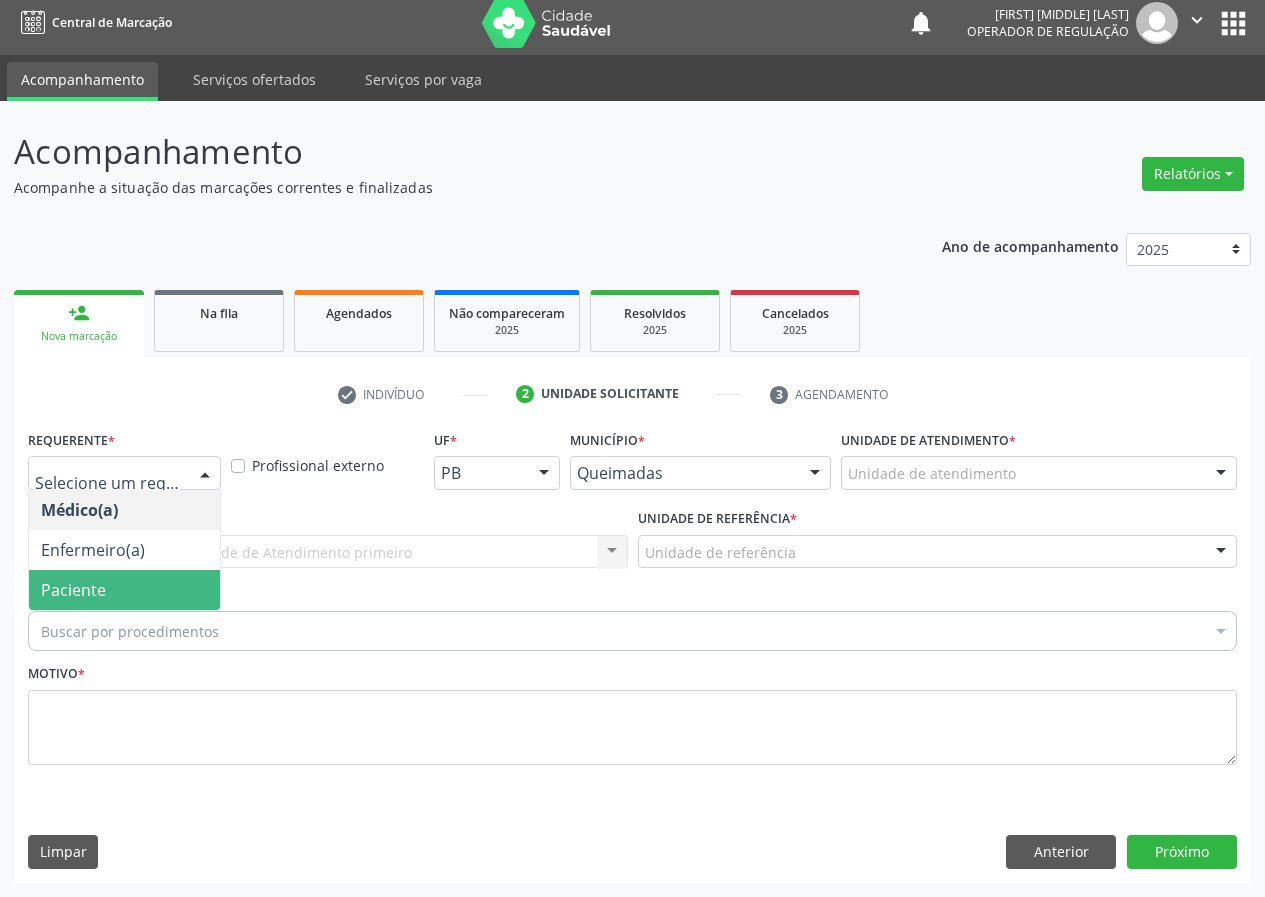 drag, startPoint x: 189, startPoint y: 598, endPoint x: 517, endPoint y: 567, distance: 329.46167 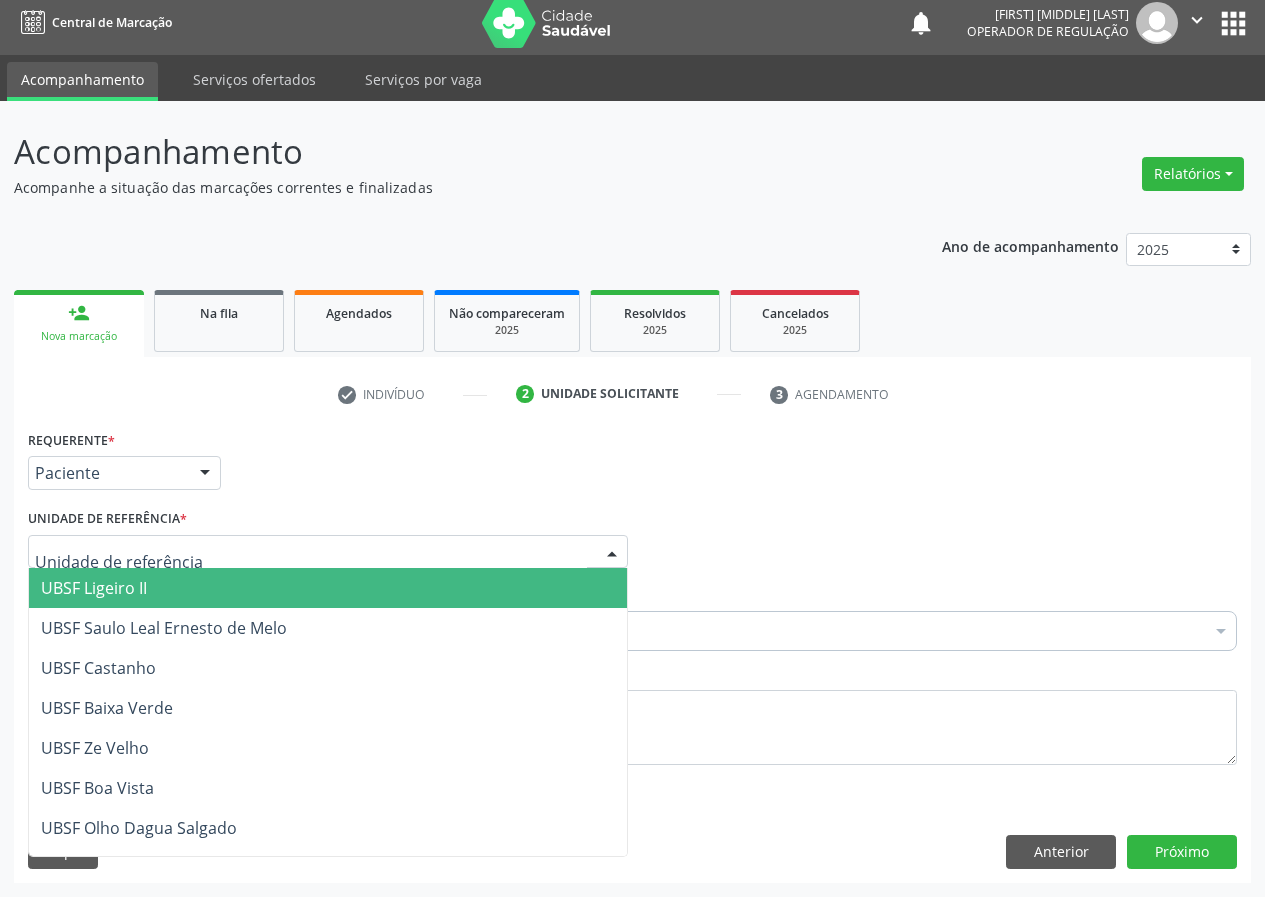 drag, startPoint x: 606, startPoint y: 557, endPoint x: 315, endPoint y: 649, distance: 305.19666 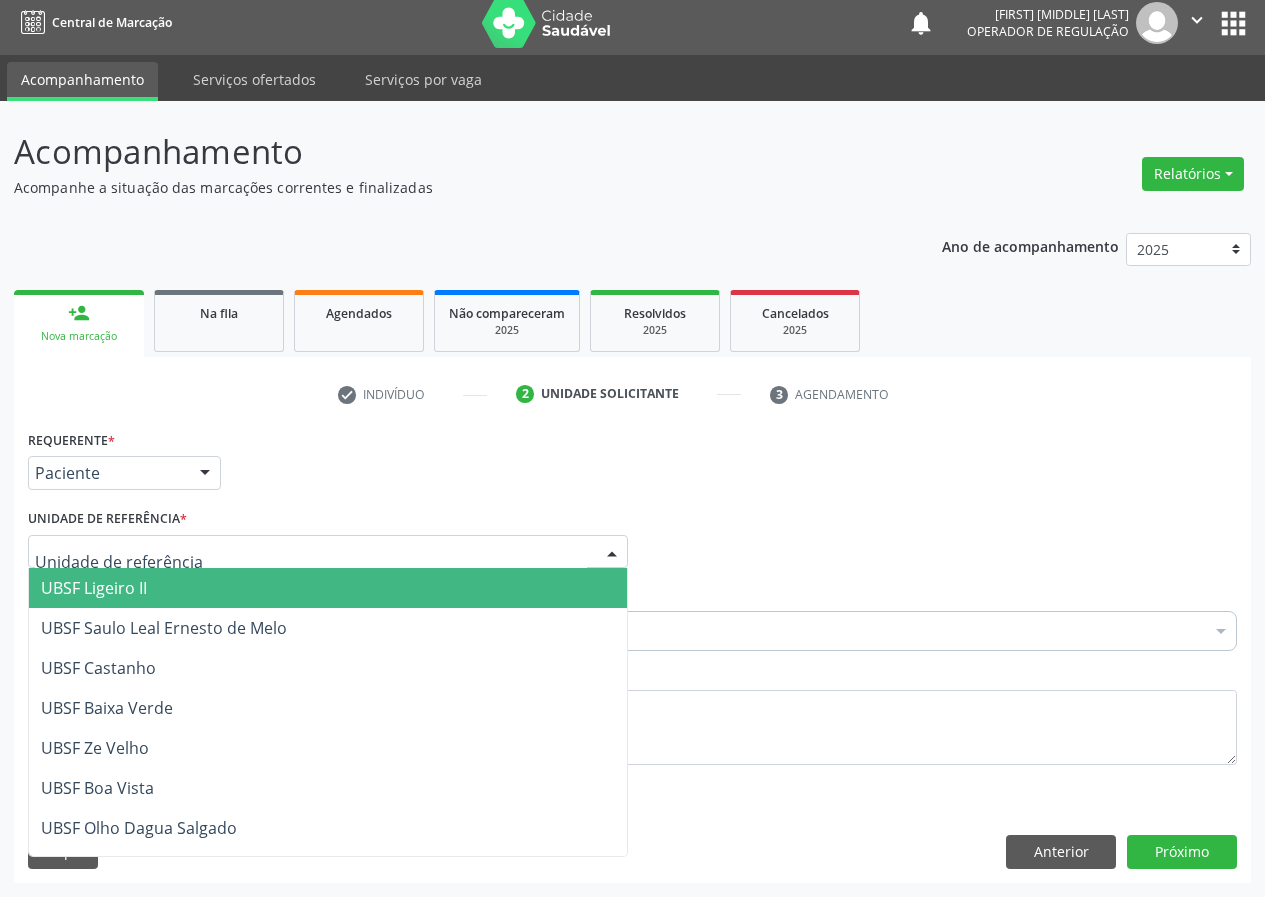 click at bounding box center [612, 553] 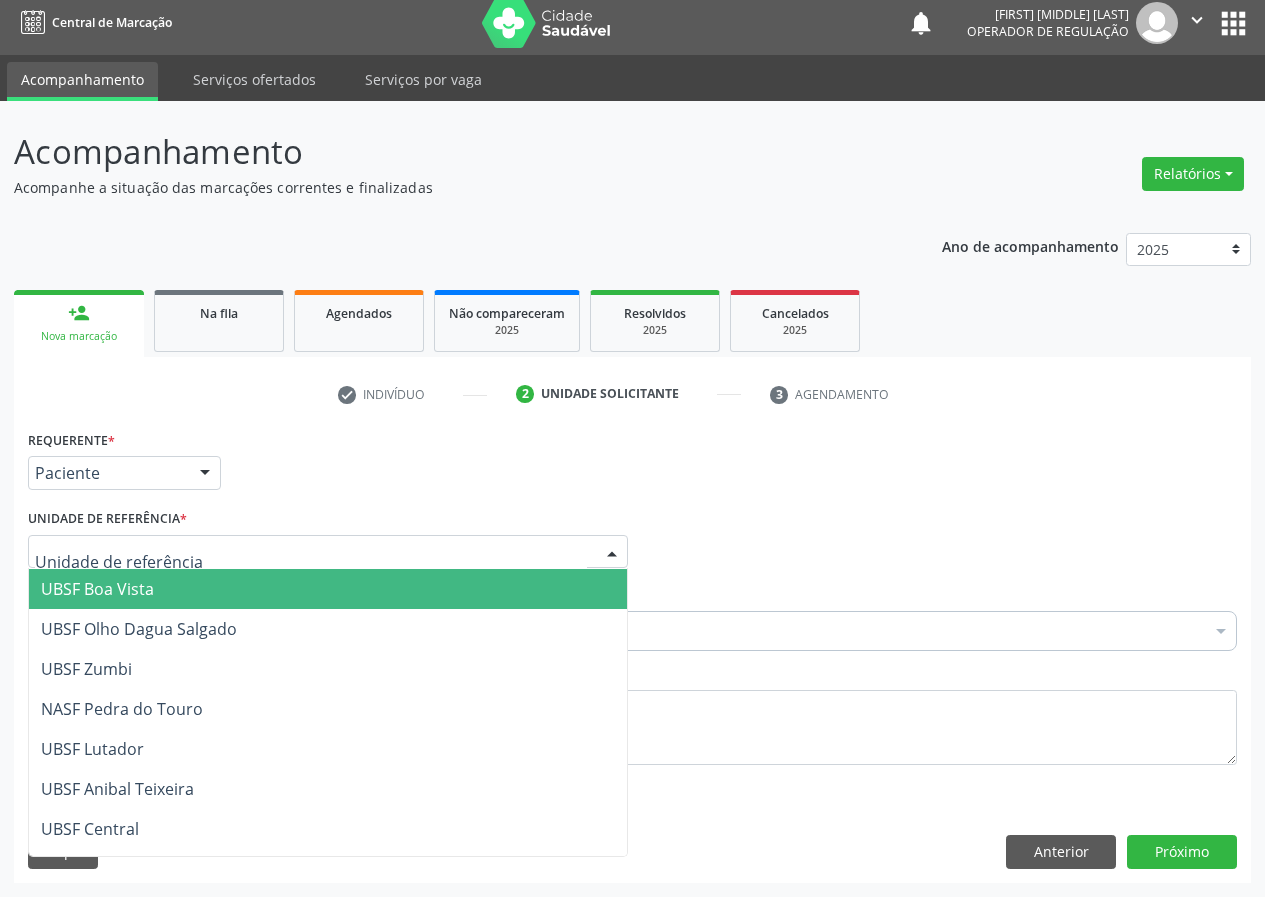 scroll, scrollTop: 200, scrollLeft: 0, axis: vertical 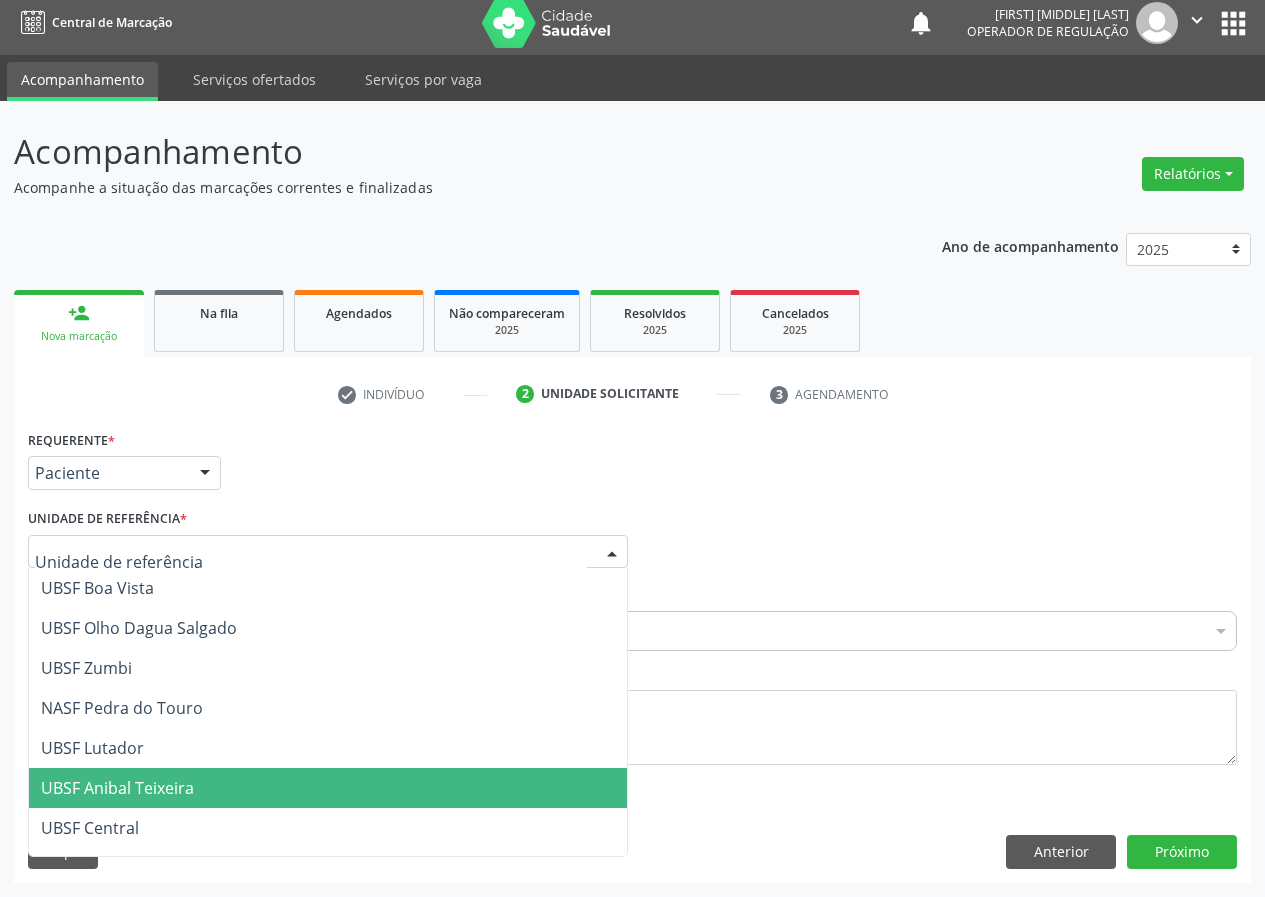 drag, startPoint x: 135, startPoint y: 776, endPoint x: 0, endPoint y: 762, distance: 135.72398 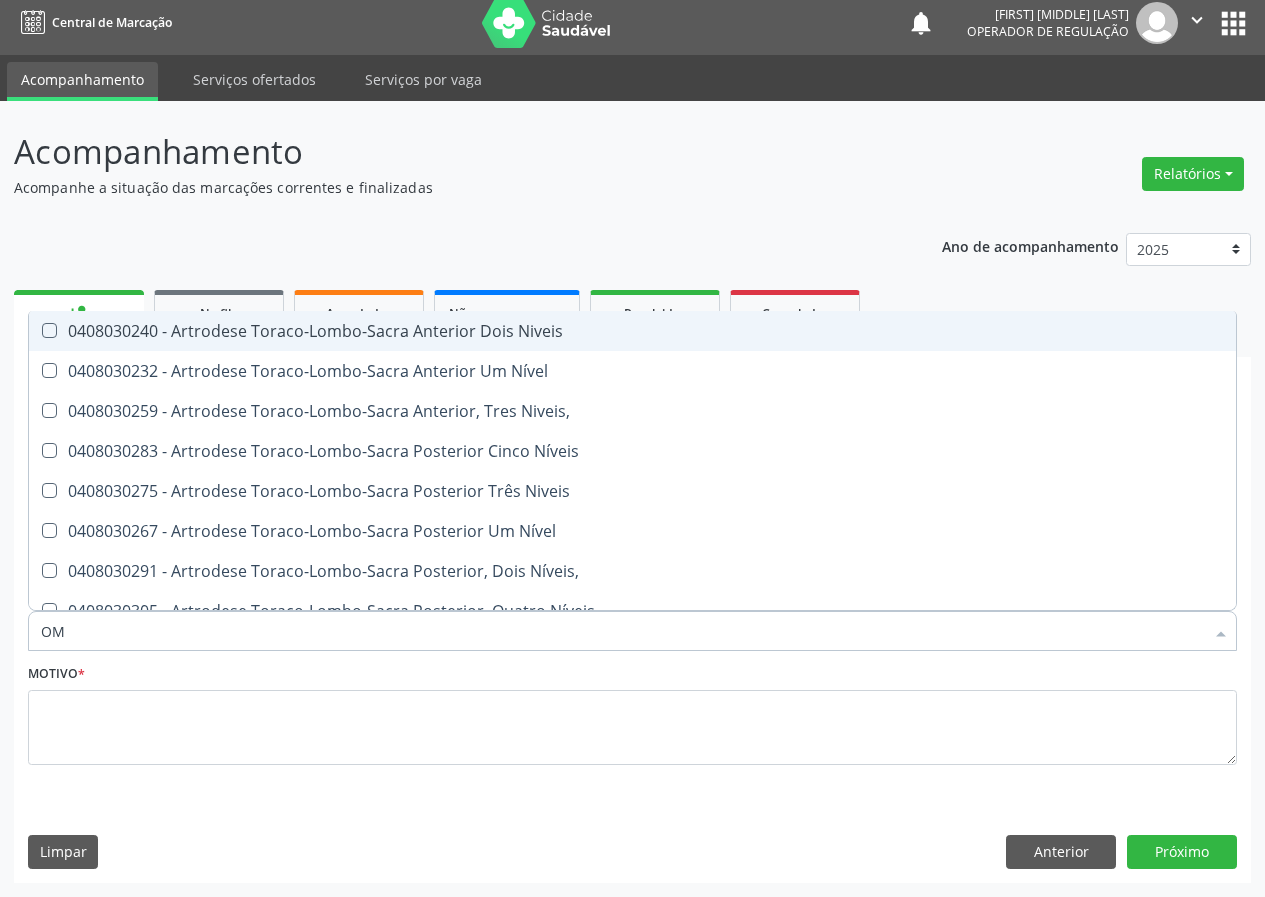 type on "O" 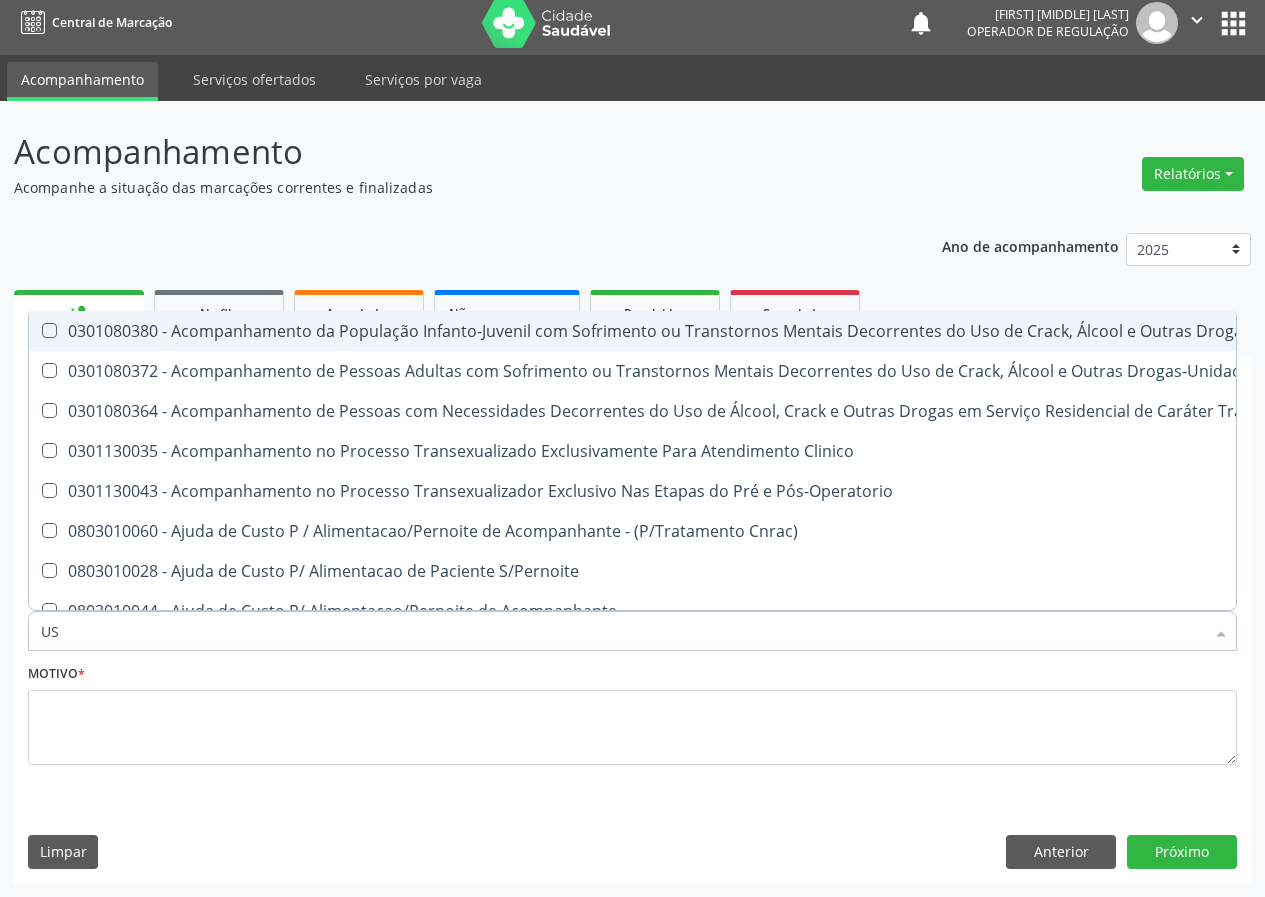 type on "USG" 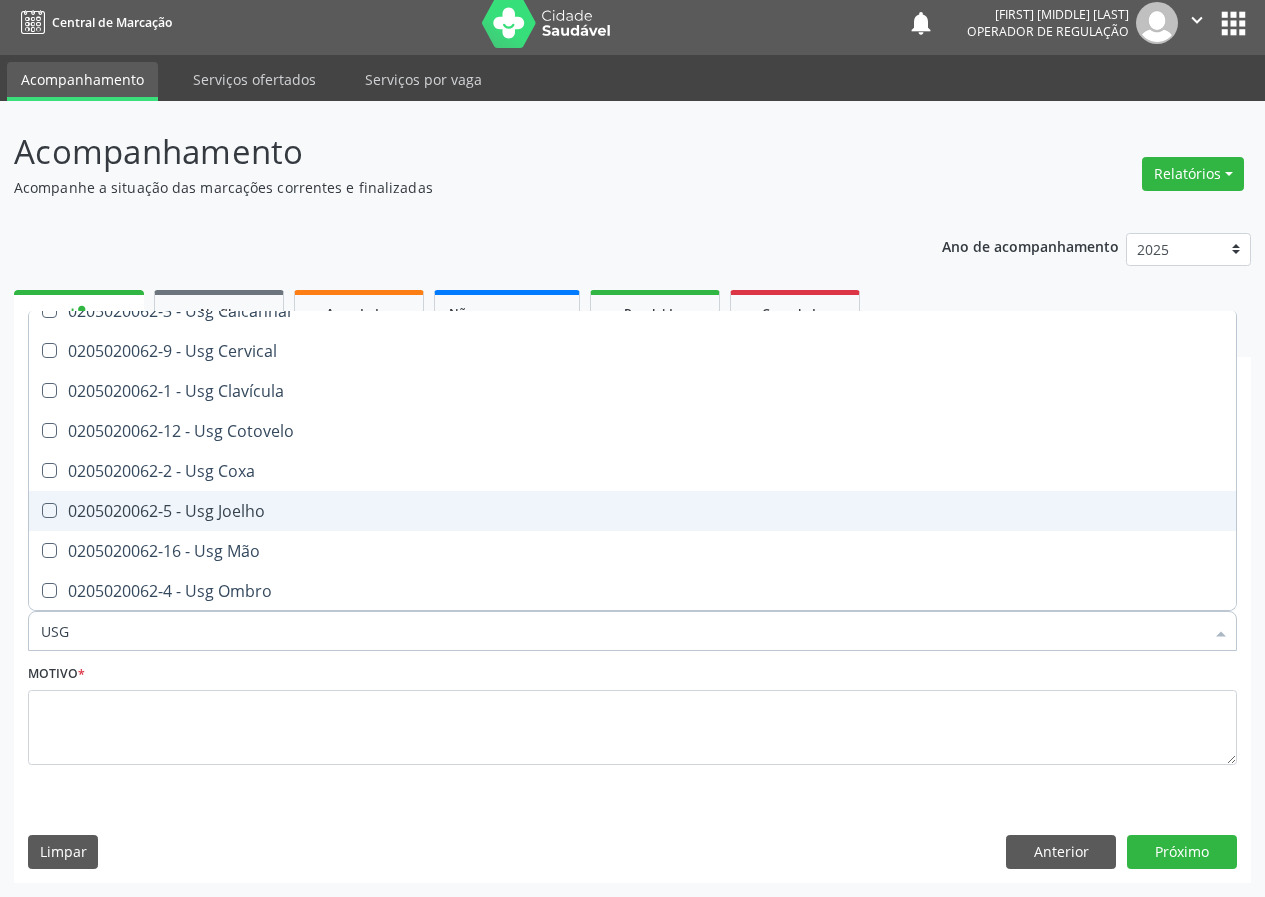 scroll, scrollTop: 200, scrollLeft: 0, axis: vertical 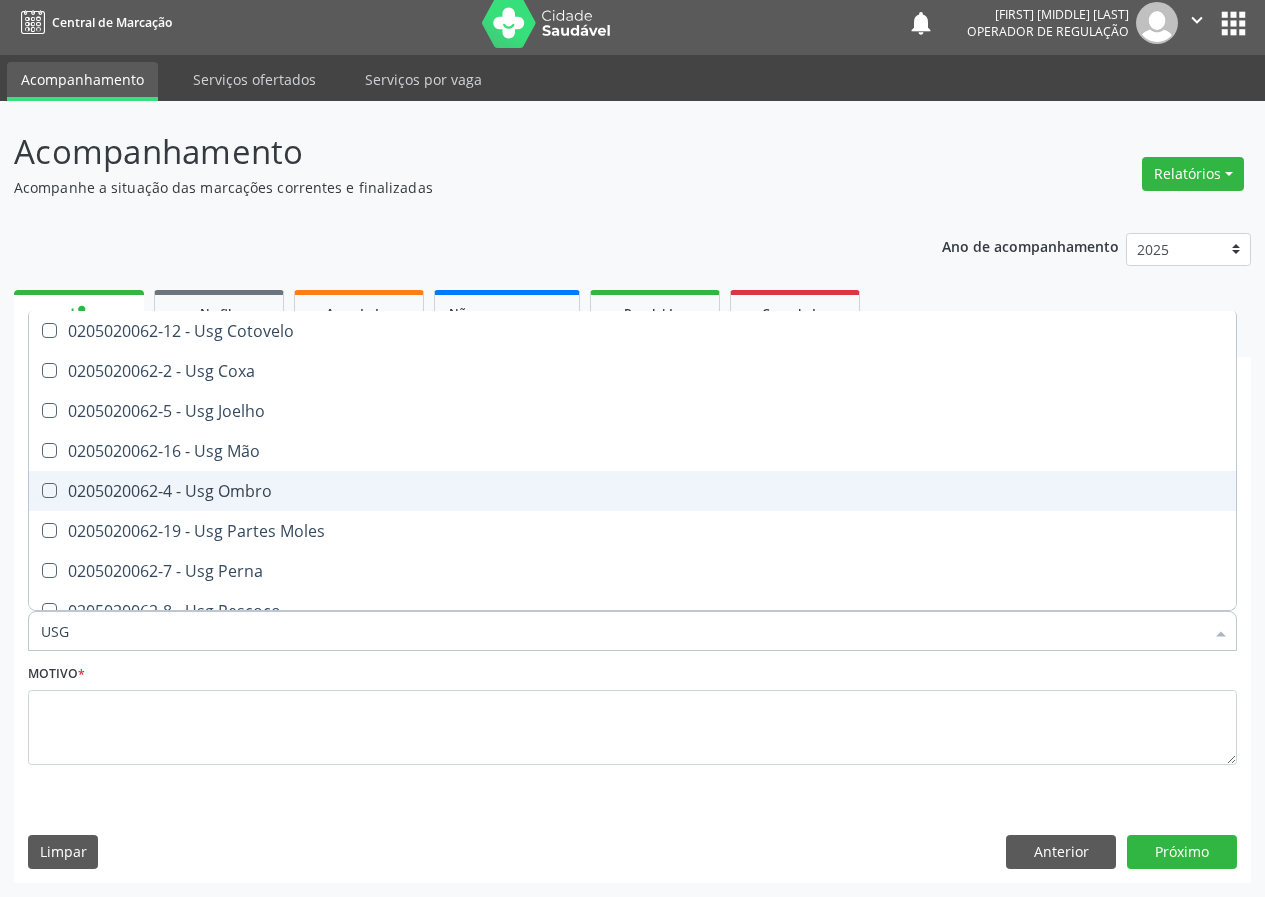 drag, startPoint x: 250, startPoint y: 492, endPoint x: 106, endPoint y: 578, distance: 167.72597 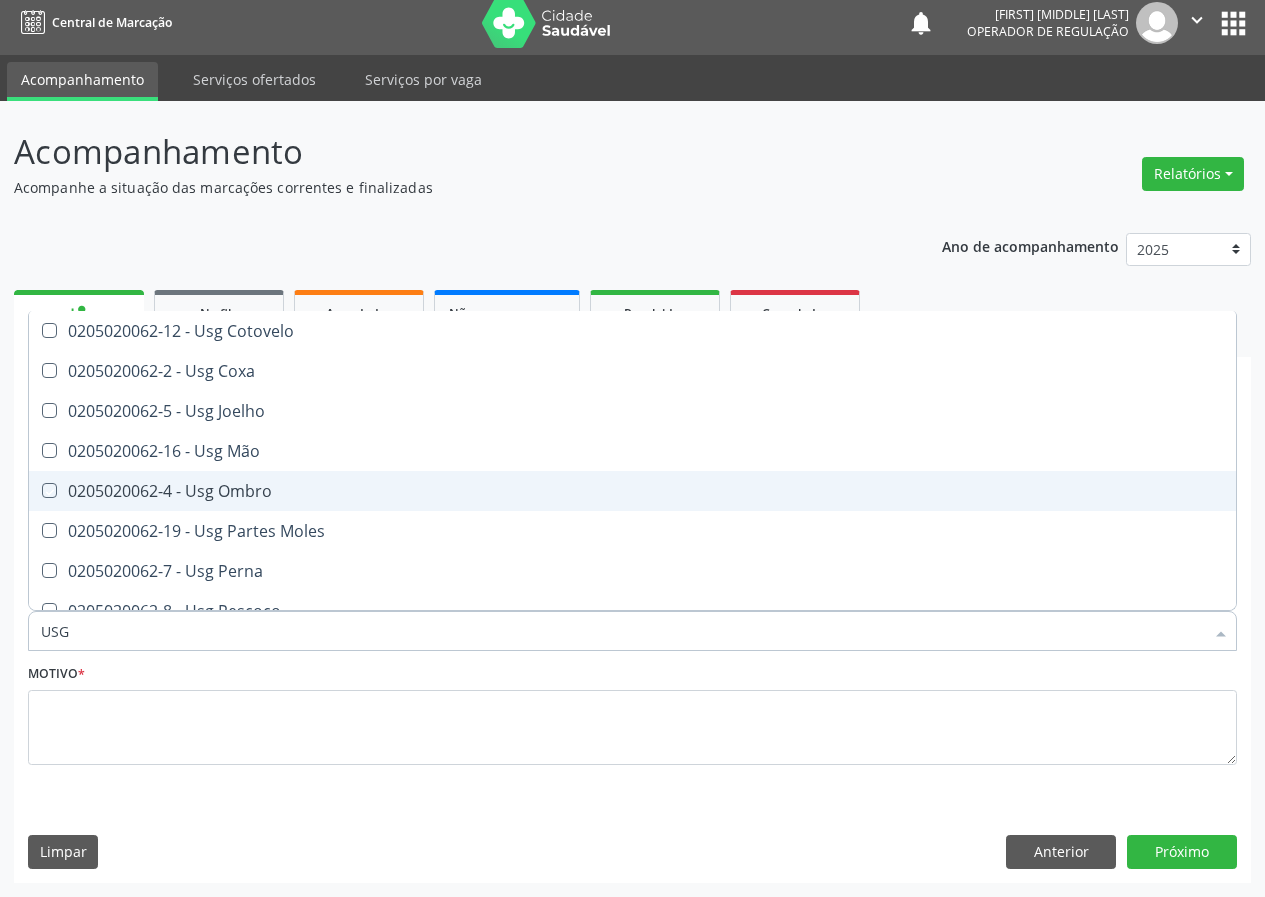checkbox on "true" 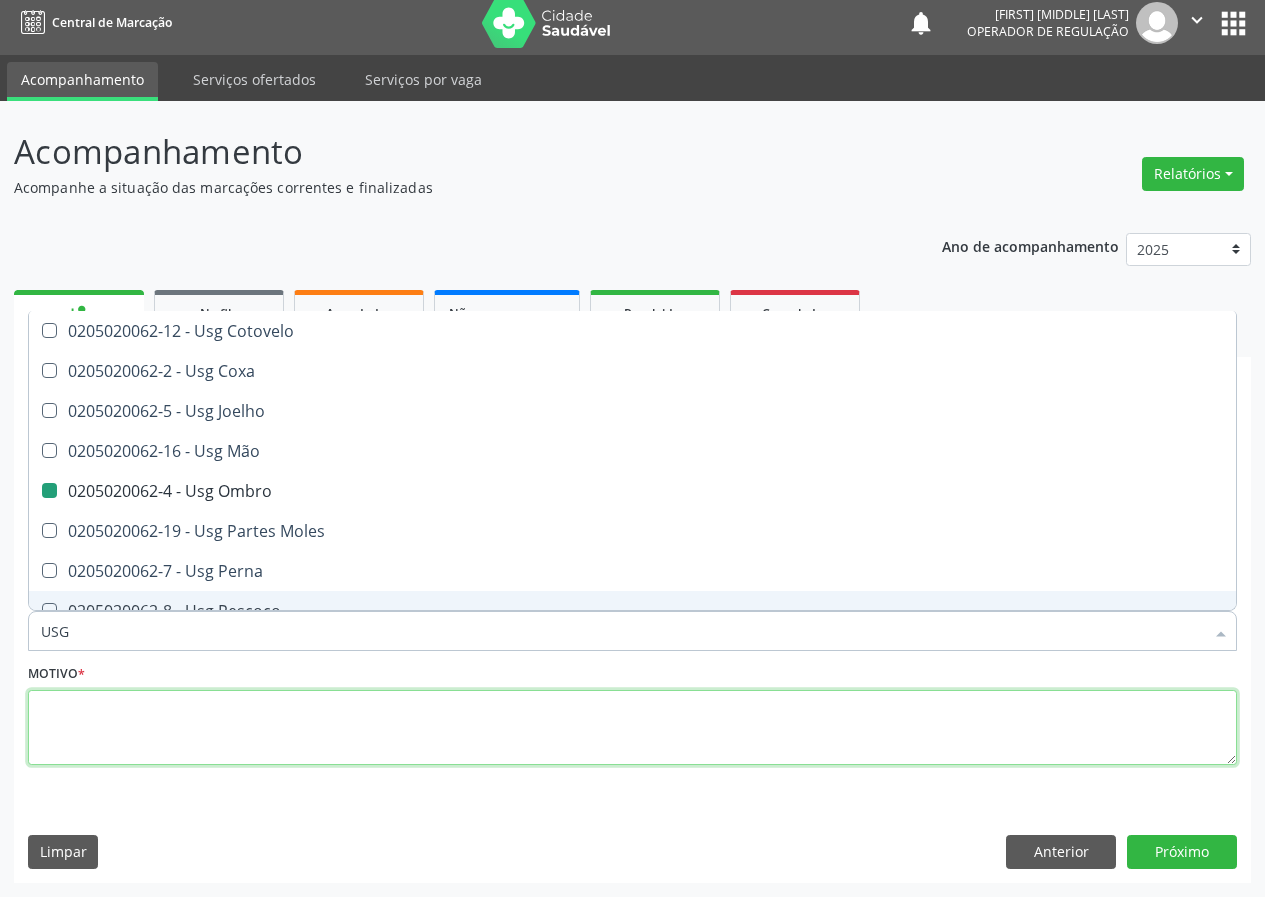 drag, startPoint x: 82, startPoint y: 729, endPoint x: 97, endPoint y: 665, distance: 65.734314 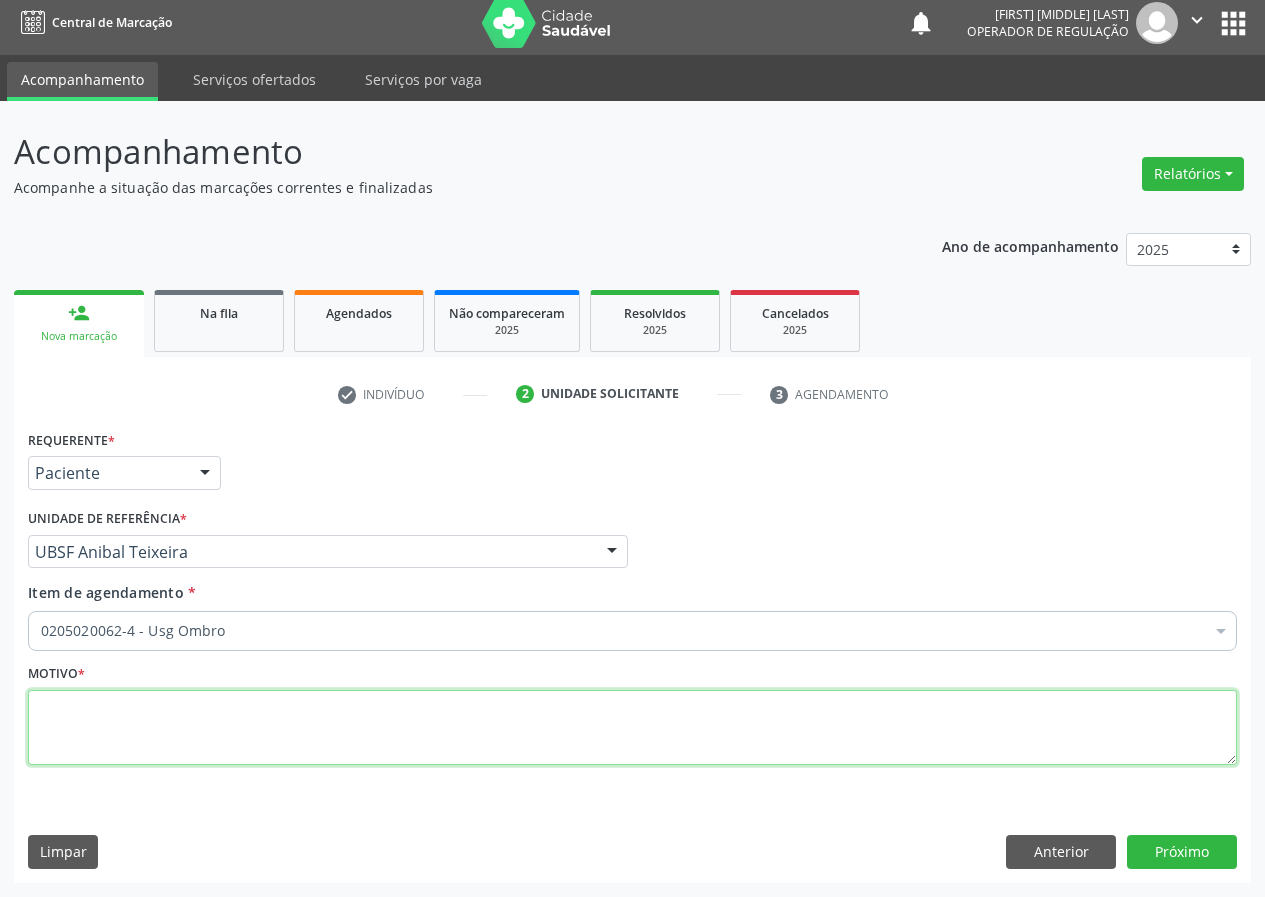 scroll, scrollTop: 0, scrollLeft: 0, axis: both 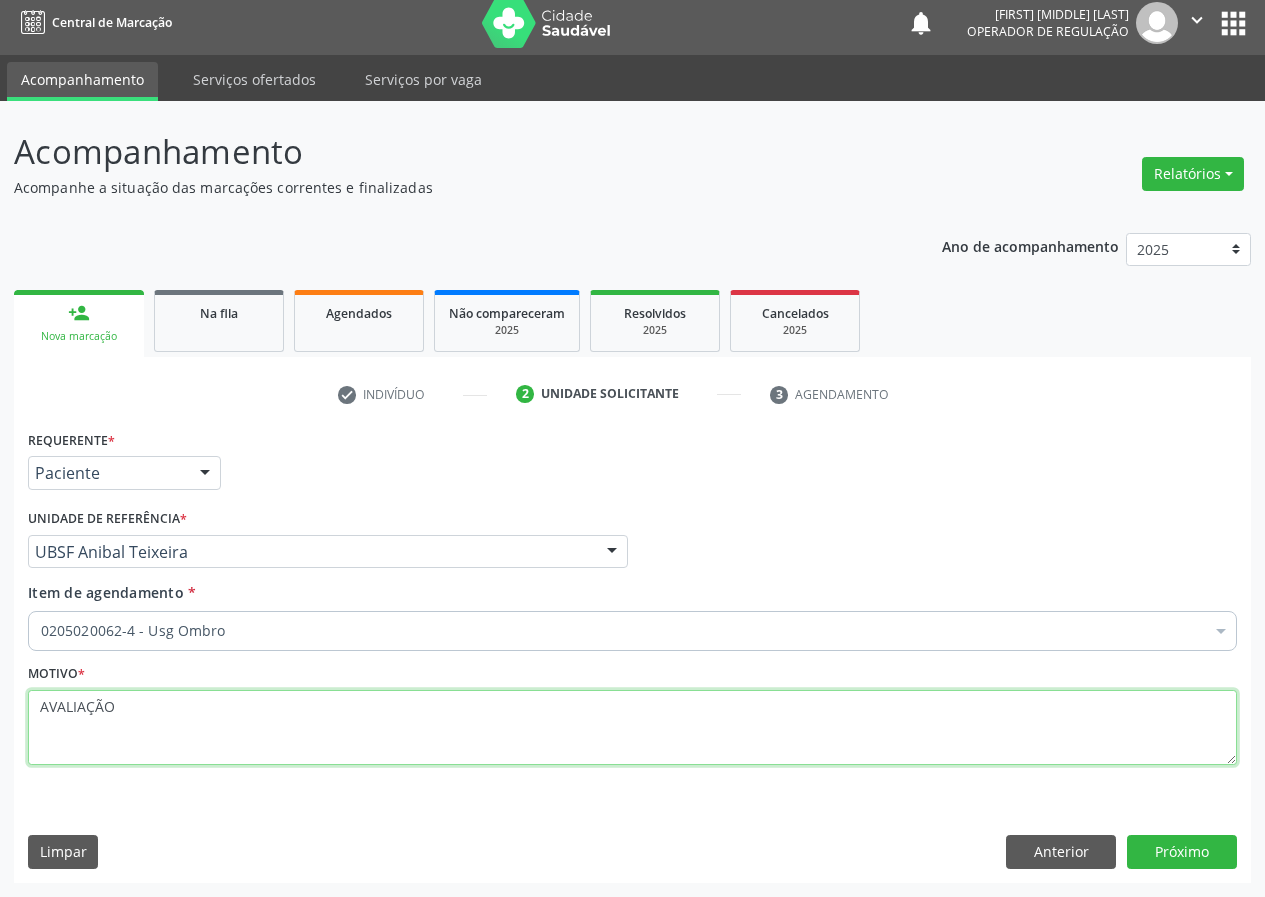 type on "AVALIAÇÃO" 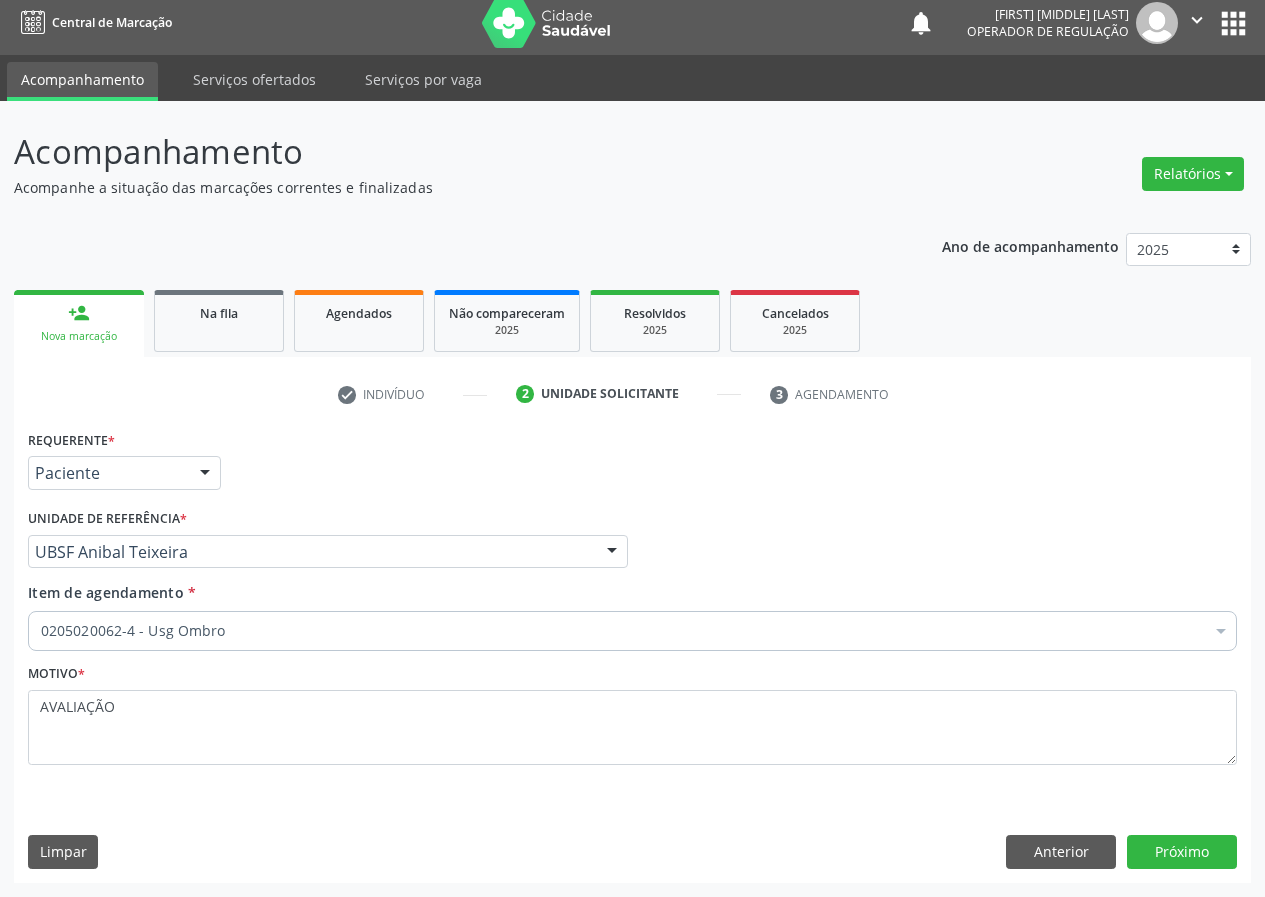 drag, startPoint x: 1188, startPoint y: 829, endPoint x: 1187, endPoint y: 840, distance: 11.045361 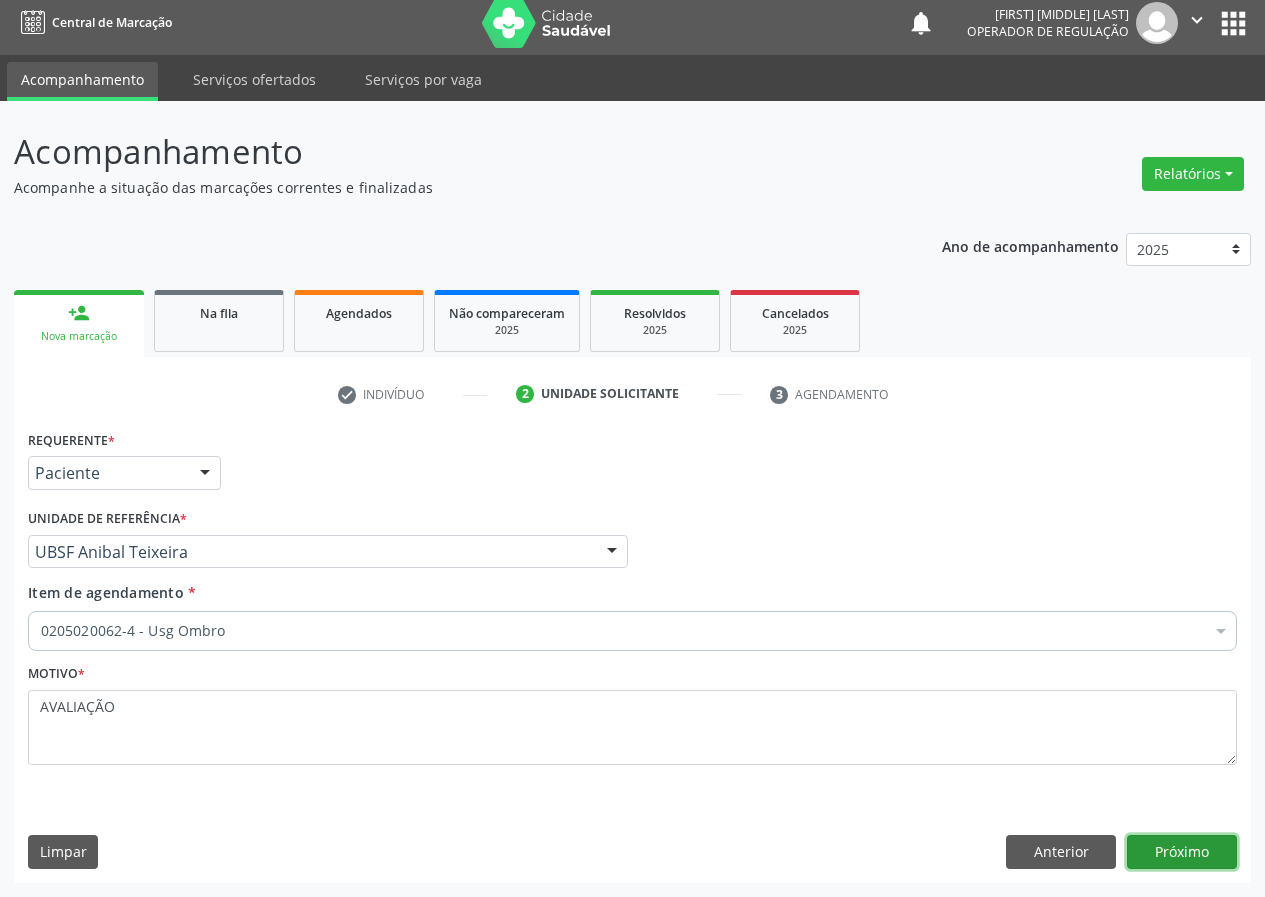 click on "Próximo" at bounding box center (1182, 852) 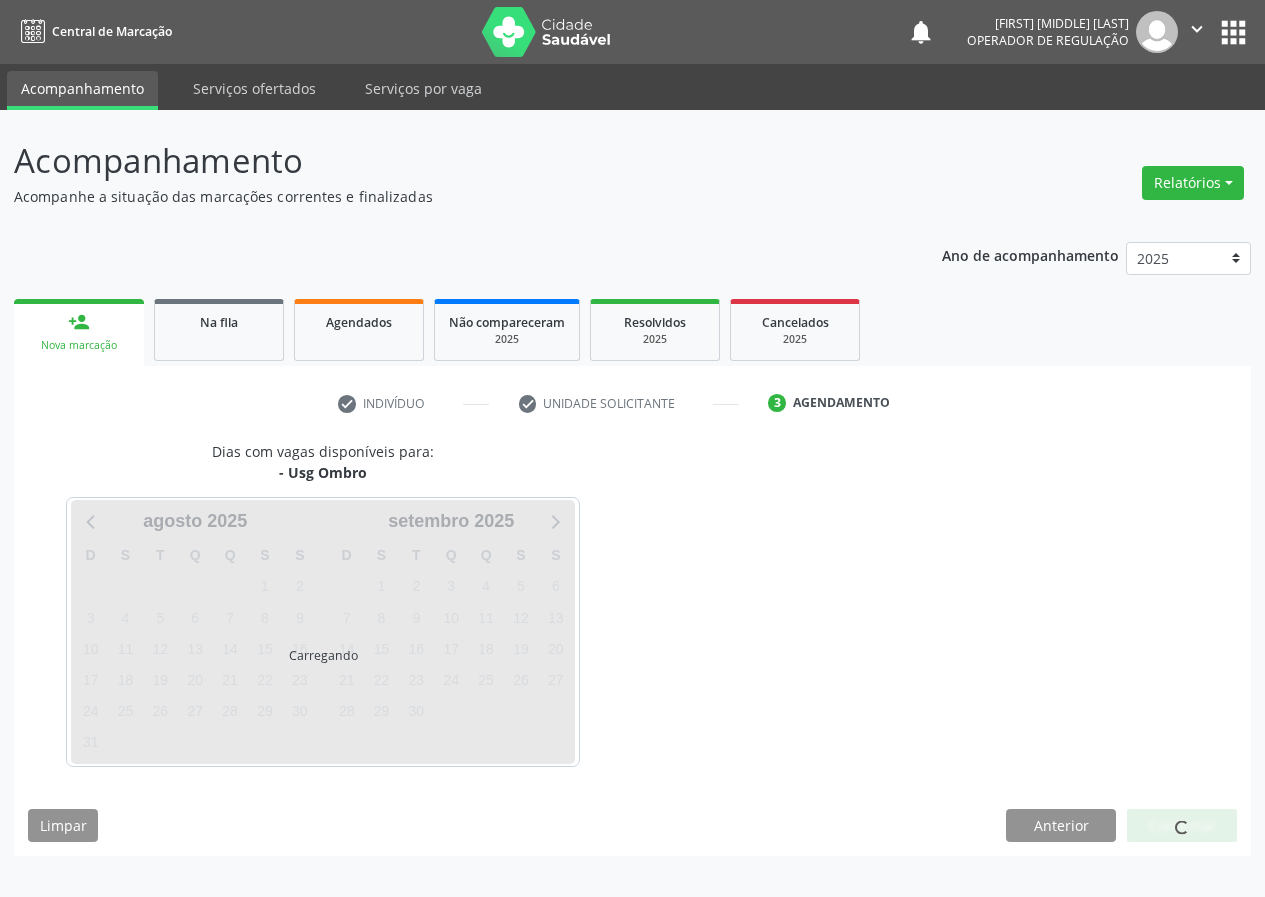 scroll, scrollTop: 0, scrollLeft: 0, axis: both 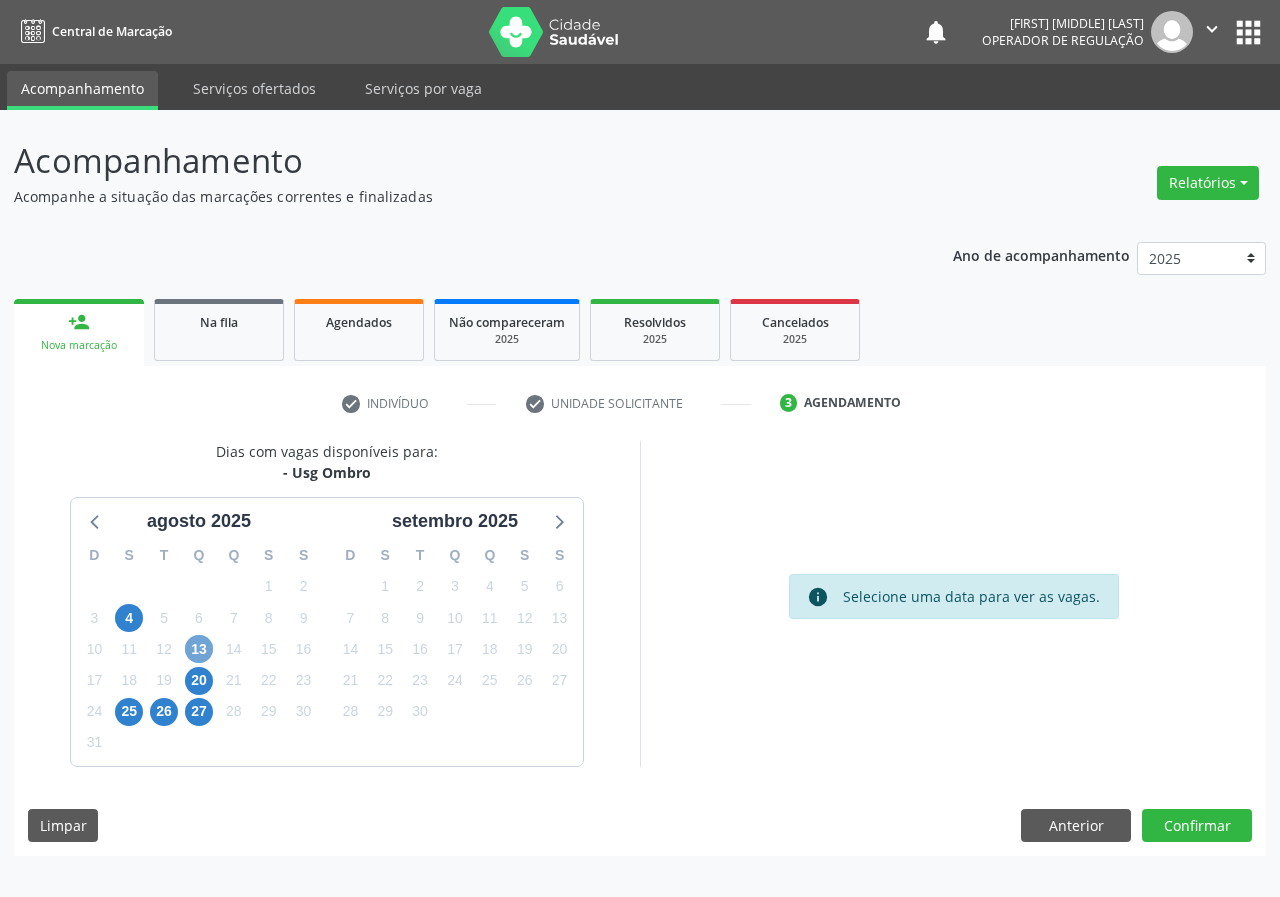drag, startPoint x: 198, startPoint y: 651, endPoint x: 719, endPoint y: 557, distance: 529.4119 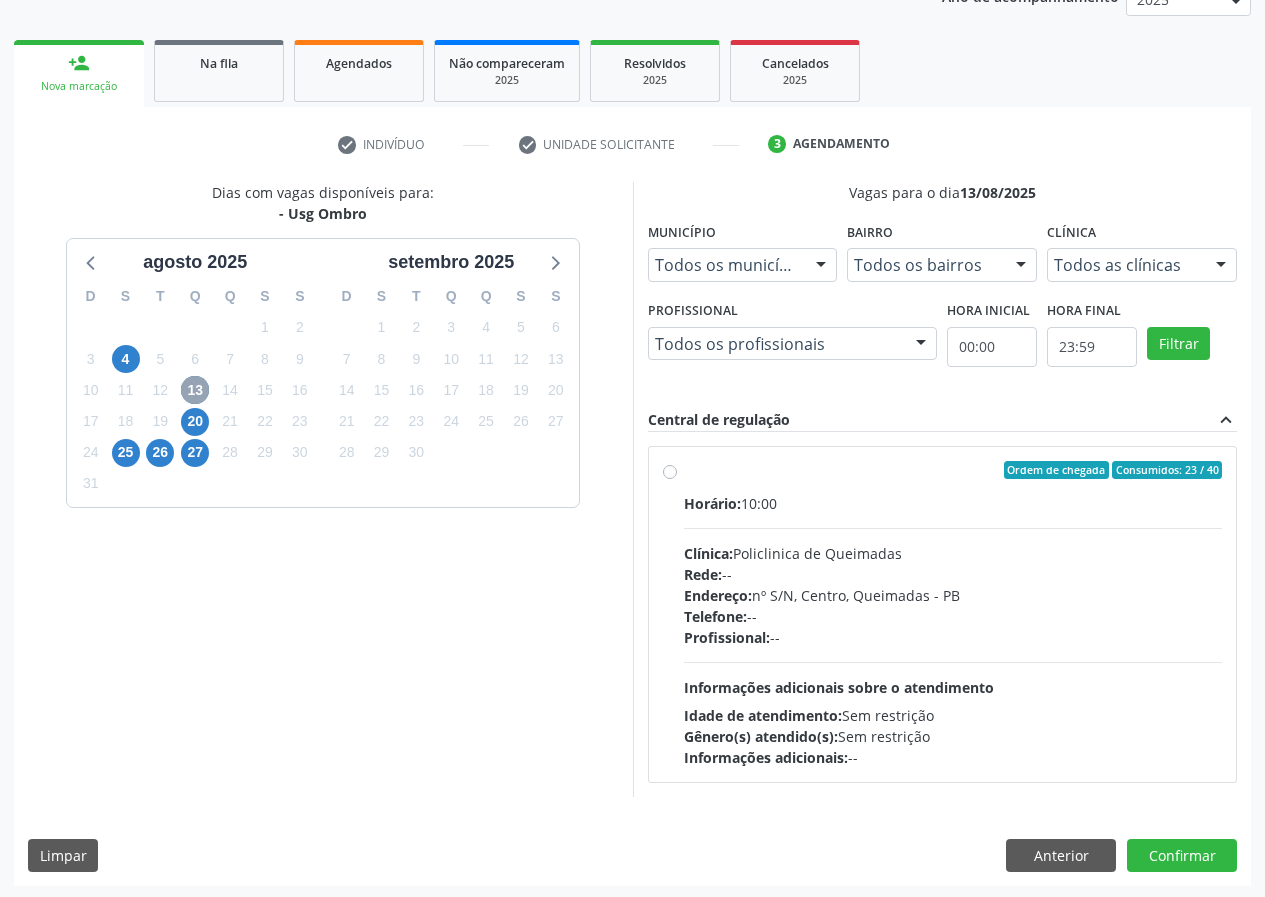 scroll, scrollTop: 262, scrollLeft: 0, axis: vertical 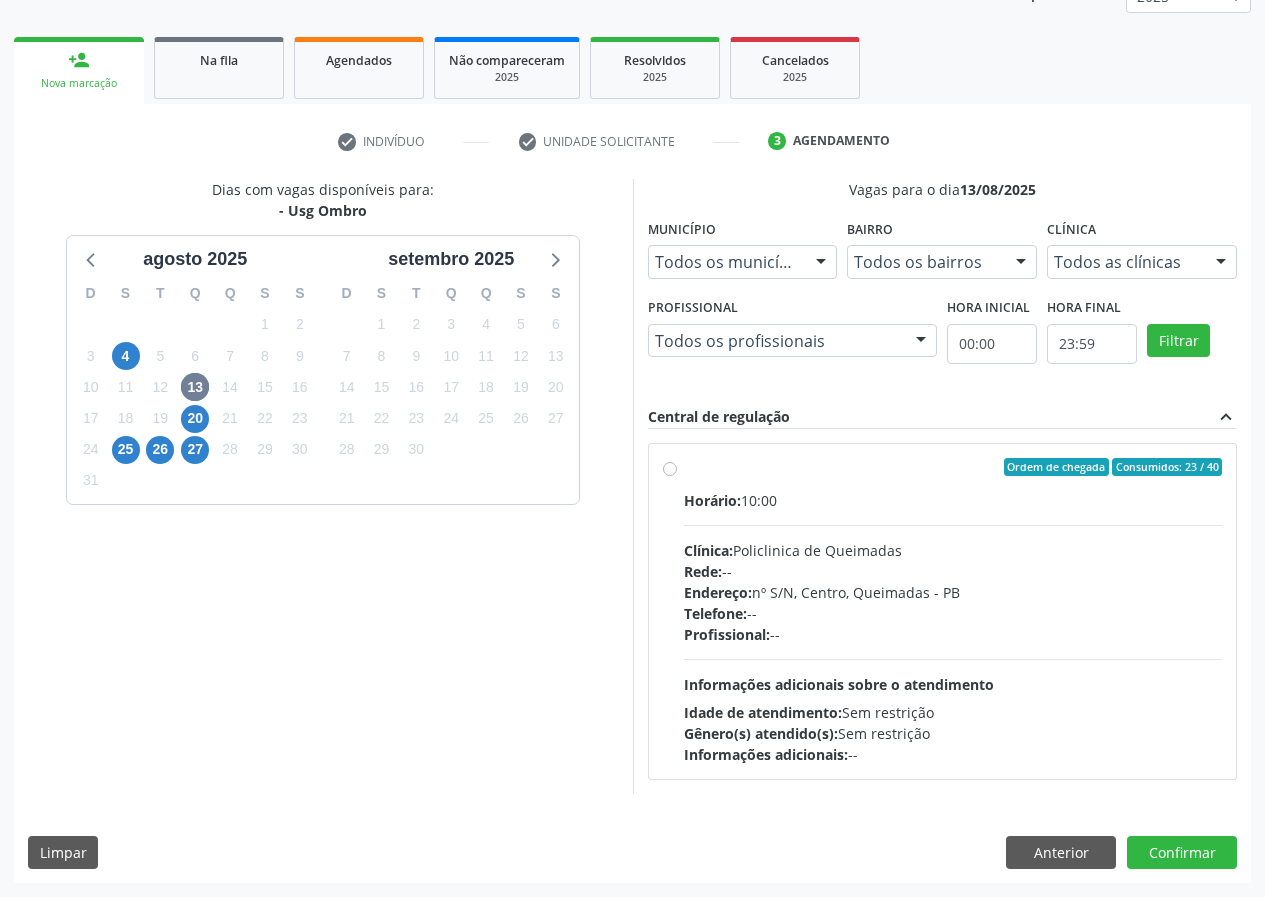 click on "Ordem de chegada
Consumidos: 23 / 40
Horário:   10:00
Clínica:  Policlinica de Queimadas
Rede:
--
Endereço:   nº S/N, Centro, Queimadas - PB
Telefone:   --
Profissional:
--
Informações adicionais sobre o atendimento
Idade de atendimento:
Sem restrição
Gênero(s) atendido(s):
Sem restrição
Informações adicionais:
--" at bounding box center (953, 611) 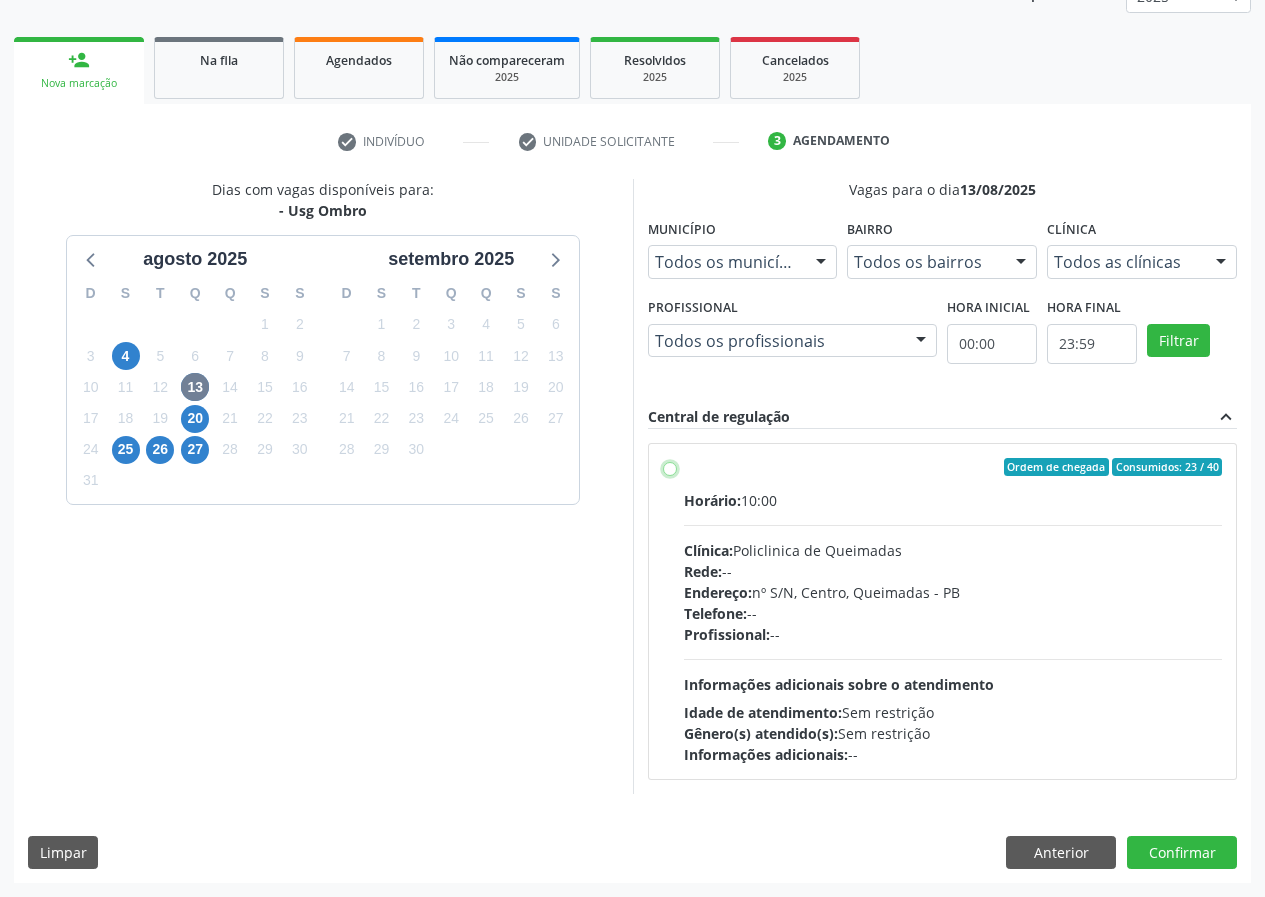click on "Ordem de chegada
Consumidos: 23 / 40
Horário:   10:00
Clínica:  Policlinica de Queimadas
Rede:
--
Endereço:   nº S/N, Centro, Queimadas - PB
Telefone:   --
Profissional:
--
Informações adicionais sobre o atendimento
Idade de atendimento:
Sem restrição
Gênero(s) atendido(s):
Sem restrição
Informações adicionais:
--" at bounding box center [670, 467] 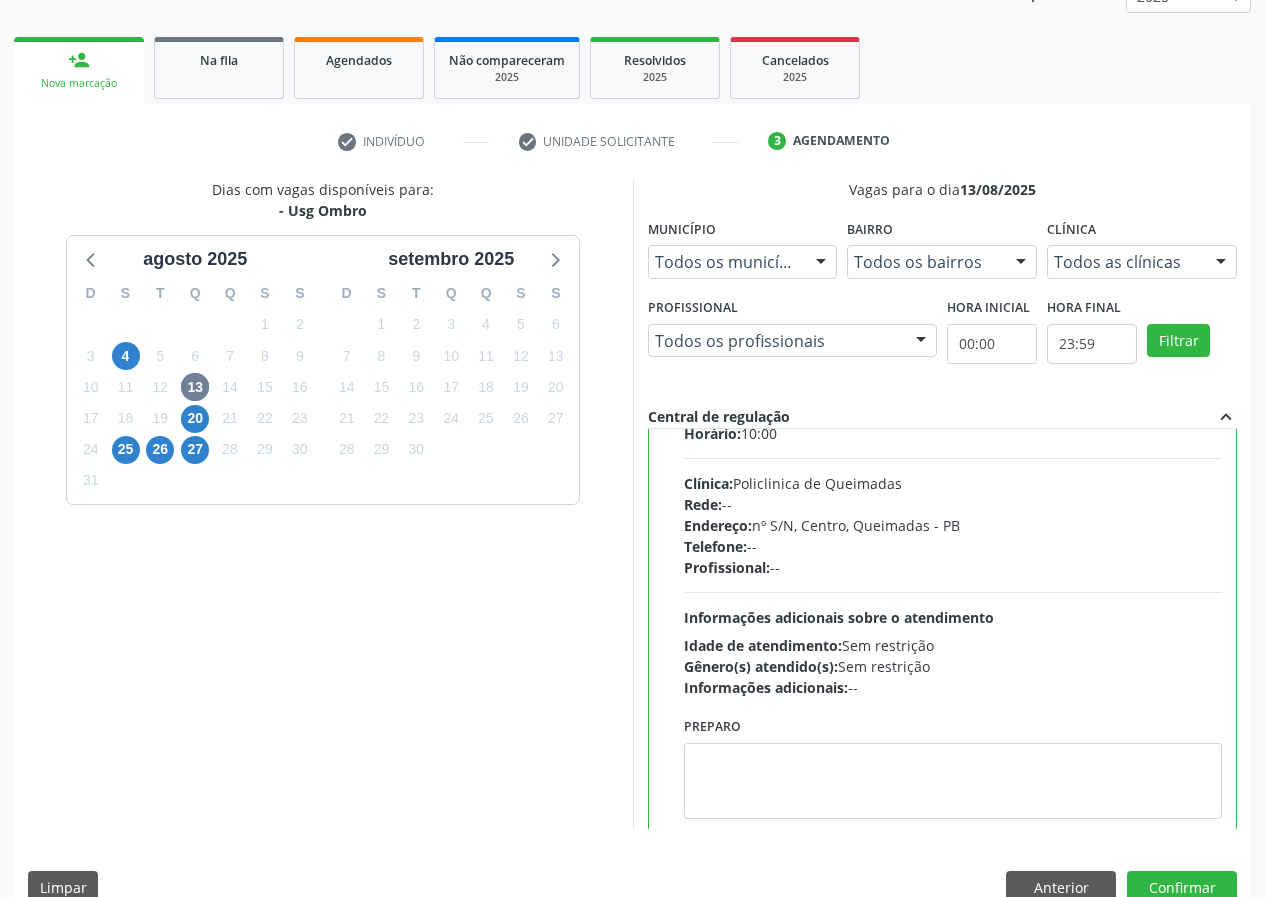 scroll, scrollTop: 99, scrollLeft: 0, axis: vertical 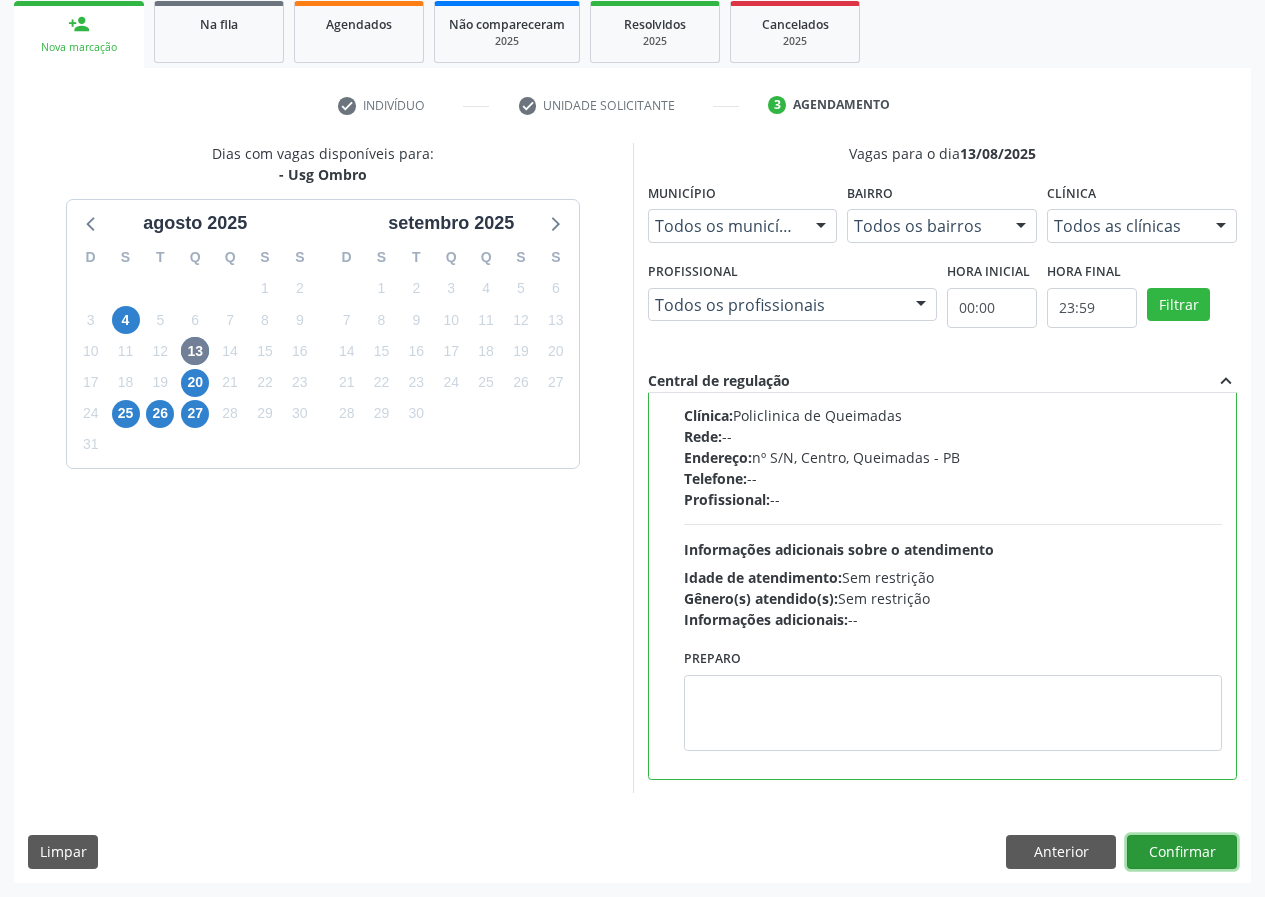 drag, startPoint x: 1199, startPoint y: 851, endPoint x: 341, endPoint y: 679, distance: 875.0703 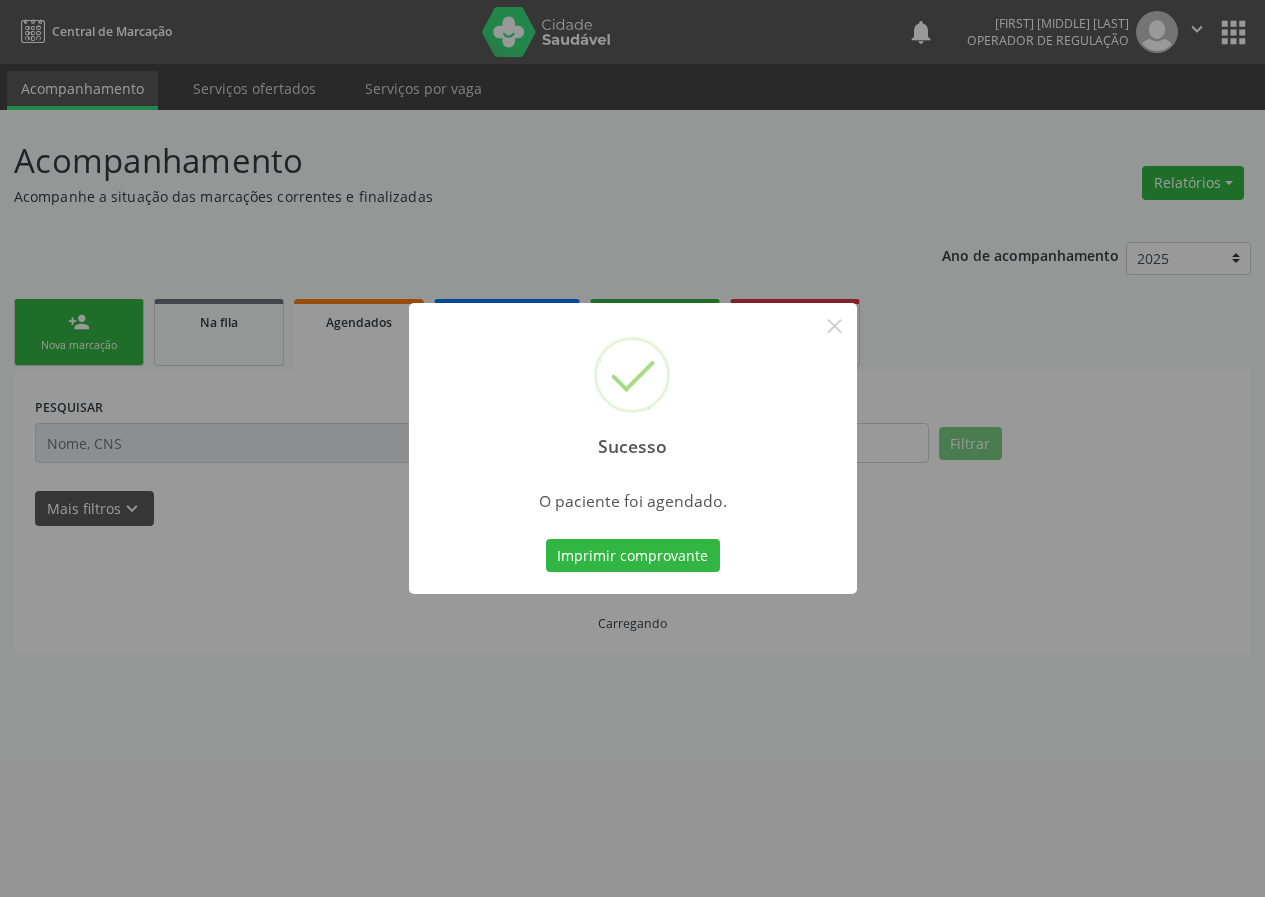 scroll, scrollTop: 0, scrollLeft: 0, axis: both 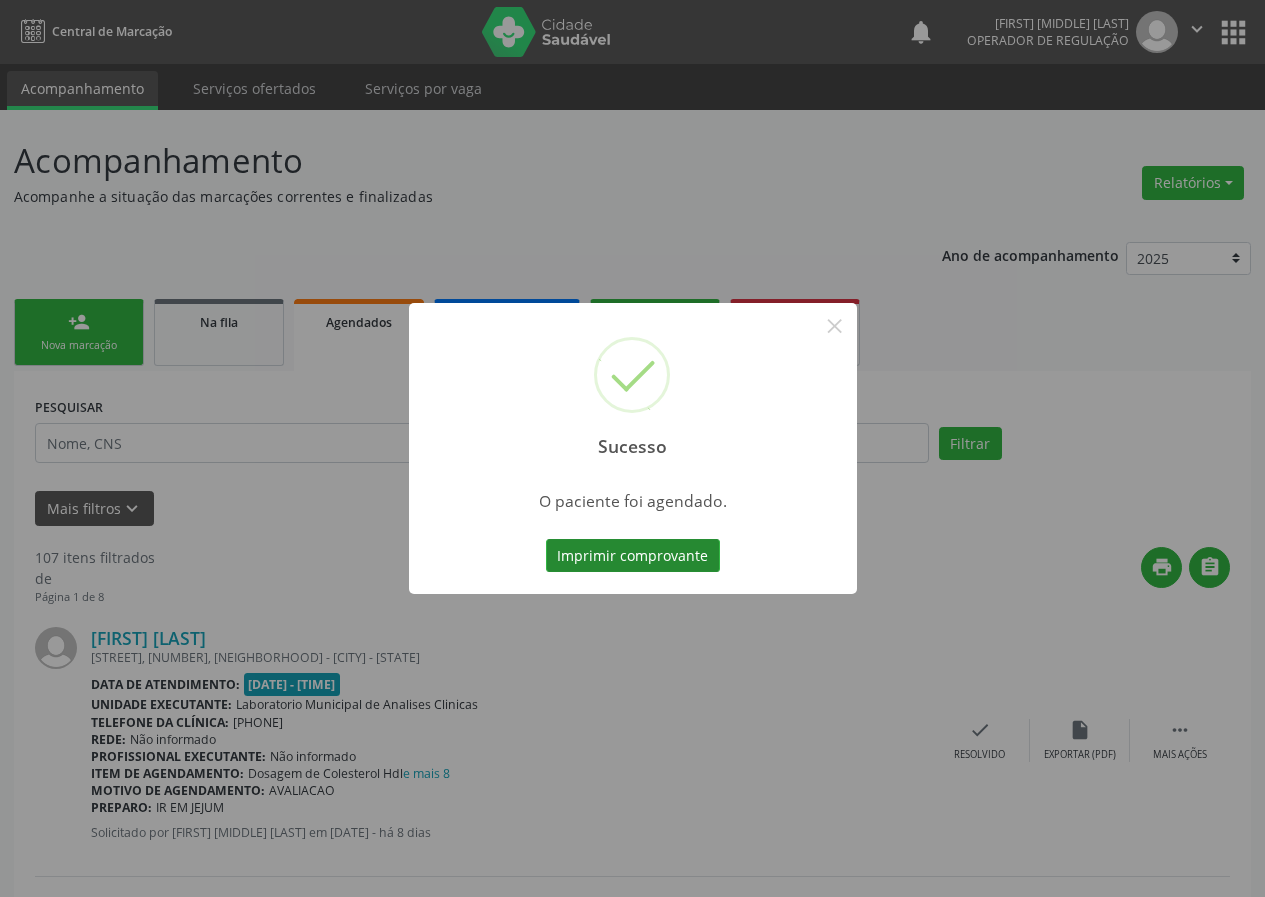 click on "Imprimir comprovante" at bounding box center [633, 556] 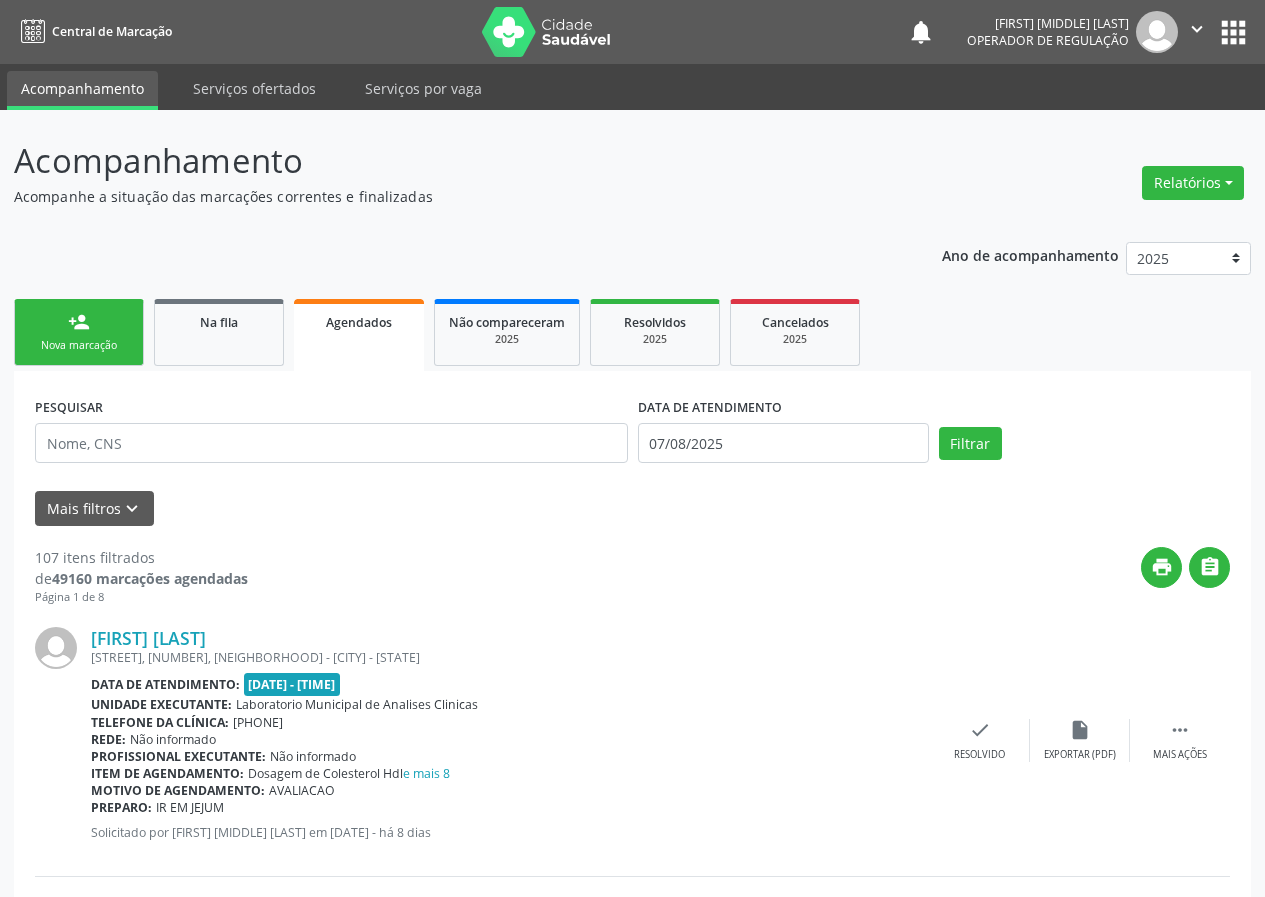 click on "person_add
Nova marcação" at bounding box center (79, 332) 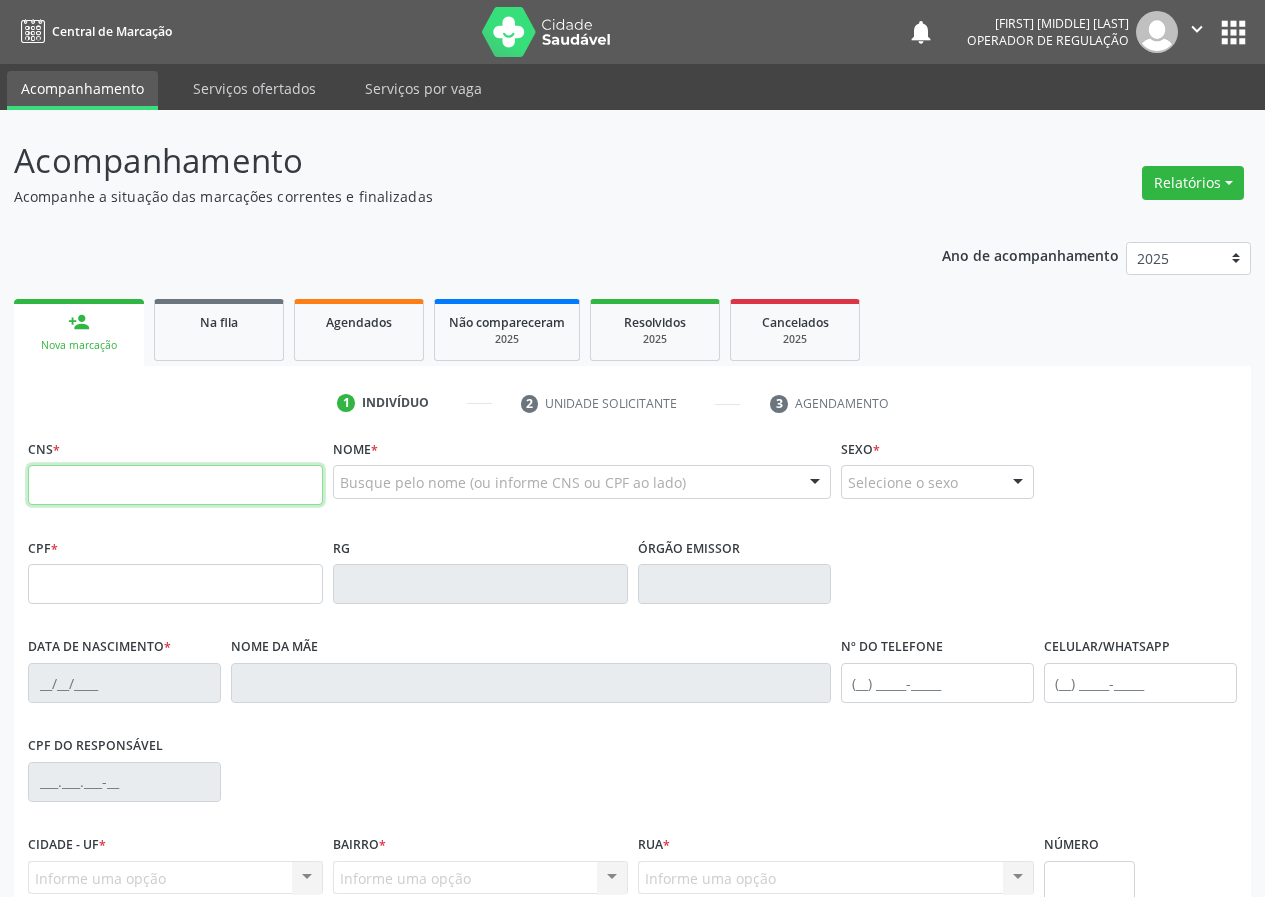 click at bounding box center [175, 485] 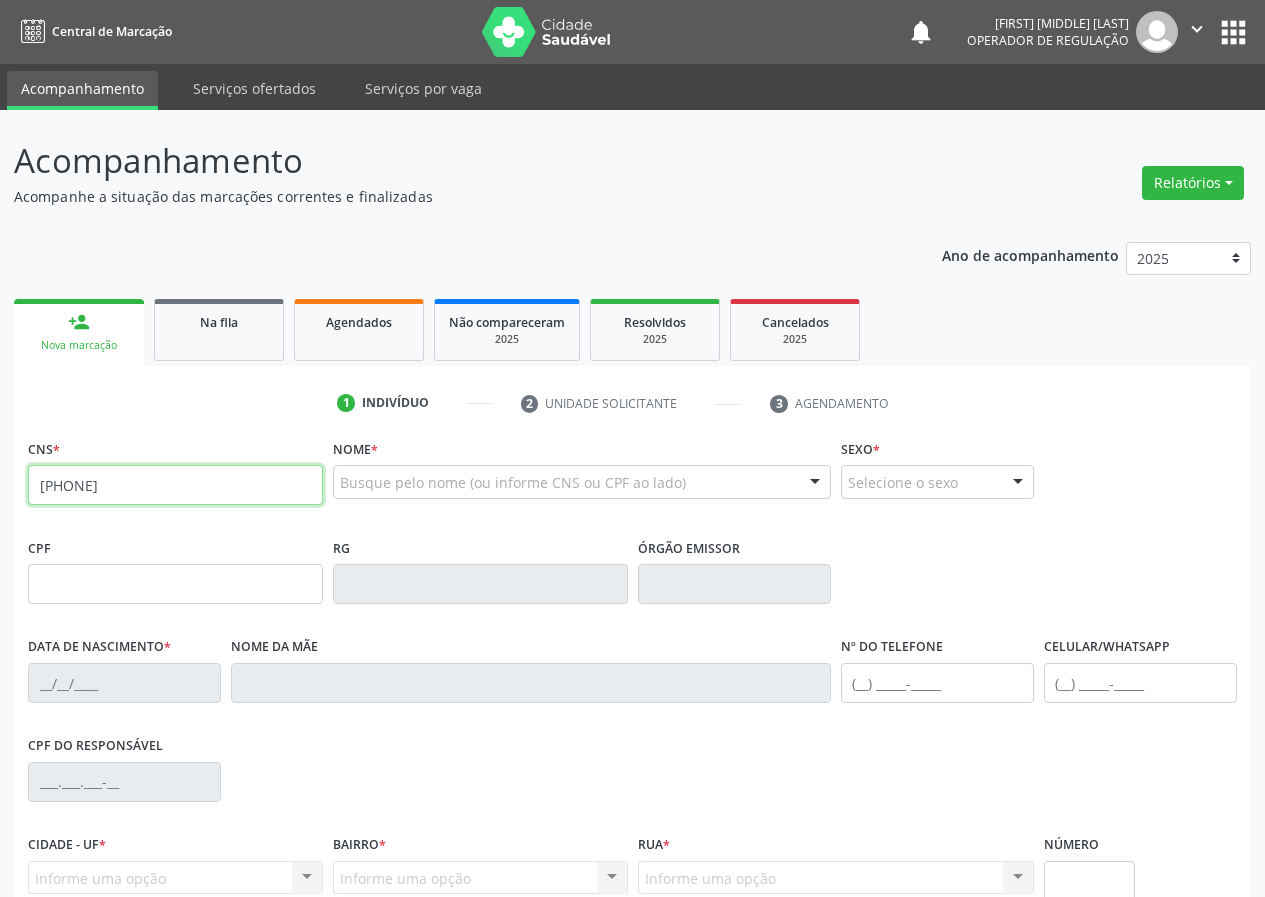 type on "700 0044 1066 0106" 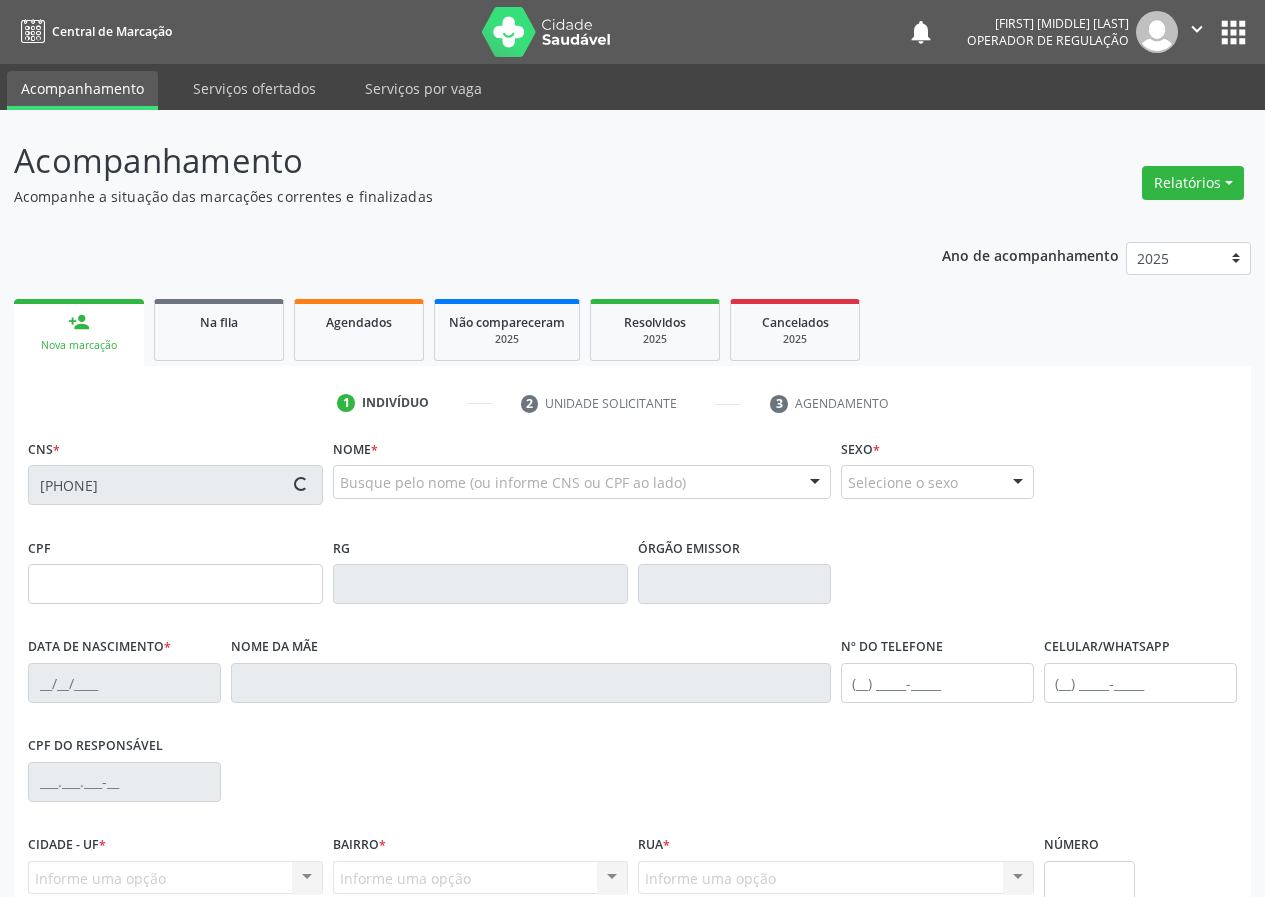 type on "161.404.434-15" 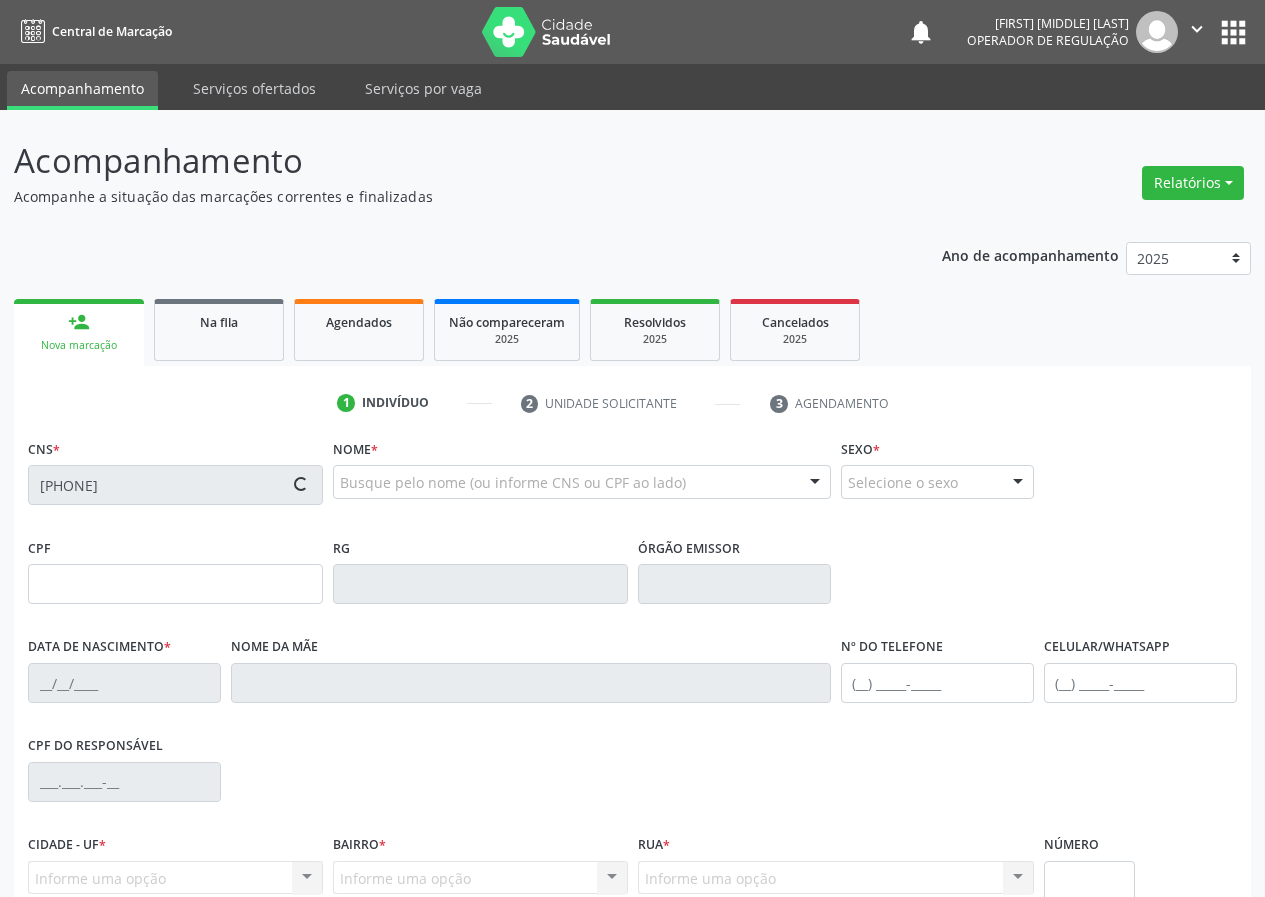 type on "11/05/1955" 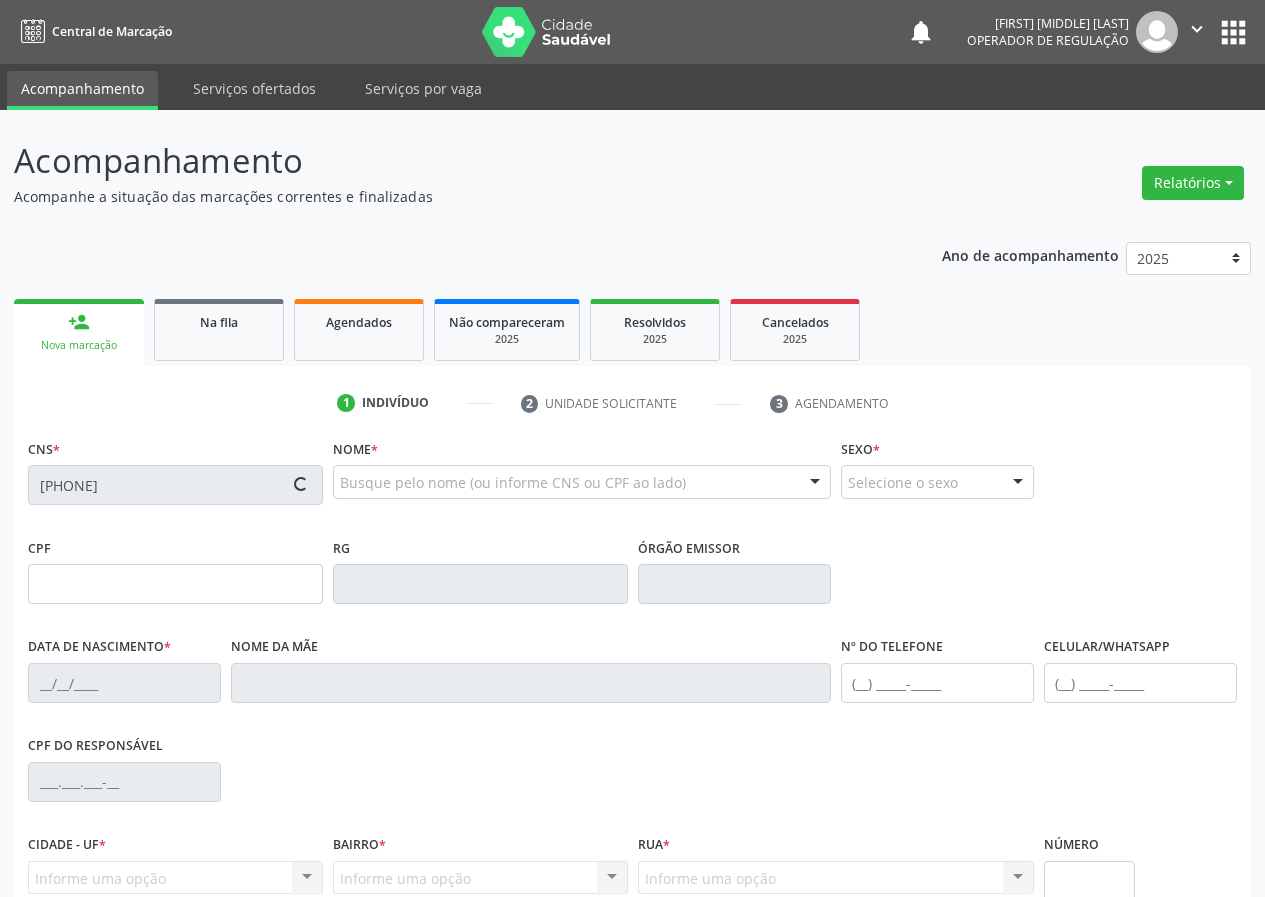 type on "Benisia Maria da Conceição" 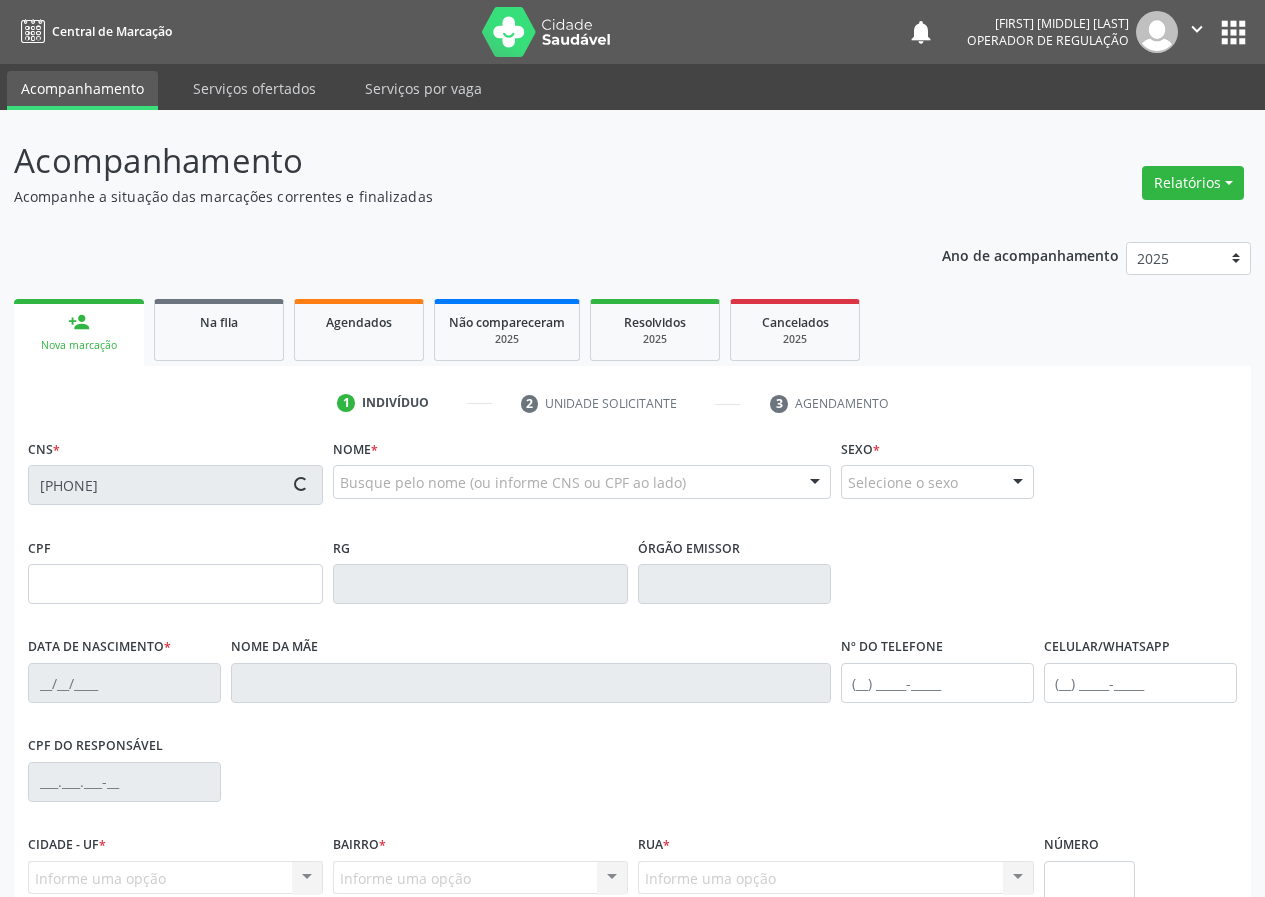 type on "(83) 99139-5330" 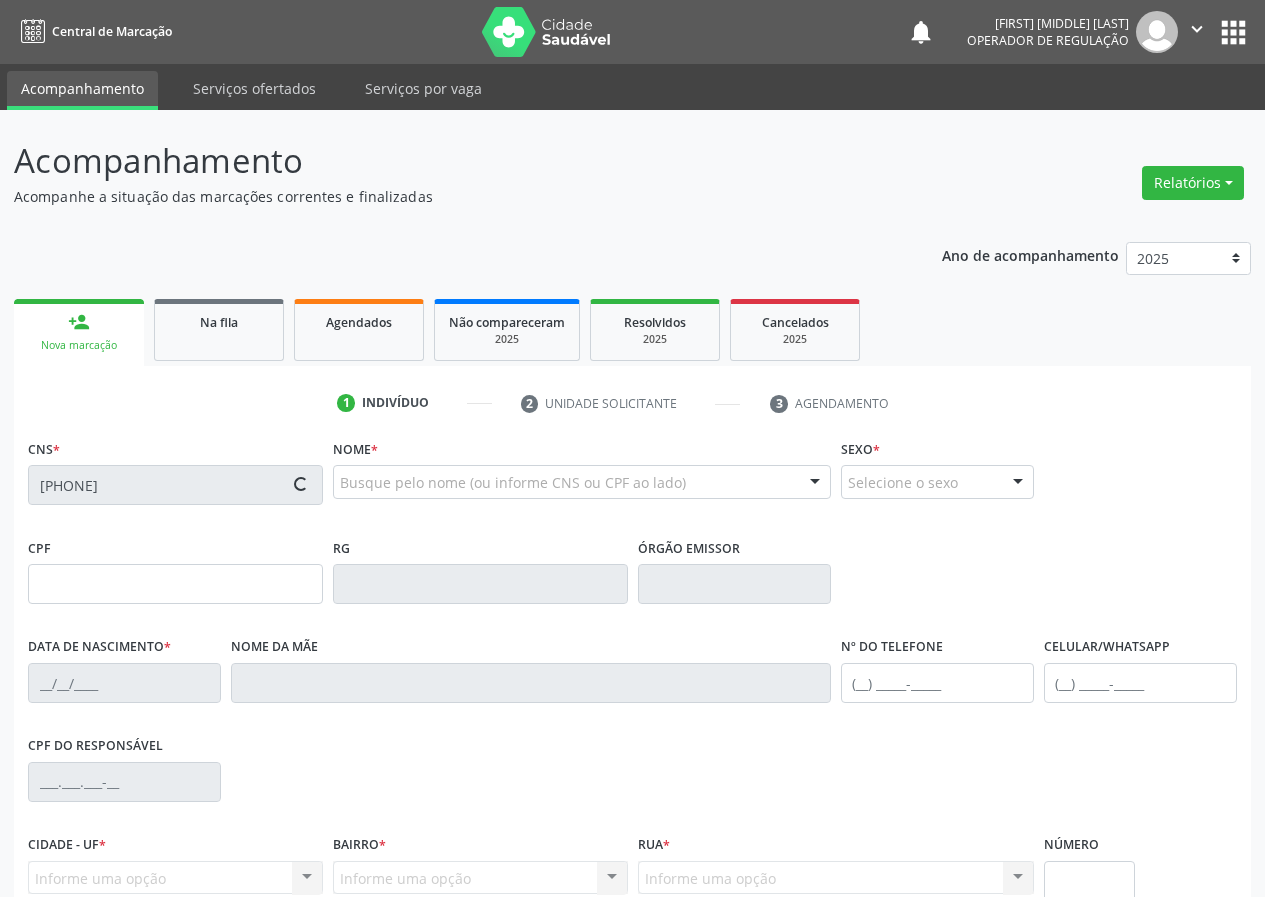 type on "(83) 99139-5330" 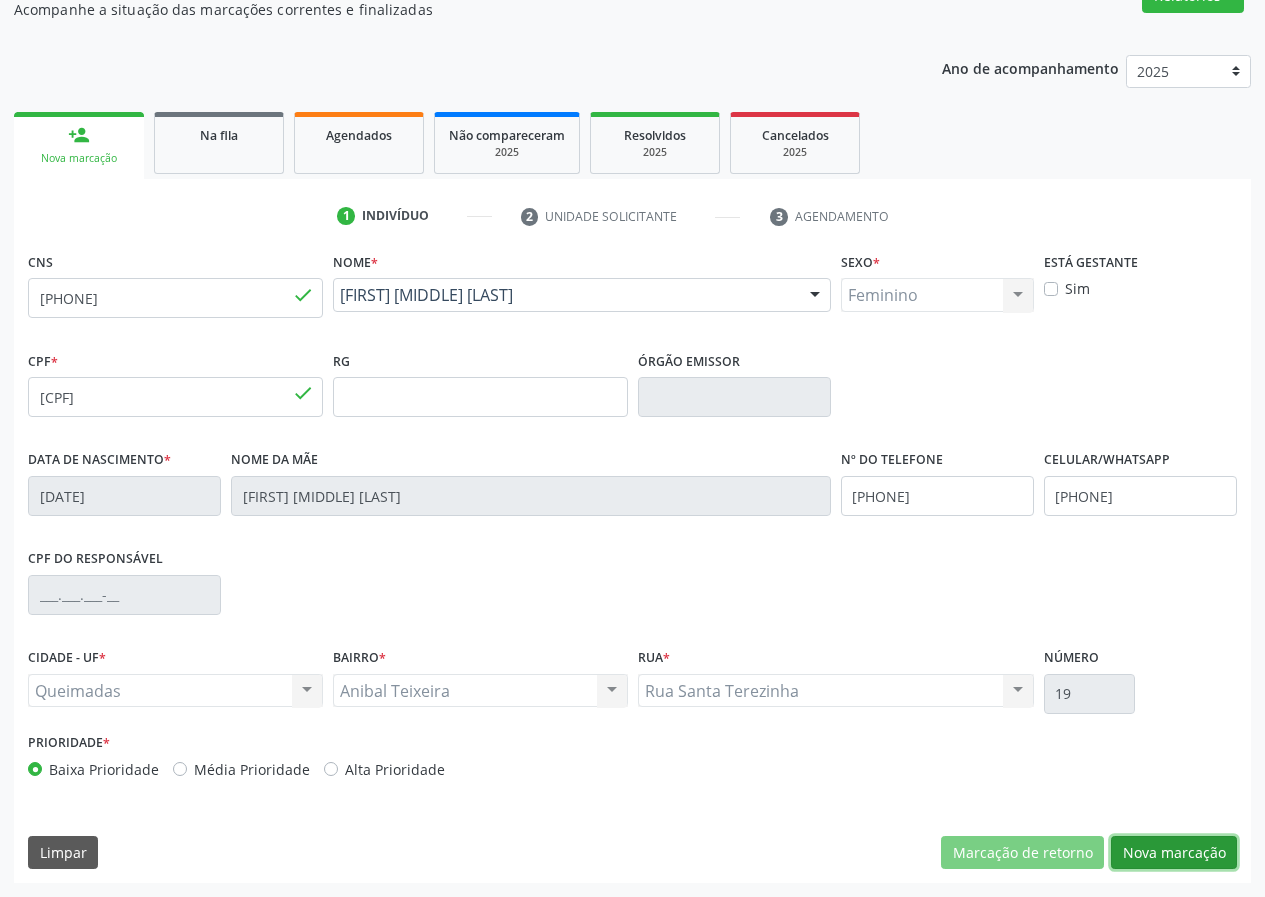 drag, startPoint x: 1189, startPoint y: 851, endPoint x: 837, endPoint y: 851, distance: 352 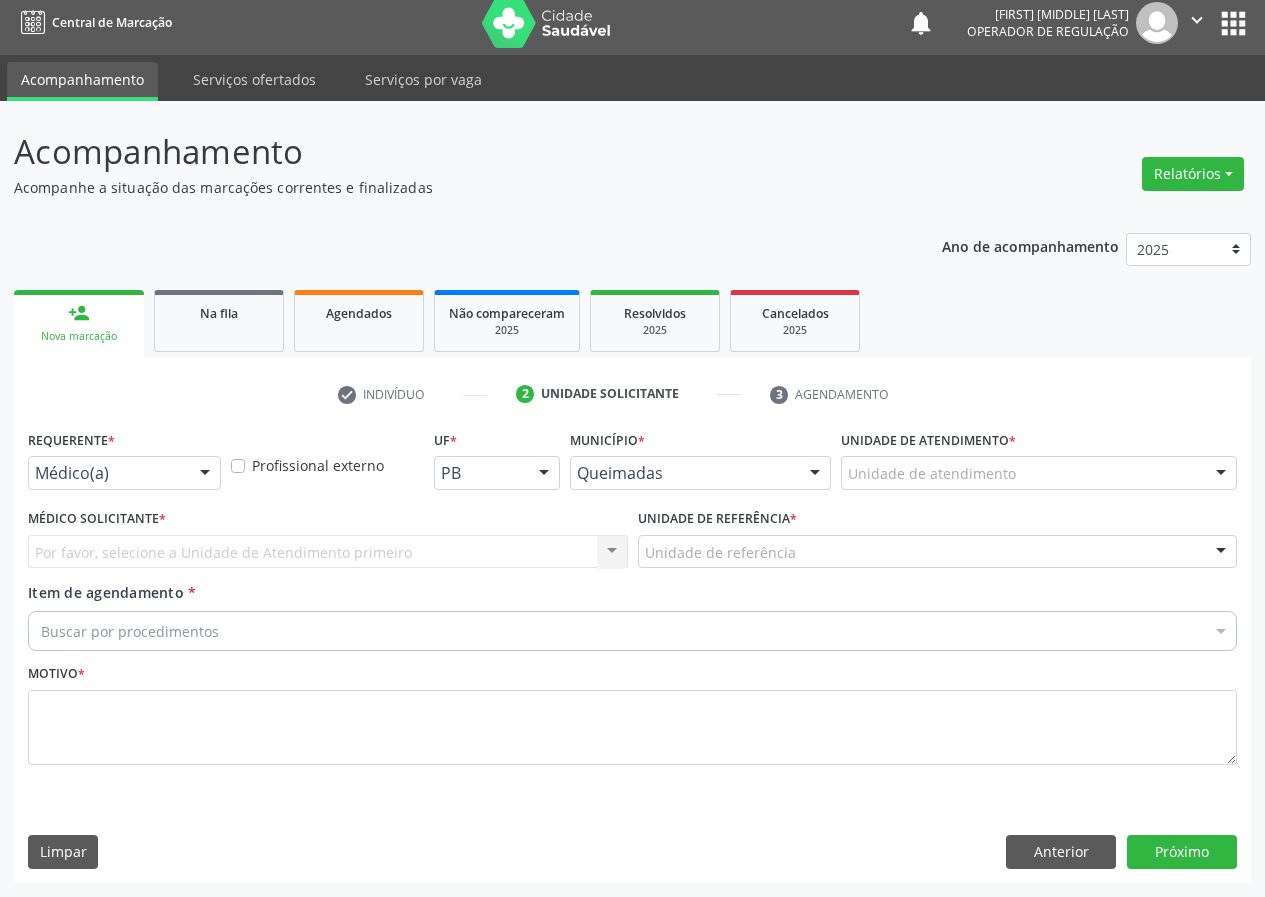 scroll, scrollTop: 9, scrollLeft: 0, axis: vertical 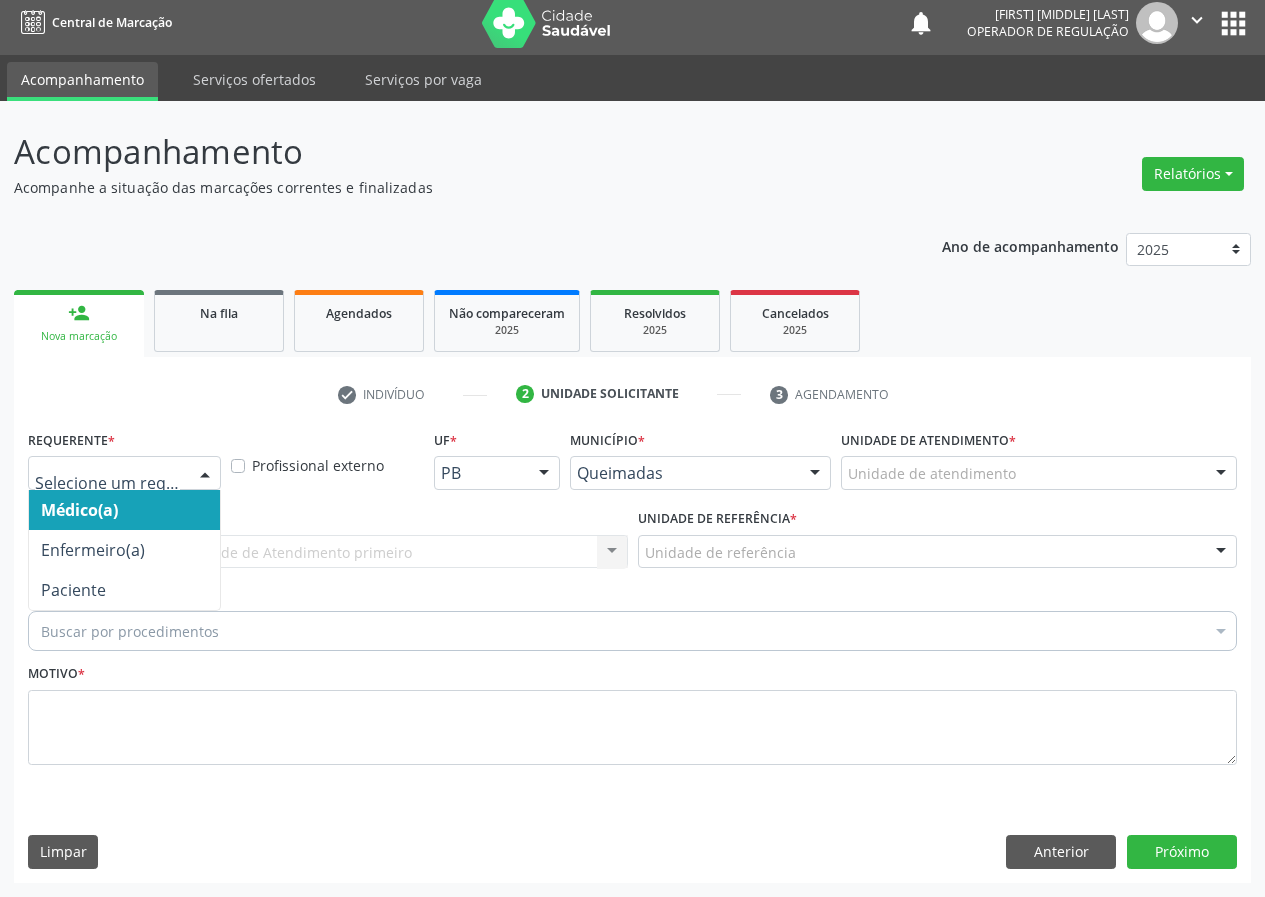 drag, startPoint x: 204, startPoint y: 471, endPoint x: 171, endPoint y: 573, distance: 107.205414 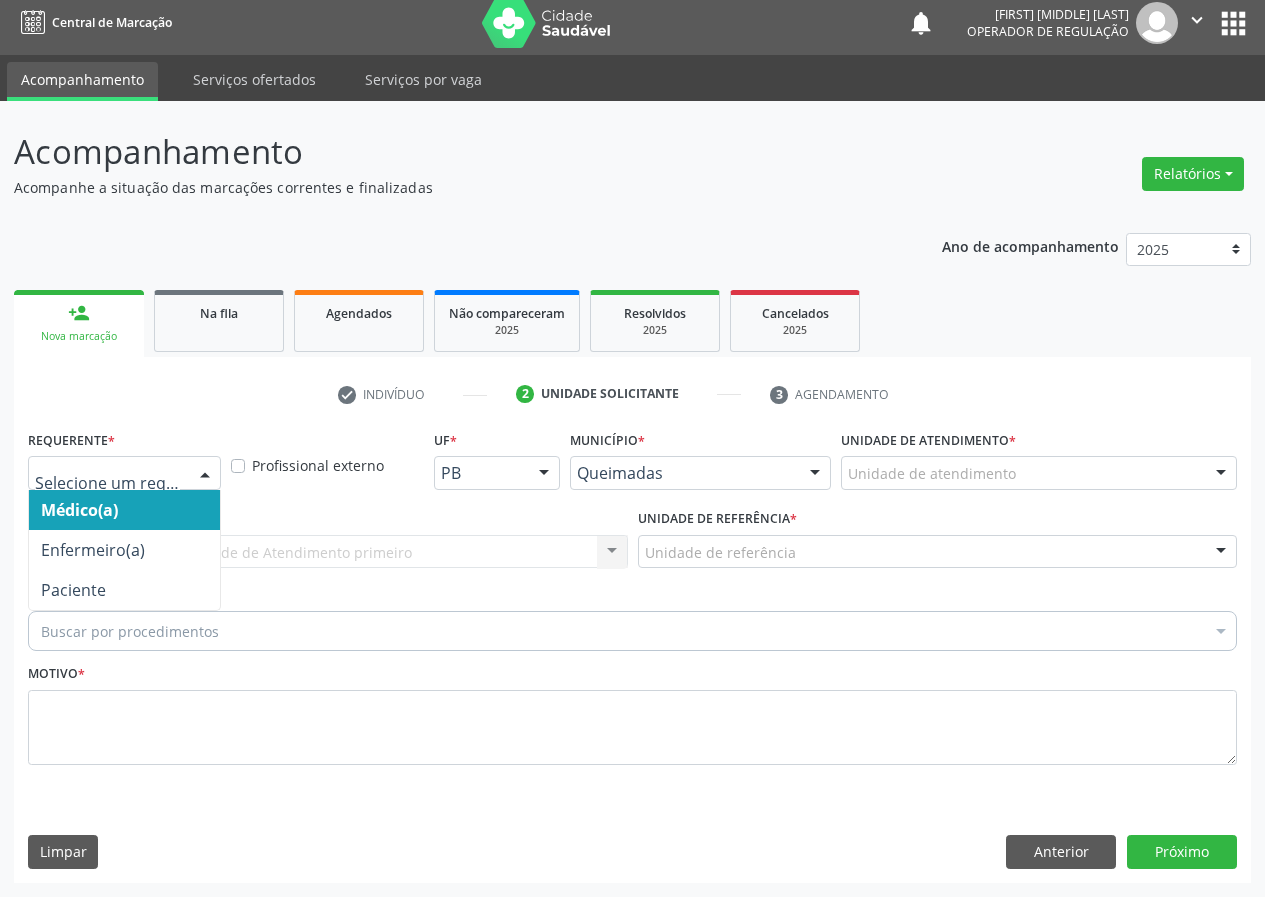 click at bounding box center [205, 474] 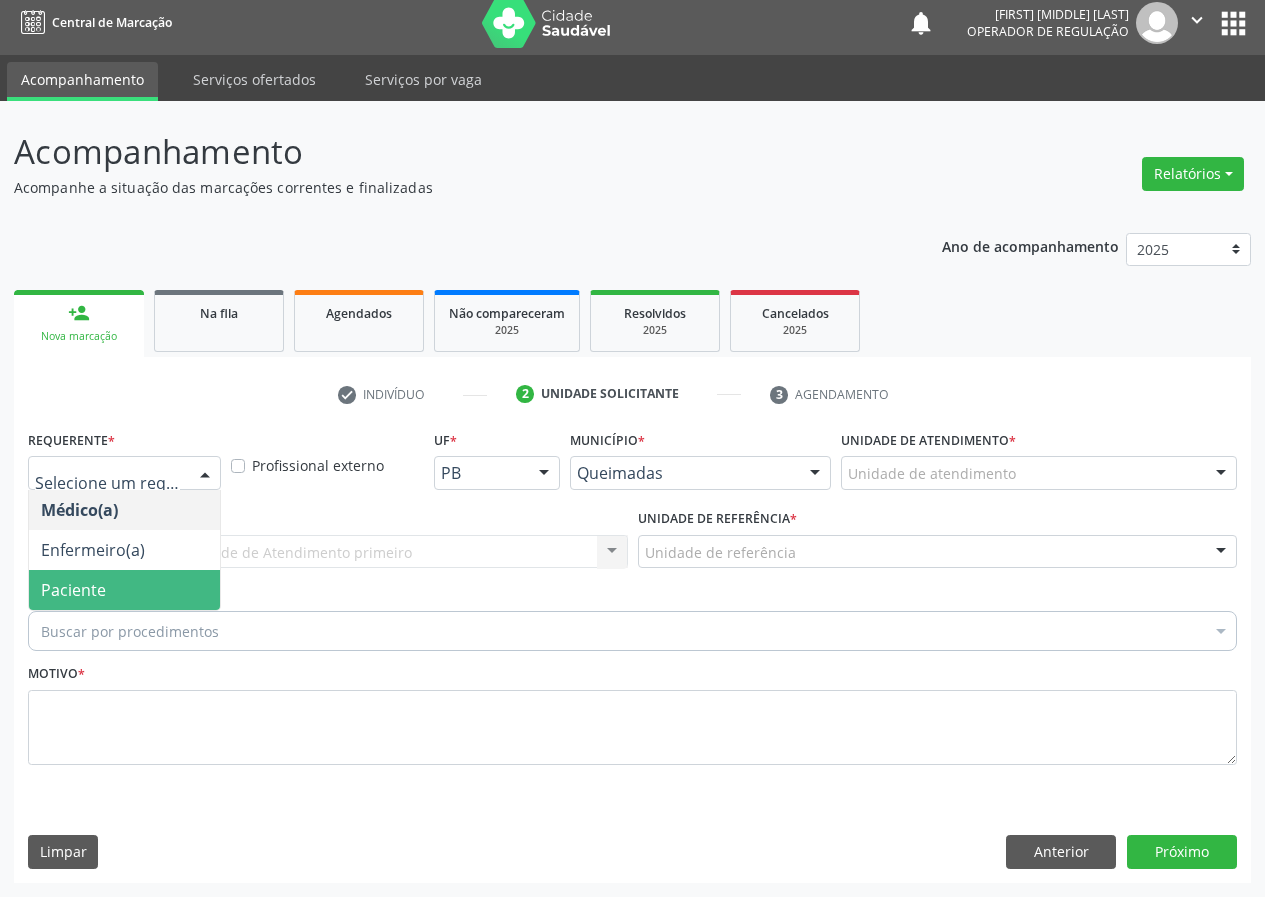 drag, startPoint x: 176, startPoint y: 591, endPoint x: 463, endPoint y: 585, distance: 287.0627 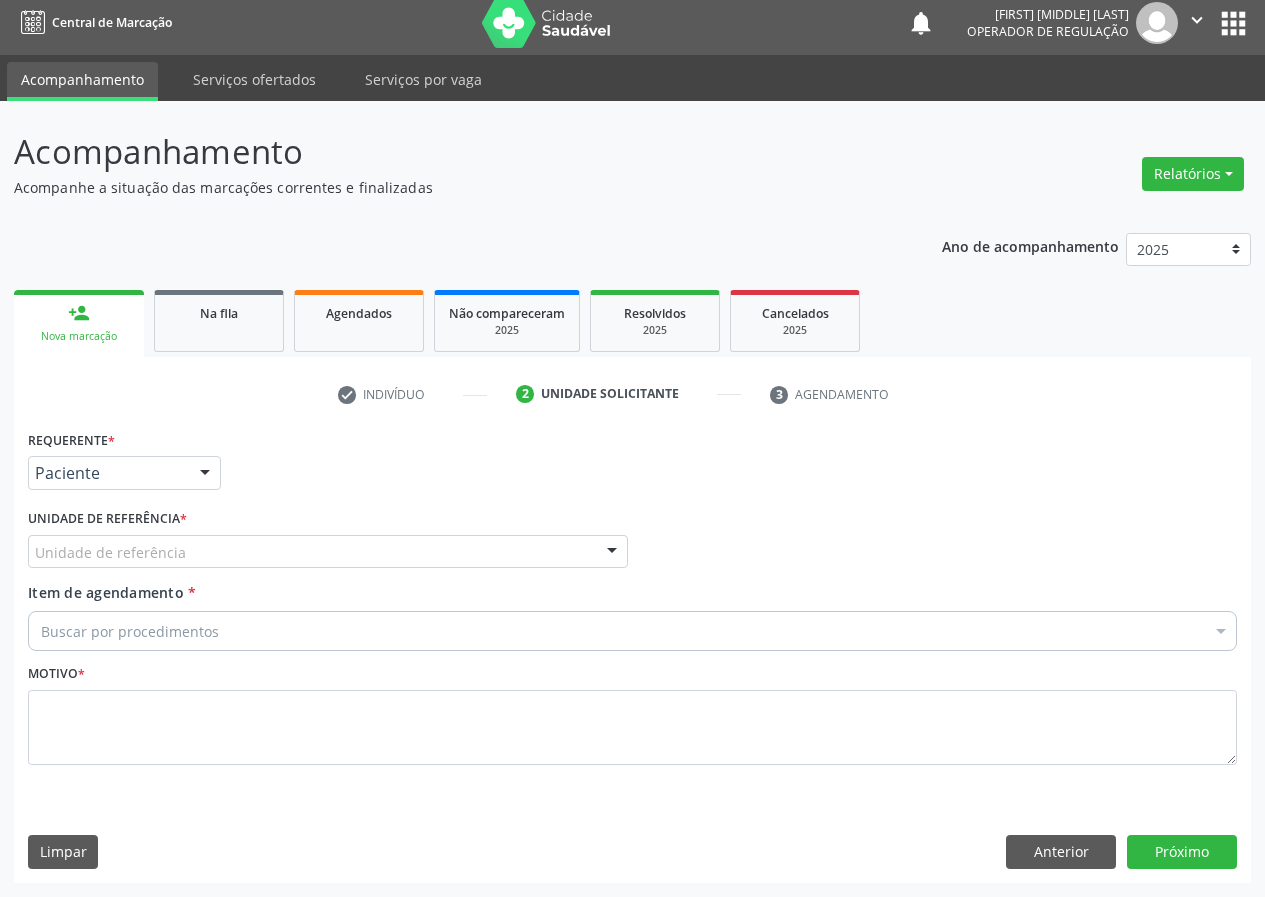 click at bounding box center [612, 553] 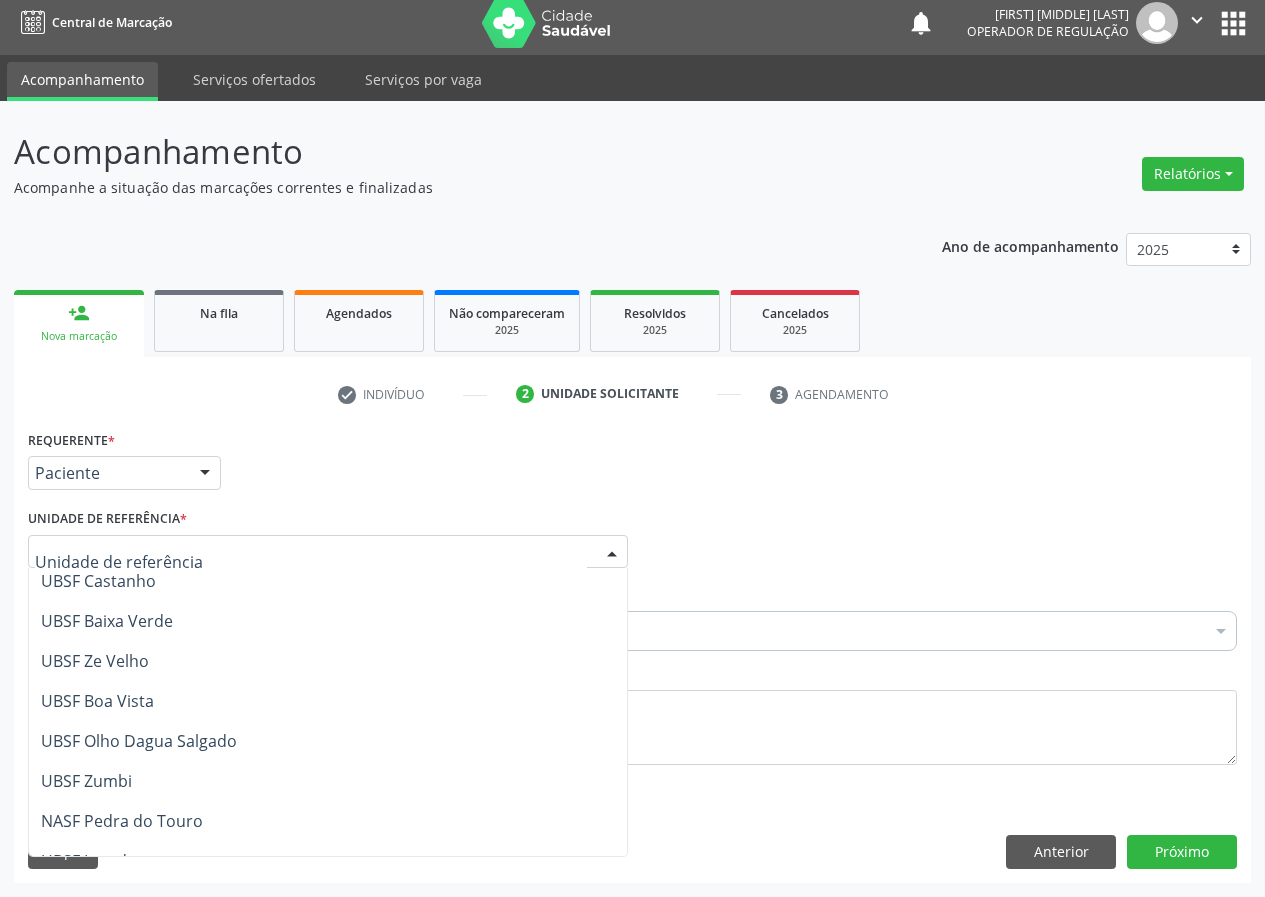 scroll, scrollTop: 300, scrollLeft: 0, axis: vertical 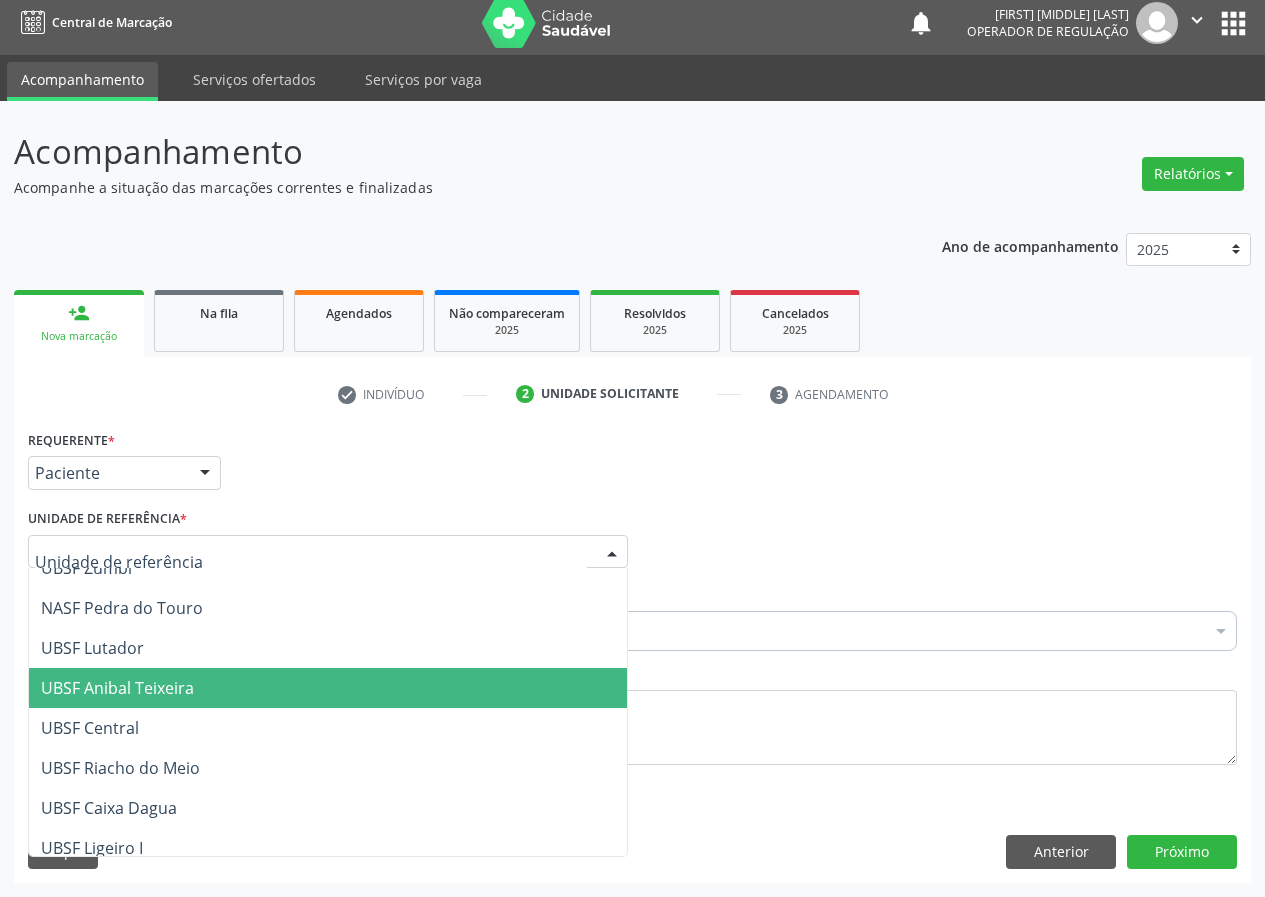 drag, startPoint x: 153, startPoint y: 686, endPoint x: 0, endPoint y: 721, distance: 156.95222 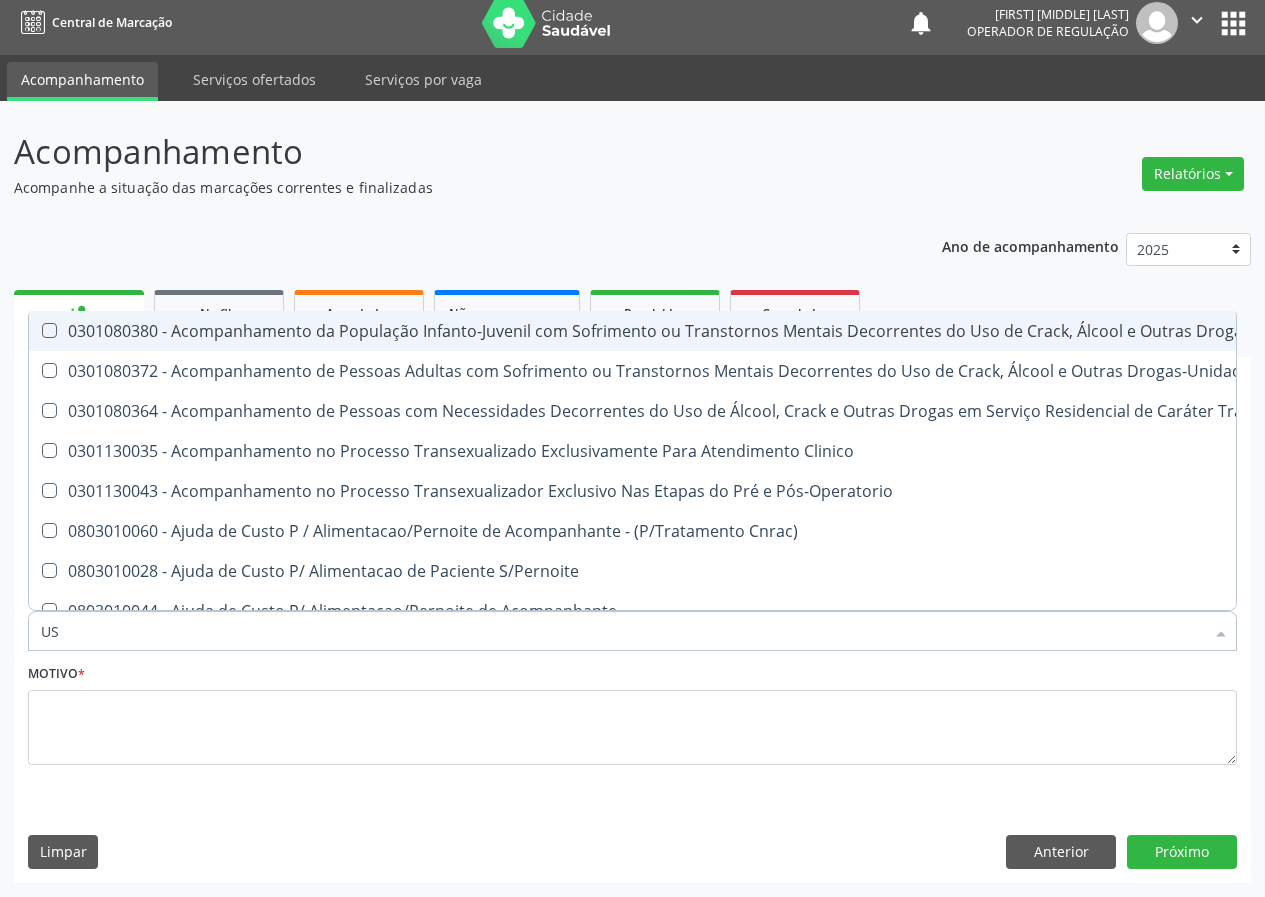 type on "USG" 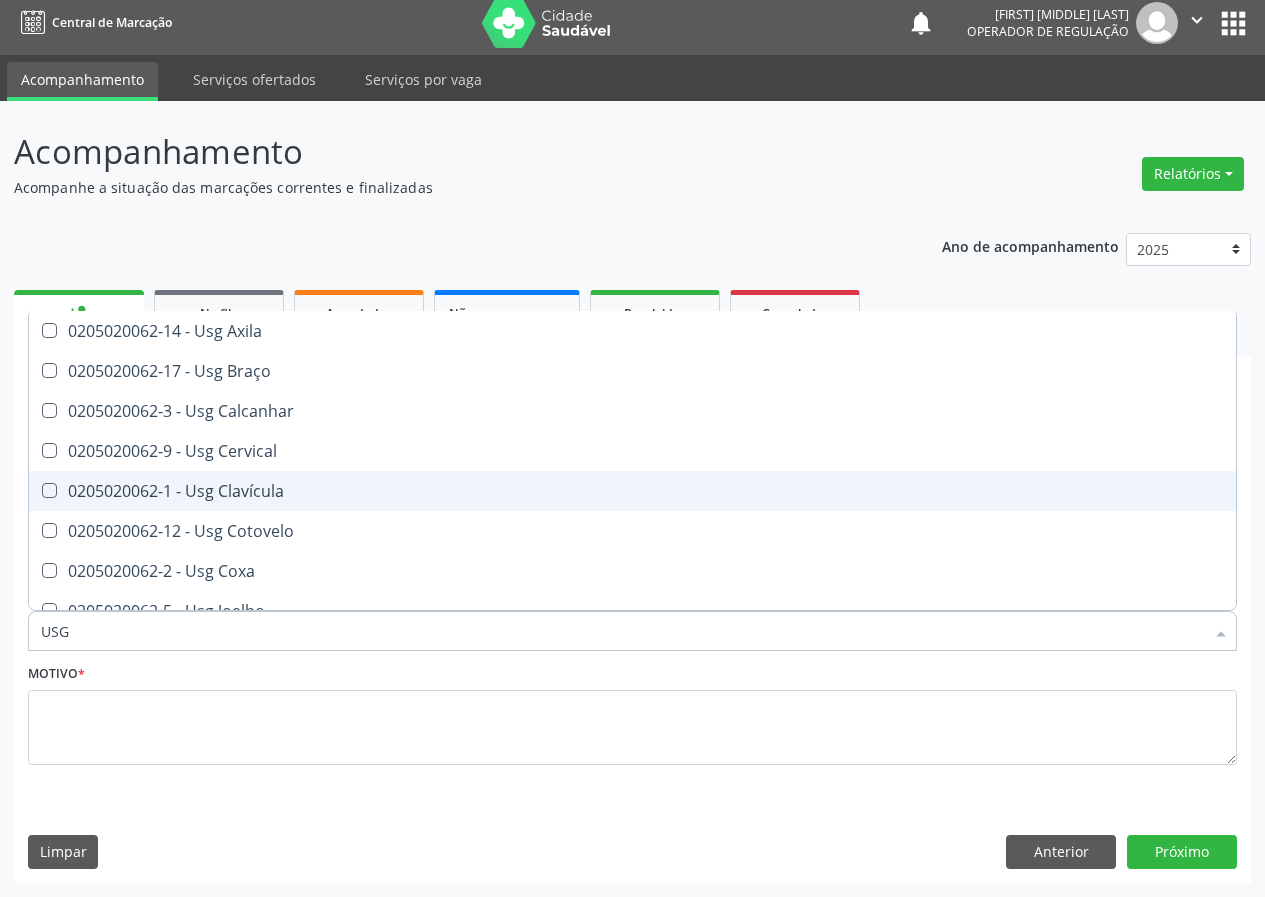 drag, startPoint x: 251, startPoint y: 490, endPoint x: 221, endPoint y: 517, distance: 40.36087 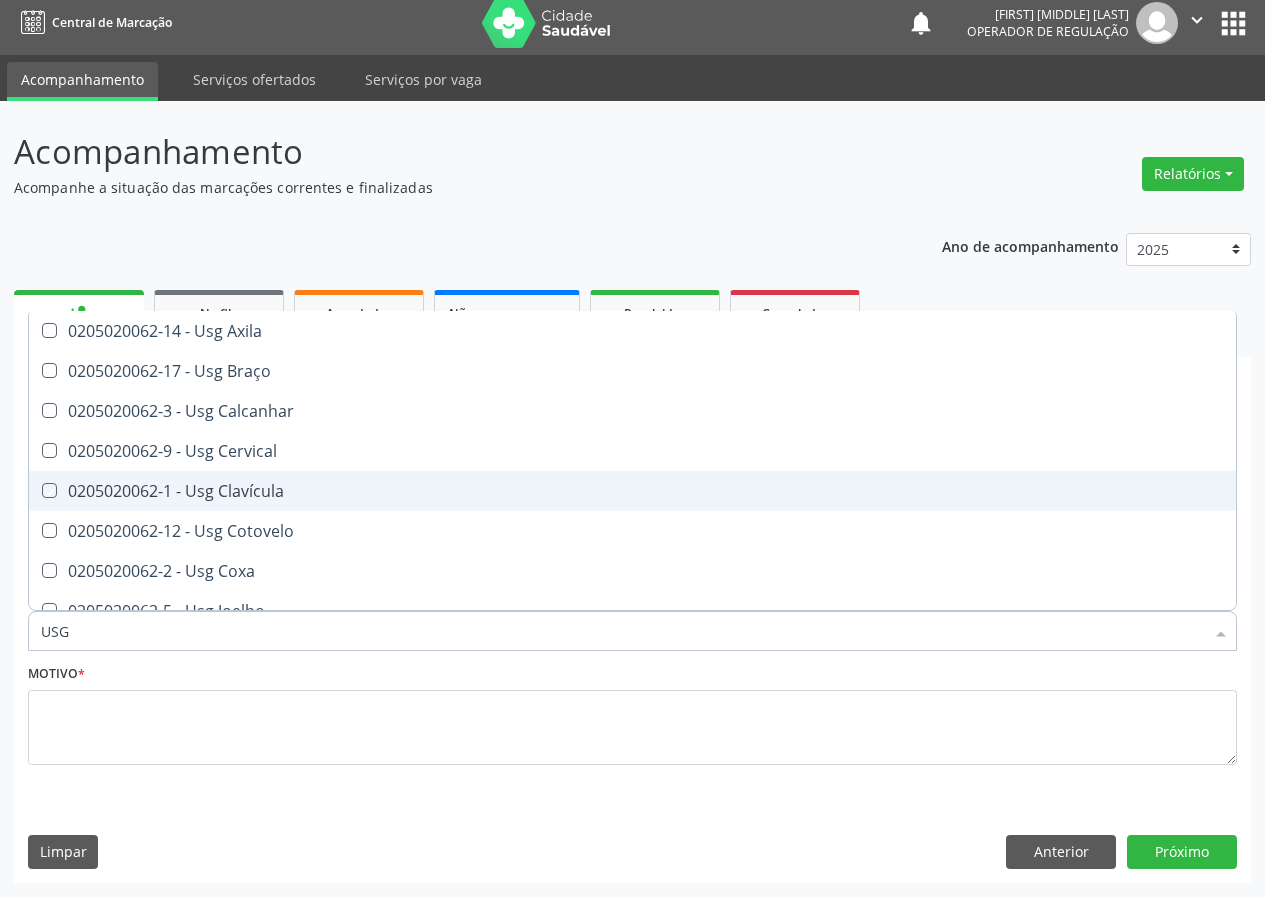checkbox on "true" 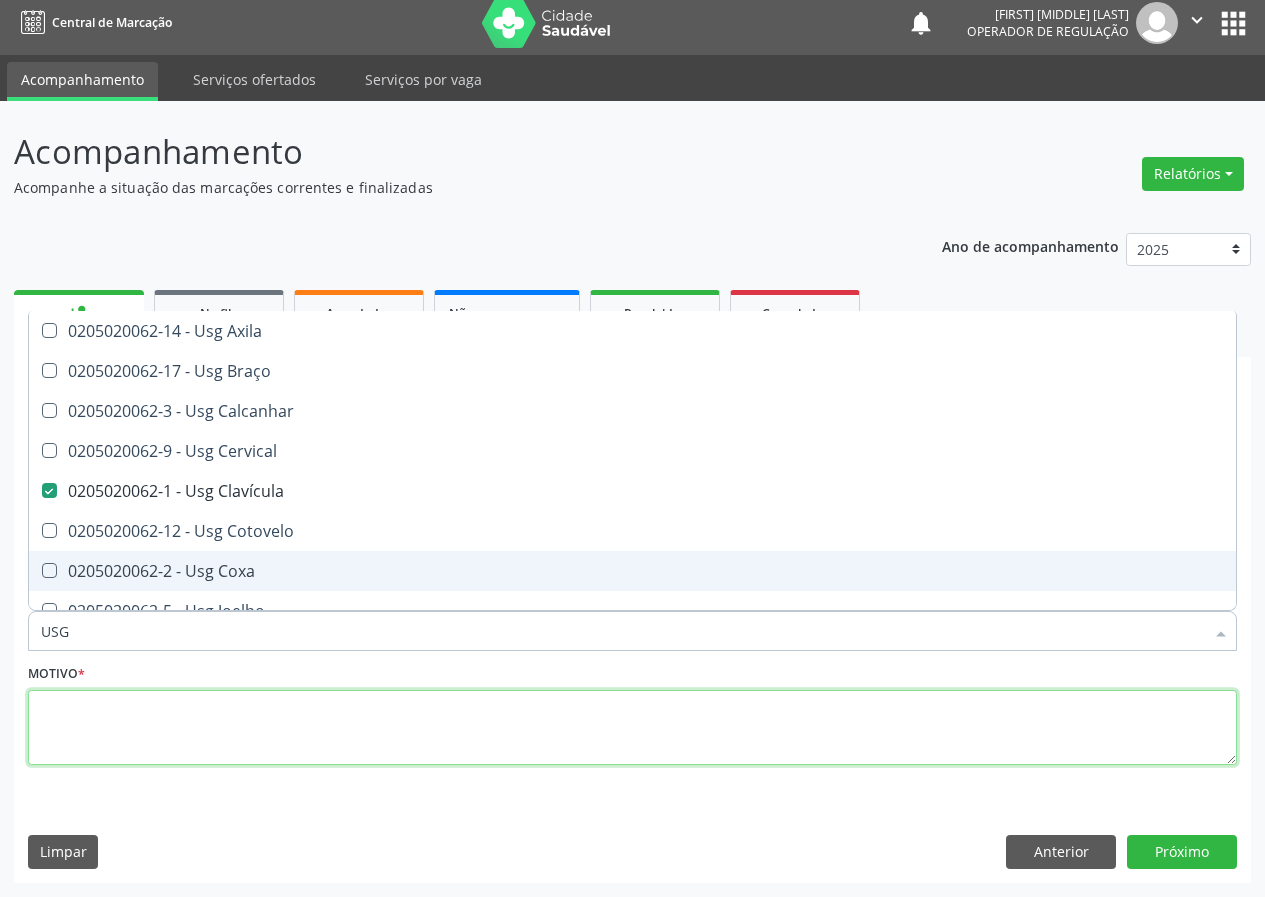 click at bounding box center [632, 728] 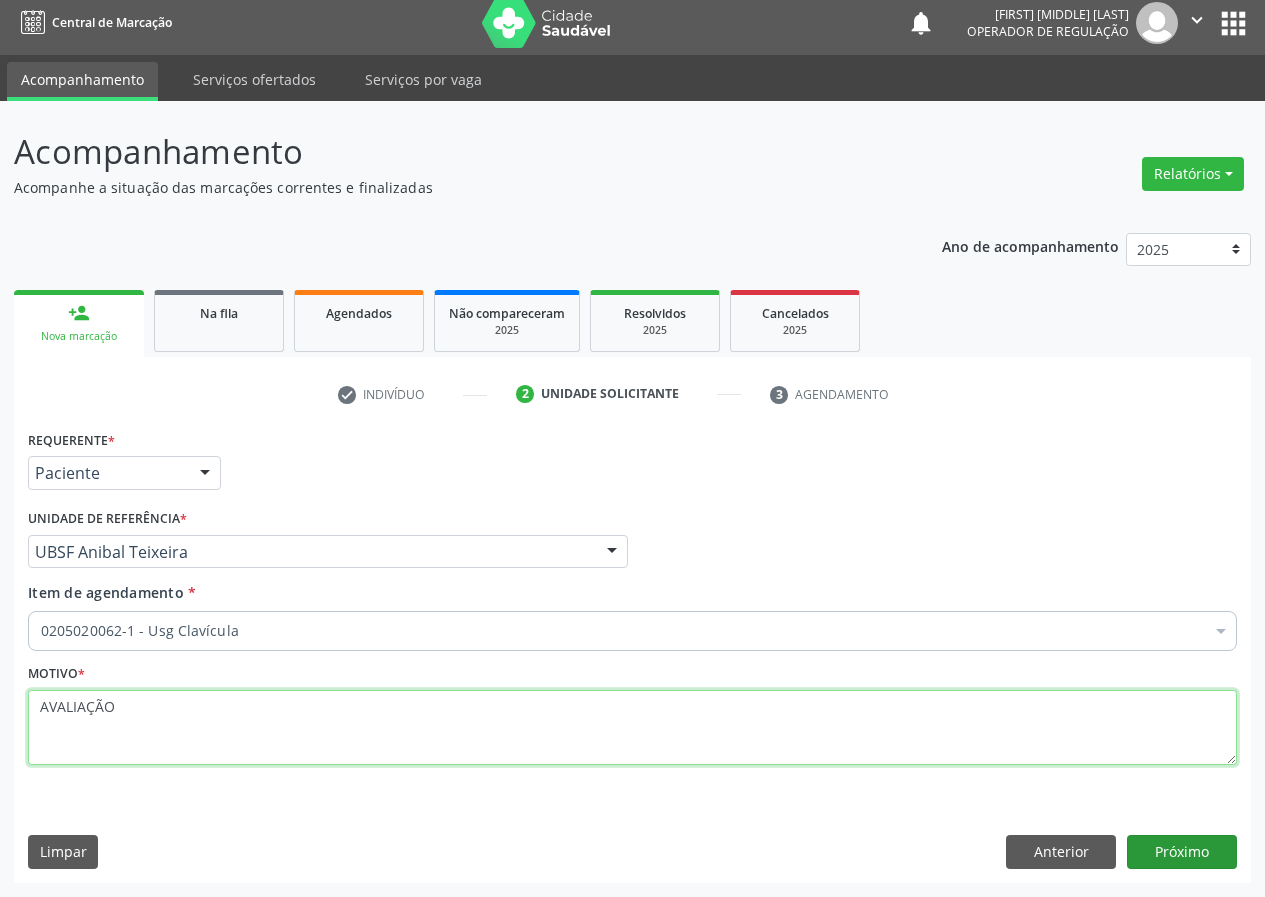 type on "AVALIAÇÃO" 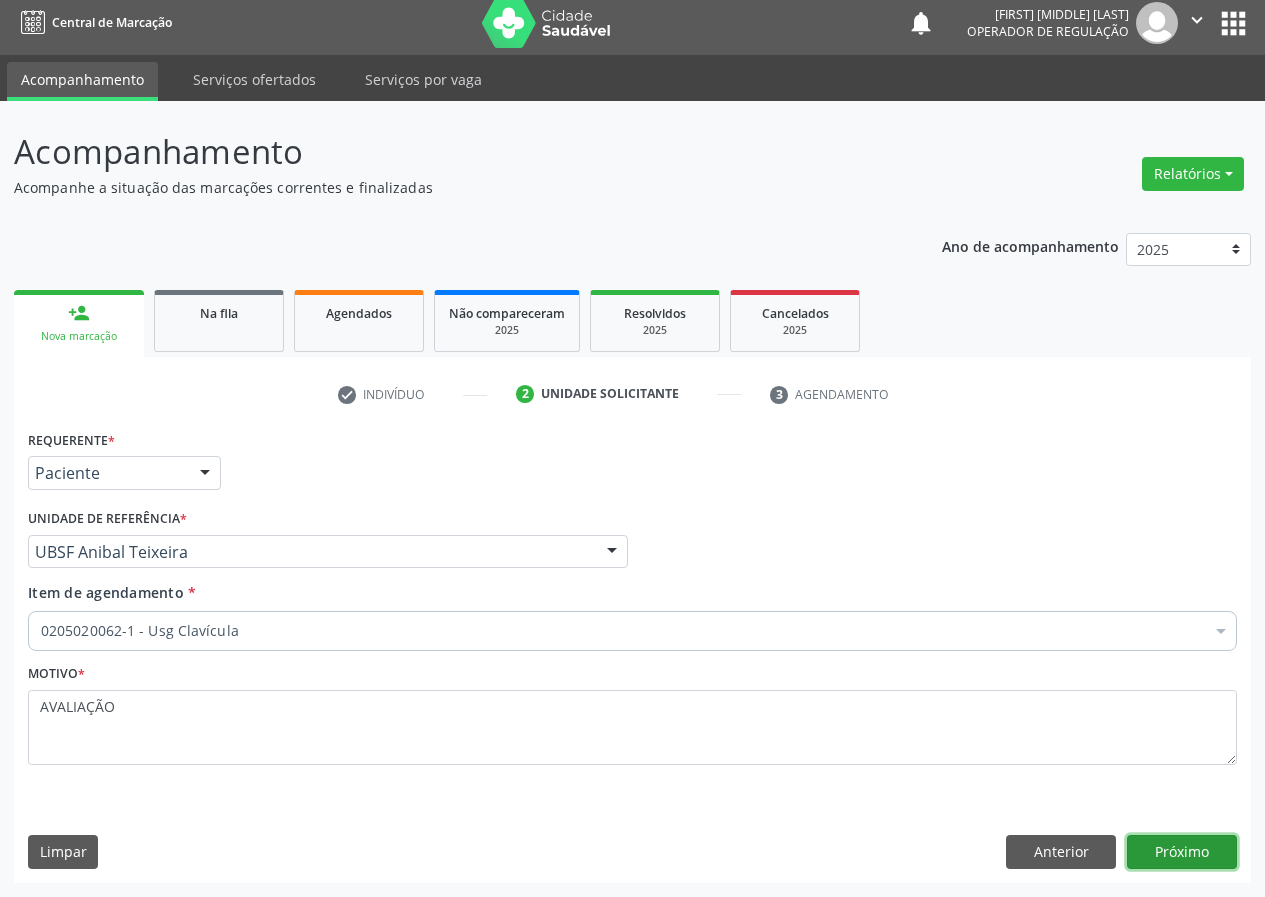 drag, startPoint x: 1177, startPoint y: 850, endPoint x: 1157, endPoint y: 850, distance: 20 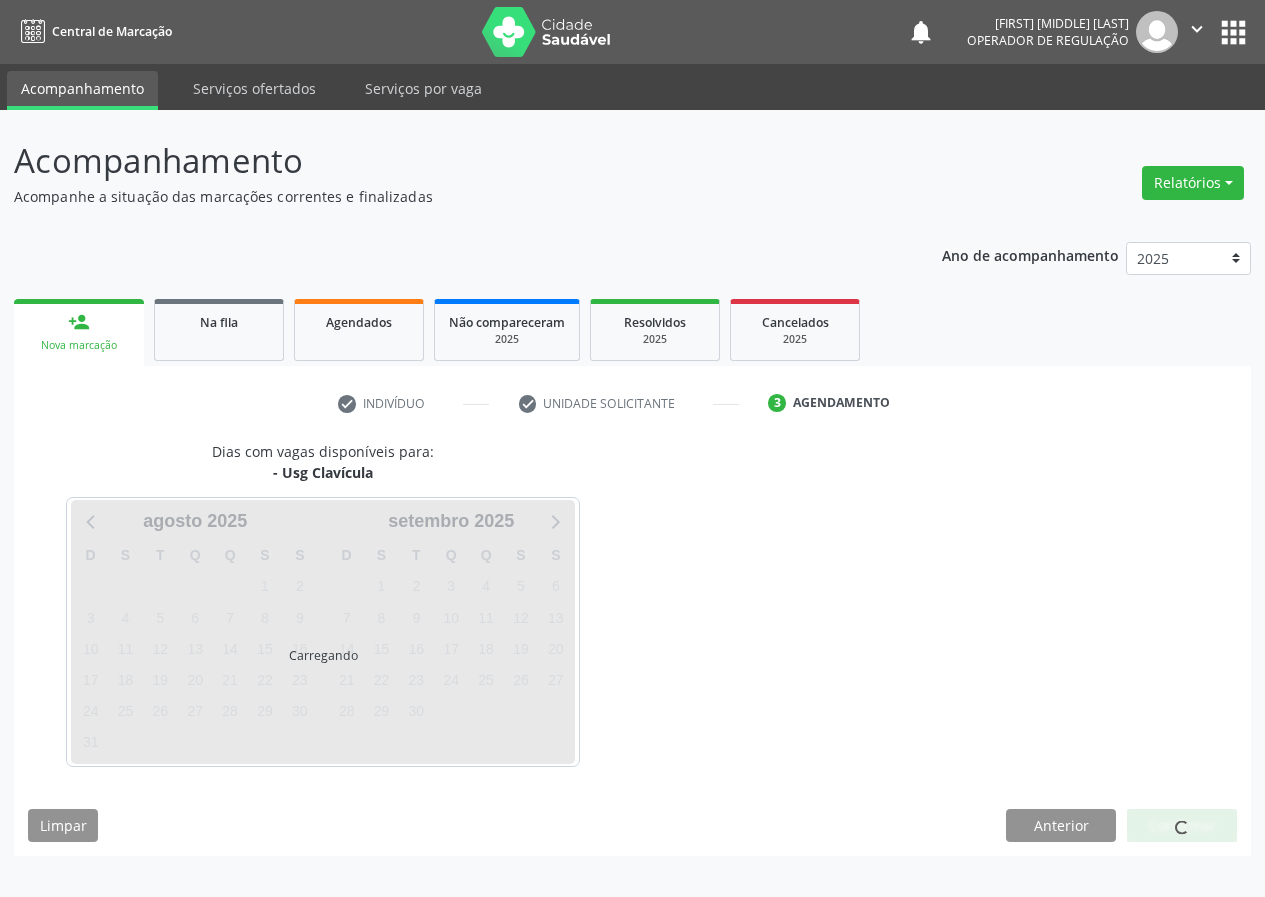 scroll, scrollTop: 0, scrollLeft: 0, axis: both 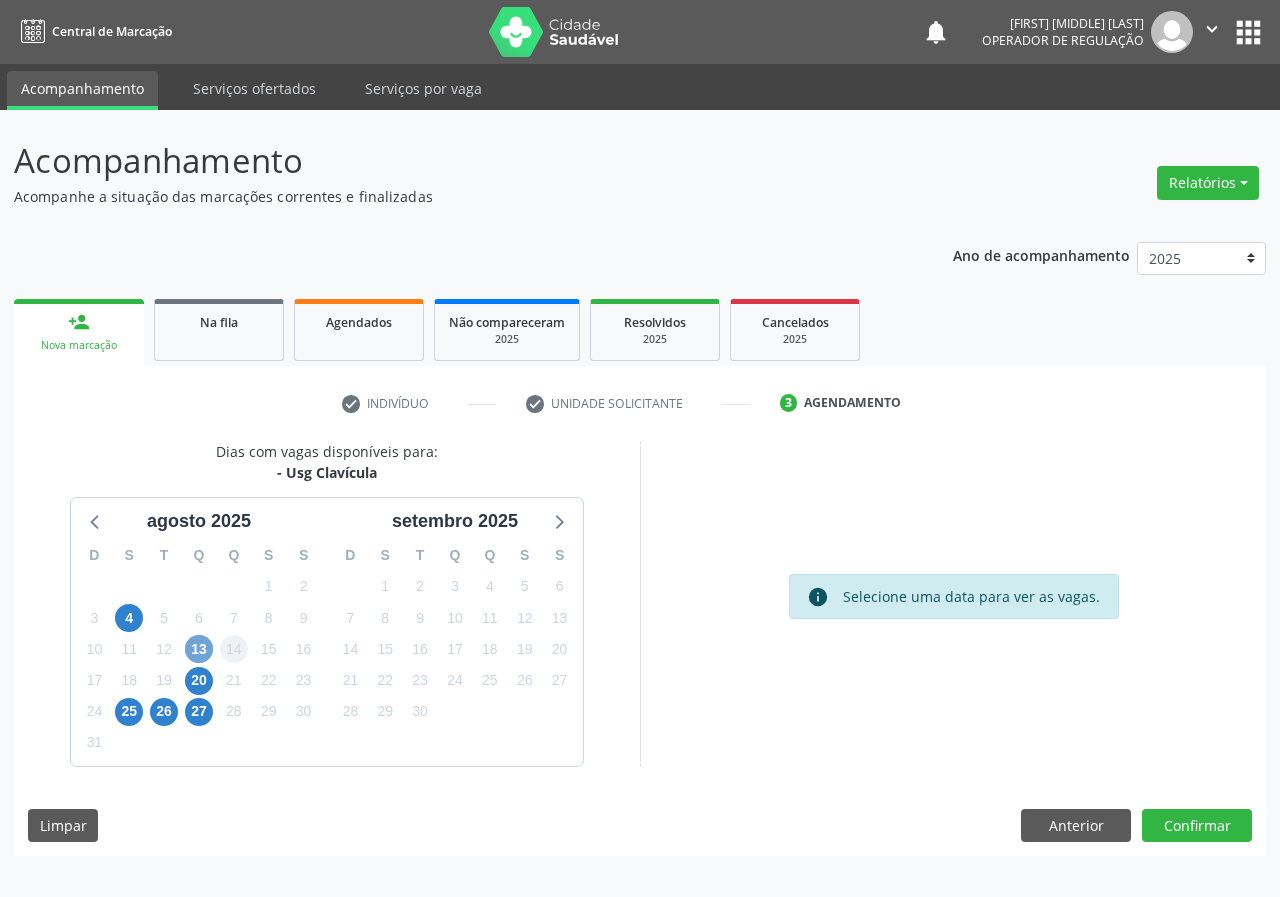 drag, startPoint x: 195, startPoint y: 647, endPoint x: 241, endPoint y: 642, distance: 46.270943 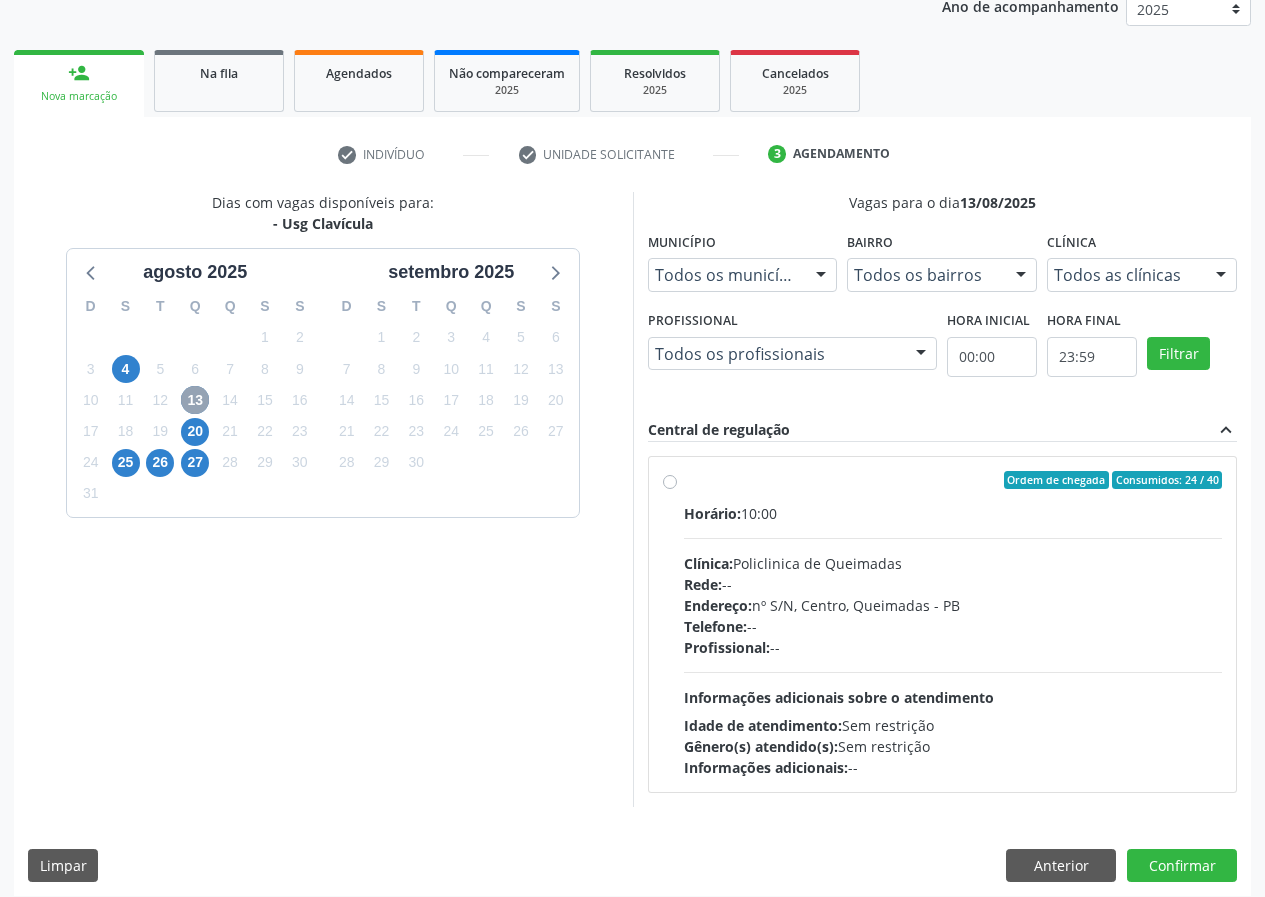 scroll, scrollTop: 262, scrollLeft: 0, axis: vertical 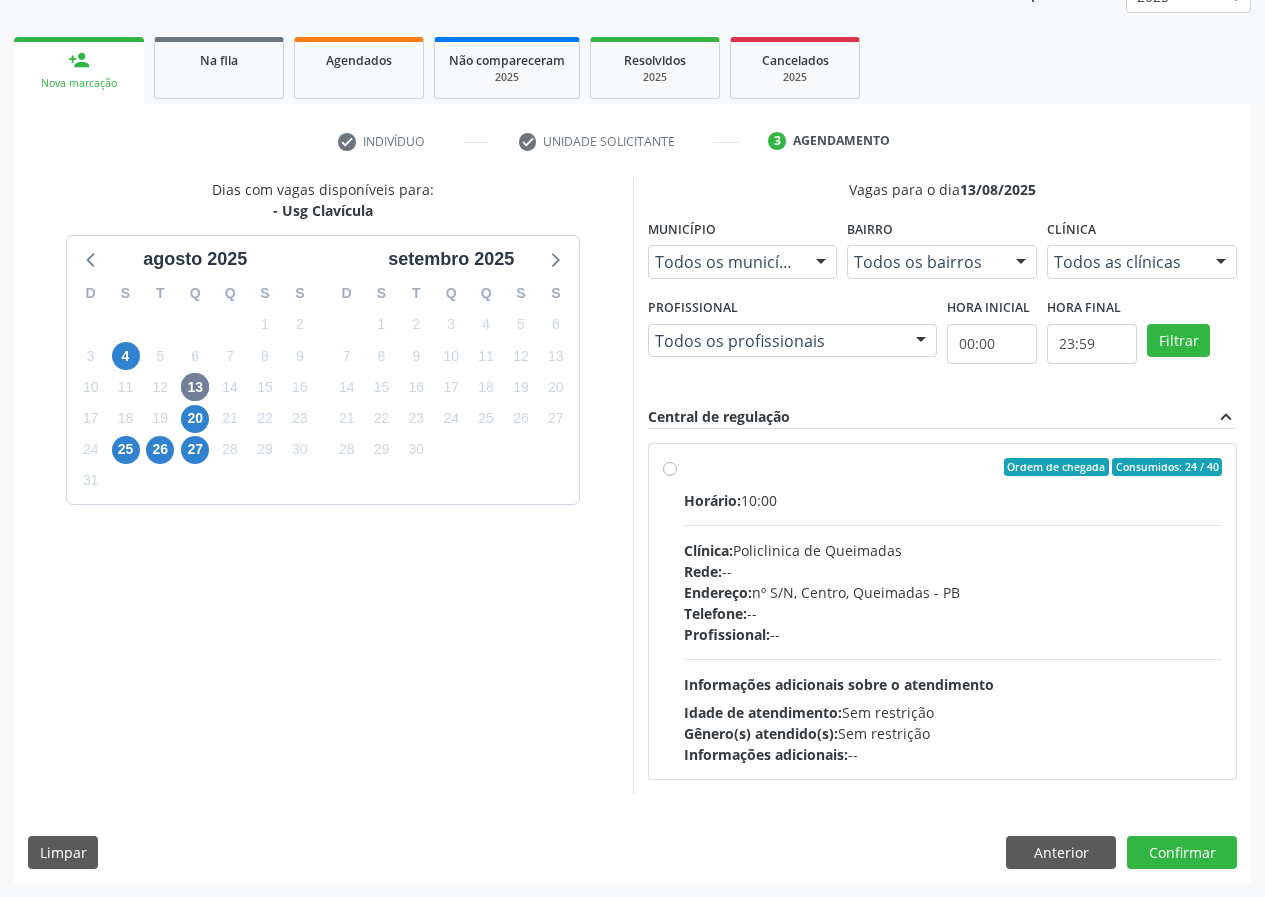 click on "Ordem de chegada
Consumidos: 24 / 40
Horário:   10:00
Clínica:  Policlinica de Queimadas
Rede:
--
Endereço:   nº S/N, Centro, Queimadas - PB
Telefone:   --
Profissional:
--
Informações adicionais sobre o atendimento
Idade de atendimento:
Sem restrição
Gênero(s) atendido(s):
Sem restrição
Informações adicionais:
--" at bounding box center [953, 611] 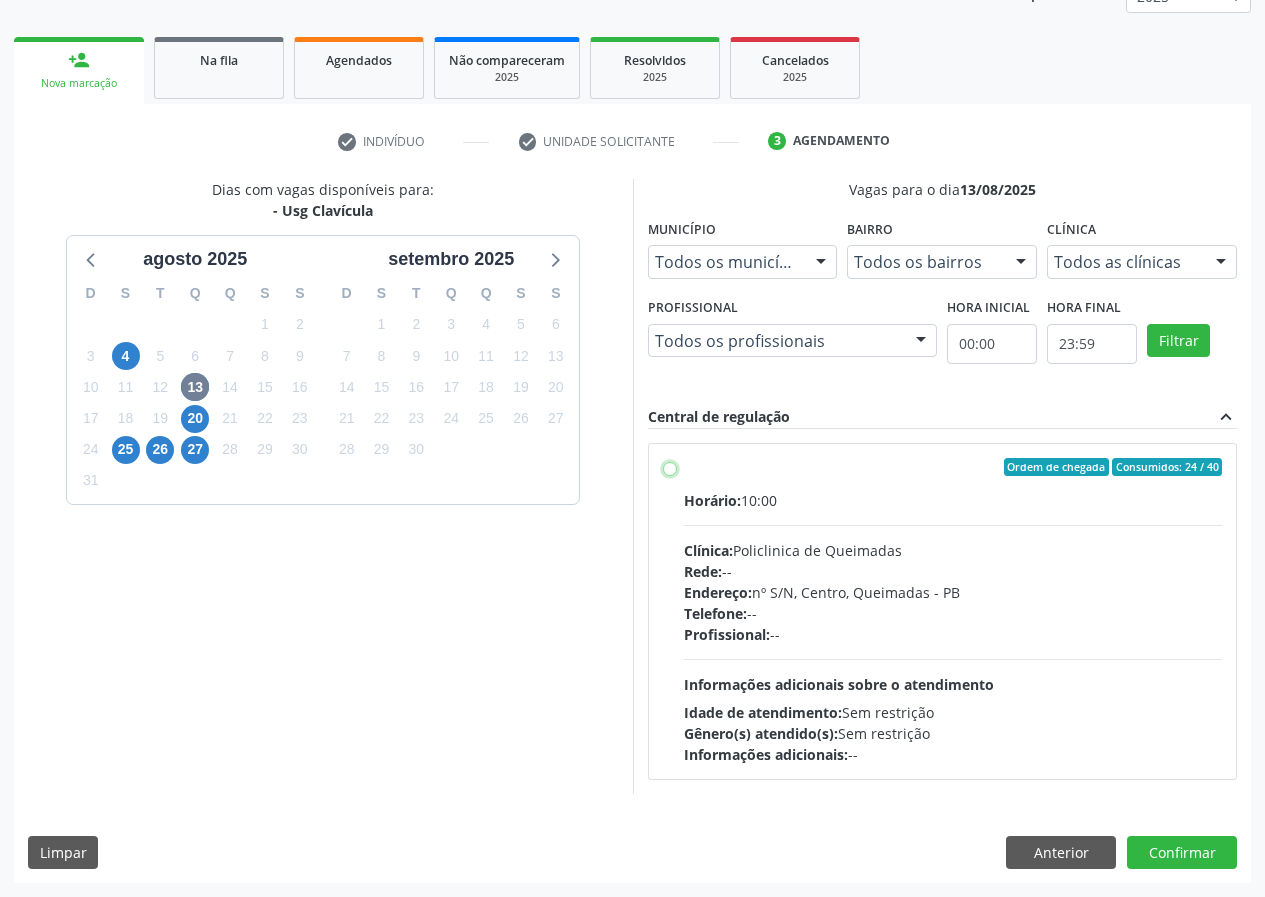 radio on "true" 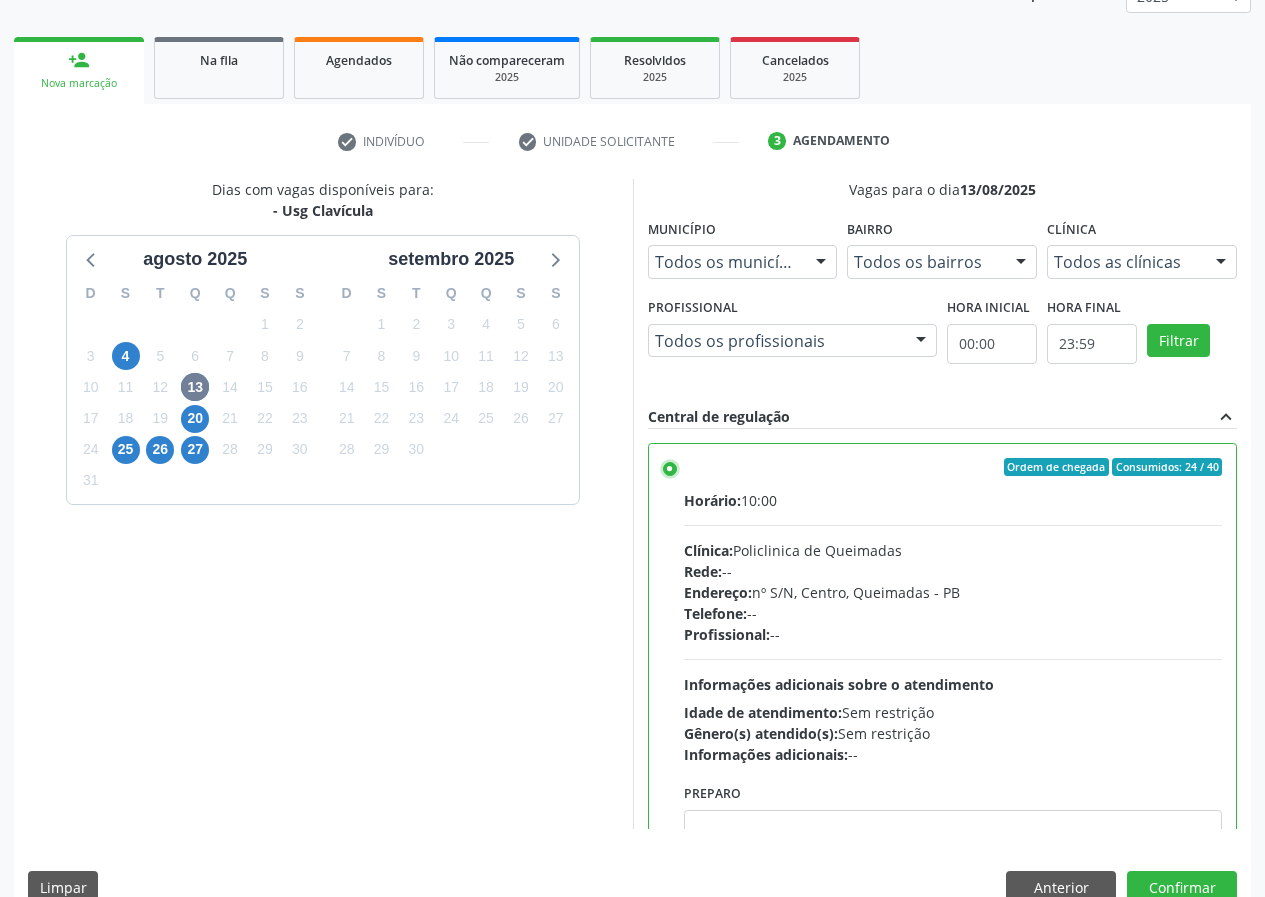 scroll, scrollTop: 99, scrollLeft: 0, axis: vertical 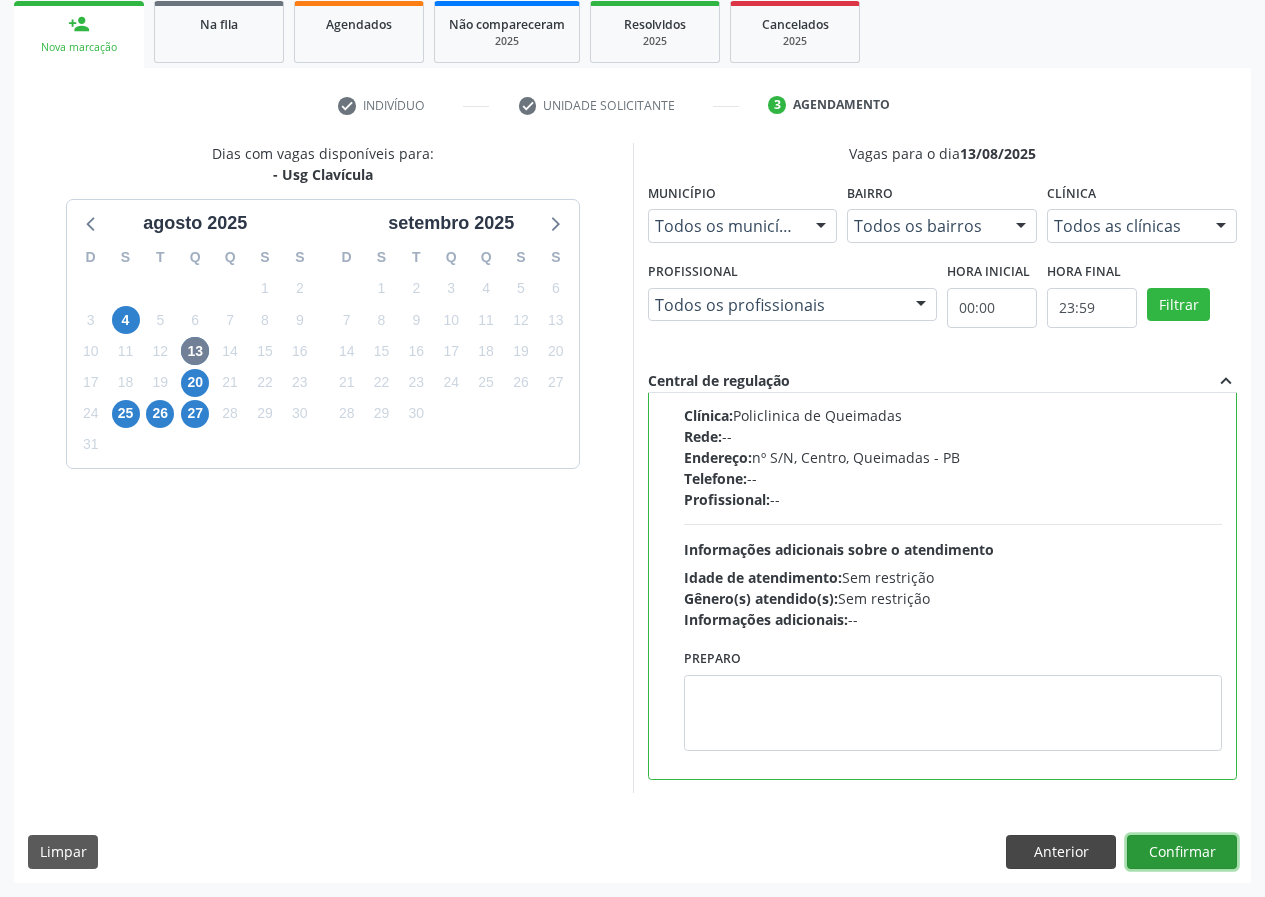 drag, startPoint x: 1187, startPoint y: 855, endPoint x: 1020, endPoint y: 867, distance: 167.43059 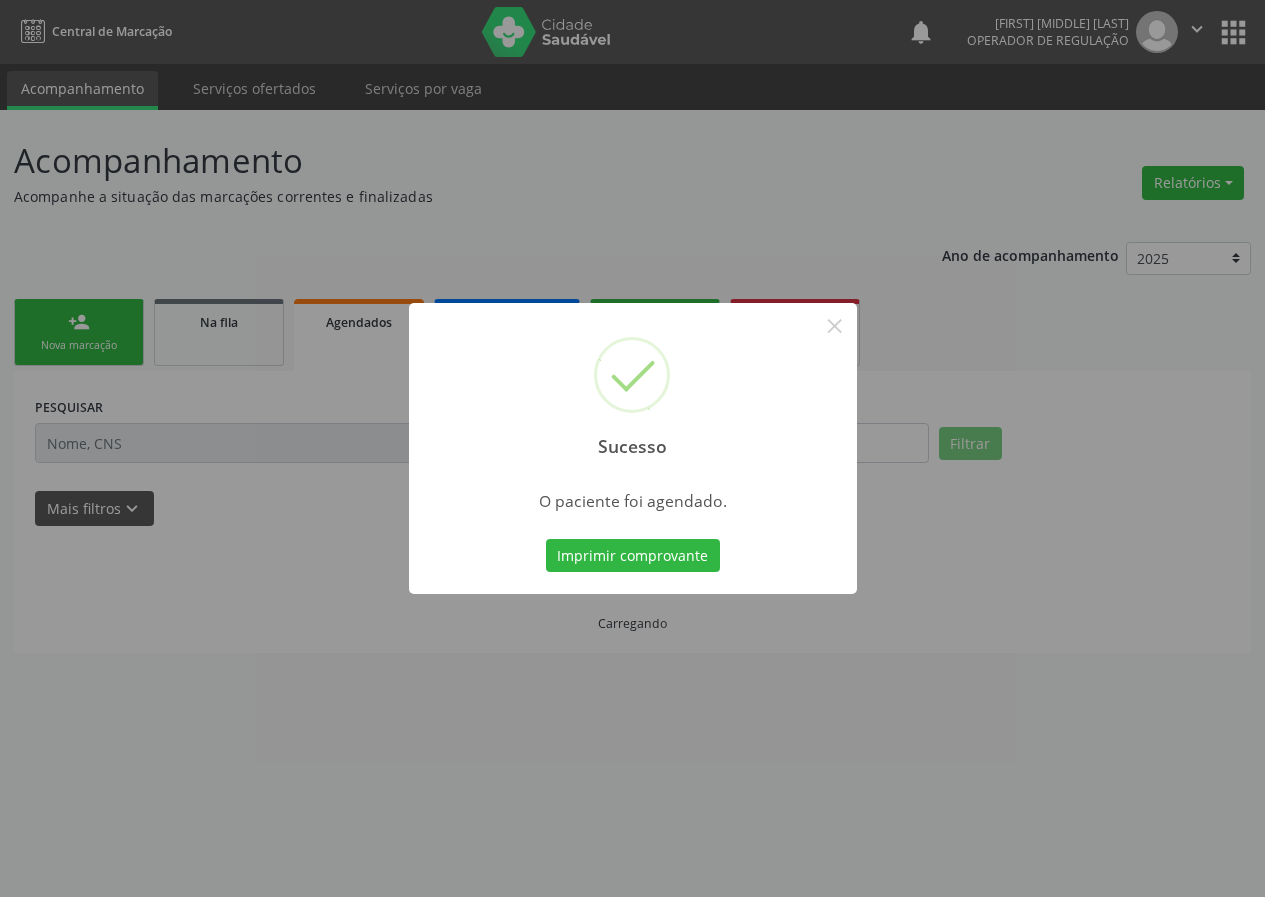 scroll, scrollTop: 0, scrollLeft: 0, axis: both 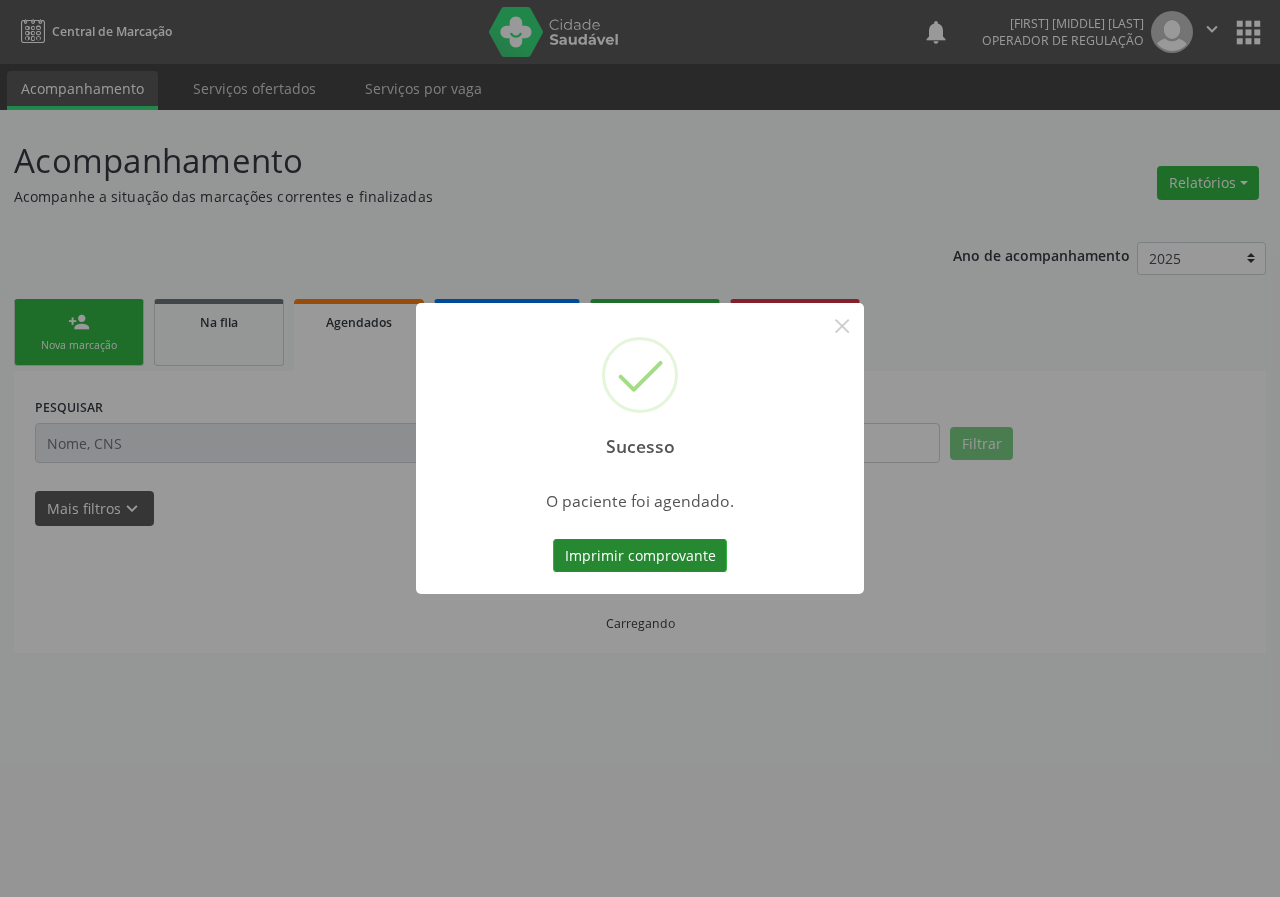 click on "Imprimir comprovante" at bounding box center [640, 556] 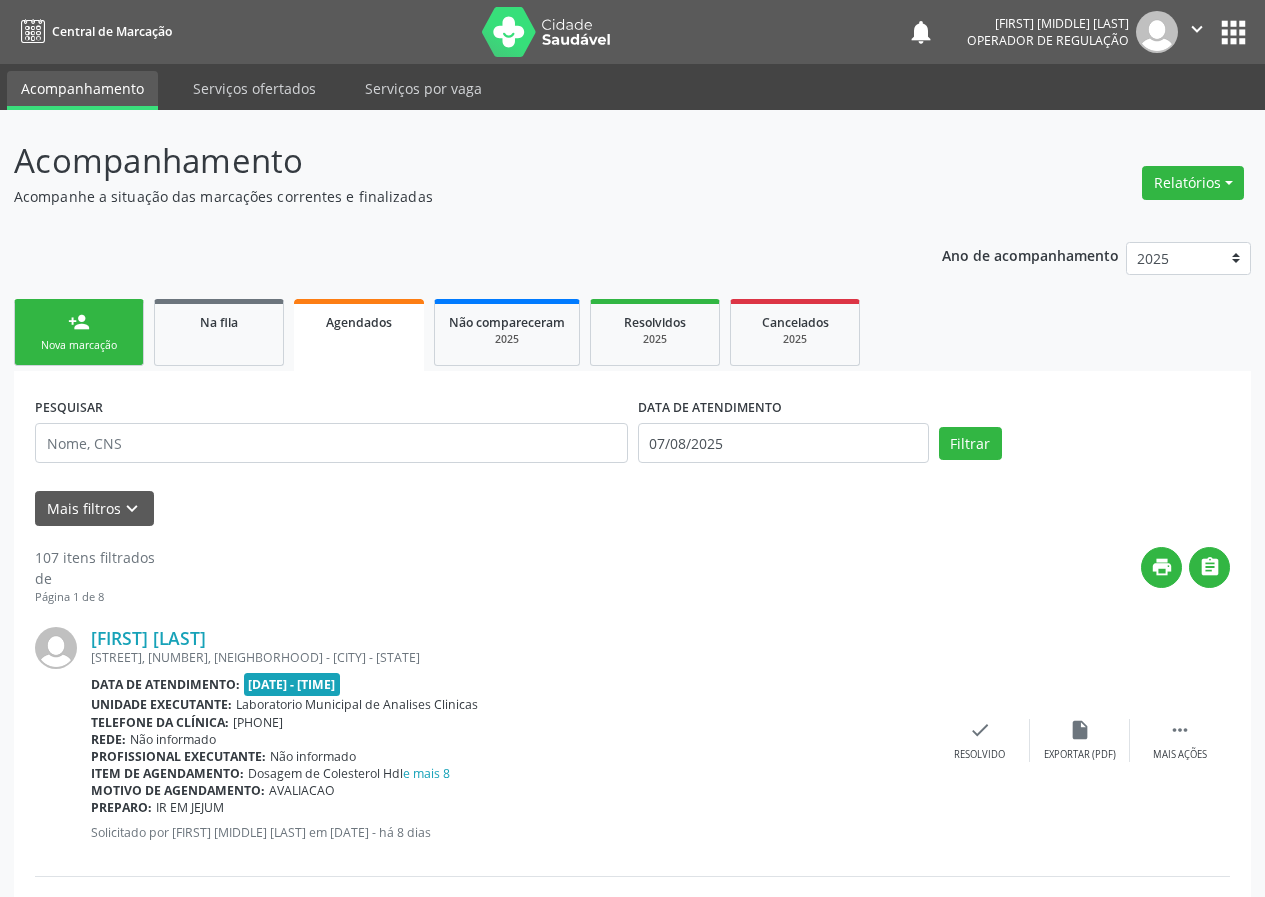 click on "Nova marcação" at bounding box center (79, 345) 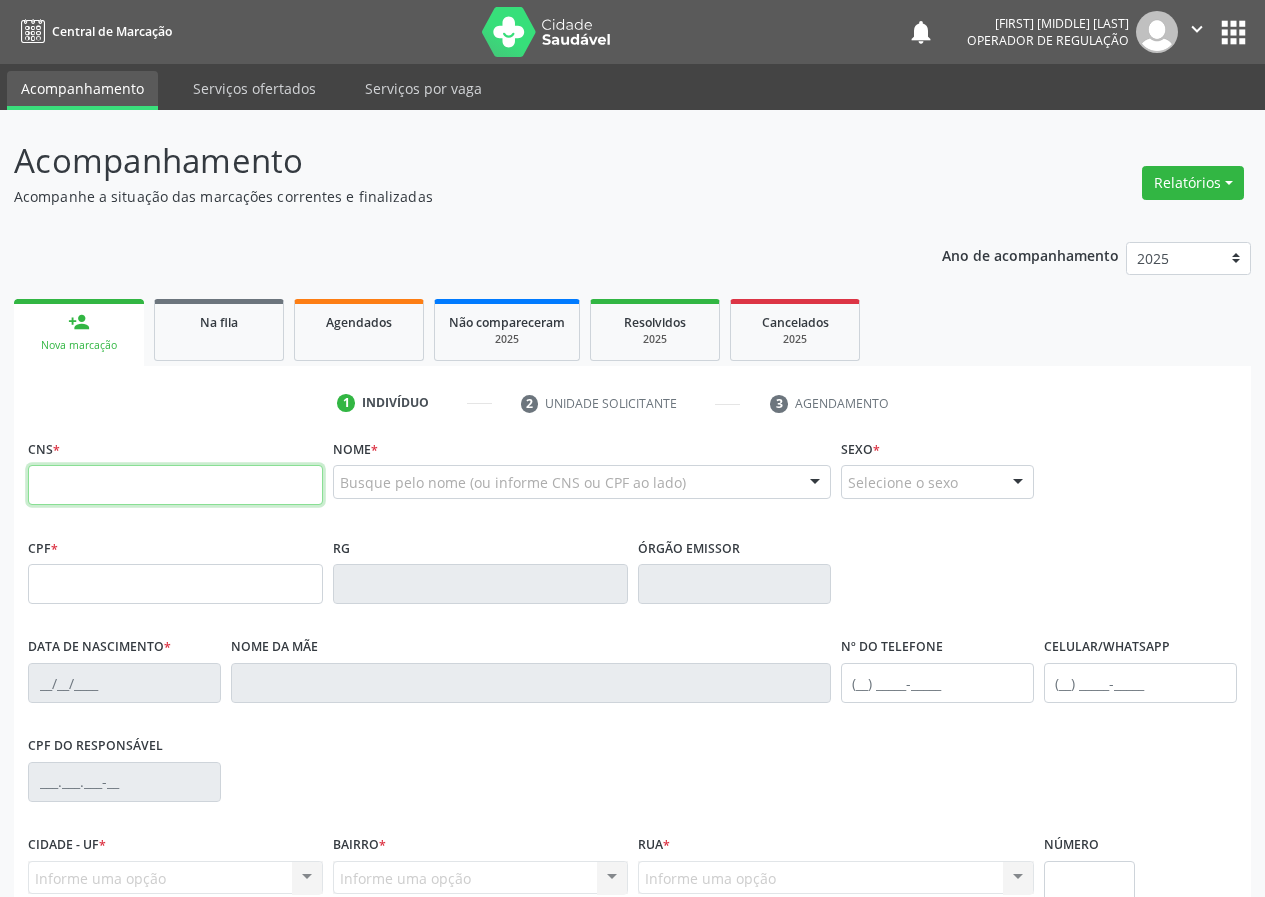 click at bounding box center [175, 485] 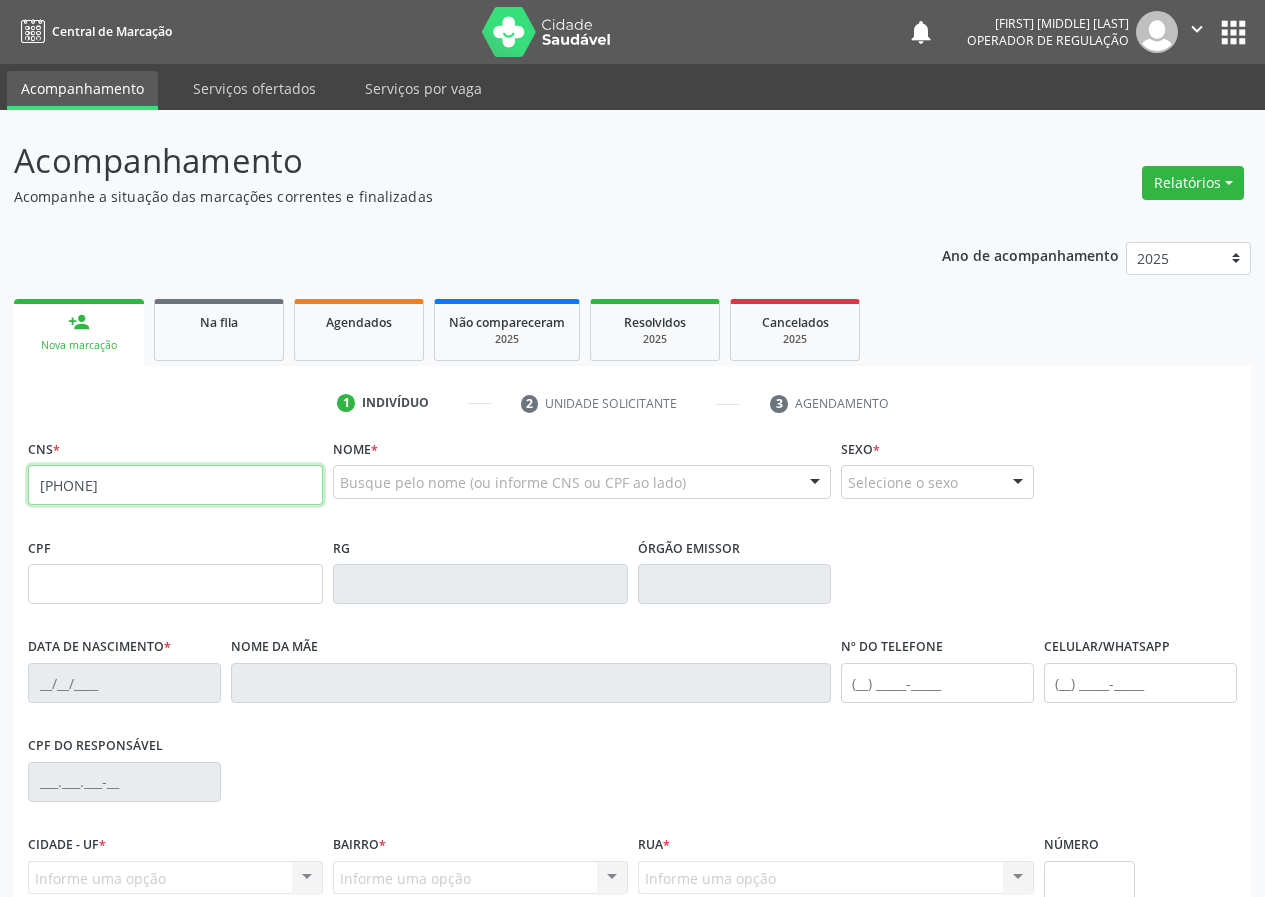 type on "704 6021 3541 0022" 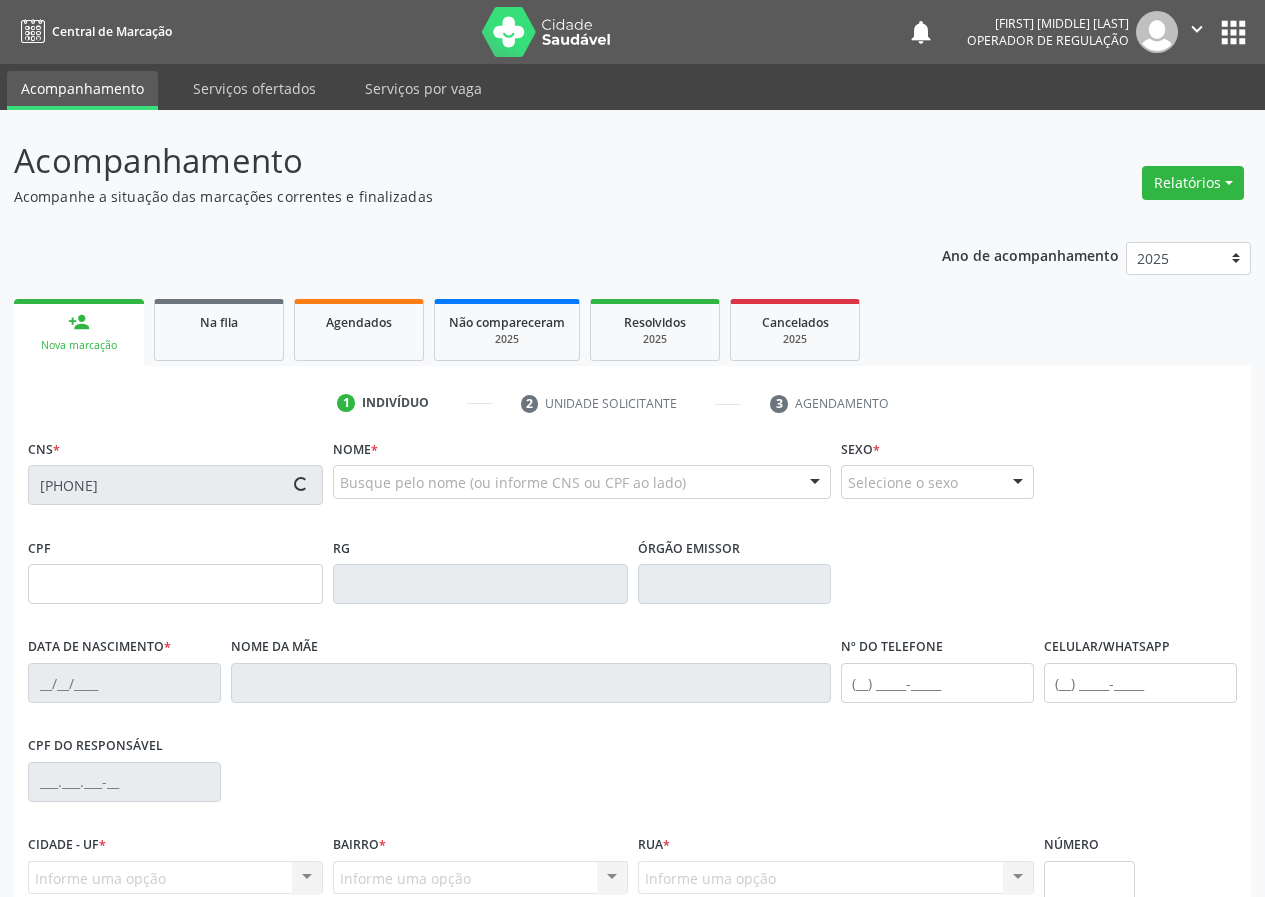 type on "047.141.324-07" 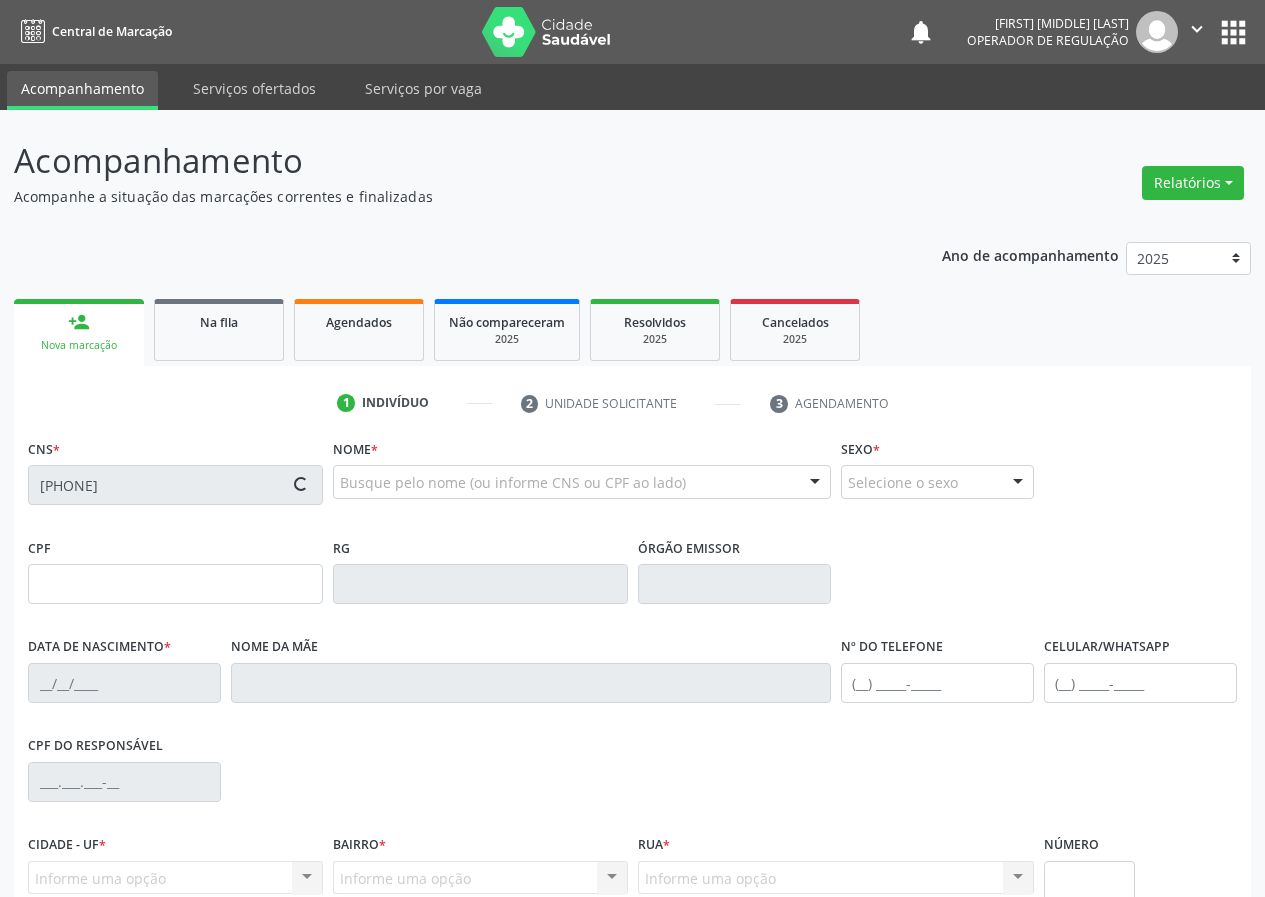 type on "22/04/1978" 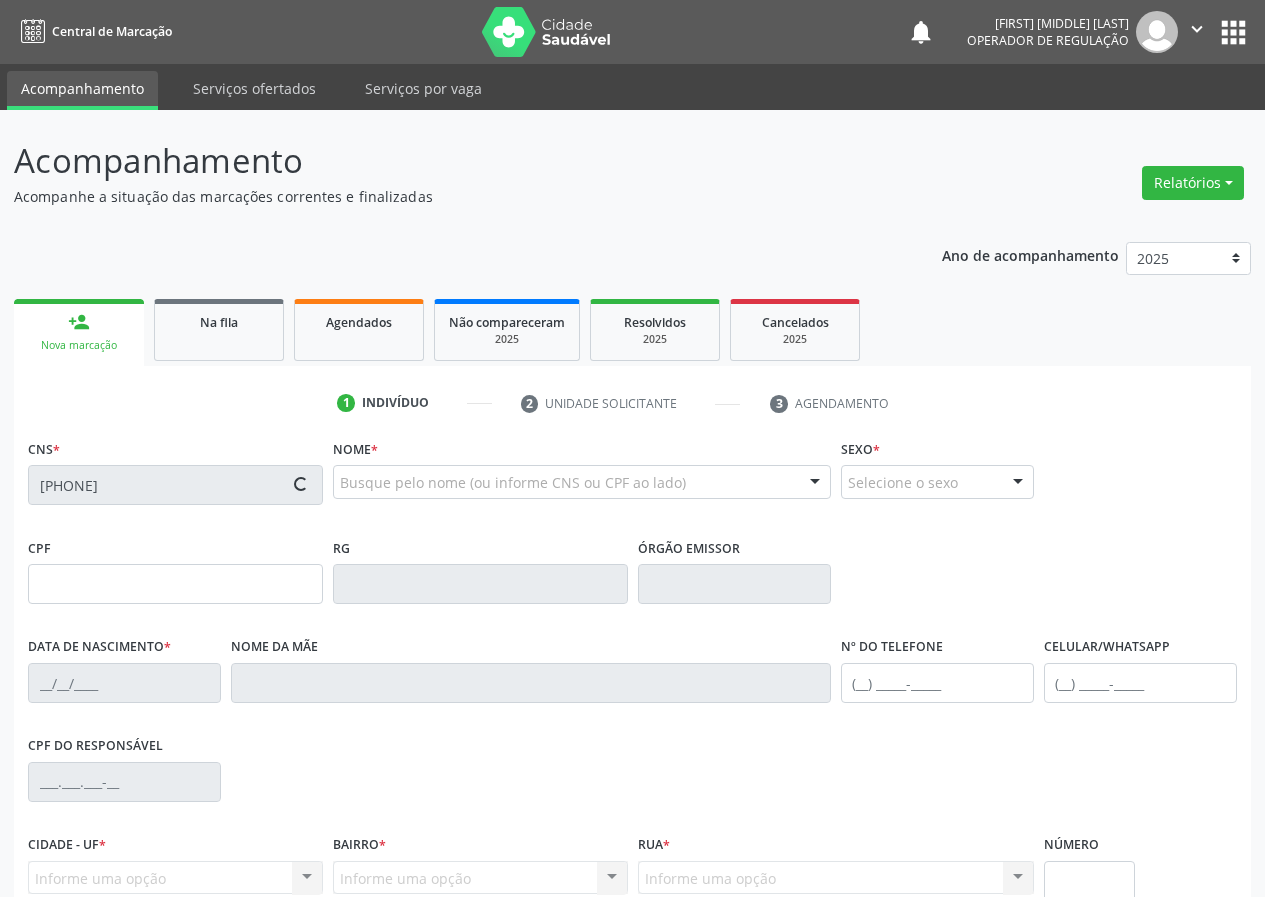 type on "(83) 99123-0333" 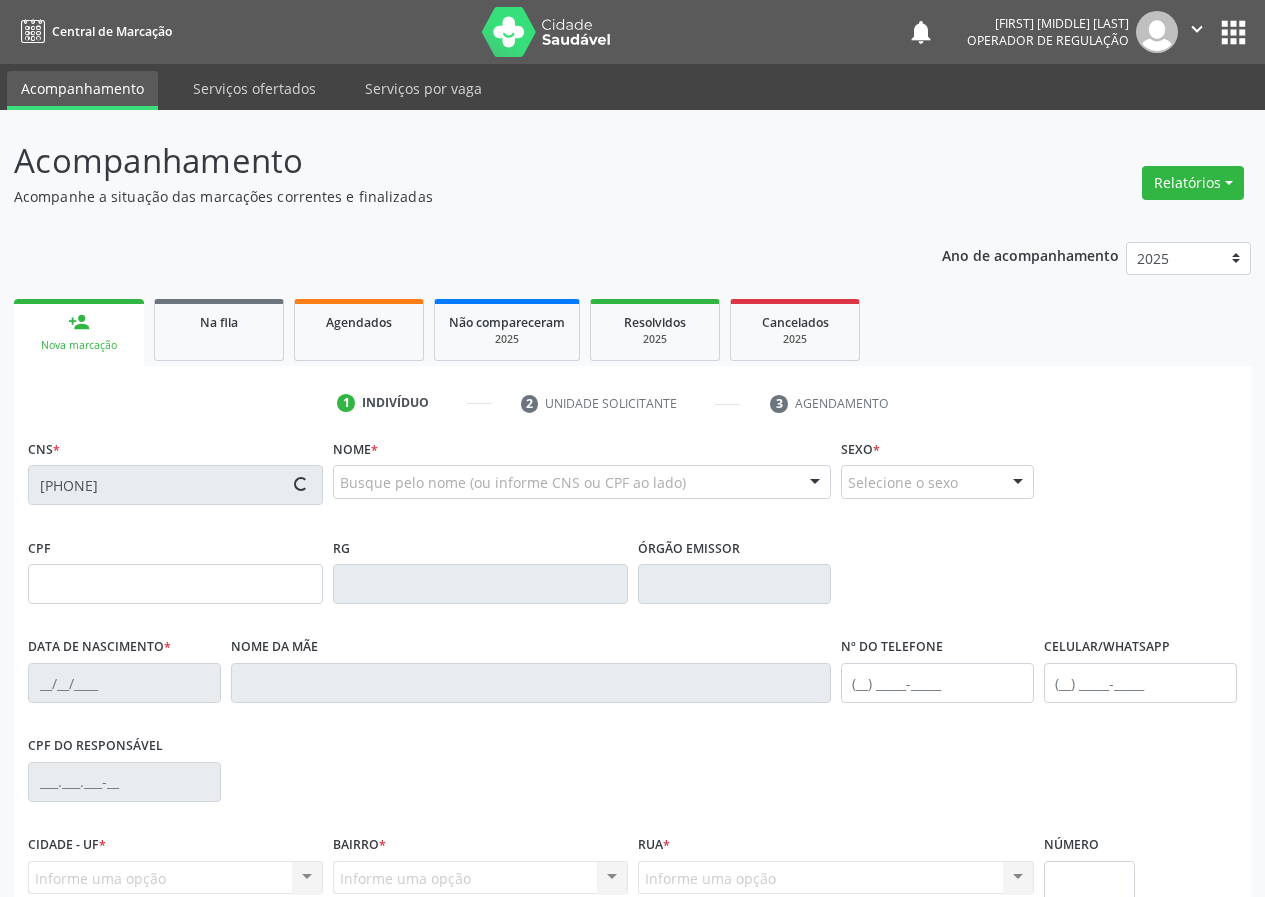 type on "(83) 99123-0333" 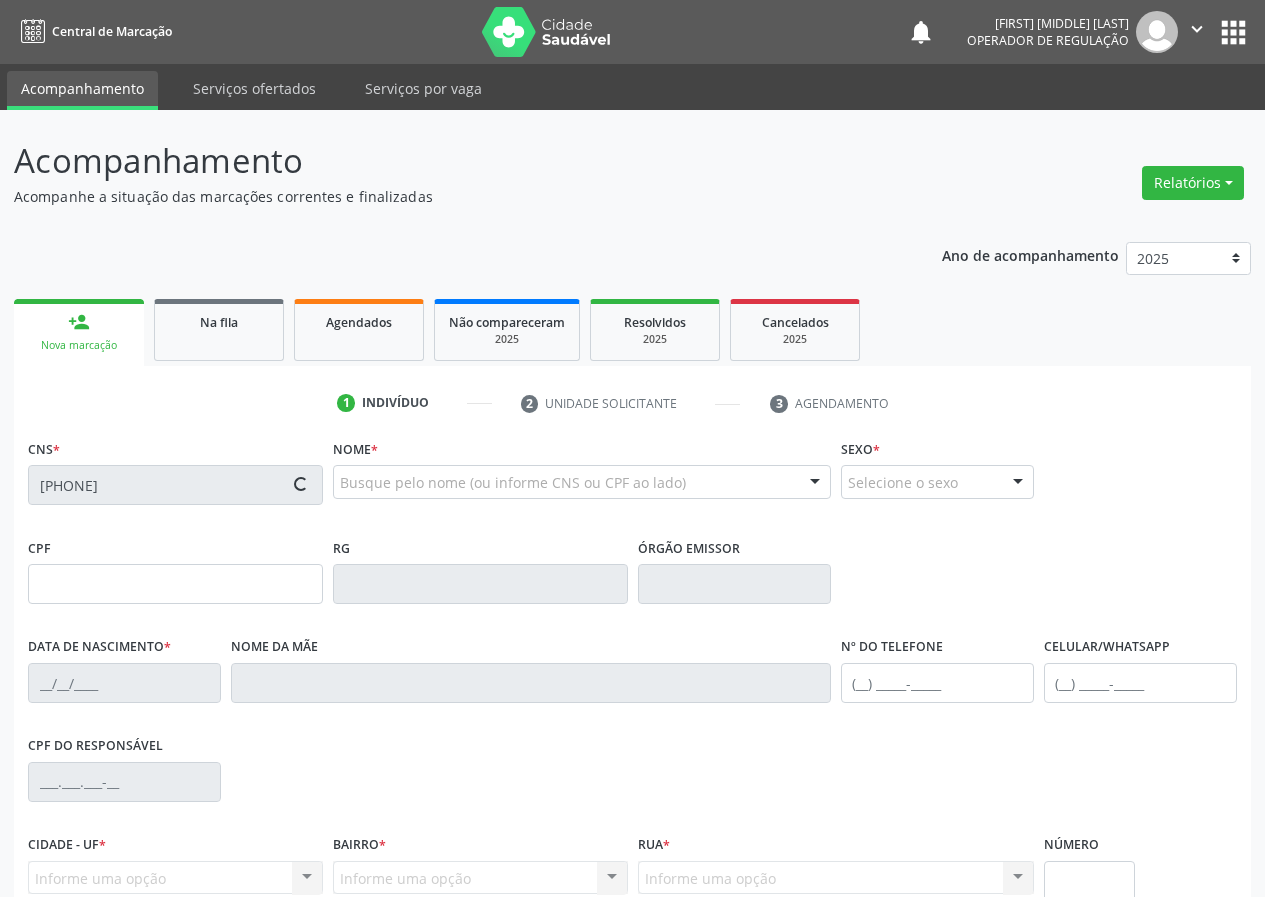 type on "39" 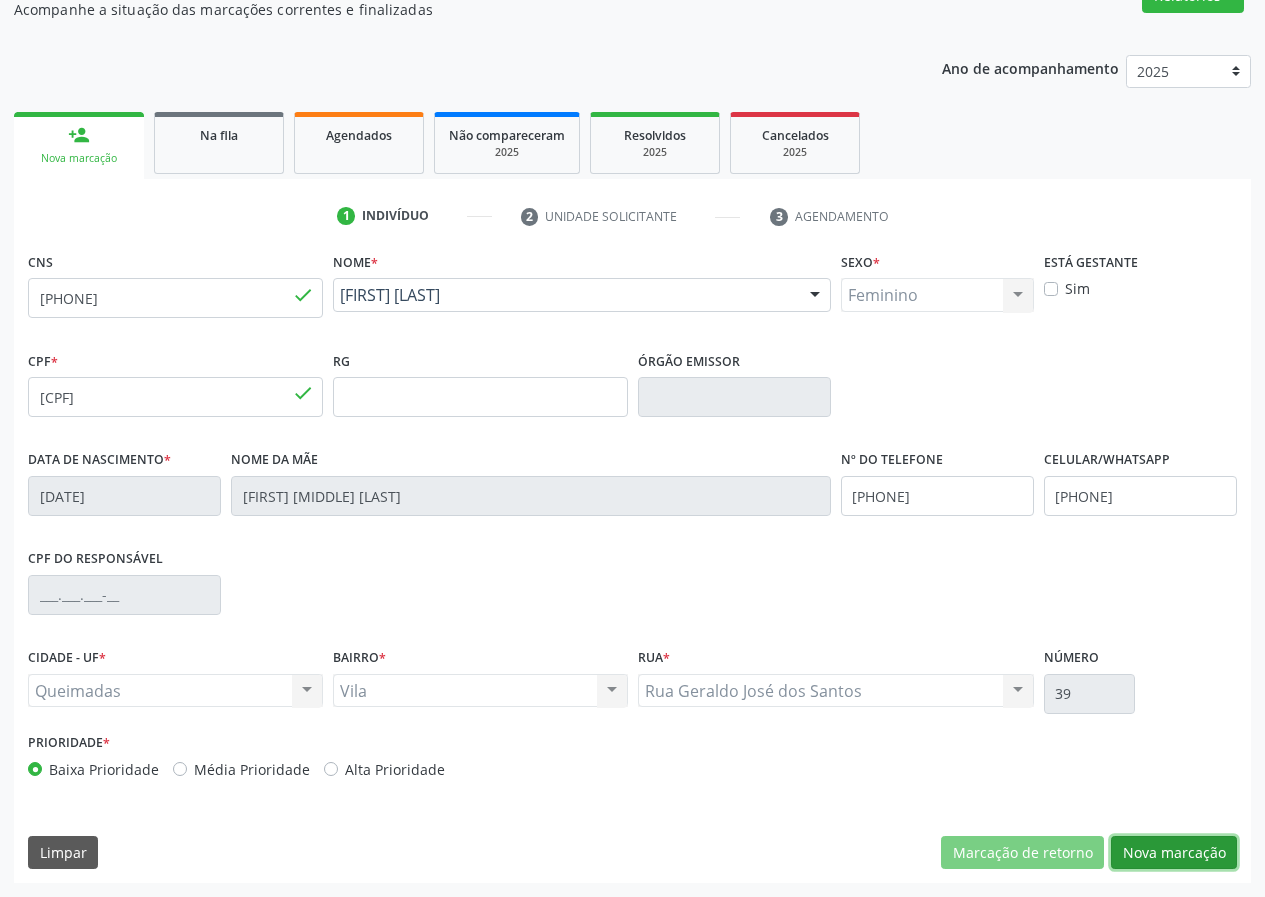 drag, startPoint x: 1178, startPoint y: 850, endPoint x: 461, endPoint y: 666, distance: 740.2331 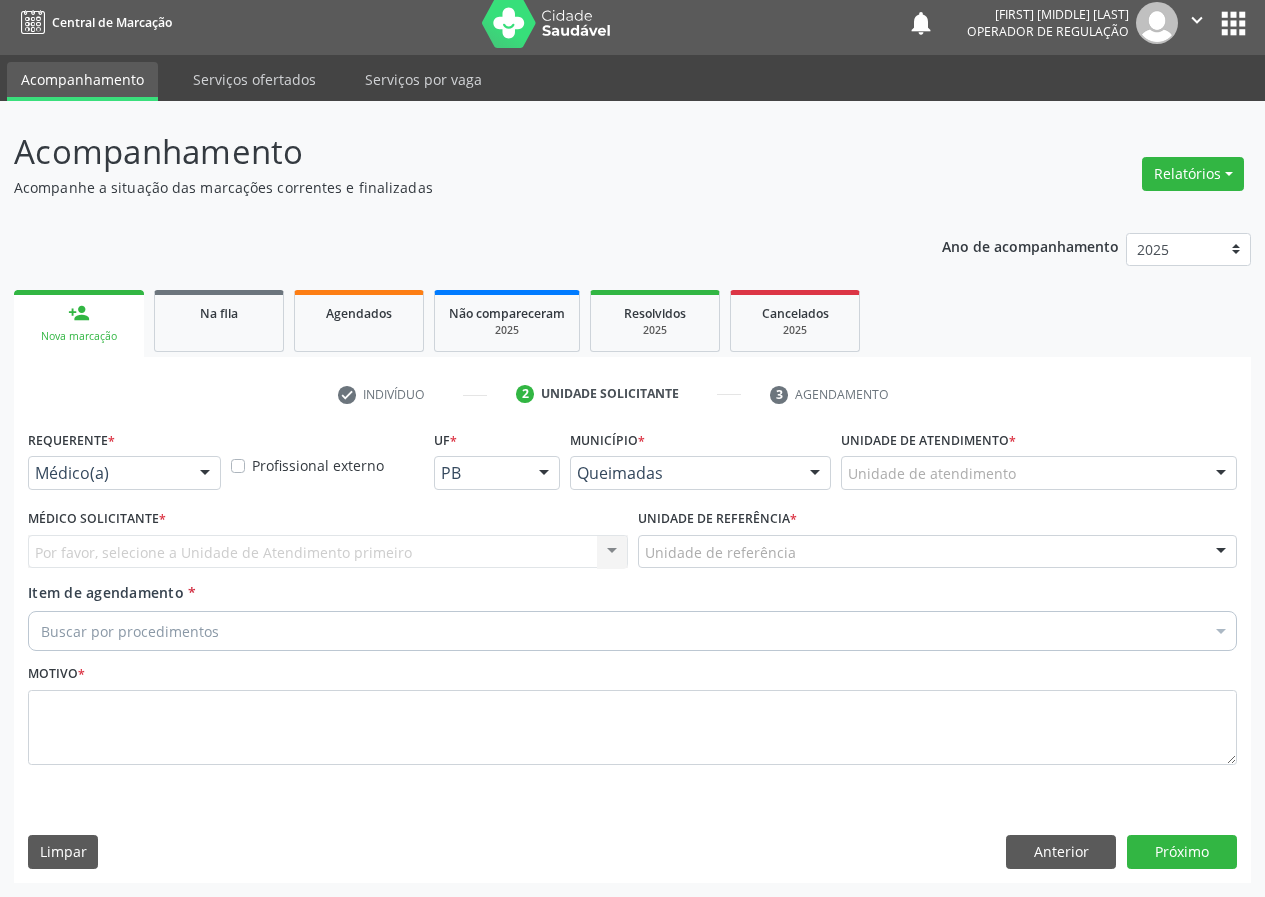 scroll, scrollTop: 9, scrollLeft: 0, axis: vertical 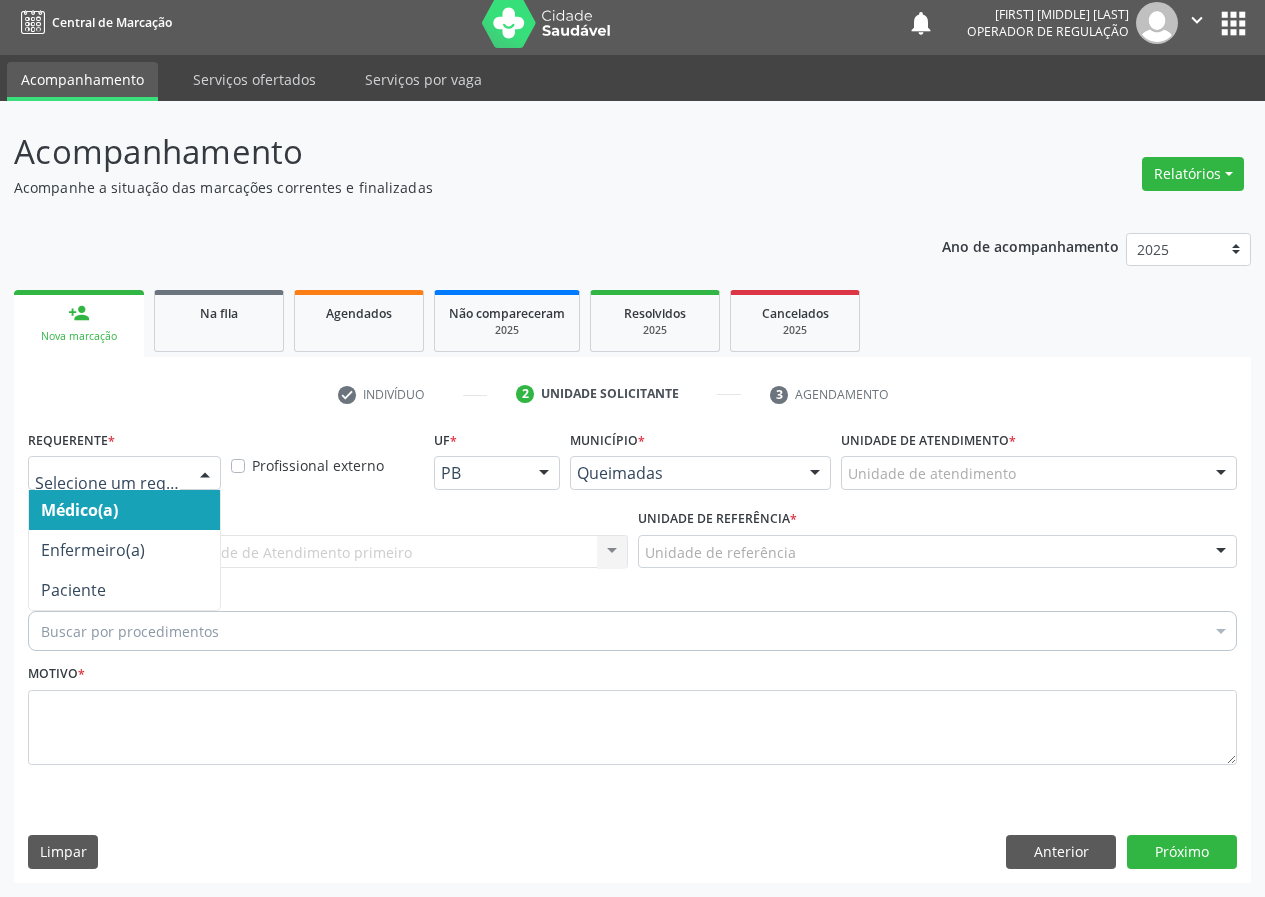 drag, startPoint x: 212, startPoint y: 469, endPoint x: 161, endPoint y: 600, distance: 140.57738 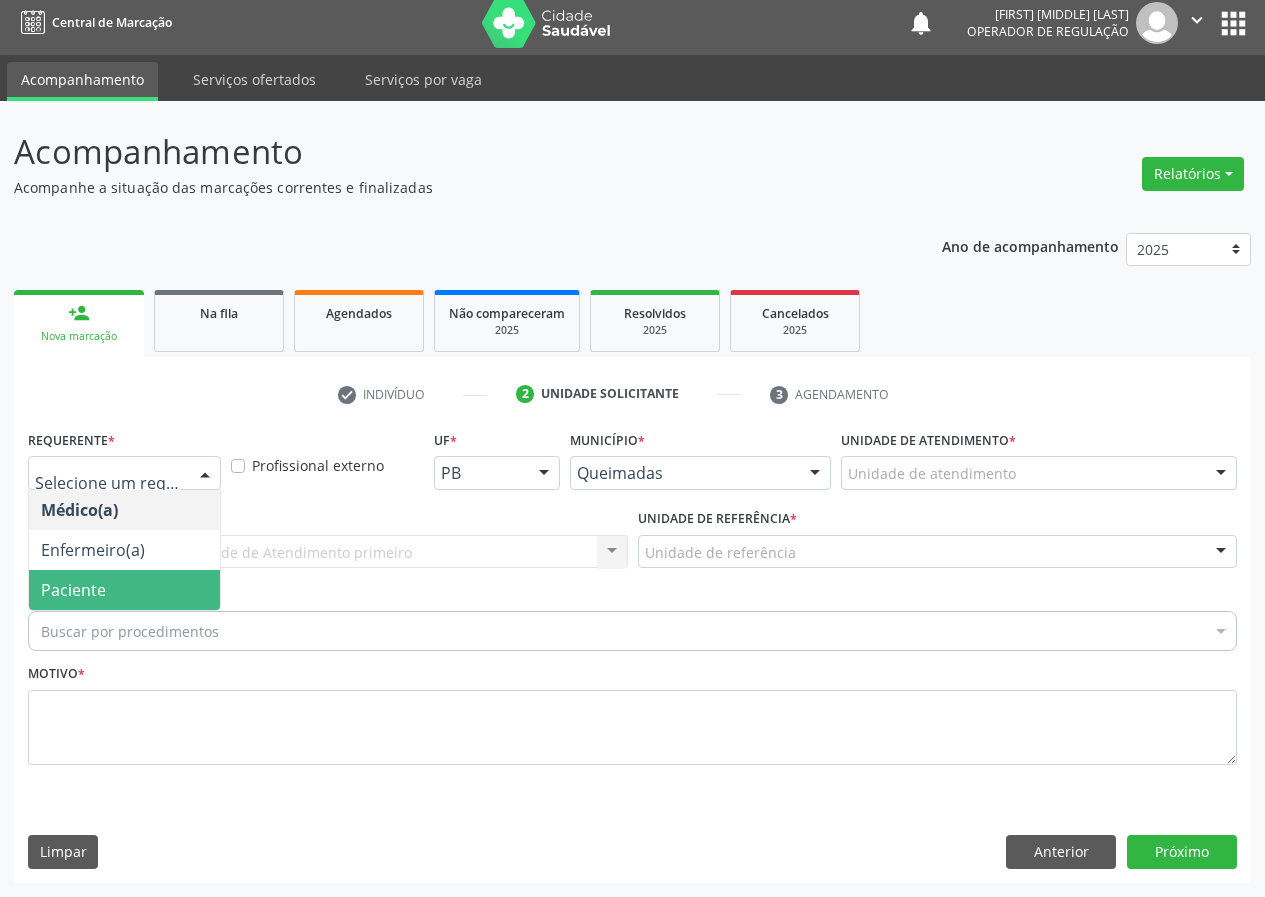 click on "Paciente" at bounding box center [124, 590] 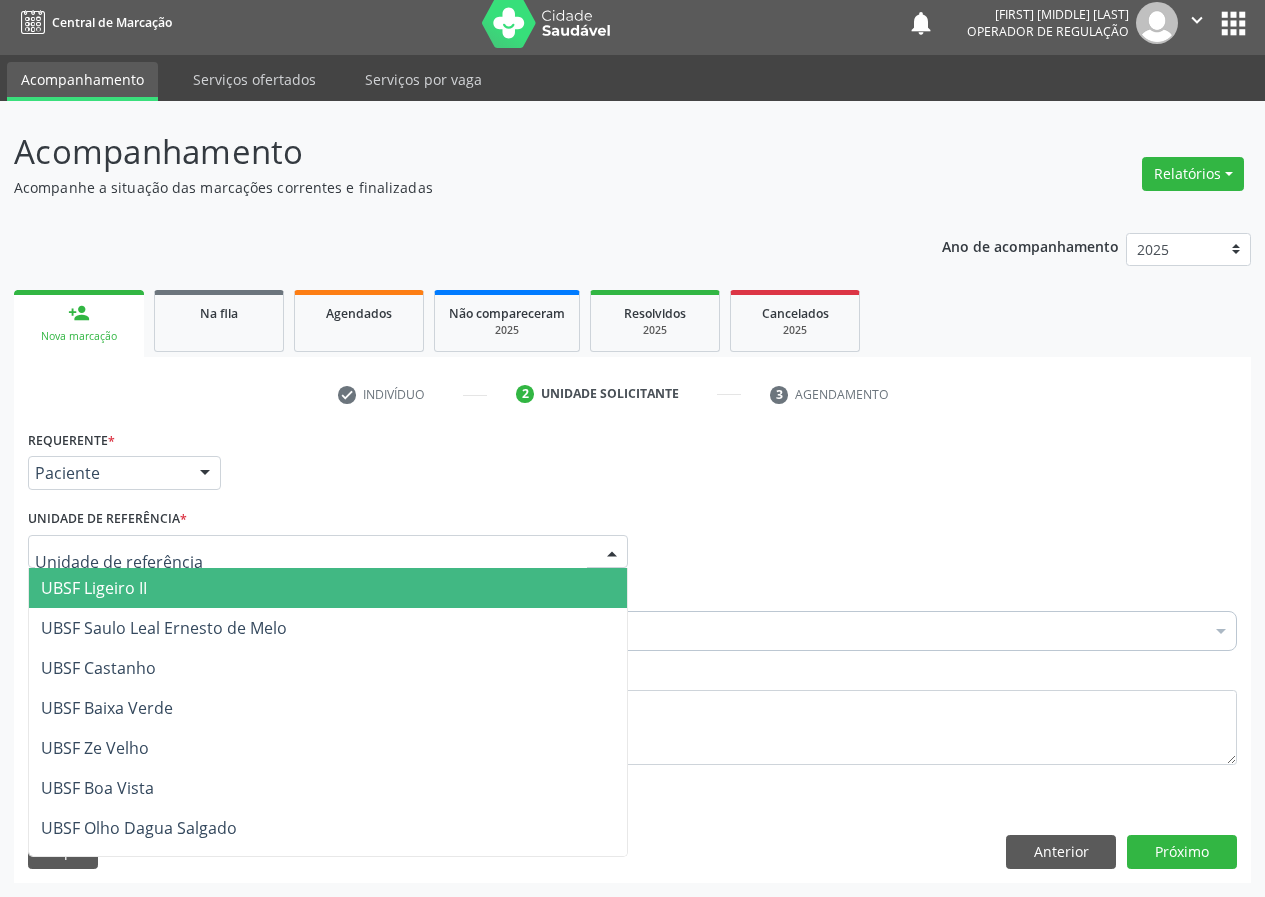 drag, startPoint x: 588, startPoint y: 553, endPoint x: 141, endPoint y: 651, distance: 457.61664 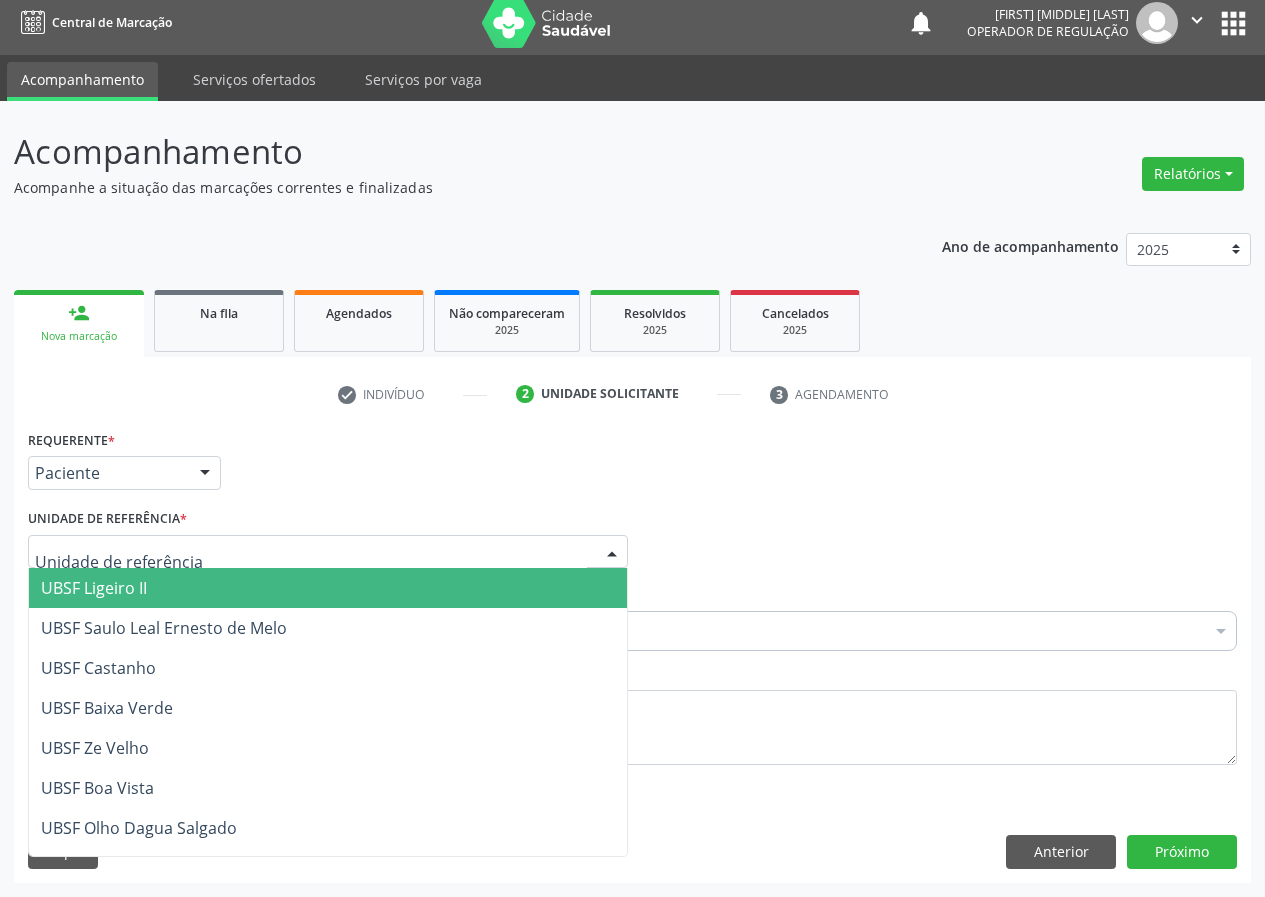 click at bounding box center (328, 552) 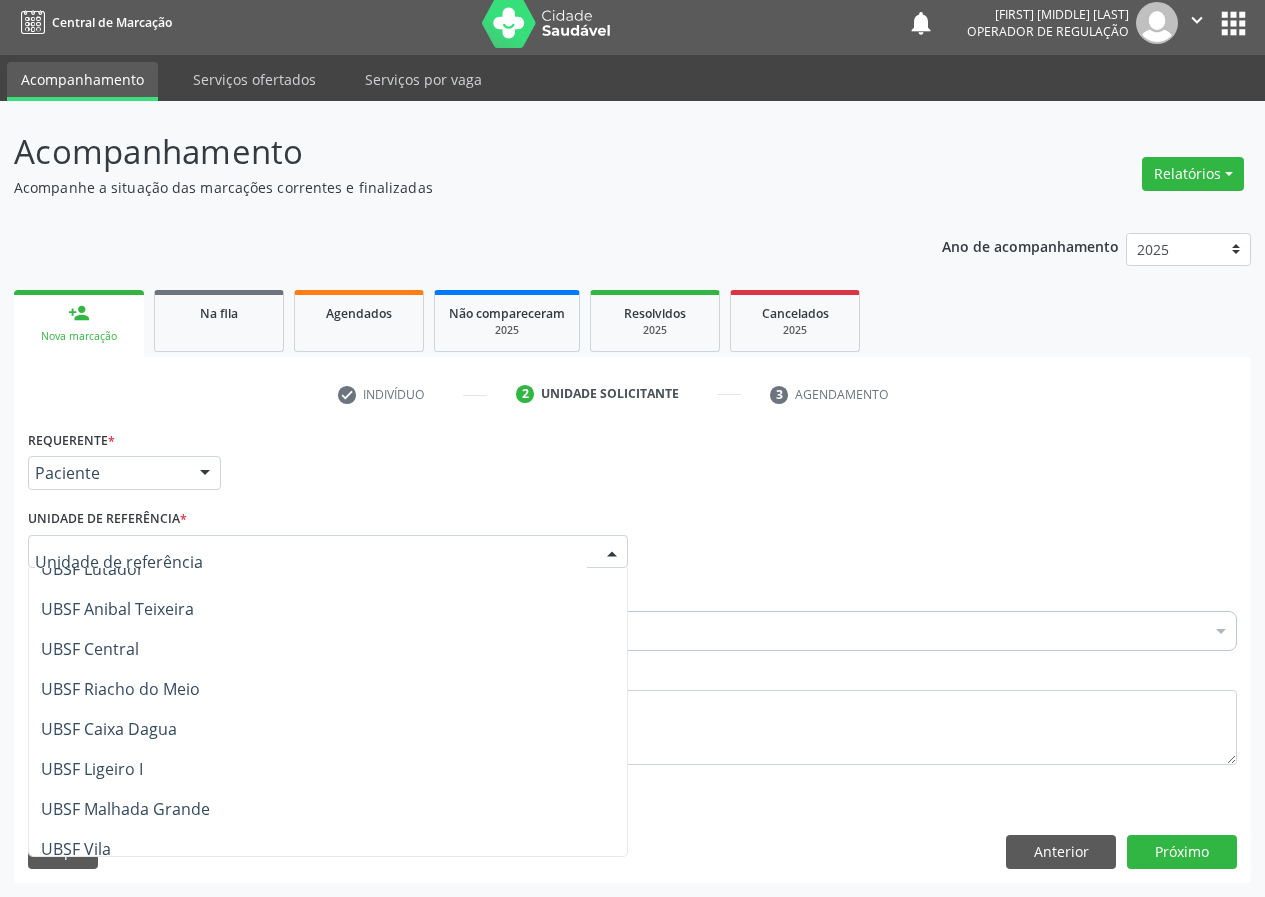 scroll, scrollTop: 400, scrollLeft: 0, axis: vertical 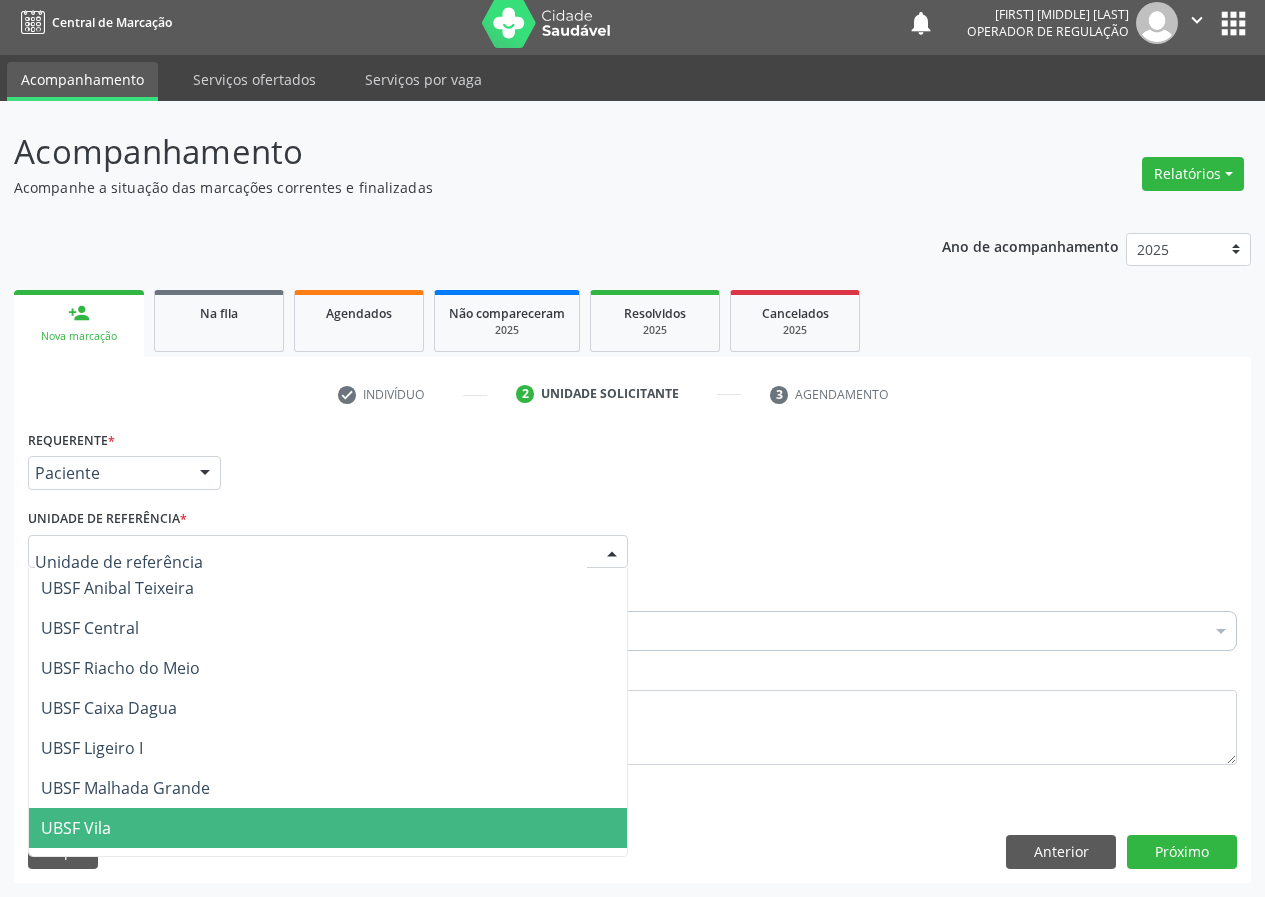 click on "UBSF Vila" at bounding box center [76, 828] 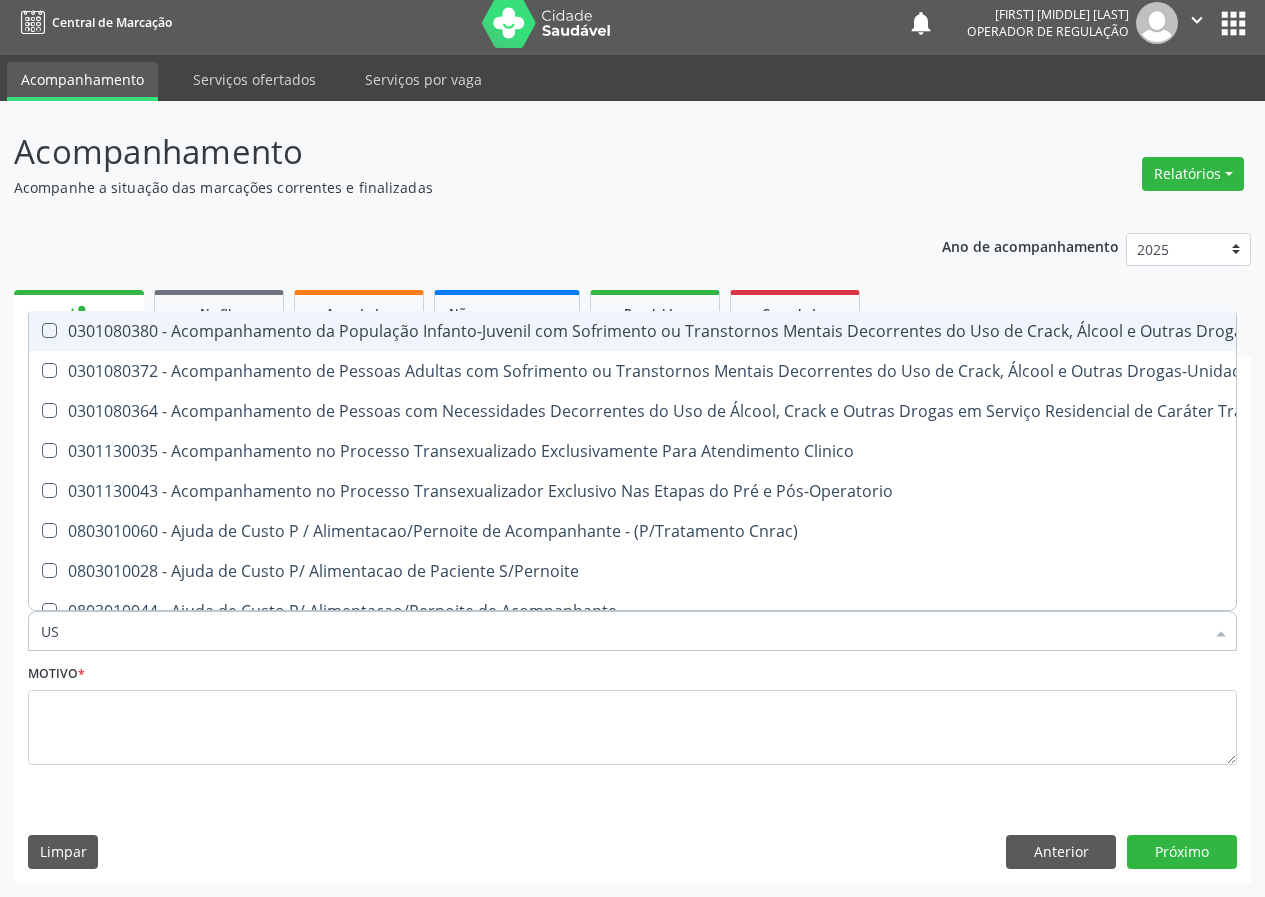 type on "USG" 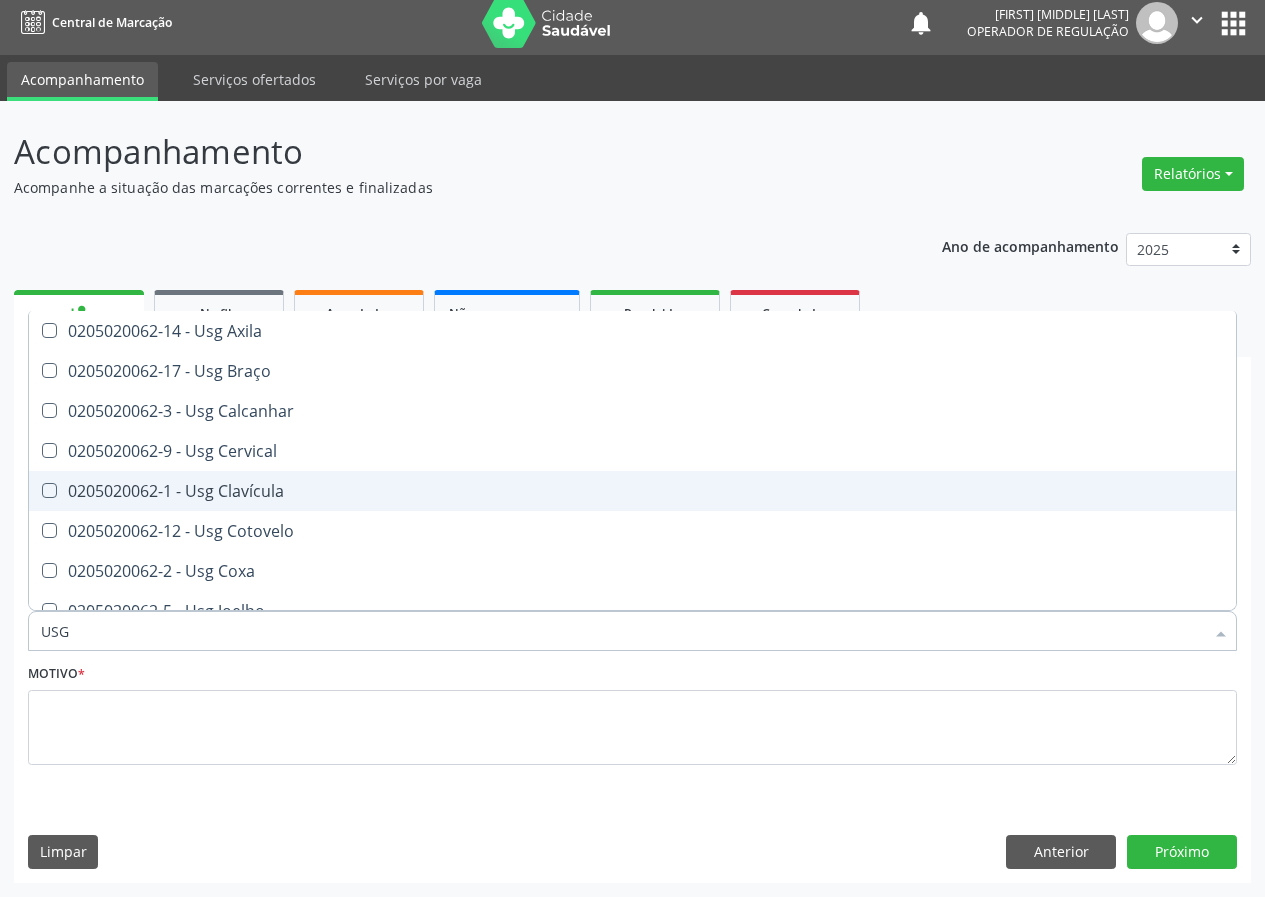 scroll, scrollTop: 0, scrollLeft: 0, axis: both 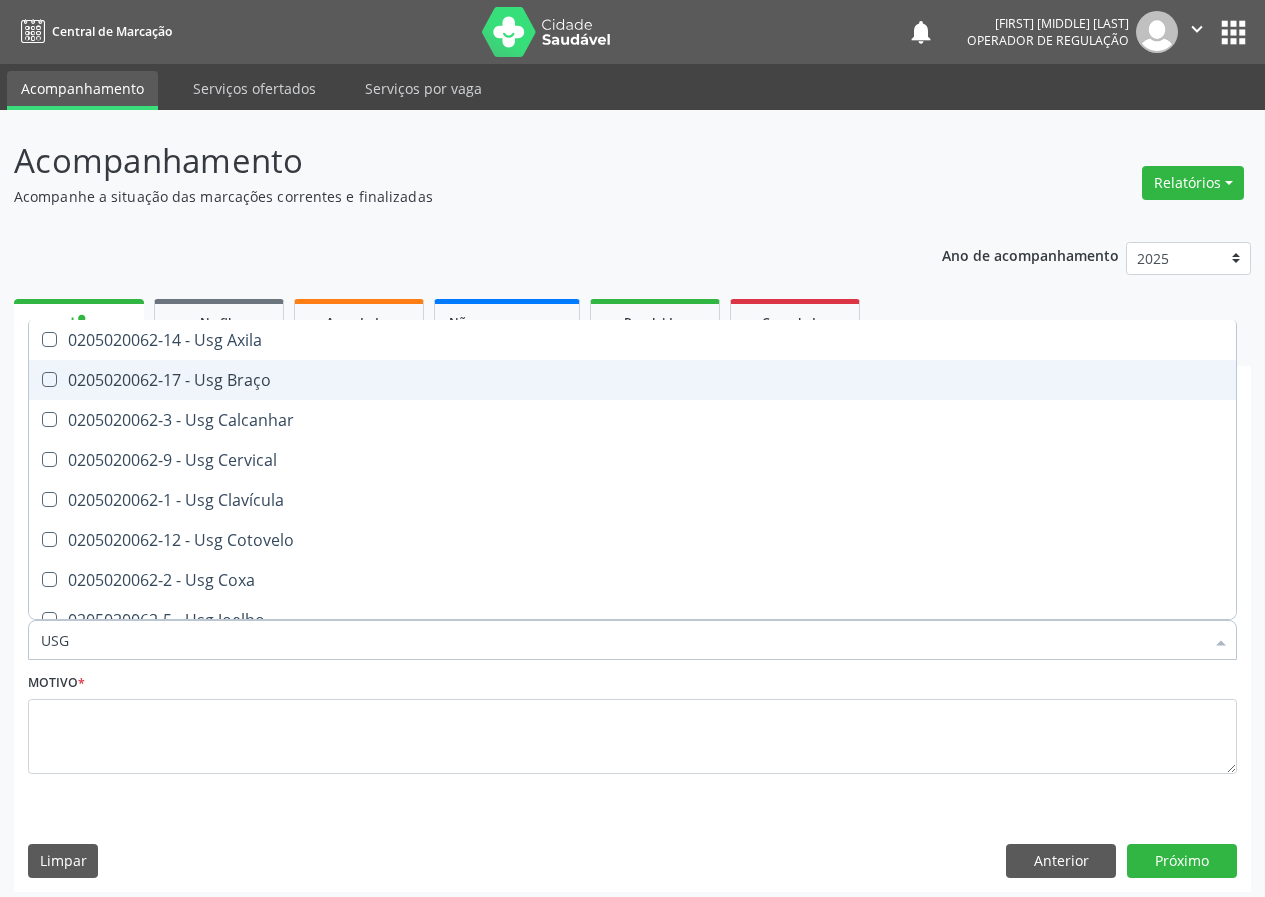 click on "0205020062-17 - Usg Braço" at bounding box center (632, 380) 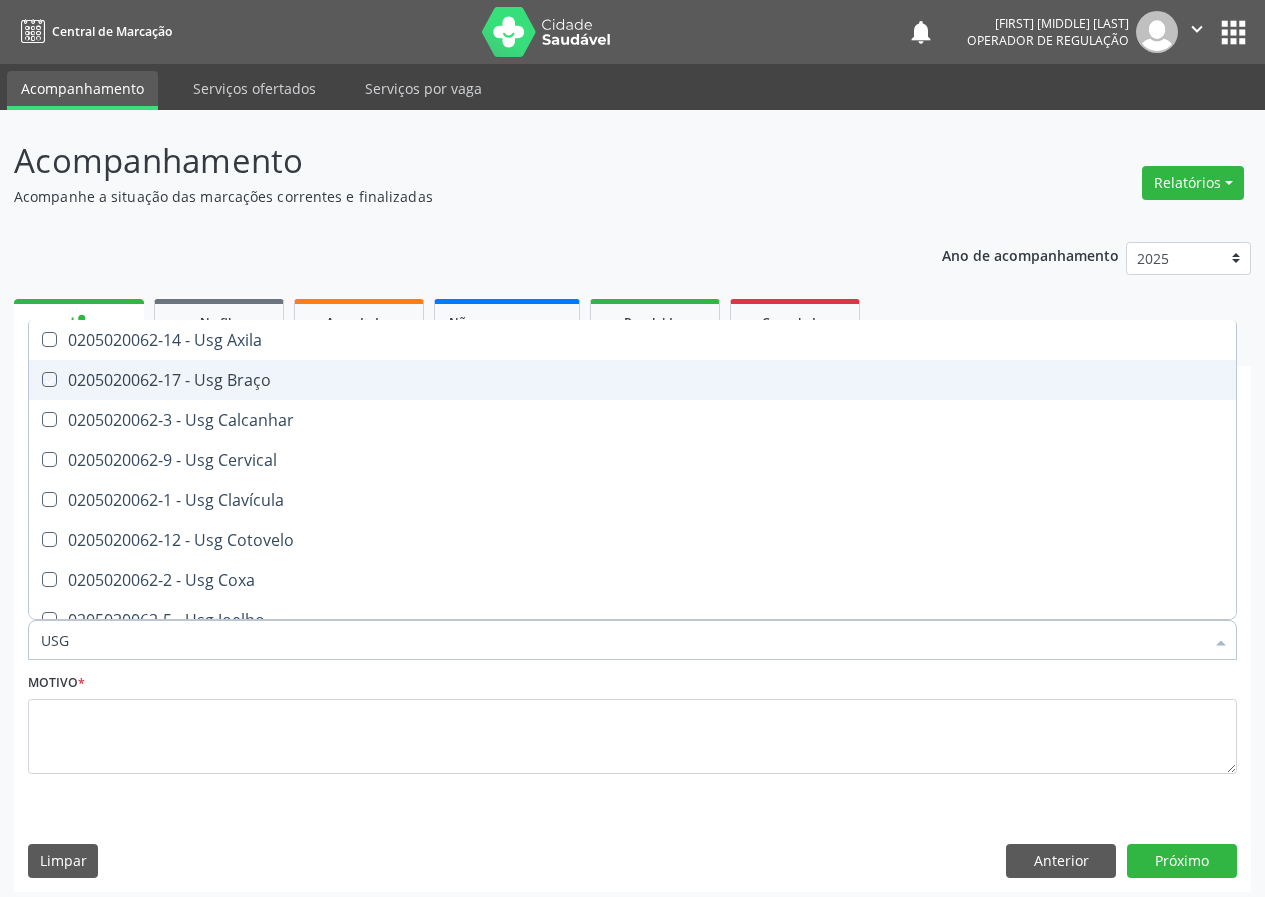 checkbox on "true" 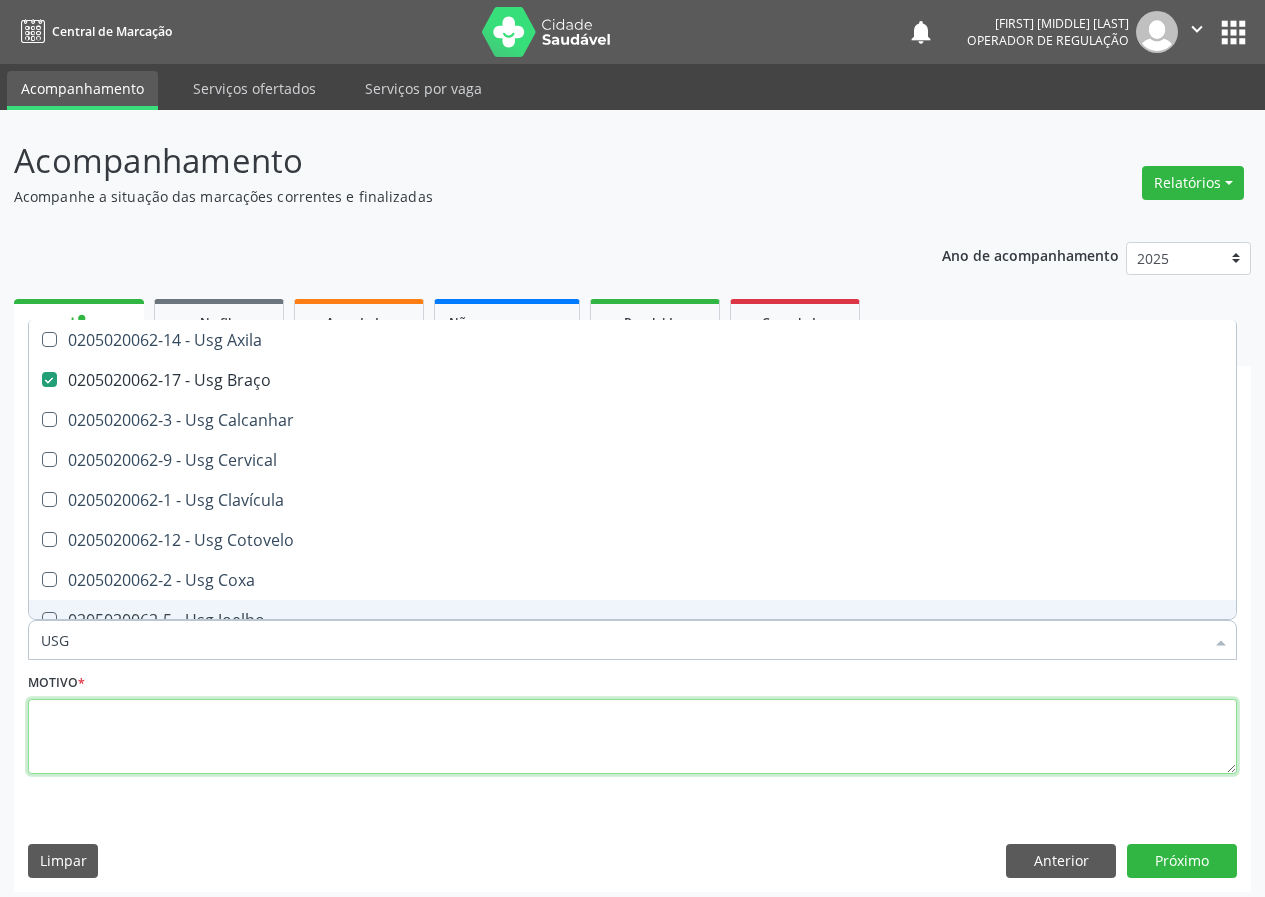 drag, startPoint x: 68, startPoint y: 735, endPoint x: 91, endPoint y: 715, distance: 30.479502 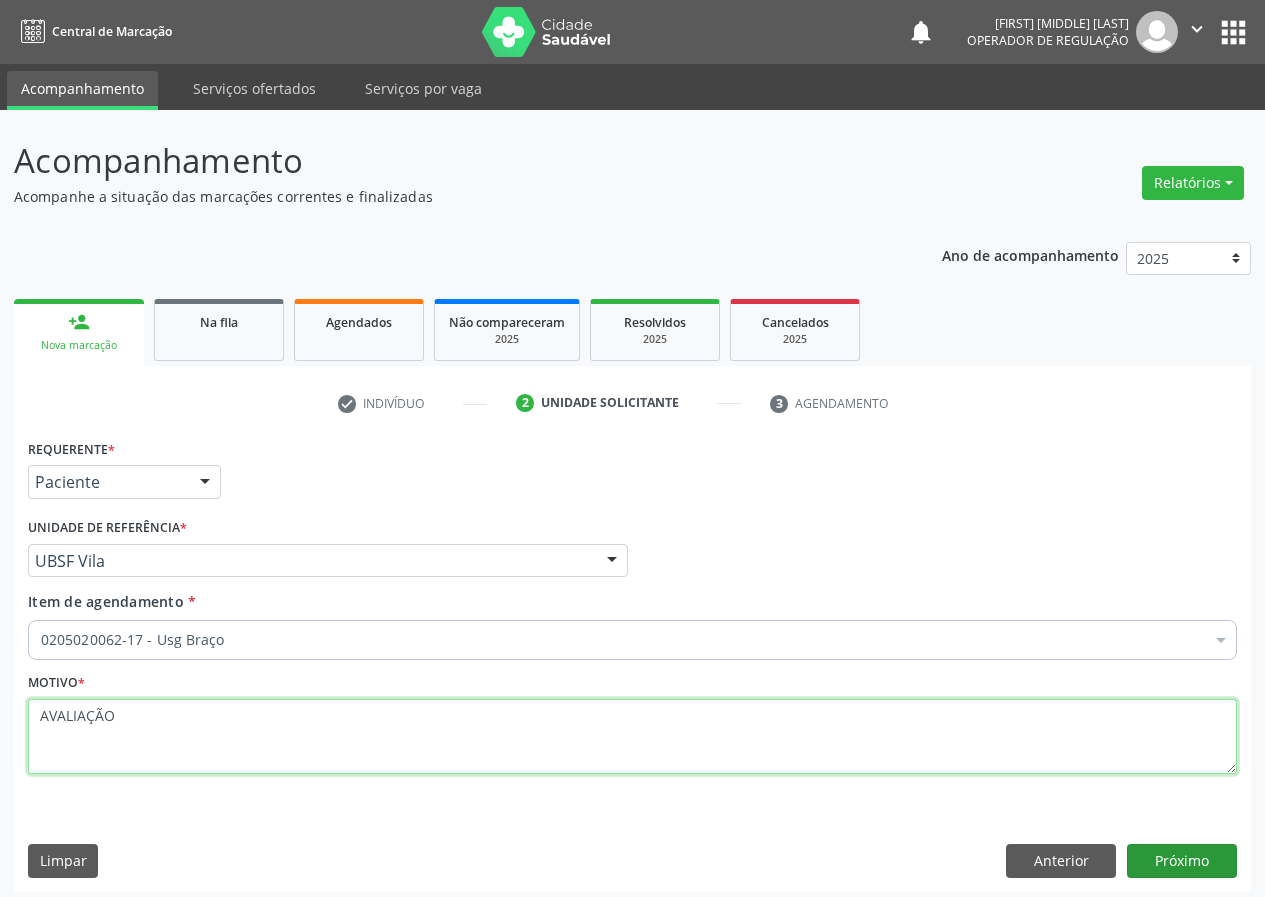 type on "AVALIAÇÃO" 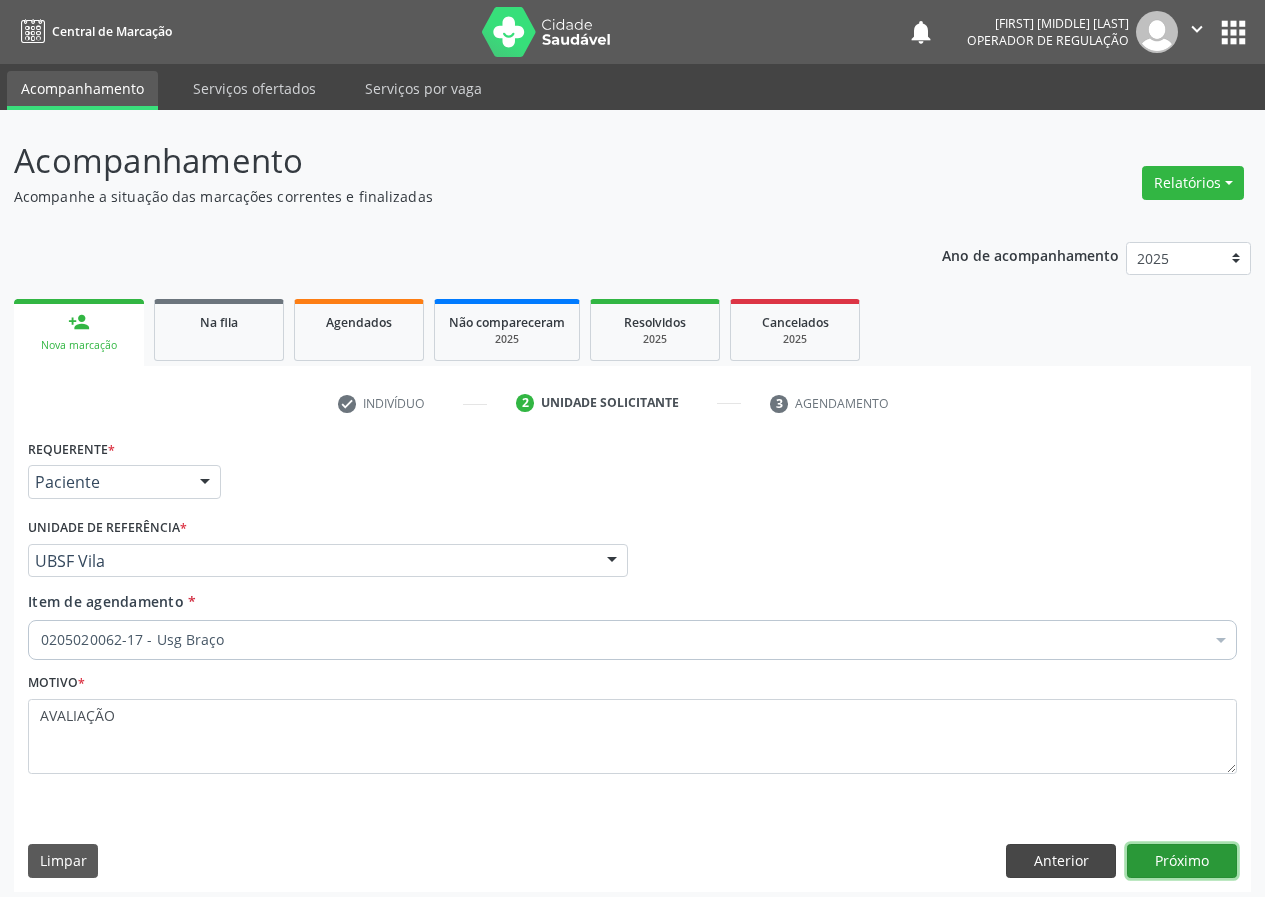 drag, startPoint x: 1151, startPoint y: 852, endPoint x: 1013, endPoint y: 860, distance: 138.23169 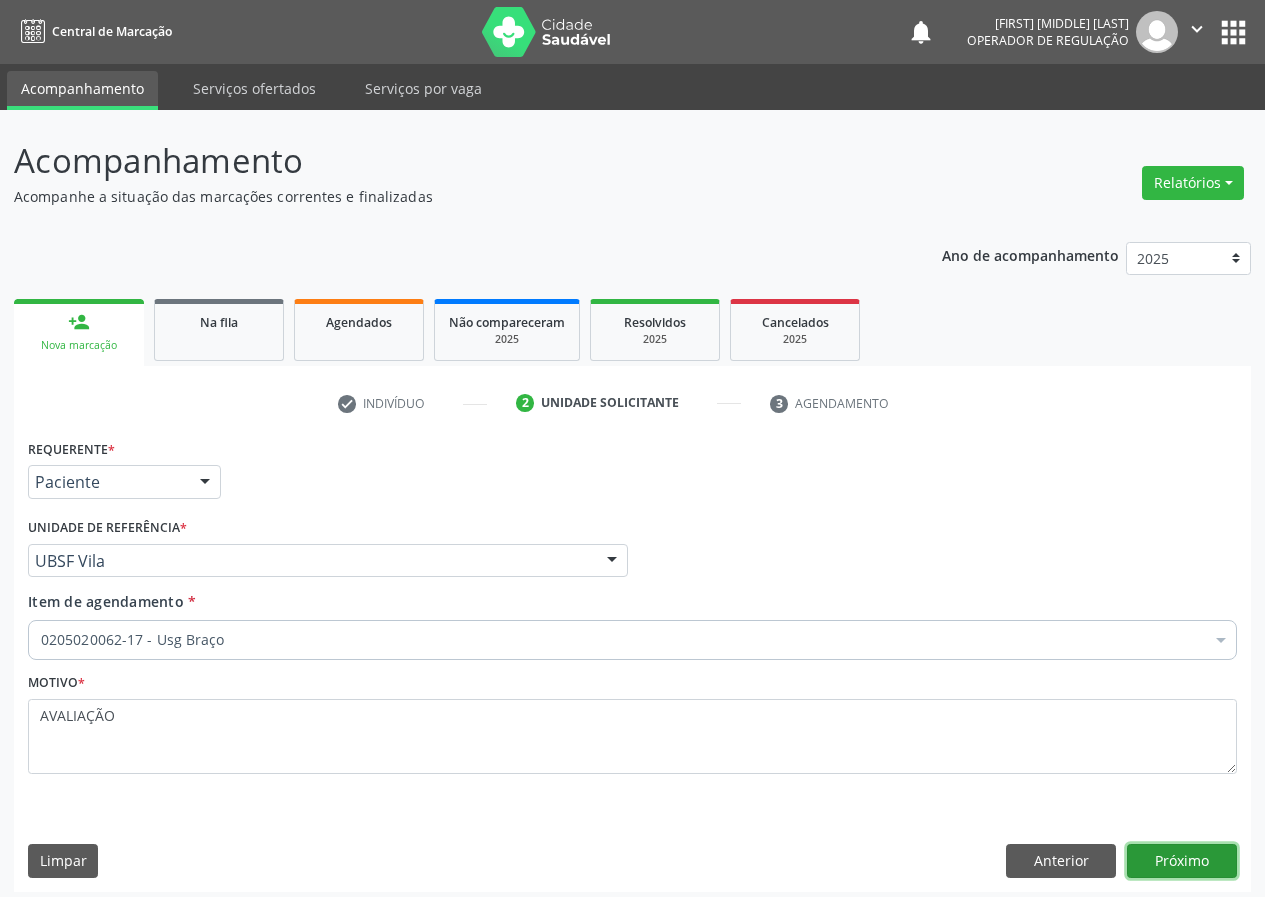 click on "Próximo" at bounding box center (1182, 861) 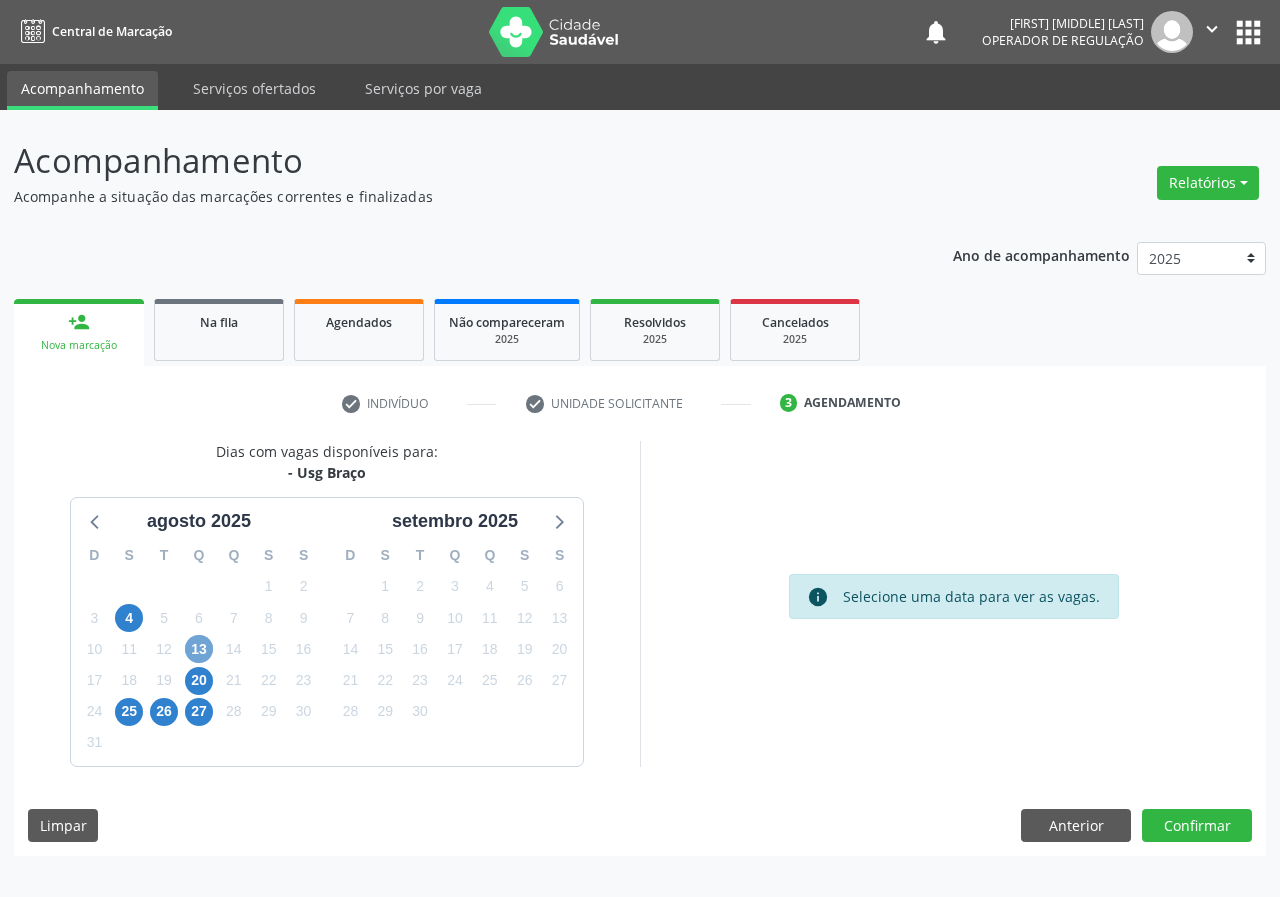 click on "13" at bounding box center [199, 649] 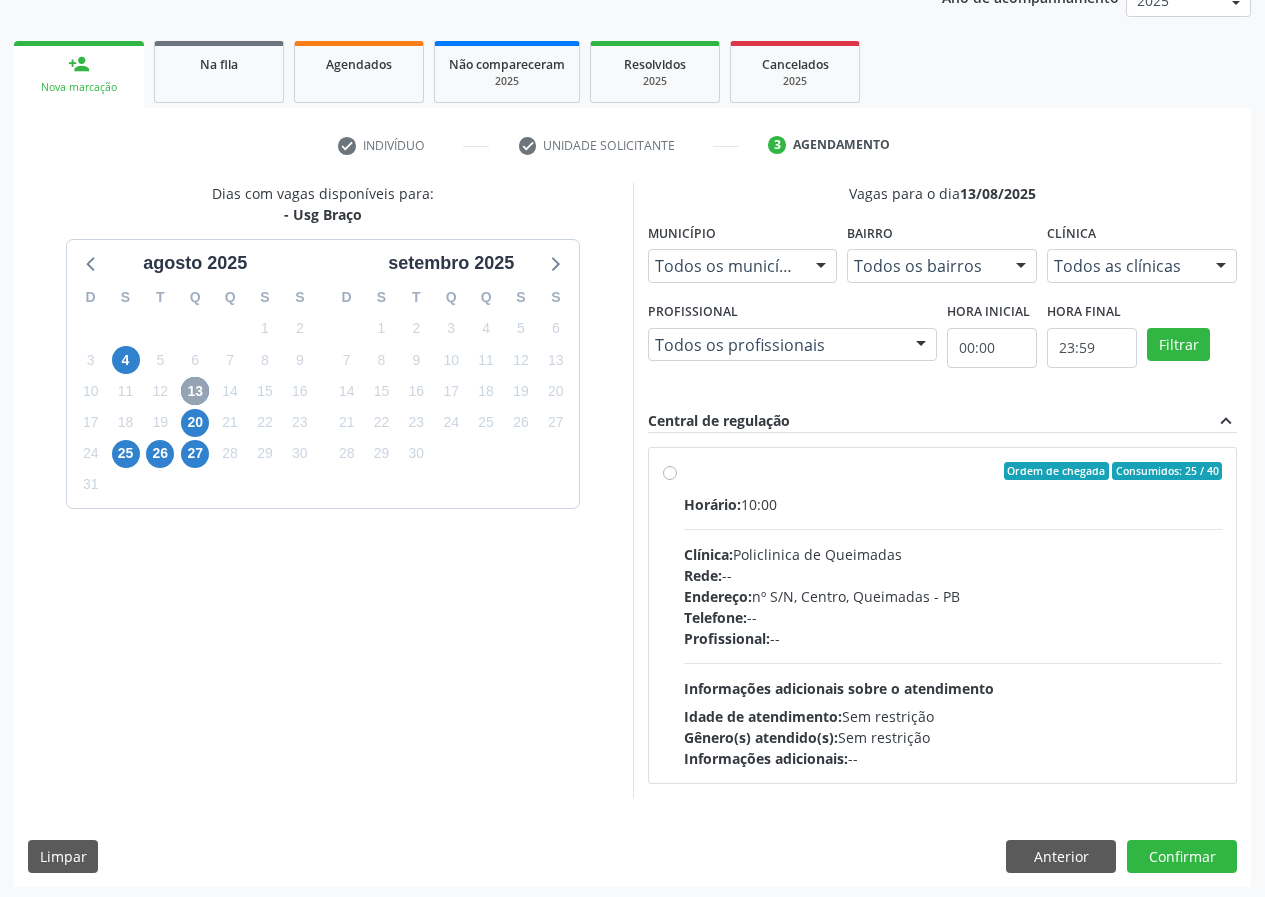 scroll, scrollTop: 262, scrollLeft: 0, axis: vertical 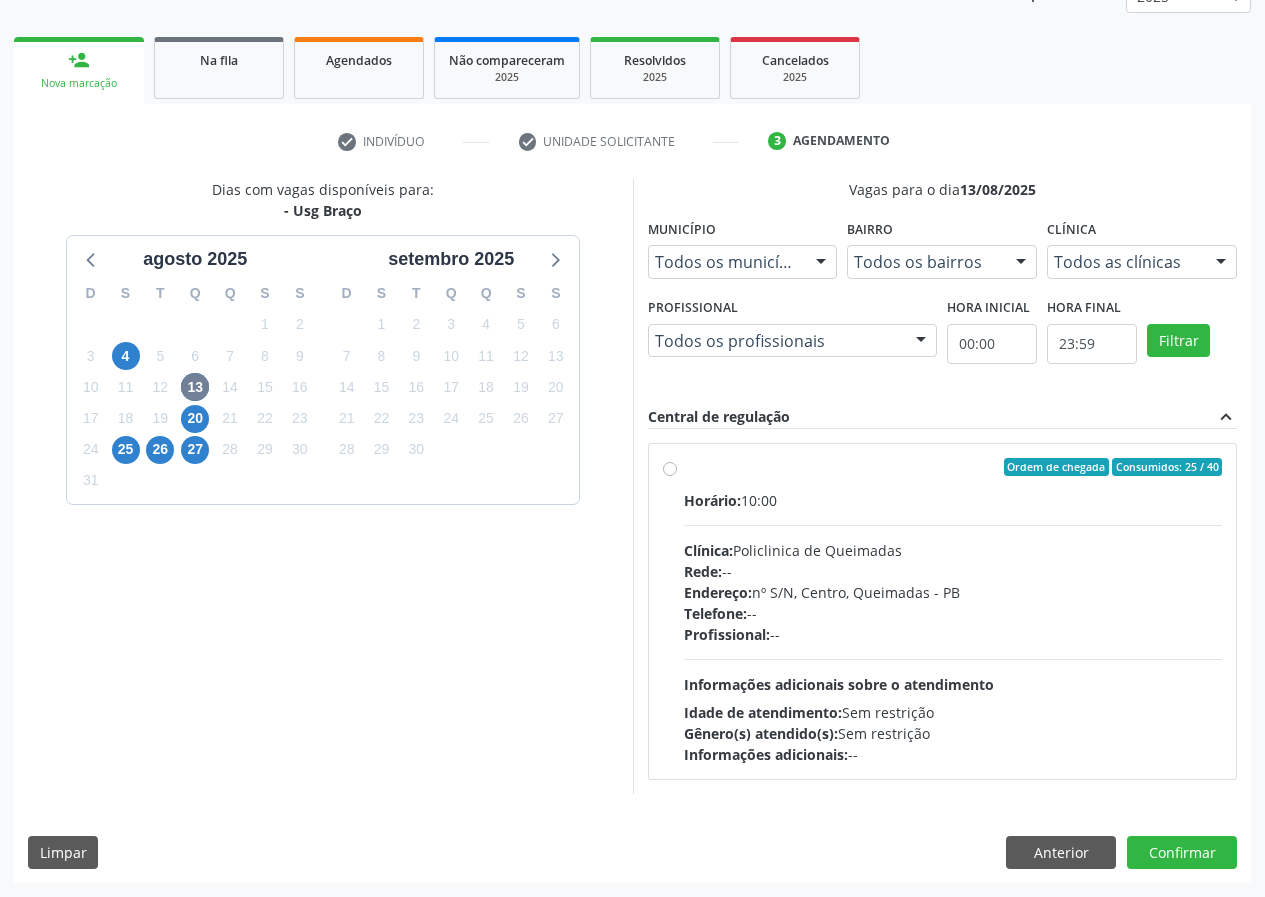 click on "Ordem de chegada
Consumidos: 25 / 40
Horário:   10:00
Clínica:  Policlinica de Queimadas
Rede:
--
Endereço:   nº S/N, Centro, Queimadas - PB
Telefone:   --
Profissional:
--
Informações adicionais sobre o atendimento
Idade de atendimento:
Sem restrição
Gênero(s) atendido(s):
Sem restrição
Informações adicionais:
--" at bounding box center (953, 611) 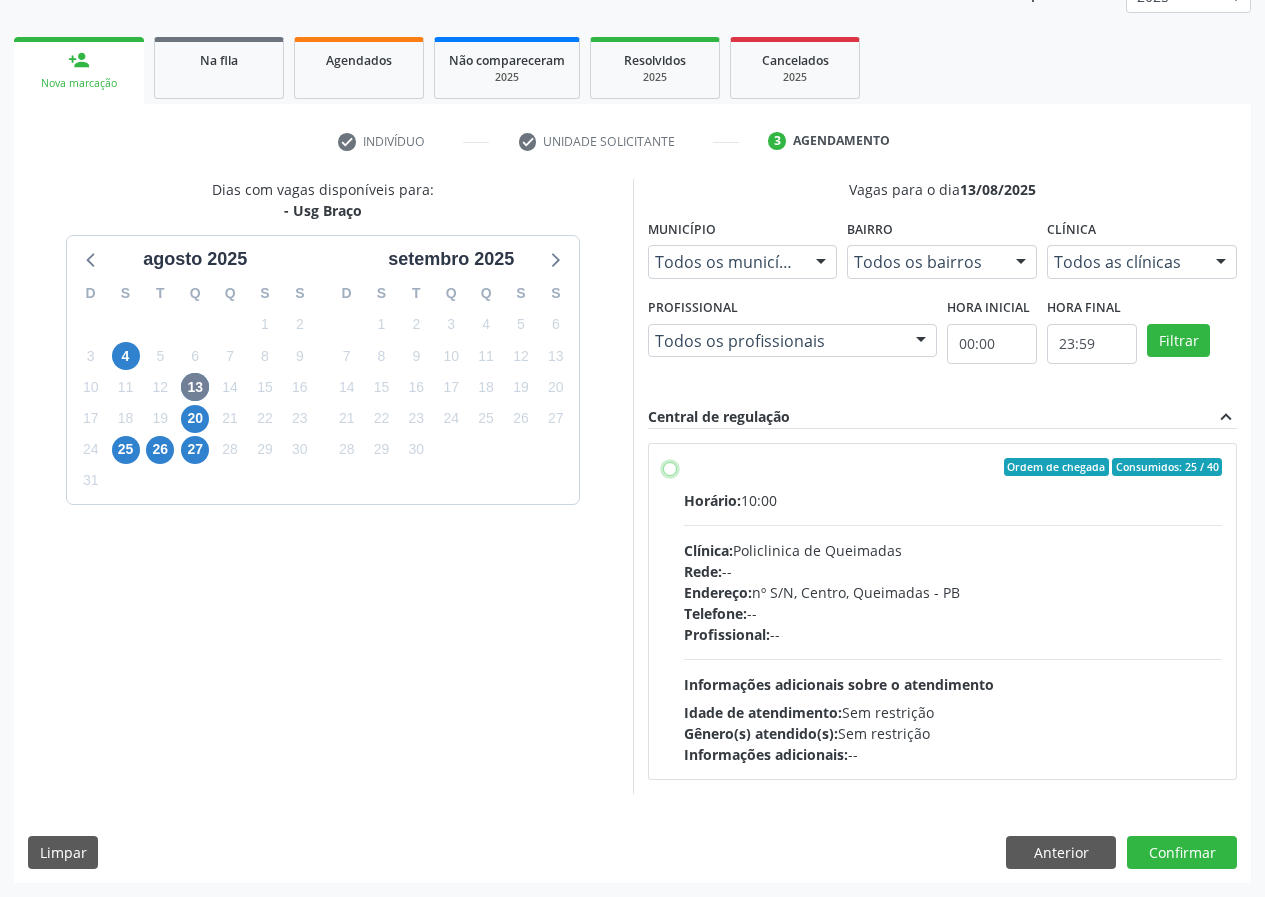 radio on "true" 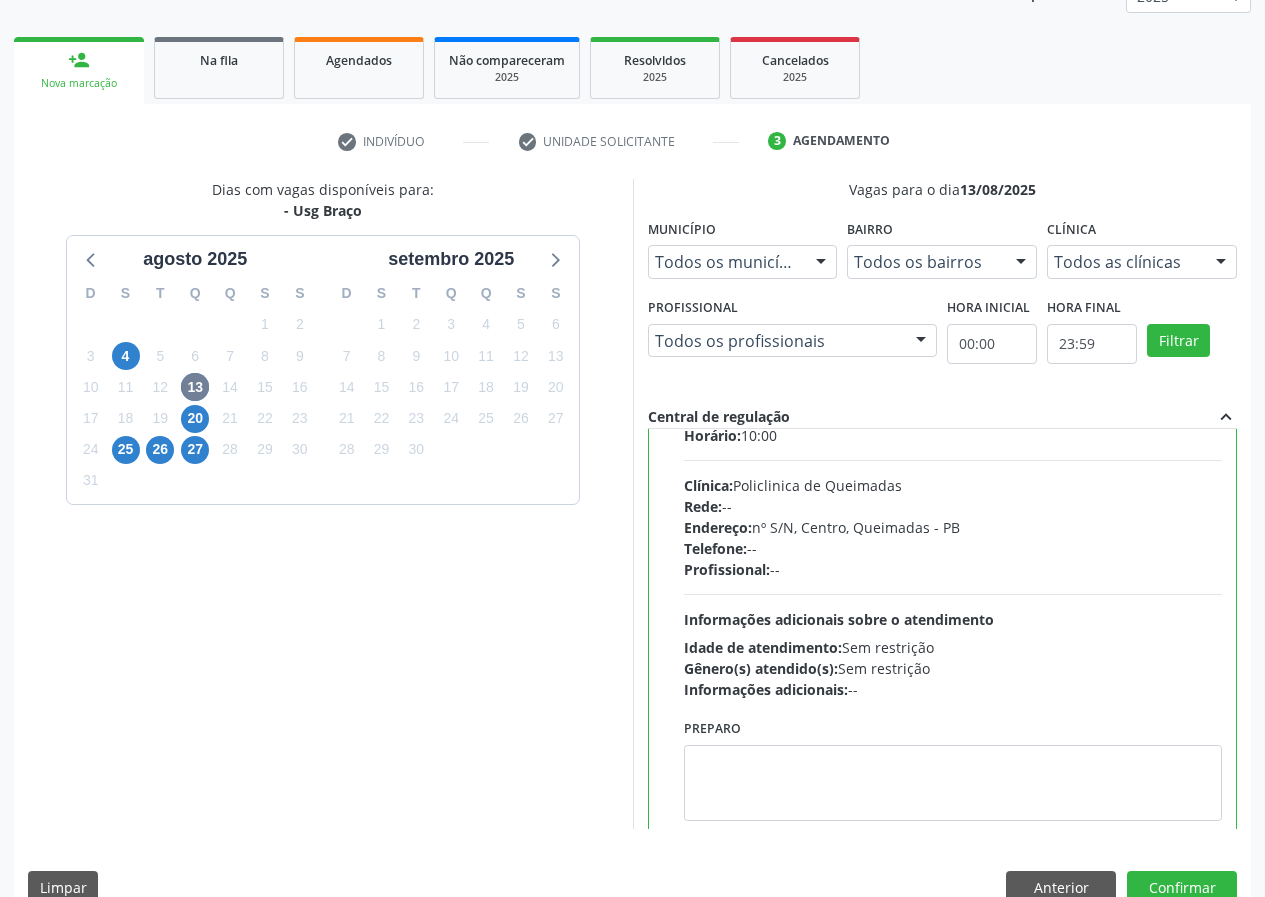 scroll, scrollTop: 99, scrollLeft: 0, axis: vertical 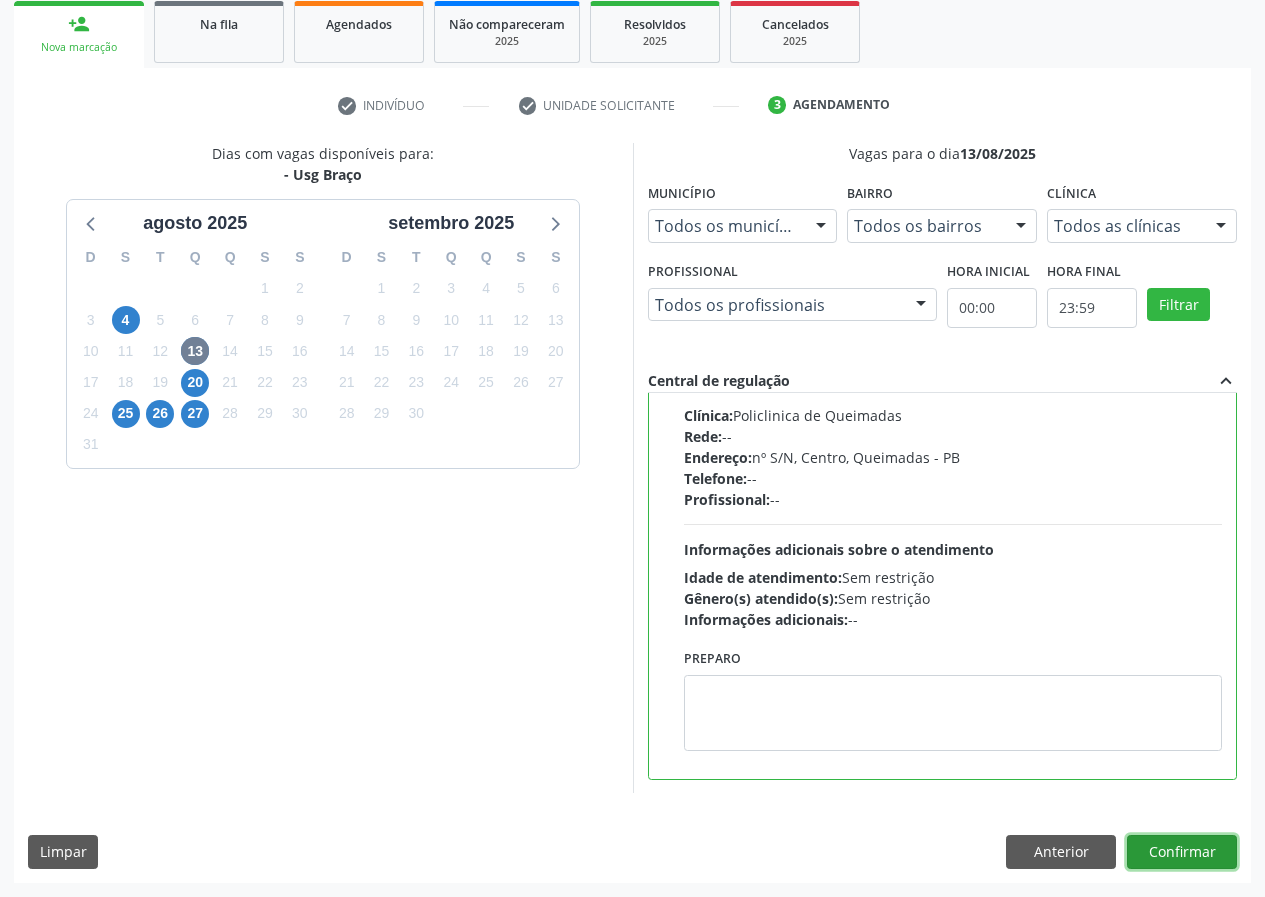 drag, startPoint x: 1172, startPoint y: 851, endPoint x: 468, endPoint y: 770, distance: 708.6445 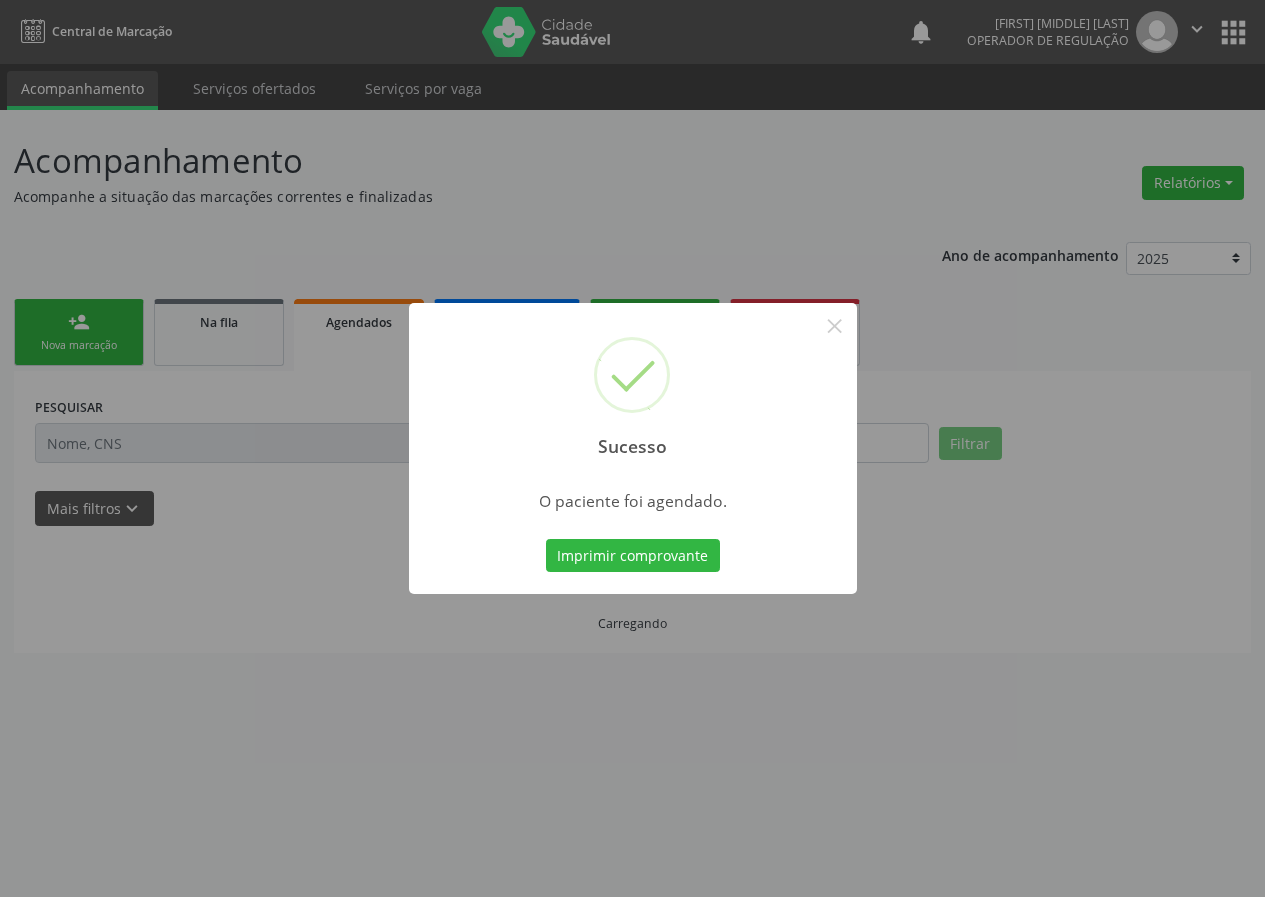scroll, scrollTop: 0, scrollLeft: 0, axis: both 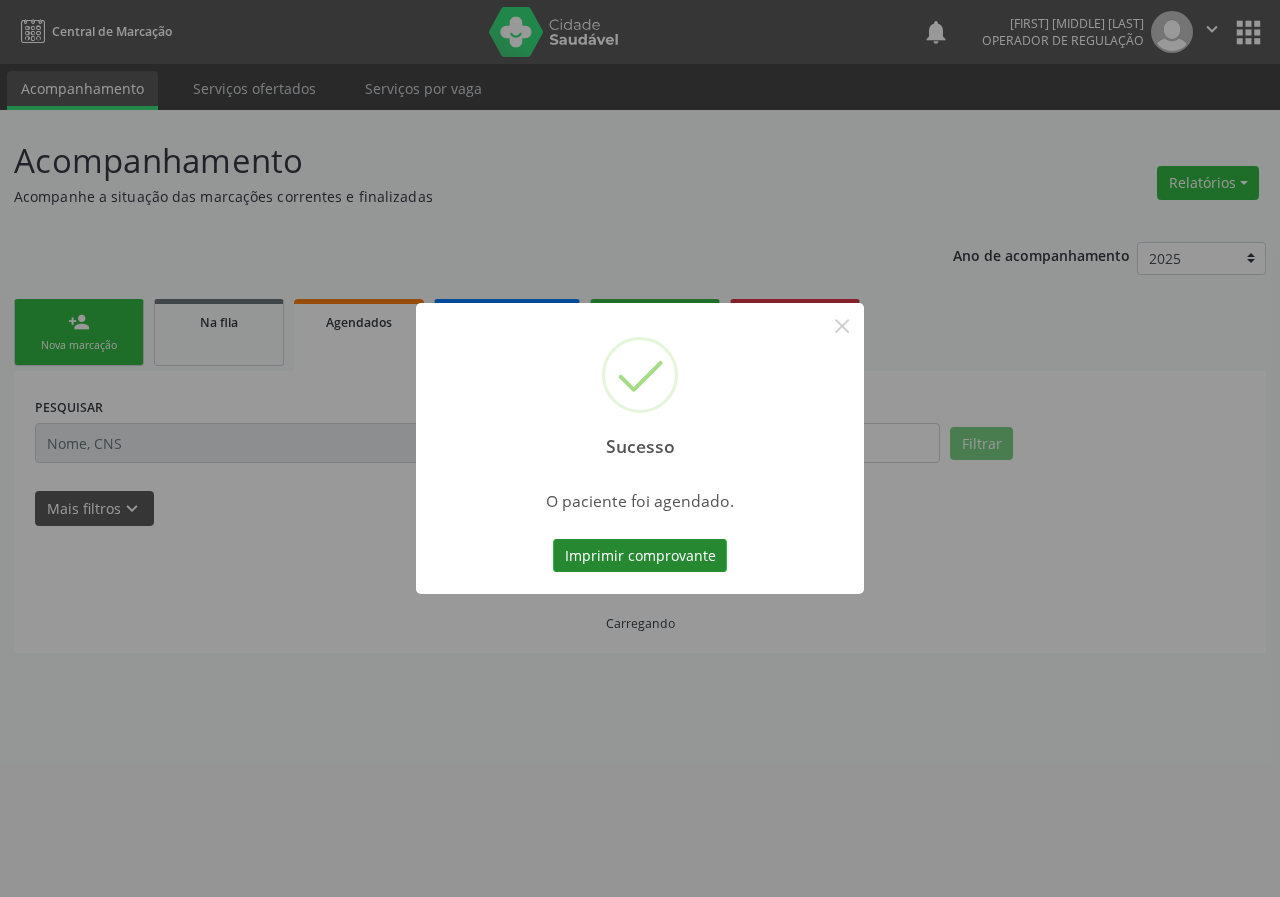 click on "Imprimir comprovante" at bounding box center [640, 556] 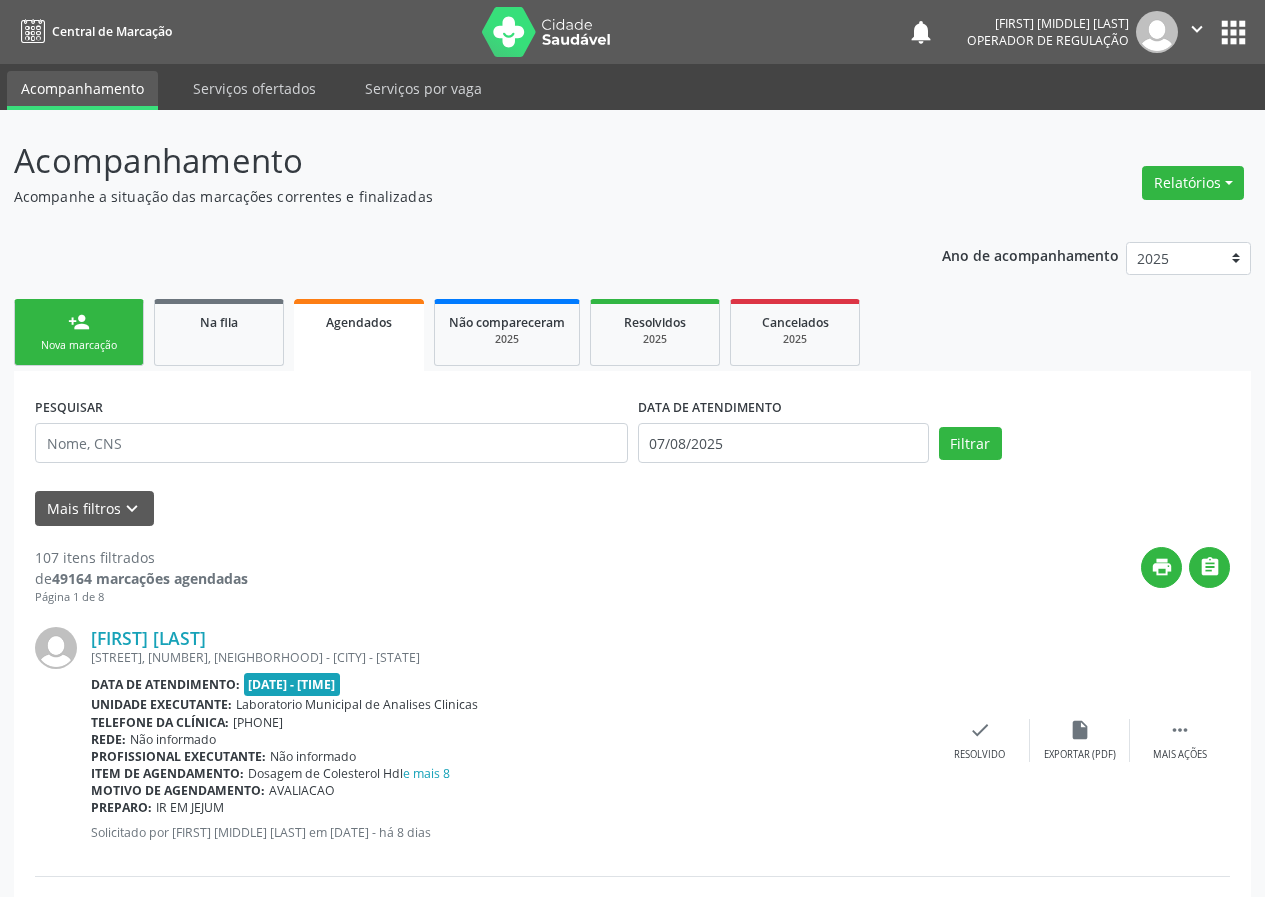 click on "person_add
Nova marcação" at bounding box center [79, 332] 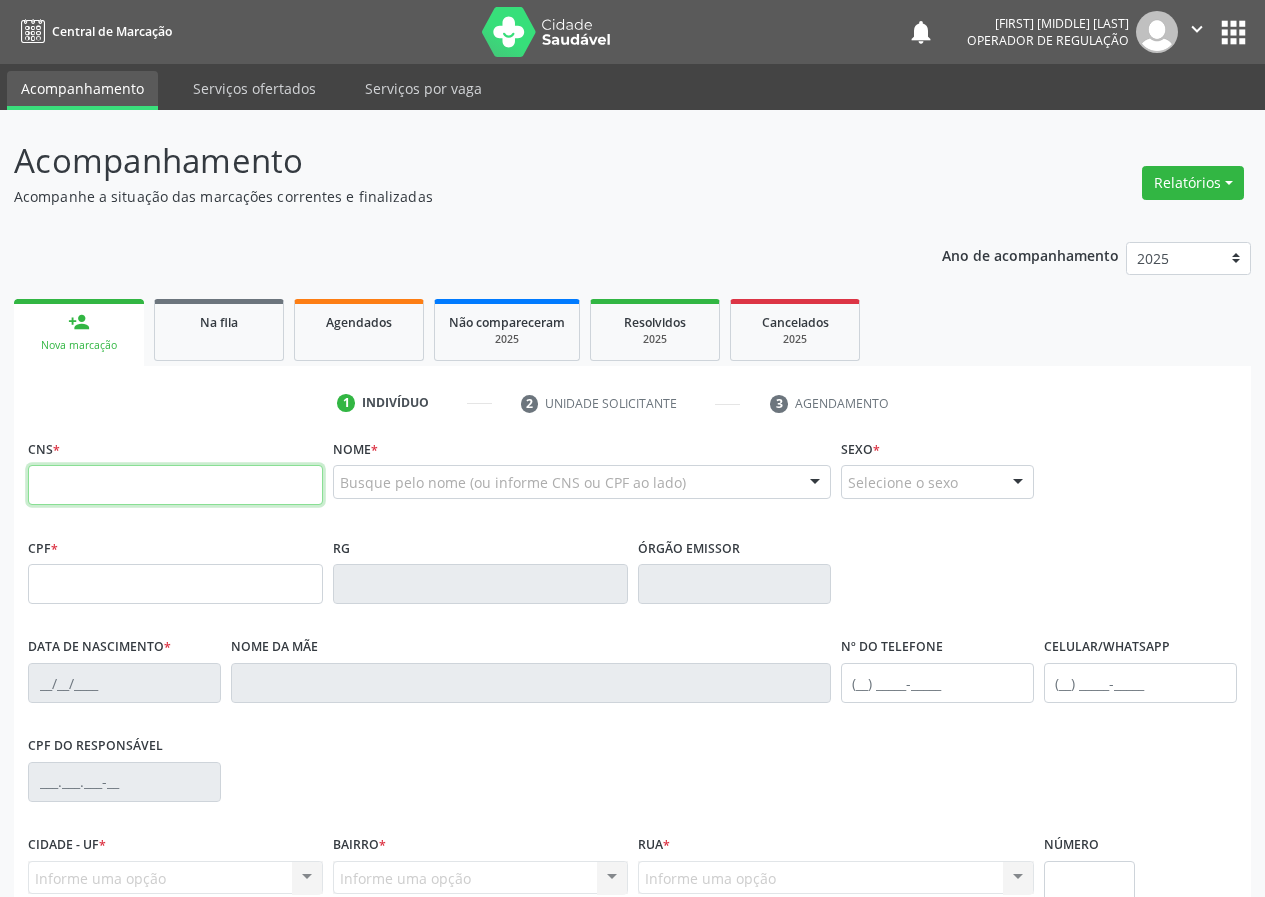 click at bounding box center (175, 485) 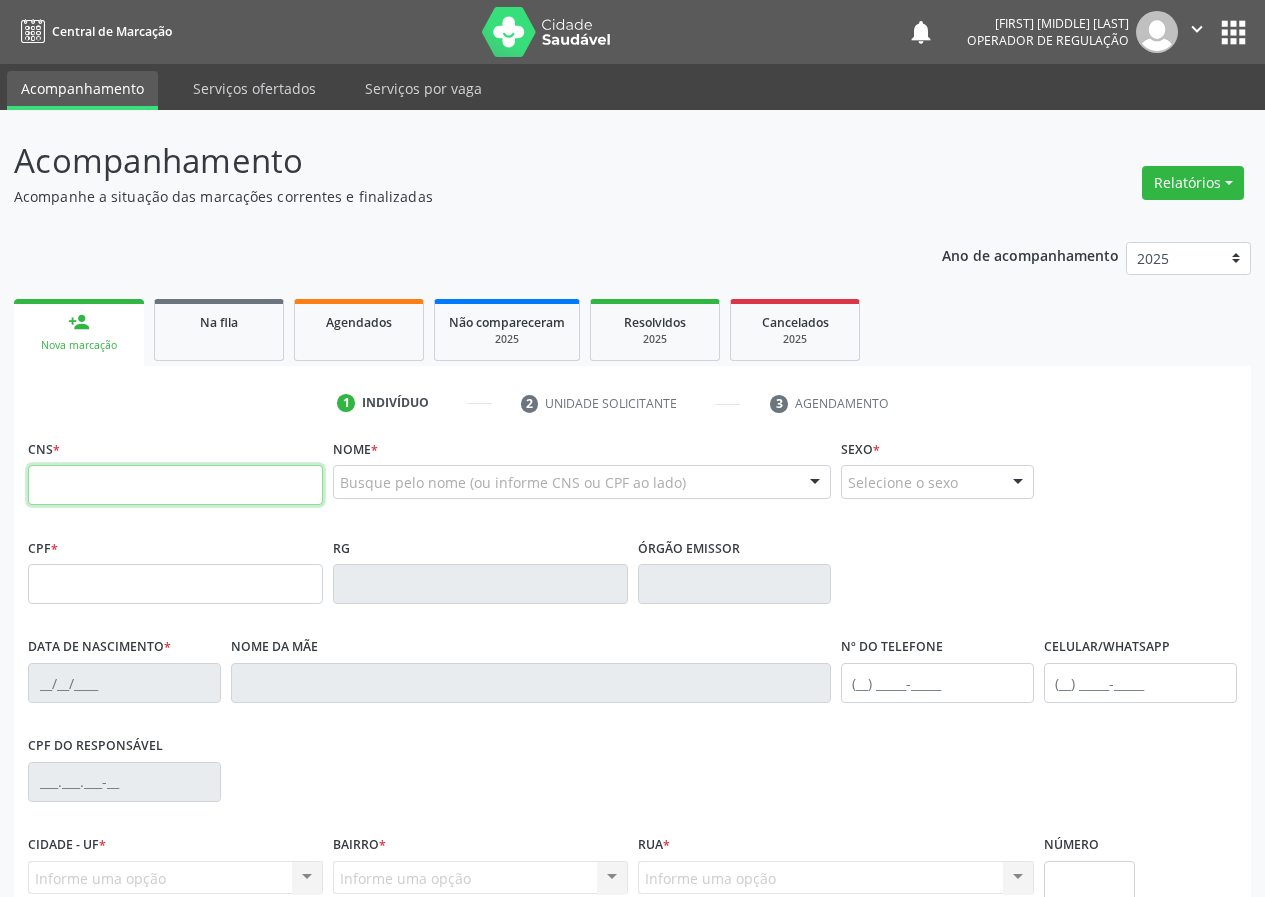 click at bounding box center [175, 485] 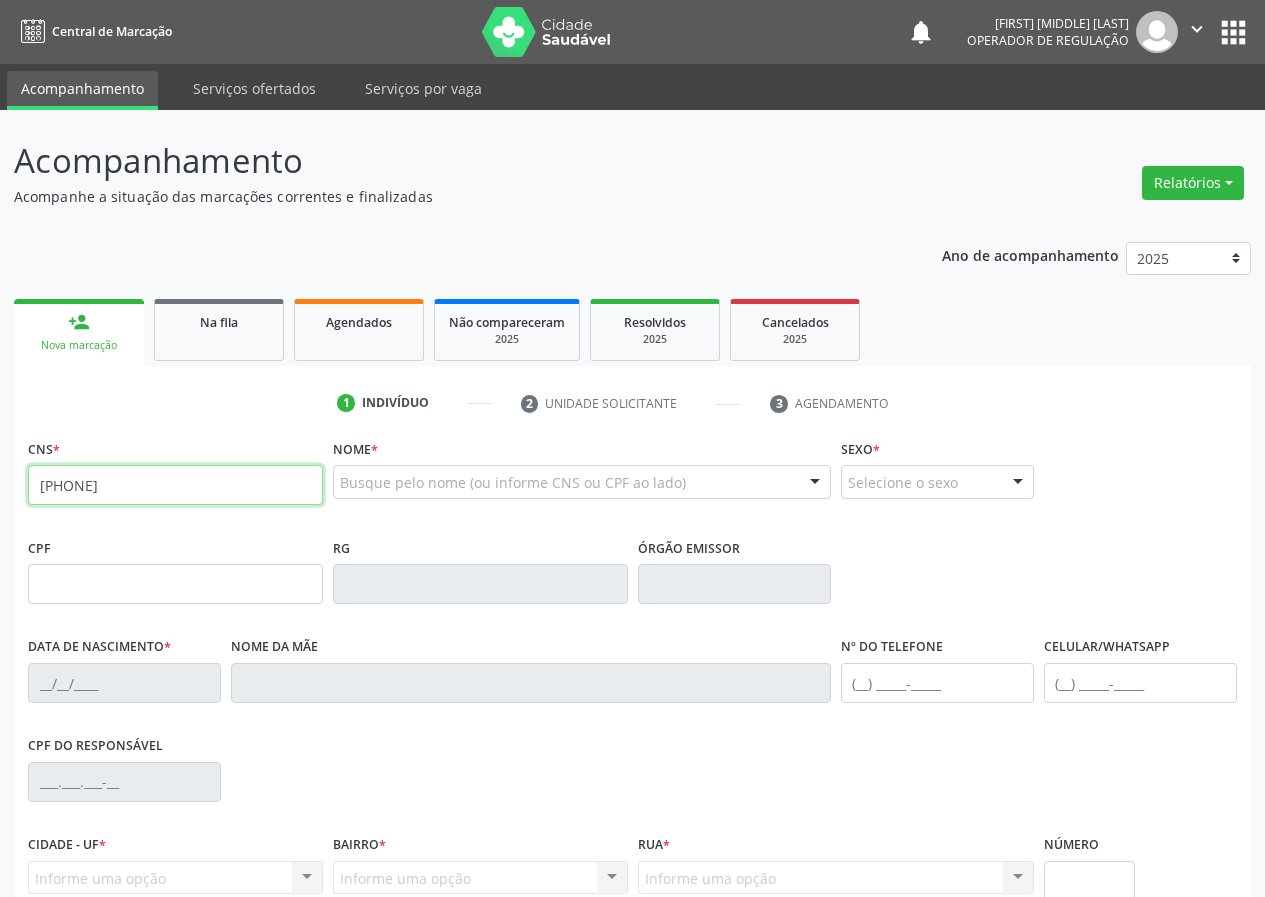 type on "700 4064 6631 5747" 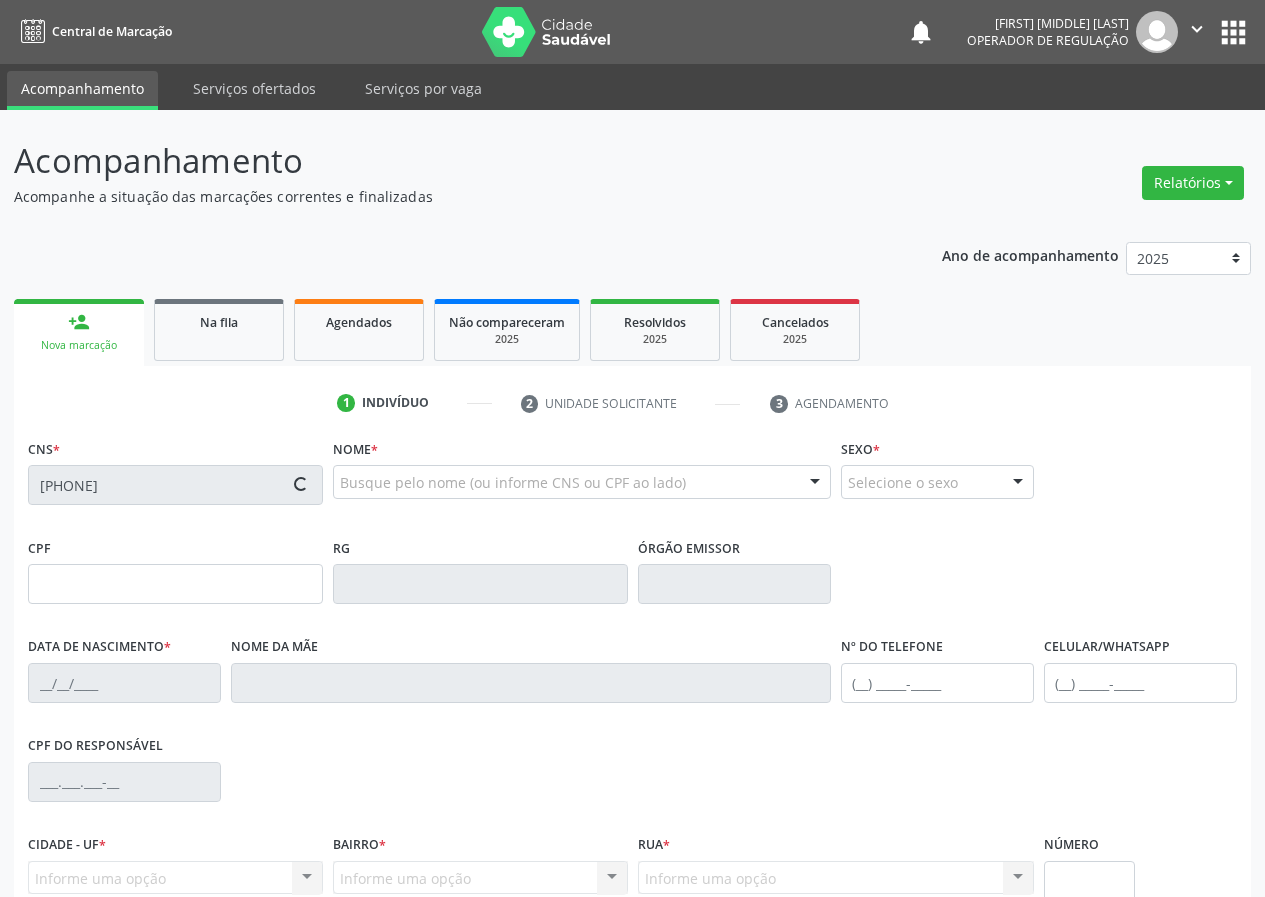 type on "884.235.654-91" 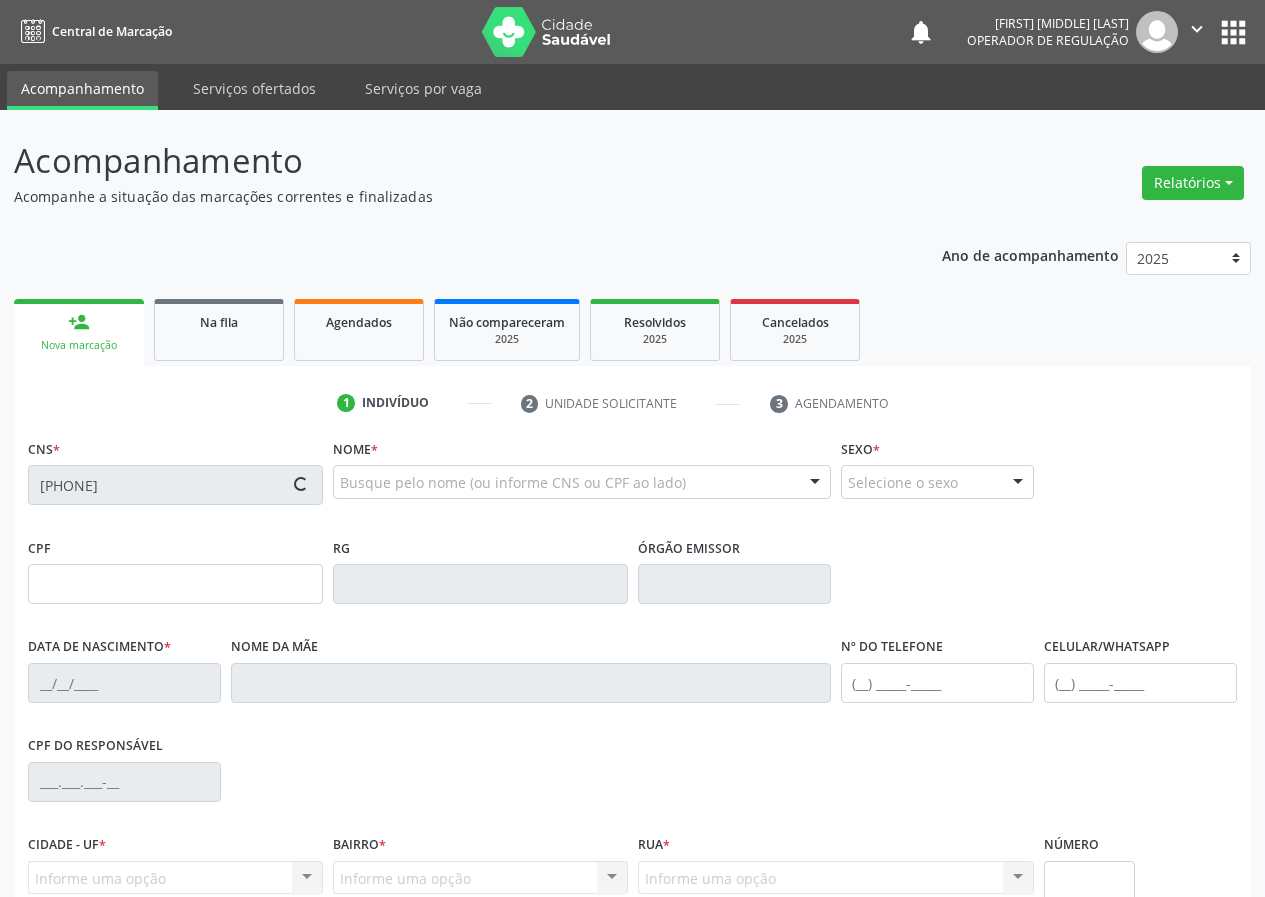 type on "20/09/1968" 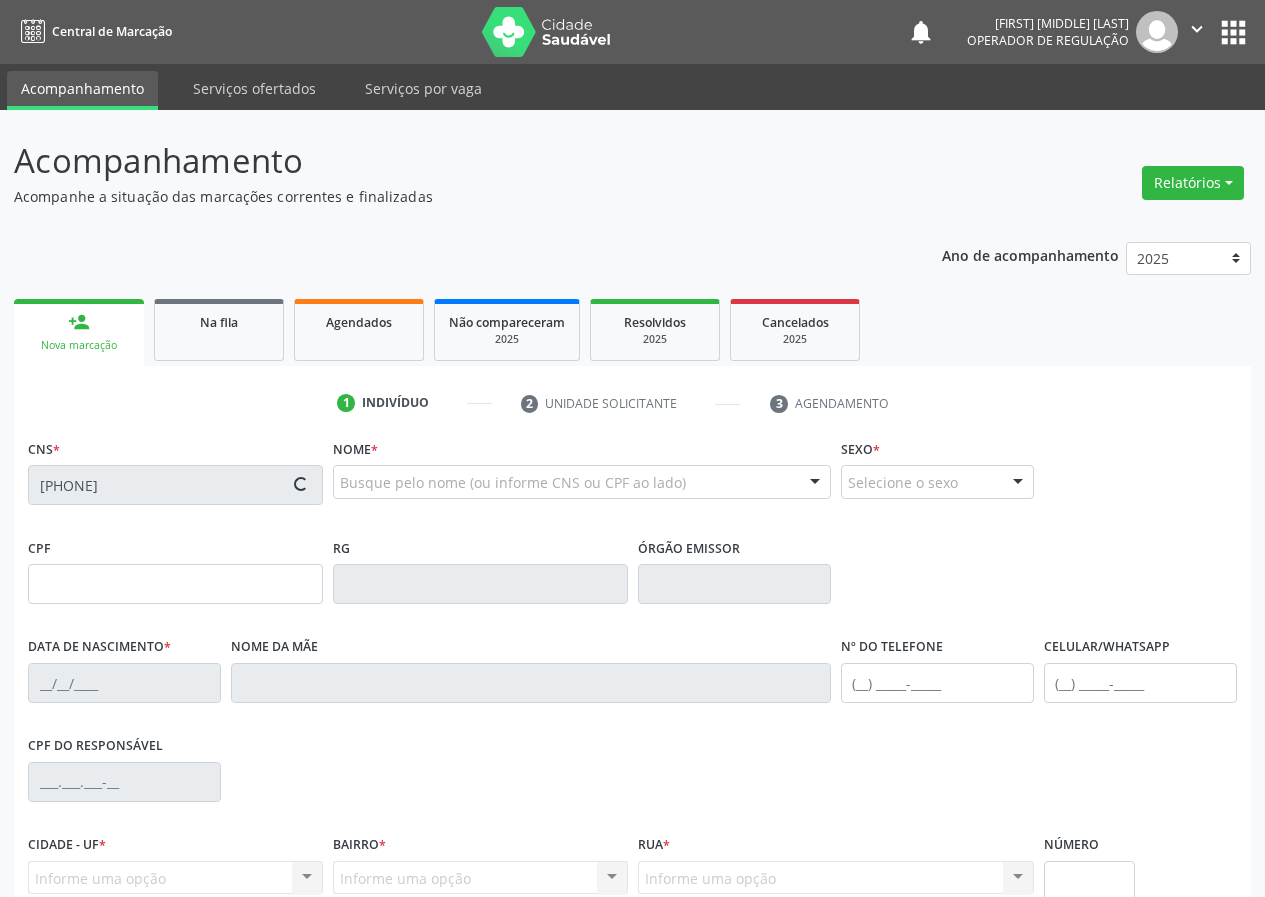 type on "(83) 99311-3512" 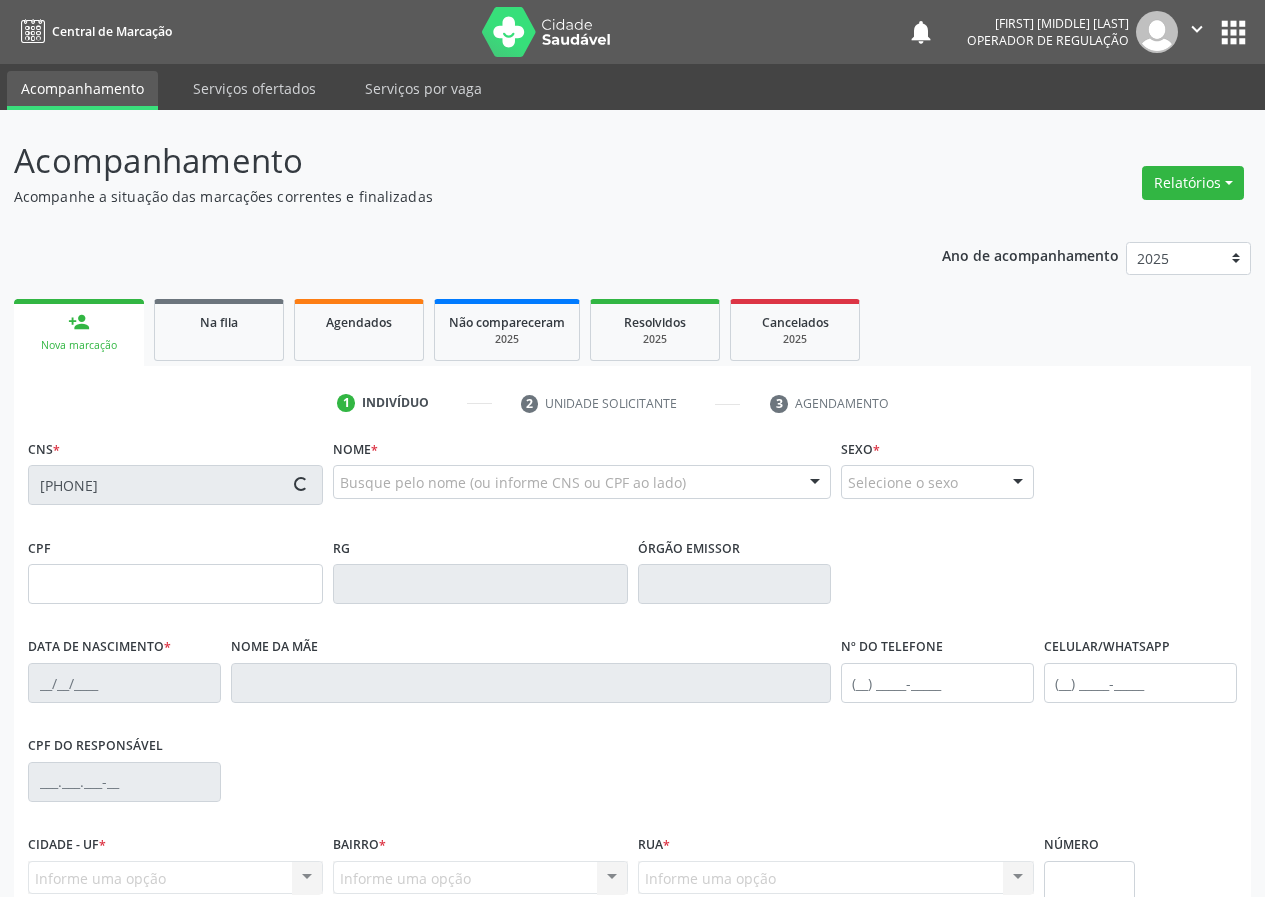 type on "(83) 99311-3512" 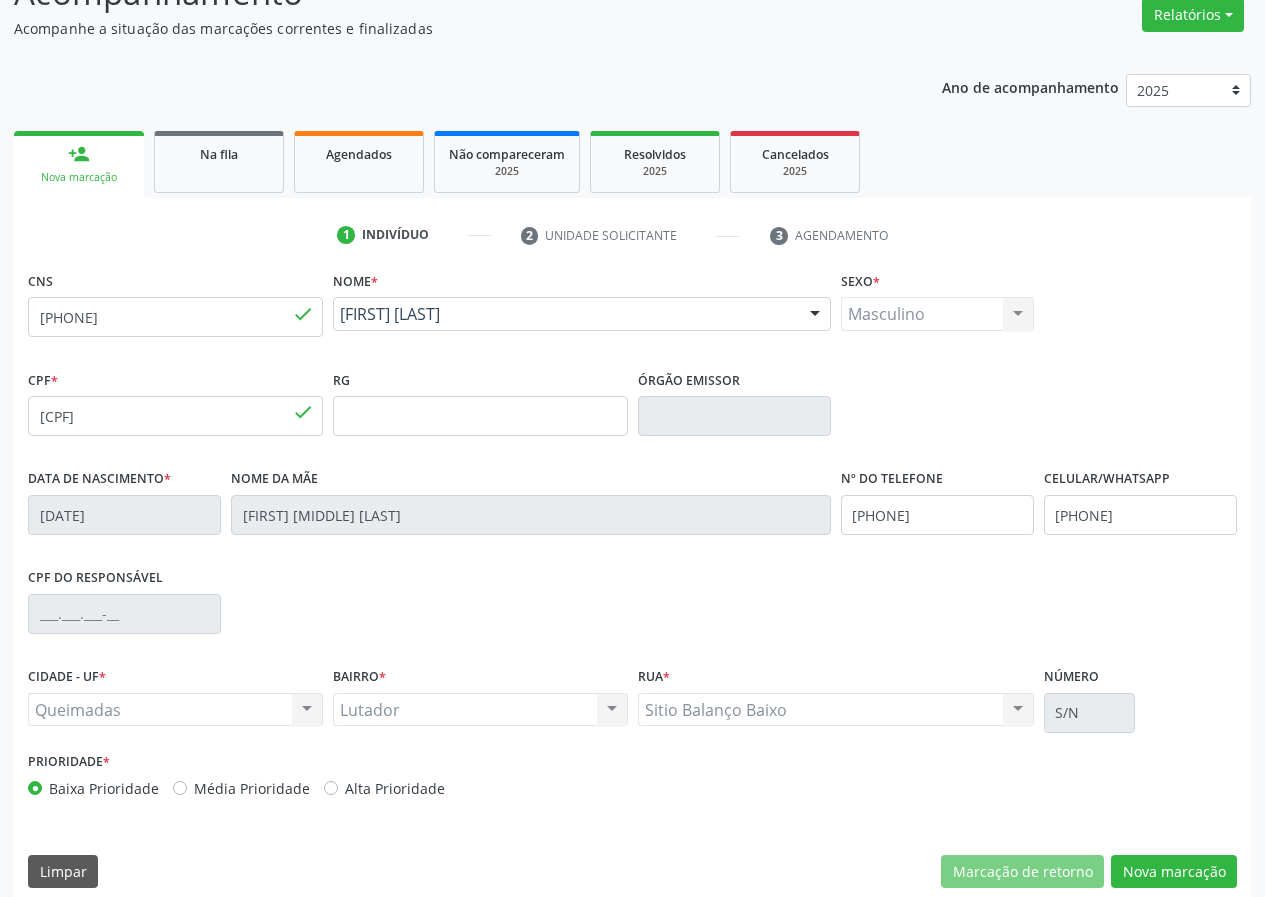 scroll, scrollTop: 187, scrollLeft: 0, axis: vertical 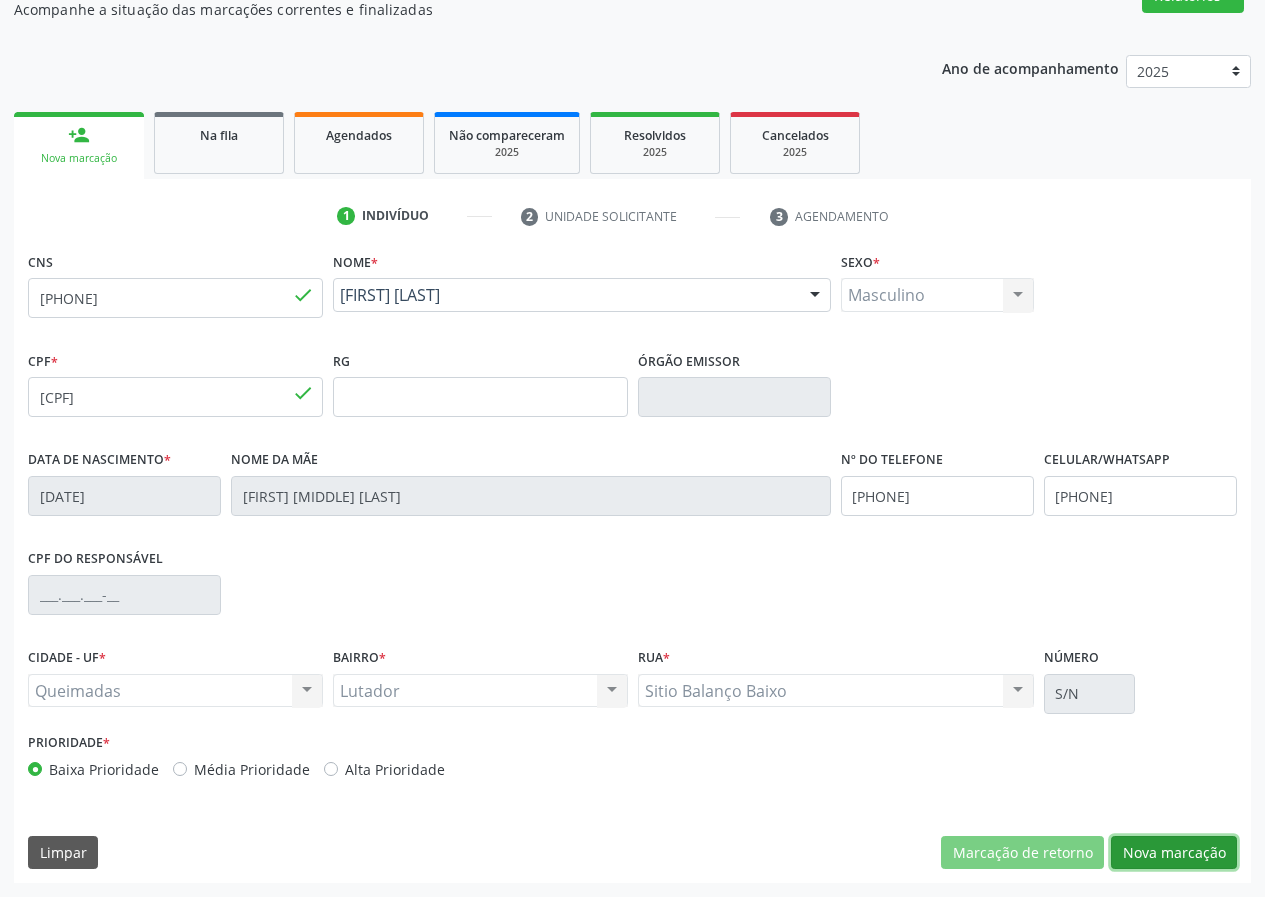 drag, startPoint x: 1191, startPoint y: 850, endPoint x: 0, endPoint y: 646, distance: 1208.3447 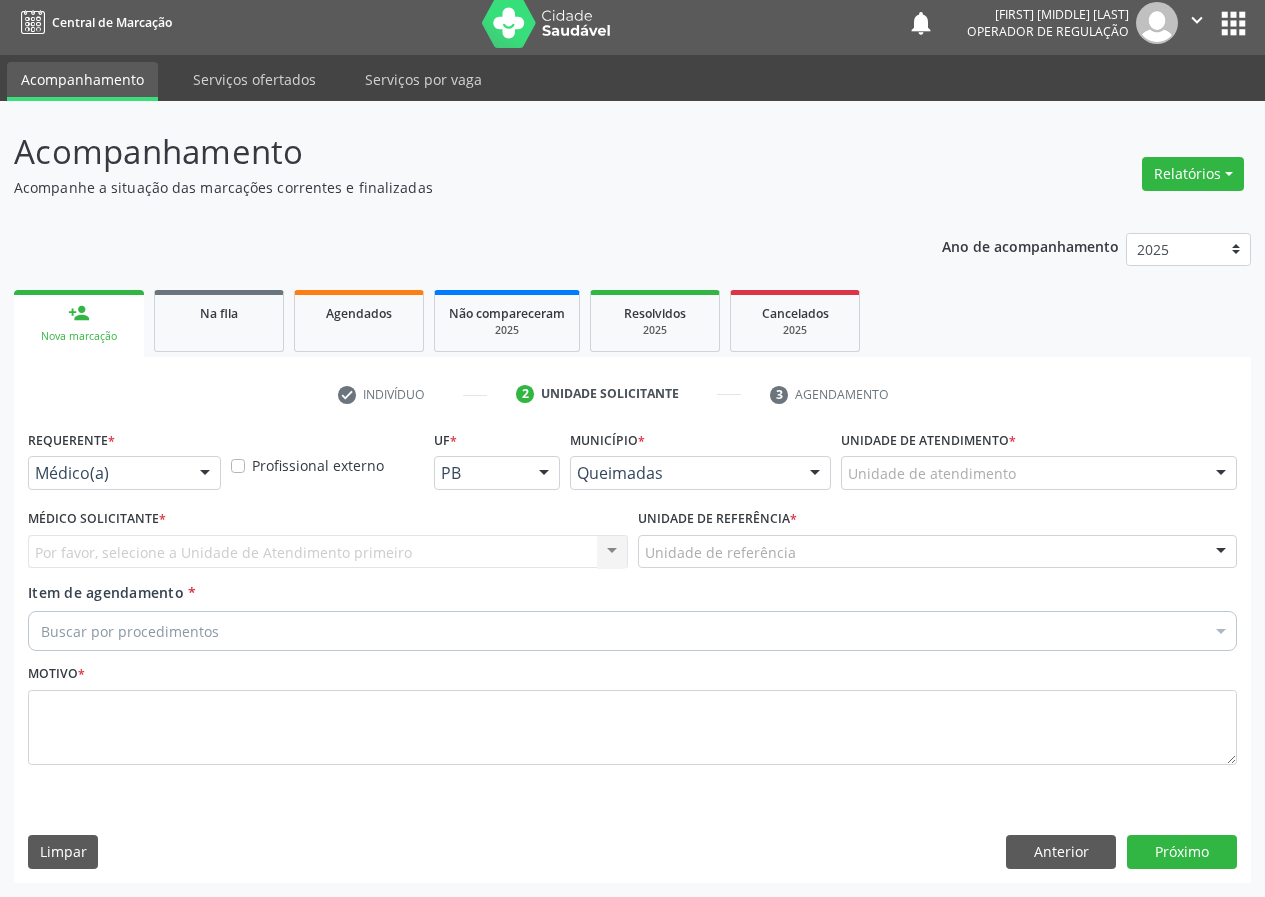 scroll, scrollTop: 9, scrollLeft: 0, axis: vertical 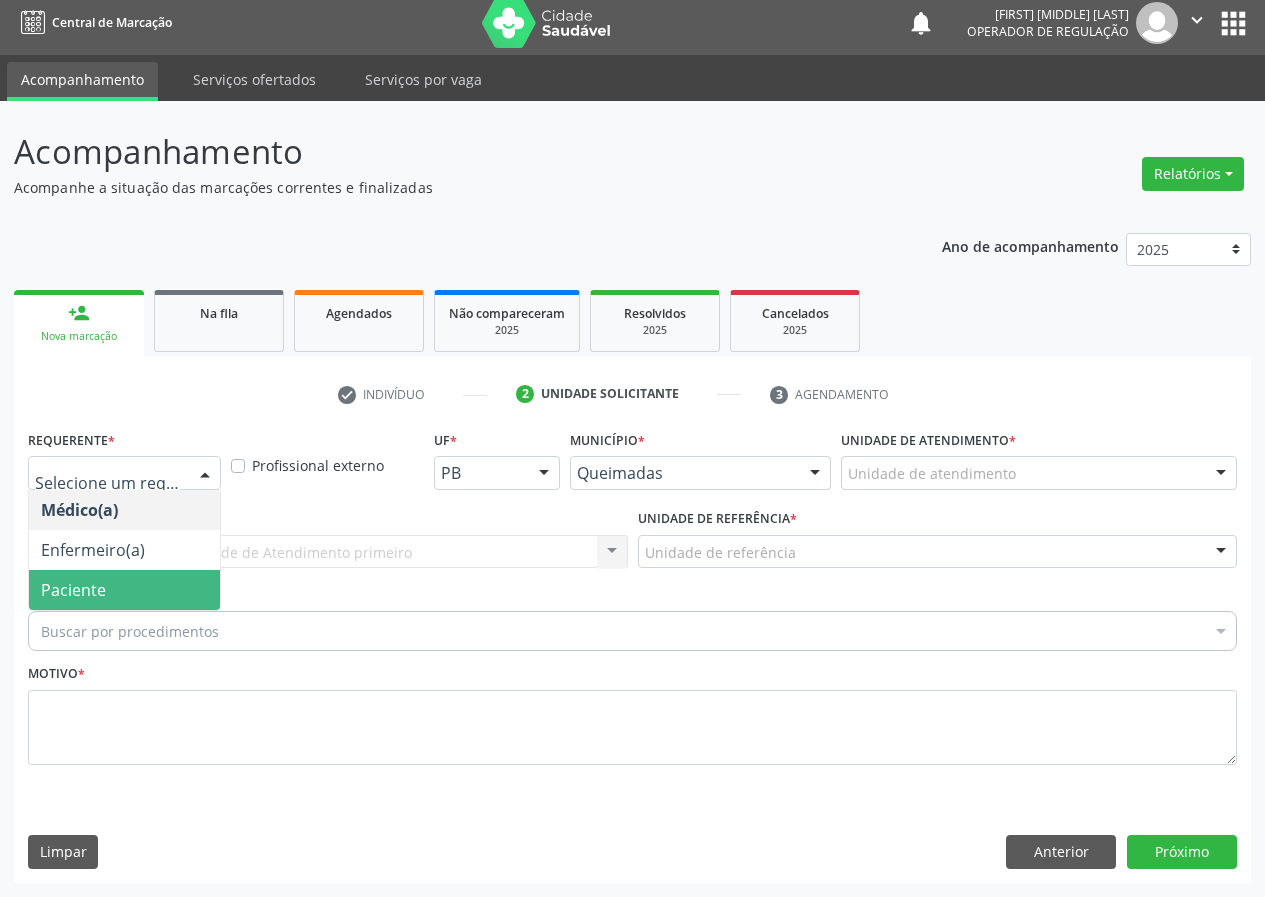 drag, startPoint x: 189, startPoint y: 590, endPoint x: 463, endPoint y: 607, distance: 274.52686 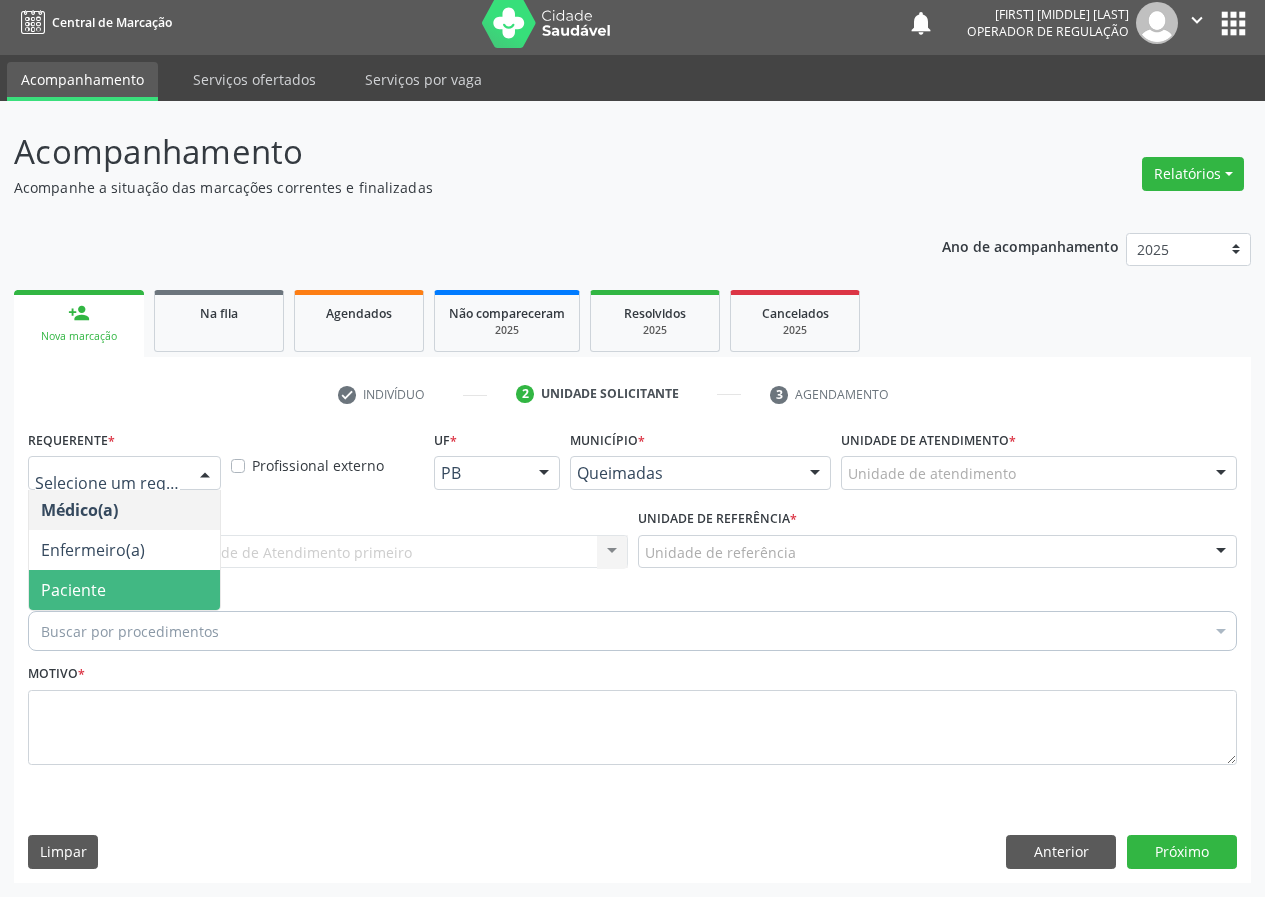 click on "Paciente" at bounding box center (124, 590) 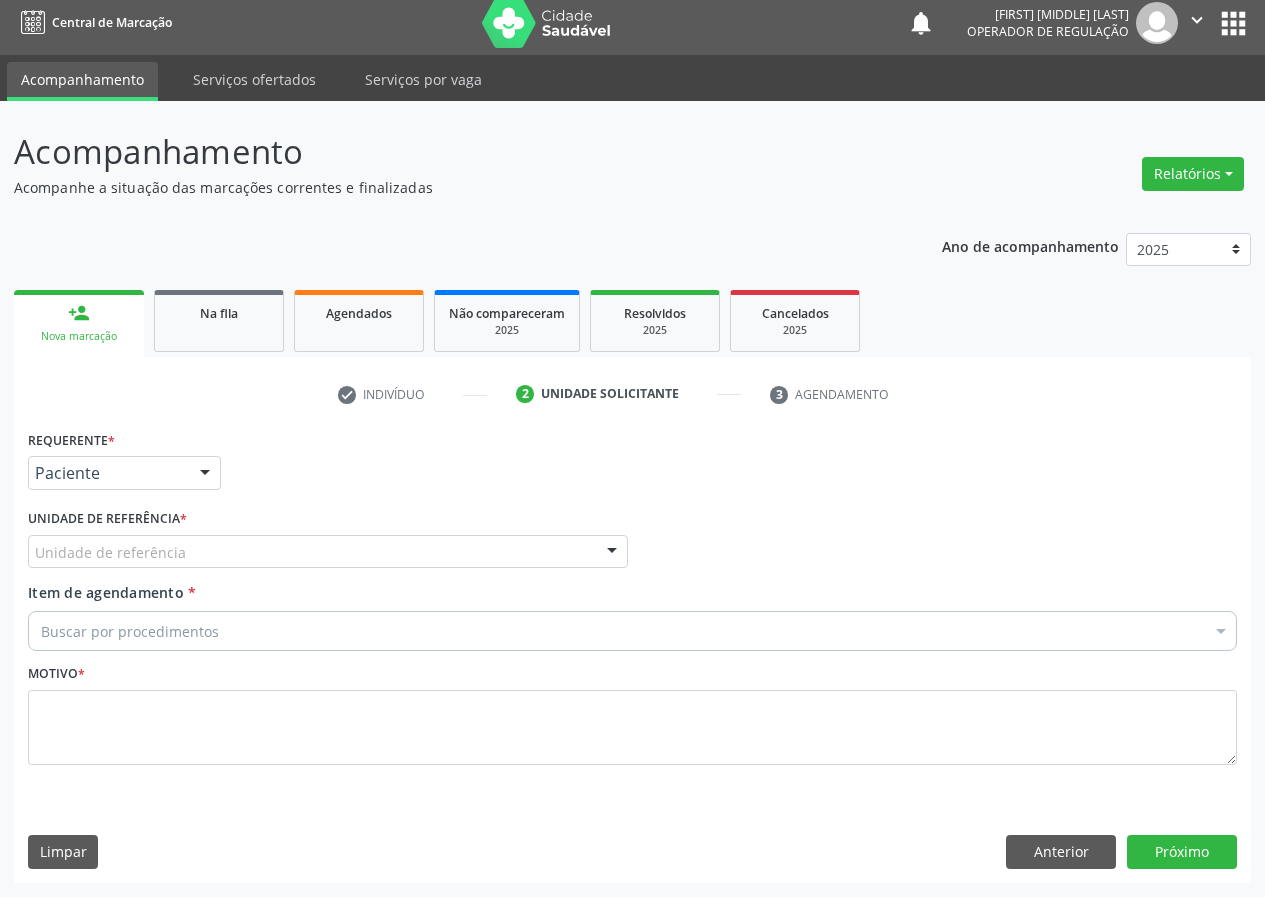 click at bounding box center [612, 553] 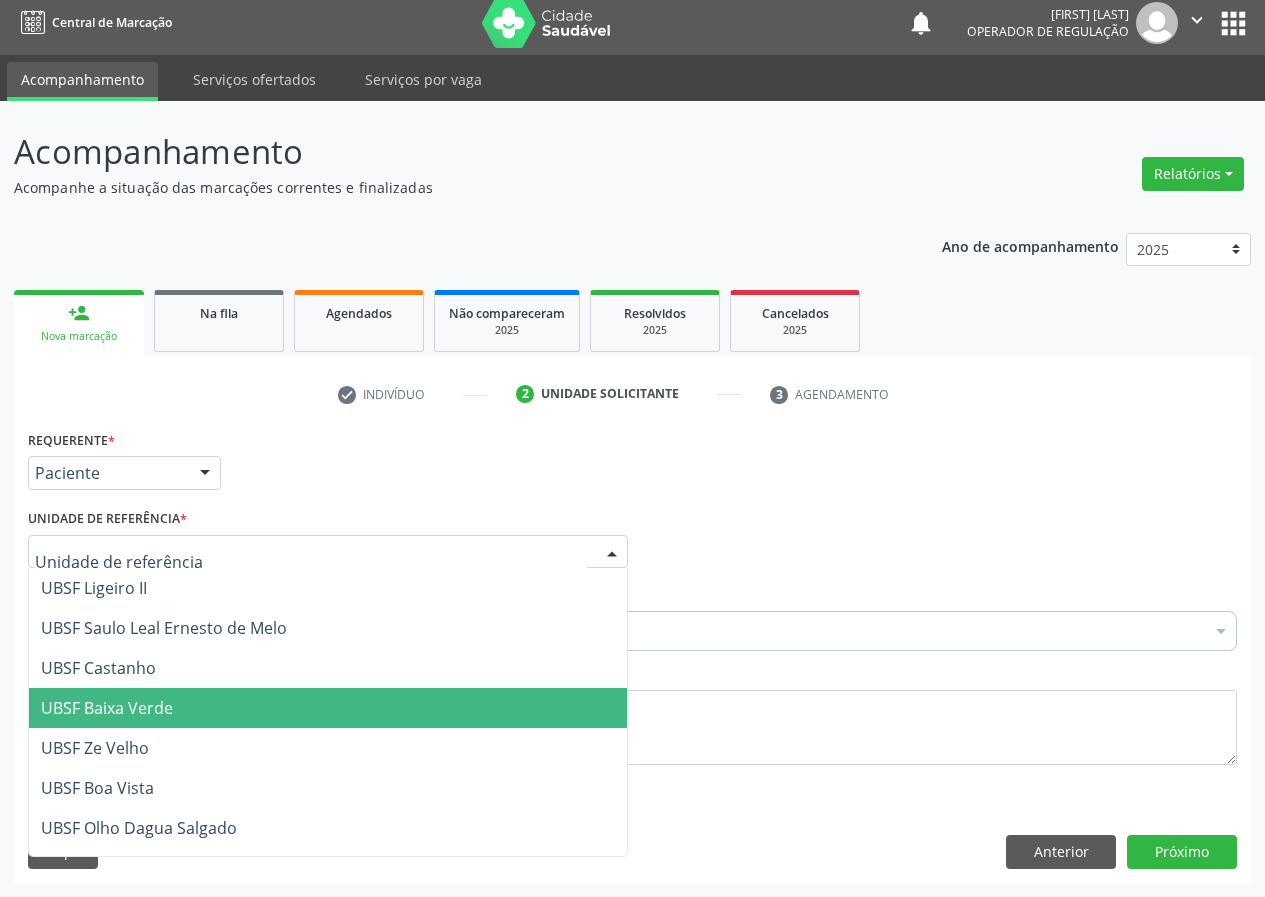 scroll, scrollTop: 9, scrollLeft: 0, axis: vertical 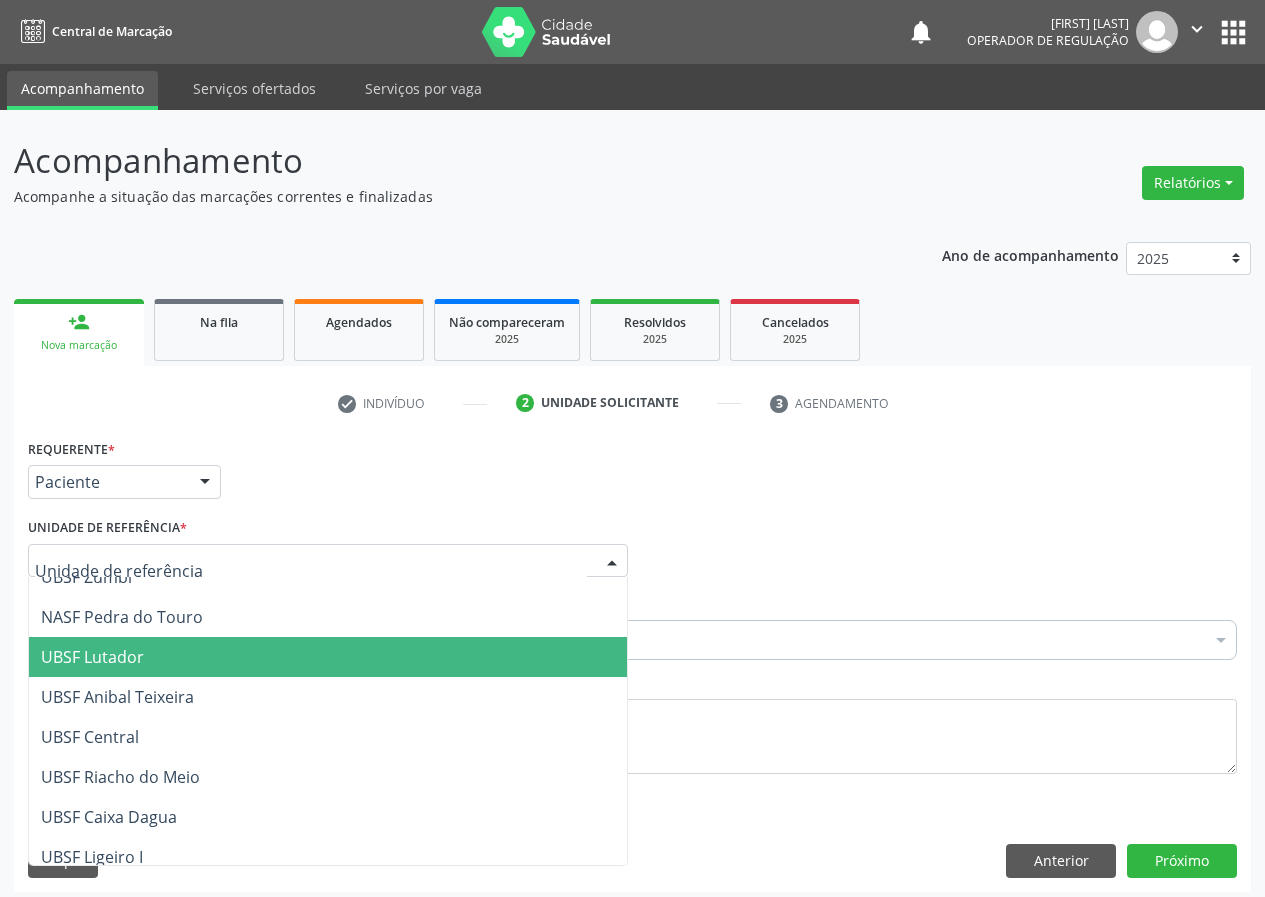 drag, startPoint x: 134, startPoint y: 662, endPoint x: 0, endPoint y: 676, distance: 134.72935 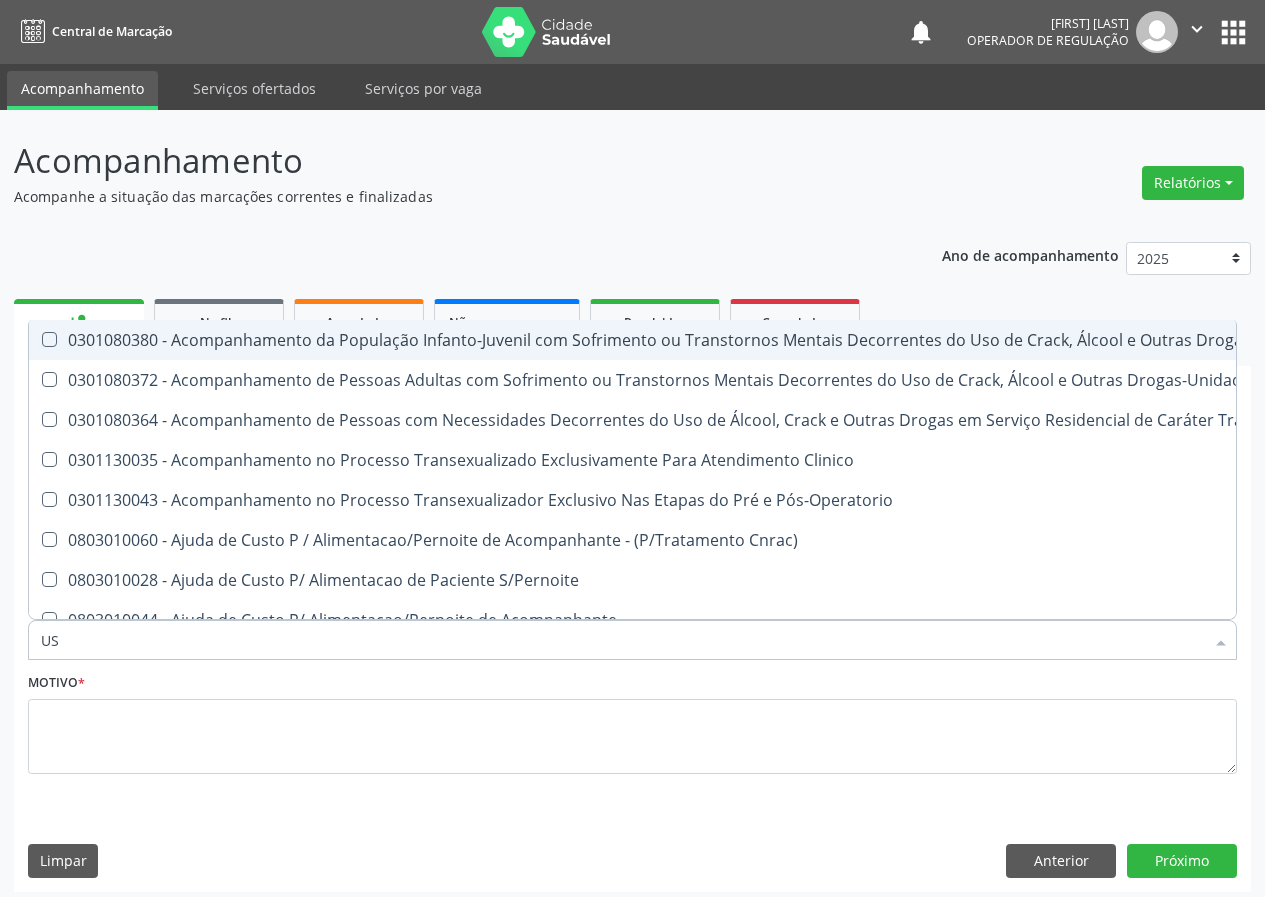 type on "USG" 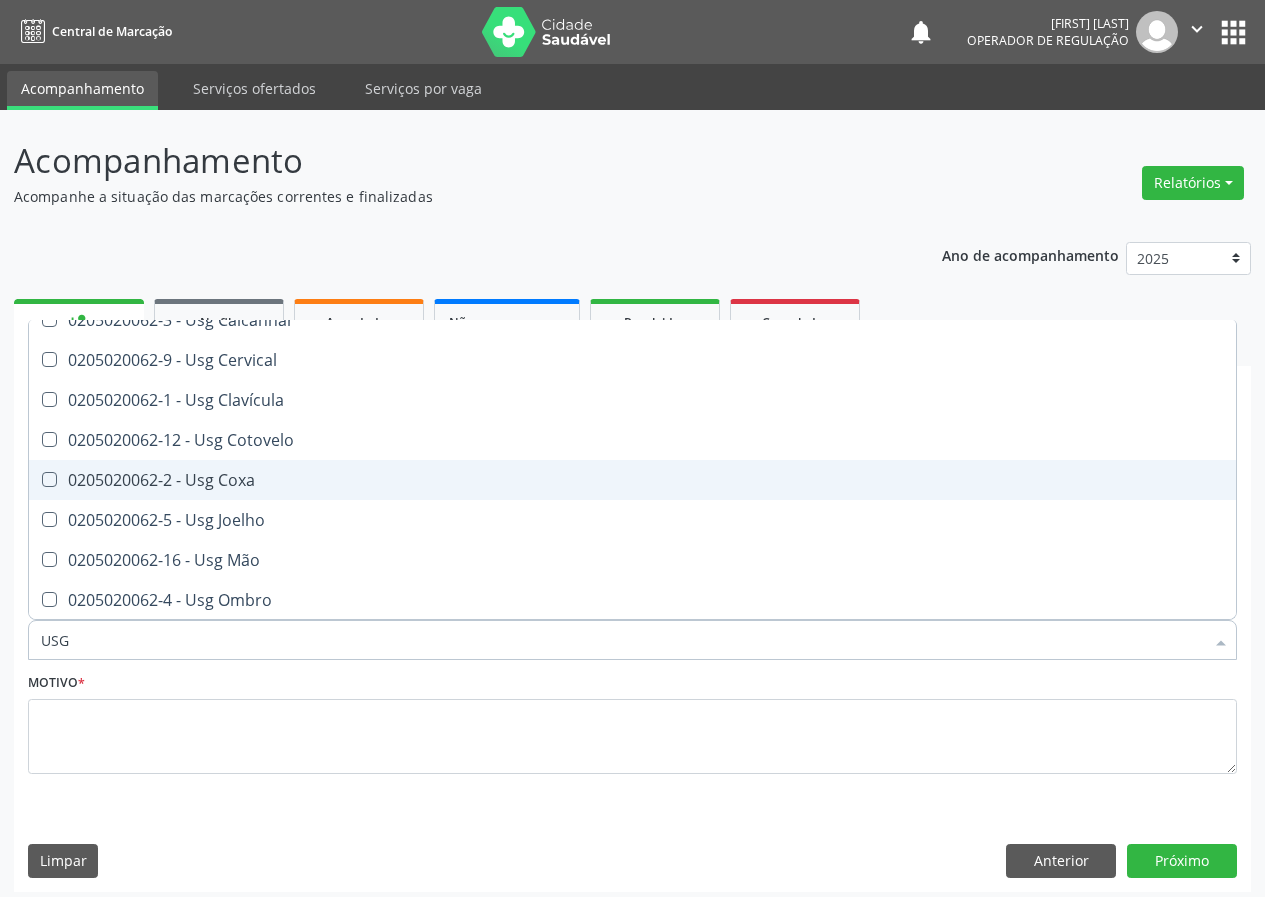 scroll, scrollTop: 200, scrollLeft: 0, axis: vertical 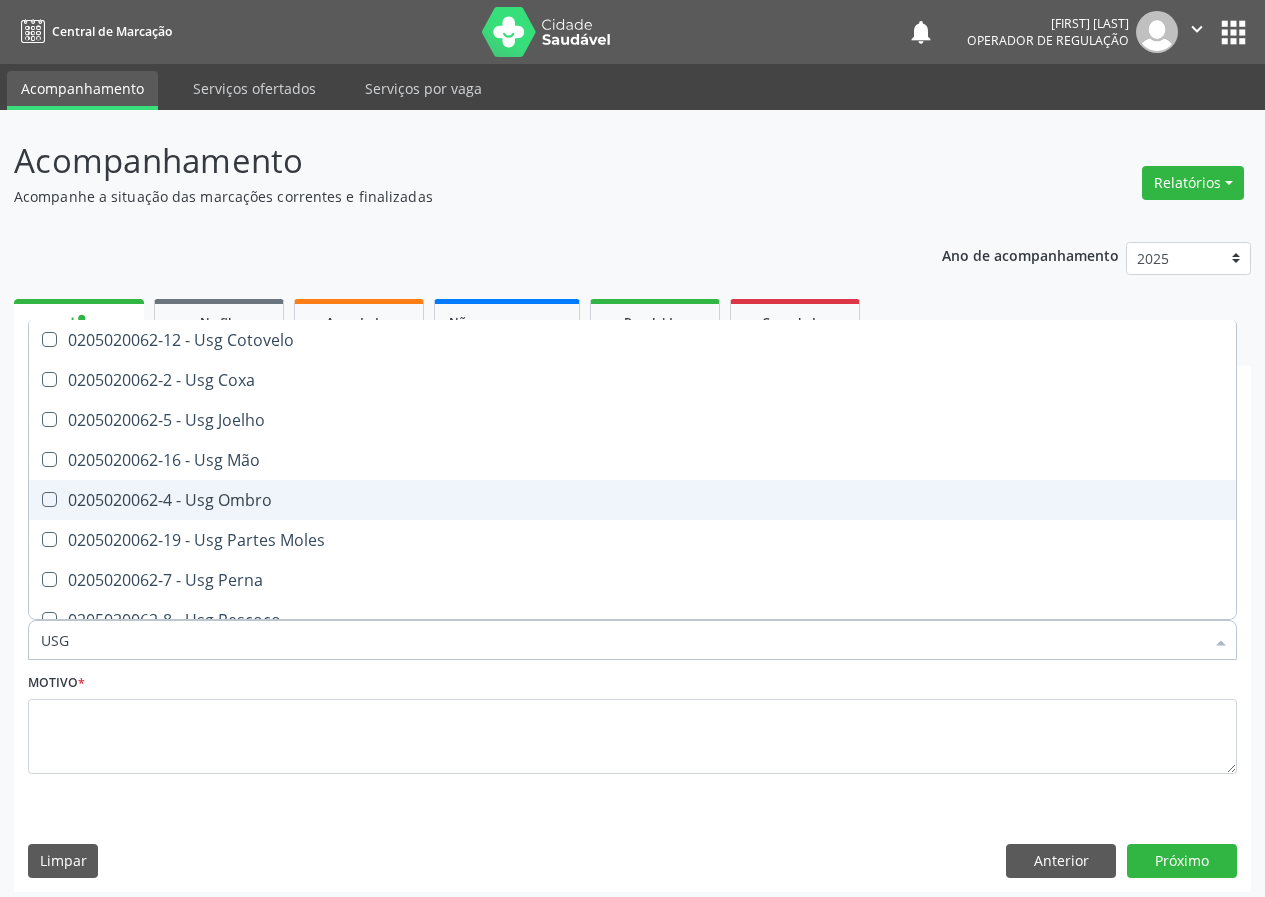 click on "0205020062-4 - Usg Ombro" at bounding box center [632, 500] 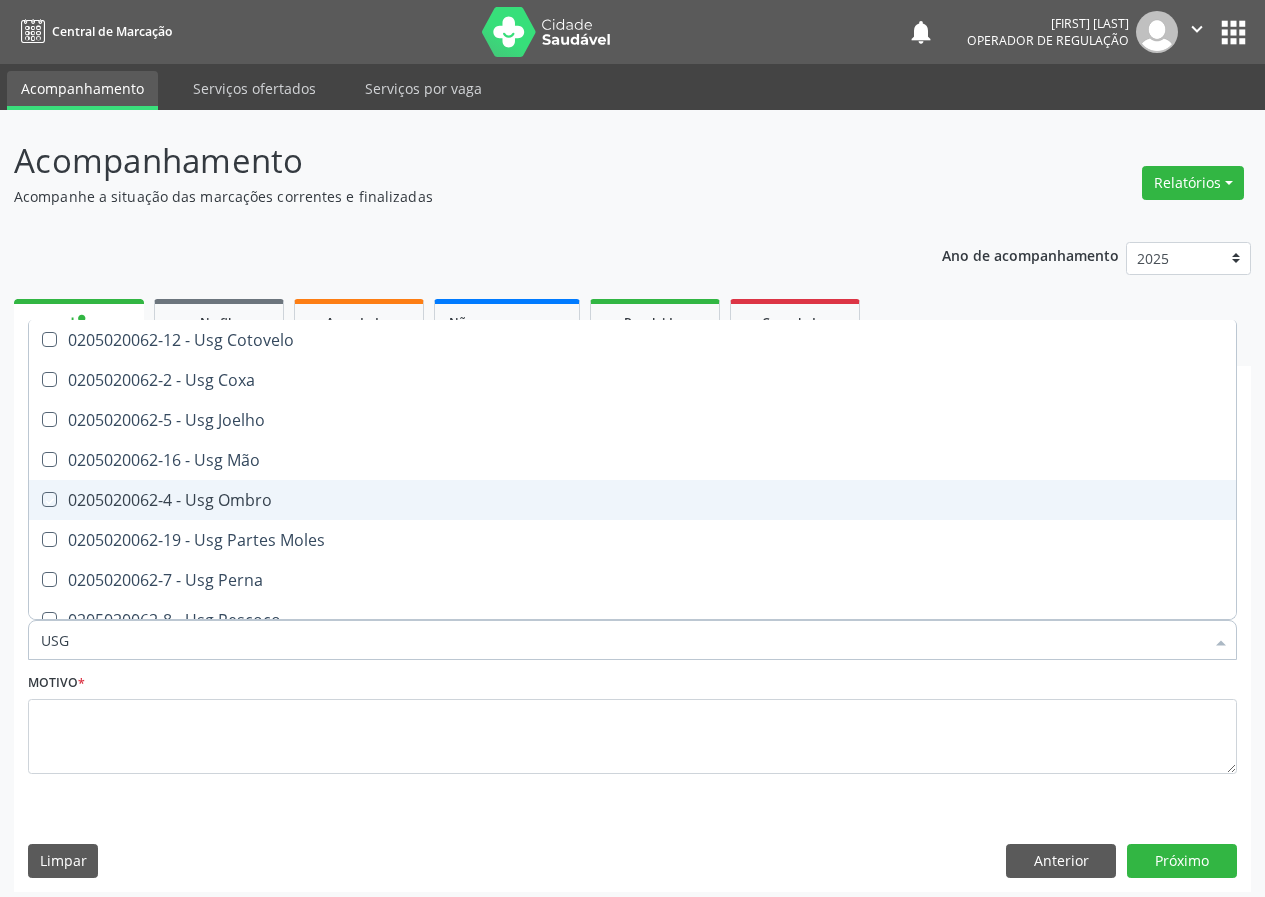 checkbox on "true" 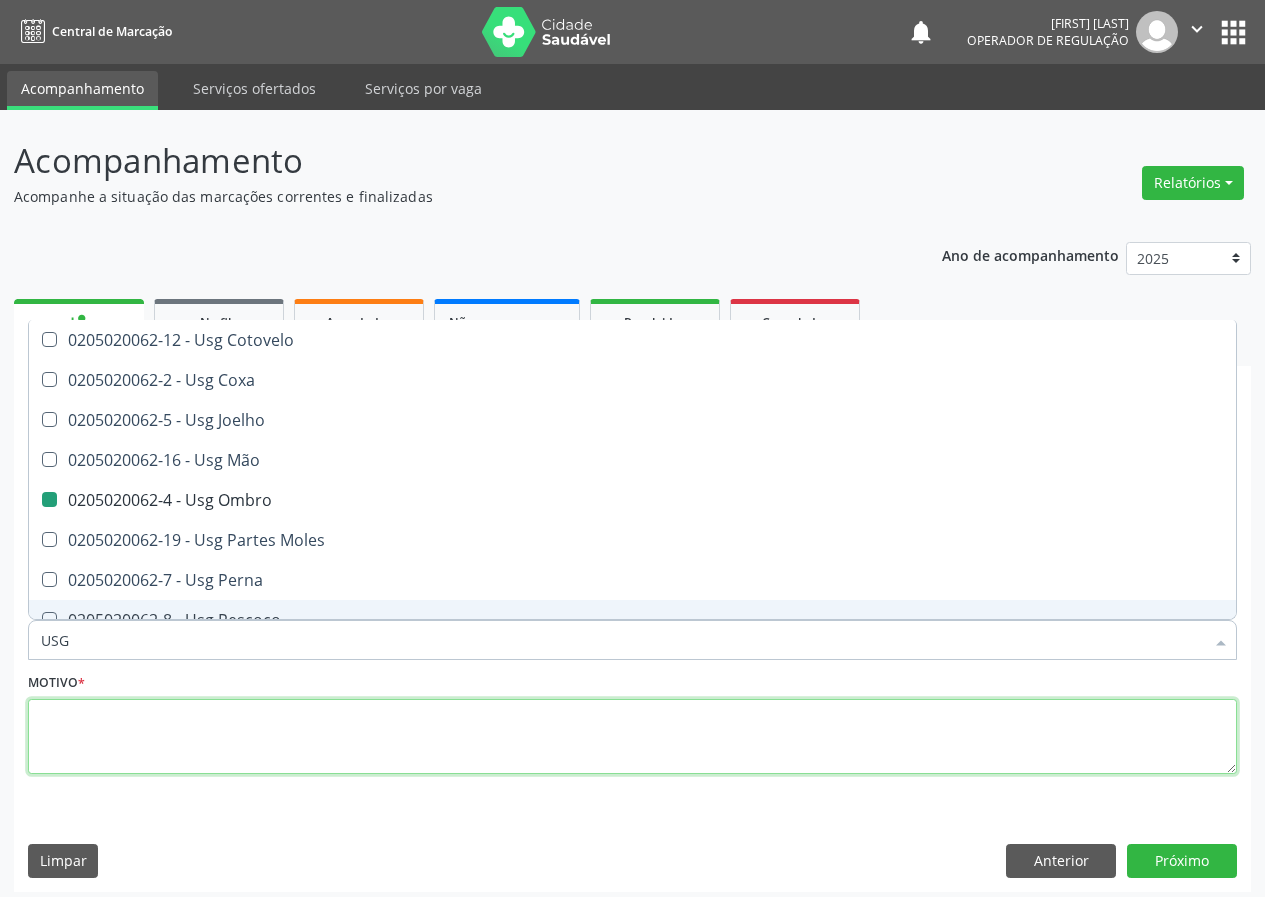 drag, startPoint x: 95, startPoint y: 730, endPoint x: 118, endPoint y: 654, distance: 79.40403 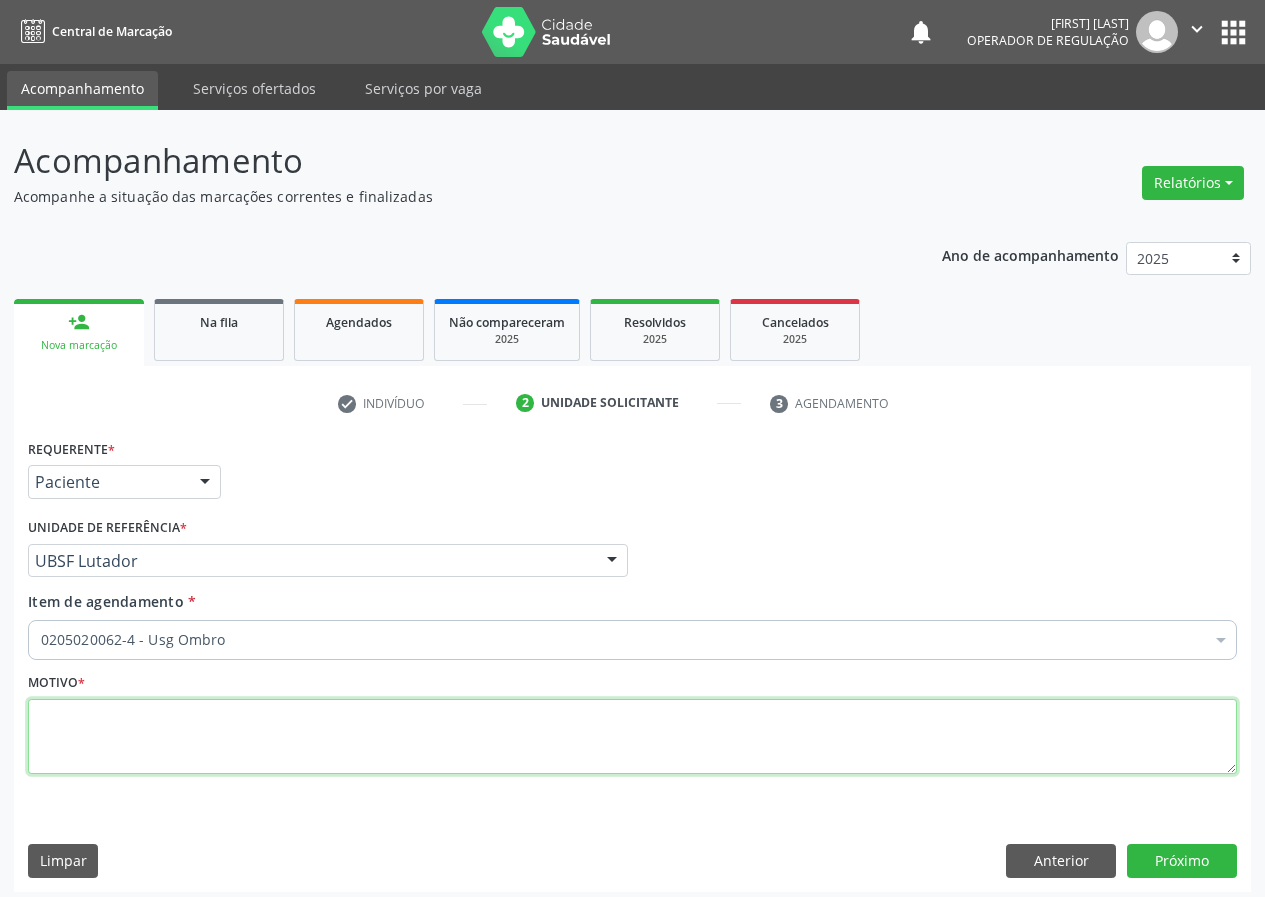 scroll, scrollTop: 0, scrollLeft: 0, axis: both 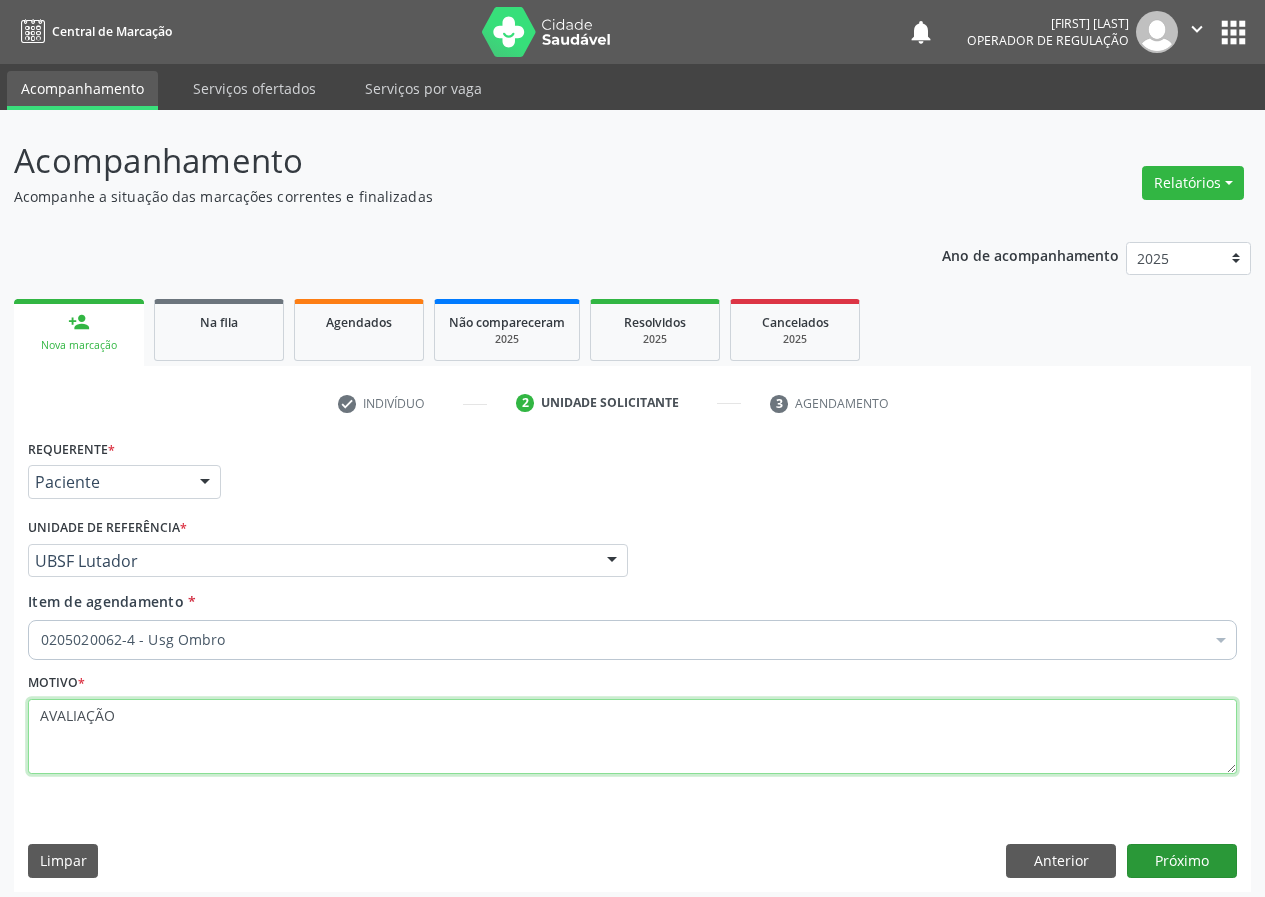 type on "AVALIAÇÃO" 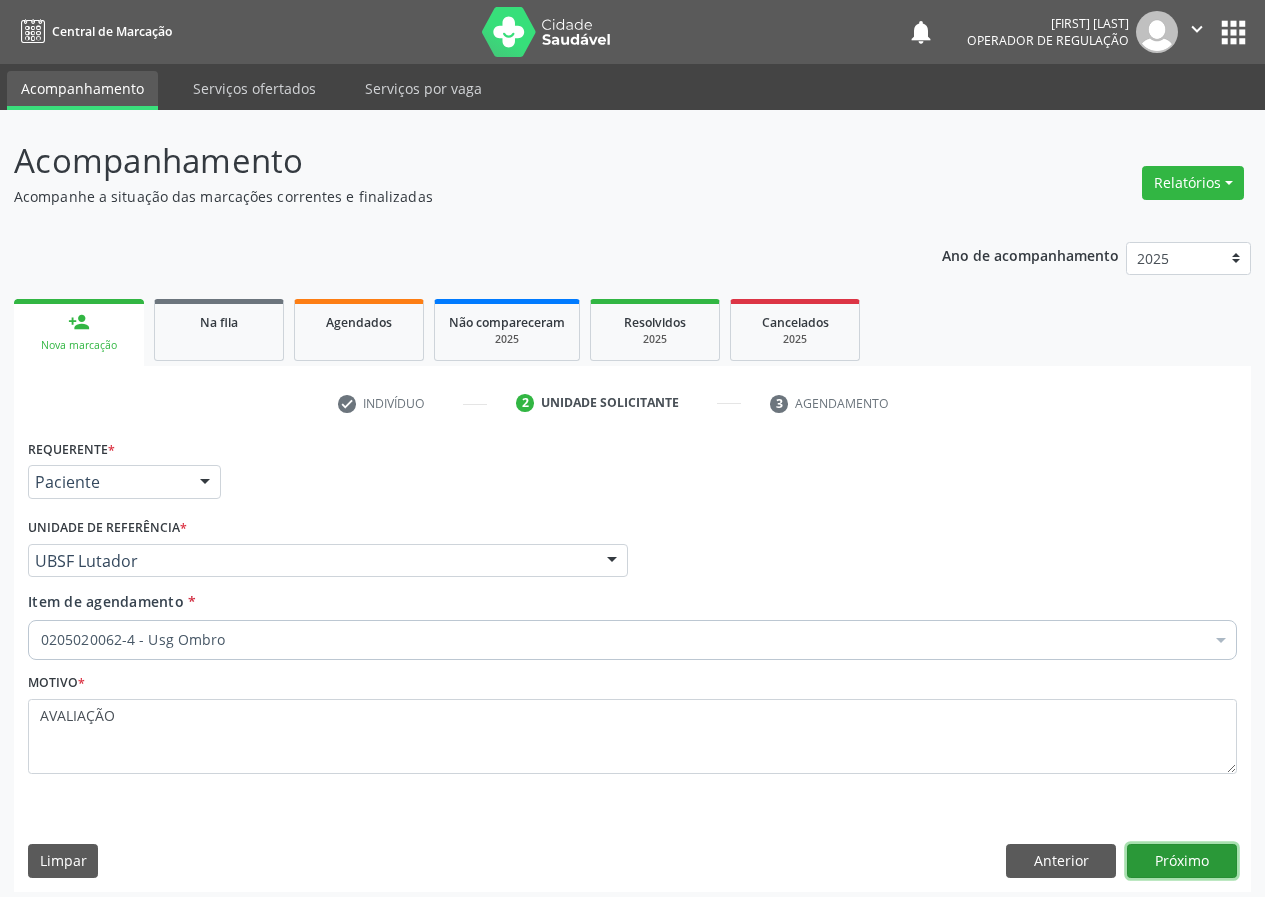 click on "Próximo" at bounding box center [1182, 861] 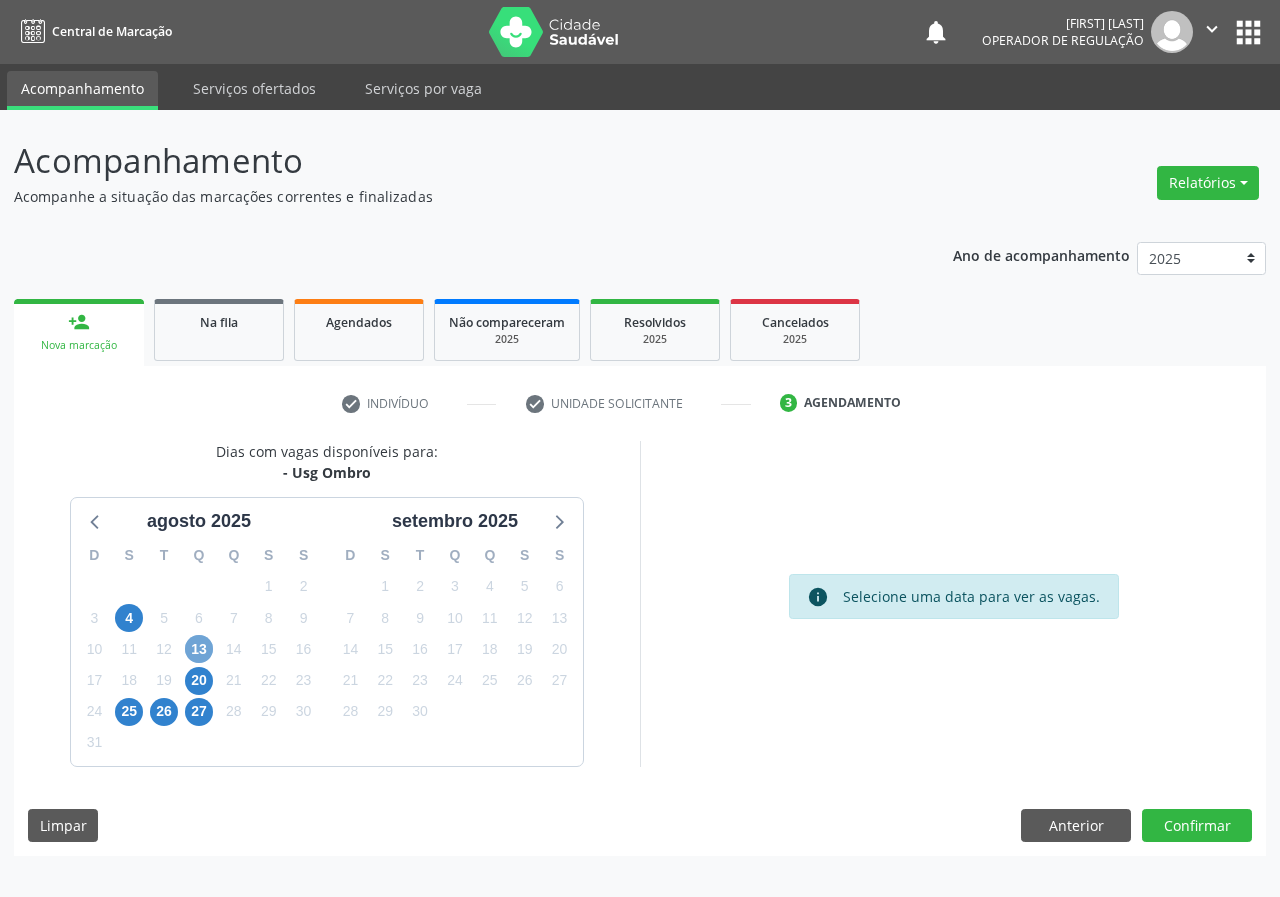 click on "13" at bounding box center (199, 649) 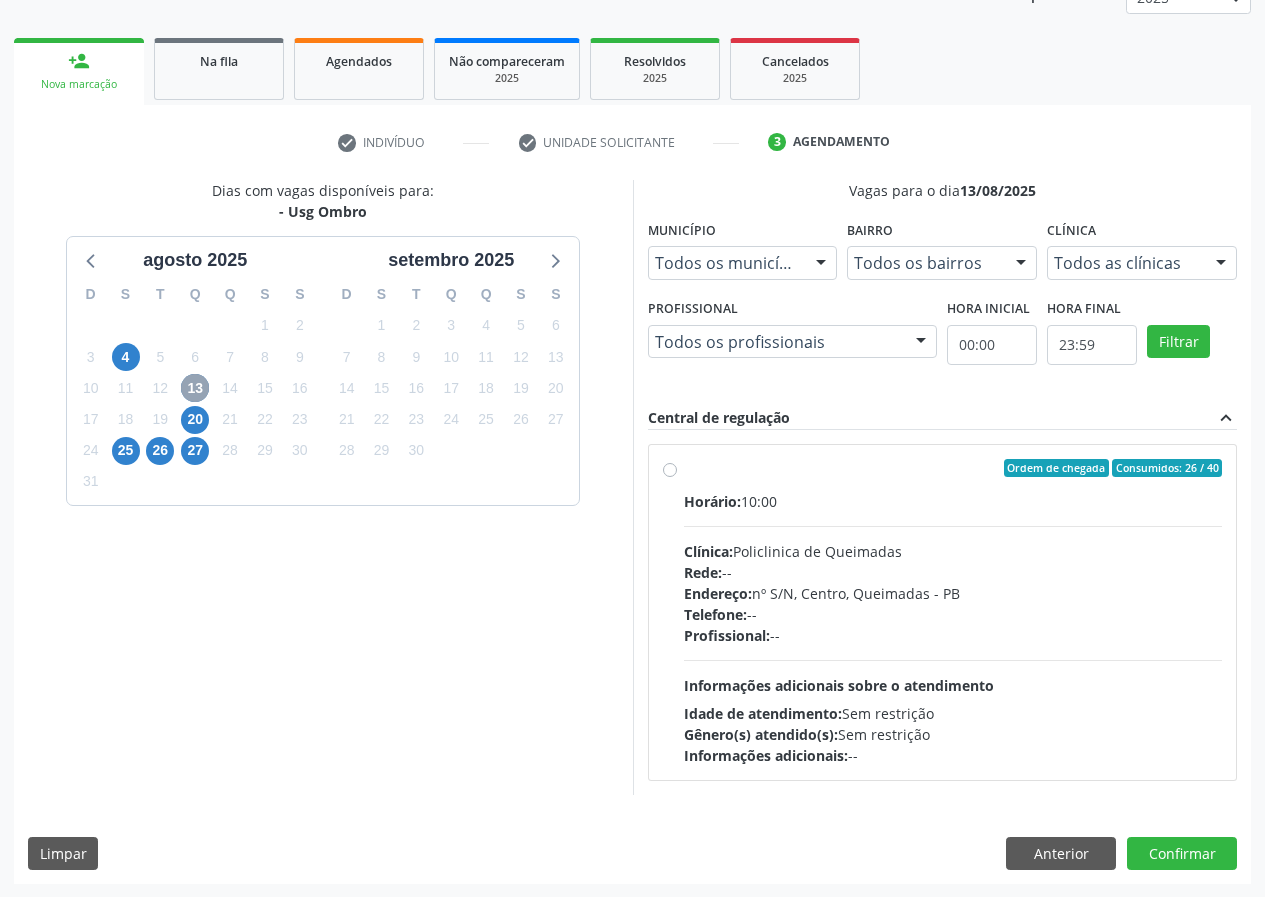 scroll, scrollTop: 262, scrollLeft: 0, axis: vertical 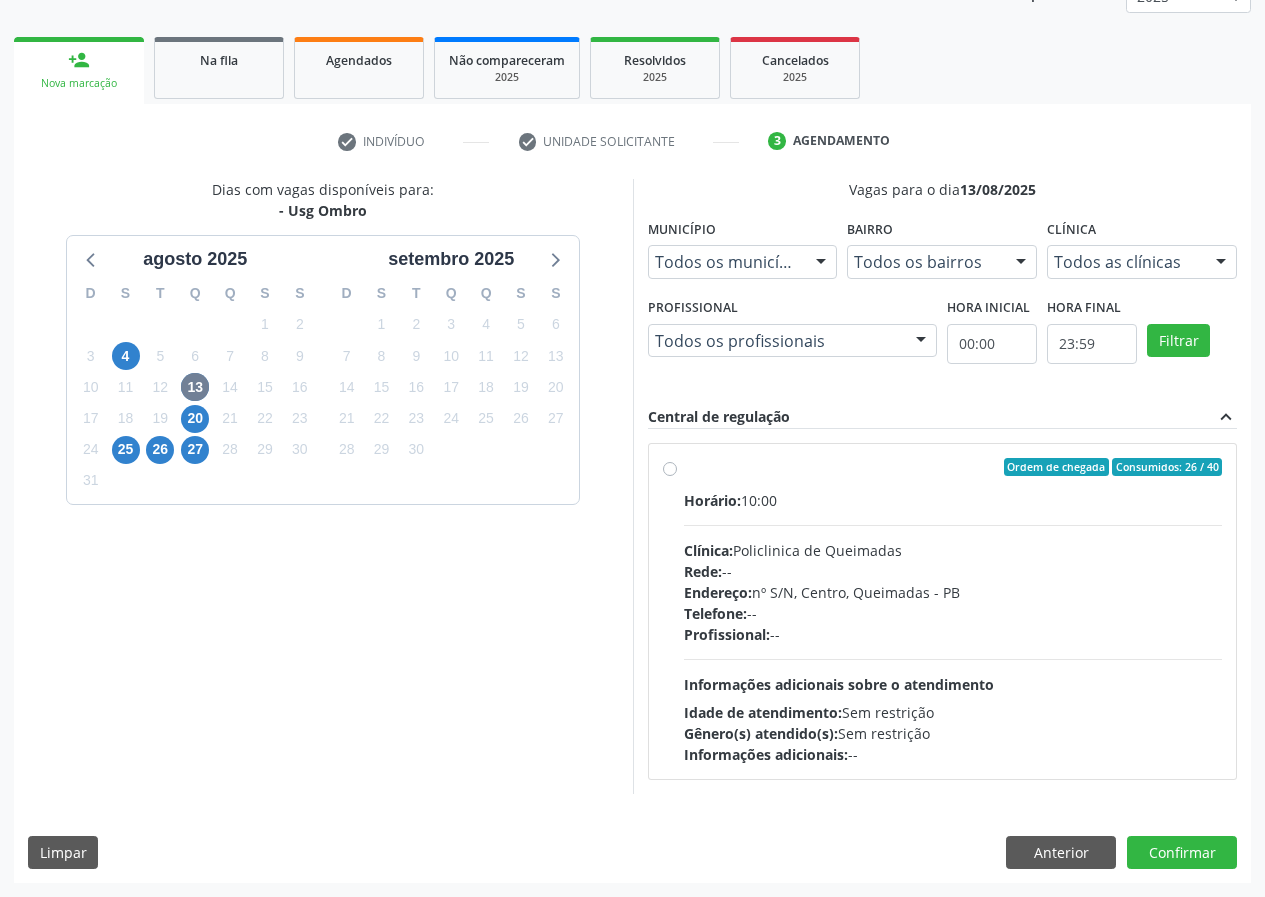 click on "Ordem de chegada
Consumidos: 26 / 40
Horário:   10:00
Clínica:  Policlinica de Queimadas
Rede:
--
Endereço:   nº S/N, Centro, Queimadas - PB
Telefone:   --
Profissional:
--
Informações adicionais sobre o atendimento
Idade de atendimento:
Sem restrição
Gênero(s) atendido(s):
Sem restrição
Informações adicionais:
--" at bounding box center (953, 611) 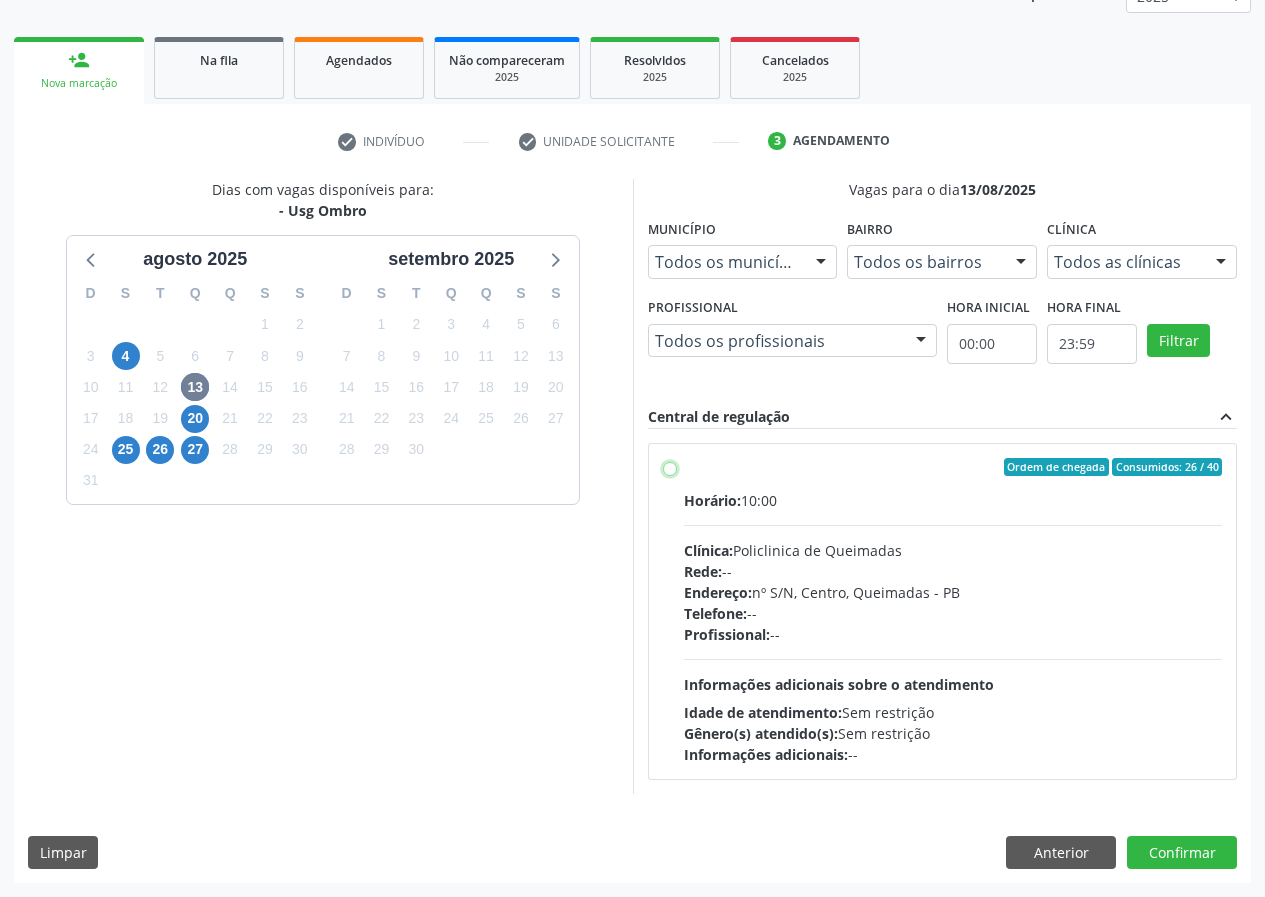 click on "Ordem de chegada
Consumidos: 26 / 40
Horário:   10:00
Clínica:  Policlinica de Queimadas
Rede:
--
Endereço:   nº S/N, Centro, Queimadas - PB
Telefone:   --
Profissional:
--
Informações adicionais sobre o atendimento
Idade de atendimento:
Sem restrição
Gênero(s) atendido(s):
Sem restrição
Informações adicionais:
--" at bounding box center [670, 467] 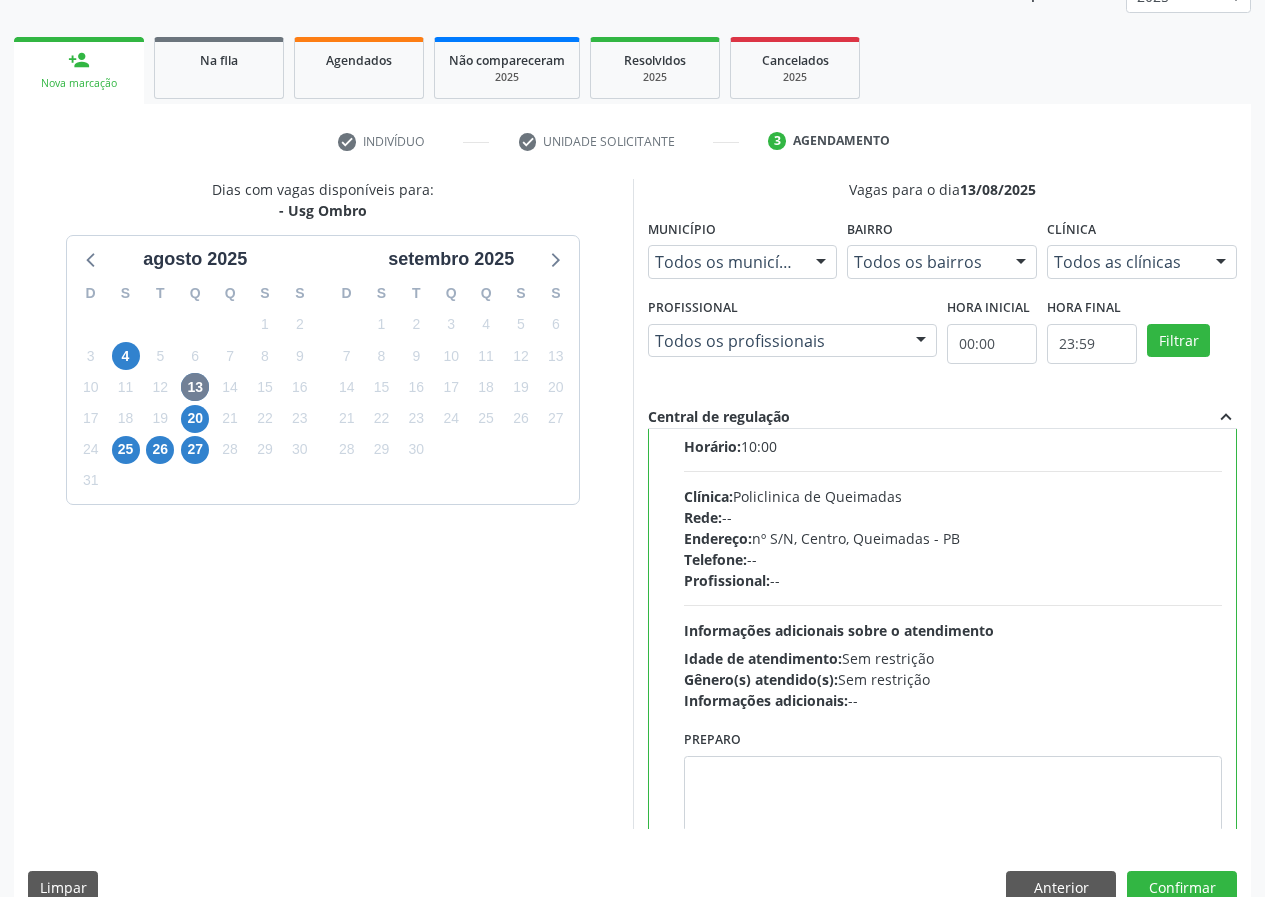 scroll, scrollTop: 99, scrollLeft: 0, axis: vertical 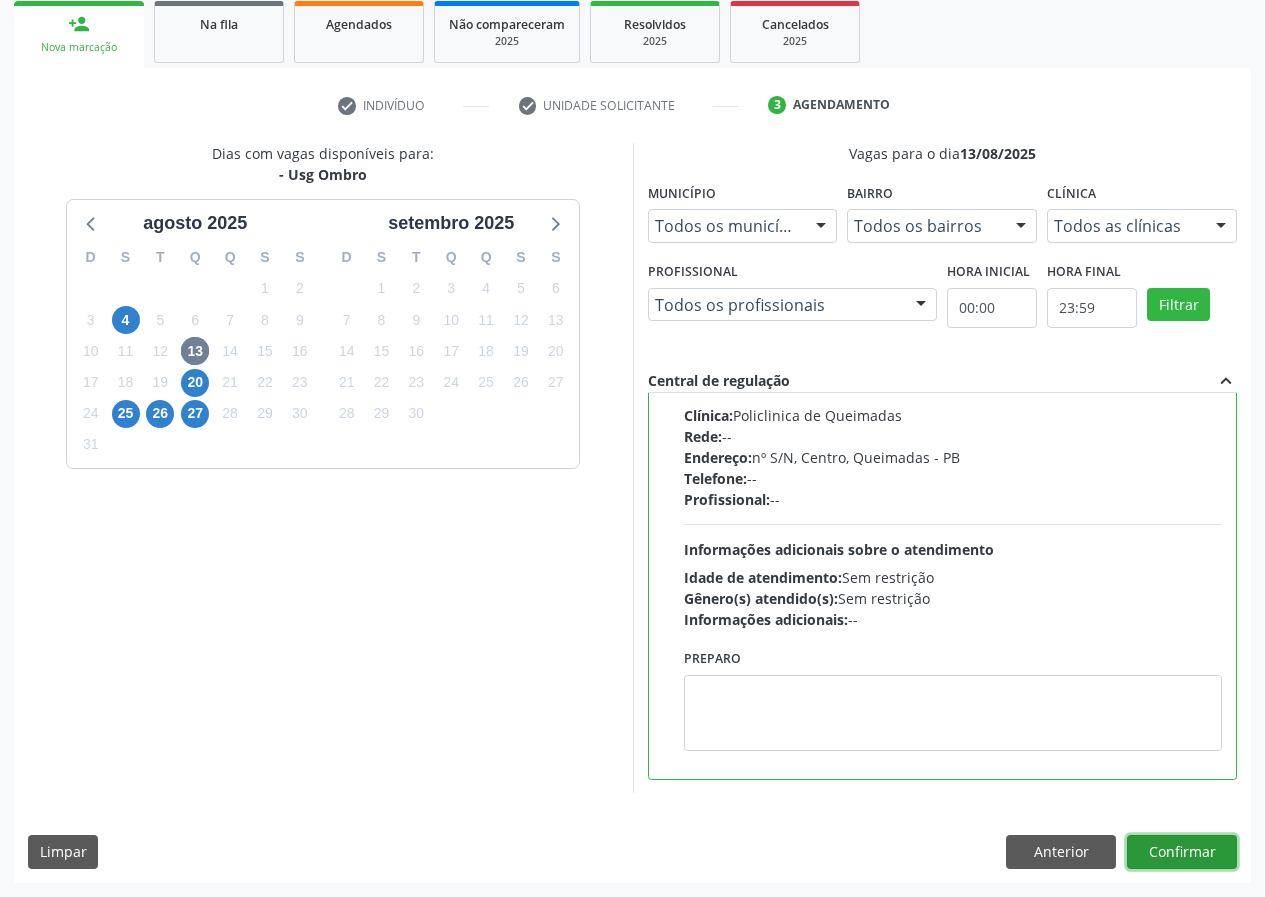 click on "Confirmar" at bounding box center (1182, 852) 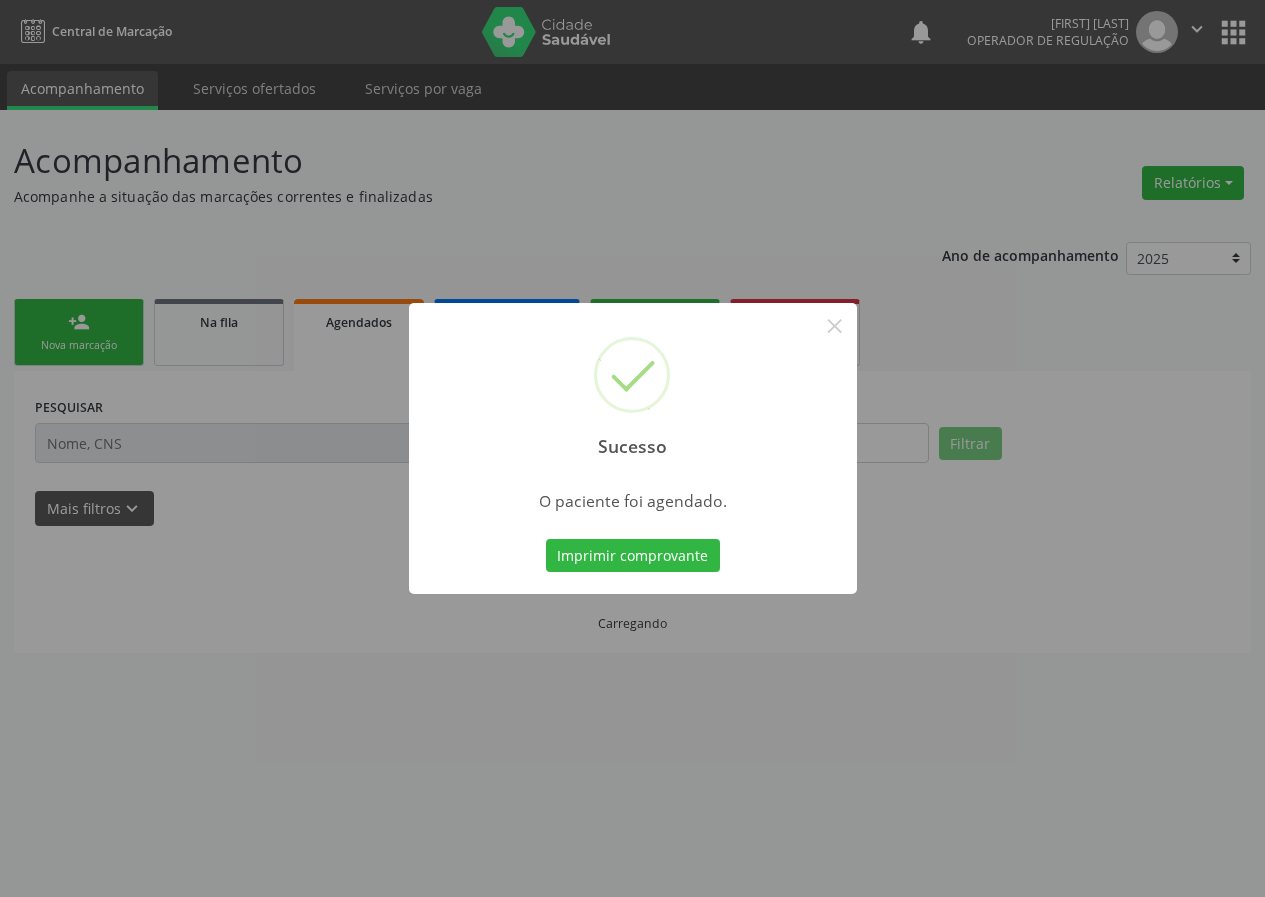 scroll, scrollTop: 0, scrollLeft: 0, axis: both 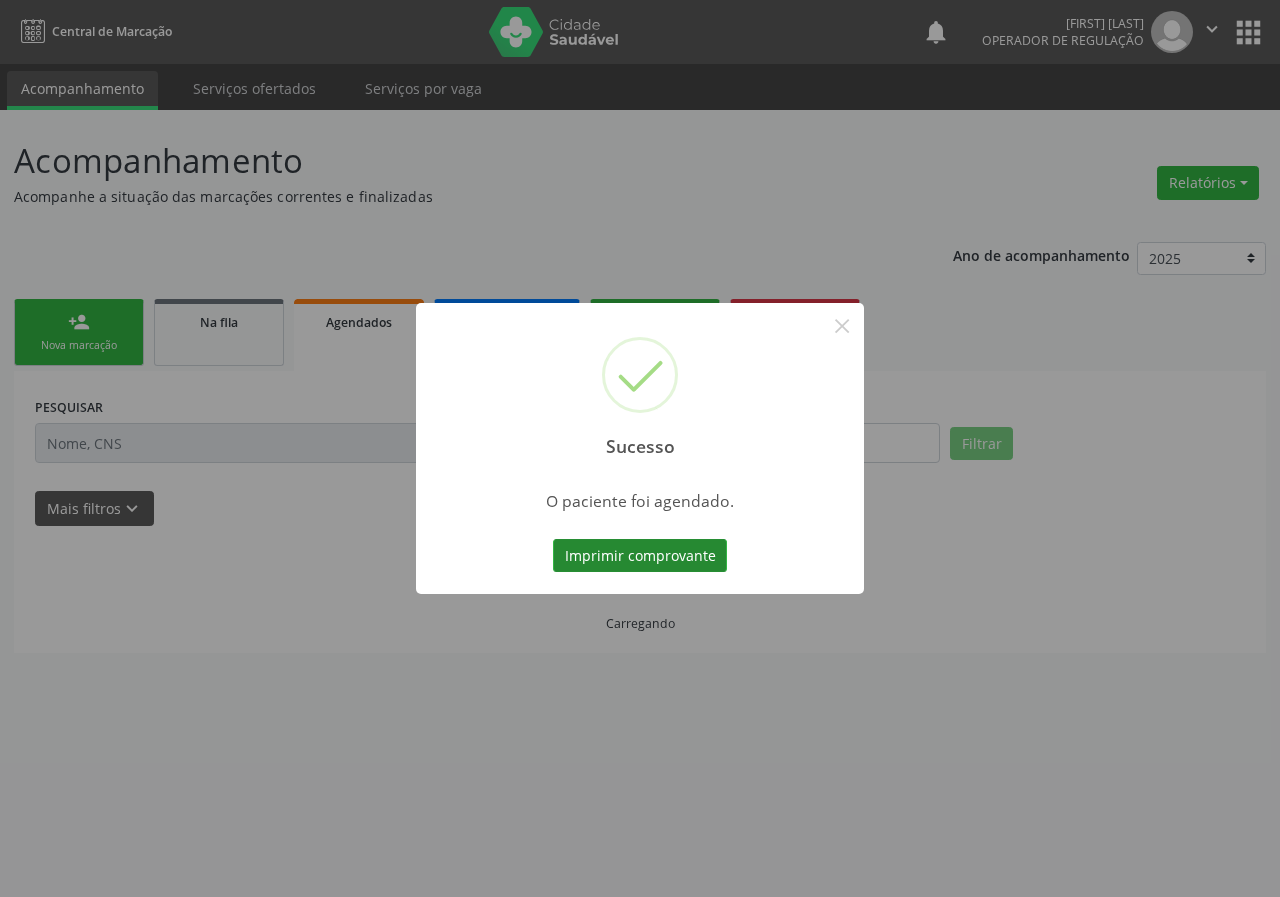 click on "Imprimir comprovante" at bounding box center (640, 556) 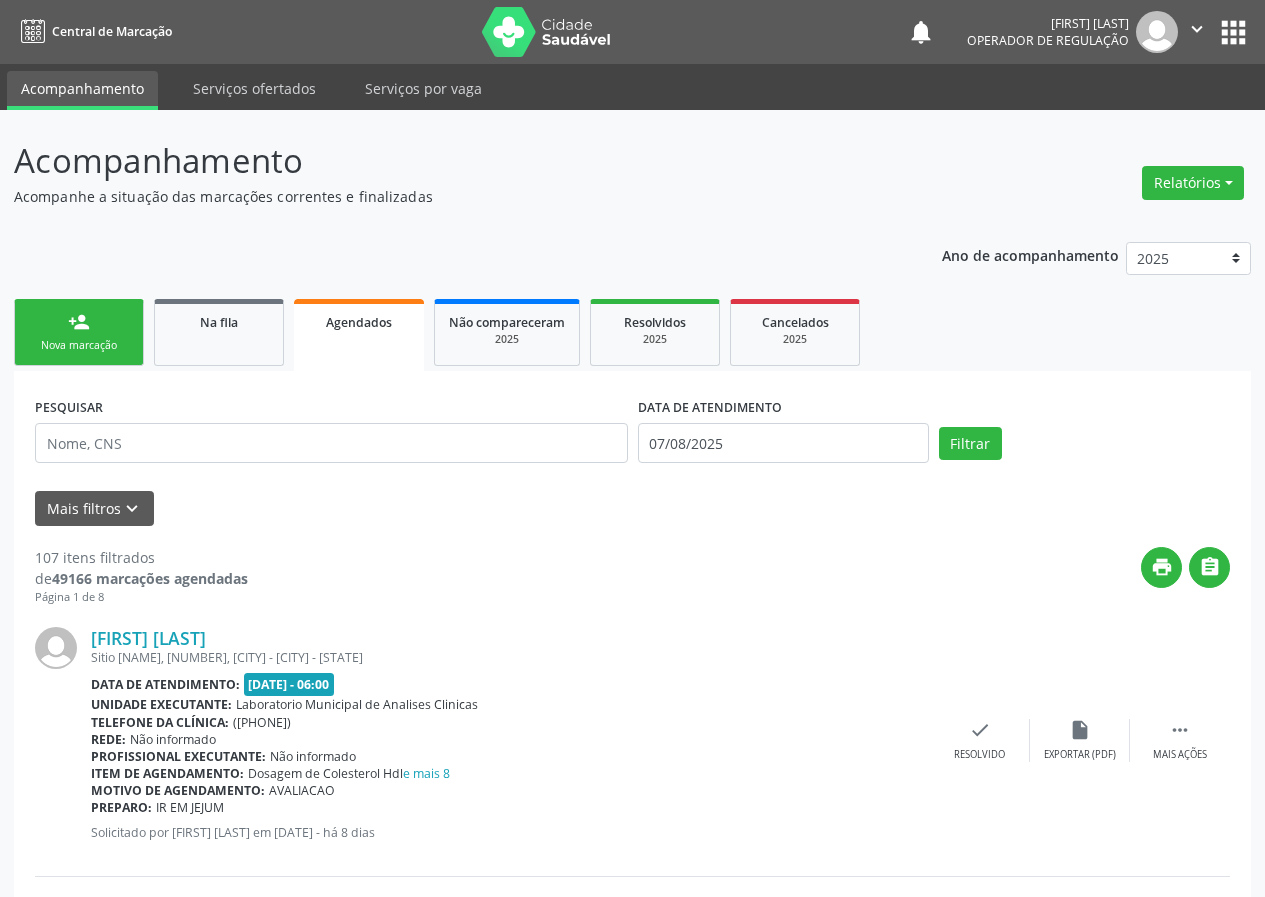 click on "person_add
Nova marcação" at bounding box center (79, 332) 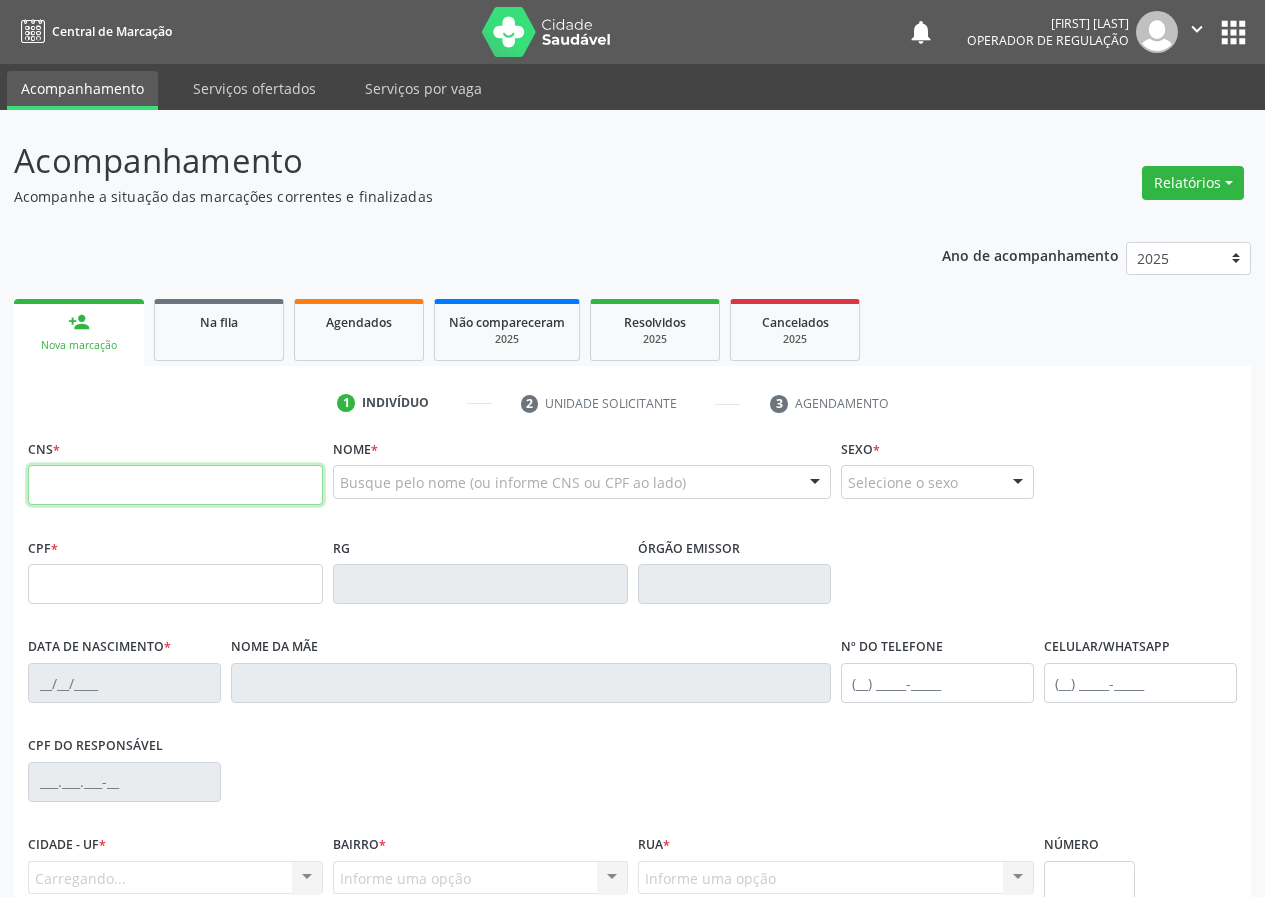 click at bounding box center (175, 485) 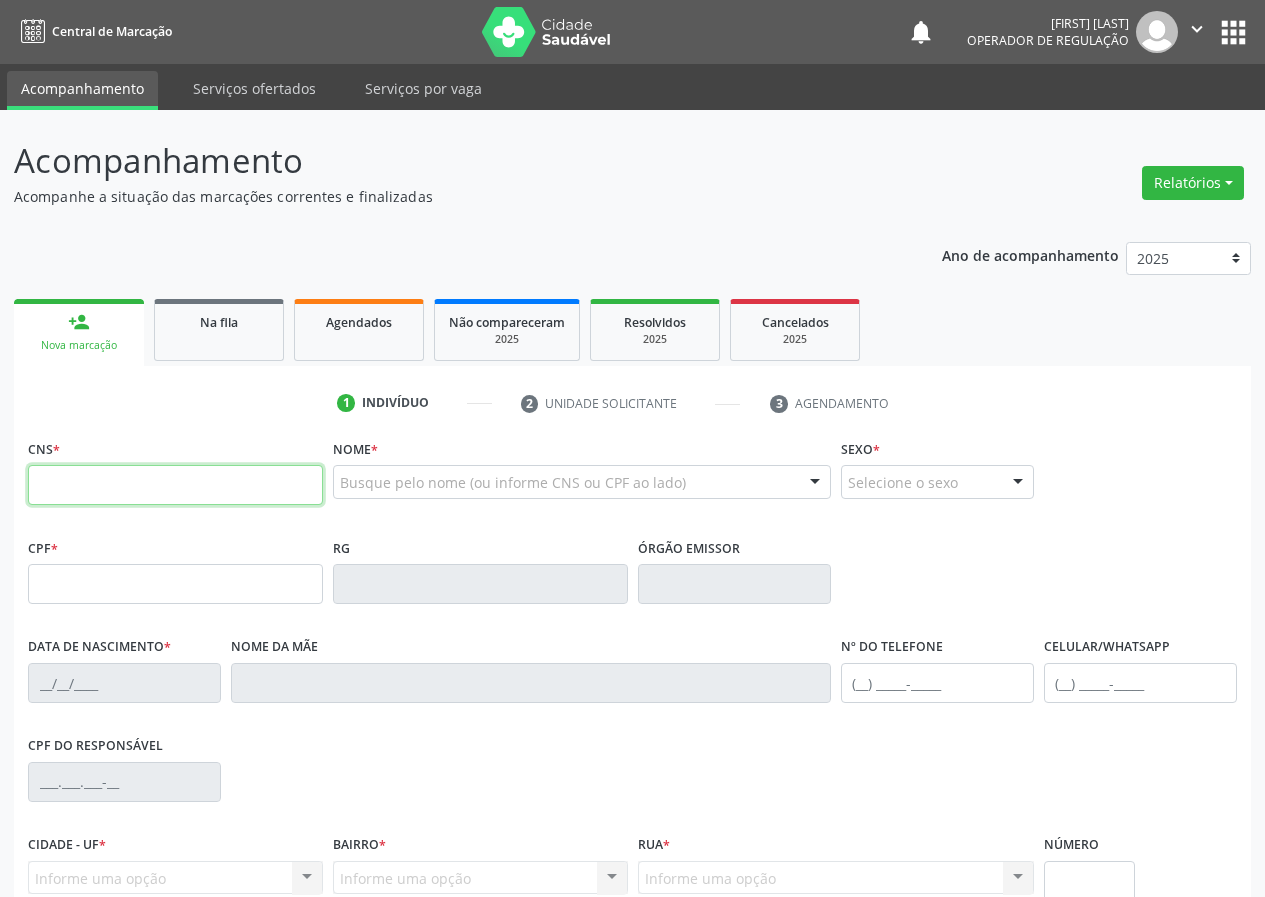 click at bounding box center [175, 485] 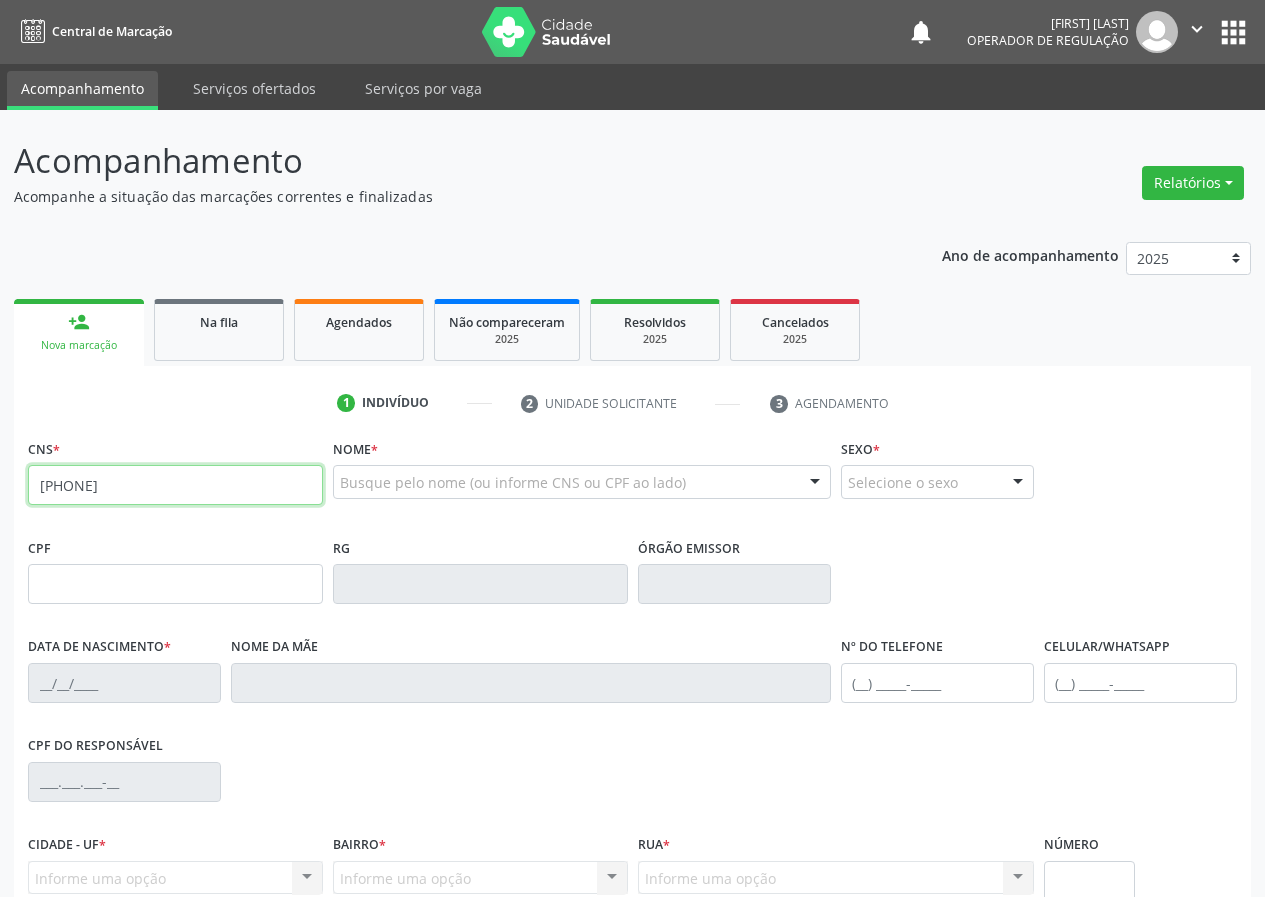 type on "703 6090 5860 3133" 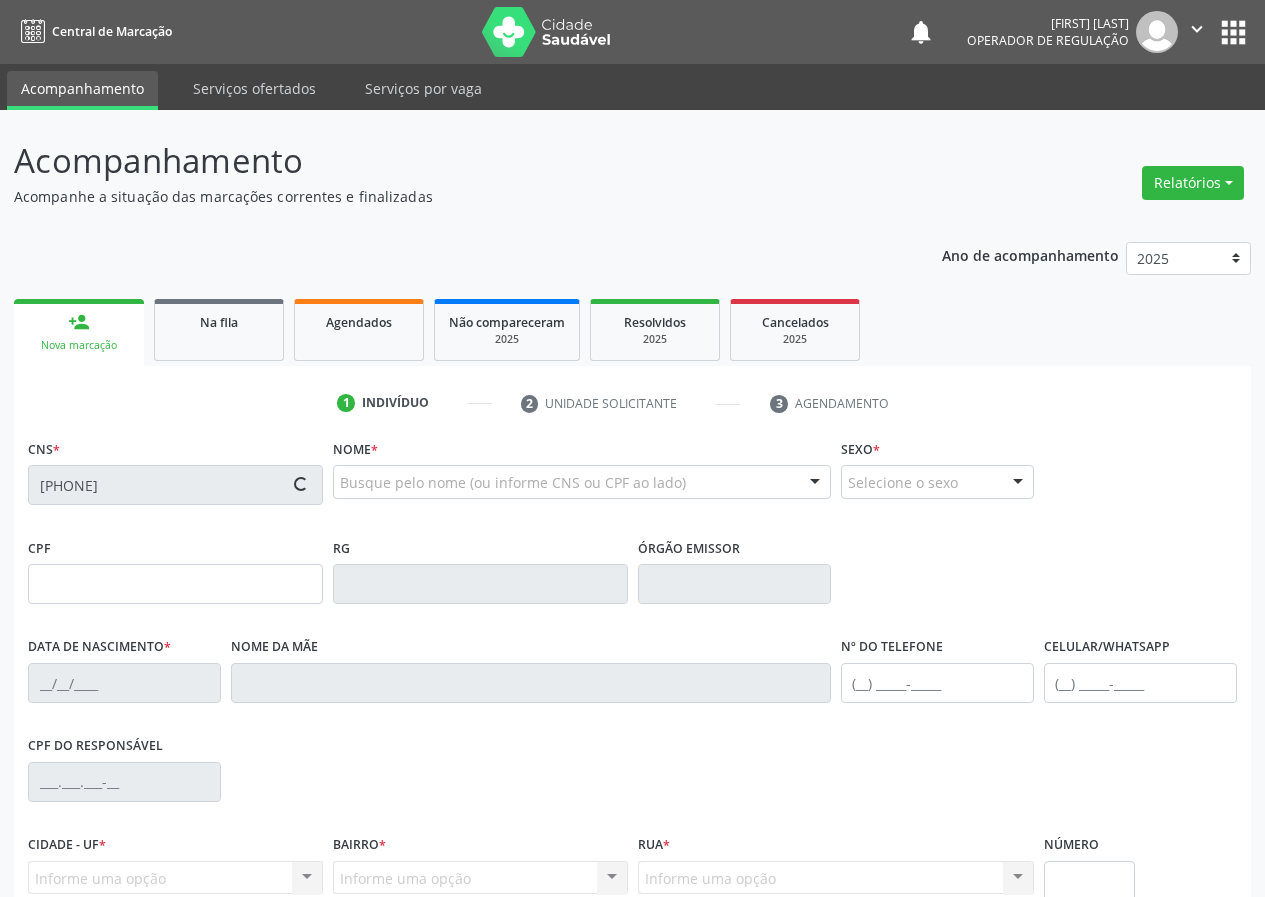 type on "28/02/1979" 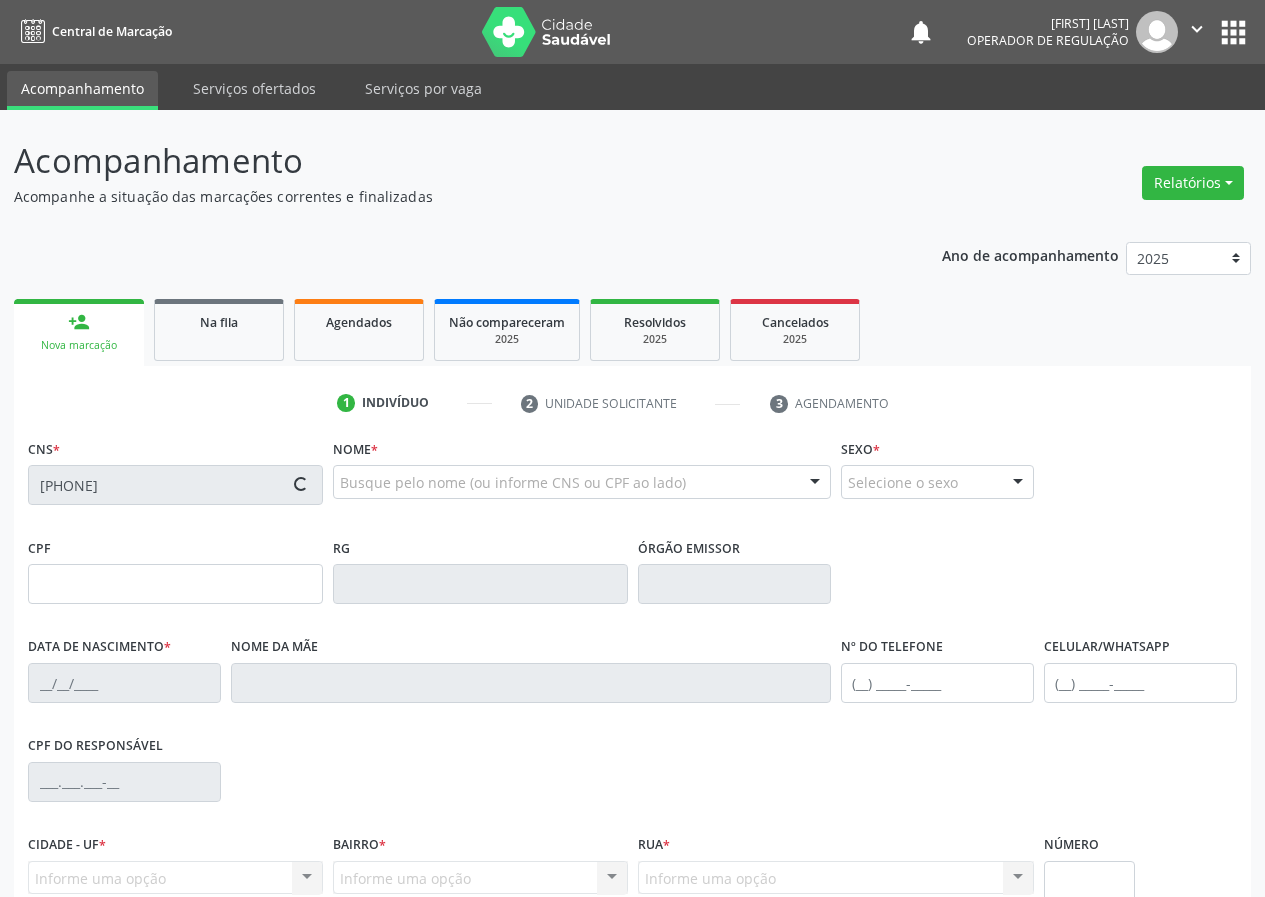 type on "Maria de Fátima Oliveira da Silva" 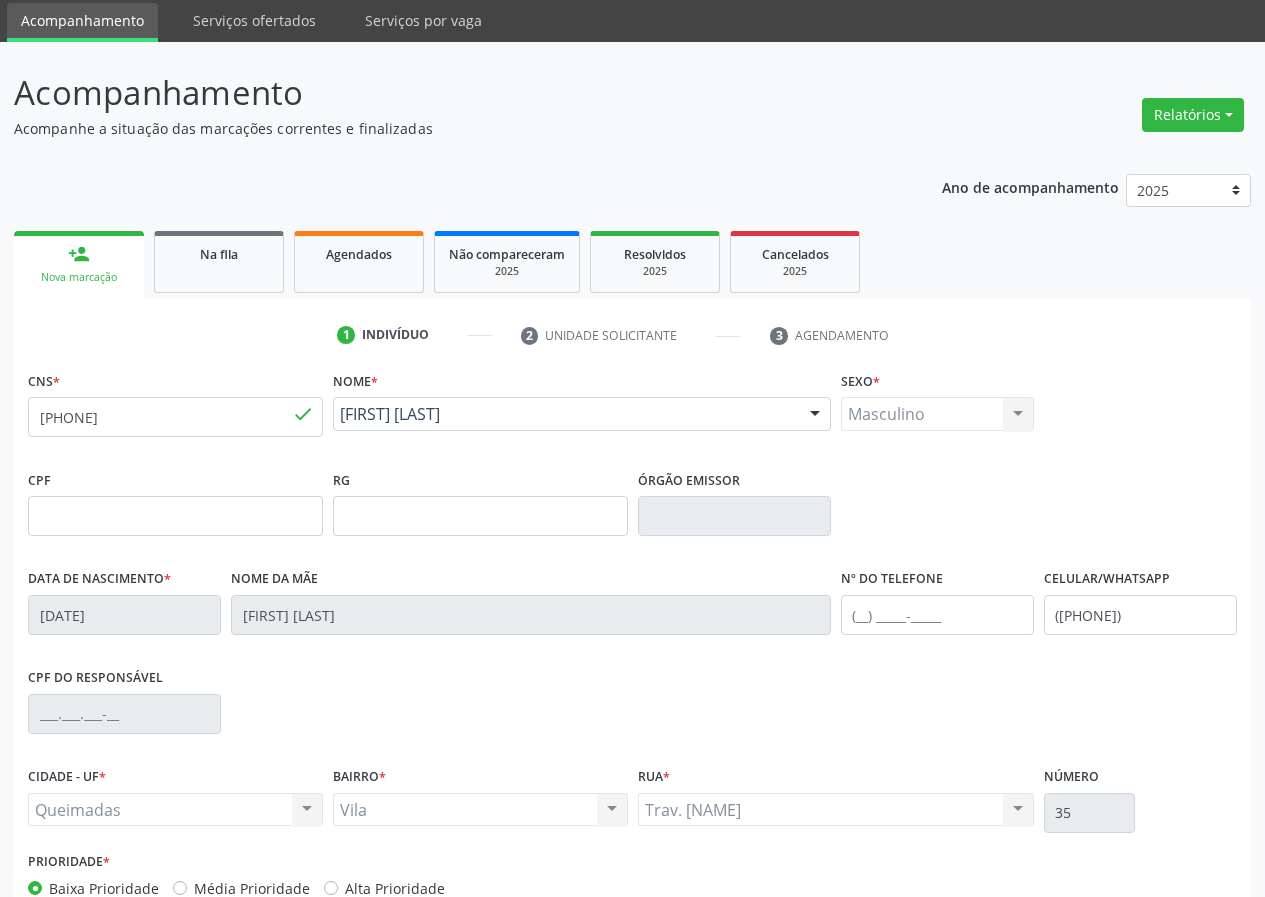 scroll, scrollTop: 187, scrollLeft: 0, axis: vertical 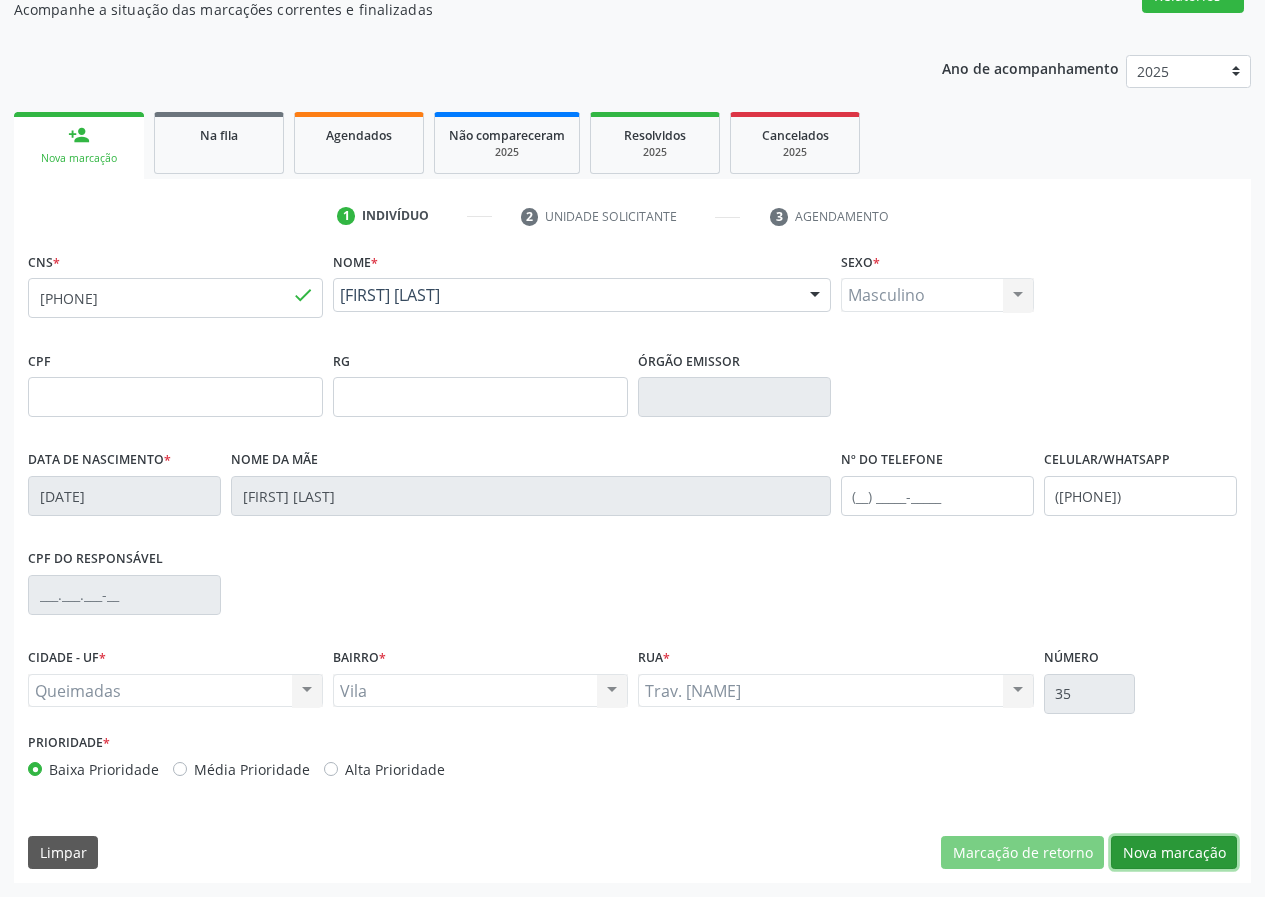 drag, startPoint x: 1160, startPoint y: 846, endPoint x: 24, endPoint y: 574, distance: 1168.1096 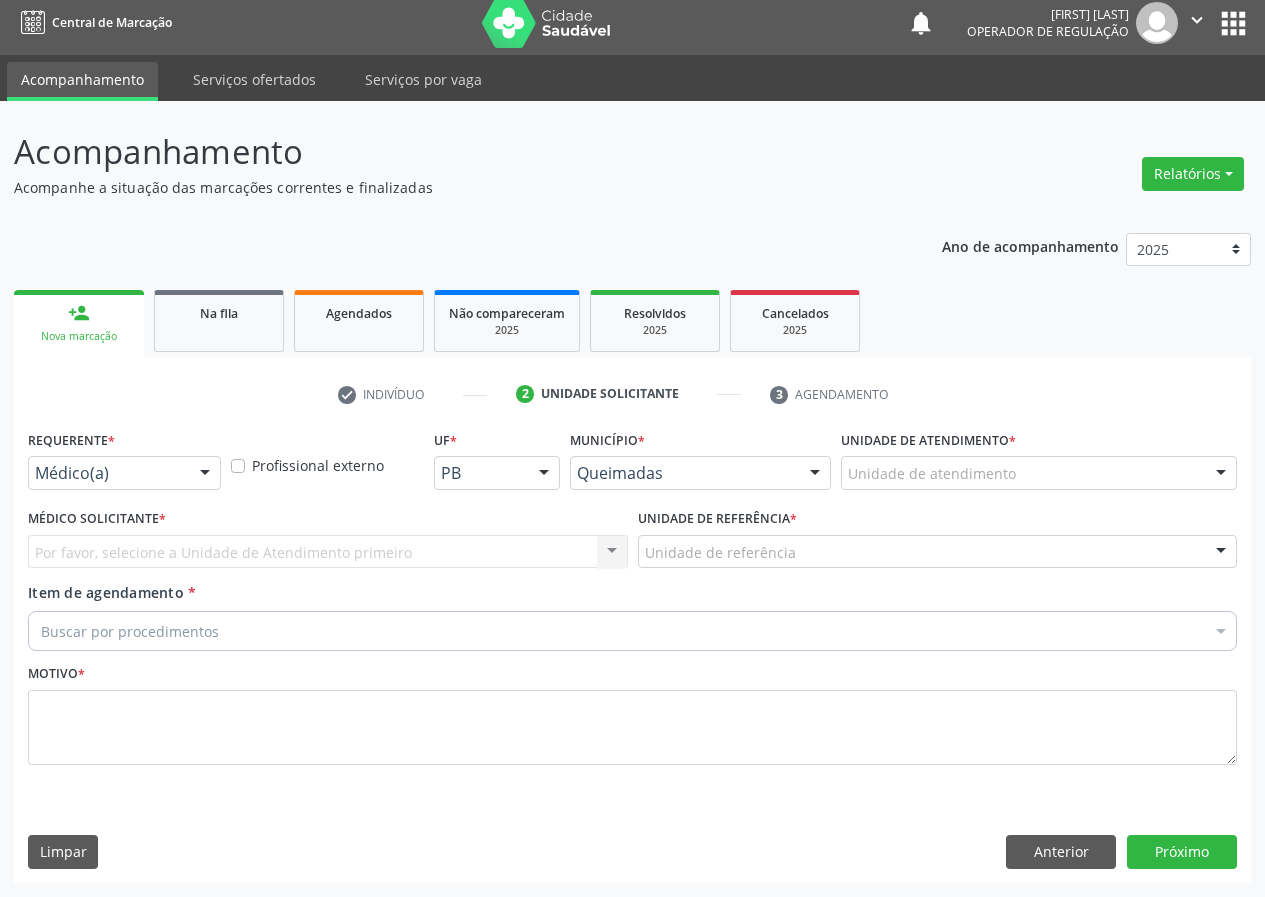 scroll, scrollTop: 9, scrollLeft: 0, axis: vertical 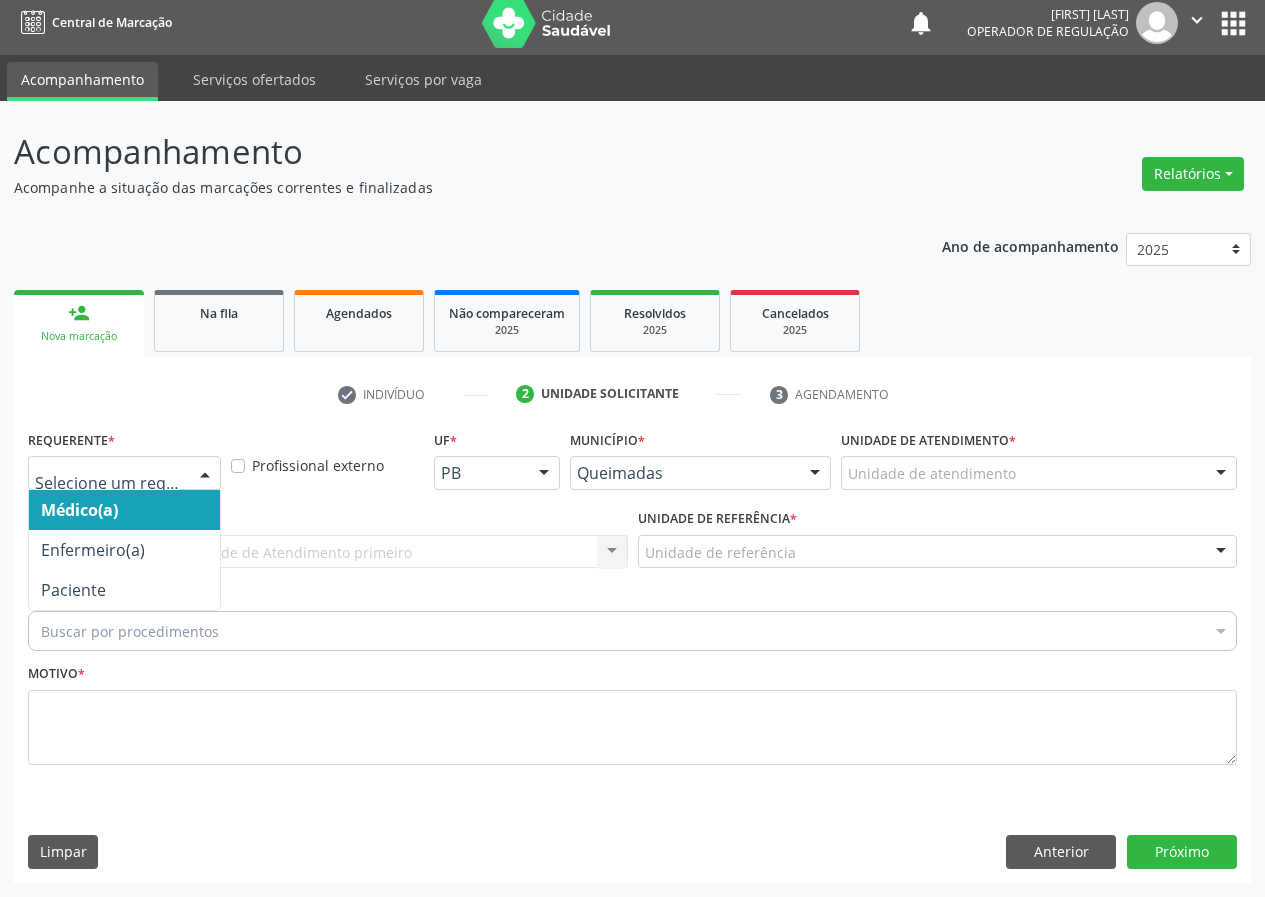 drag, startPoint x: 209, startPoint y: 465, endPoint x: 209, endPoint y: 632, distance: 167 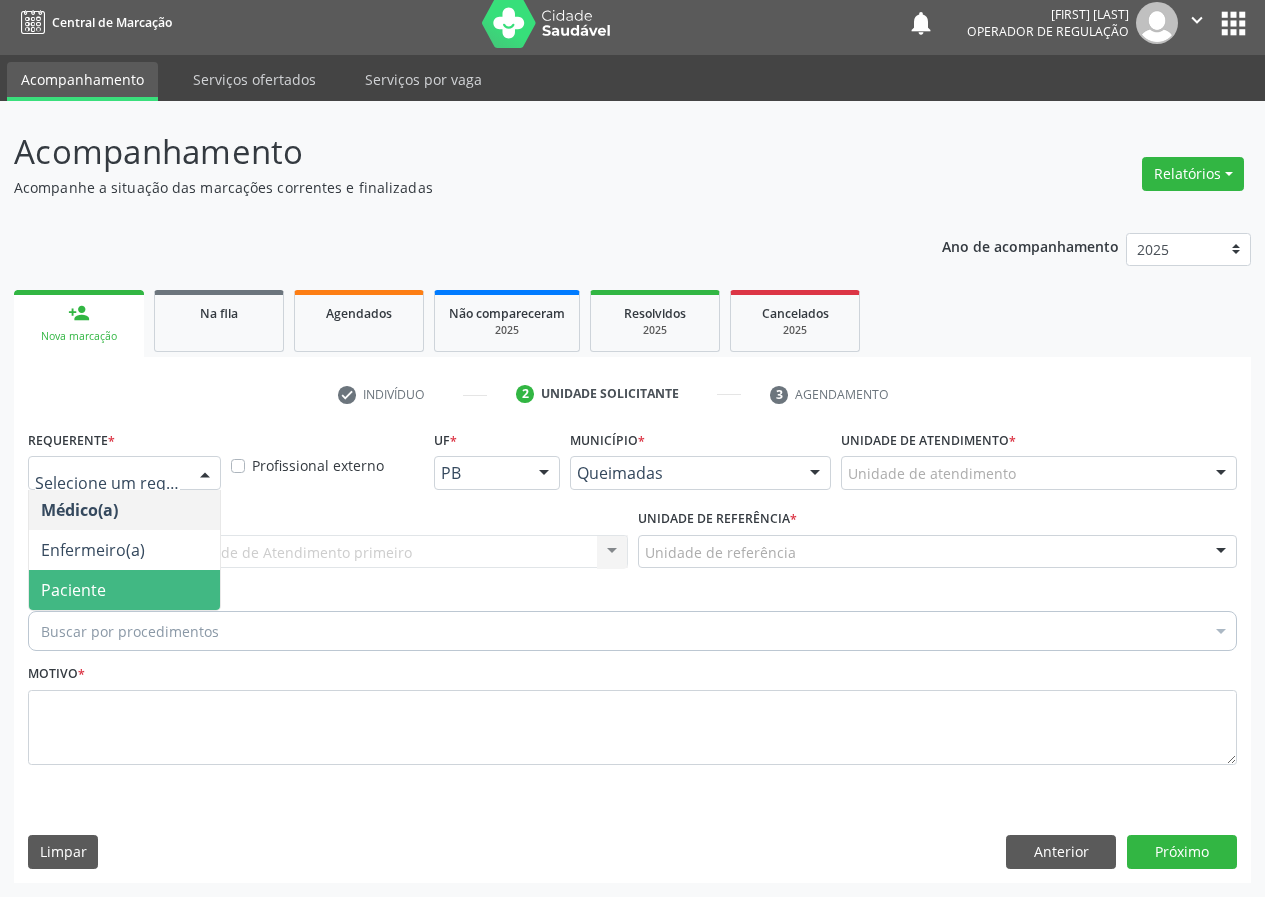 drag, startPoint x: 207, startPoint y: 586, endPoint x: 435, endPoint y: 565, distance: 228.96506 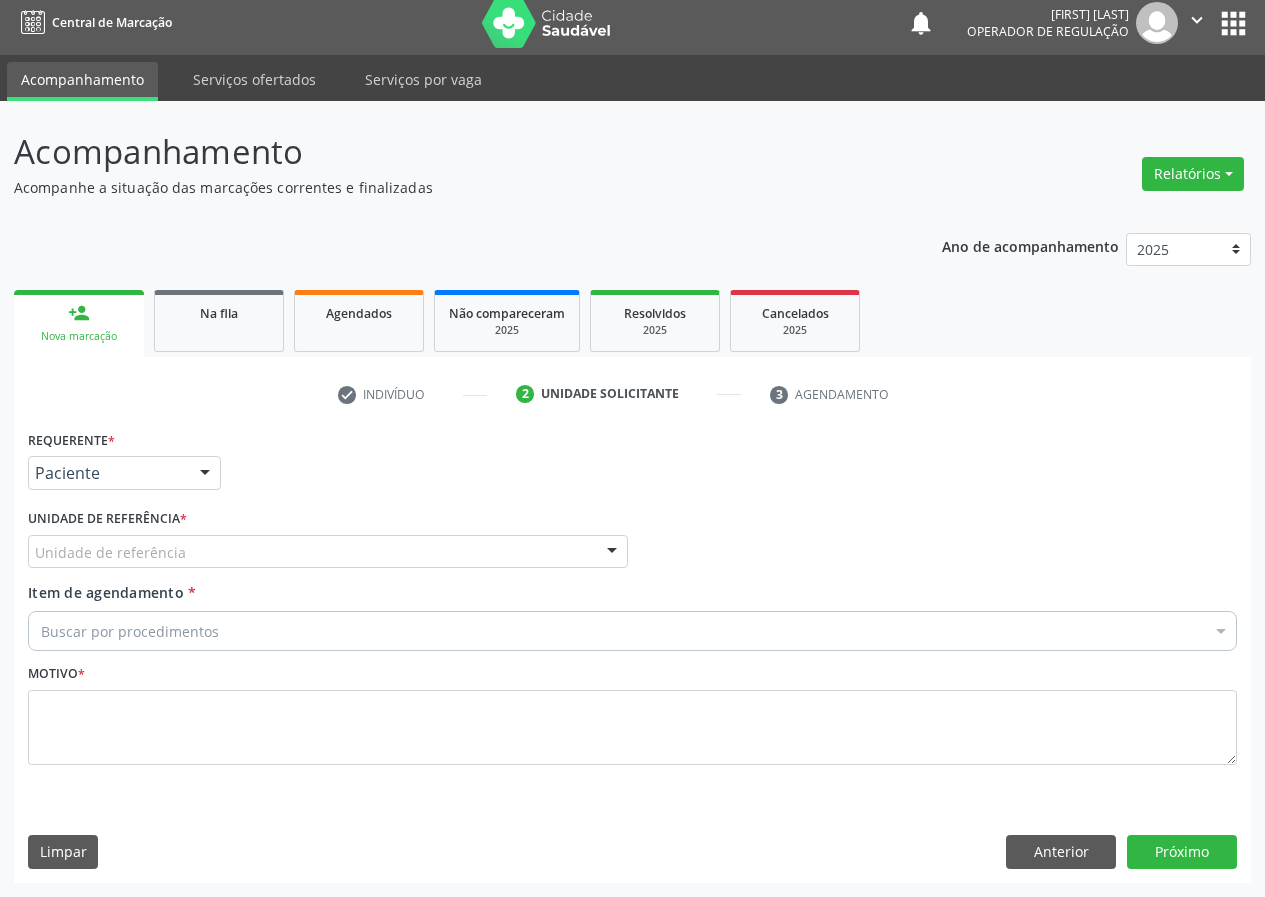 drag, startPoint x: 579, startPoint y: 549, endPoint x: 546, endPoint y: 564, distance: 36.249138 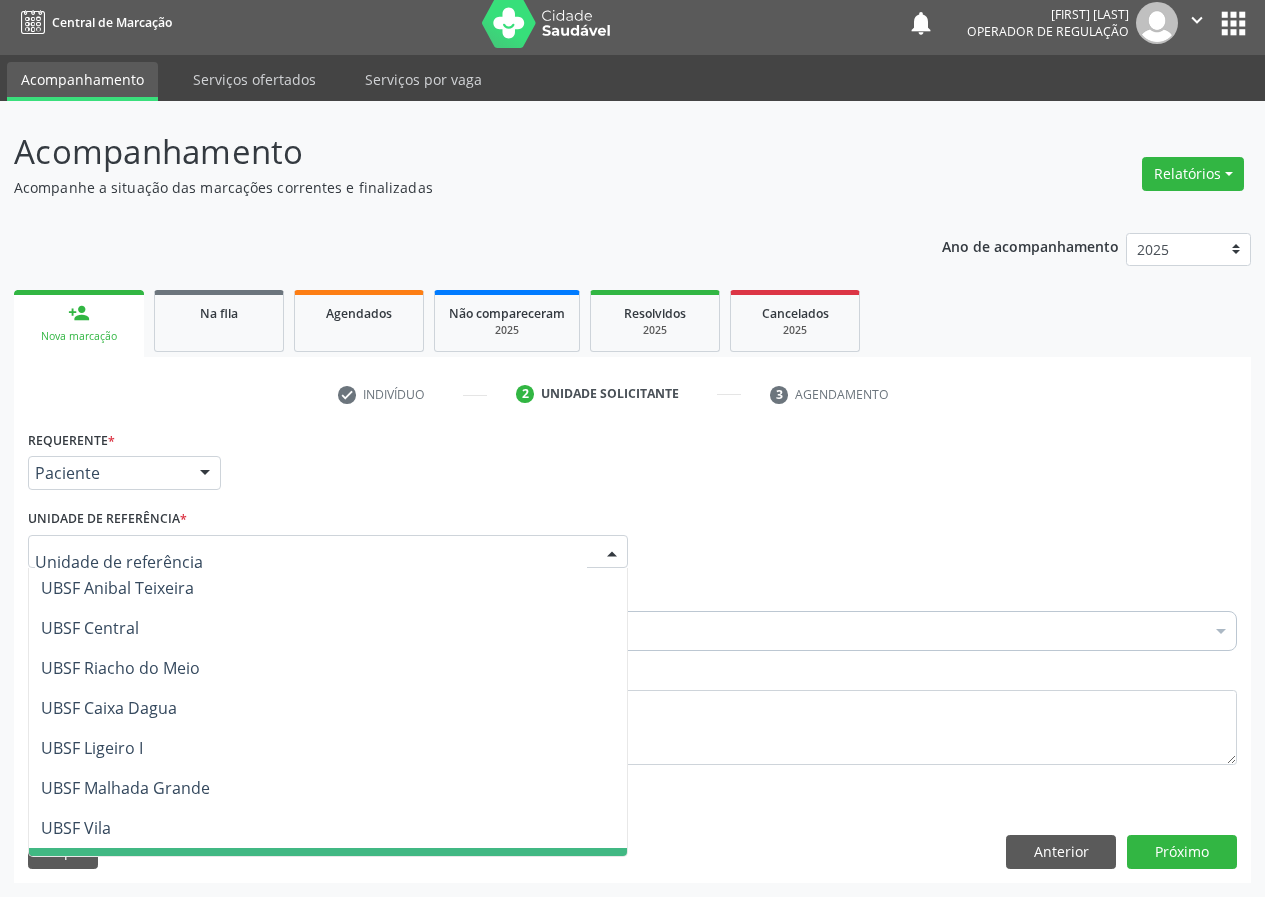 scroll, scrollTop: 500, scrollLeft: 0, axis: vertical 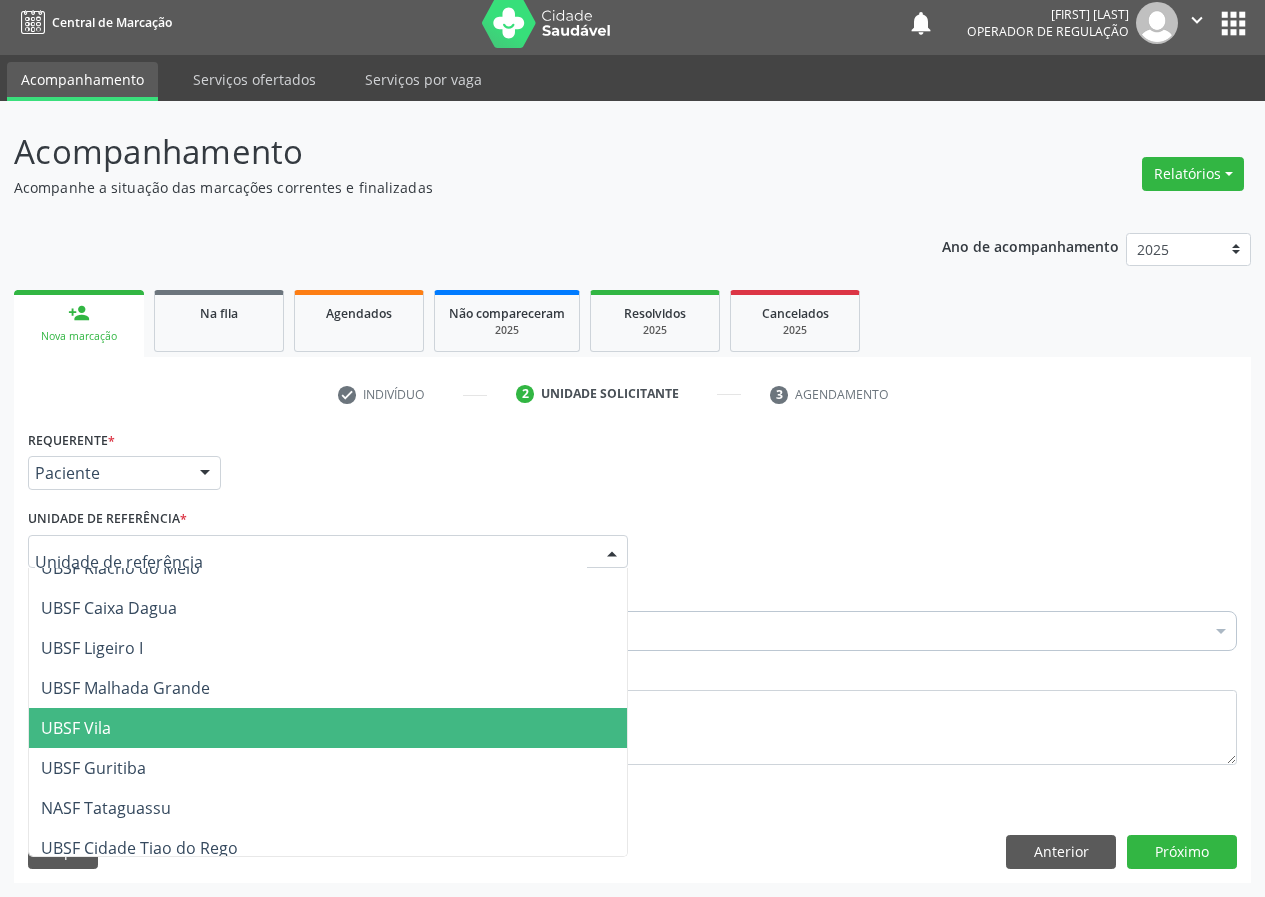 drag, startPoint x: 107, startPoint y: 730, endPoint x: 50, endPoint y: 728, distance: 57.035076 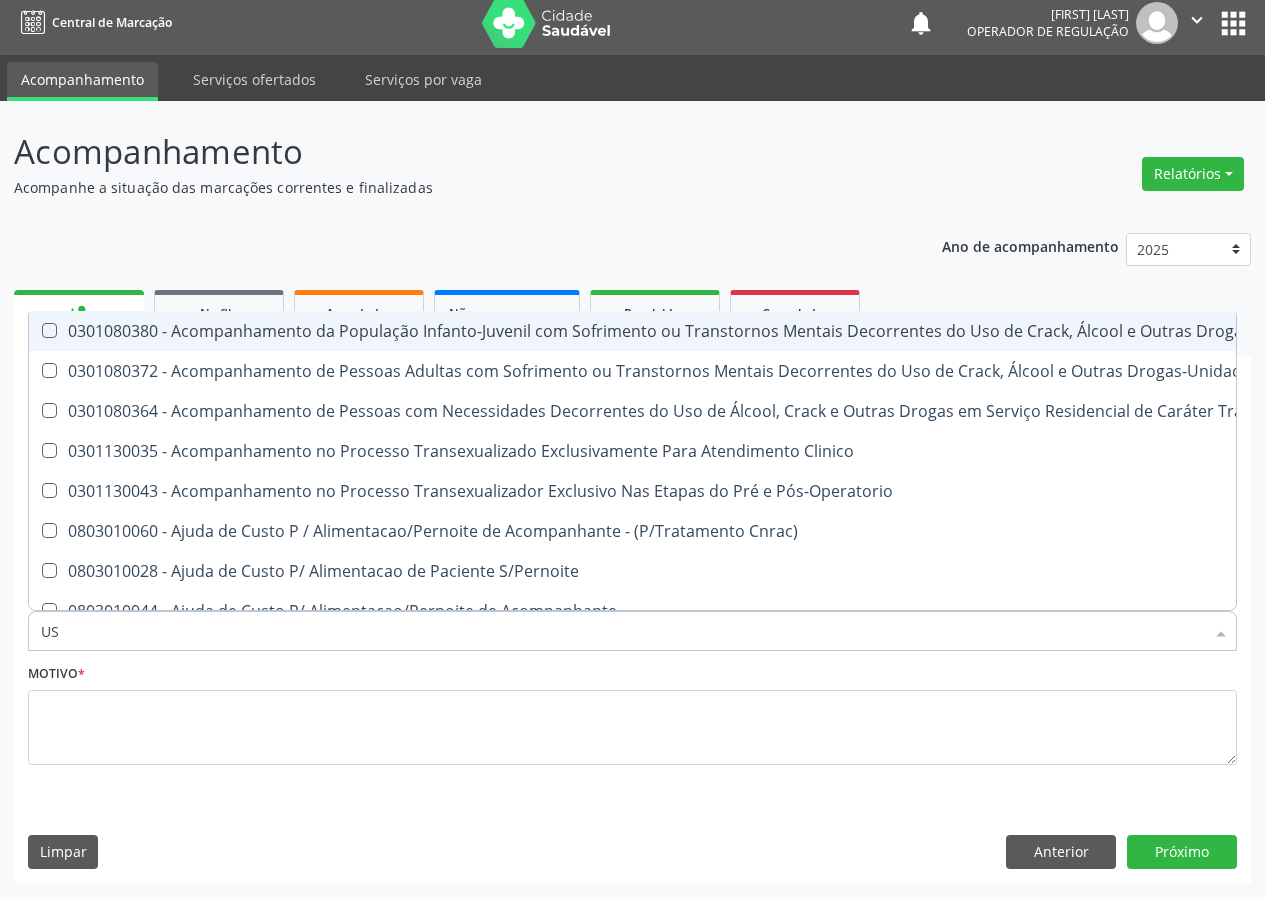 type on "USG" 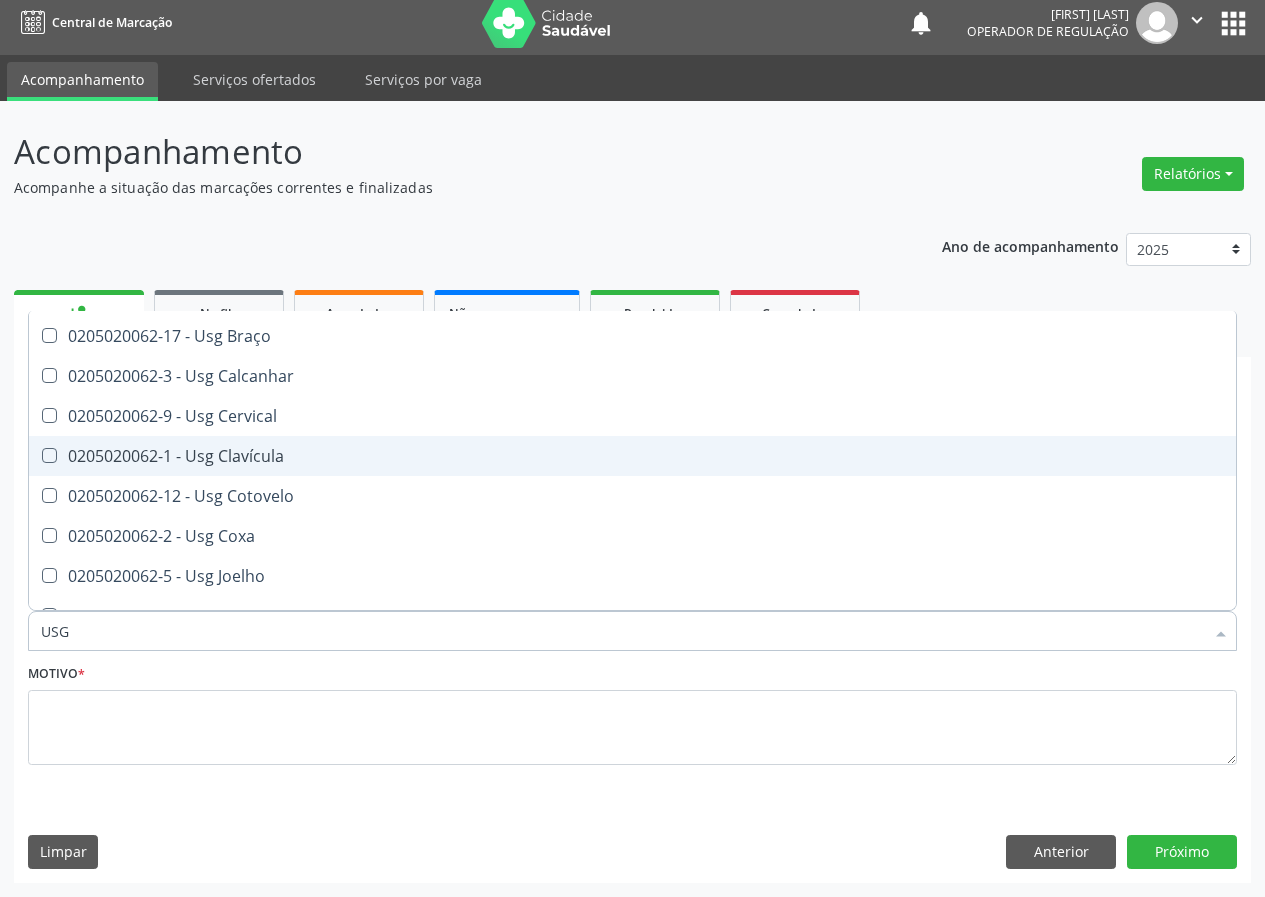 scroll, scrollTop: 0, scrollLeft: 0, axis: both 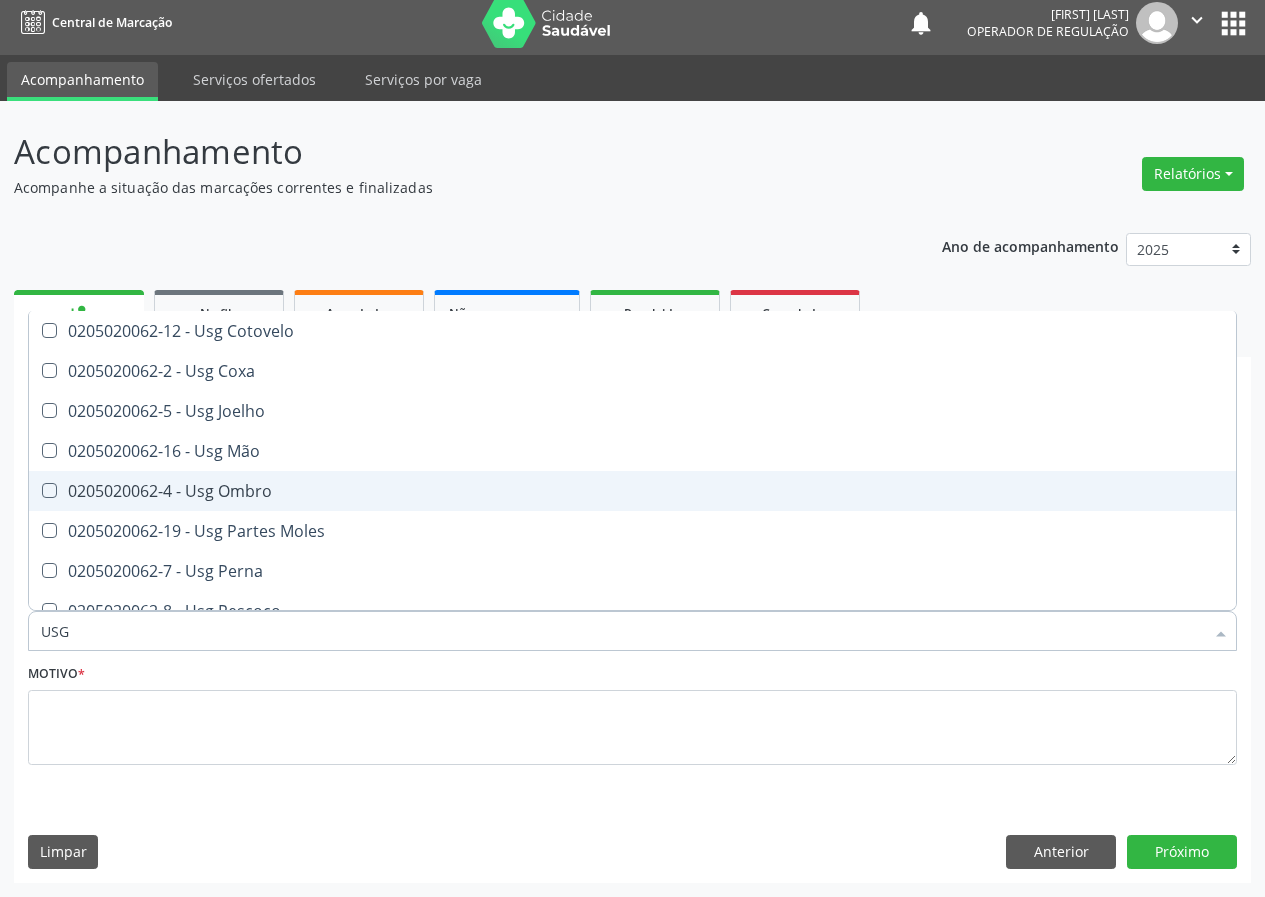 click on "0205020062-4 - Usg Ombro" at bounding box center (632, 491) 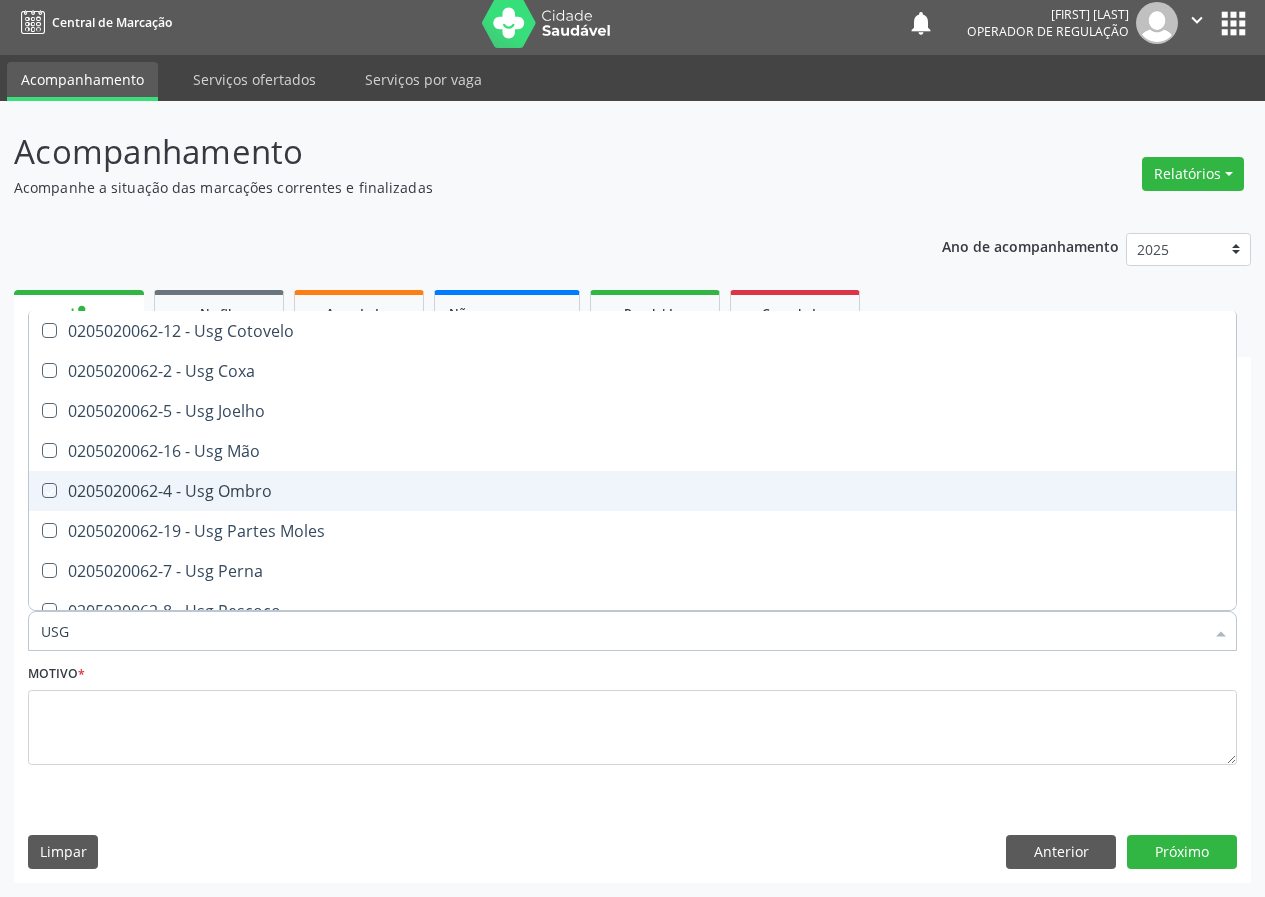 checkbox on "true" 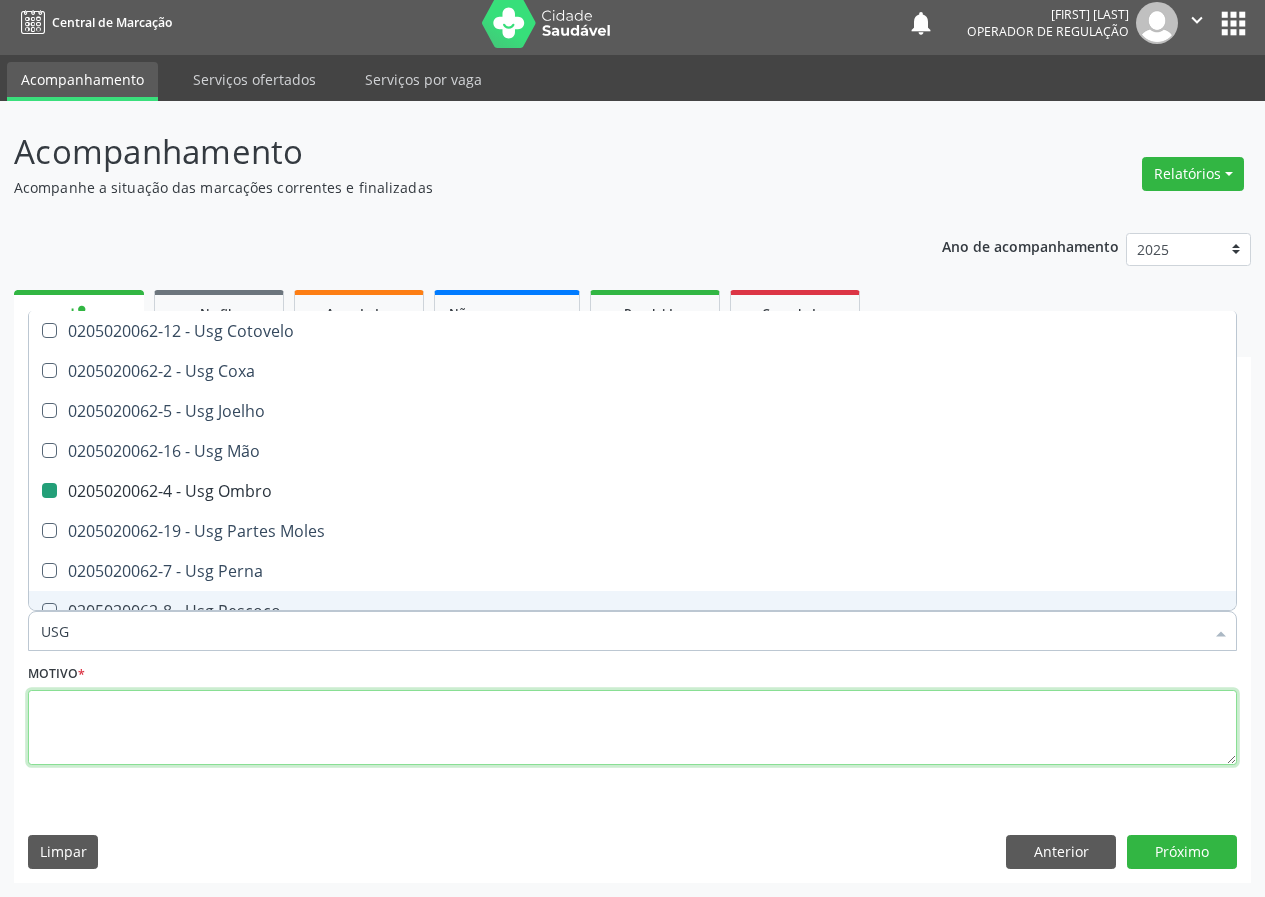 drag, startPoint x: 50, startPoint y: 736, endPoint x: 52, endPoint y: 726, distance: 10.198039 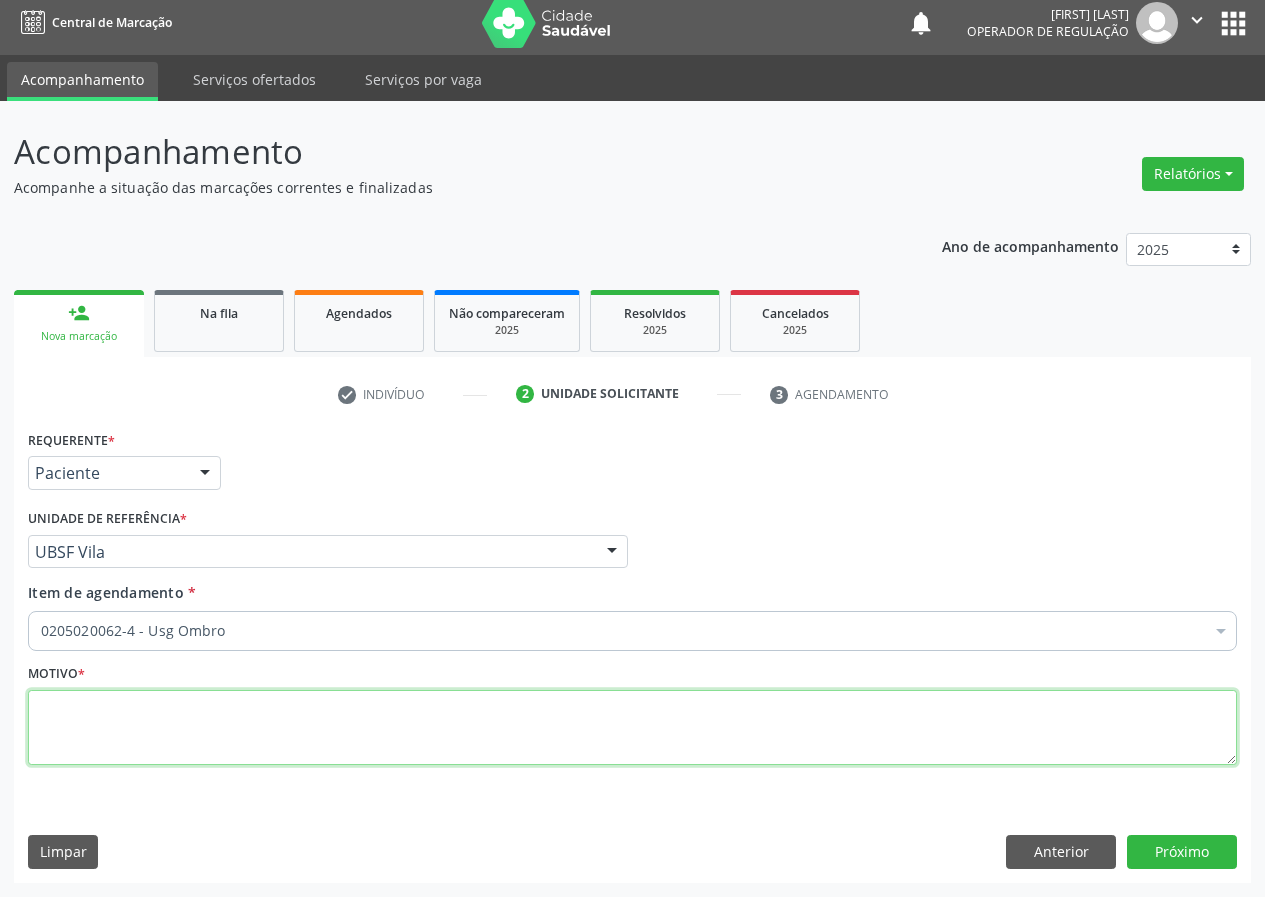 scroll, scrollTop: 0, scrollLeft: 0, axis: both 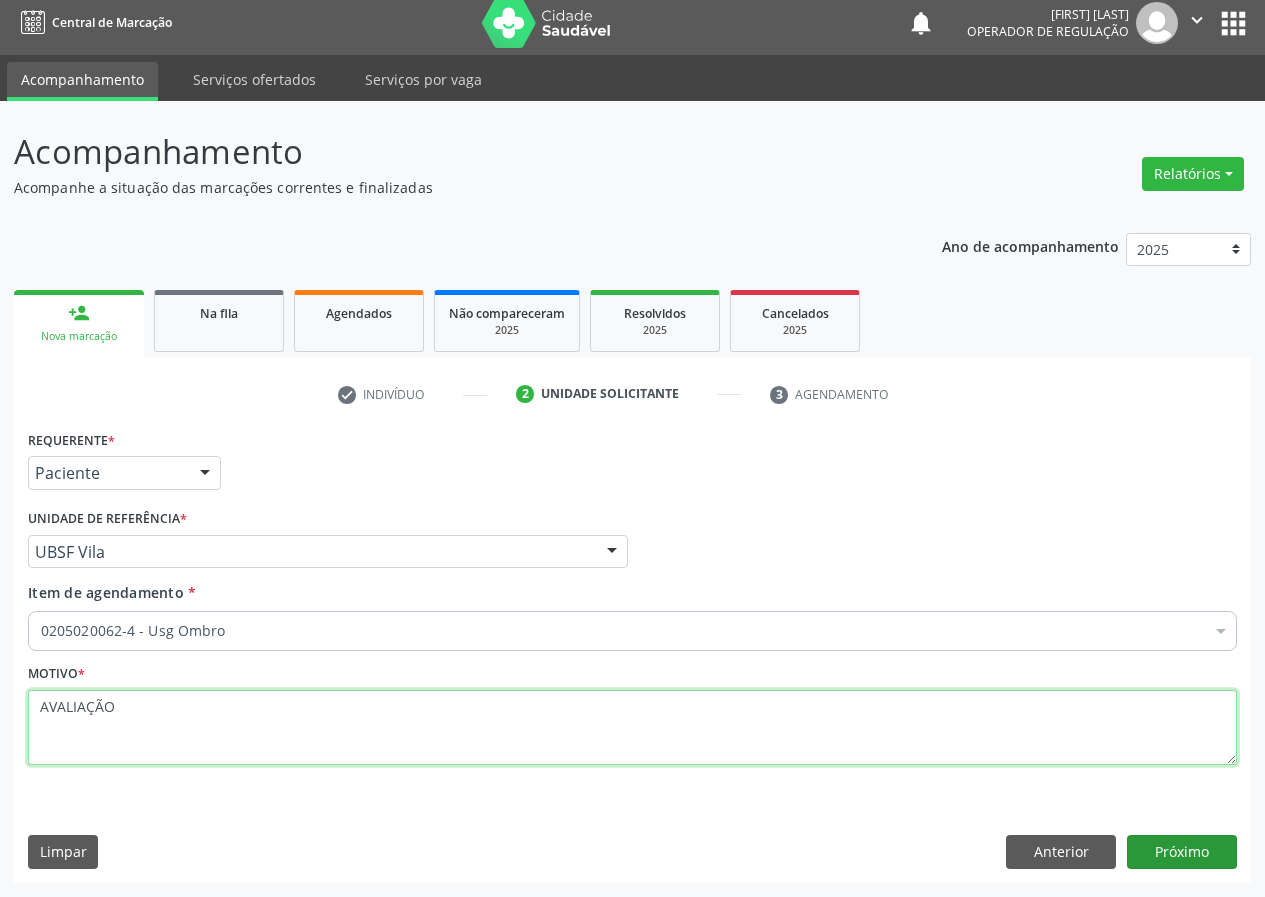type on "AVALIAÇÃO" 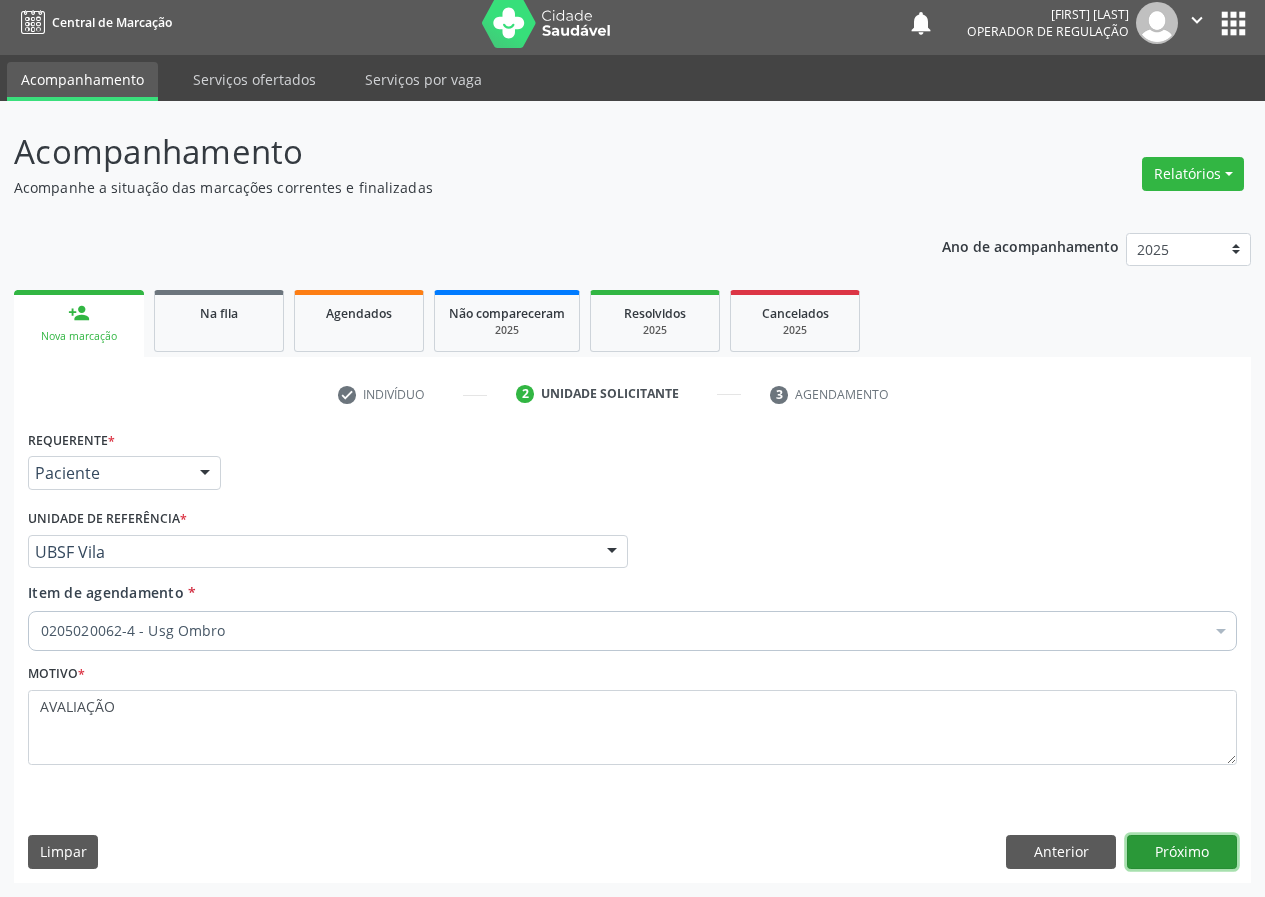 drag, startPoint x: 1161, startPoint y: 842, endPoint x: 1146, endPoint y: 843, distance: 15.033297 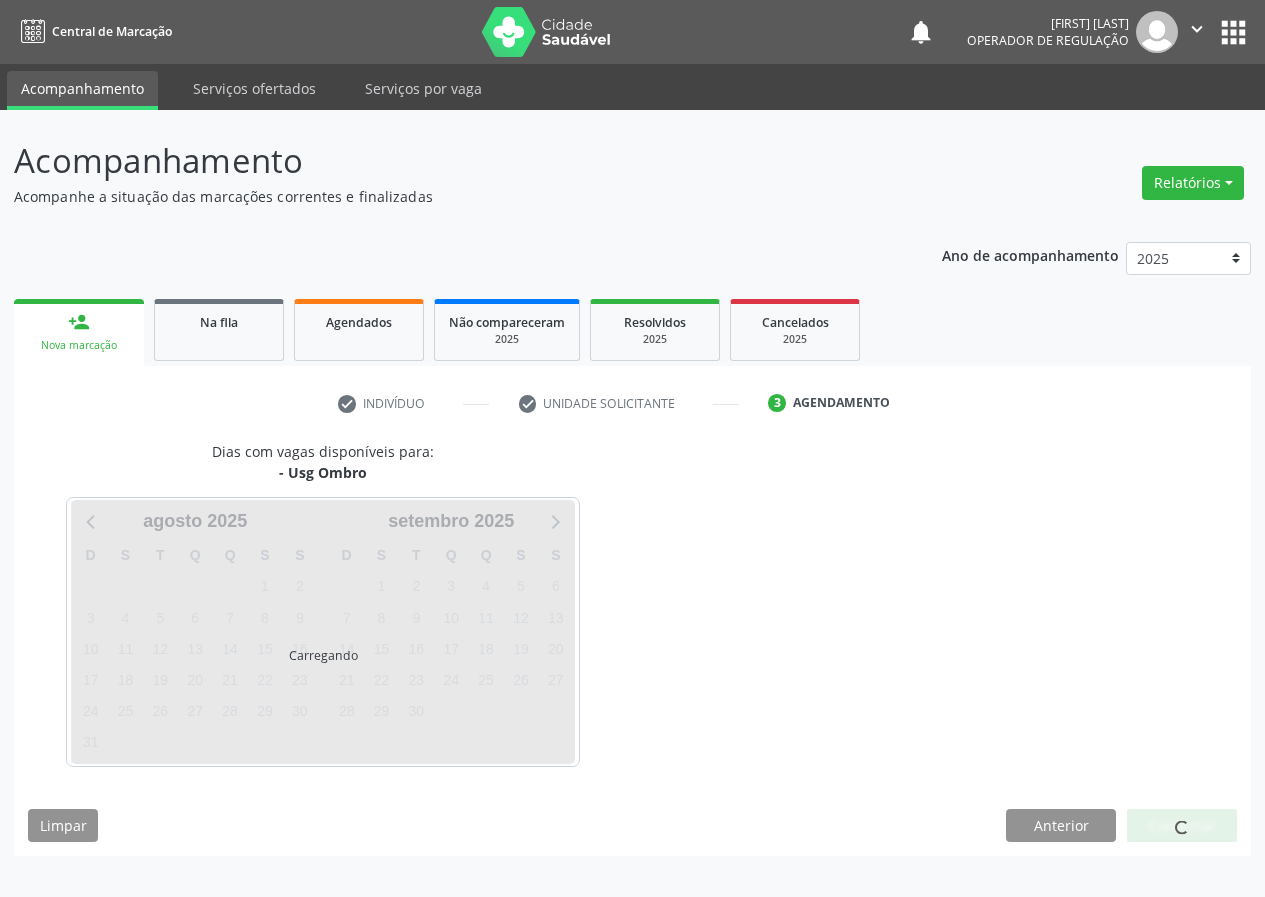 scroll, scrollTop: 0, scrollLeft: 0, axis: both 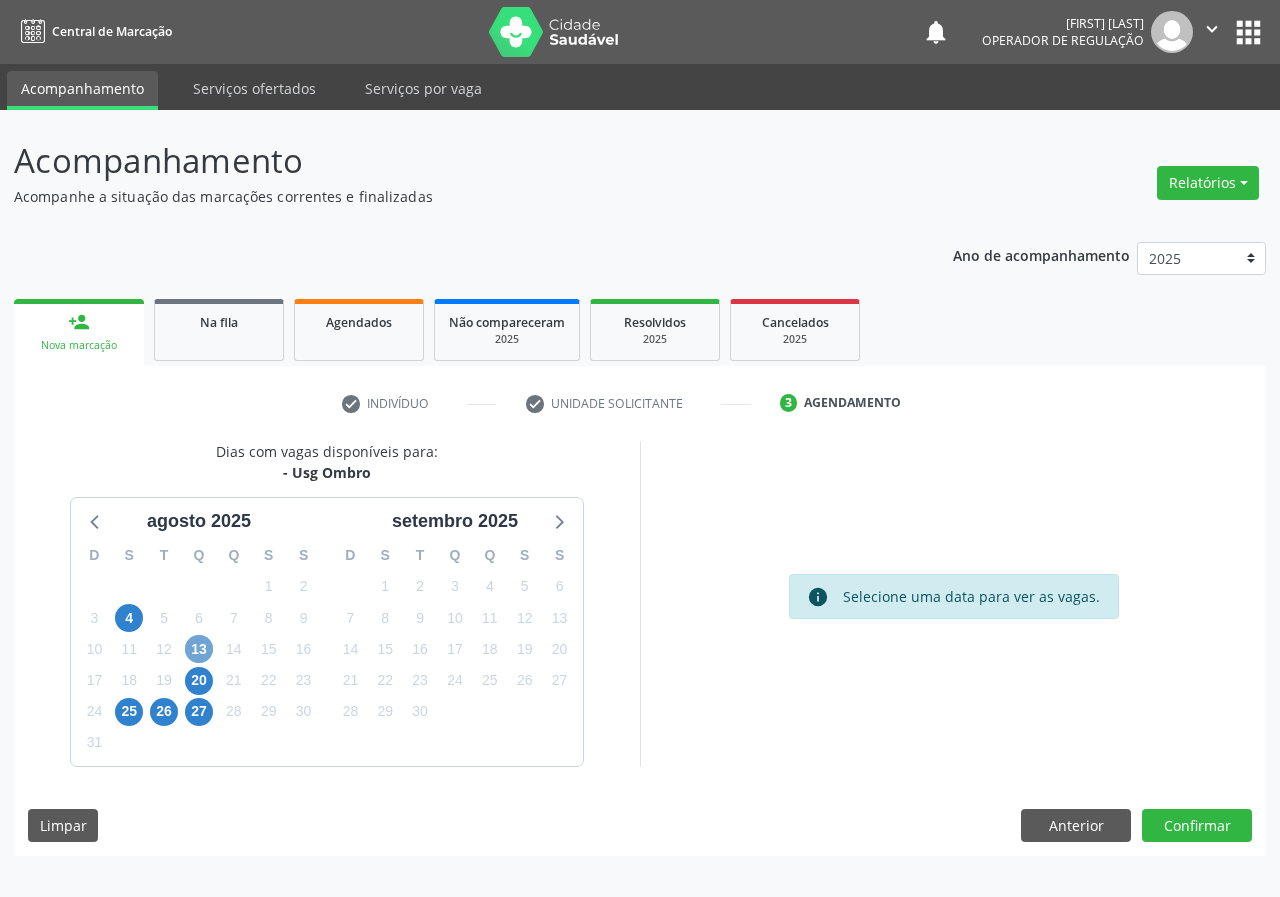 drag, startPoint x: 194, startPoint y: 641, endPoint x: 510, endPoint y: 631, distance: 316.1582 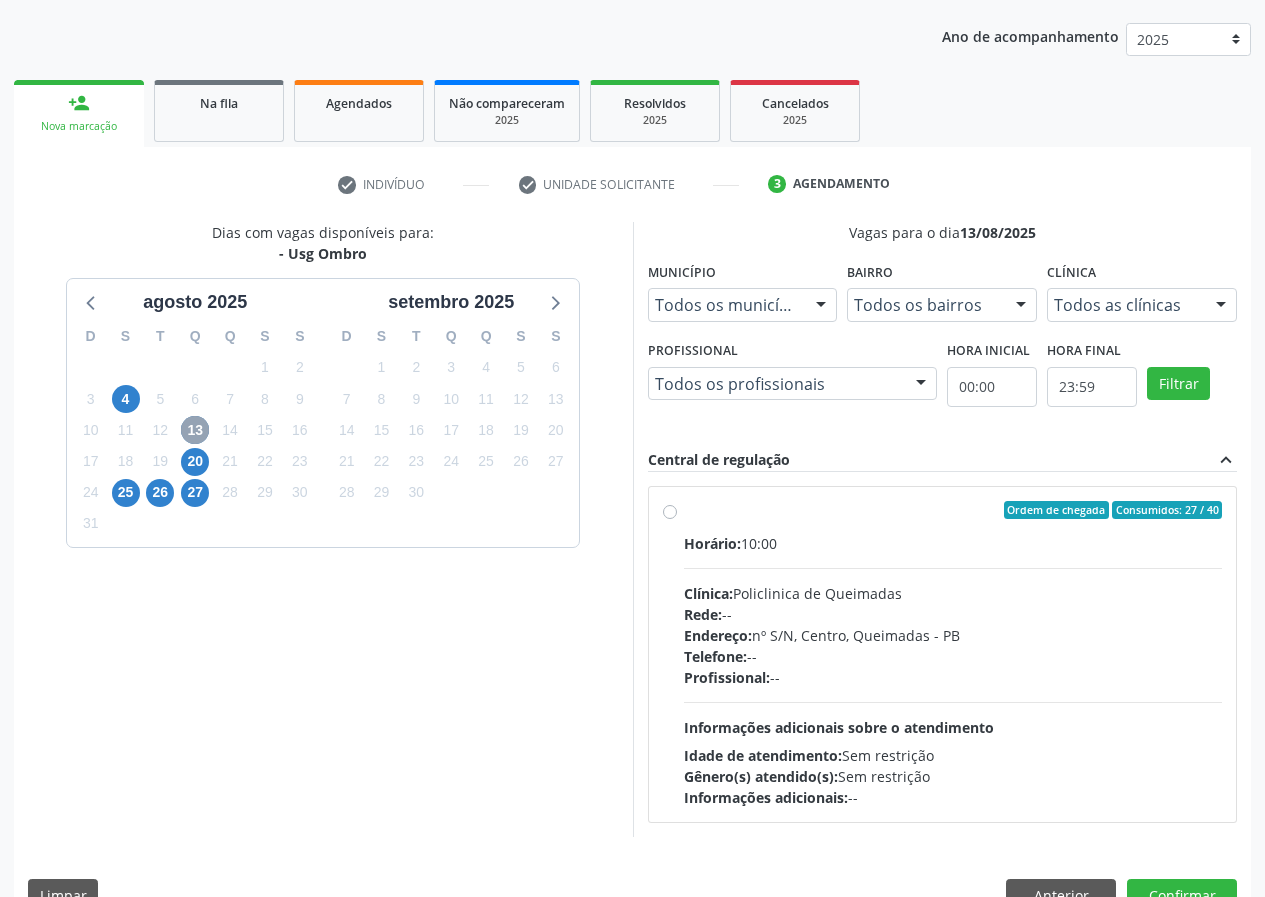 scroll, scrollTop: 262, scrollLeft: 0, axis: vertical 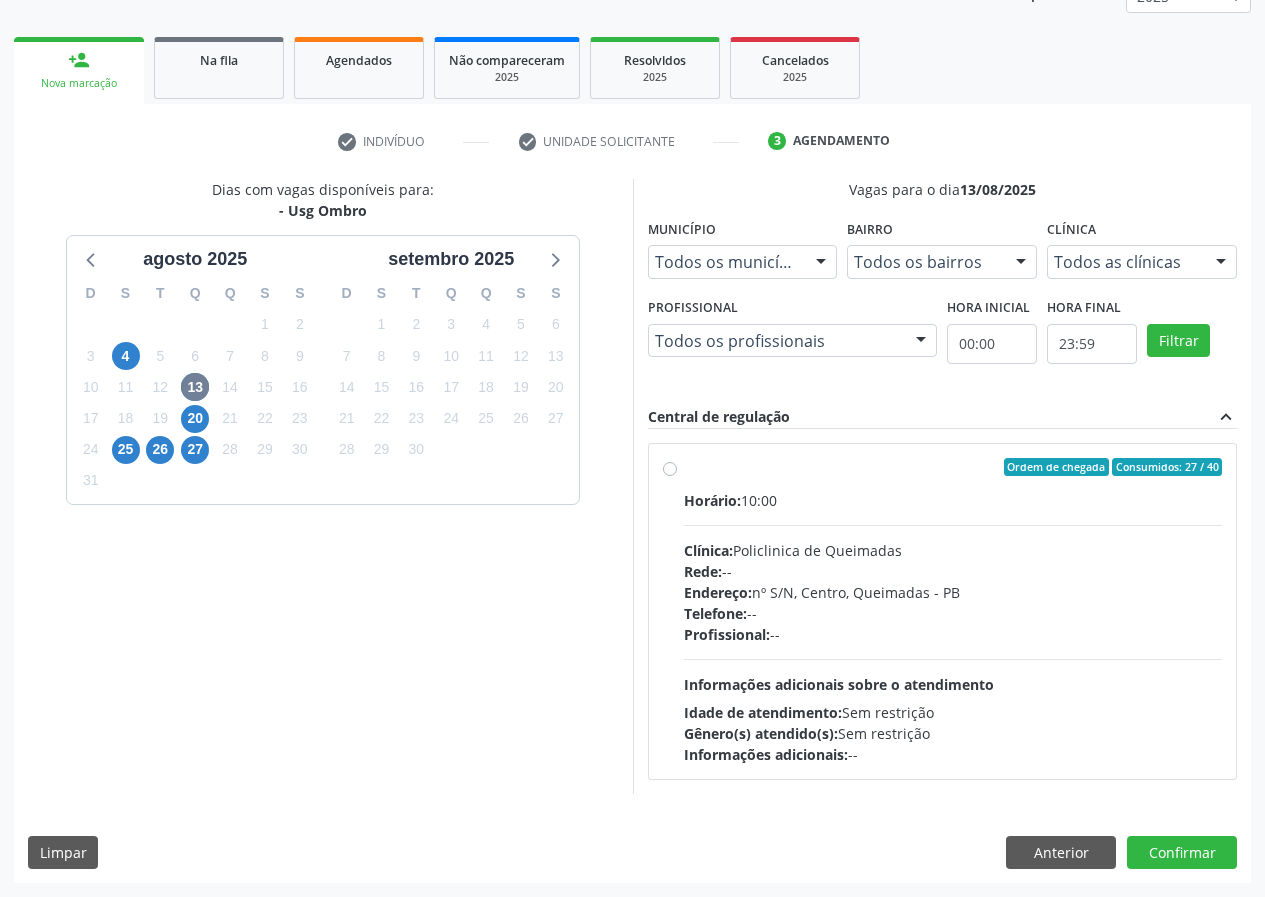 click on "Ordem de chegada
Consumidos: 27 / 40
Horário:   10:00
Clínica:  Policlinica de Queimadas
Rede:
--
Endereço:   nº S/N, Centro, Queimadas - PB
Telefone:   --
Profissional:
--
Informações adicionais sobre o atendimento
Idade de atendimento:
Sem restrição
Gênero(s) atendido(s):
Sem restrição
Informações adicionais:
--" at bounding box center (953, 611) 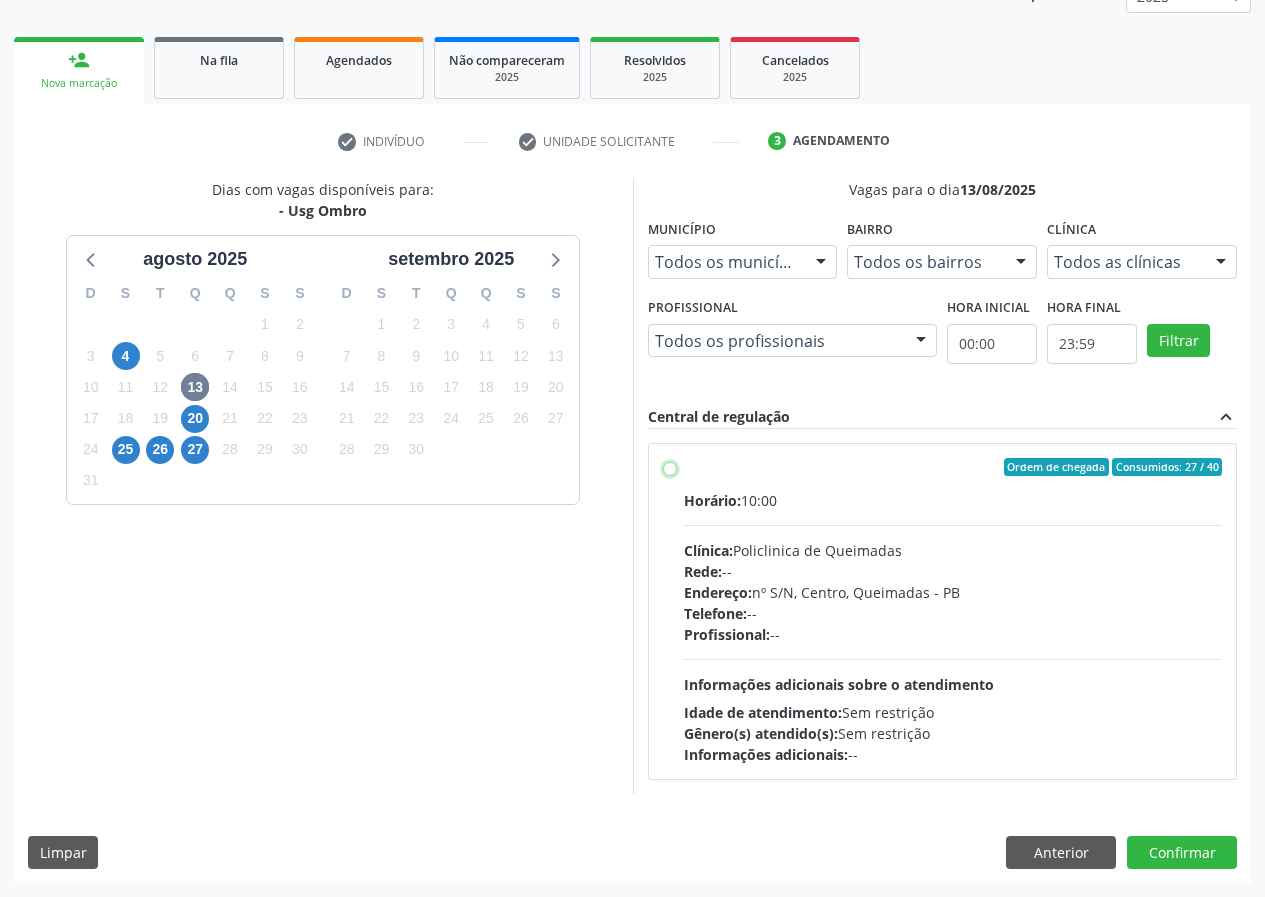 click on "Ordem de chegada
Consumidos: 27 / 40
Horário:   10:00
Clínica:  Policlinica de Queimadas
Rede:
--
Endereço:   nº S/N, Centro, Queimadas - PB
Telefone:   --
Profissional:
--
Informações adicionais sobre o atendimento
Idade de atendimento:
Sem restrição
Gênero(s) atendido(s):
Sem restrição
Informações adicionais:
--" at bounding box center [670, 467] 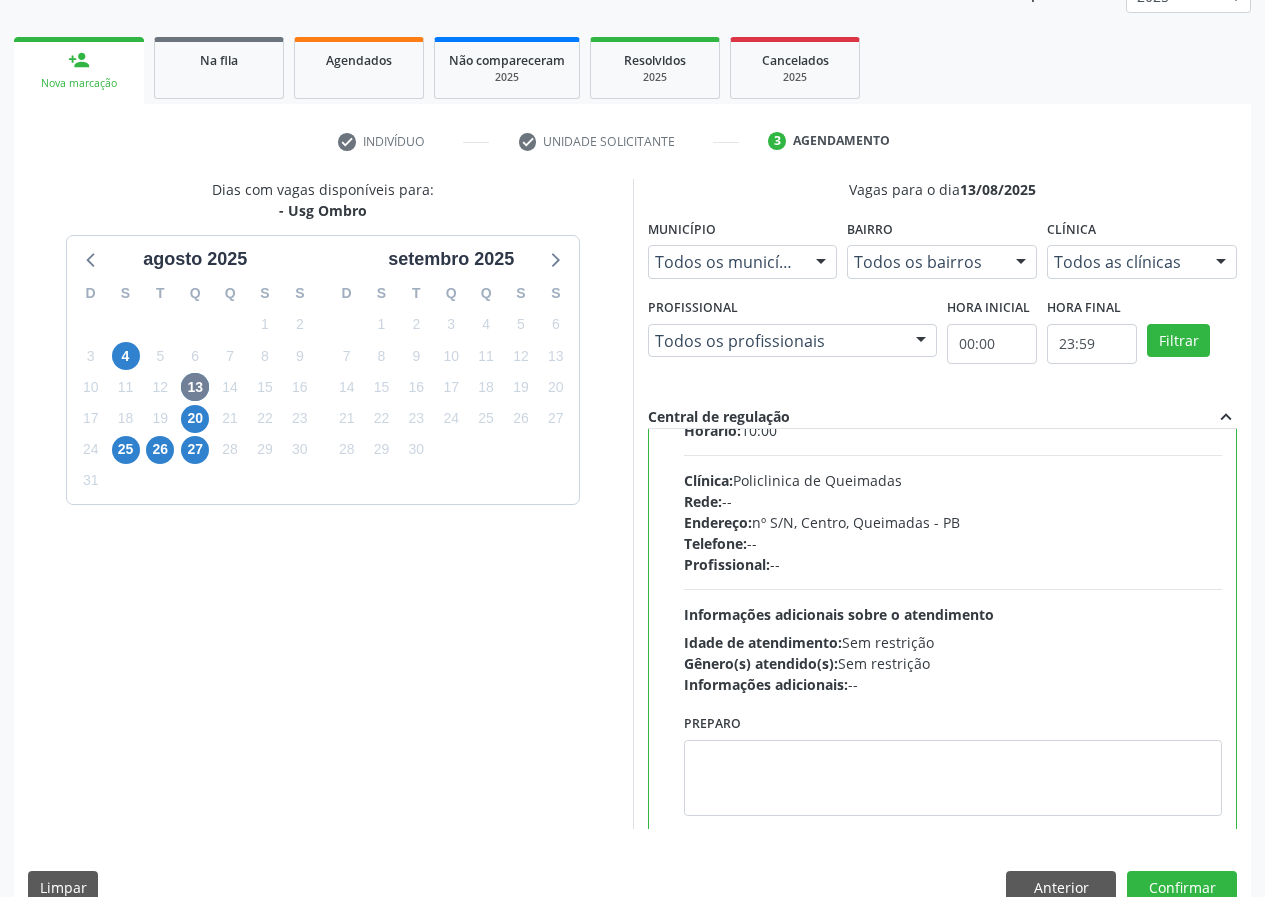 scroll, scrollTop: 99, scrollLeft: 0, axis: vertical 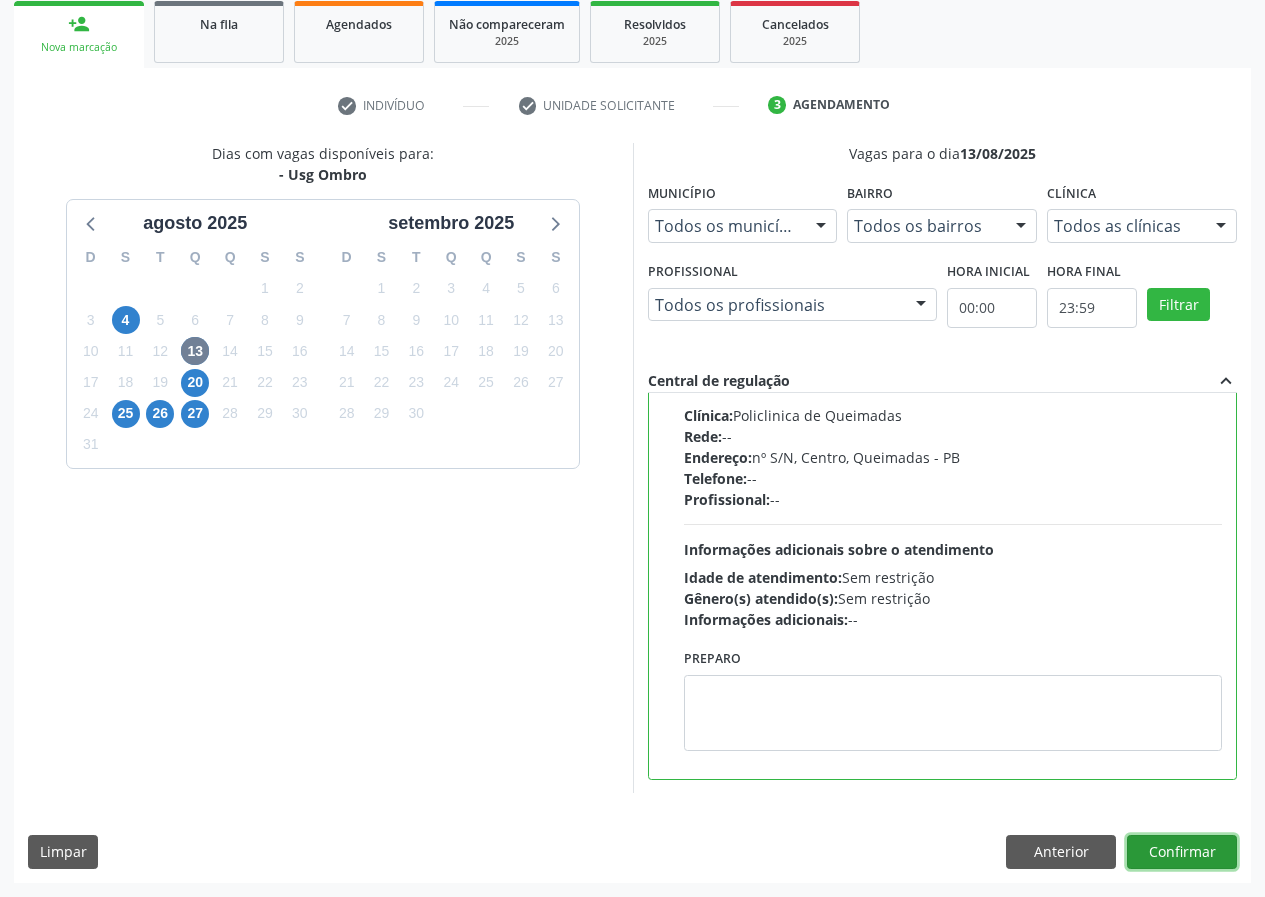 drag, startPoint x: 1203, startPoint y: 858, endPoint x: 890, endPoint y: 853, distance: 313.03995 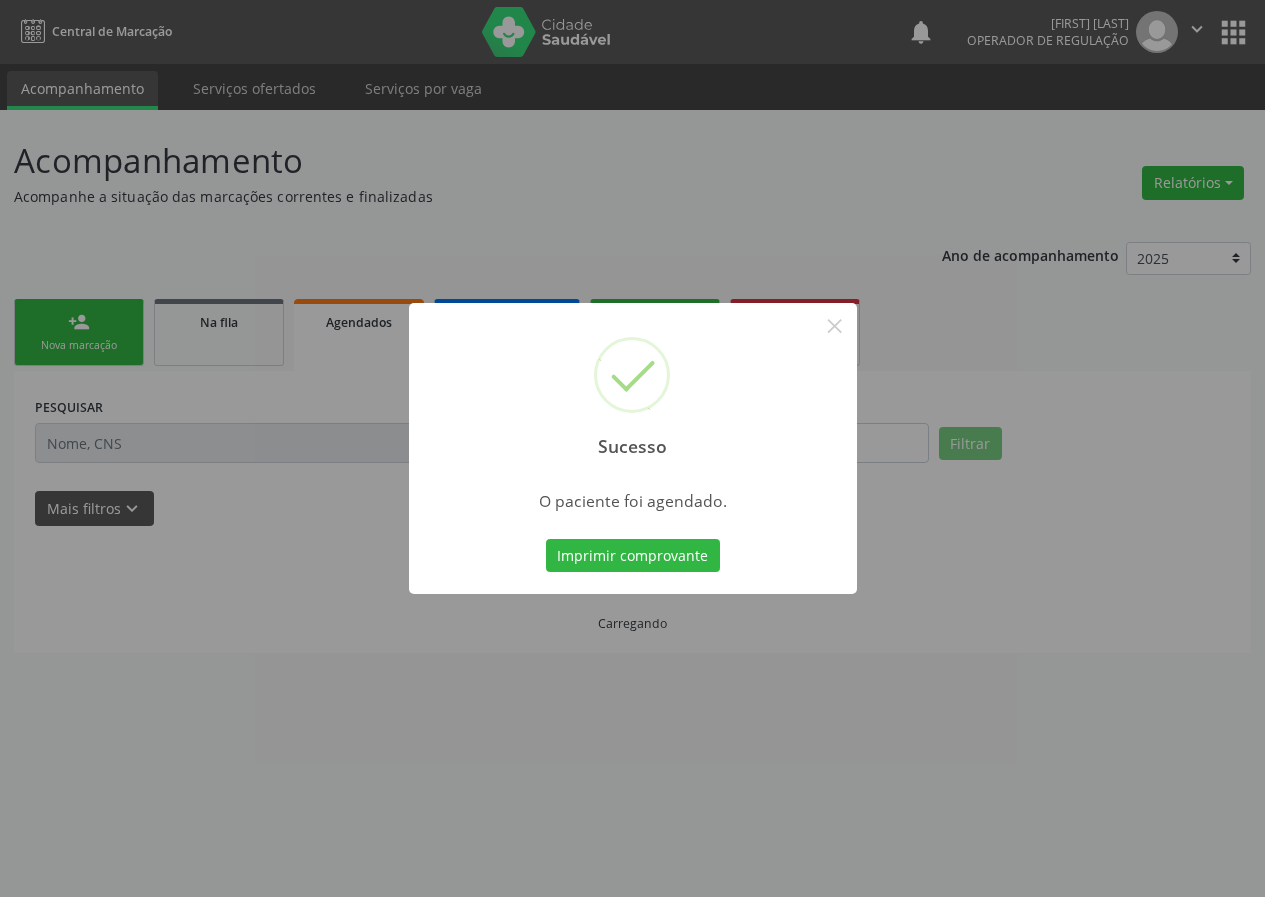 scroll, scrollTop: 0, scrollLeft: 0, axis: both 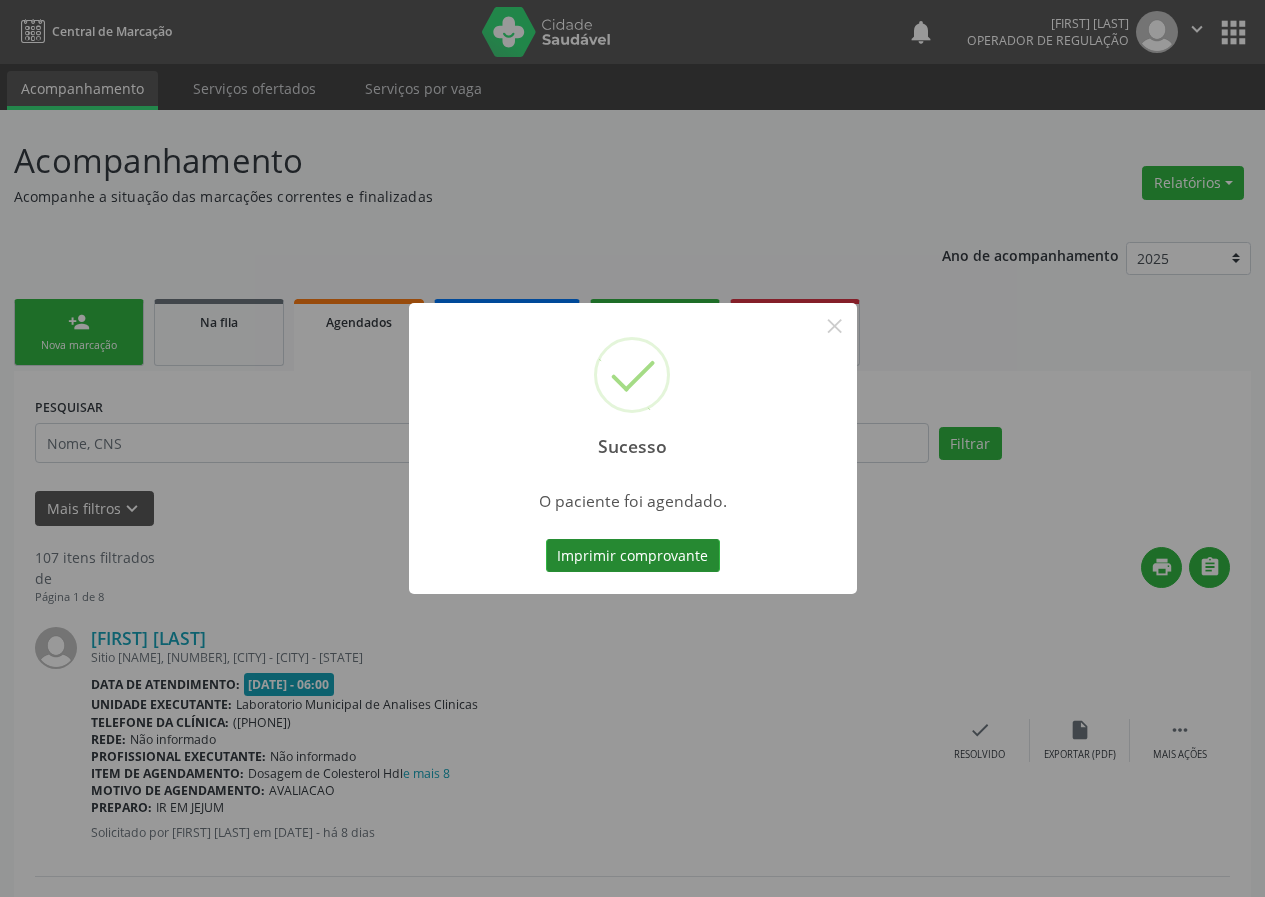 click on "Imprimir comprovante" at bounding box center (633, 556) 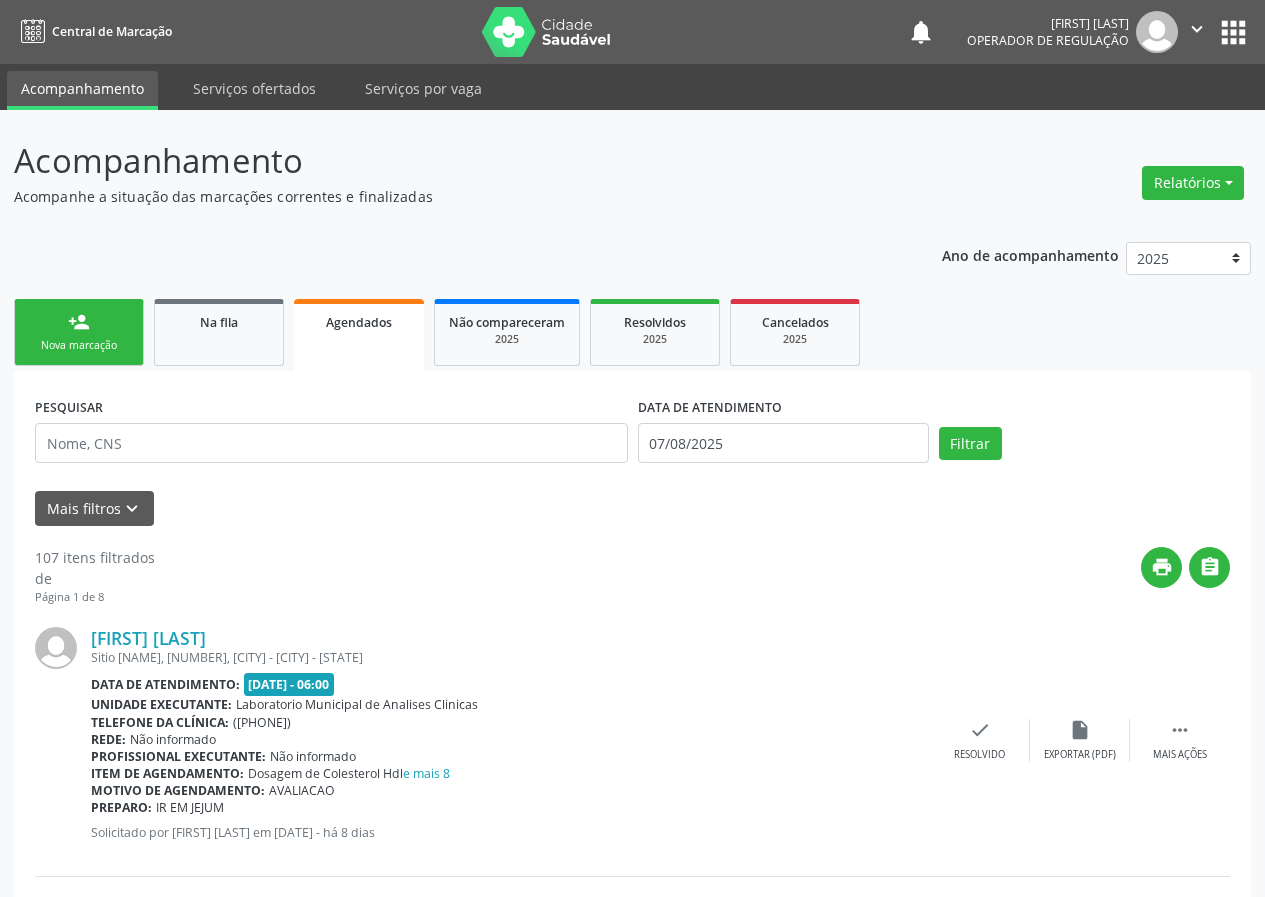 click on "Nova marcação" at bounding box center (79, 345) 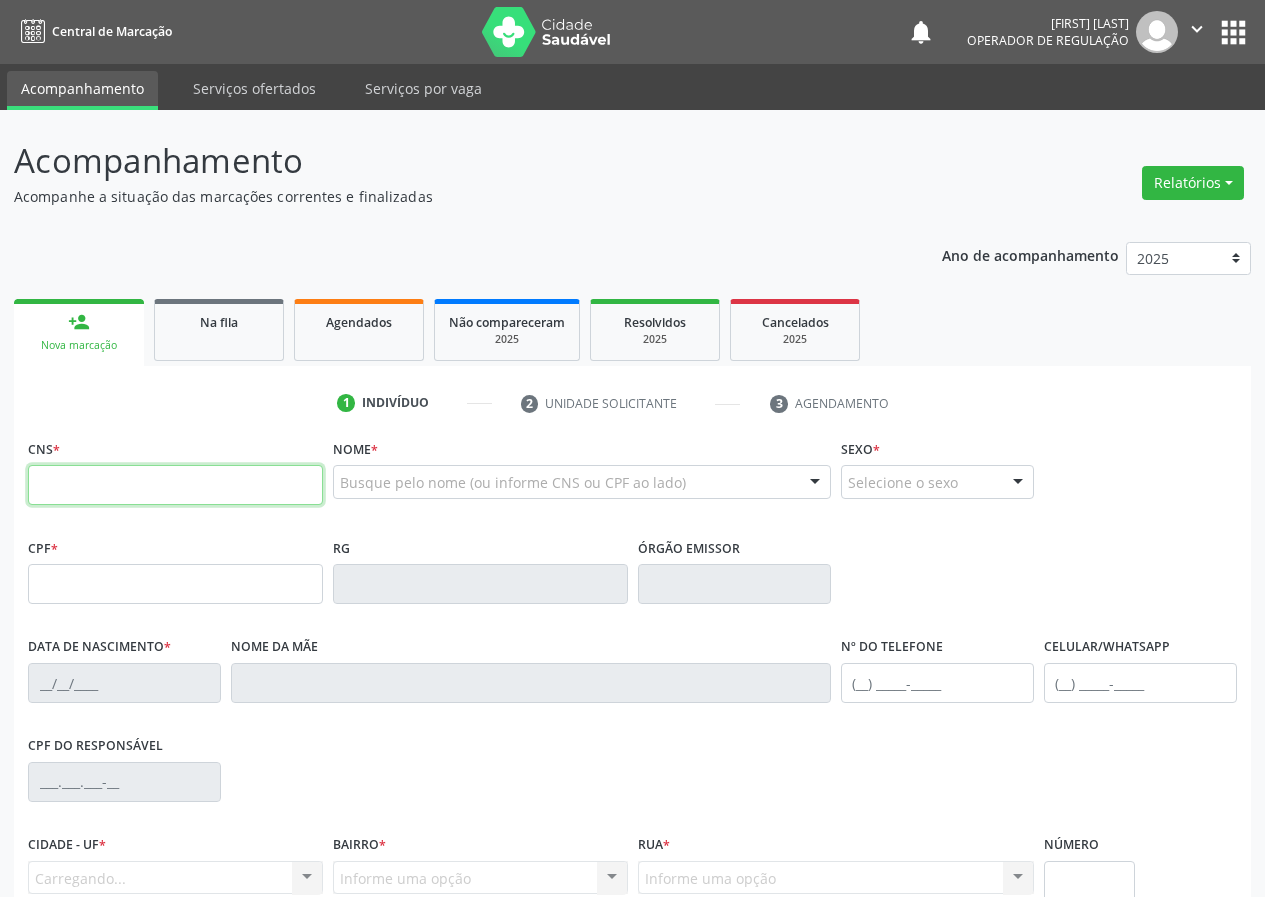 click at bounding box center (175, 485) 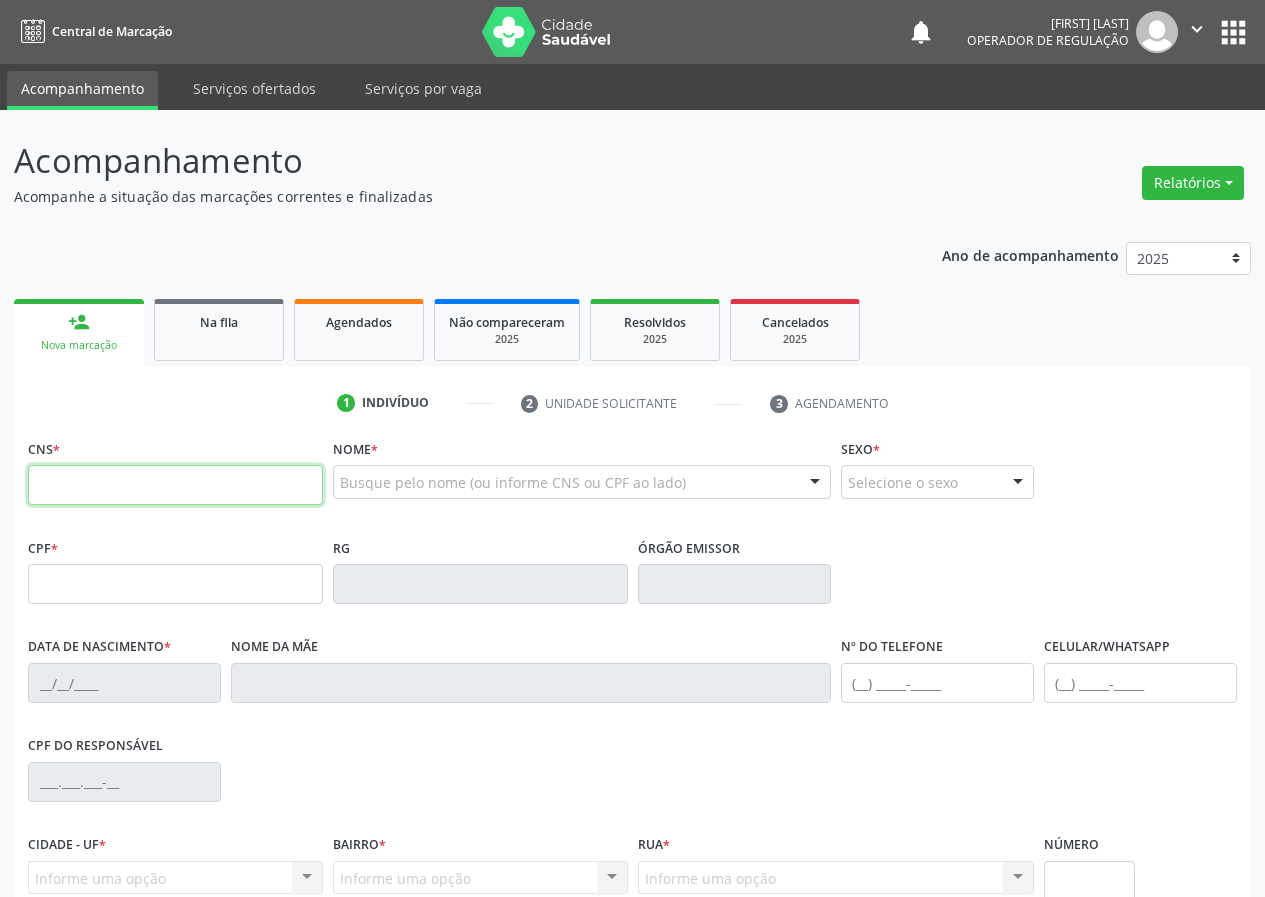 click at bounding box center [175, 485] 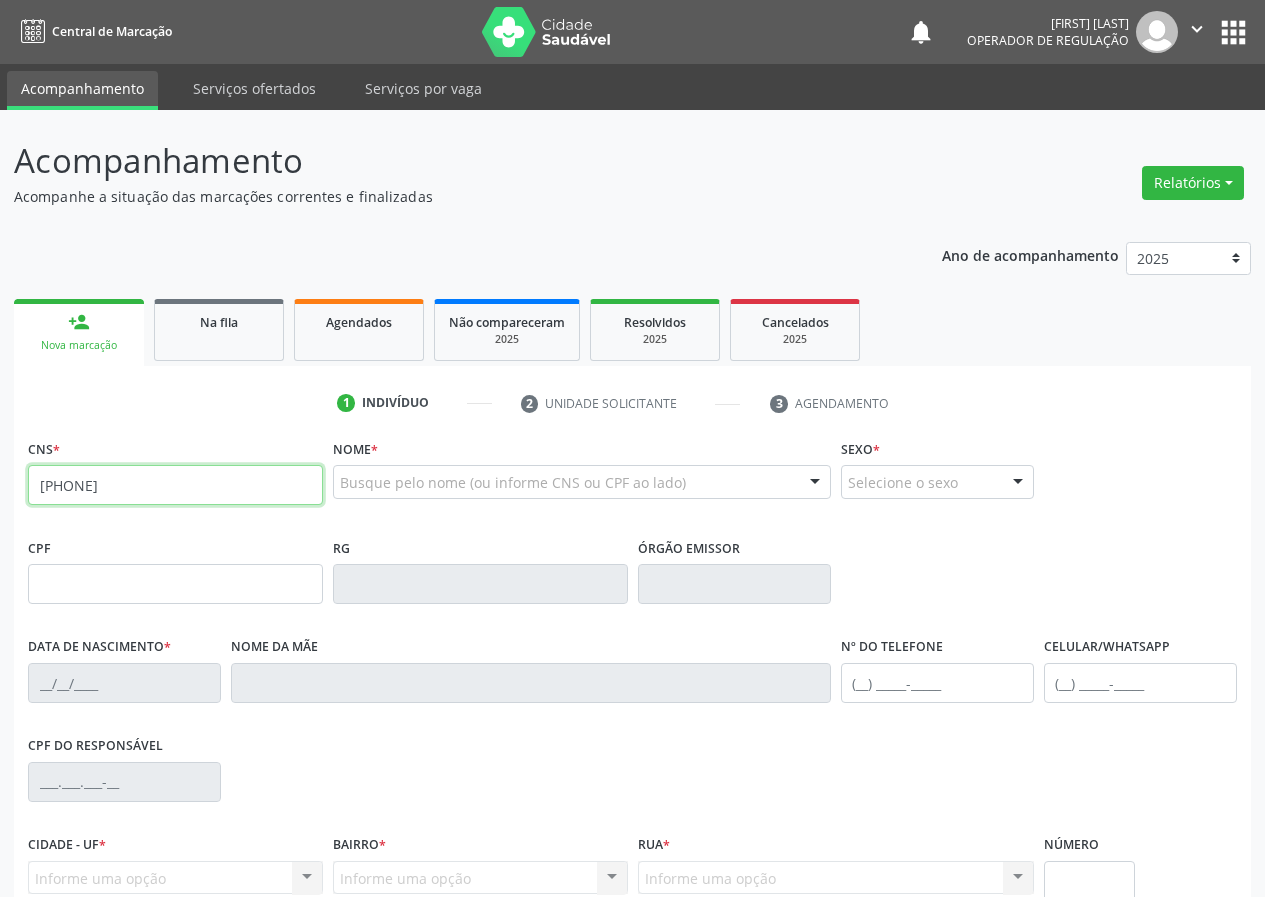 type on "704 6066 2063 8327" 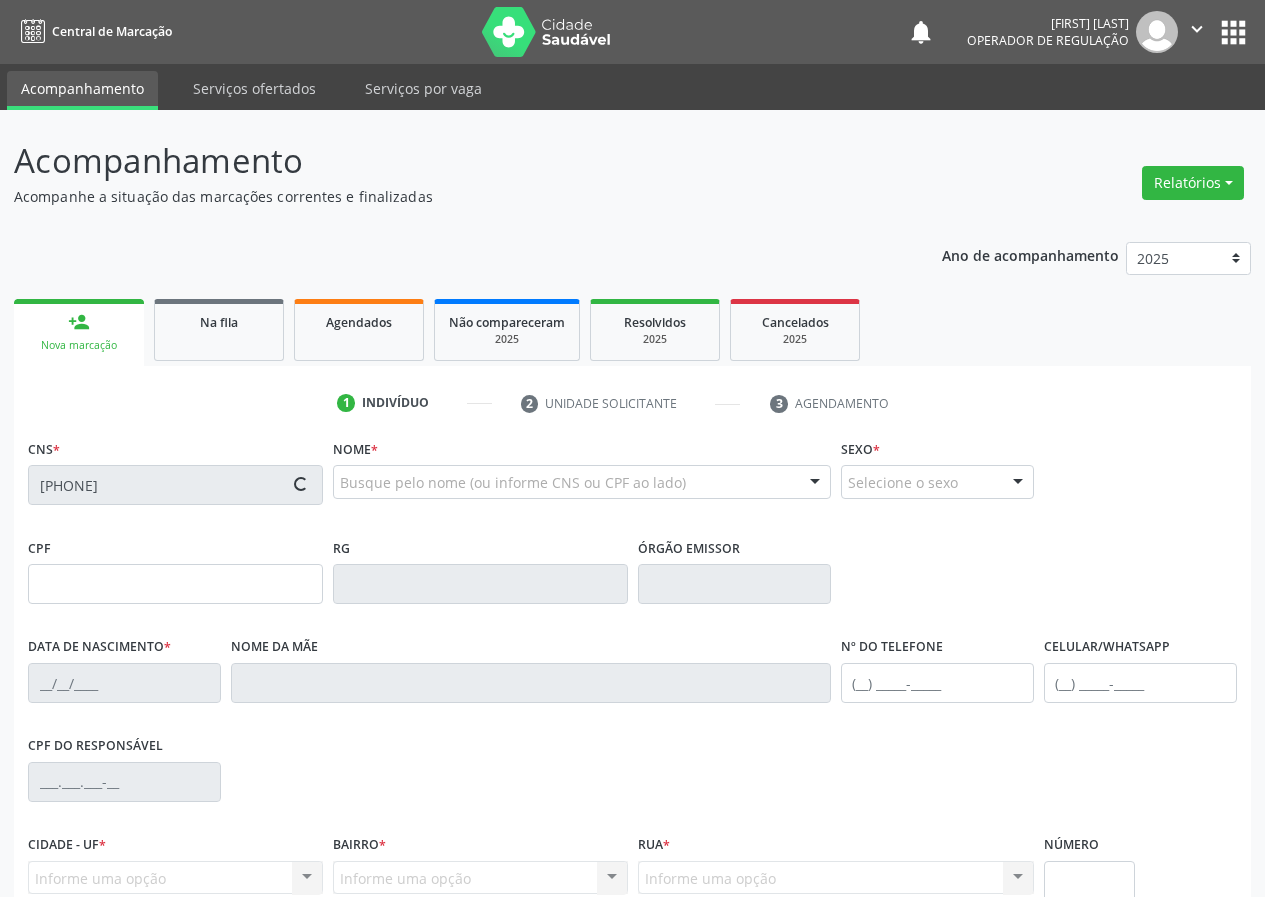 type on "917.646.374-53" 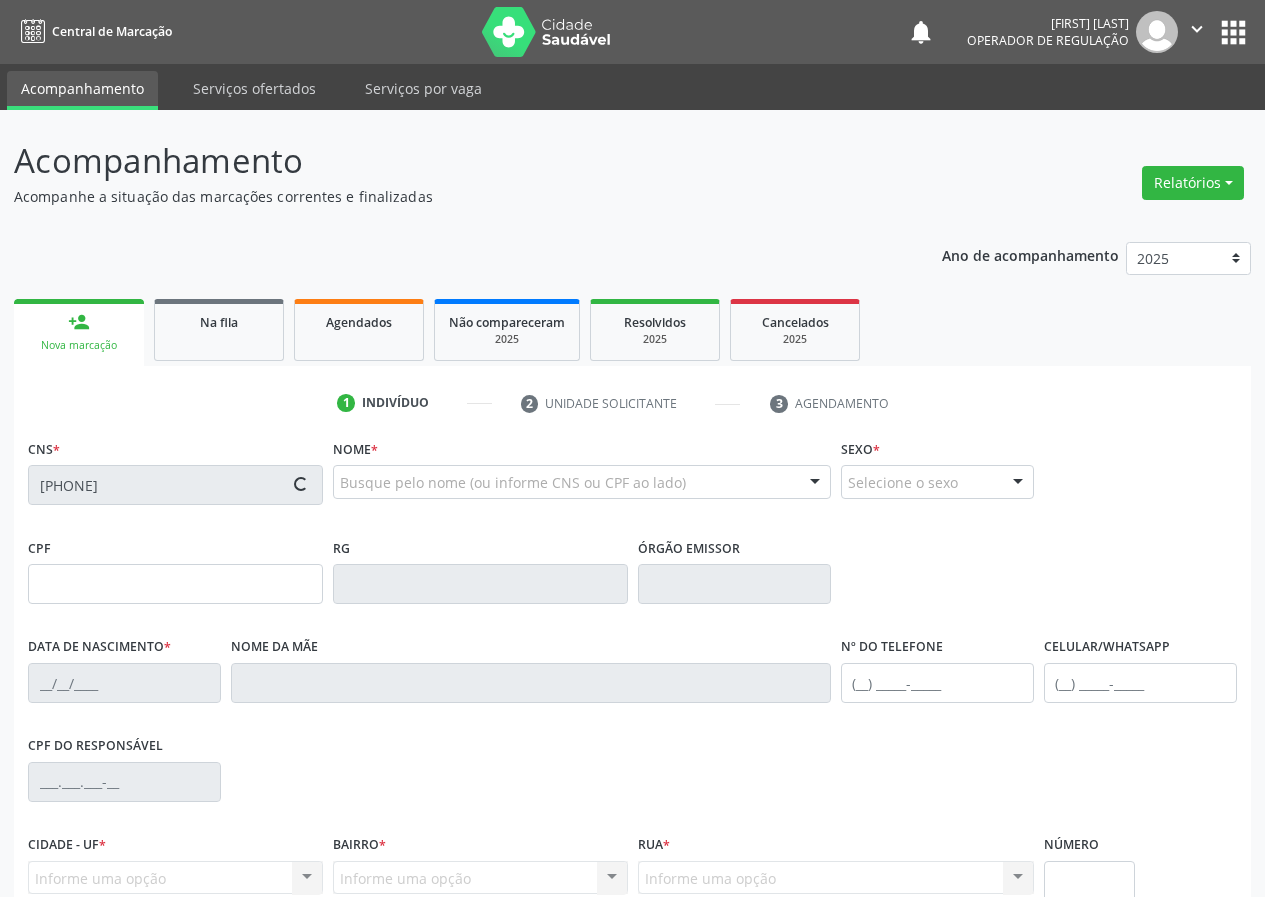 type on "30/04/1973" 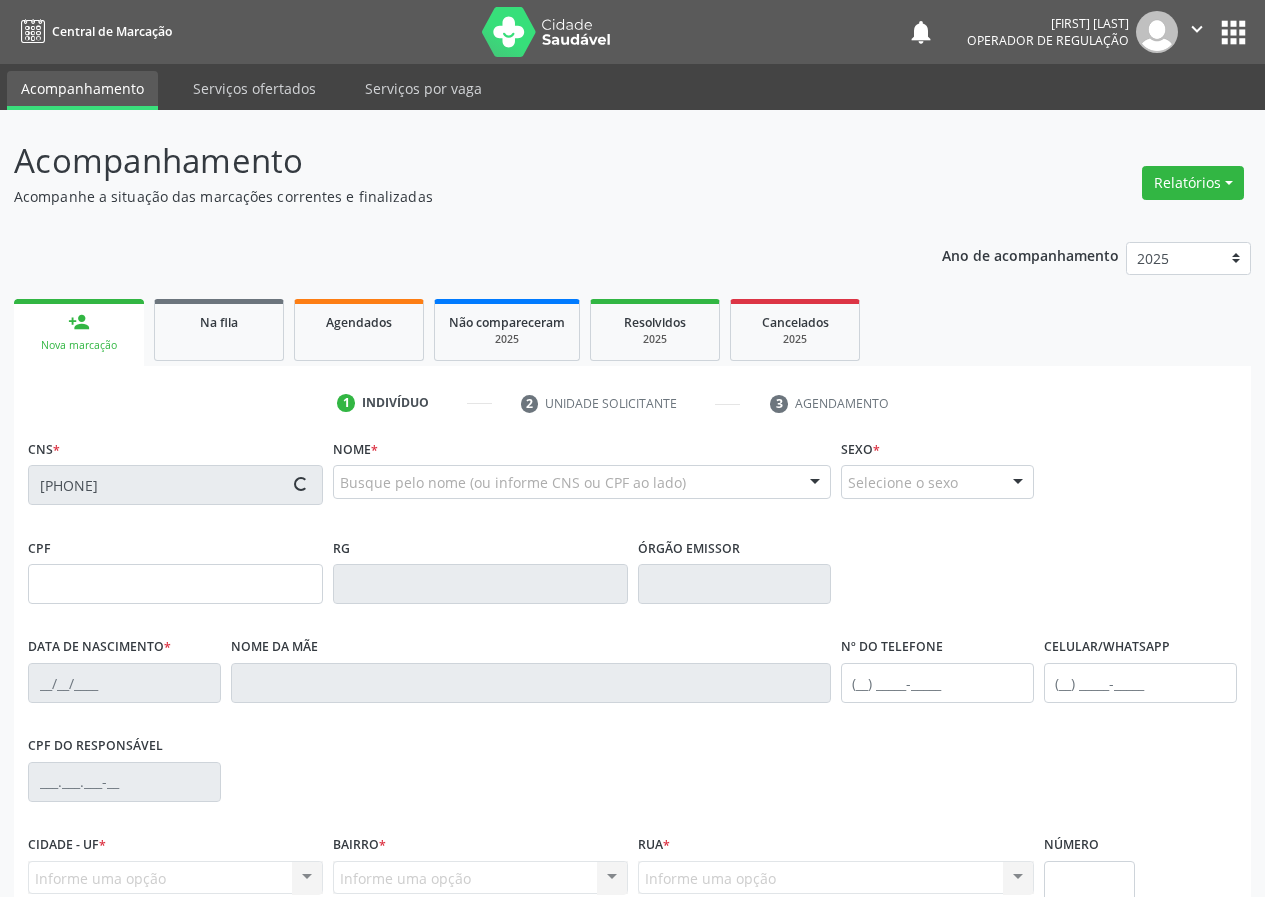 type on "Ilda Maria da Conceção" 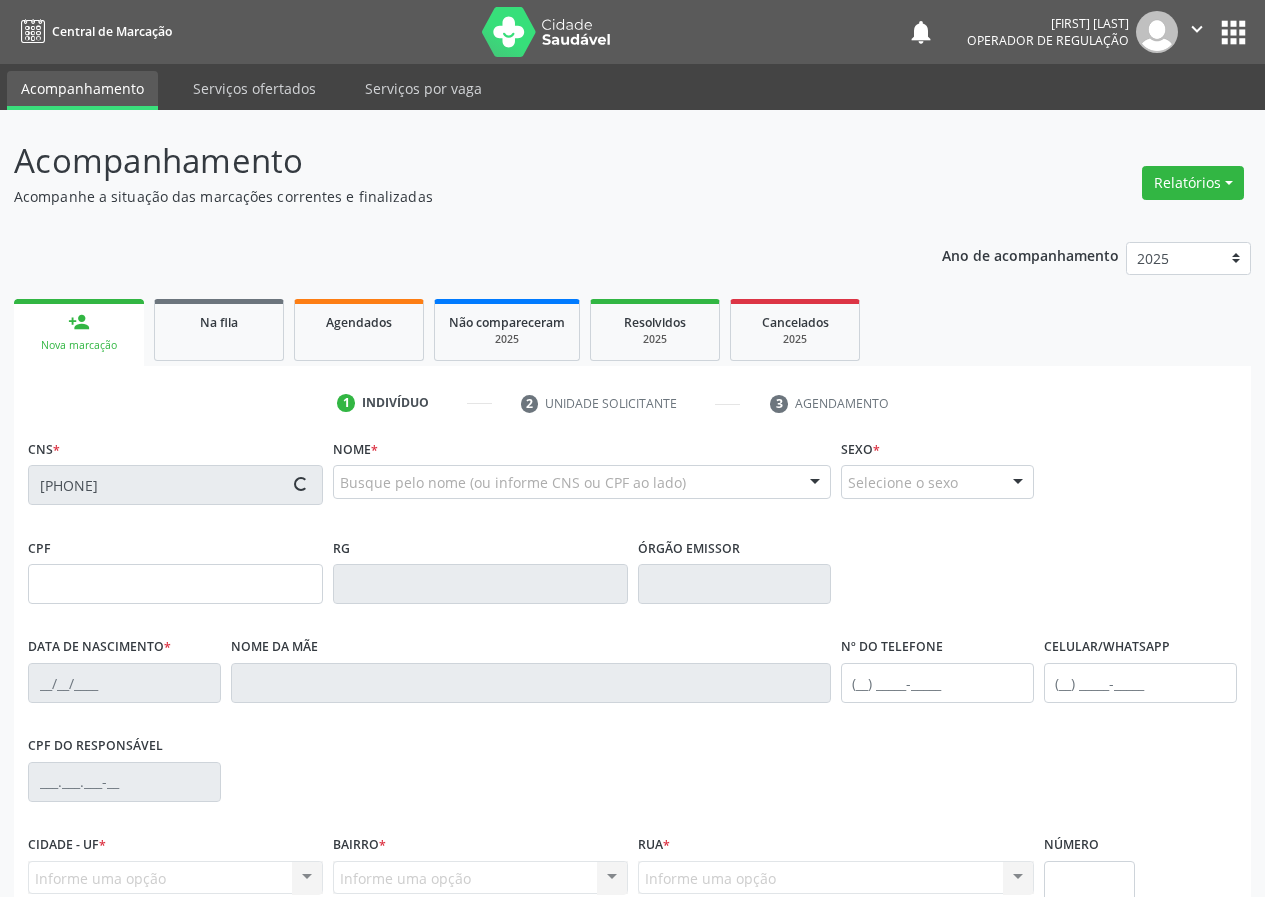 type on "(83) 99307-5294" 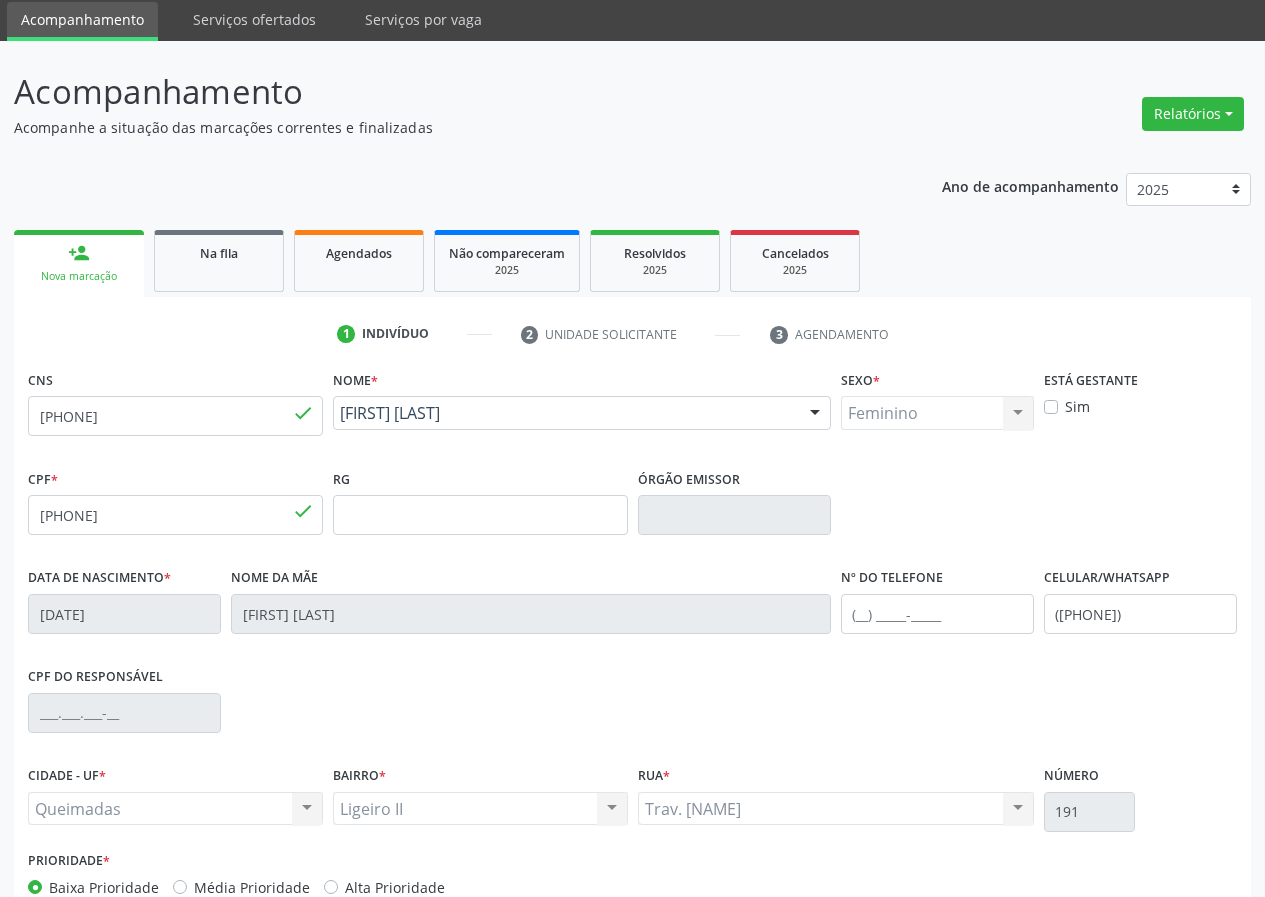 scroll, scrollTop: 100, scrollLeft: 0, axis: vertical 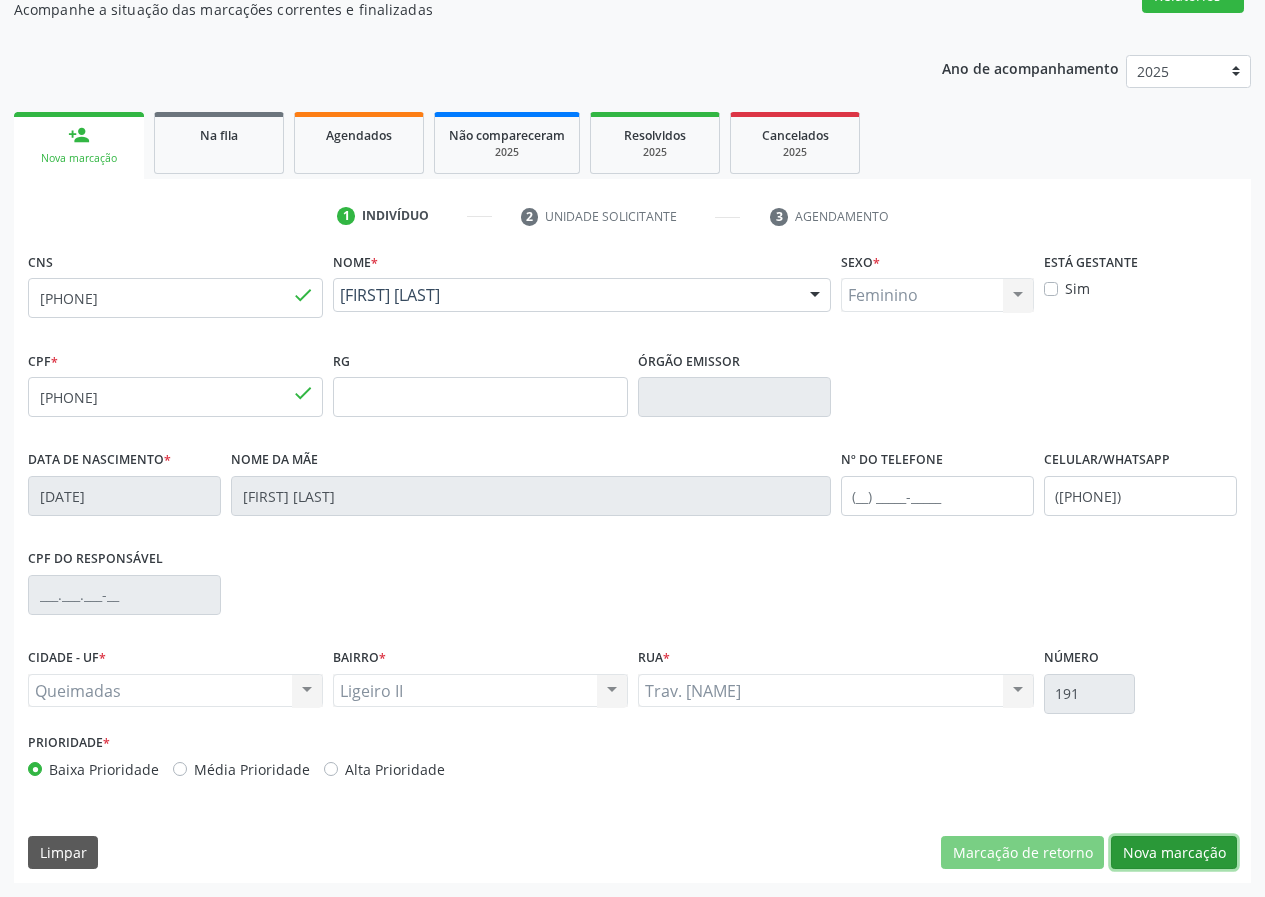 click on "Nova marcação" at bounding box center [1174, 853] 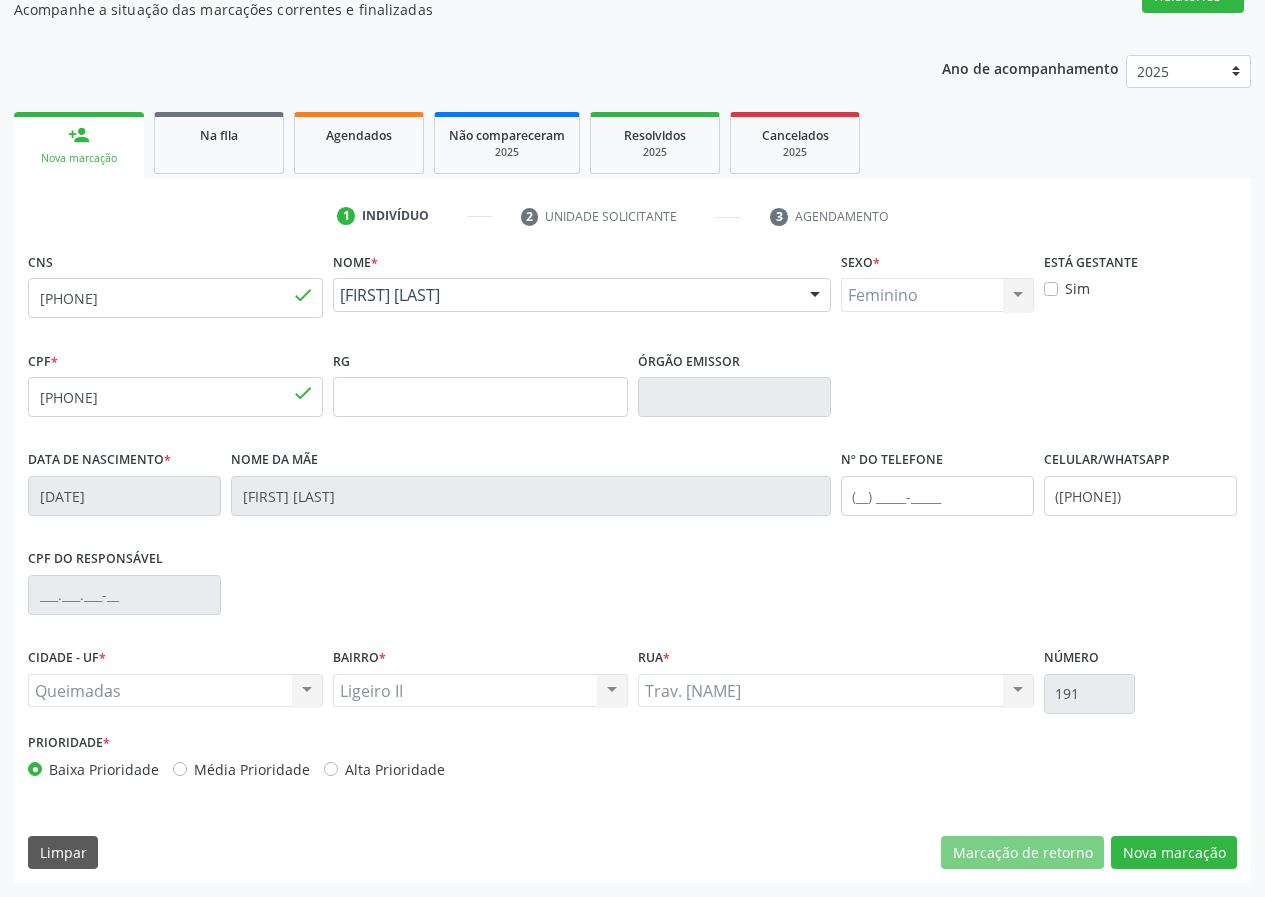 scroll, scrollTop: 9, scrollLeft: 0, axis: vertical 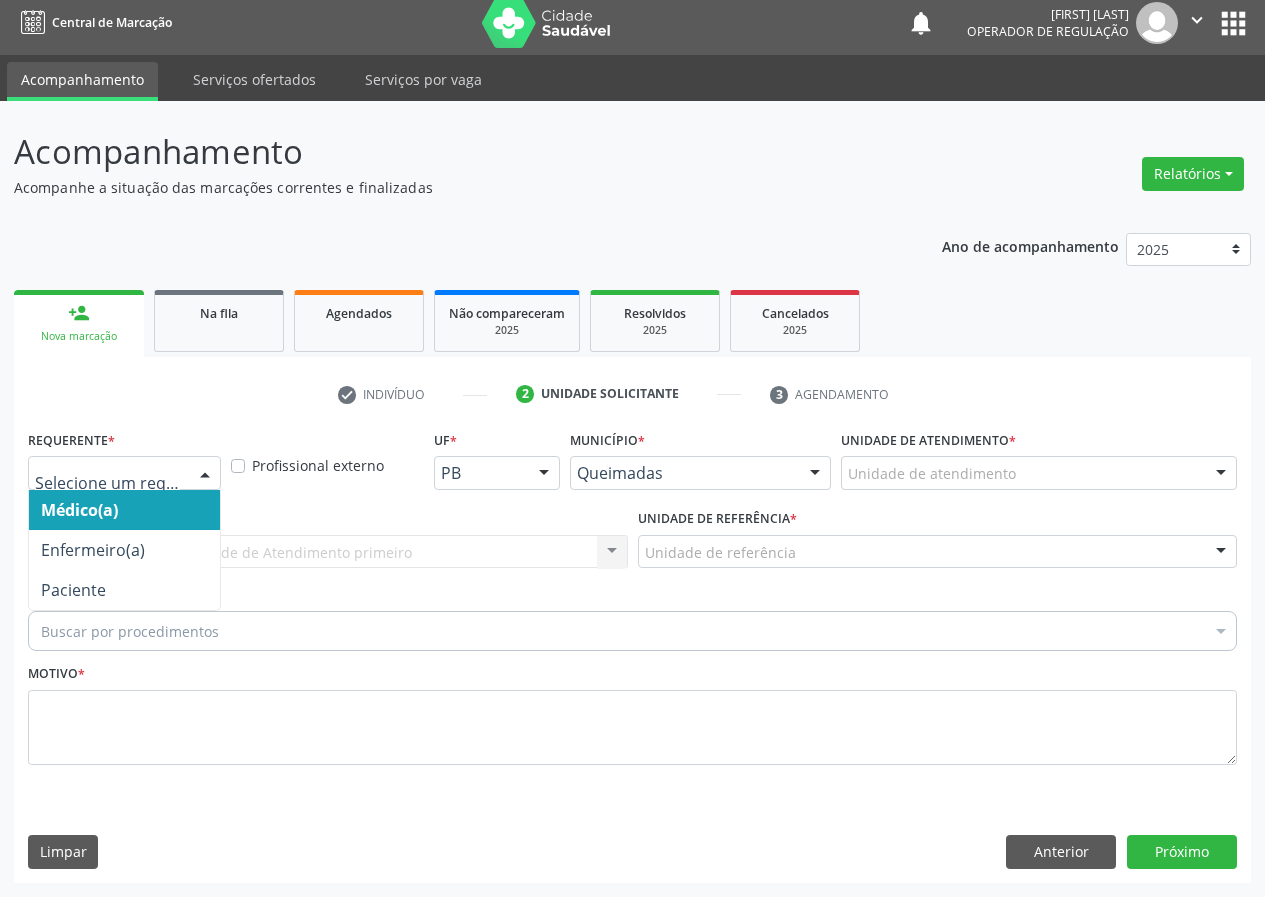 drag, startPoint x: 209, startPoint y: 471, endPoint x: 216, endPoint y: 589, distance: 118.20744 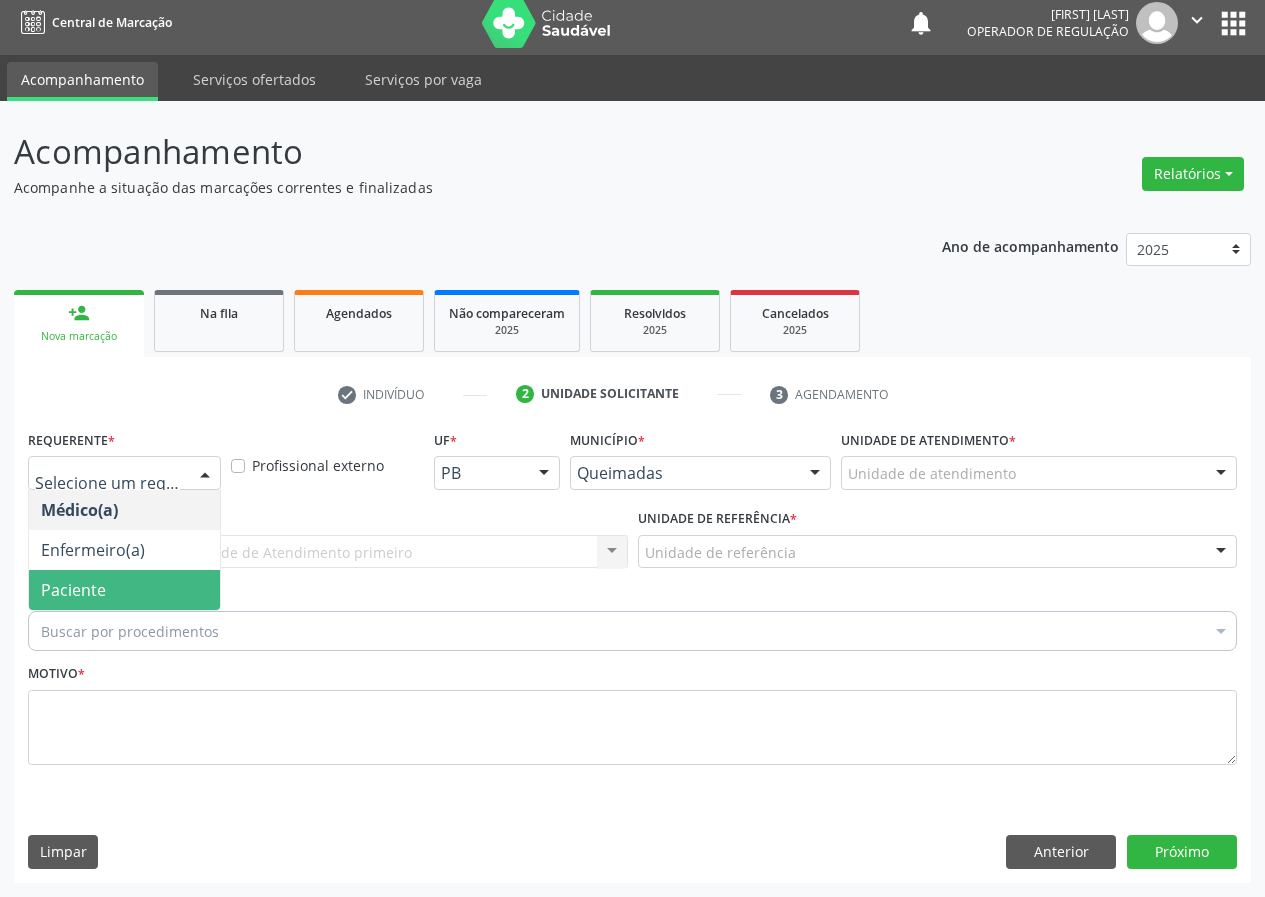 click on "Paciente" at bounding box center [124, 590] 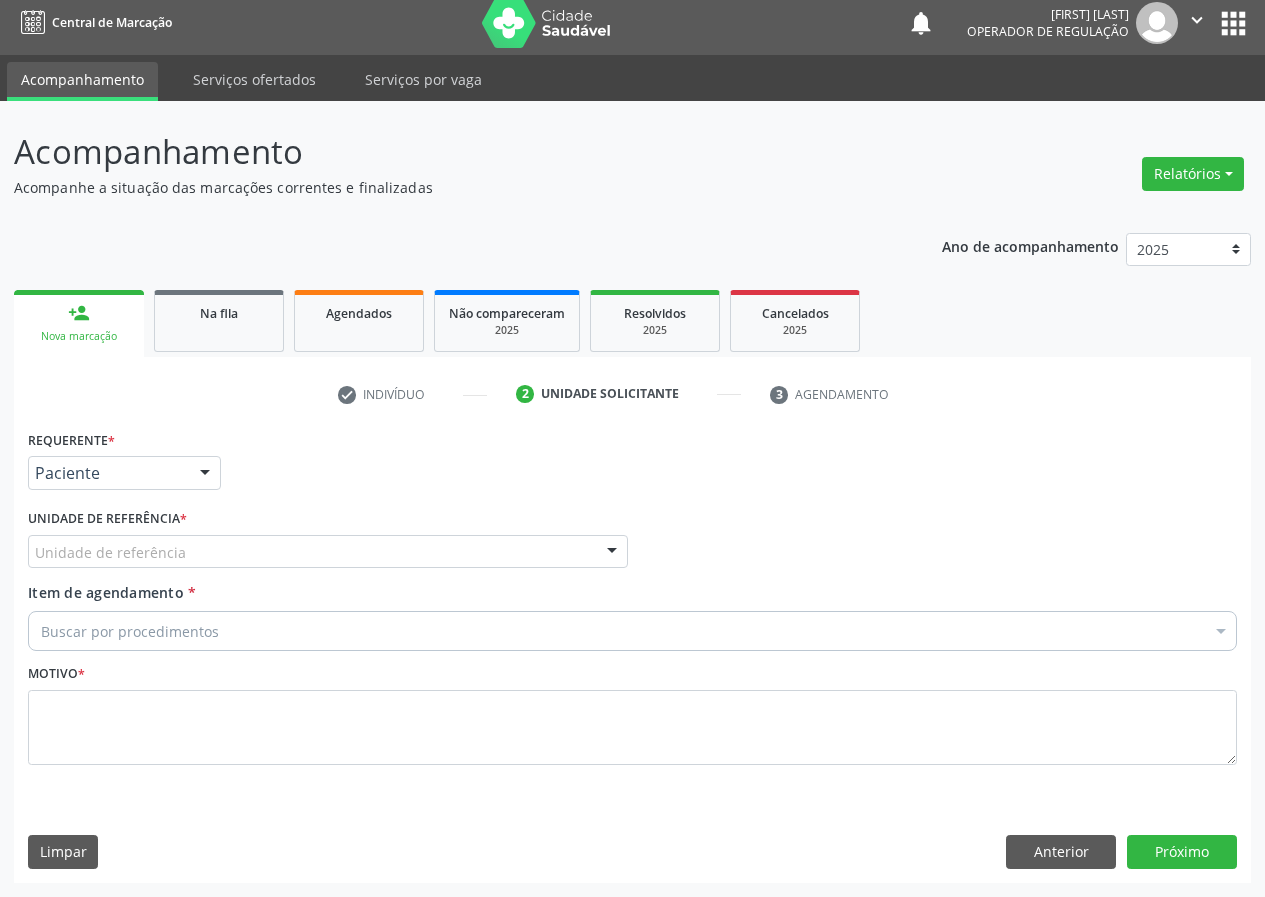 drag, startPoint x: 577, startPoint y: 553, endPoint x: 527, endPoint y: 584, distance: 58.830265 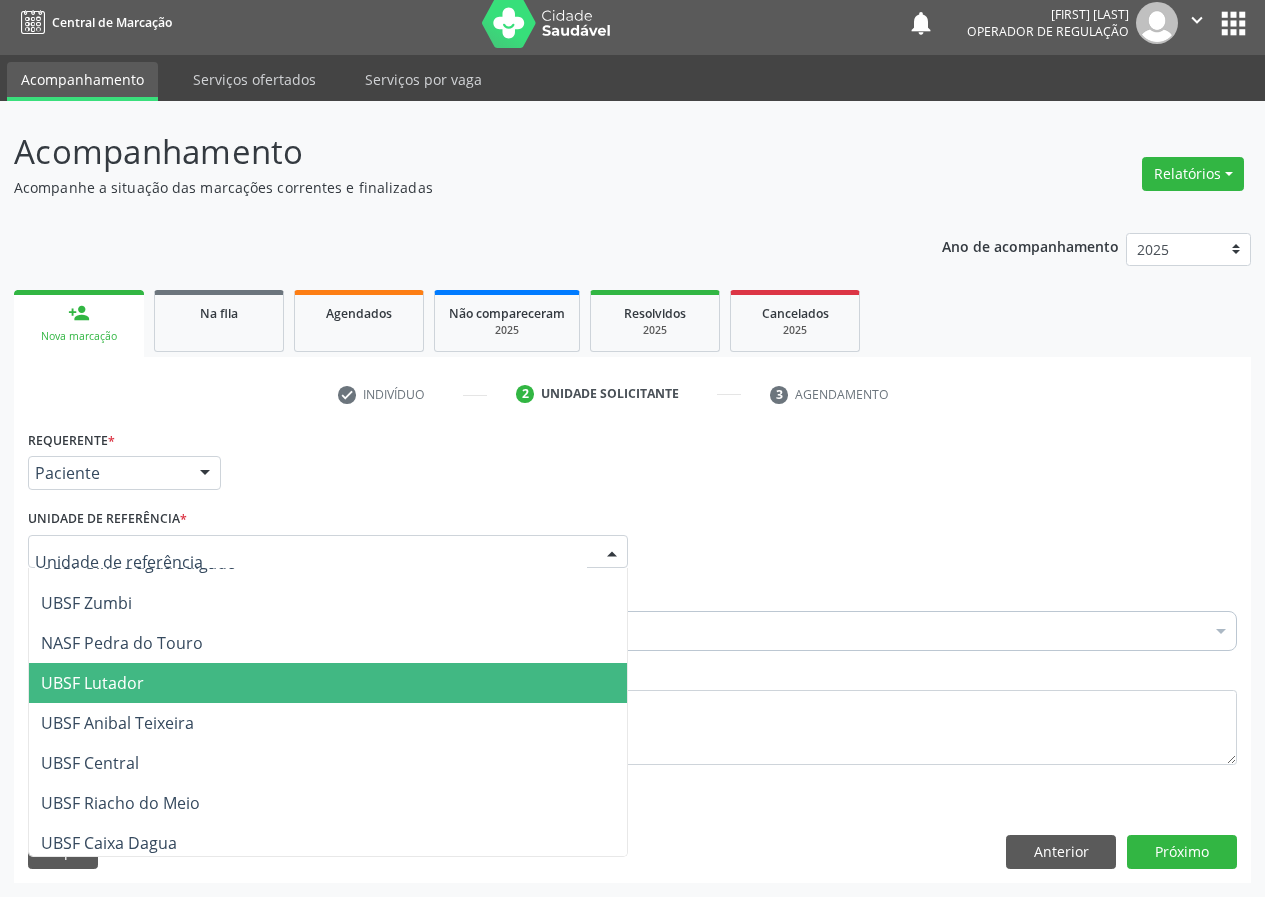 scroll, scrollTop: 300, scrollLeft: 0, axis: vertical 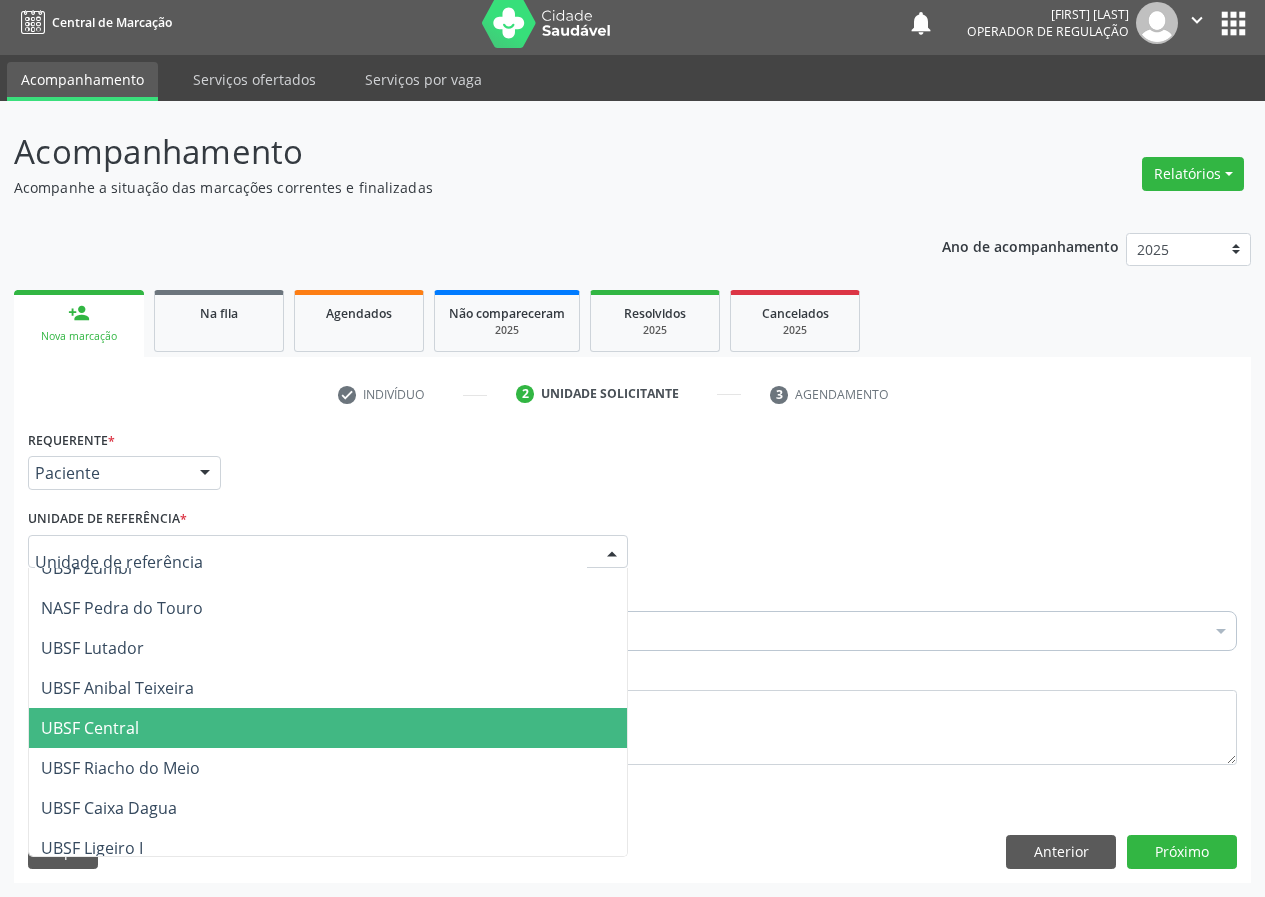 drag, startPoint x: 124, startPoint y: 735, endPoint x: 0, endPoint y: 674, distance: 138.1919 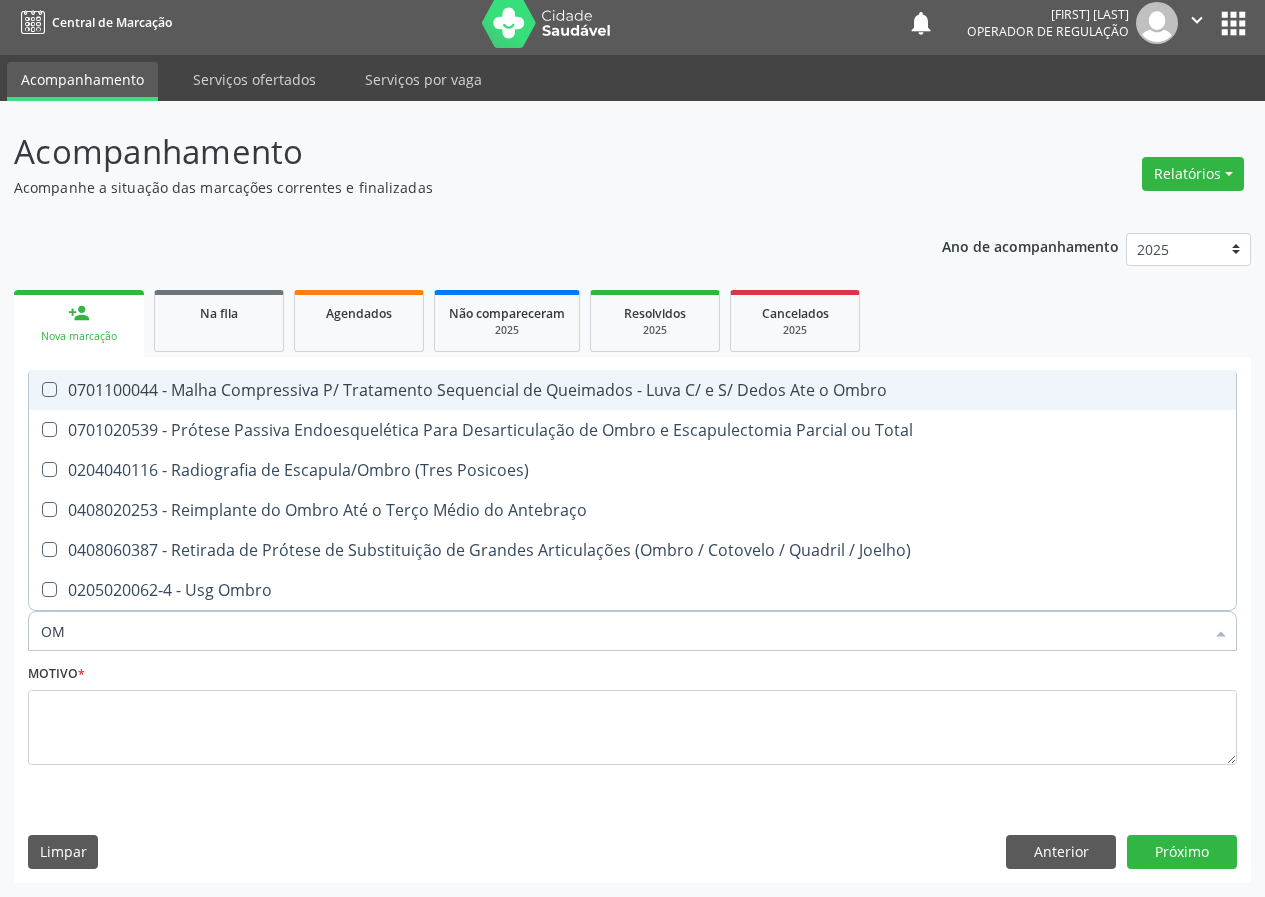type on "O" 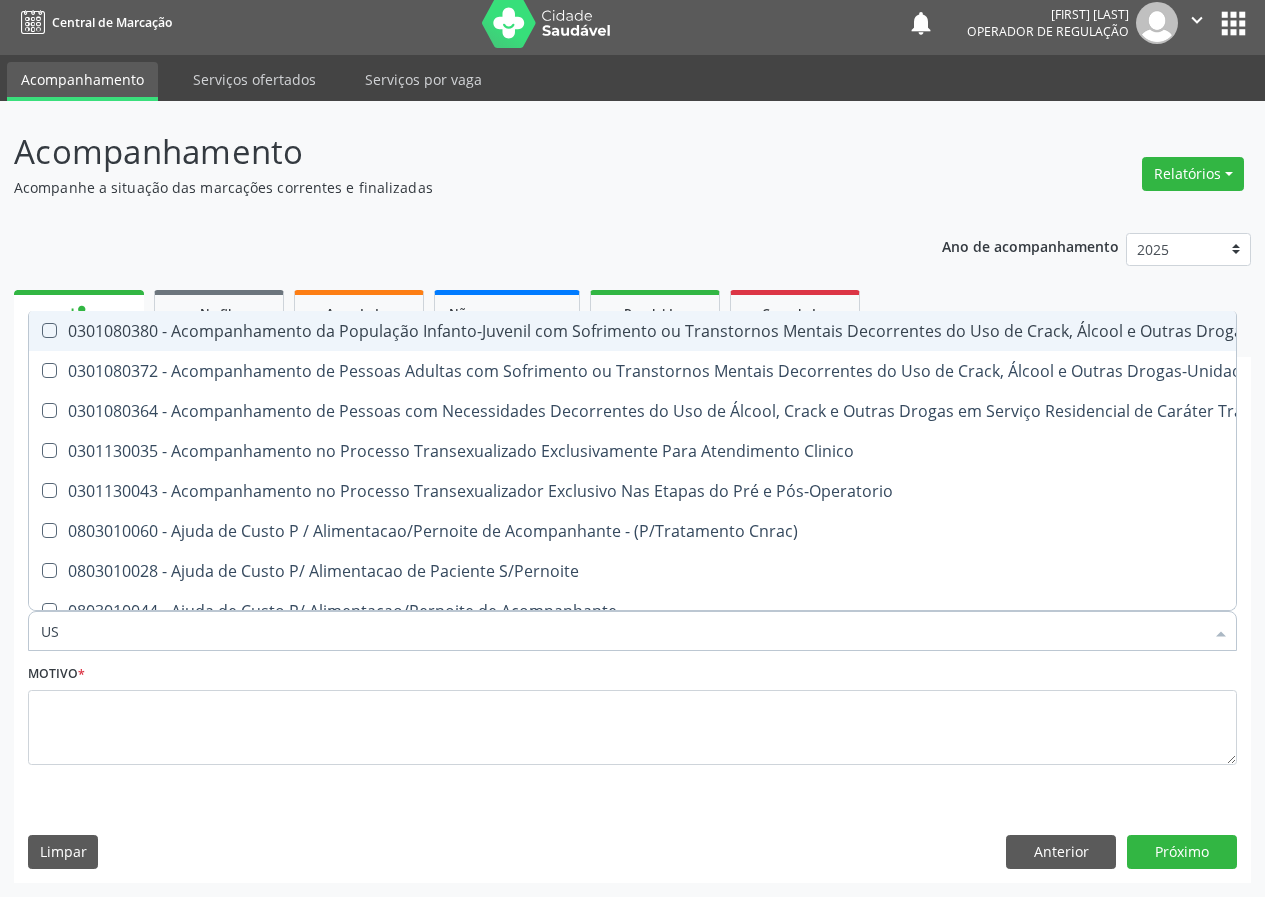 type on "USG" 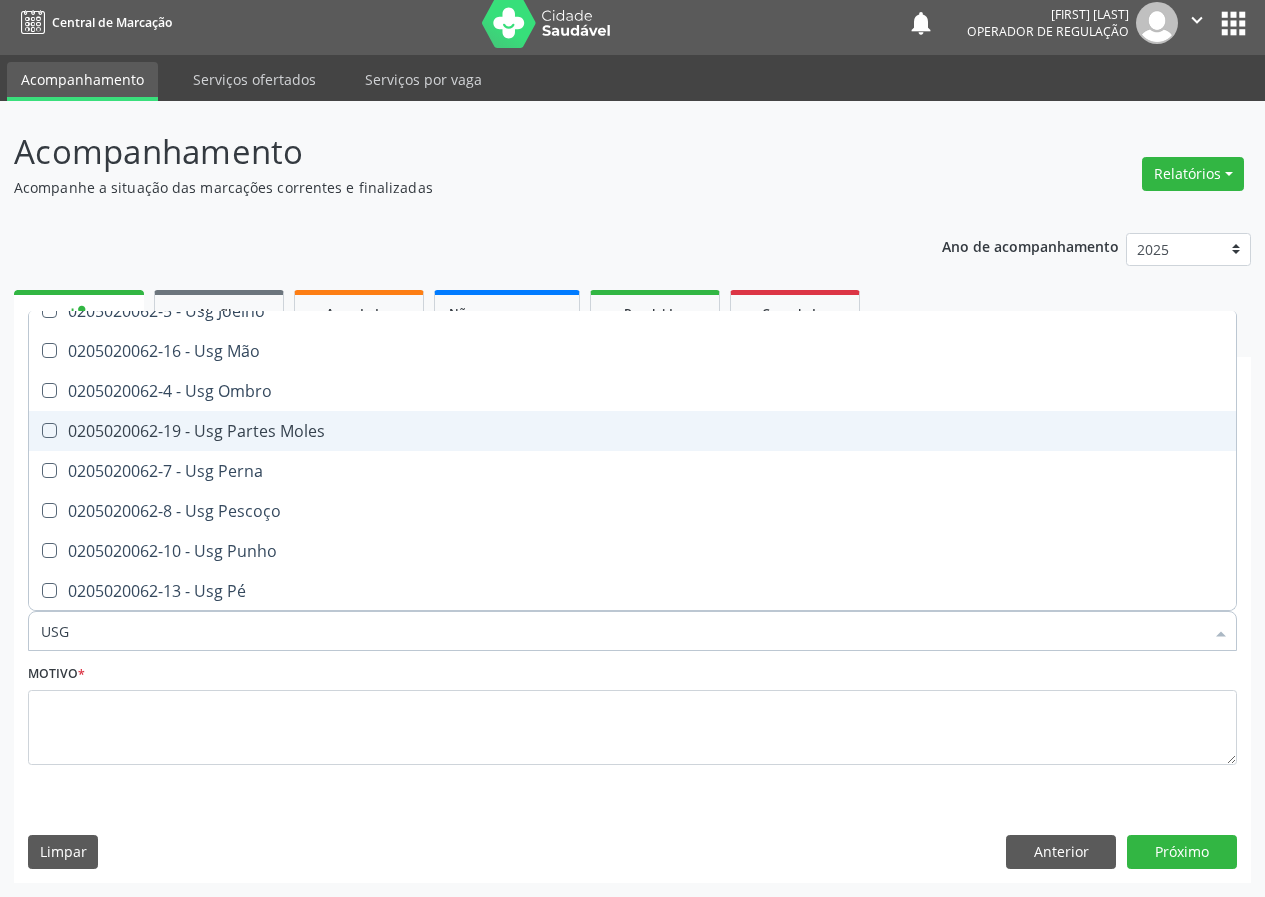 scroll, scrollTop: 200, scrollLeft: 0, axis: vertical 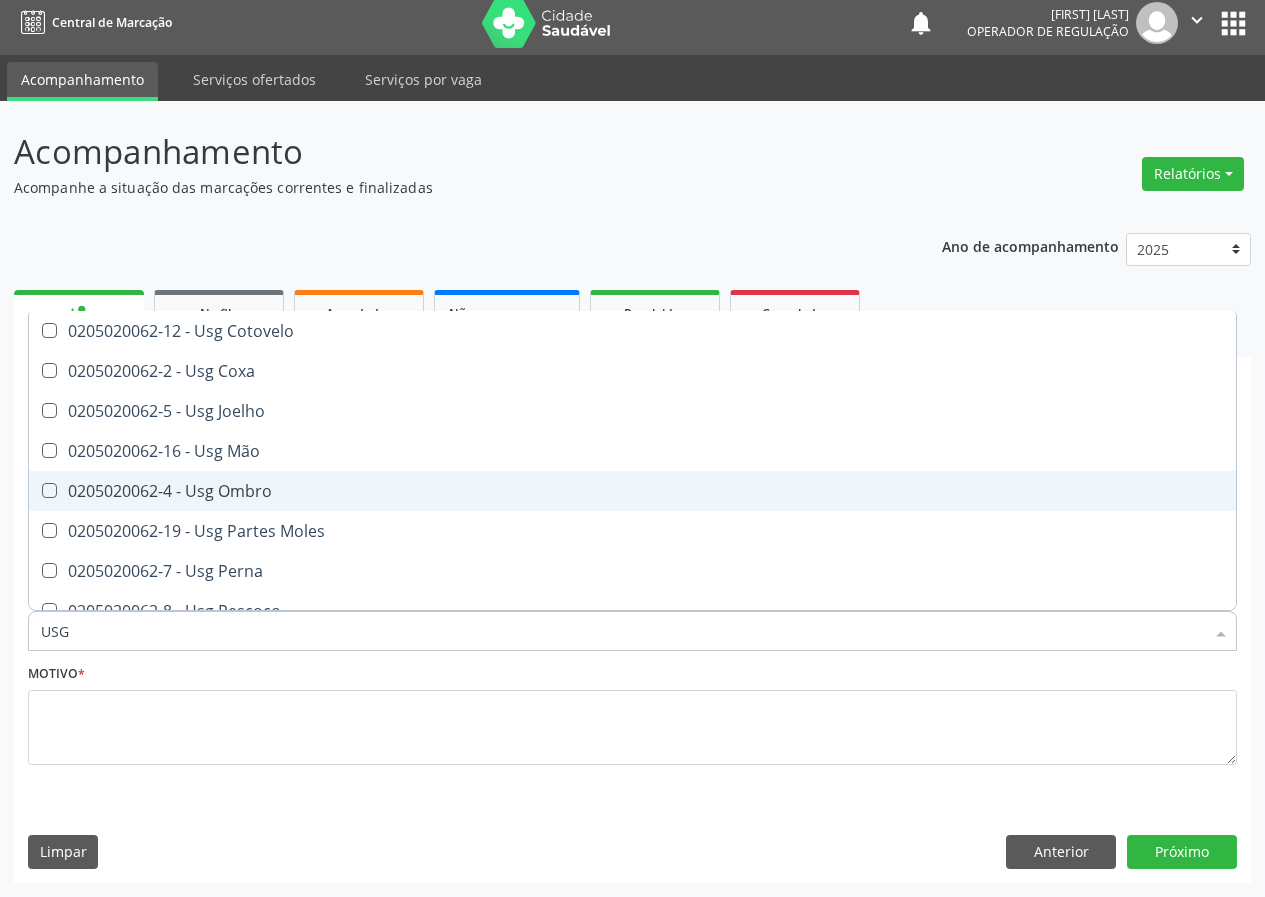 click on "0205020062-4 - Usg Ombro" at bounding box center (632, 491) 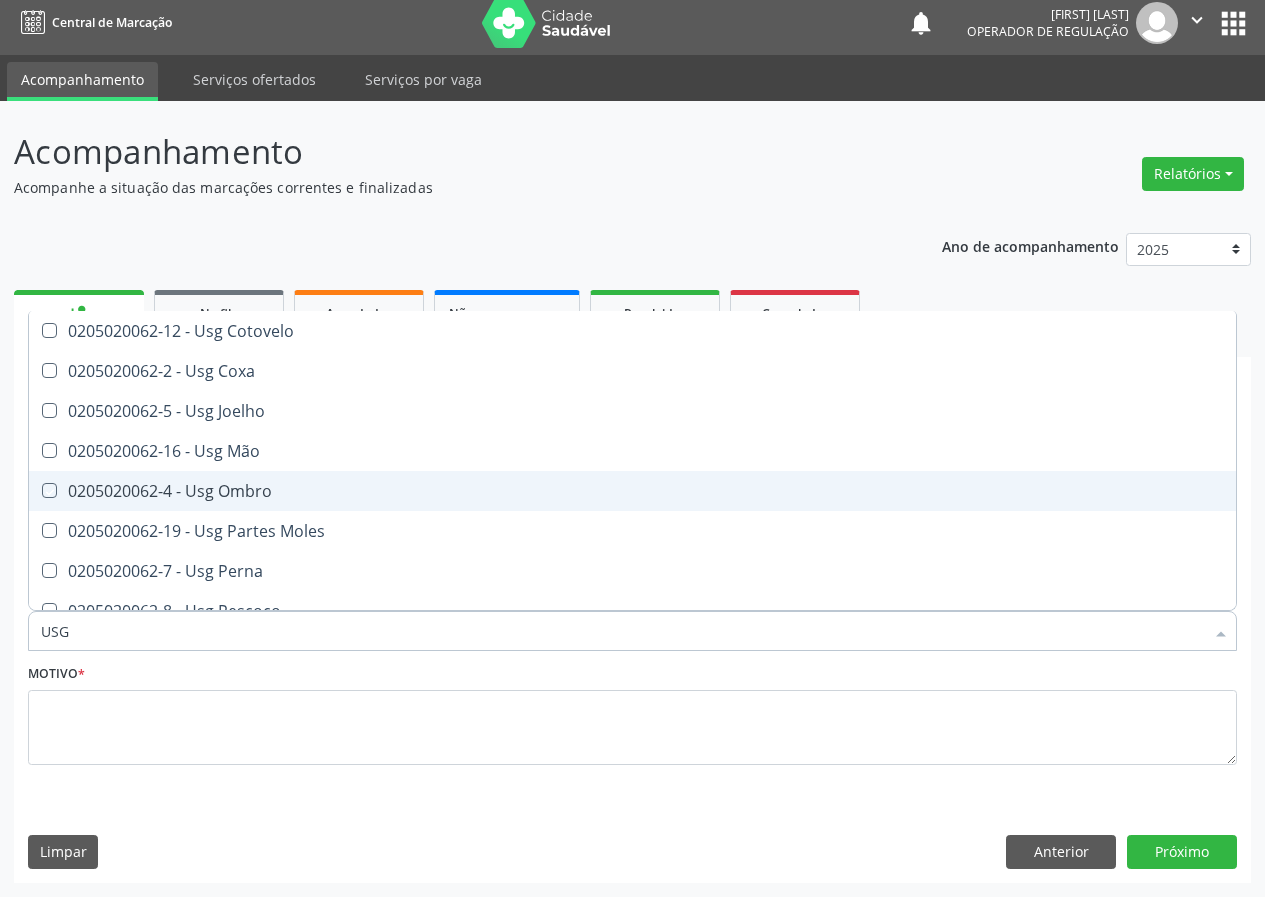 checkbox on "true" 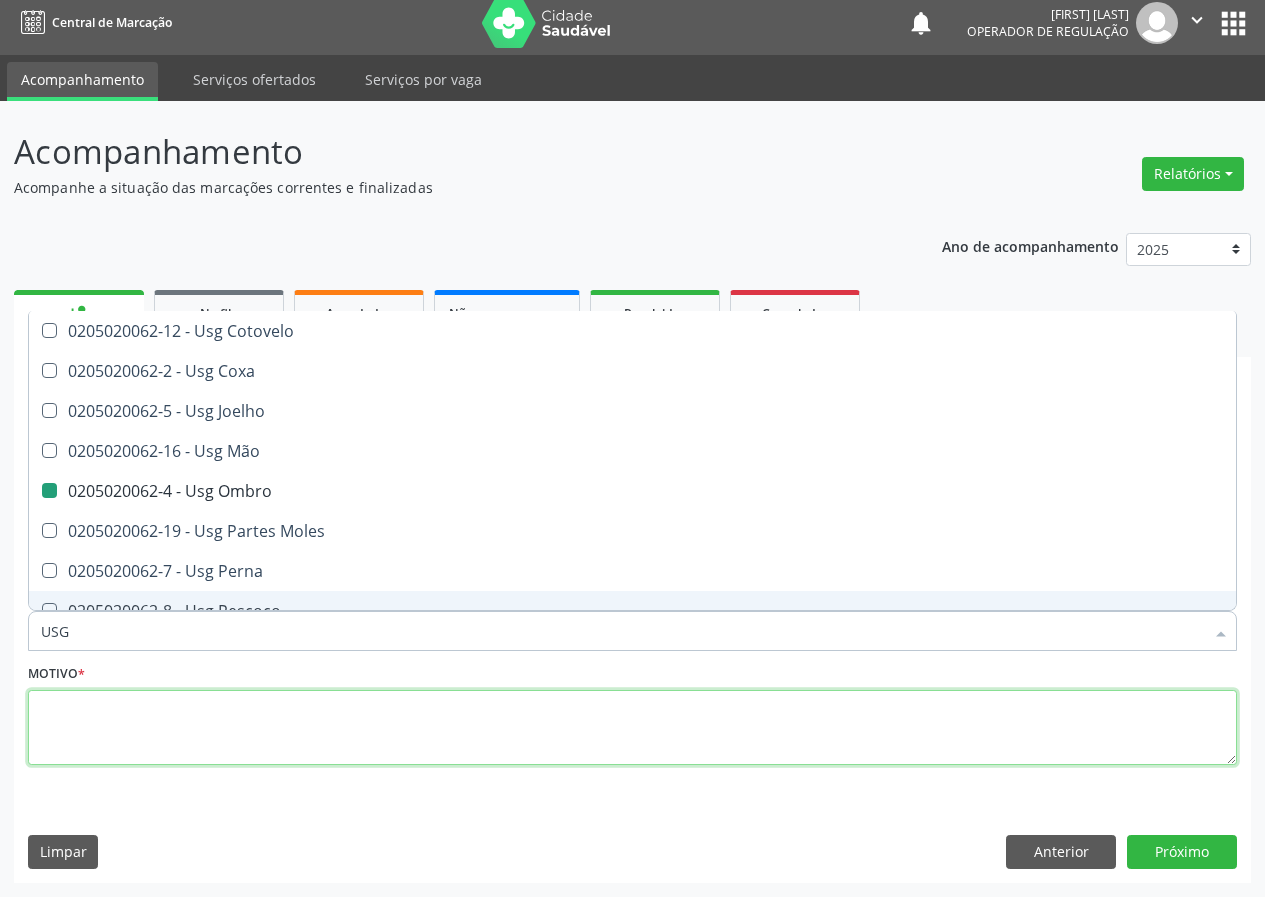 drag, startPoint x: 126, startPoint y: 727, endPoint x: 136, endPoint y: 723, distance: 10.770329 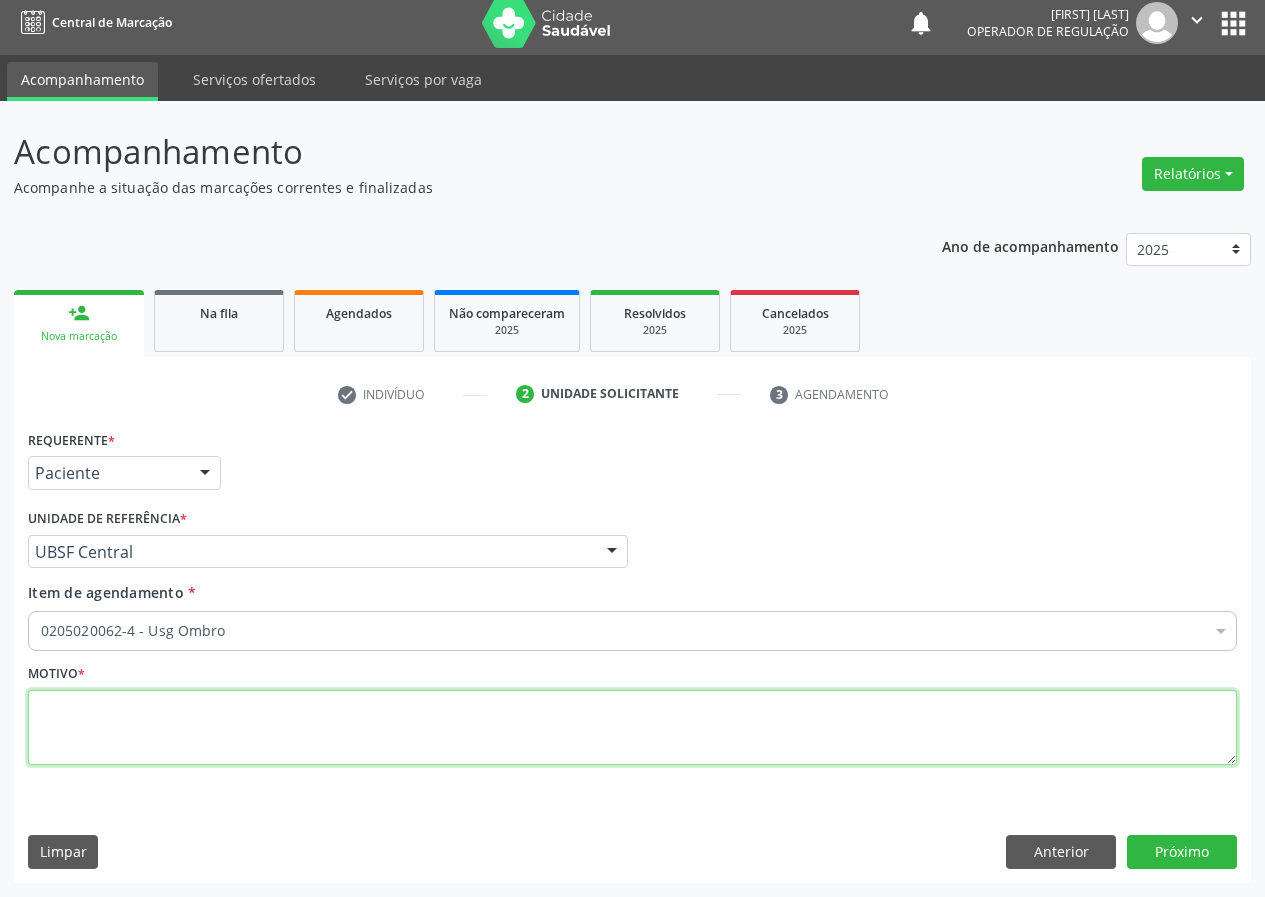 scroll, scrollTop: 0, scrollLeft: 0, axis: both 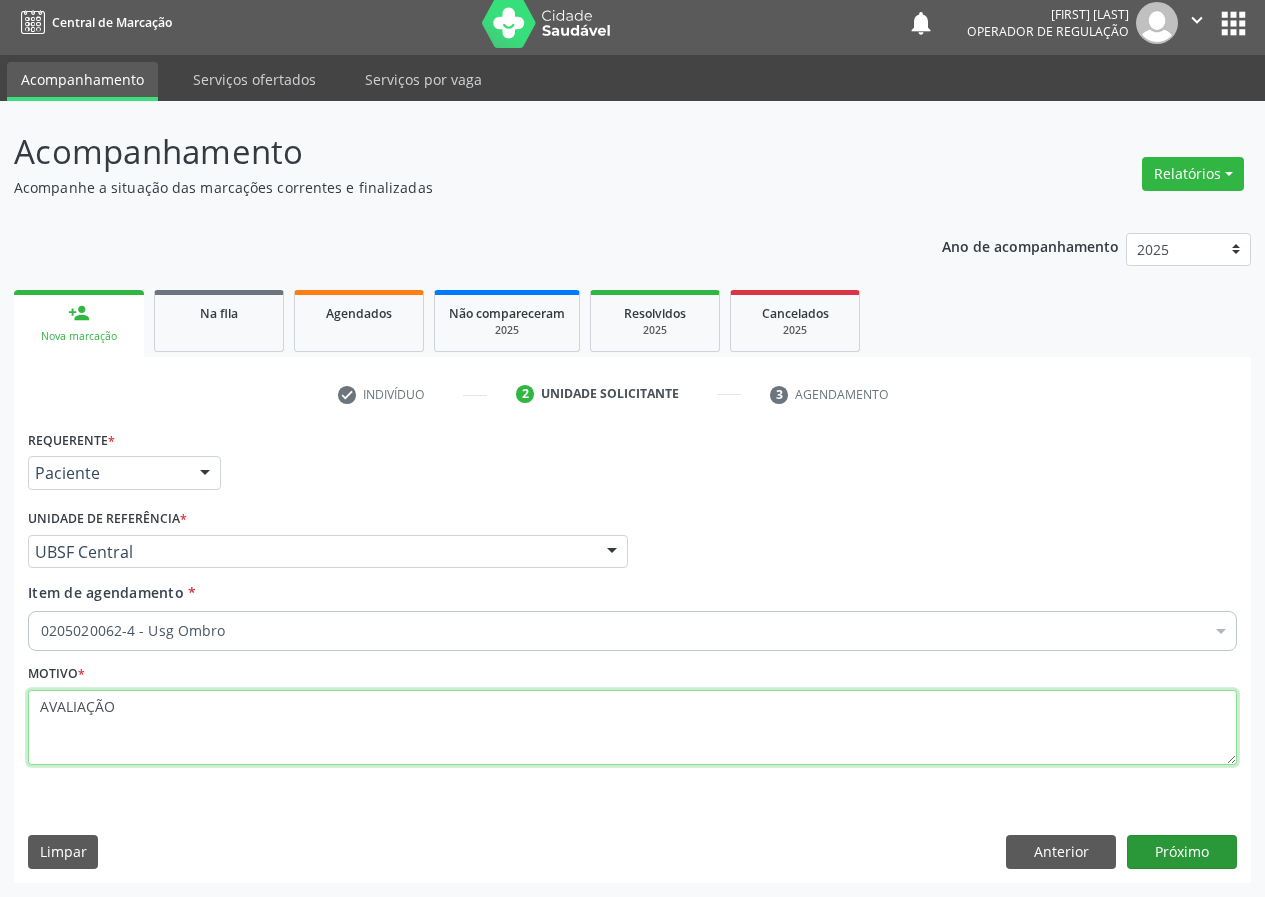 type on "AVALIAÇÃO" 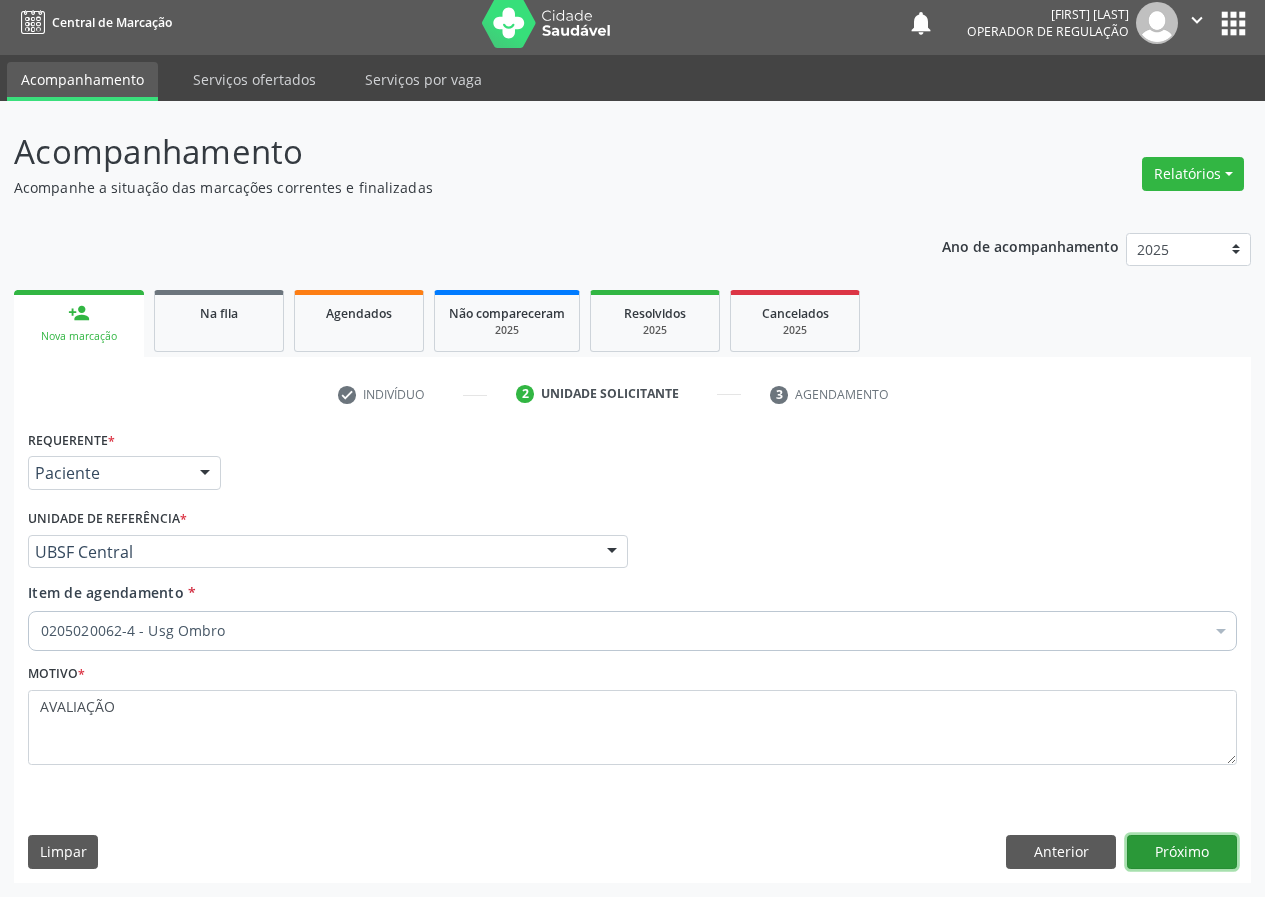 drag, startPoint x: 1182, startPoint y: 844, endPoint x: 969, endPoint y: 870, distance: 214.581 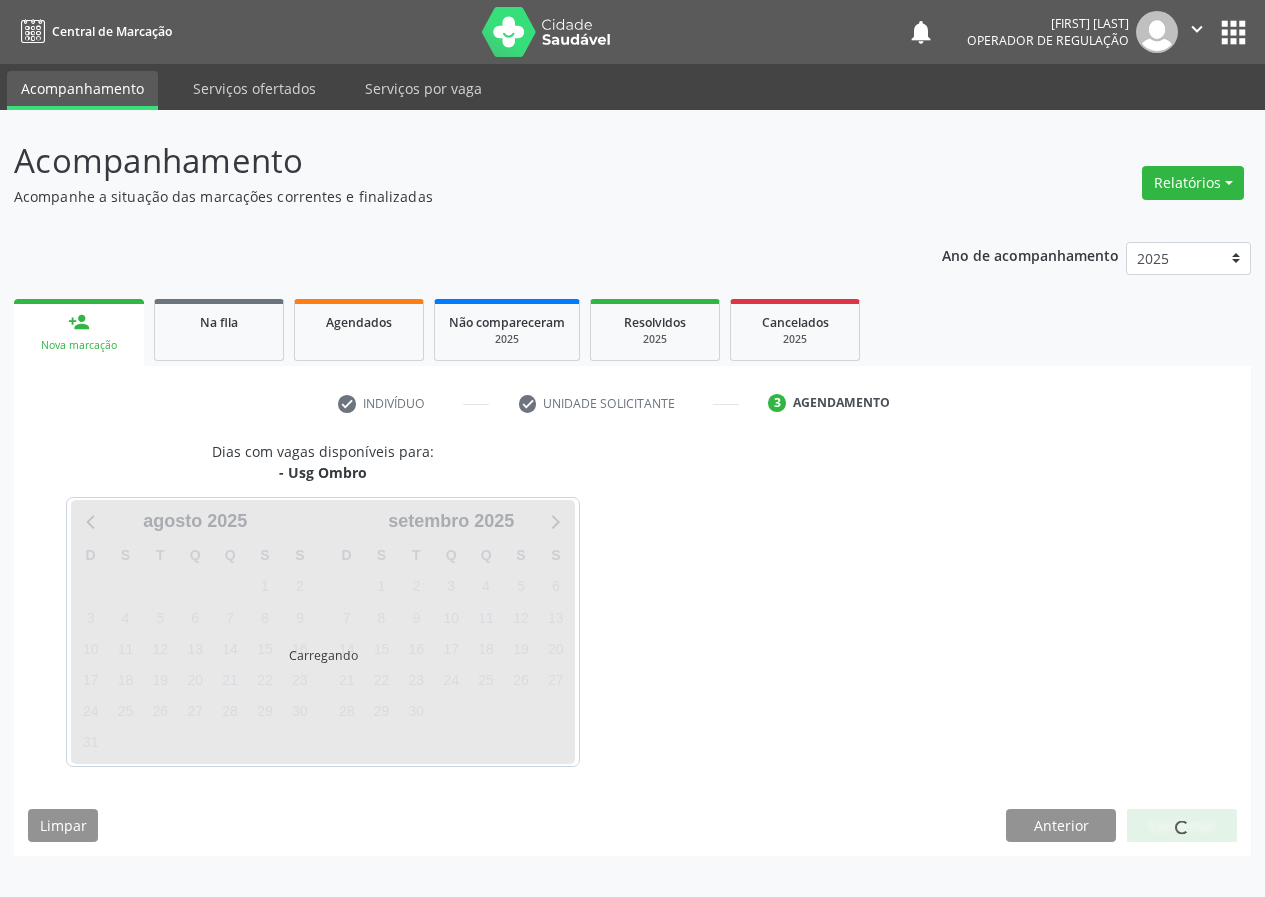 scroll, scrollTop: 0, scrollLeft: 0, axis: both 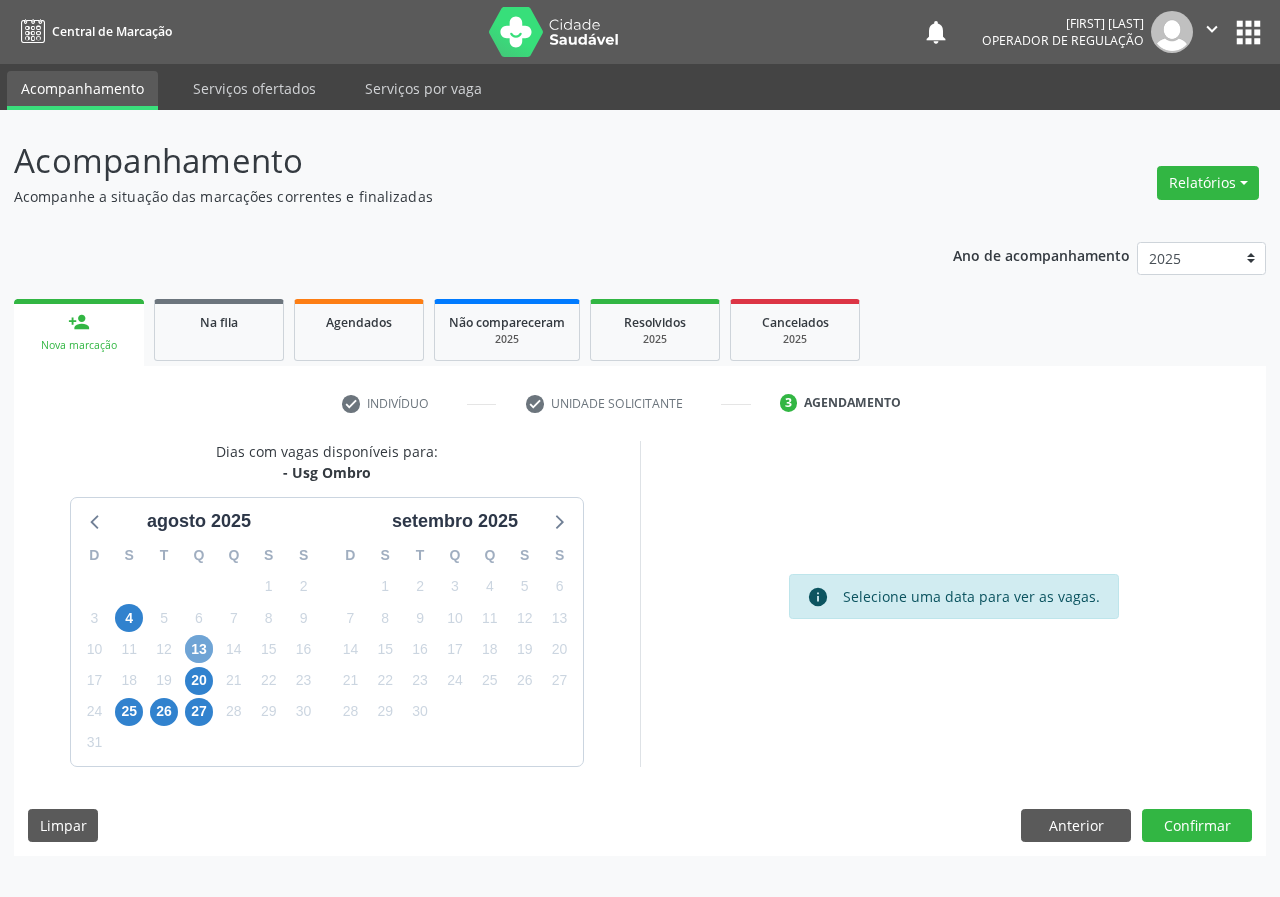 click on "13" at bounding box center [199, 649] 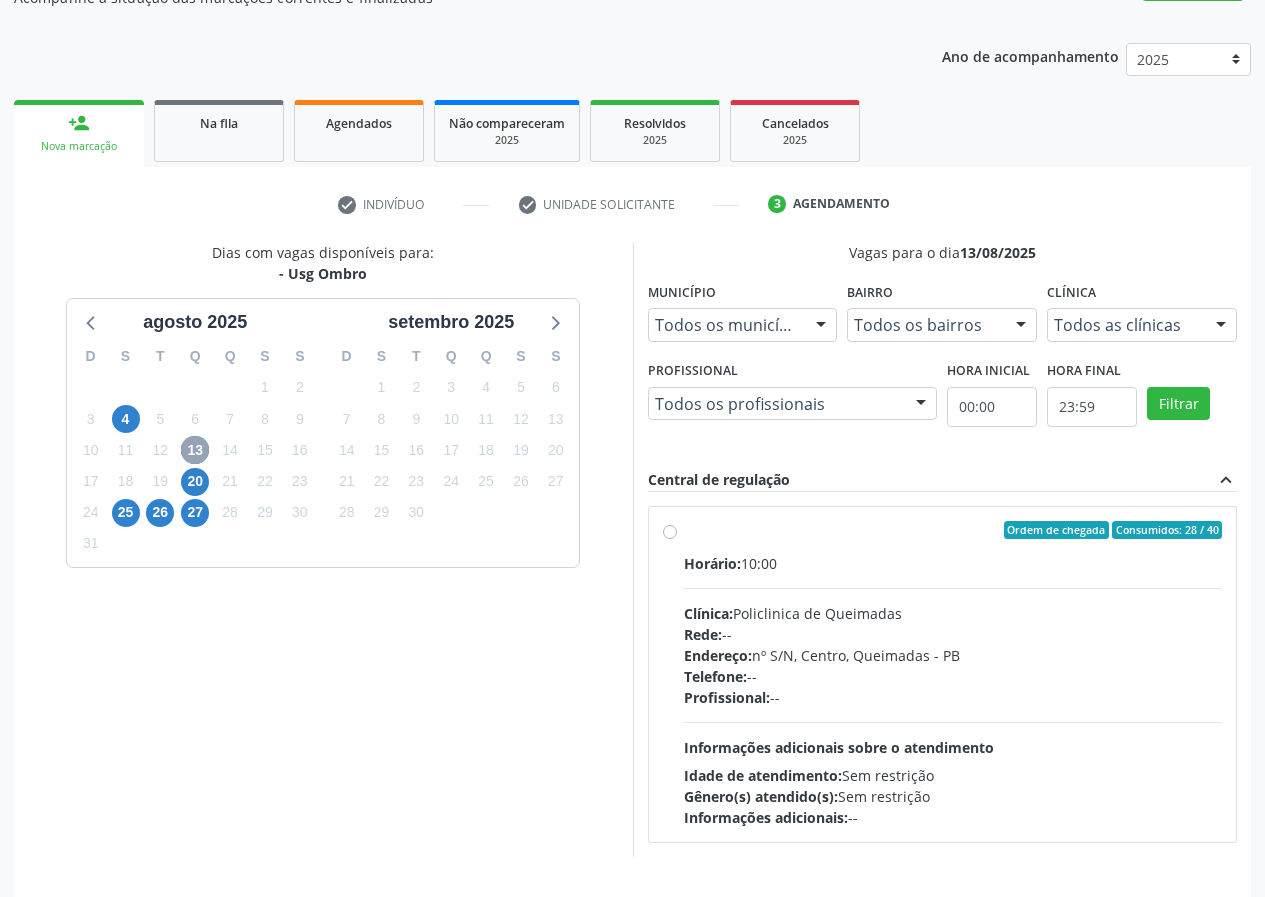 scroll, scrollTop: 200, scrollLeft: 0, axis: vertical 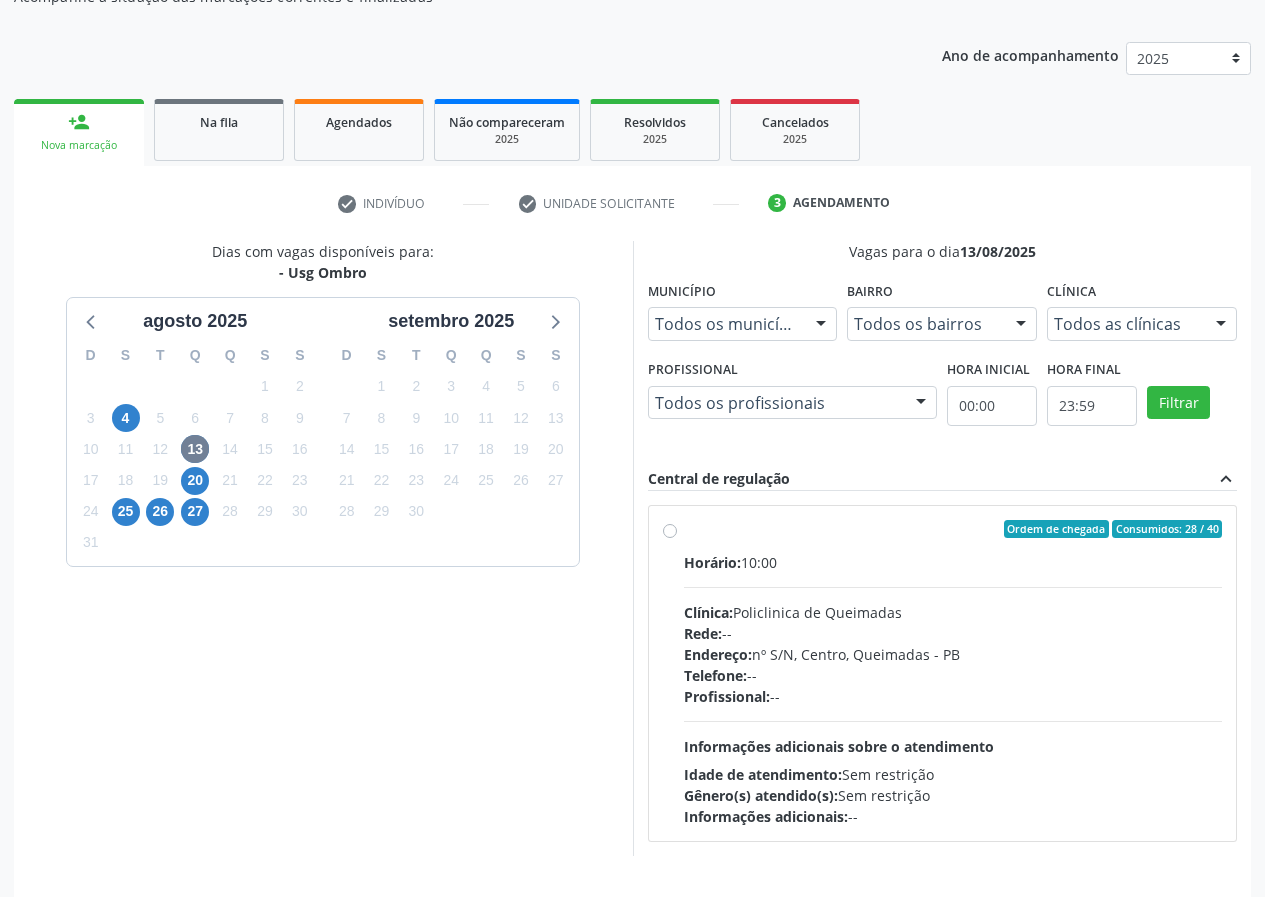 drag, startPoint x: 667, startPoint y: 531, endPoint x: 686, endPoint y: 540, distance: 21.023796 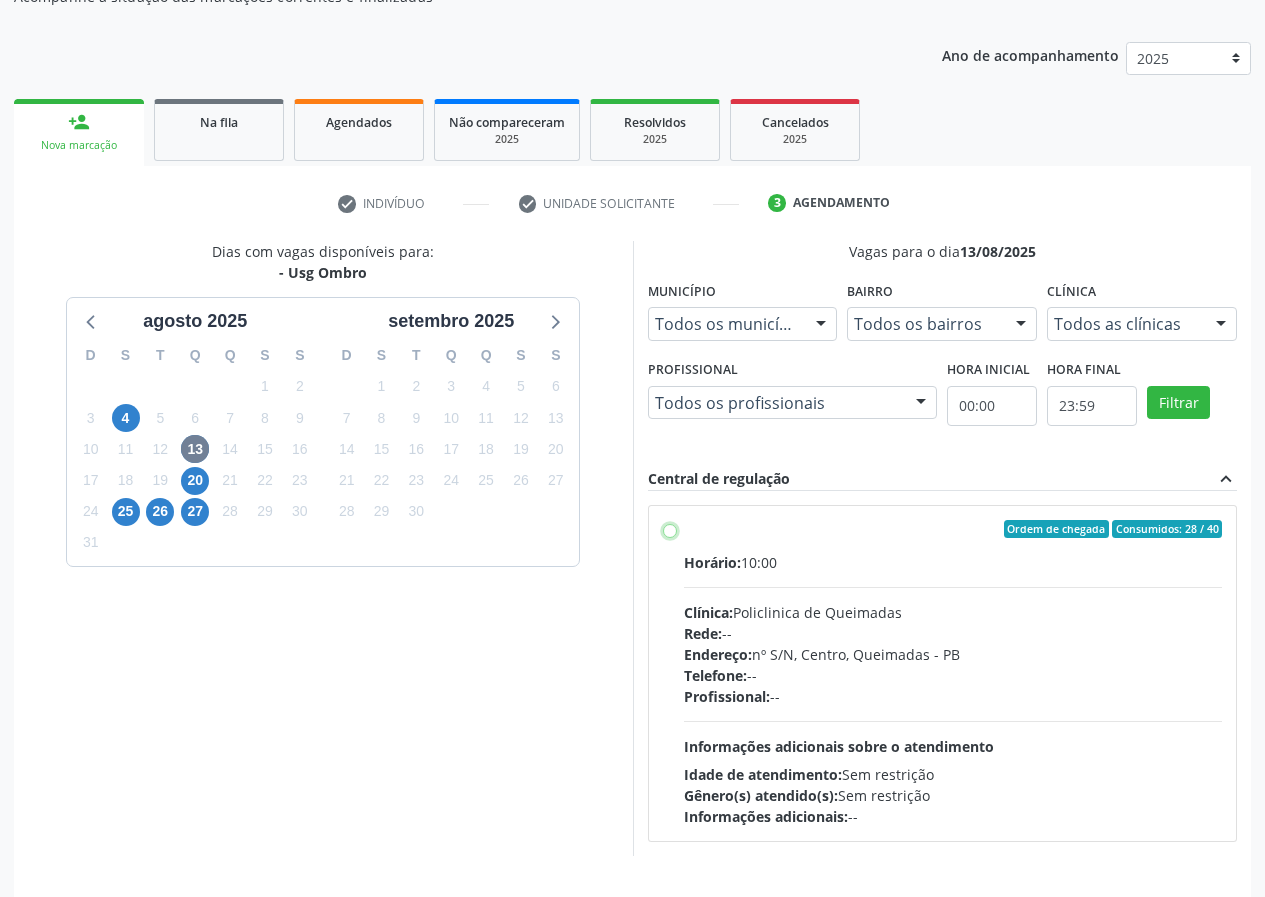 click on "Ordem de chegada
Consumidos: 28 / 40
Horário:   10:00
Clínica:  Policlinica de Queimadas
Rede:
--
Endereço:   nº S/N, Centro, Queimadas - PB
Telefone:   --
Profissional:
--
Informações adicionais sobre o atendimento
Idade de atendimento:
Sem restrição
Gênero(s) atendido(s):
Sem restrição
Informações adicionais:
--" at bounding box center (670, 529) 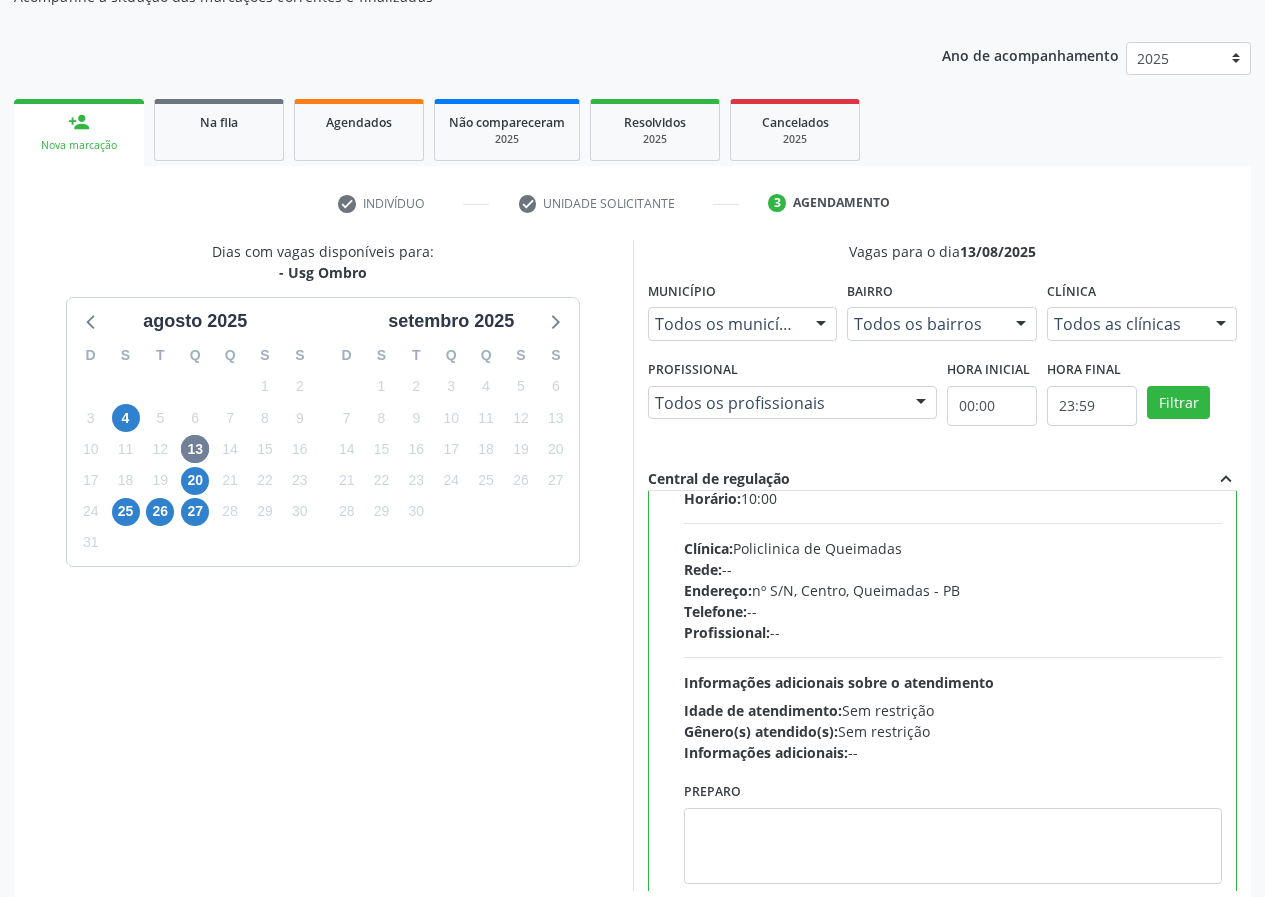 scroll, scrollTop: 99, scrollLeft: 0, axis: vertical 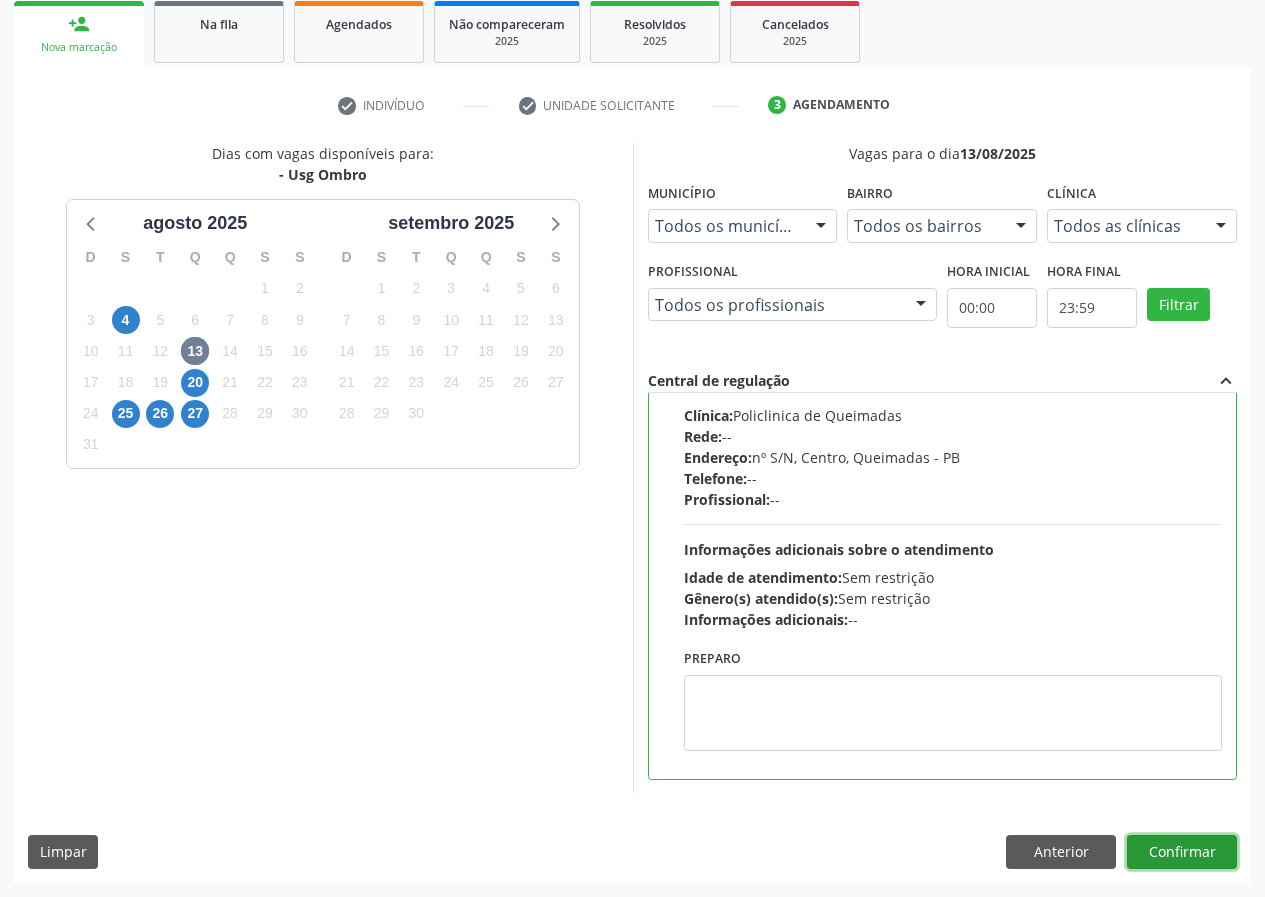 click on "Confirmar" at bounding box center [1182, 852] 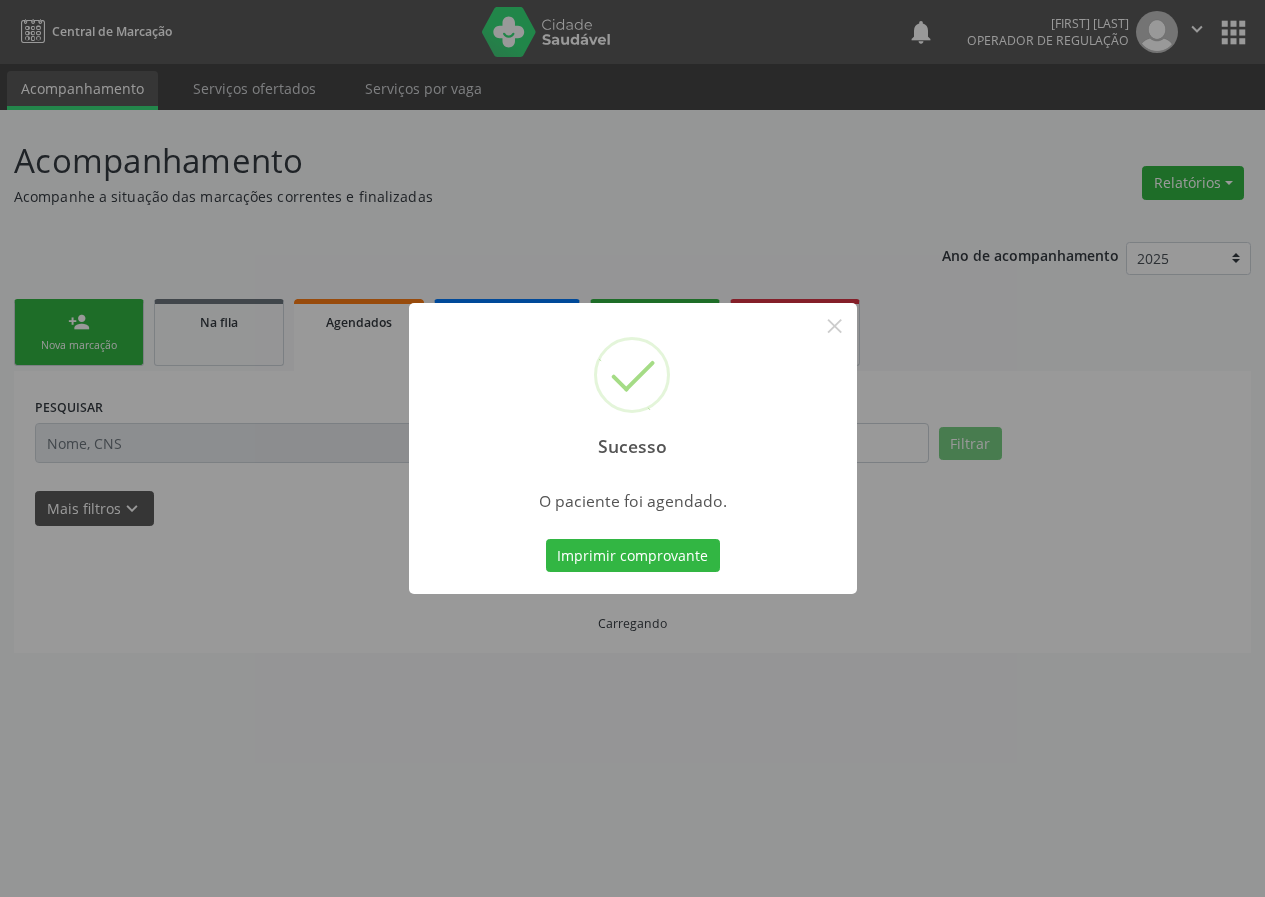 scroll, scrollTop: 0, scrollLeft: 0, axis: both 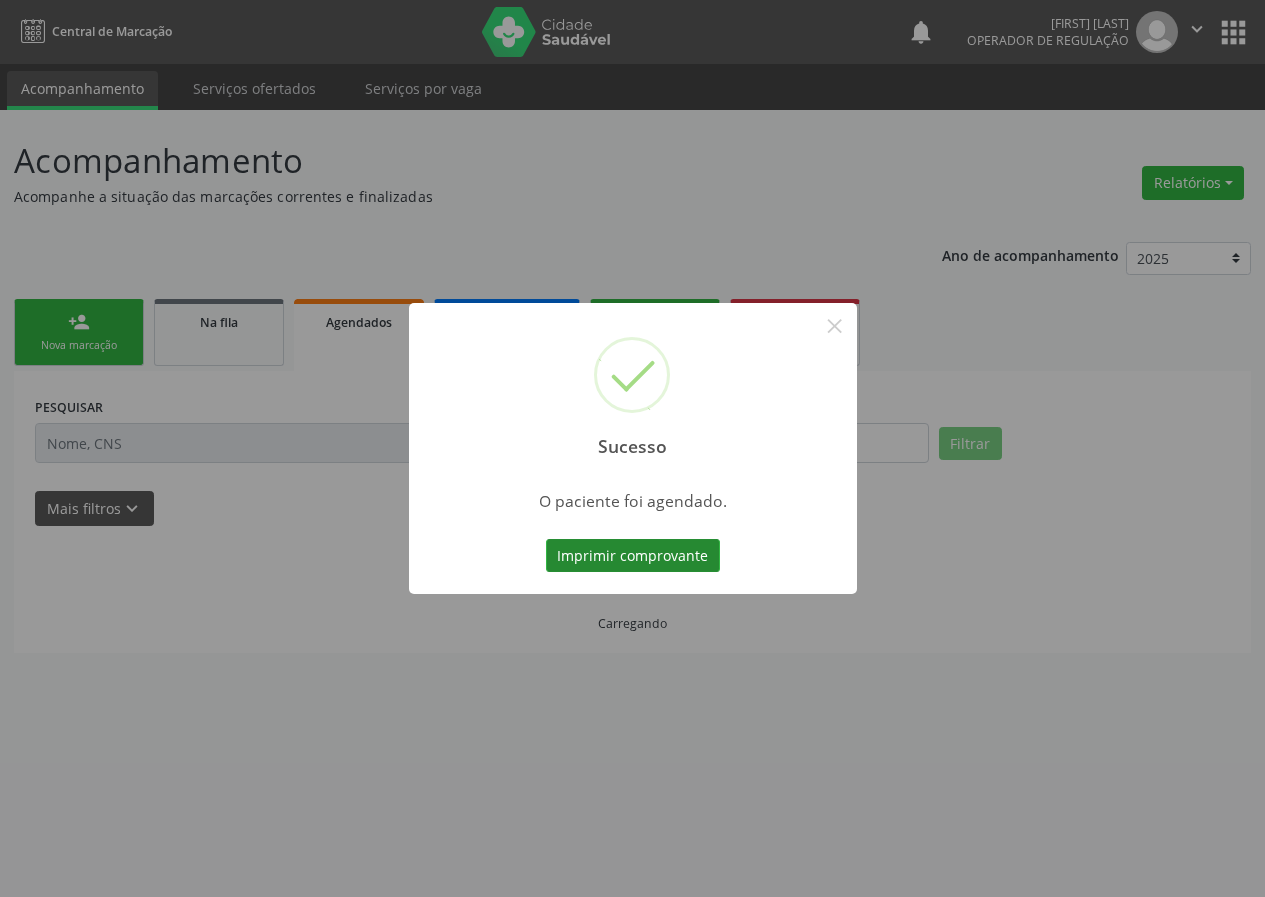 click on "Imprimir comprovante" at bounding box center [633, 556] 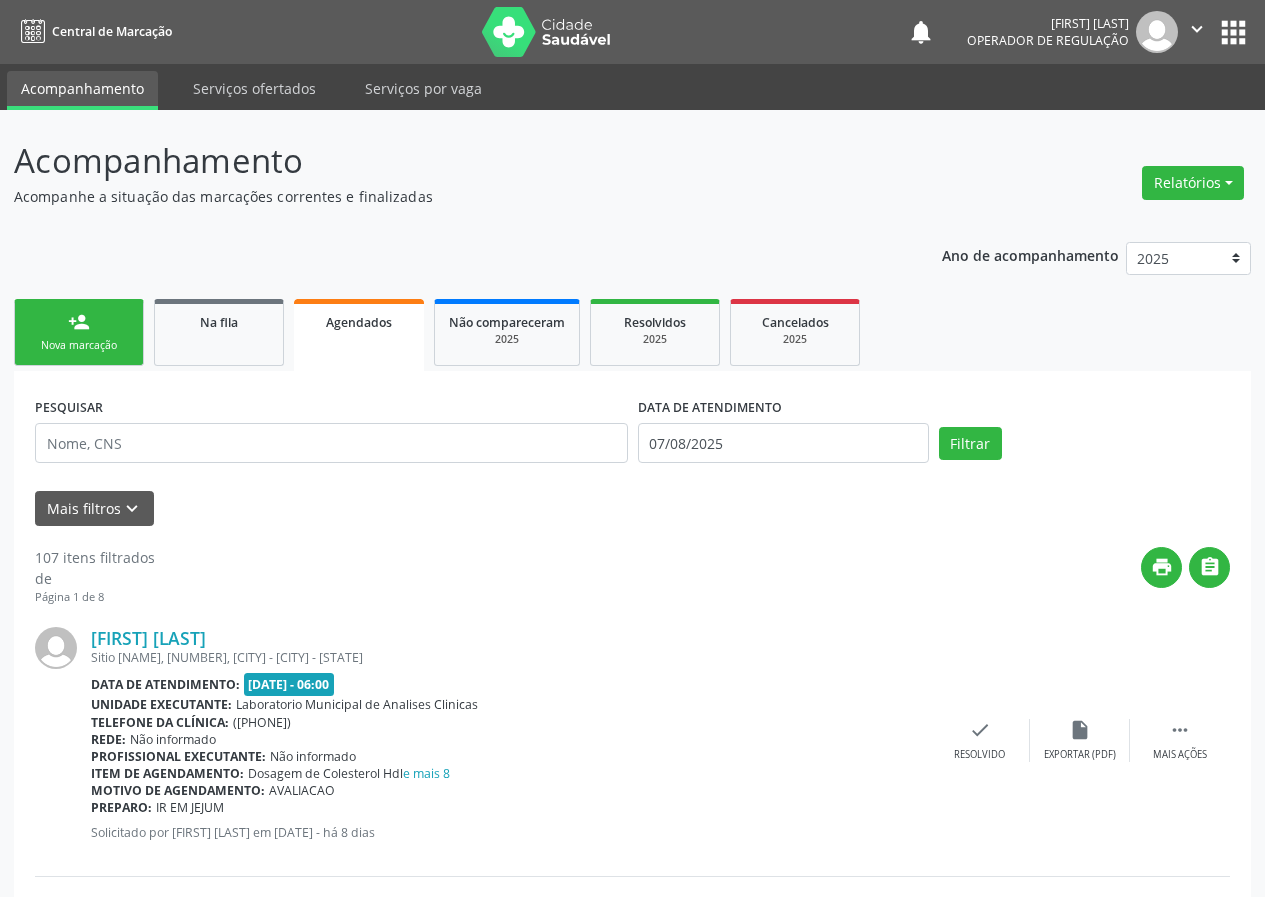 click on "person_add
Nova marcação" at bounding box center (79, 332) 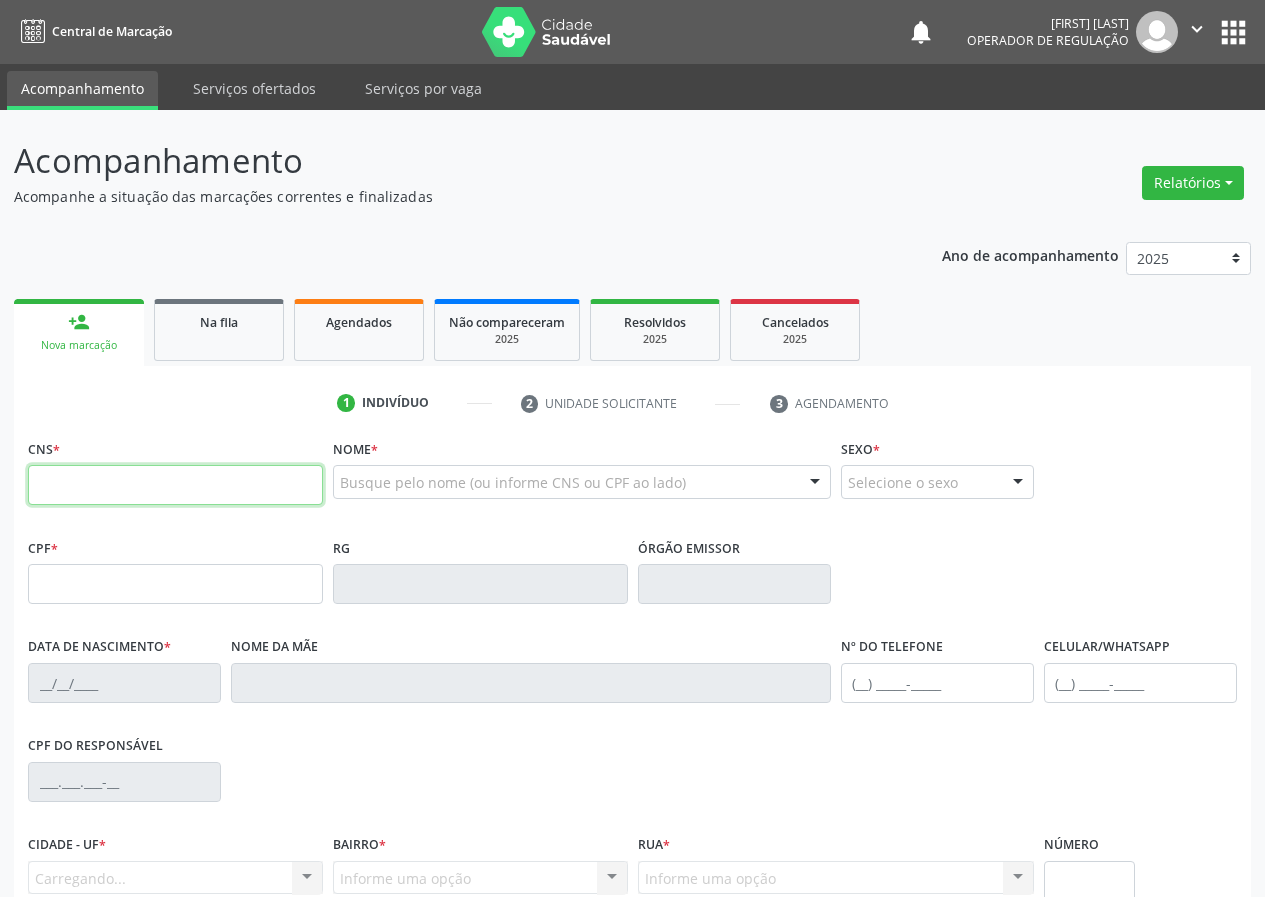 click at bounding box center (175, 485) 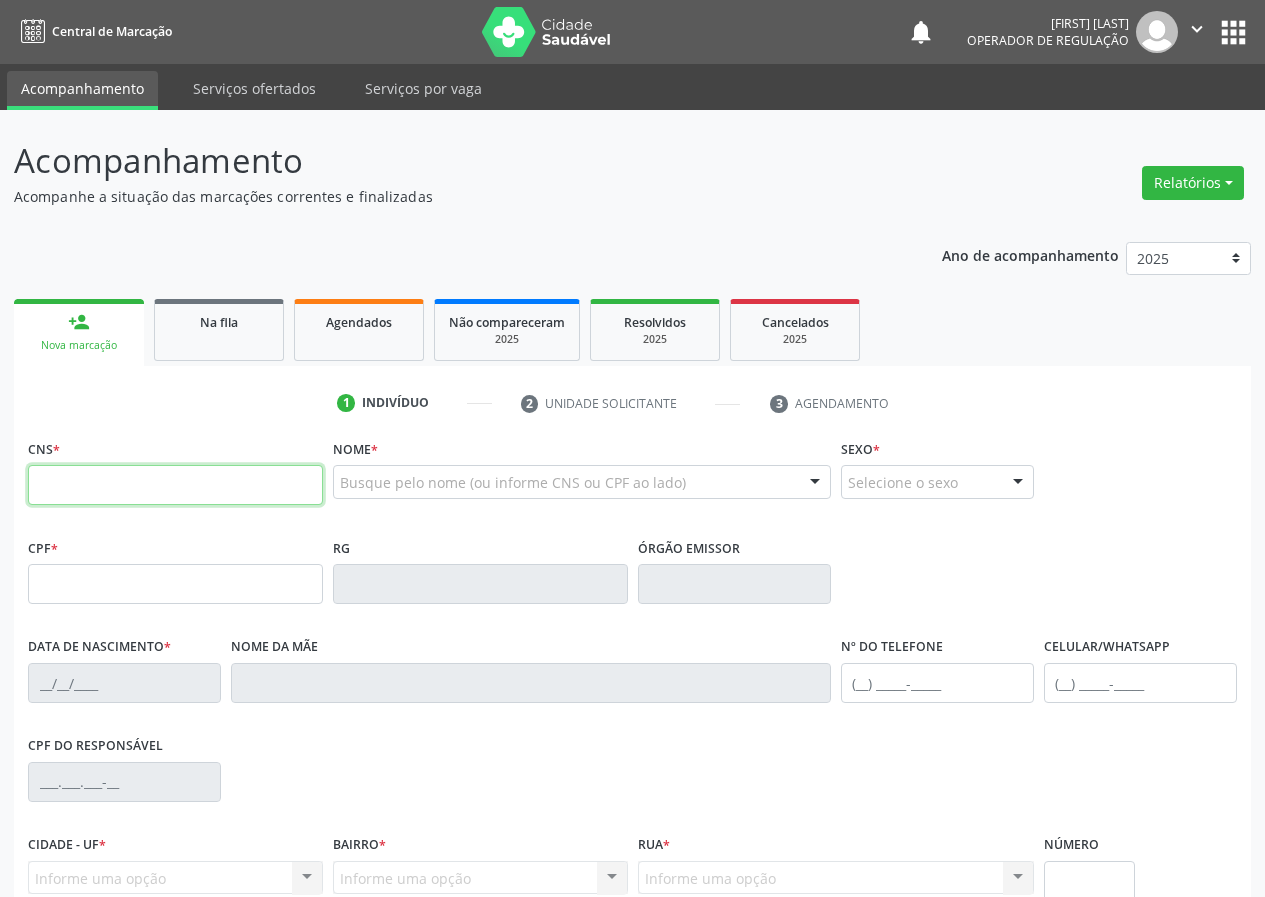 click at bounding box center (175, 485) 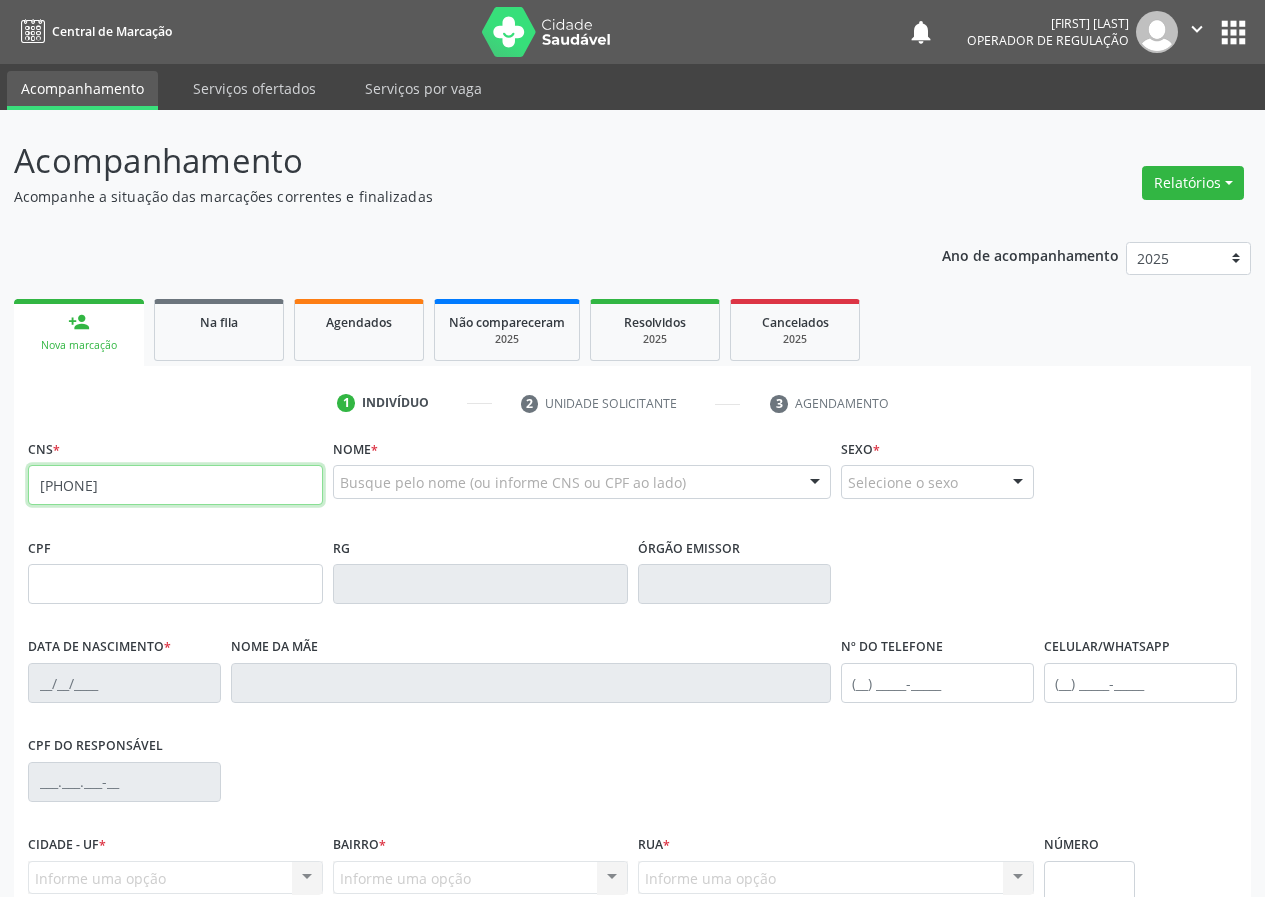 type on "704 6066 2063 8327" 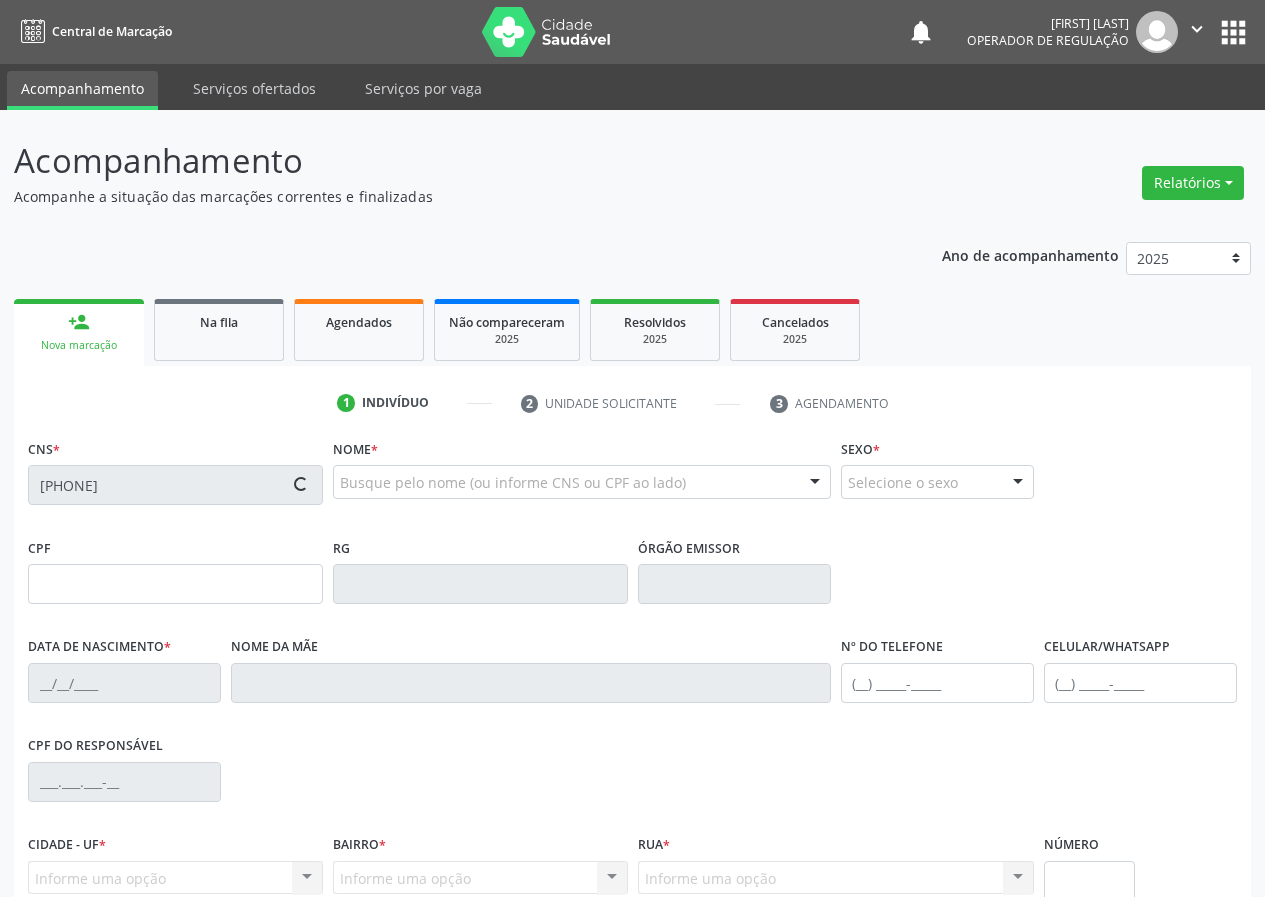 type on "917.646.374-53" 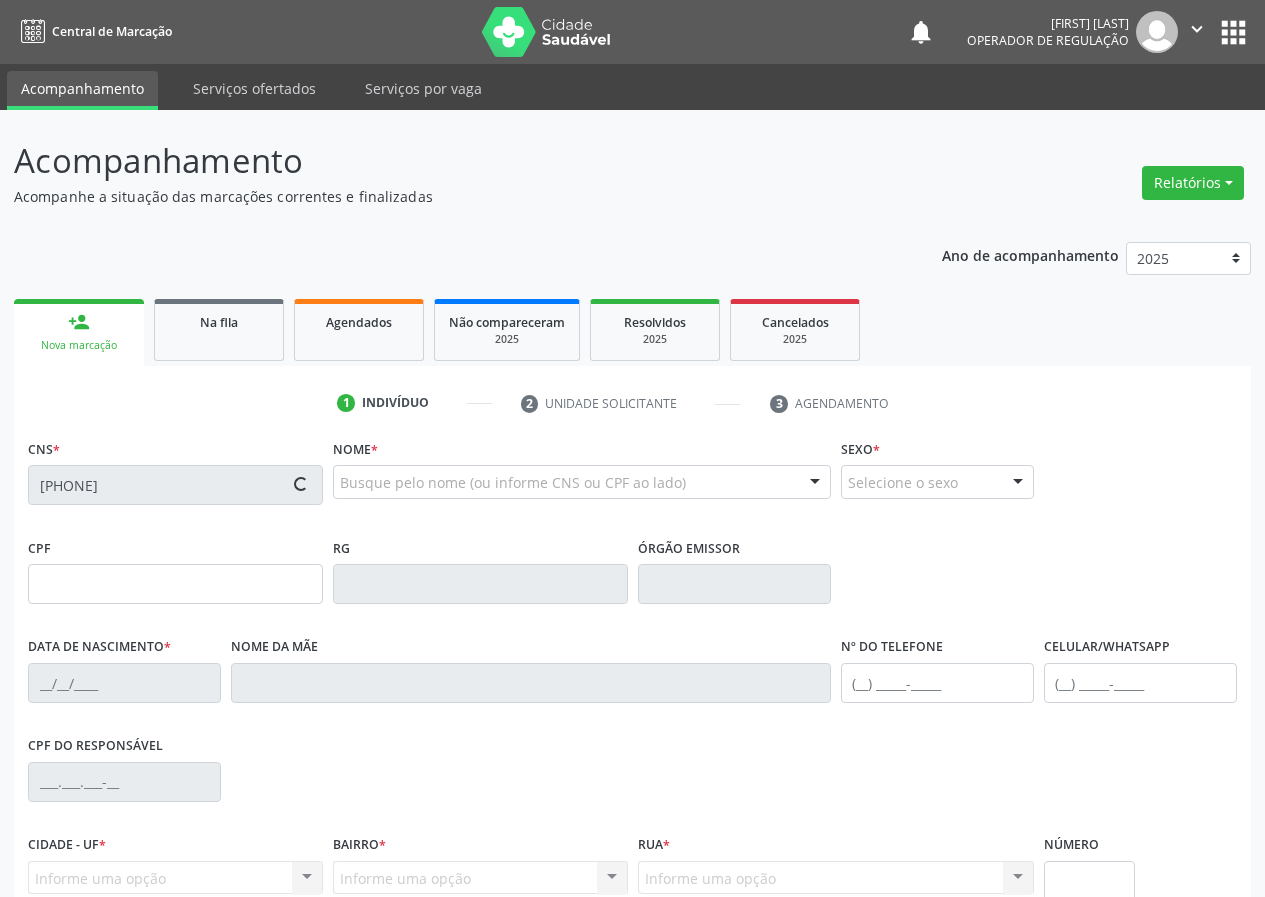 type on "30/04/1973" 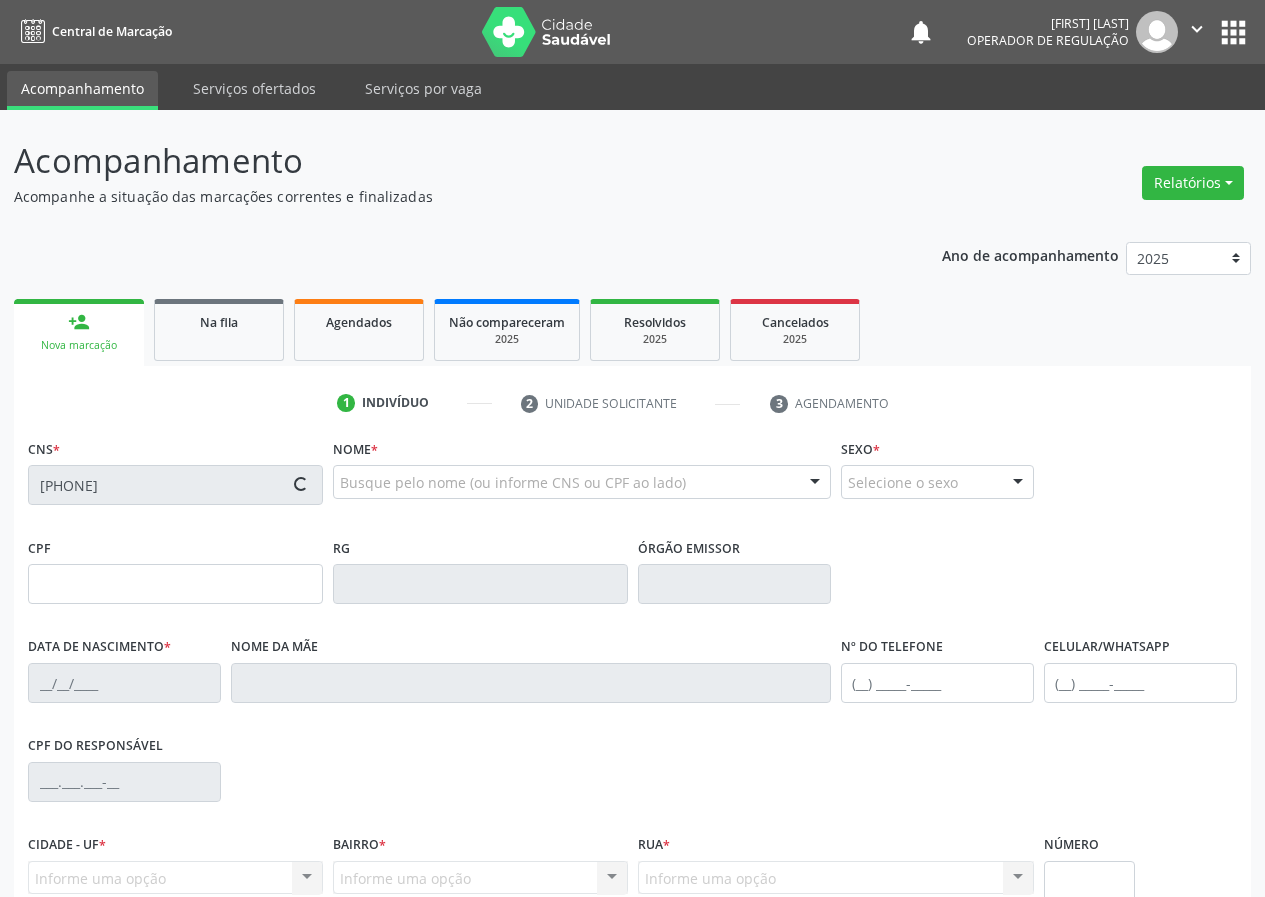 type on "(83) 99307-5294" 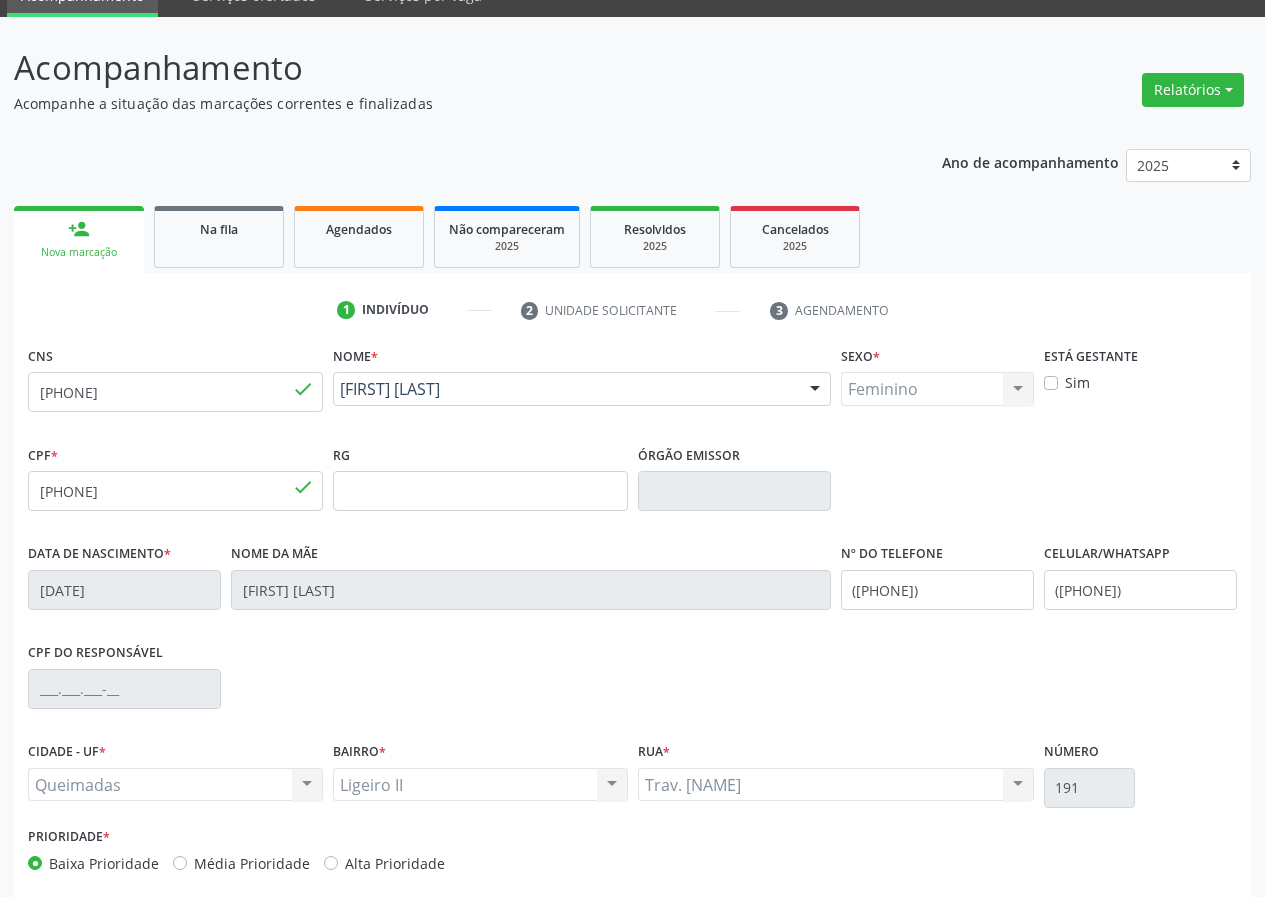scroll, scrollTop: 187, scrollLeft: 0, axis: vertical 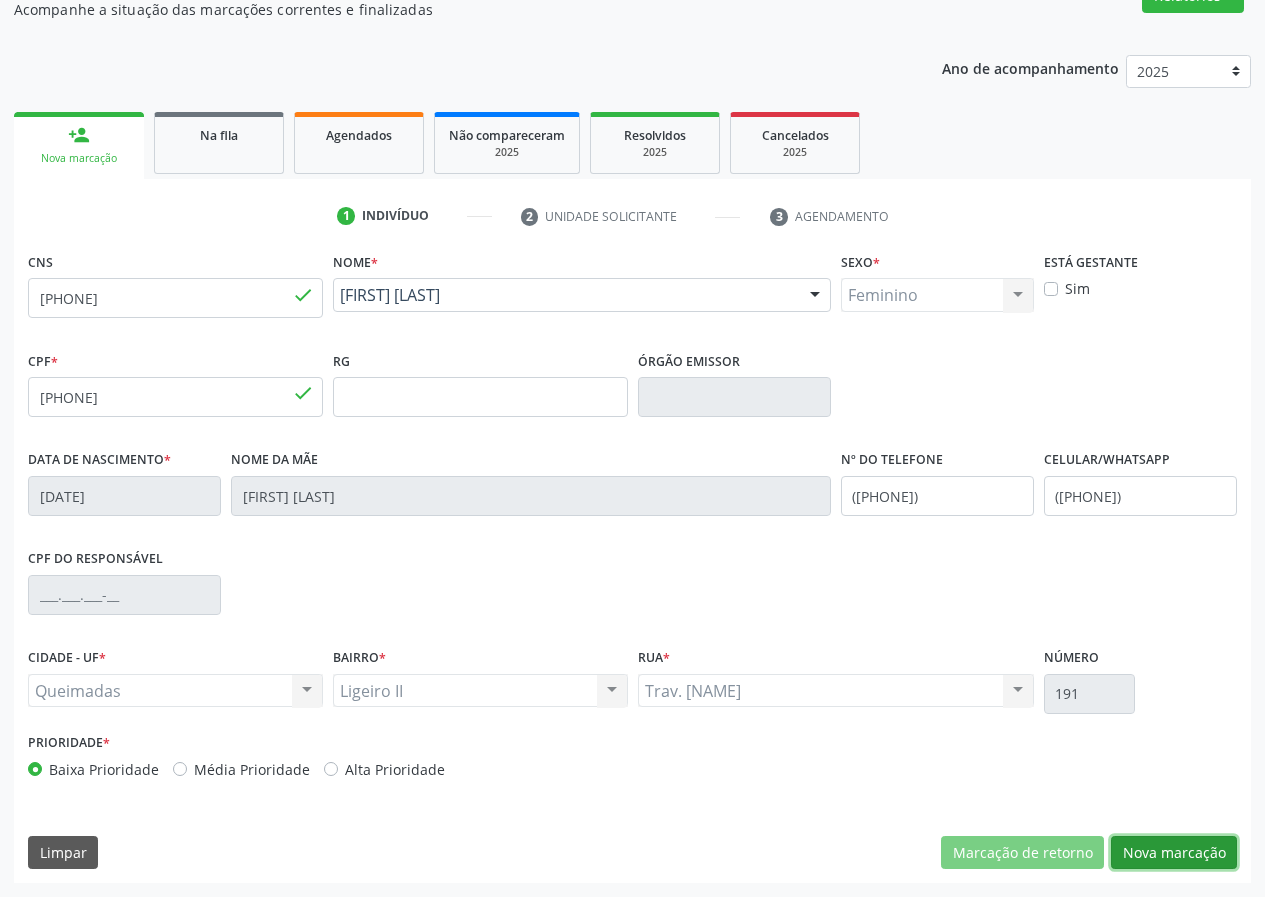 drag, startPoint x: 1174, startPoint y: 845, endPoint x: 980, endPoint y: 805, distance: 198.0808 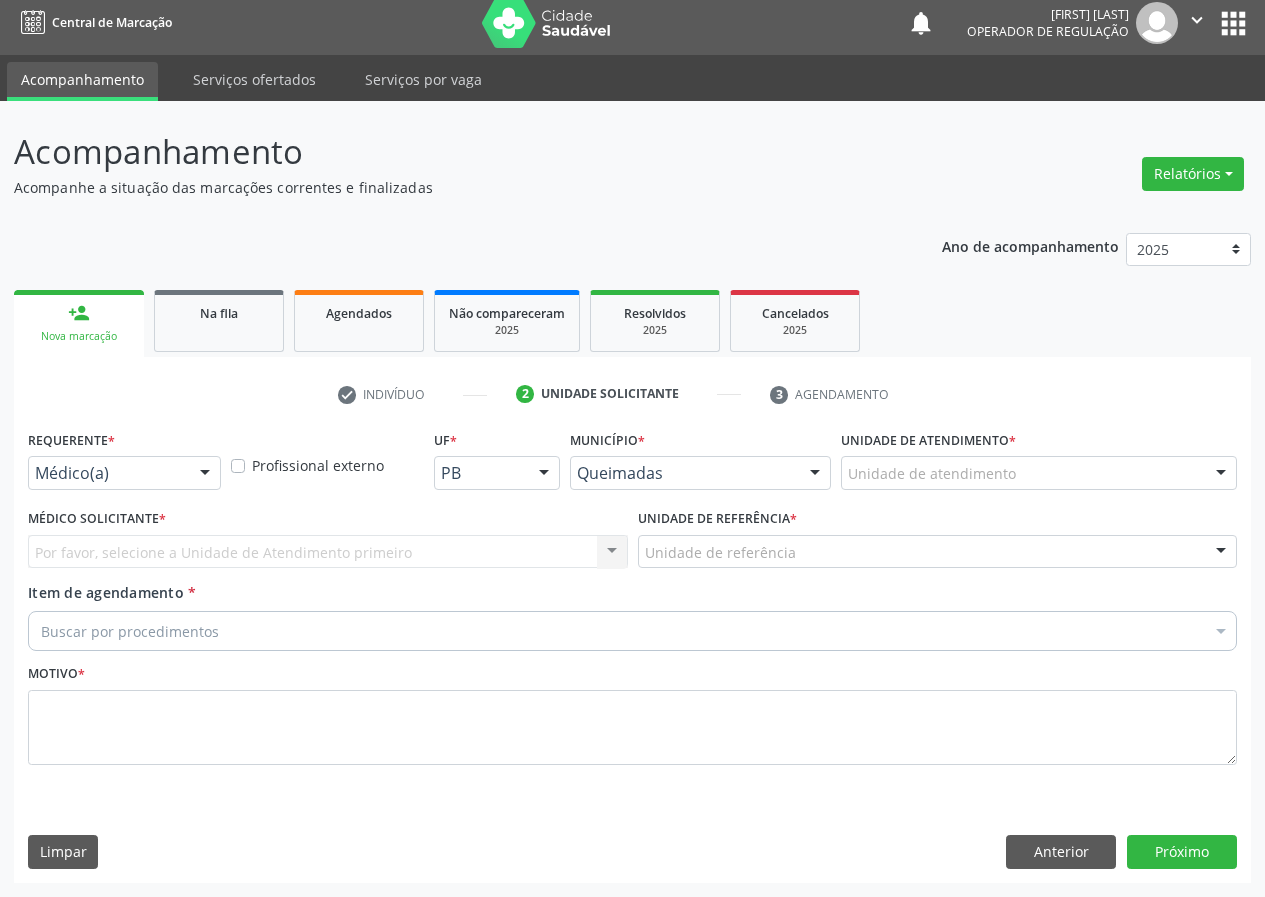 scroll, scrollTop: 9, scrollLeft: 0, axis: vertical 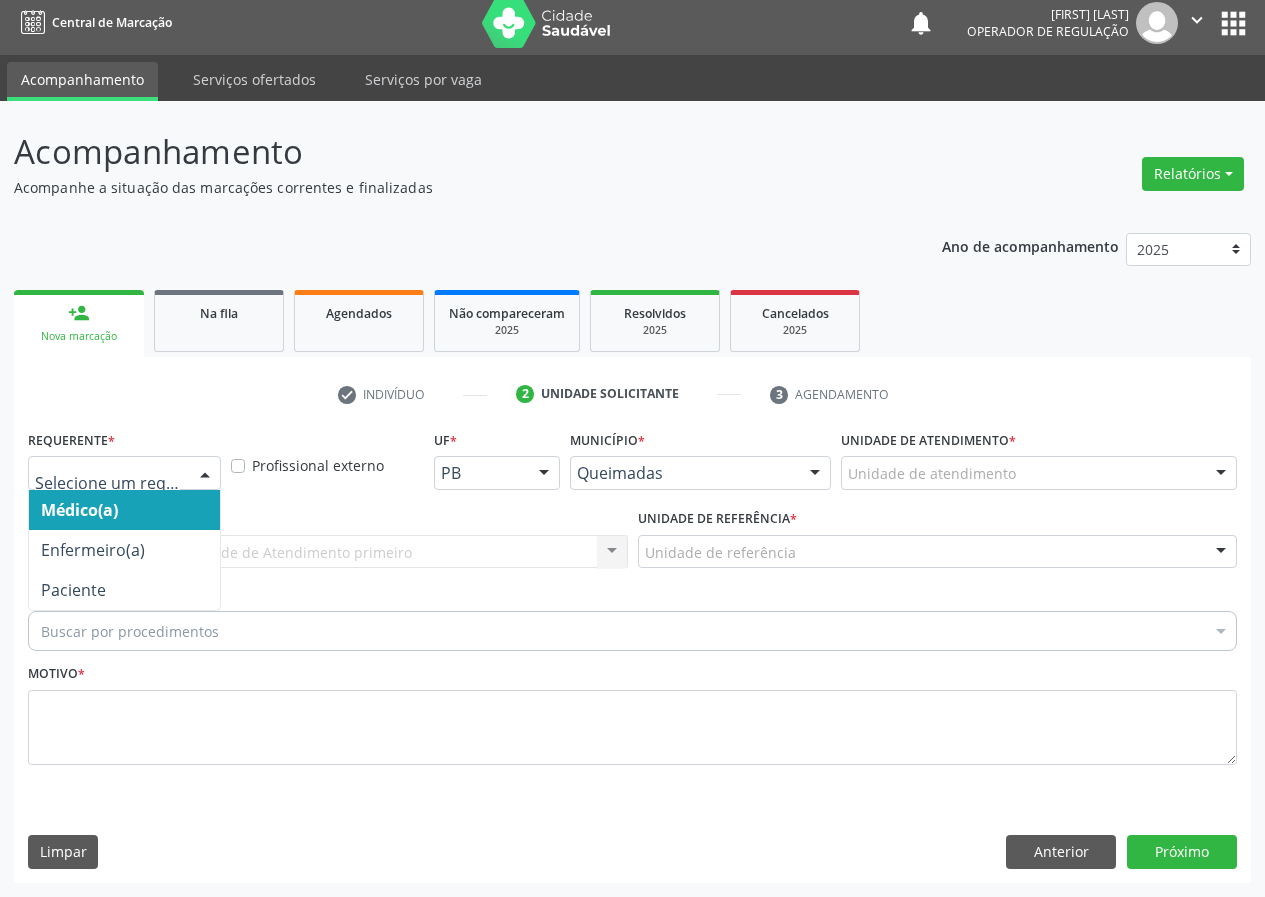 drag, startPoint x: 202, startPoint y: 473, endPoint x: 170, endPoint y: 648, distance: 177.90166 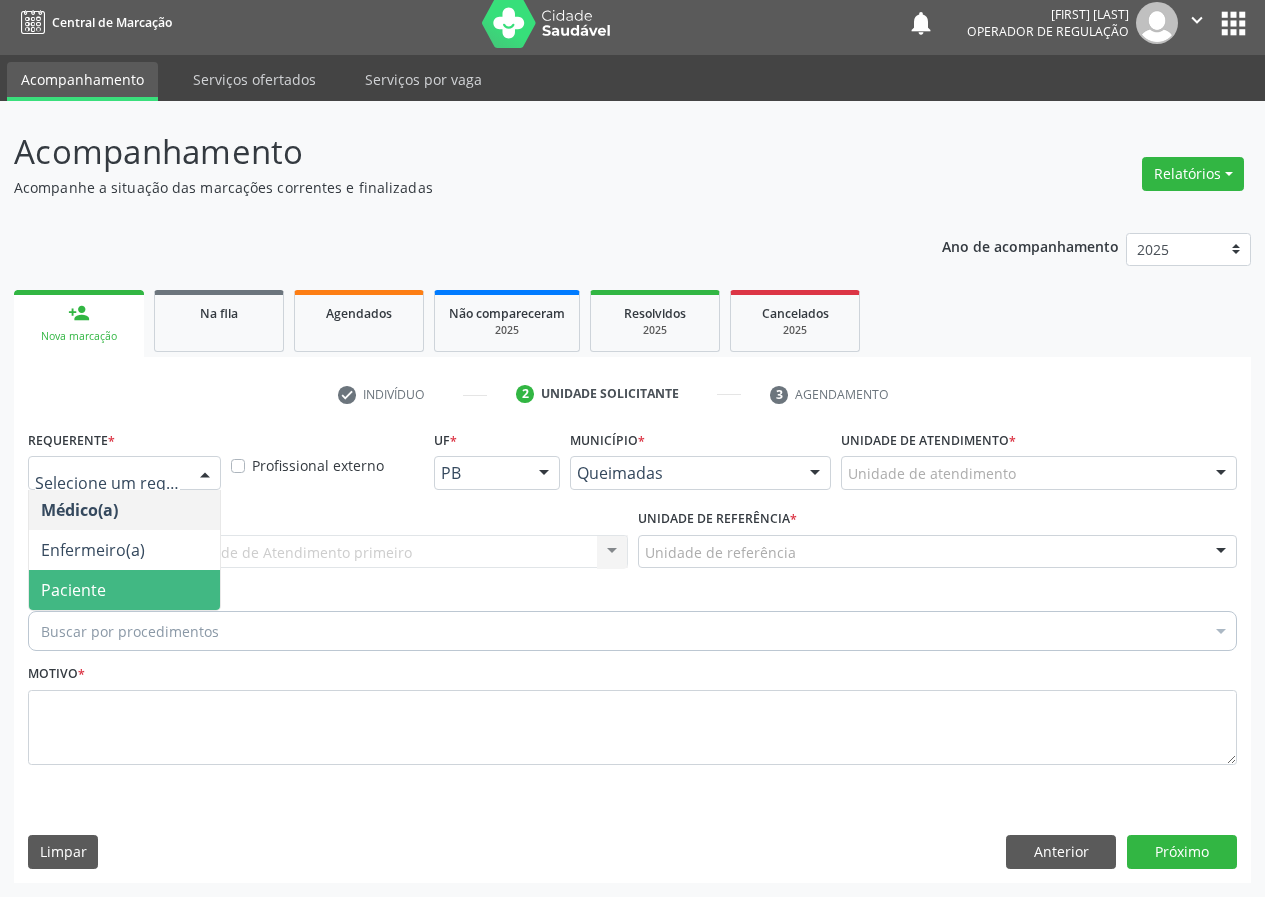 drag, startPoint x: 206, startPoint y: 594, endPoint x: 297, endPoint y: 575, distance: 92.96236 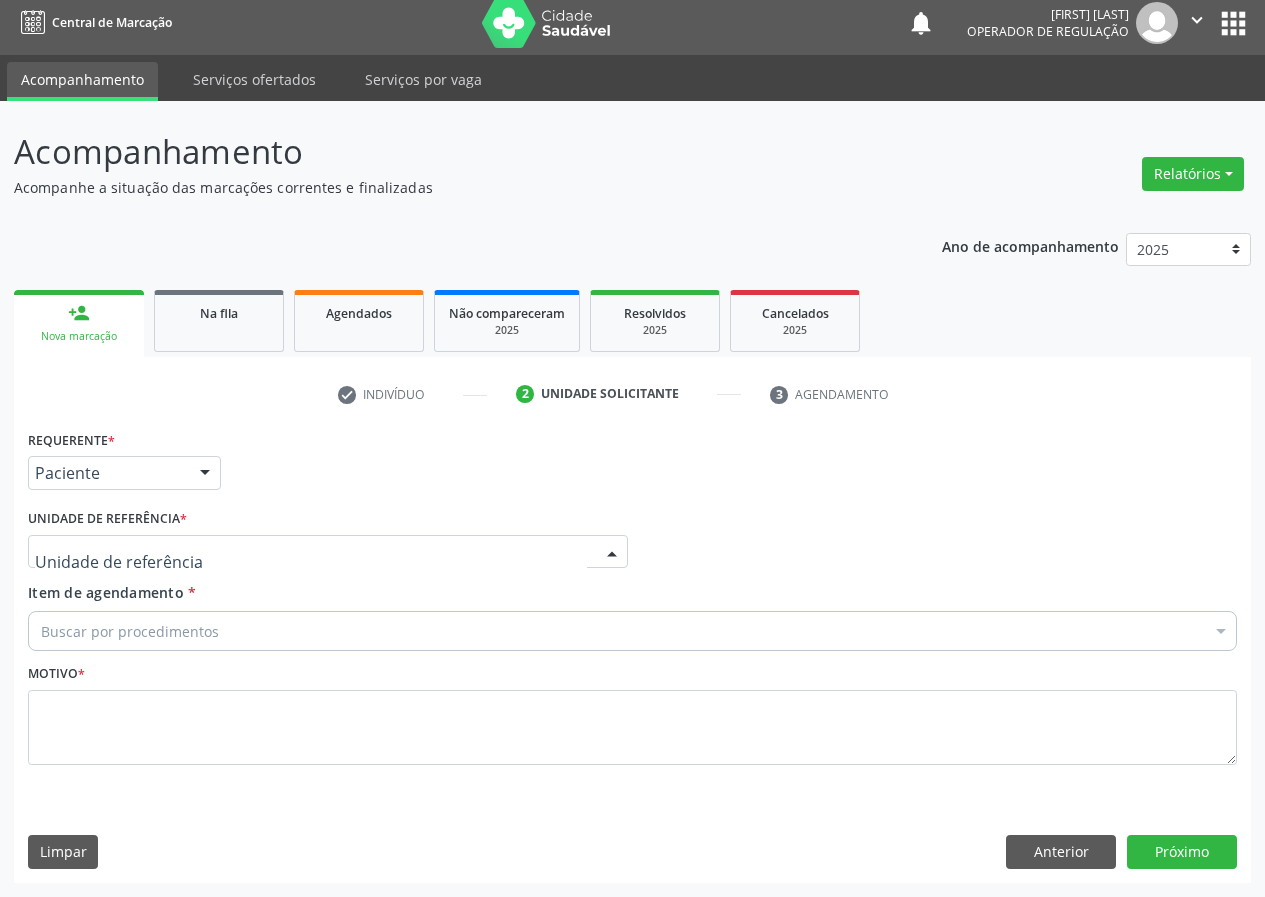 drag, startPoint x: 505, startPoint y: 544, endPoint x: 15, endPoint y: 770, distance: 539.60724 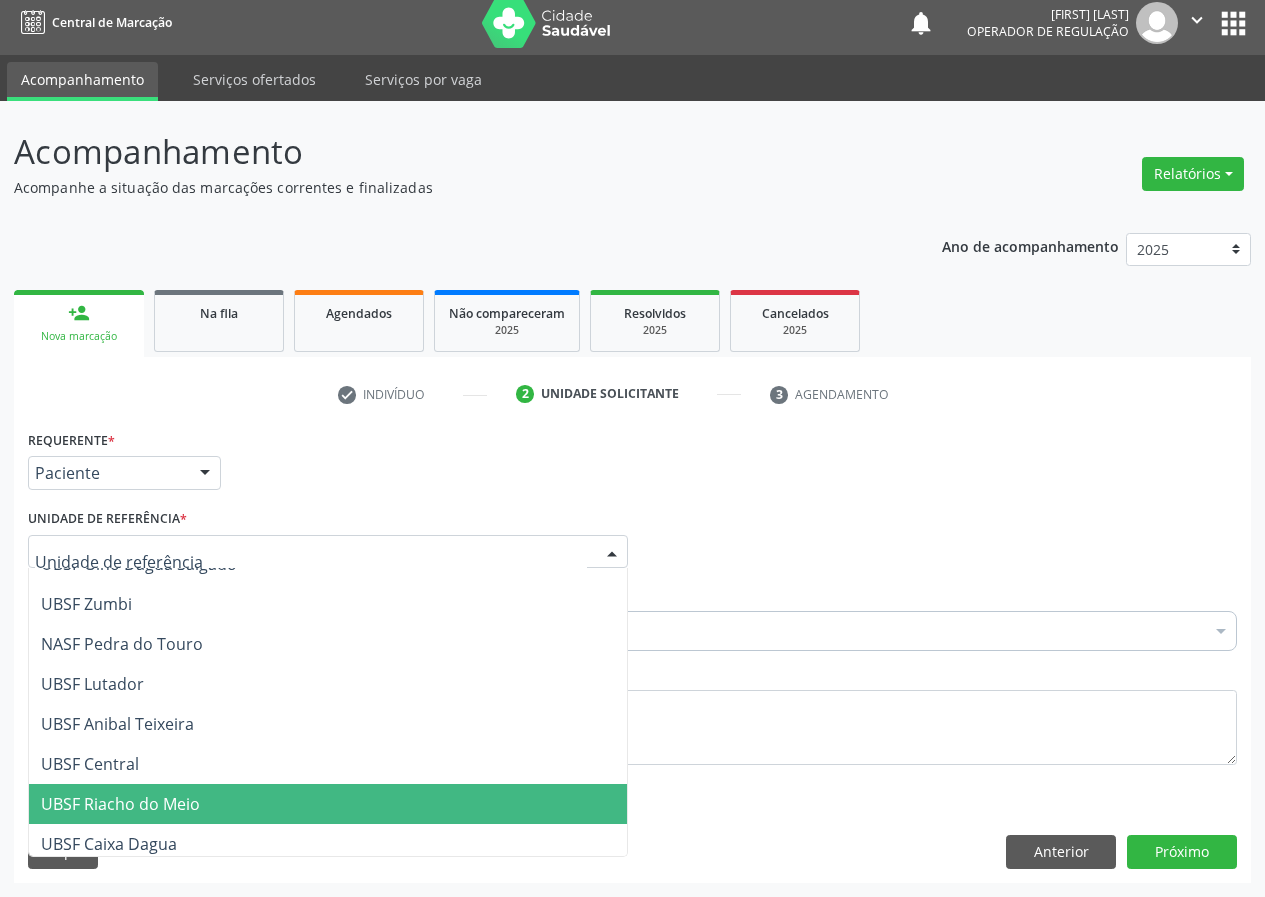 scroll, scrollTop: 300, scrollLeft: 0, axis: vertical 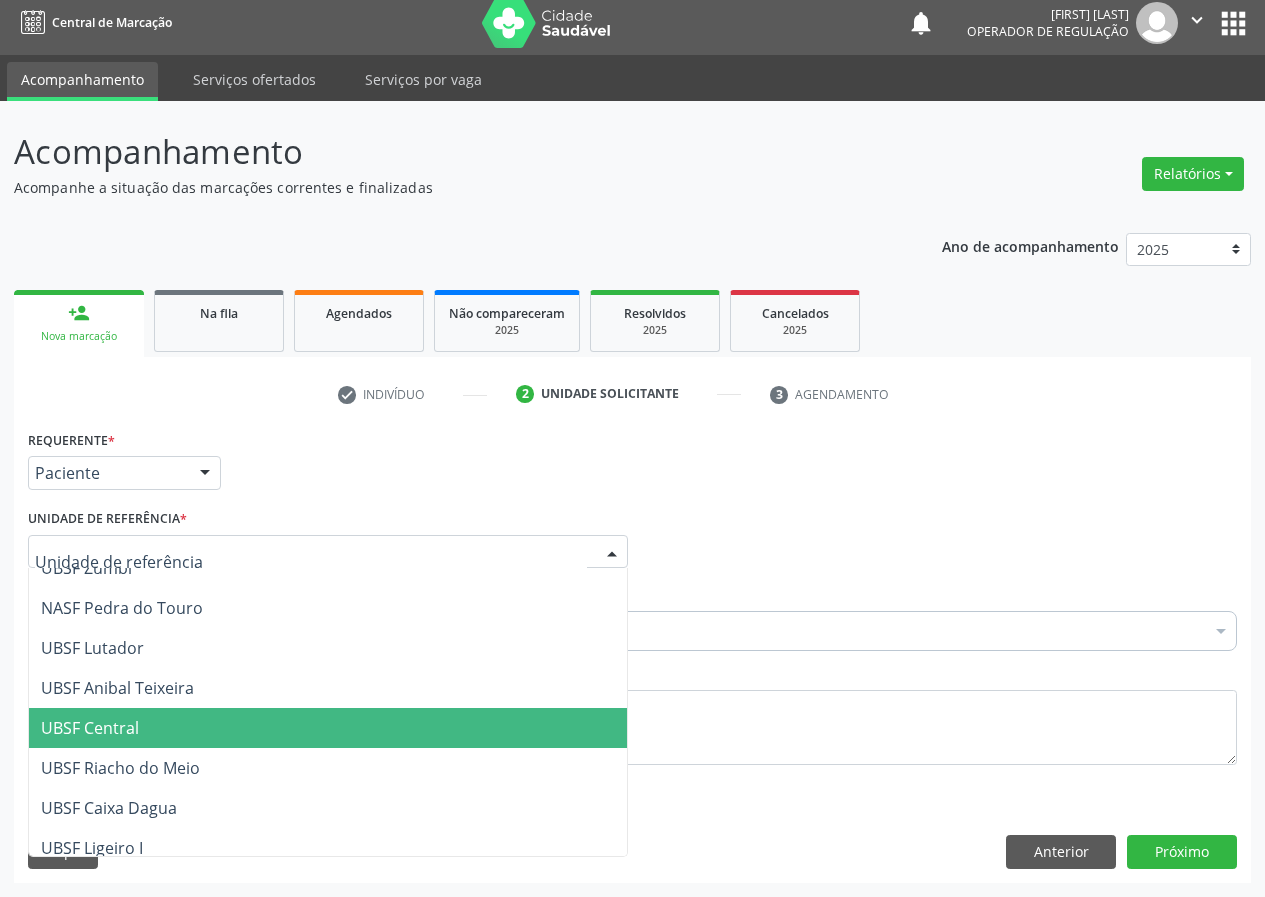 click on "UBSF Central" at bounding box center [90, 728] 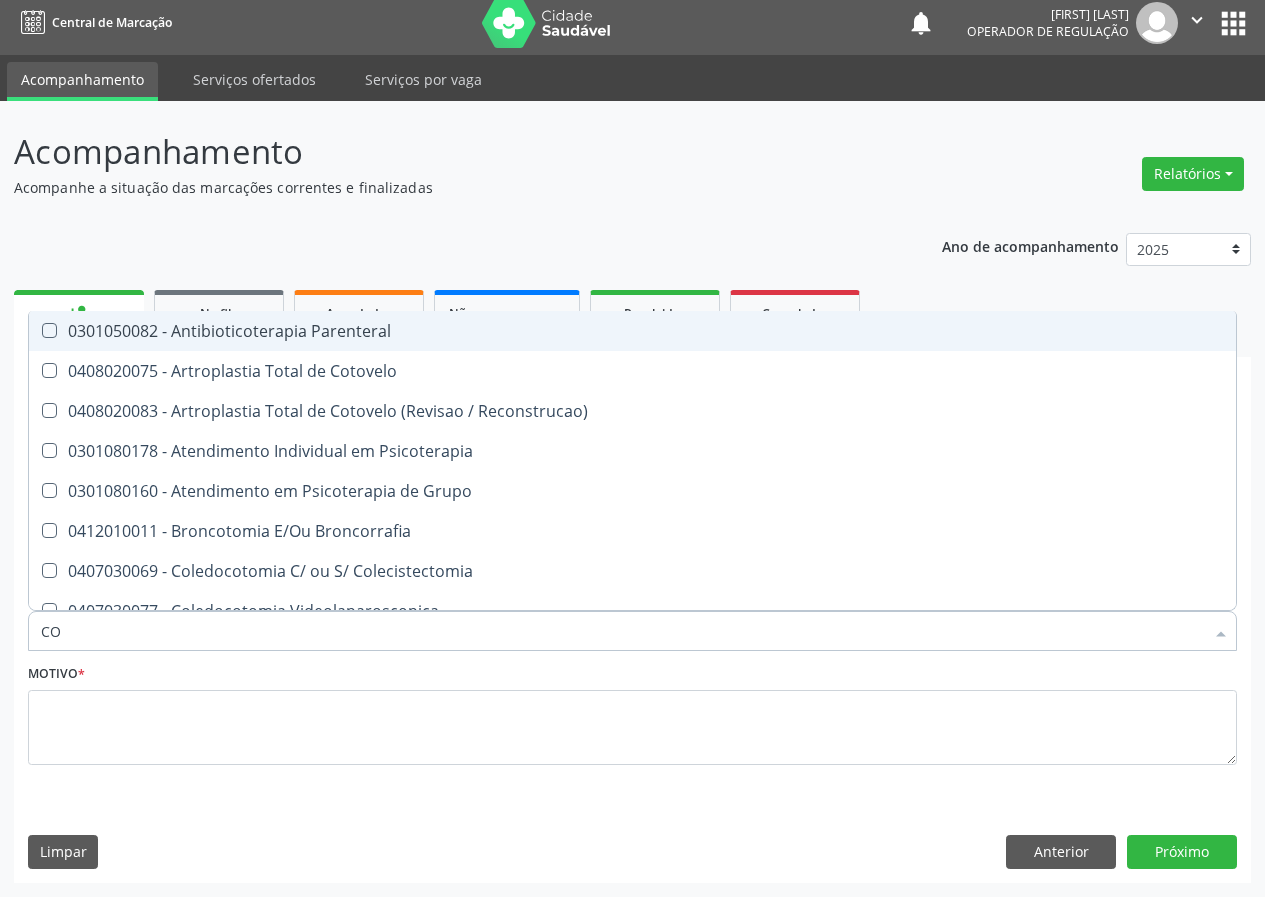 type on "C" 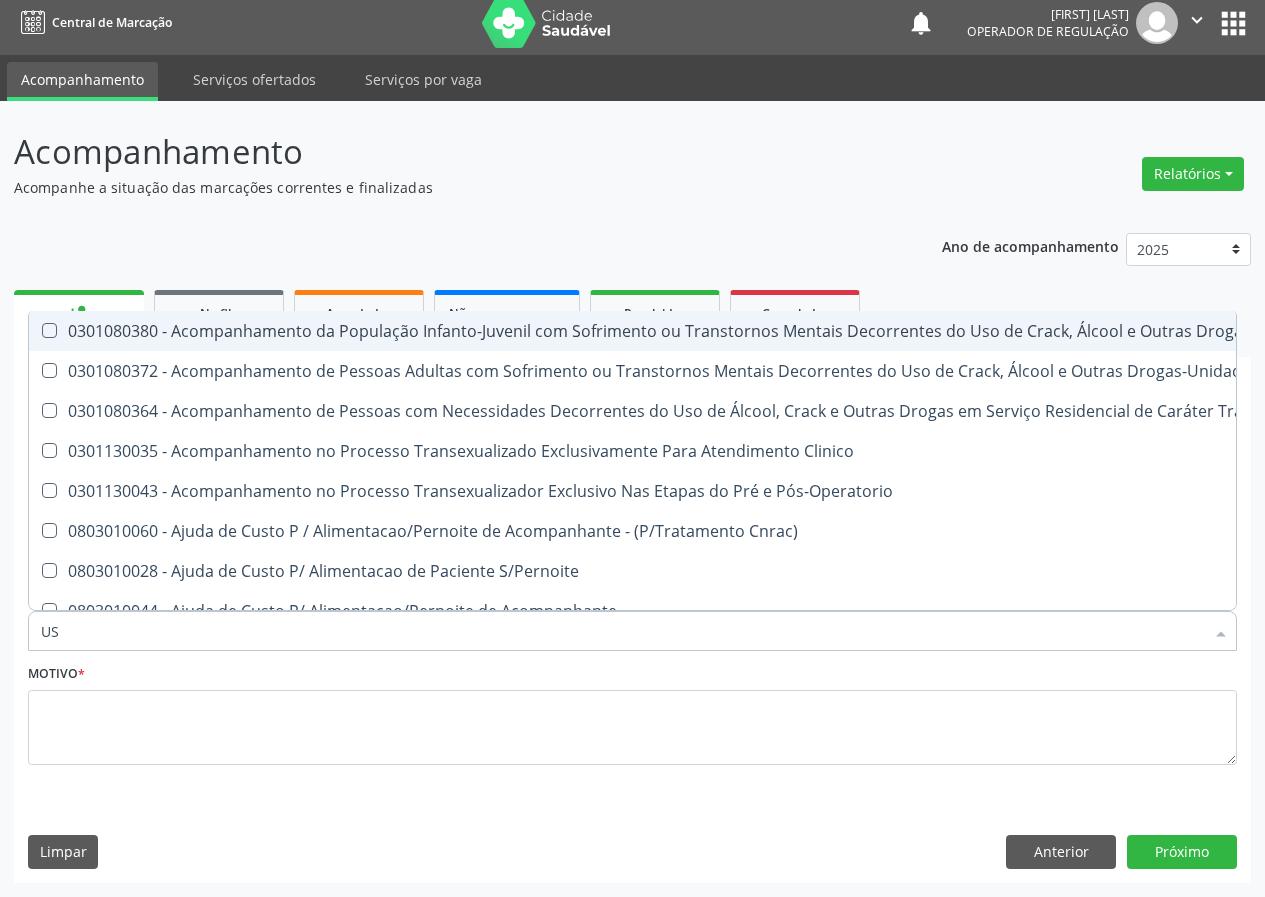 type on "USG" 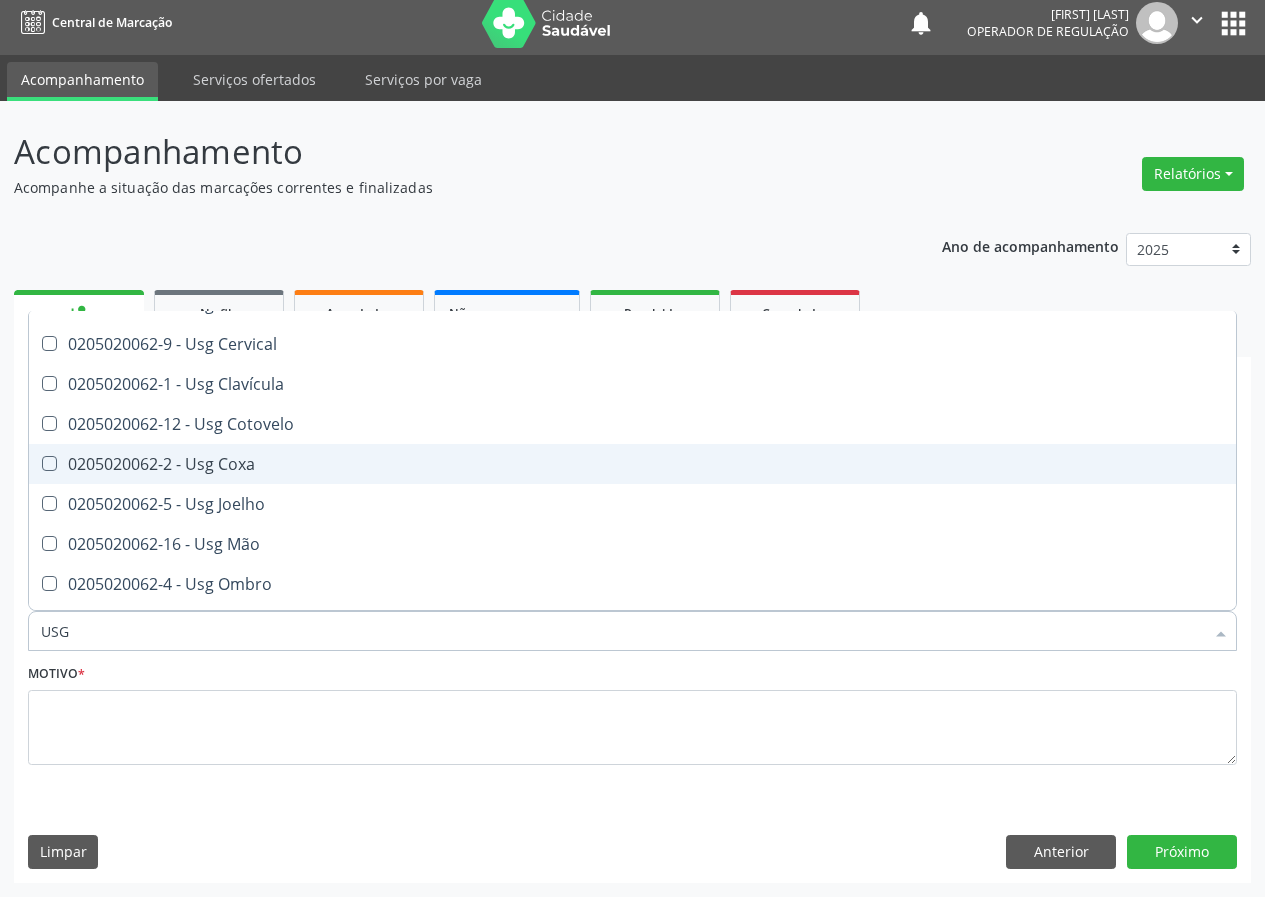 scroll, scrollTop: 61, scrollLeft: 0, axis: vertical 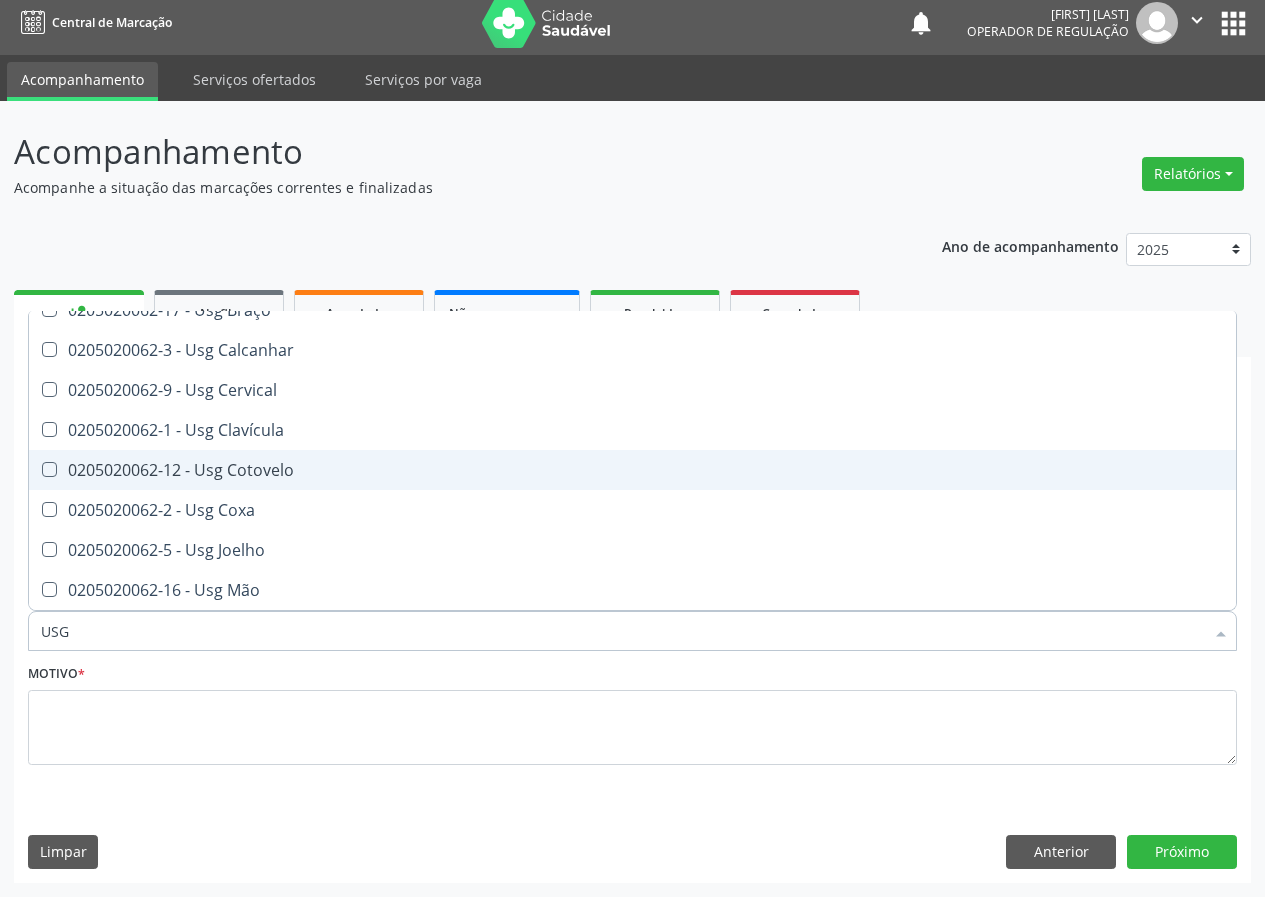 drag, startPoint x: 245, startPoint y: 467, endPoint x: 173, endPoint y: 505, distance: 81.41253 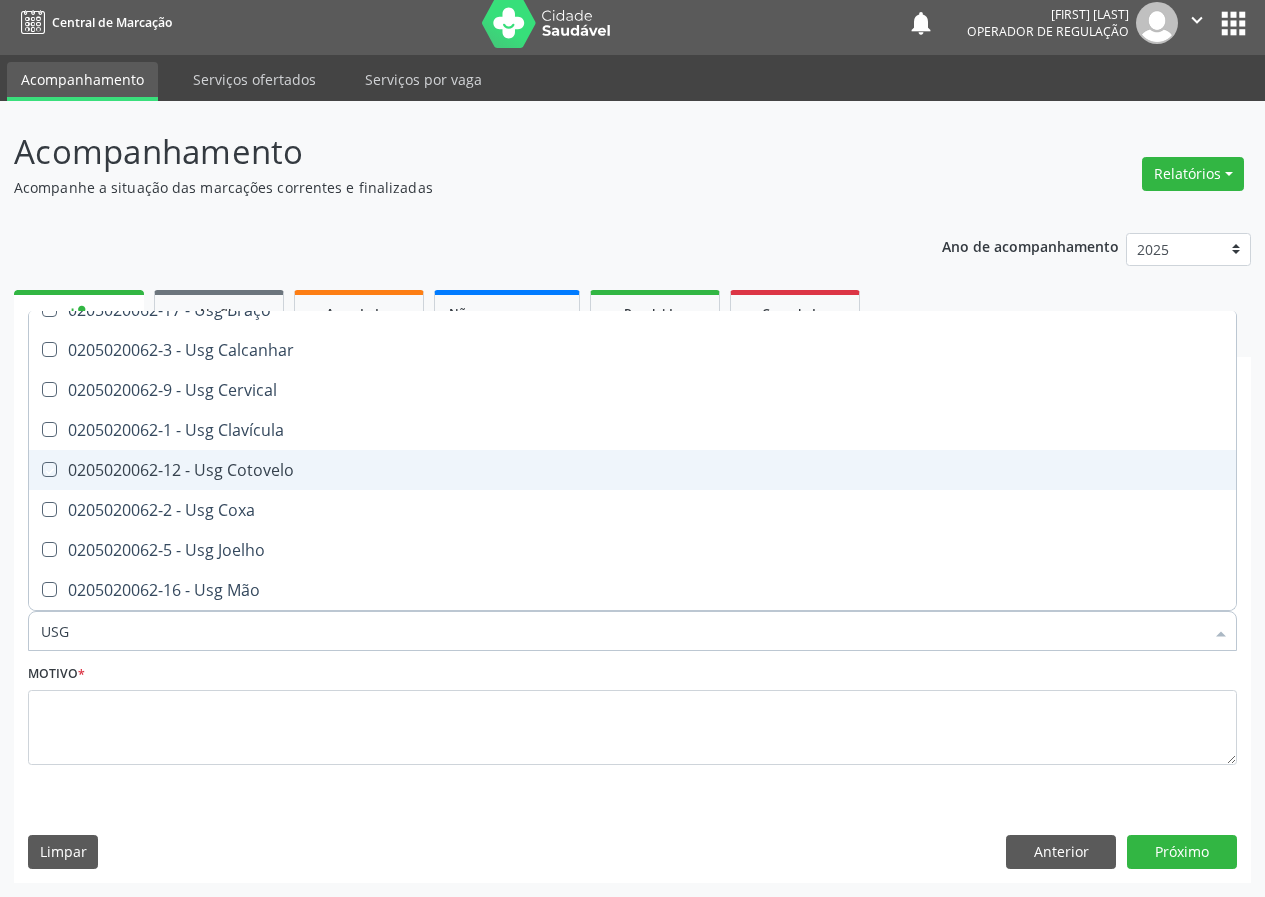checkbox on "true" 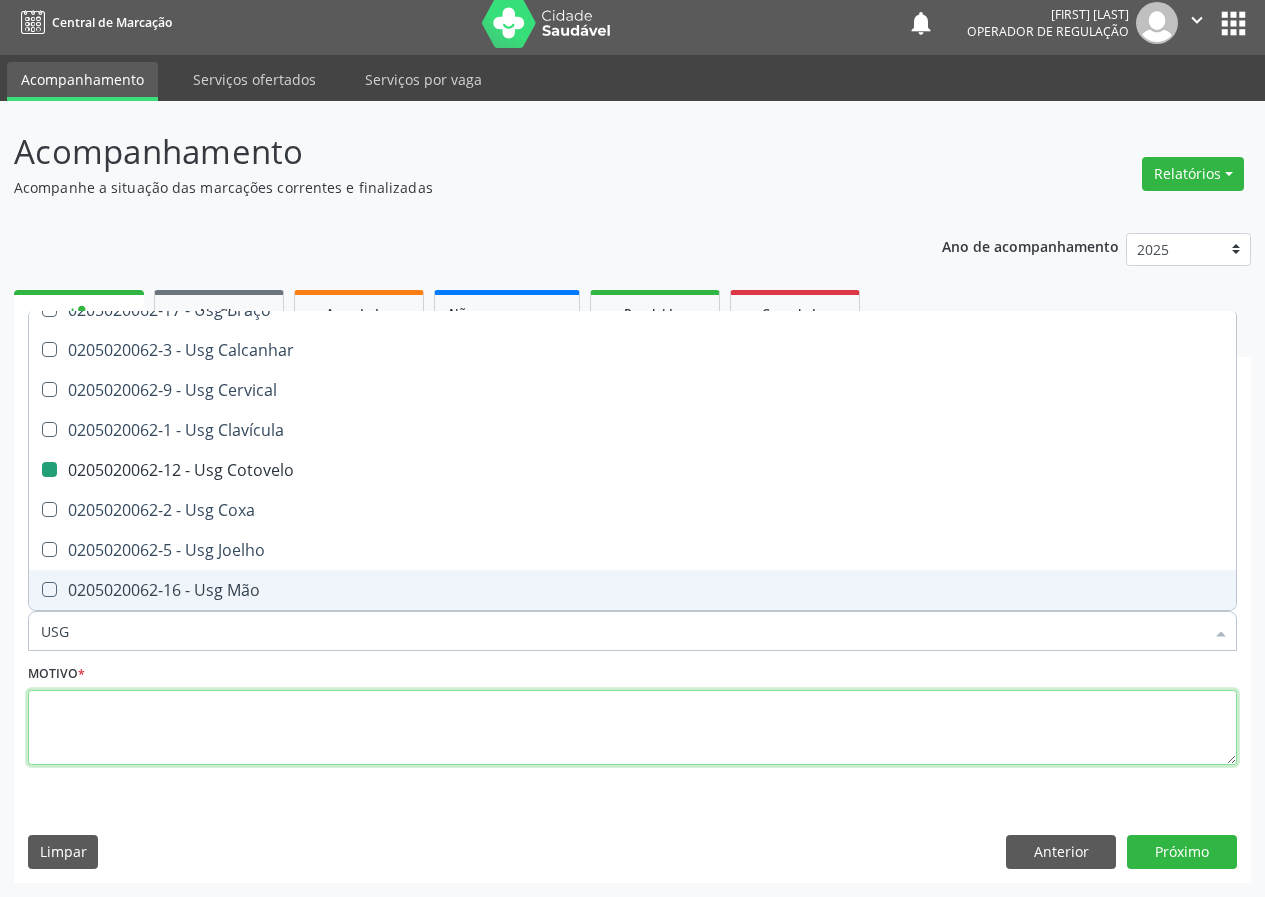 click at bounding box center (632, 728) 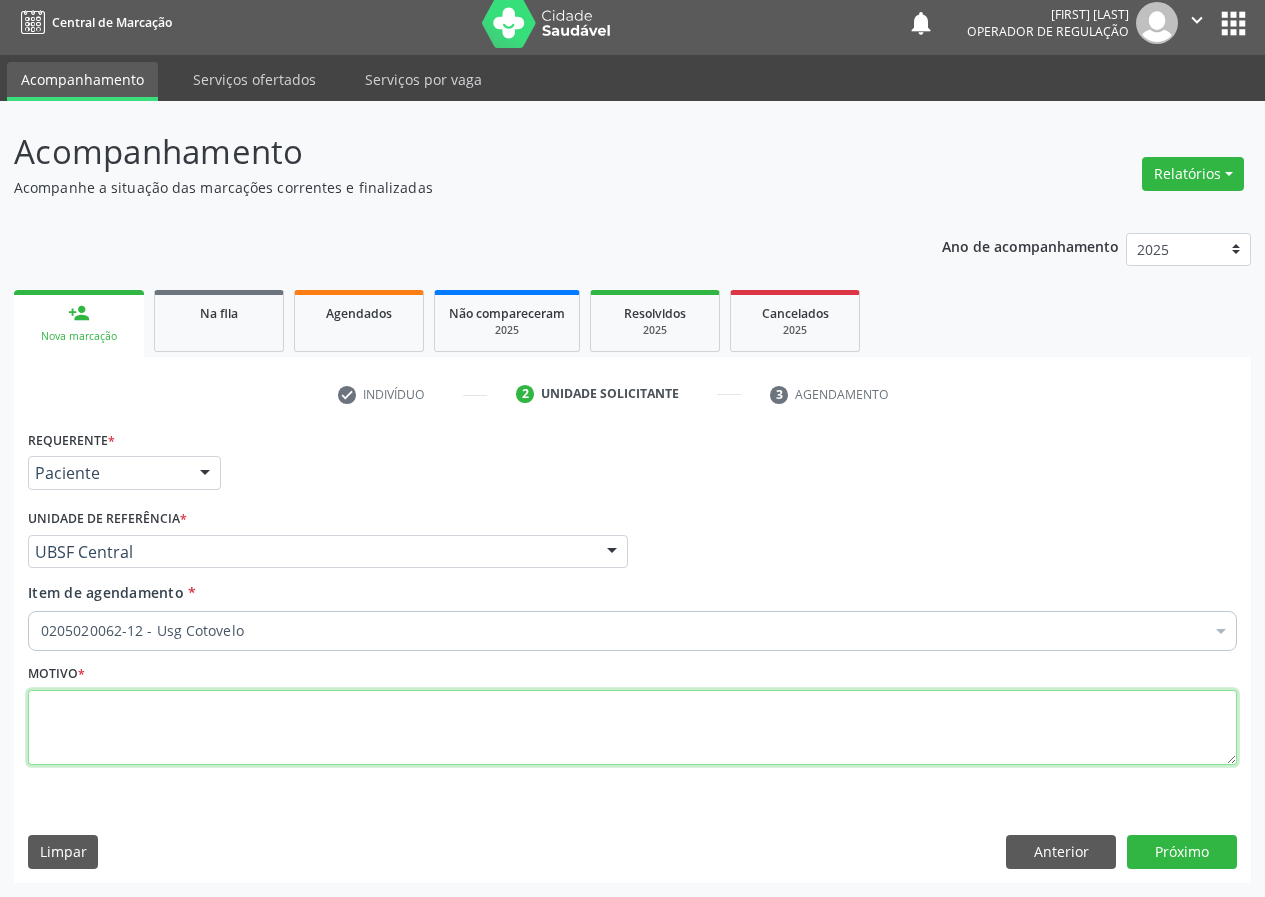 scroll, scrollTop: 0, scrollLeft: 0, axis: both 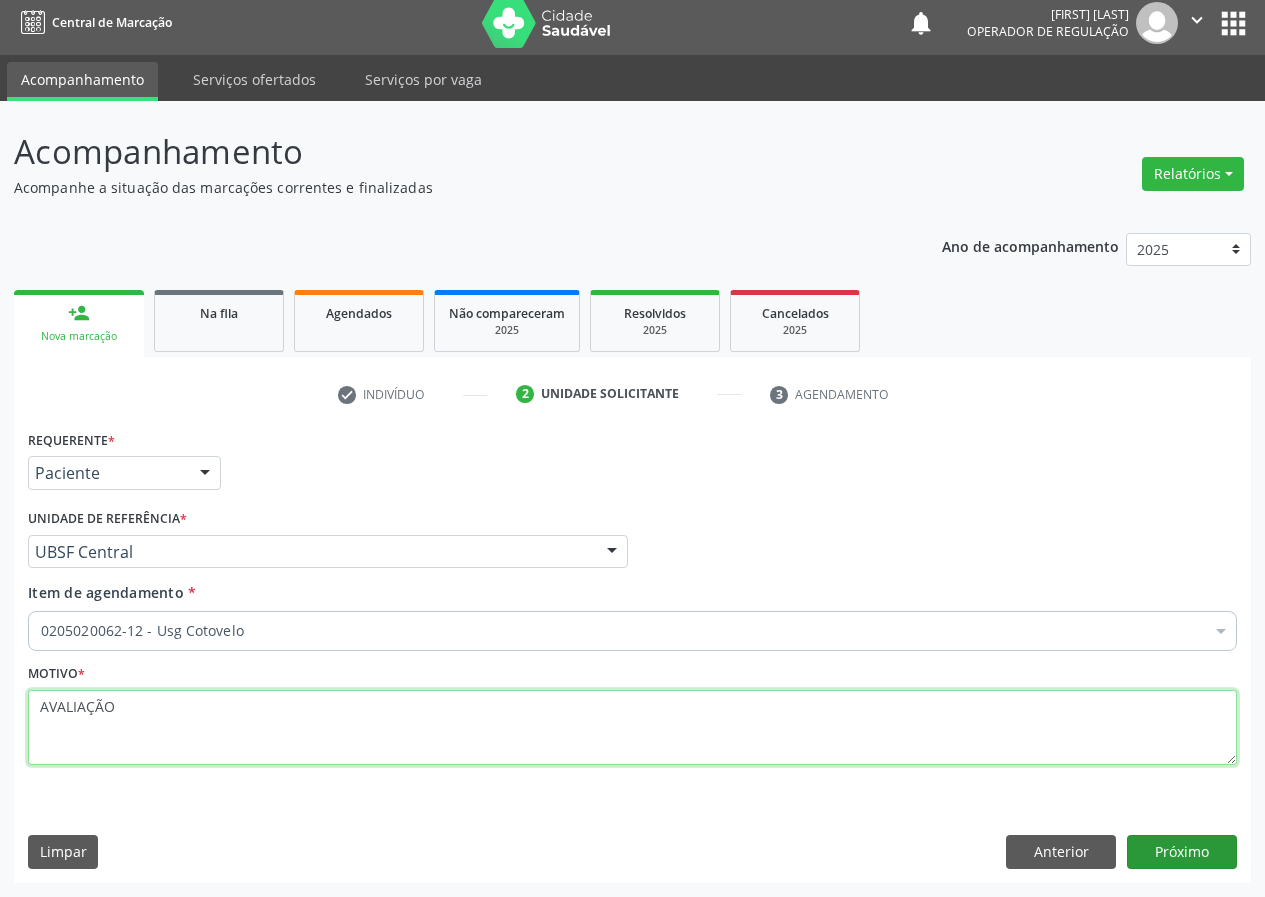 type on "AVALIAÇÃO" 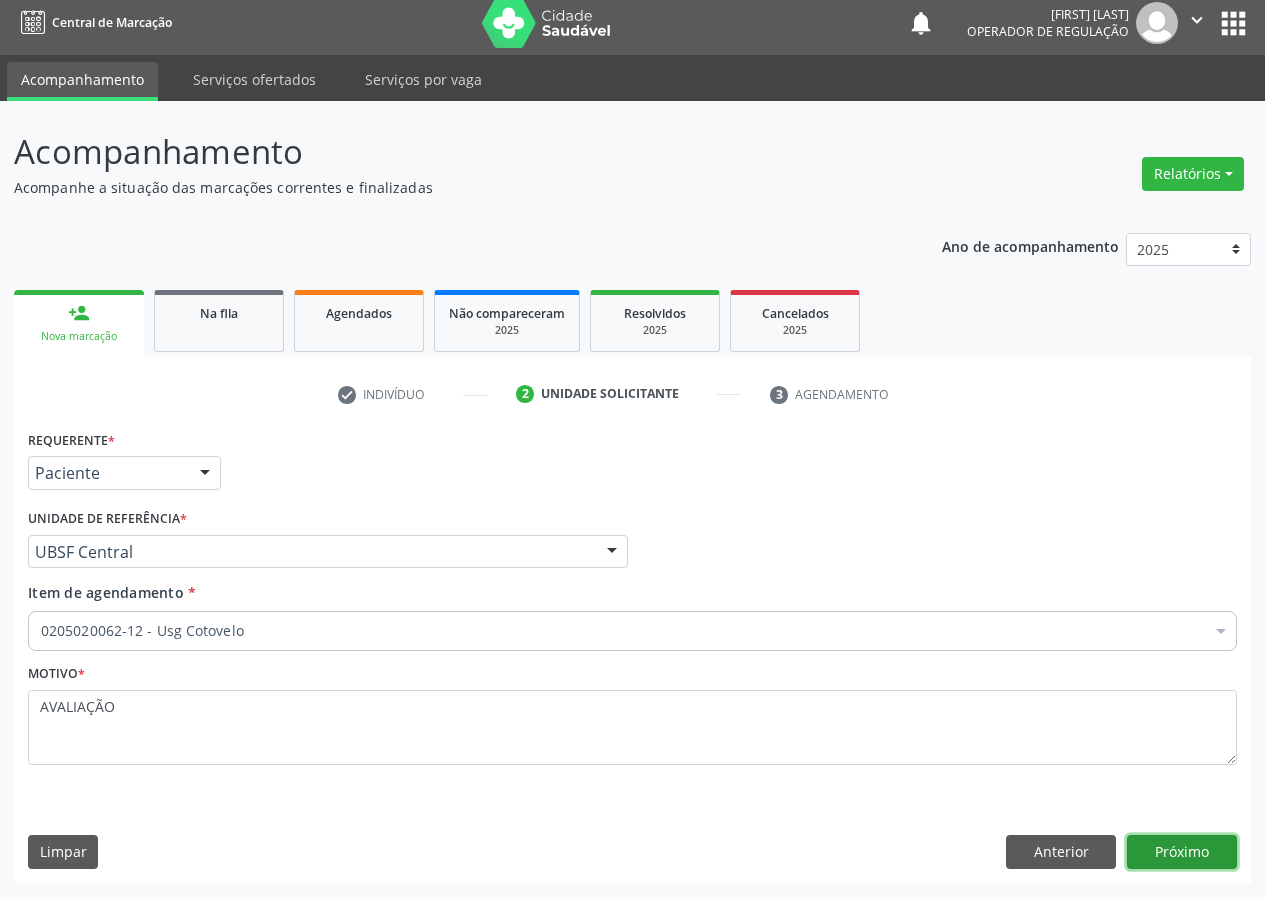 click on "Próximo" at bounding box center (1182, 852) 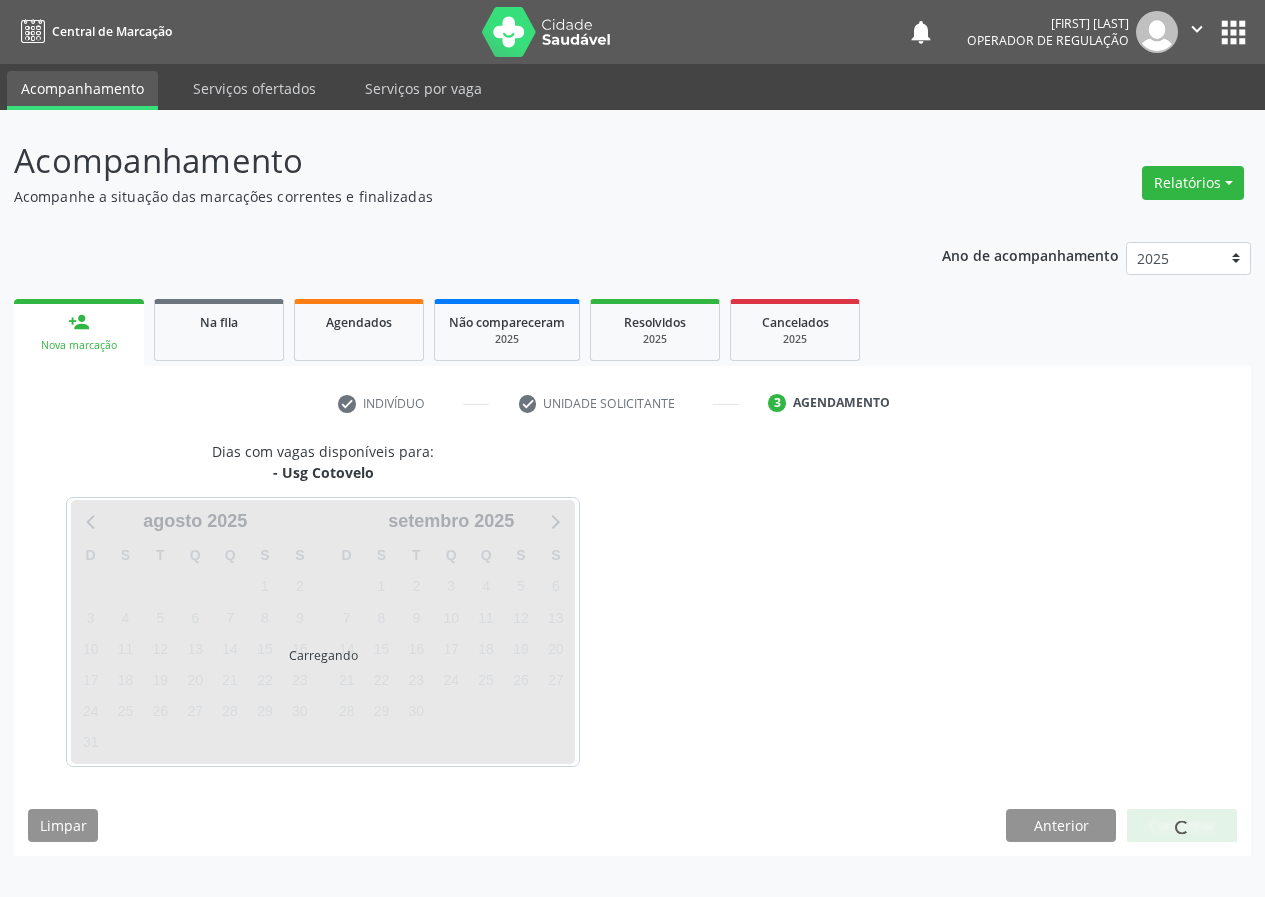 scroll, scrollTop: 0, scrollLeft: 0, axis: both 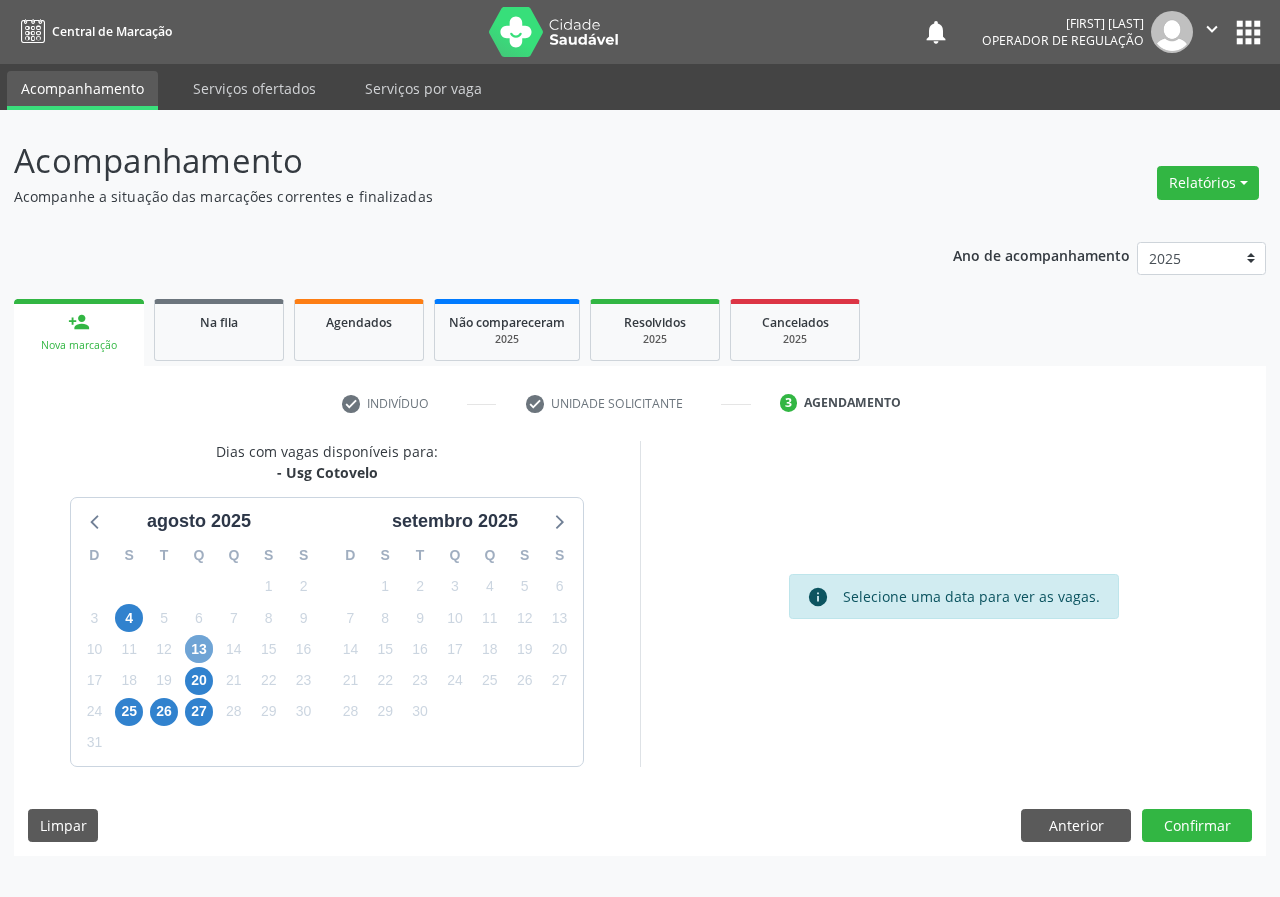 click on "13" at bounding box center [199, 649] 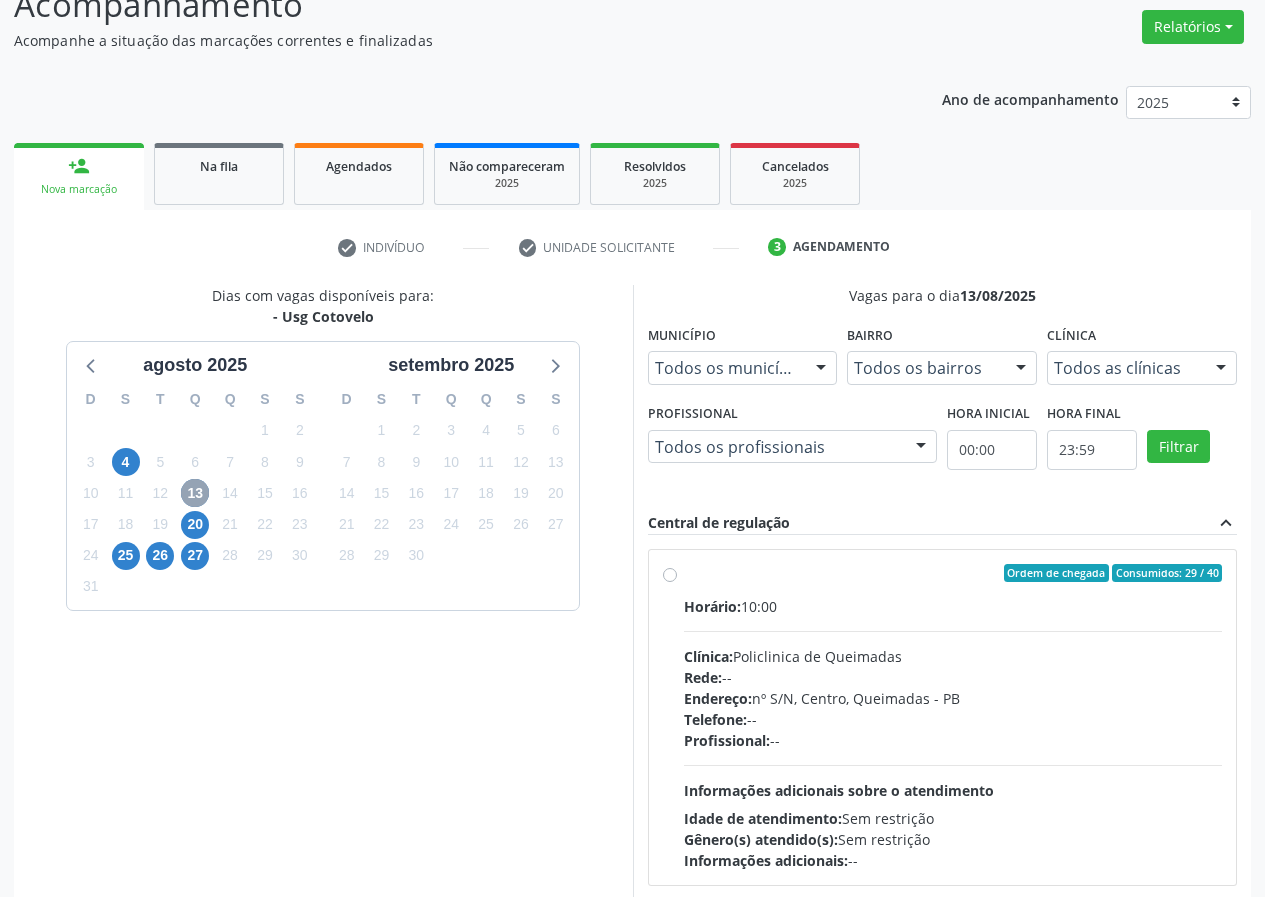 scroll, scrollTop: 200, scrollLeft: 0, axis: vertical 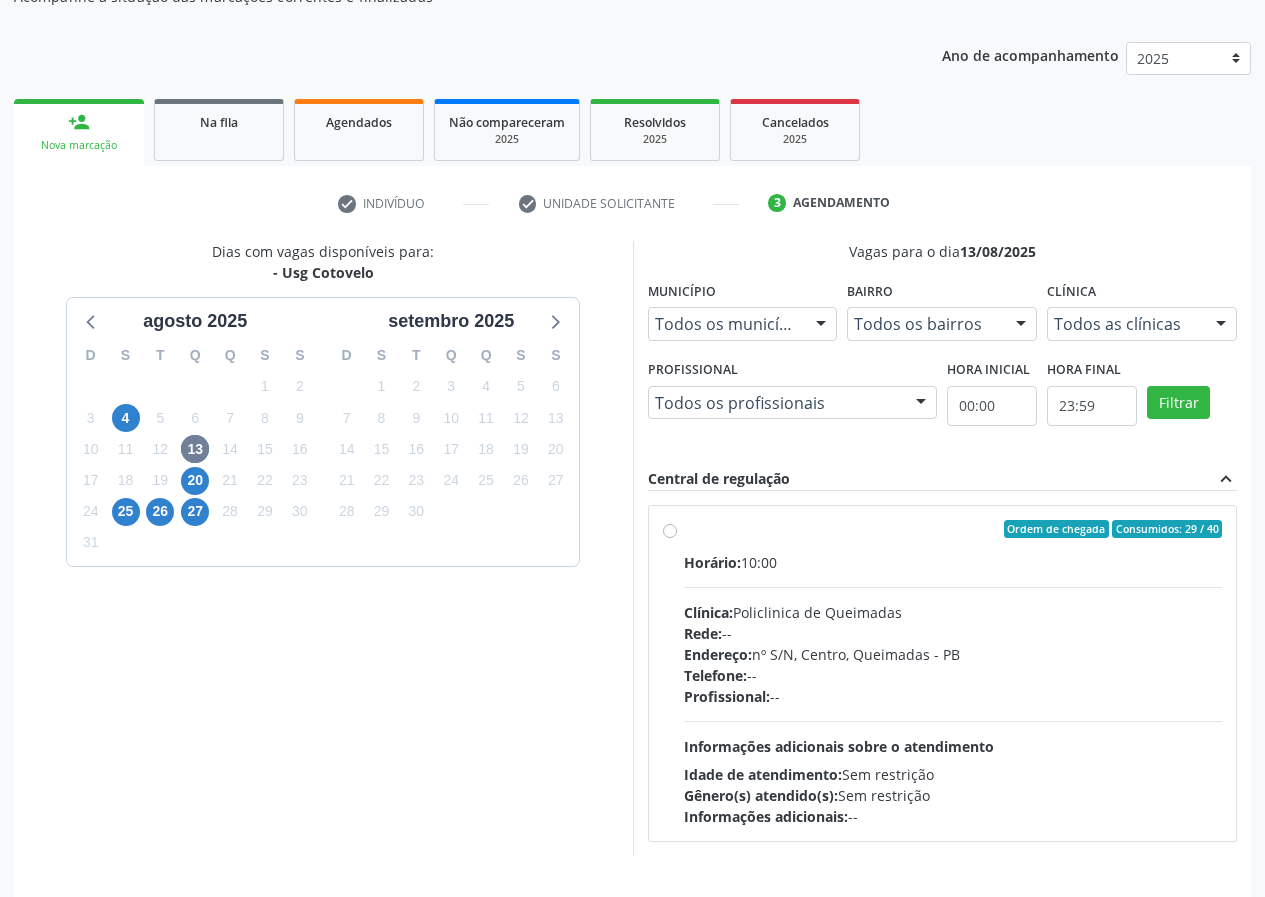 click on "Ordem de chegada
Consumidos: 29 / 40
Horário:   10:00
Clínica:  Policlinica de Queimadas
Rede:
--
Endereço:   nº S/N, Centro, Queimadas - PB
Telefone:   --
Profissional:
--
Informações adicionais sobre o atendimento
Idade de atendimento:
Sem restrição
Gênero(s) atendido(s):
Sem restrição
Informações adicionais:
--" at bounding box center (953, 673) 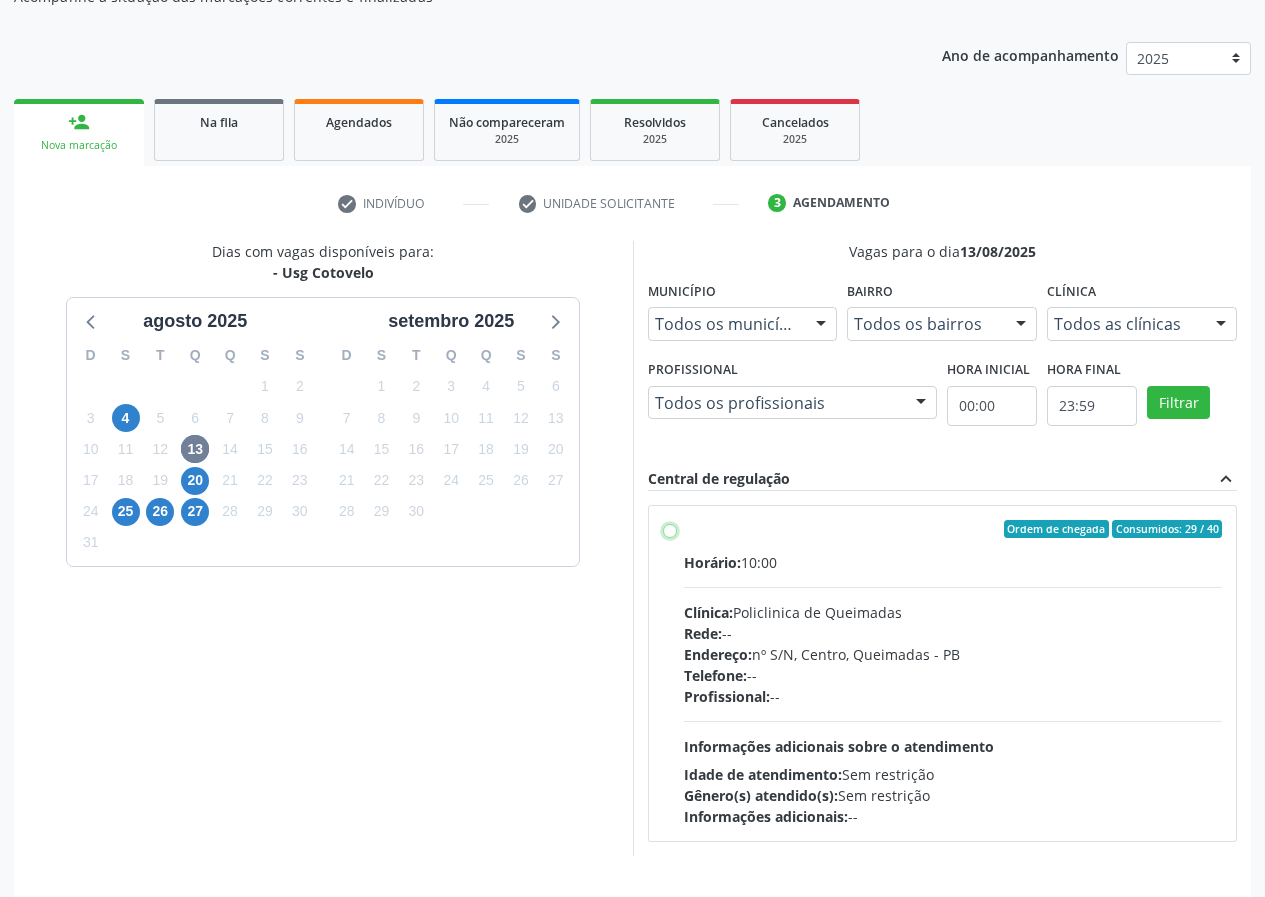 click on "Ordem de chegada
Consumidos: 29 / 40
Horário:   10:00
Clínica:  Policlinica de Queimadas
Rede:
--
Endereço:   nº S/N, Centro, Queimadas - PB
Telefone:   --
Profissional:
--
Informações adicionais sobre o atendimento
Idade de atendimento:
Sem restrição
Gênero(s) atendido(s):
Sem restrição
Informações adicionais:
--" at bounding box center (670, 529) 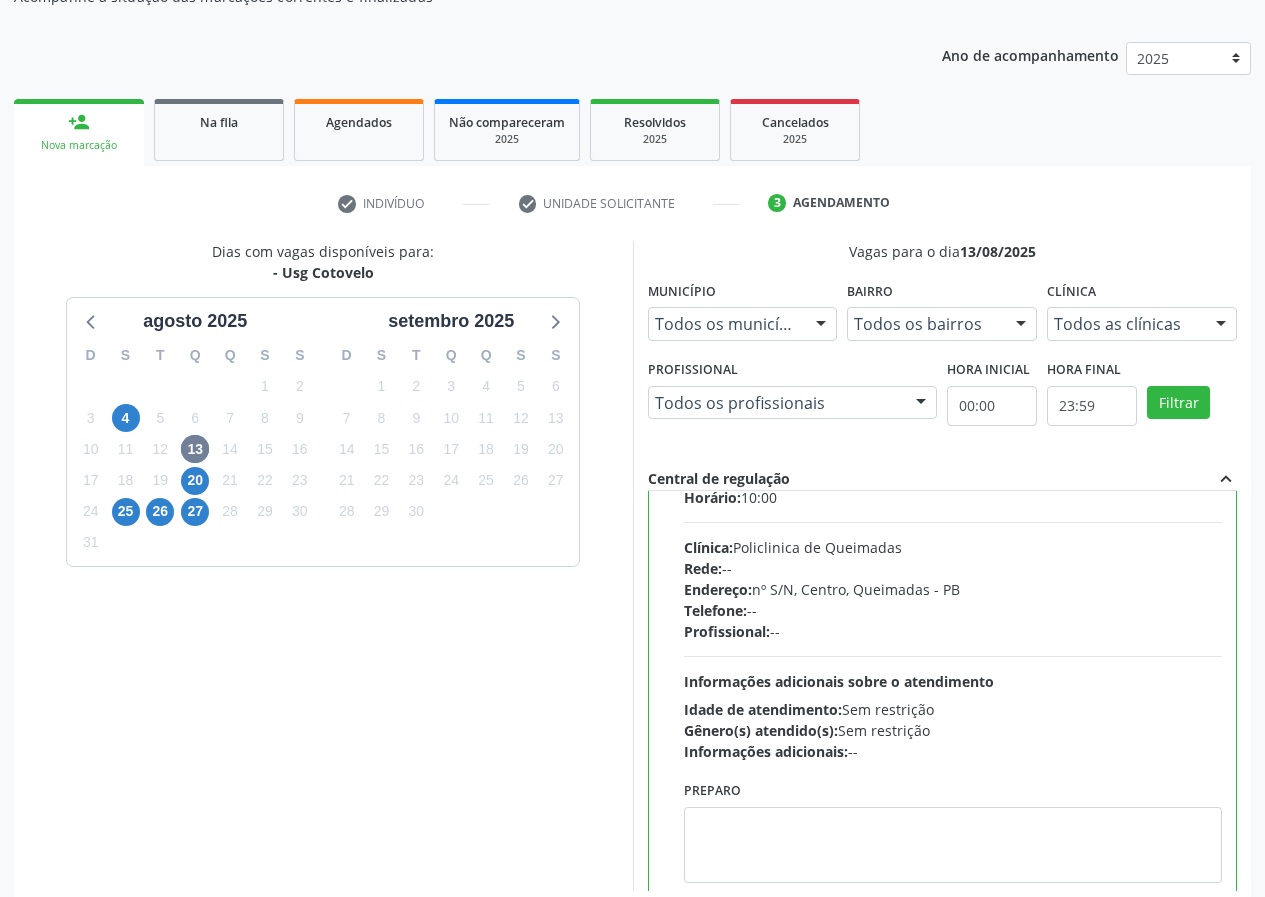 scroll, scrollTop: 99, scrollLeft: 0, axis: vertical 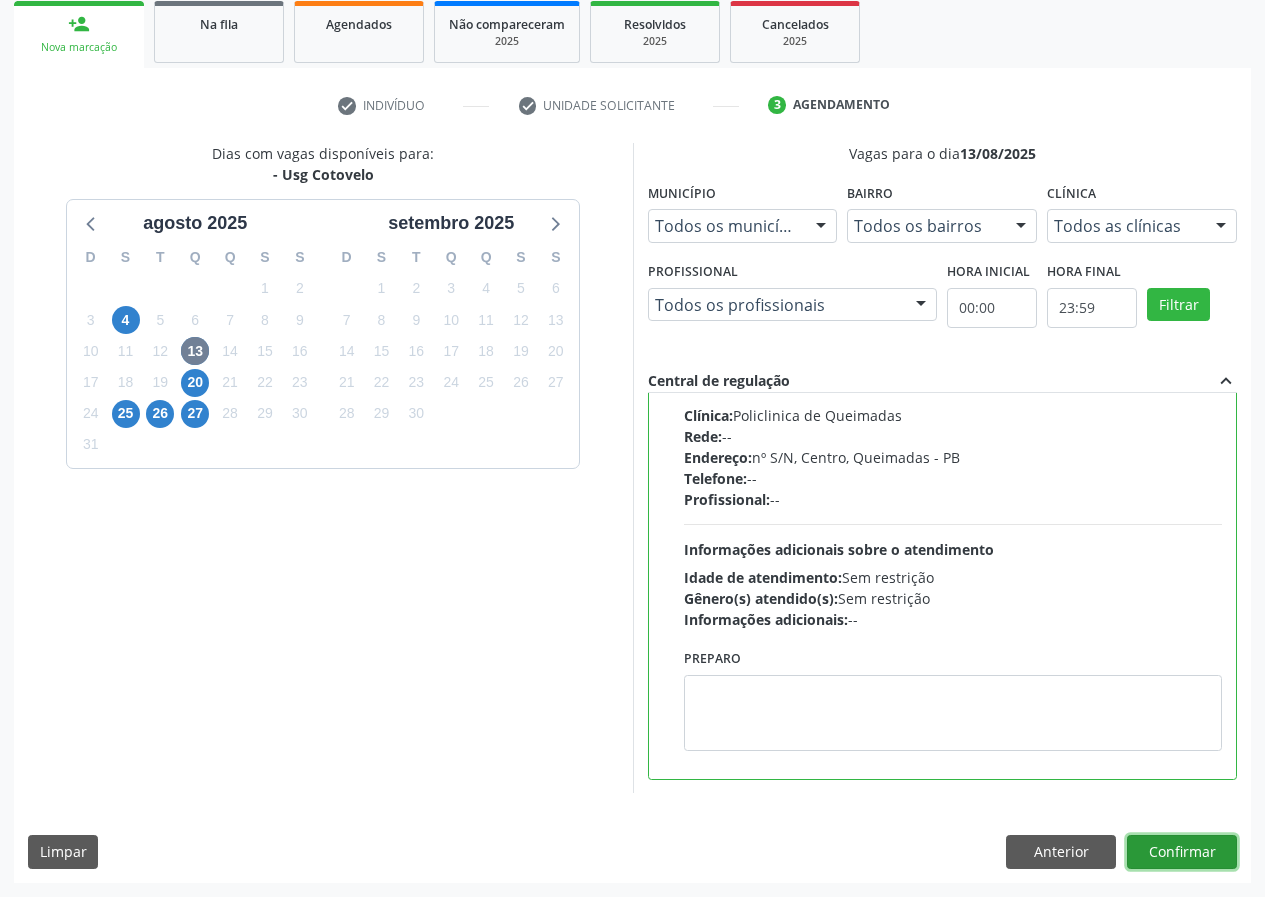 click on "Confirmar" at bounding box center [1182, 852] 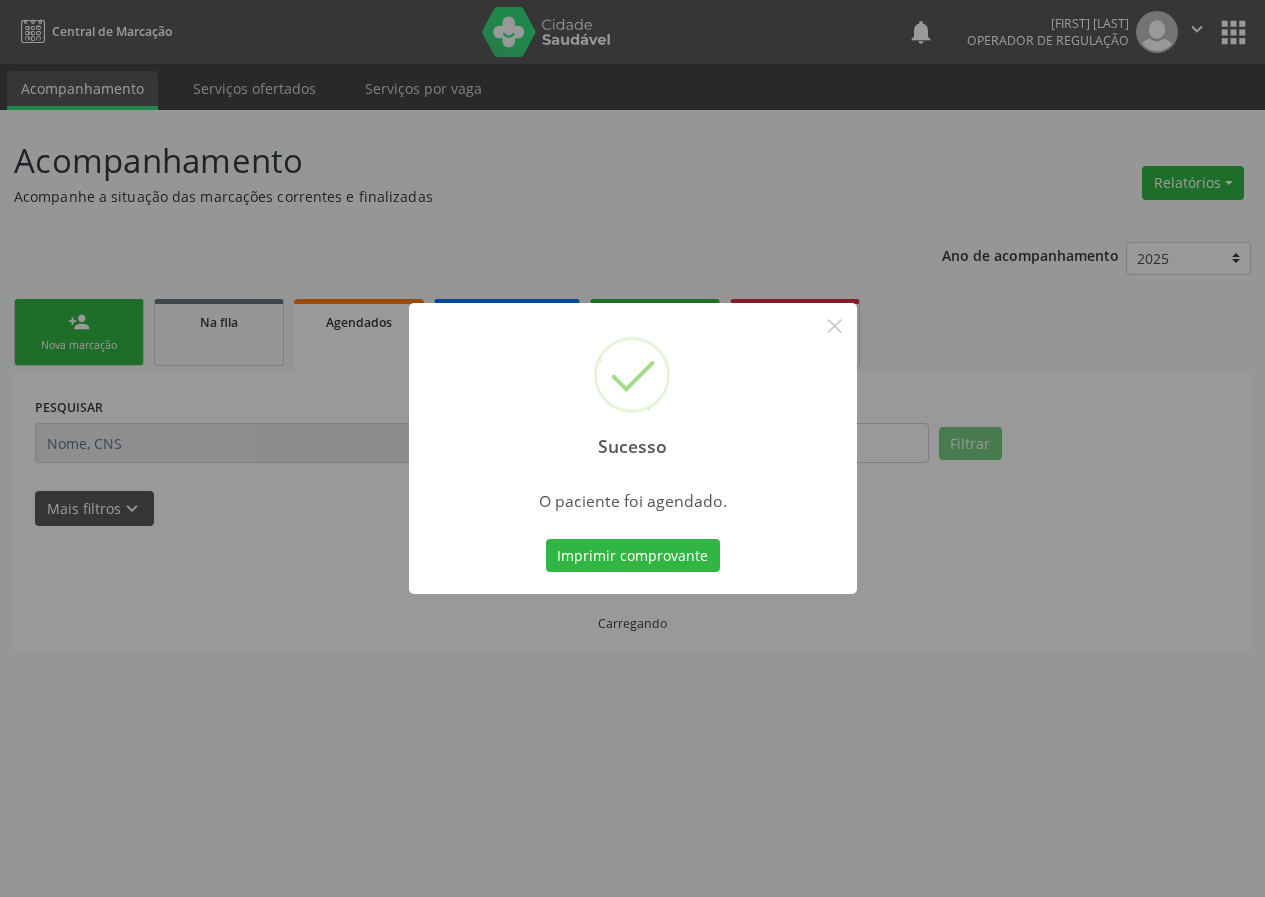 scroll, scrollTop: 0, scrollLeft: 0, axis: both 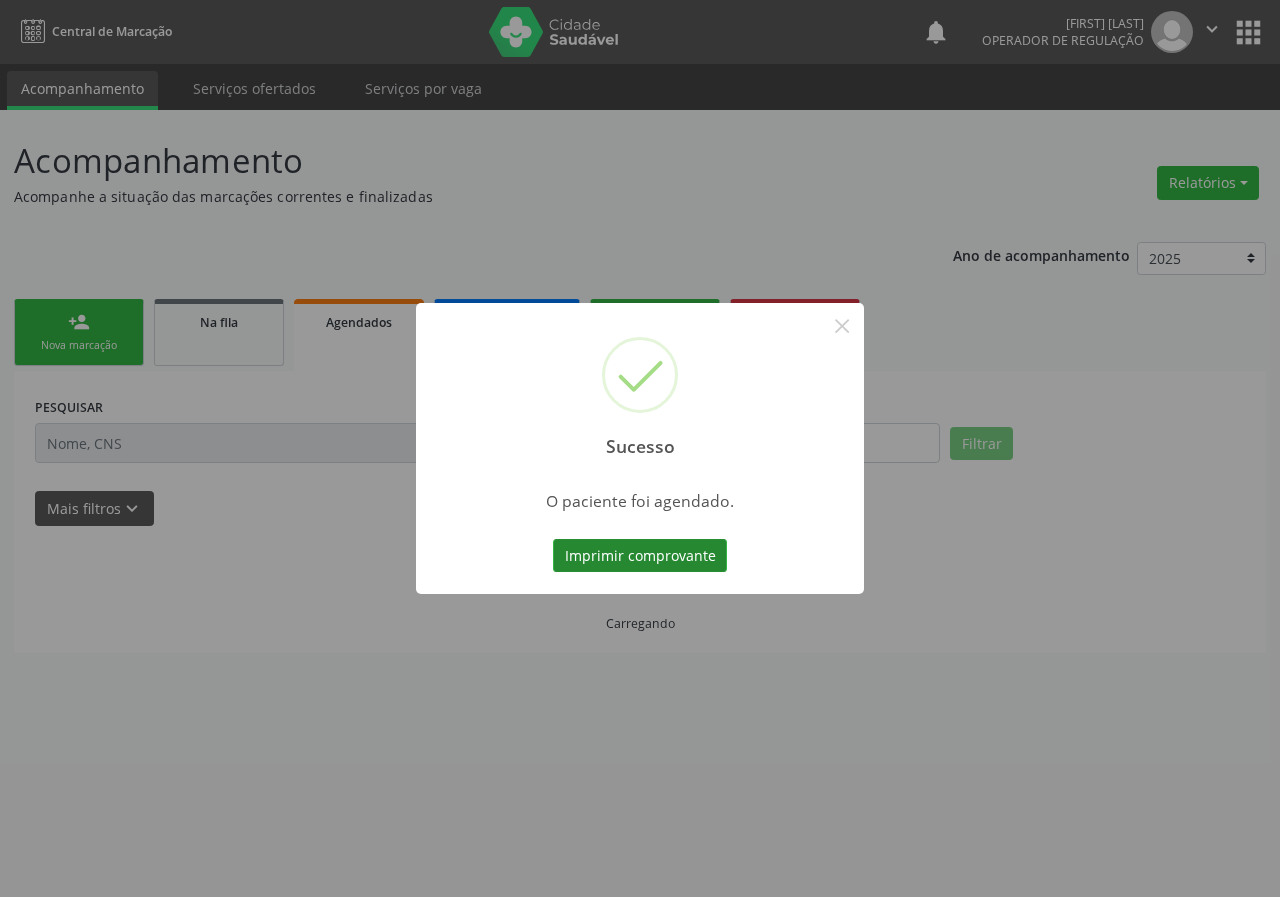 click on "Imprimir comprovante" at bounding box center [640, 556] 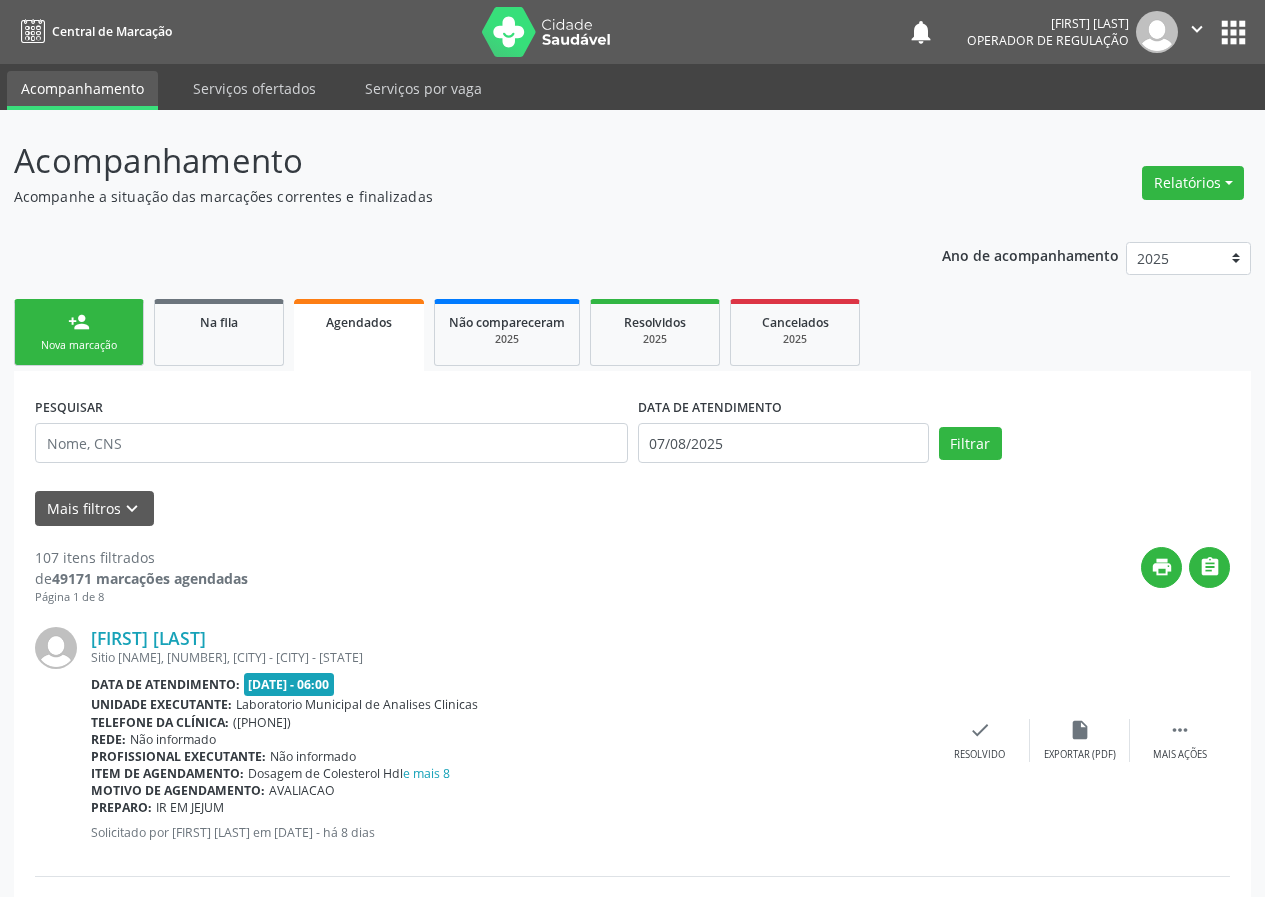 click on "person_add
Nova marcação" at bounding box center (79, 332) 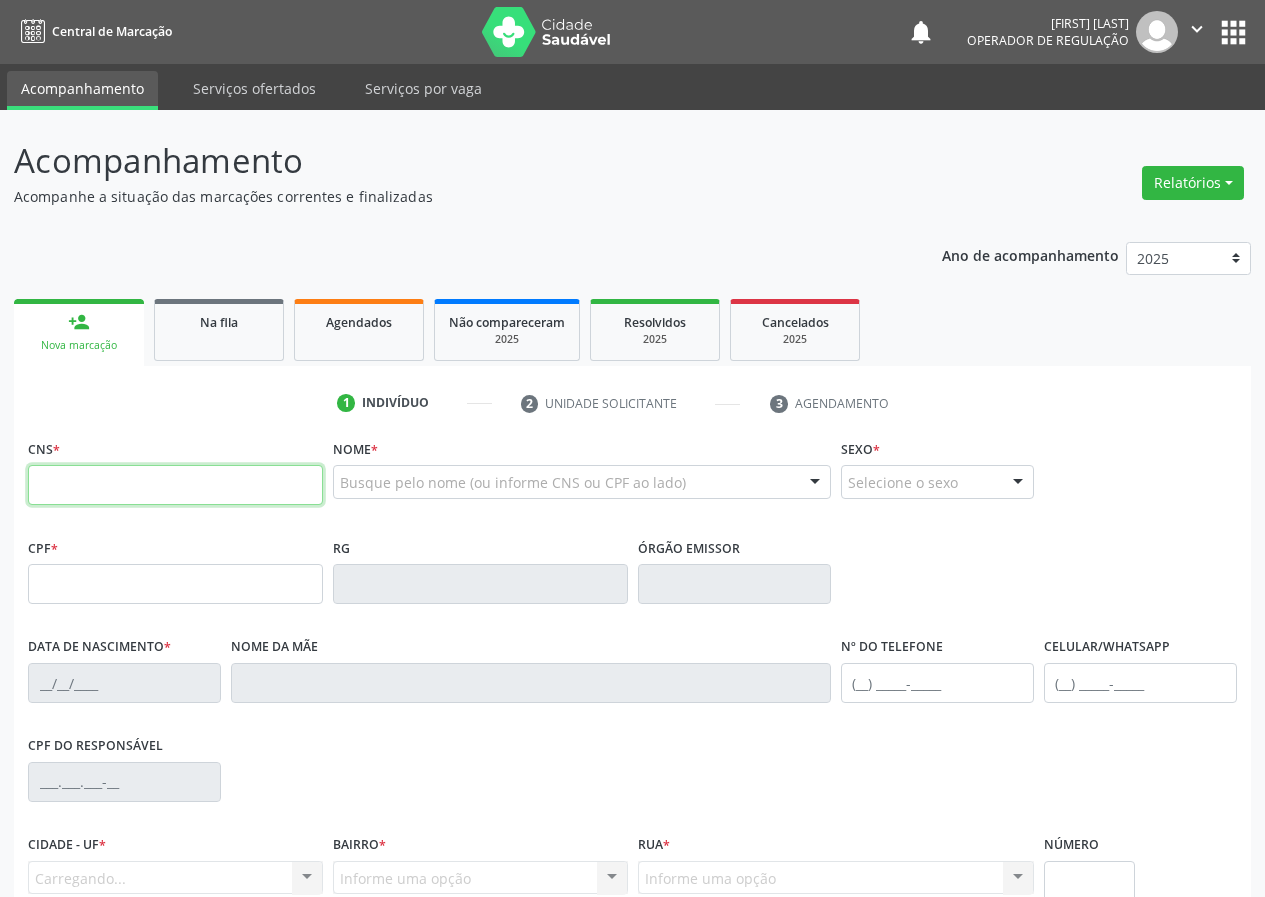 click at bounding box center [175, 485] 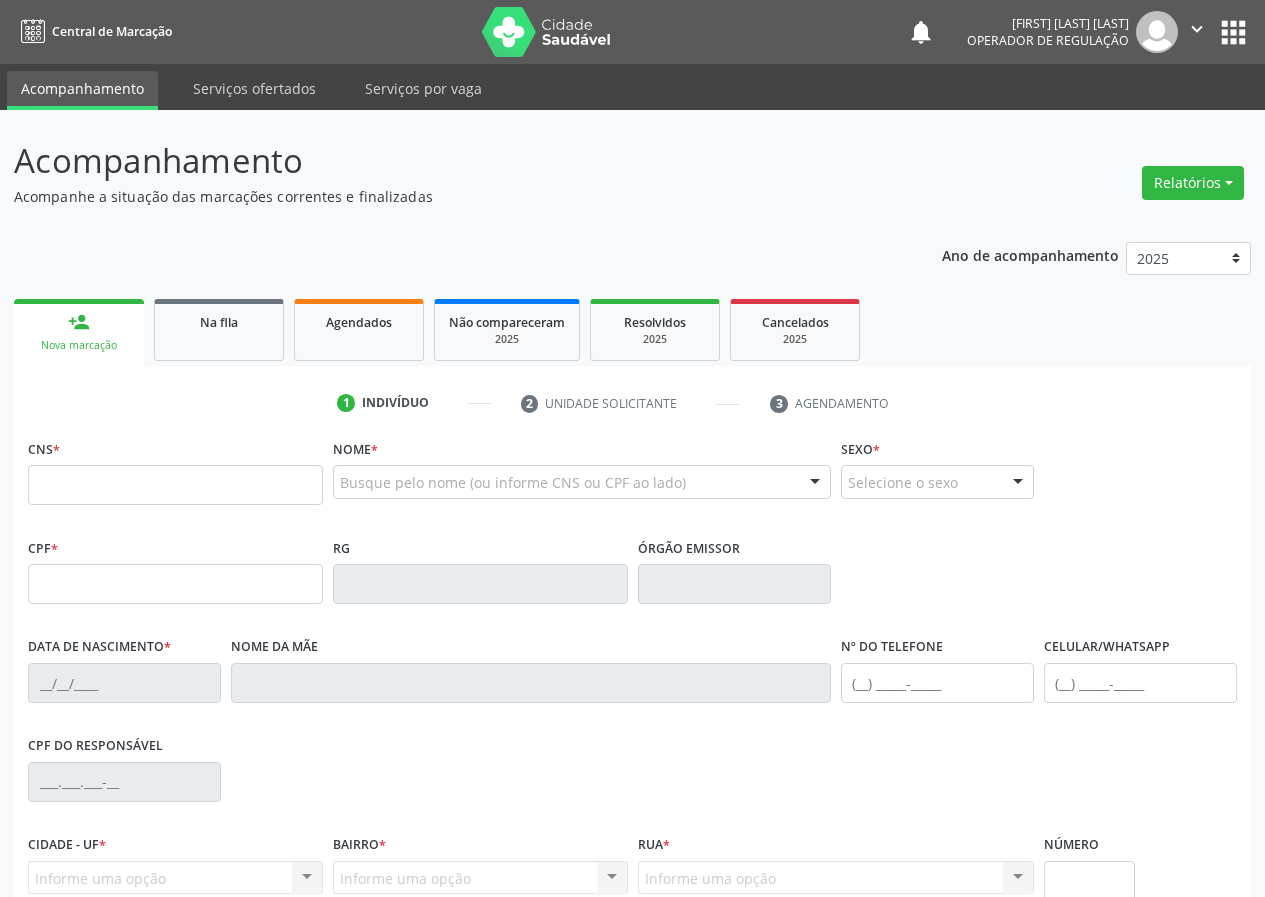 scroll, scrollTop: 0, scrollLeft: 0, axis: both 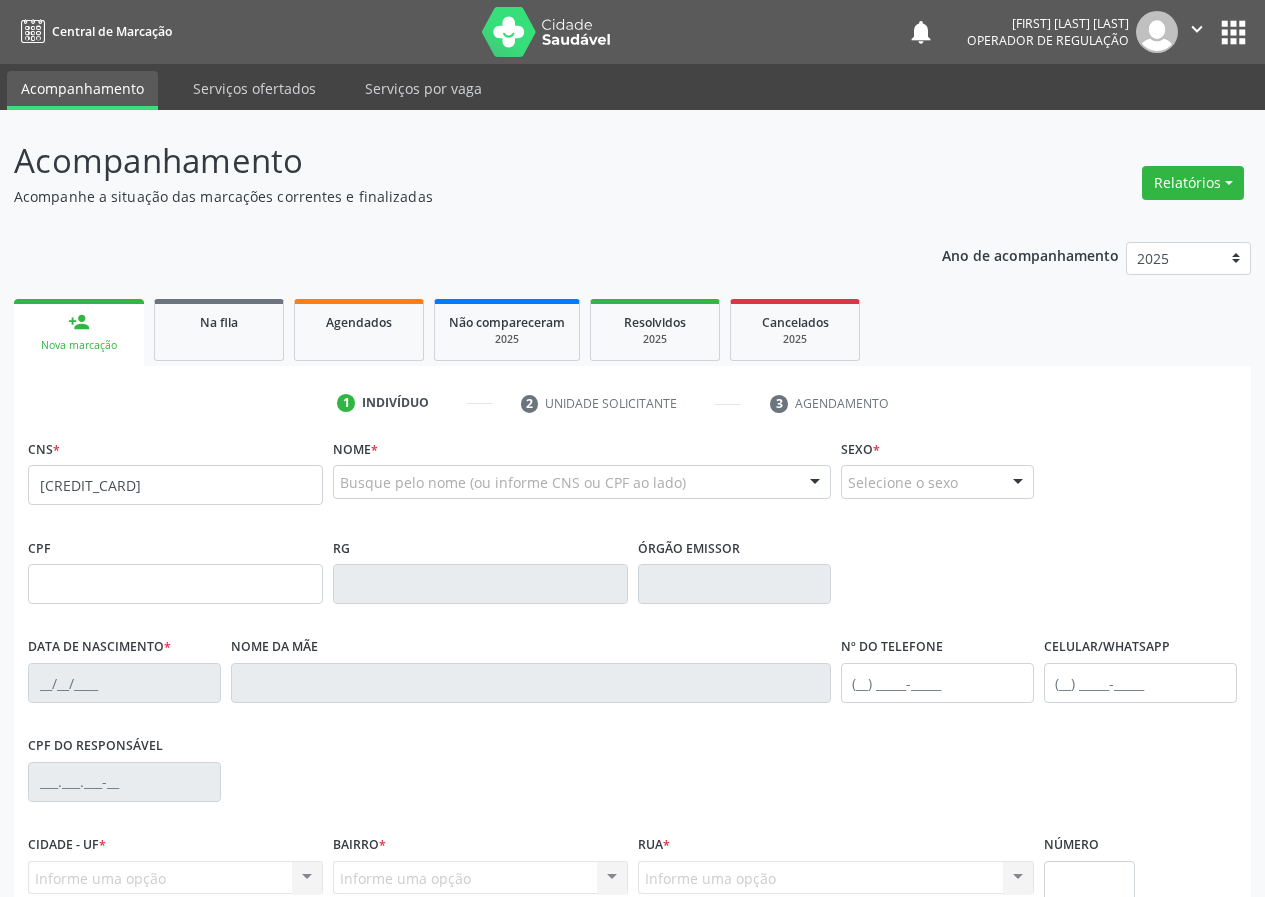 type on "[CREDIT_CARD]" 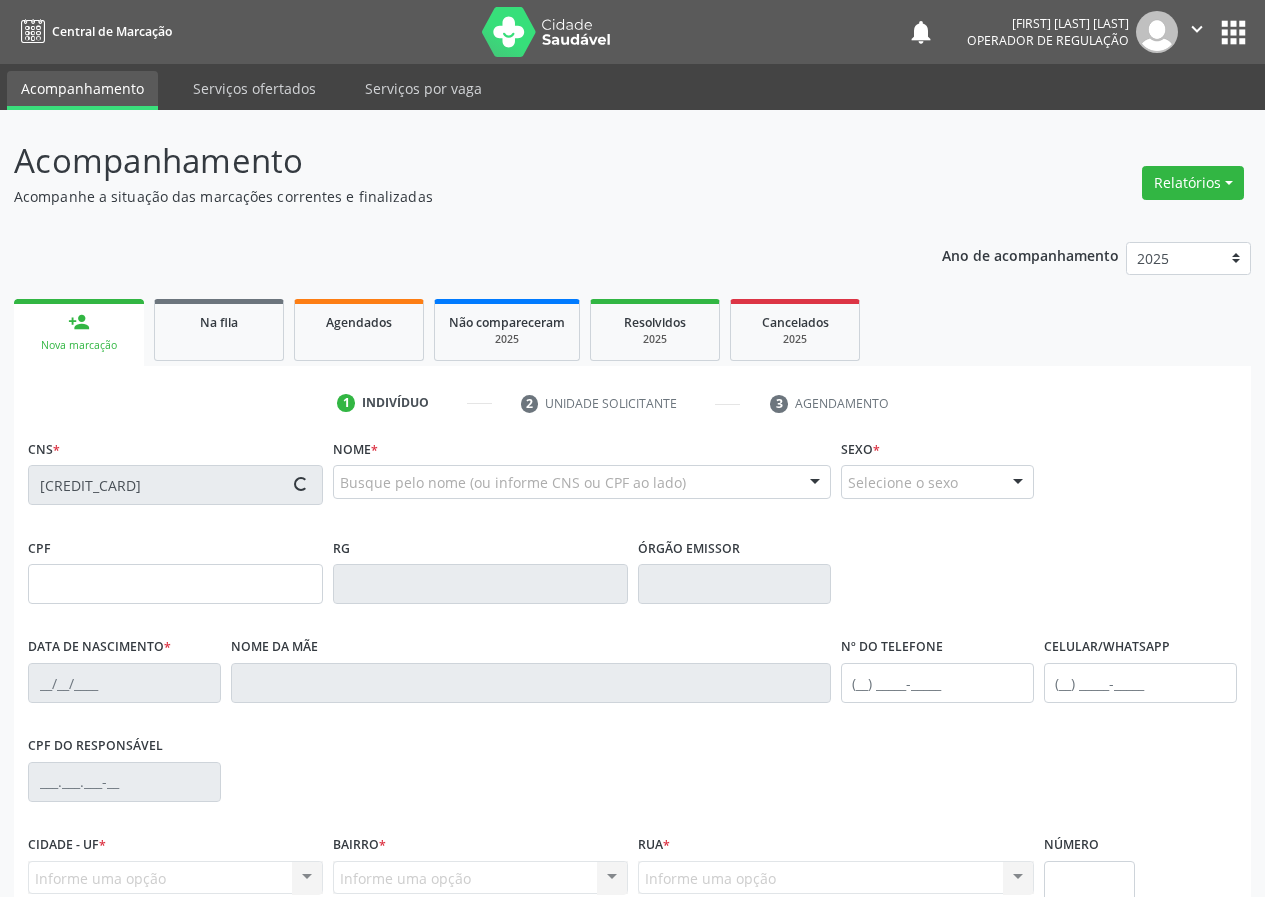type on "[CPF]" 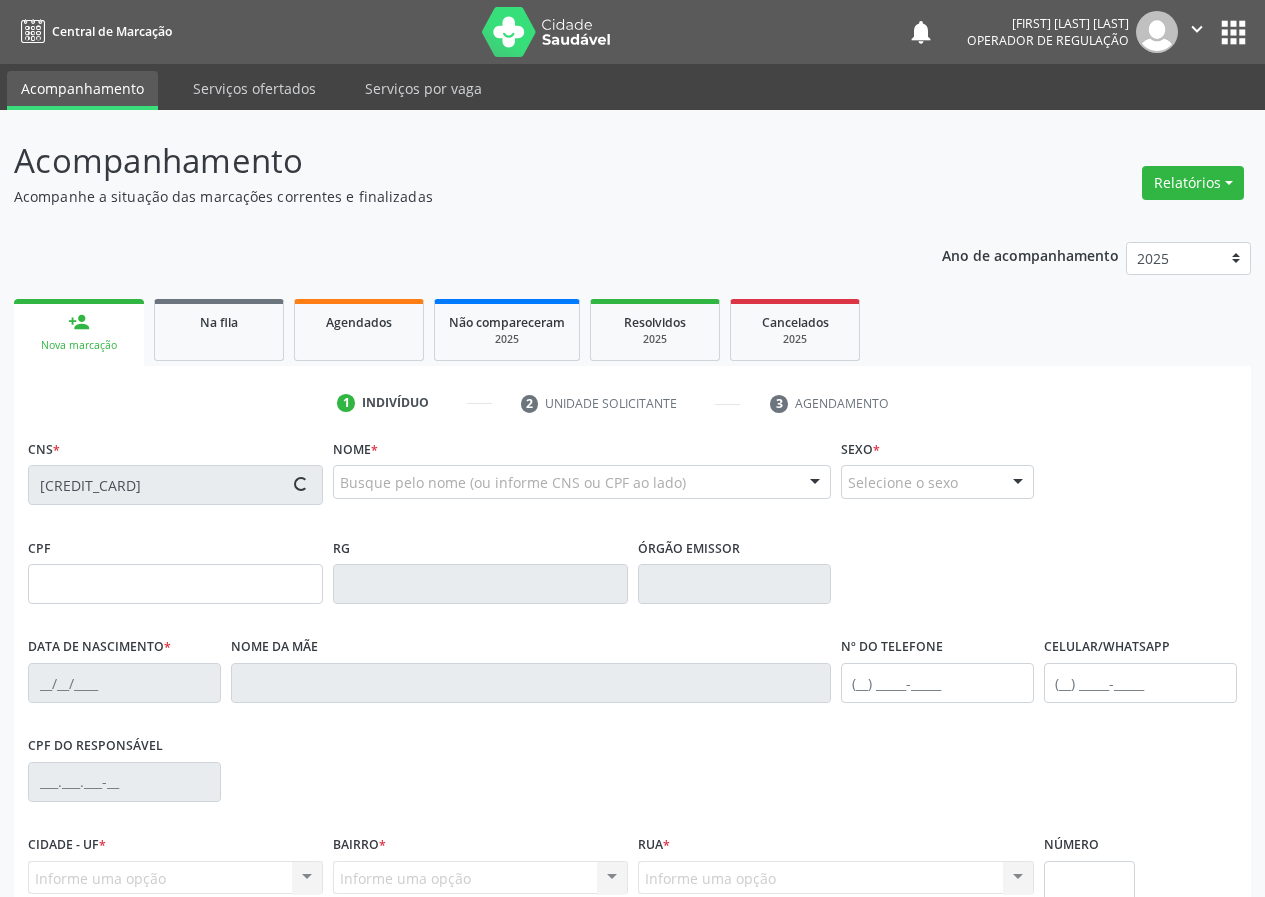 type on "[DATE]" 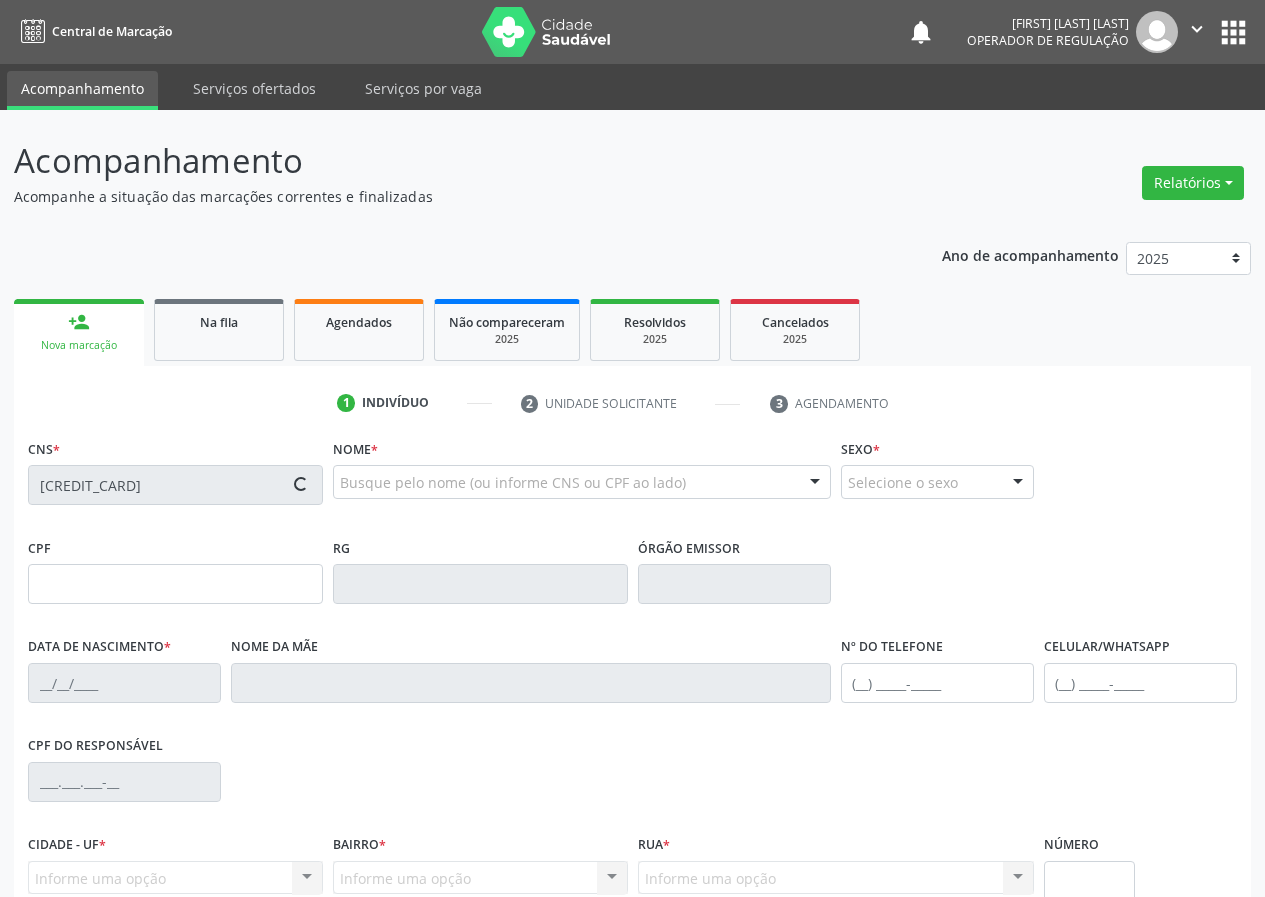 type on "[PHONE]" 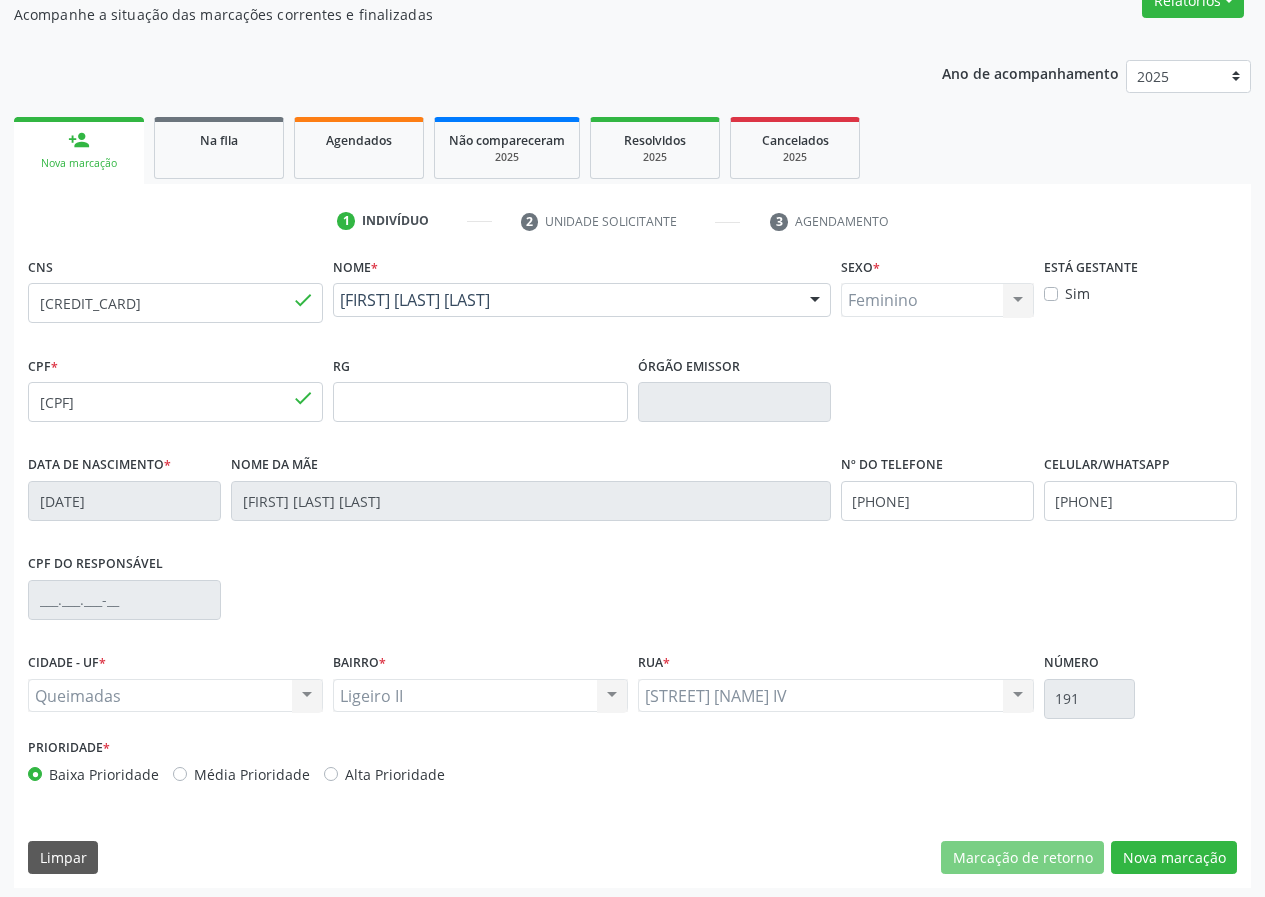 scroll, scrollTop: 187, scrollLeft: 0, axis: vertical 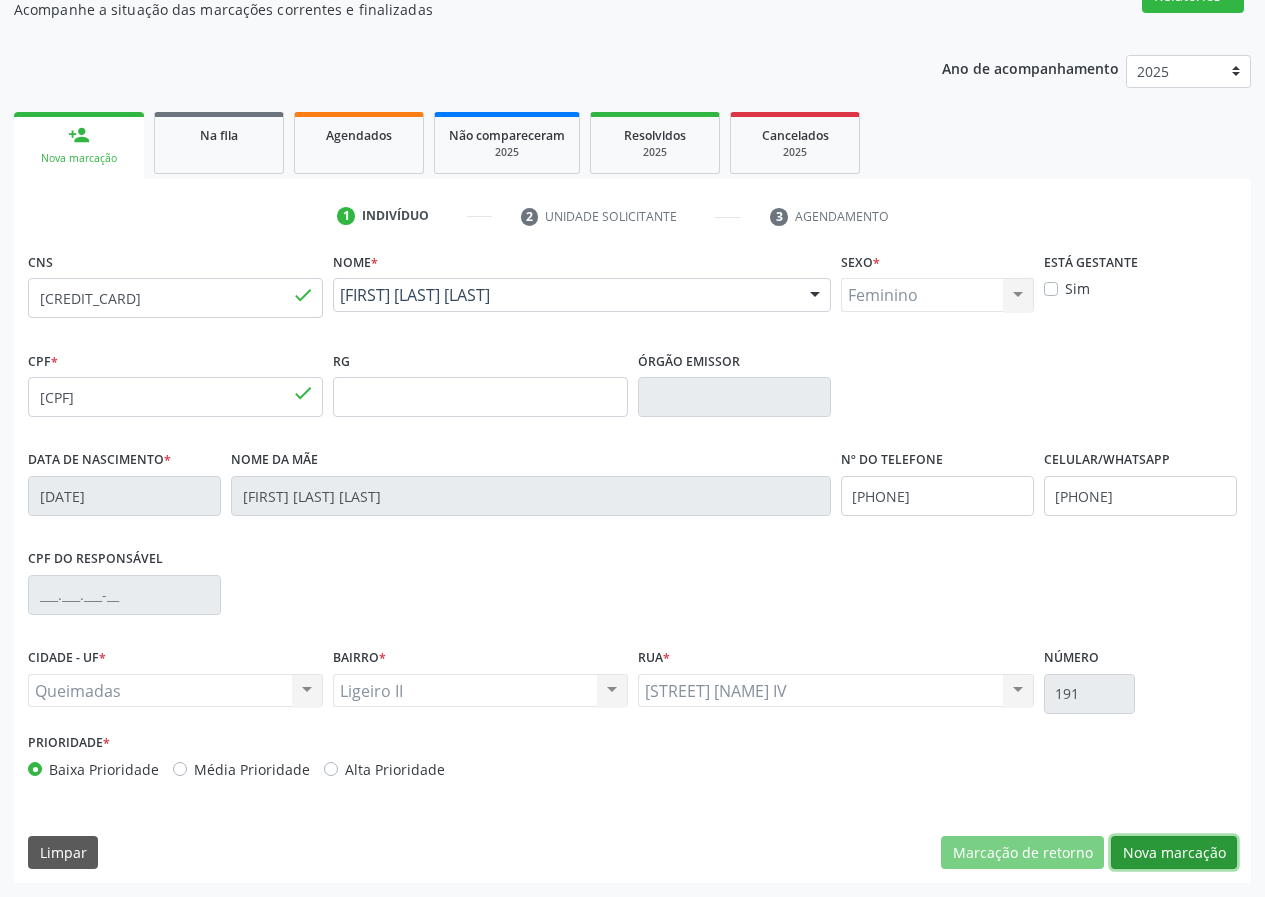 drag, startPoint x: 1152, startPoint y: 852, endPoint x: 397, endPoint y: 674, distance: 775.69904 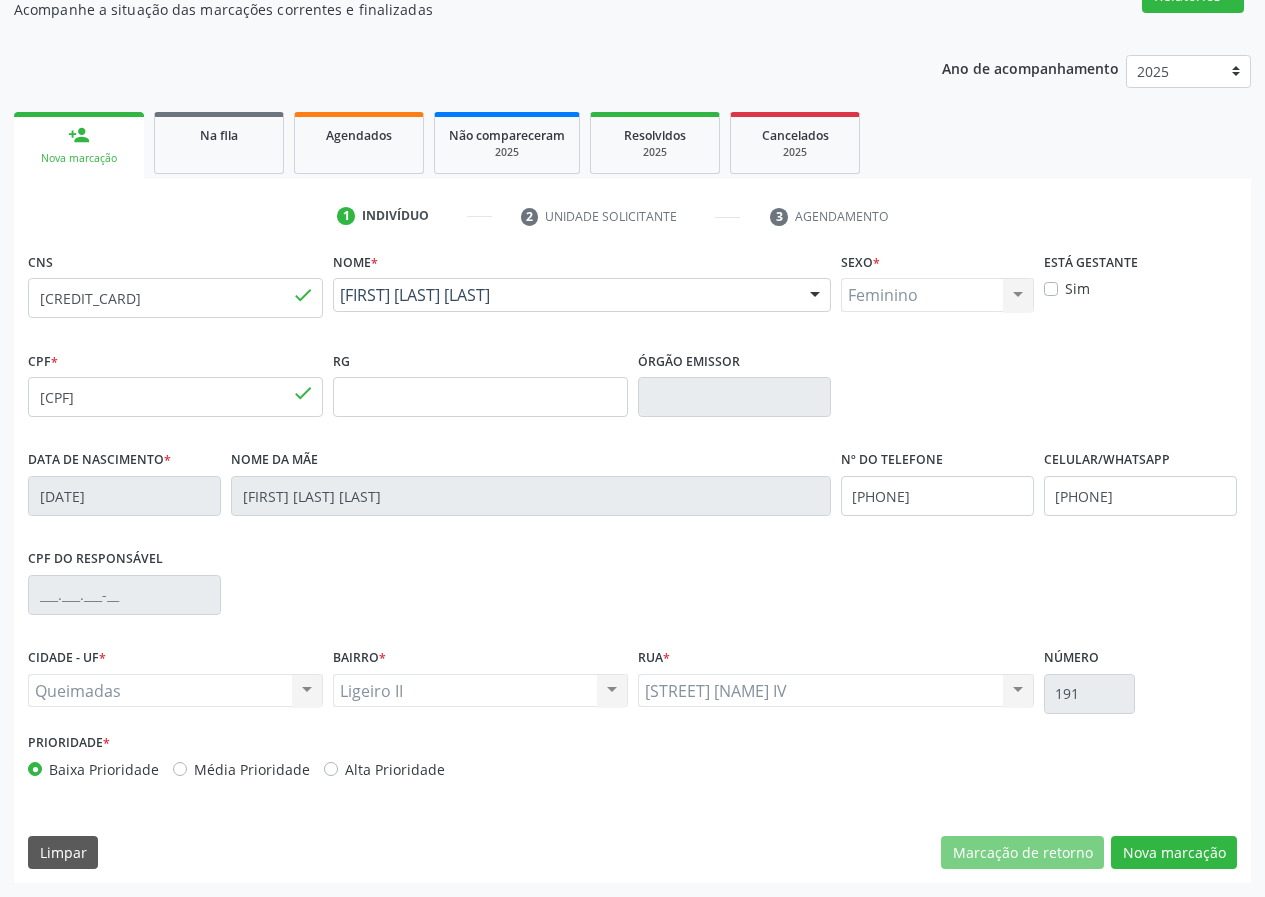 scroll, scrollTop: 9, scrollLeft: 0, axis: vertical 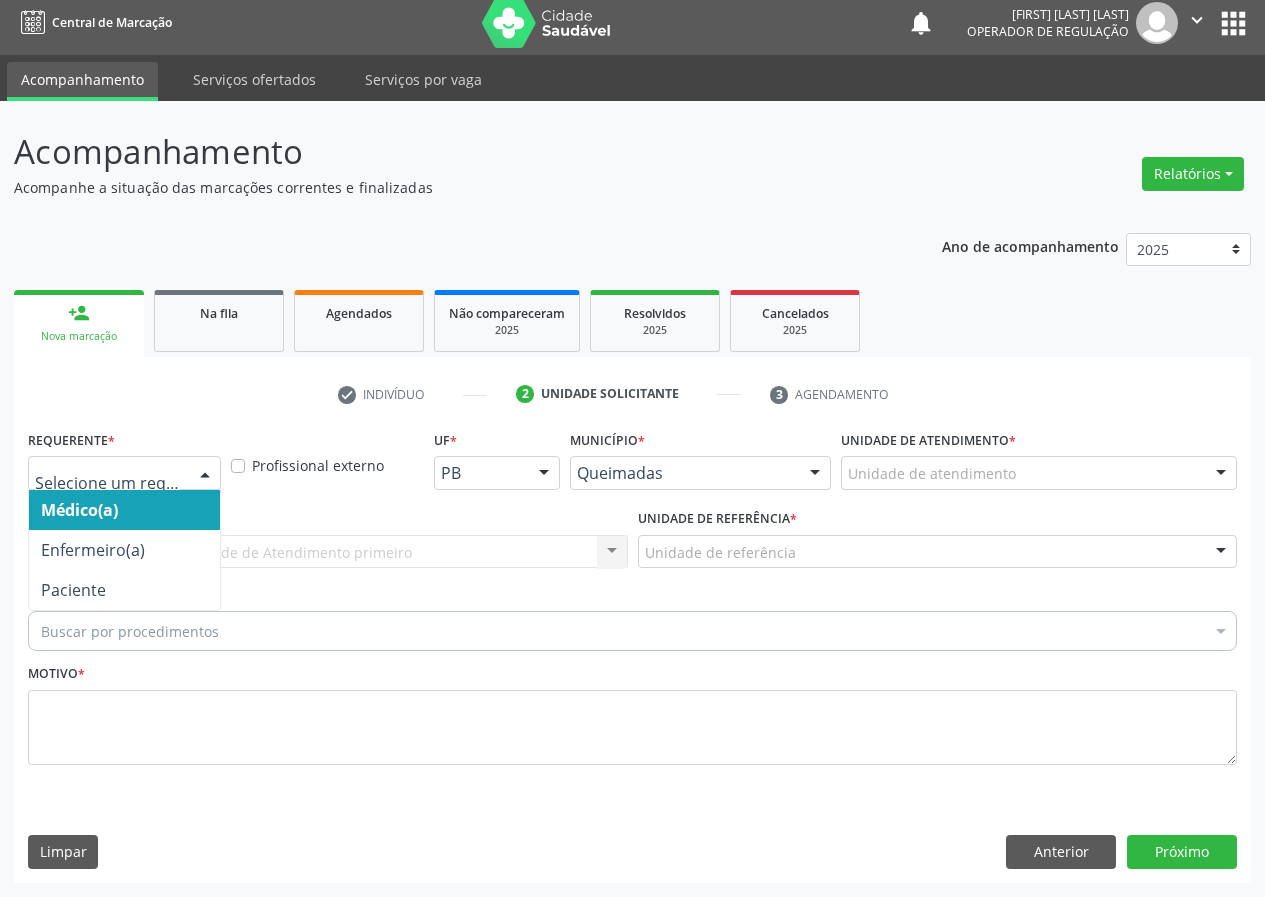 drag, startPoint x: 208, startPoint y: 470, endPoint x: 171, endPoint y: 621, distance: 155.46704 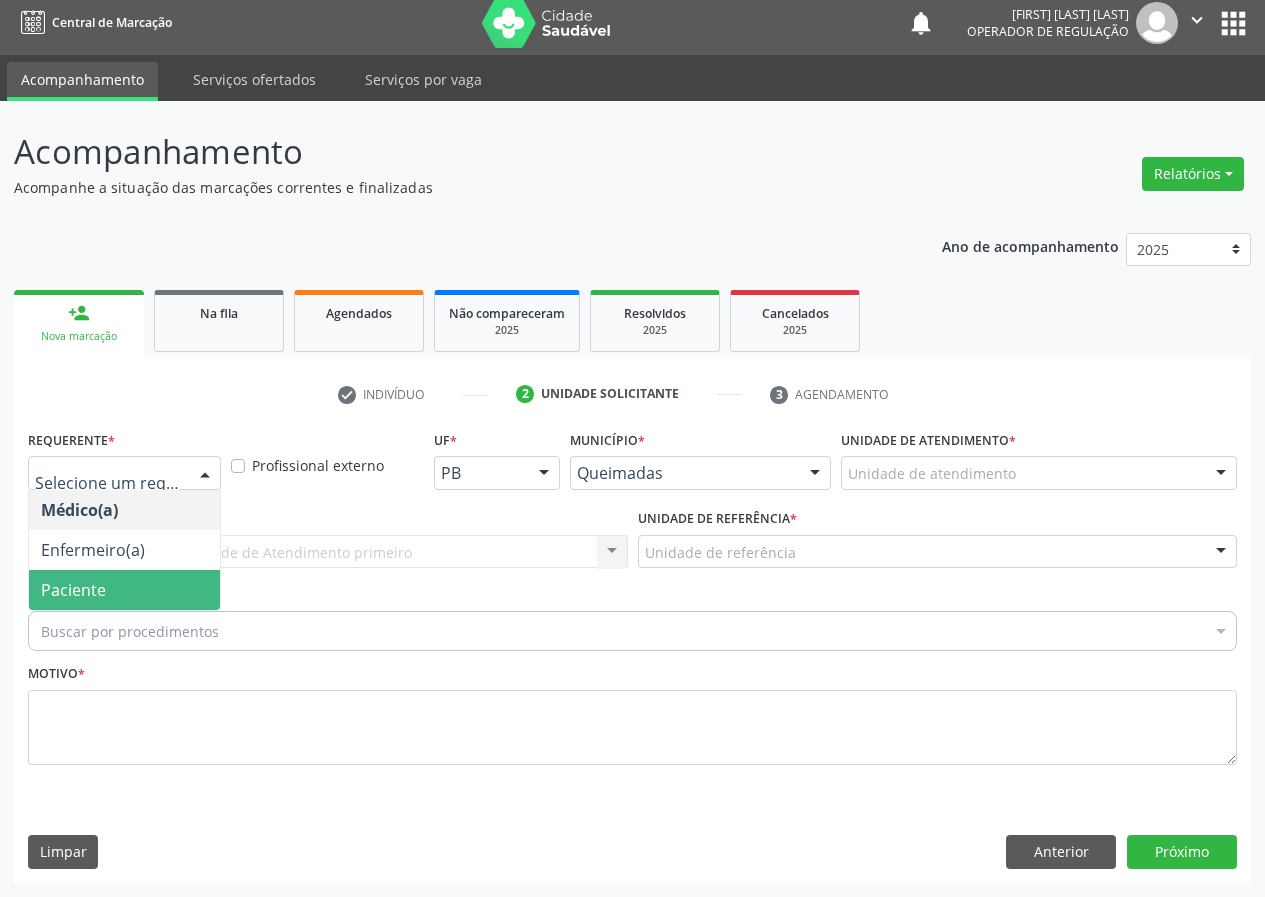 drag, startPoint x: 177, startPoint y: 592, endPoint x: 398, endPoint y: 550, distance: 224.95555 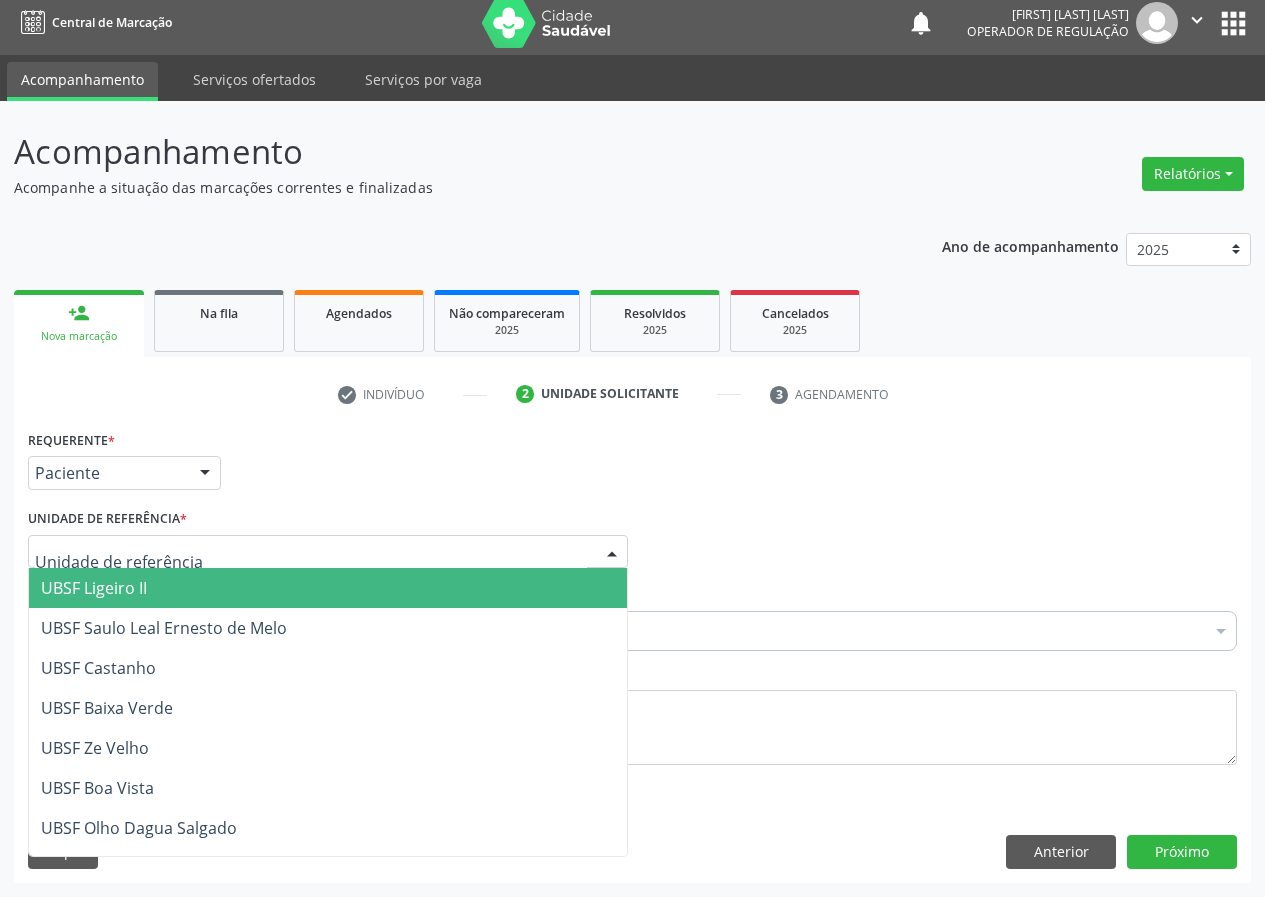 drag, startPoint x: 480, startPoint y: 536, endPoint x: 133, endPoint y: 695, distance: 381.6936 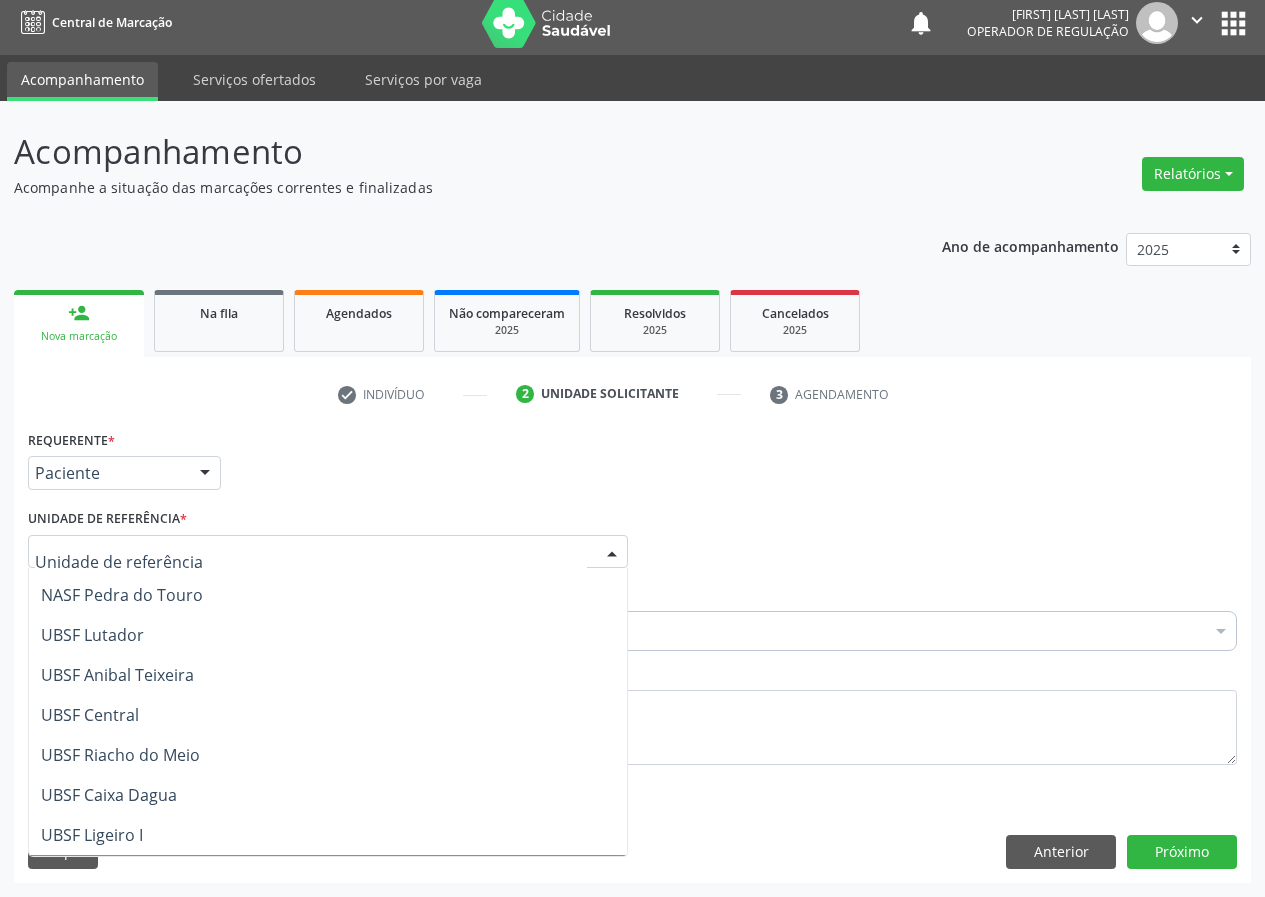 scroll, scrollTop: 312, scrollLeft: 0, axis: vertical 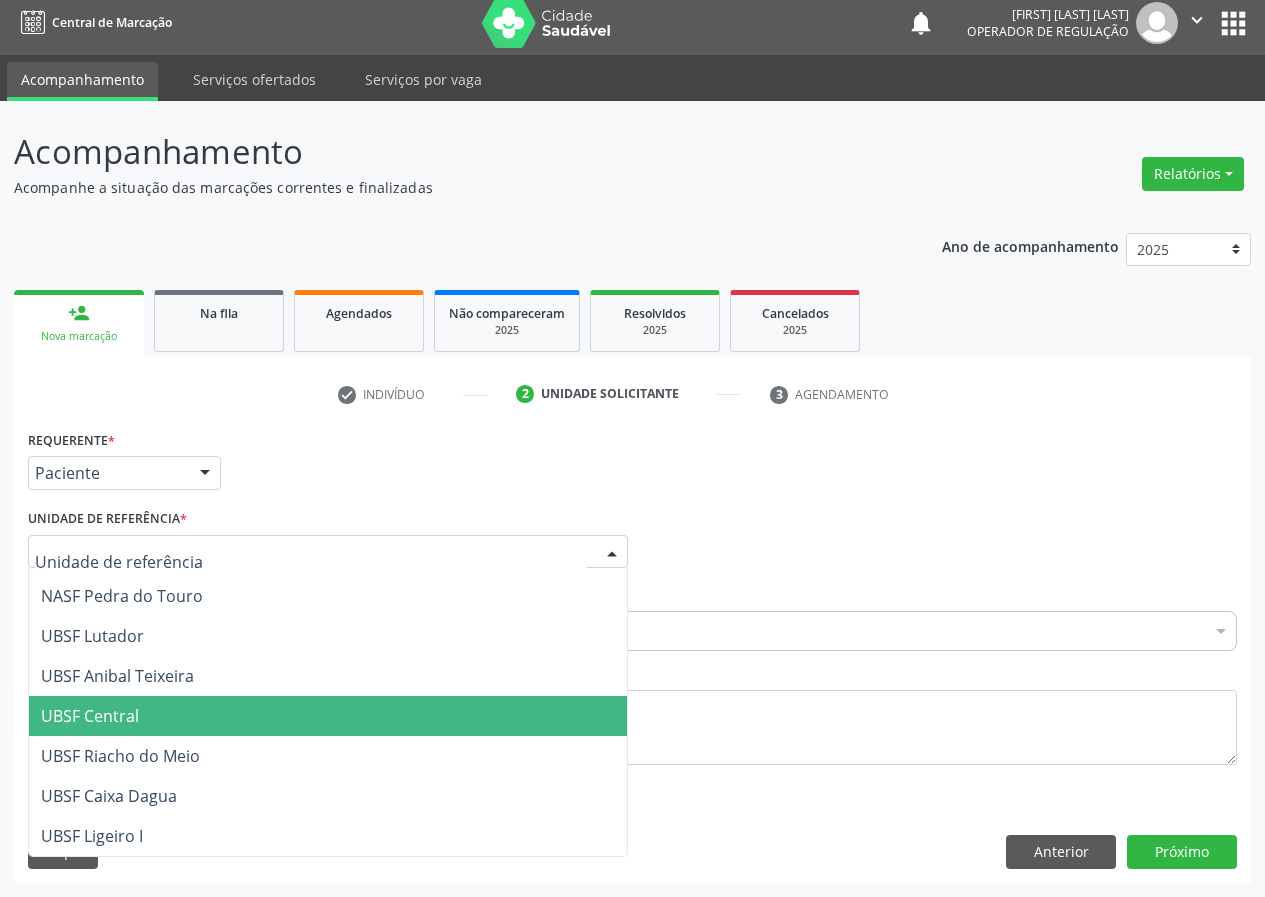 click on "UBSF Central" at bounding box center (90, 716) 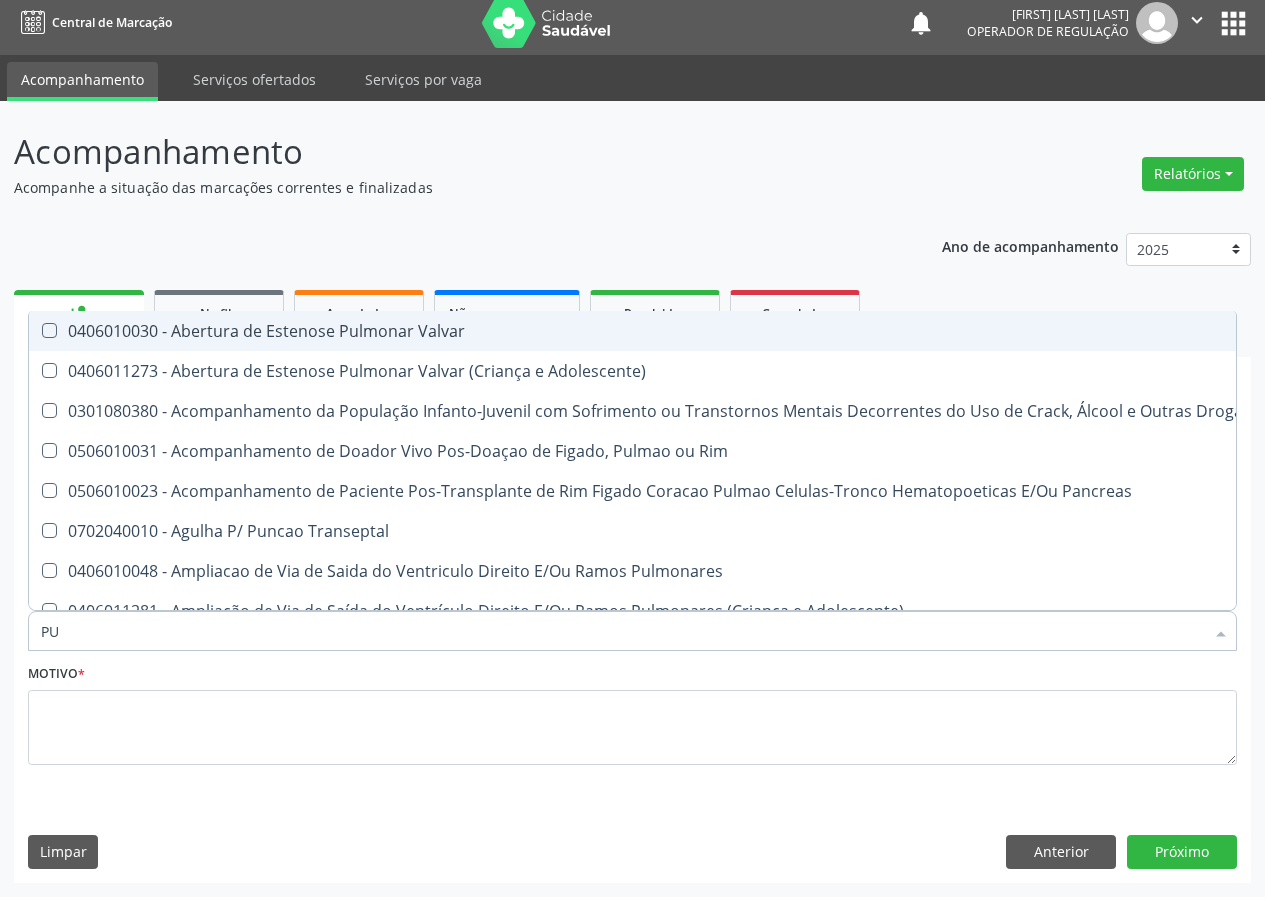 type on "P" 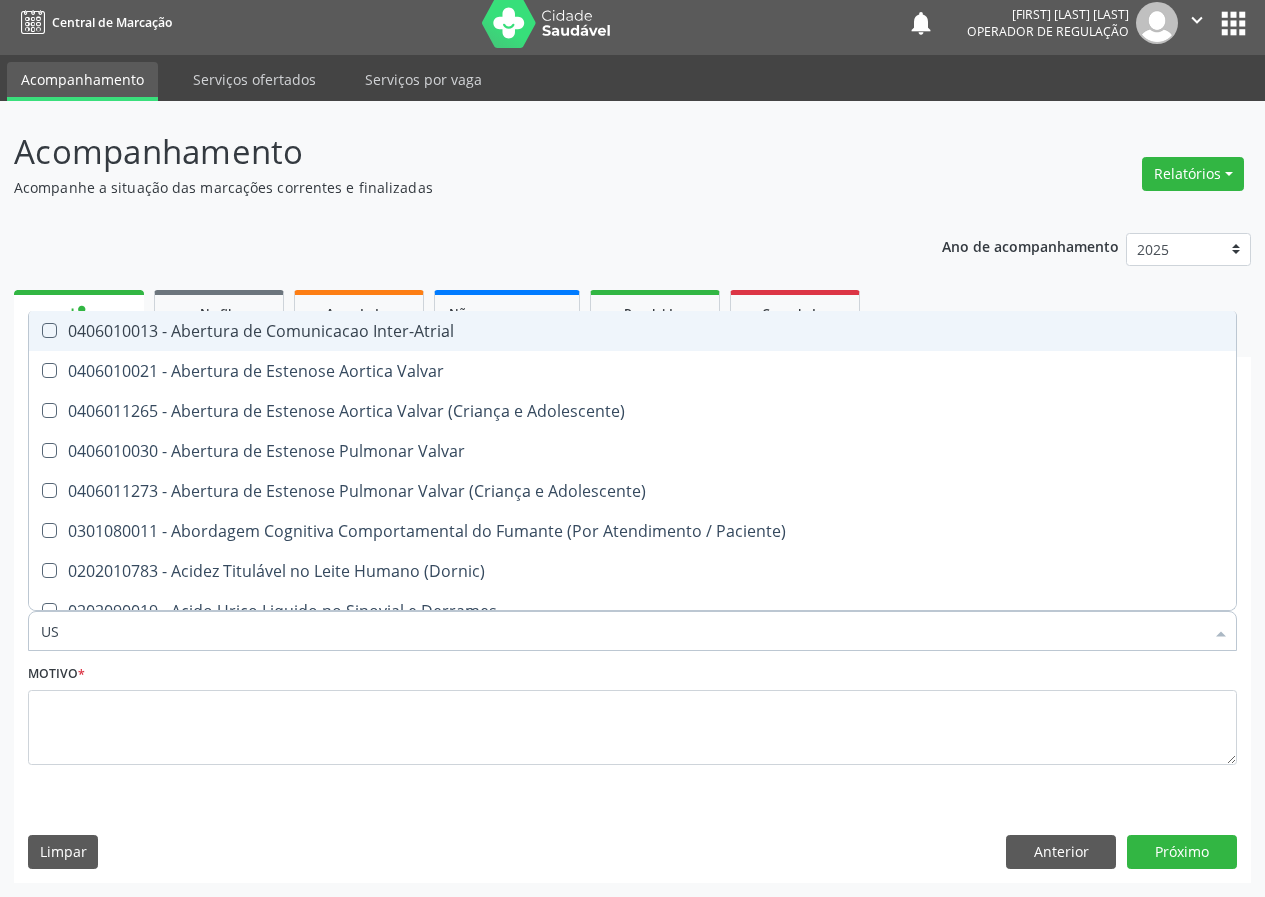 type on "USG" 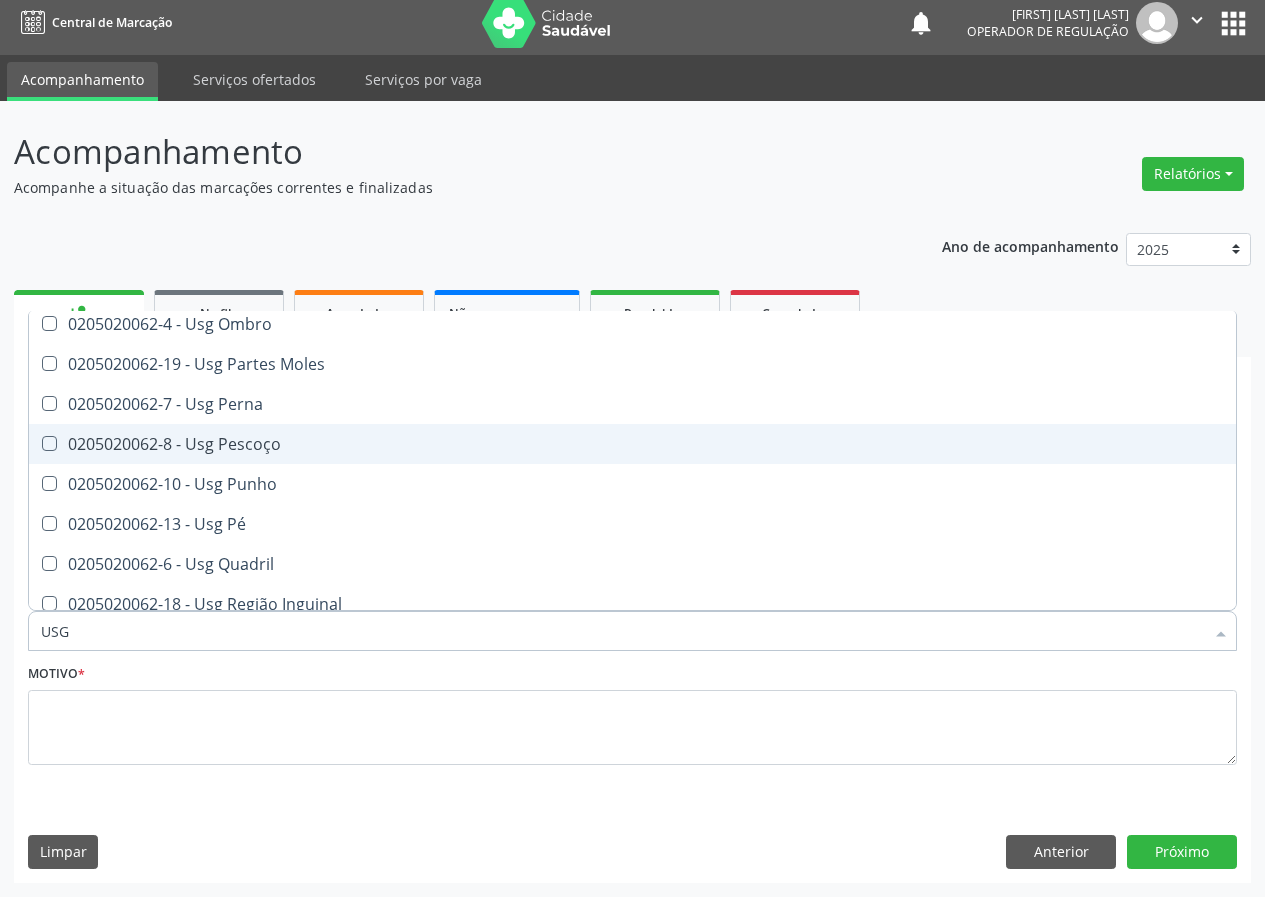 scroll, scrollTop: 400, scrollLeft: 0, axis: vertical 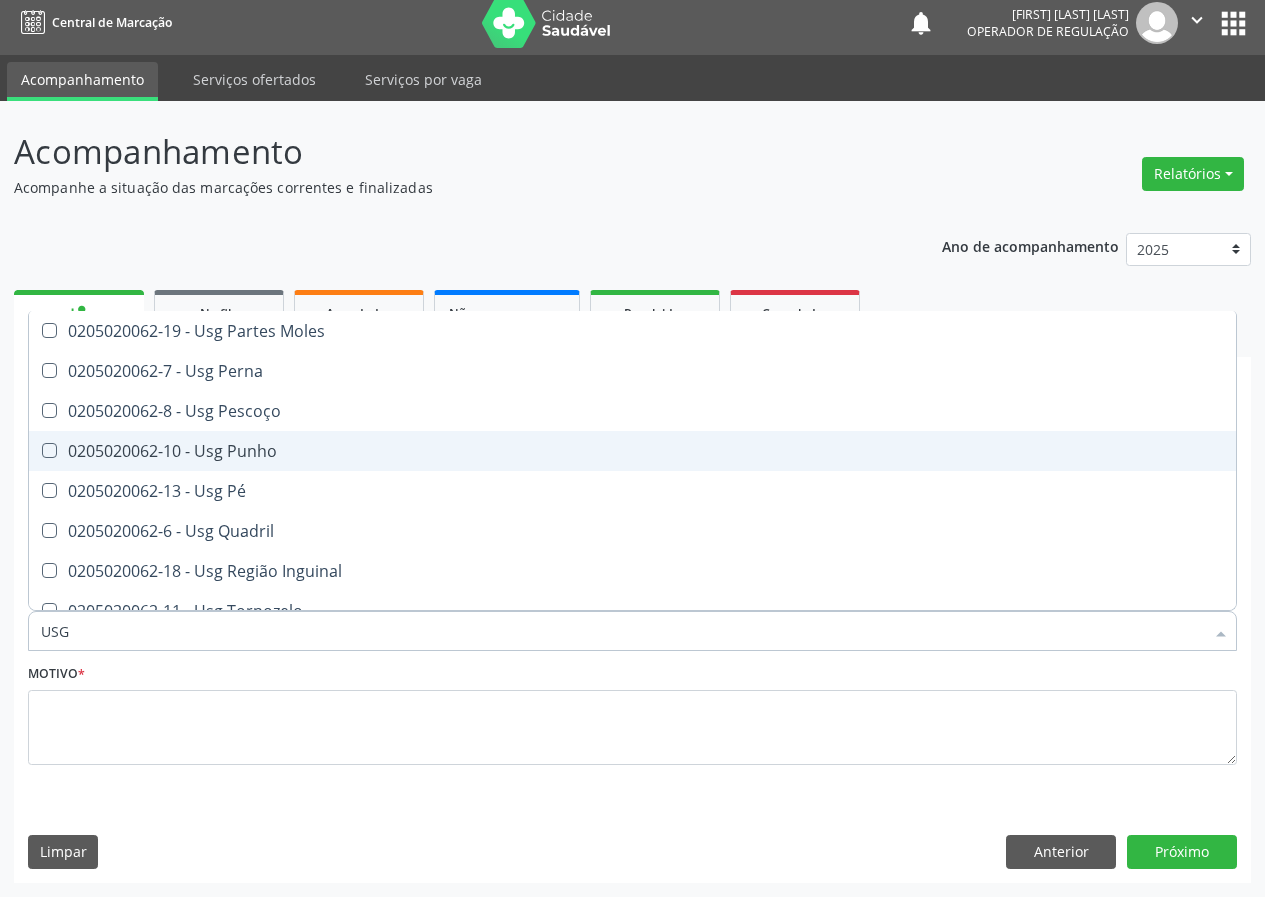 drag, startPoint x: 257, startPoint y: 454, endPoint x: 73, endPoint y: 617, distance: 245.81497 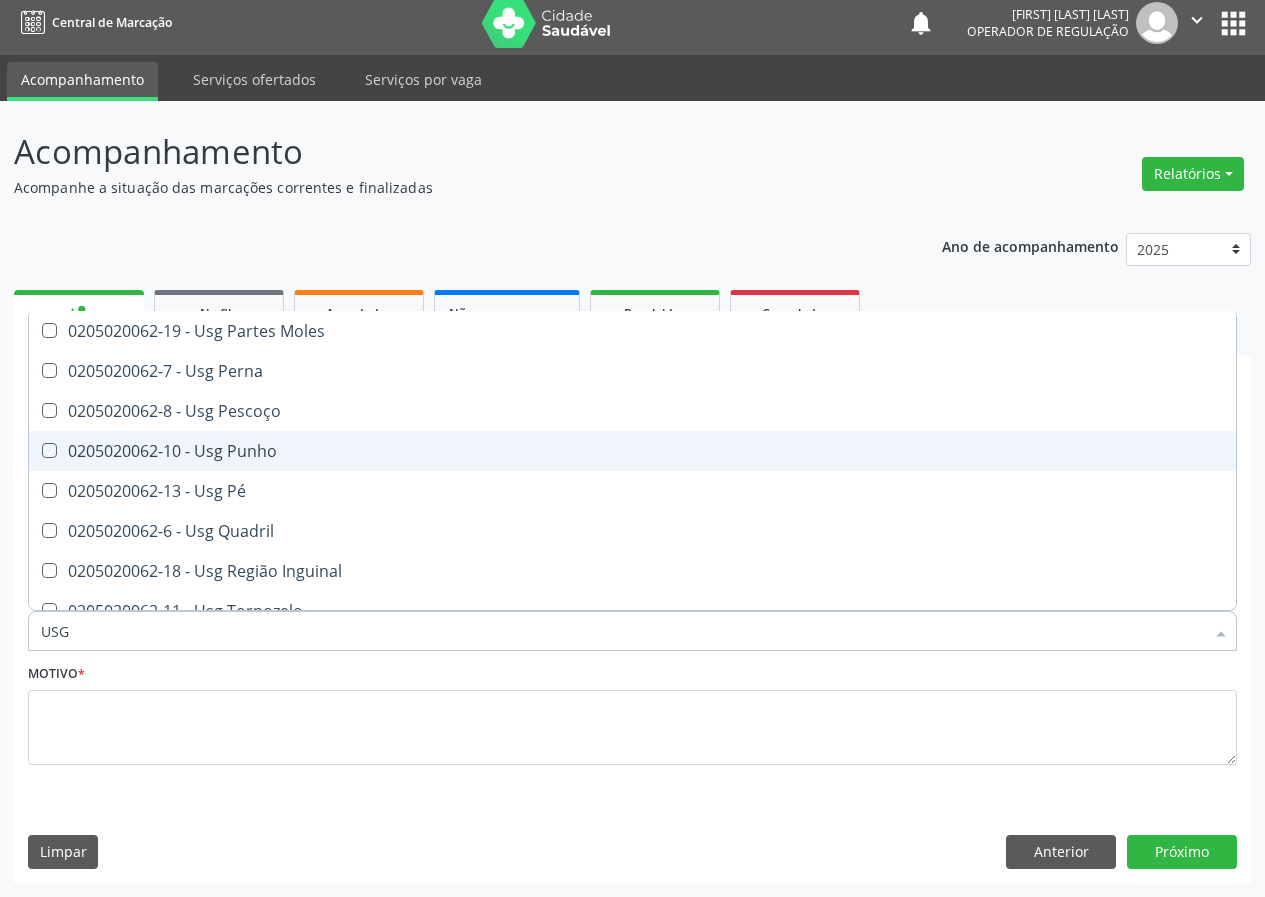 checkbox on "true" 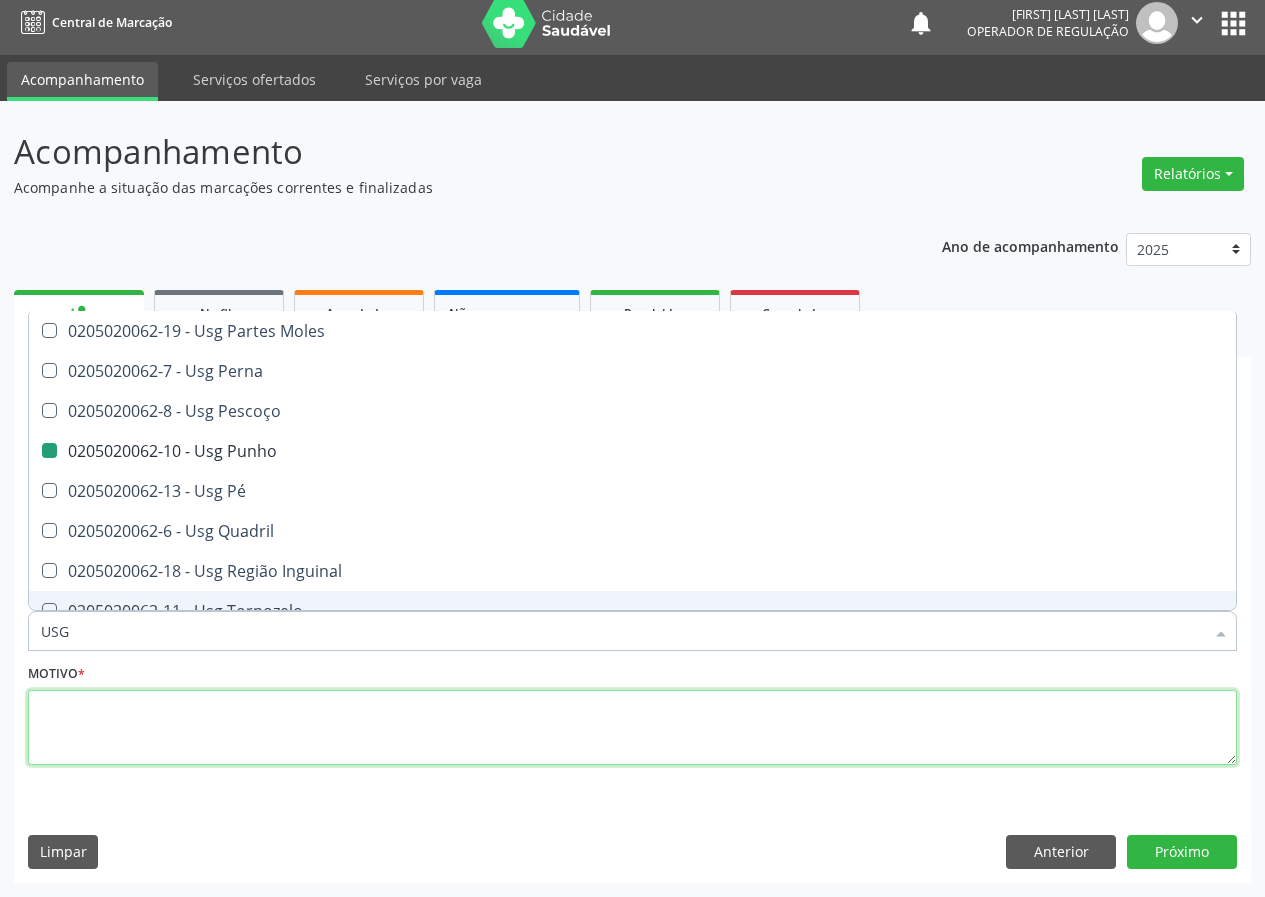 click at bounding box center (632, 728) 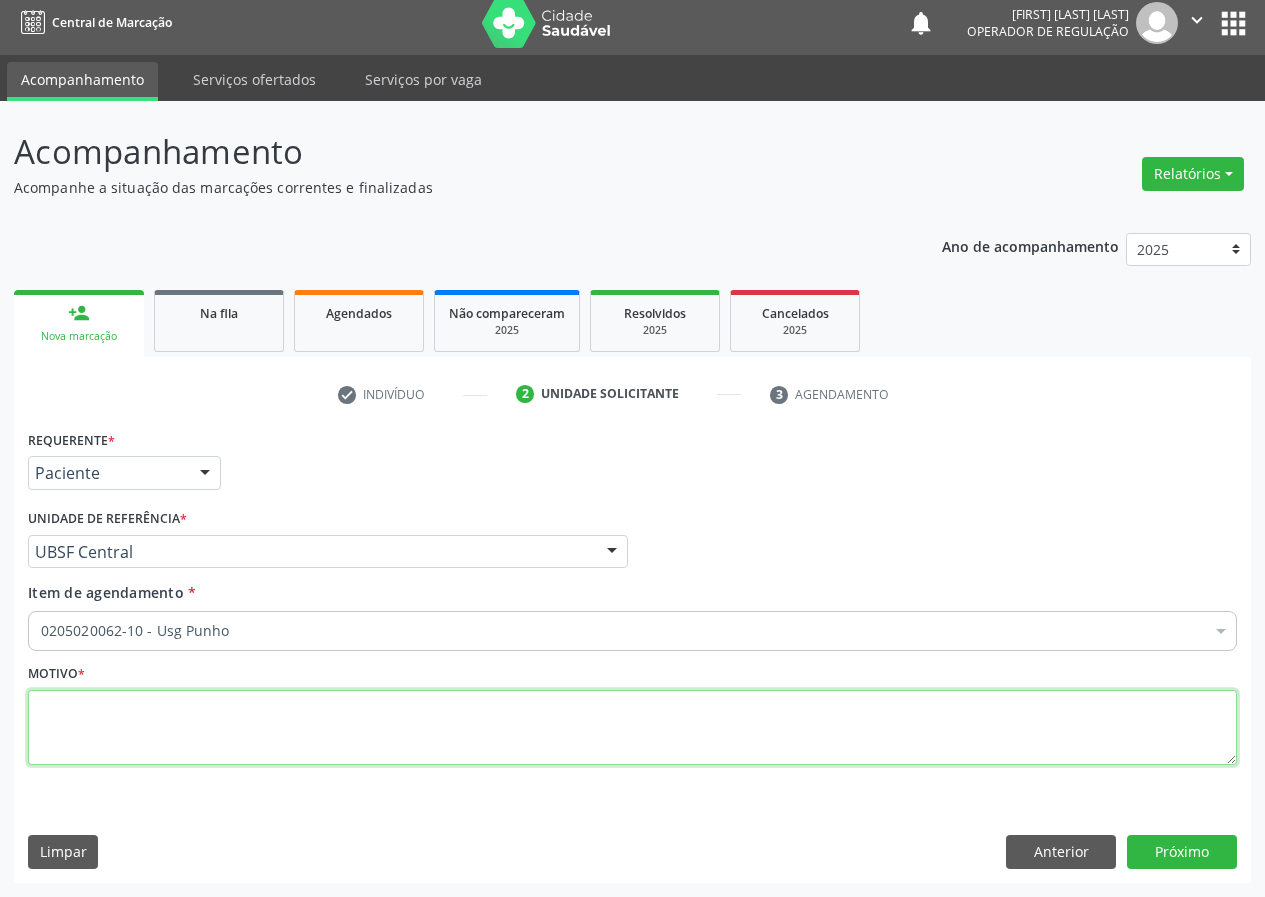 scroll, scrollTop: 0, scrollLeft: 0, axis: both 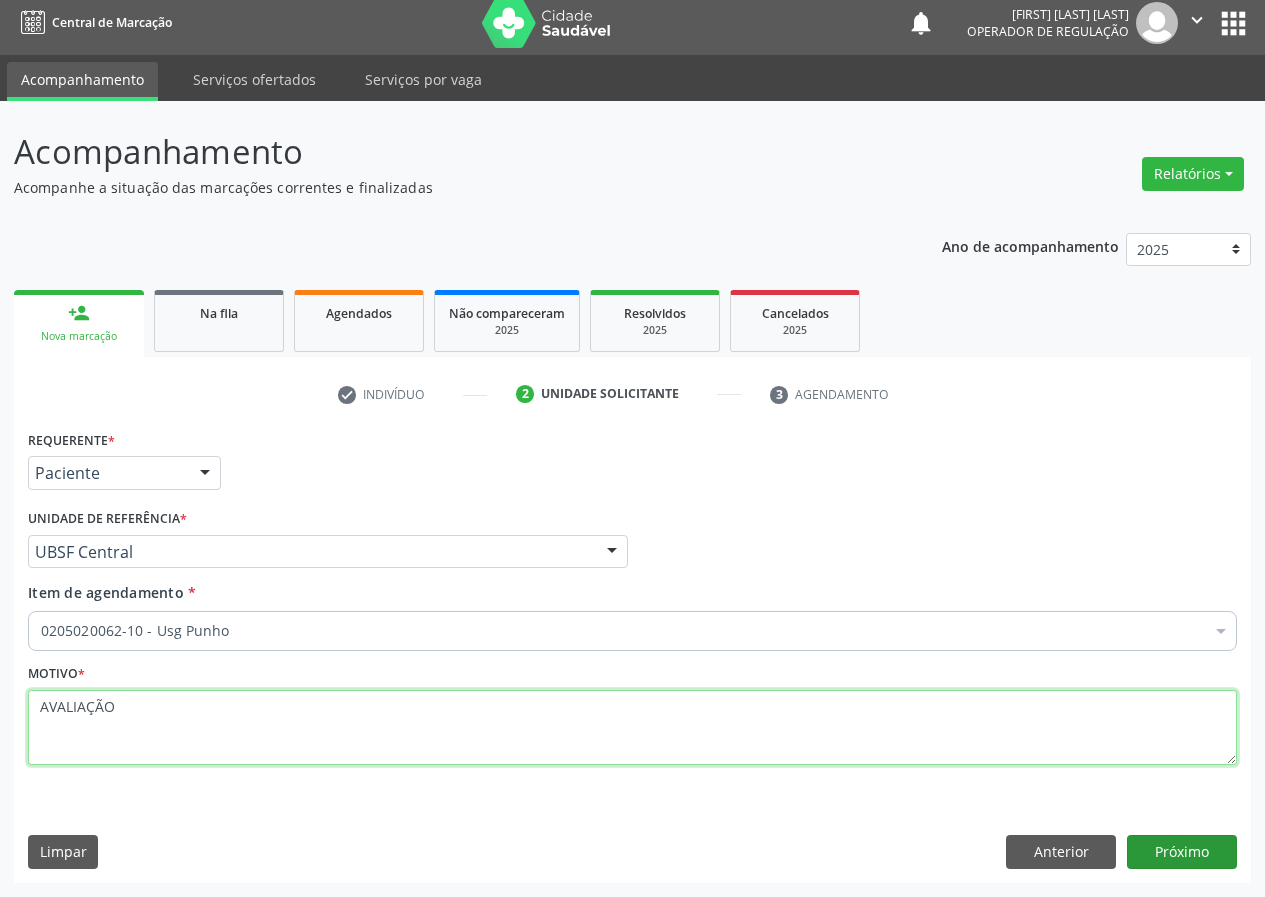 type on "AVALIAÇÃO" 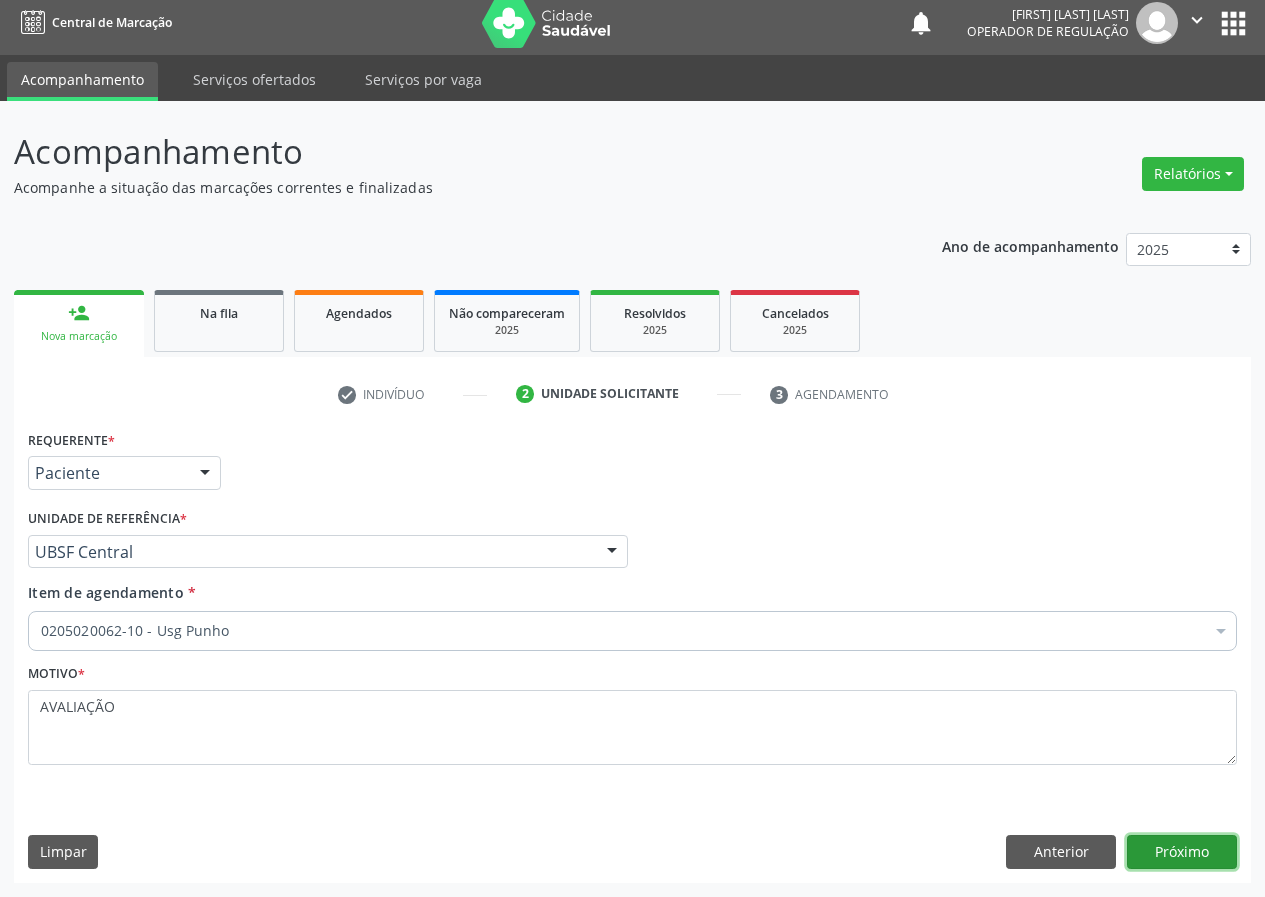 drag, startPoint x: 1189, startPoint y: 847, endPoint x: 0, endPoint y: 668, distance: 1202.3984 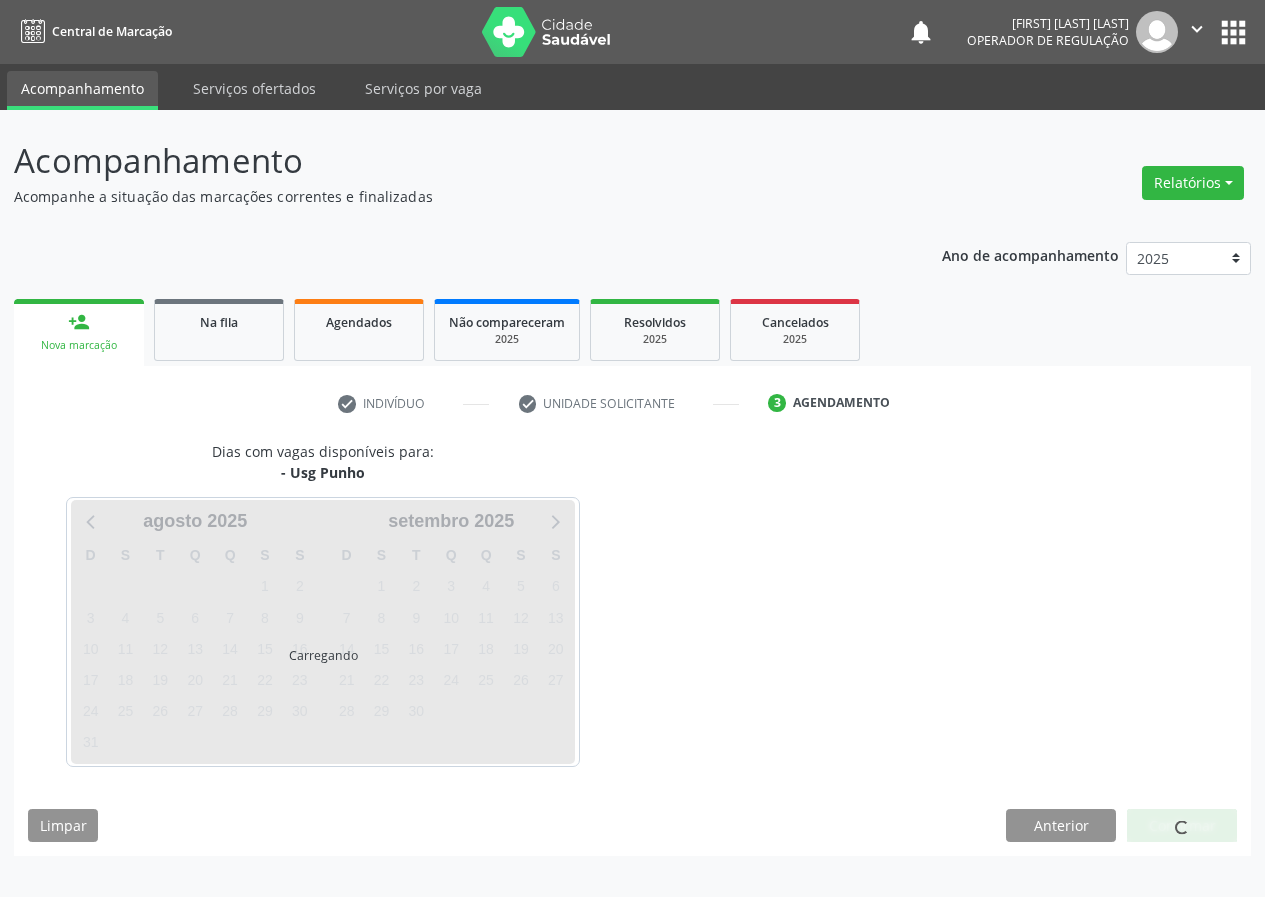 scroll, scrollTop: 0, scrollLeft: 0, axis: both 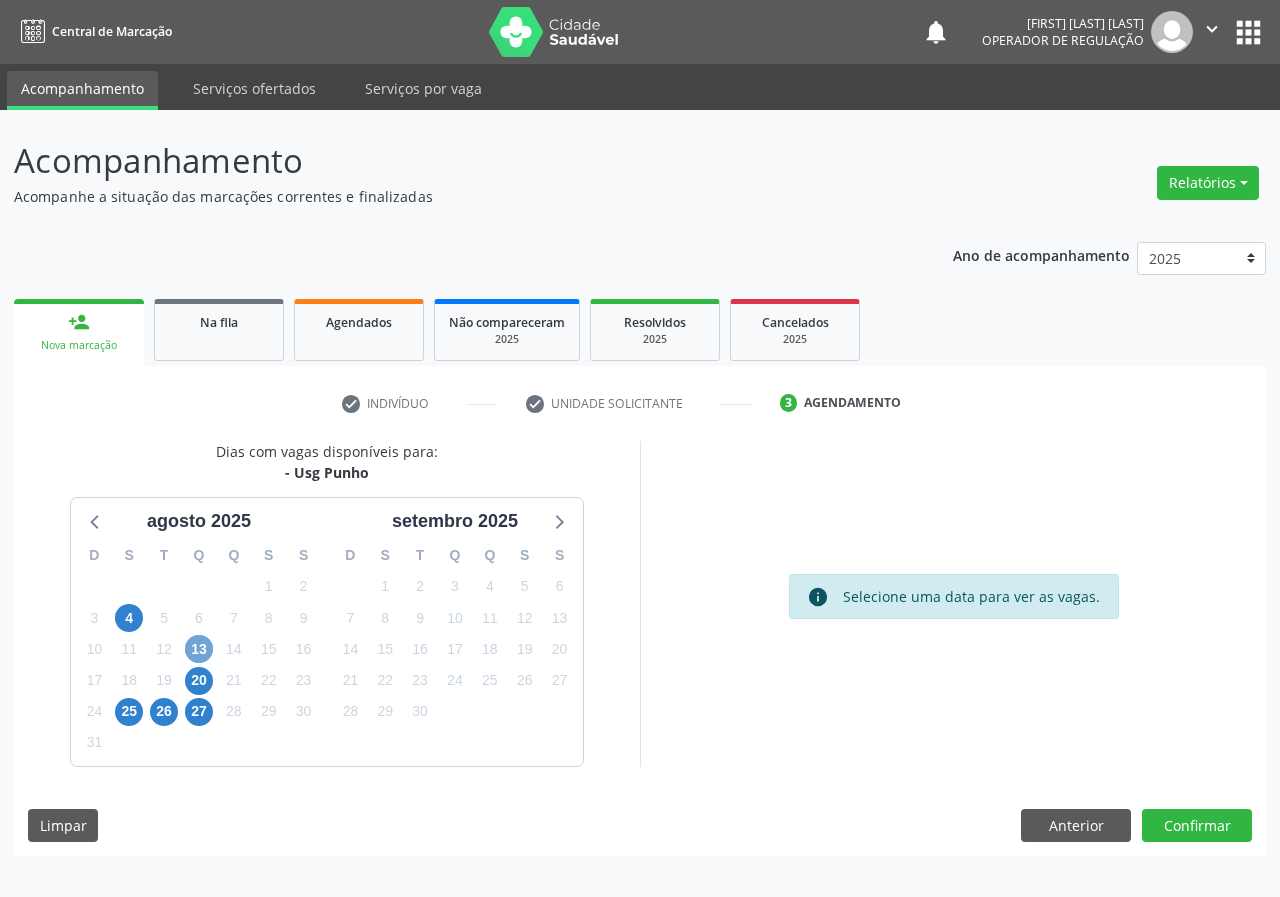 drag, startPoint x: 200, startPoint y: 647, endPoint x: 249, endPoint y: 635, distance: 50.447994 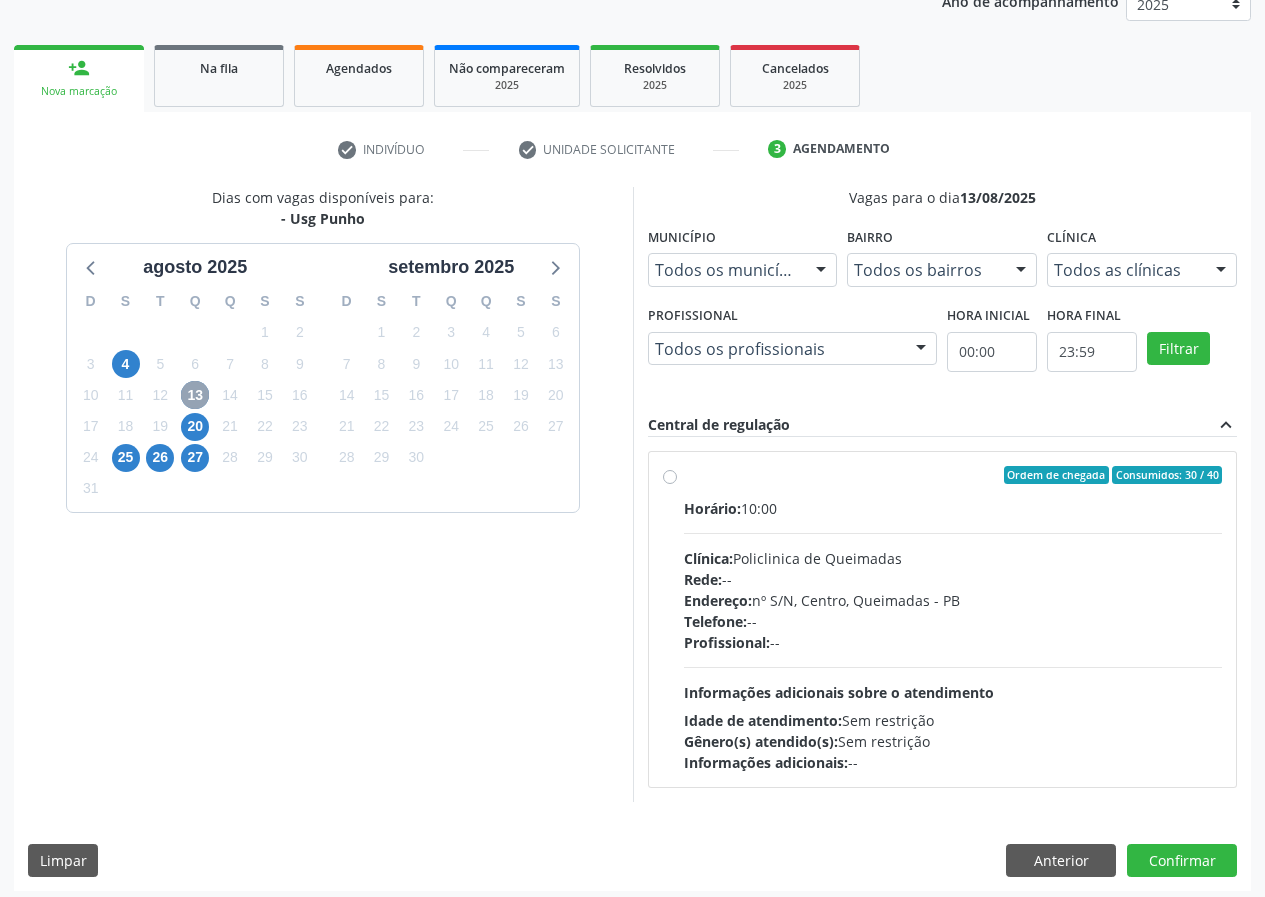 scroll, scrollTop: 262, scrollLeft: 0, axis: vertical 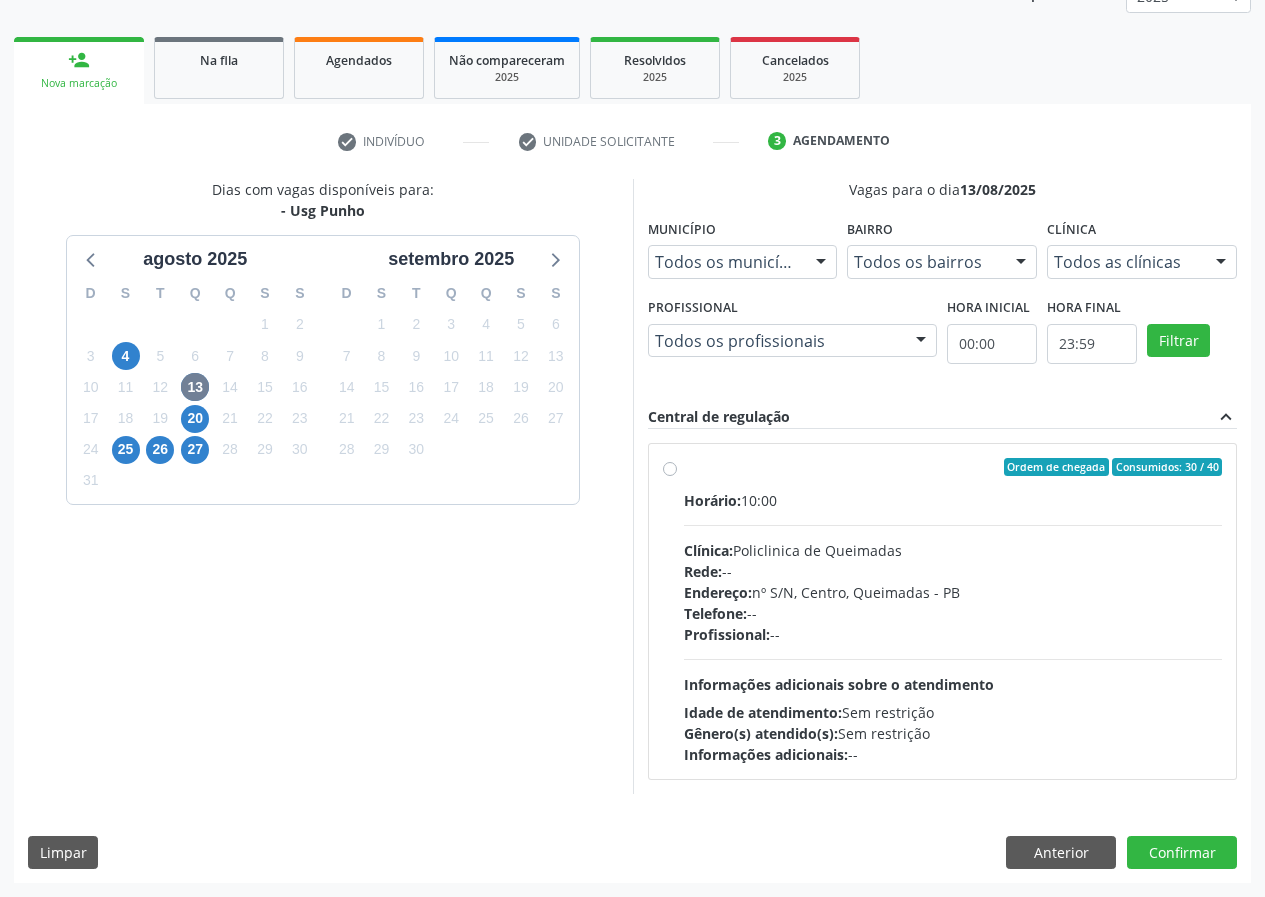 click on "Ordem de chegada
Consumidos: 30 / 40
Horário:   10:00
Clínica:  Policlinica de Queimadas
Rede:
--
Endereço:   nº S/N, Centro, Queimadas - PB
Telefone:   --
Profissional:
--
Informações adicionais sobre o atendimento
Idade de atendimento:
Sem restrição
Gênero(s) atendido(s):
Sem restrição
Informações adicionais:
--" at bounding box center [953, 611] 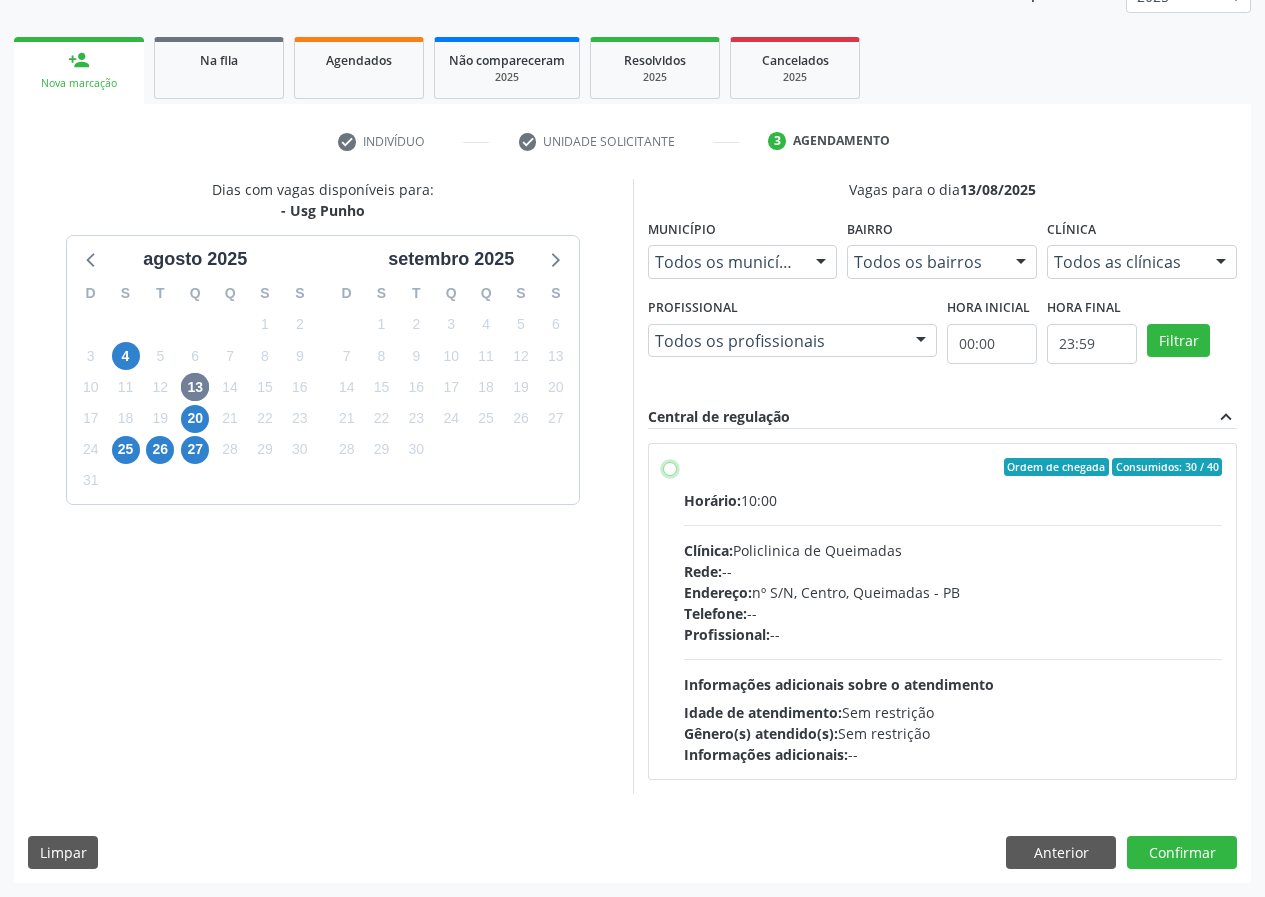 click on "Ordem de chegada
Consumidos: 30 / 40
Horário:   10:00
Clínica:  Policlinica de Queimadas
Rede:
--
Endereço:   nº S/N, Centro, Queimadas - PB
Telefone:   --
Profissional:
--
Informações adicionais sobre o atendimento
Idade de atendimento:
Sem restrição
Gênero(s) atendido(s):
Sem restrição
Informações adicionais:
--" at bounding box center (670, 467) 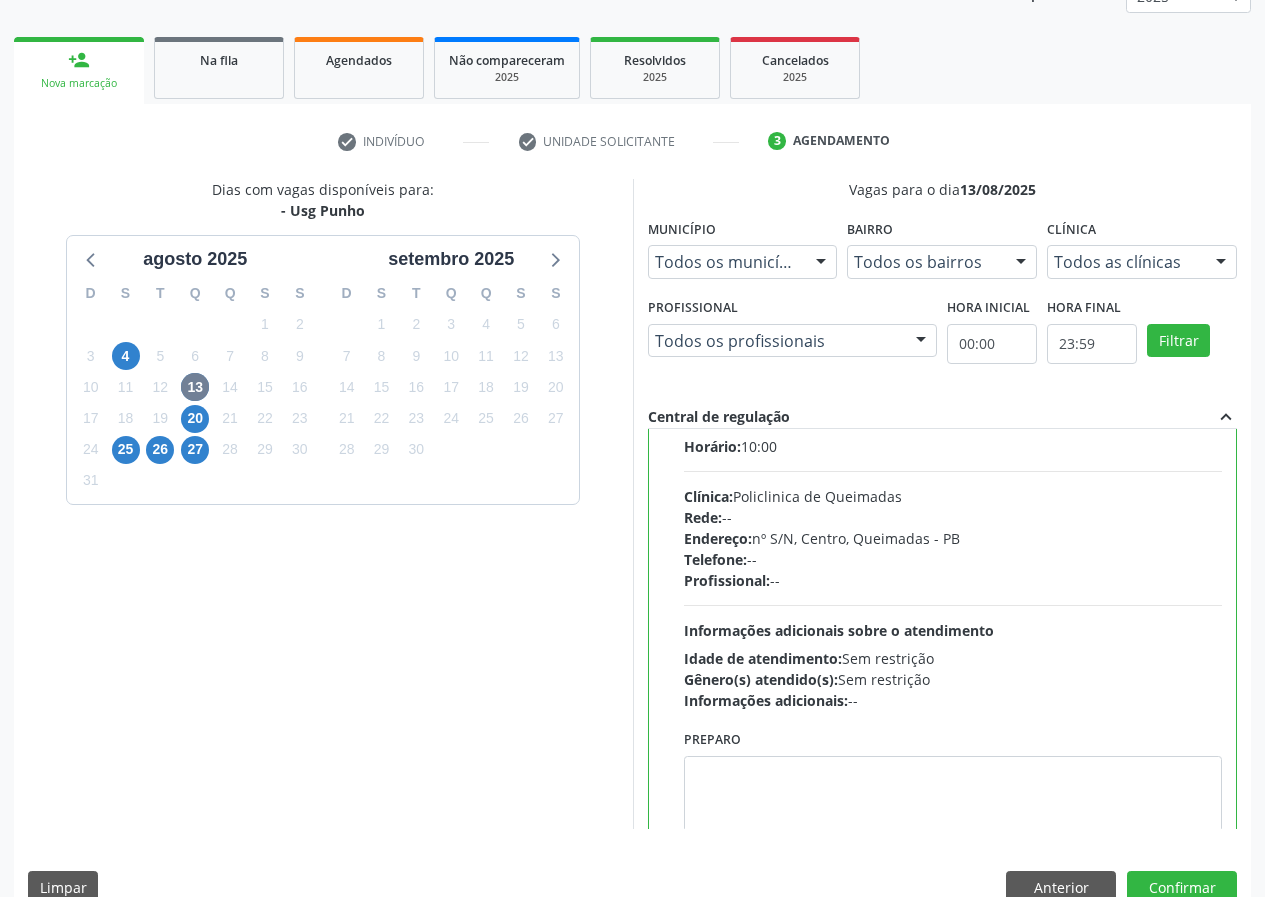 scroll, scrollTop: 99, scrollLeft: 0, axis: vertical 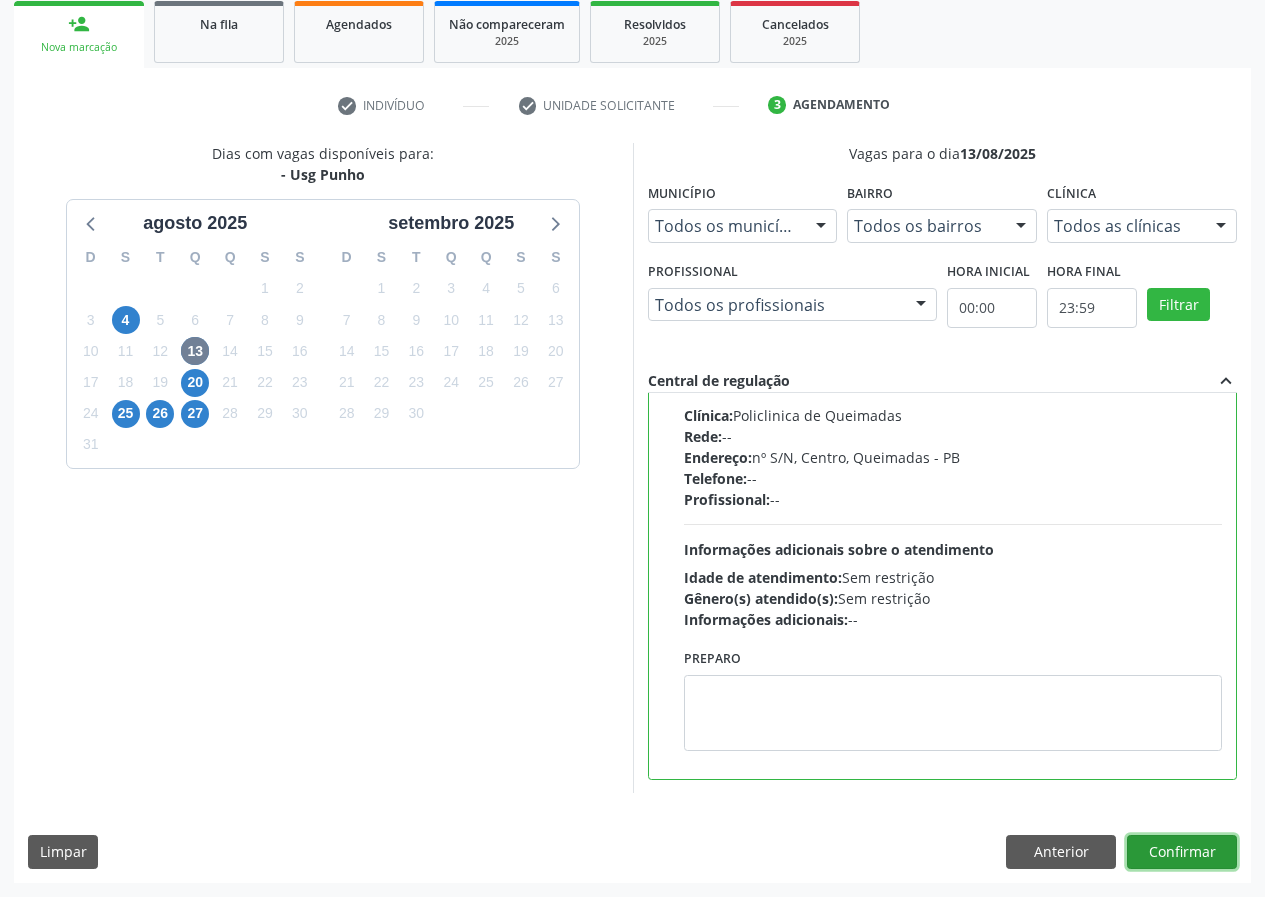 drag, startPoint x: 1182, startPoint y: 855, endPoint x: 860, endPoint y: 772, distance: 332.52518 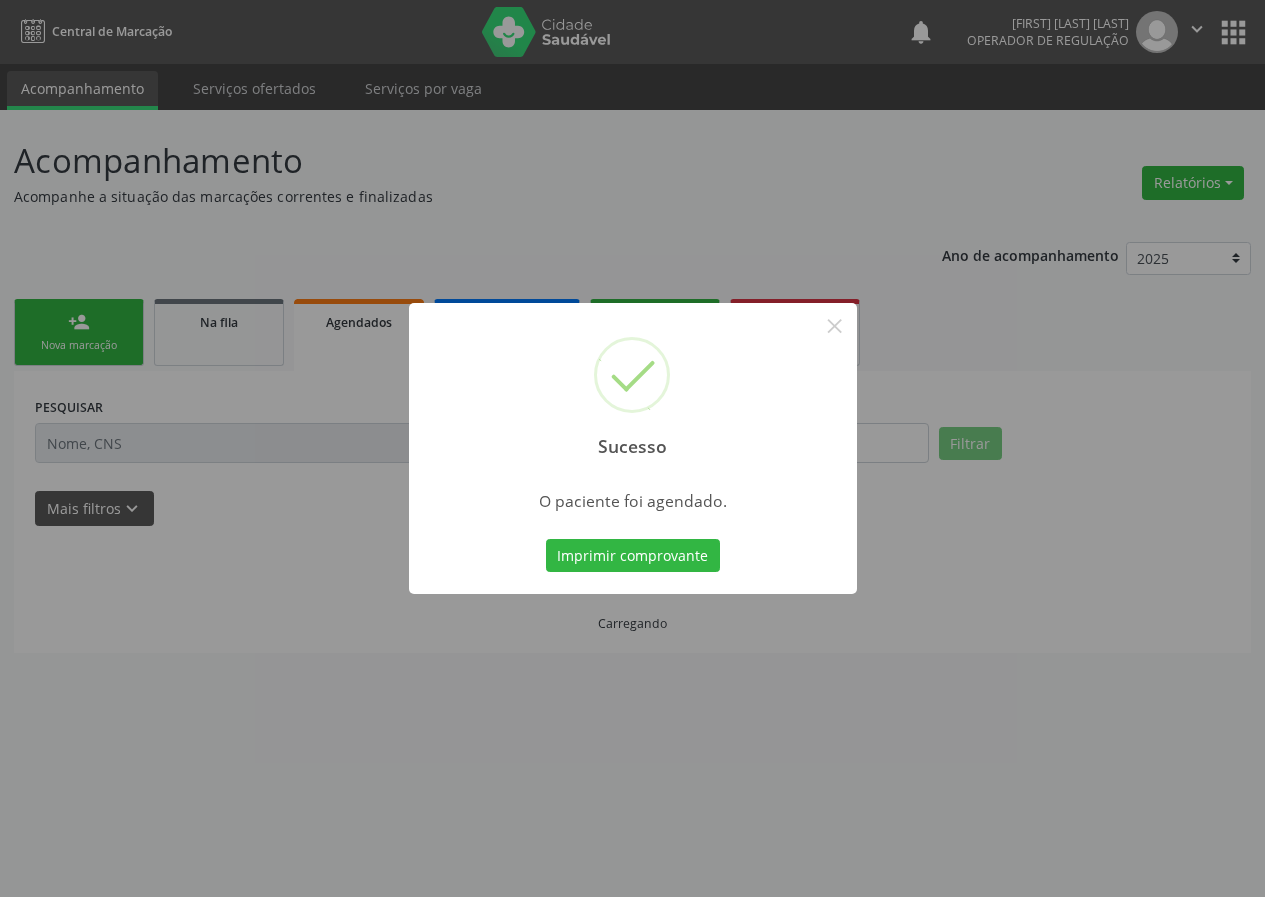 scroll, scrollTop: 0, scrollLeft: 0, axis: both 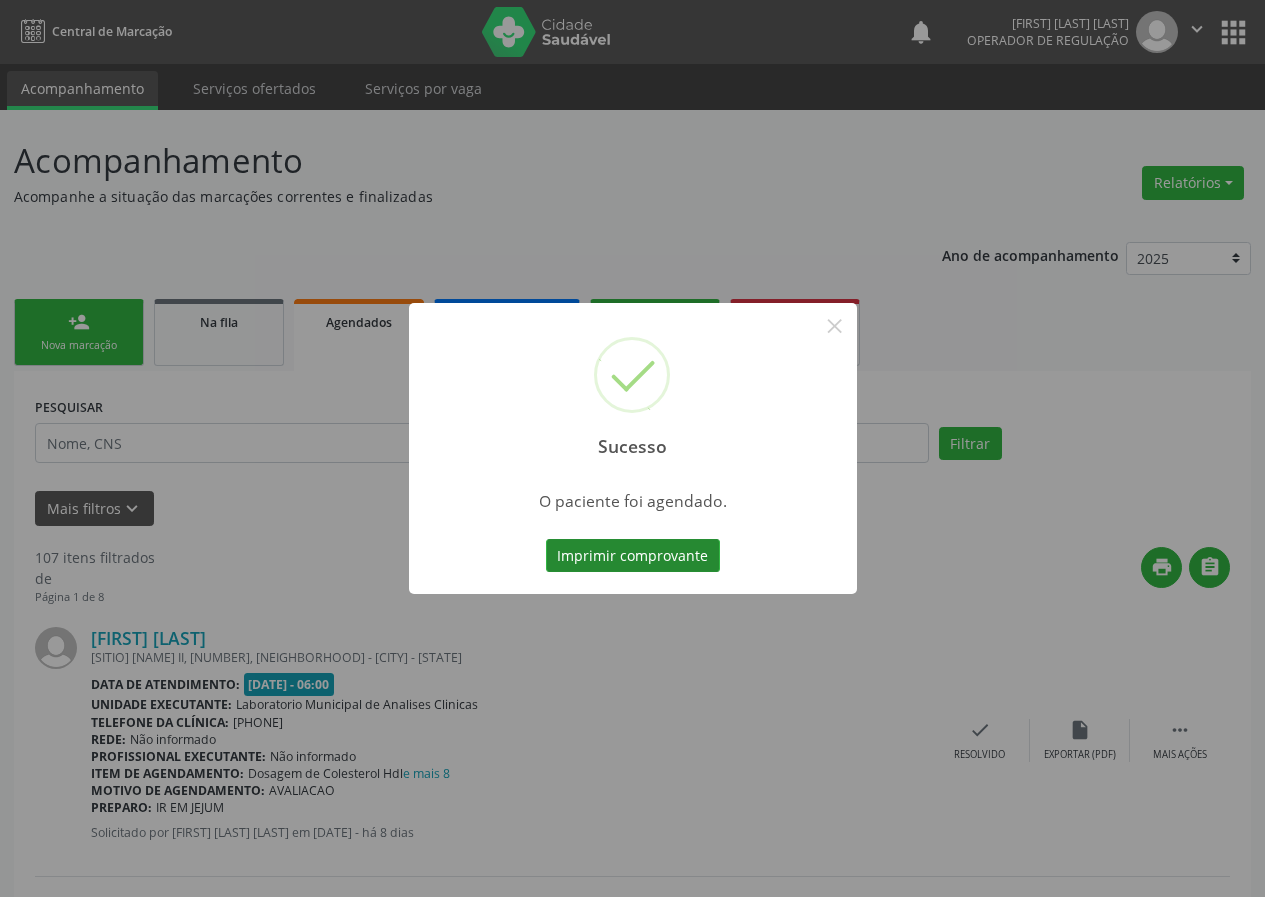 click on "Imprimir comprovante" at bounding box center (633, 556) 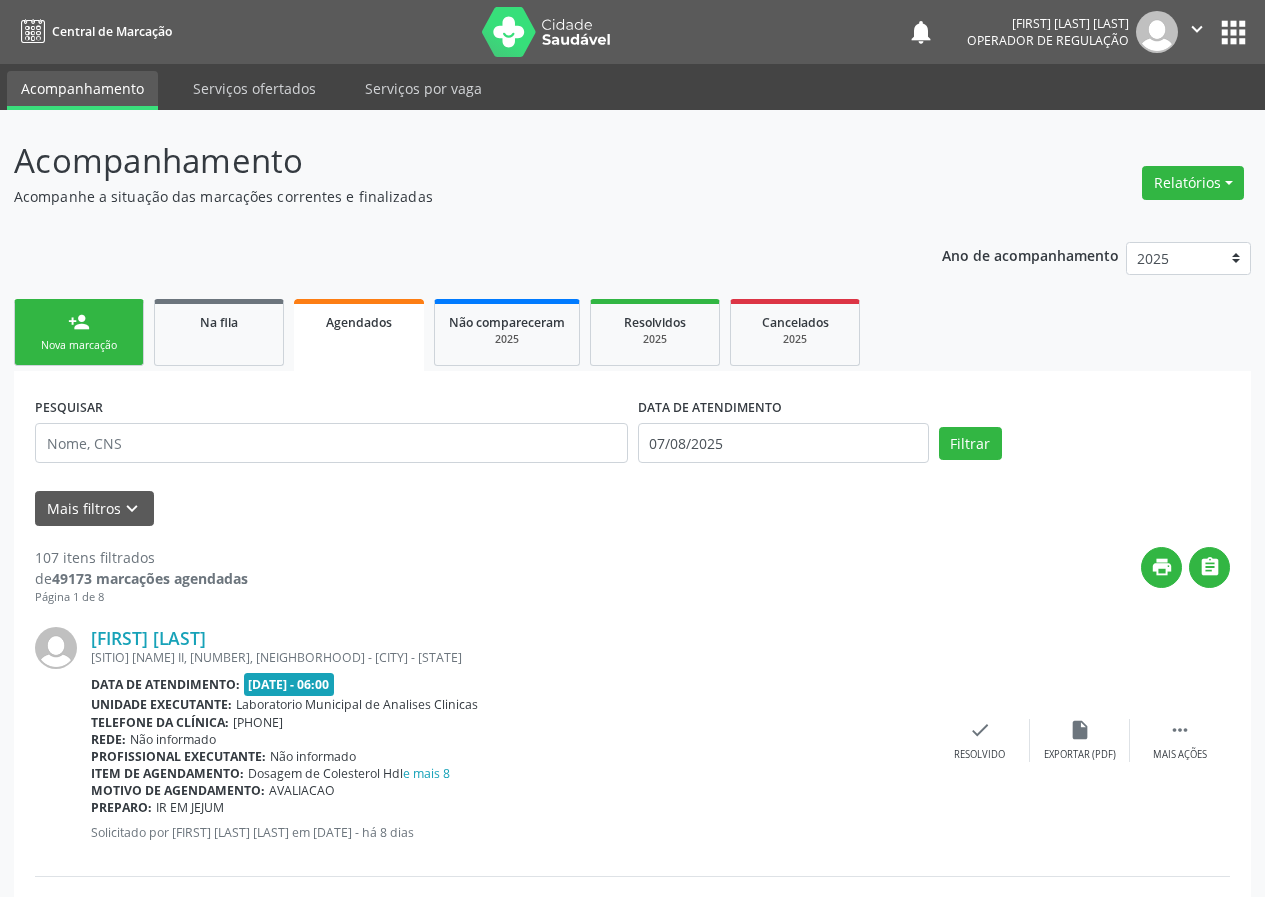 click on "person_add
Nova marcação" at bounding box center (79, 332) 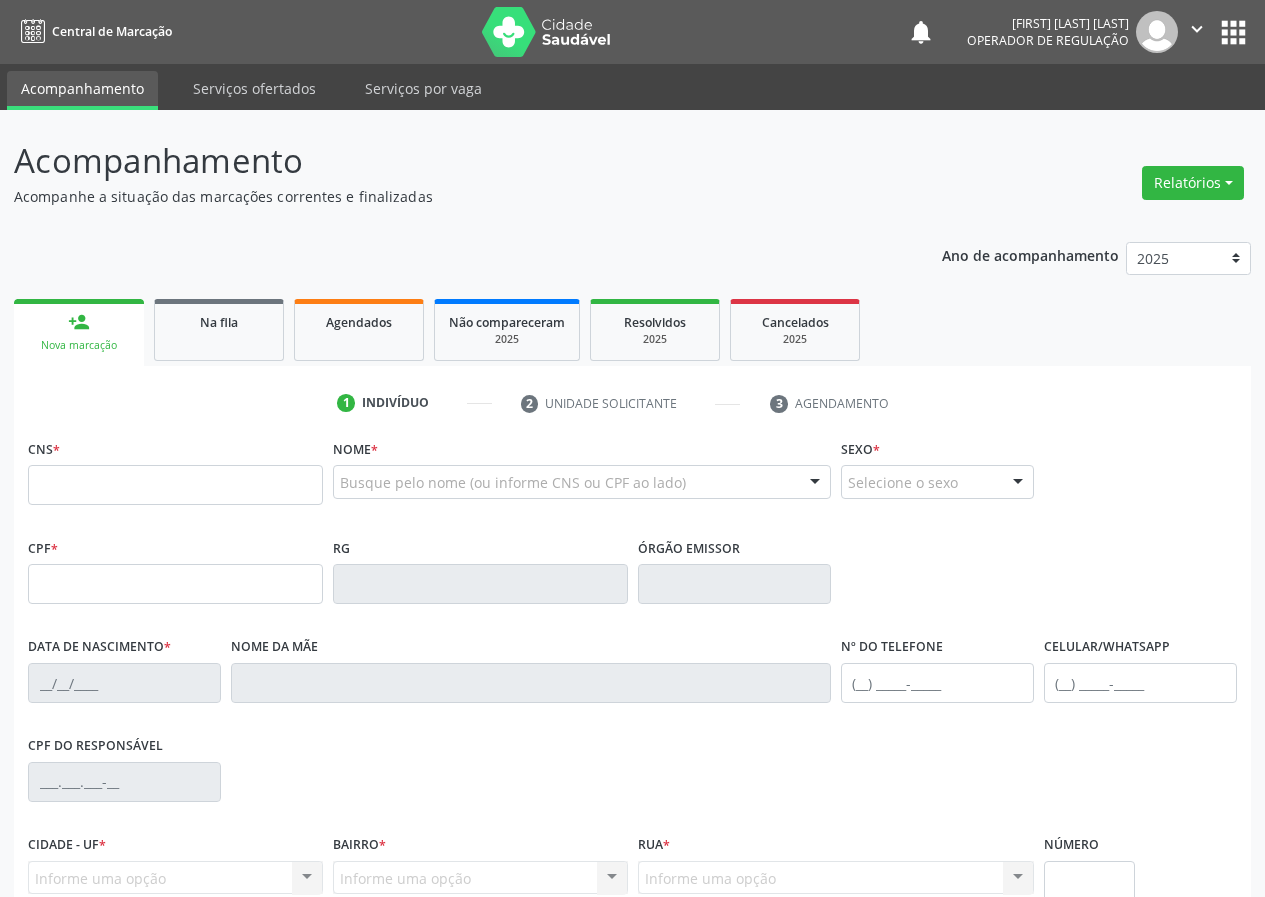 click on "Nova marcação" at bounding box center (79, 345) 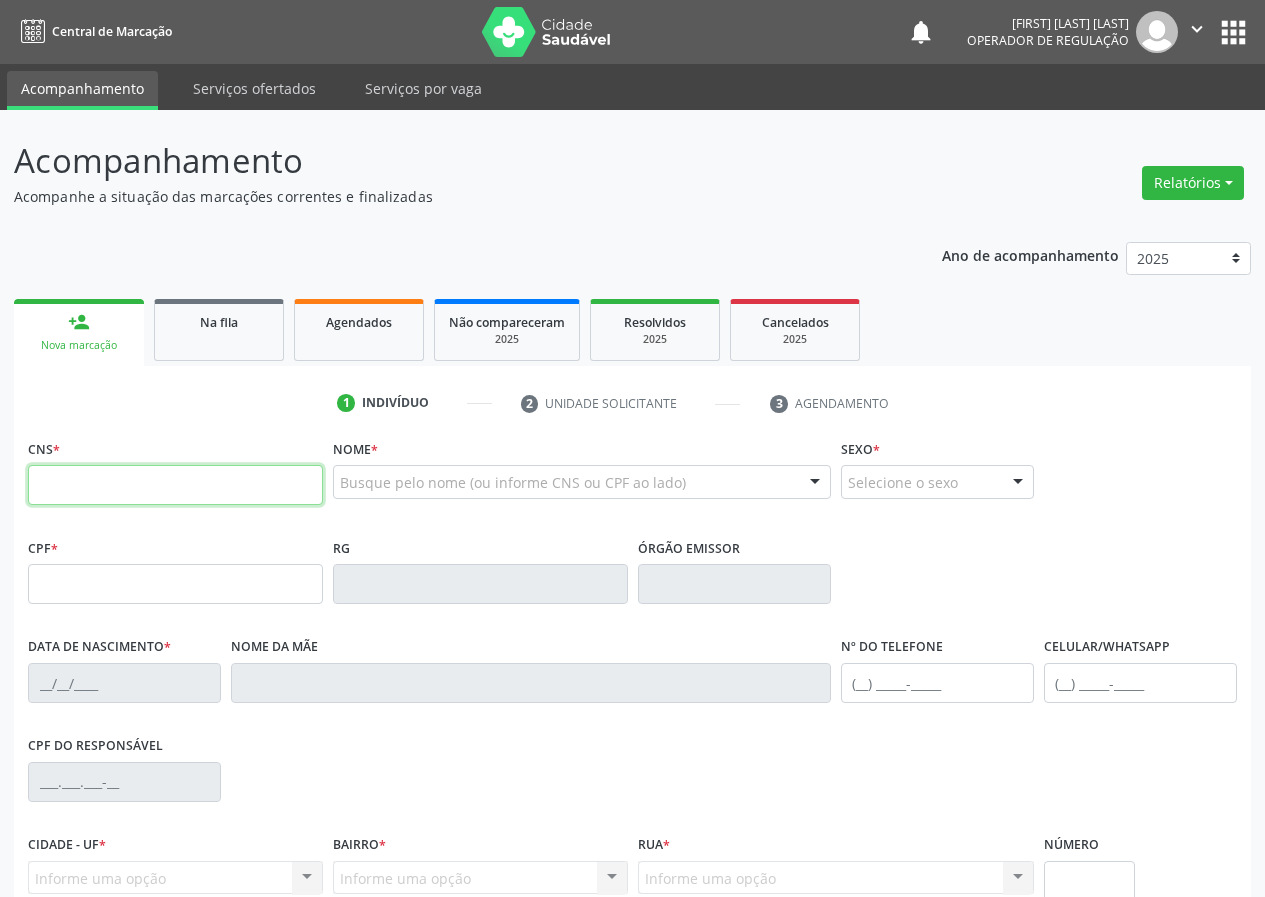 click at bounding box center (175, 485) 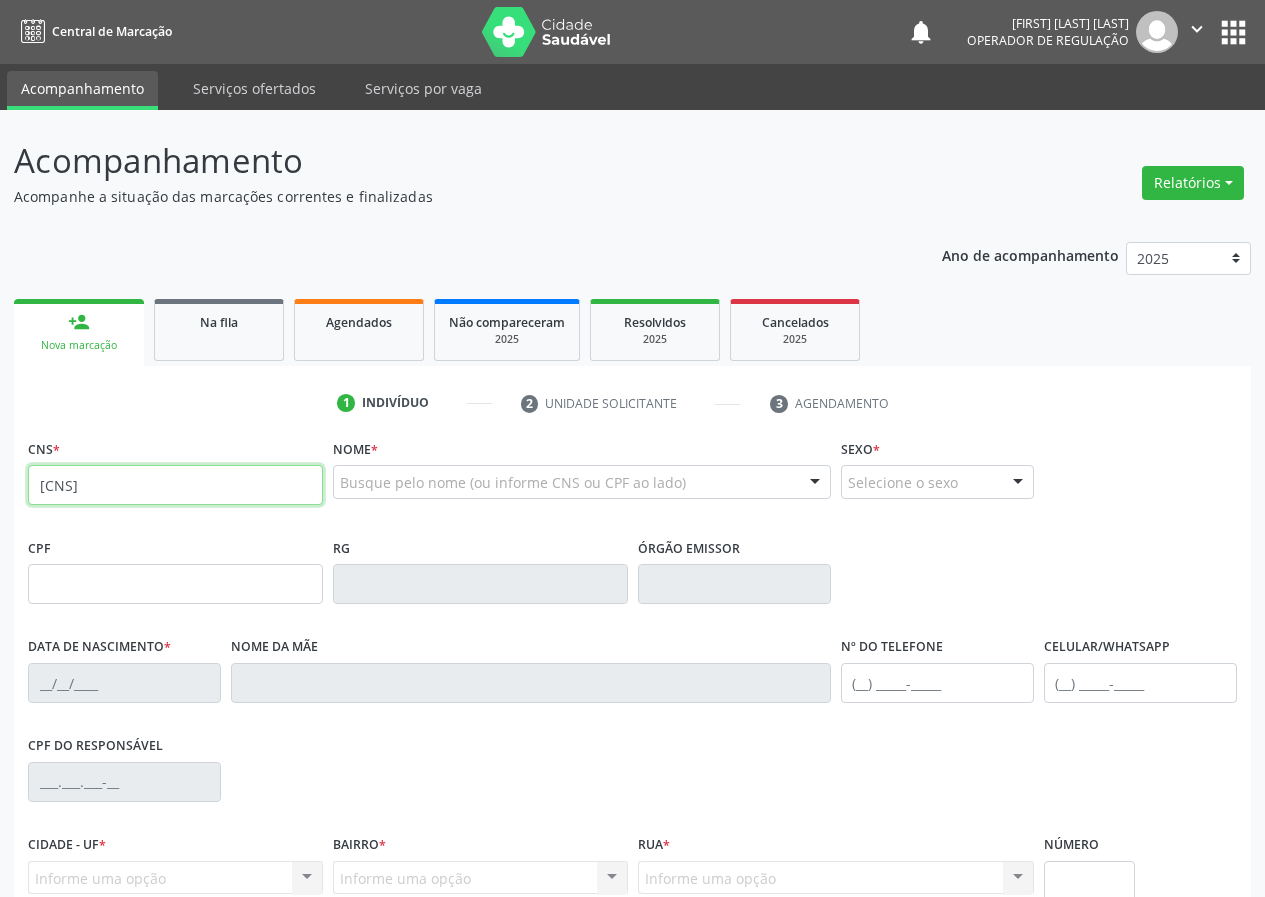 type on "703 0018 5959 5773" 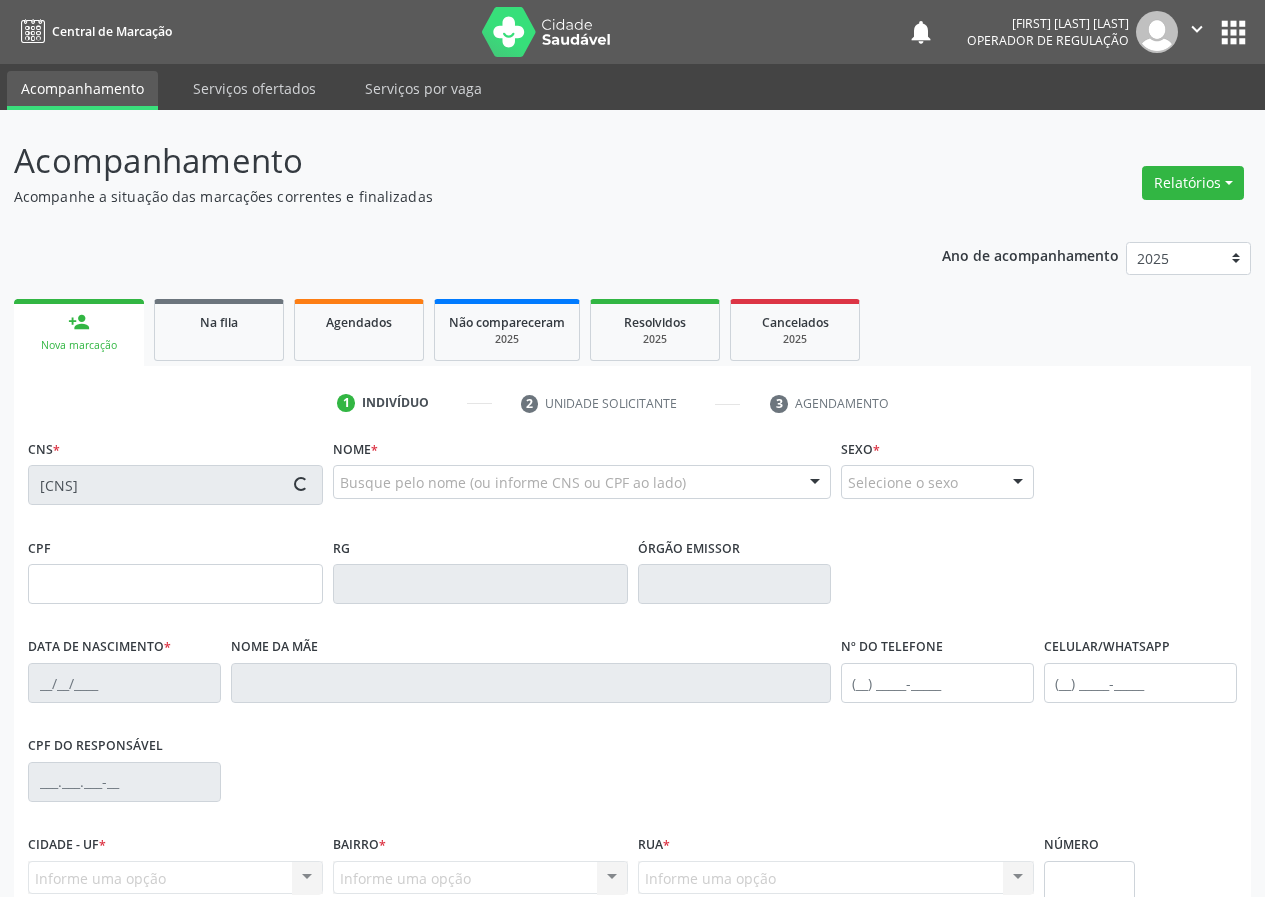 type on "058.497.684-40" 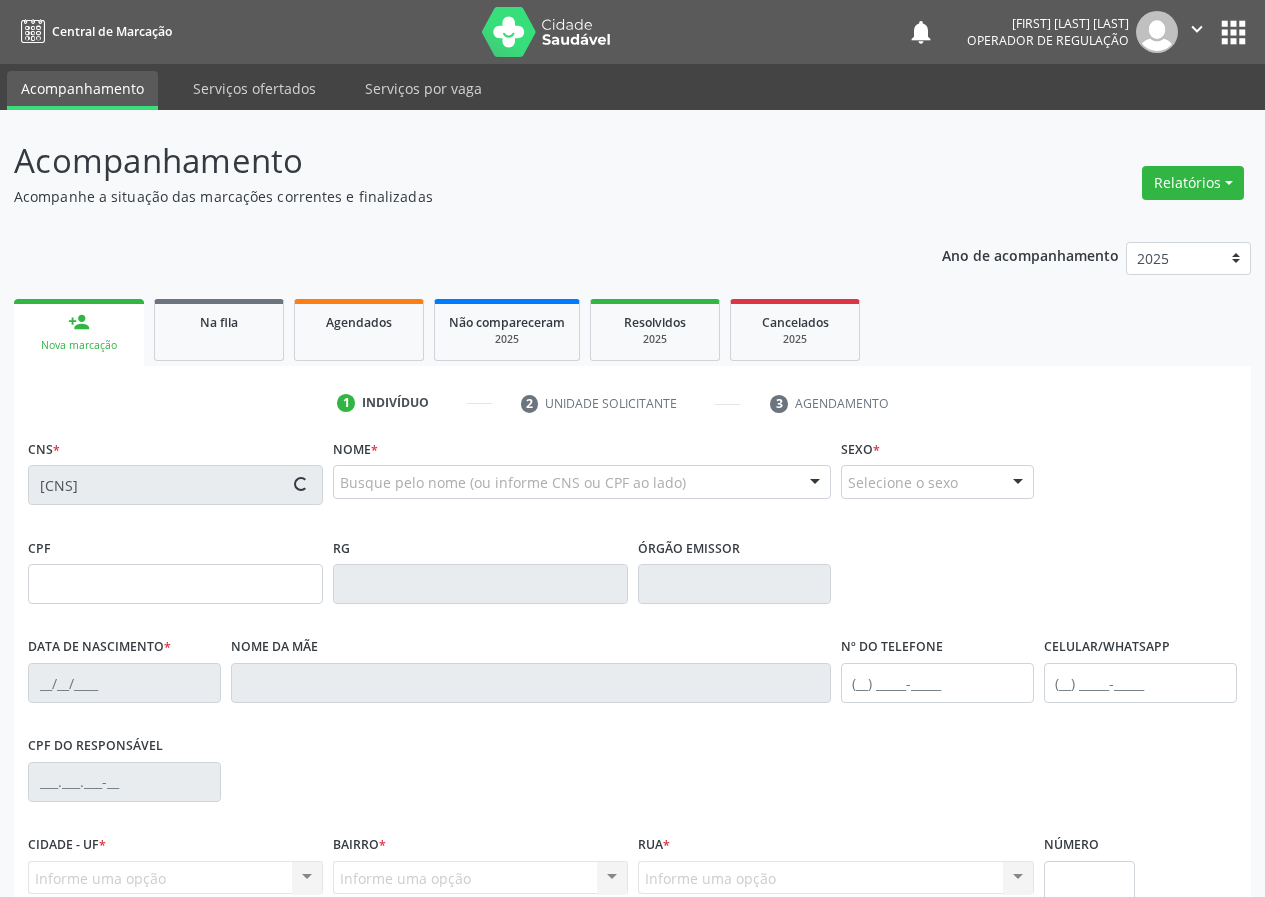 type on "09/11/1949" 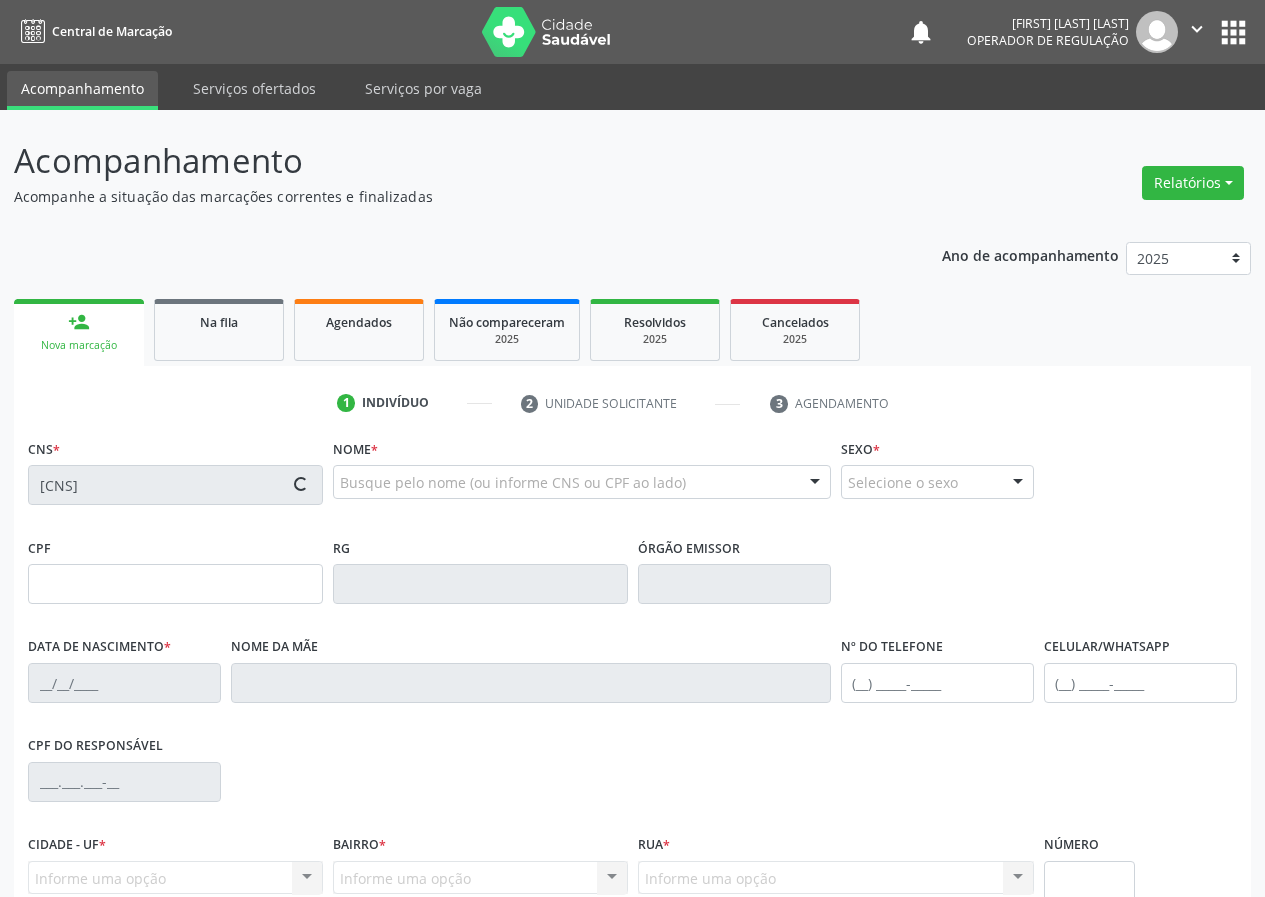 type on "Francisca Lourenço da Conceição" 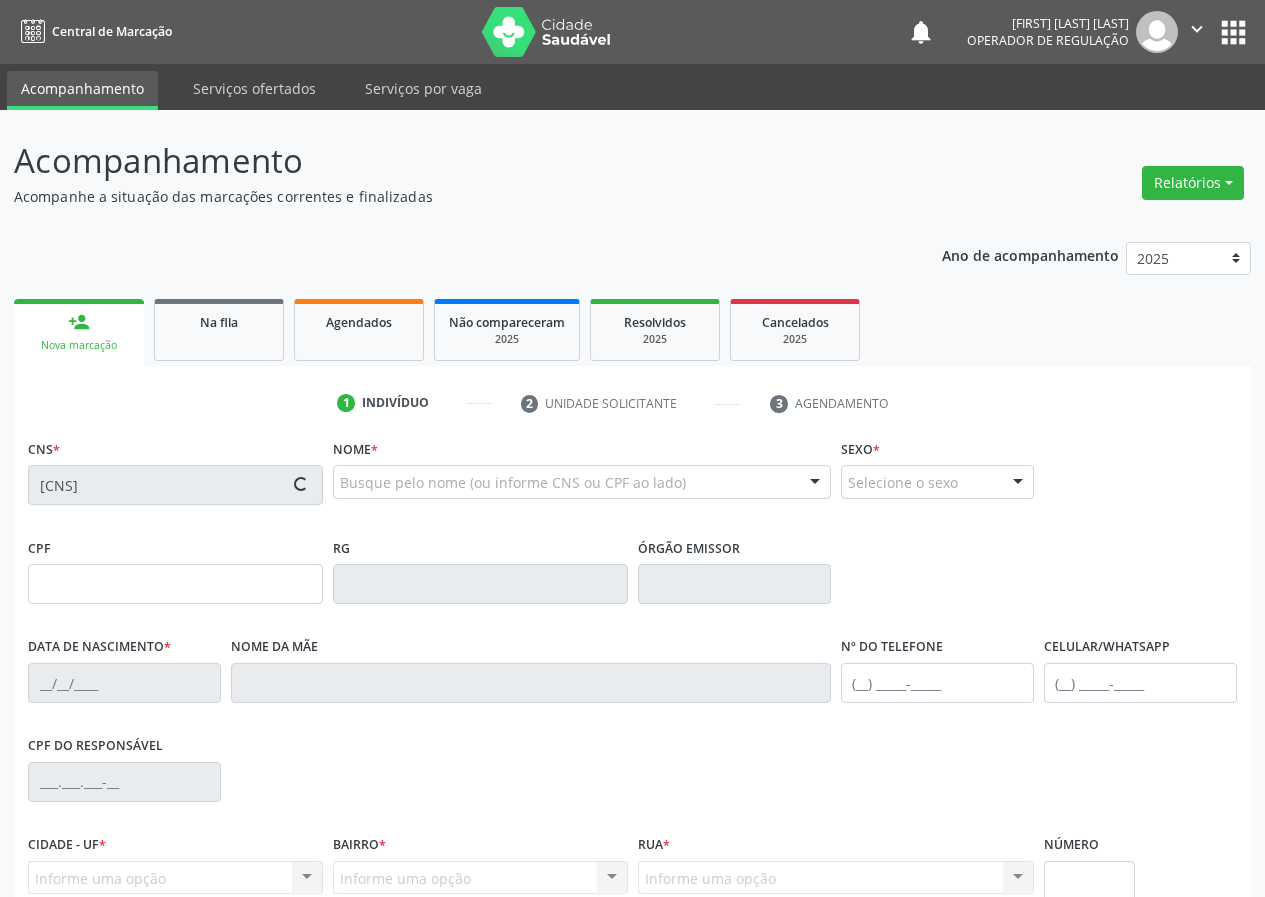 type on "(83) 99105-2414" 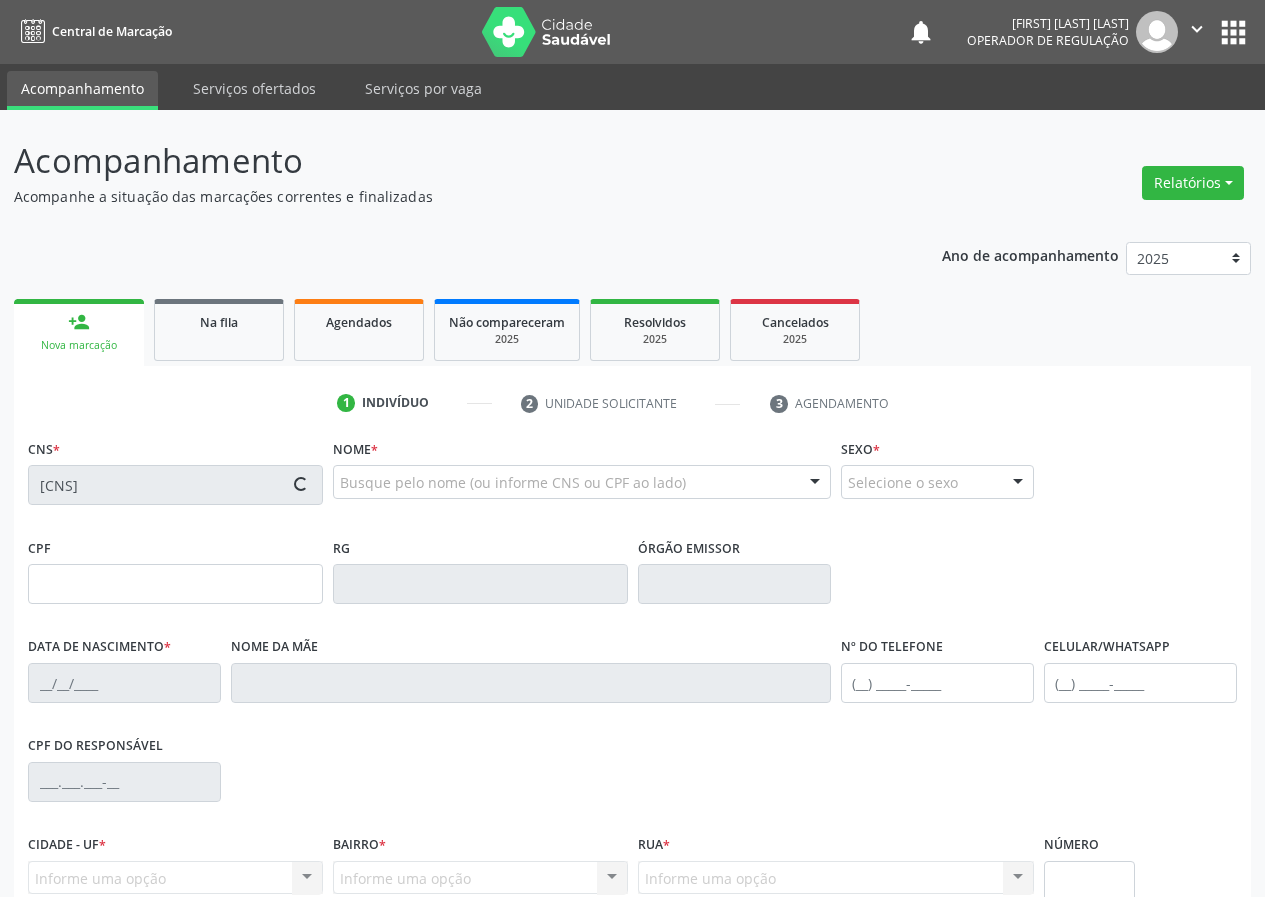 type on "251.881.514-72" 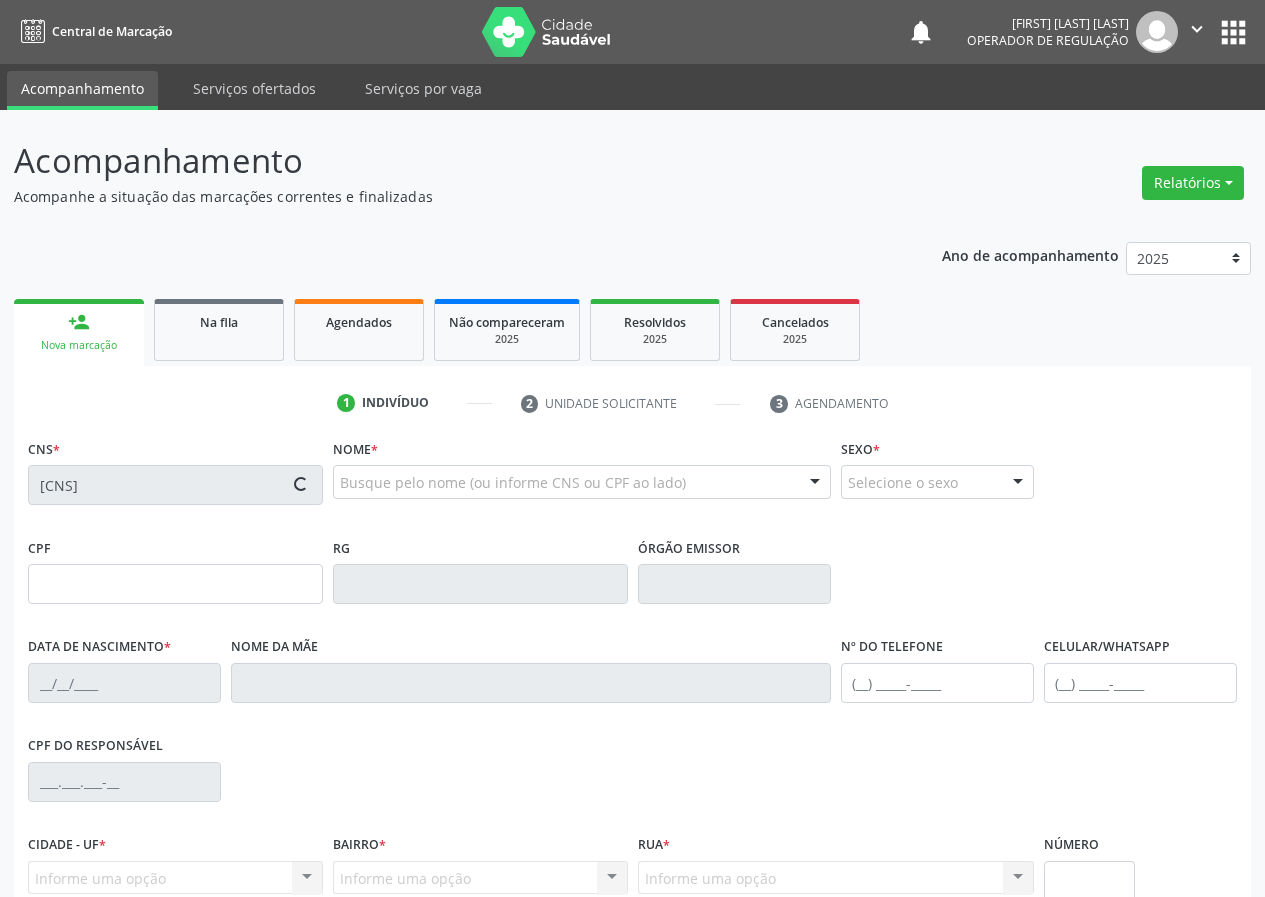 type on "492" 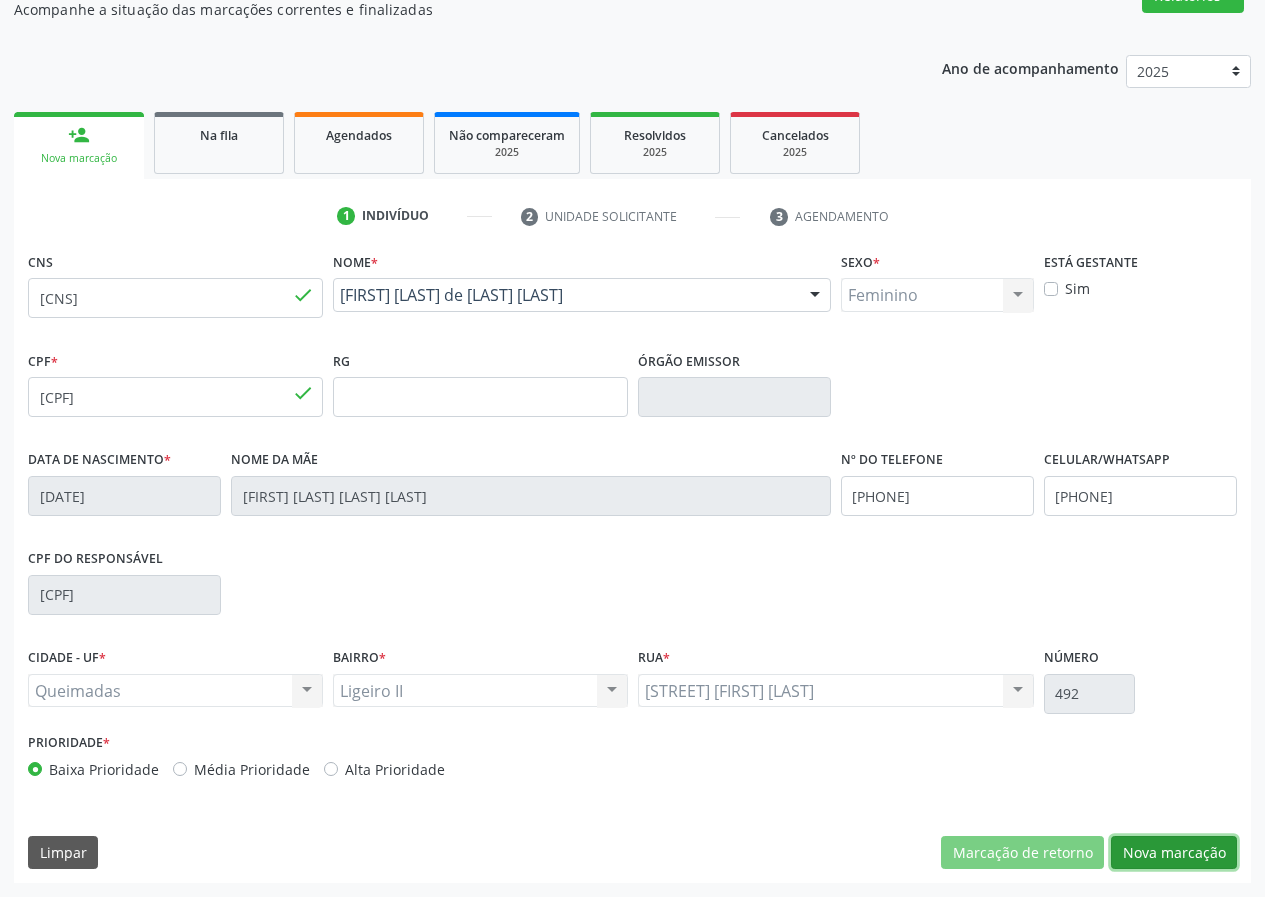 drag, startPoint x: 1138, startPoint y: 847, endPoint x: 630, endPoint y: 821, distance: 508.66492 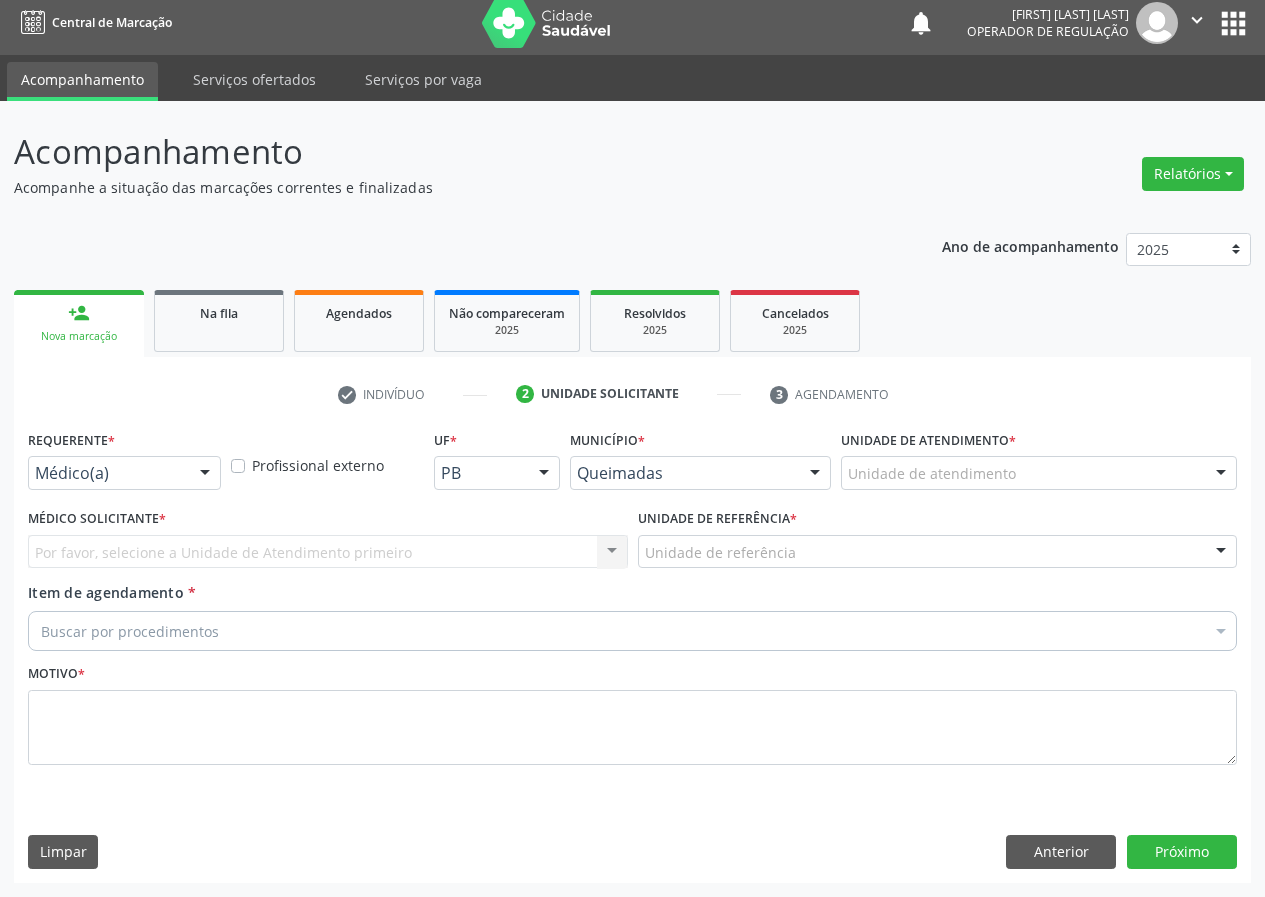 scroll, scrollTop: 9, scrollLeft: 0, axis: vertical 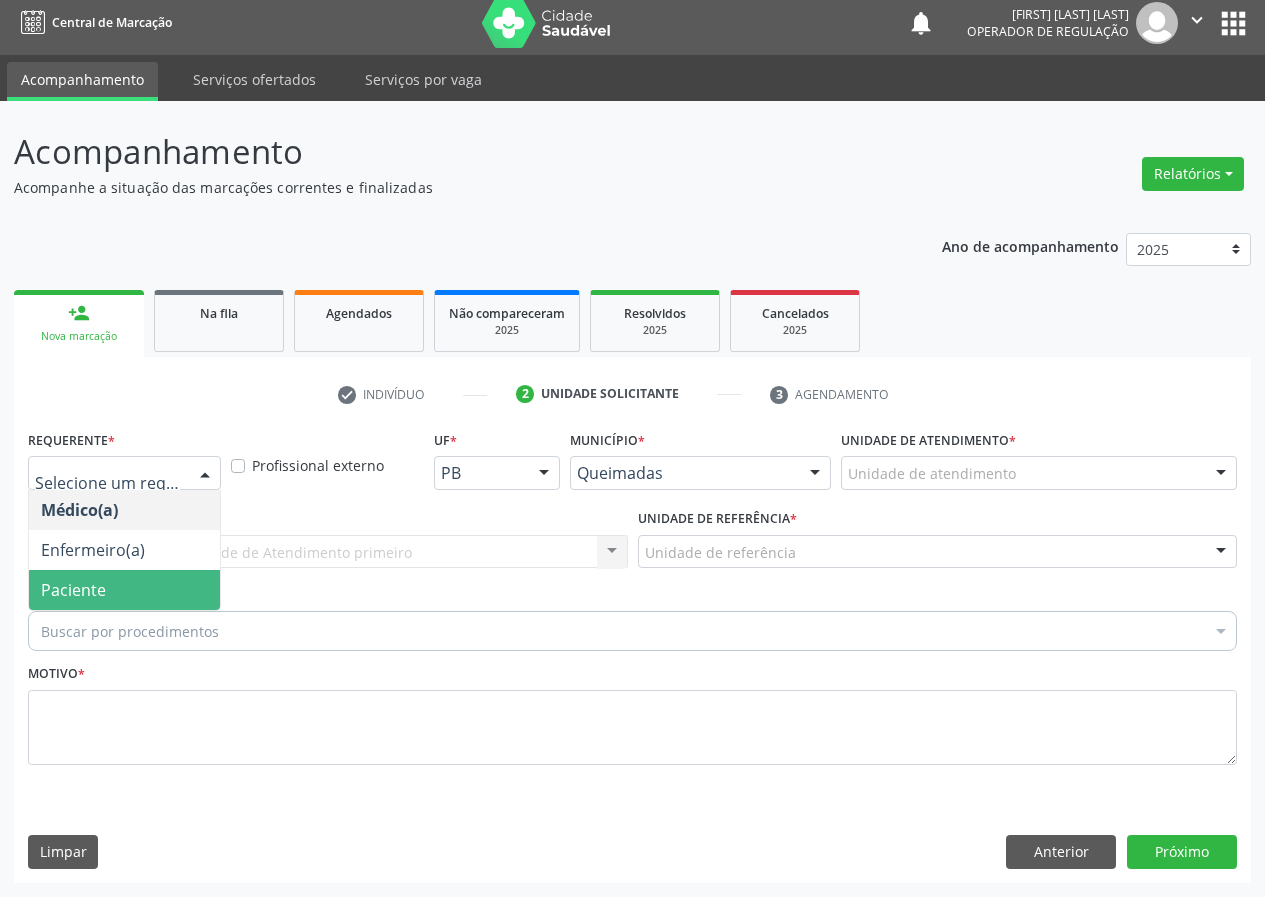 click on "Paciente" at bounding box center [124, 590] 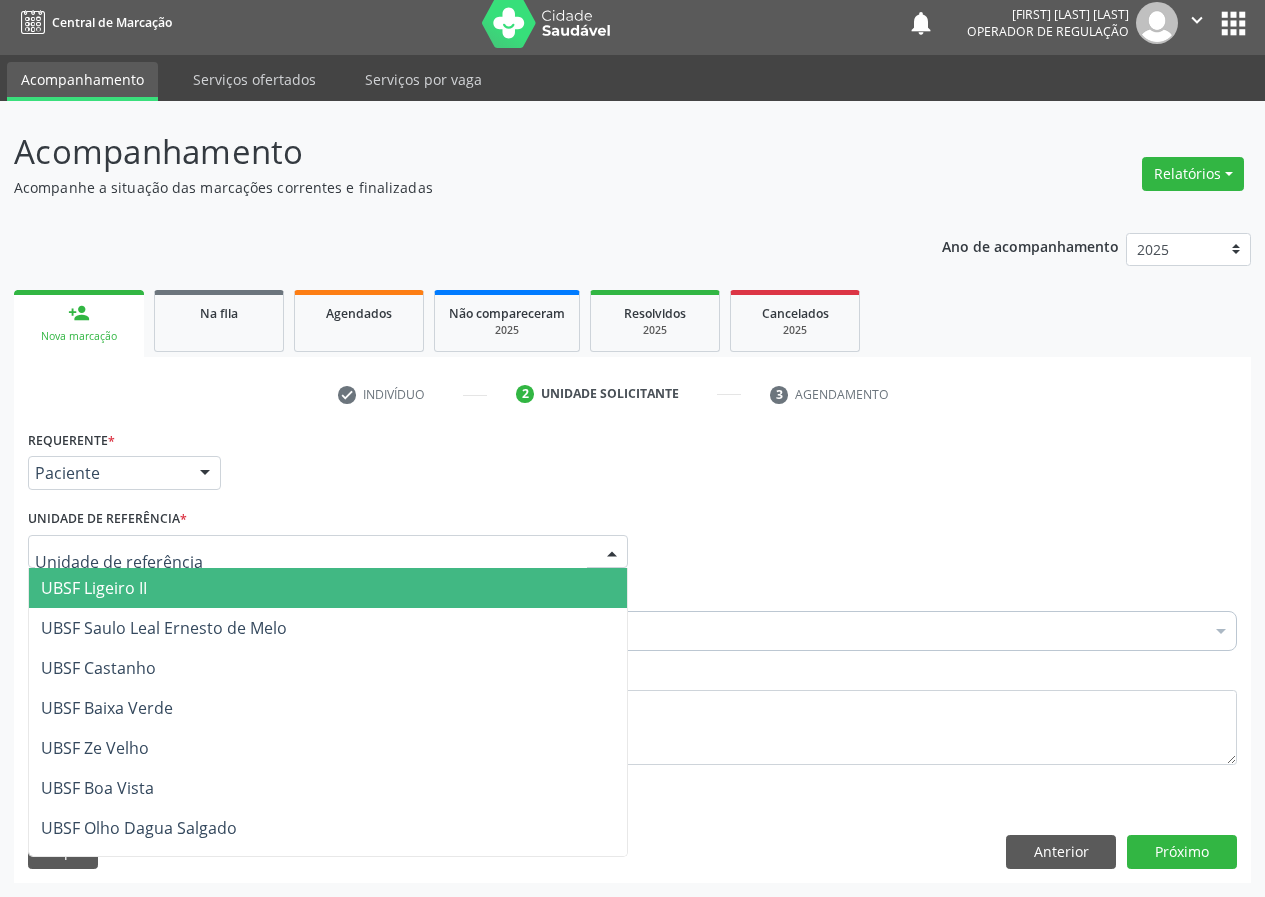 drag, startPoint x: 538, startPoint y: 538, endPoint x: 120, endPoint y: 774, distance: 480.02084 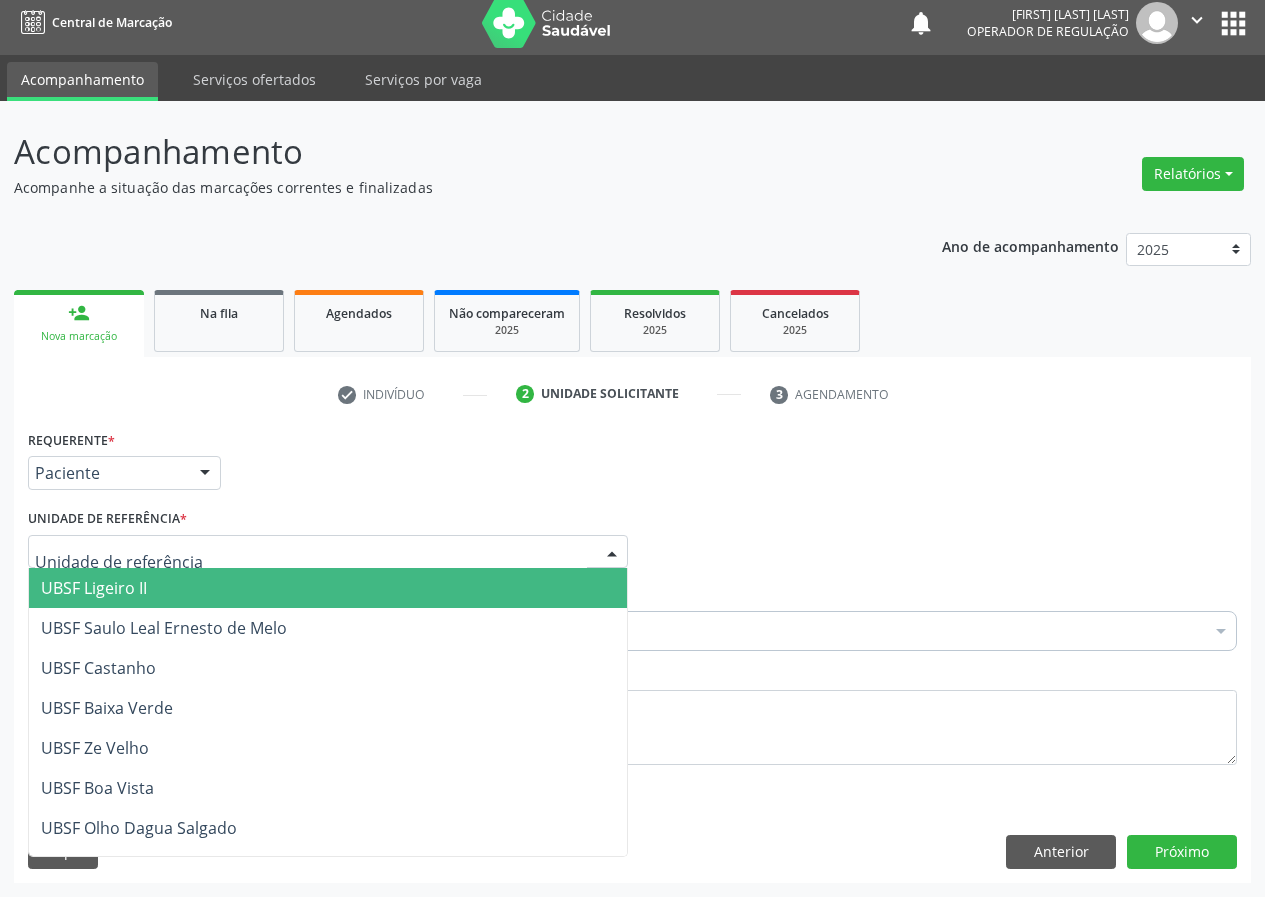 click on "UBSF Ligeiro II" at bounding box center [94, 588] 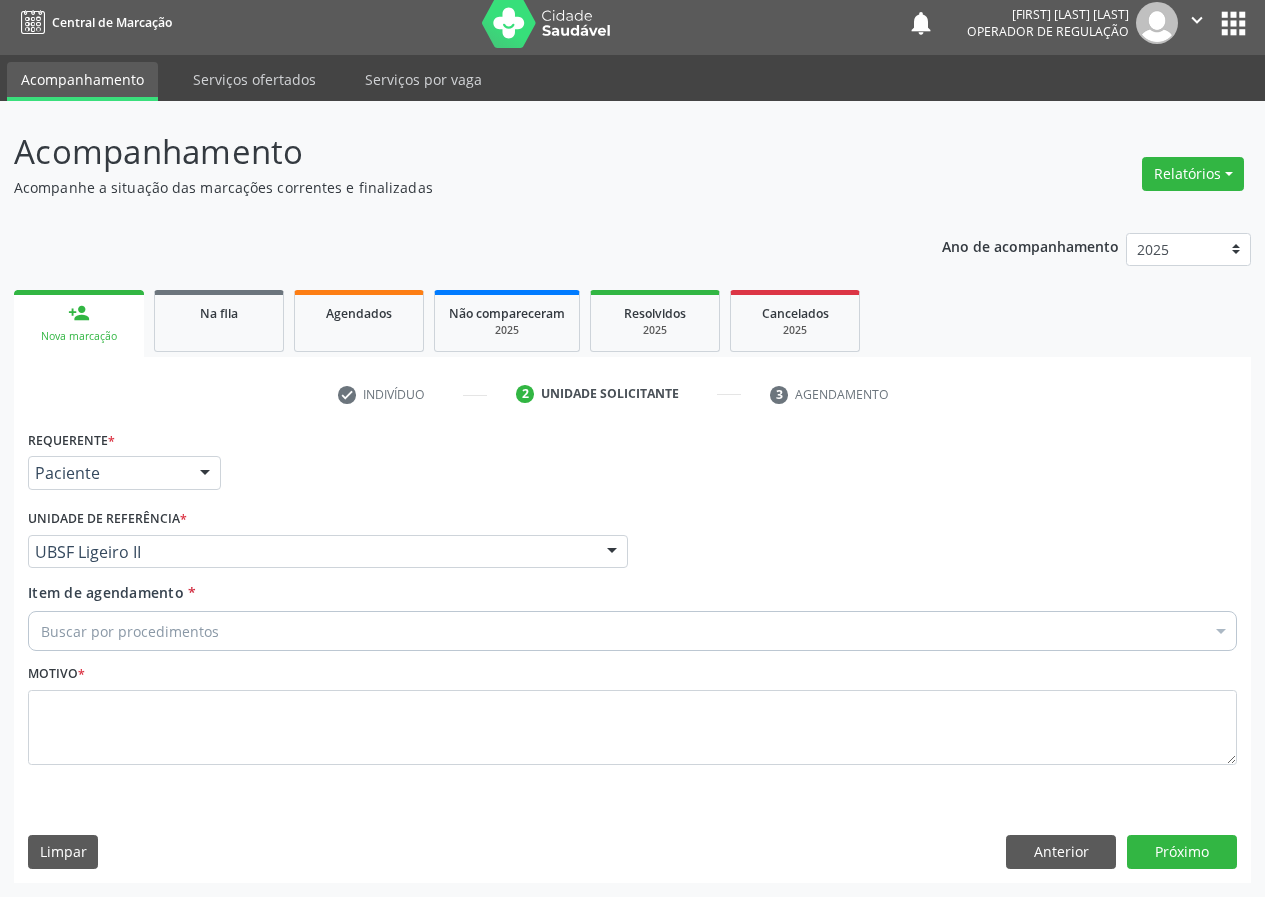 click on "Buscar por procedimentos" at bounding box center (632, 631) 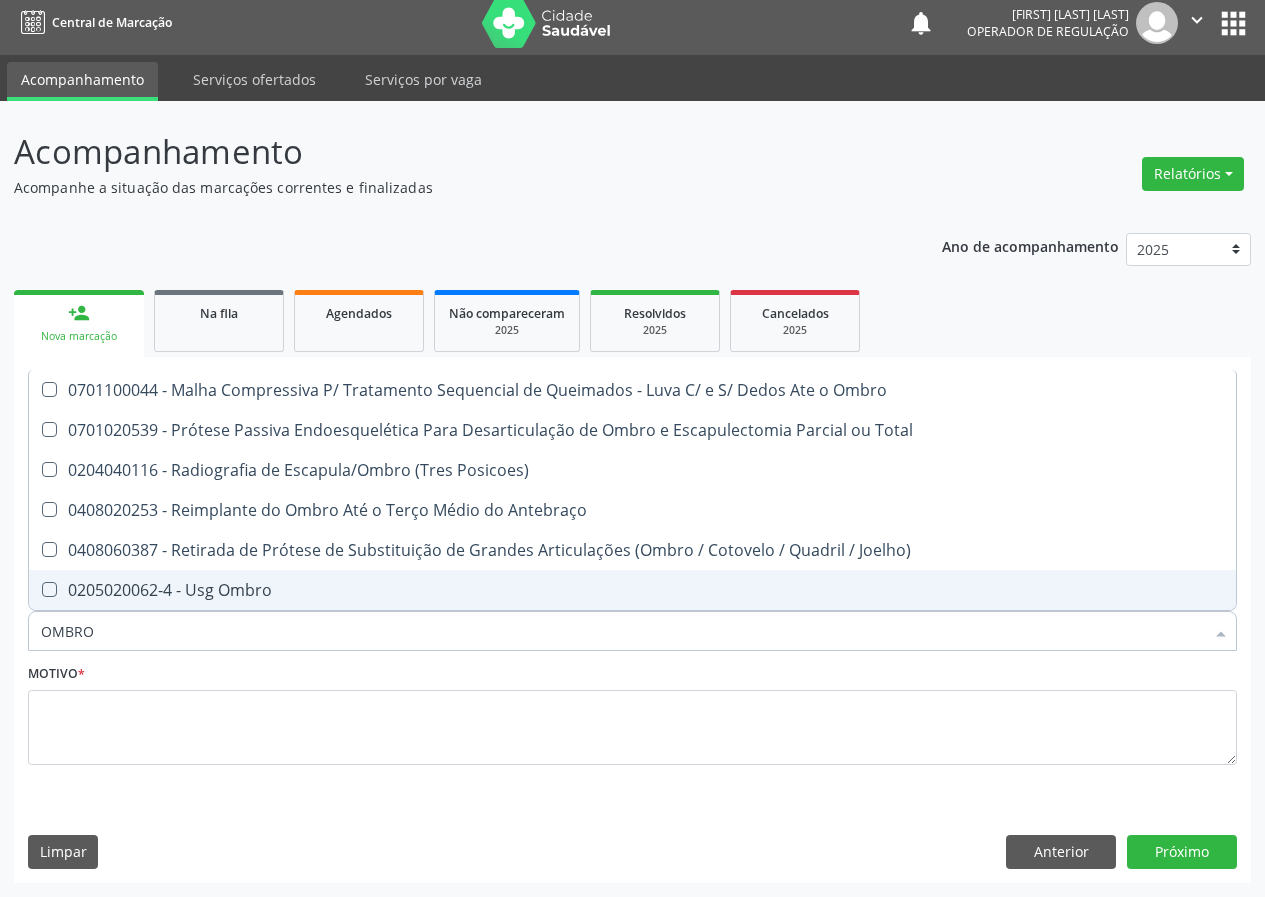 drag, startPoint x: 100, startPoint y: 635, endPoint x: 0, endPoint y: 630, distance: 100.12492 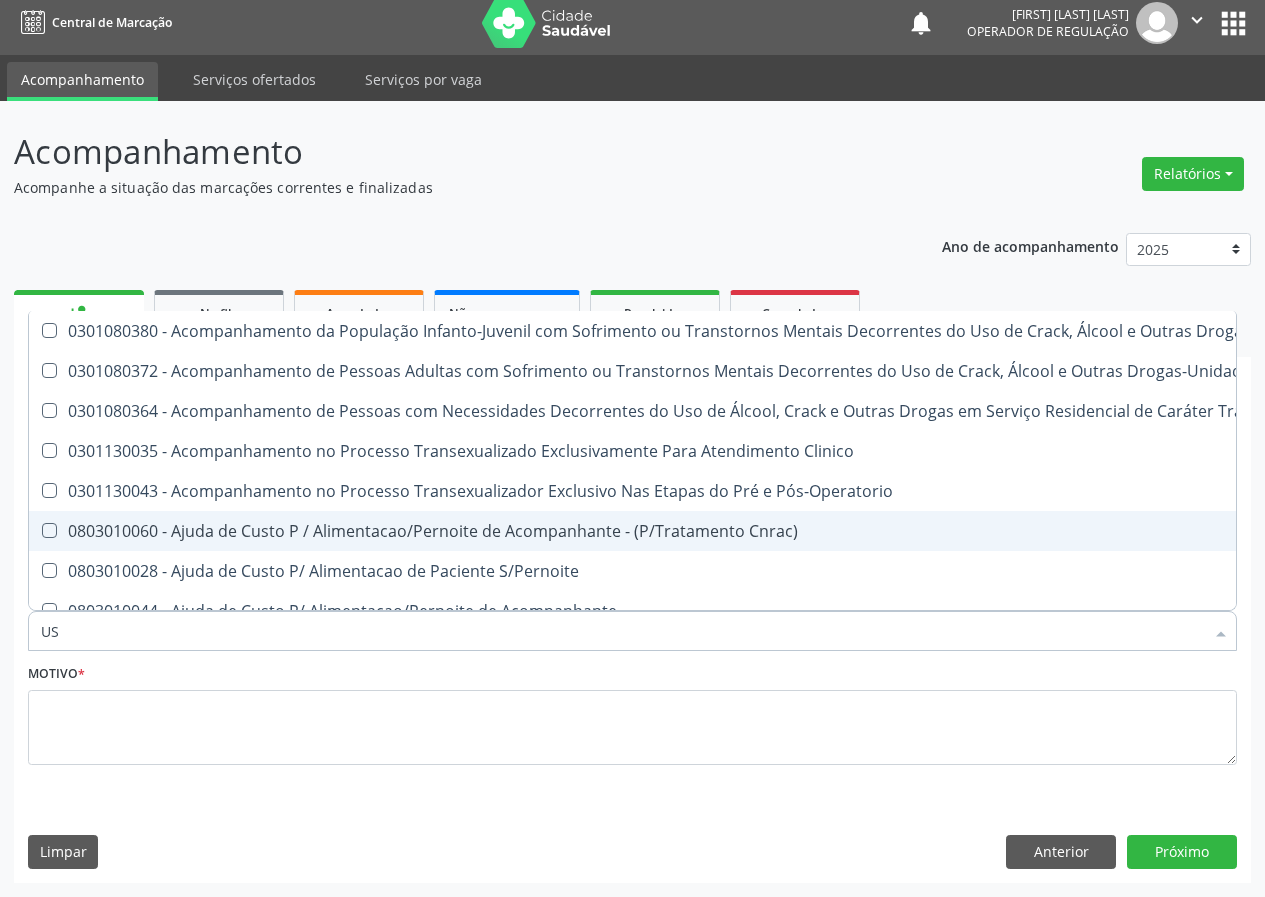 type on "USG" 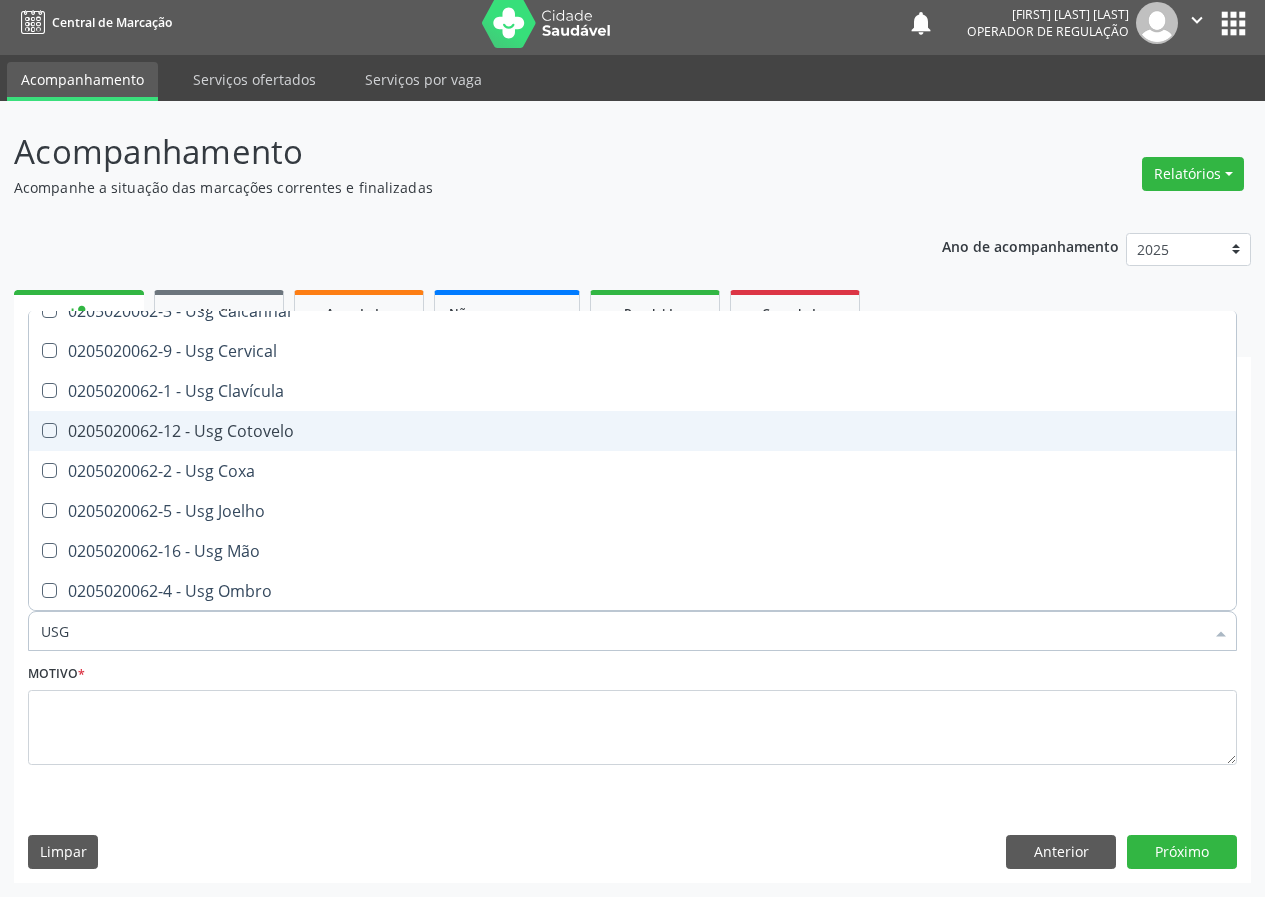 scroll, scrollTop: 0, scrollLeft: 0, axis: both 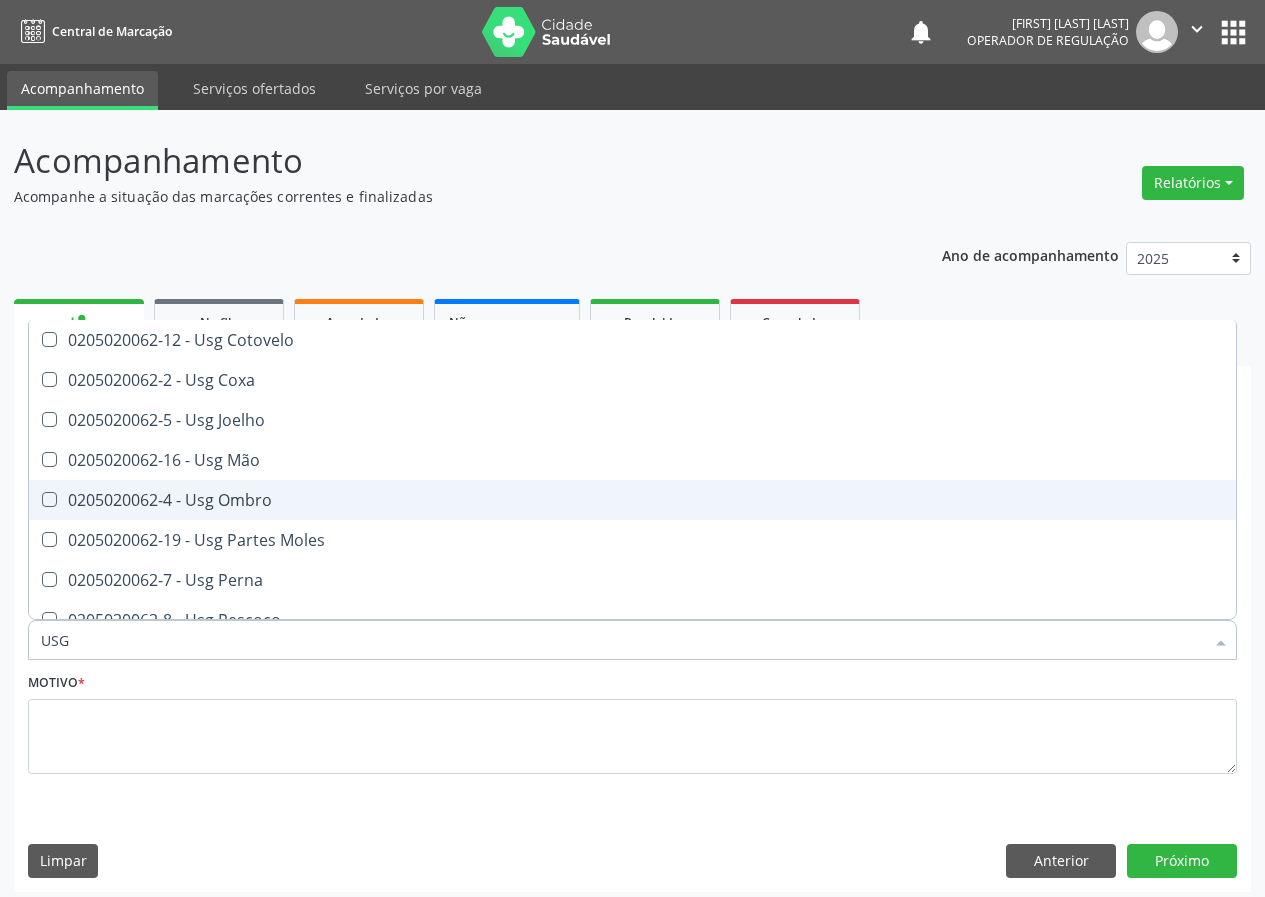 drag, startPoint x: 239, startPoint y: 497, endPoint x: 209, endPoint y: 524, distance: 40.36087 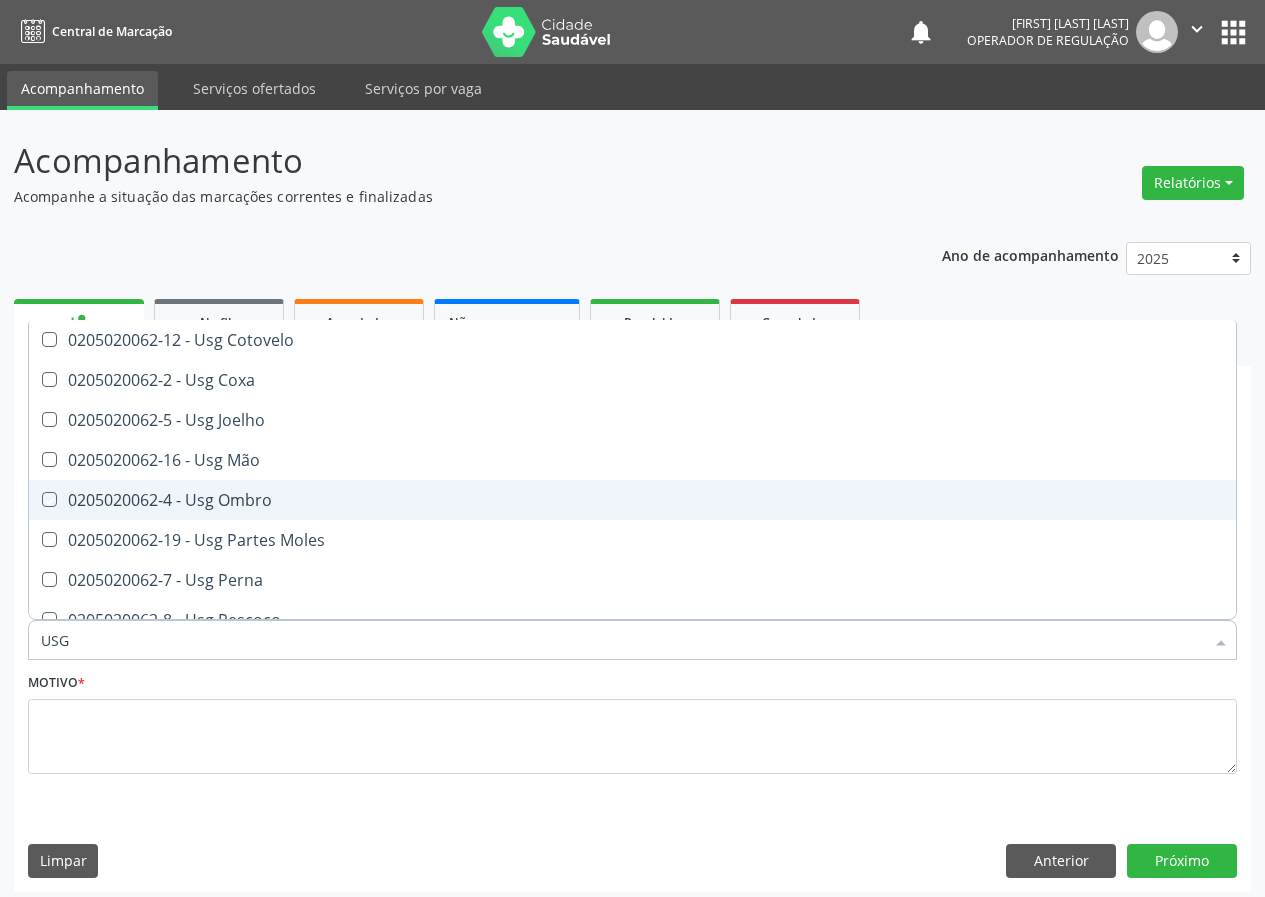 checkbox on "true" 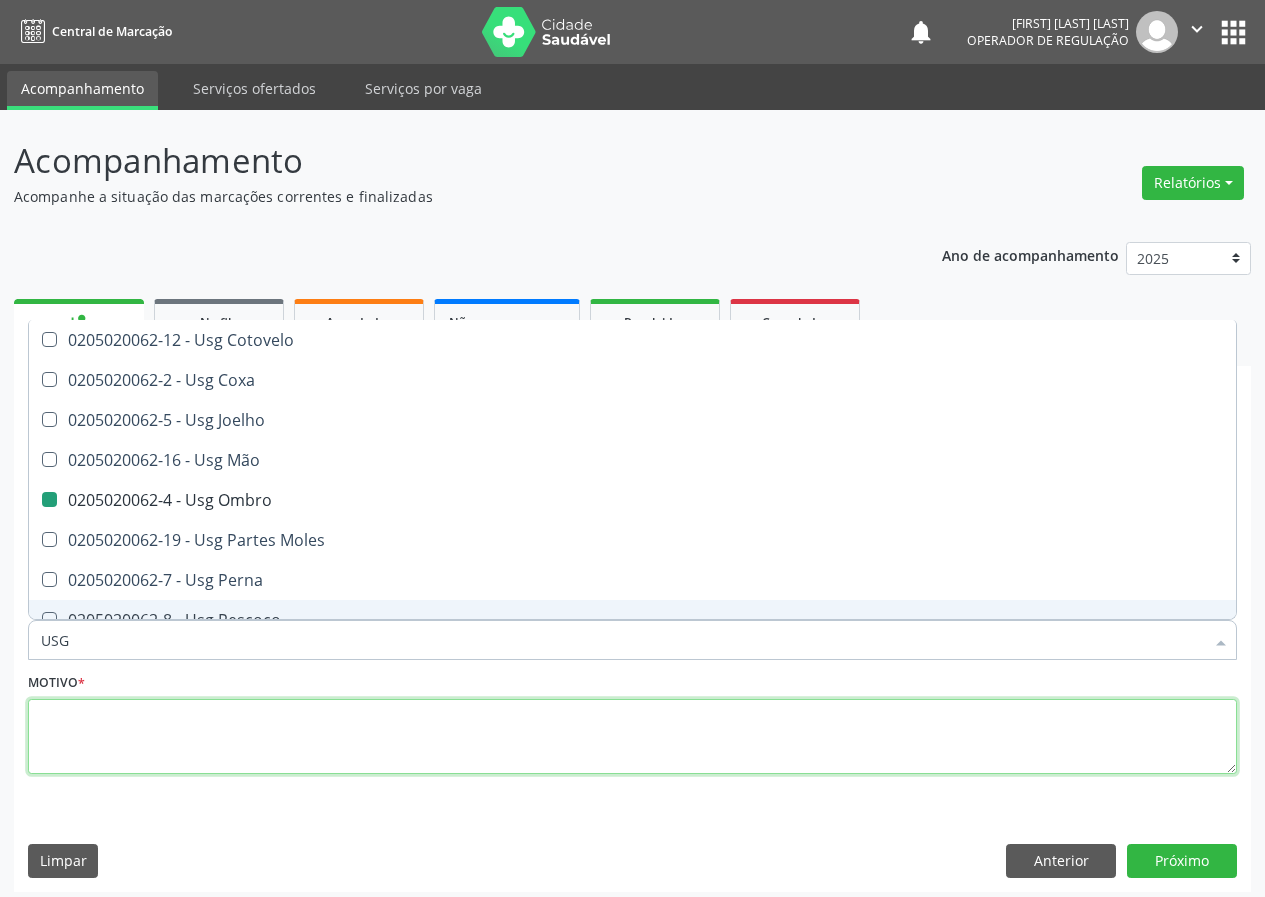 drag, startPoint x: 76, startPoint y: 721, endPoint x: 91, endPoint y: 665, distance: 57.974133 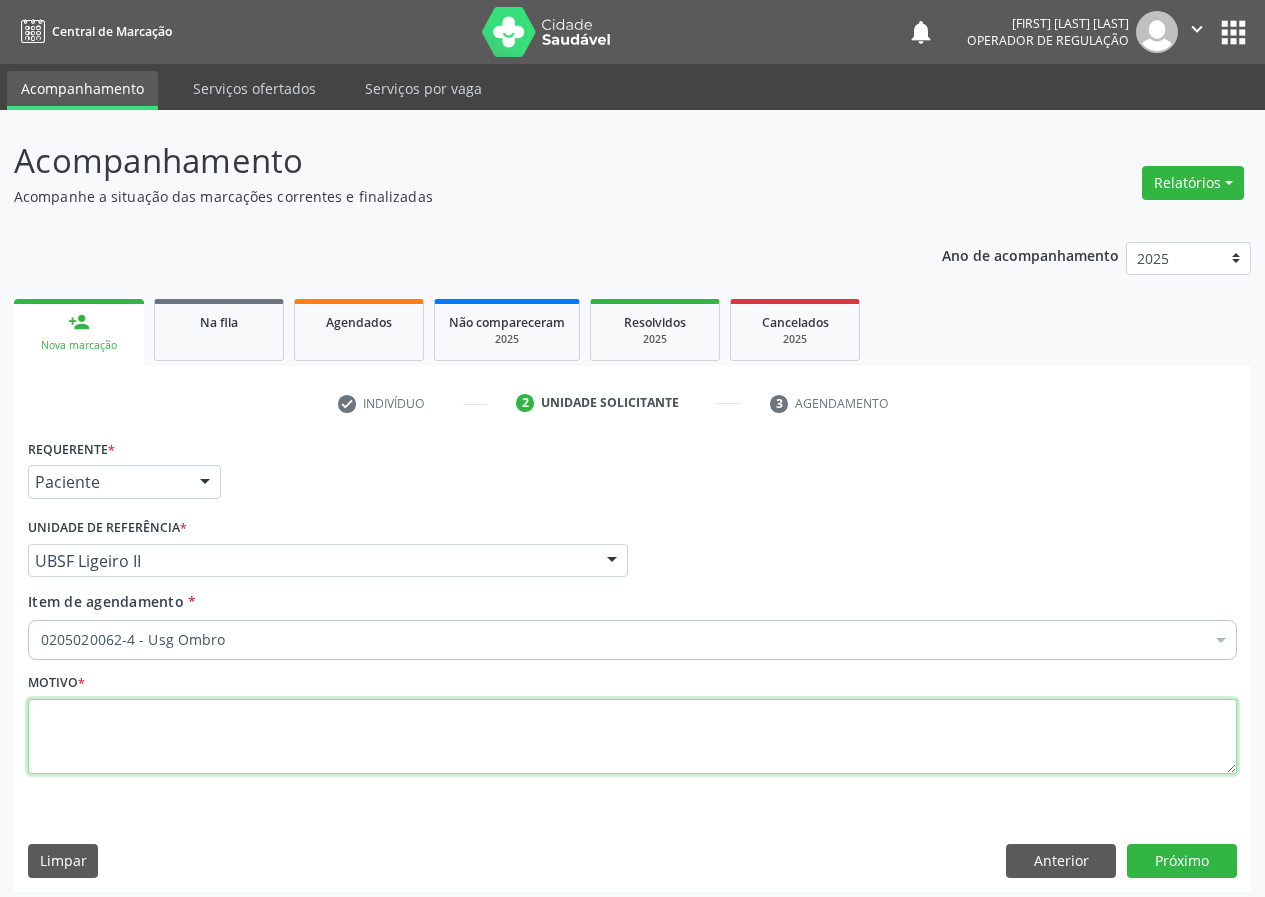 scroll, scrollTop: 0, scrollLeft: 0, axis: both 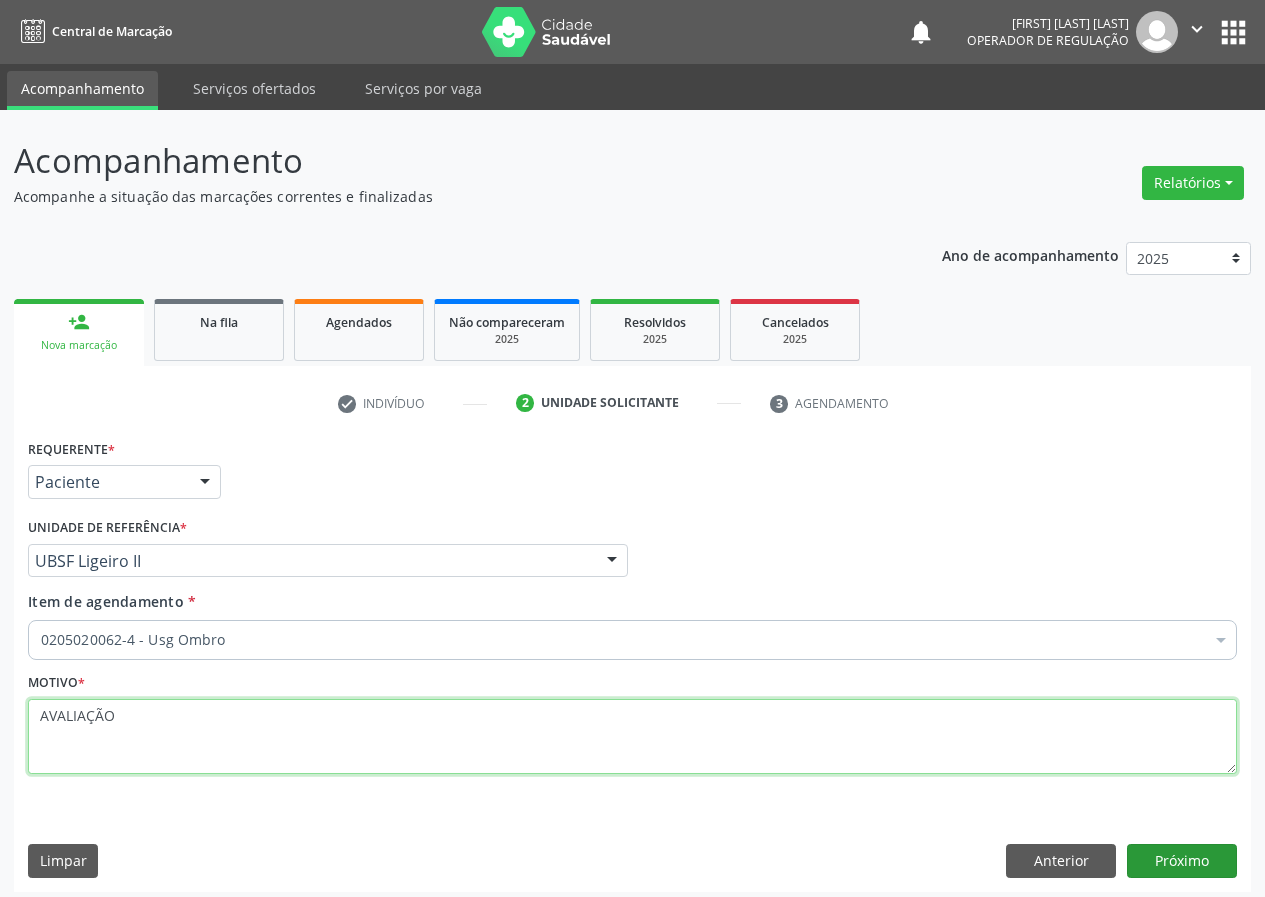 type on "AVALIAÇÃO" 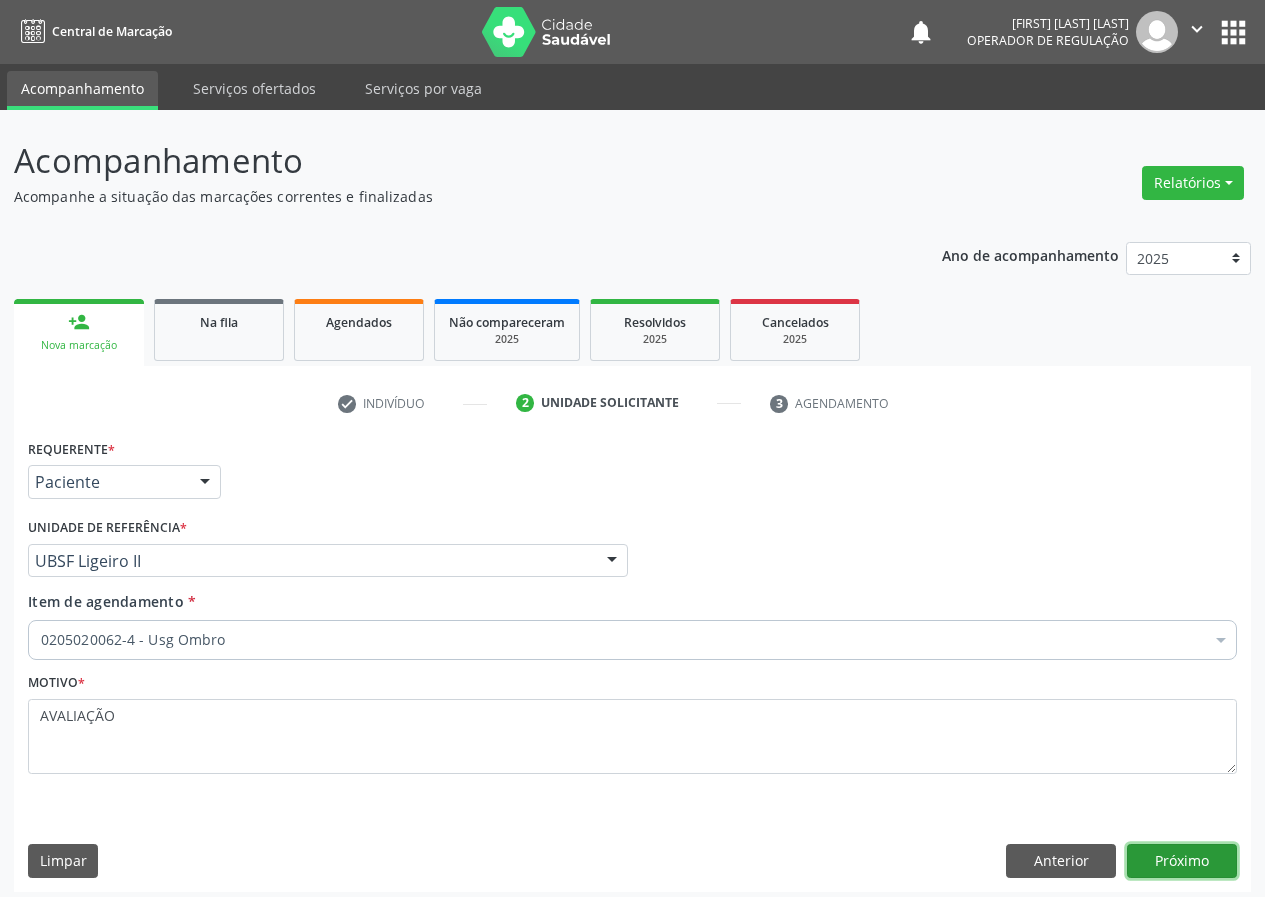 drag, startPoint x: 1180, startPoint y: 854, endPoint x: 88, endPoint y: 881, distance: 1092.3337 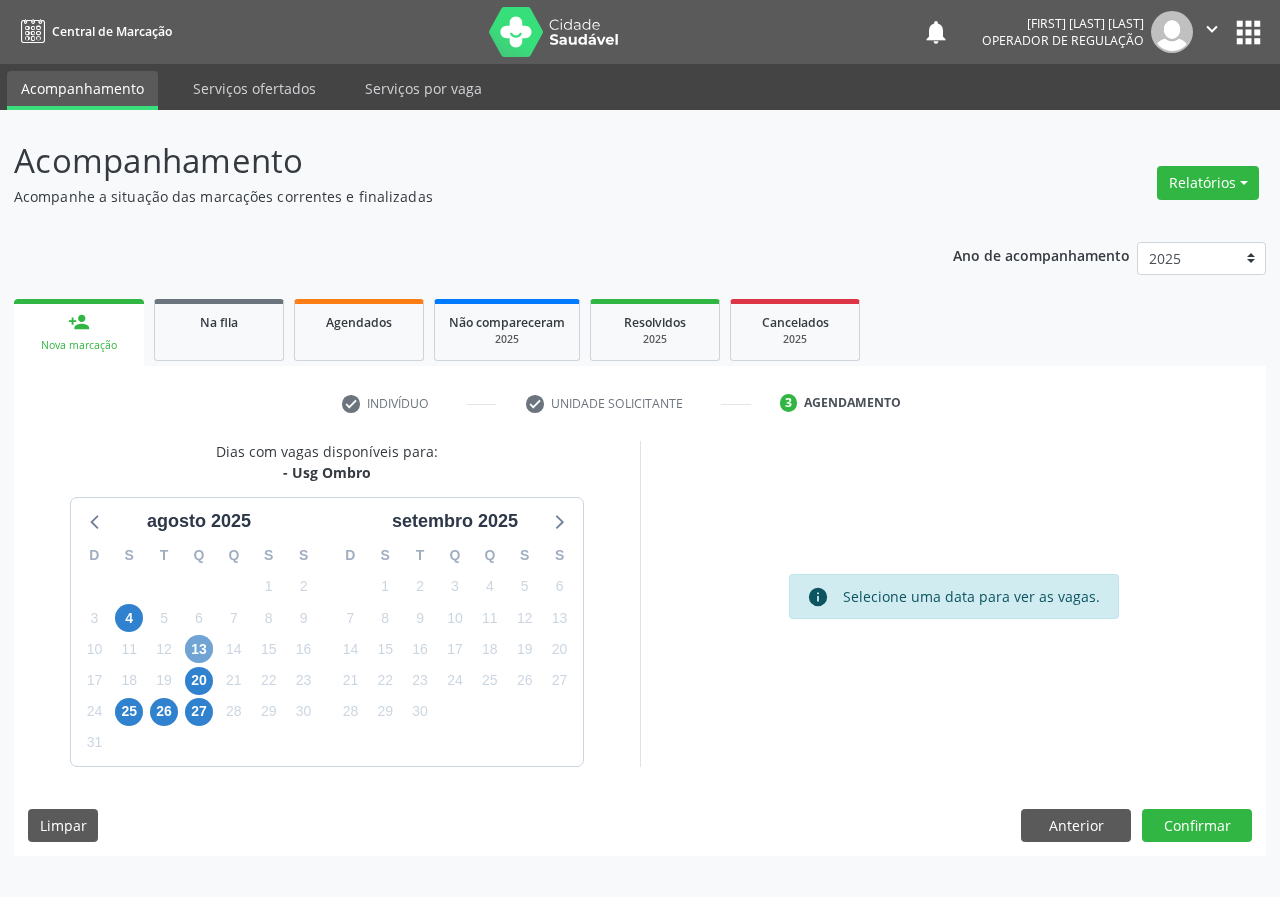 click on "13" at bounding box center [199, 649] 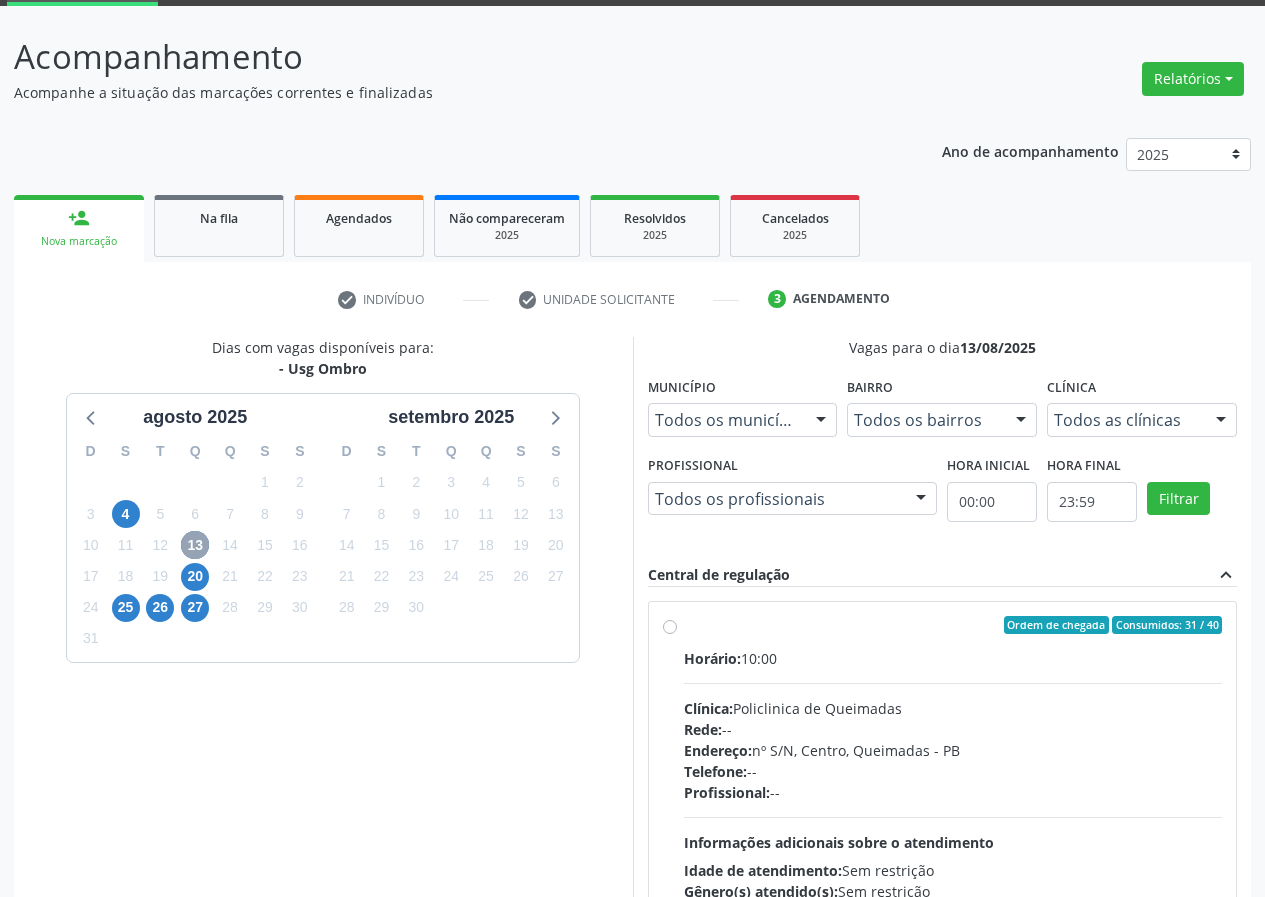 scroll, scrollTop: 262, scrollLeft: 0, axis: vertical 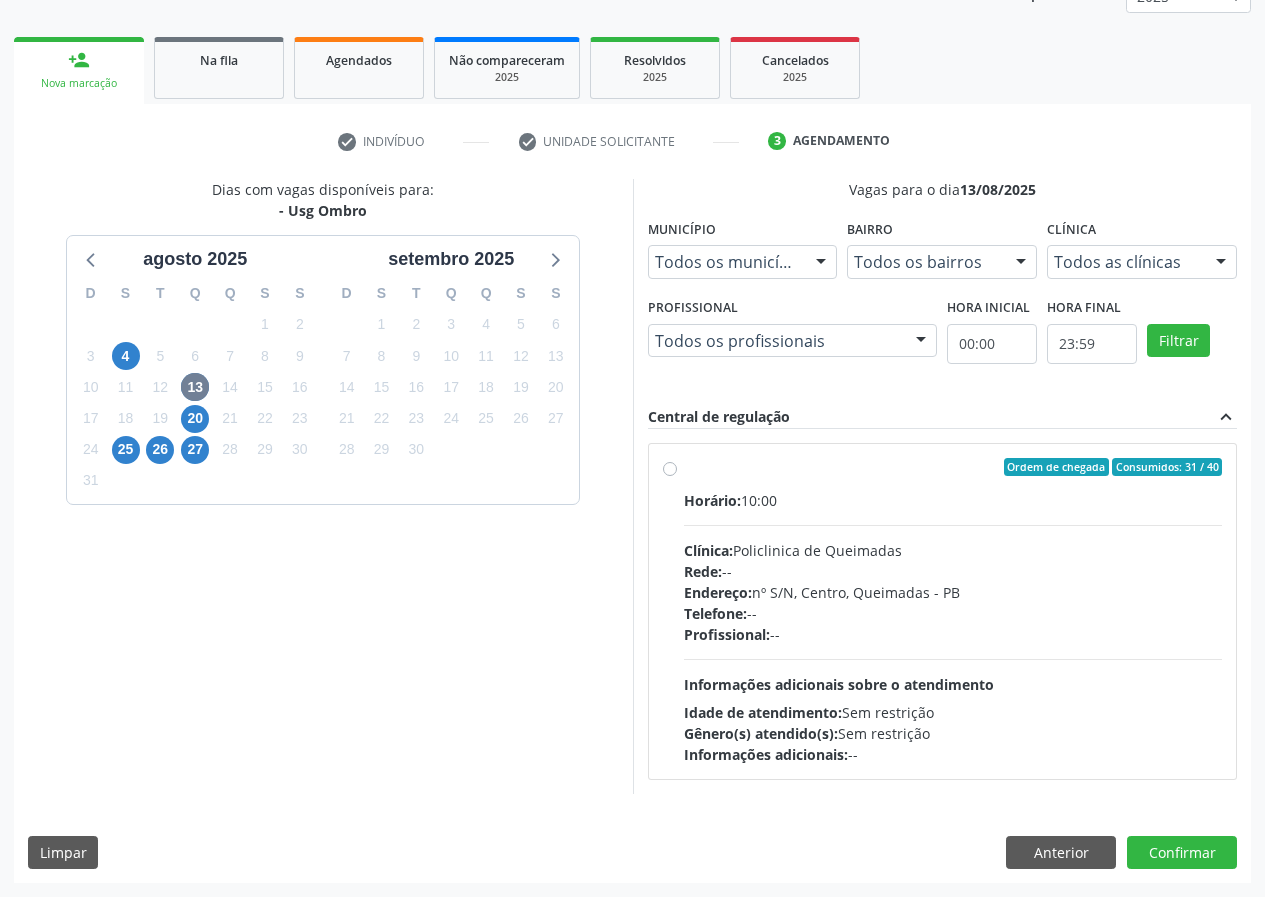 click on "Ordem de chegada
Consumidos: 31 / 40
Horário:   10:00
Clínica:  Policlinica de Queimadas
Rede:
--
Endereço:   nº S/N, Centro, Queimadas - PB
Telefone:   --
Profissional:
--
Informações adicionais sobre o atendimento
Idade de atendimento:
Sem restrição
Gênero(s) atendido(s):
Sem restrição
Informações adicionais:
--" at bounding box center [953, 611] 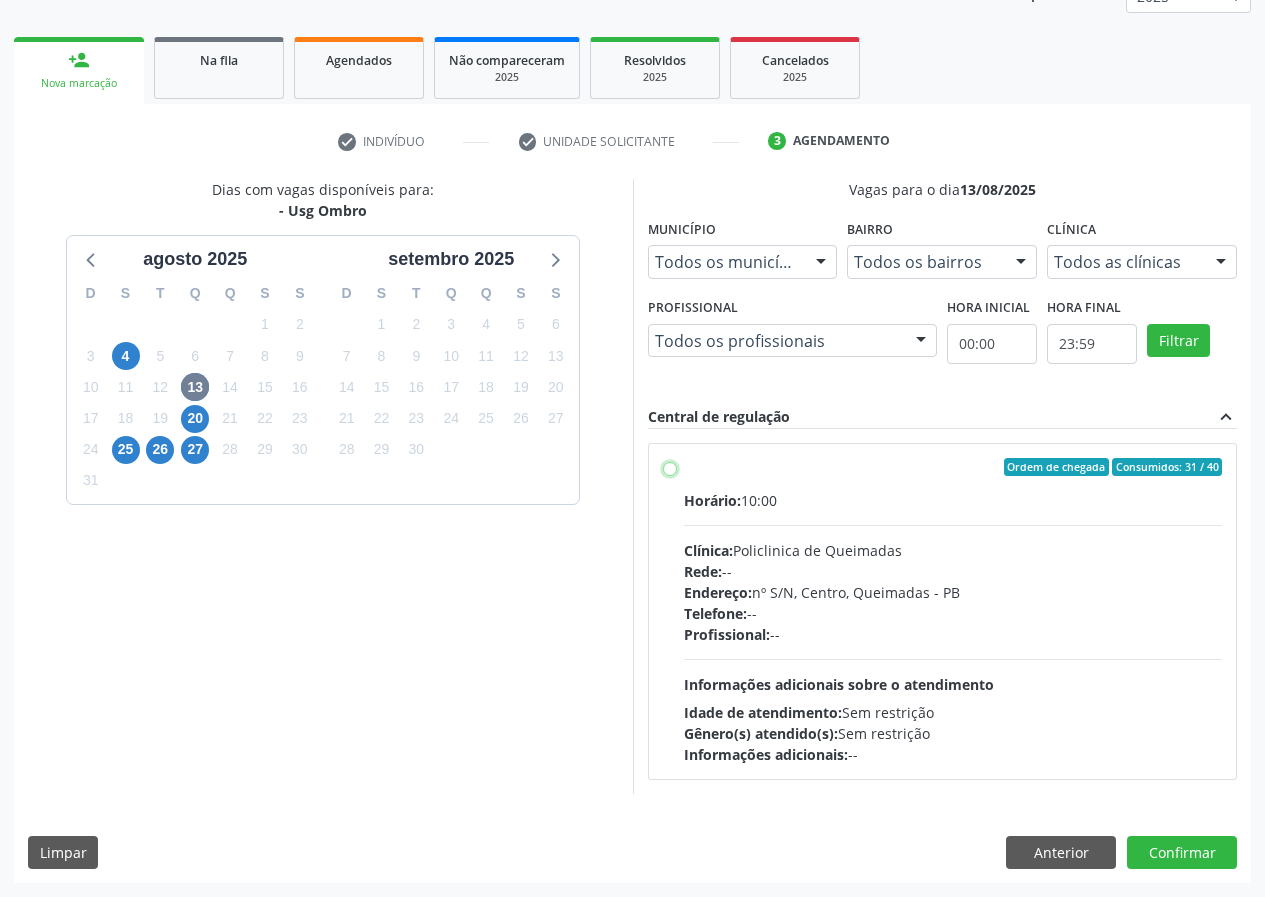 click on "Ordem de chegada
Consumidos: 31 / 40
Horário:   10:00
Clínica:  Policlinica de Queimadas
Rede:
--
Endereço:   nº S/N, Centro, Queimadas - PB
Telefone:   --
Profissional:
--
Informações adicionais sobre o atendimento
Idade de atendimento:
Sem restrição
Gênero(s) atendido(s):
Sem restrição
Informações adicionais:
--" at bounding box center [670, 467] 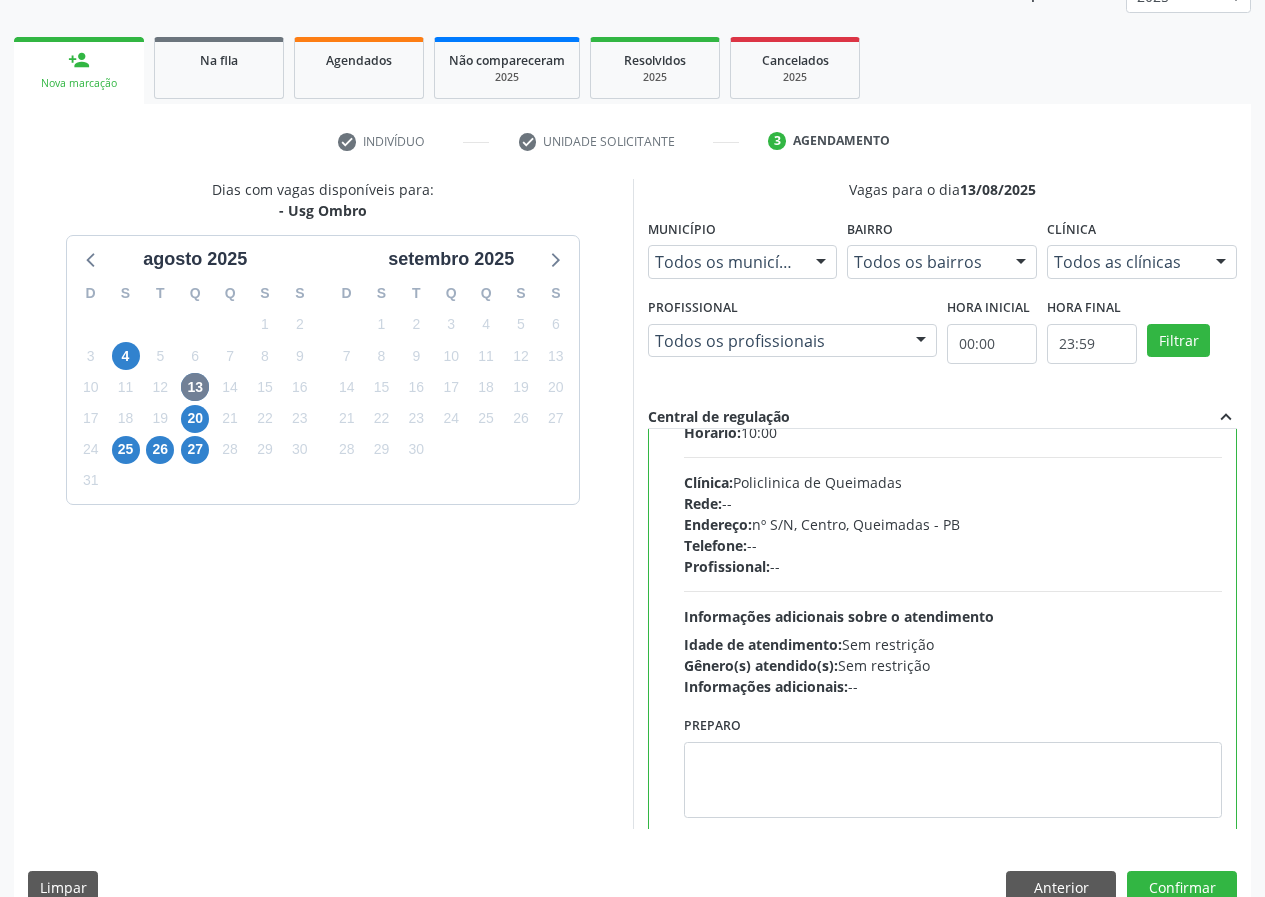scroll, scrollTop: 99, scrollLeft: 0, axis: vertical 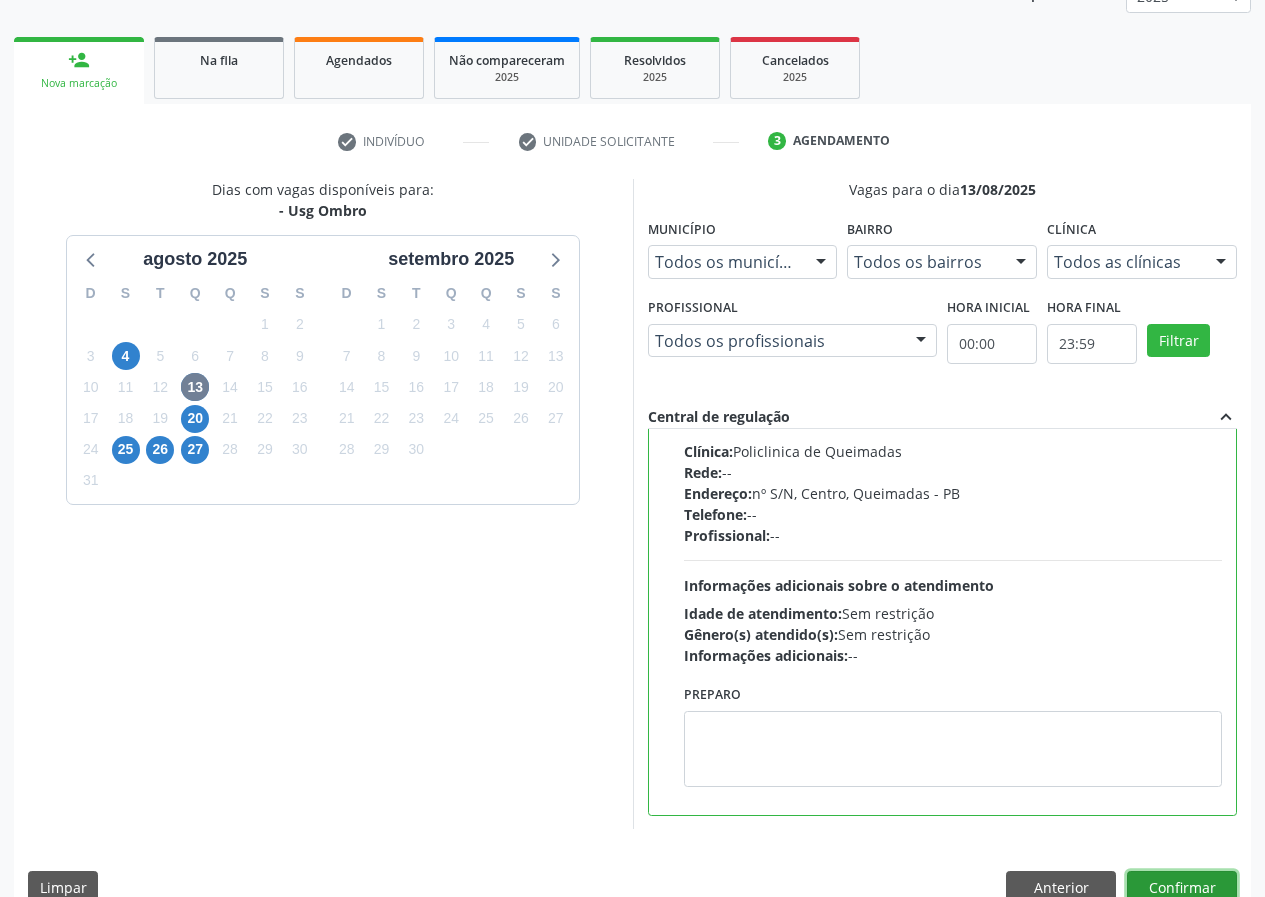 click on "Confirmar" at bounding box center (1182, 888) 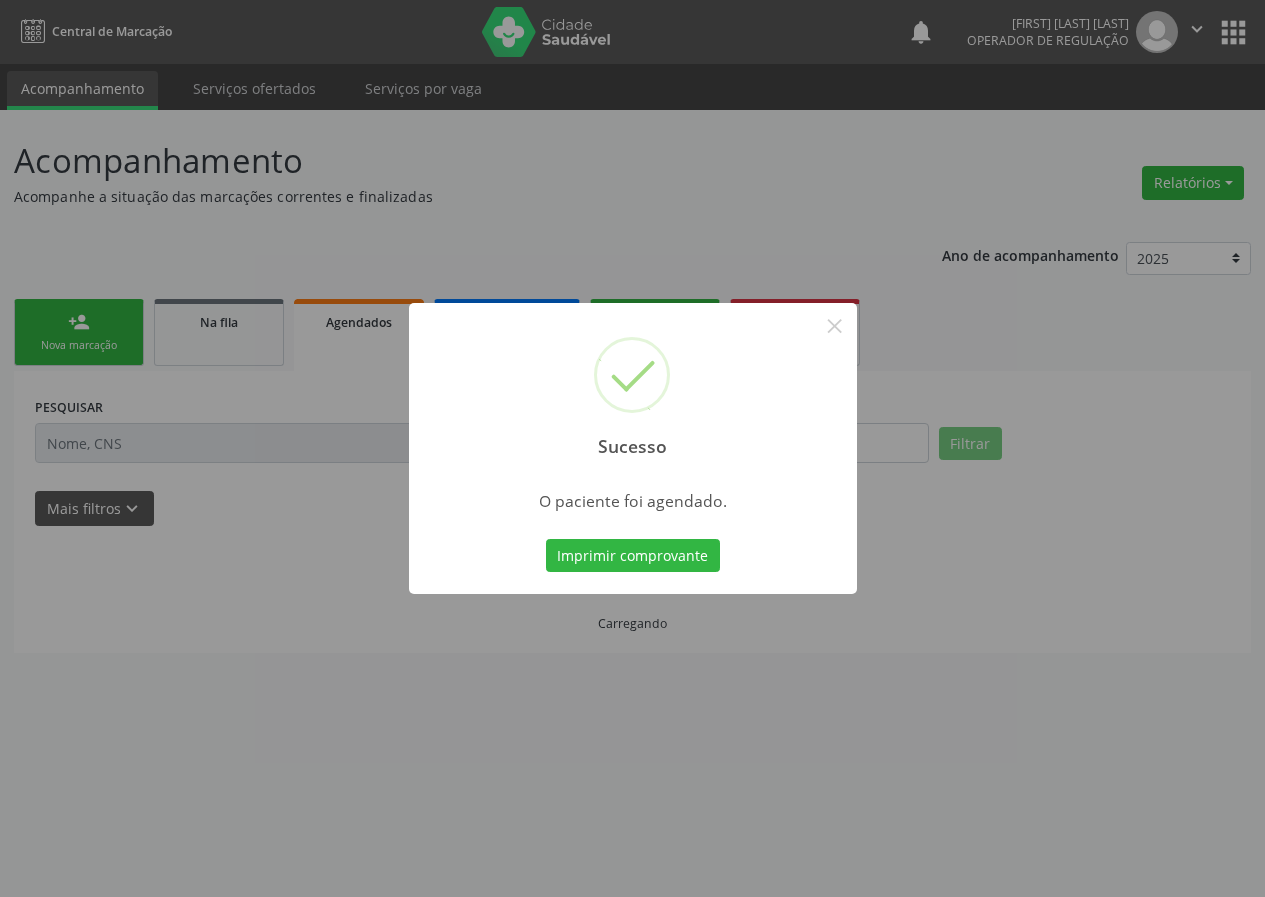 scroll, scrollTop: 0, scrollLeft: 0, axis: both 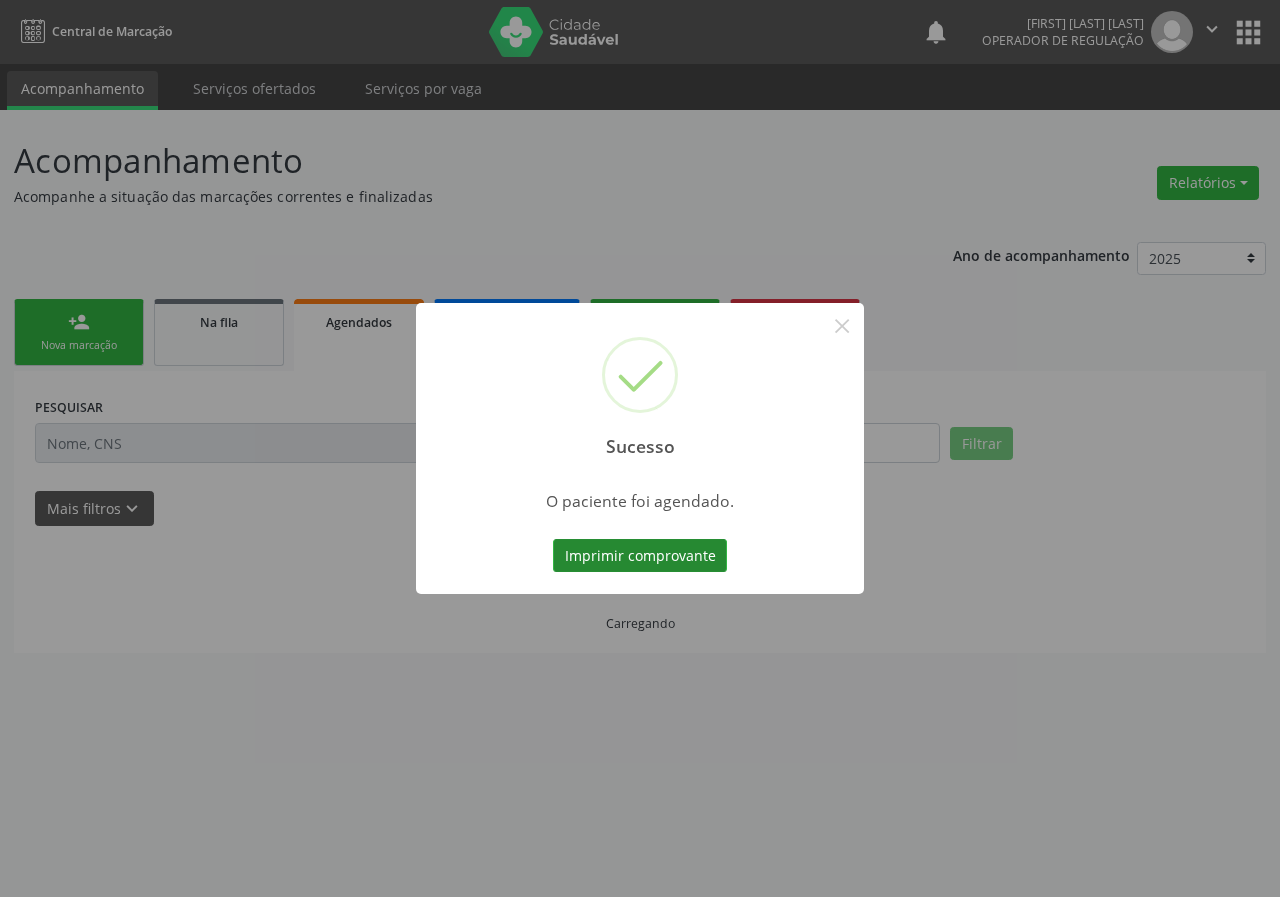 click on "Imprimir comprovante" at bounding box center [640, 556] 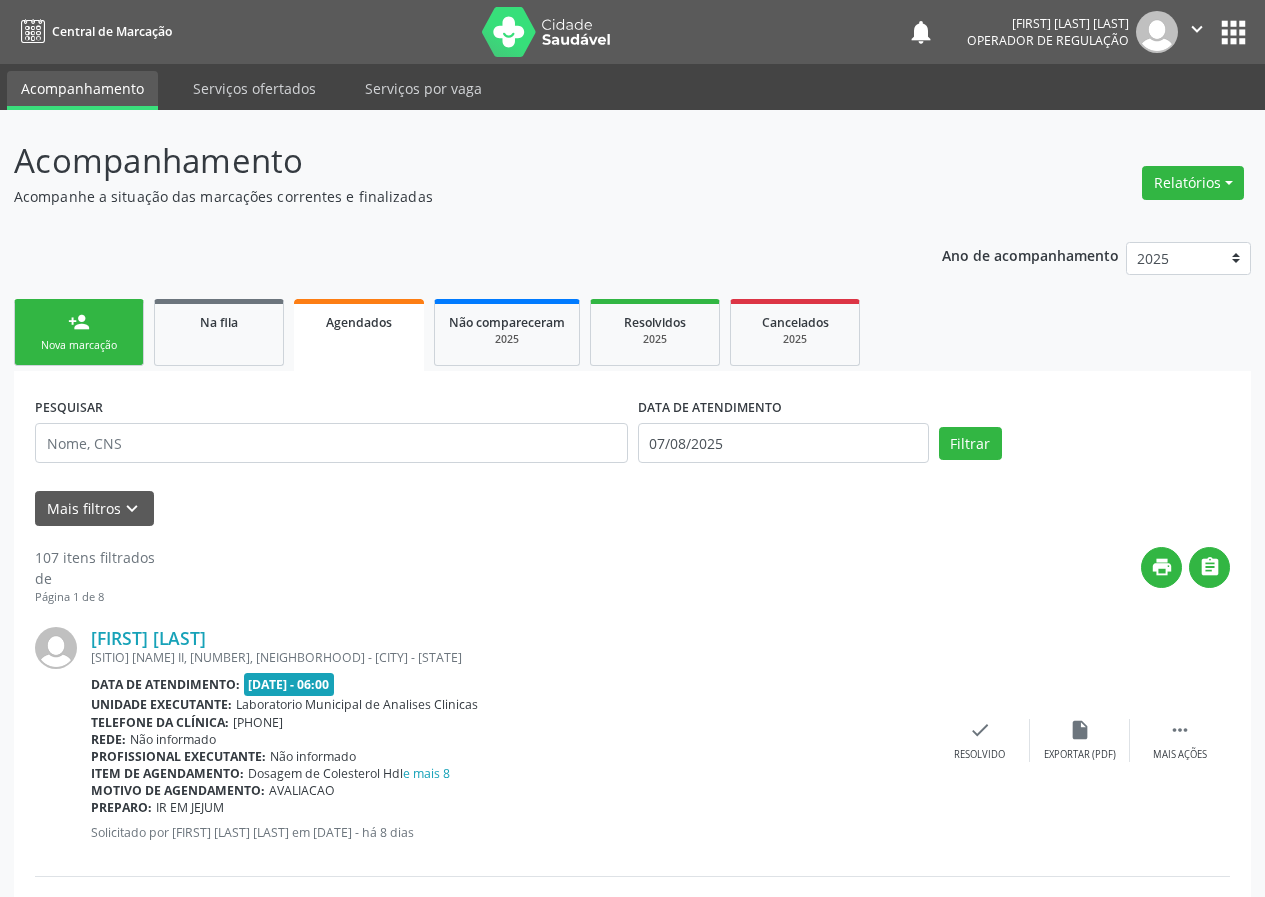 click on "Nova marcação" at bounding box center (79, 345) 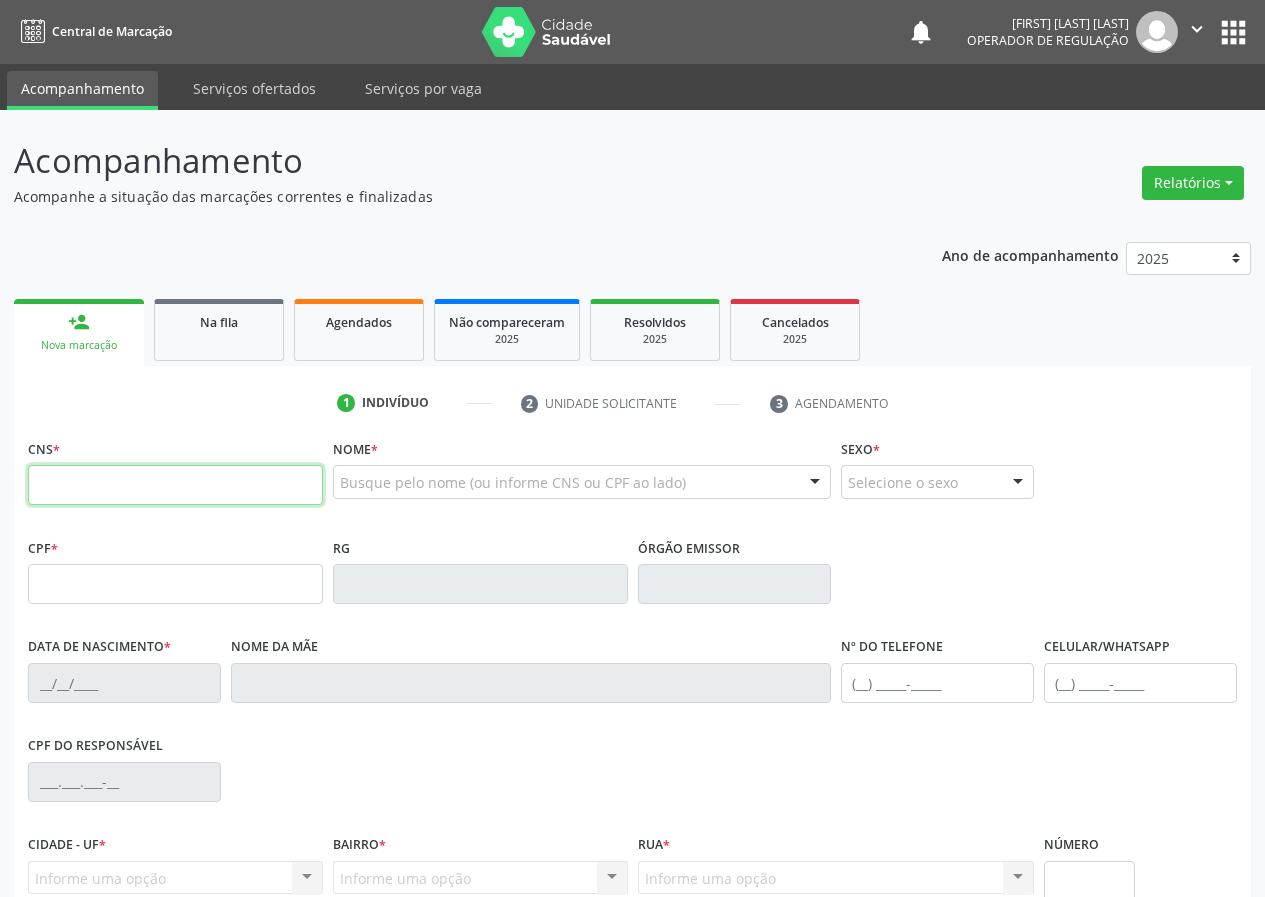 click at bounding box center (175, 485) 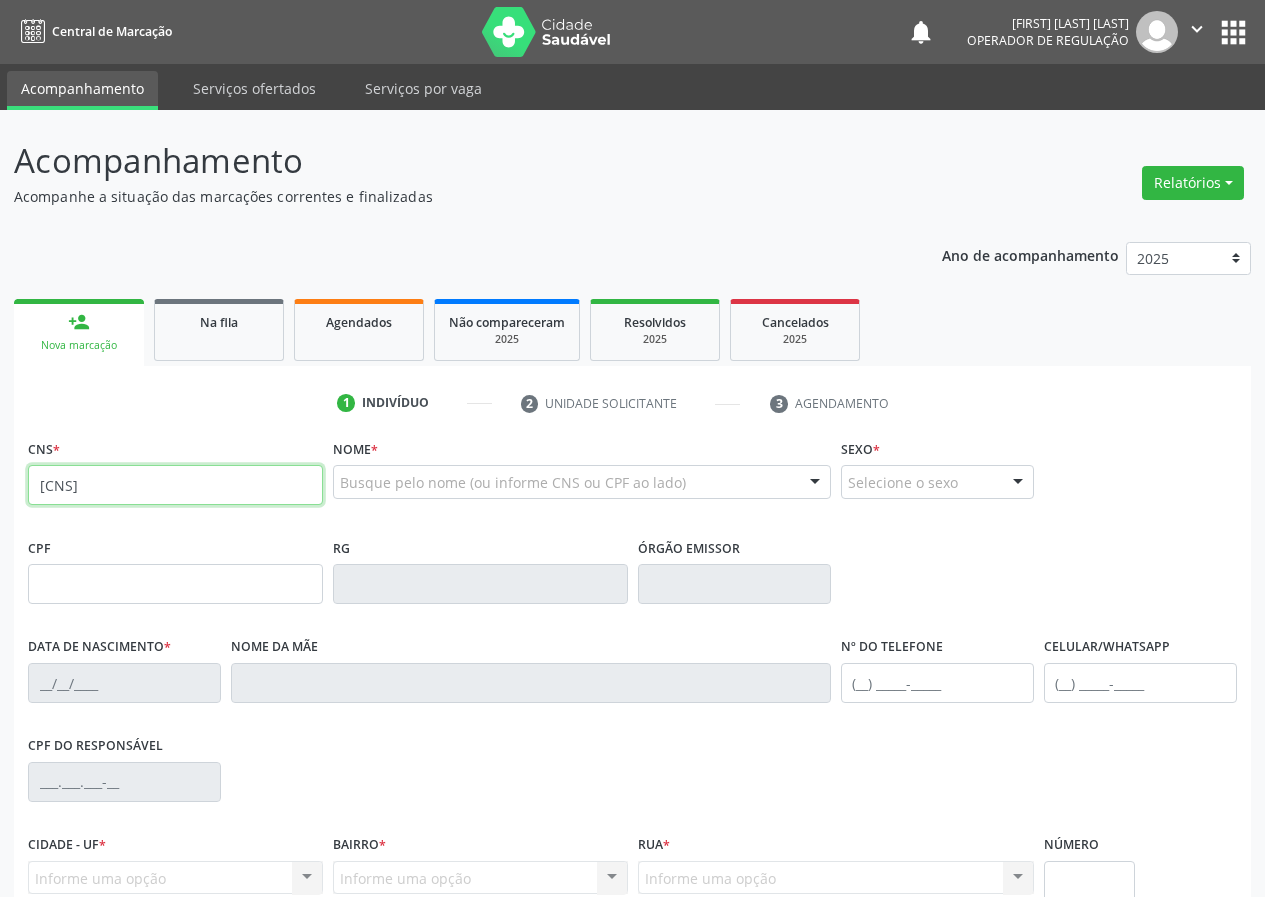 type on "704 1010 1273 4850" 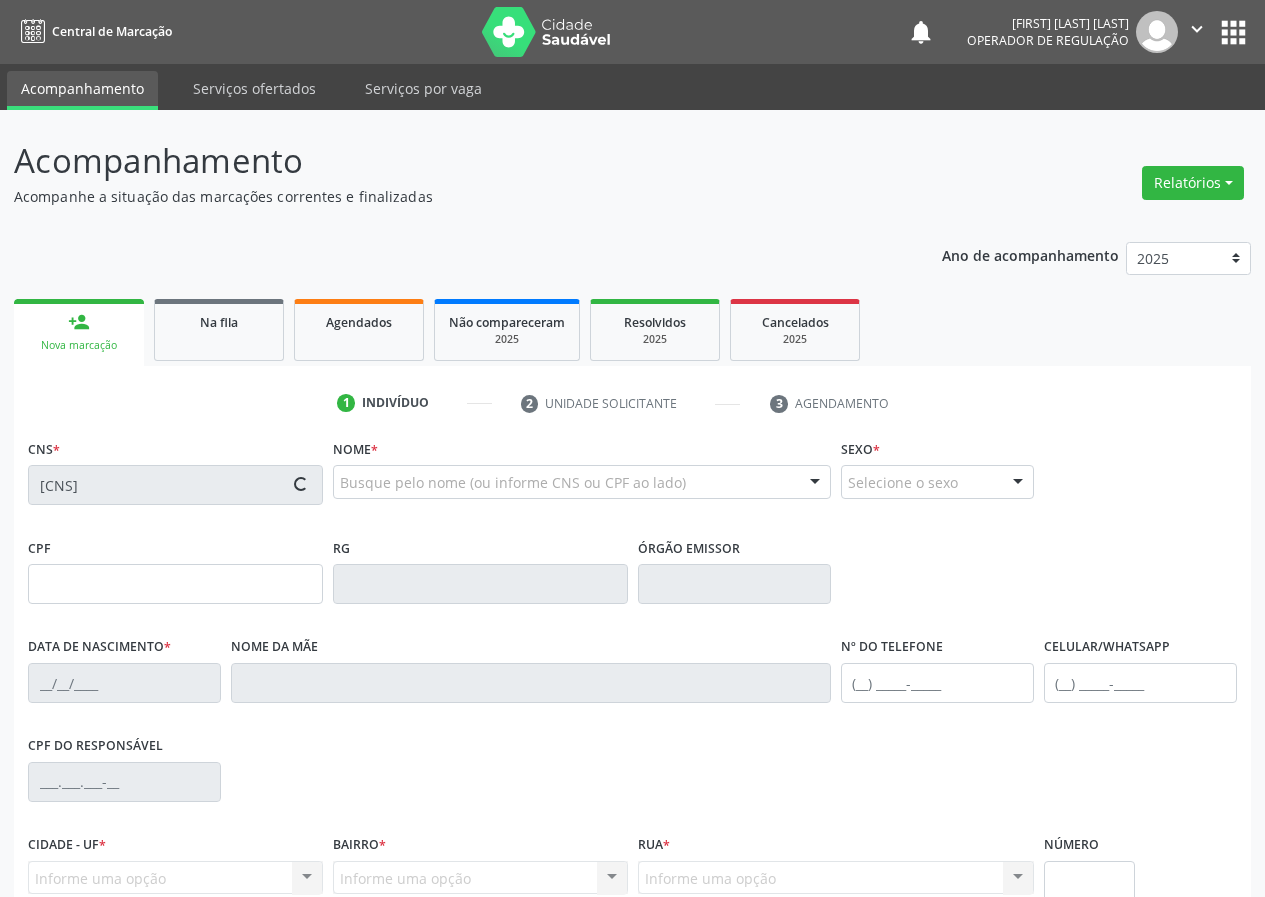 type on "016.503.154-90" 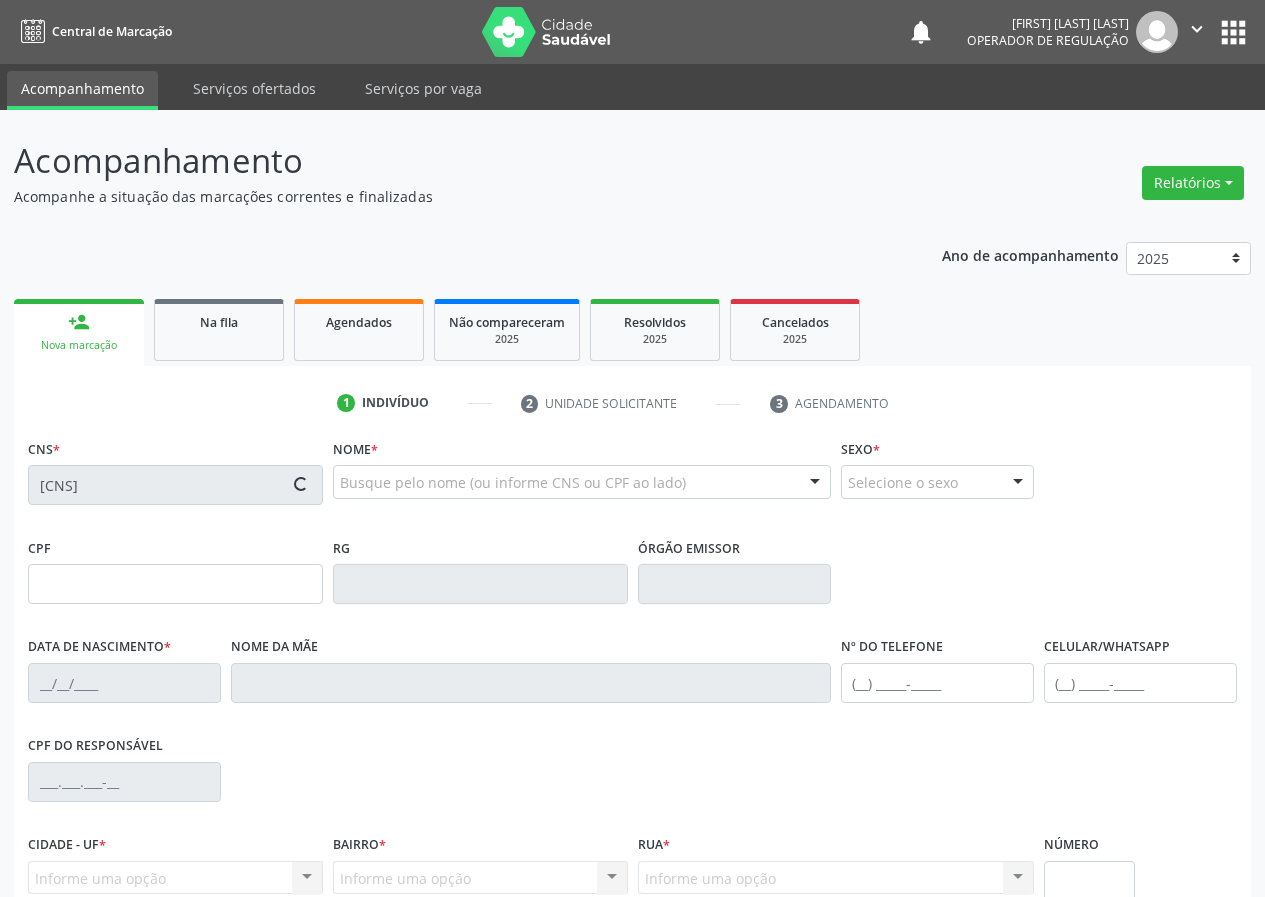 type on "26/12/1991" 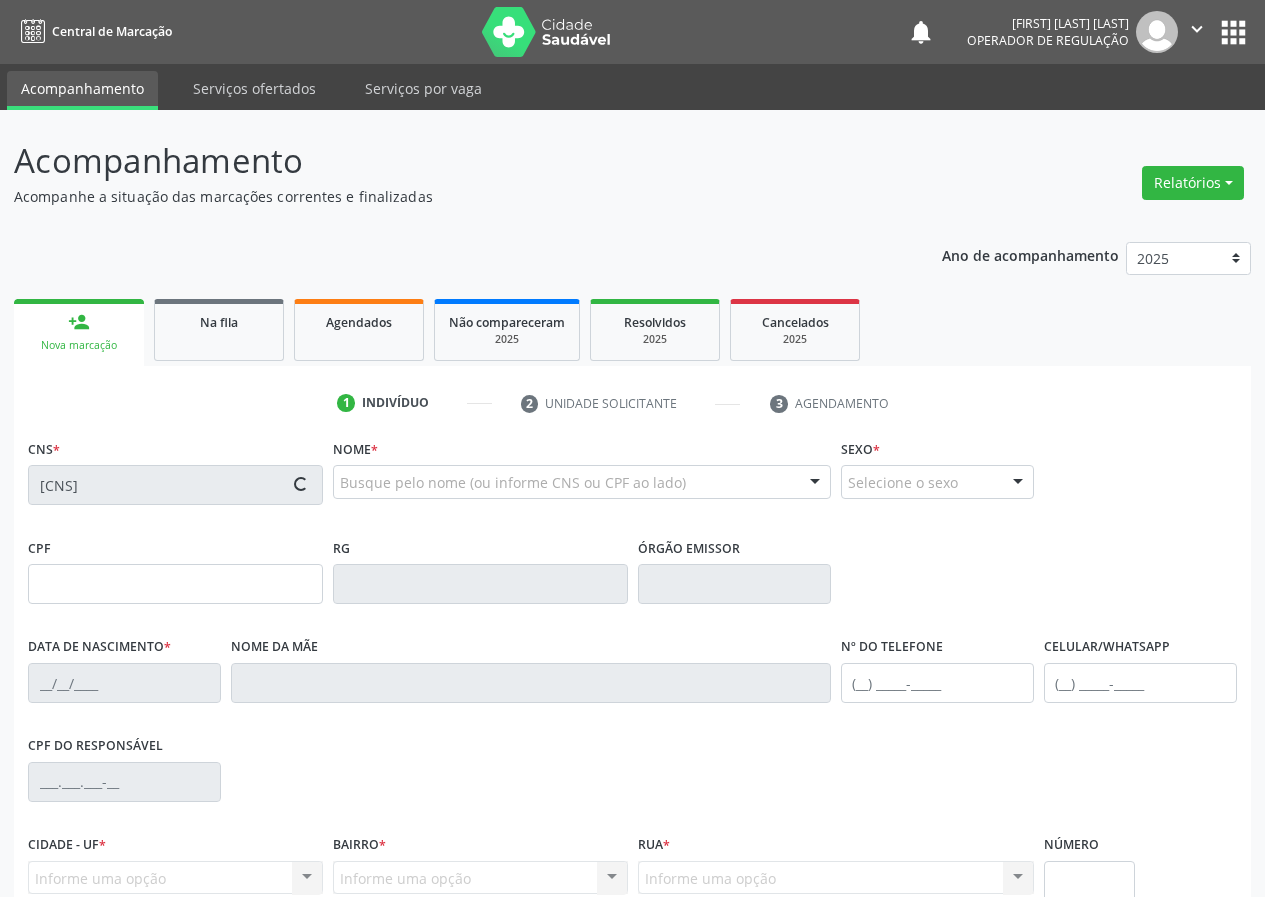 type on "(83) 99407-7836" 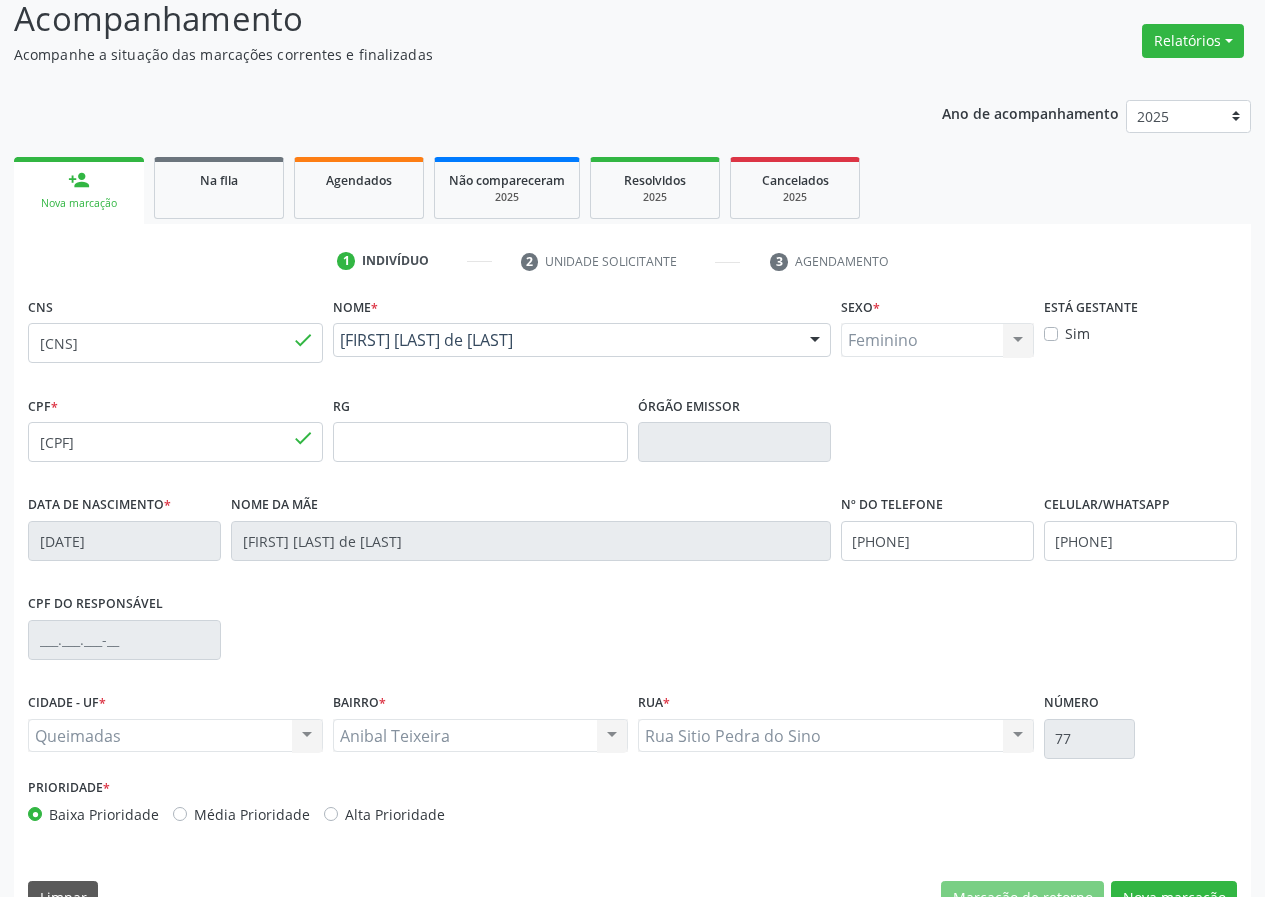 scroll, scrollTop: 187, scrollLeft: 0, axis: vertical 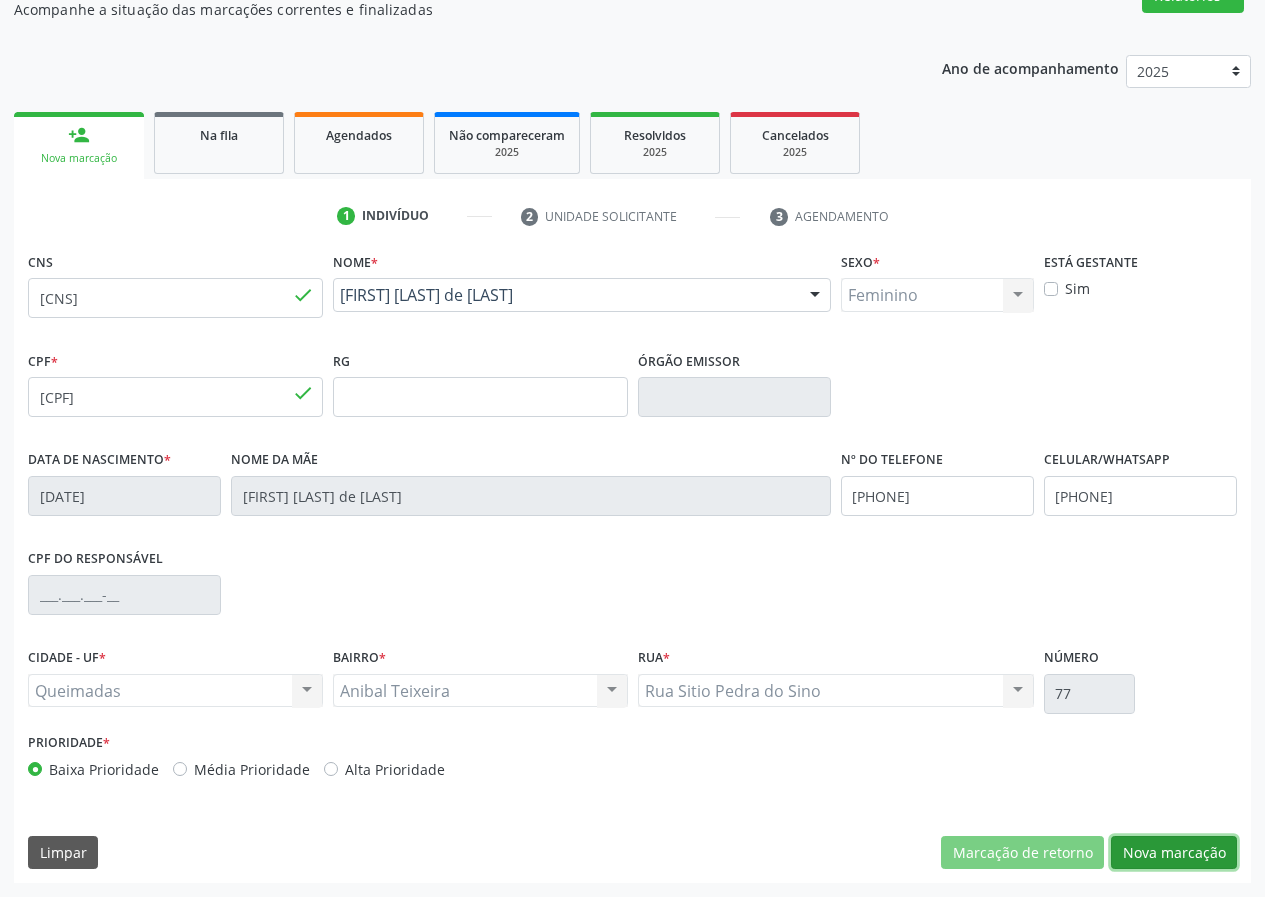 drag, startPoint x: 1183, startPoint y: 841, endPoint x: 774, endPoint y: 773, distance: 414.6143 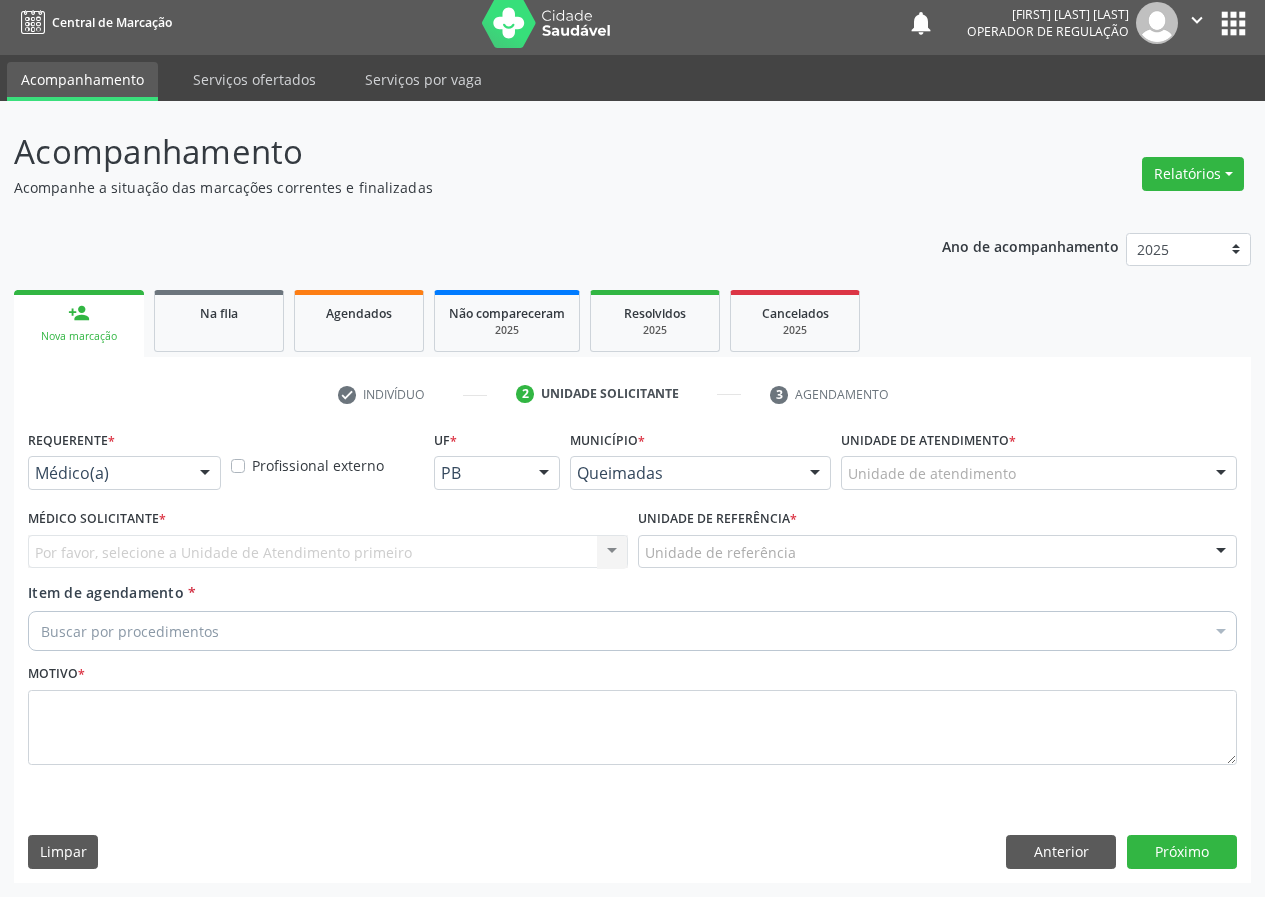 scroll, scrollTop: 9, scrollLeft: 0, axis: vertical 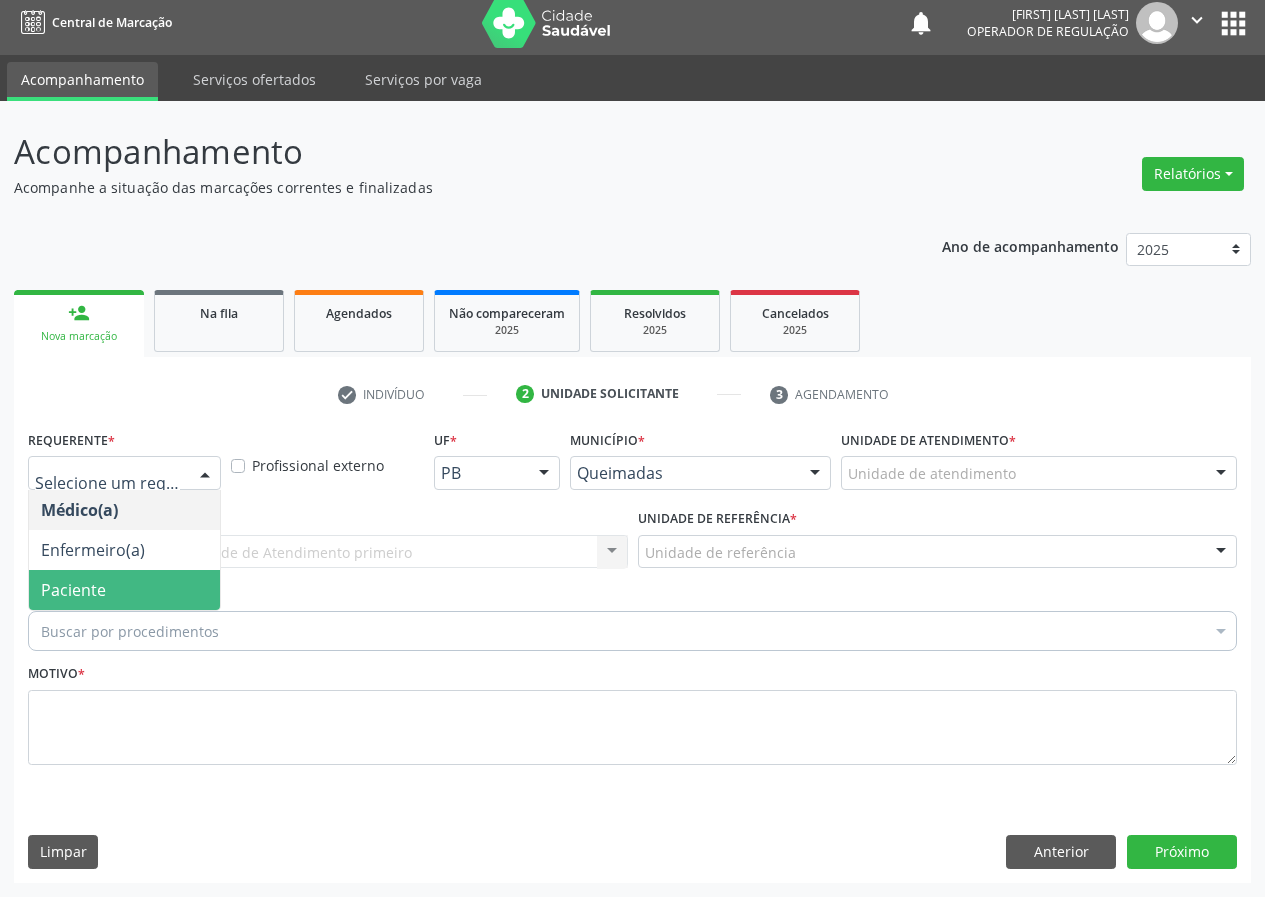 drag, startPoint x: 143, startPoint y: 600, endPoint x: 394, endPoint y: 544, distance: 257.17114 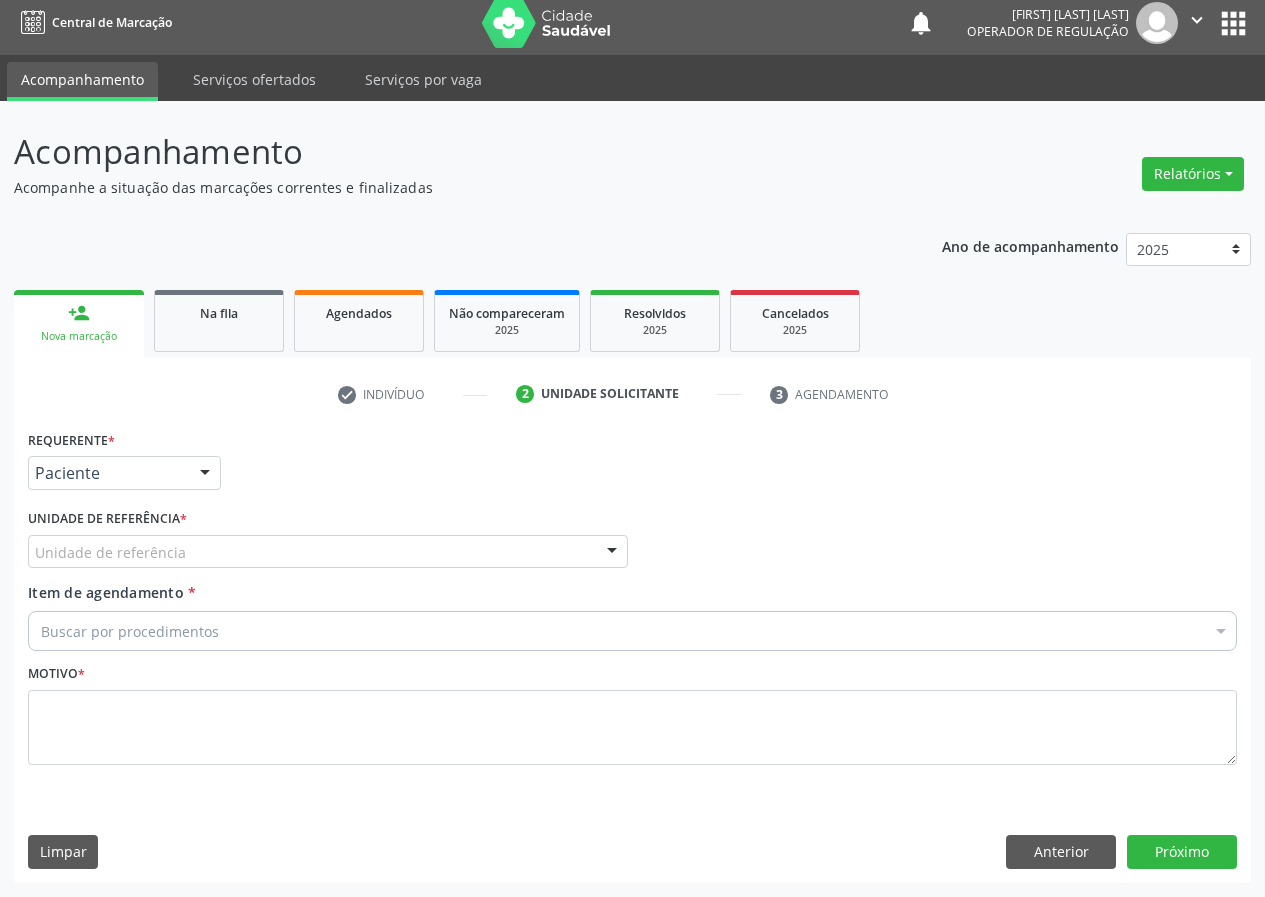 drag, startPoint x: 508, startPoint y: 543, endPoint x: 429, endPoint y: 575, distance: 85.23497 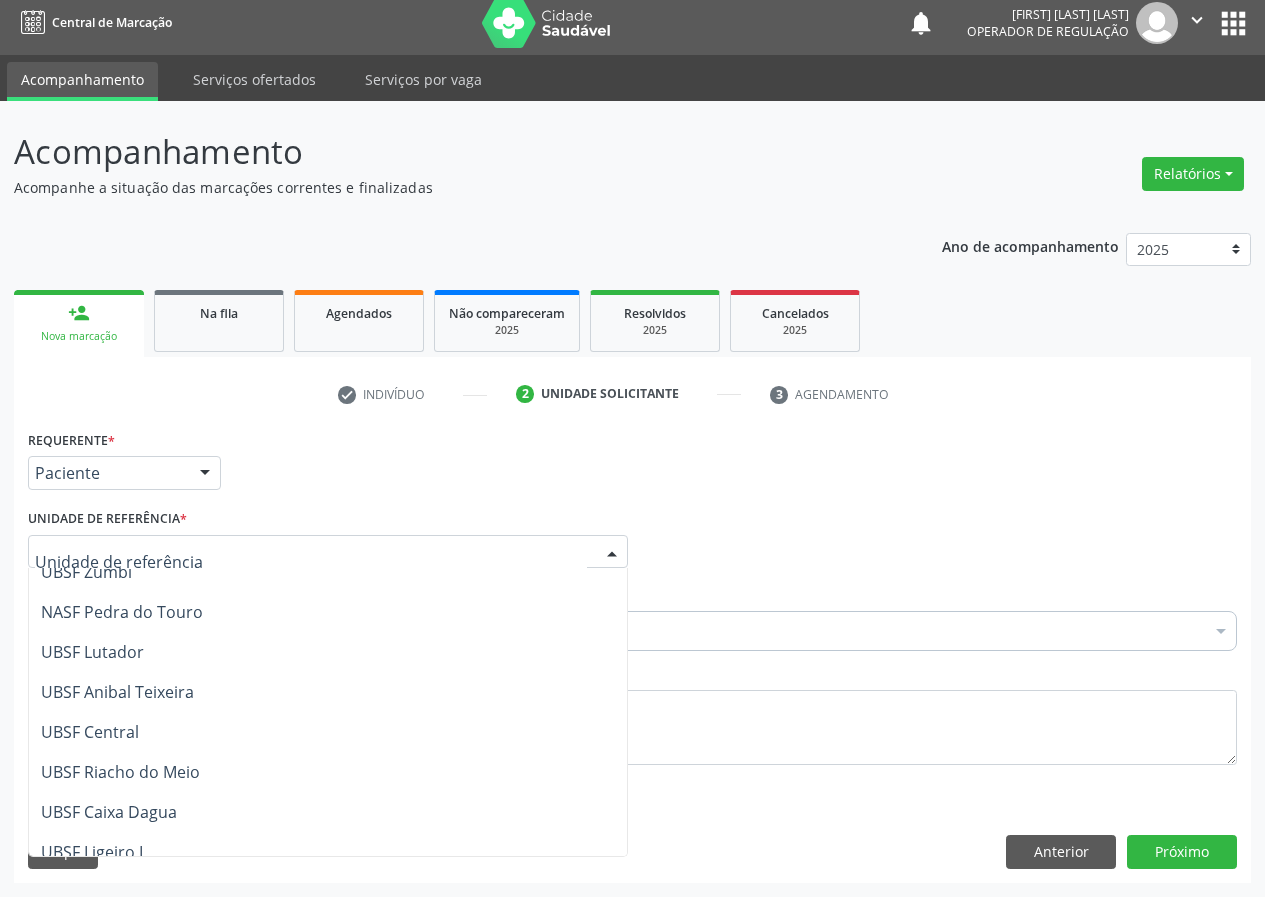 scroll, scrollTop: 300, scrollLeft: 0, axis: vertical 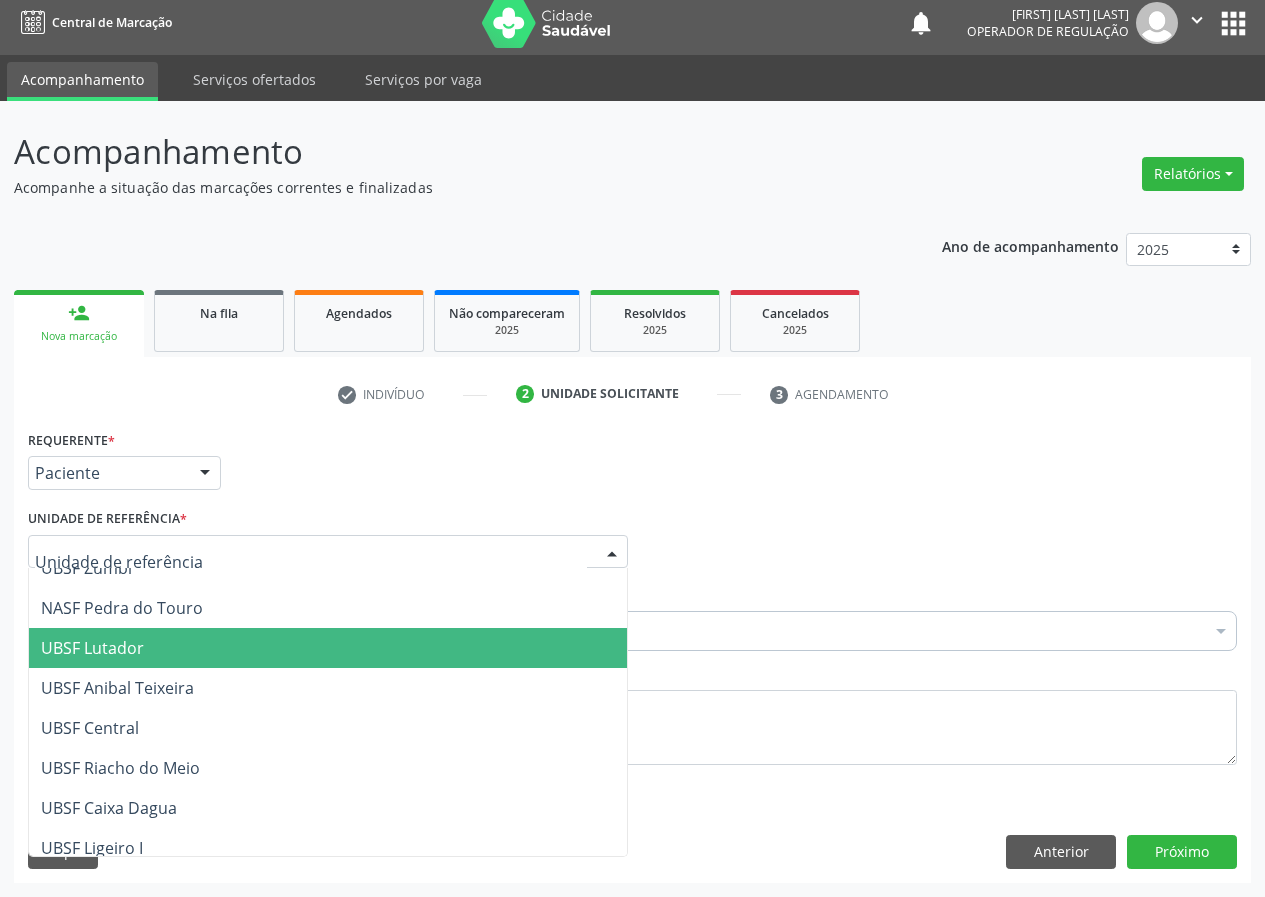 drag, startPoint x: 115, startPoint y: 648, endPoint x: 0, endPoint y: 645, distance: 115.03912 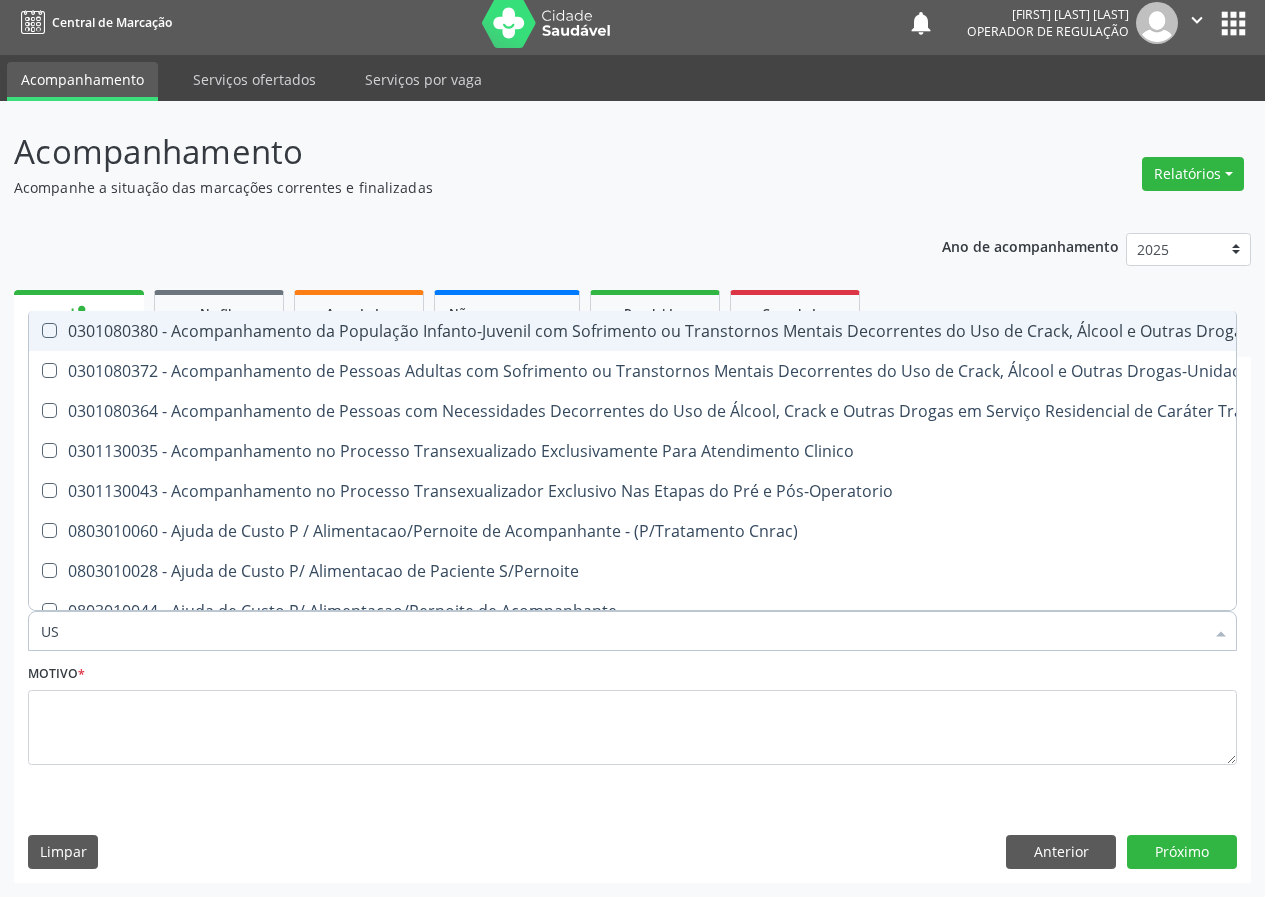 type on "USG" 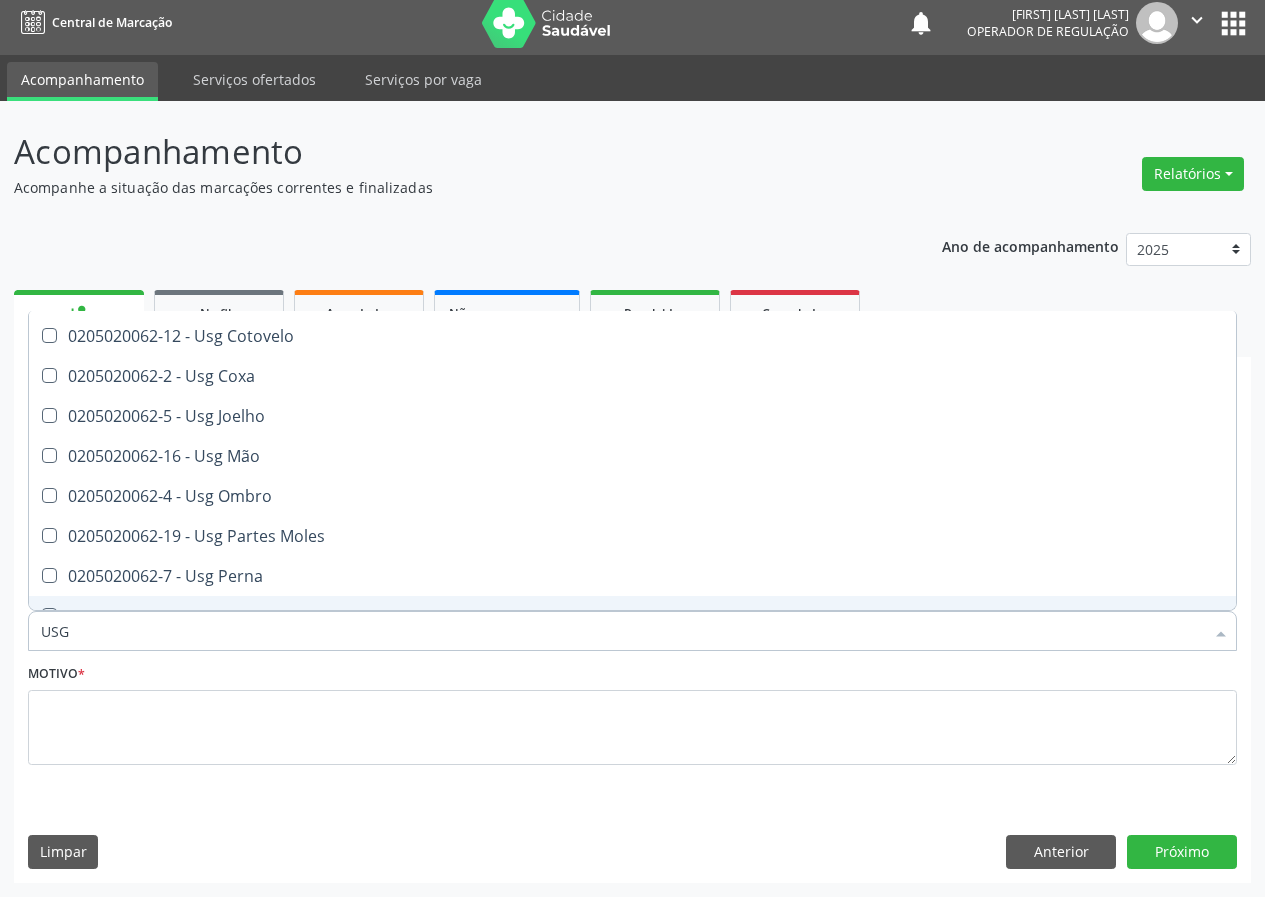 scroll, scrollTop: 100, scrollLeft: 0, axis: vertical 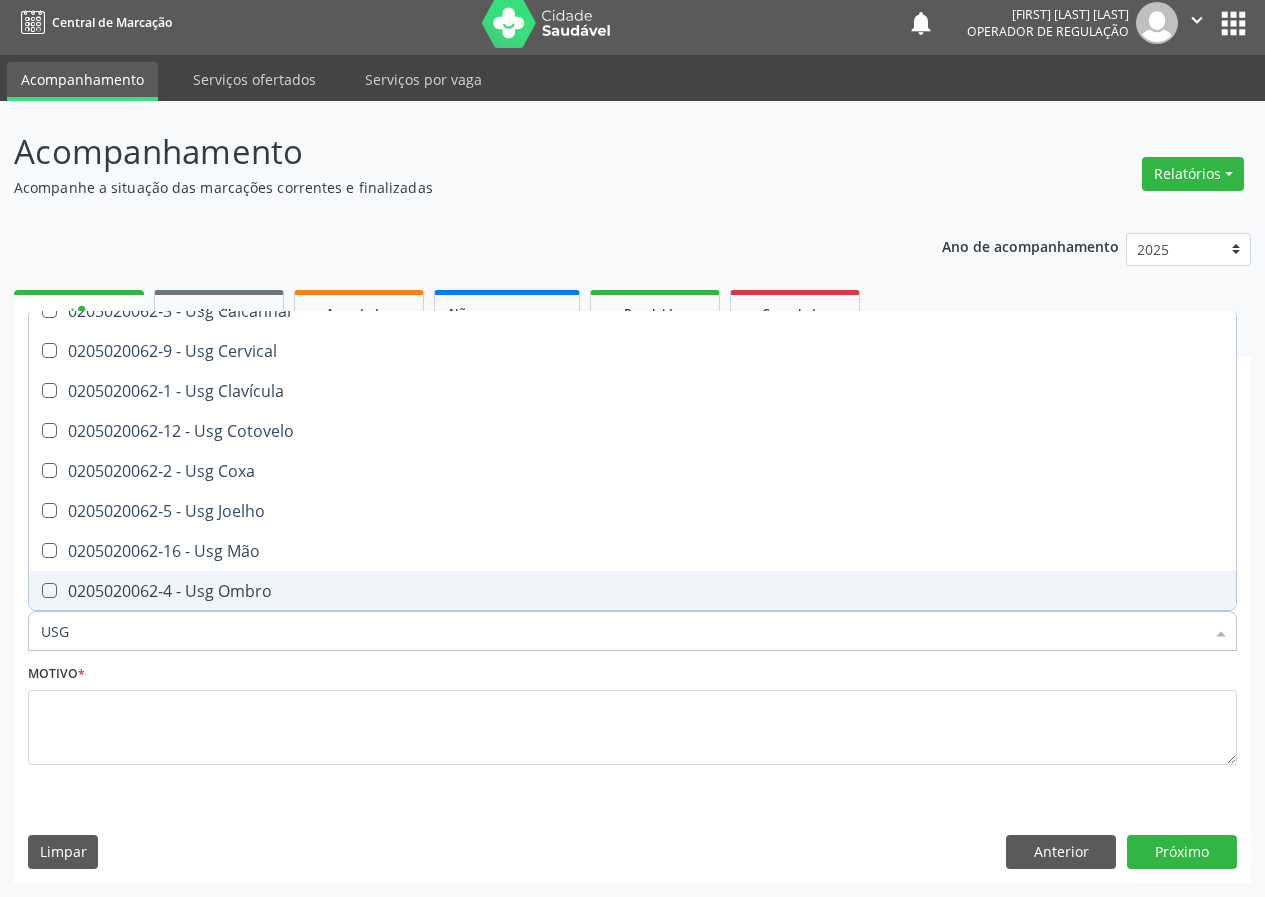 click on "0205020062-4 - Usg Ombro" at bounding box center (632, 591) 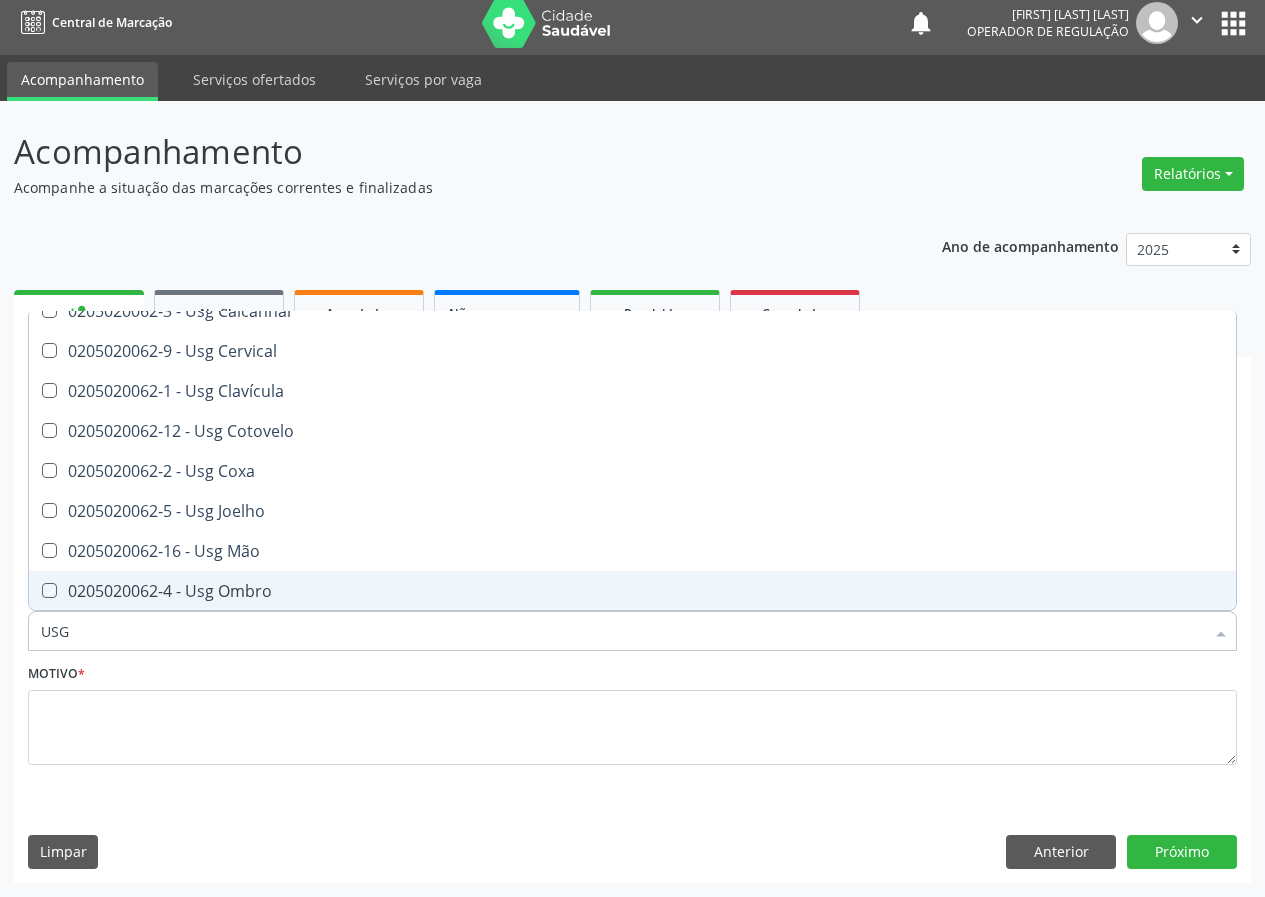 checkbox on "true" 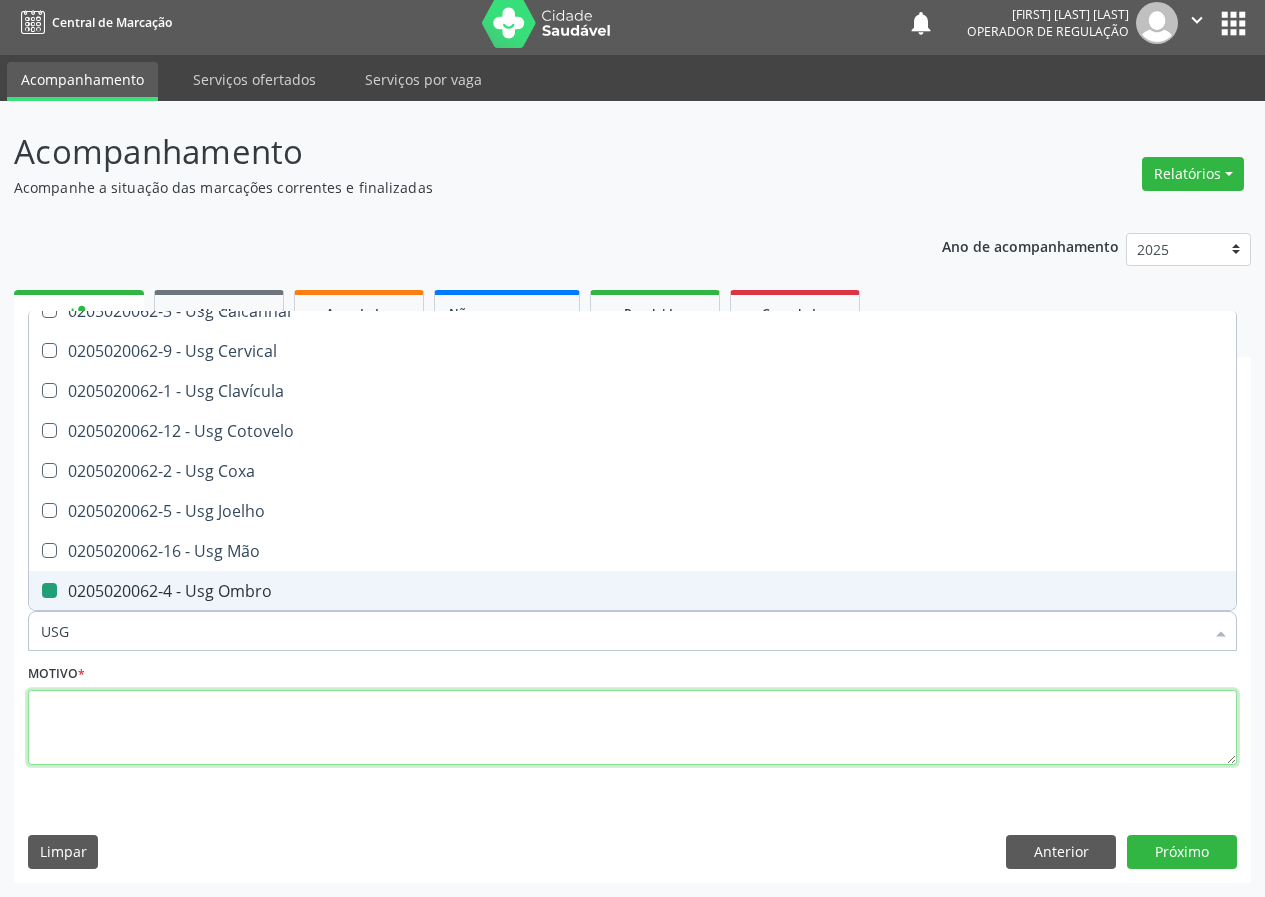 drag, startPoint x: 117, startPoint y: 731, endPoint x: 125, endPoint y: 716, distance: 17 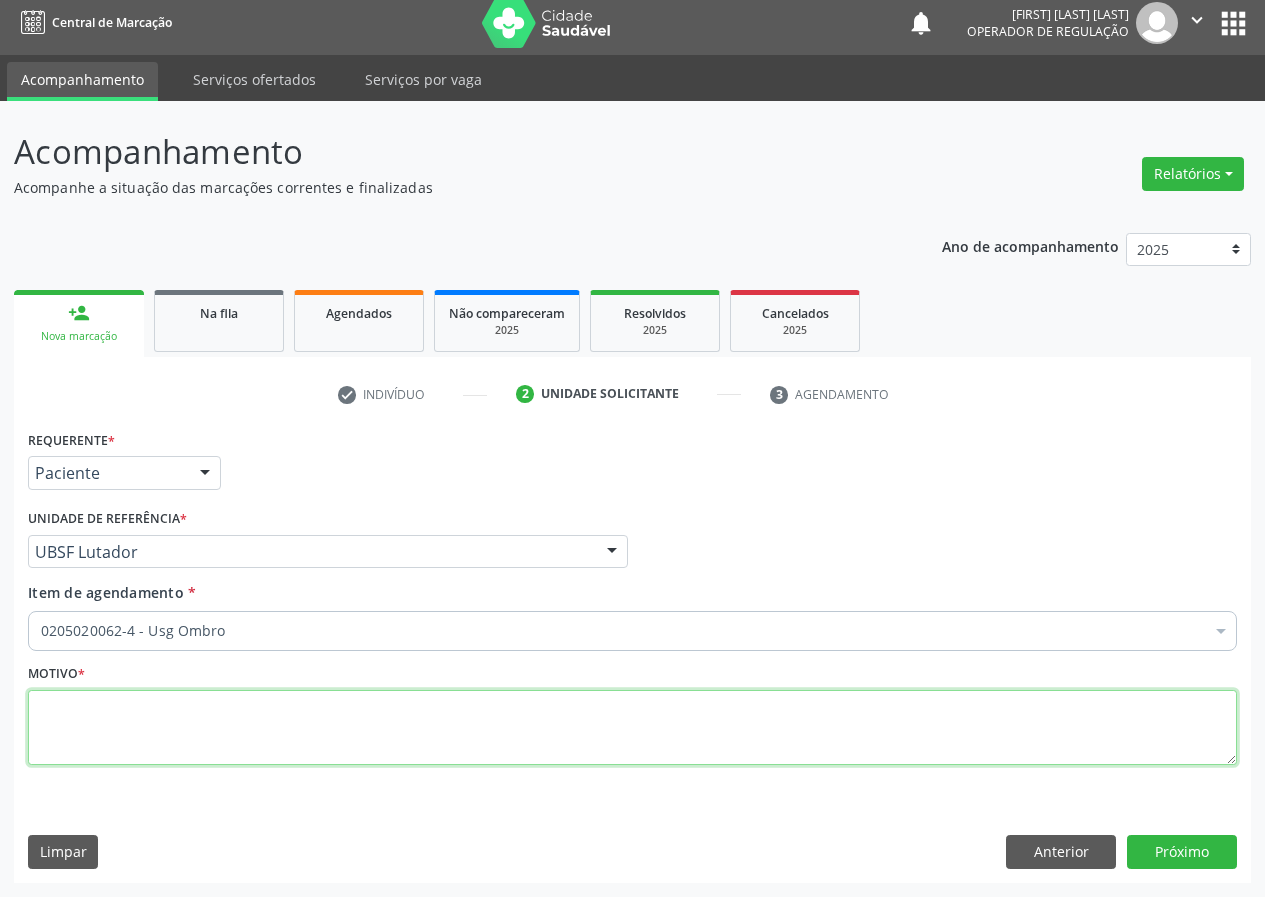 scroll, scrollTop: 0, scrollLeft: 0, axis: both 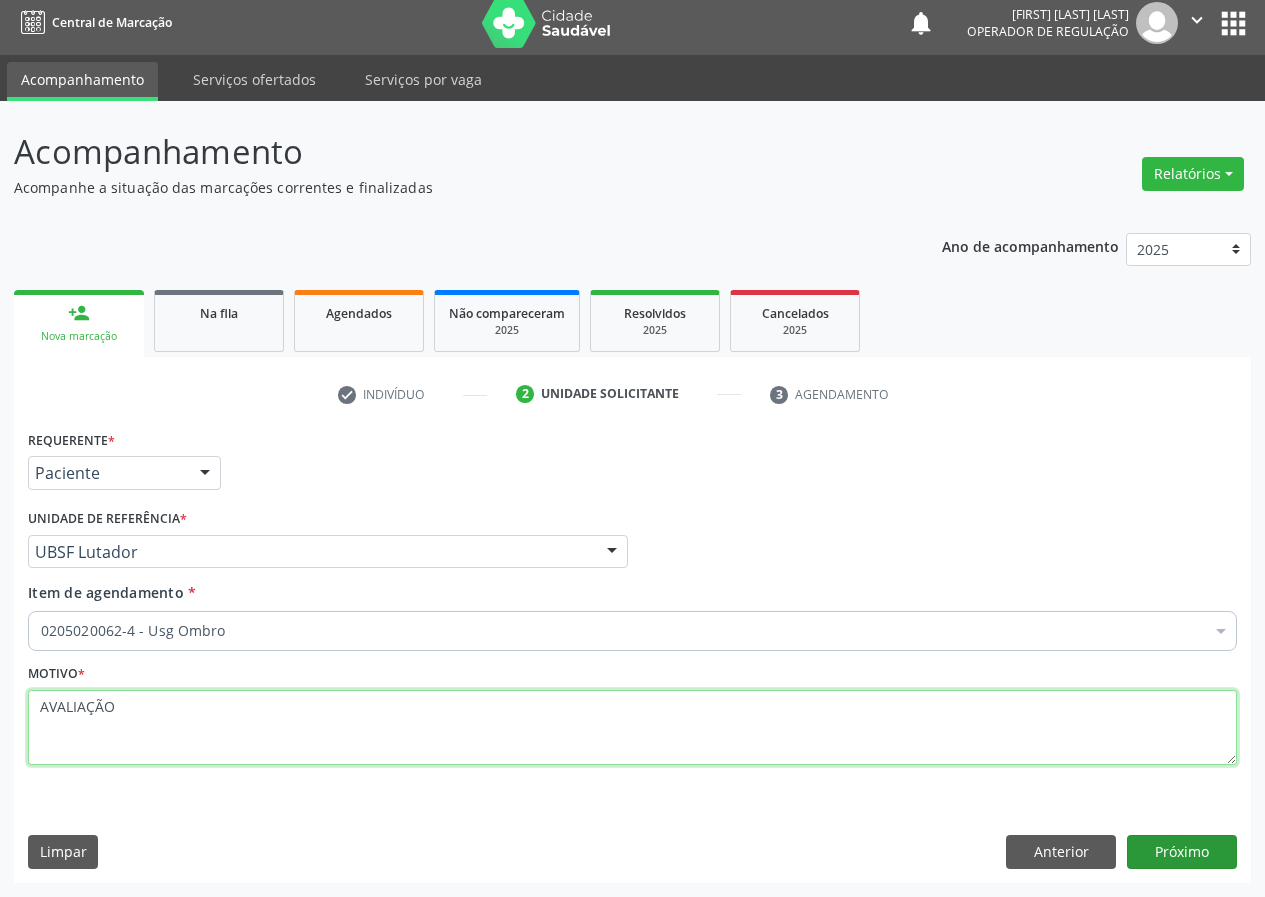 type on "AVALIAÇÃO" 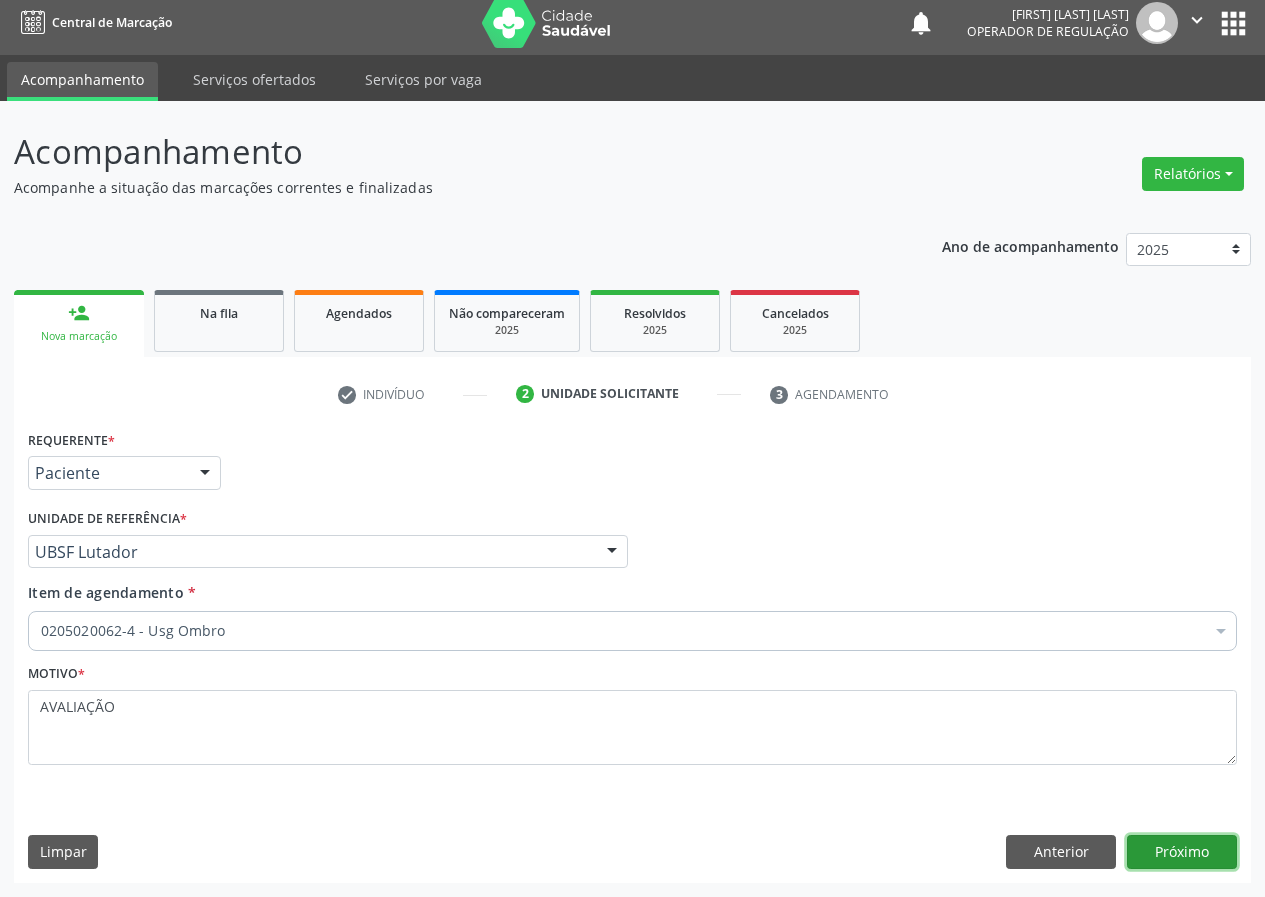 click on "Próximo" at bounding box center (1182, 852) 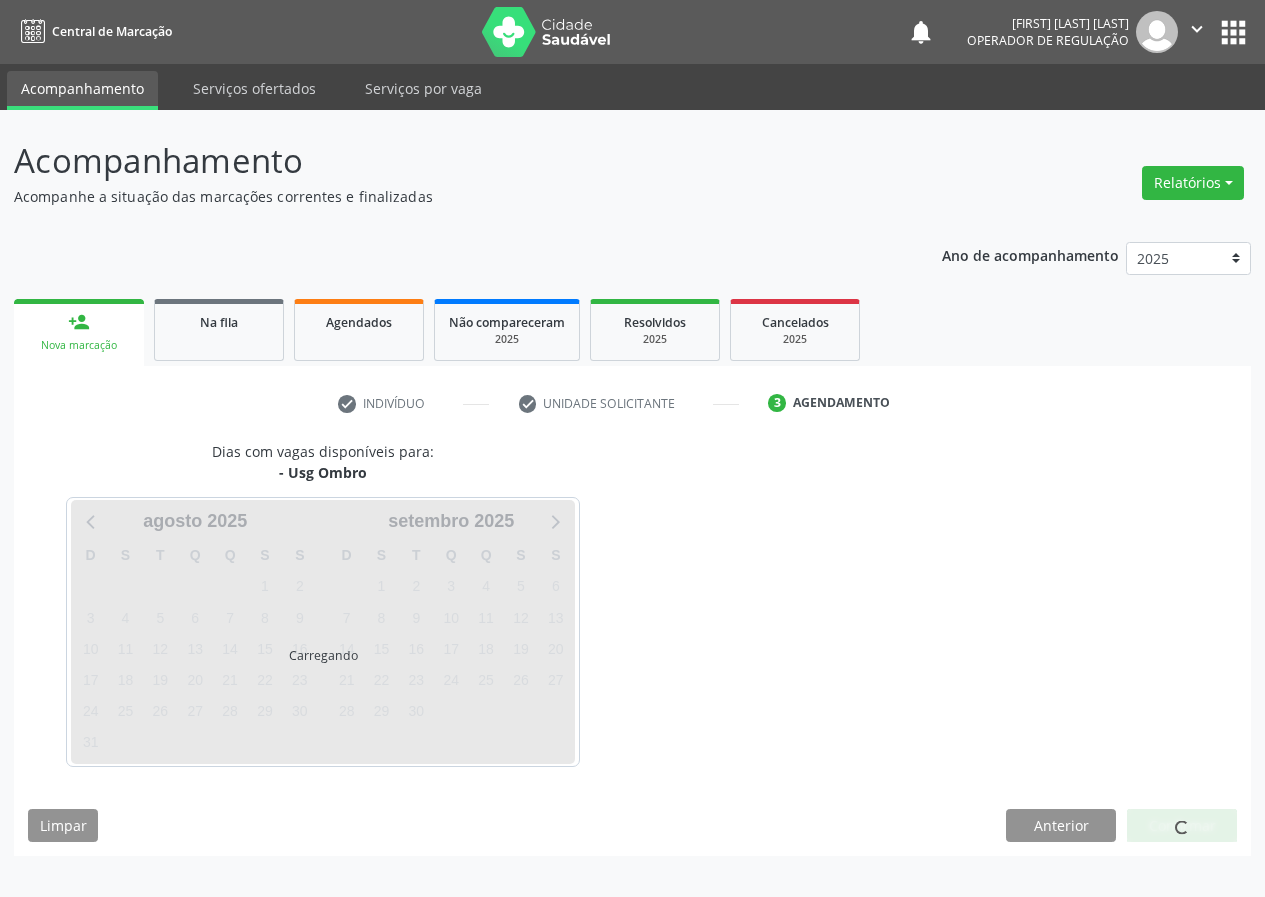 scroll, scrollTop: 0, scrollLeft: 0, axis: both 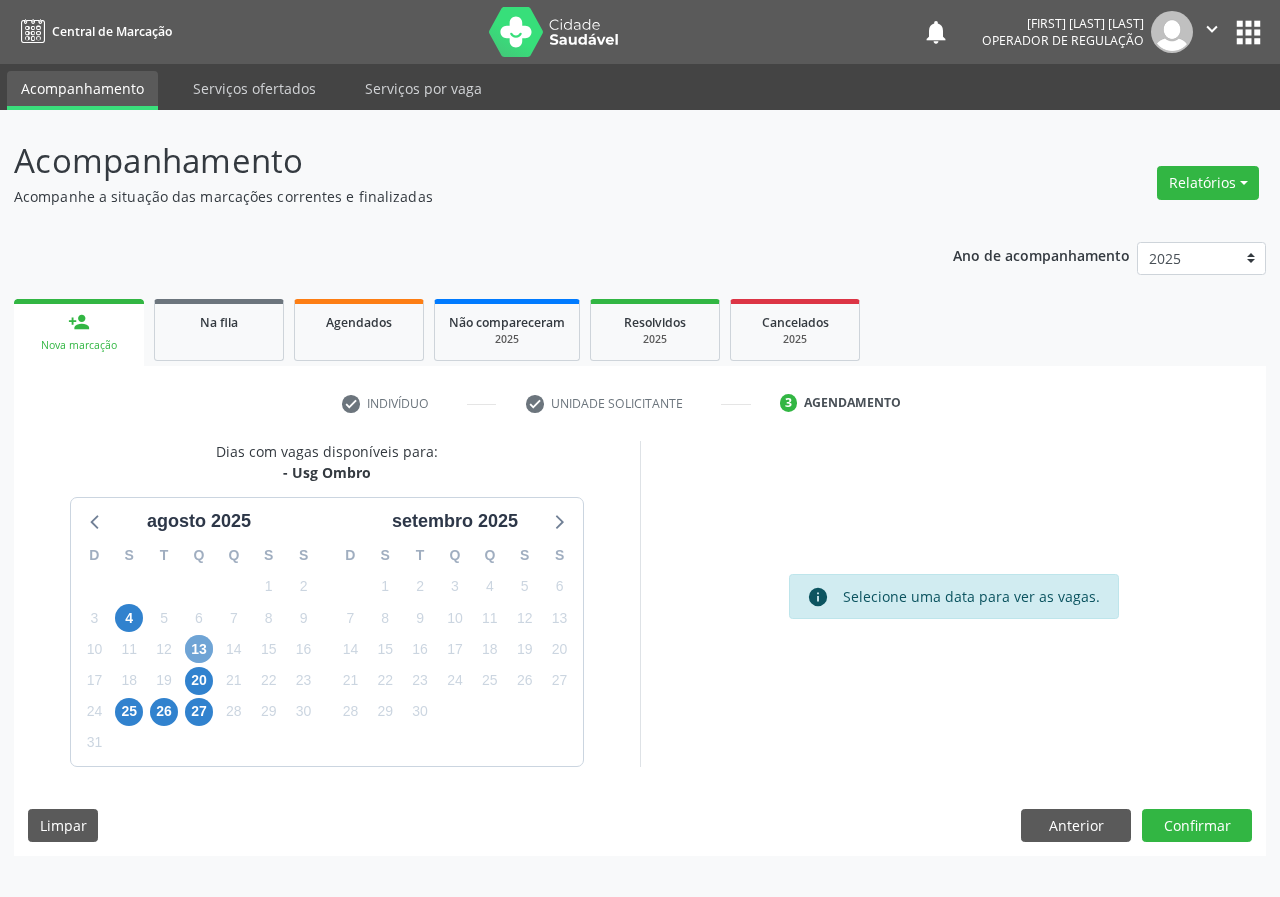 drag, startPoint x: 199, startPoint y: 635, endPoint x: 372, endPoint y: 608, distance: 175.09425 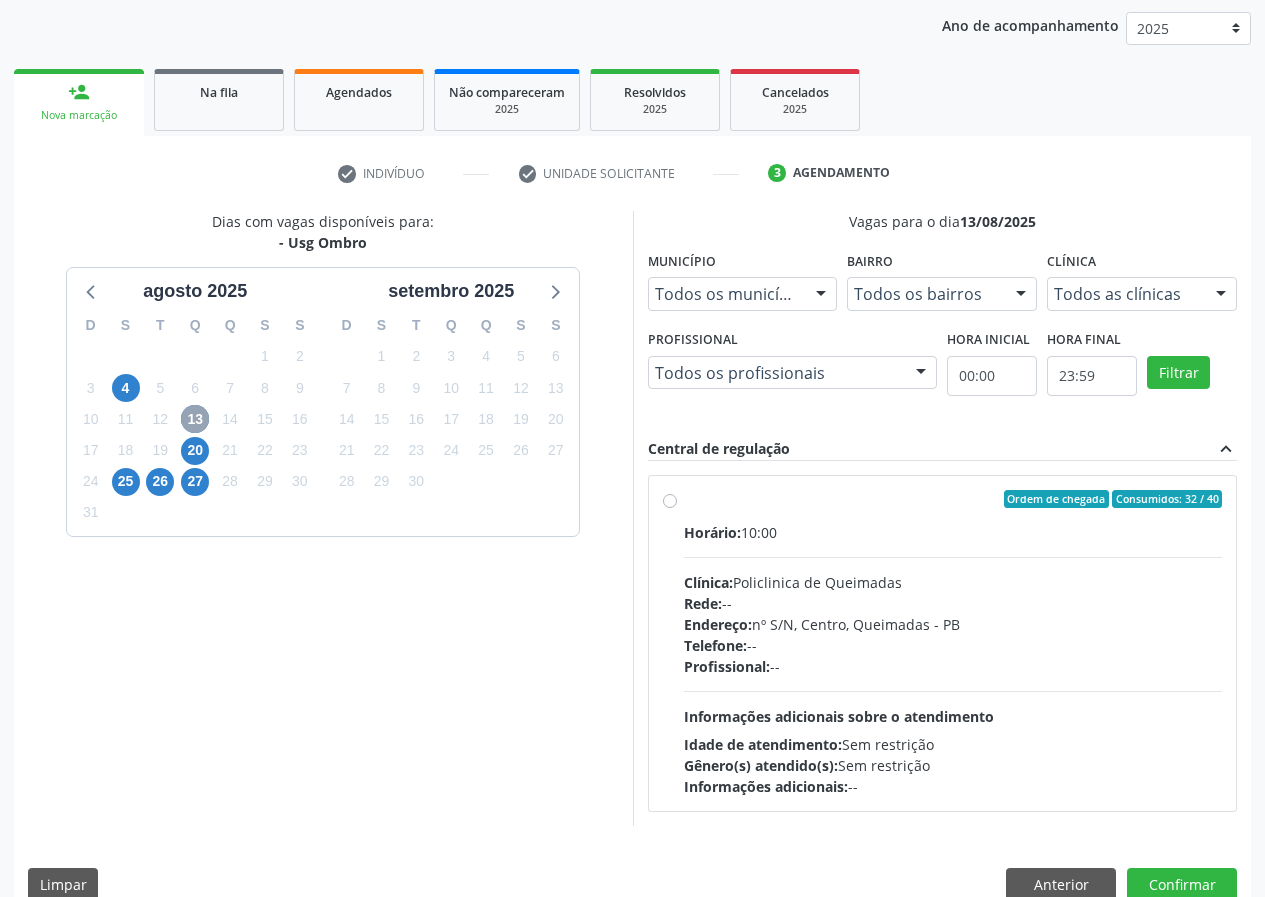scroll, scrollTop: 262, scrollLeft: 0, axis: vertical 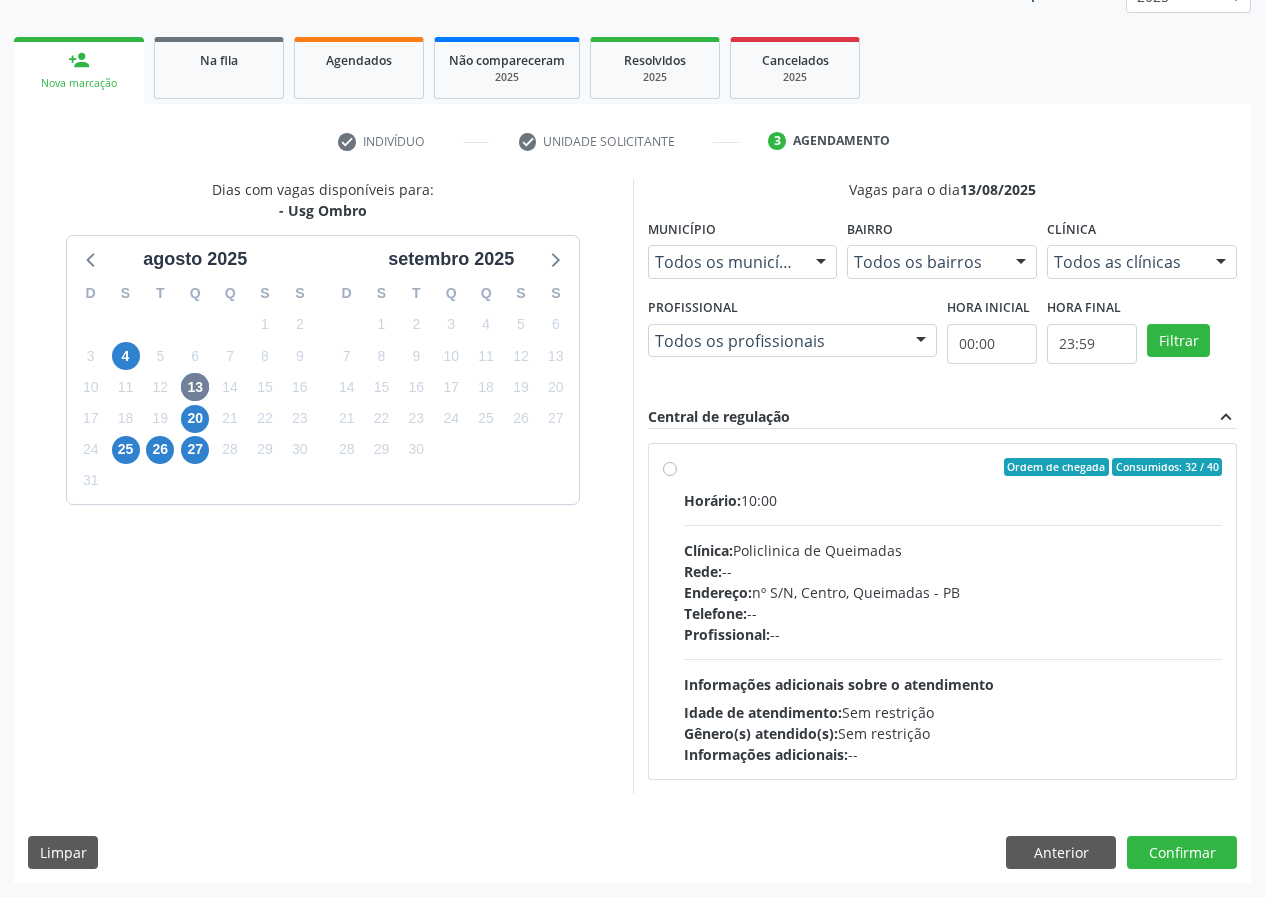 click on "Ordem de chegada
Consumidos: 32 / 40
Horário:   10:00
Clínica:  Policlinica de Queimadas
Rede:
--
Endereço:   nº S/N, Centro, Queimadas - PB
Telefone:   --
Profissional:
--
Informações adicionais sobre o atendimento
Idade de atendimento:
Sem restrição
Gênero(s) atendido(s):
Sem restrição
Informações adicionais:
--" at bounding box center [953, 611] 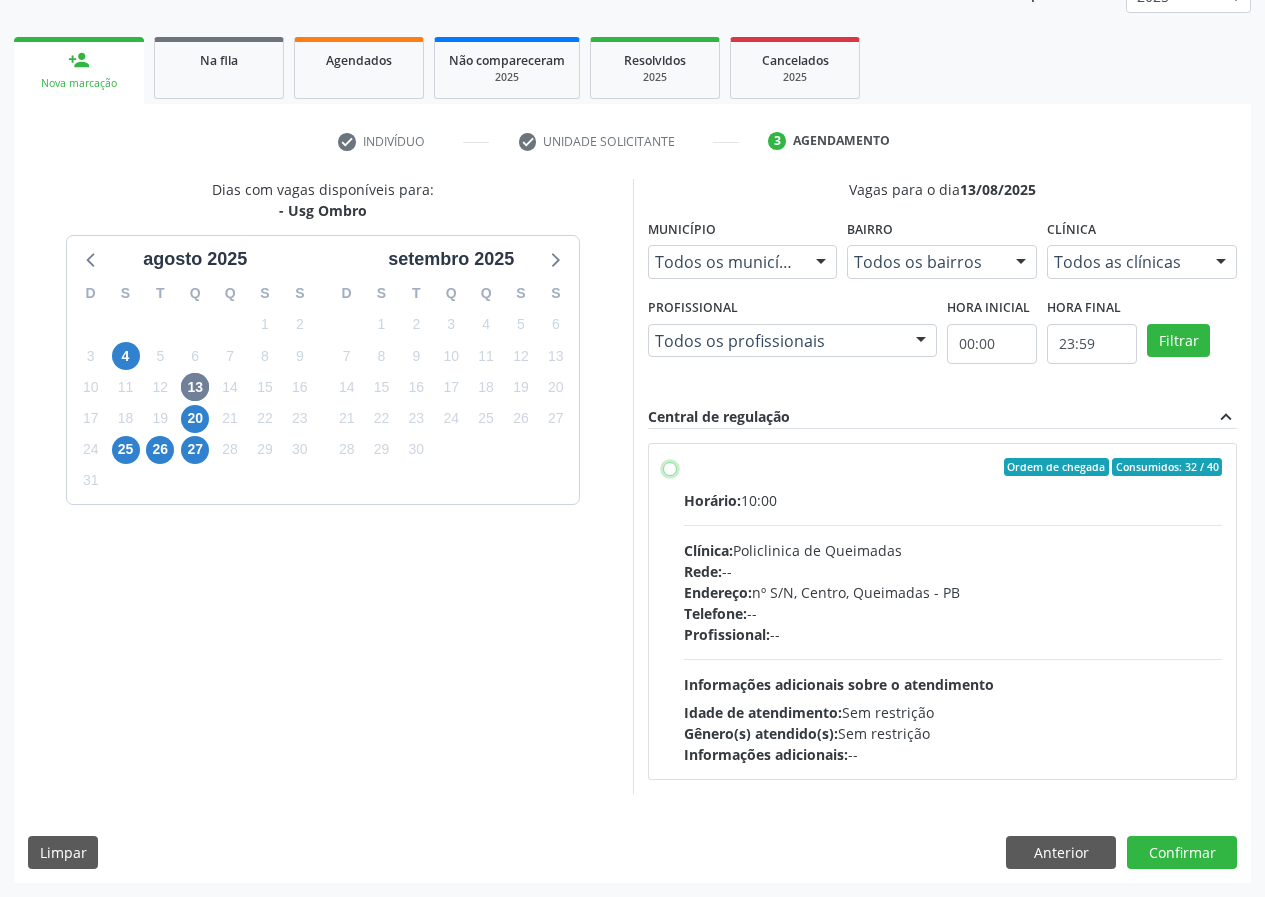 click on "Ordem de chegada
Consumidos: 32 / 40
Horário:   10:00
Clínica:  Policlinica de Queimadas
Rede:
--
Endereço:   nº S/N, Centro, Queimadas - PB
Telefone:   --
Profissional:
--
Informações adicionais sobre o atendimento
Idade de atendimento:
Sem restrição
Gênero(s) atendido(s):
Sem restrição
Informações adicionais:
--" at bounding box center (670, 467) 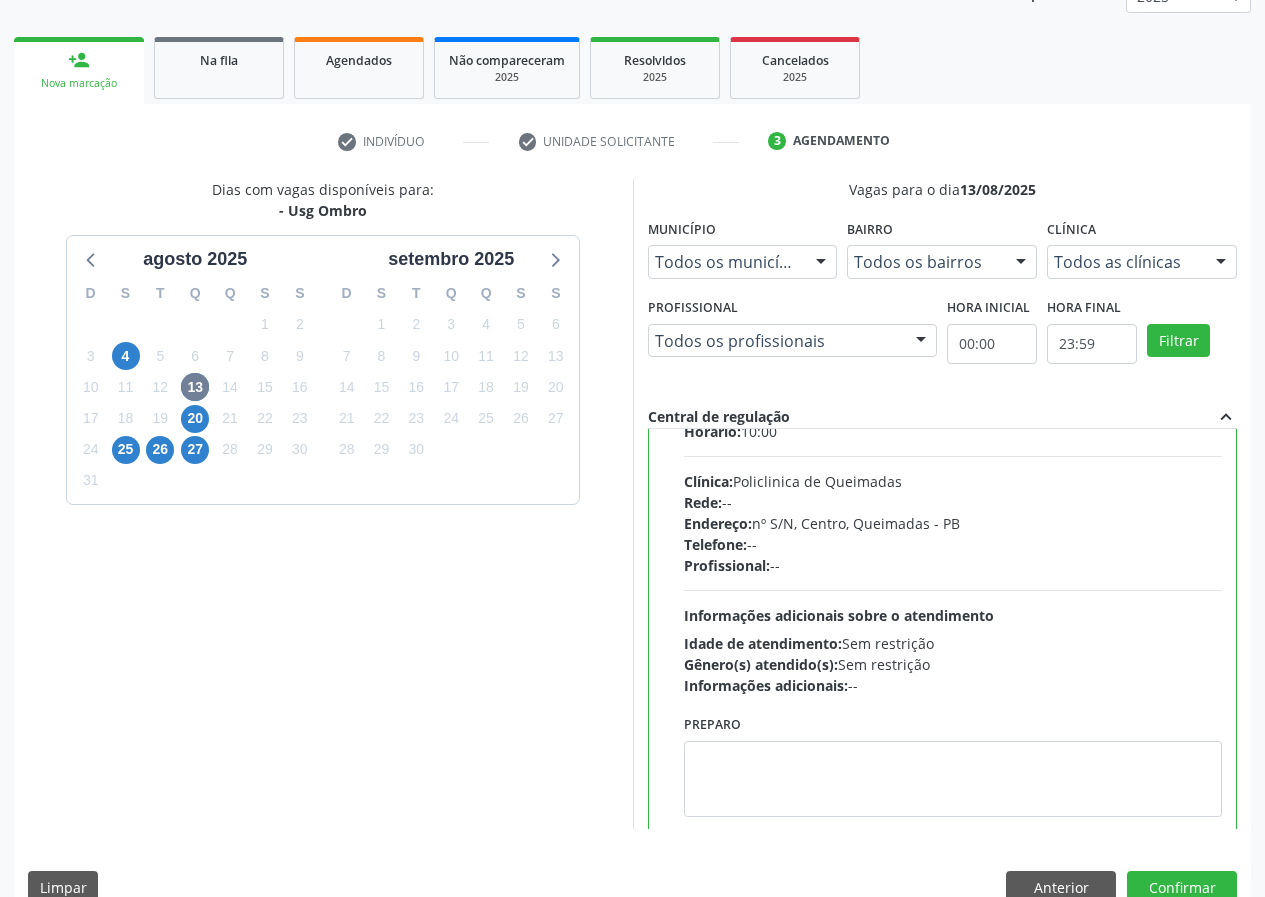 scroll, scrollTop: 99, scrollLeft: 0, axis: vertical 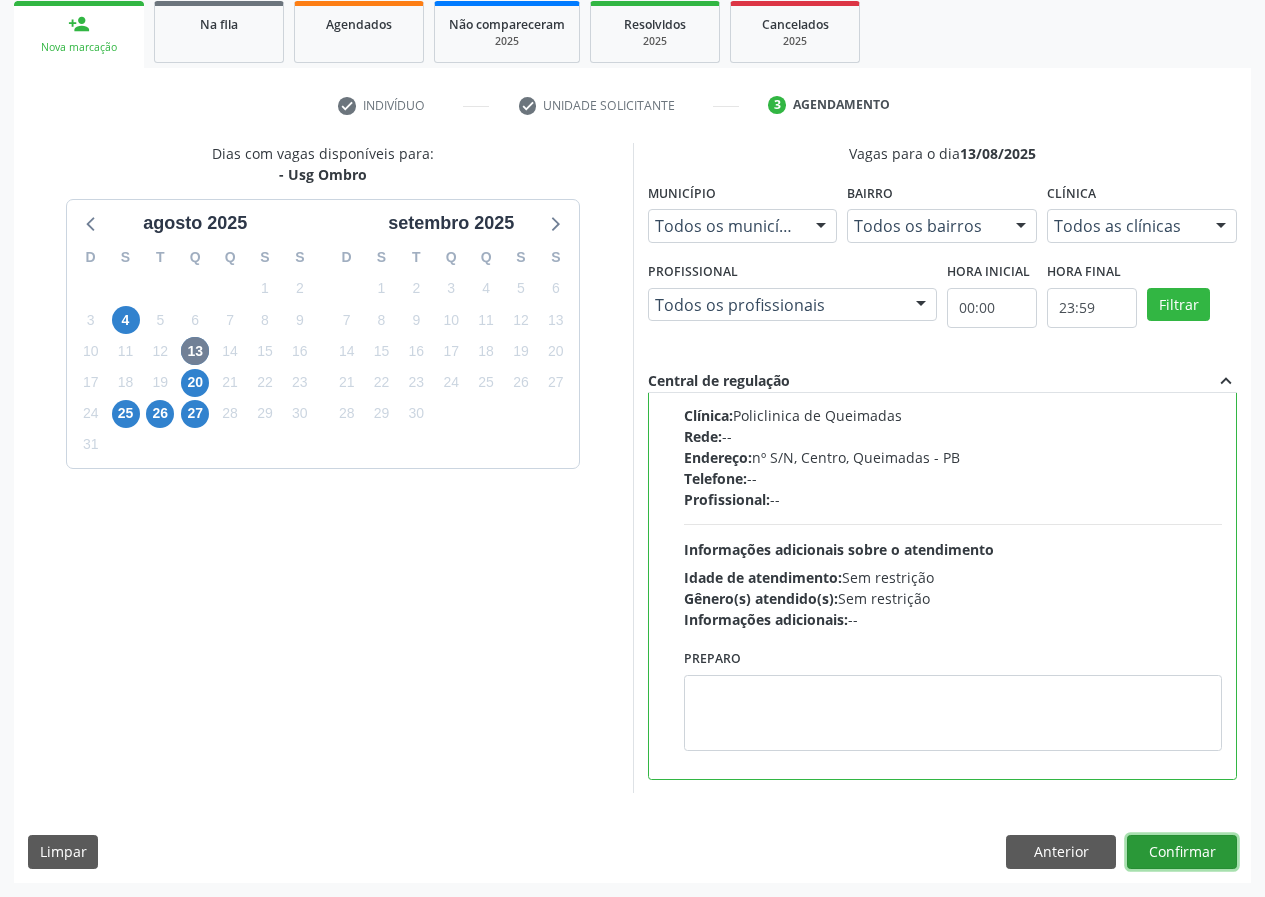 click on "Confirmar" at bounding box center [1182, 852] 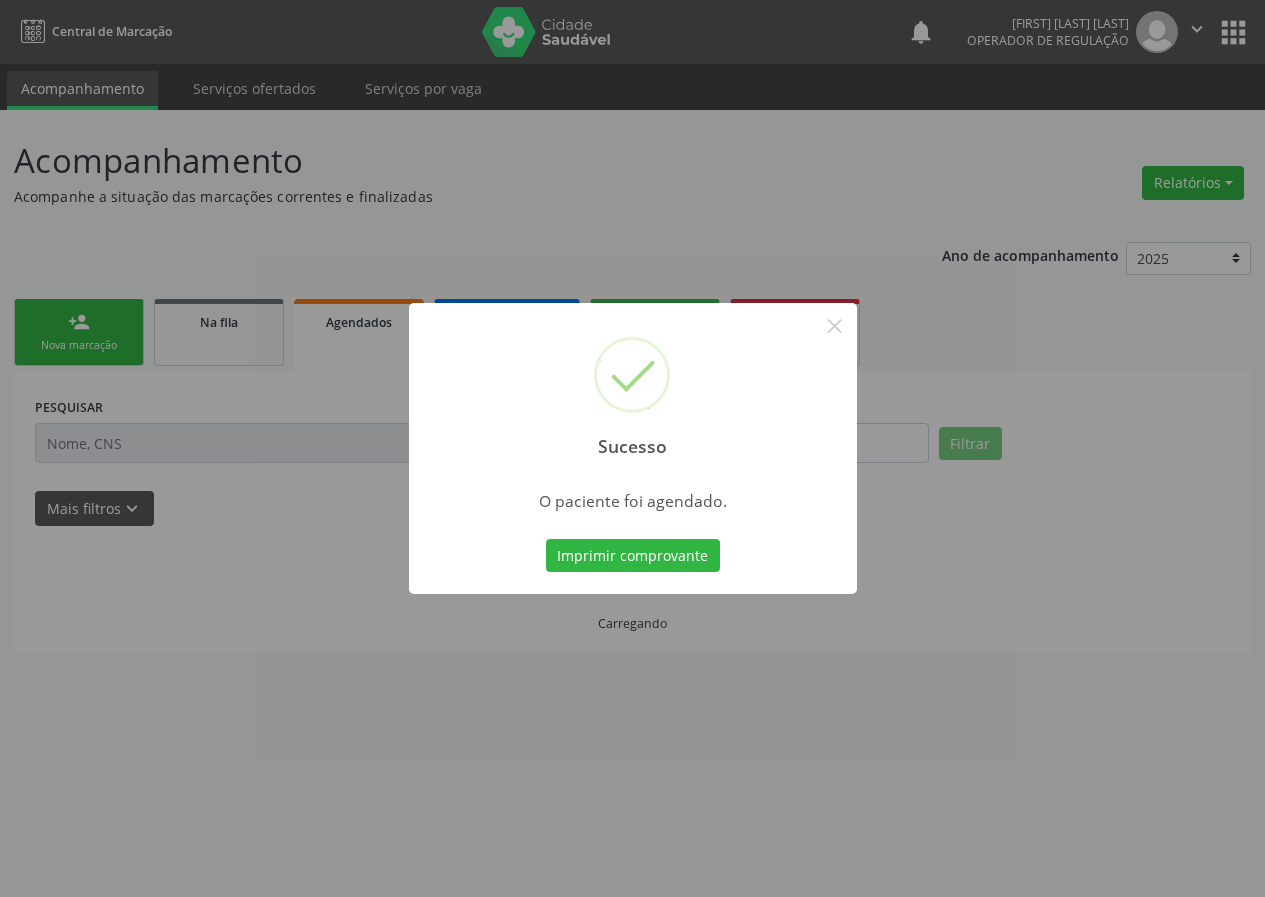 scroll, scrollTop: 0, scrollLeft: 0, axis: both 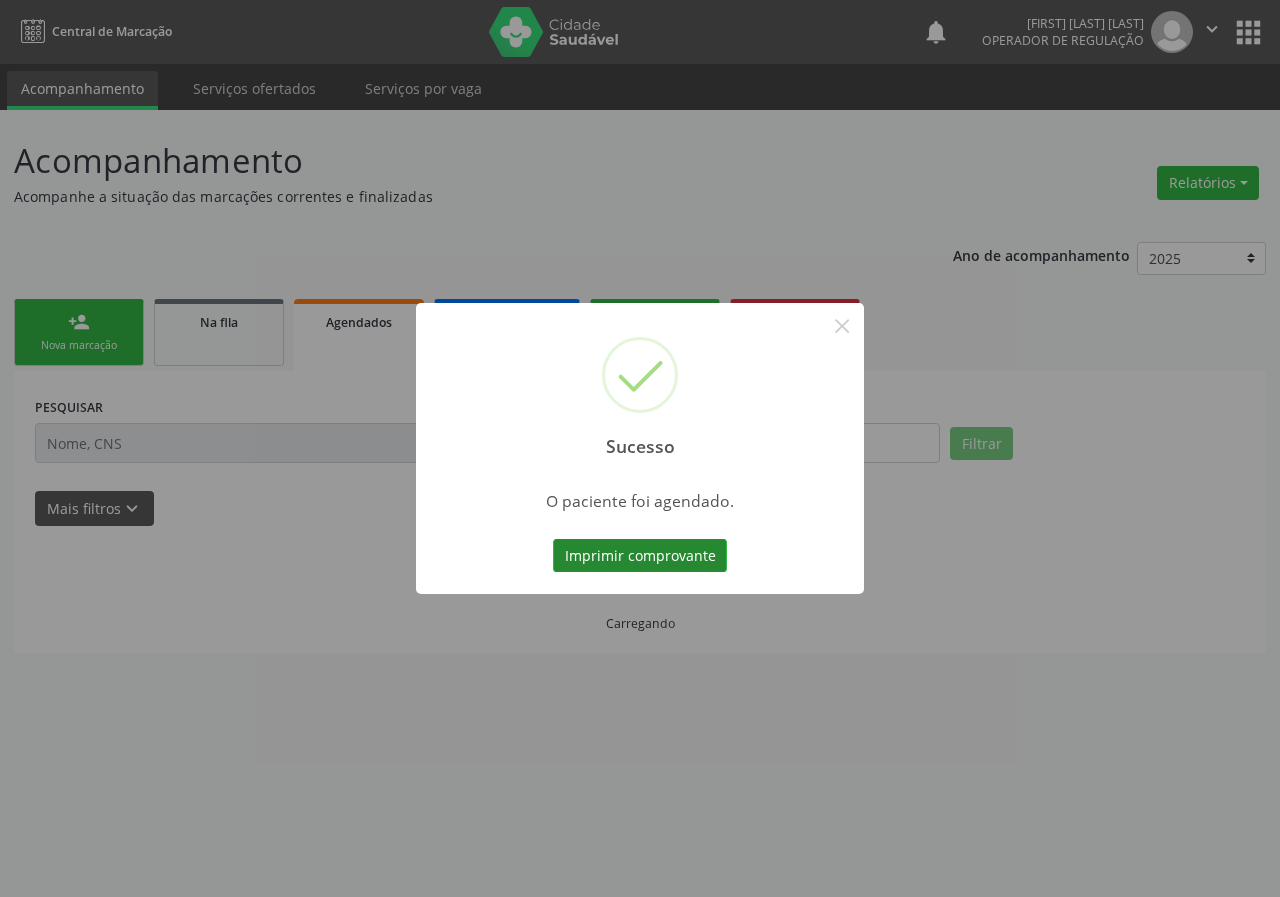 click on "Imprimir comprovante" at bounding box center [640, 556] 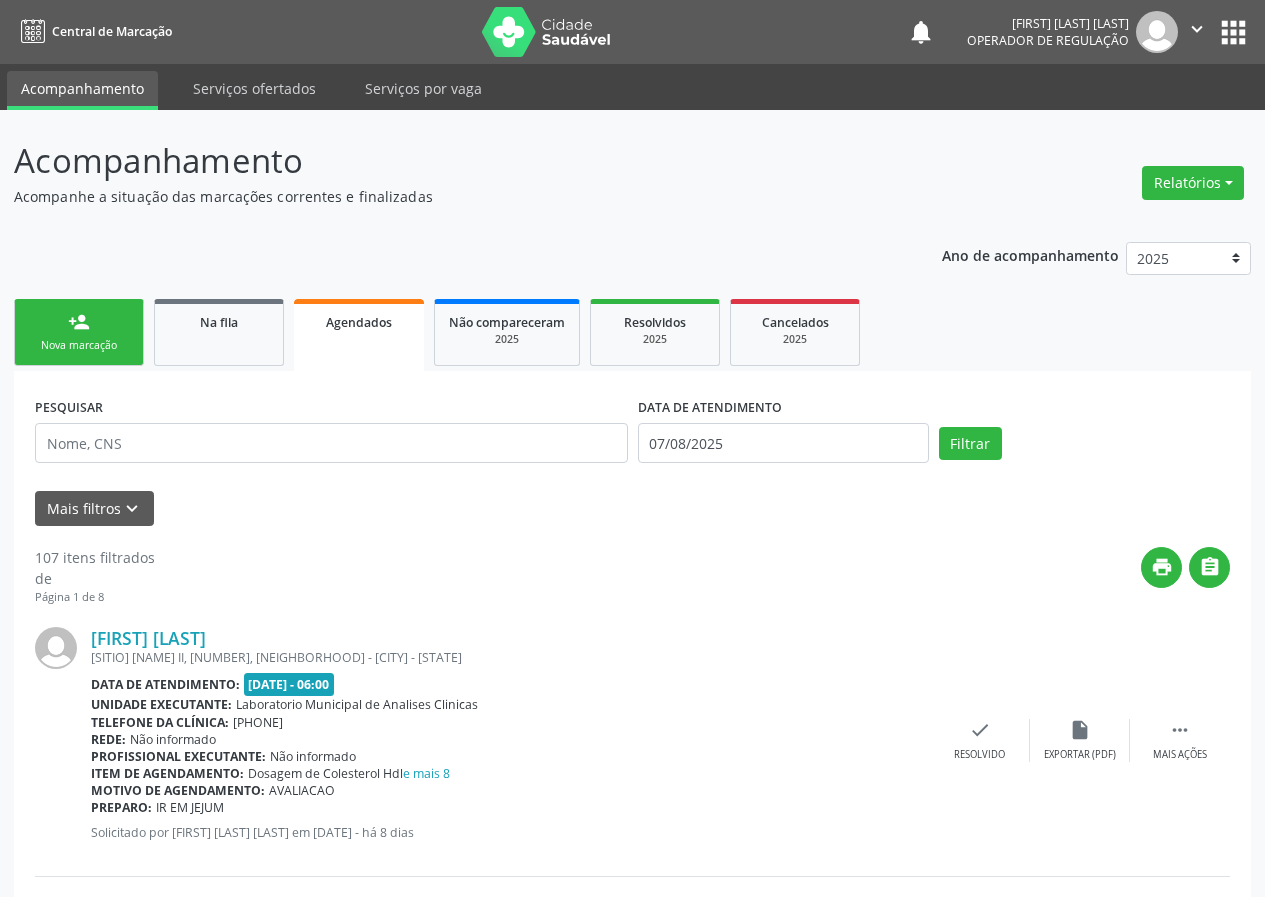 click on "person_add
Nova marcação" at bounding box center (79, 332) 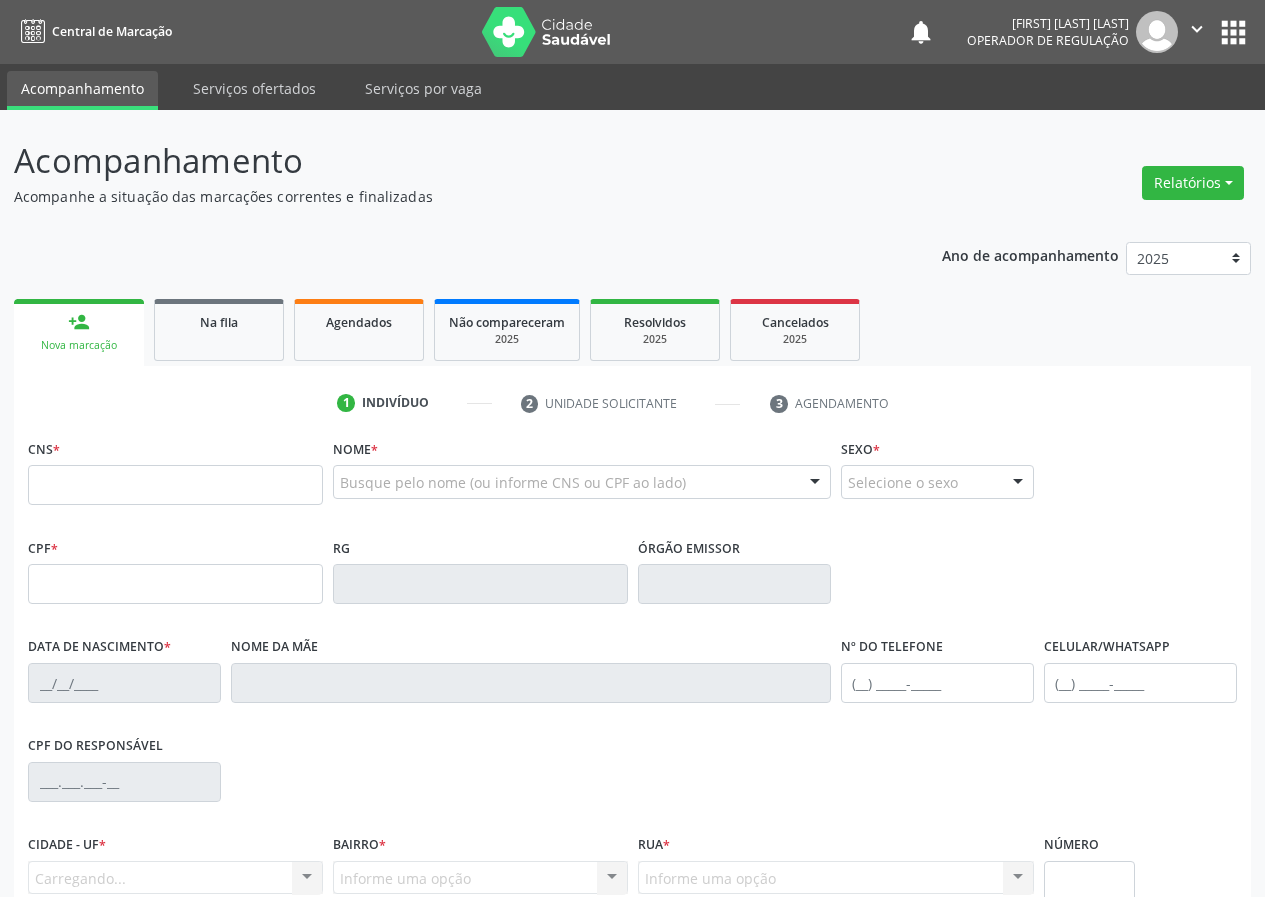 click on "Nova marcação" at bounding box center (79, 345) 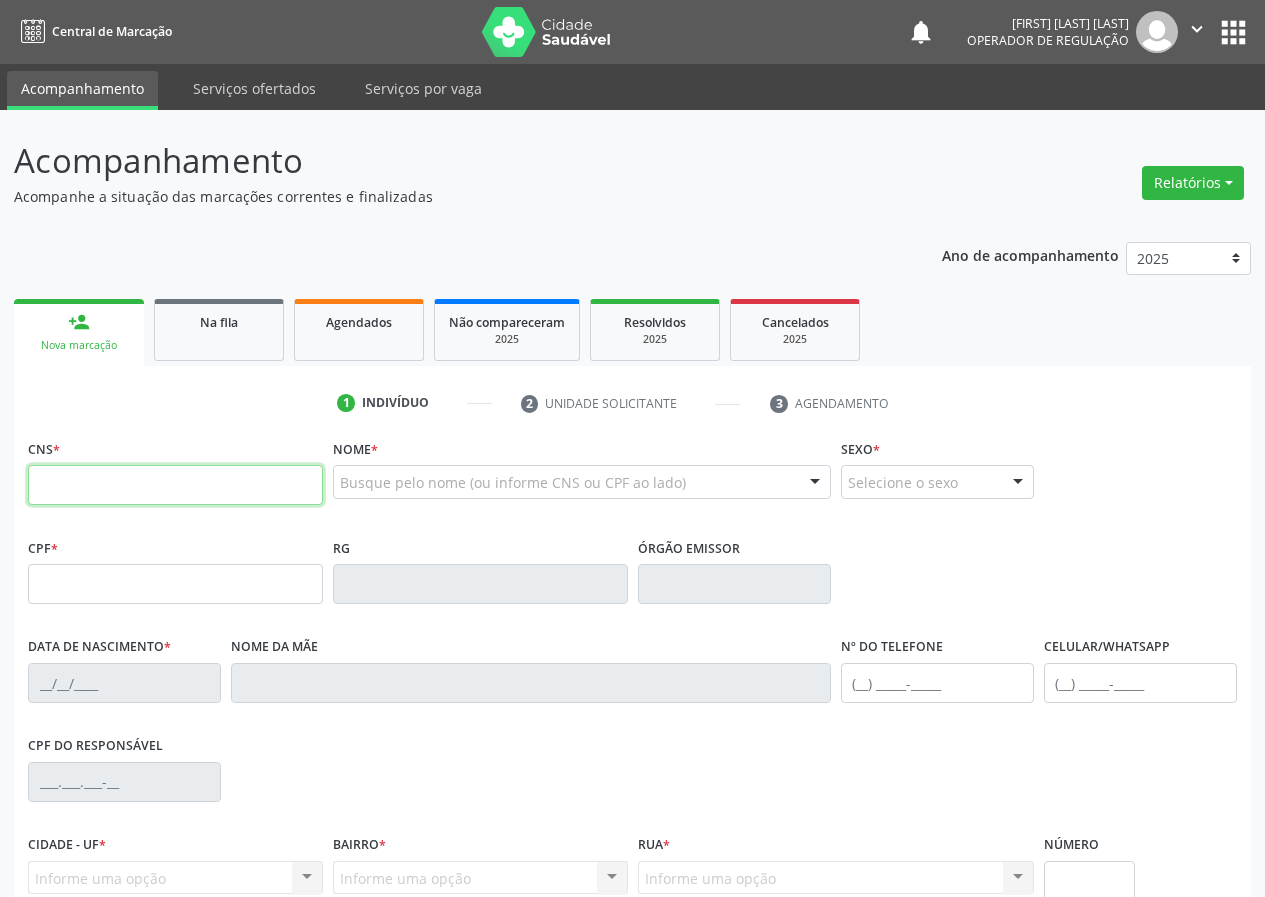 click at bounding box center (175, 485) 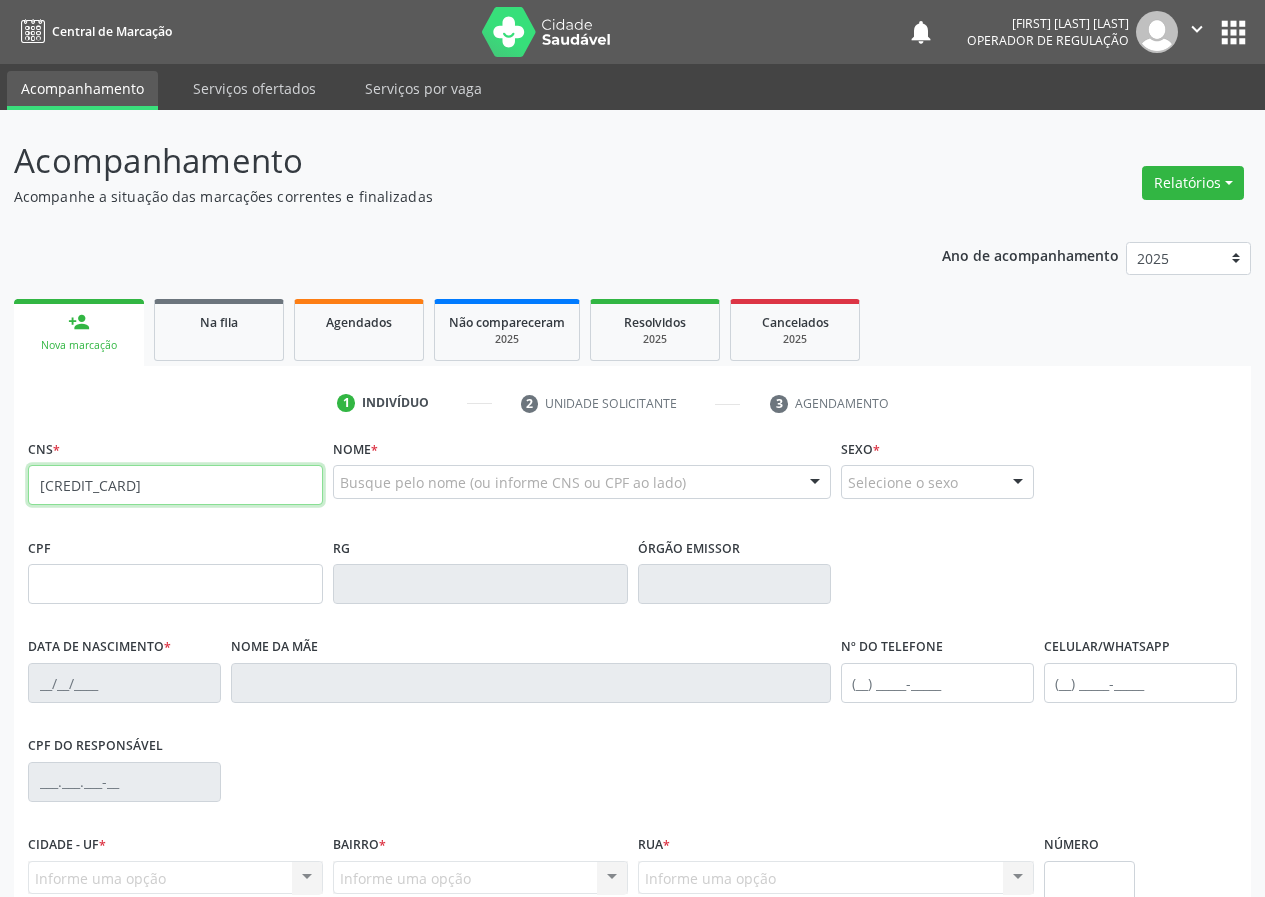 type on "700 0078 5355 4405" 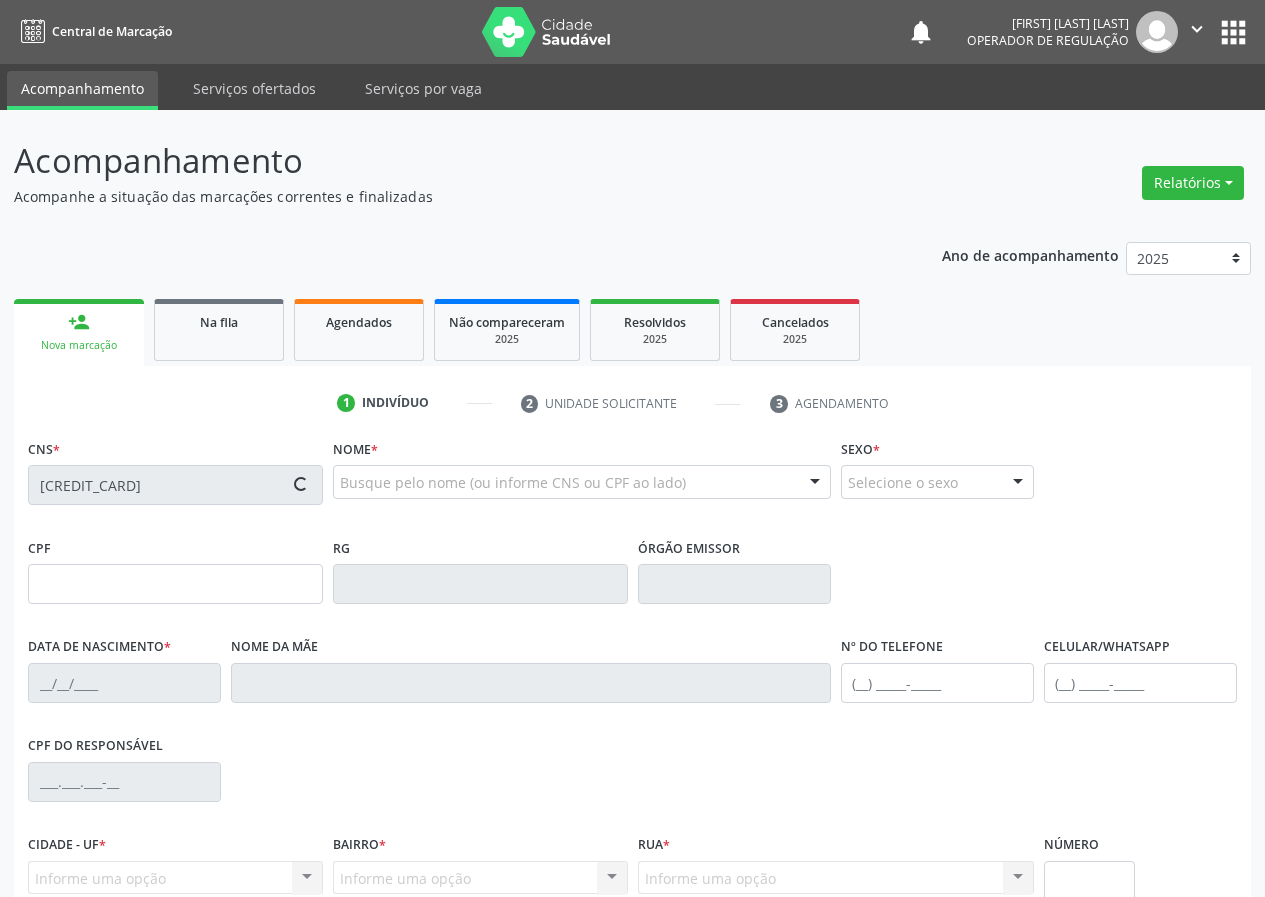 type on "601.302.104-04" 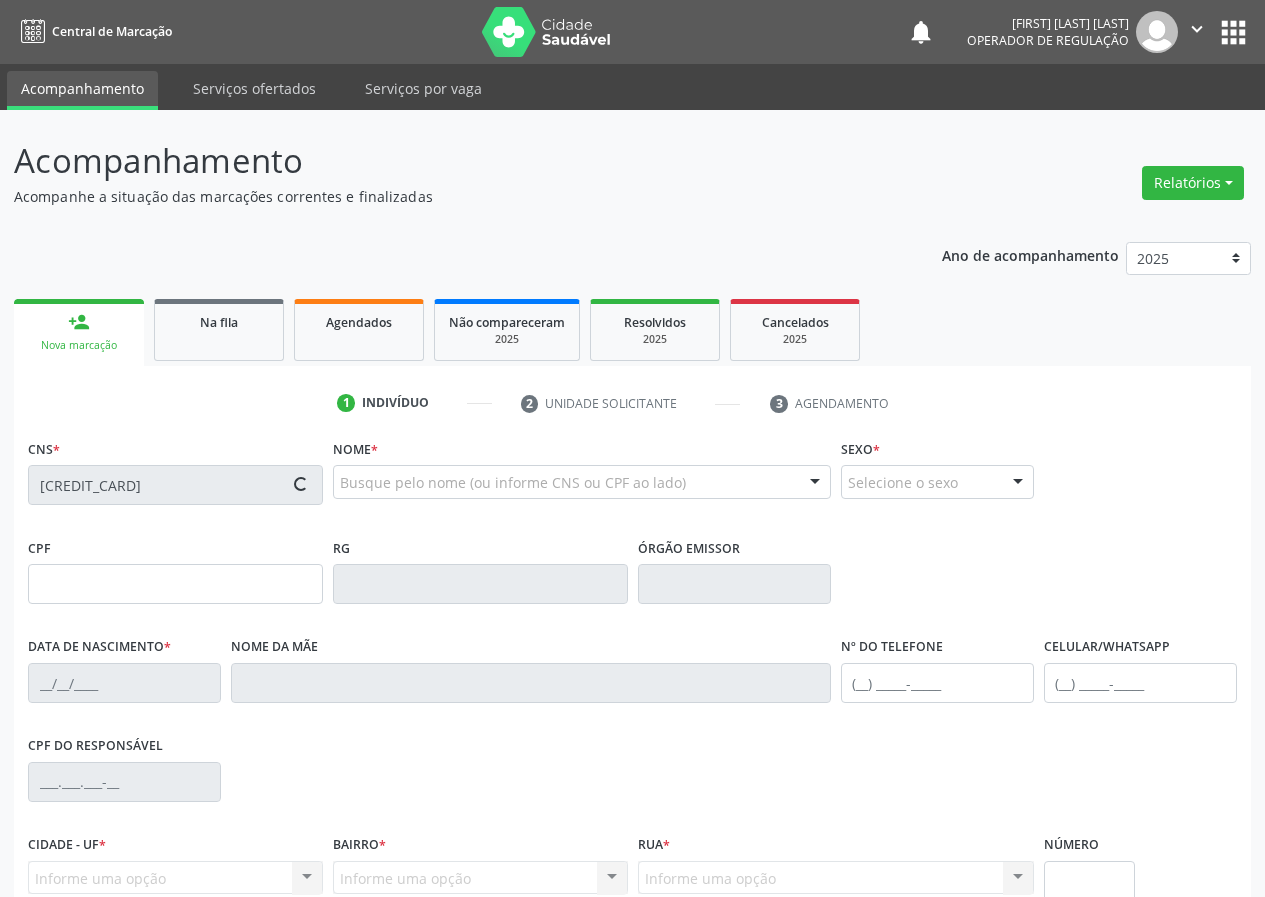 type on "28/05/1958" 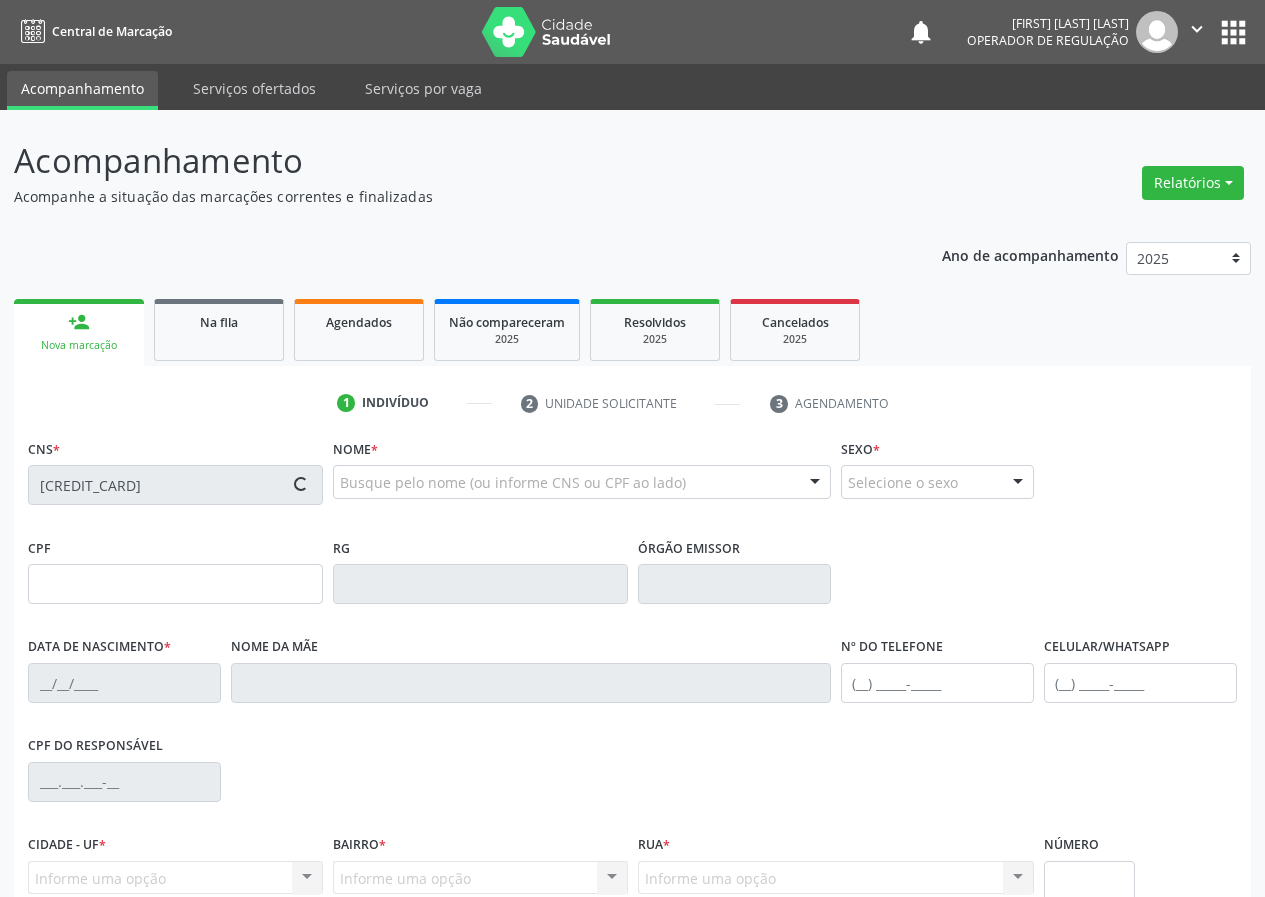 type on "Cecília de Freitas Ramos" 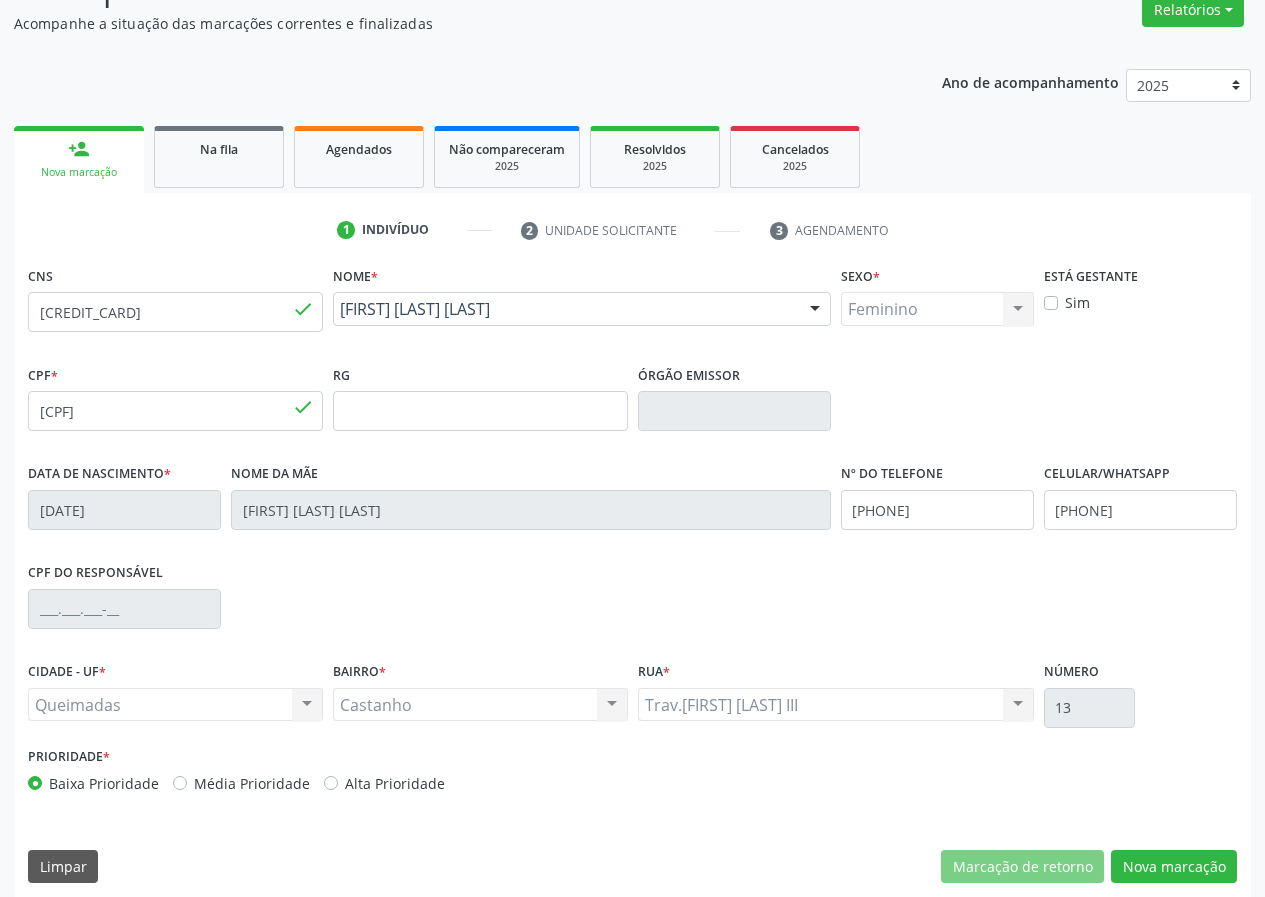 scroll, scrollTop: 187, scrollLeft: 0, axis: vertical 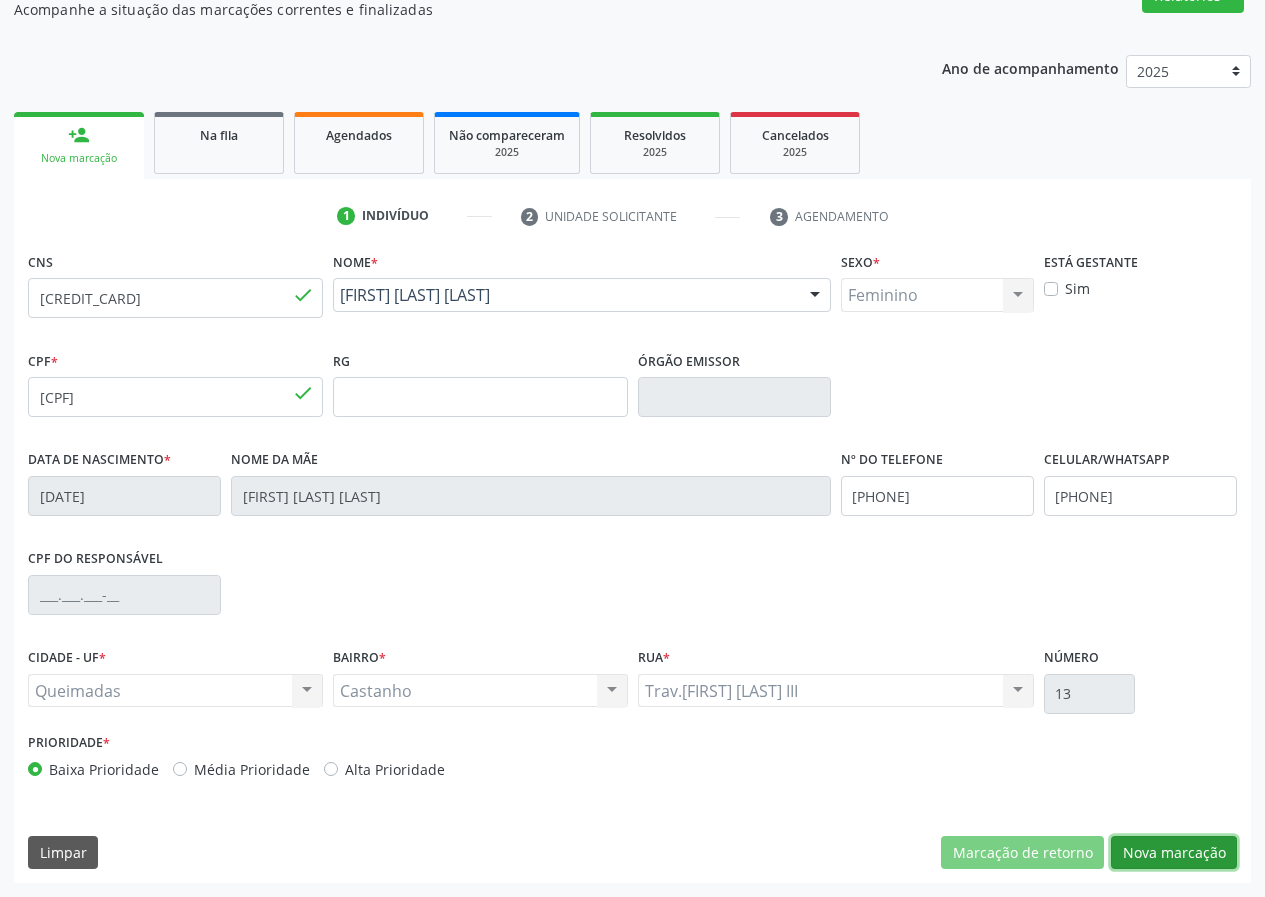 drag, startPoint x: 1187, startPoint y: 845, endPoint x: 771, endPoint y: 758, distance: 425 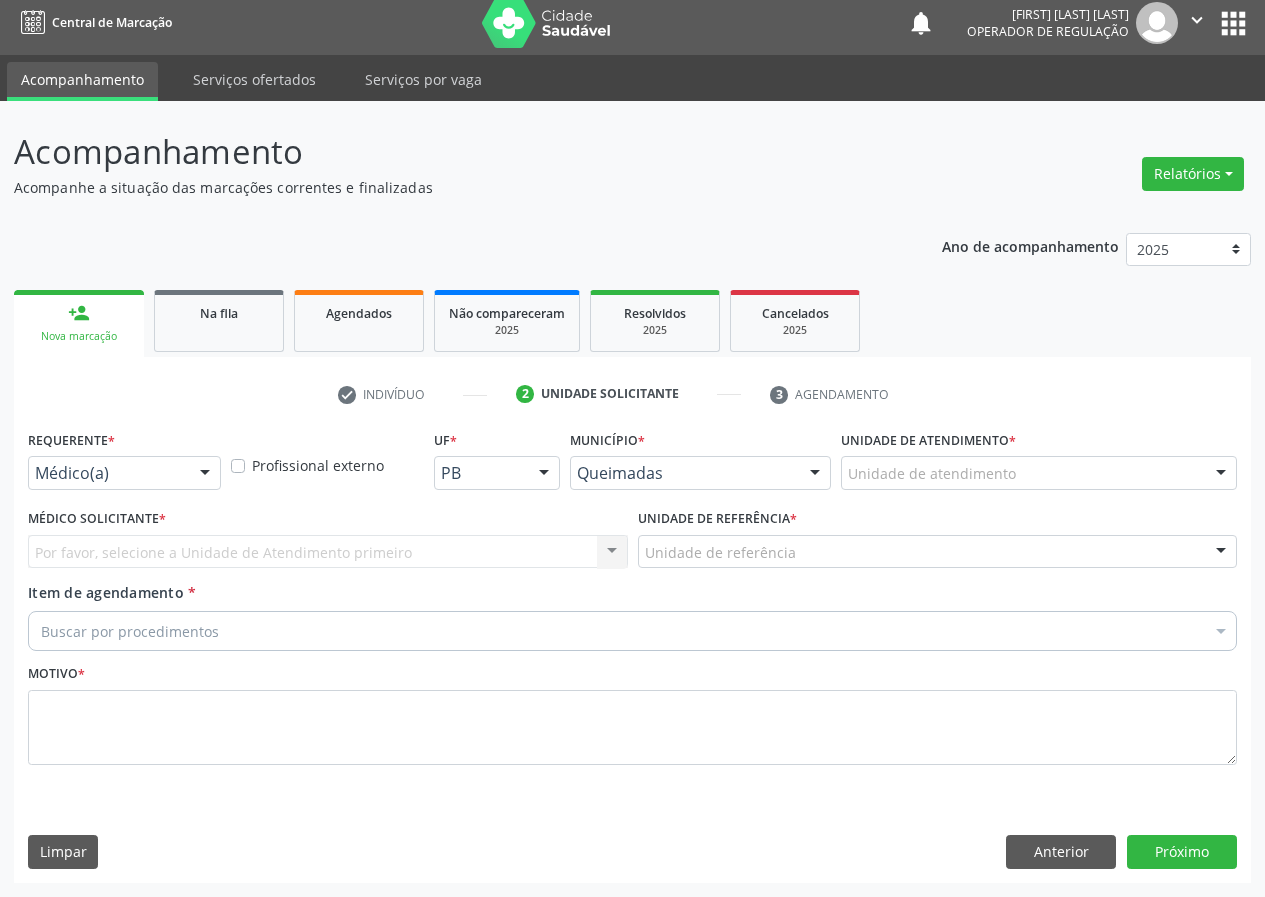 scroll, scrollTop: 9, scrollLeft: 0, axis: vertical 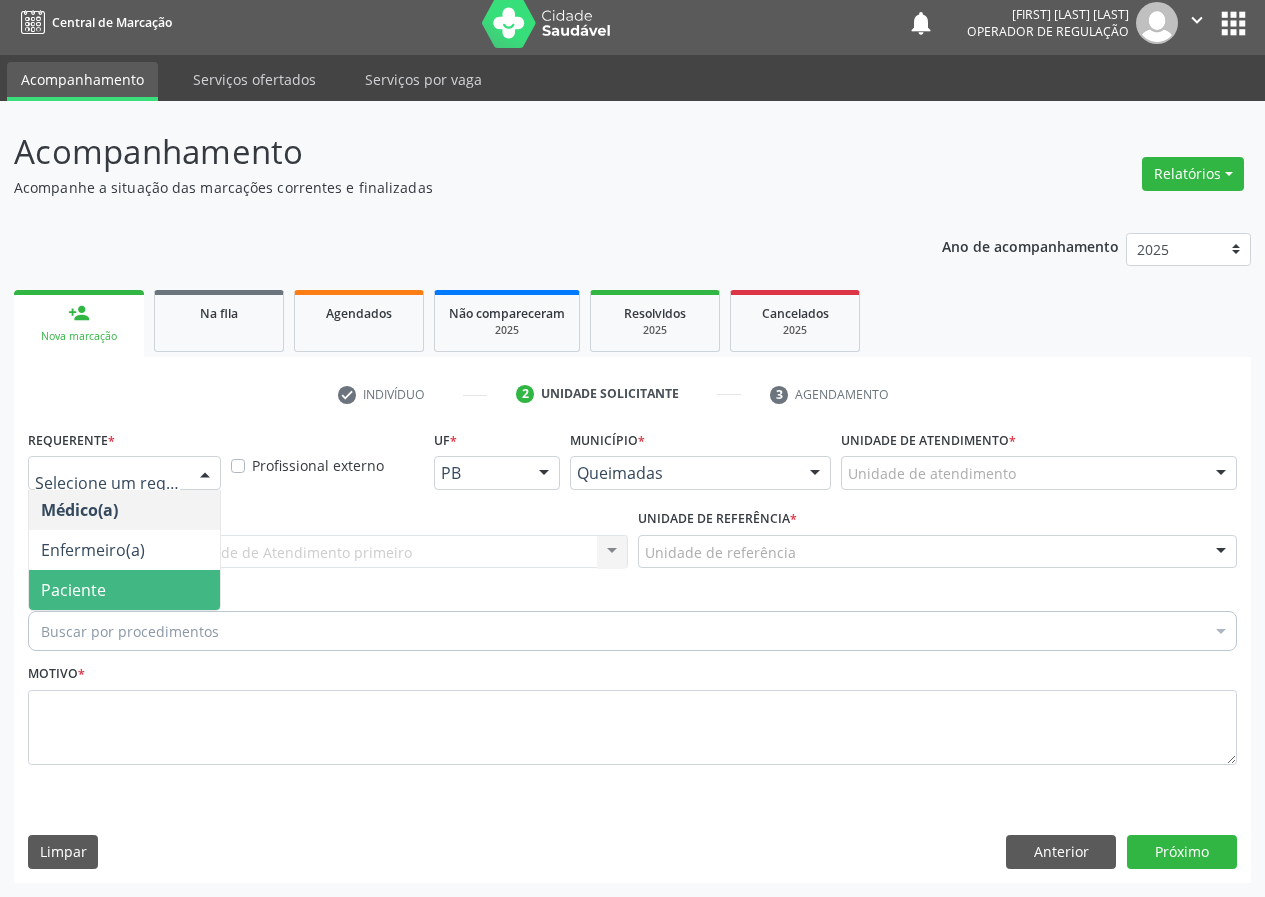 drag, startPoint x: 179, startPoint y: 594, endPoint x: 405, endPoint y: 604, distance: 226.22113 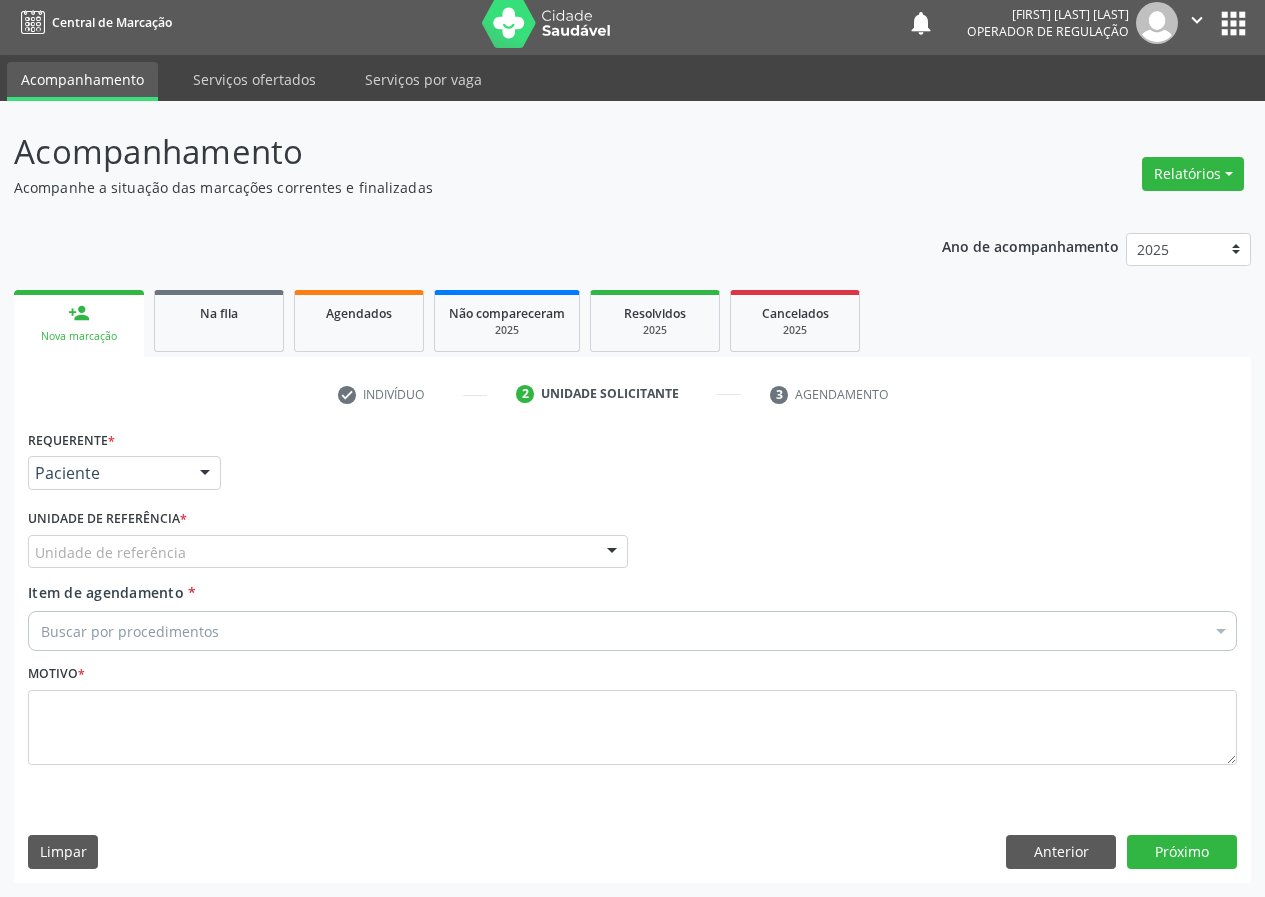 drag, startPoint x: 549, startPoint y: 546, endPoint x: 88, endPoint y: 592, distance: 463.28934 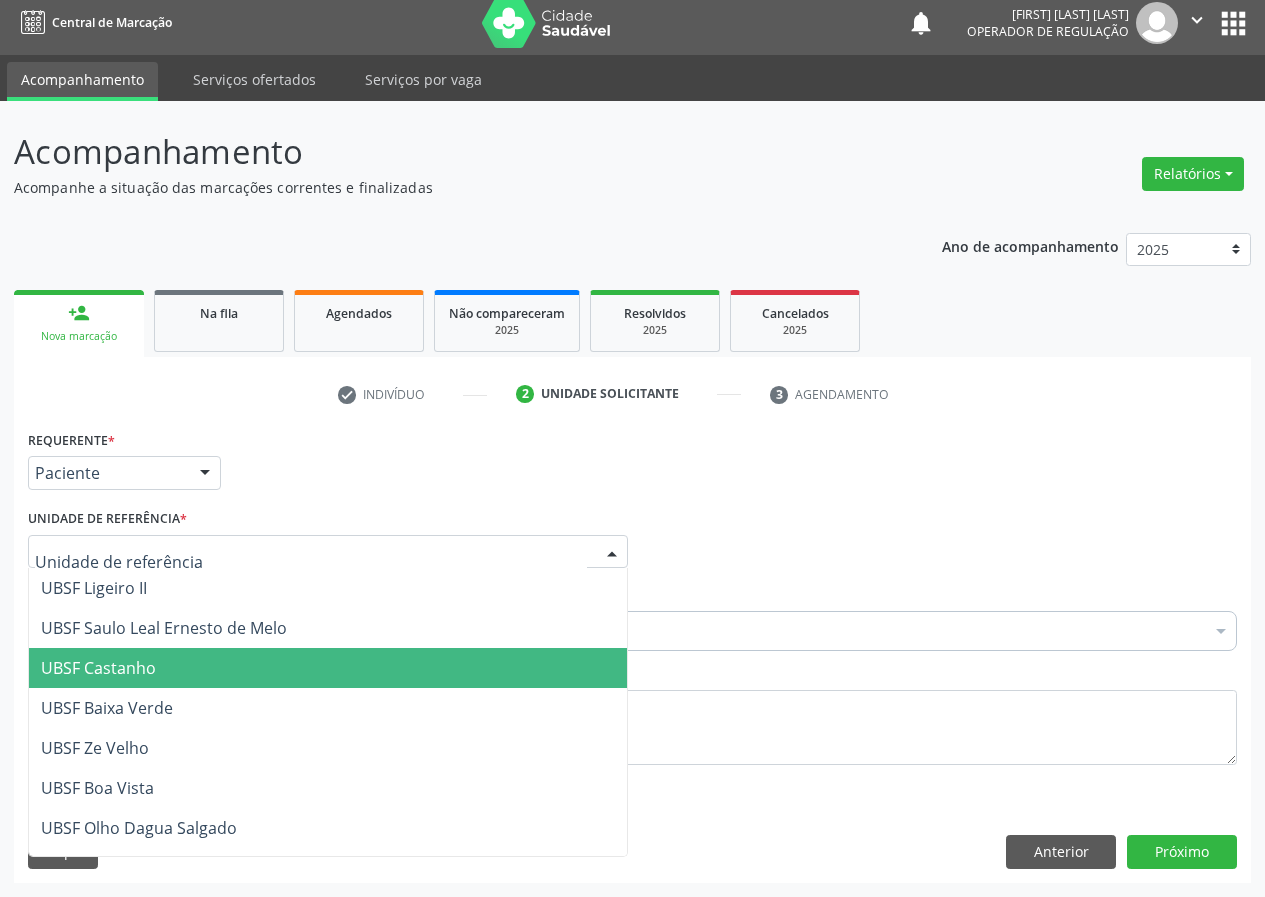 drag, startPoint x: 105, startPoint y: 666, endPoint x: 40, endPoint y: 639, distance: 70.38466 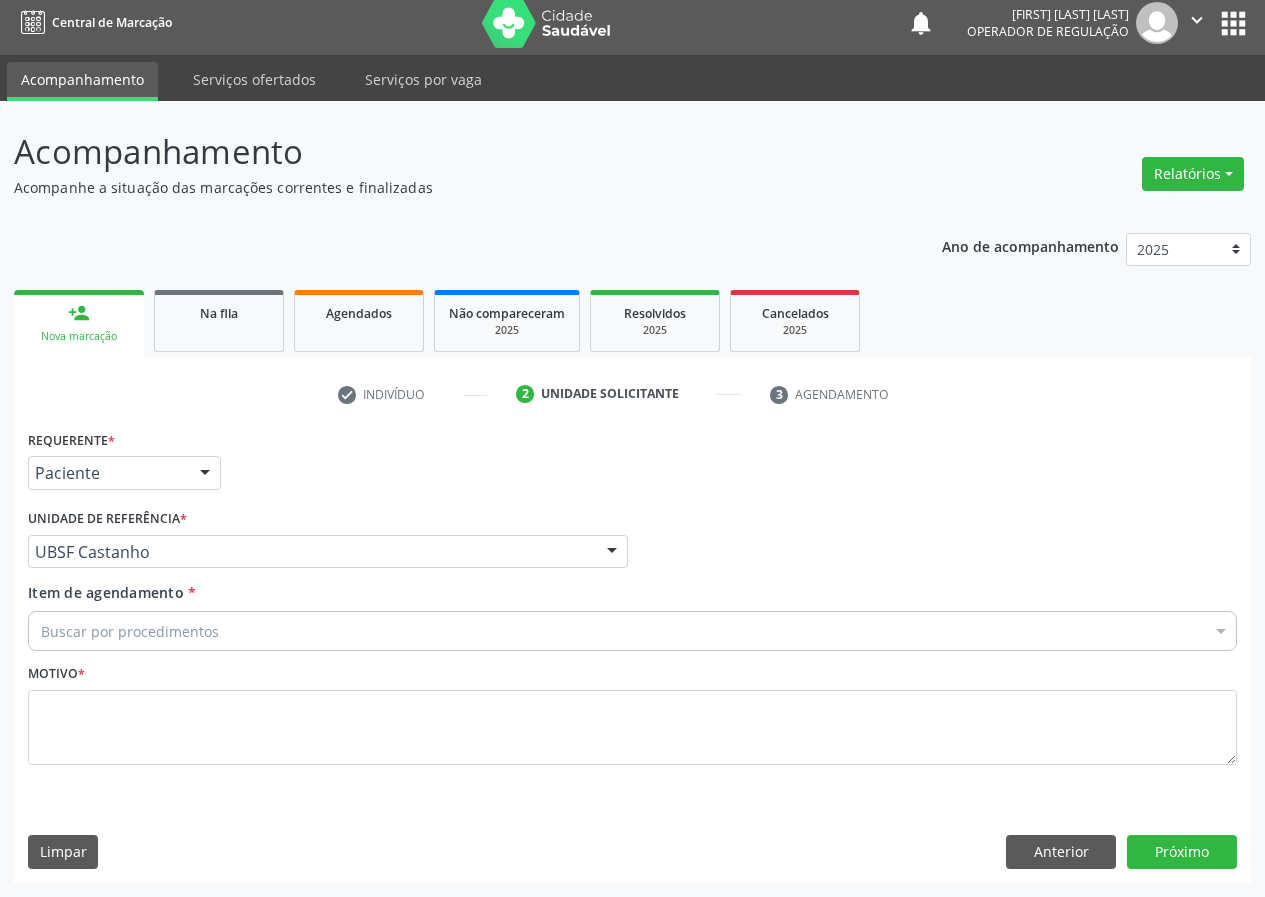 click on "Buscar por procedimentos" at bounding box center [632, 631] 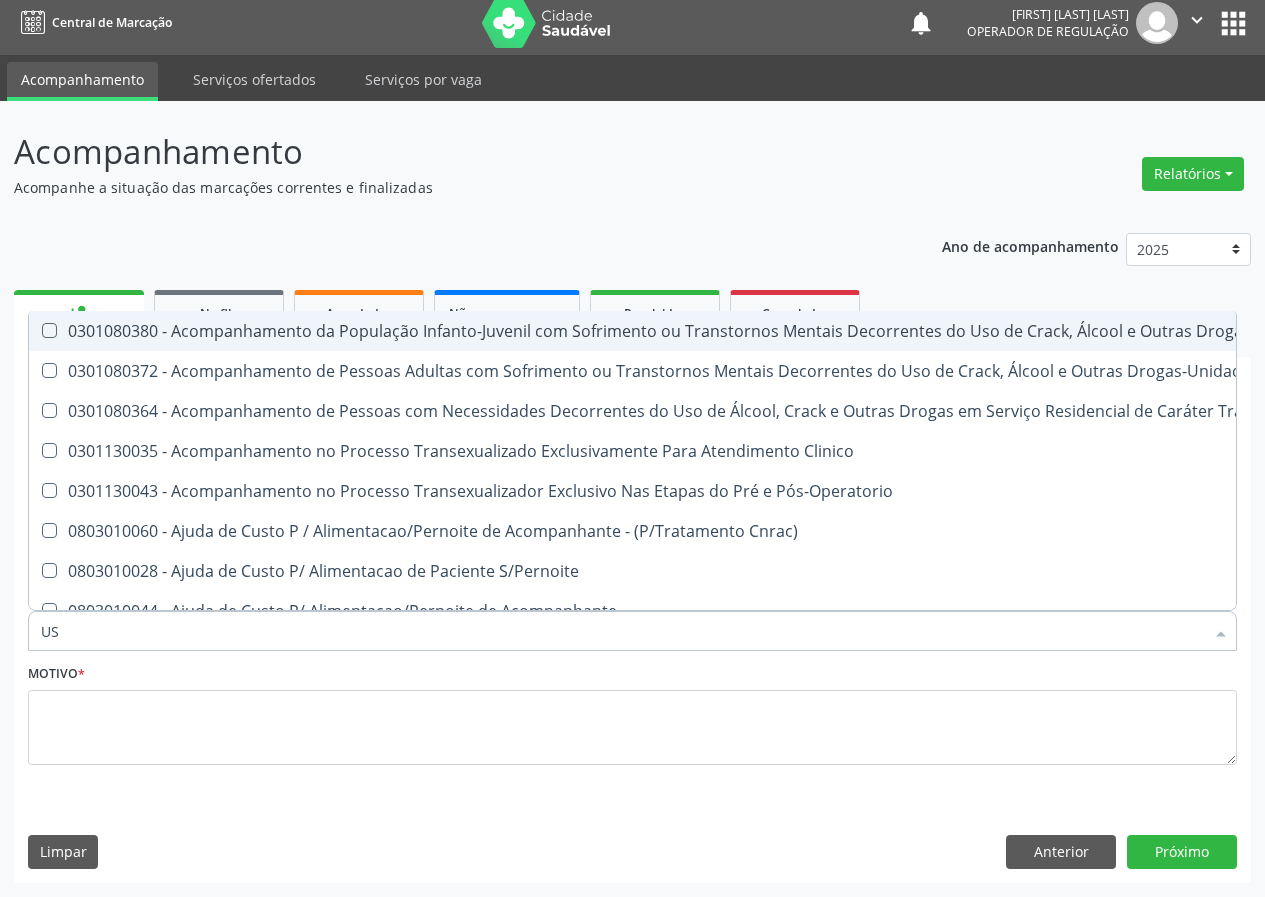 type on "USG" 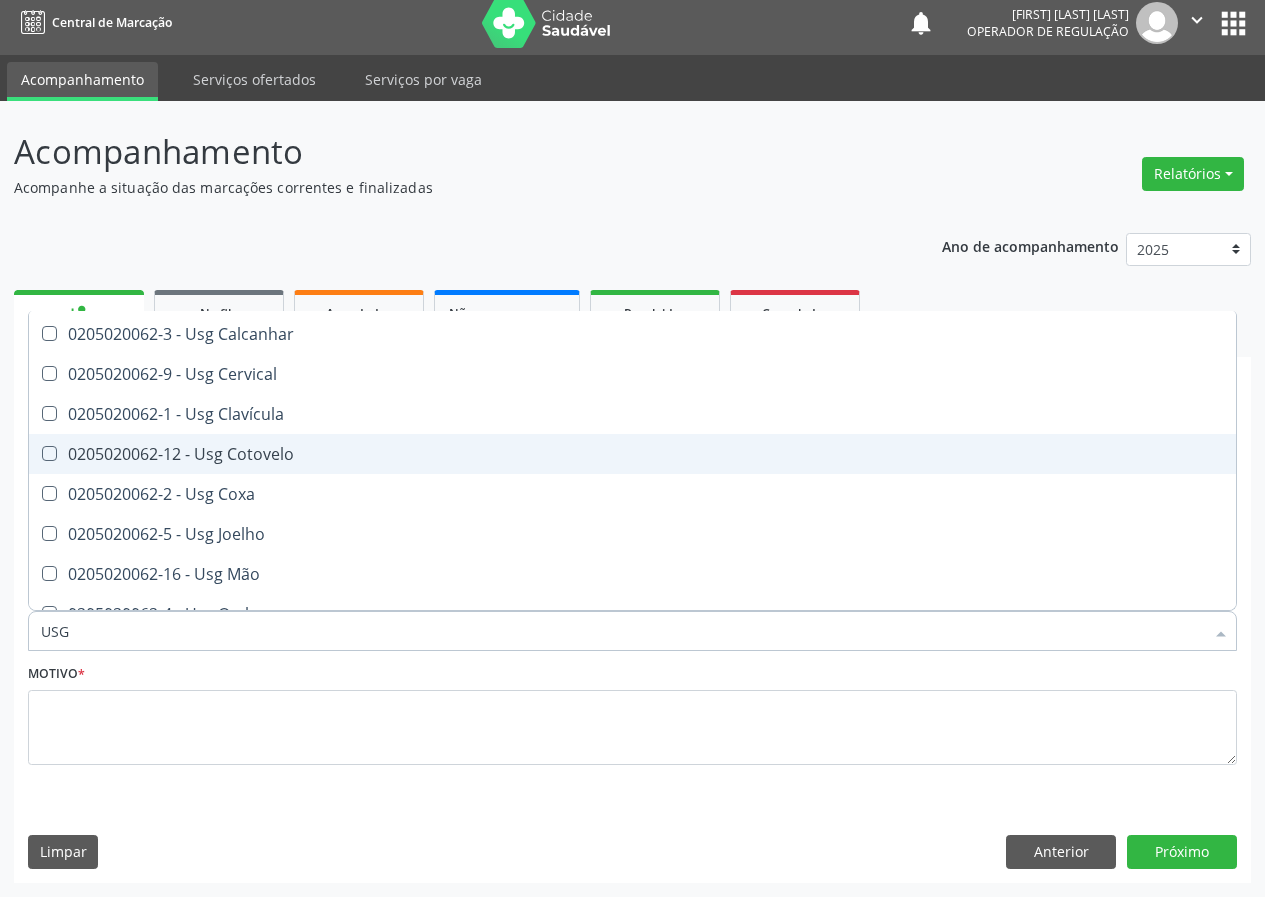 scroll, scrollTop: 100, scrollLeft: 0, axis: vertical 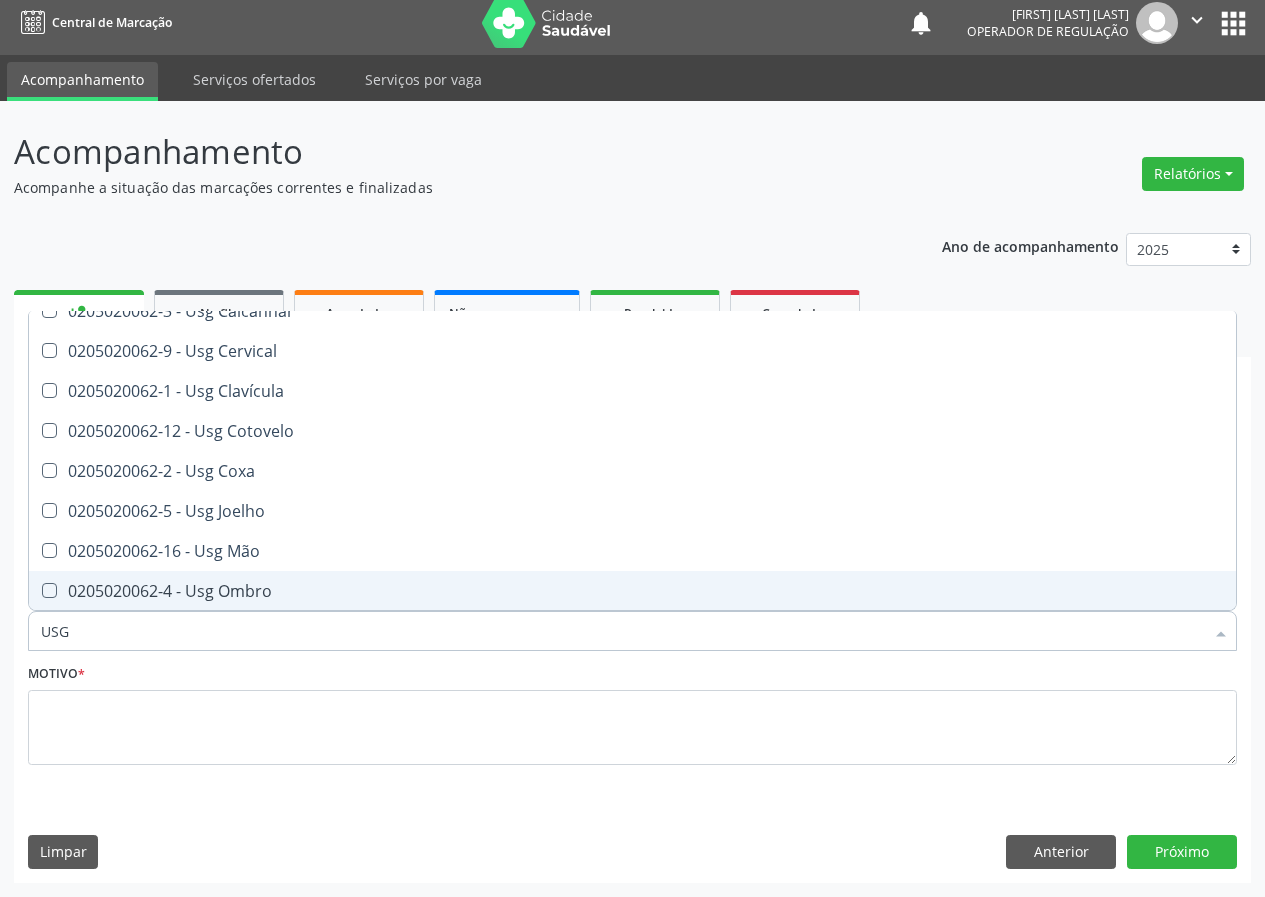 drag, startPoint x: 240, startPoint y: 585, endPoint x: 0, endPoint y: 707, distance: 269.22852 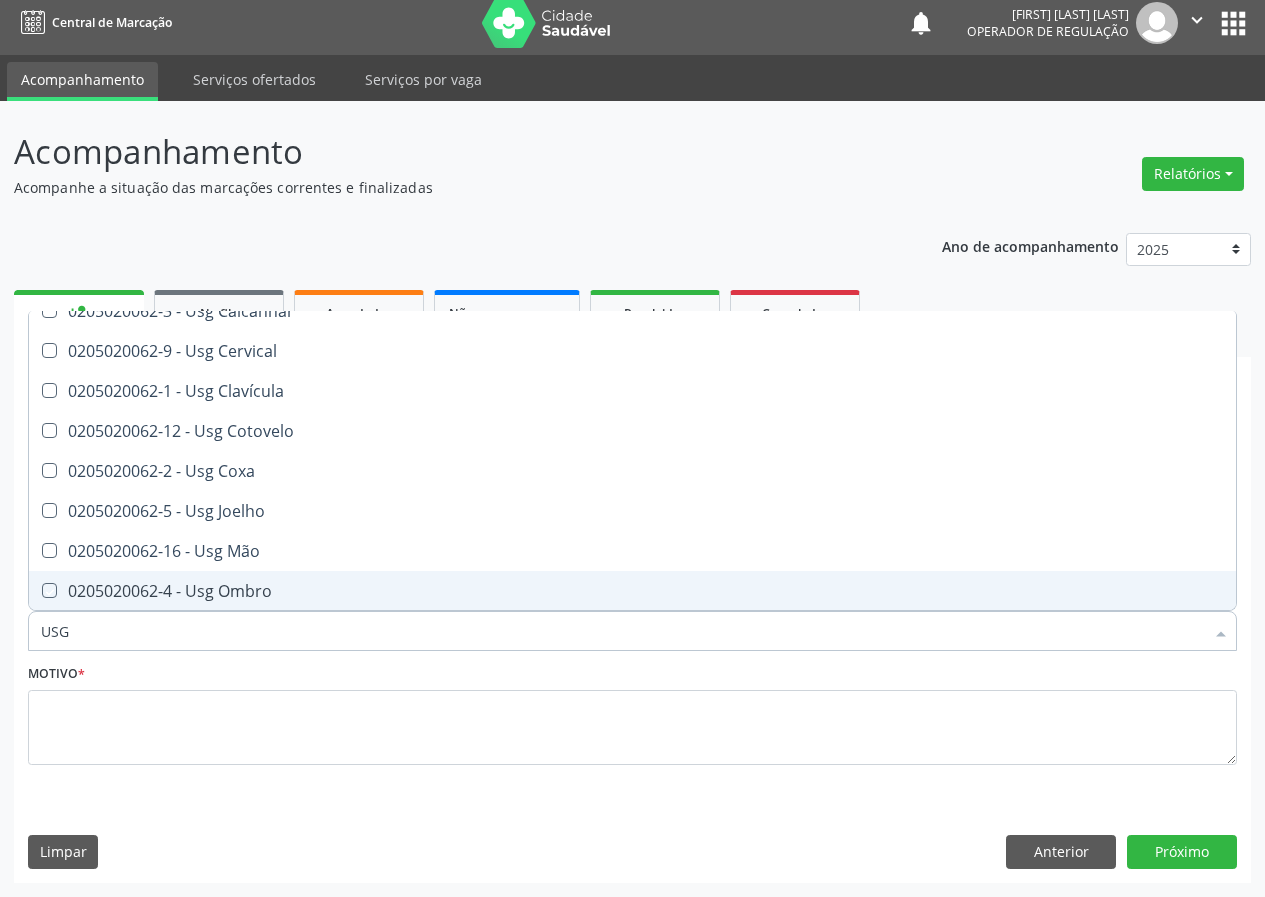 checkbox on "true" 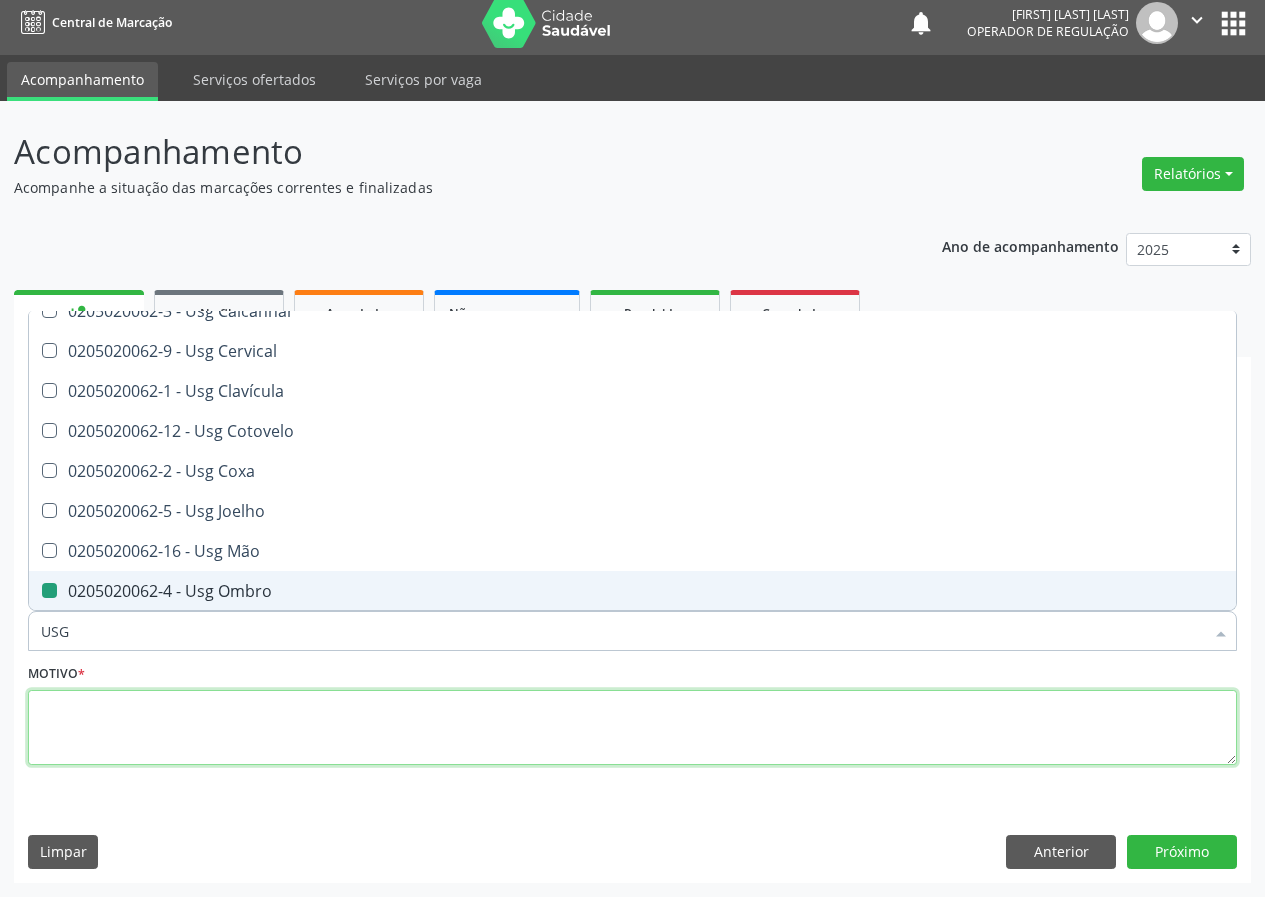 click at bounding box center (632, 728) 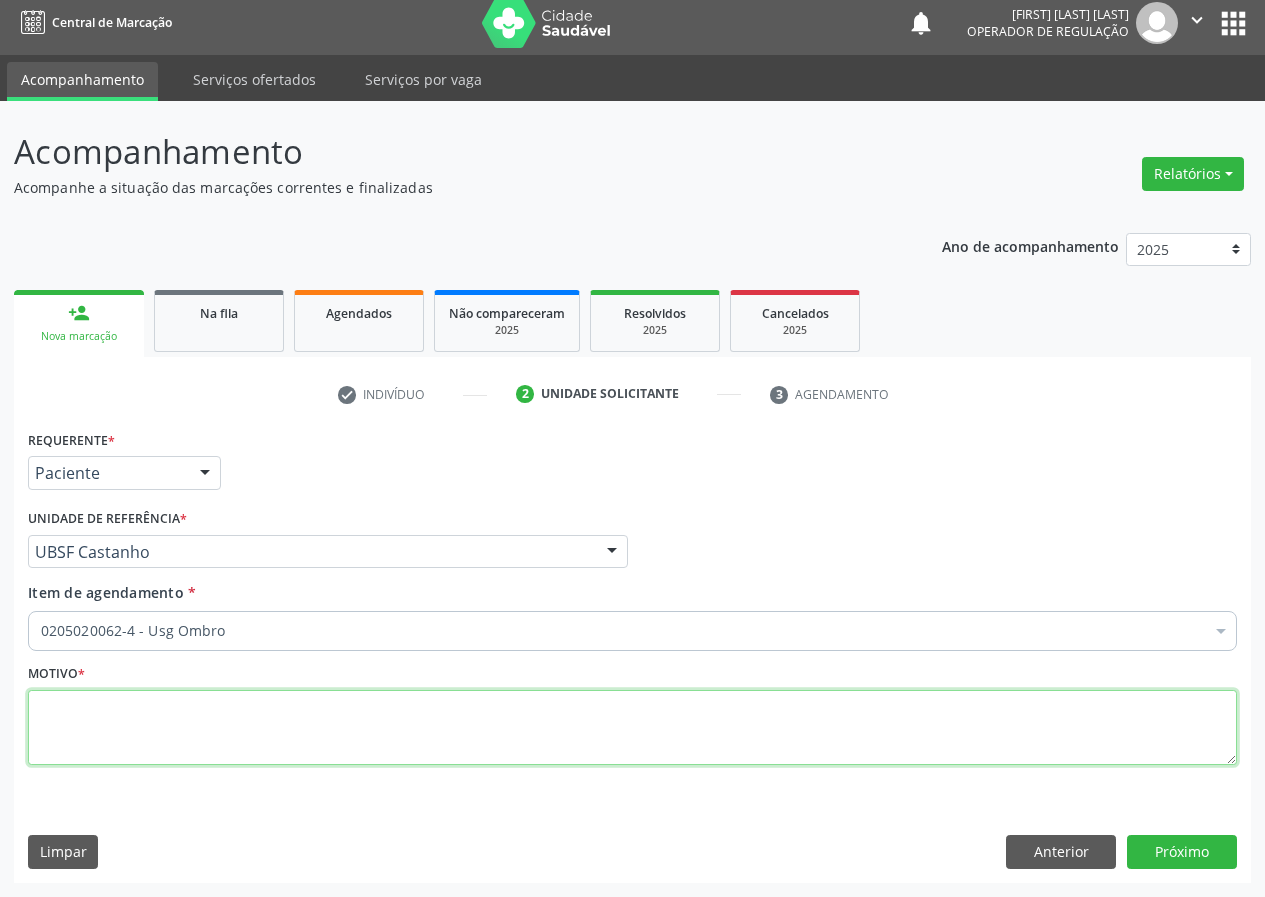 scroll, scrollTop: 0, scrollLeft: 0, axis: both 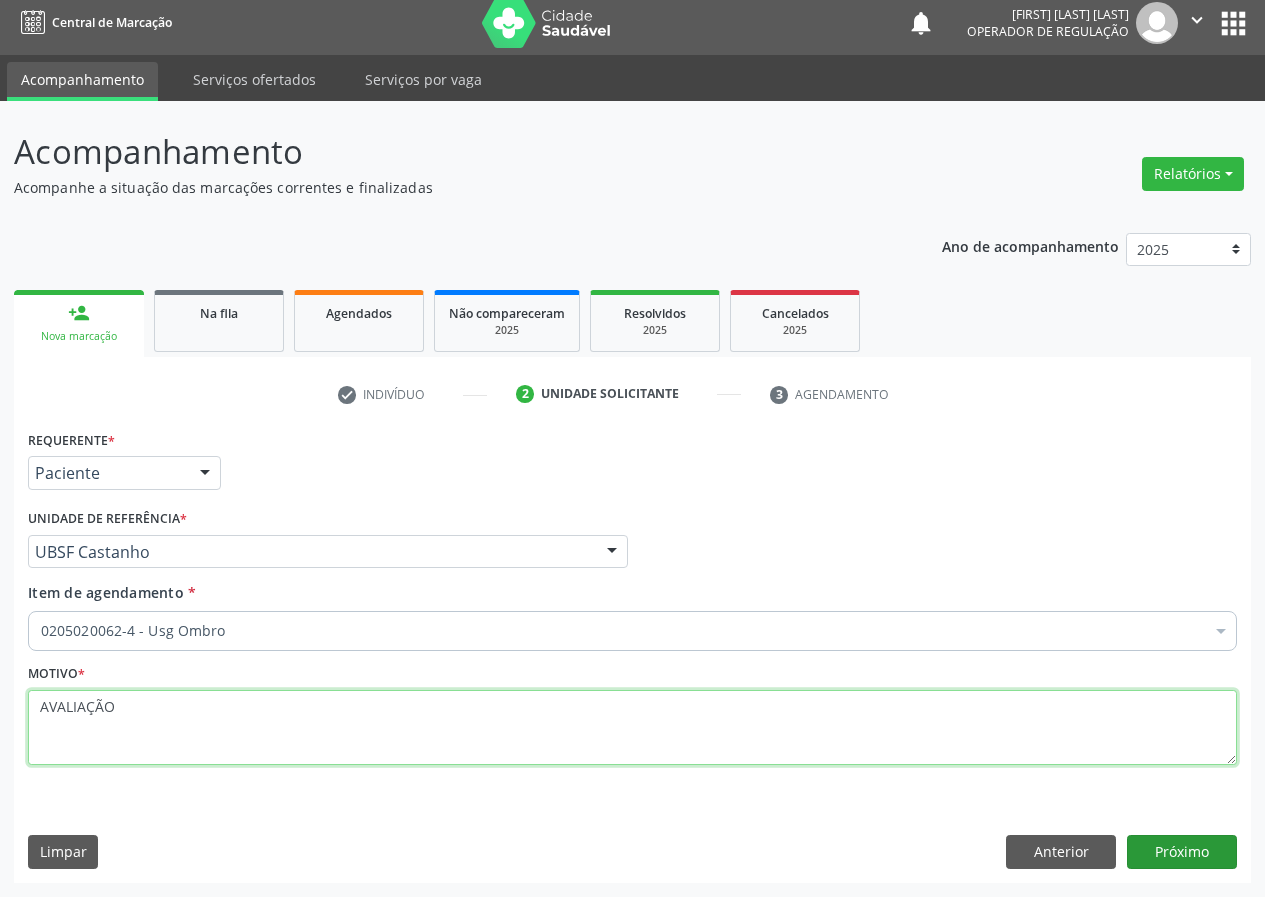 type on "AVALIAÇÃO" 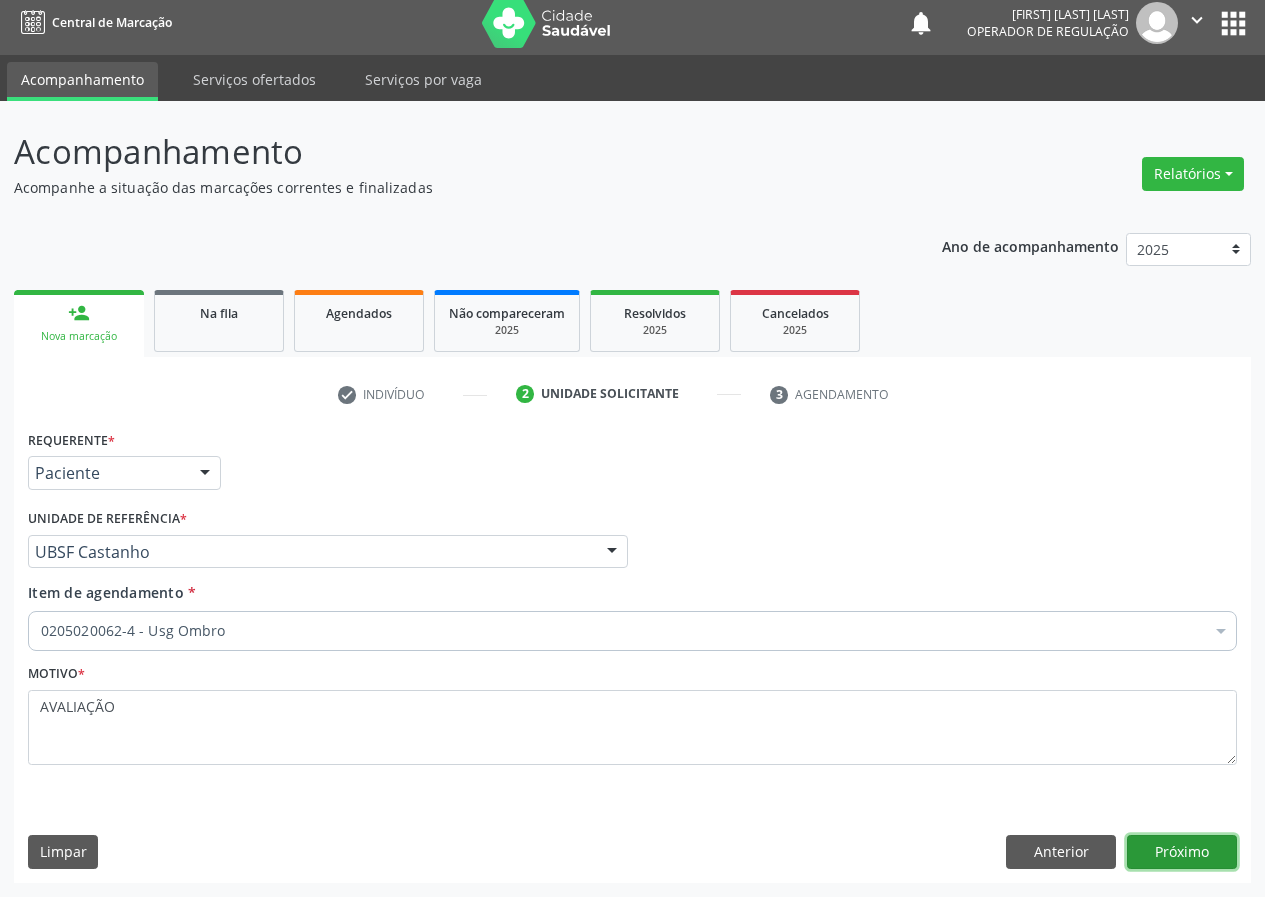 click on "Próximo" at bounding box center (1182, 852) 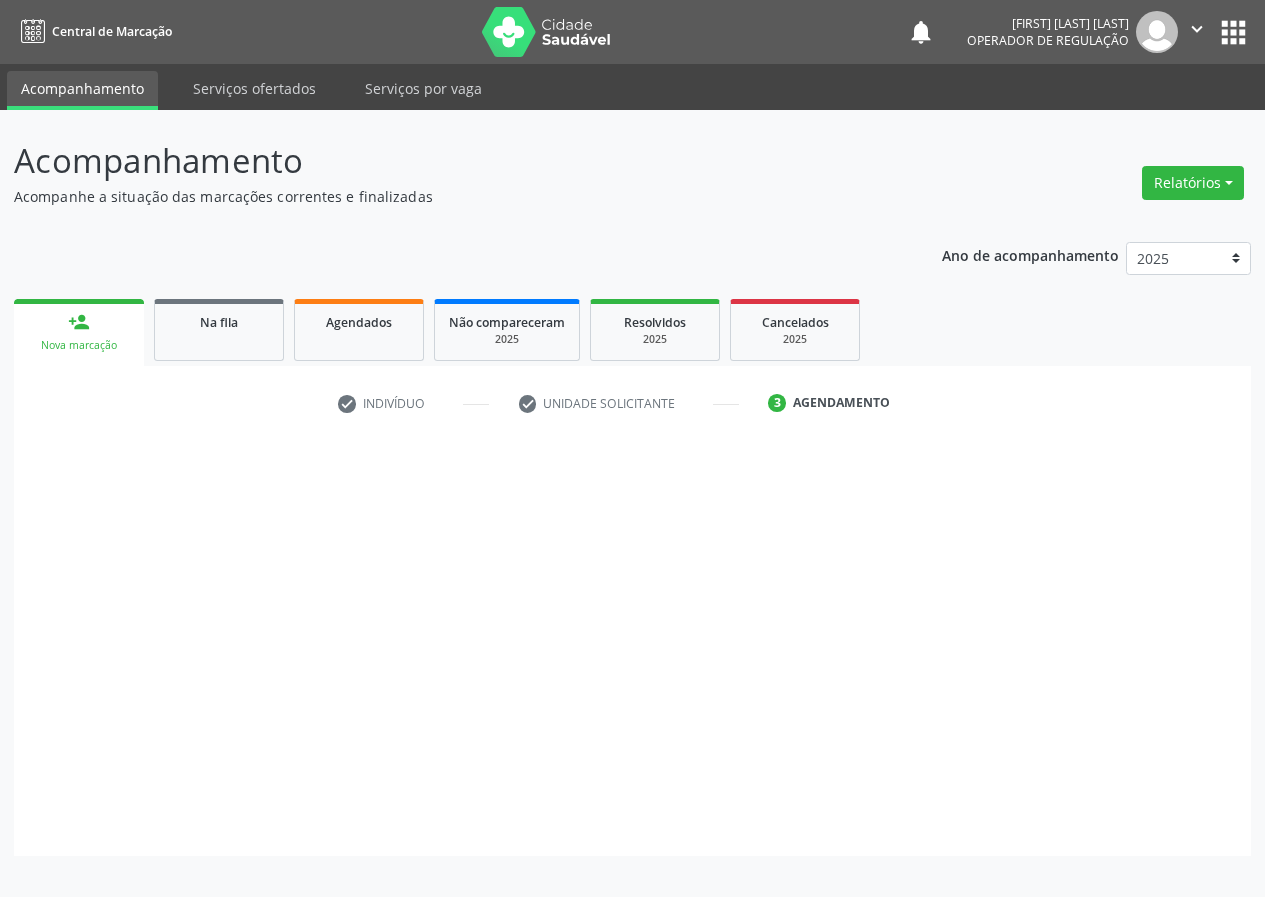 scroll, scrollTop: 0, scrollLeft: 0, axis: both 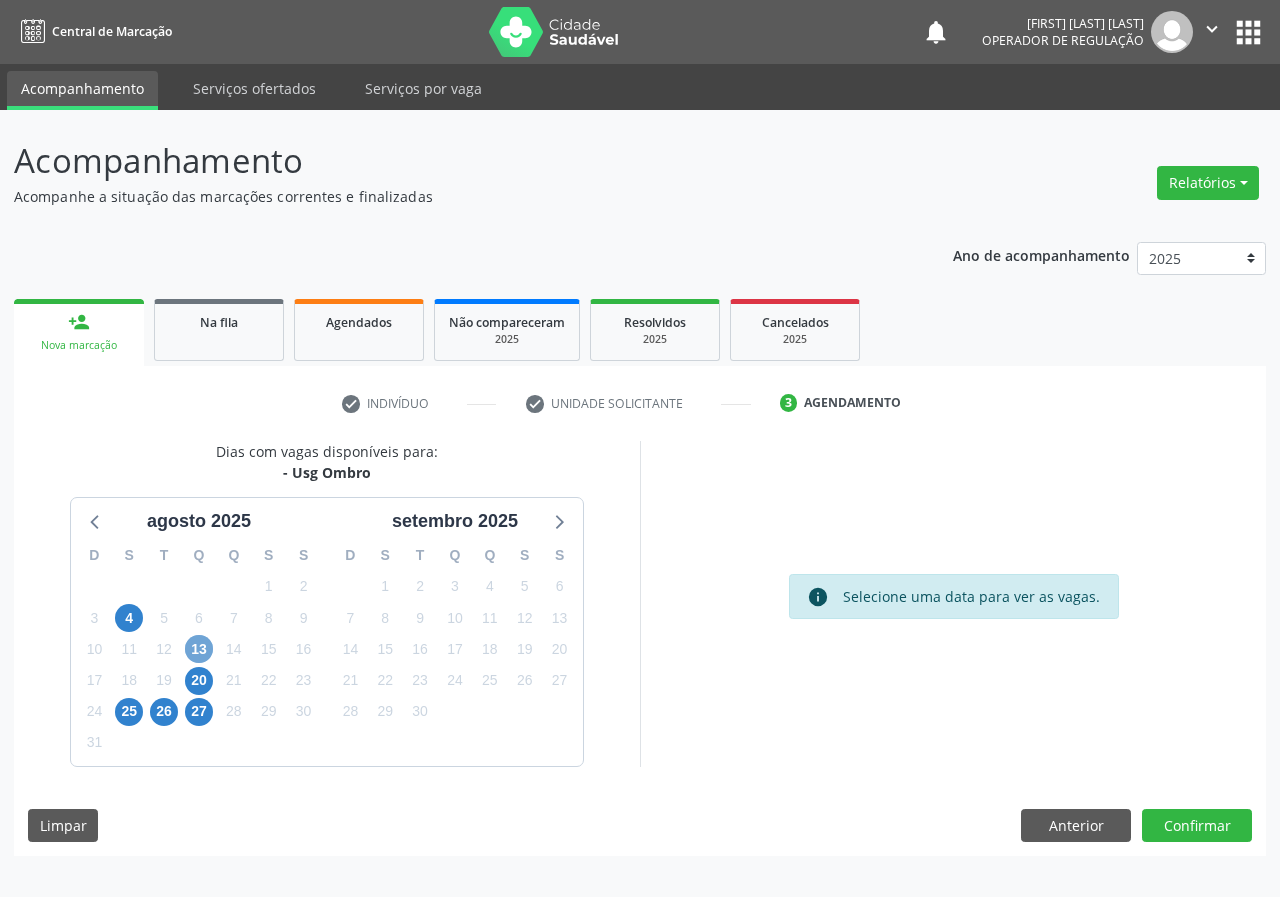 drag, startPoint x: 191, startPoint y: 646, endPoint x: 575, endPoint y: 628, distance: 384.42163 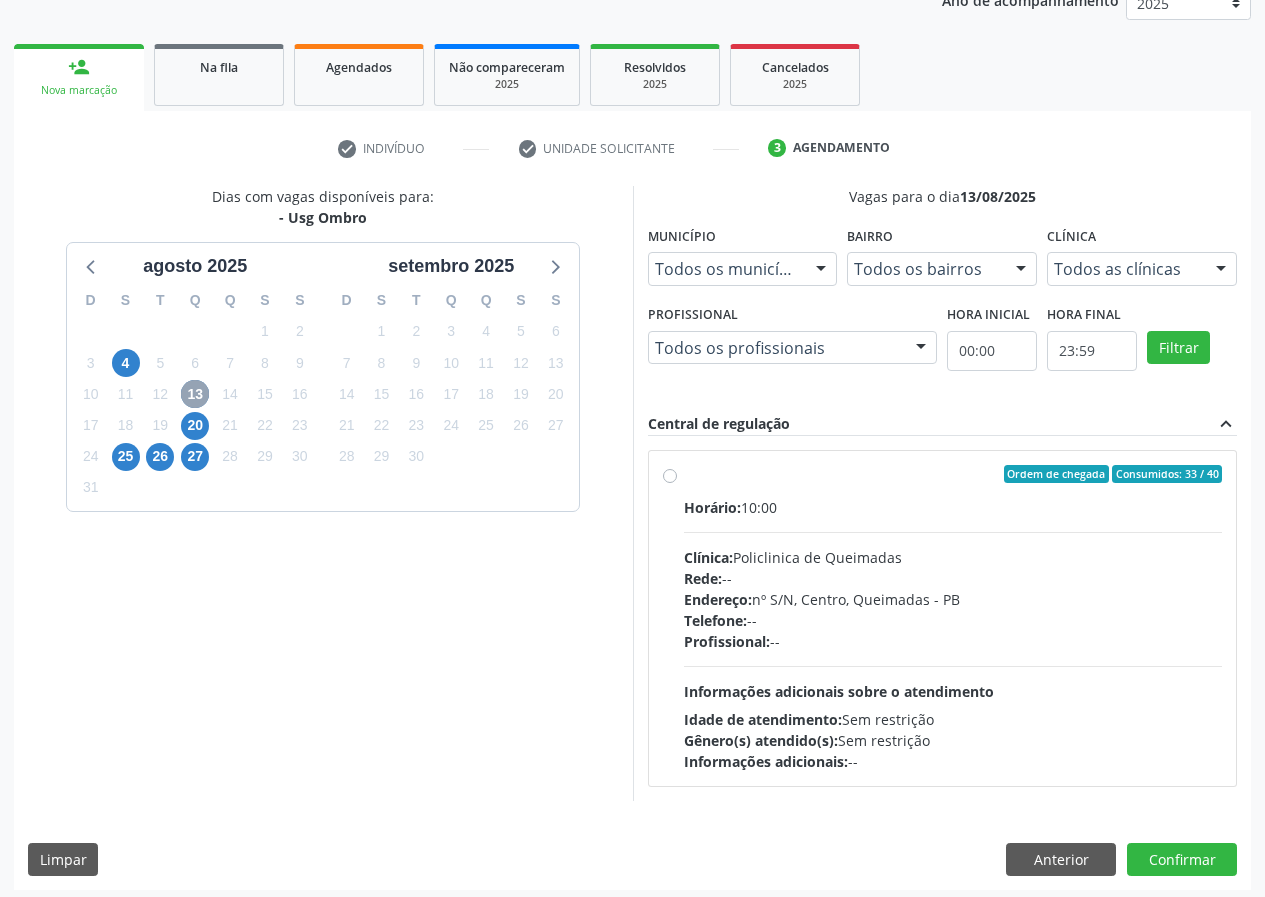 scroll, scrollTop: 262, scrollLeft: 0, axis: vertical 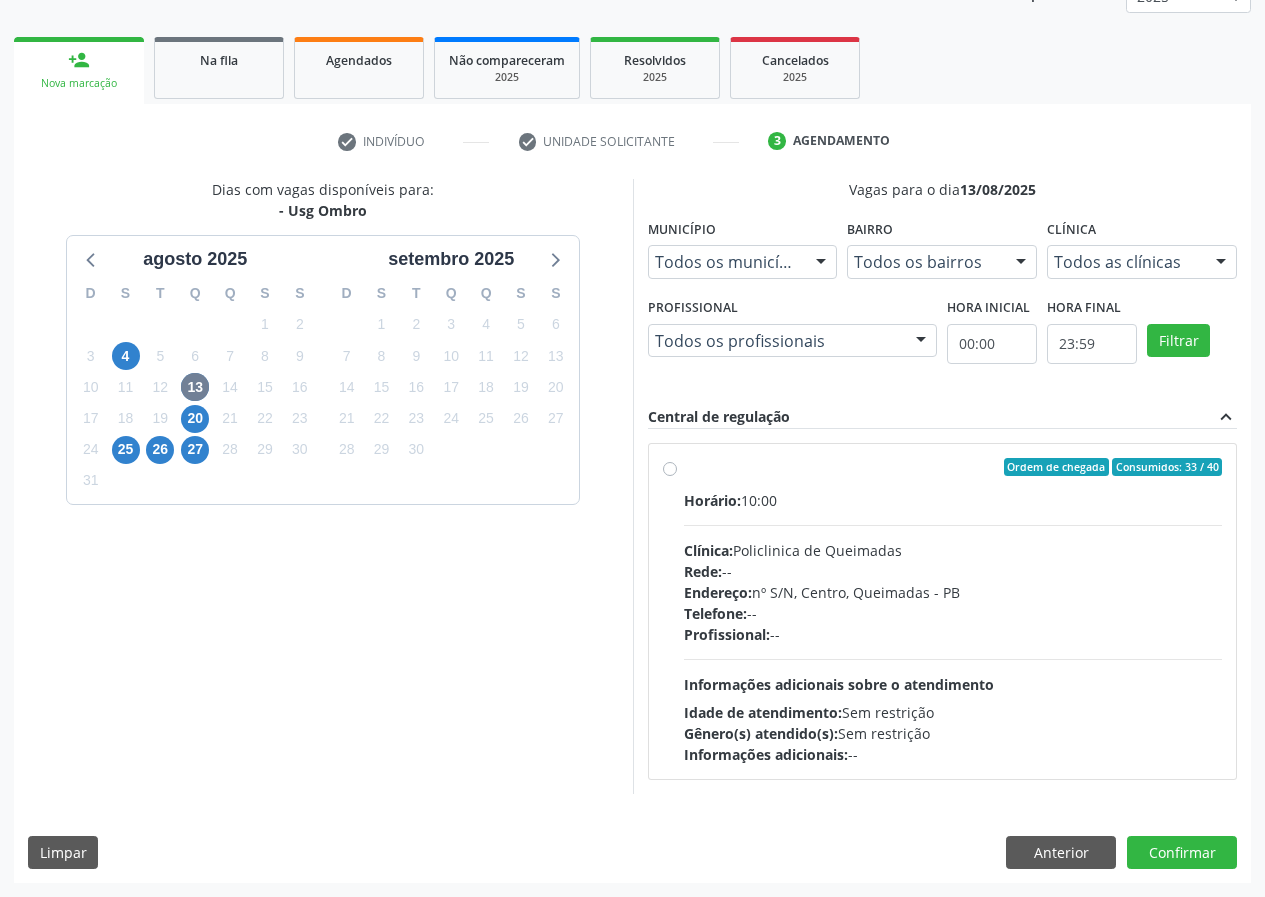 drag, startPoint x: 667, startPoint y: 465, endPoint x: 661, endPoint y: 488, distance: 23.769728 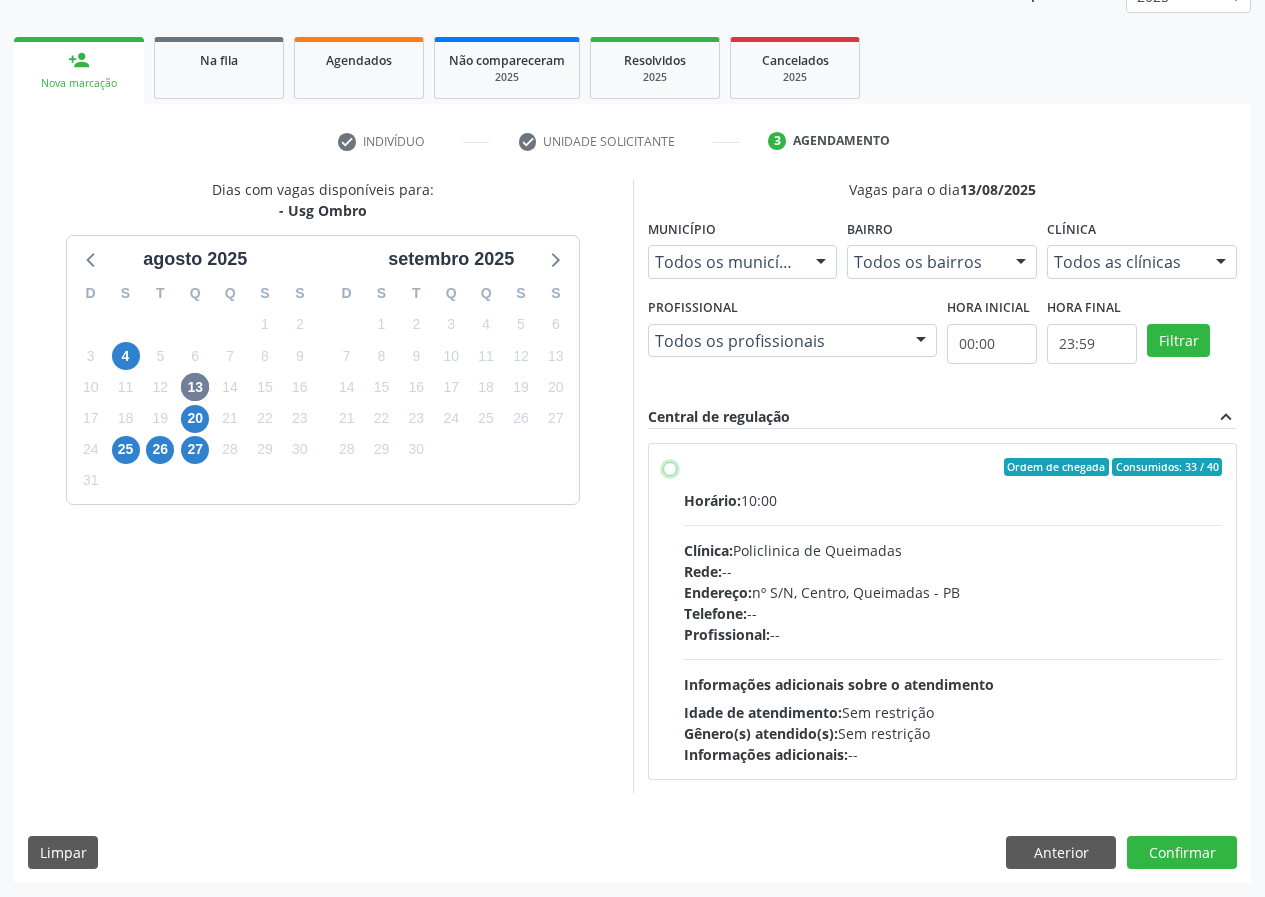click on "Ordem de chegada
Consumidos: 33 / 40
Horário:   10:00
Clínica:  Policlinica de Queimadas
Rede:
--
Endereço:   nº S/N, Centro, Queimadas - PB
Telefone:   --
Profissional:
--
Informações adicionais sobre o atendimento
Idade de atendimento:
Sem restrição
Gênero(s) atendido(s):
Sem restrição
Informações adicionais:
--" at bounding box center [670, 467] 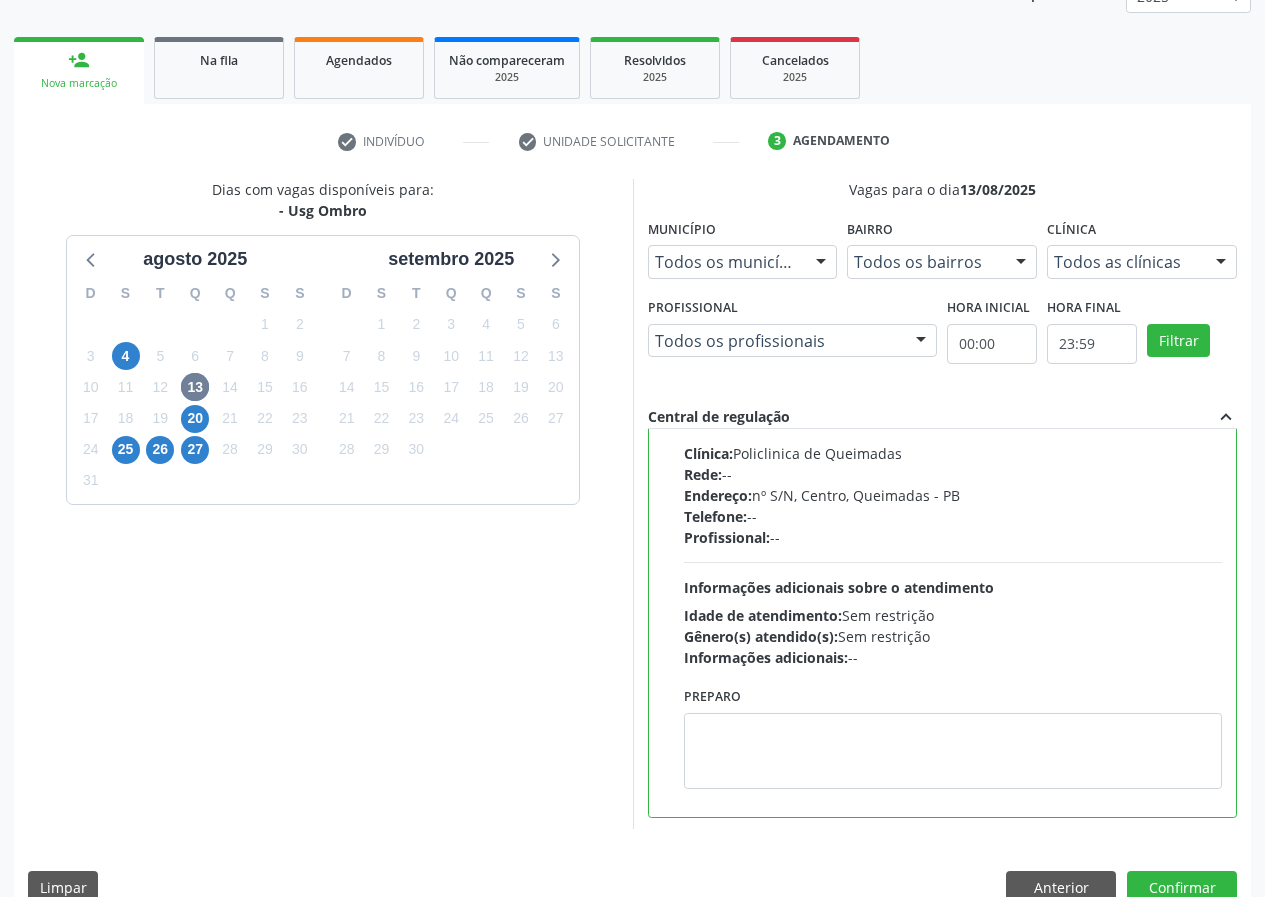 scroll, scrollTop: 99, scrollLeft: 0, axis: vertical 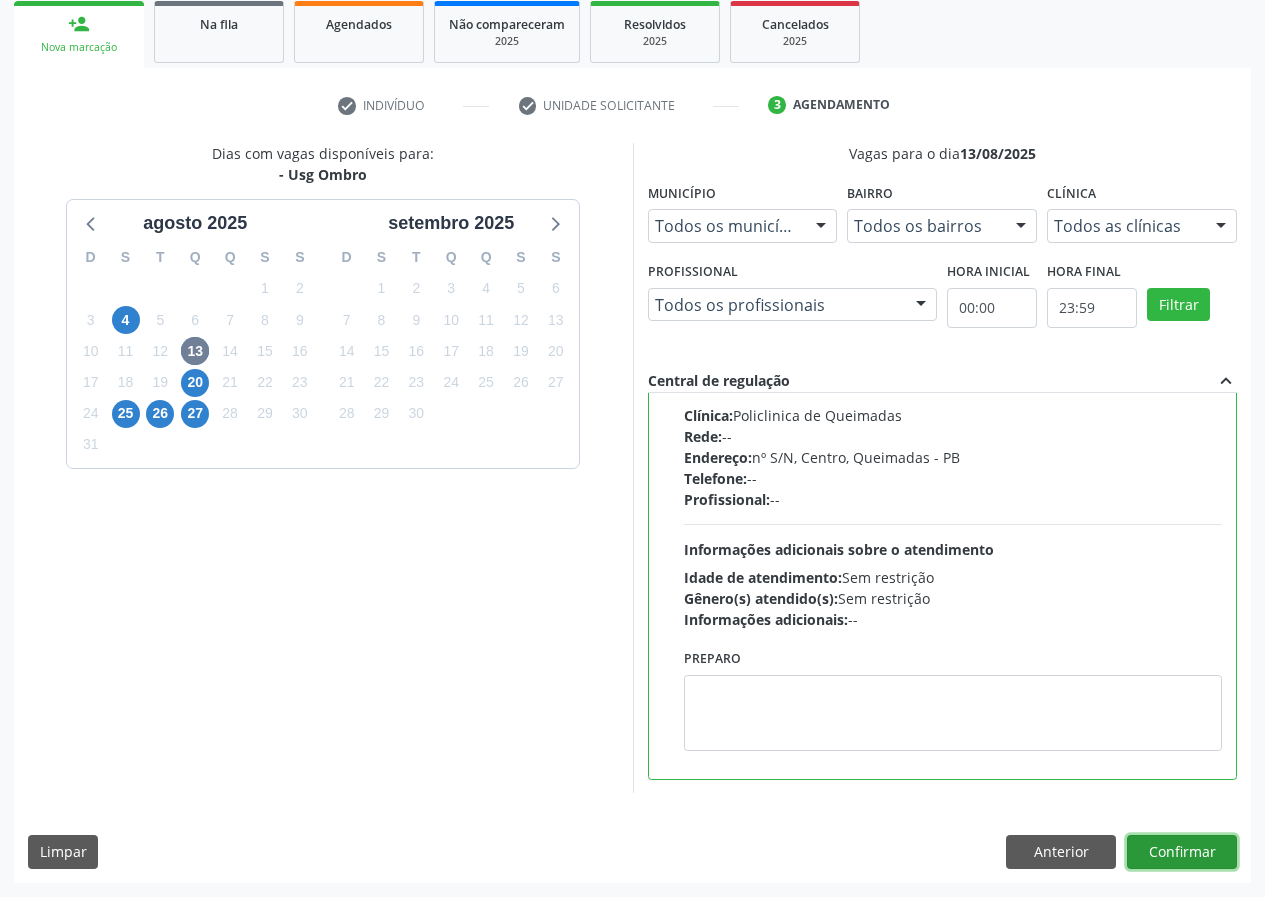 click on "Confirmar" at bounding box center (1182, 852) 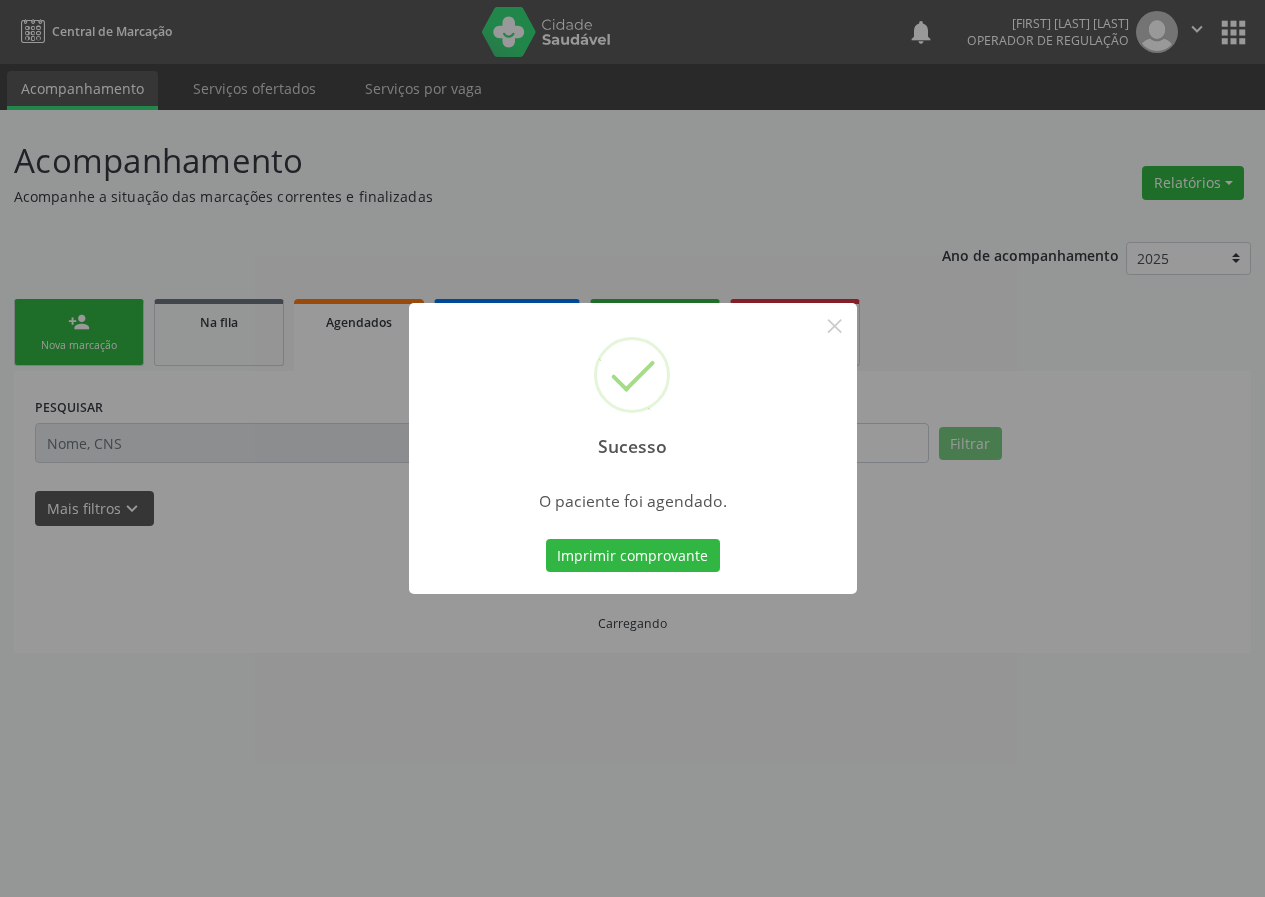 scroll, scrollTop: 0, scrollLeft: 0, axis: both 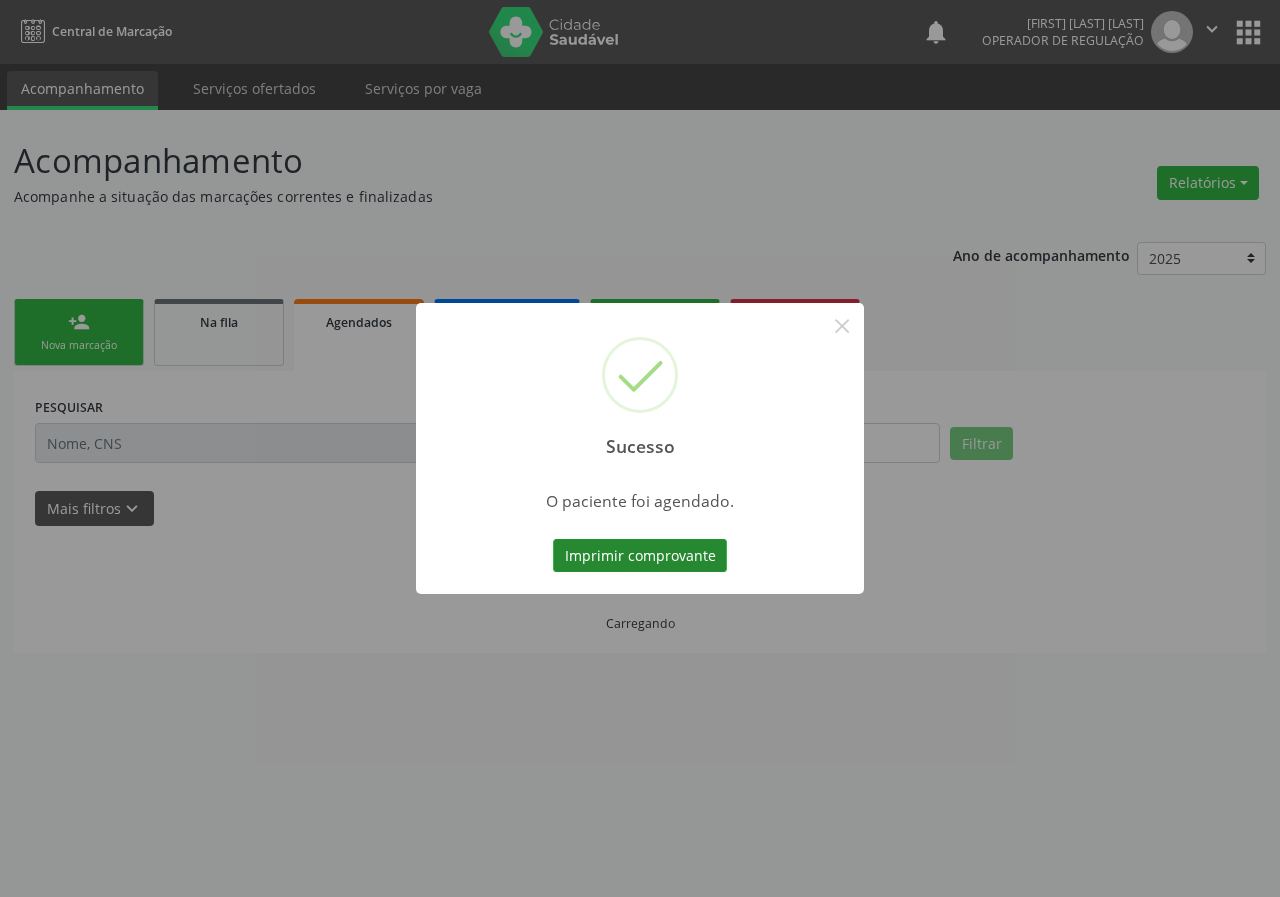click on "Imprimir comprovante" at bounding box center [640, 556] 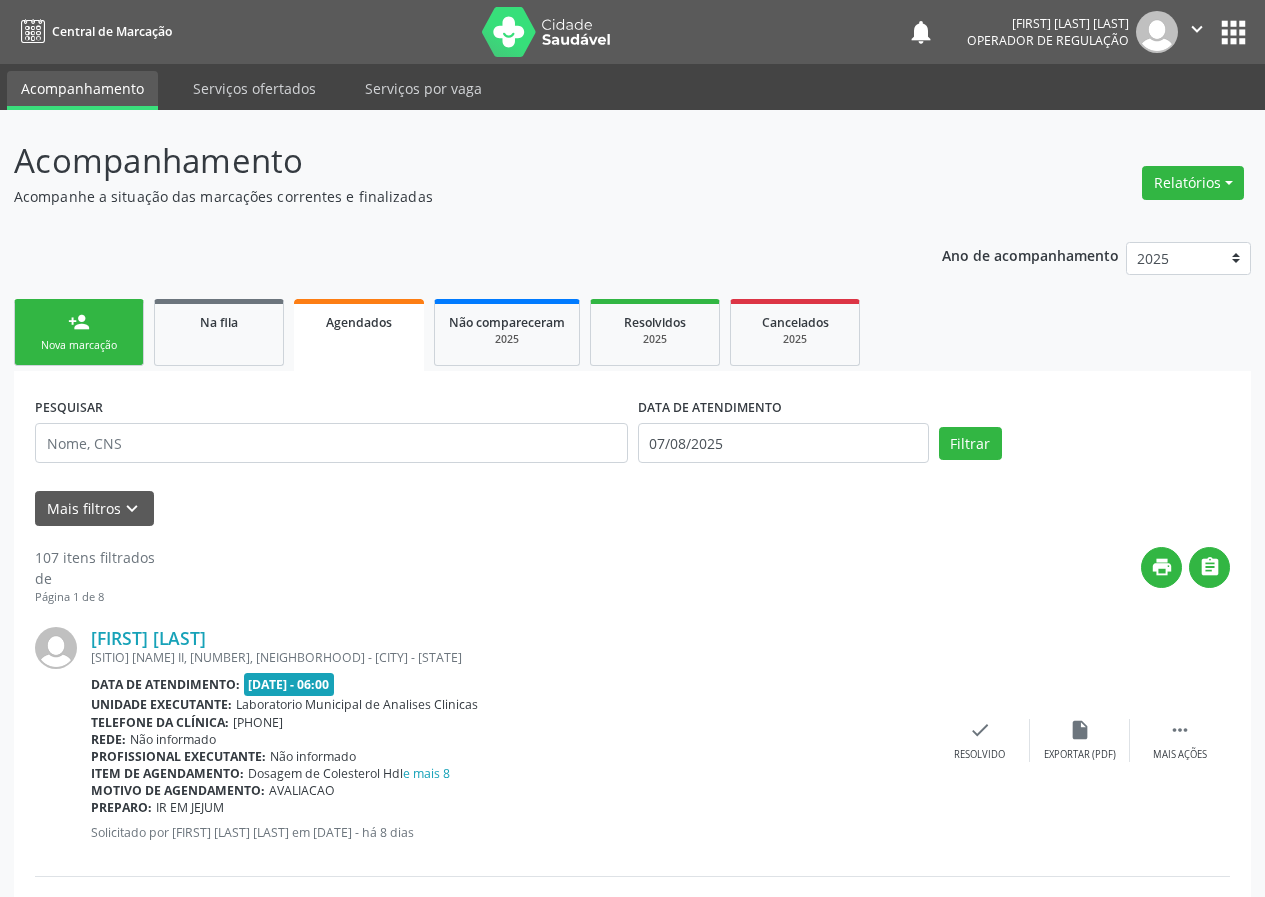 click on "Nova marcação" at bounding box center [79, 345] 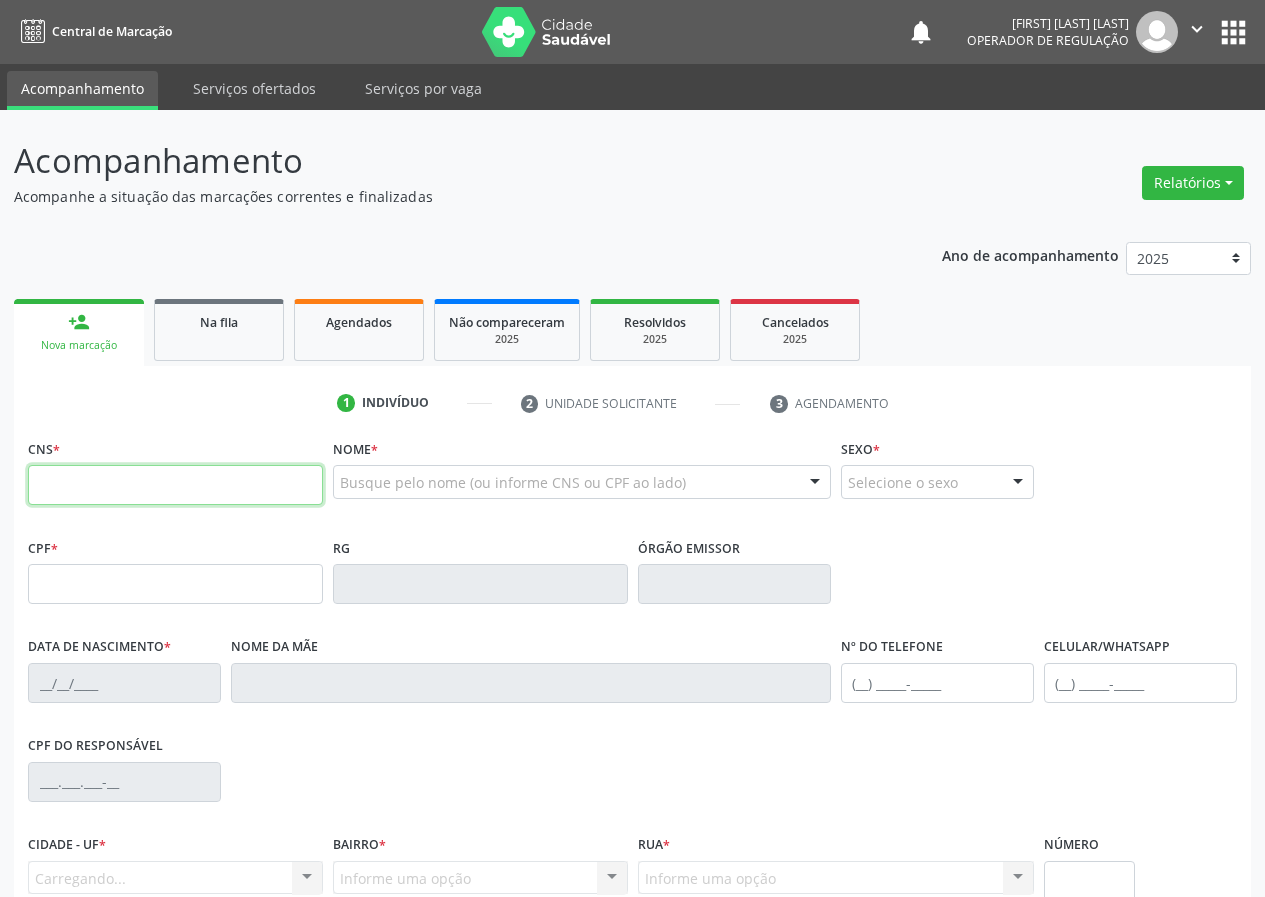 click at bounding box center [175, 485] 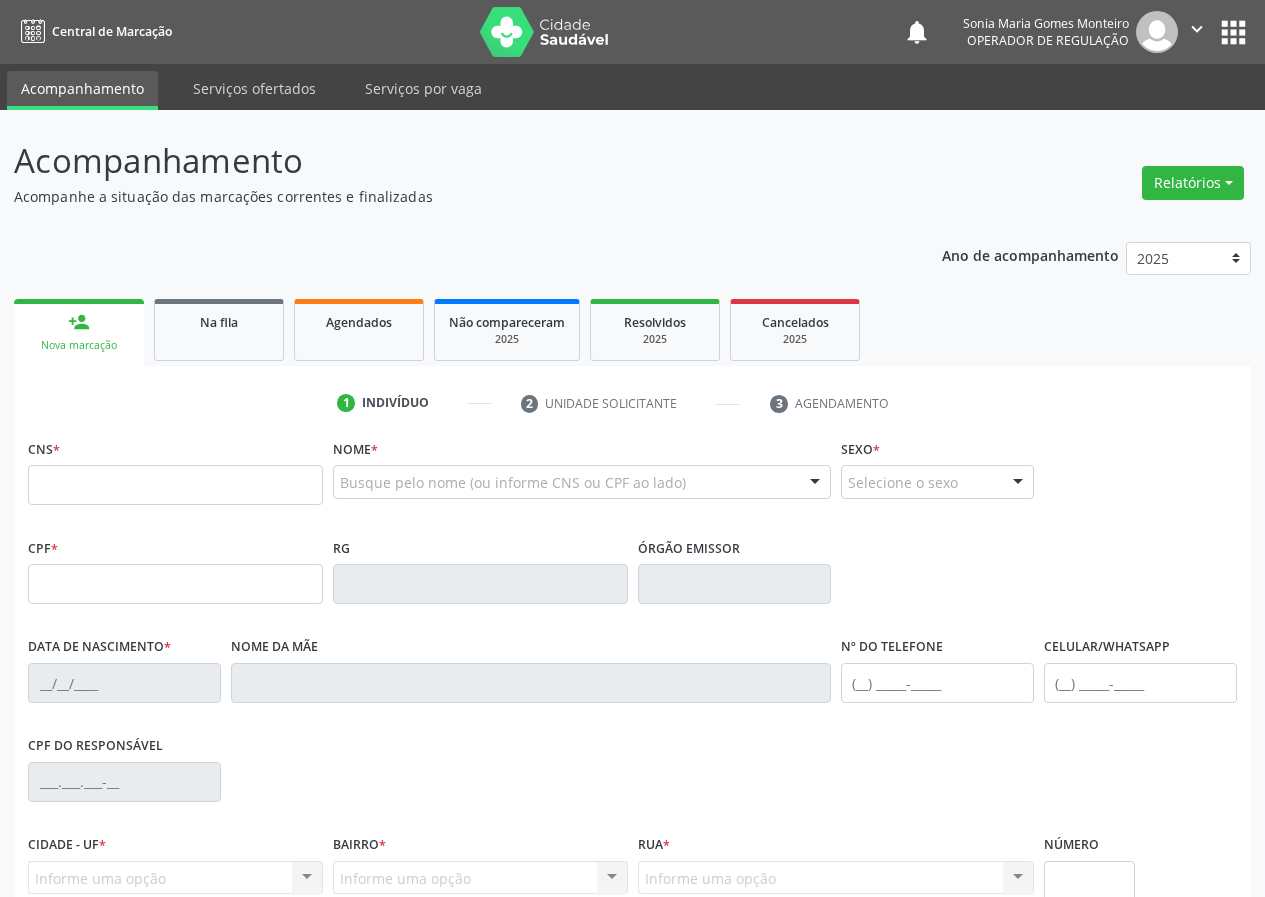 scroll, scrollTop: 0, scrollLeft: 0, axis: both 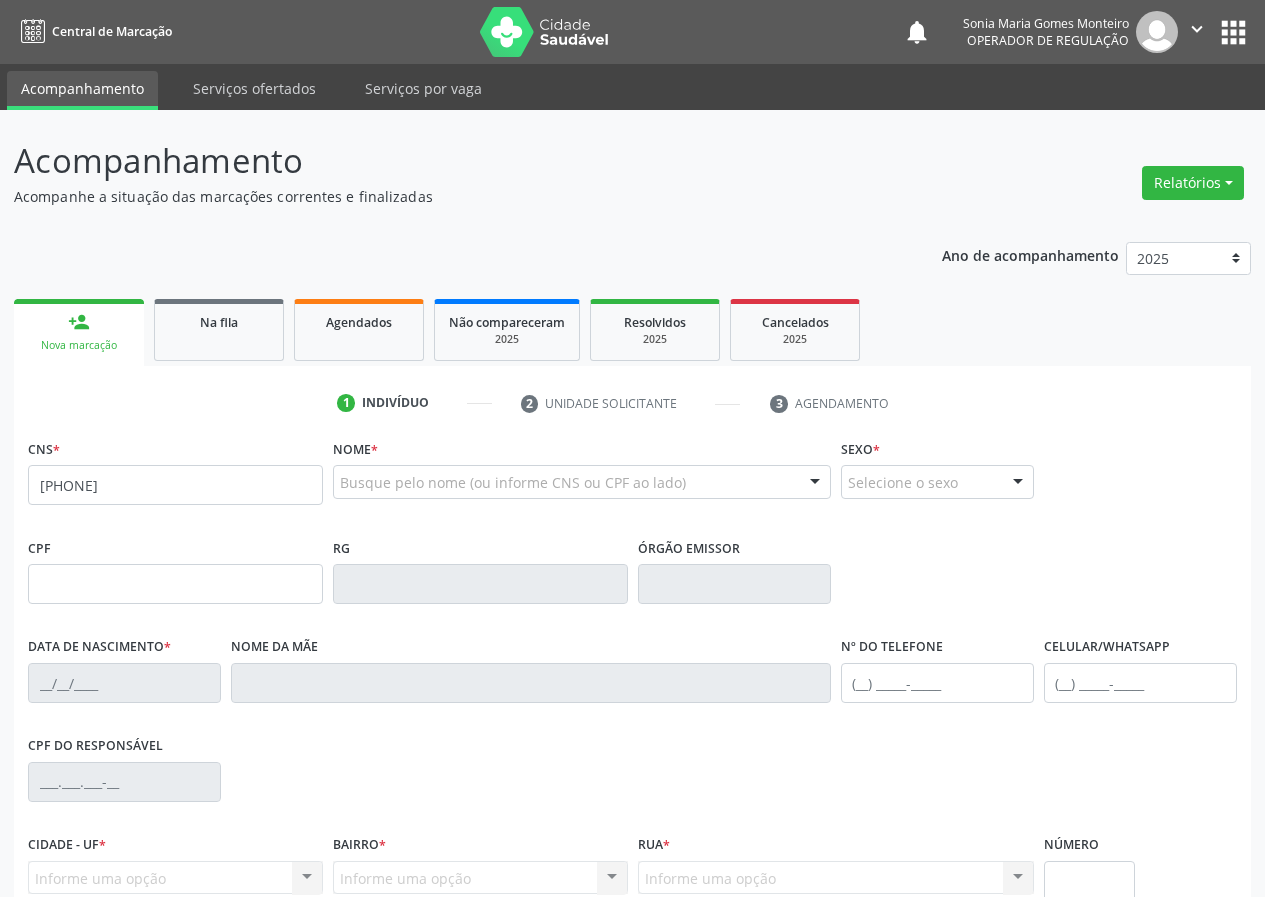 type on "[PHONE]" 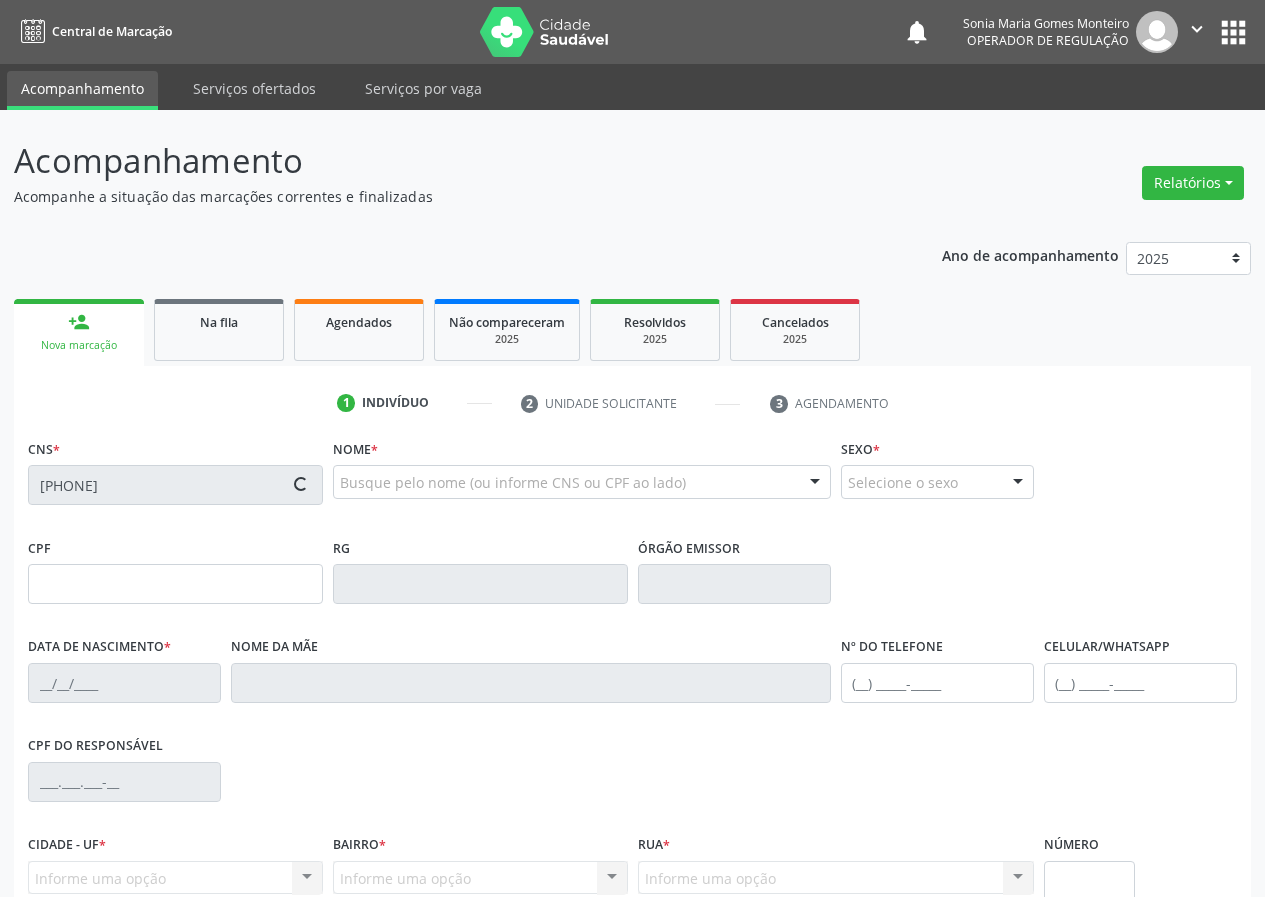 type on "[CPF]" 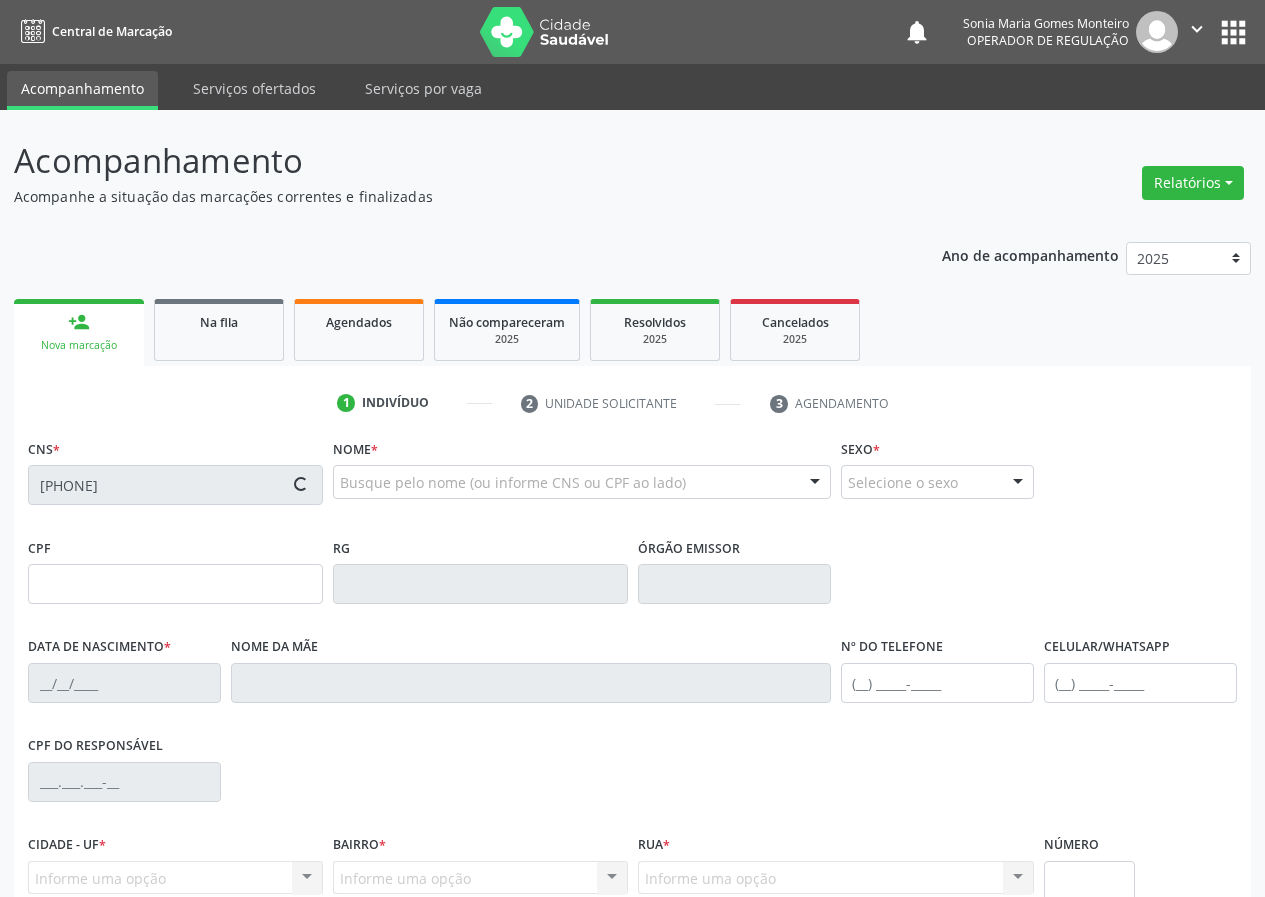 type on "[DATE]" 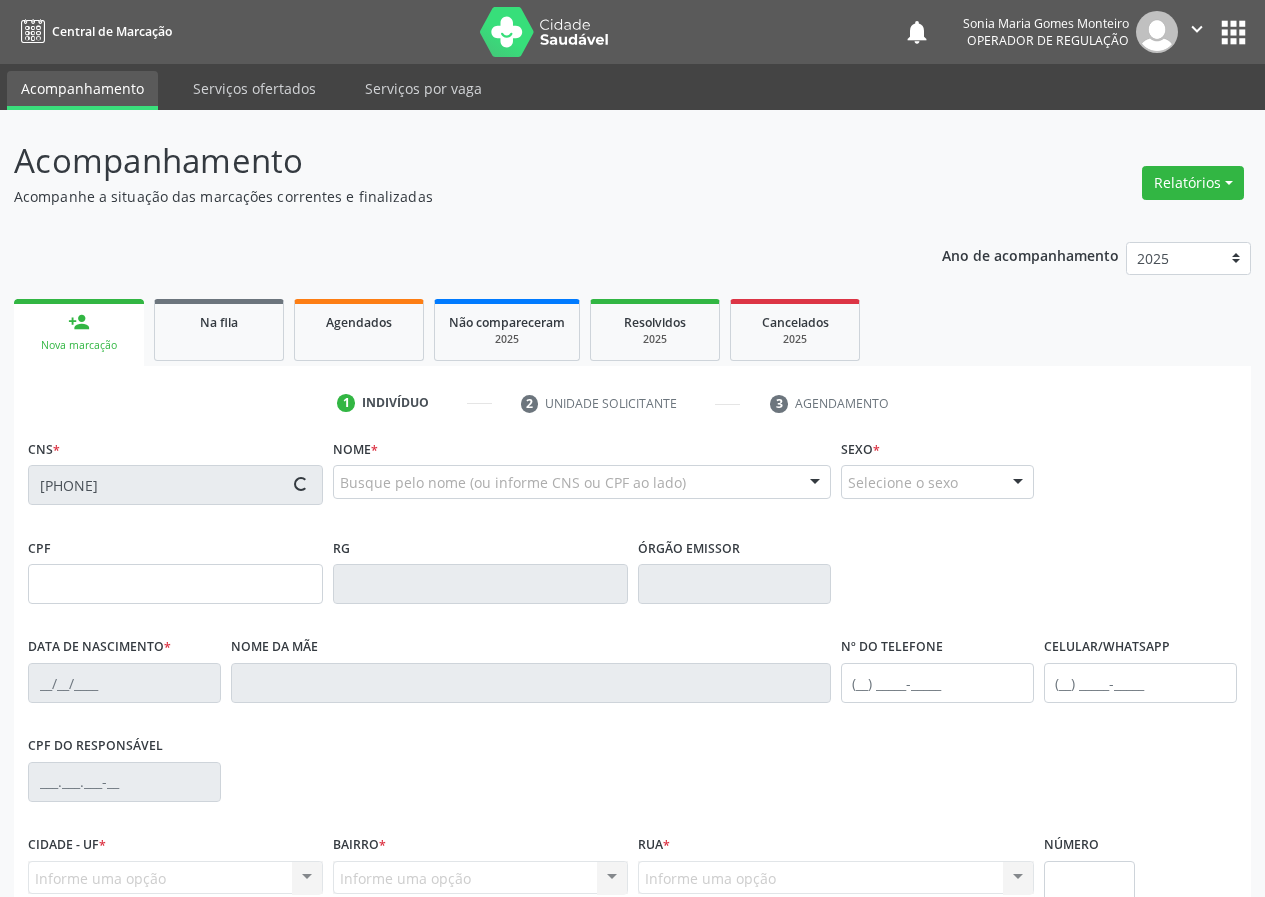 type on "[FIRST] [LAST] de [LAST] [LAST]" 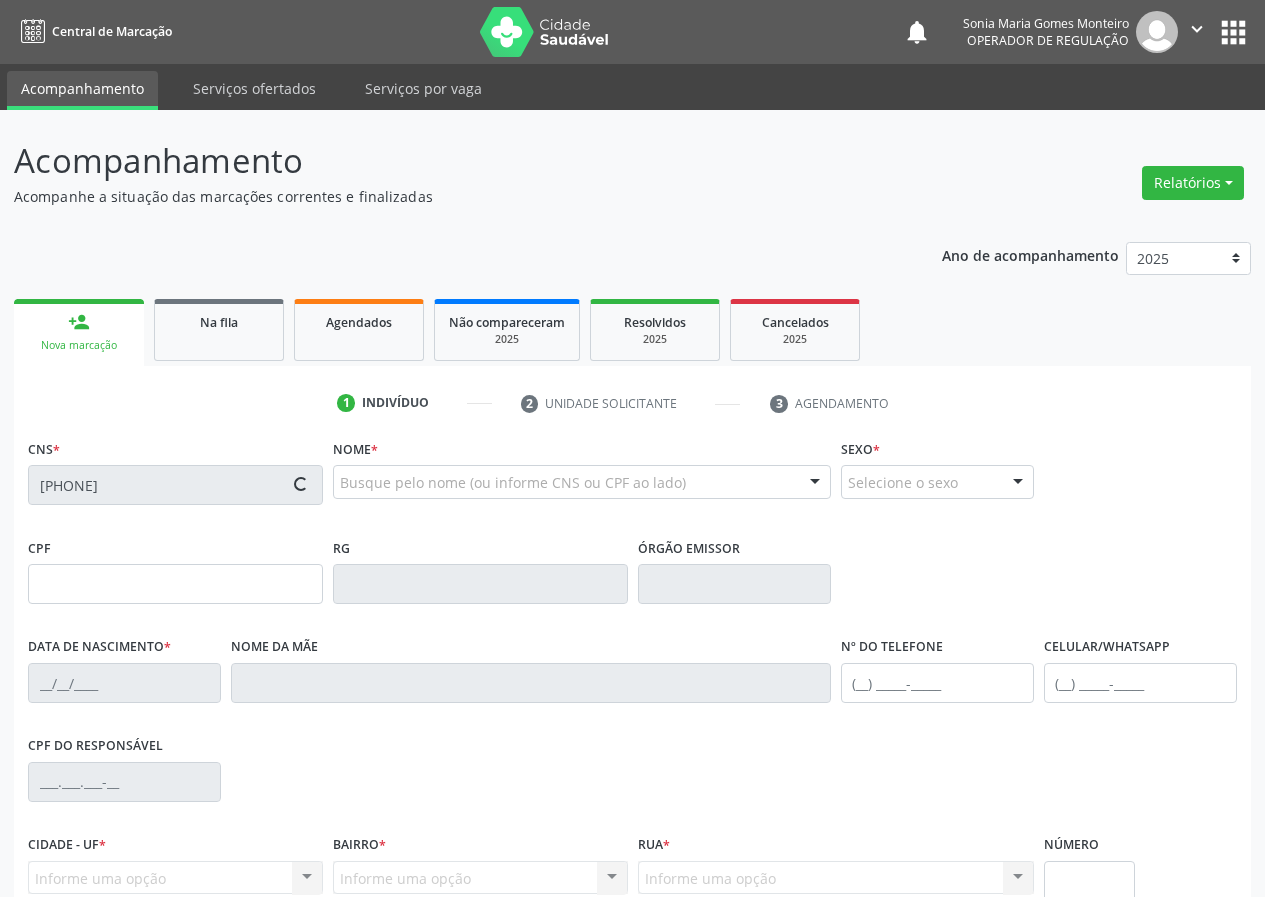 type on "[PHONE]" 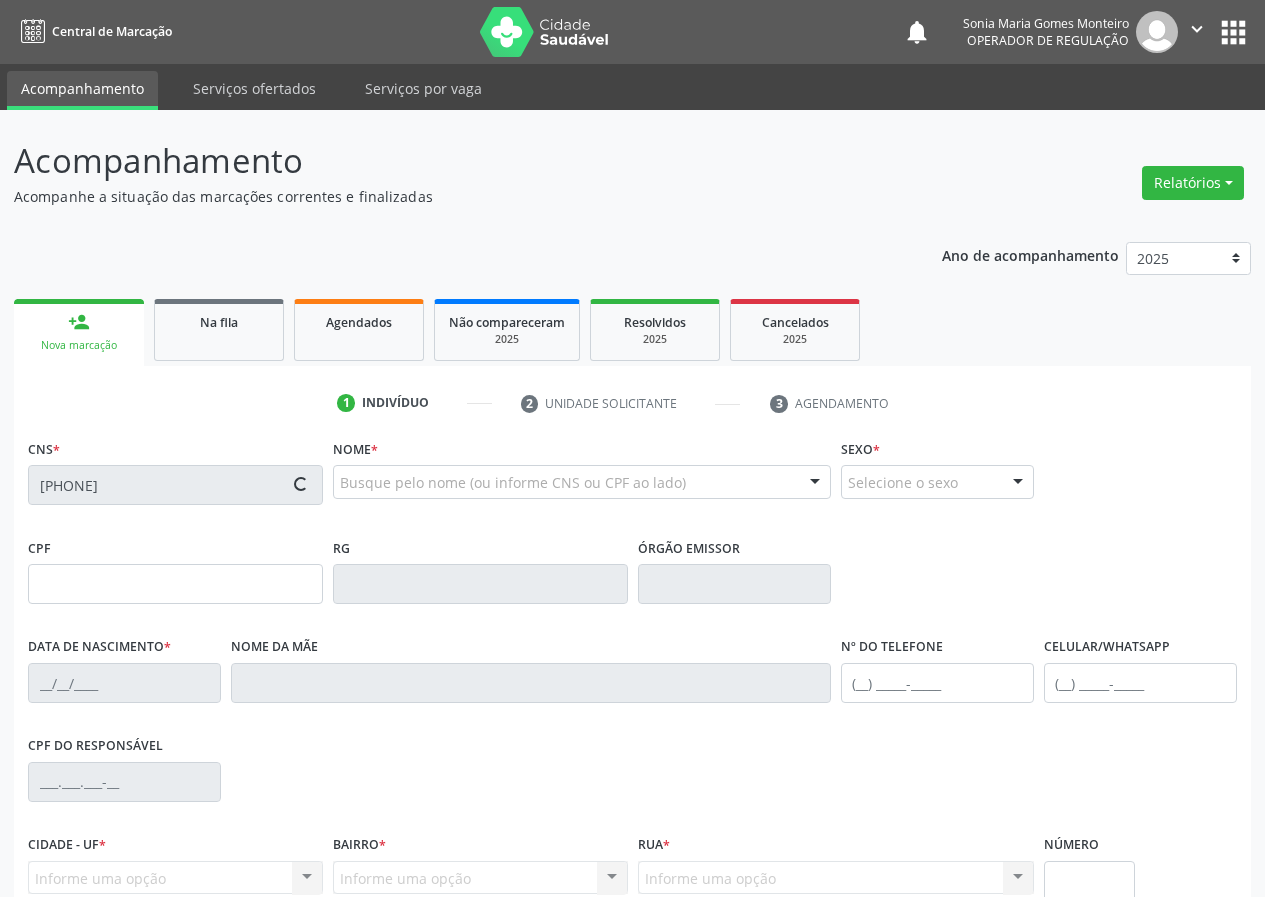 type on "243" 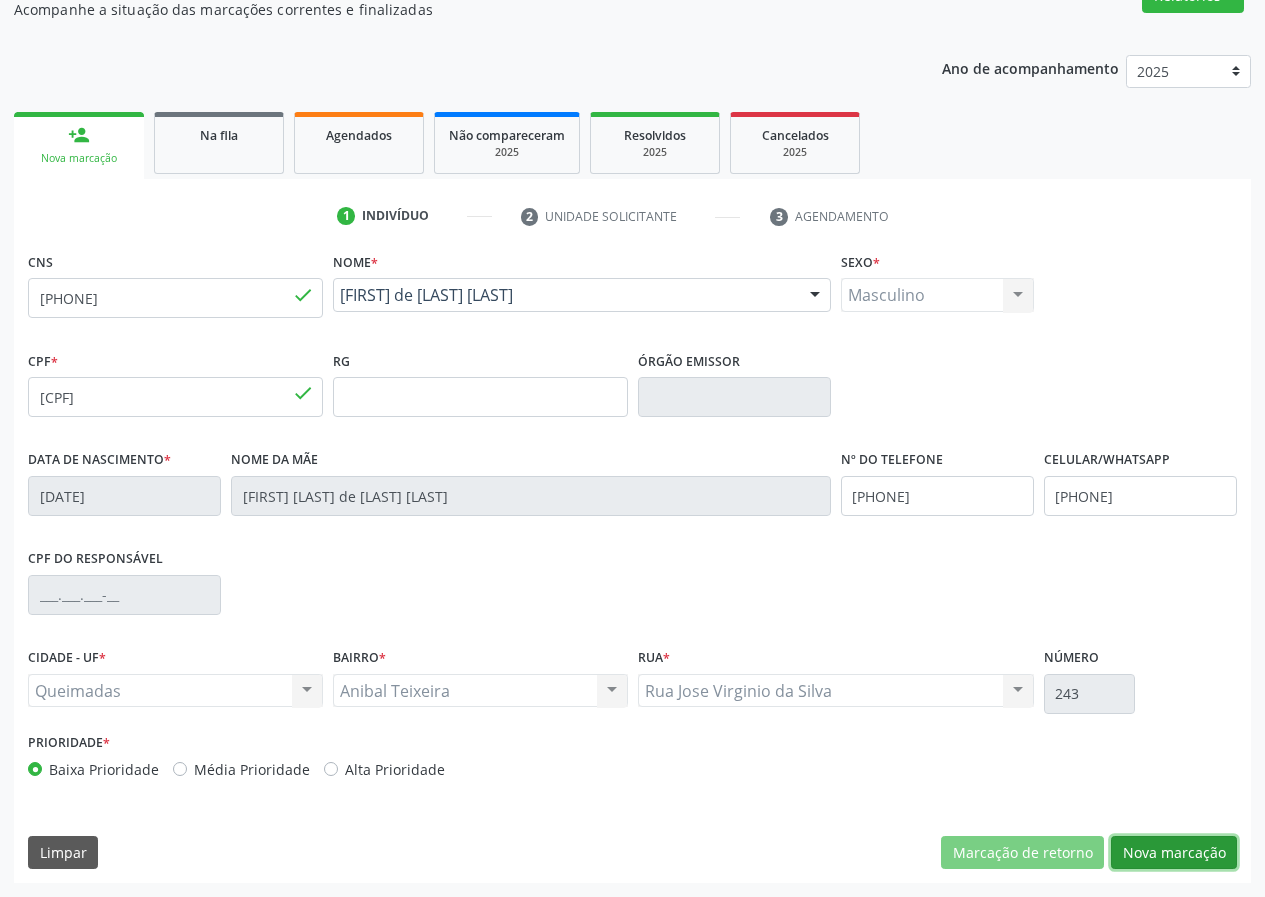 click on "Nova marcação" at bounding box center (1174, 853) 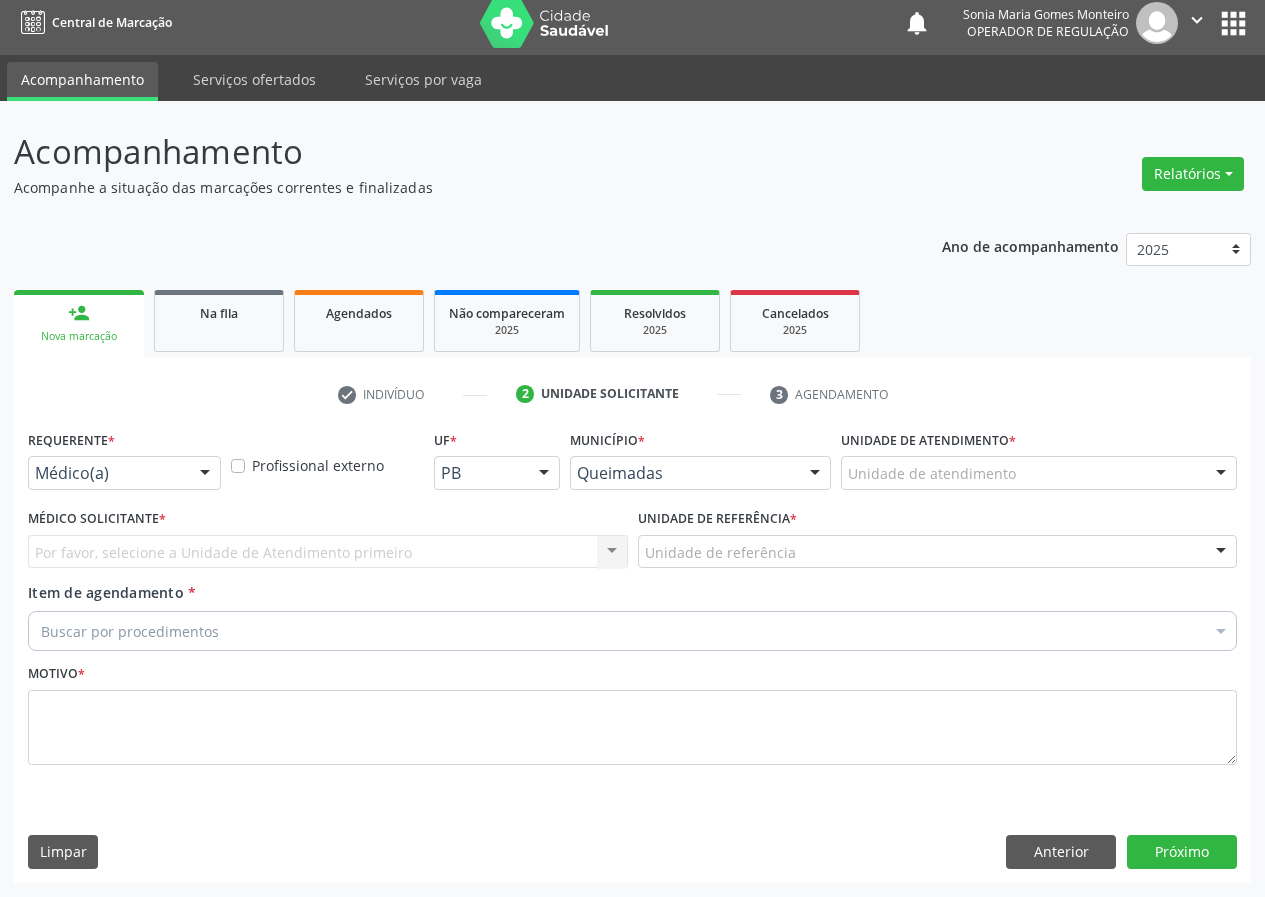 scroll, scrollTop: 9, scrollLeft: 0, axis: vertical 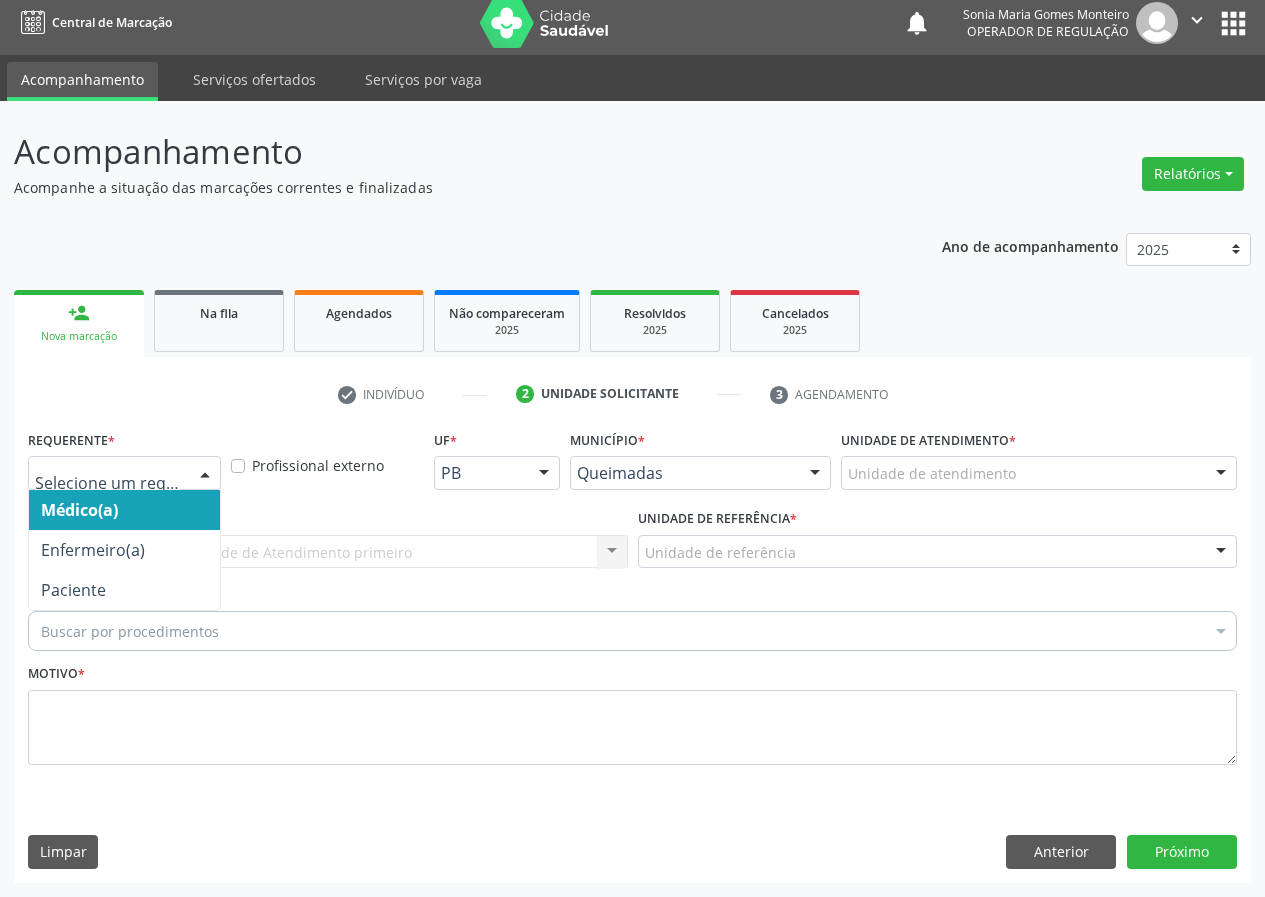drag, startPoint x: 200, startPoint y: 470, endPoint x: 179, endPoint y: 589, distance: 120.83874 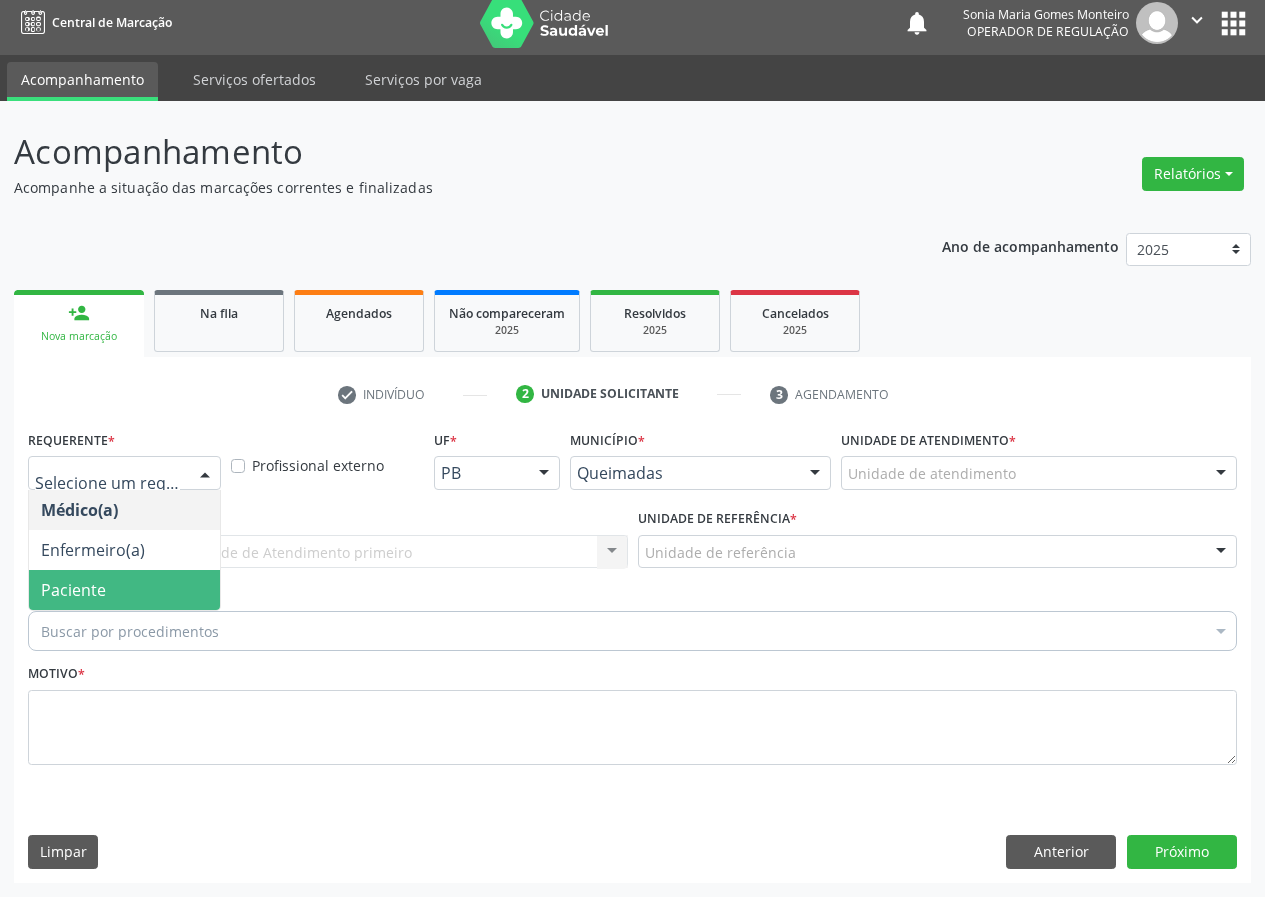 drag, startPoint x: 172, startPoint y: 600, endPoint x: 325, endPoint y: 570, distance: 155.91344 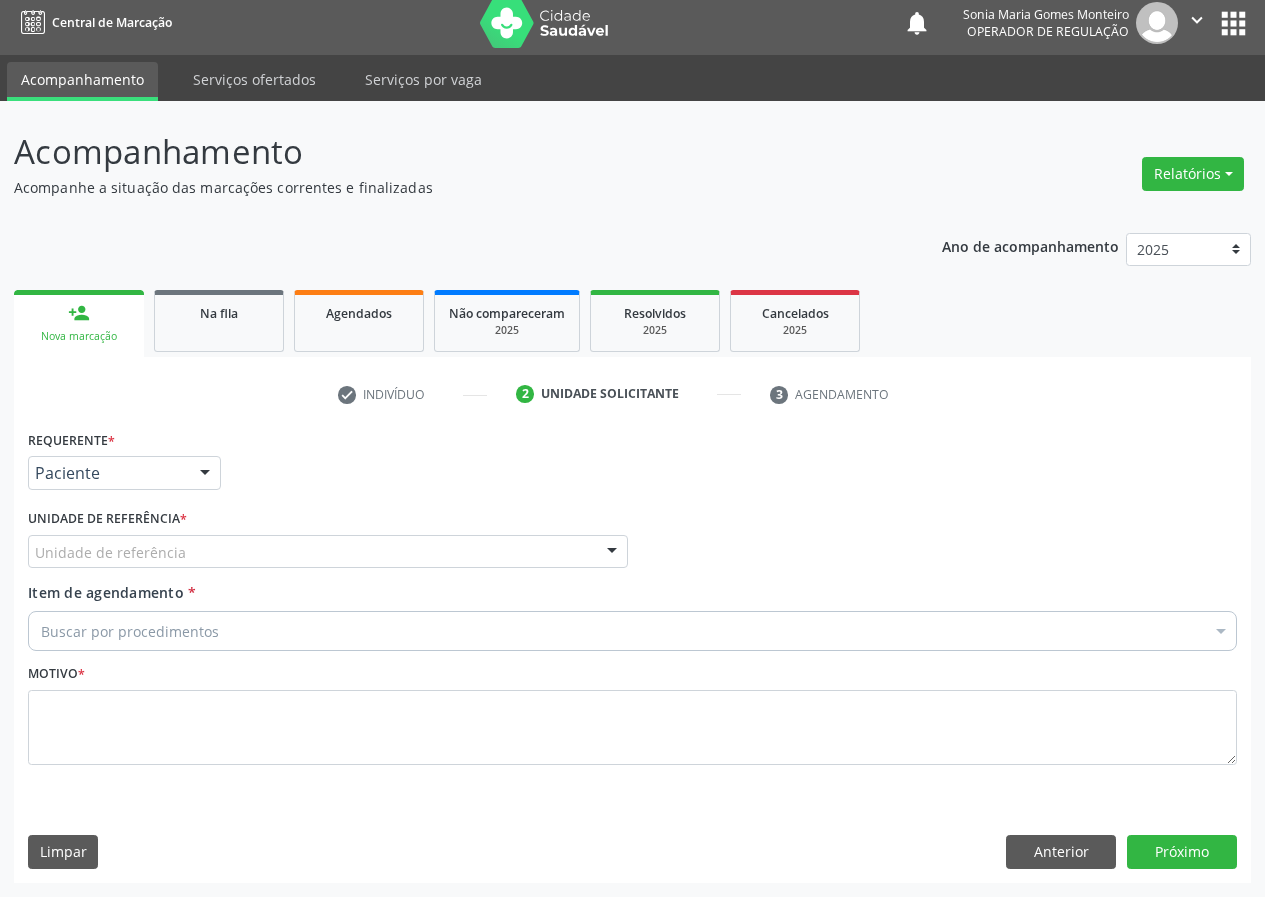 click on "Unidade de referência
*
Unidade de referência
UBSF Ligeiro II   UBSF Saulo Leal Ernesto de Melo   UBSF Castanho   UBSF Baixa Verde   UBSF Ze Velho   UBSF Boa Vista   UBSF Olho Dagua Salgado   UBSF Zumbi   NASF Pedra do Touro   UBSF Lutador   UBSF Anibal Teixeira   UBSF Central   UBSF Riacho do Meio   UBSF Caixa Dagua   UBSF Ligeiro I   UBSF Malhada Grande   UBSF Vila   UBSF Guritiba   NASF Tataguassu   UBSF Cidade Tiao do Rego
Nenhum resultado encontrado para: "   "
Não há nenhuma opção para ser exibida." at bounding box center [328, 536] 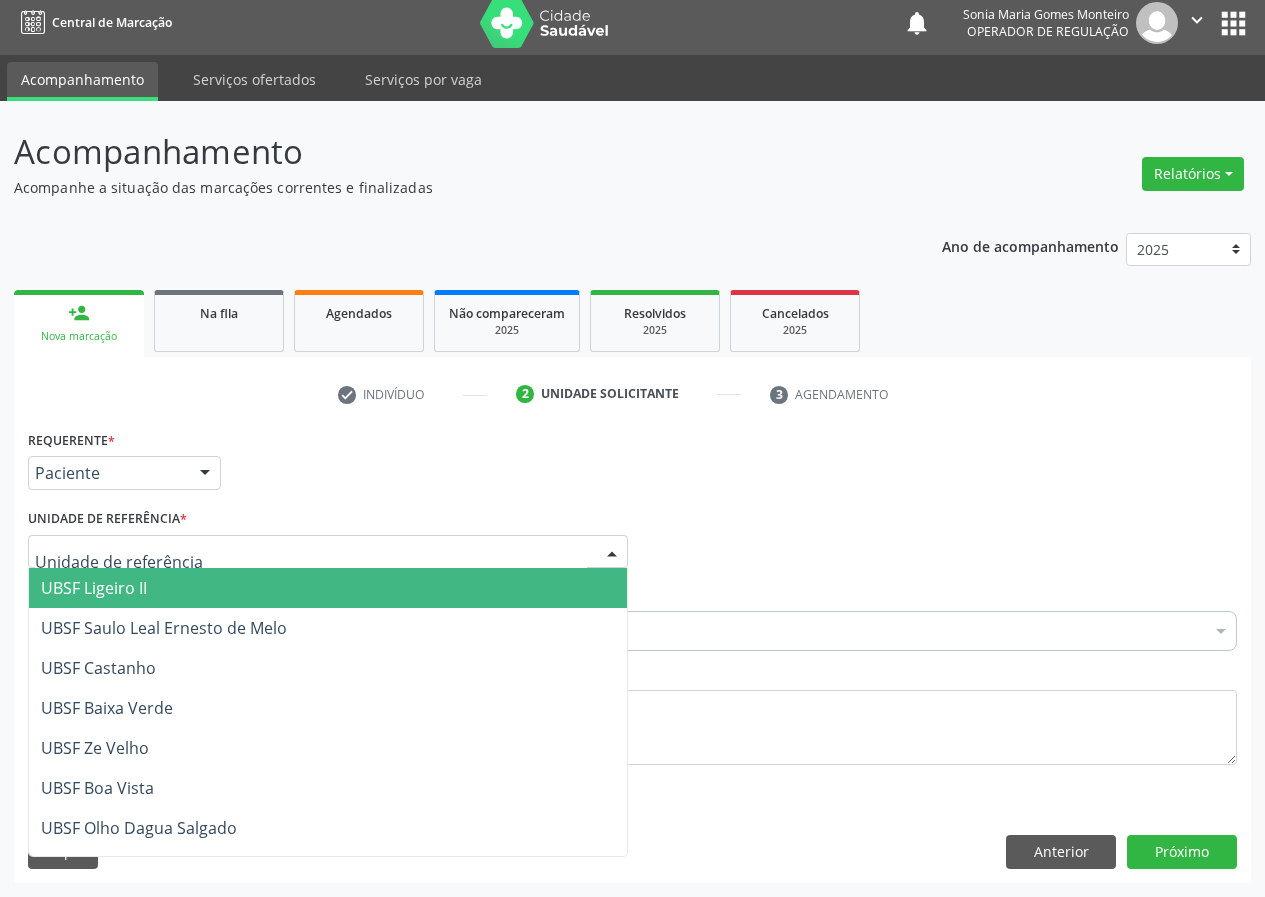 drag, startPoint x: 562, startPoint y: 546, endPoint x: 274, endPoint y: 657, distance: 308.6503 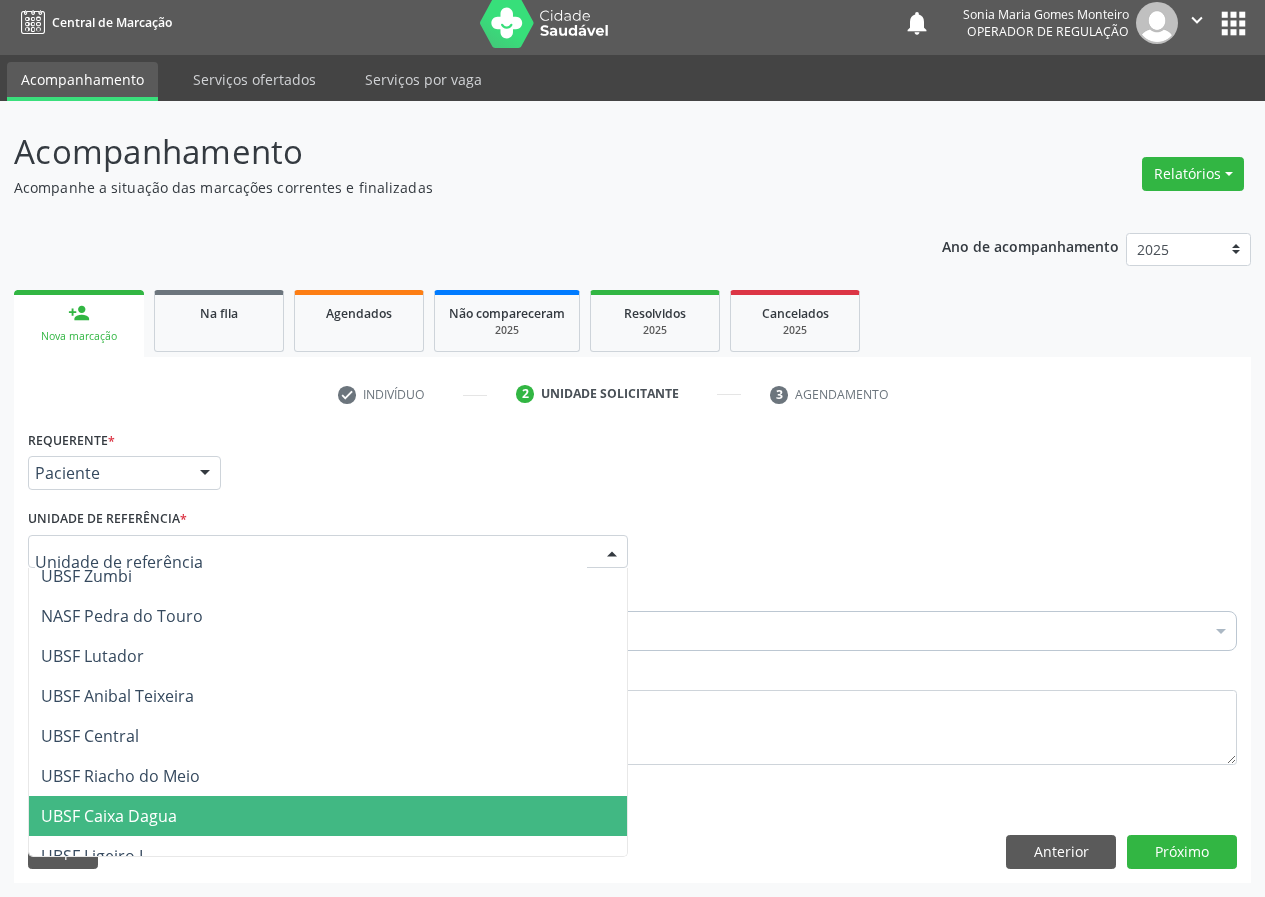 scroll, scrollTop: 300, scrollLeft: 0, axis: vertical 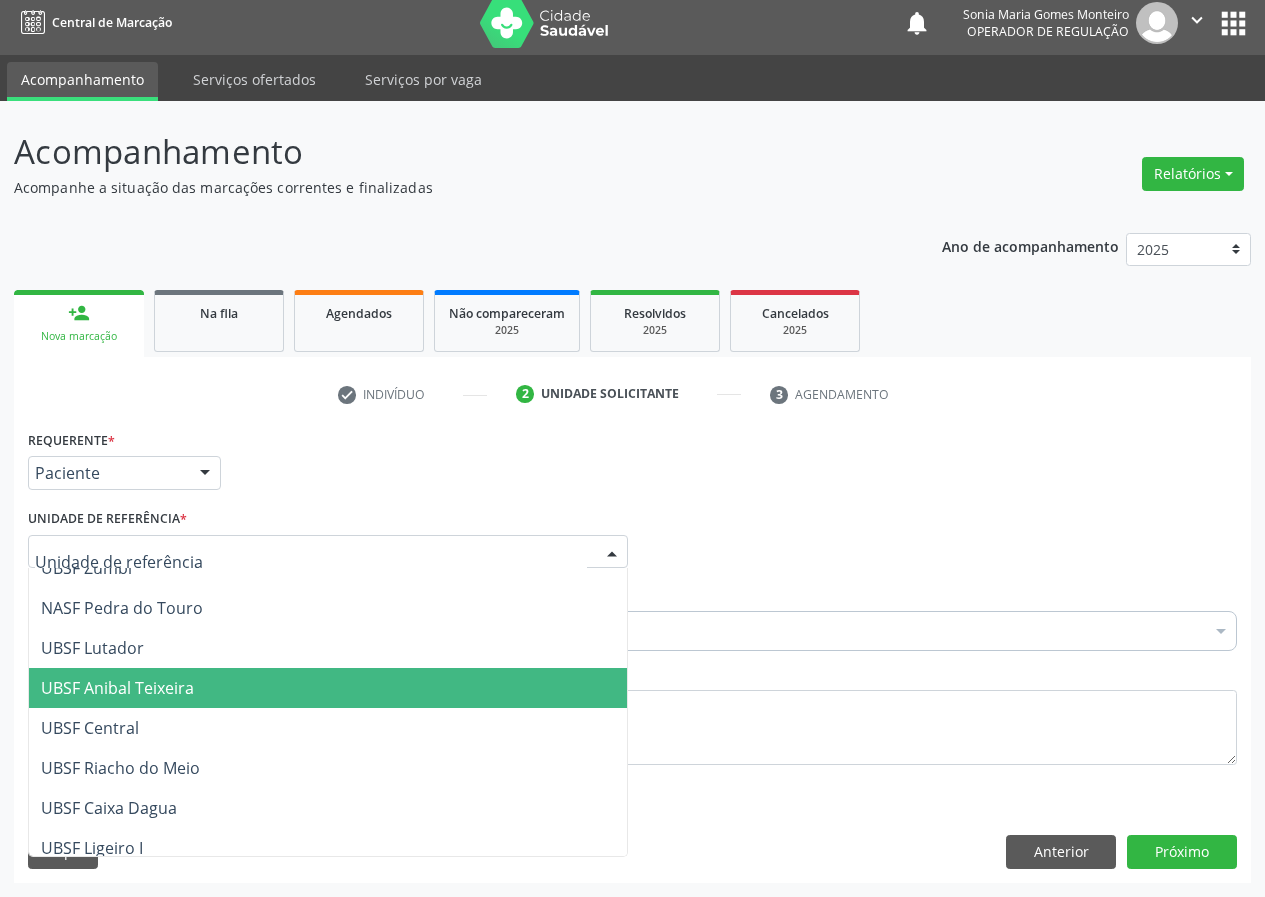 drag, startPoint x: 161, startPoint y: 687, endPoint x: 0, endPoint y: 657, distance: 163.77118 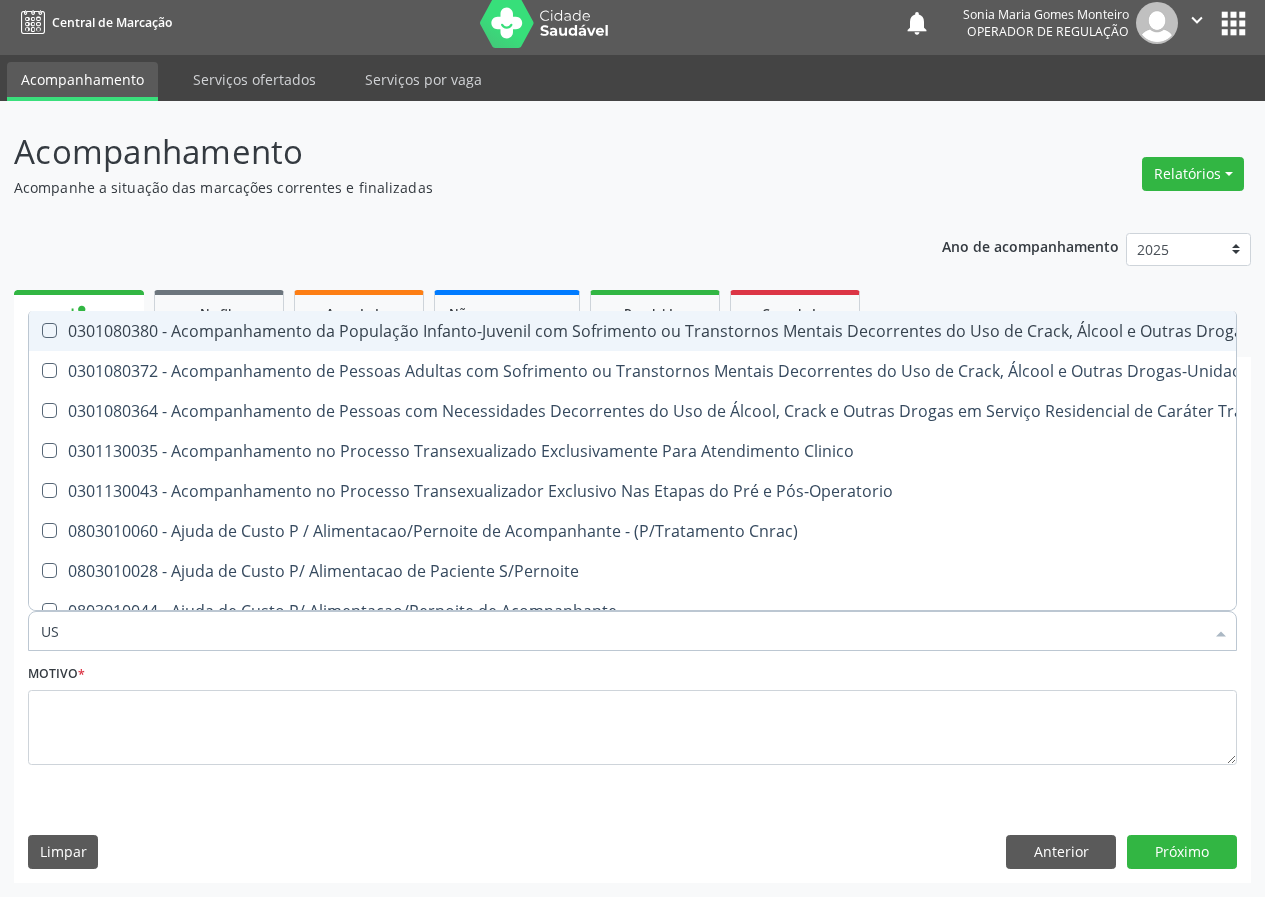 type on "USG" 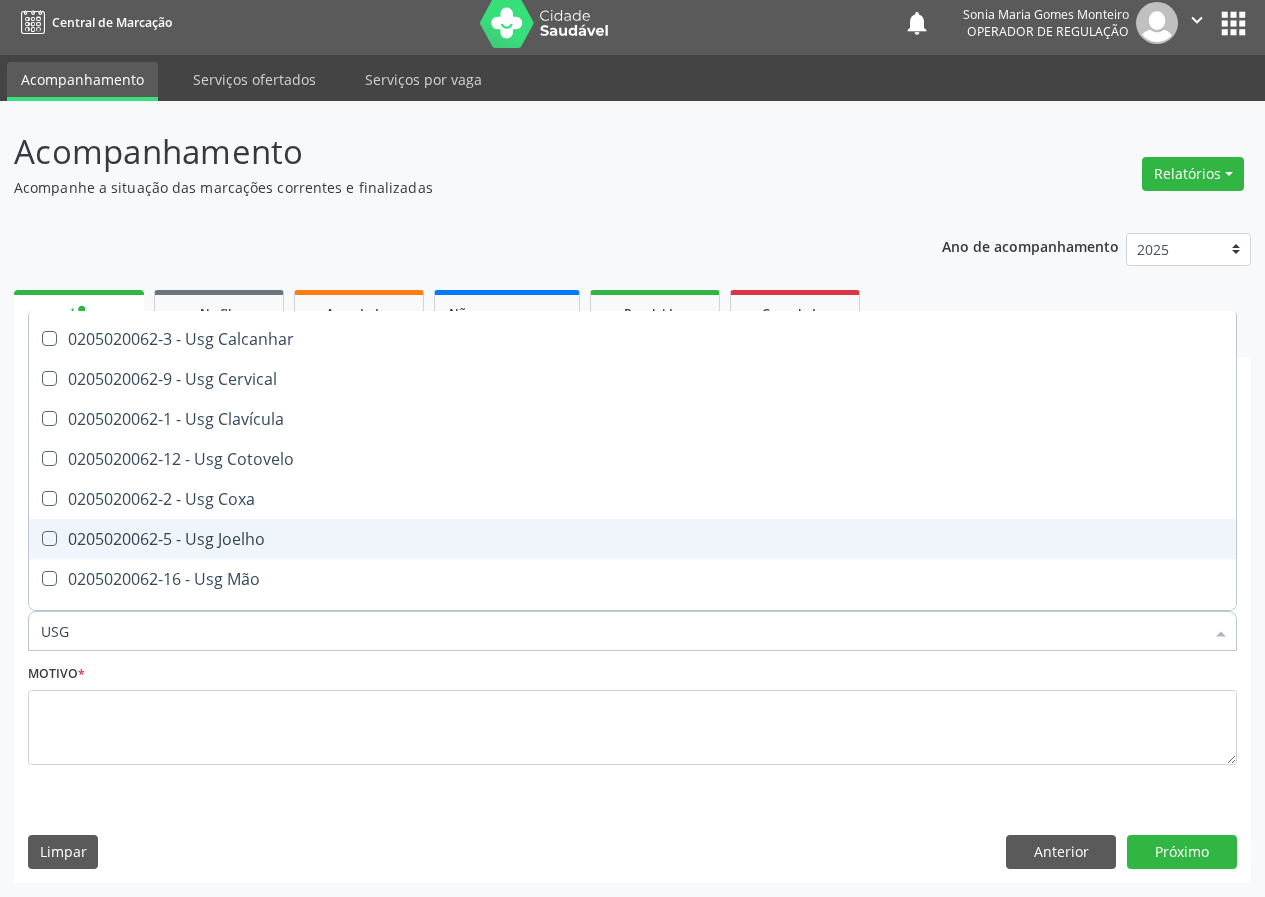 scroll, scrollTop: 100, scrollLeft: 0, axis: vertical 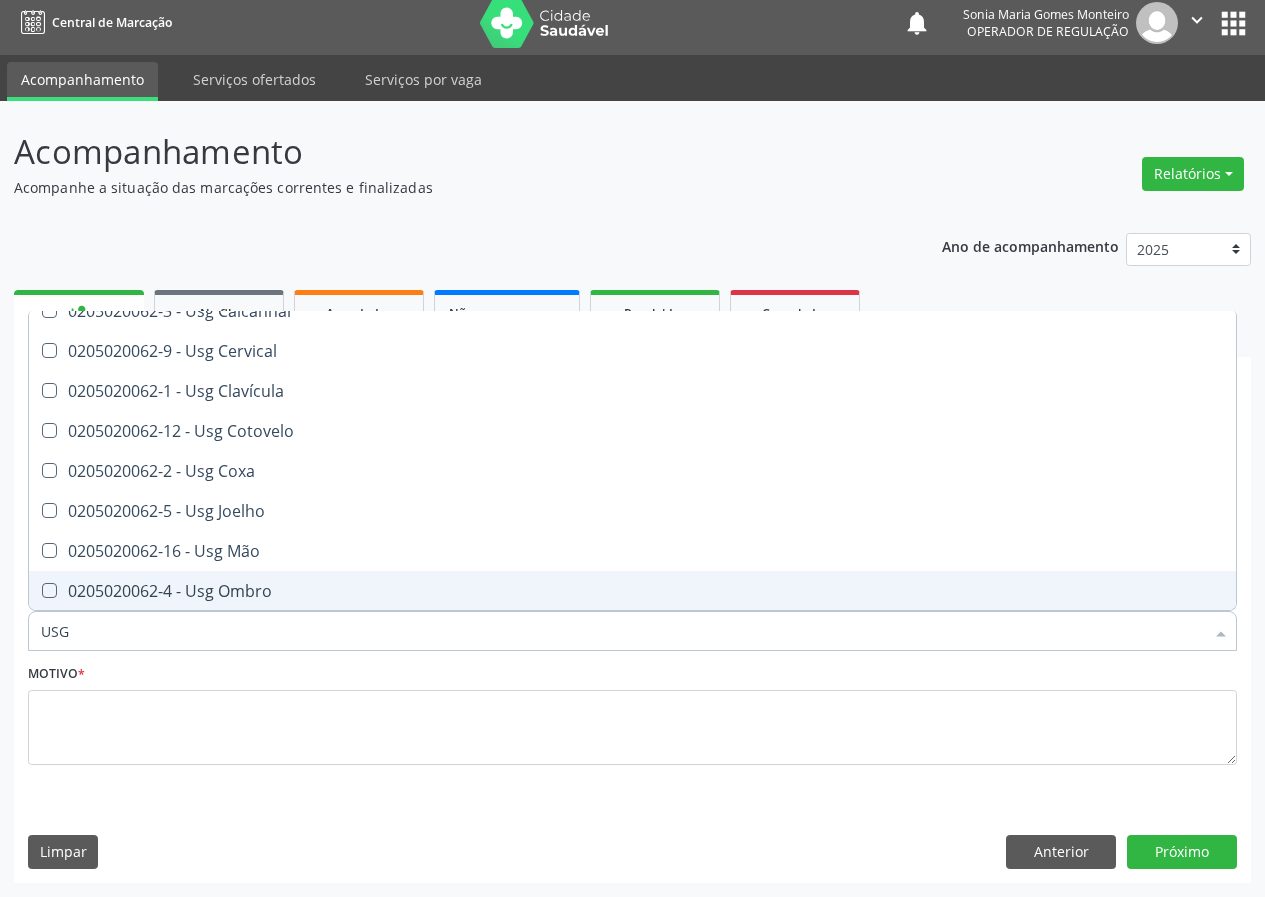 drag, startPoint x: 255, startPoint y: 582, endPoint x: 184, endPoint y: 665, distance: 109.22454 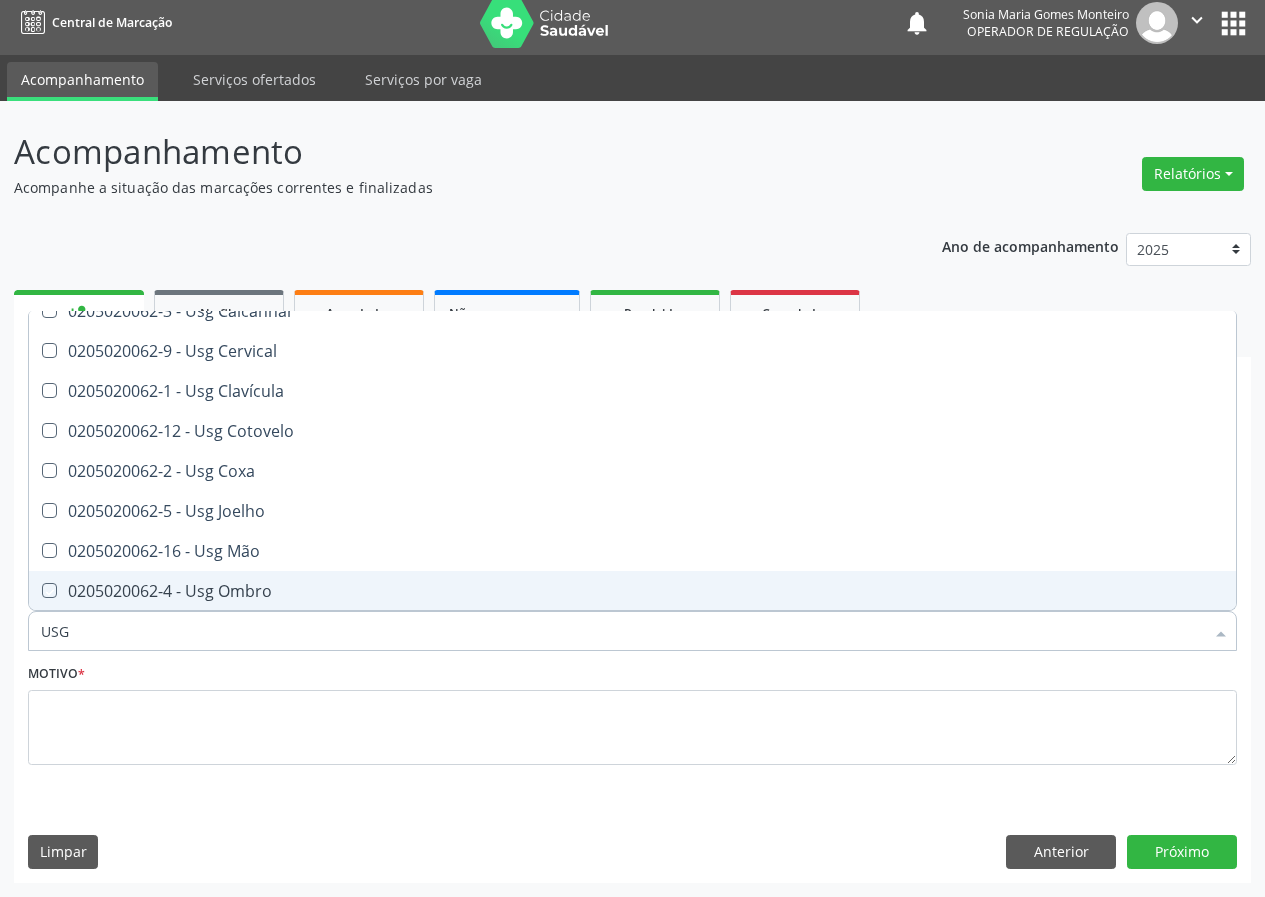 checkbox on "true" 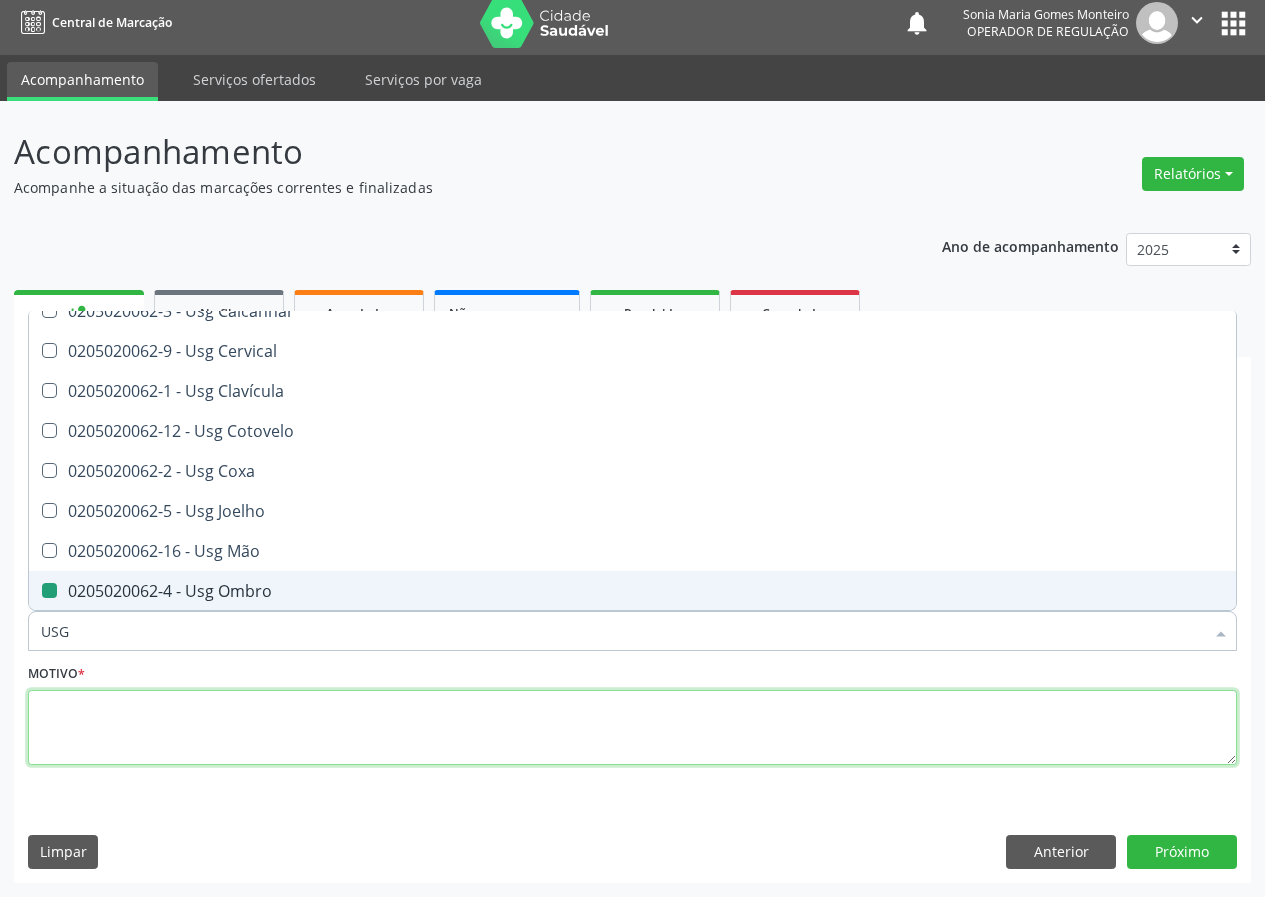 click at bounding box center [632, 728] 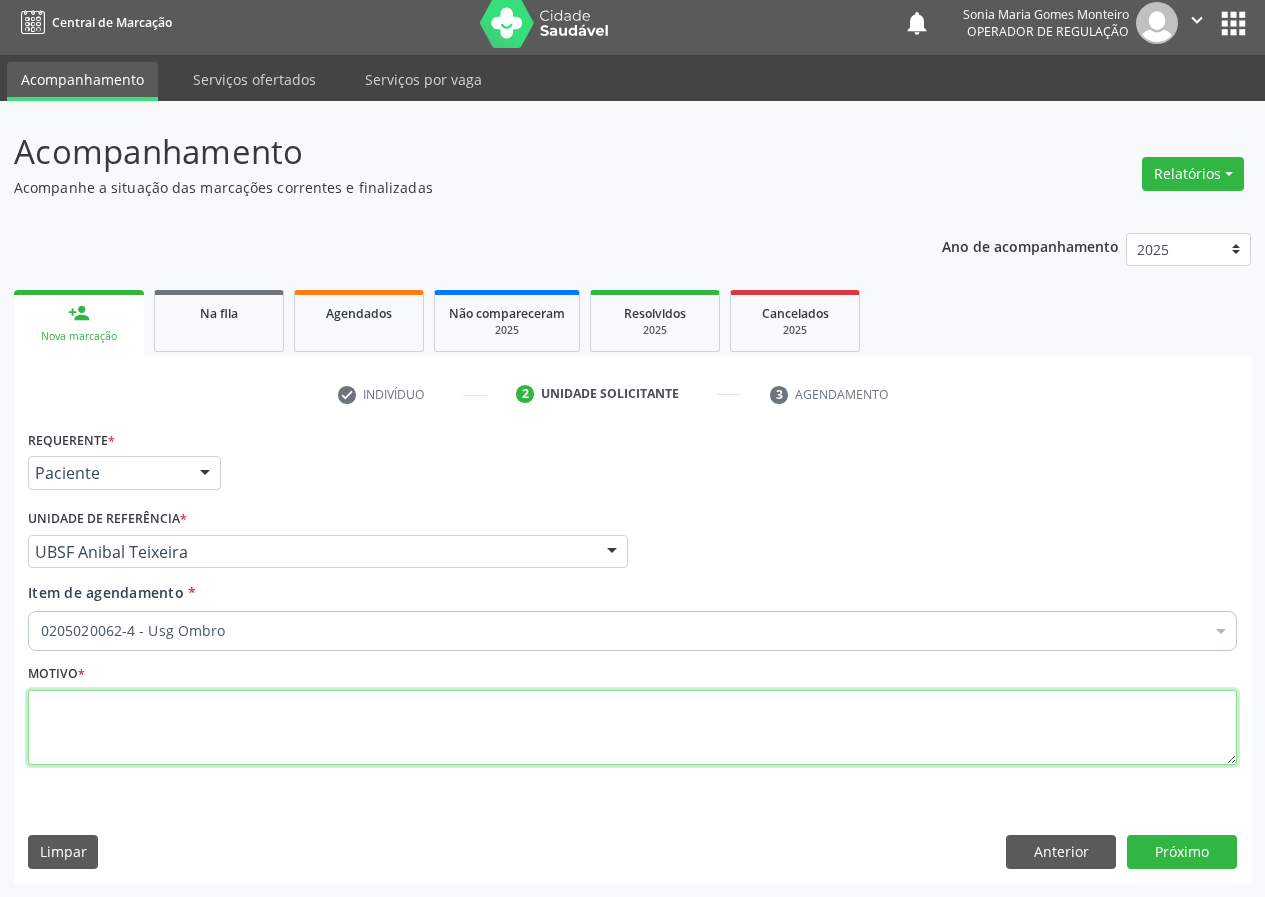 scroll, scrollTop: 0, scrollLeft: 0, axis: both 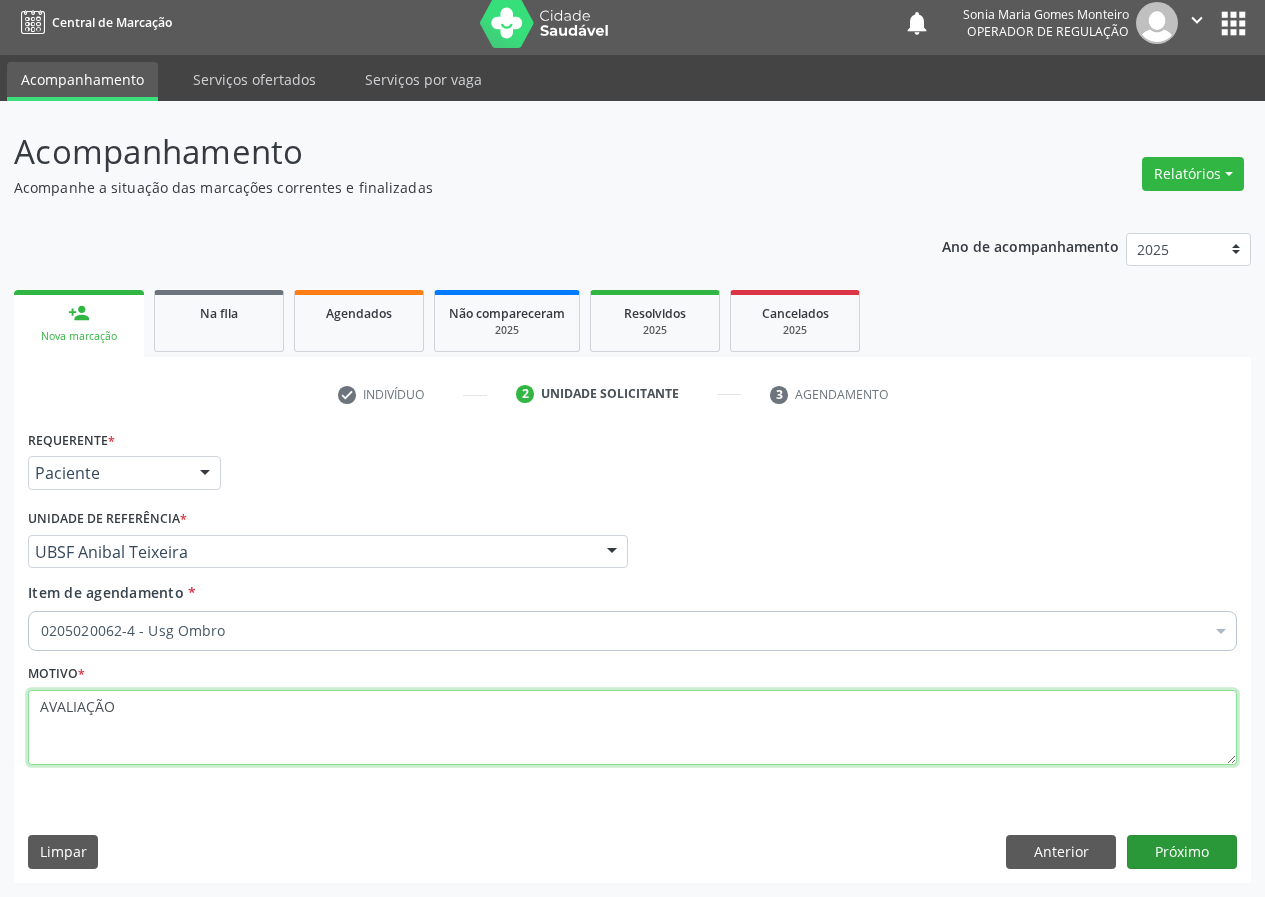 type on "AVALIAÇÃO" 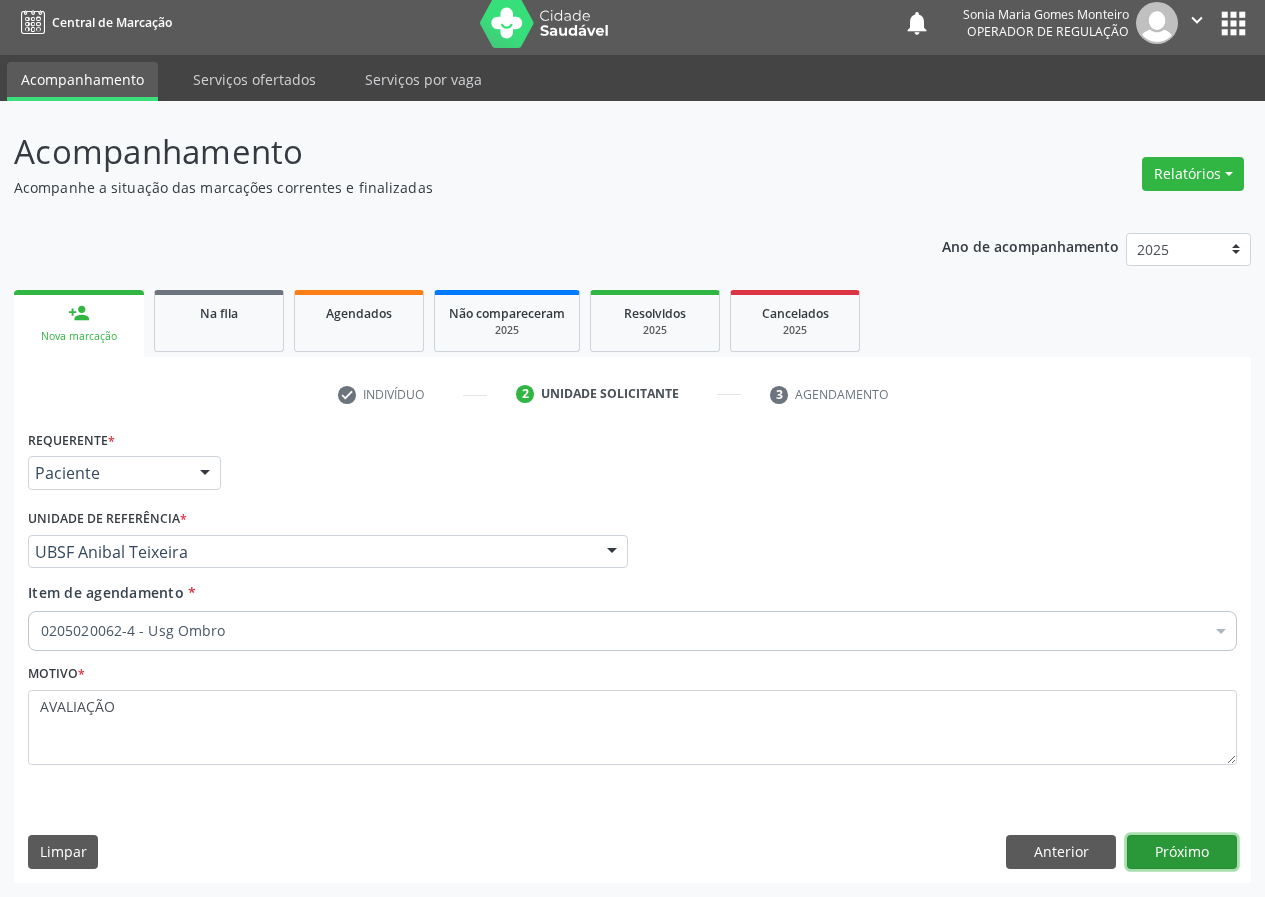 click on "Próximo" at bounding box center (1182, 852) 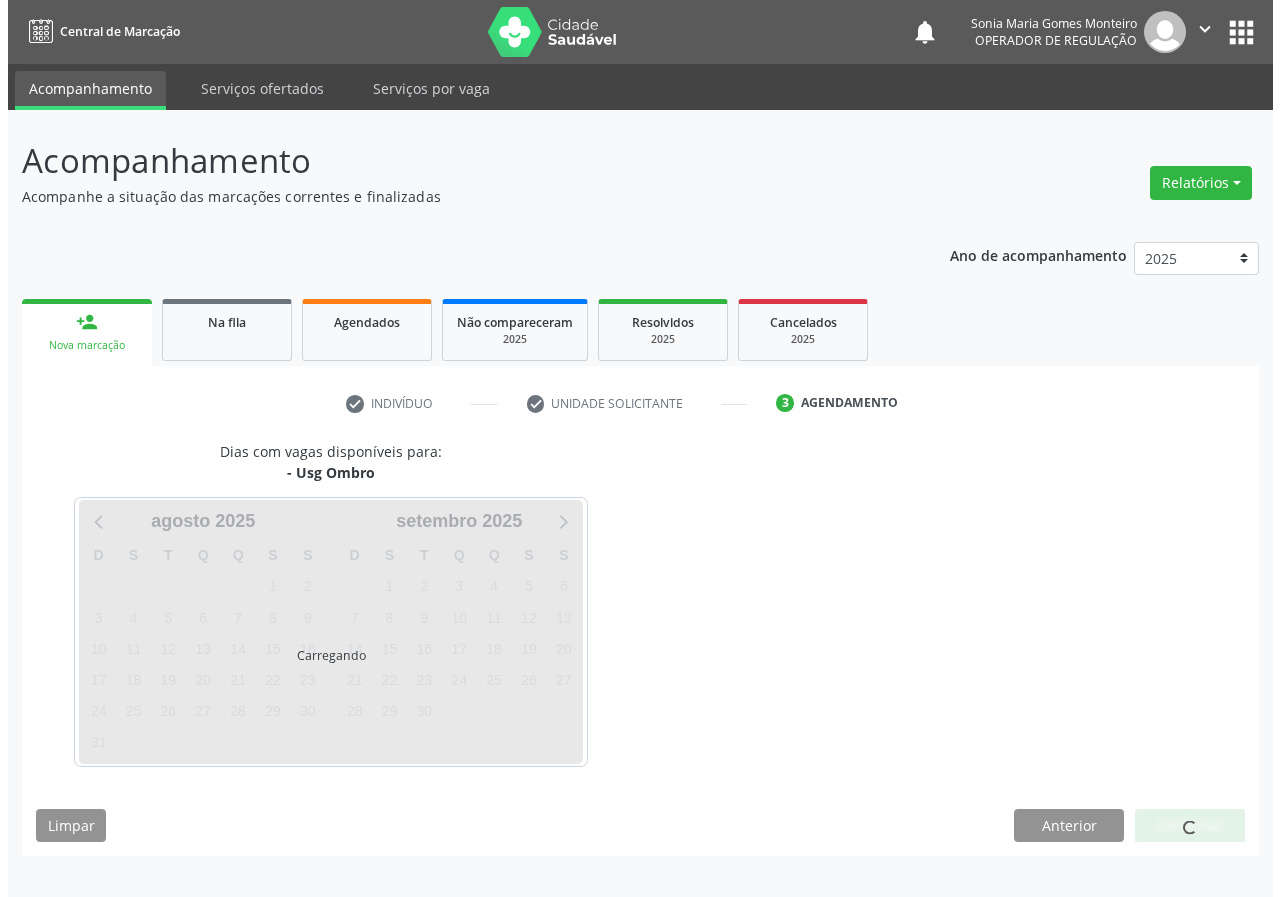 scroll, scrollTop: 0, scrollLeft: 0, axis: both 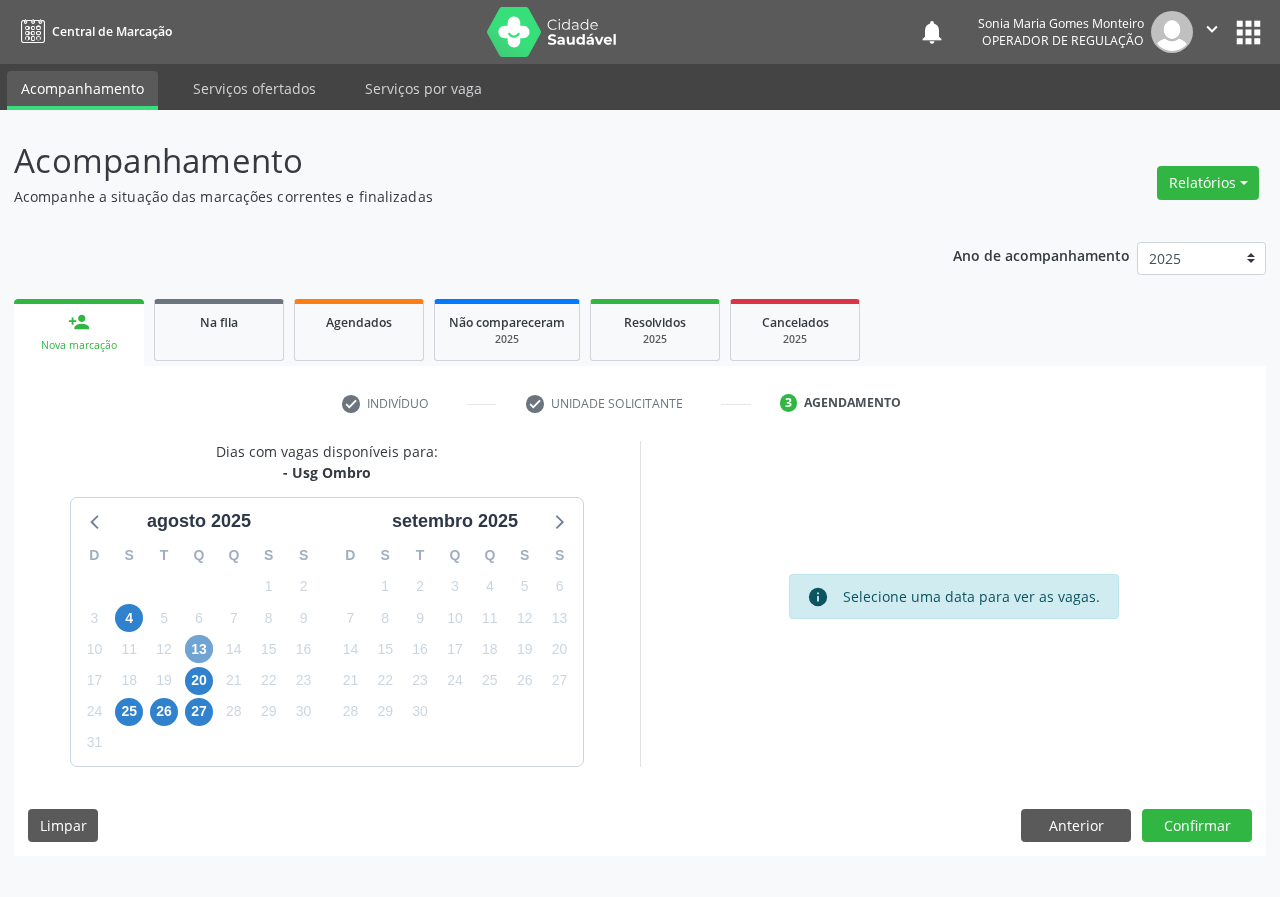 drag, startPoint x: 192, startPoint y: 644, endPoint x: 602, endPoint y: 631, distance: 410.20605 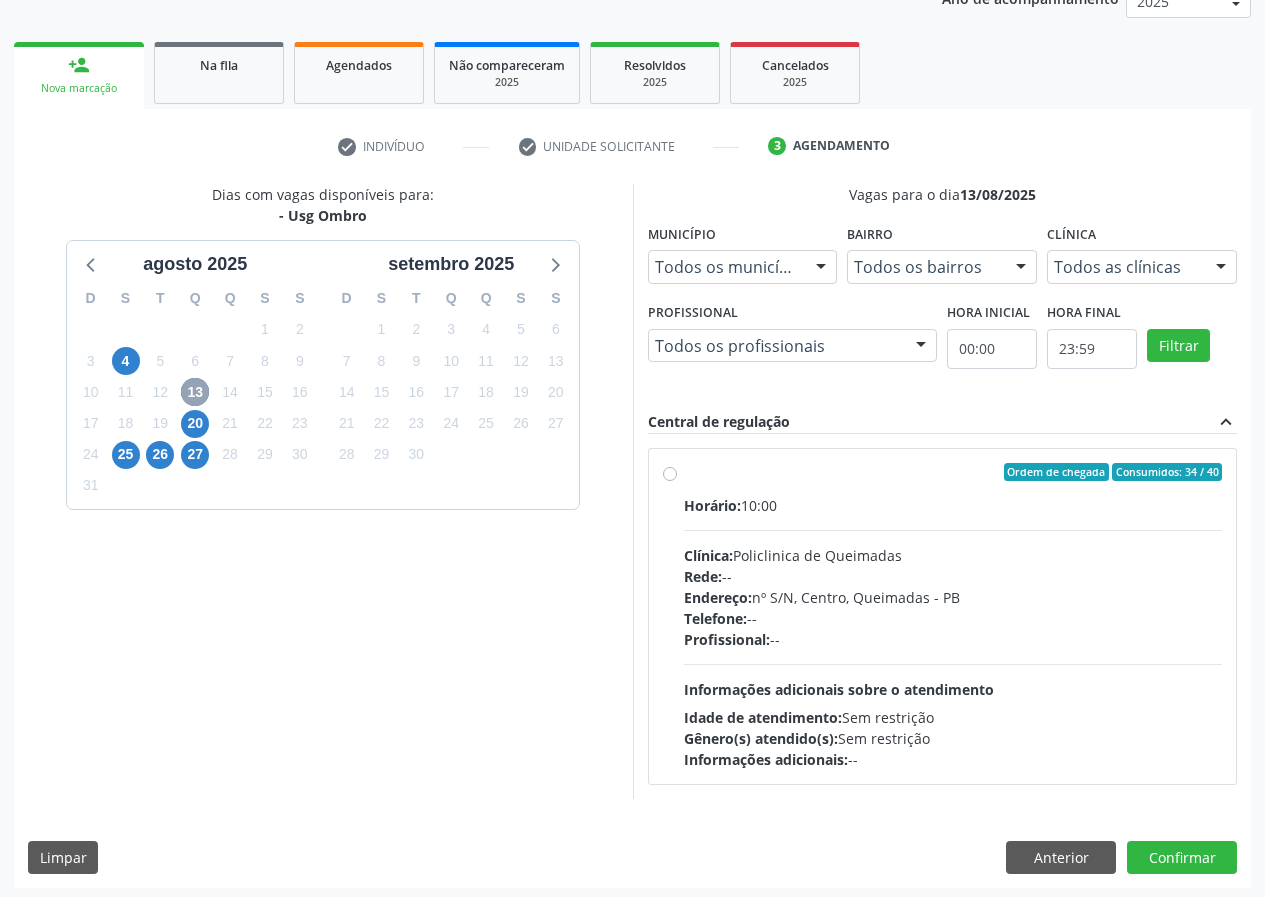scroll, scrollTop: 262, scrollLeft: 0, axis: vertical 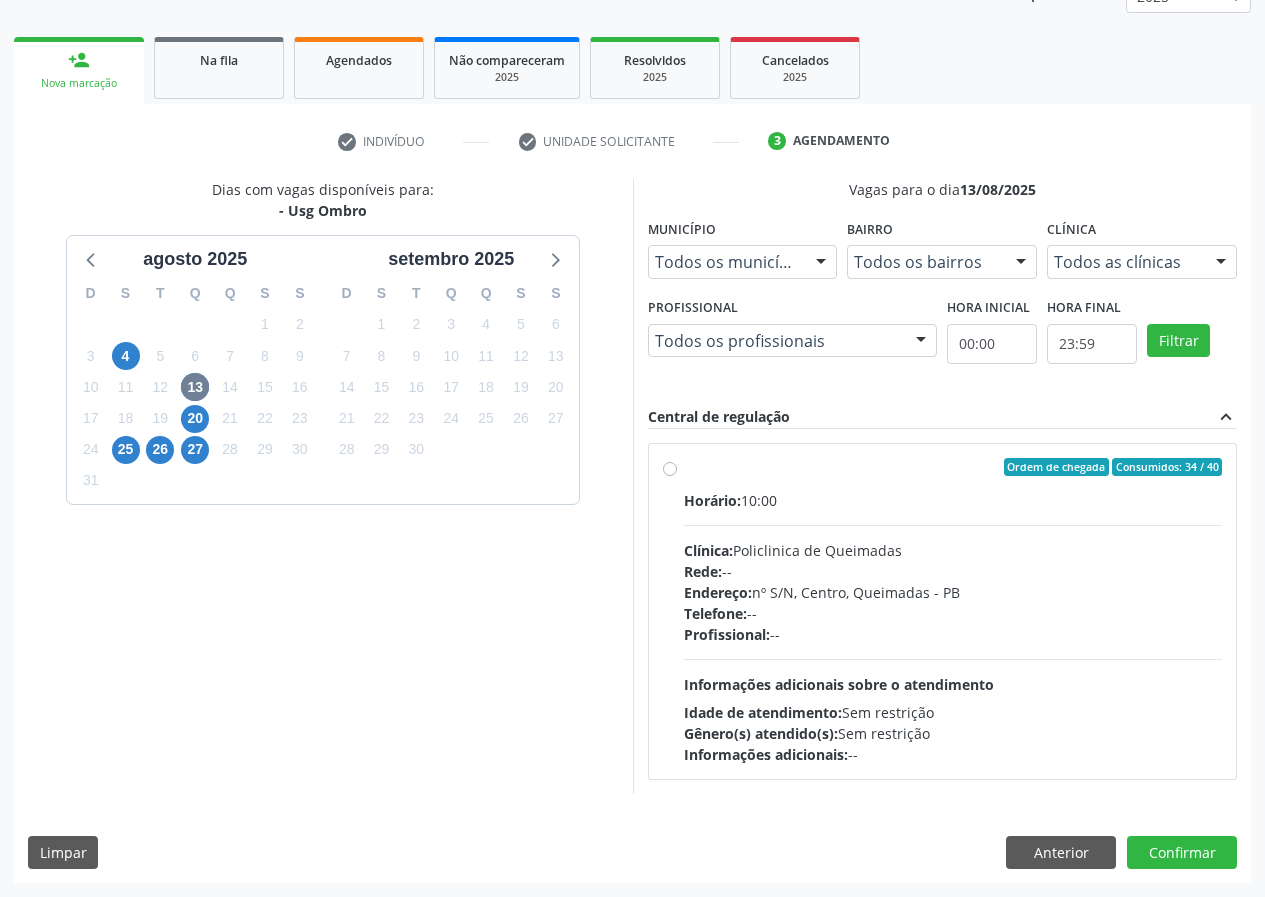drag, startPoint x: 669, startPoint y: 462, endPoint x: 699, endPoint y: 564, distance: 106.320274 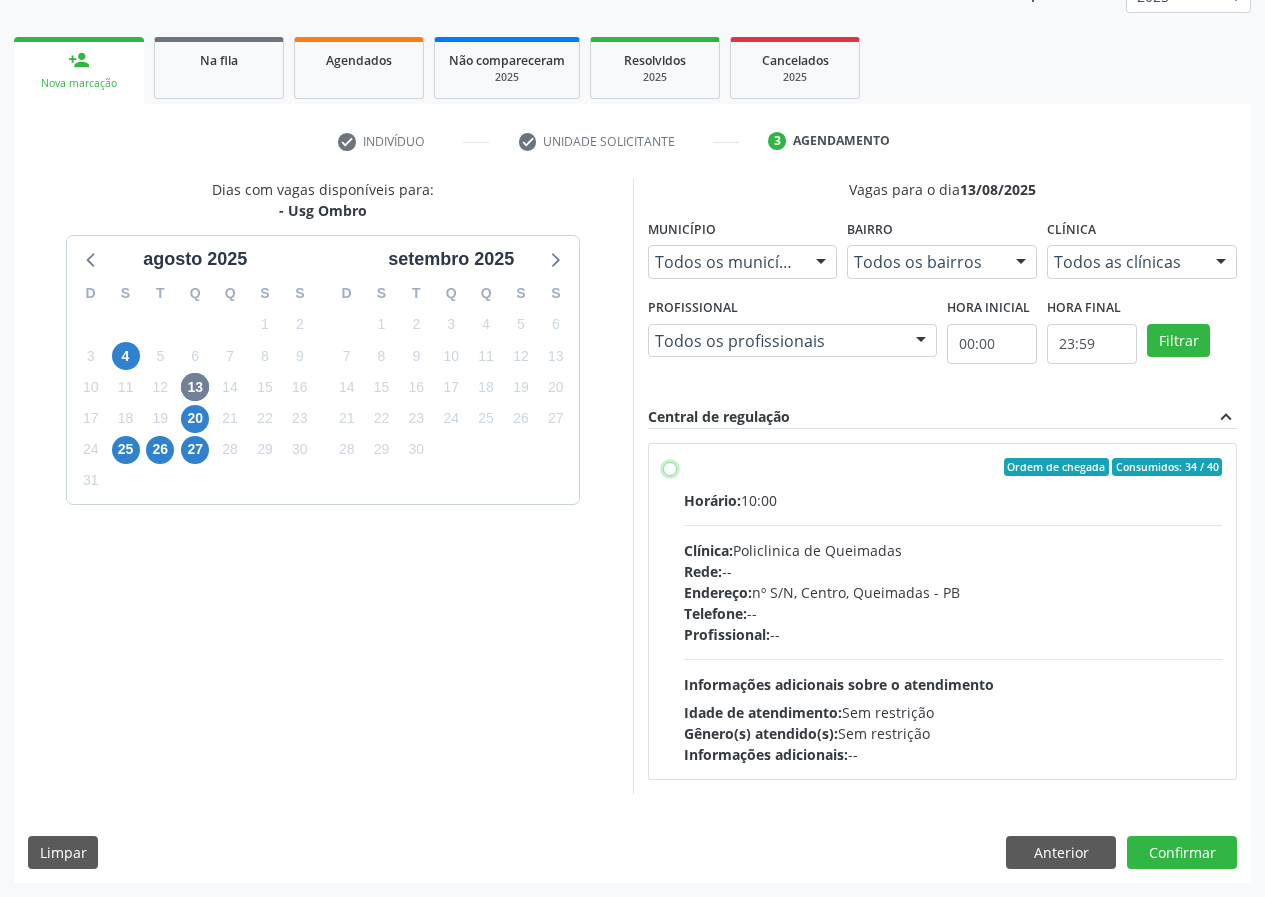 click on "Ordem de chegada
Consumidos: 34 / 40
Horário:   10:00
Clínica:  Policlinica de Queimadas
Rede:
--
Endereço:   nº S/N, Centro, [CITY] - [STATE]
Telefone:   --
Profissional:
--
Informações adicionais sobre o atendimento
Idade de atendimento:
Sem restrição
Gênero(s) atendido(s):
Sem restrição
Informações adicionais:
--" at bounding box center (670, 467) 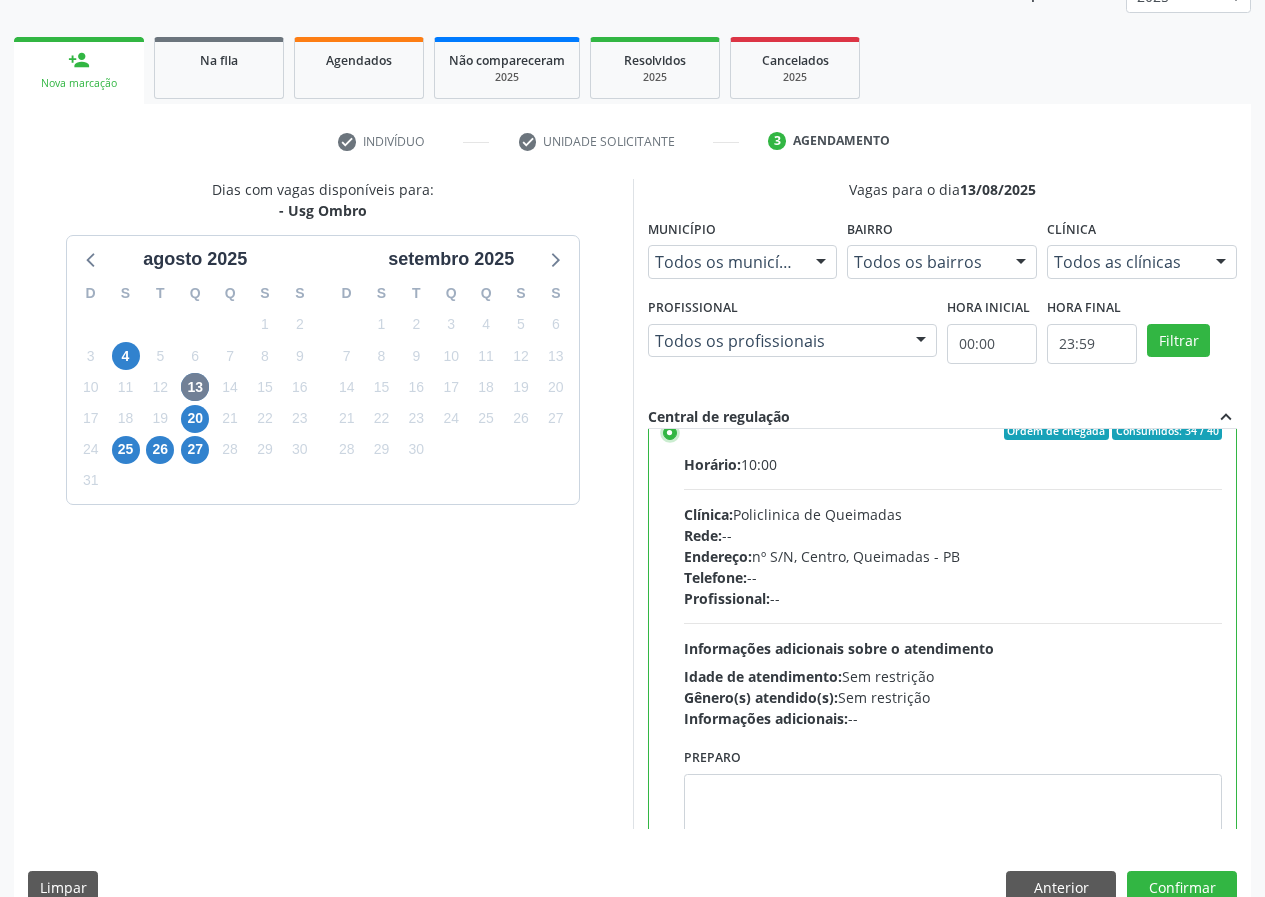 scroll, scrollTop: 99, scrollLeft: 0, axis: vertical 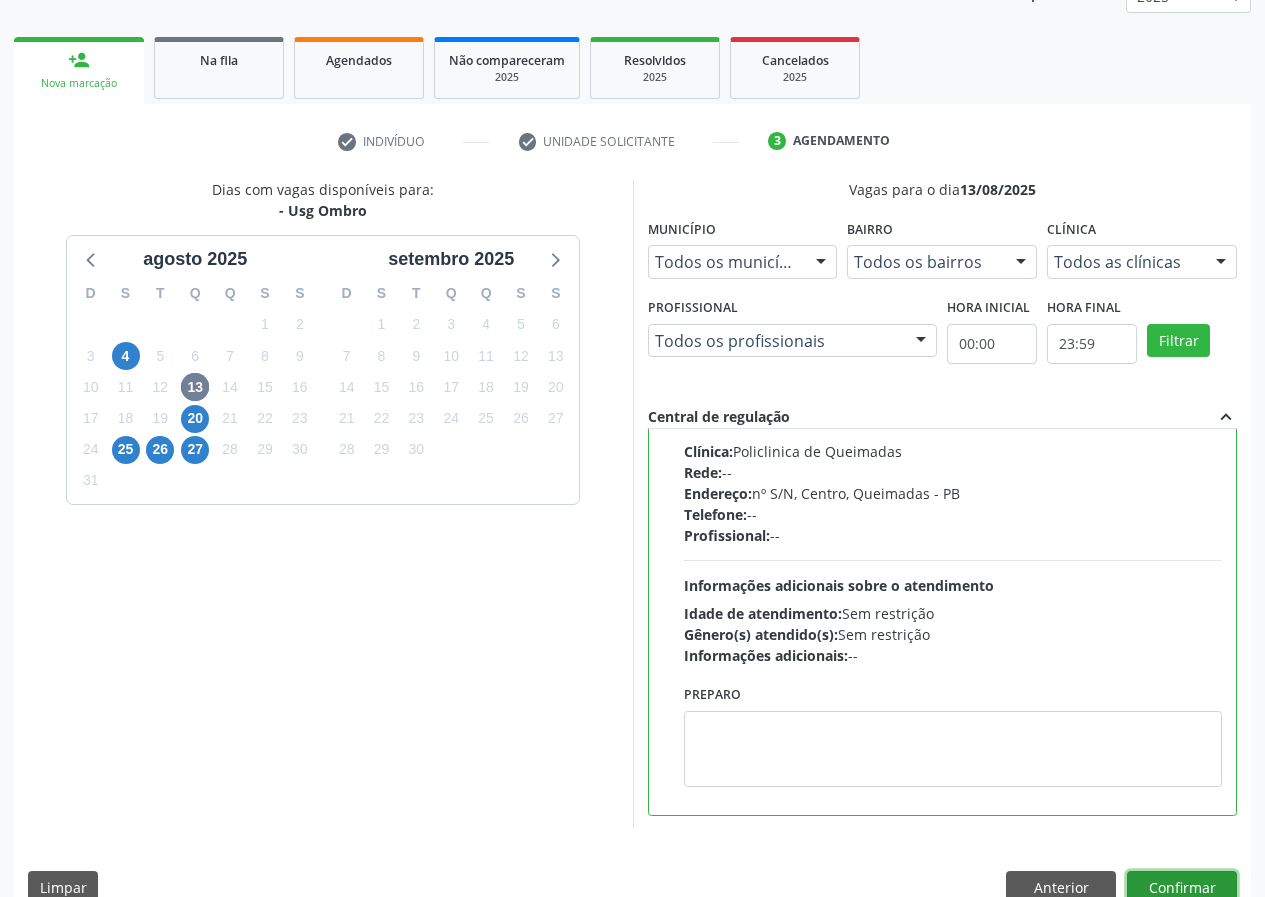 click on "Confirmar" at bounding box center (1182, 888) 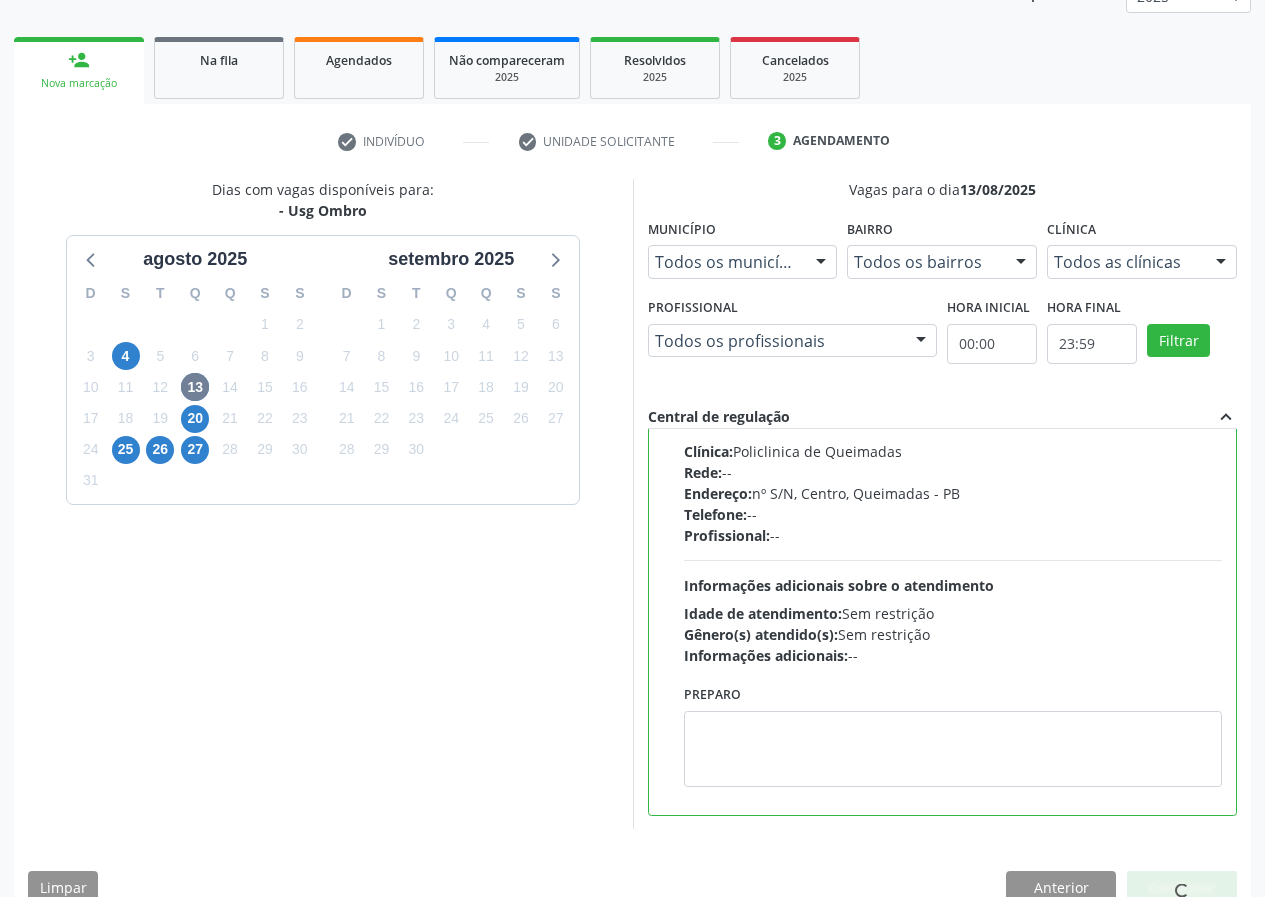 scroll, scrollTop: 0, scrollLeft: 0, axis: both 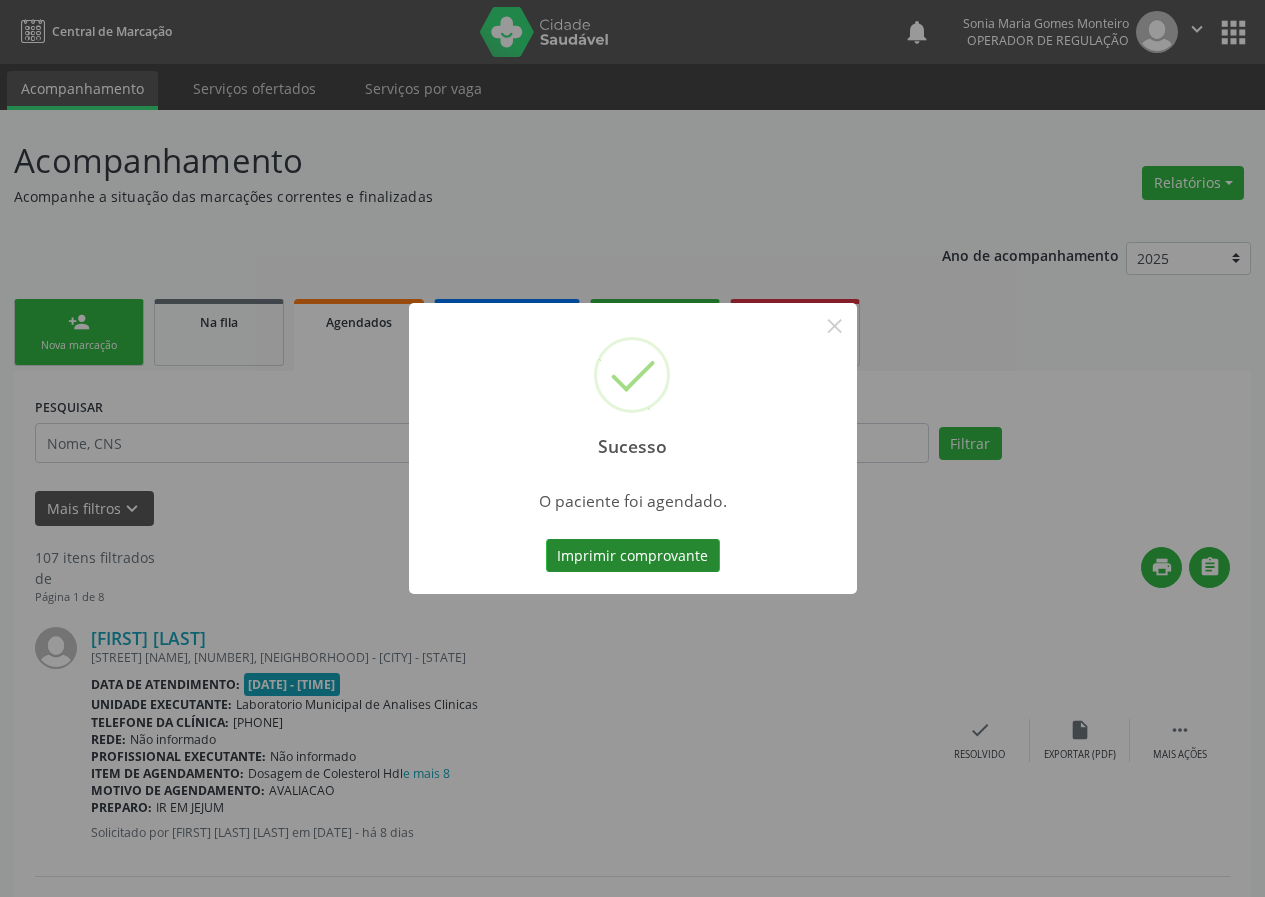 click on "Imprimir comprovante" at bounding box center (633, 556) 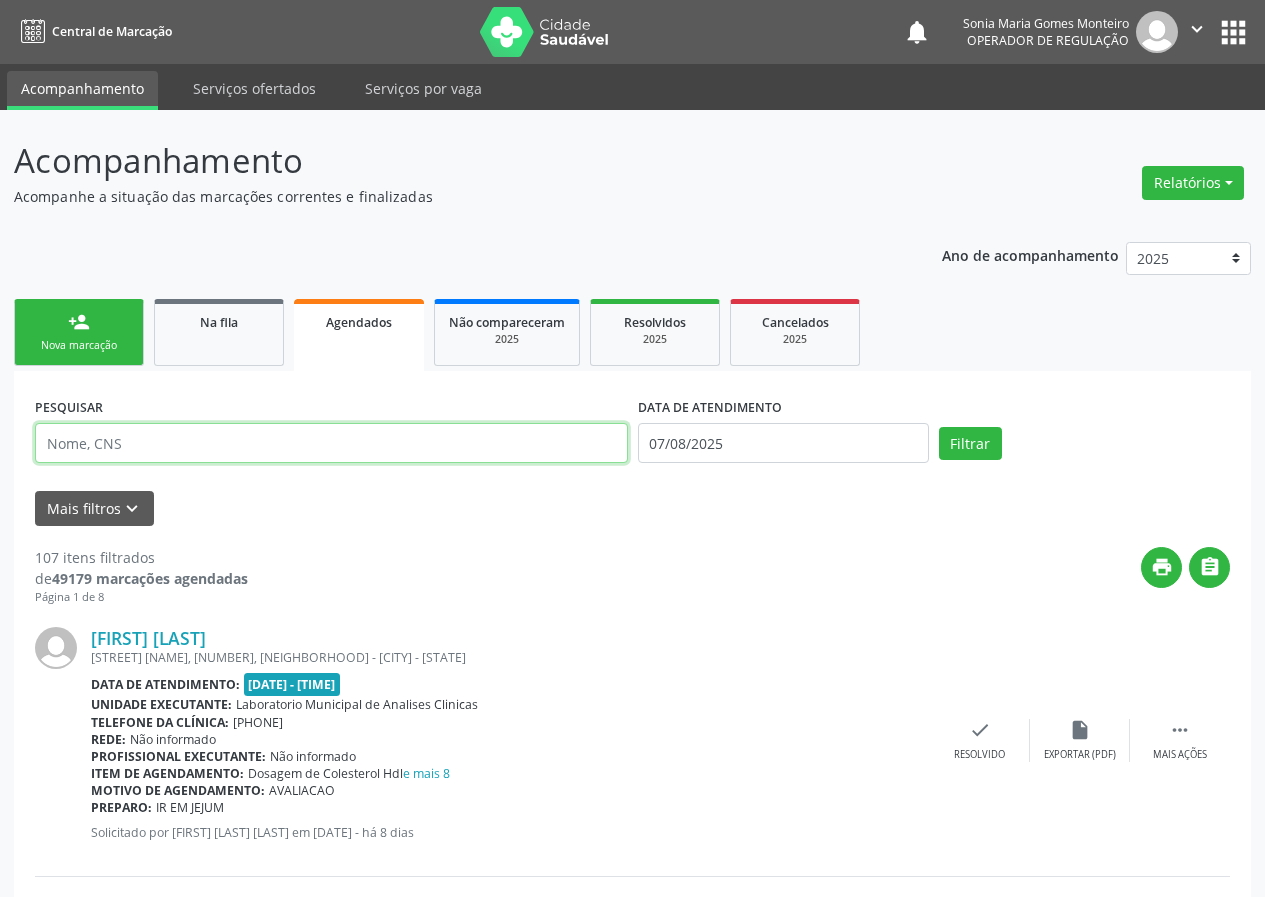 click at bounding box center [331, 443] 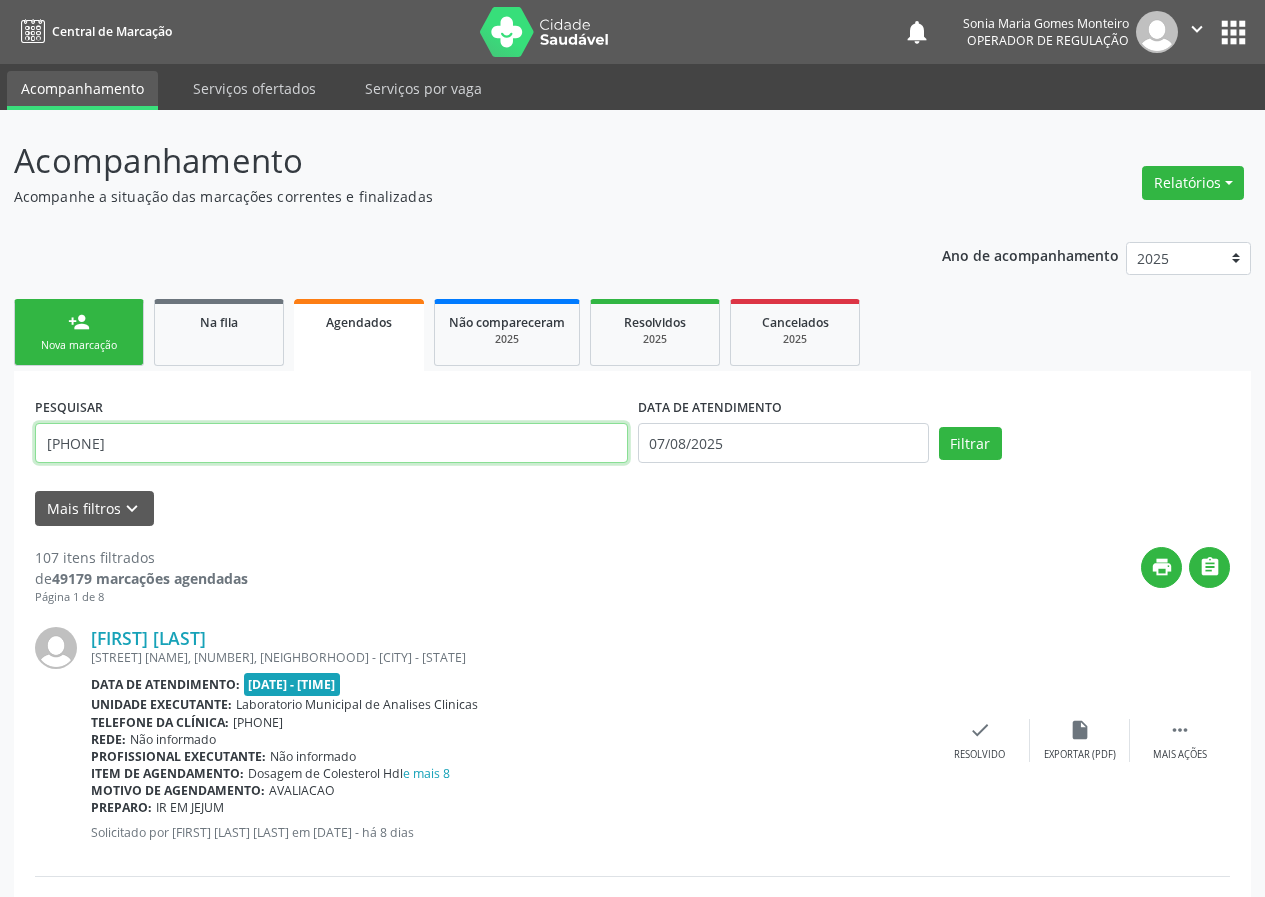 drag, startPoint x: 168, startPoint y: 437, endPoint x: 150, endPoint y: 447, distance: 20.59126 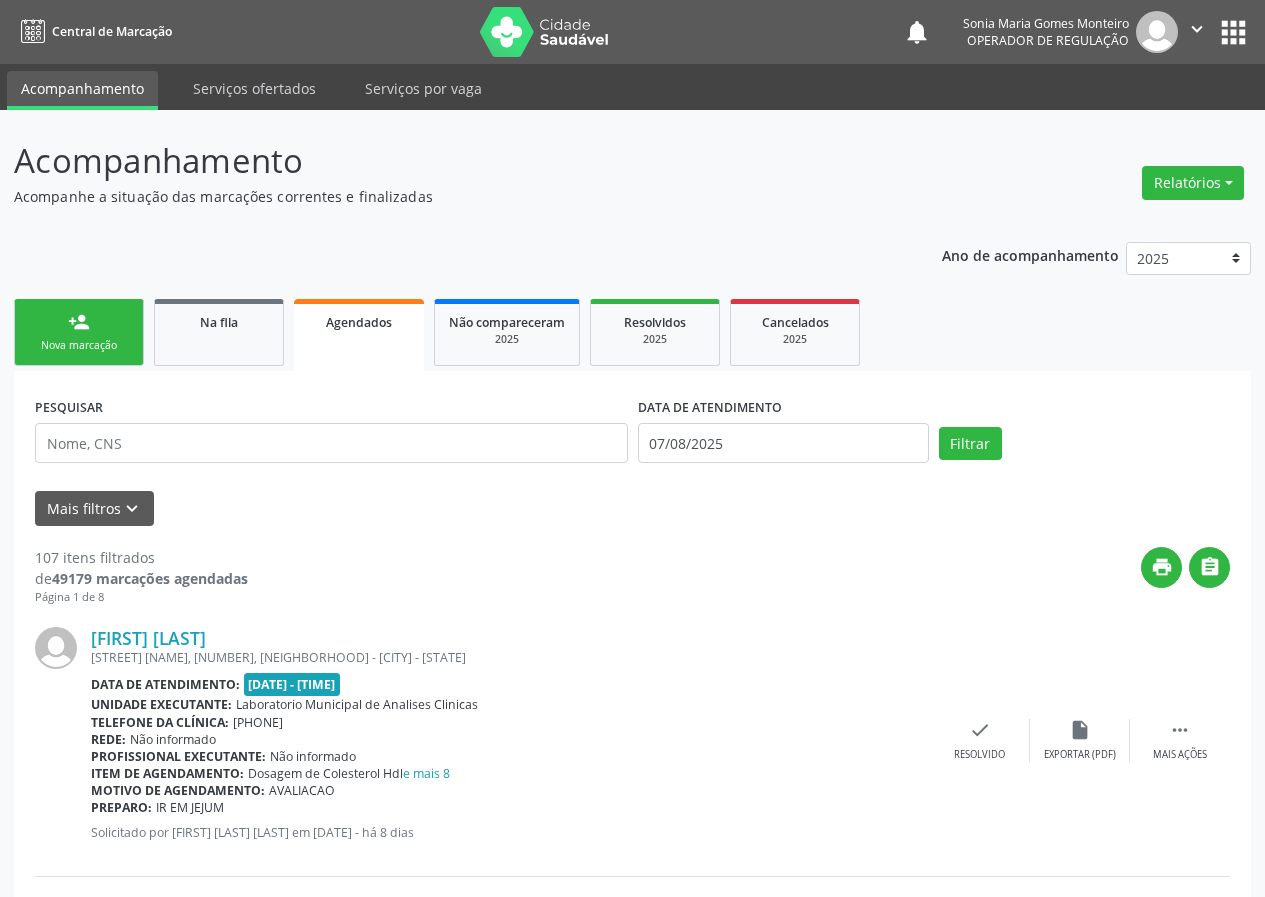click on "Nova marcação" at bounding box center (79, 345) 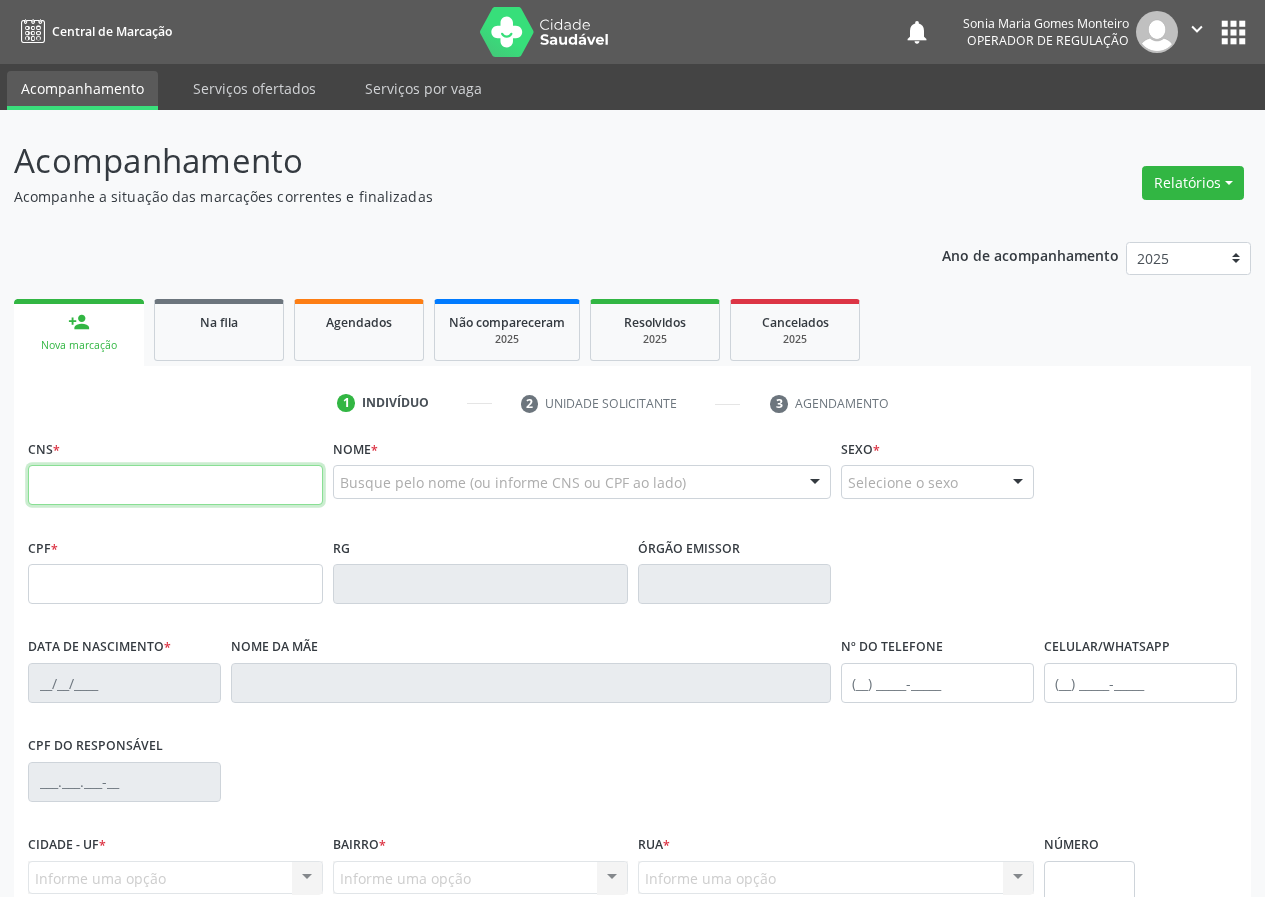 drag, startPoint x: 38, startPoint y: 481, endPoint x: 37, endPoint y: 466, distance: 15.033297 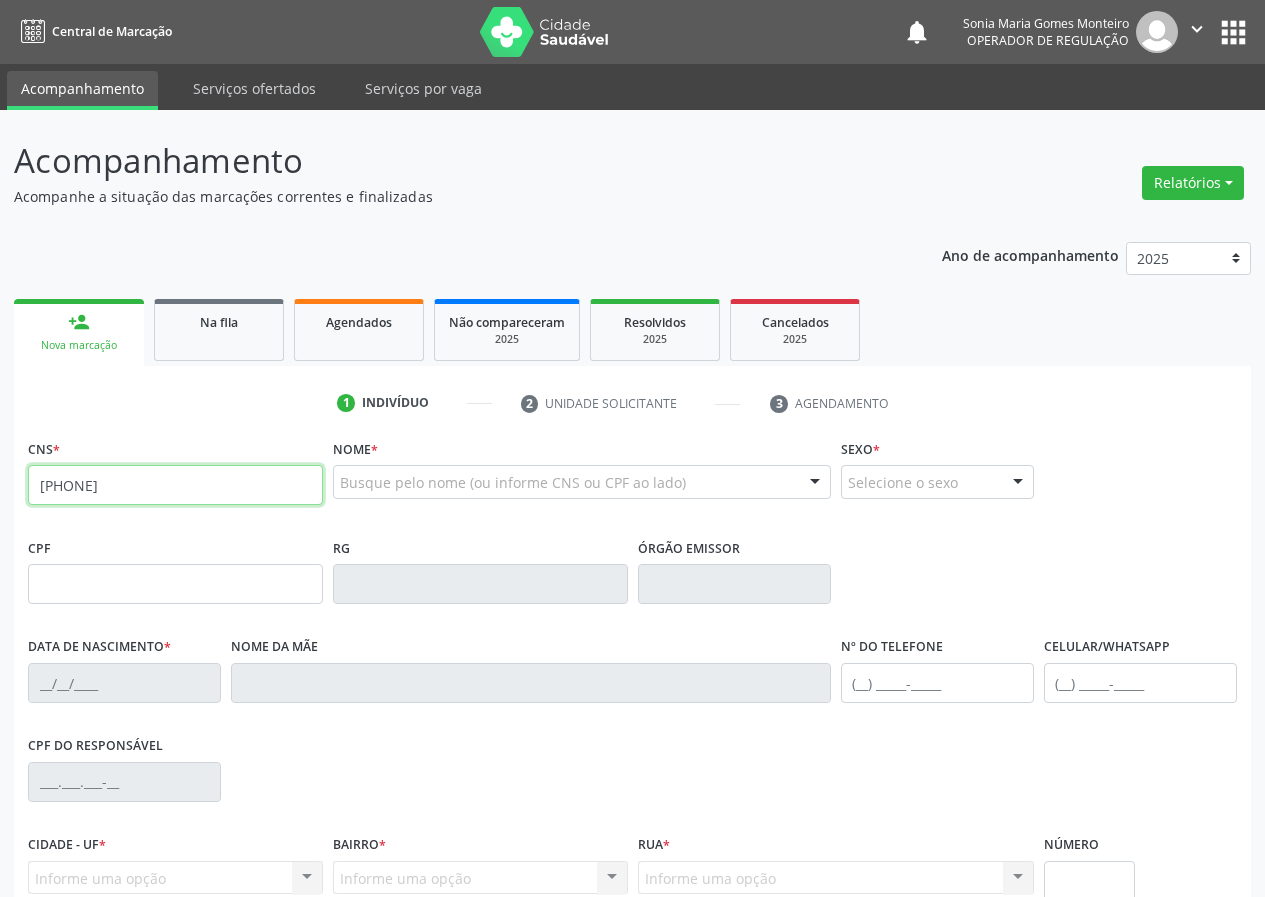 type on "[PHONE]" 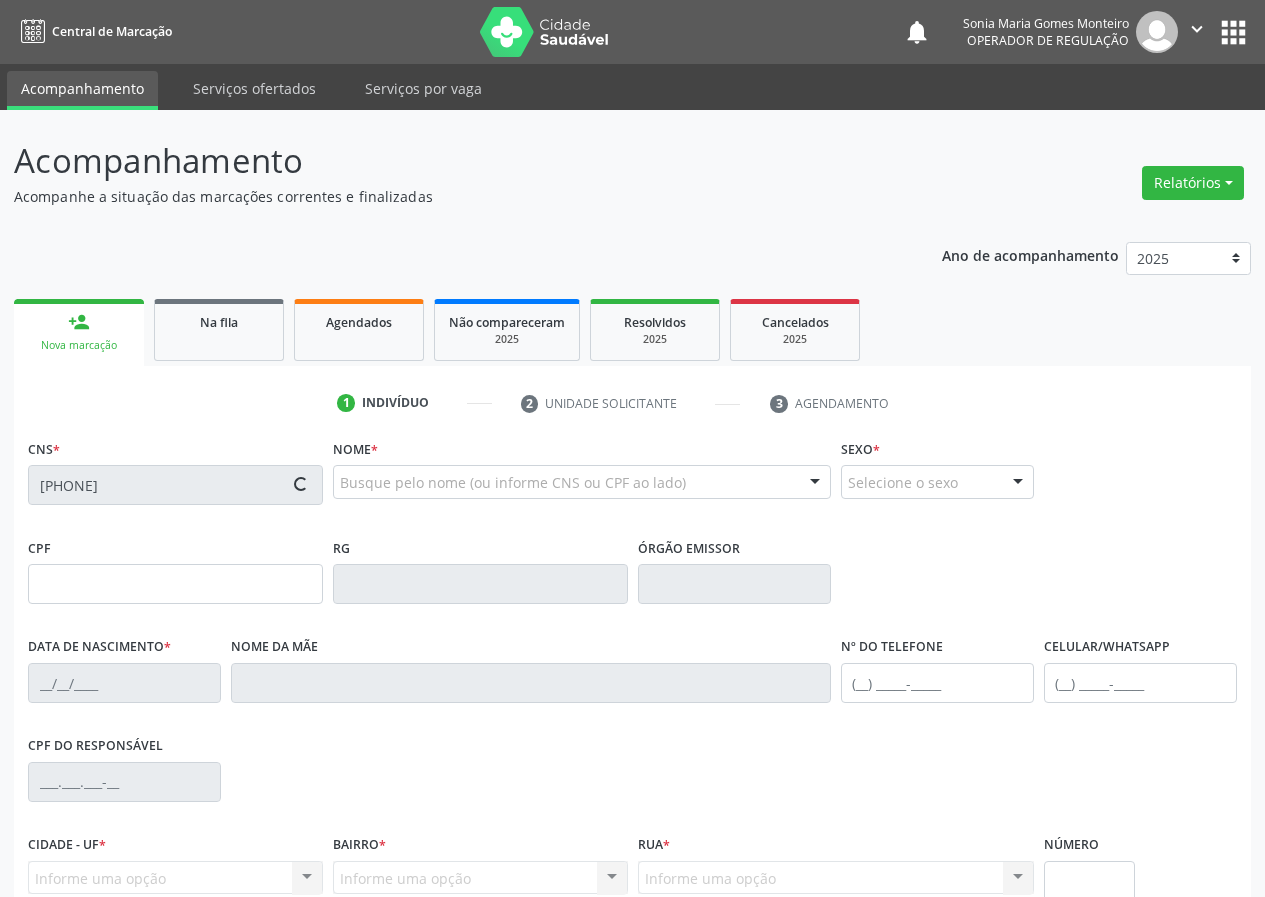type on "[CPF]" 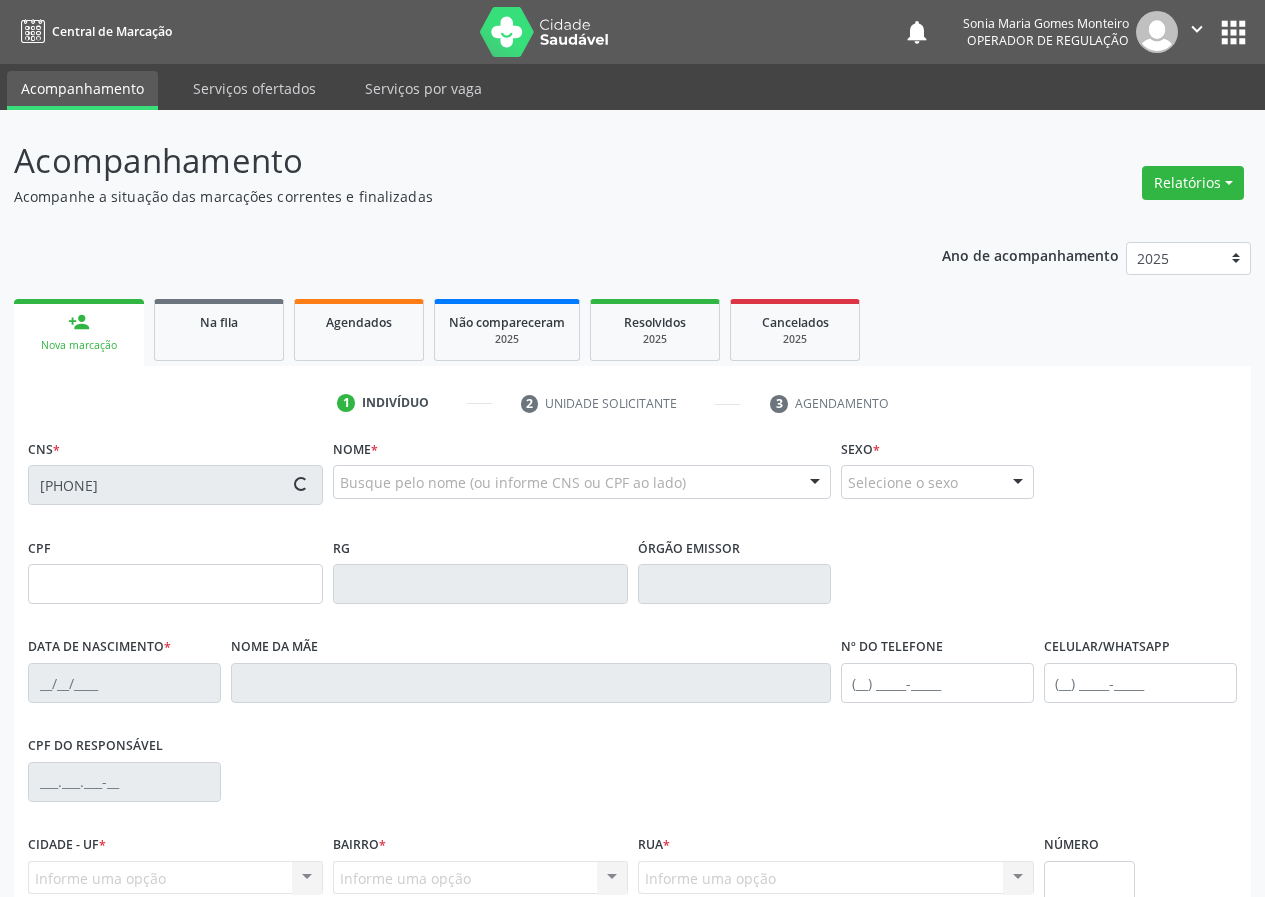 type on "[DATE]" 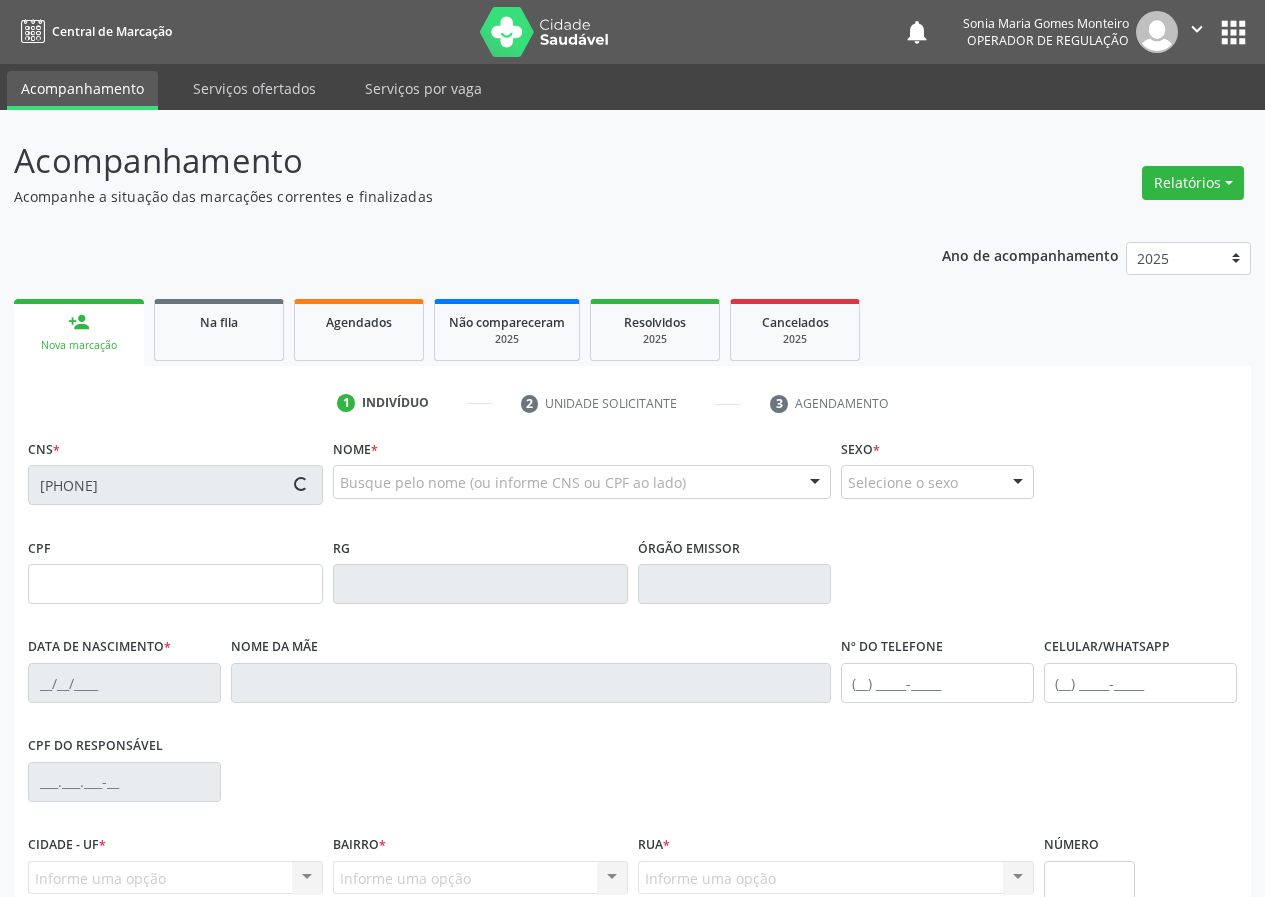 type on "[FIRST] [LAST] do [LAST] [LAST]" 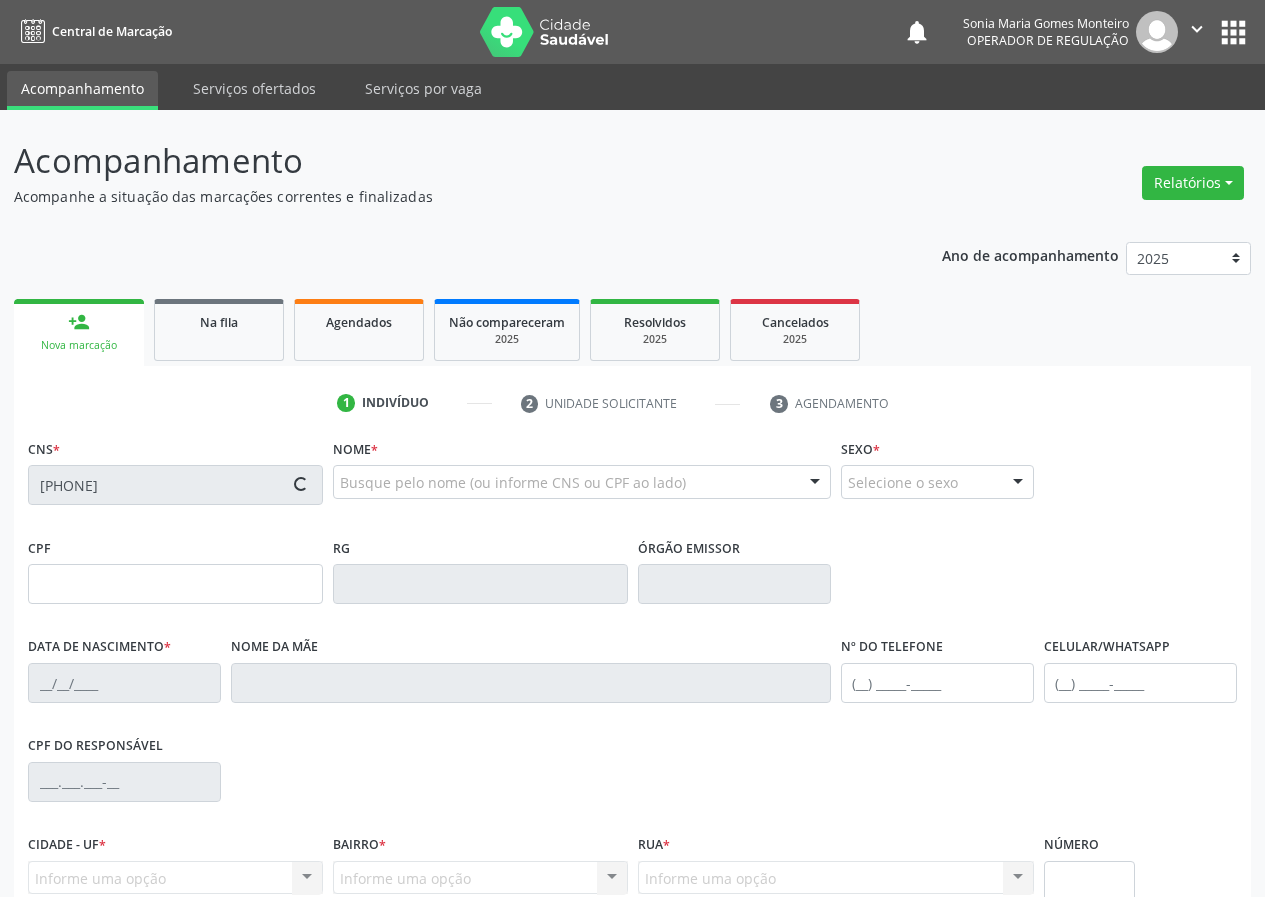 type on "[PHONE]" 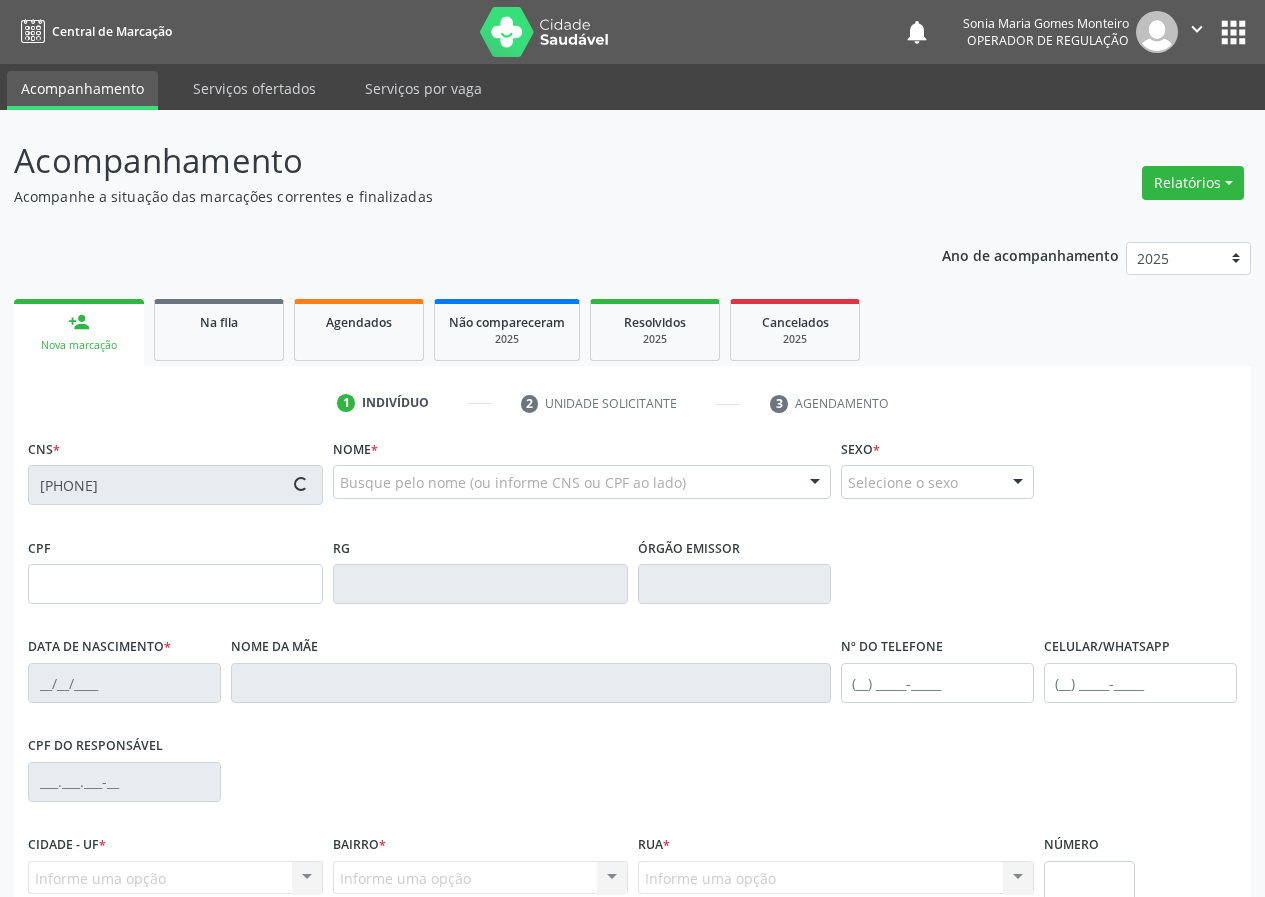 type on "[CPF]" 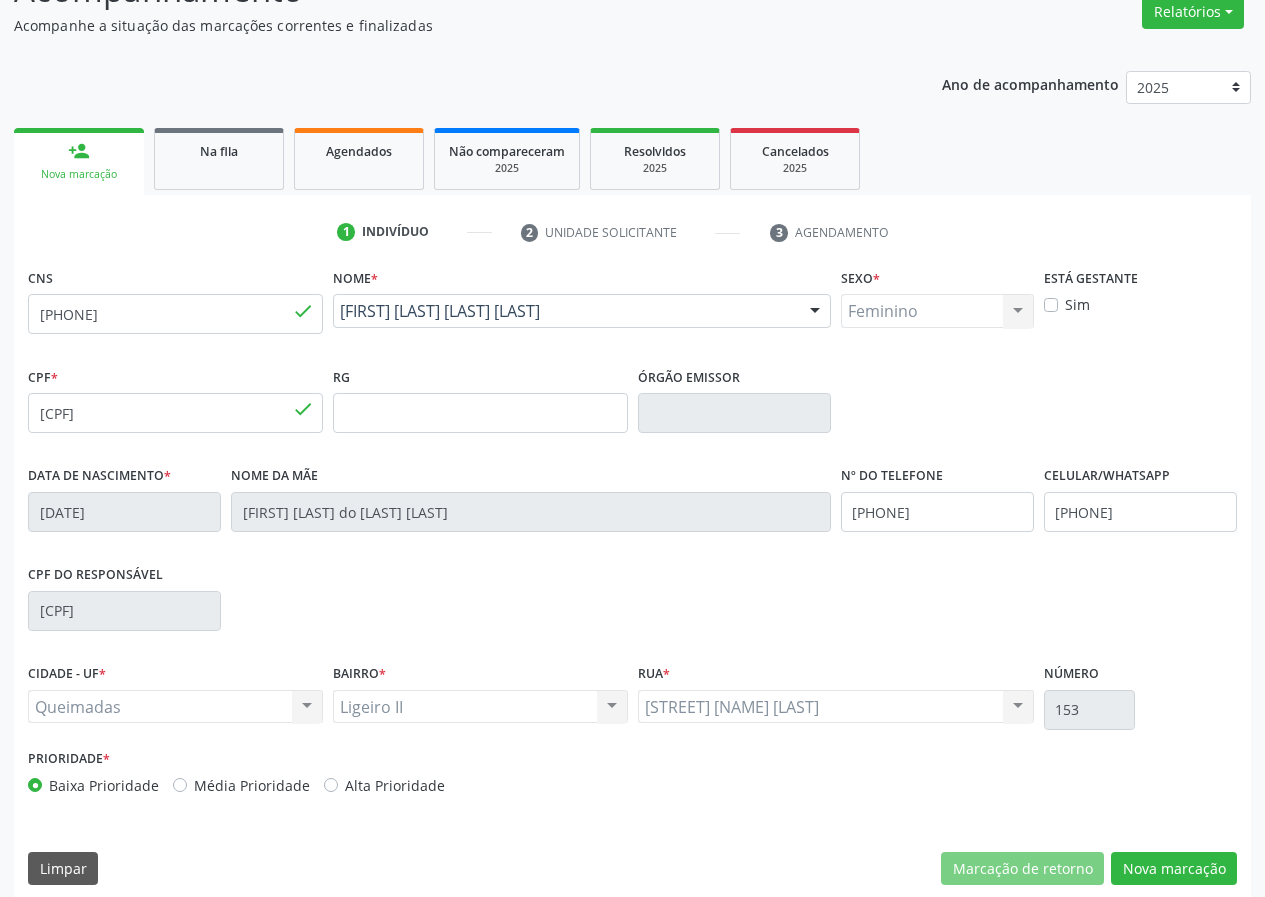 scroll, scrollTop: 187, scrollLeft: 0, axis: vertical 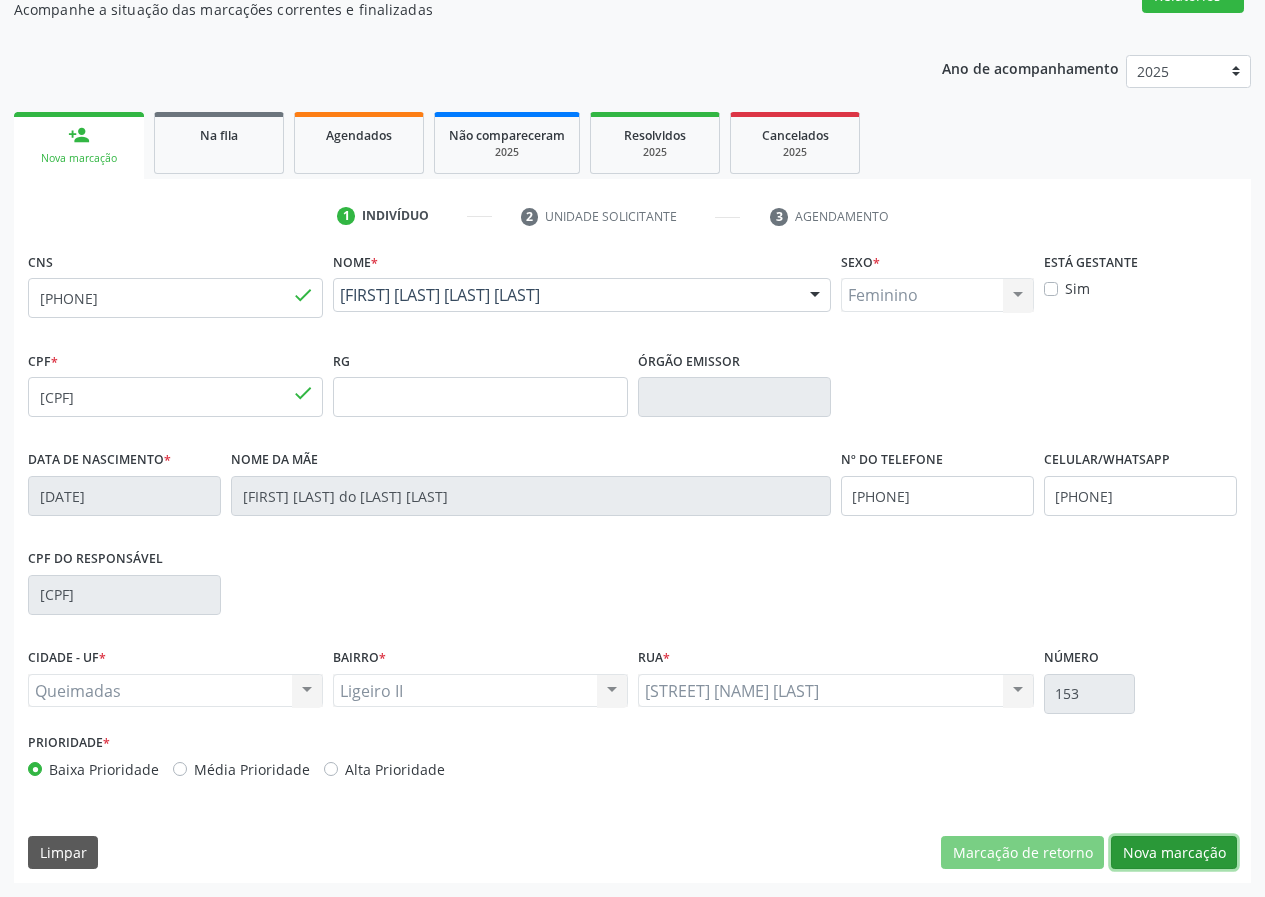 drag, startPoint x: 1188, startPoint y: 851, endPoint x: 690, endPoint y: 764, distance: 505.5423 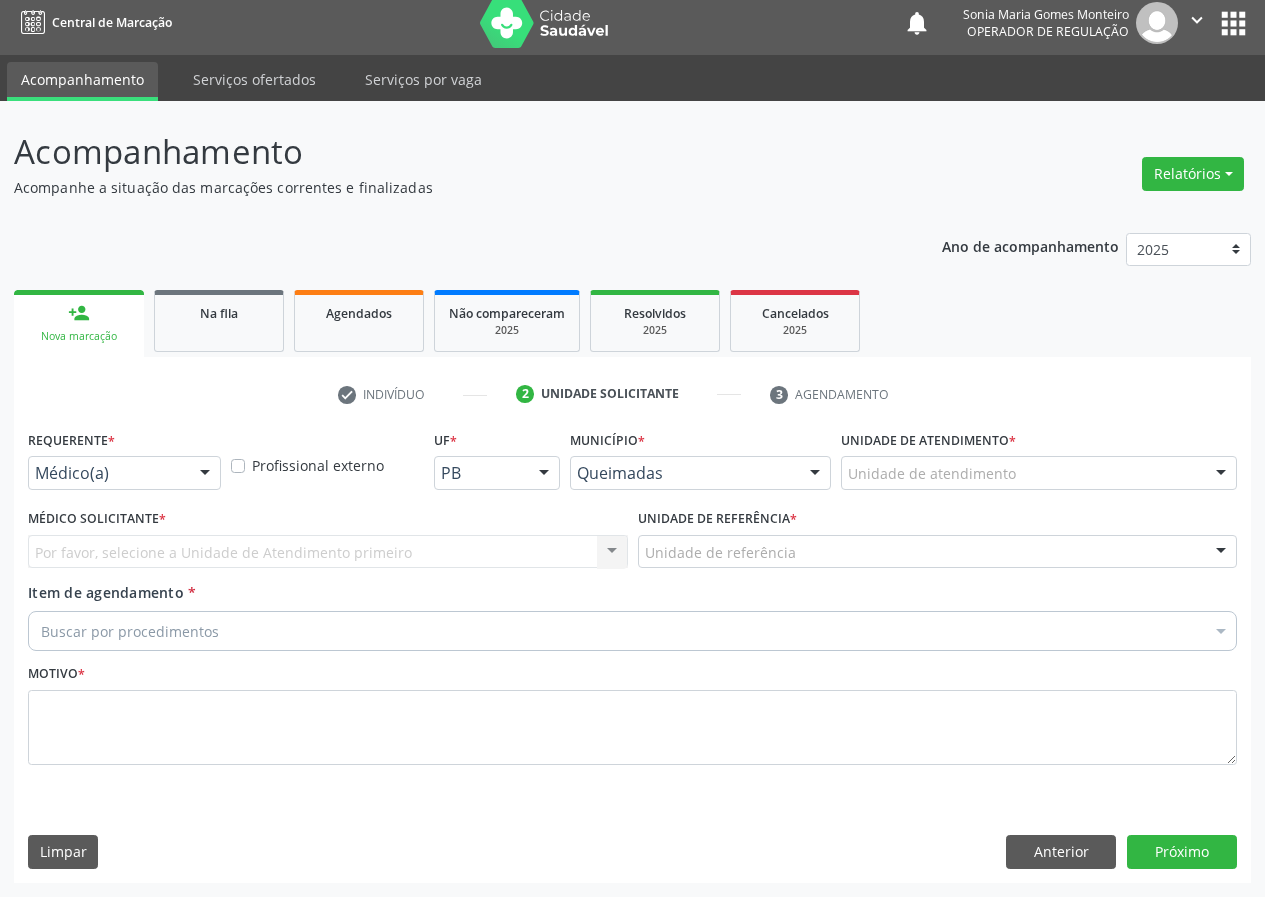 scroll, scrollTop: 9, scrollLeft: 0, axis: vertical 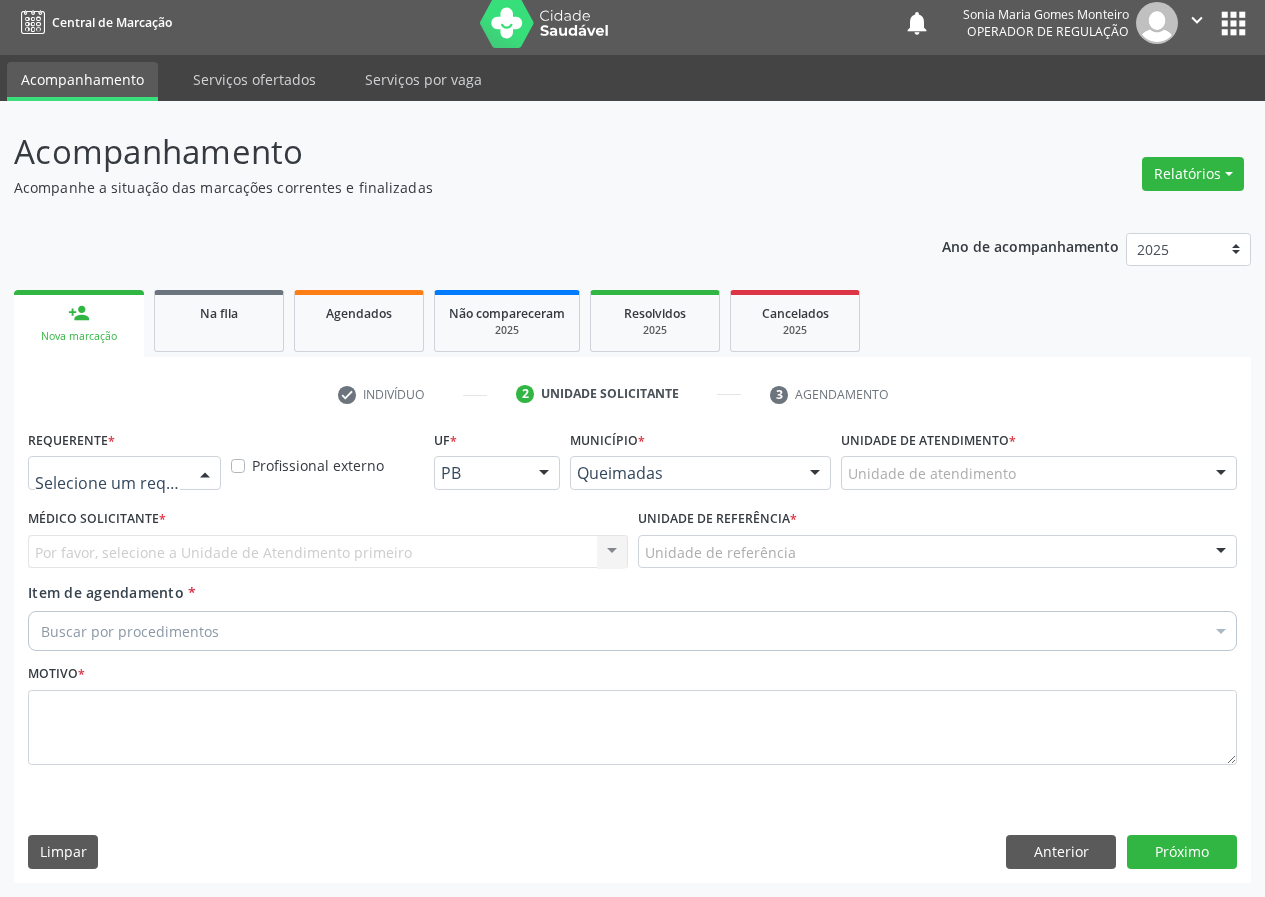 click at bounding box center [205, 474] 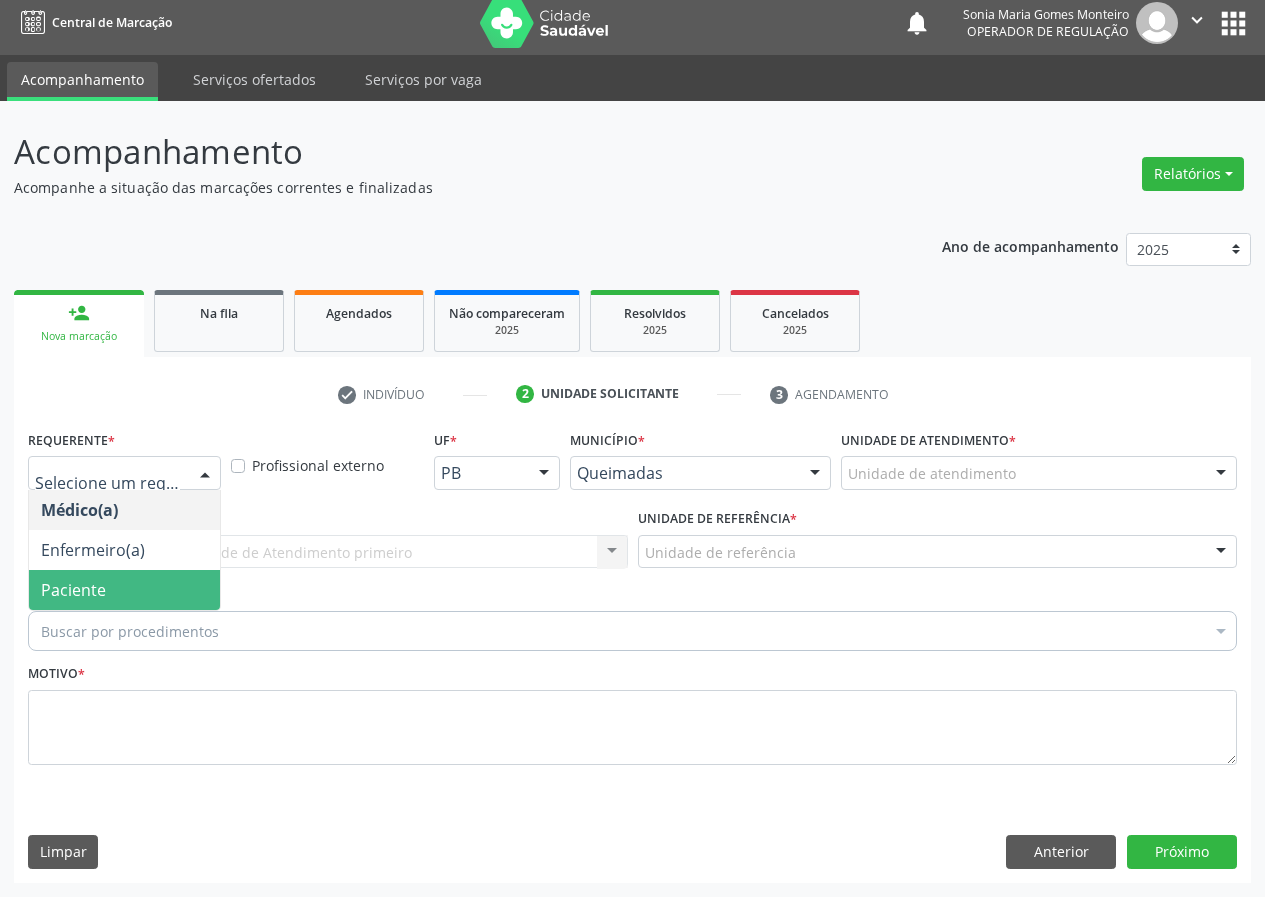 drag, startPoint x: 173, startPoint y: 587, endPoint x: 418, endPoint y: 556, distance: 246.95343 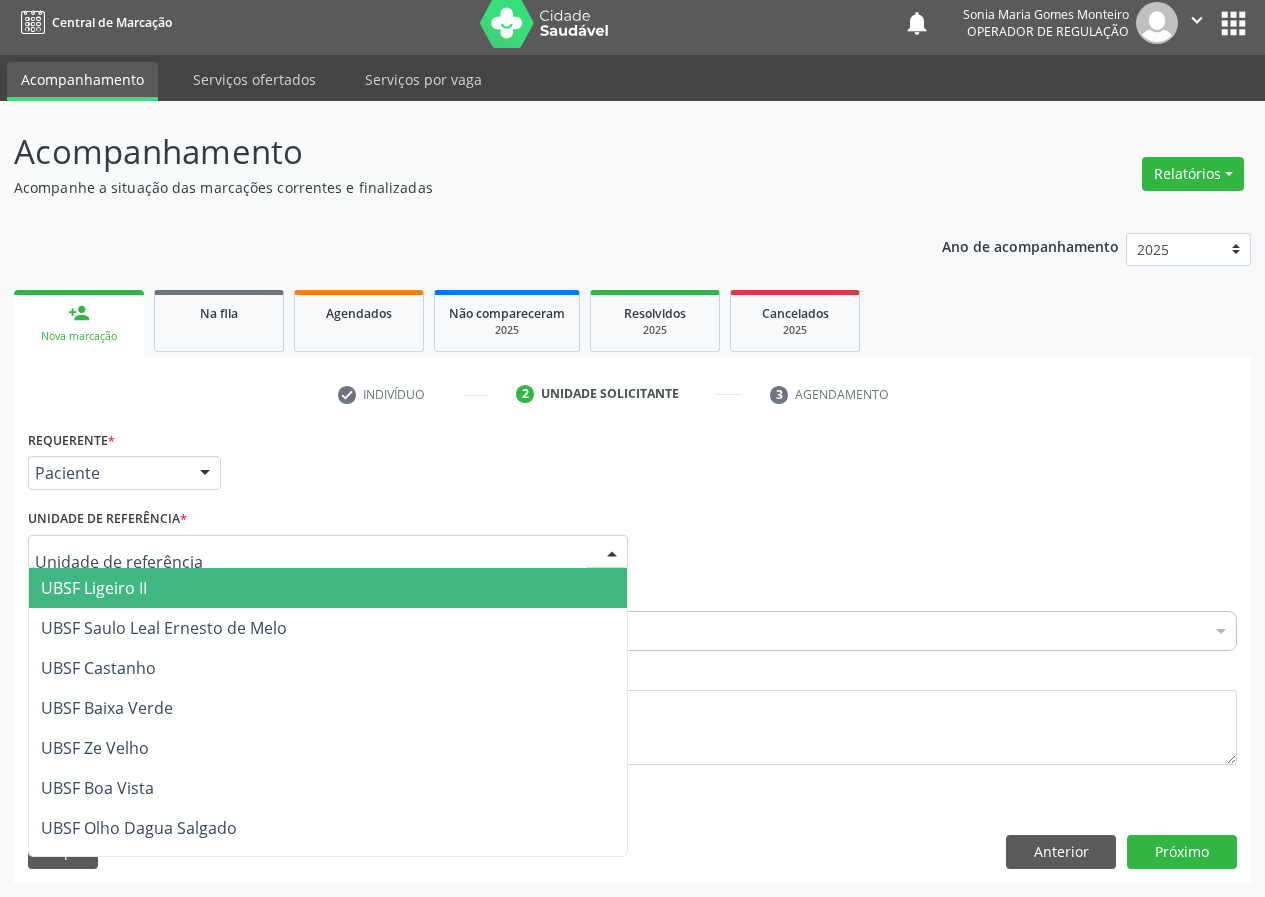 drag, startPoint x: 547, startPoint y: 535, endPoint x: 249, endPoint y: 657, distance: 322.00623 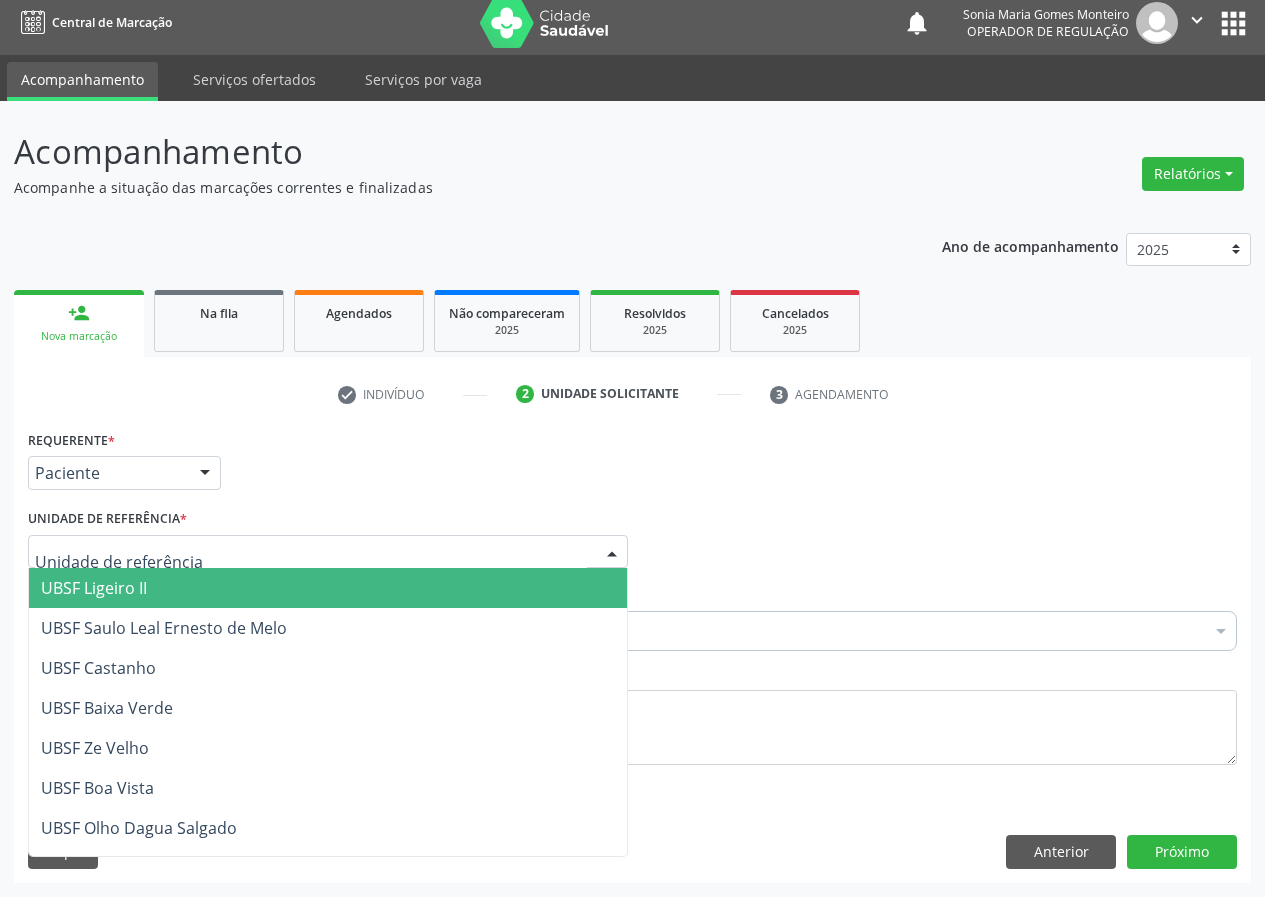 drag, startPoint x: 124, startPoint y: 590, endPoint x: 90, endPoint y: 661, distance: 78.72102 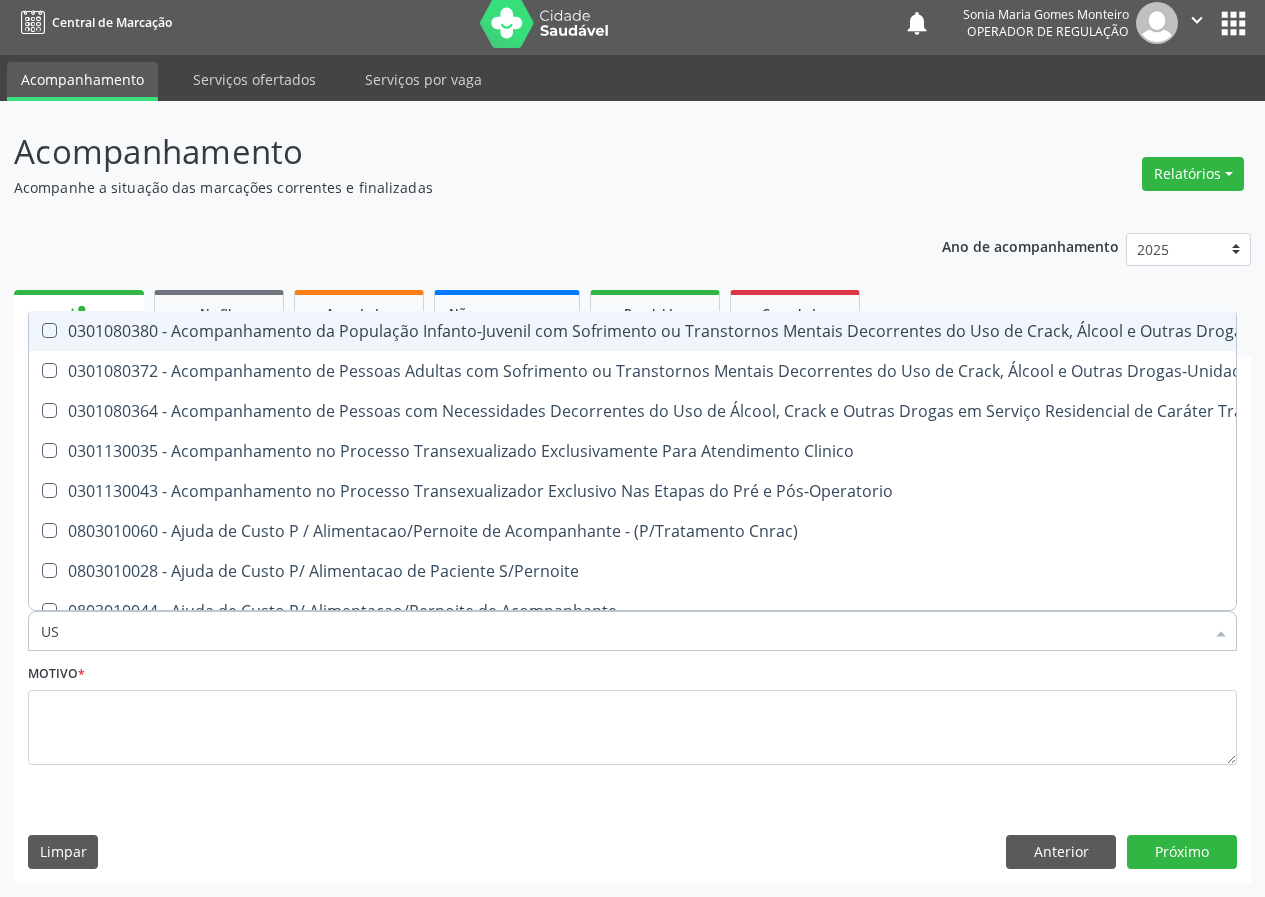 type on "USG" 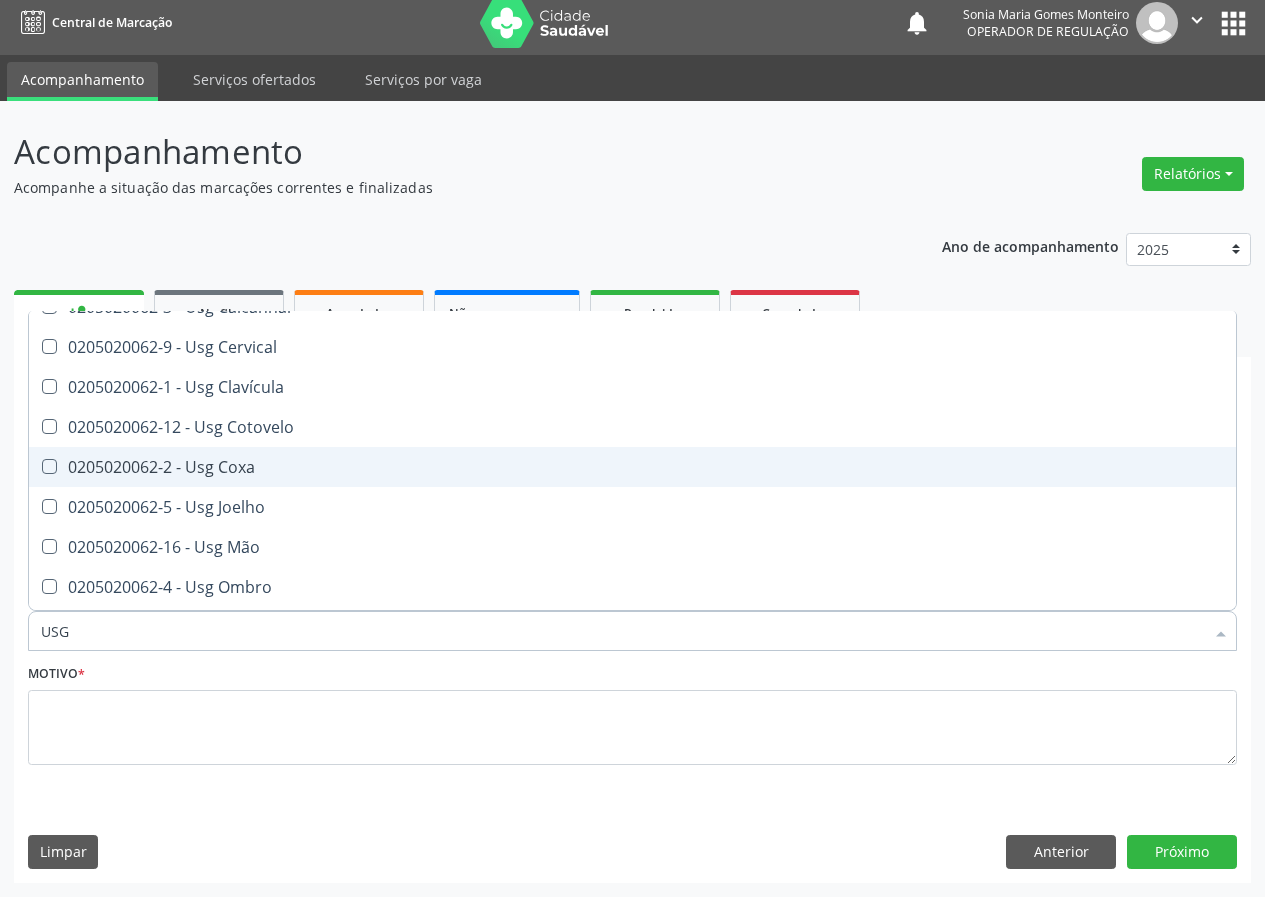 scroll, scrollTop: 200, scrollLeft: 0, axis: vertical 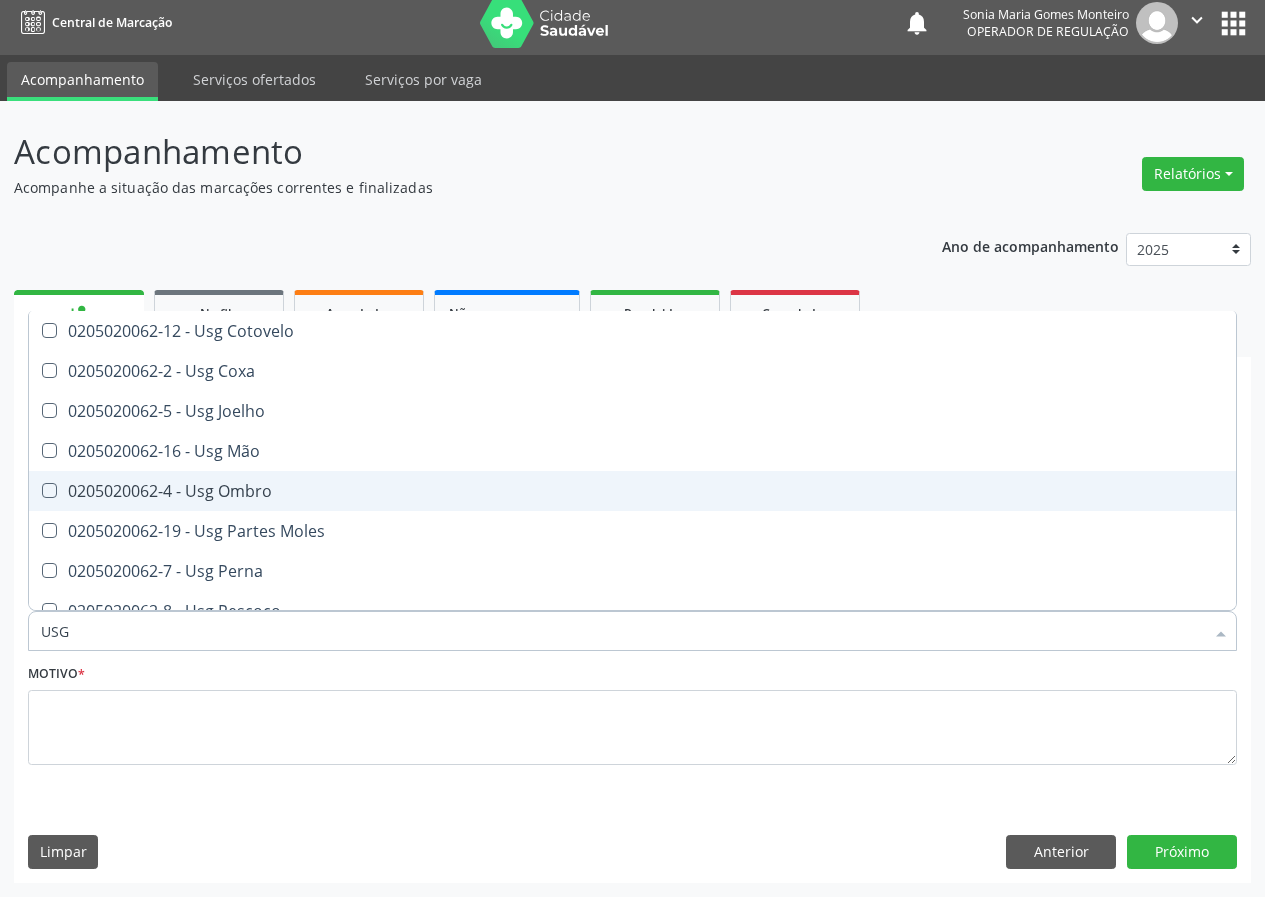 drag, startPoint x: 259, startPoint y: 480, endPoint x: 121, endPoint y: 666, distance: 231.6031 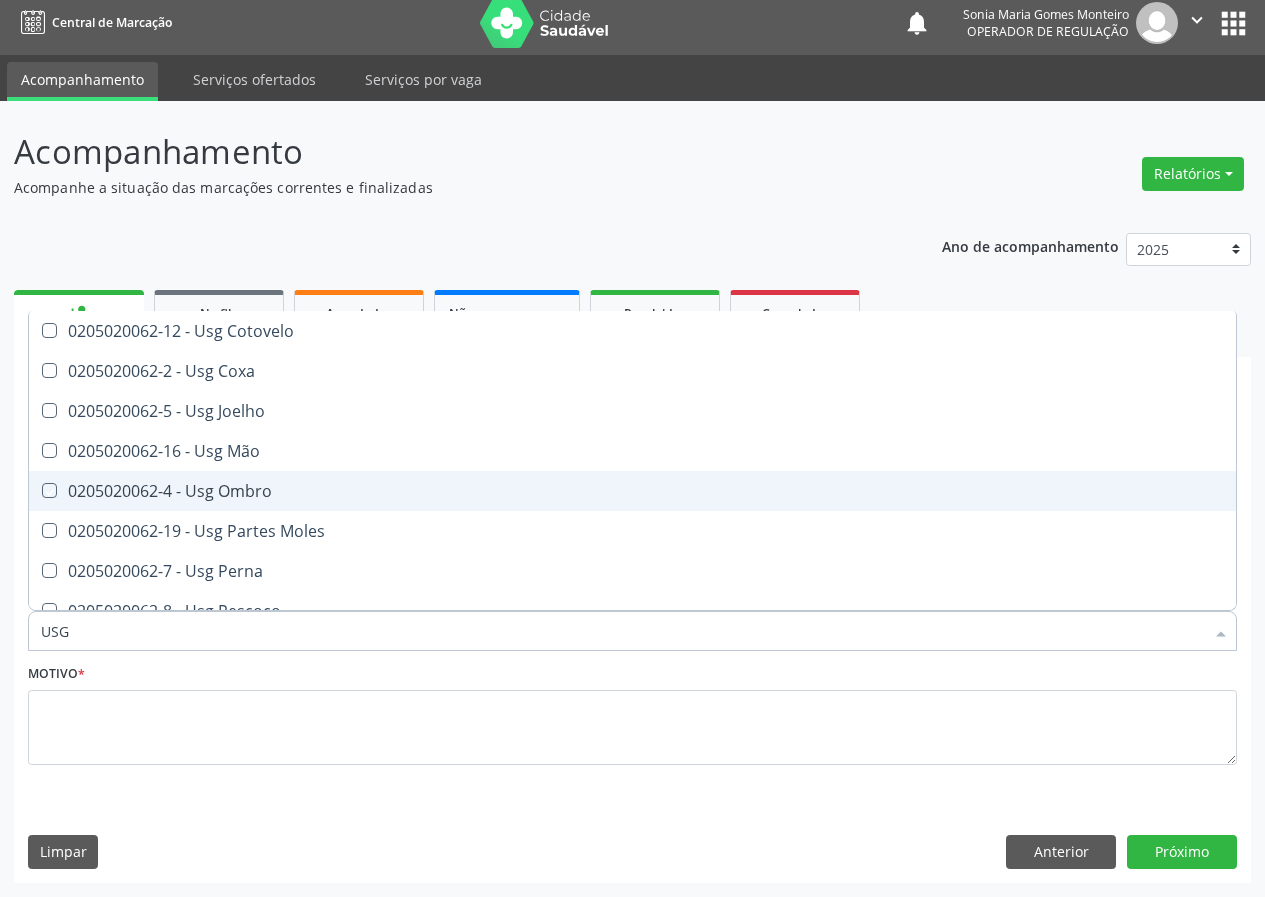 checkbox on "true" 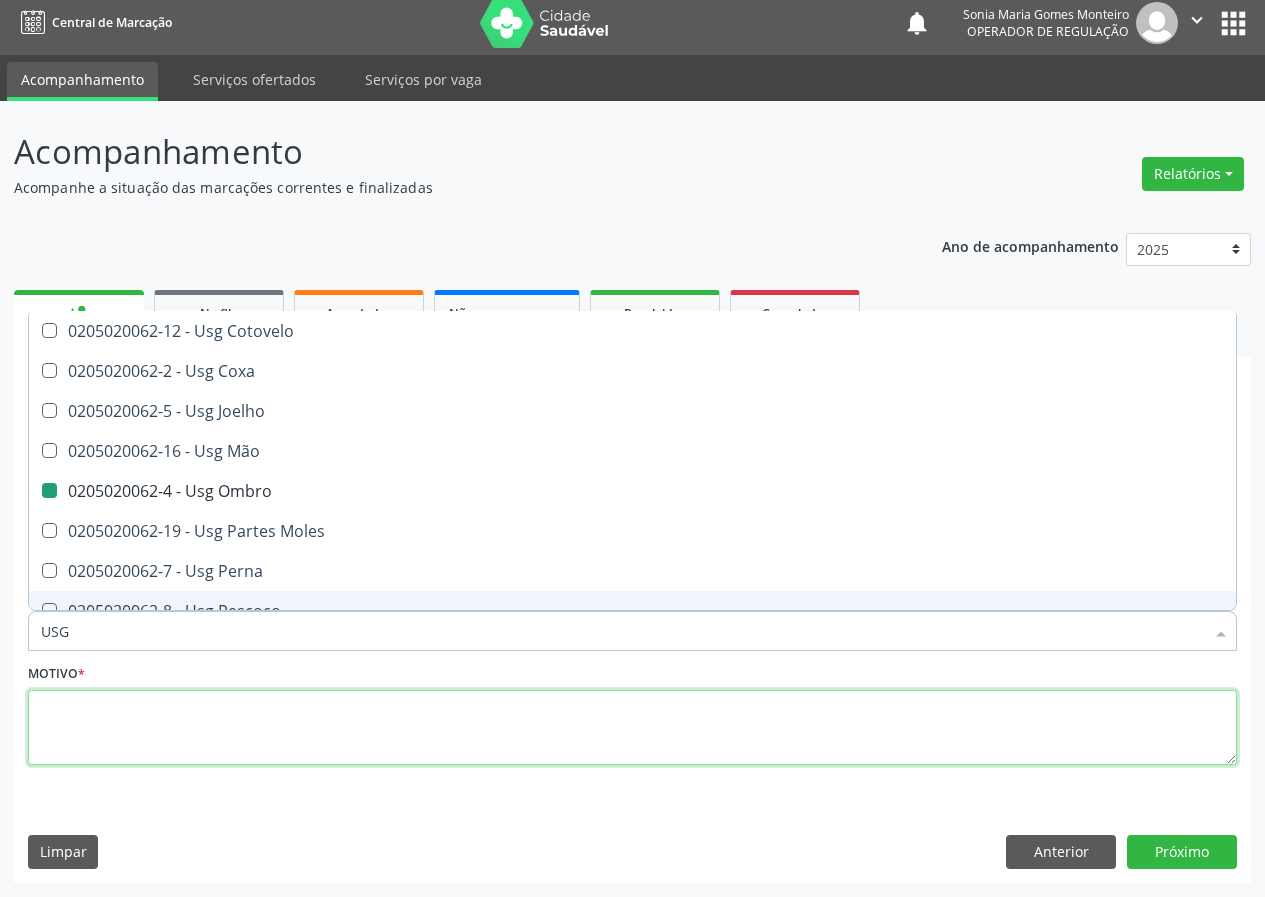 drag, startPoint x: 82, startPoint y: 721, endPoint x: 89, endPoint y: 711, distance: 12.206555 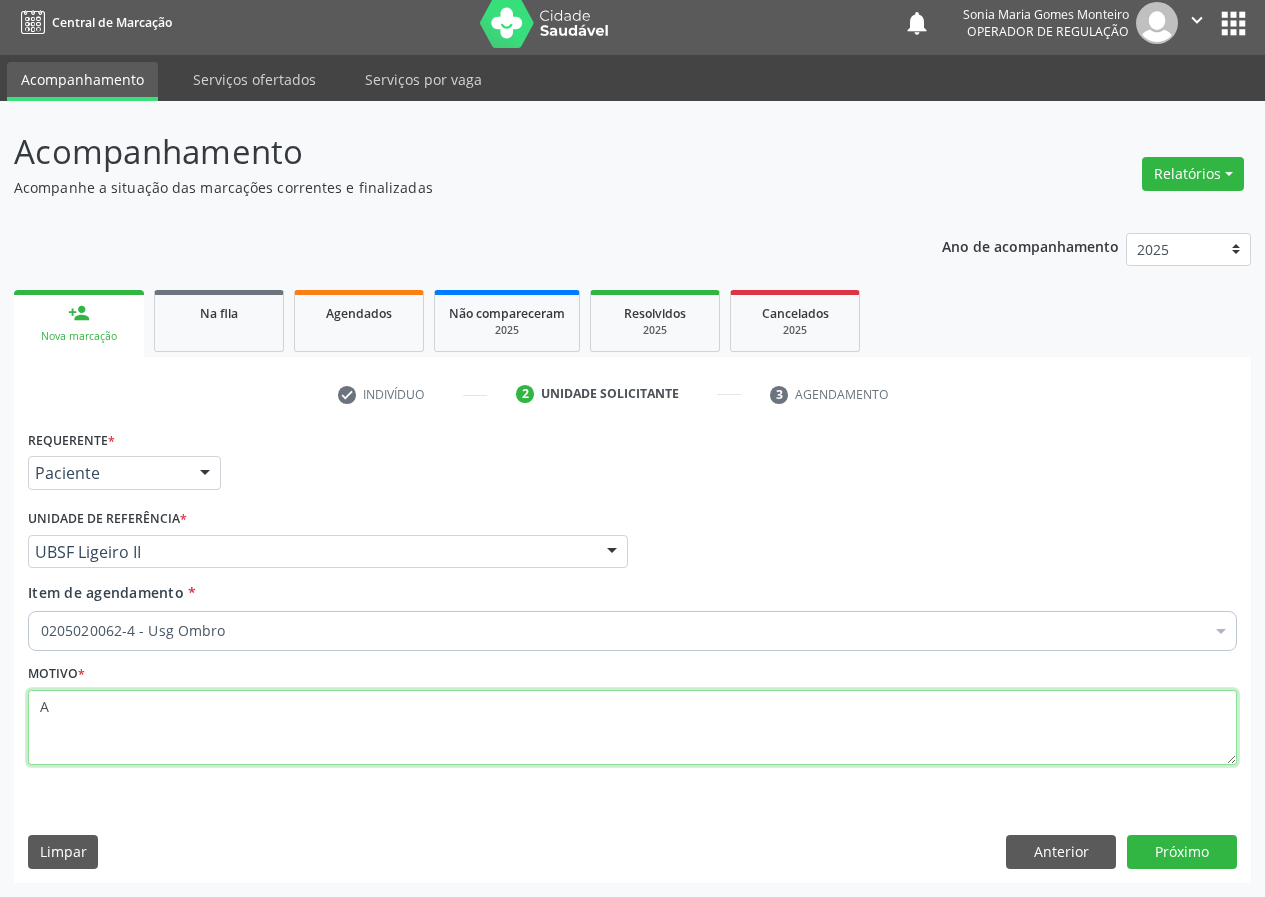 scroll, scrollTop: 0, scrollLeft: 0, axis: both 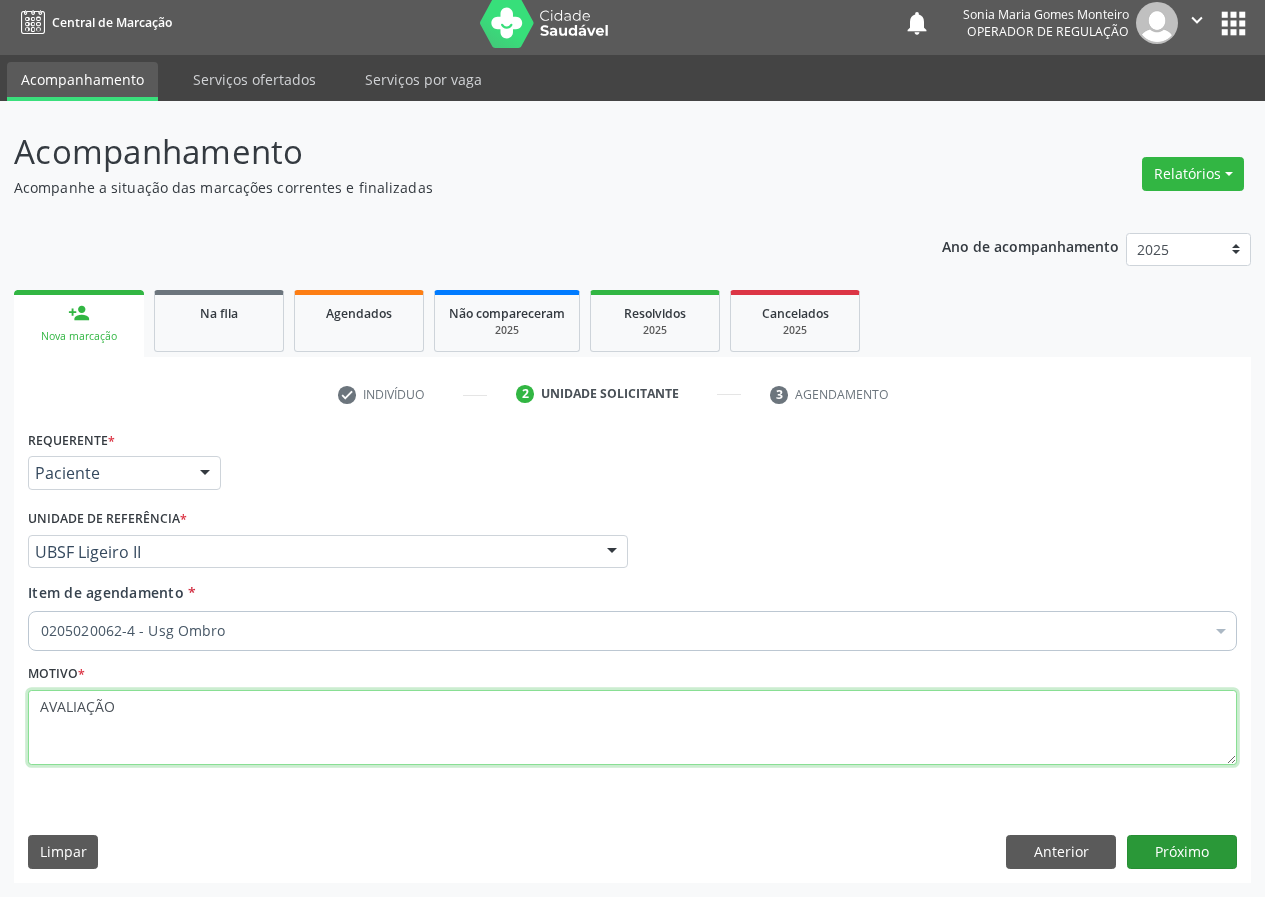 type on "AVALIAÇÃO" 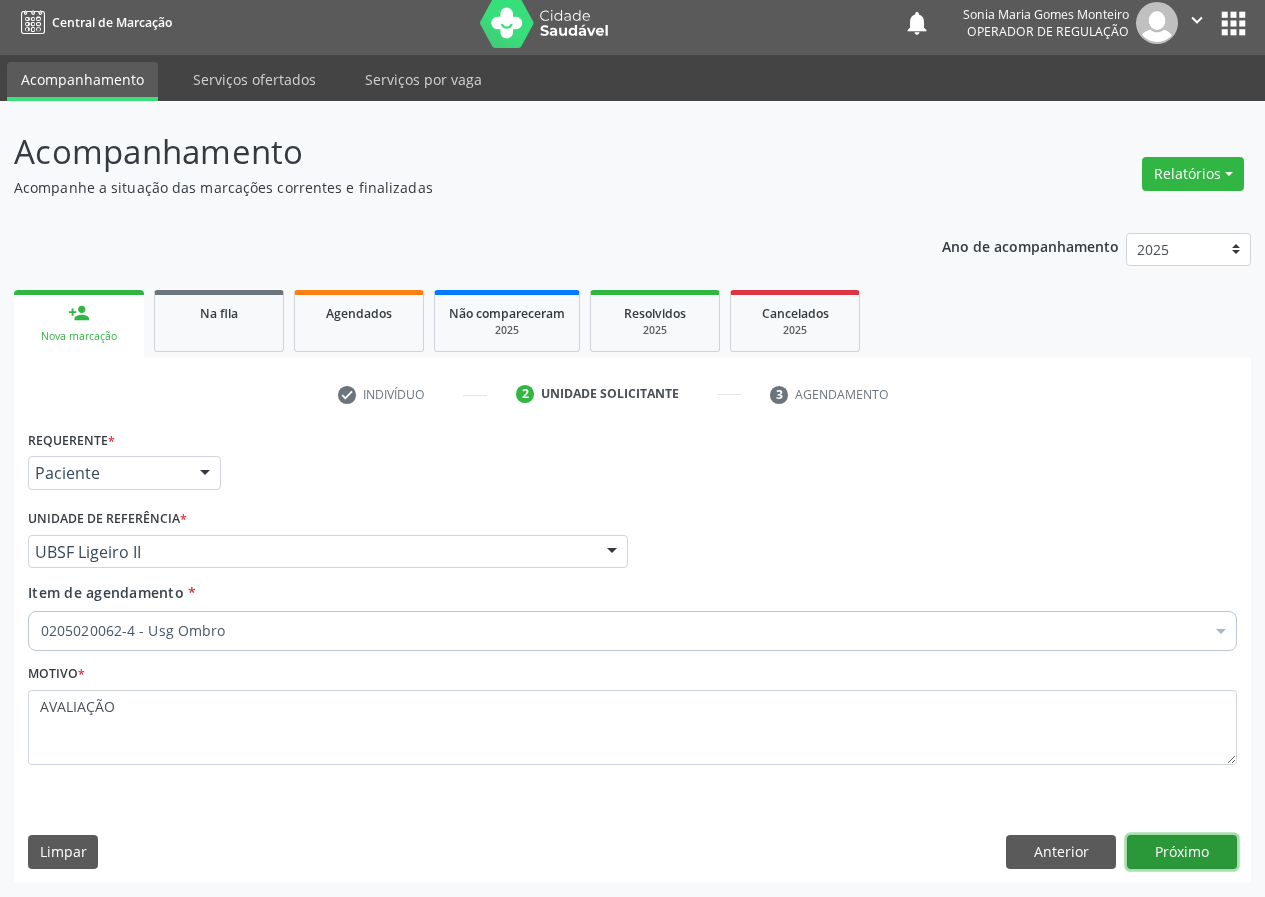 click on "Próximo" at bounding box center (1182, 852) 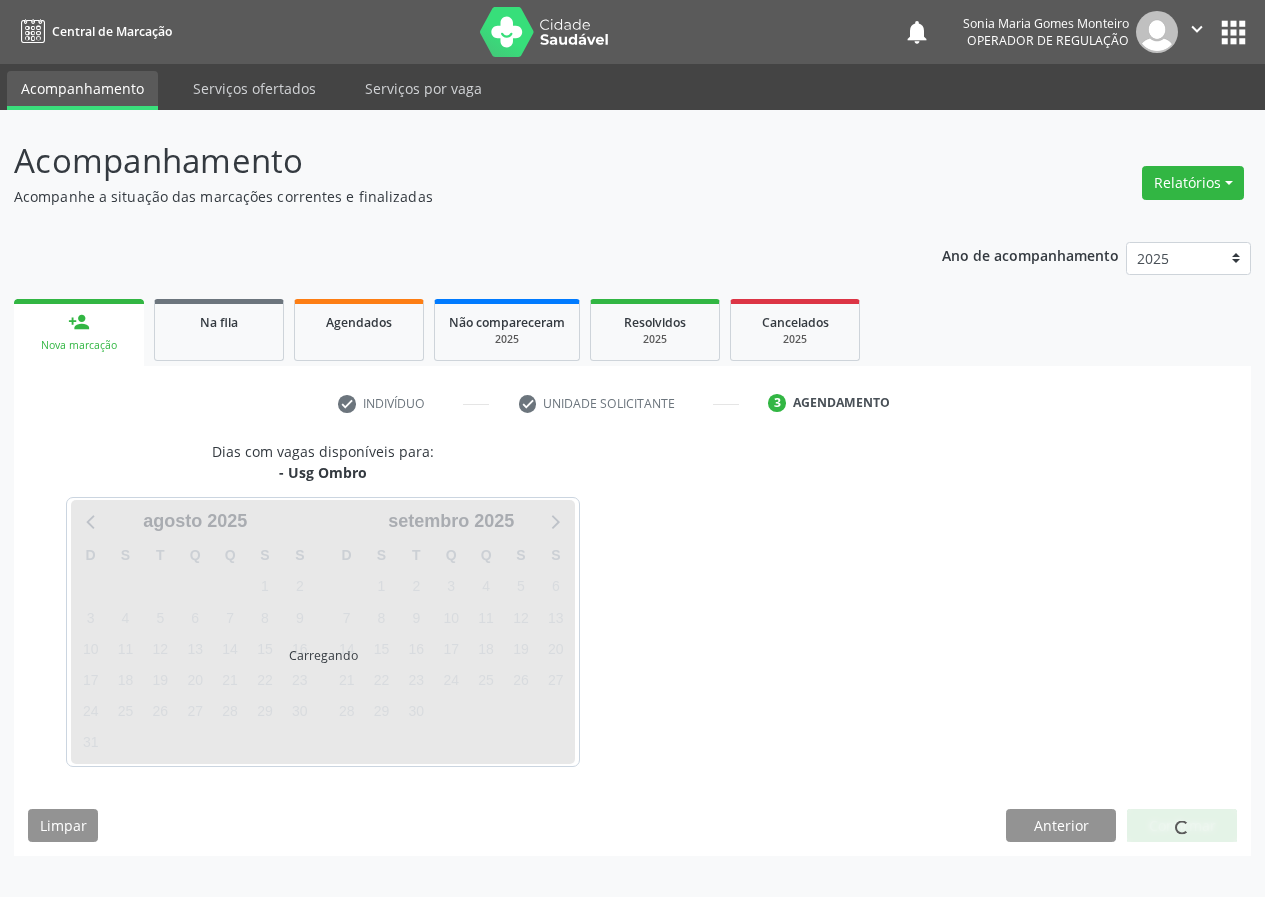 scroll, scrollTop: 0, scrollLeft: 0, axis: both 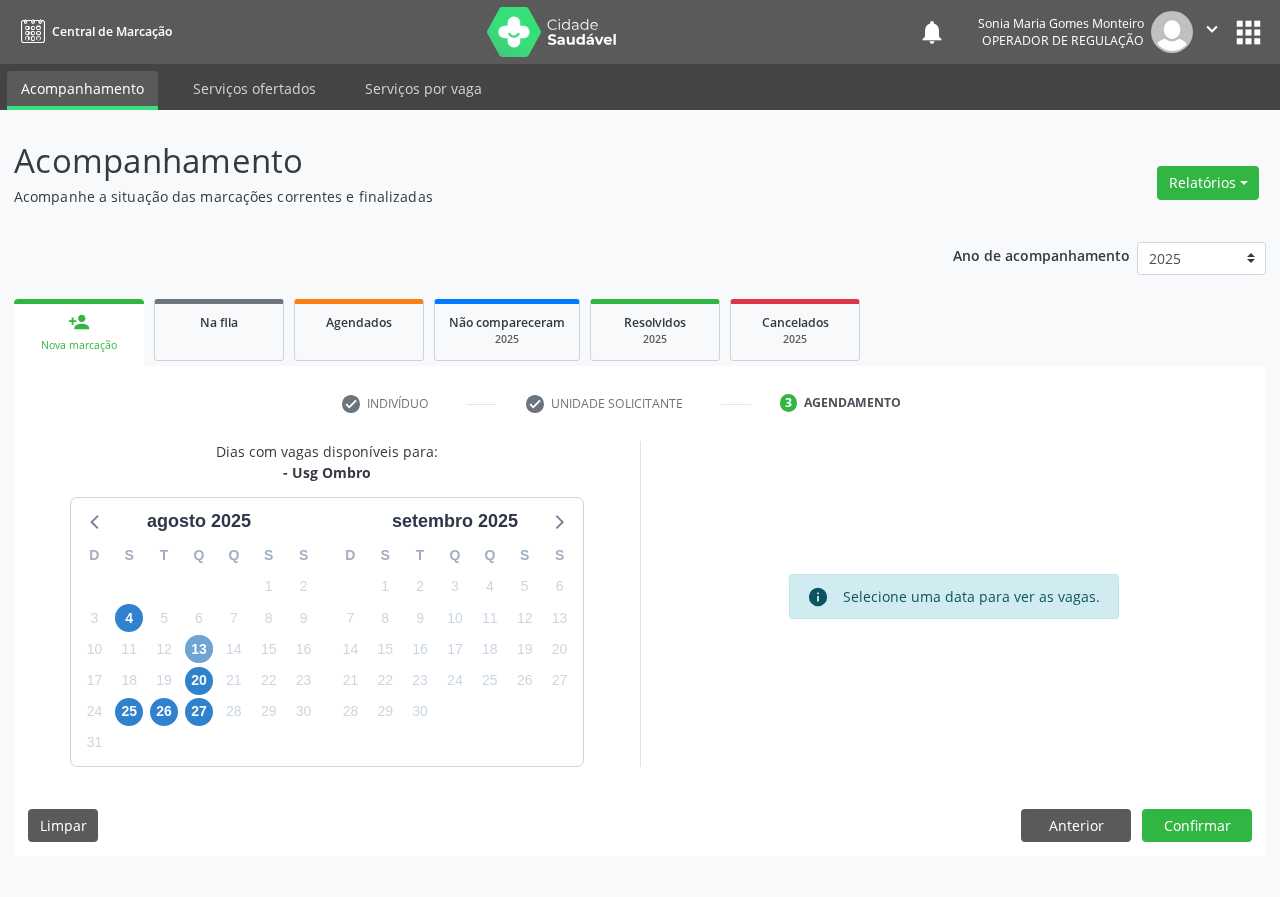 drag, startPoint x: 200, startPoint y: 651, endPoint x: 610, endPoint y: 608, distance: 412.24872 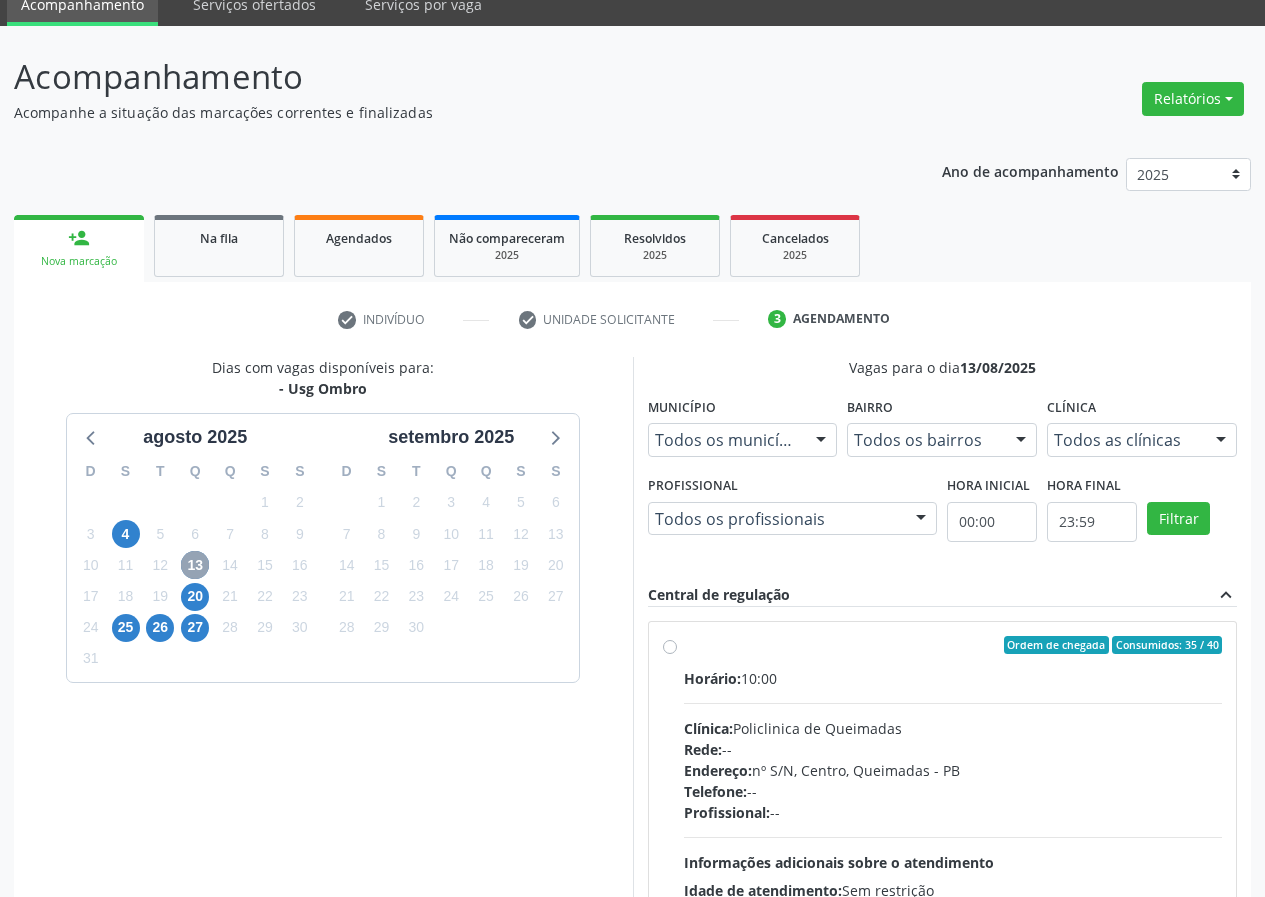 scroll, scrollTop: 200, scrollLeft: 0, axis: vertical 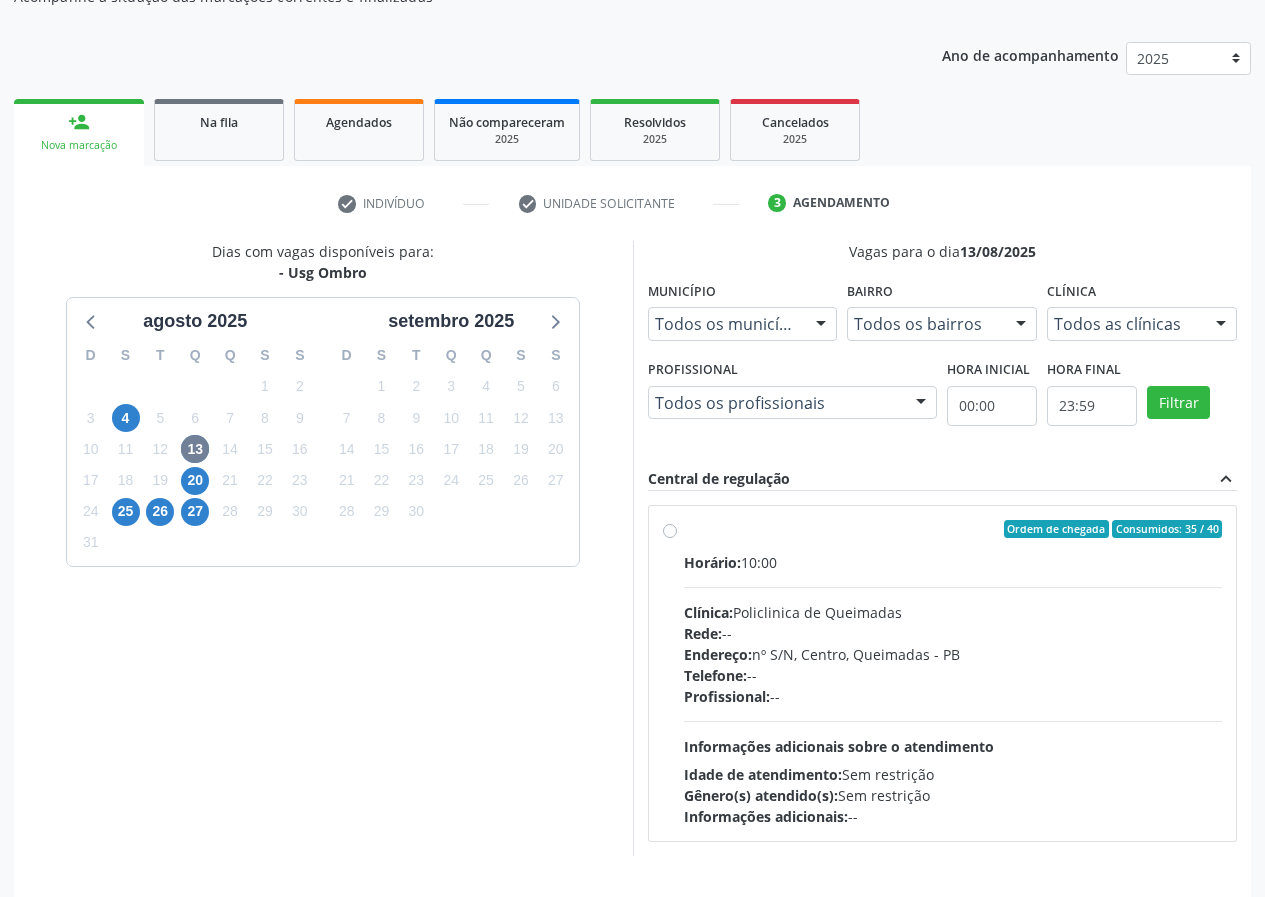 click on "Ordem de chegada
Consumidos: 35 / 40
Horário:   10:00
Clínica:  Policlinica de Queimadas
Rede:
--
Endereço:   nº S/N, Centro, [CITY] - [STATE]
Telefone:   --
Profissional:
--
Informações adicionais sobre o atendimento
Idade de atendimento:
Sem restrição
Gênero(s) atendido(s):
Sem restrição
Informações adicionais:
--" at bounding box center (953, 673) 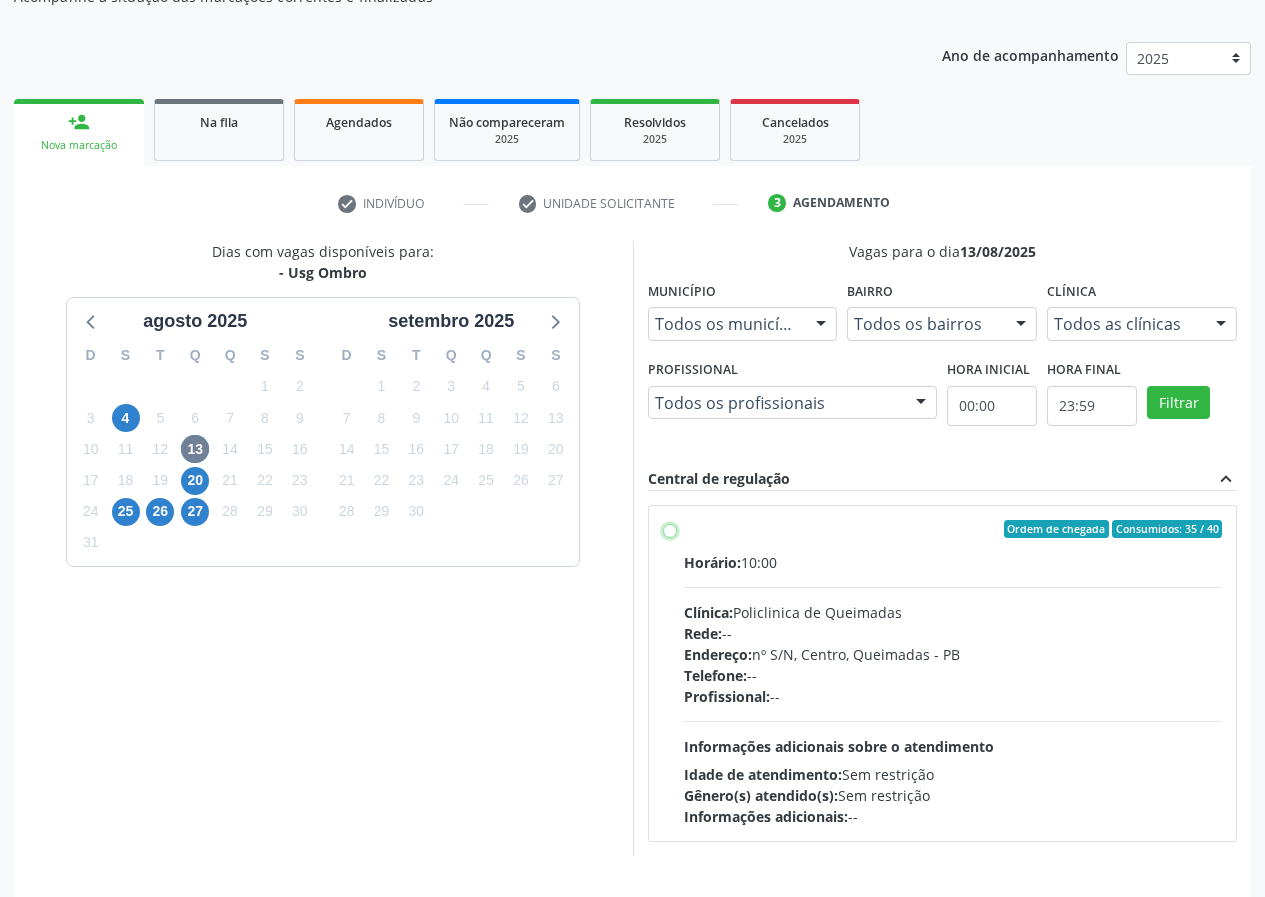 click on "Ordem de chegada
Consumidos: 35 / 40
Horário:   10:00
Clínica:  Policlinica de Queimadas
Rede:
--
Endereço:   nº S/N, Centro, [CITY] - [STATE]
Telefone:   --
Profissional:
--
Informações adicionais sobre o atendimento
Idade de atendimento:
Sem restrição
Gênero(s) atendido(s):
Sem restrição
Informações adicionais:
--" at bounding box center (670, 529) 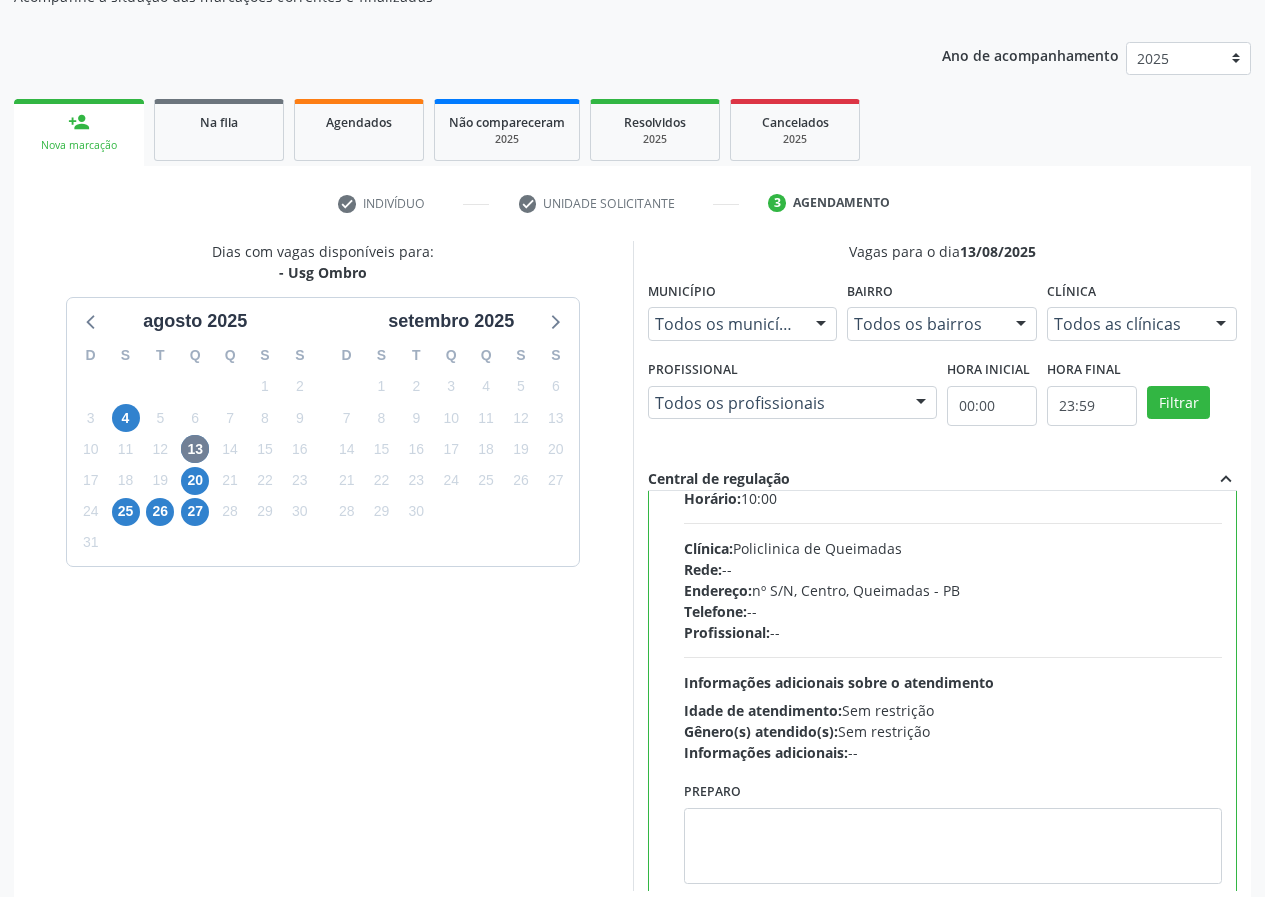 scroll, scrollTop: 99, scrollLeft: 0, axis: vertical 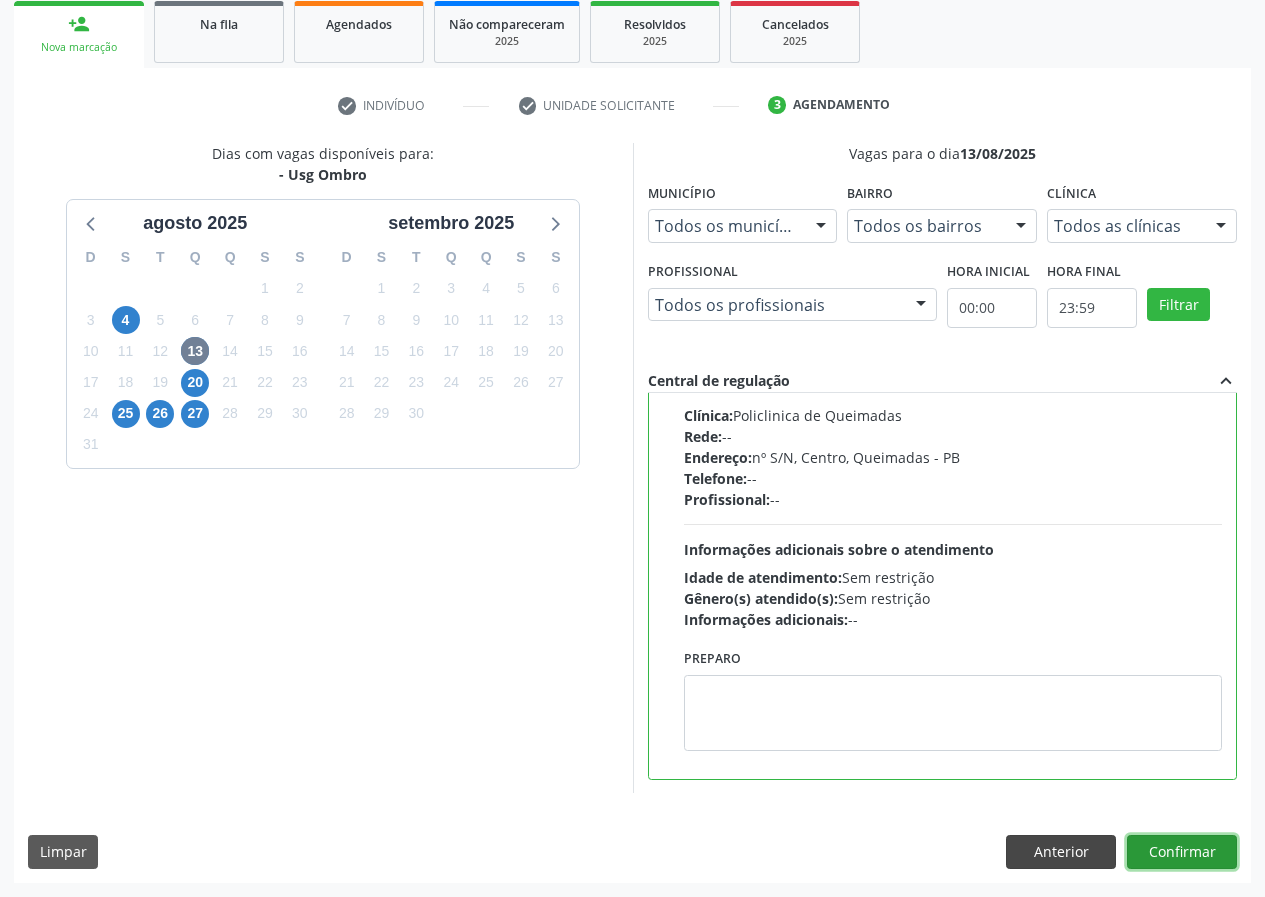 drag, startPoint x: 1208, startPoint y: 856, endPoint x: 1065, endPoint y: 861, distance: 143.08739 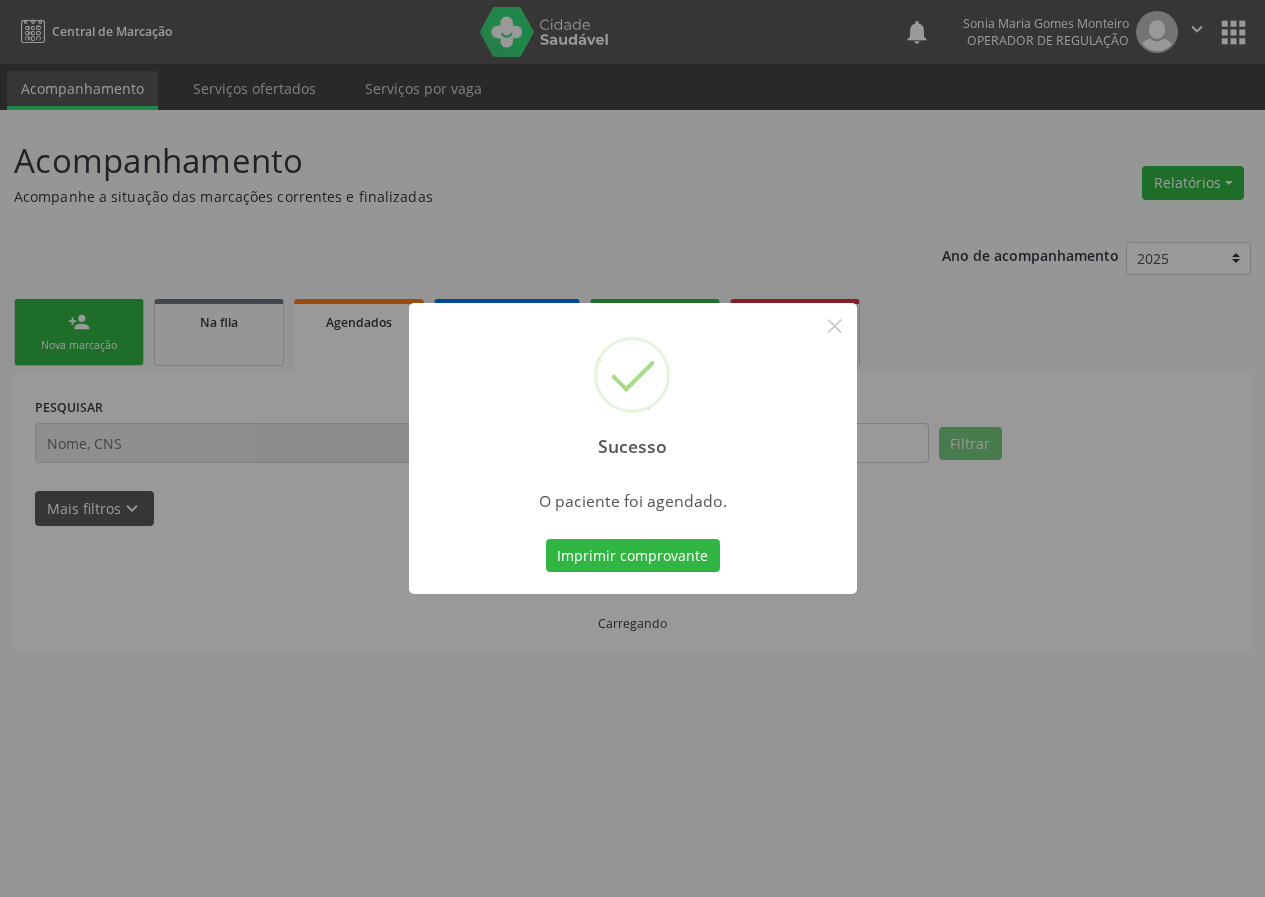 scroll, scrollTop: 0, scrollLeft: 0, axis: both 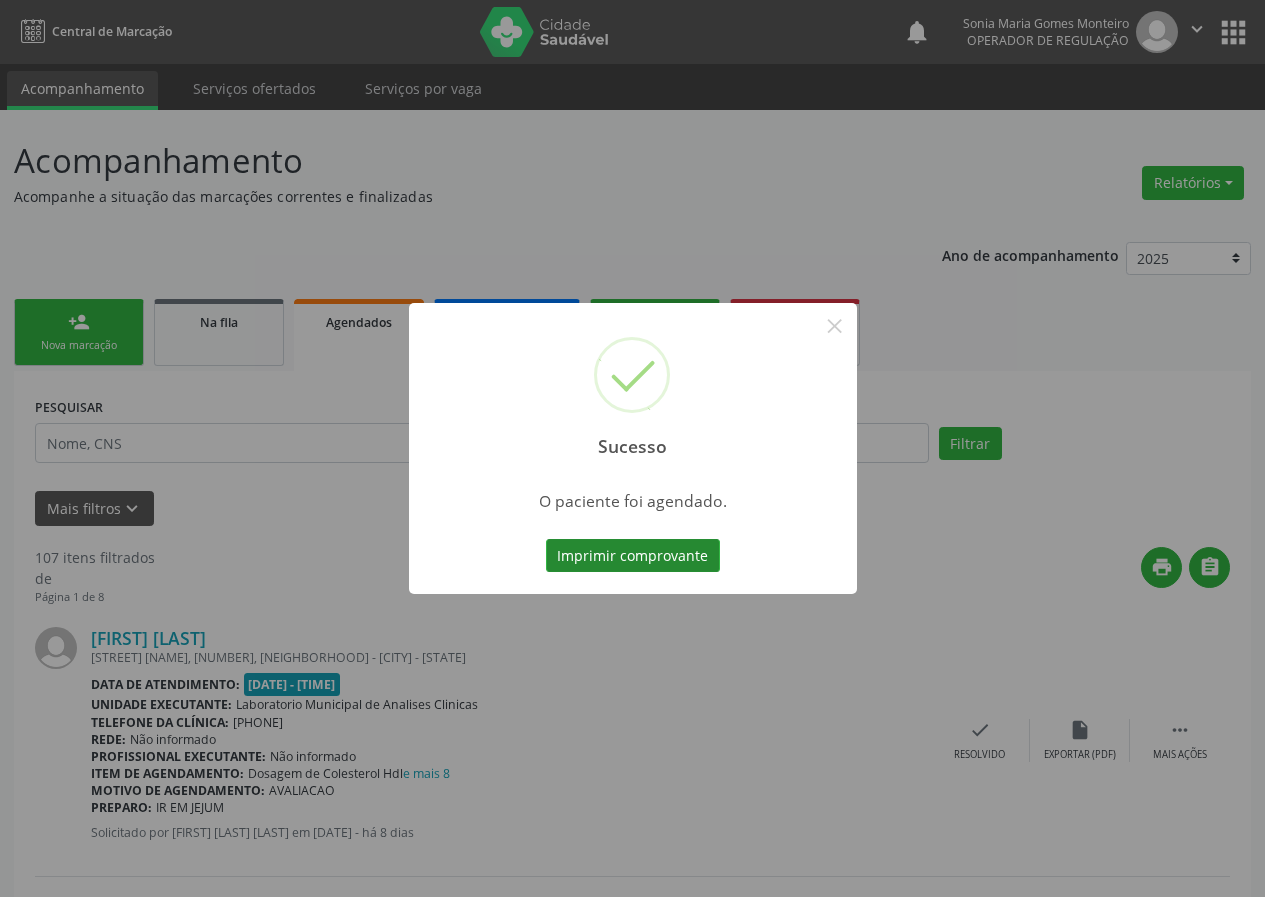 click on "Imprimir comprovante" at bounding box center (633, 556) 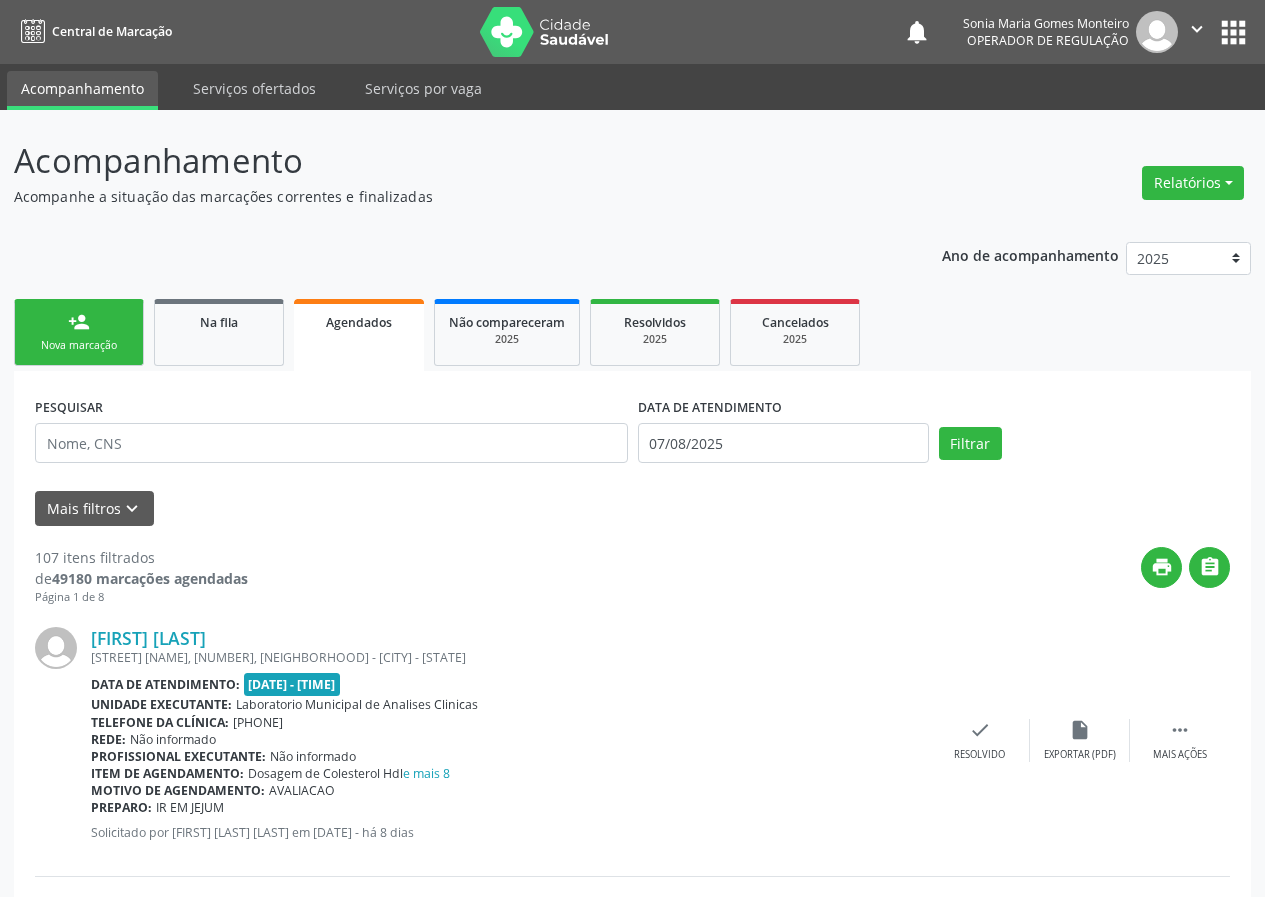 click on "person_add
Nova marcação" at bounding box center (79, 332) 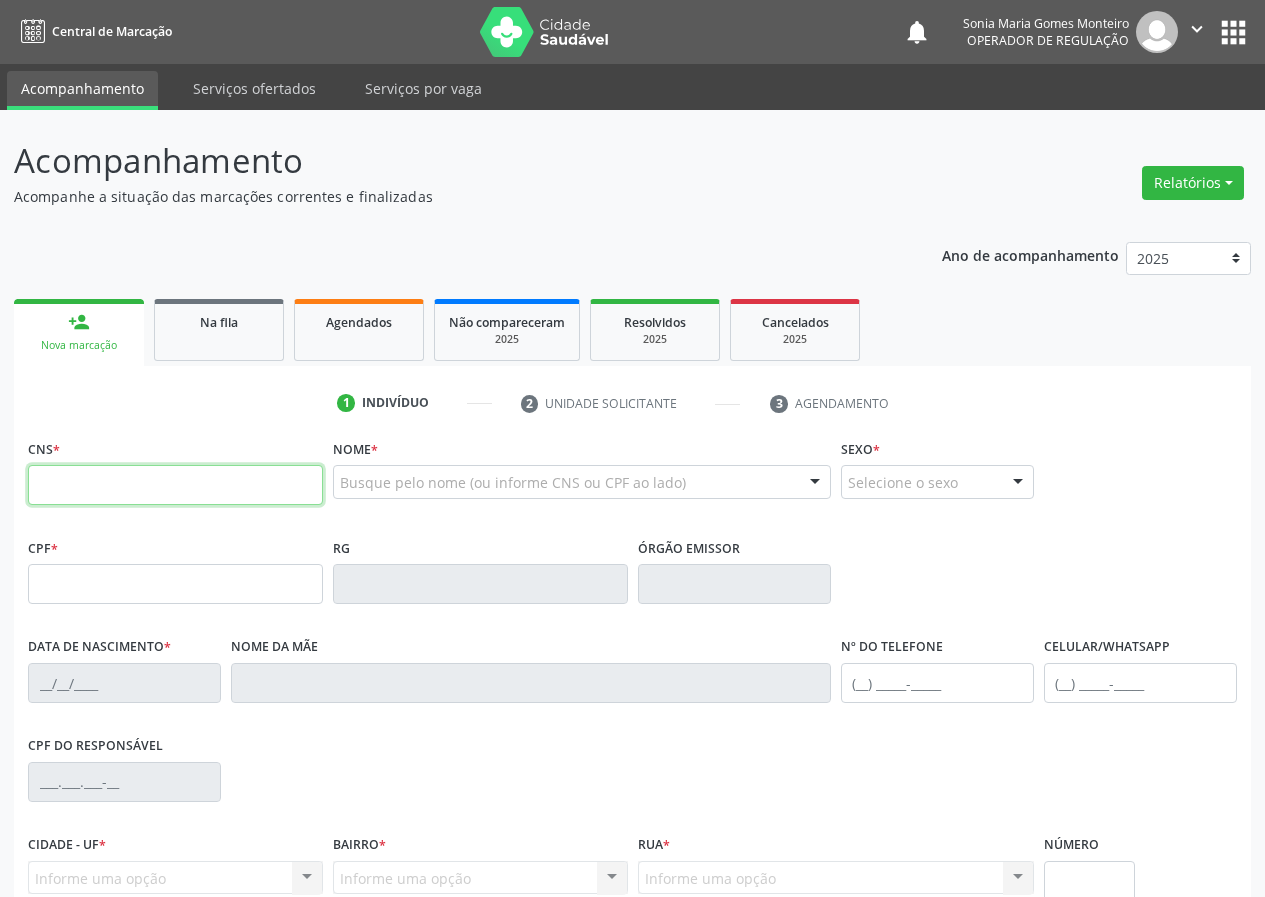 drag, startPoint x: 59, startPoint y: 486, endPoint x: 46, endPoint y: 483, distance: 13.341664 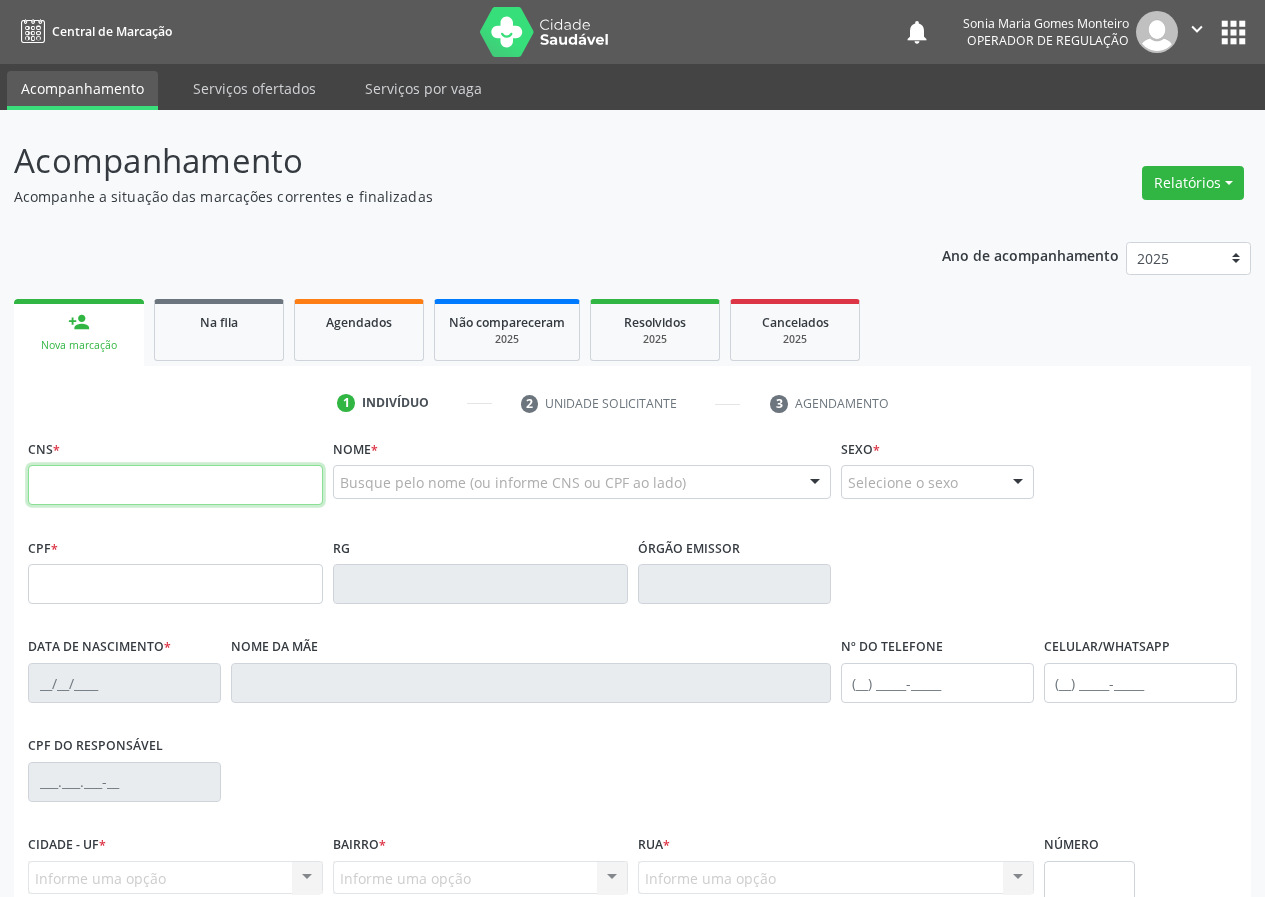 click at bounding box center [175, 485] 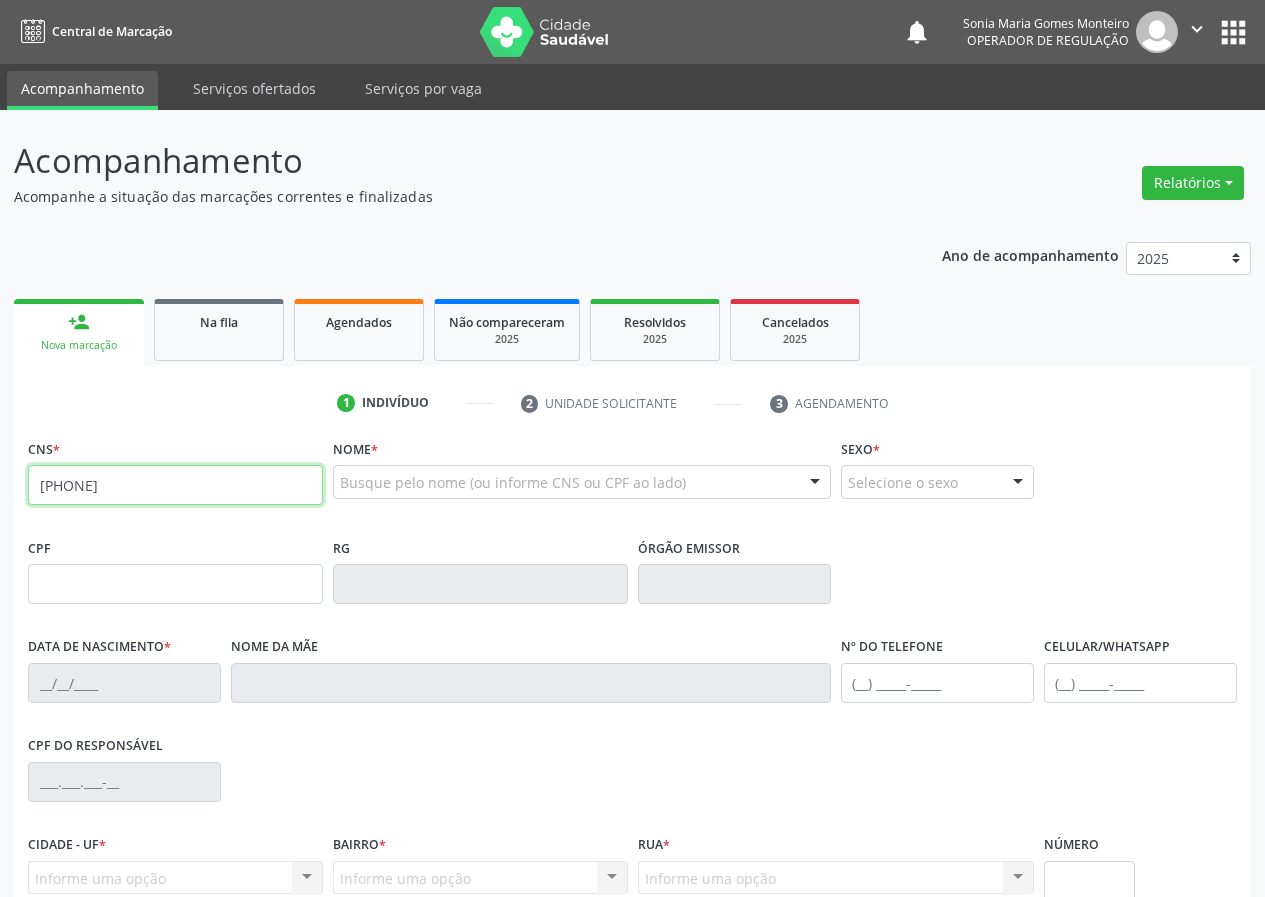 type on "[PHONE]" 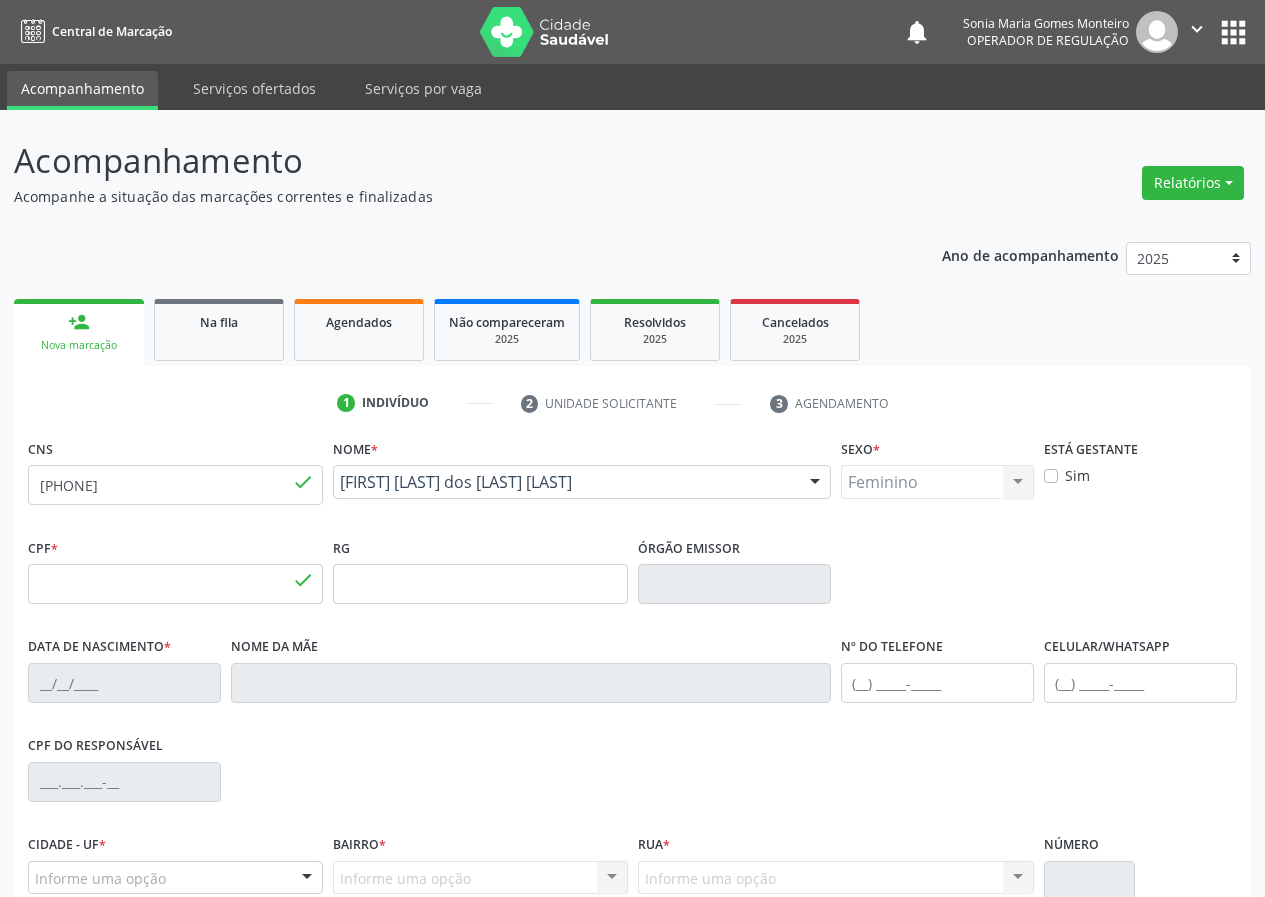 type on "[CPF]" 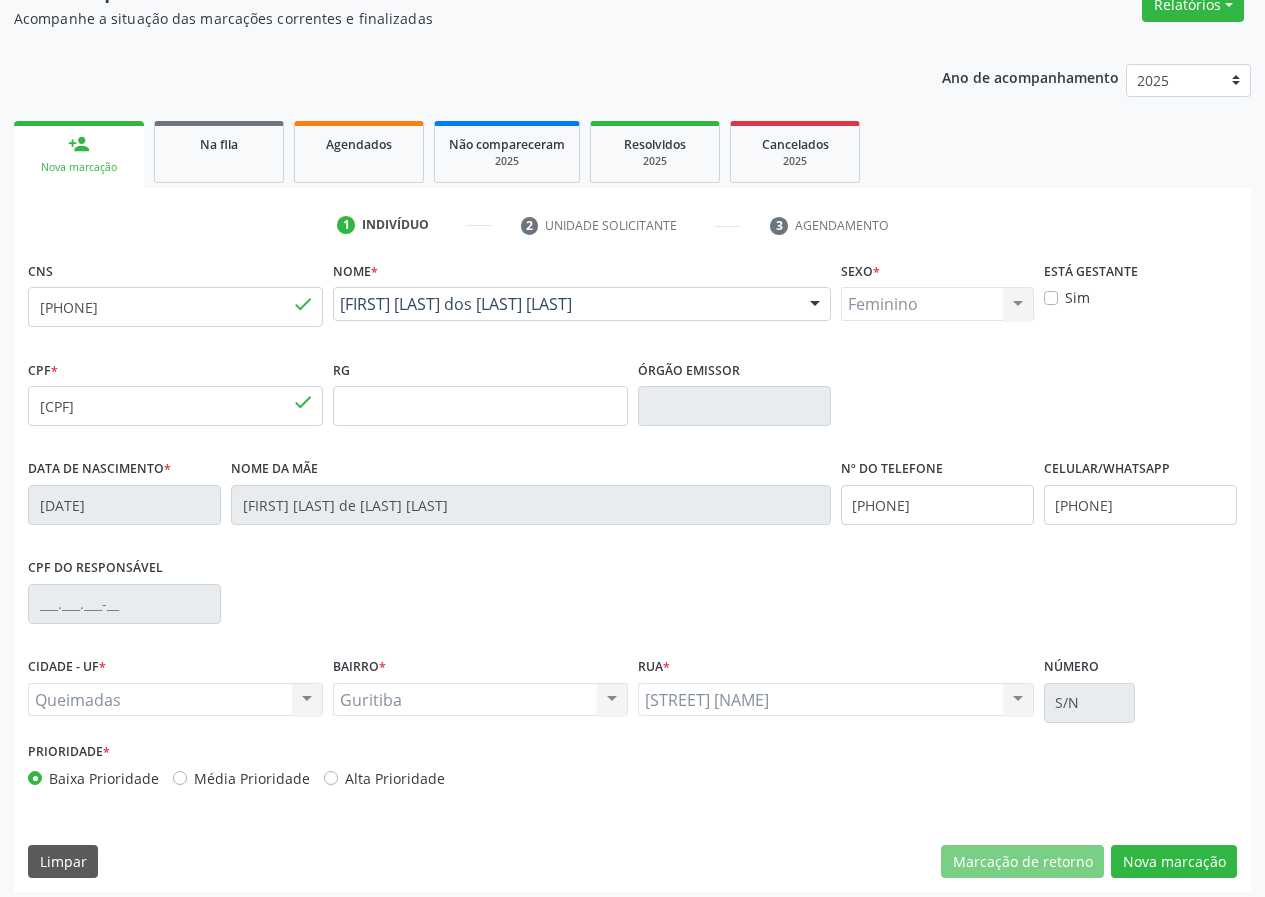 scroll, scrollTop: 187, scrollLeft: 0, axis: vertical 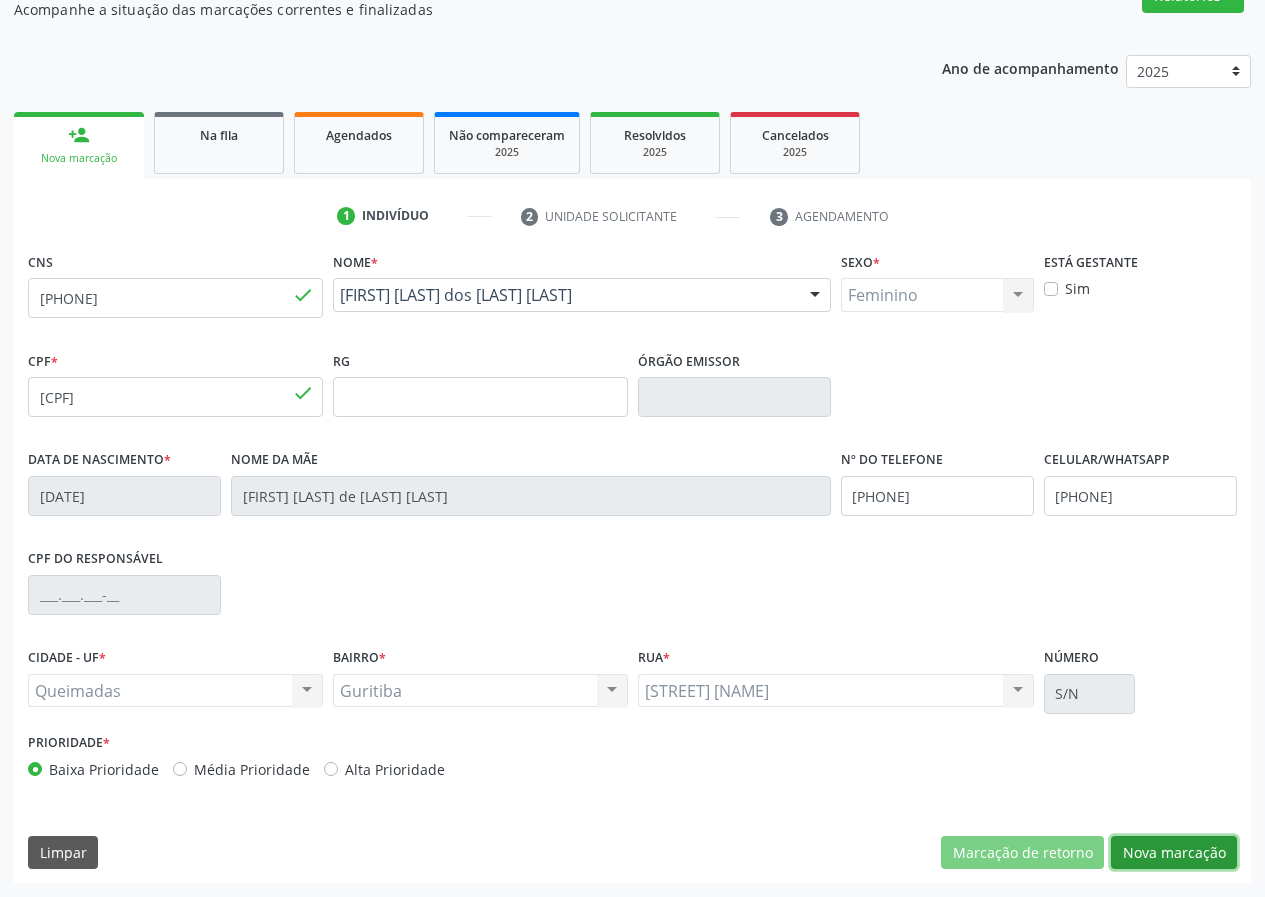 drag, startPoint x: 1190, startPoint y: 855, endPoint x: 0, endPoint y: 540, distance: 1230.9854 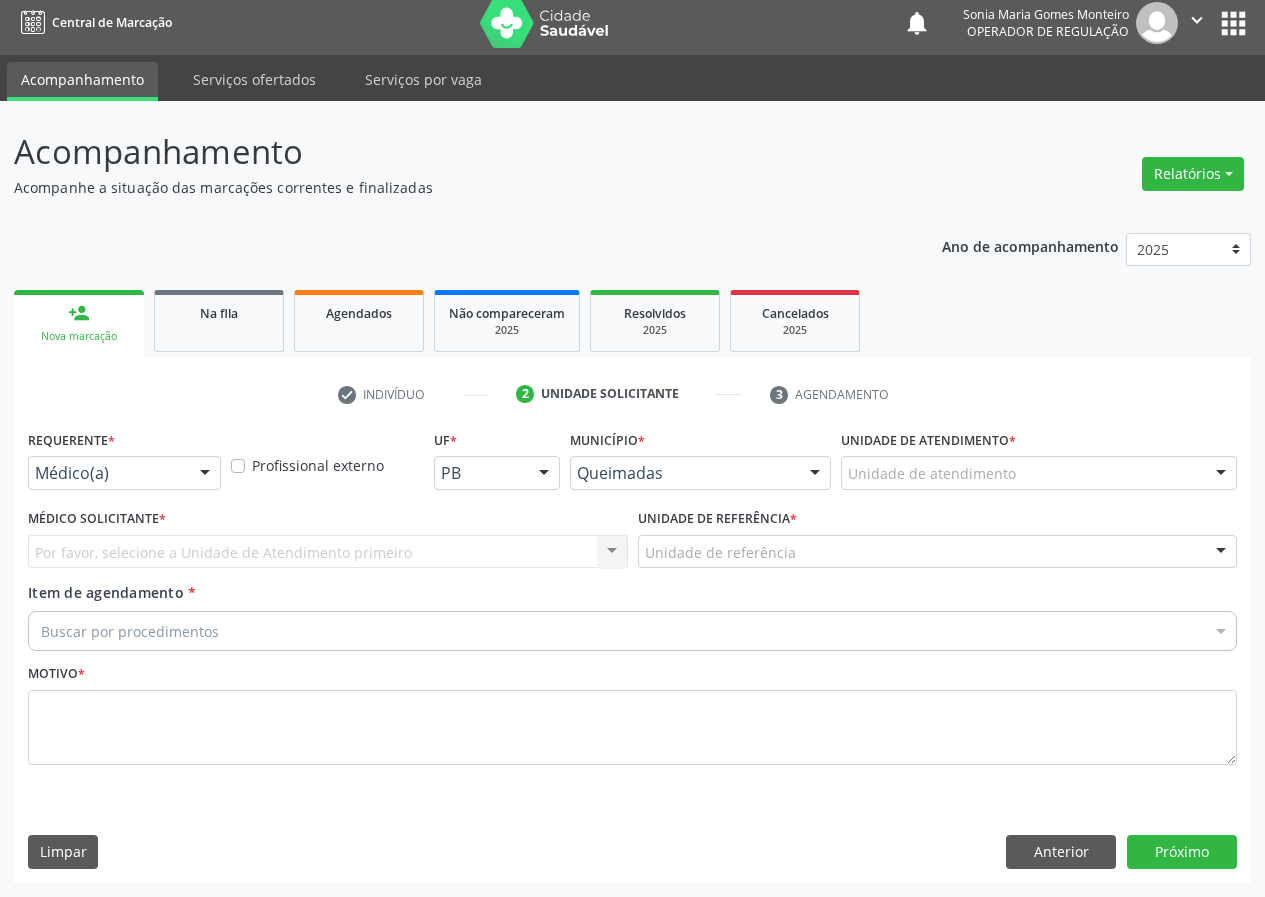 scroll, scrollTop: 9, scrollLeft: 0, axis: vertical 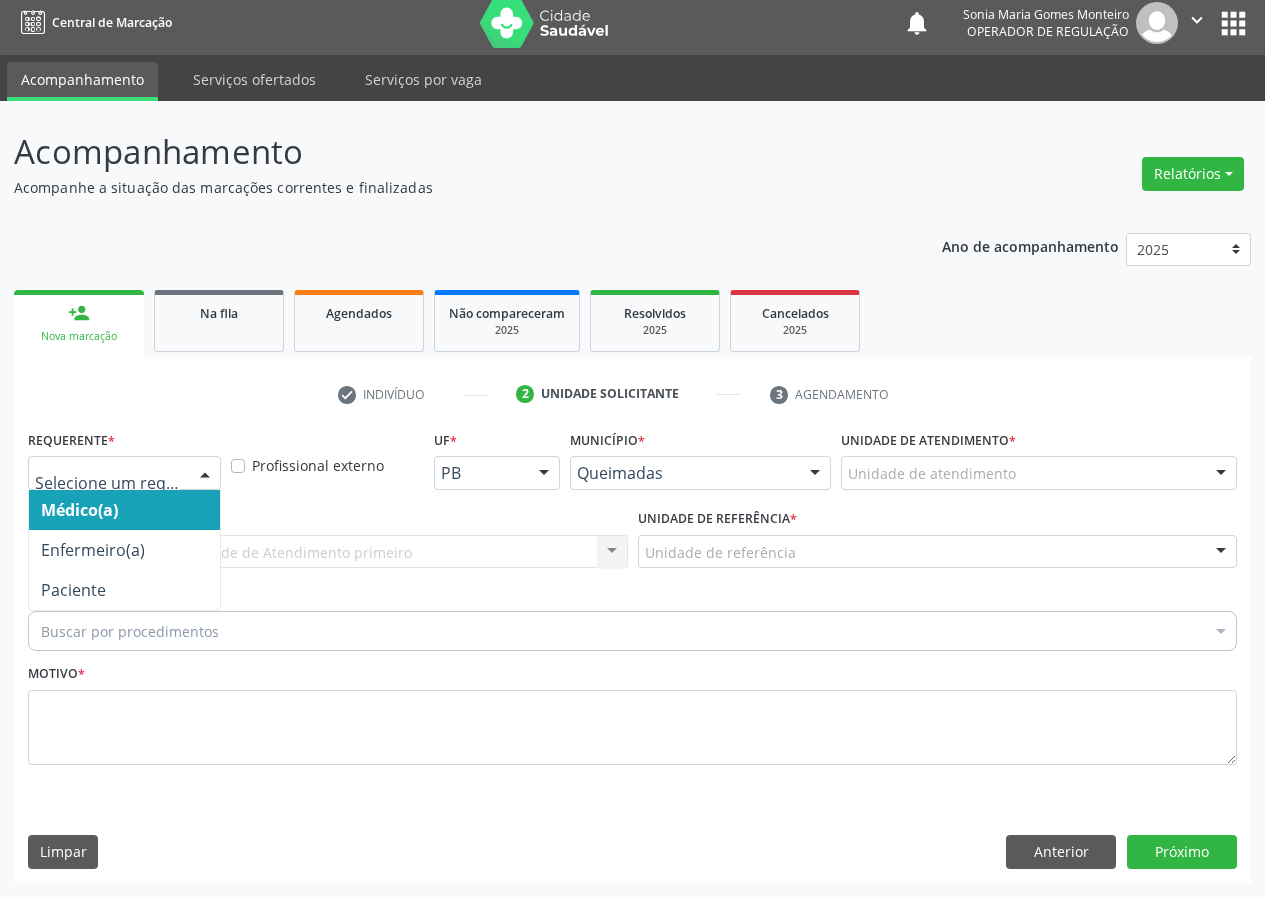 drag, startPoint x: 195, startPoint y: 467, endPoint x: 205, endPoint y: 554, distance: 87.57283 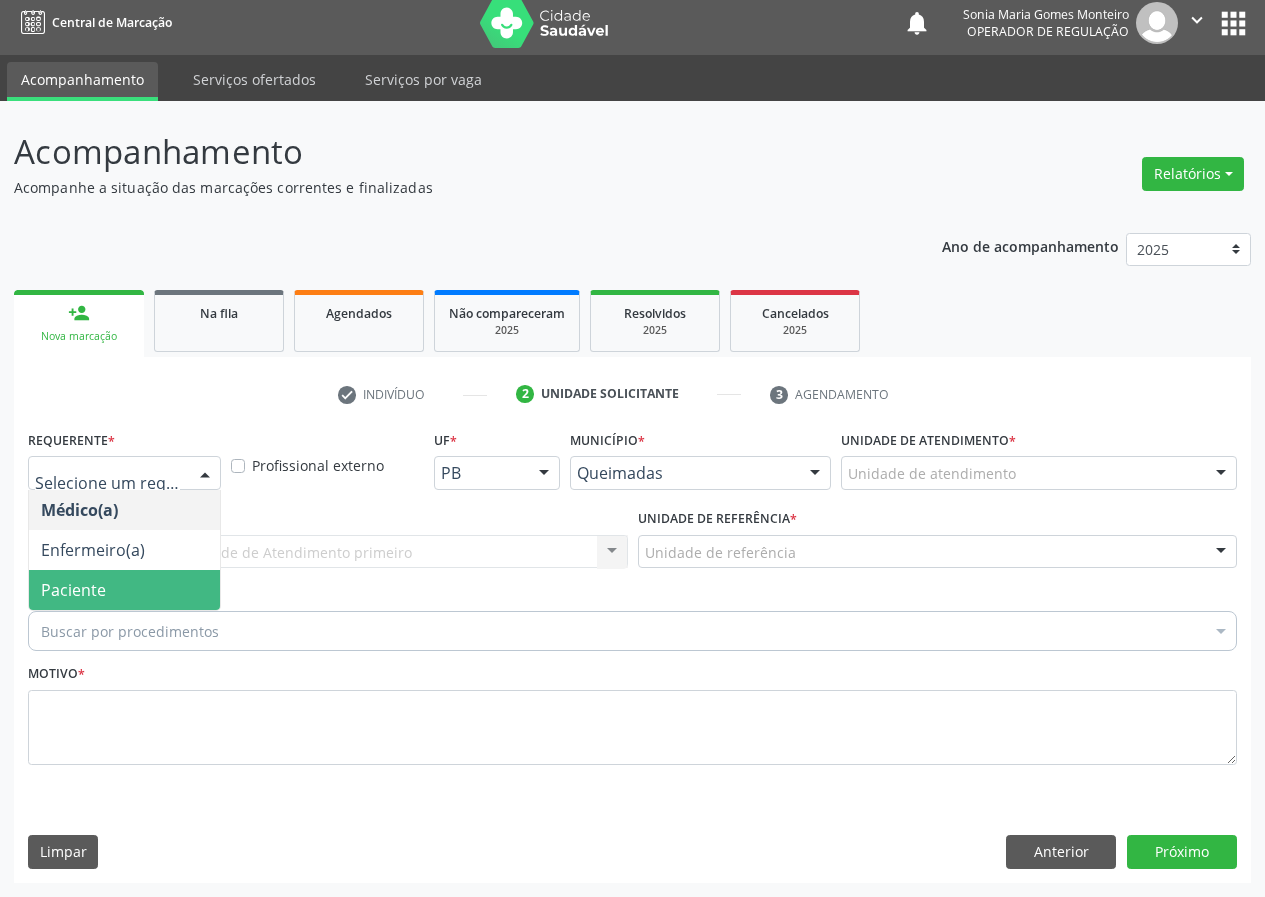 click on "Paciente" at bounding box center [124, 590] 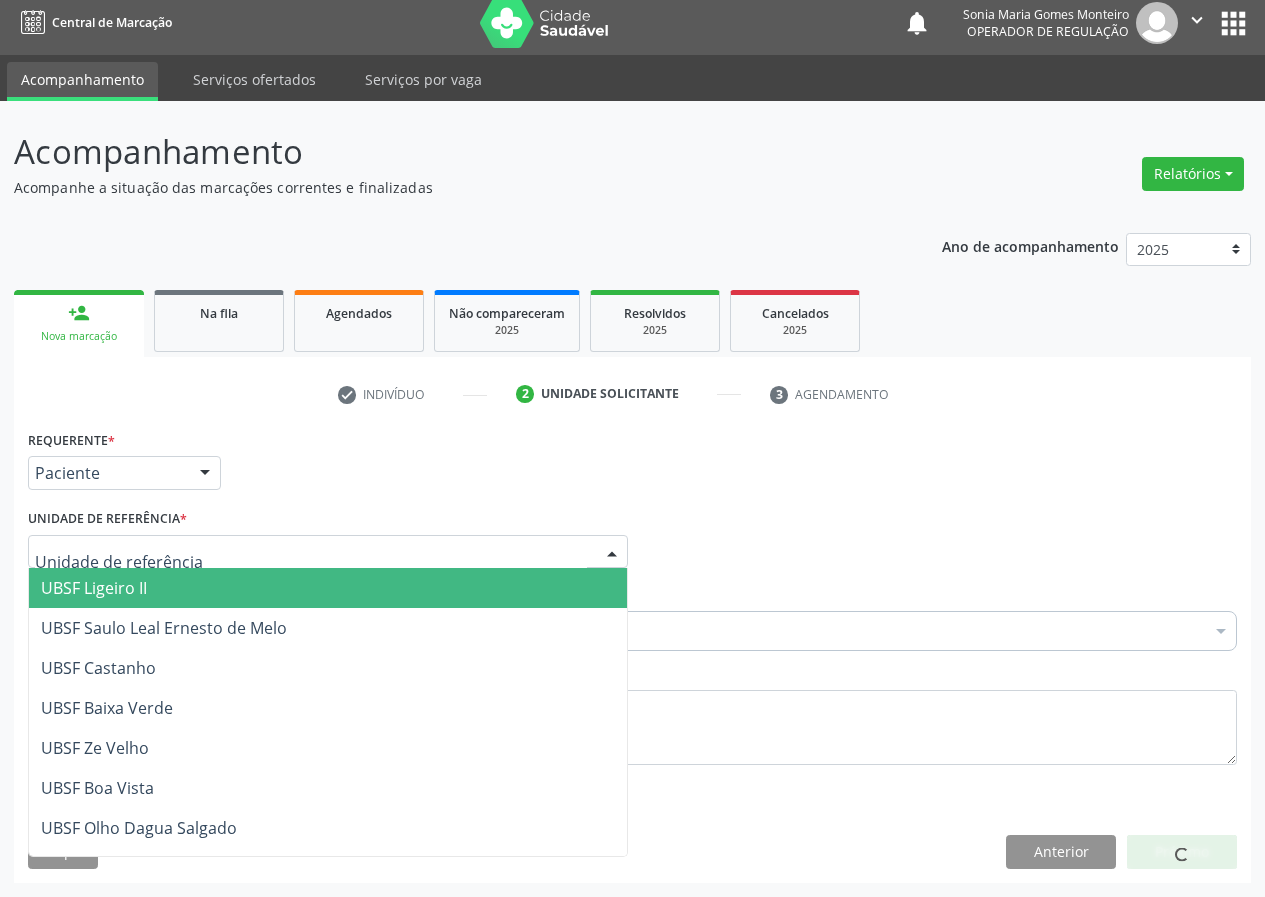 drag, startPoint x: 573, startPoint y: 547, endPoint x: 306, endPoint y: 728, distance: 322.5678 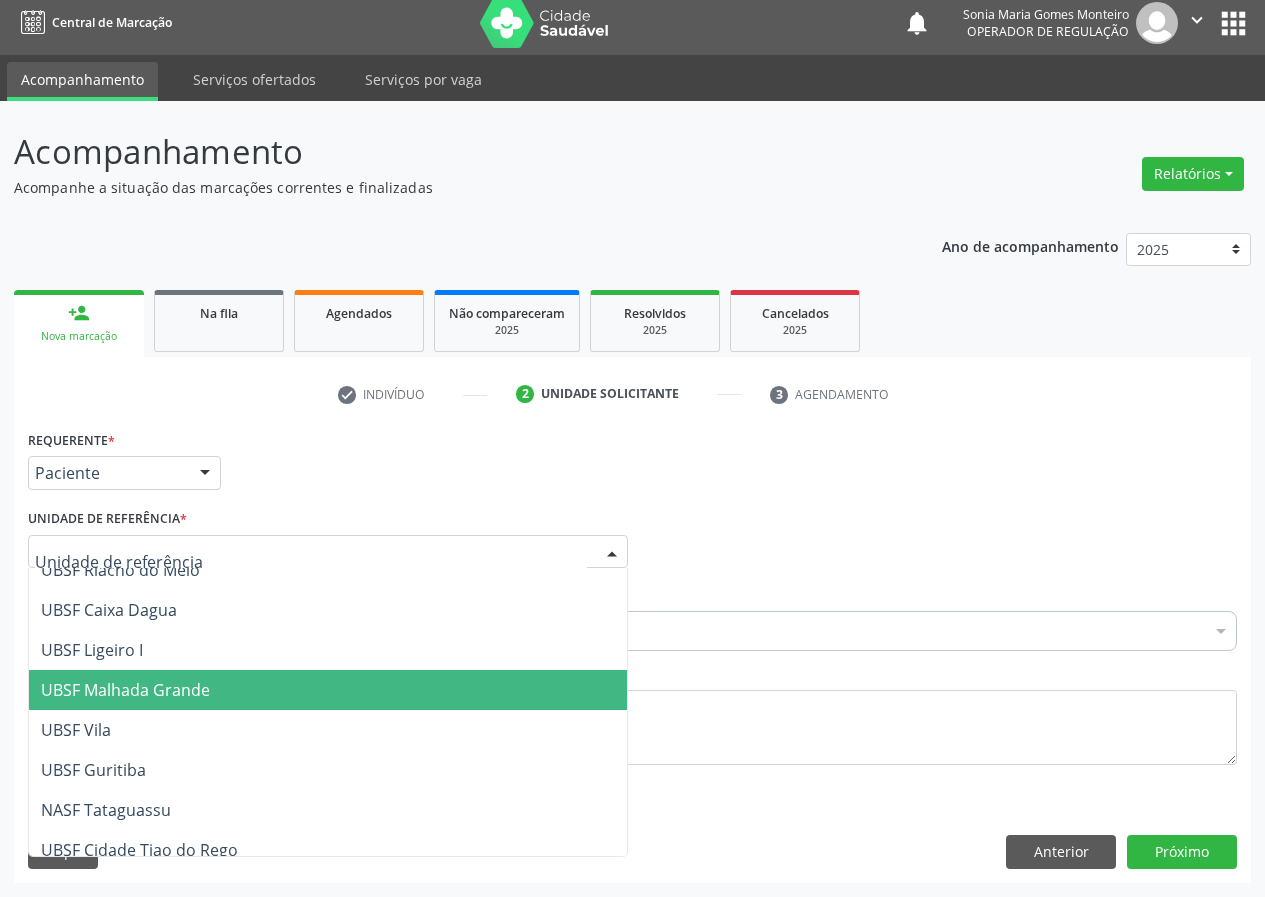 scroll, scrollTop: 500, scrollLeft: 0, axis: vertical 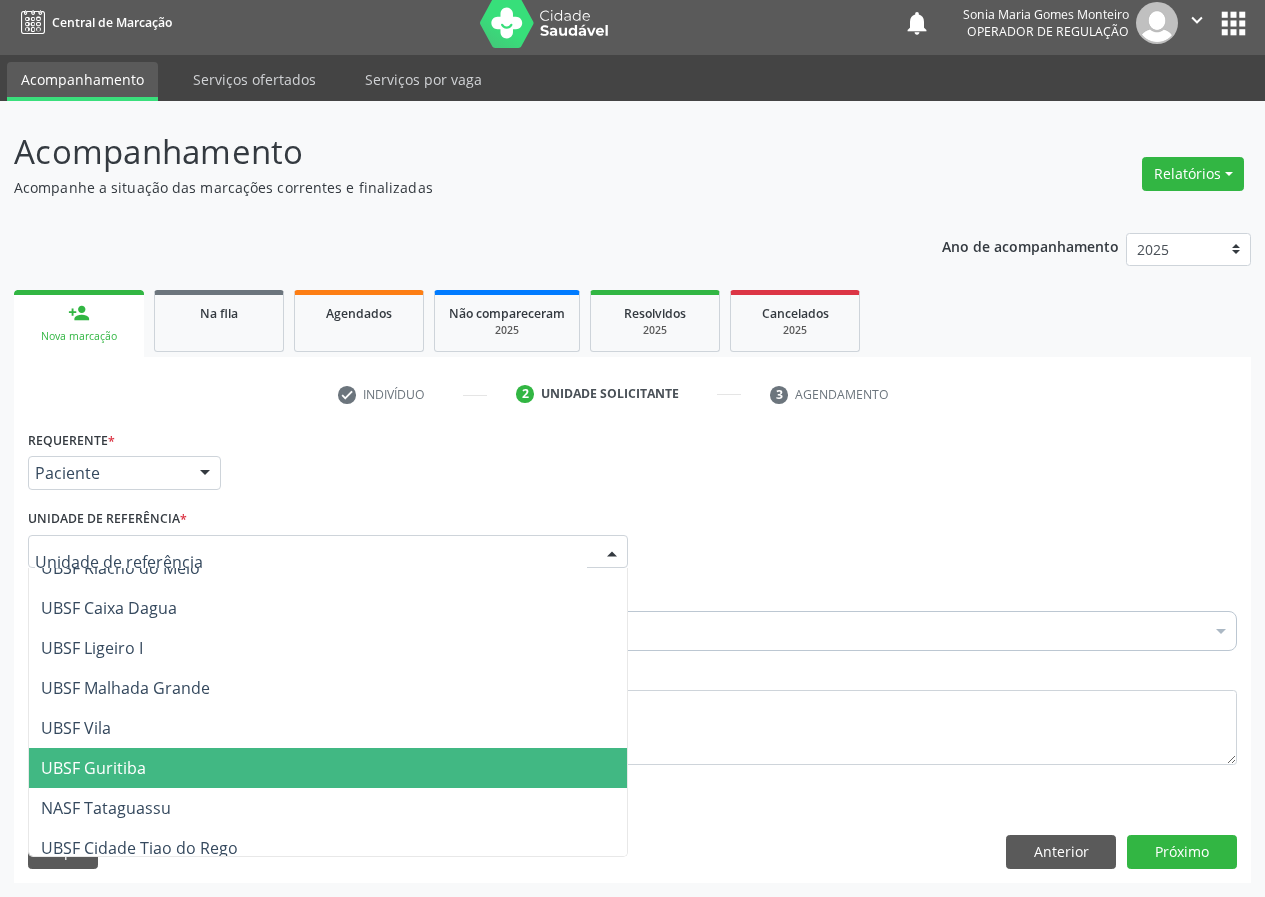 drag, startPoint x: 125, startPoint y: 764, endPoint x: 0, endPoint y: 725, distance: 130.94273 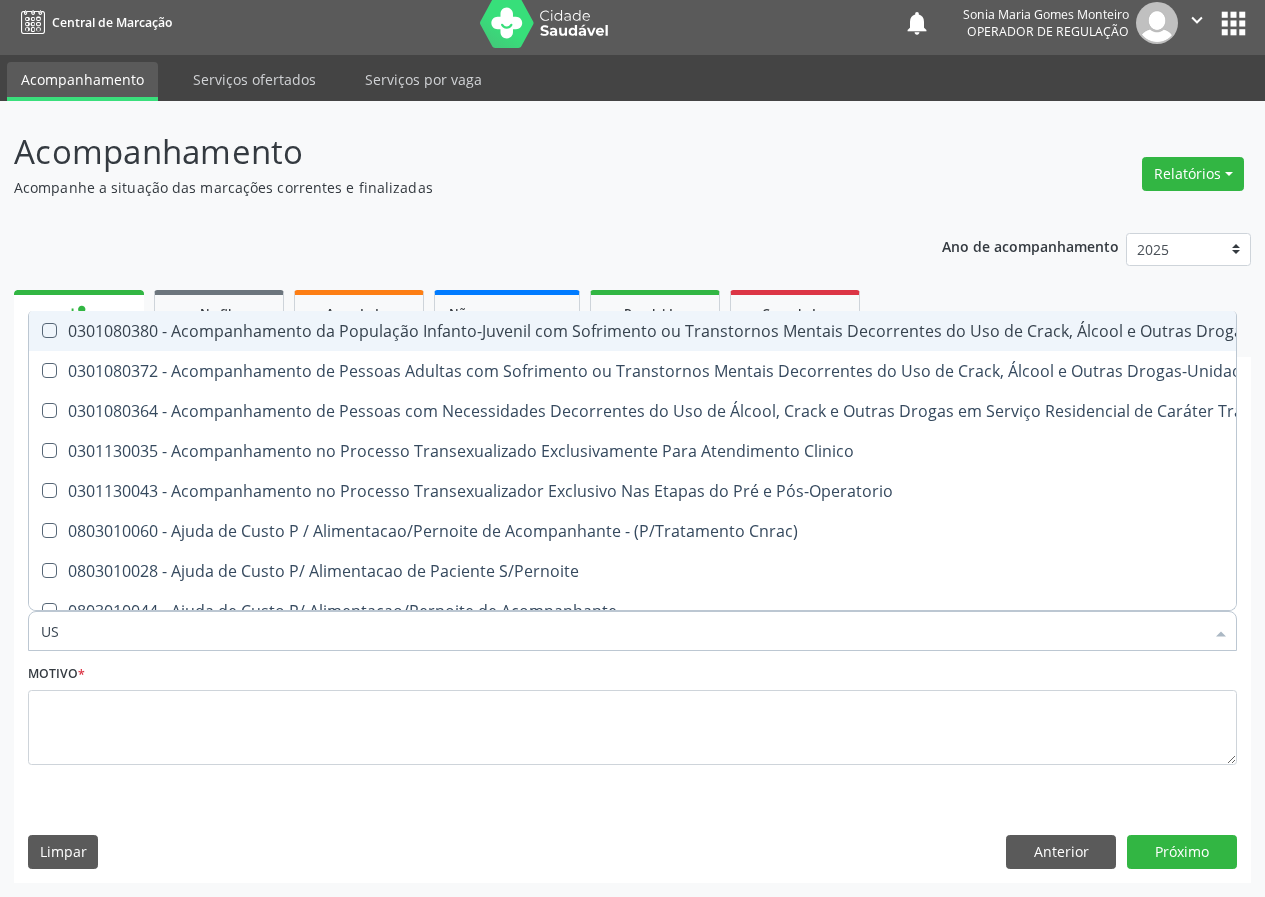 type on "USG" 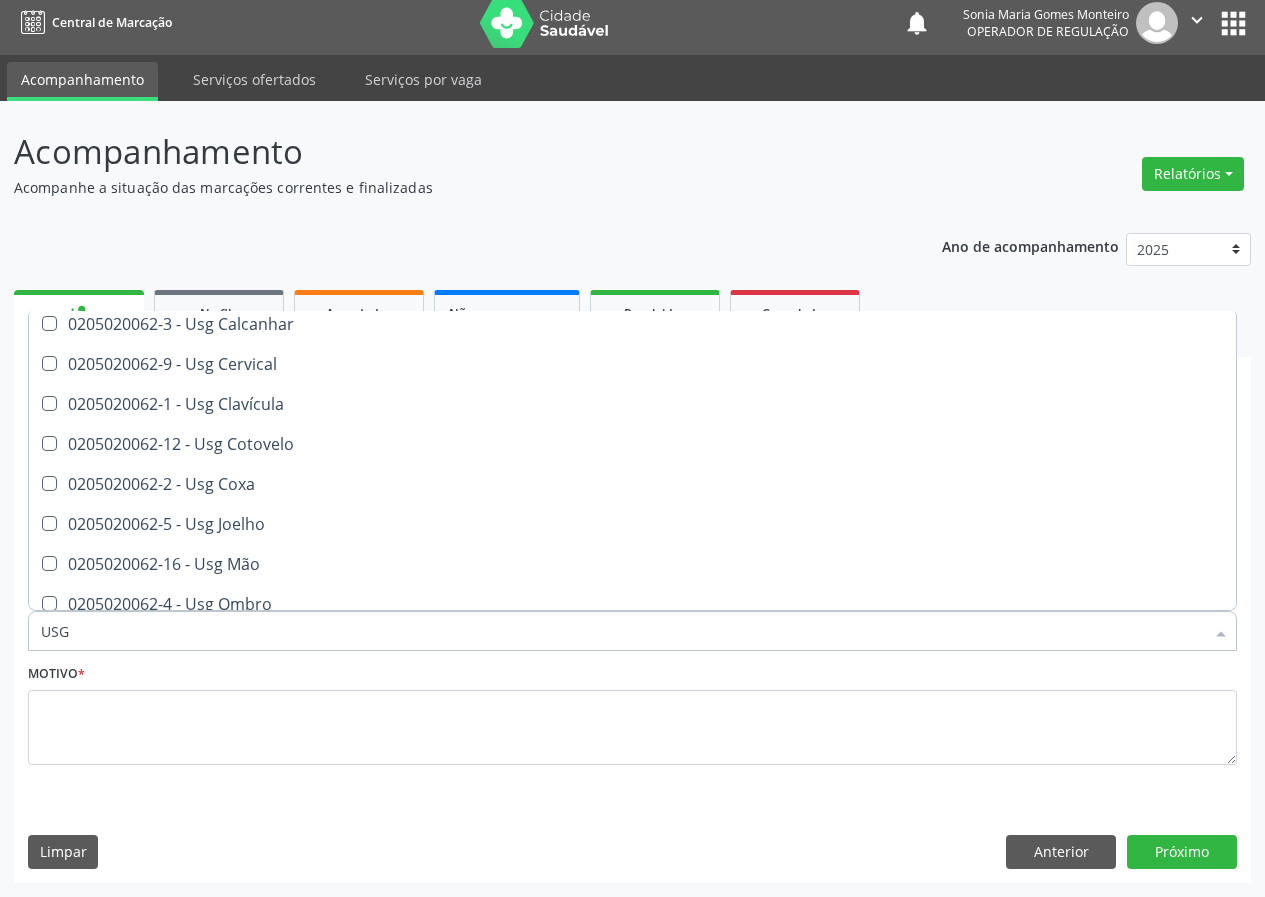 scroll, scrollTop: 200, scrollLeft: 0, axis: vertical 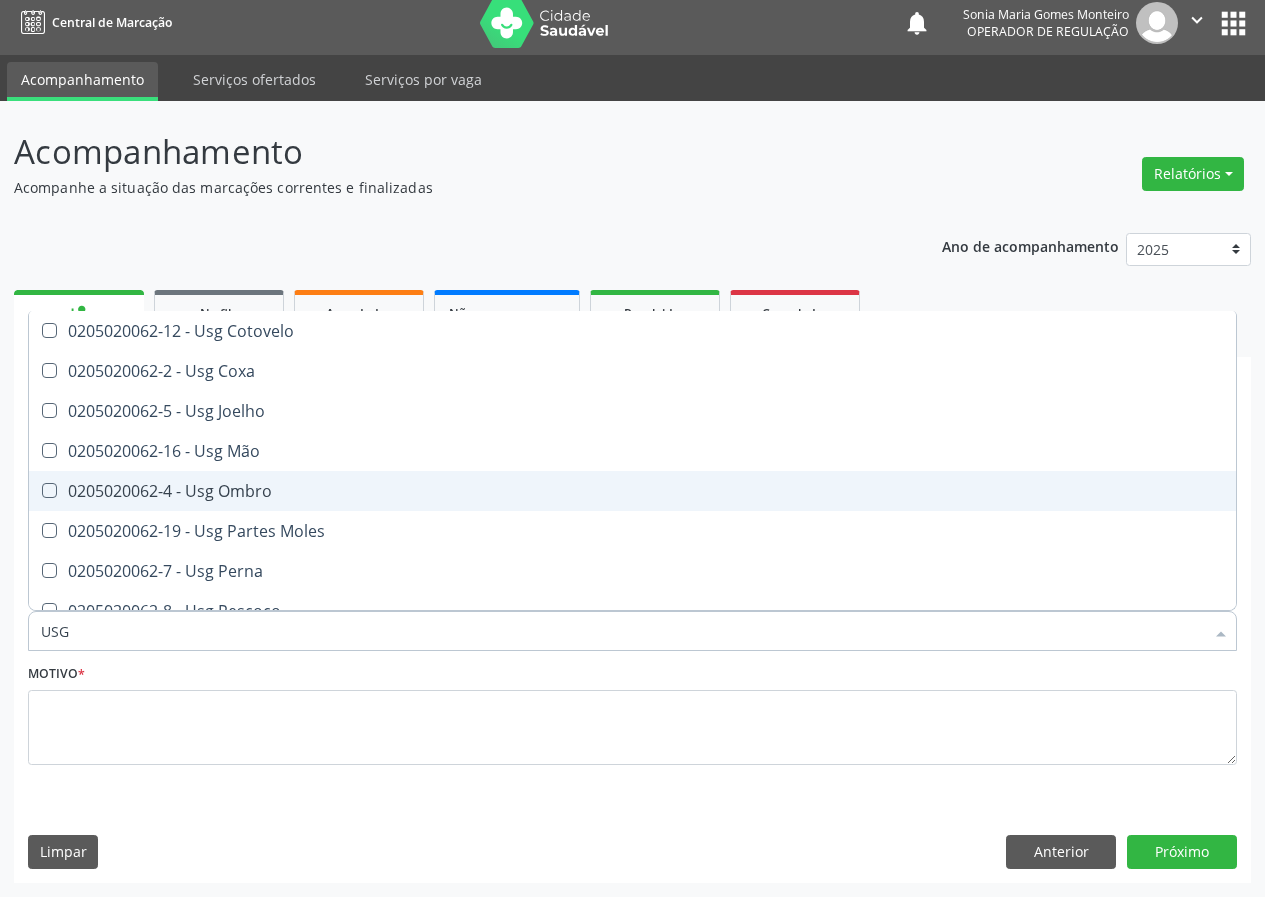 drag, startPoint x: 260, startPoint y: 492, endPoint x: 103, endPoint y: 726, distance: 281.78894 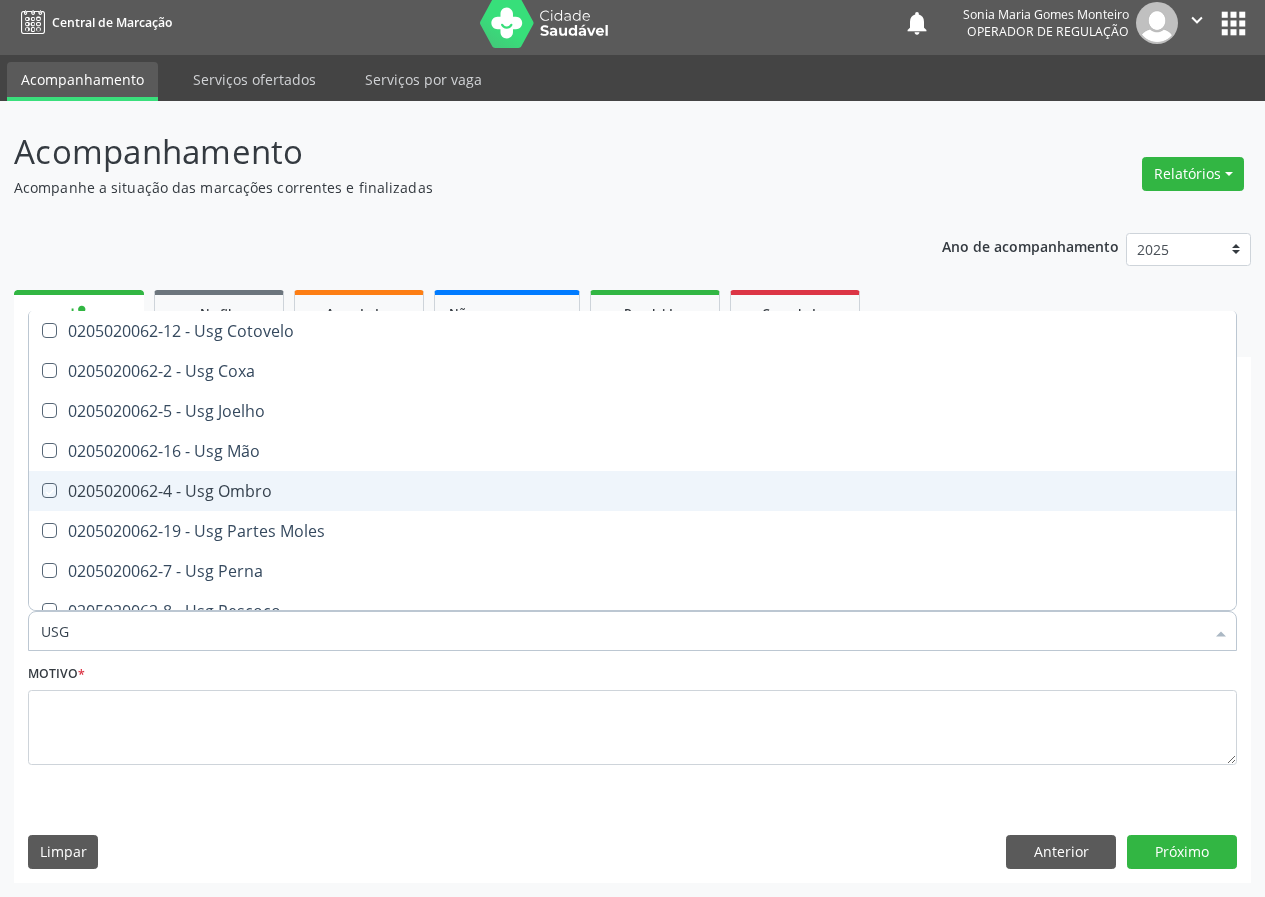checkbox on "true" 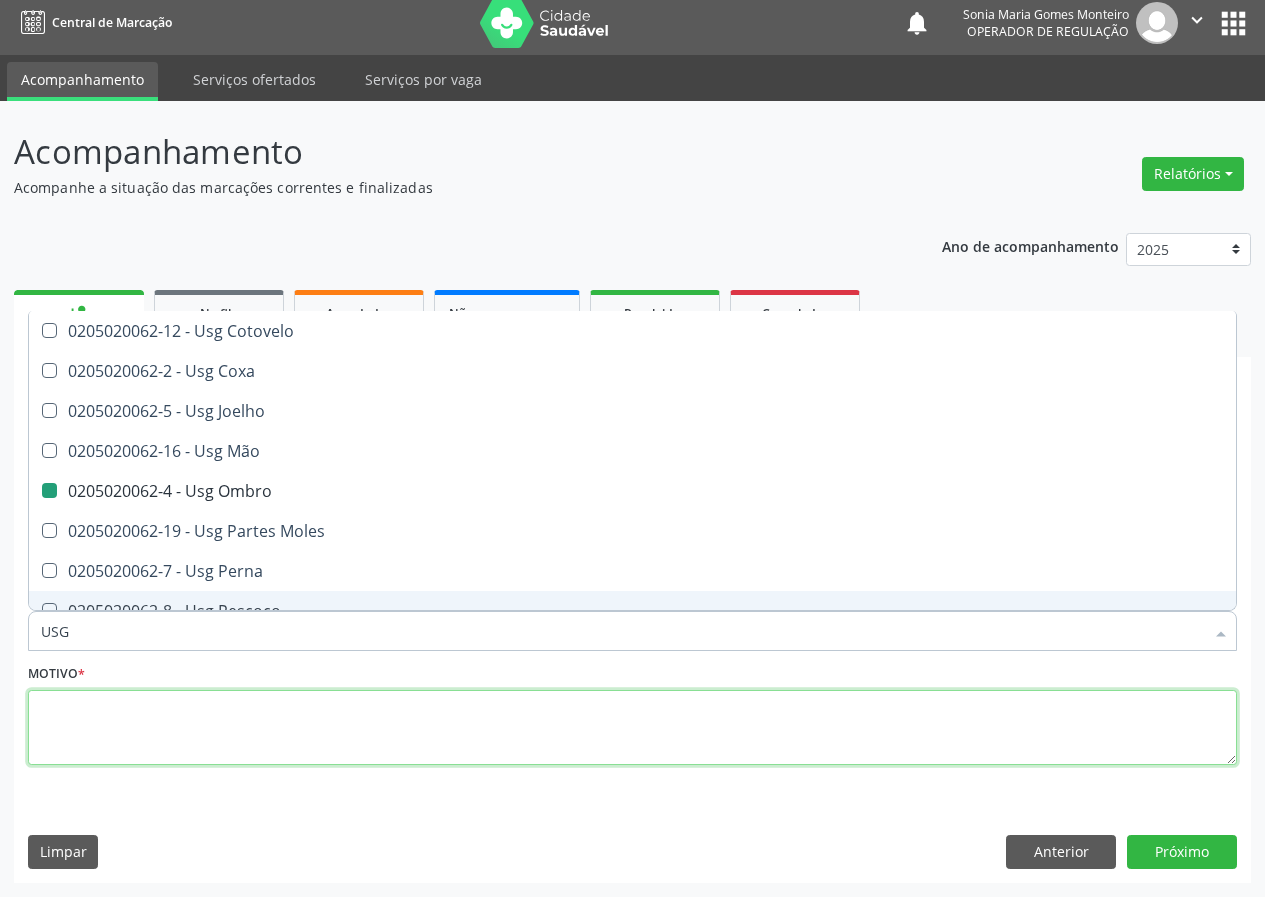 click at bounding box center (632, 728) 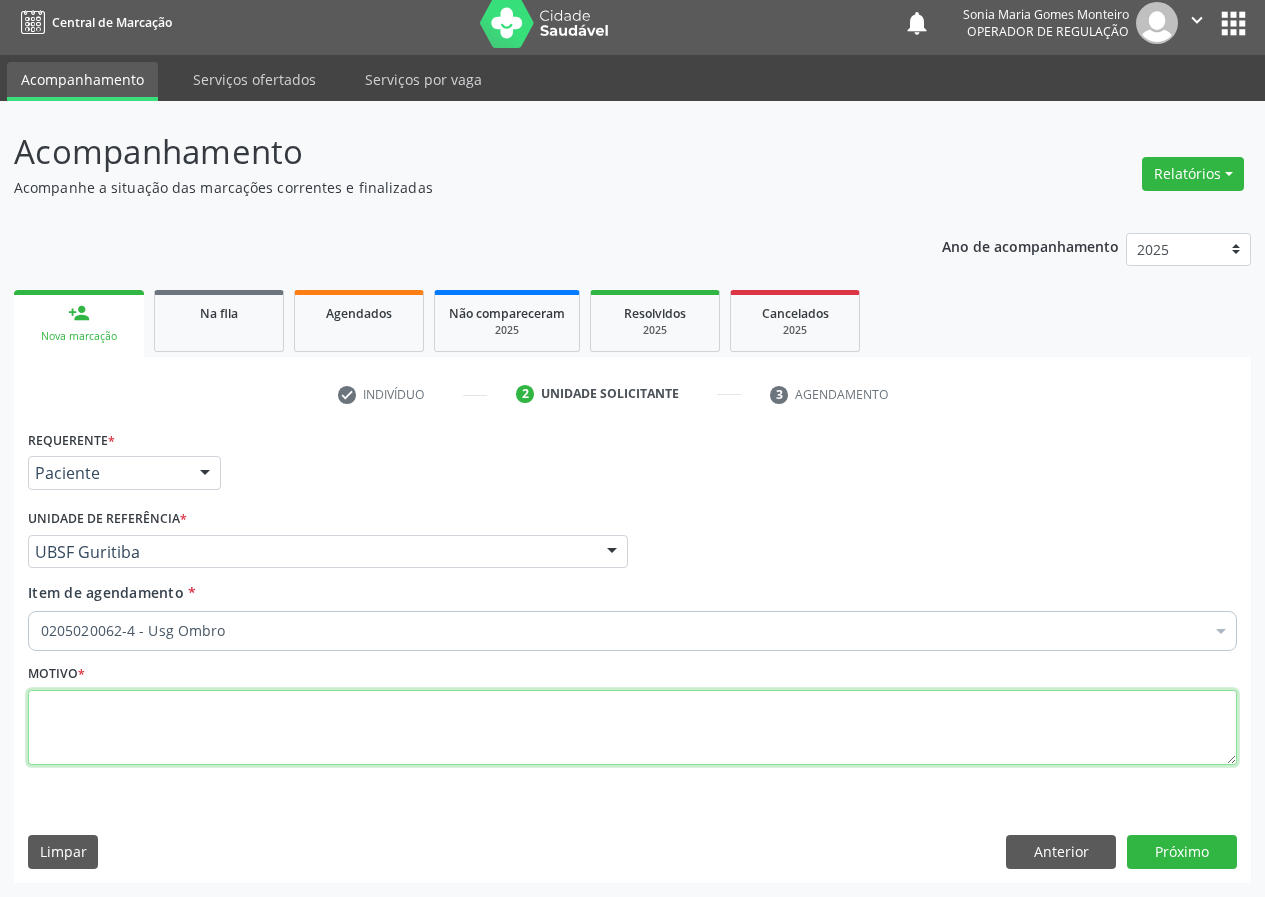 scroll, scrollTop: 0, scrollLeft: 0, axis: both 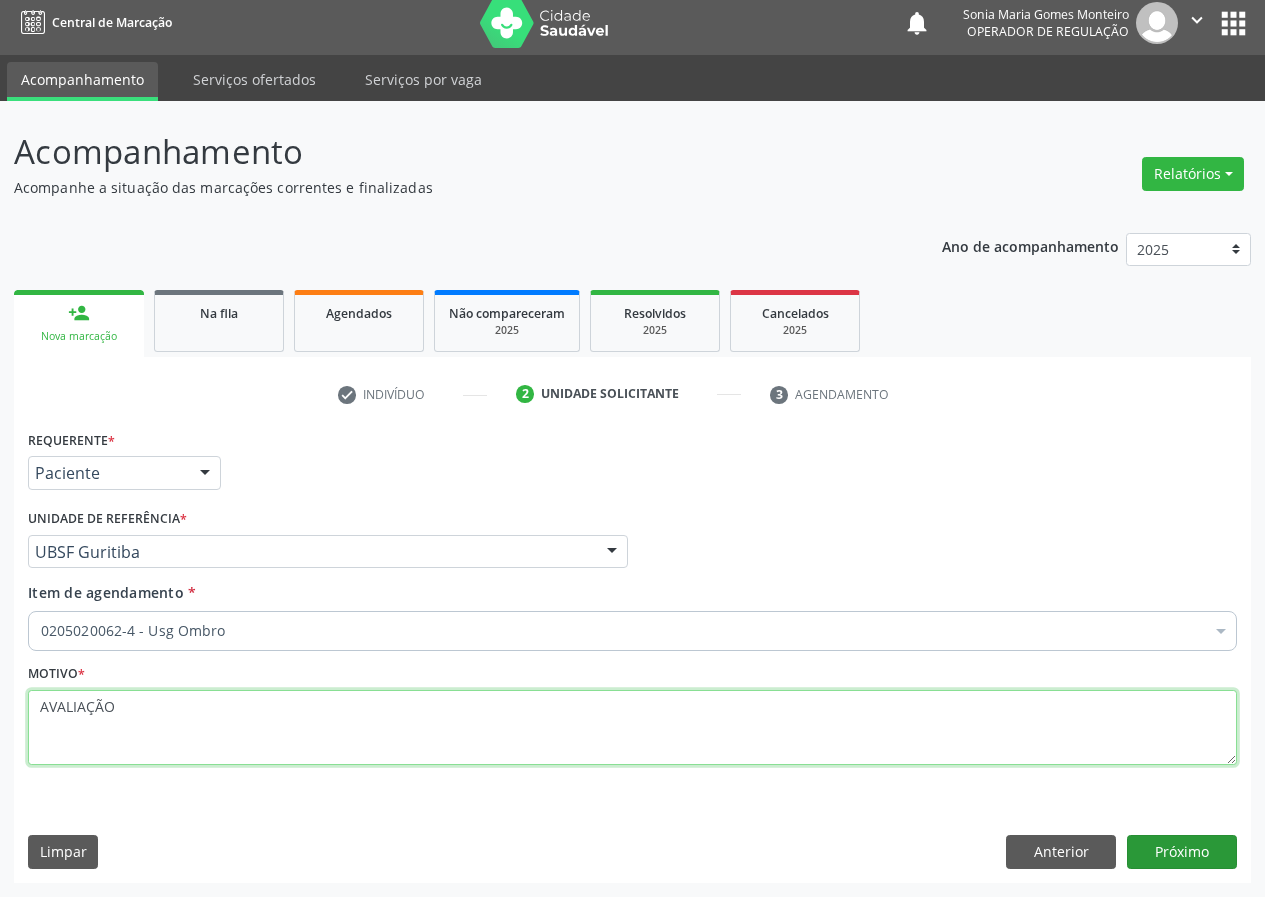 type on "AVALIAÇÃO" 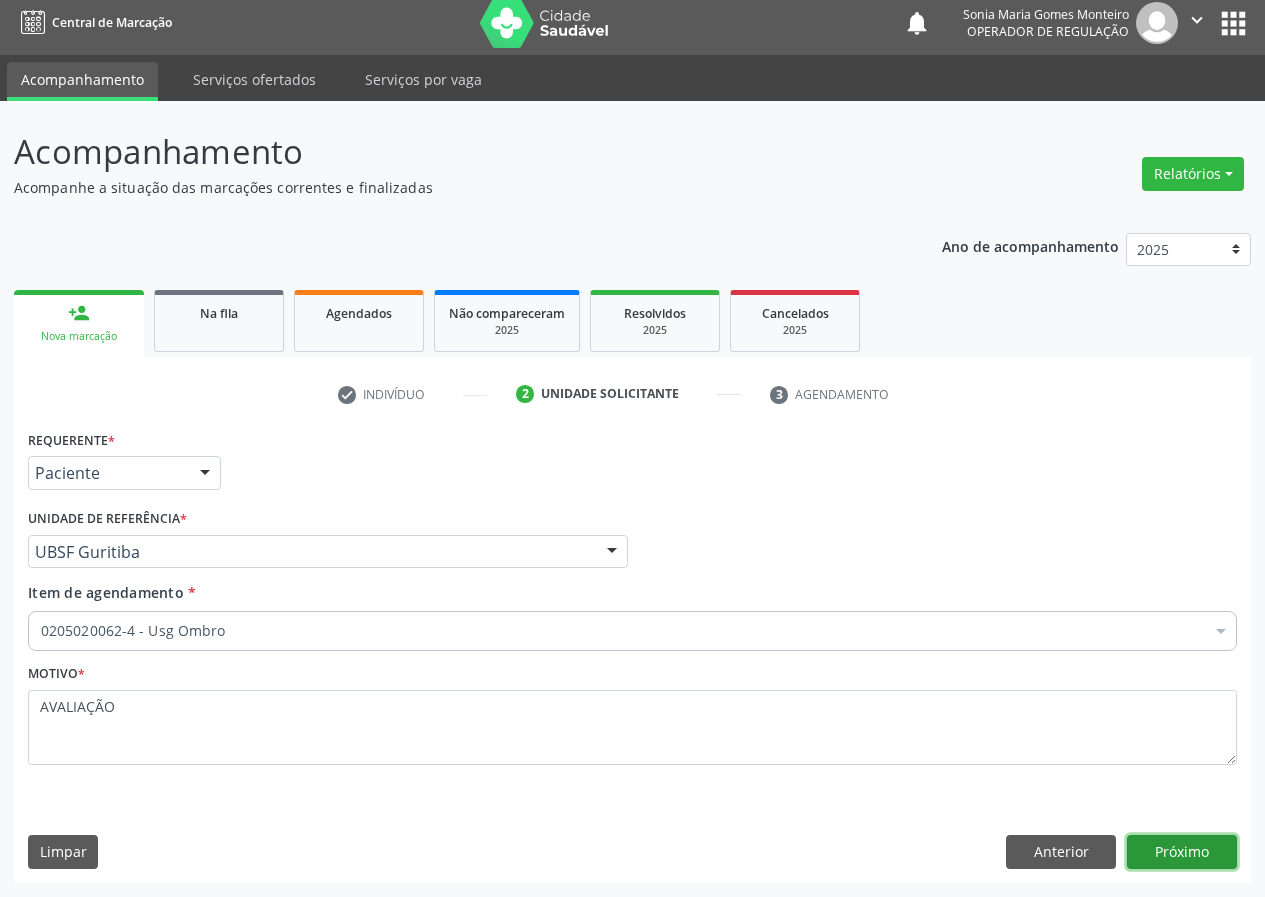 drag, startPoint x: 1195, startPoint y: 854, endPoint x: 195, endPoint y: 856, distance: 1000.002 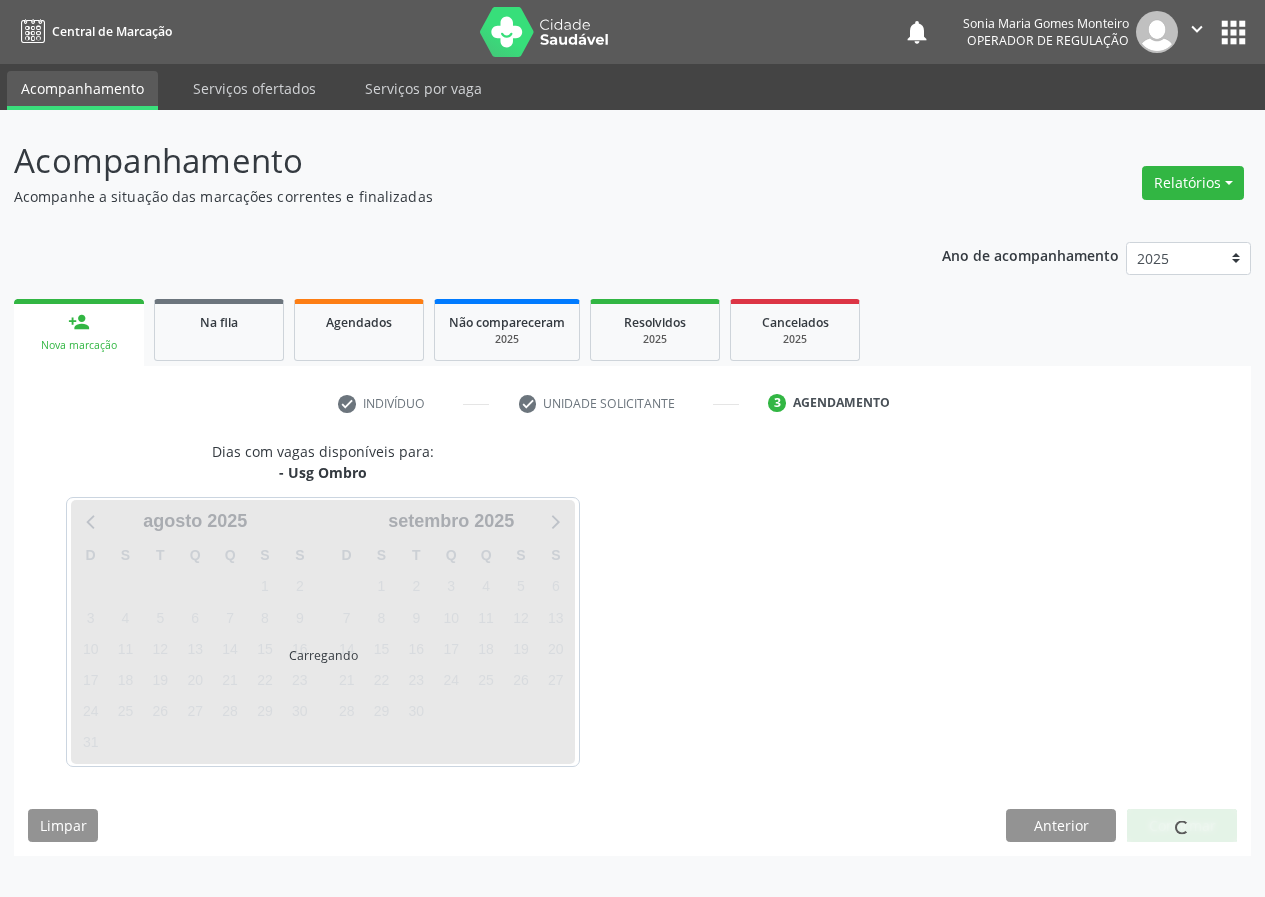 scroll, scrollTop: 0, scrollLeft: 0, axis: both 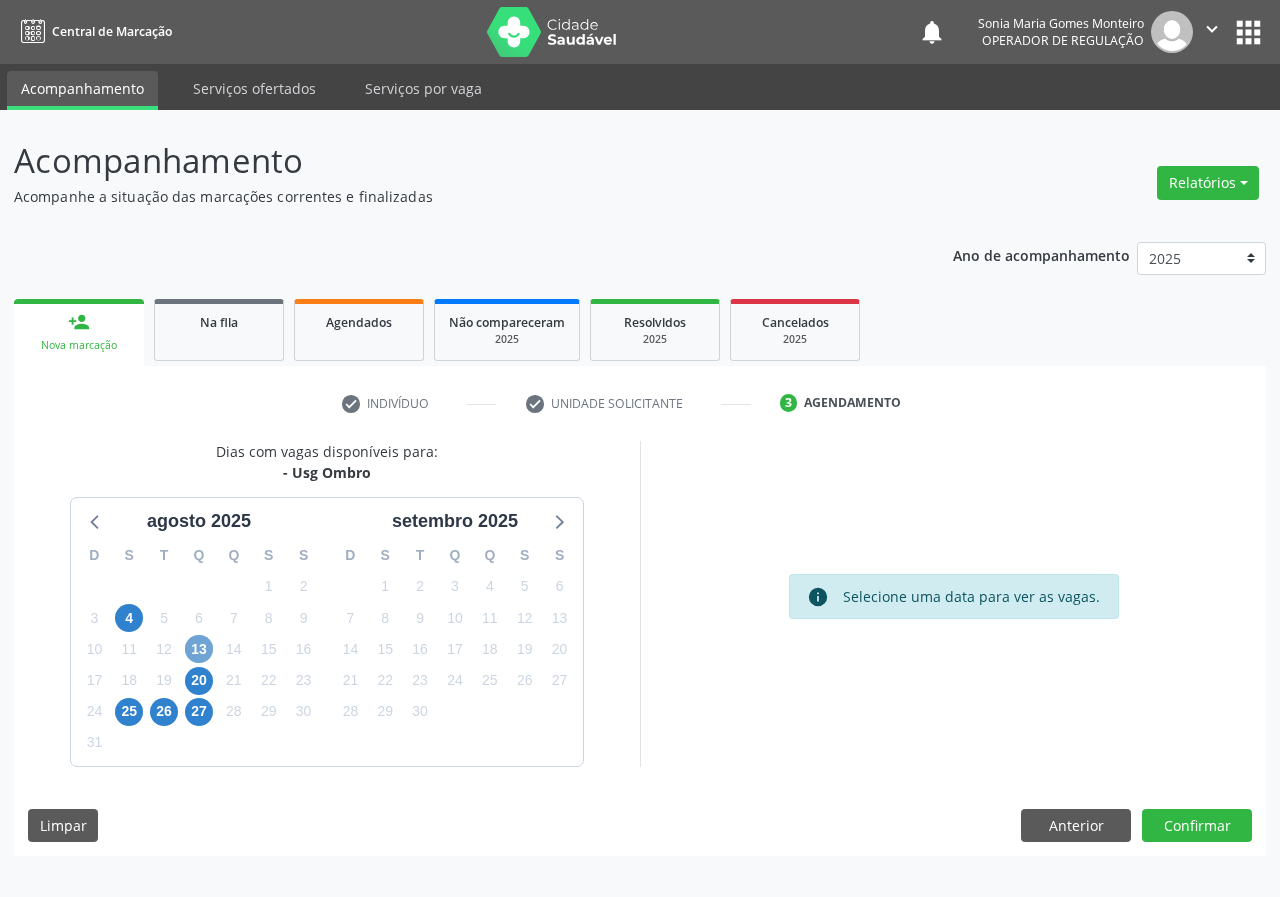 drag, startPoint x: 198, startPoint y: 655, endPoint x: 543, endPoint y: 630, distance: 345.9046 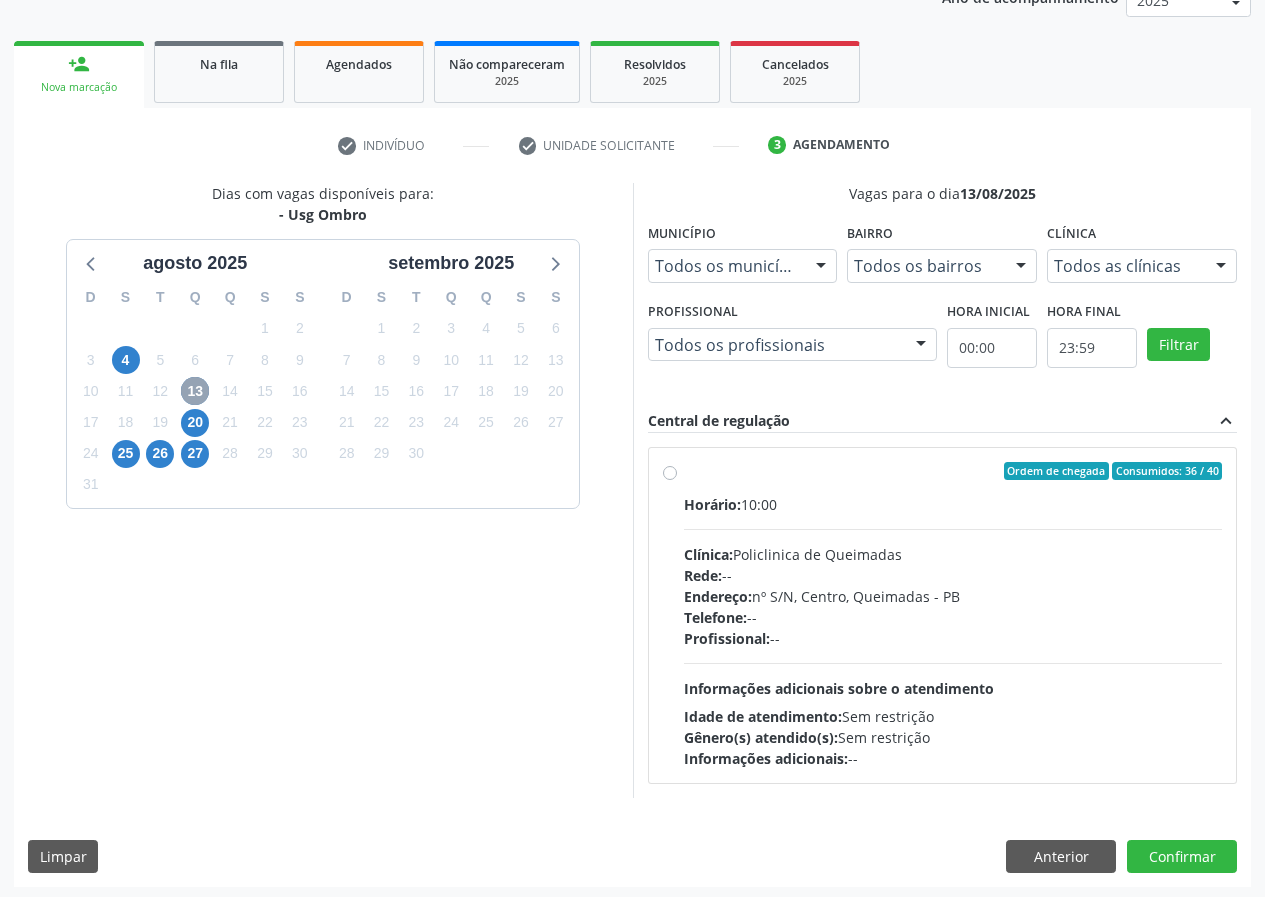scroll, scrollTop: 262, scrollLeft: 0, axis: vertical 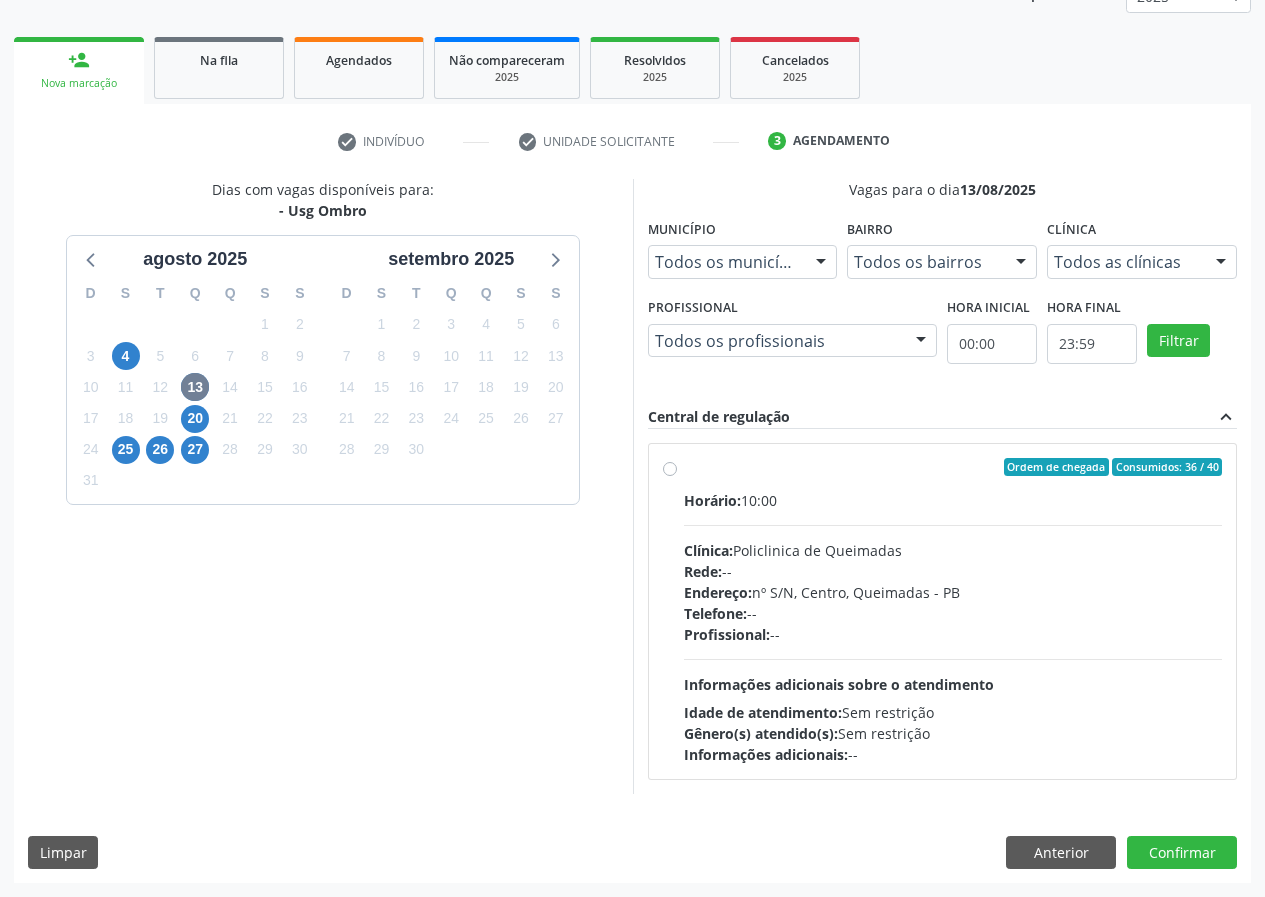 click on "Ordem de chegada
Consumidos: 36 / 40
Horário:   10:00
Clínica:  Policlinica de Queimadas
Rede:
--
Endereço:   nº S/N, Centro, Queimadas - PB
Telefone:   --
Profissional:
--
Informações adicionais sobre o atendimento
Idade de atendimento:
Sem restrição
Gênero(s) atendido(s):
Sem restrição
Informações adicionais:
--" at bounding box center [953, 611] 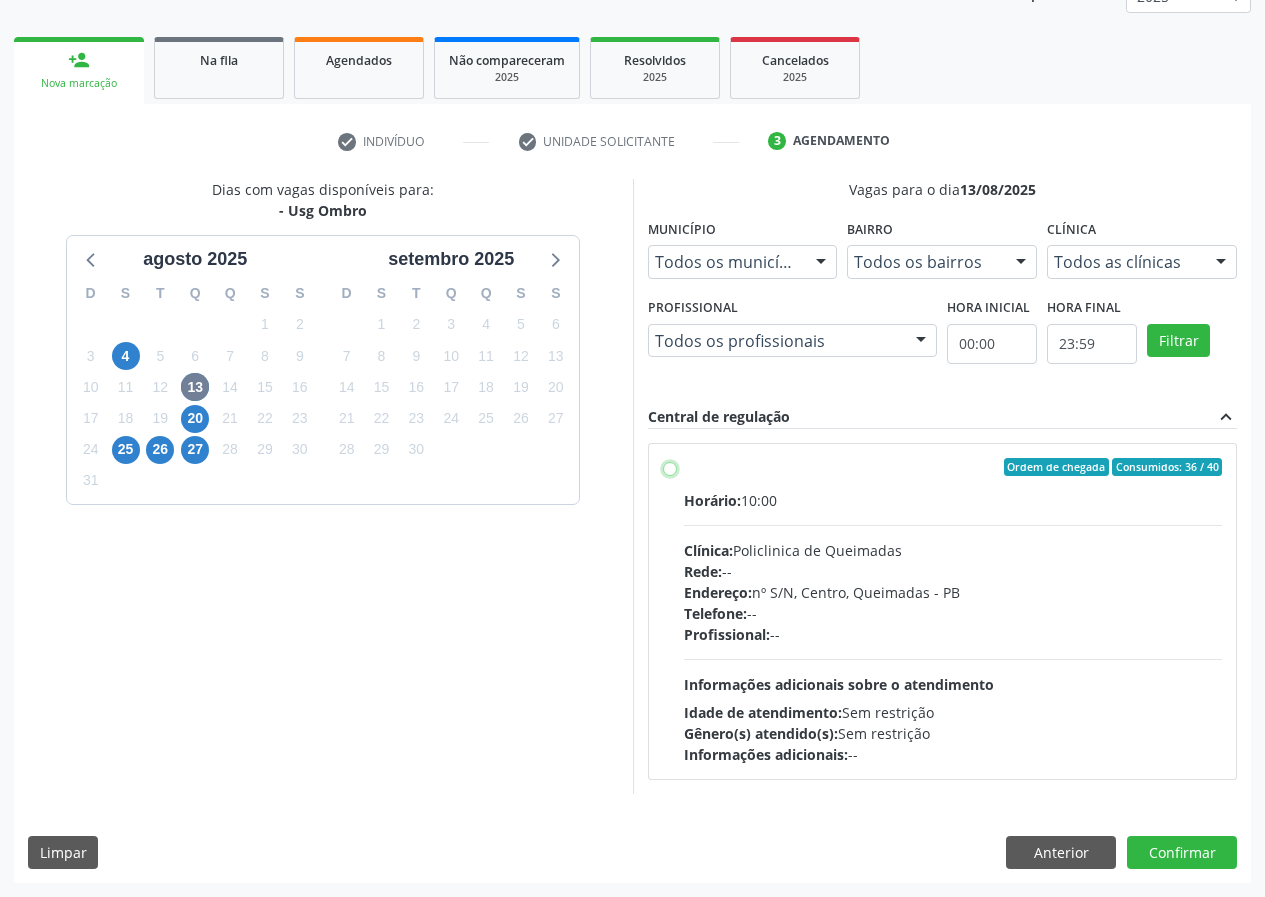 click on "Ordem de chegada
Consumidos: 36 / 40
Horário:   10:00
Clínica:  Policlinica de Queimadas
Rede:
--
Endereço:   nº S/N, Centro, Queimadas - PB
Telefone:   --
Profissional:
--
Informações adicionais sobre o atendimento
Idade de atendimento:
Sem restrição
Gênero(s) atendido(s):
Sem restrição
Informações adicionais:
--" at bounding box center [670, 467] 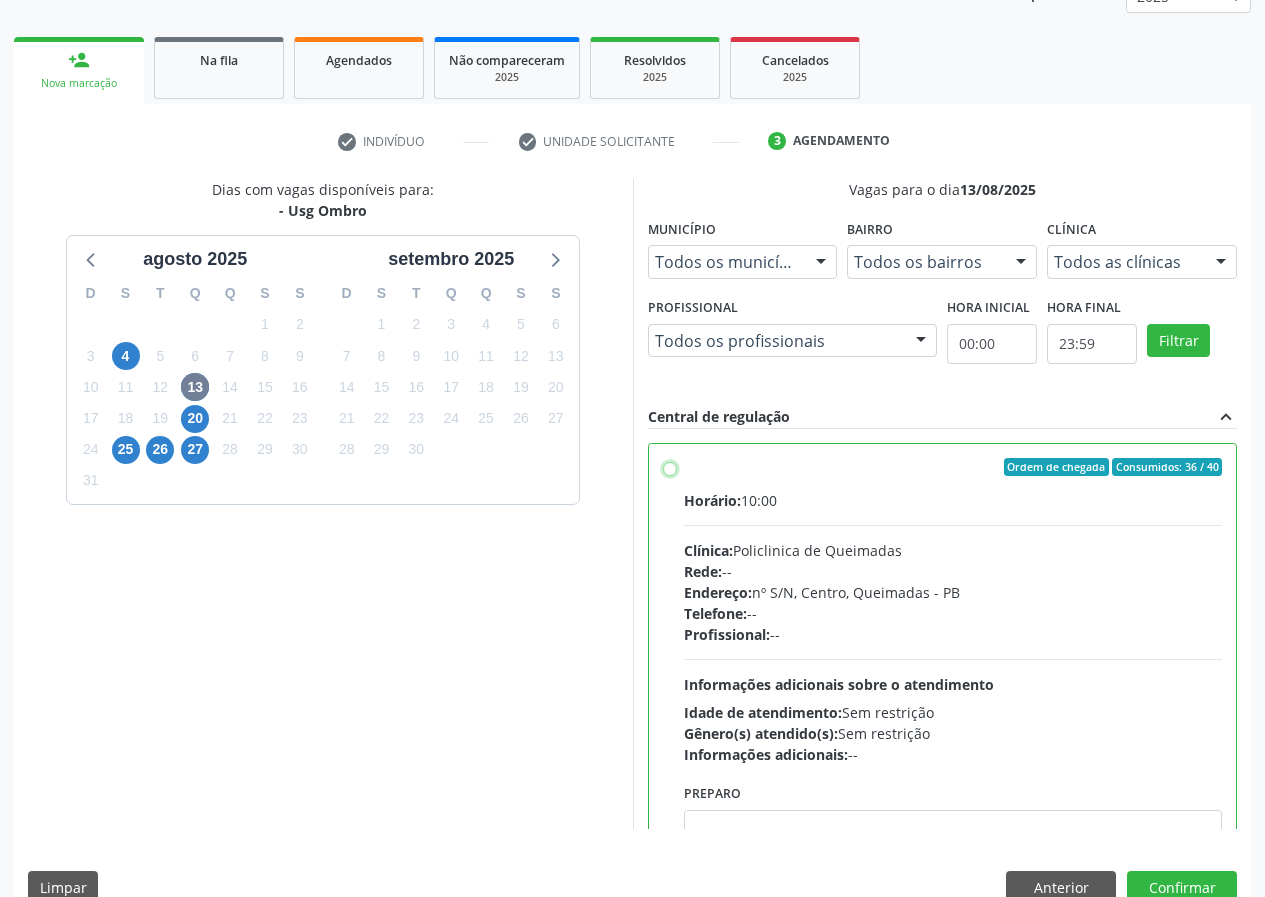 radio on "true" 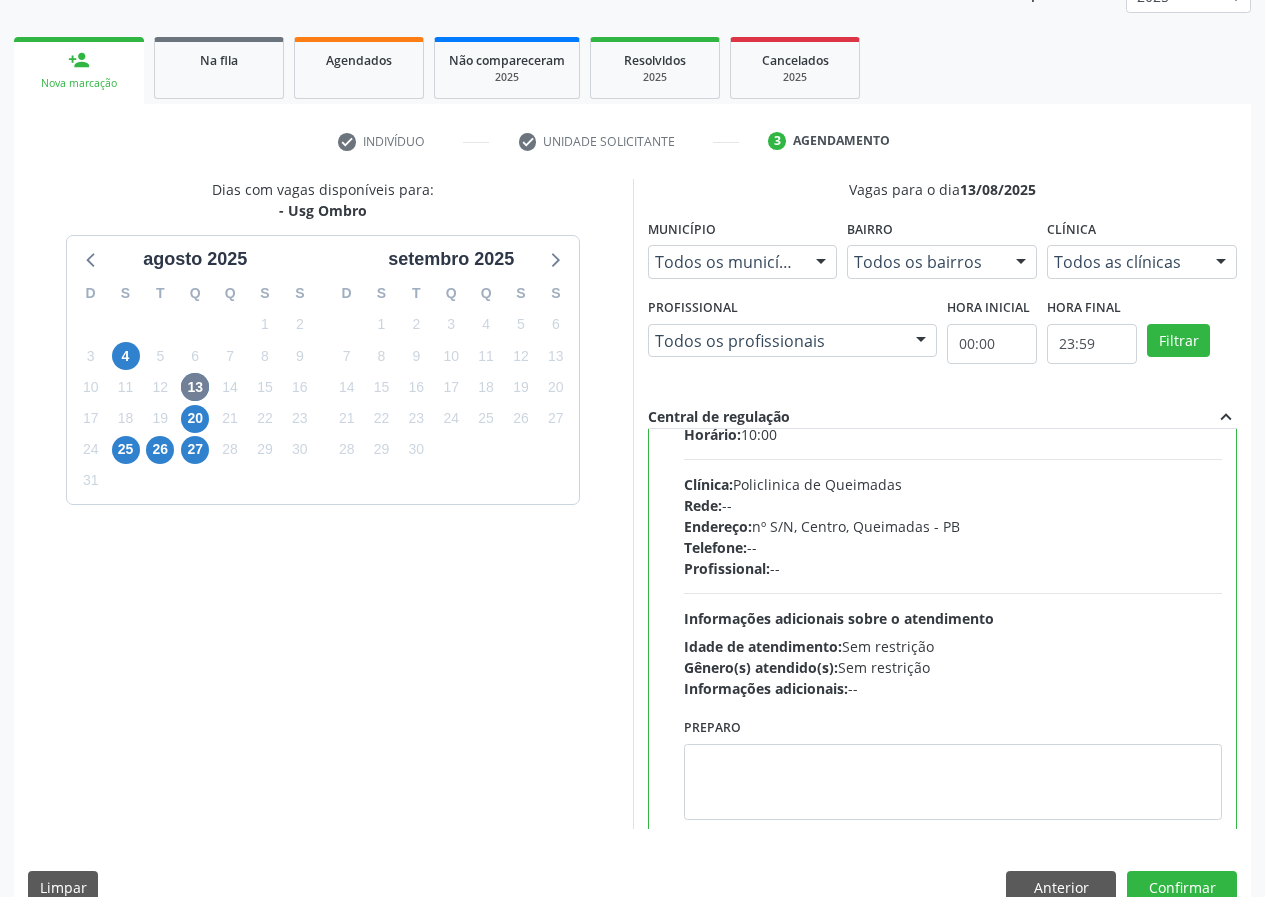 scroll, scrollTop: 99, scrollLeft: 0, axis: vertical 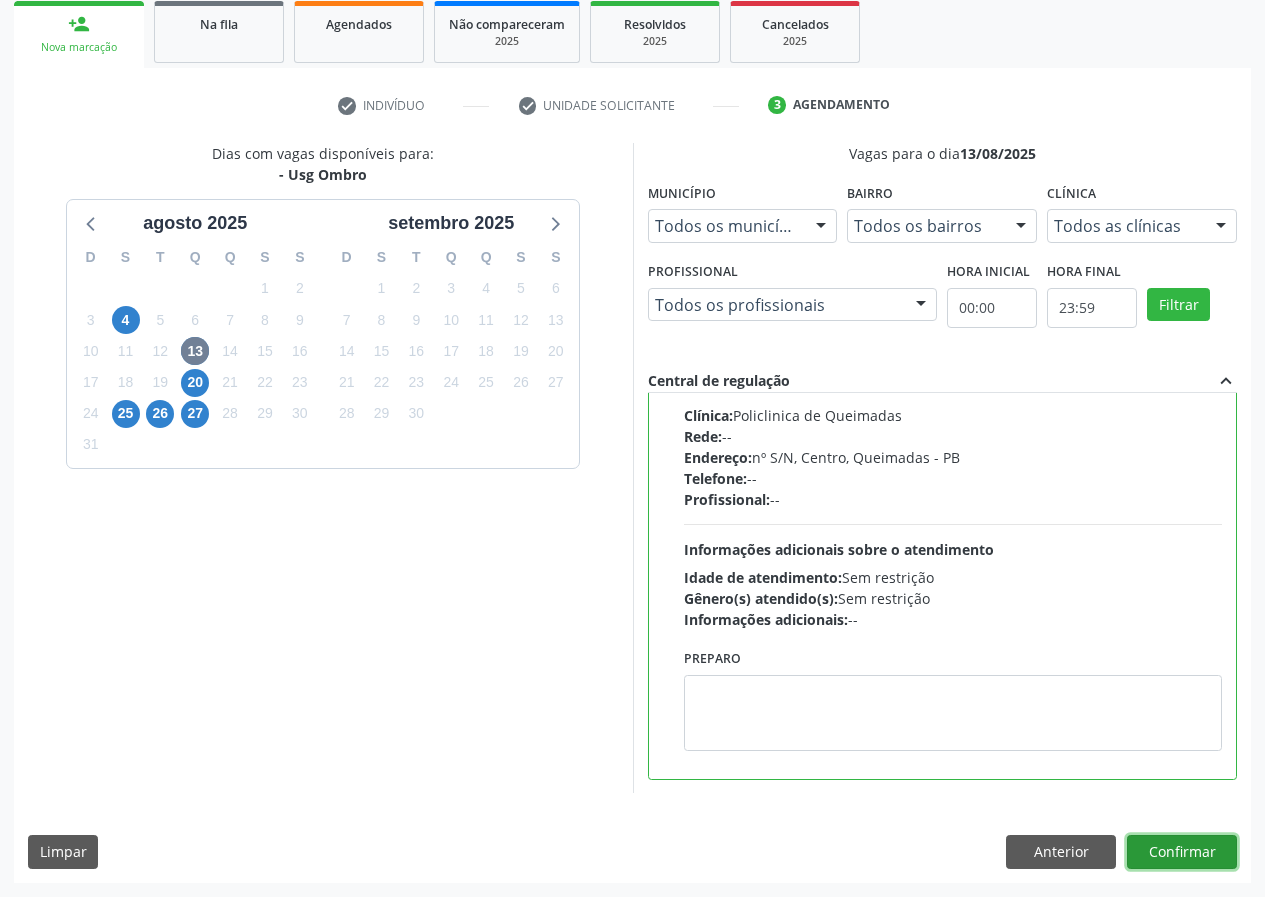 drag, startPoint x: 1193, startPoint y: 846, endPoint x: 1047, endPoint y: 822, distance: 147.95946 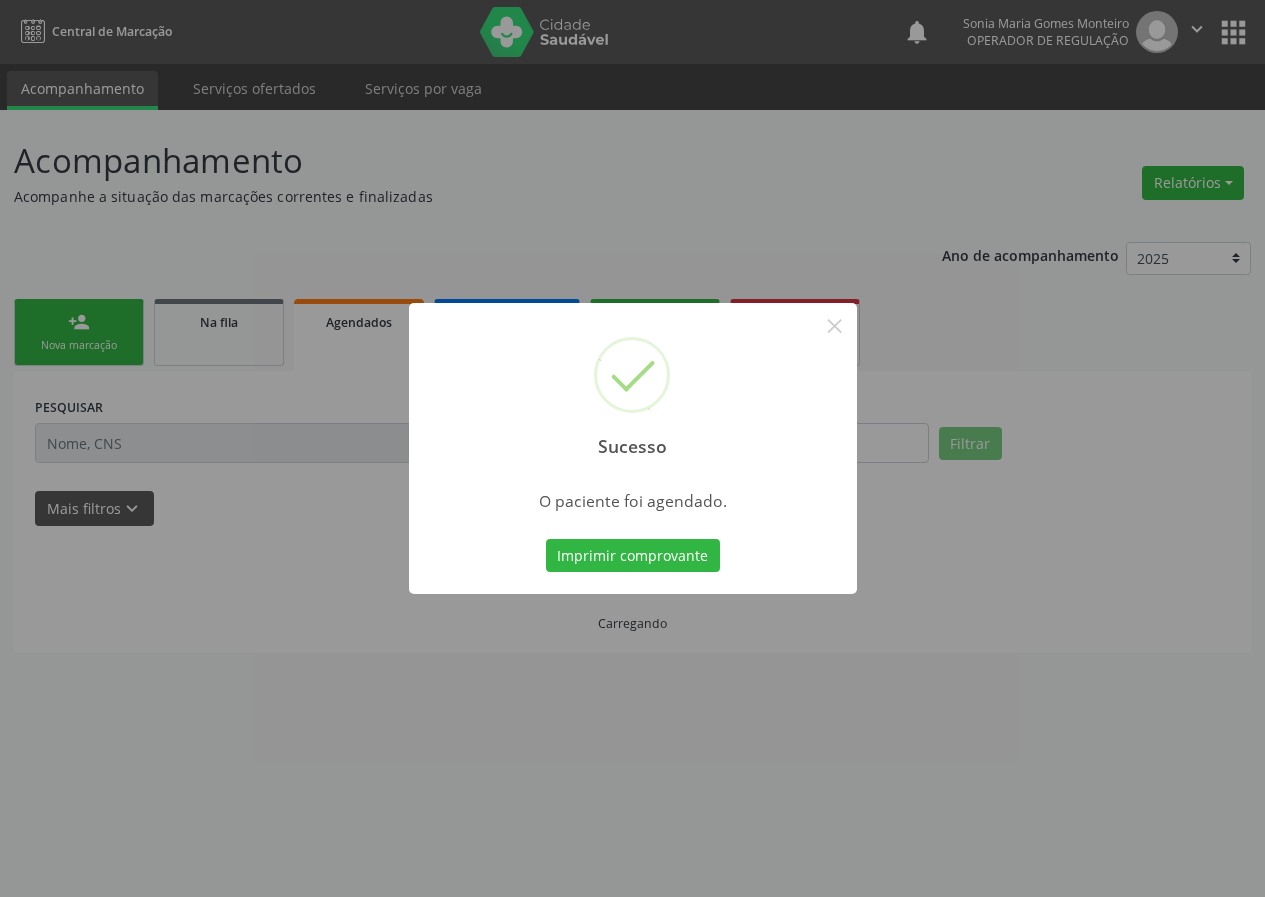 scroll, scrollTop: 0, scrollLeft: 0, axis: both 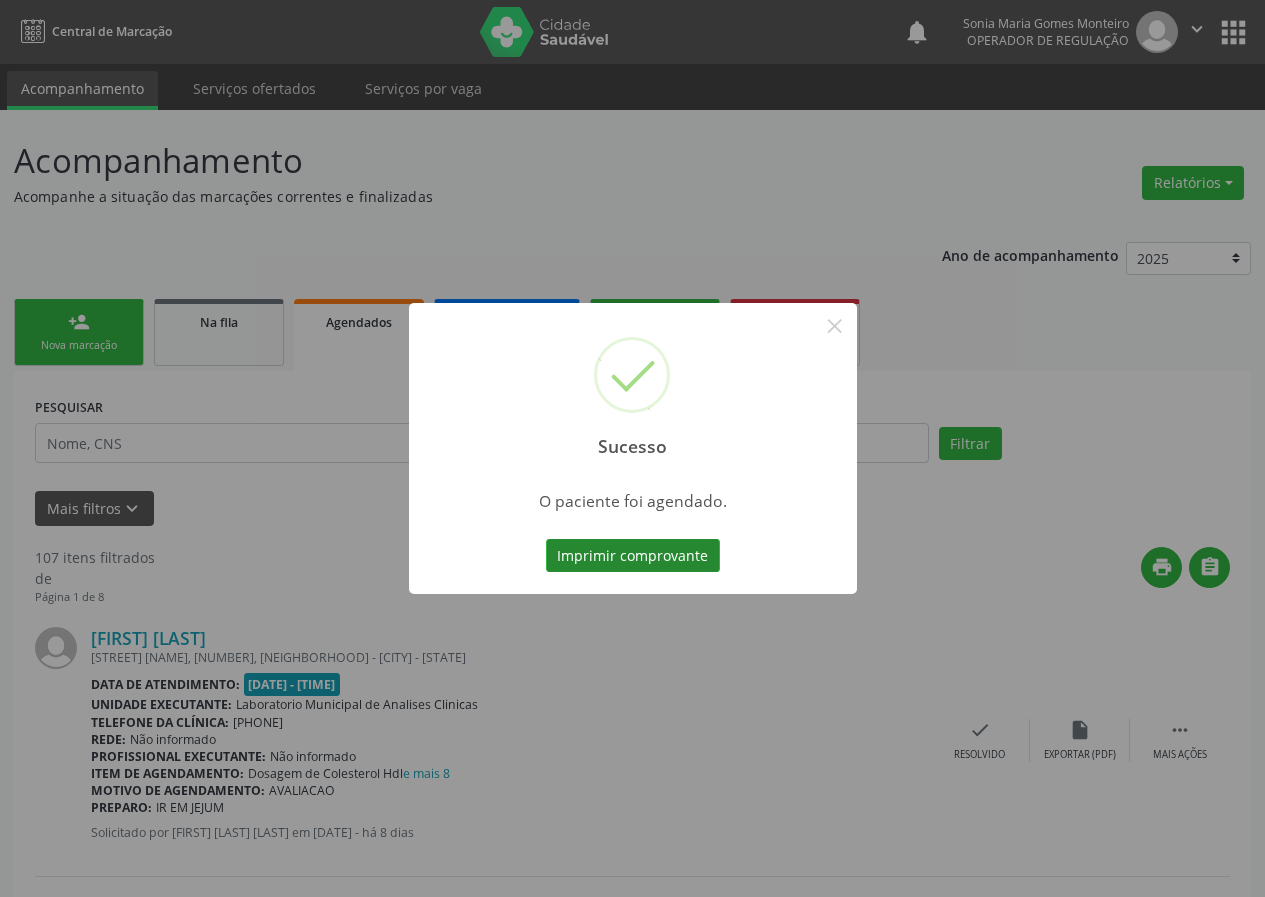 click on "Imprimir comprovante" at bounding box center [633, 556] 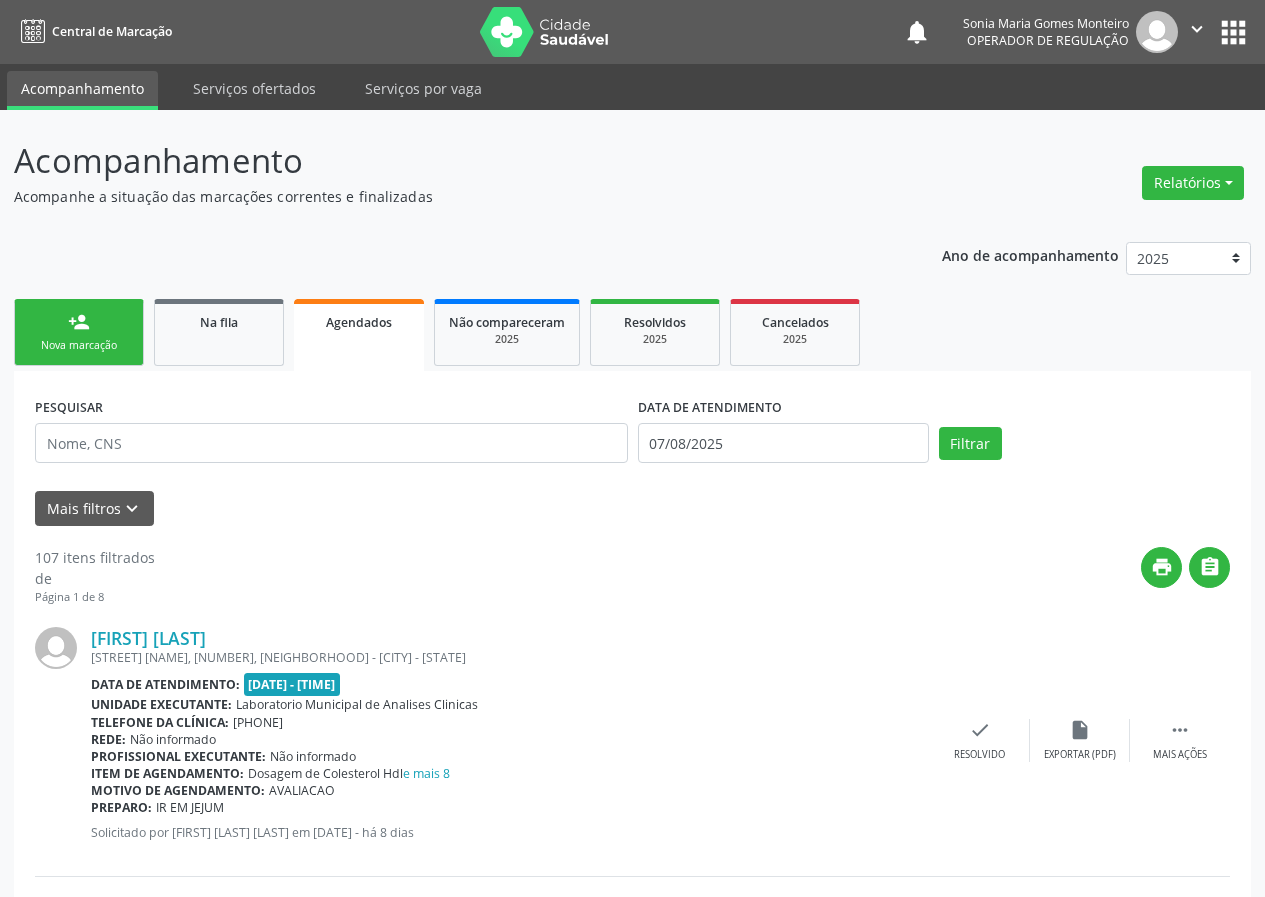 click on "person_add
Nova marcação" at bounding box center [79, 332] 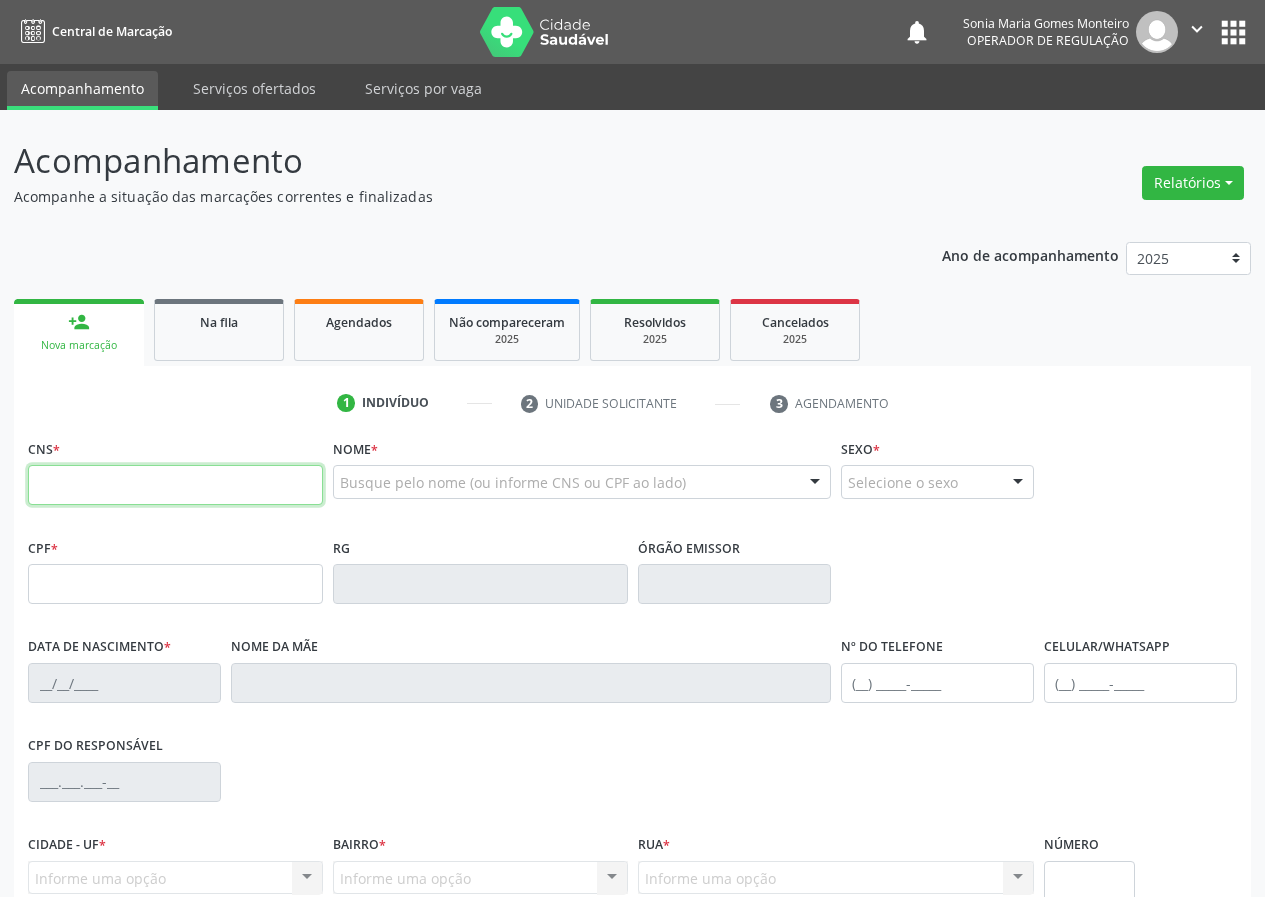click at bounding box center [175, 485] 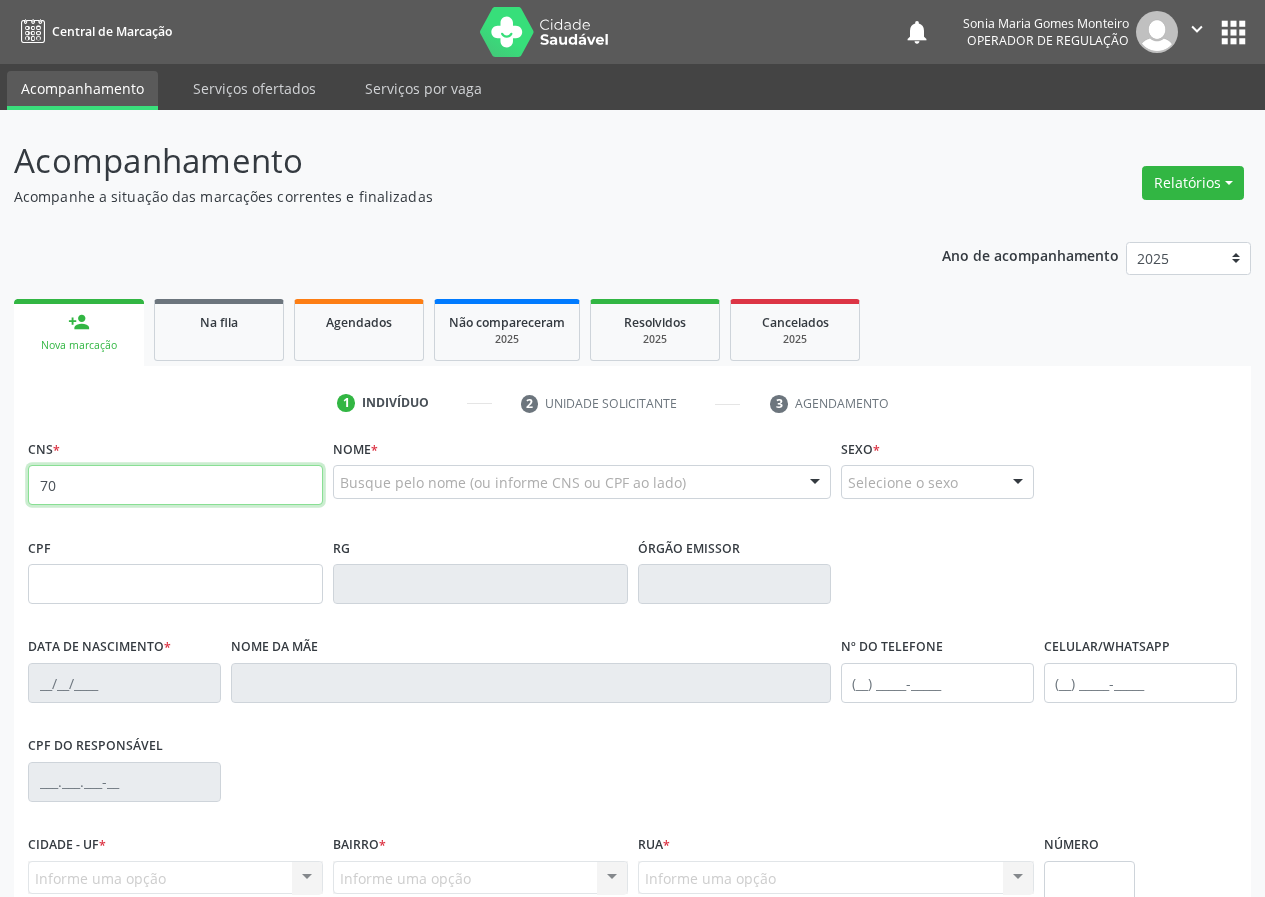 type on "7" 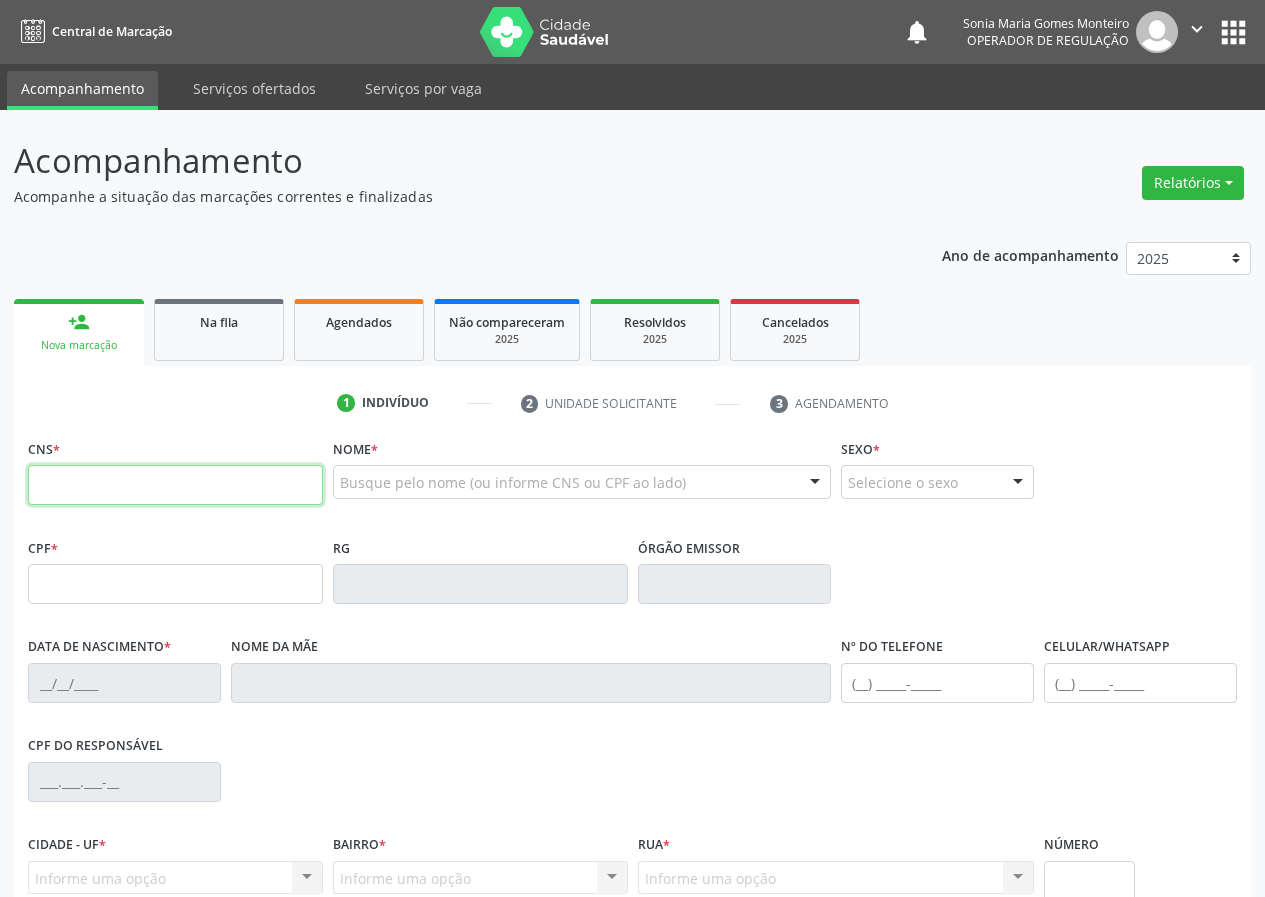 click at bounding box center (175, 485) 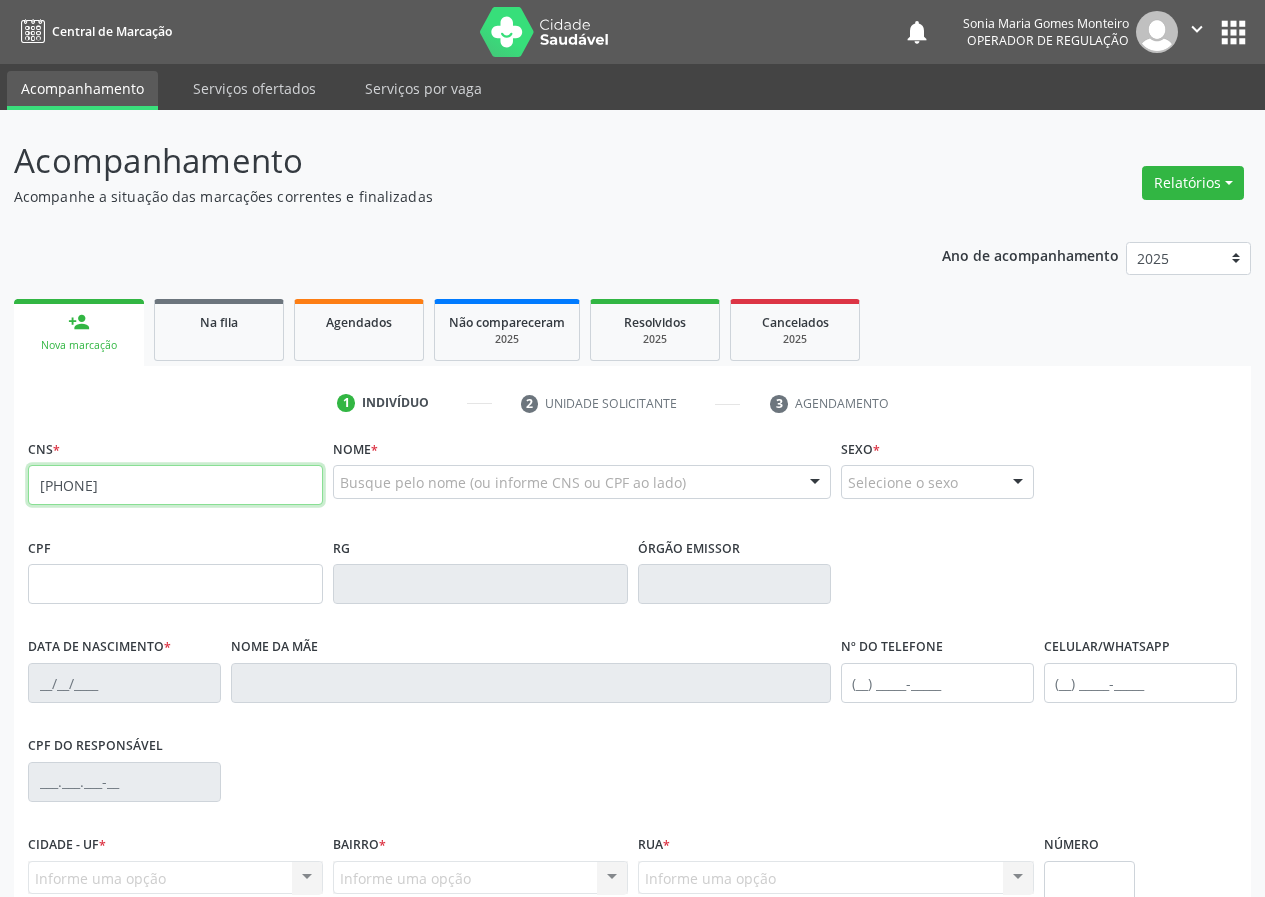 type on "708 6020 3355 9887" 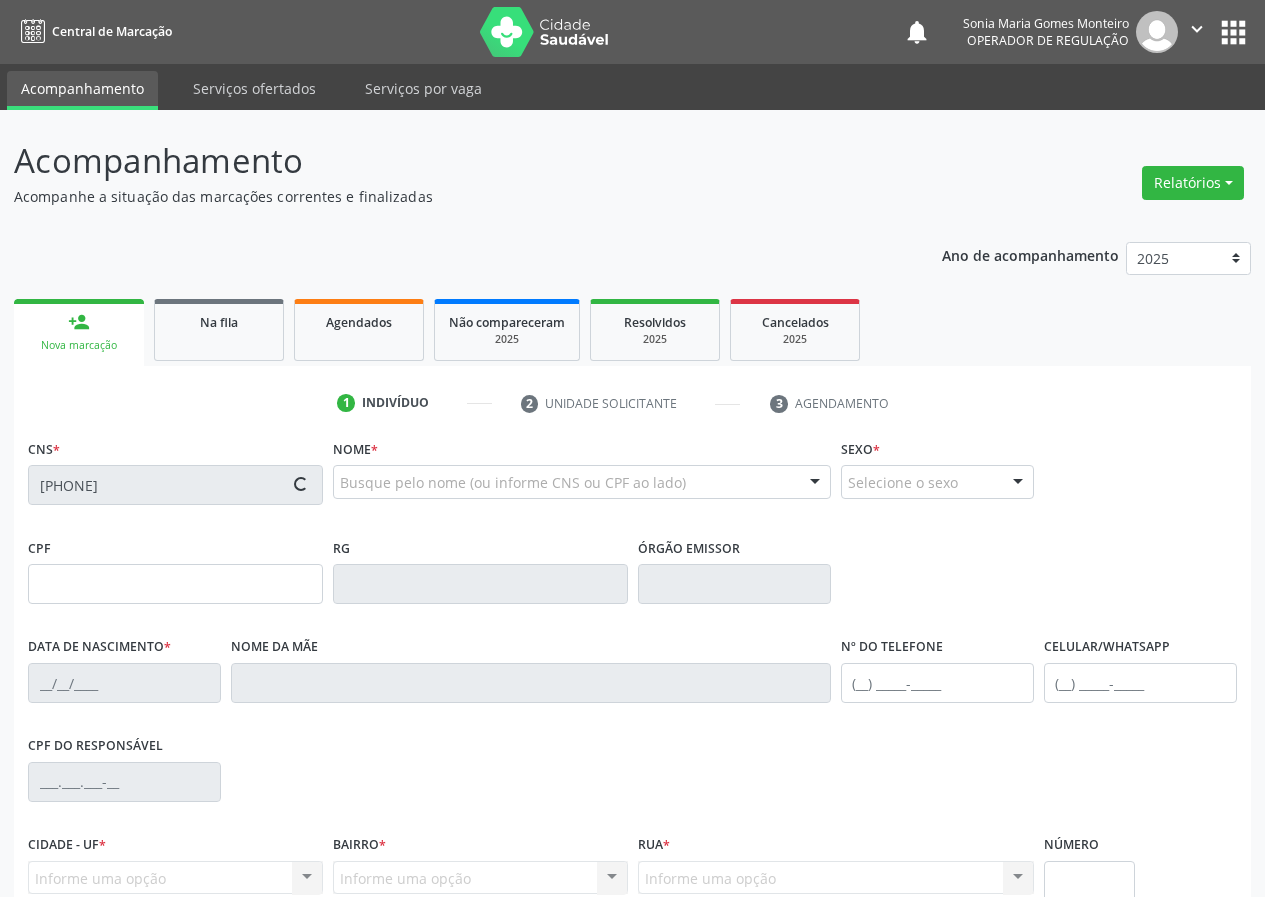 type on "104.729.464-80" 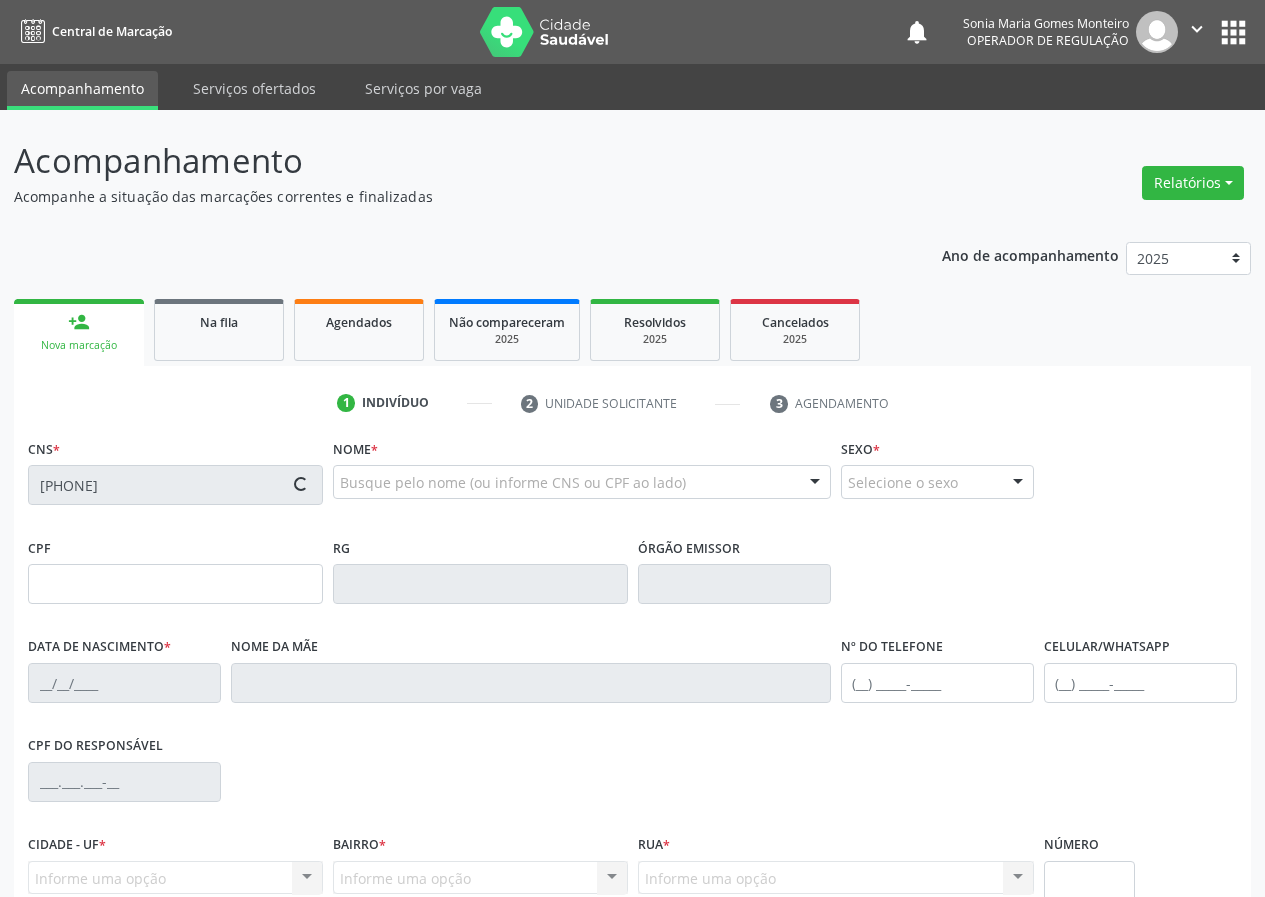 type on "06/09/2001" 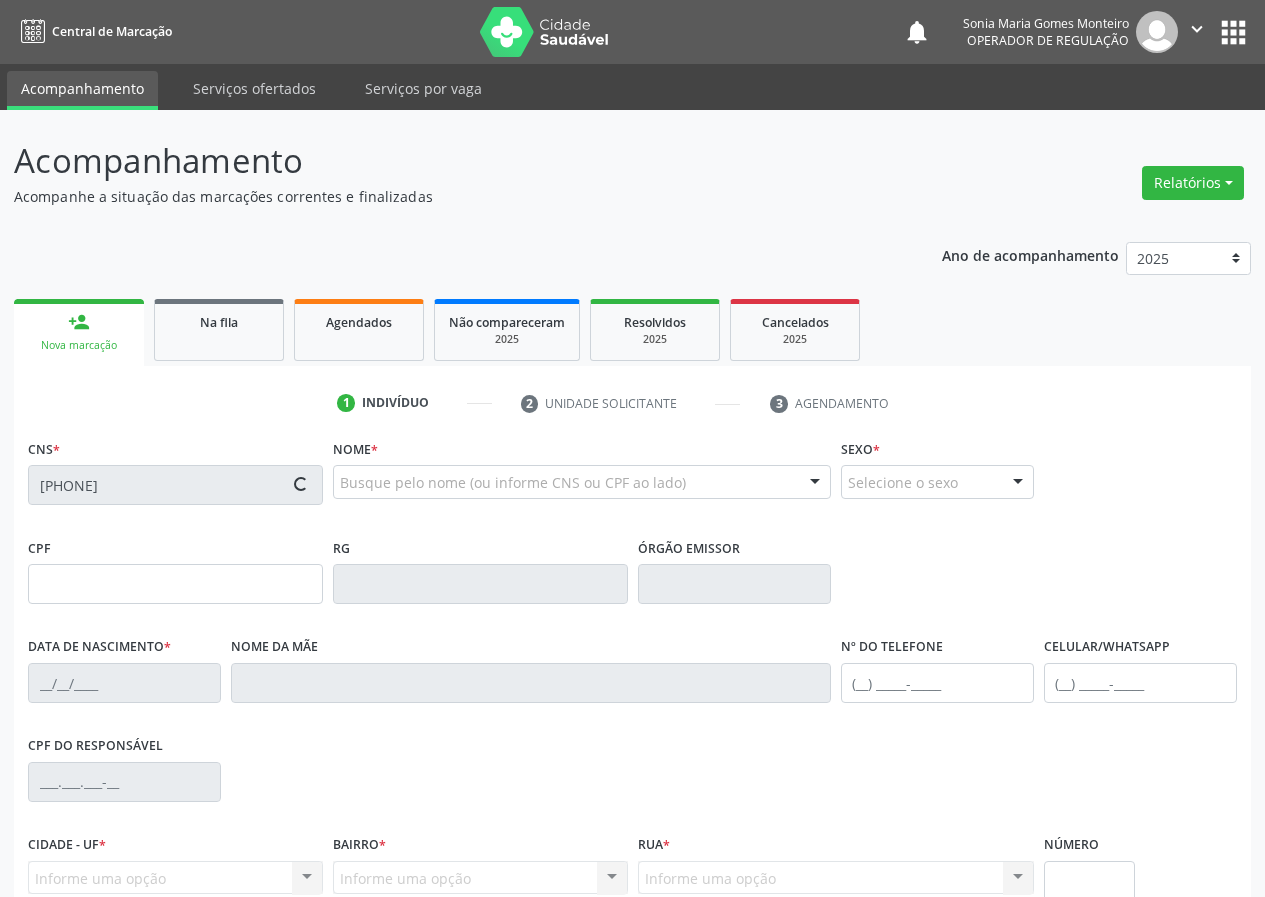 type on "017.451.894-32" 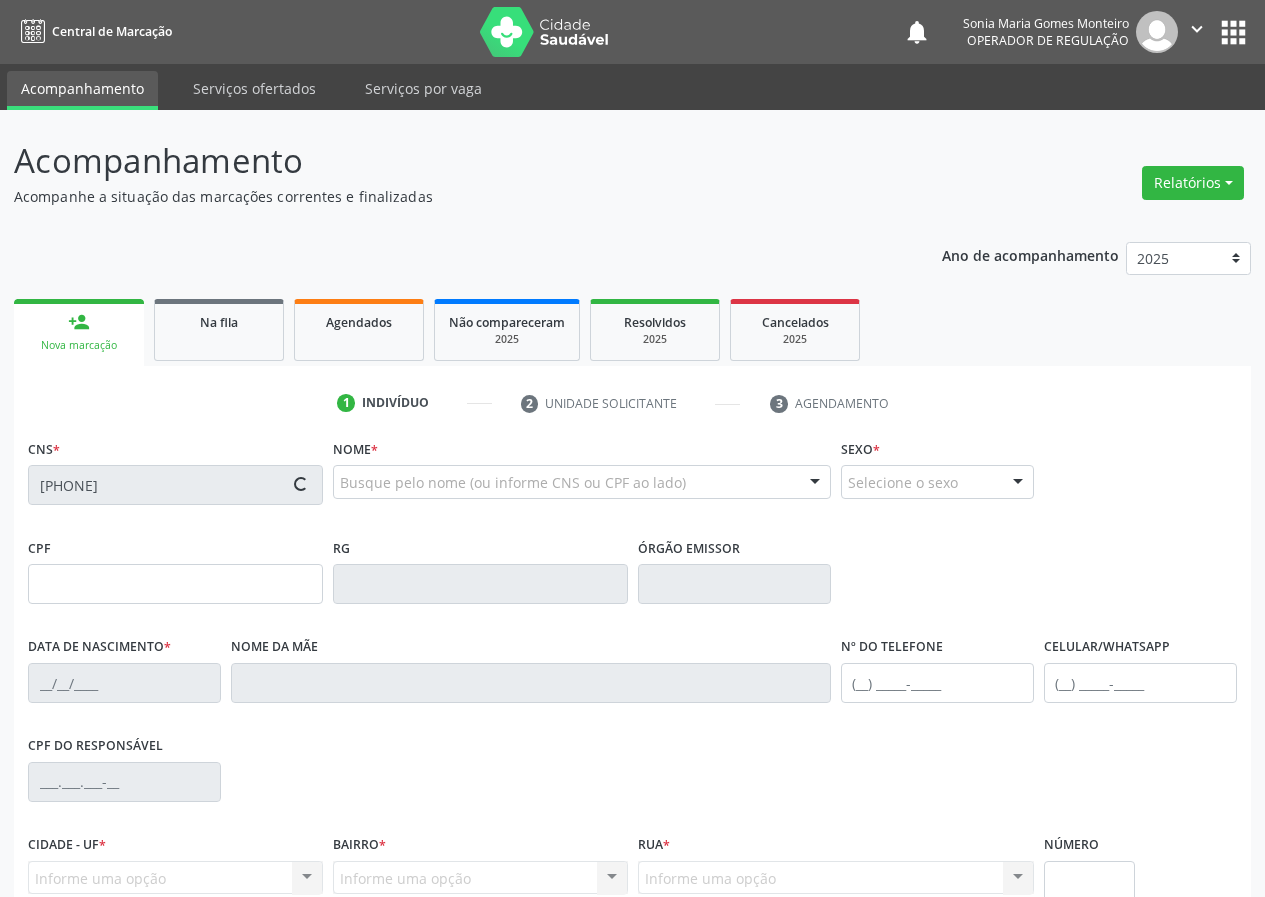 type on "46" 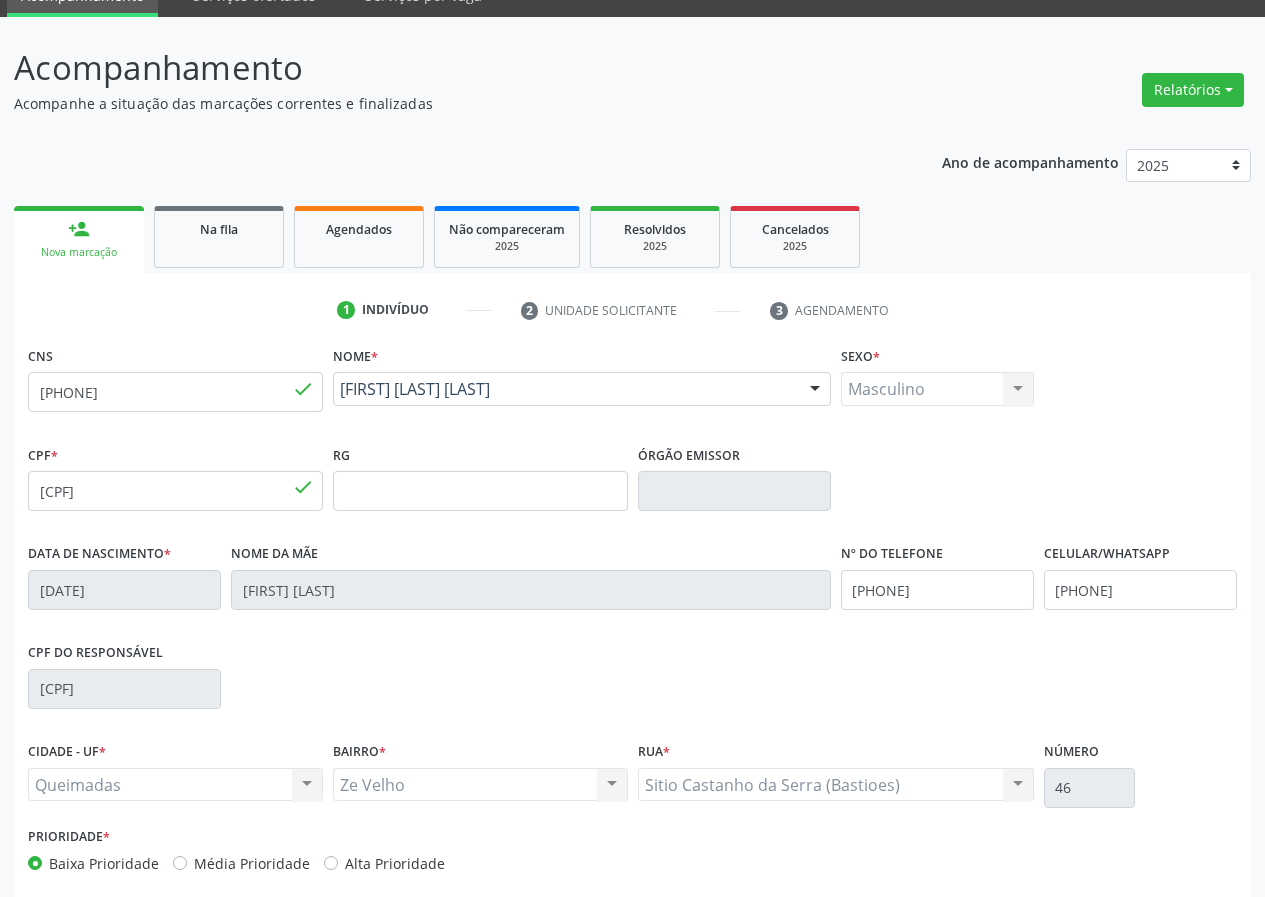 scroll, scrollTop: 187, scrollLeft: 0, axis: vertical 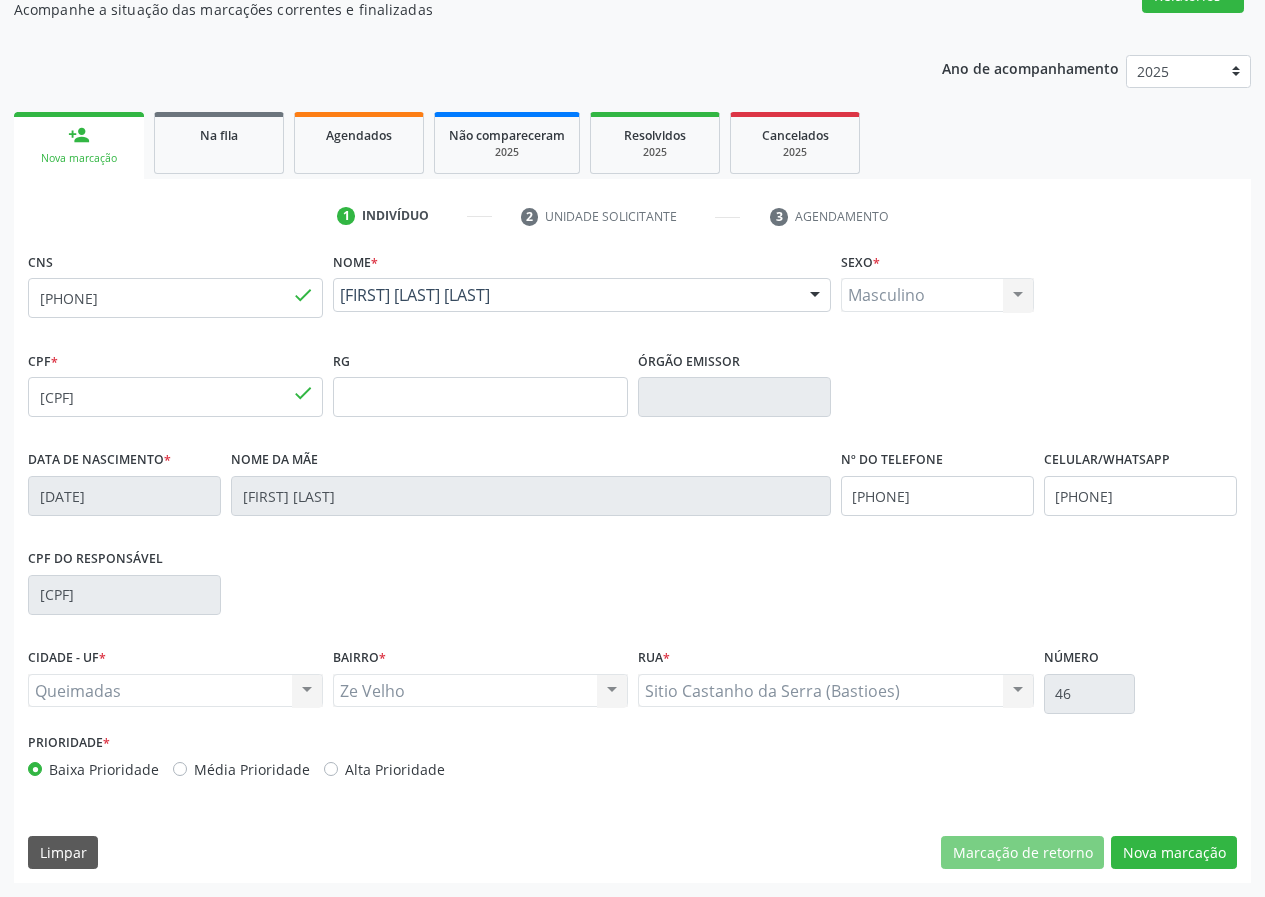 click on "CNS
708 6020 3355 9887       done
Nome
*
Emerson Hugo Pereira Silva
Emerson Hugo Pereira Silva
CNS:
708 6020 3355 9887
CPF:
104.729.464-80
Nascimento:
06/09/2001
Nenhum resultado encontrado para: "   "
Digite o nome
Sexo
*
Masculino         Masculino   Feminino
Nenhum resultado encontrado para: "   "
Não há nenhuma opção para ser exibida.
CPF
*
104.729.464-80       done
RG
Órgão emissor
Data de nascimento
*
06/09/2001
Nome da mãe
Priscila Pereira
Nº do Telefone
(83) 99115-3674
Celular/WhatsApp
(83) 99115-3674
CPF do responsável
017.451.894-32
CIDADE - UF
*
Queimadas" at bounding box center (632, 565) 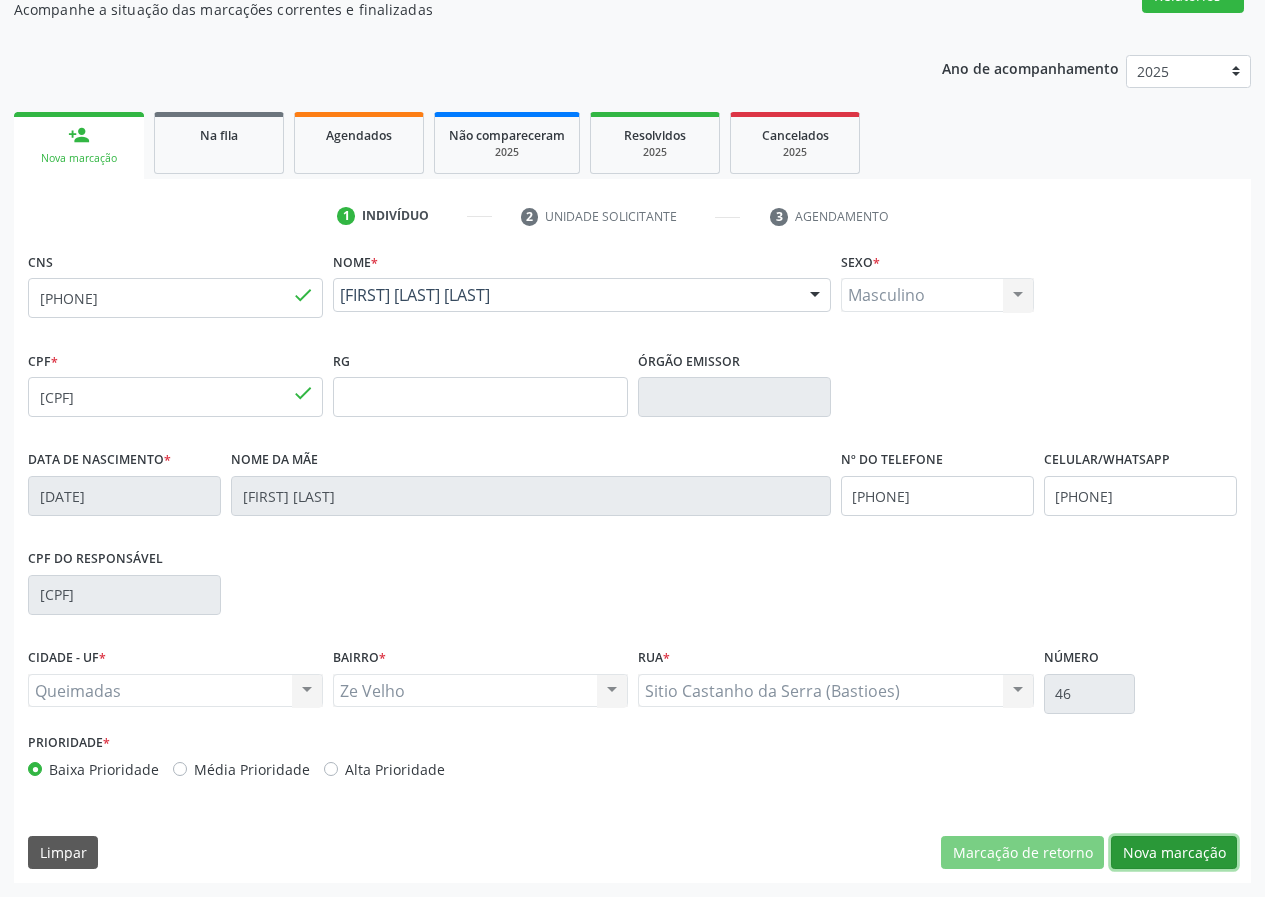 drag, startPoint x: 1190, startPoint y: 853, endPoint x: 81, endPoint y: 707, distance: 1118.5692 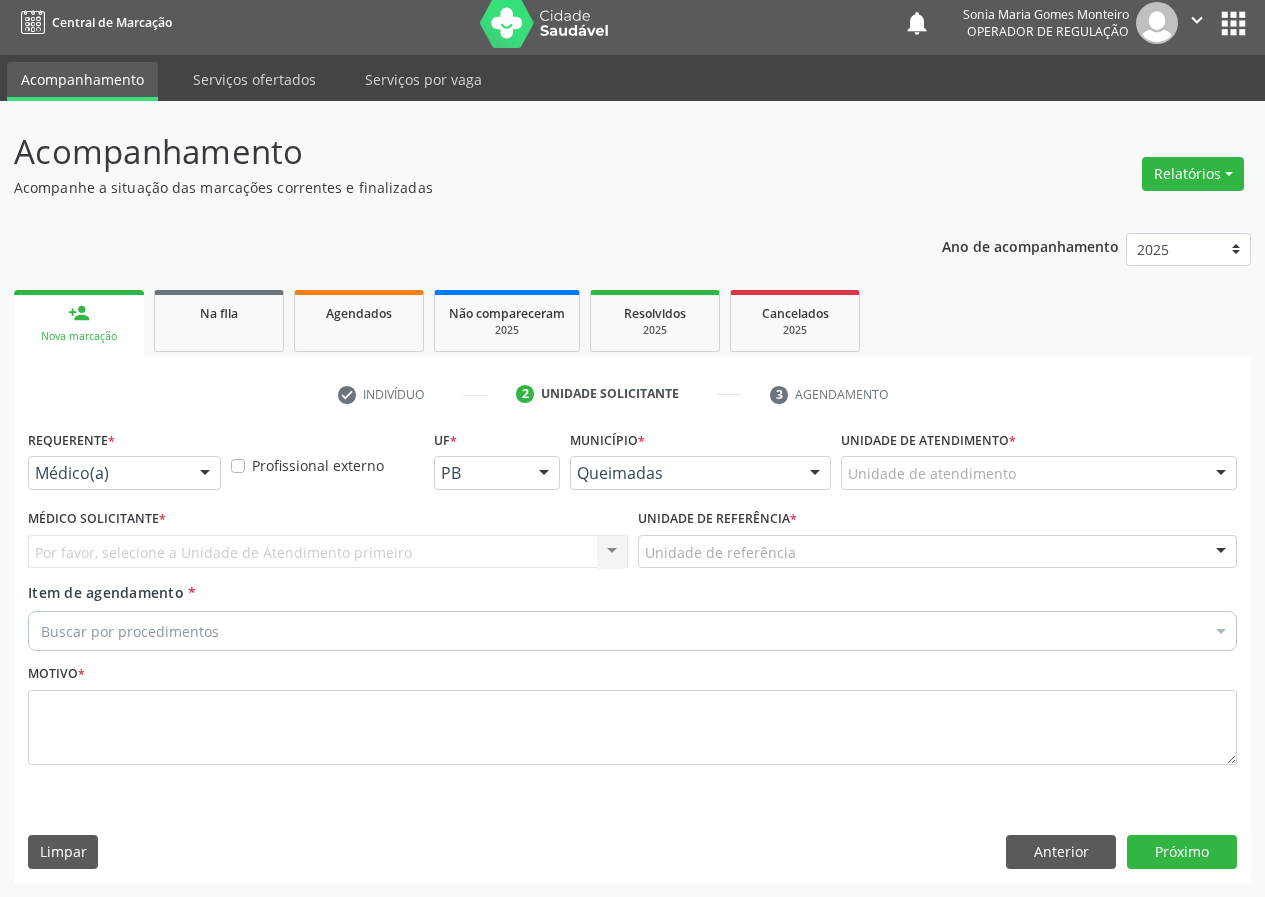 drag, startPoint x: 202, startPoint y: 467, endPoint x: 197, endPoint y: 544, distance: 77.16217 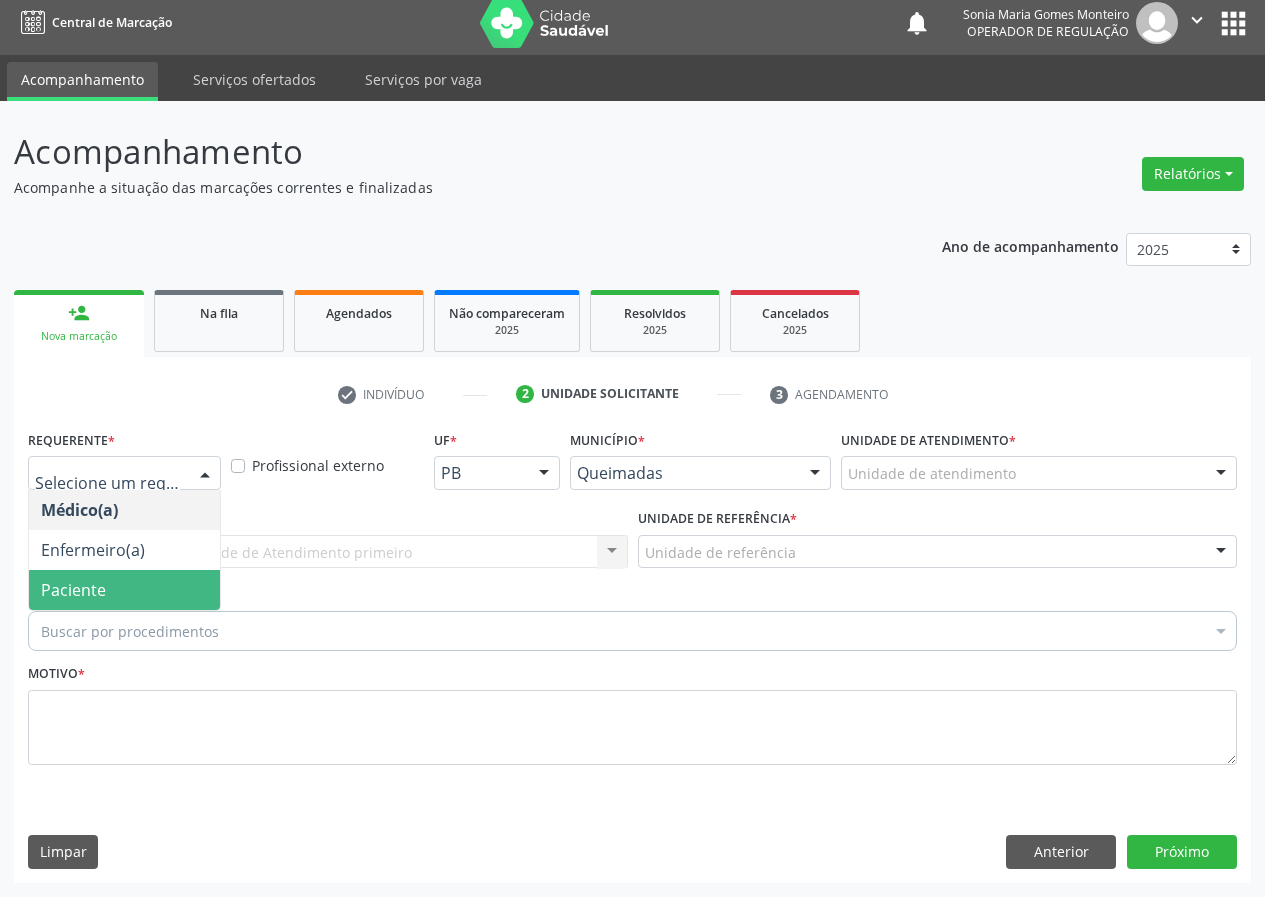 drag, startPoint x: 185, startPoint y: 577, endPoint x: 437, endPoint y: 574, distance: 252.01785 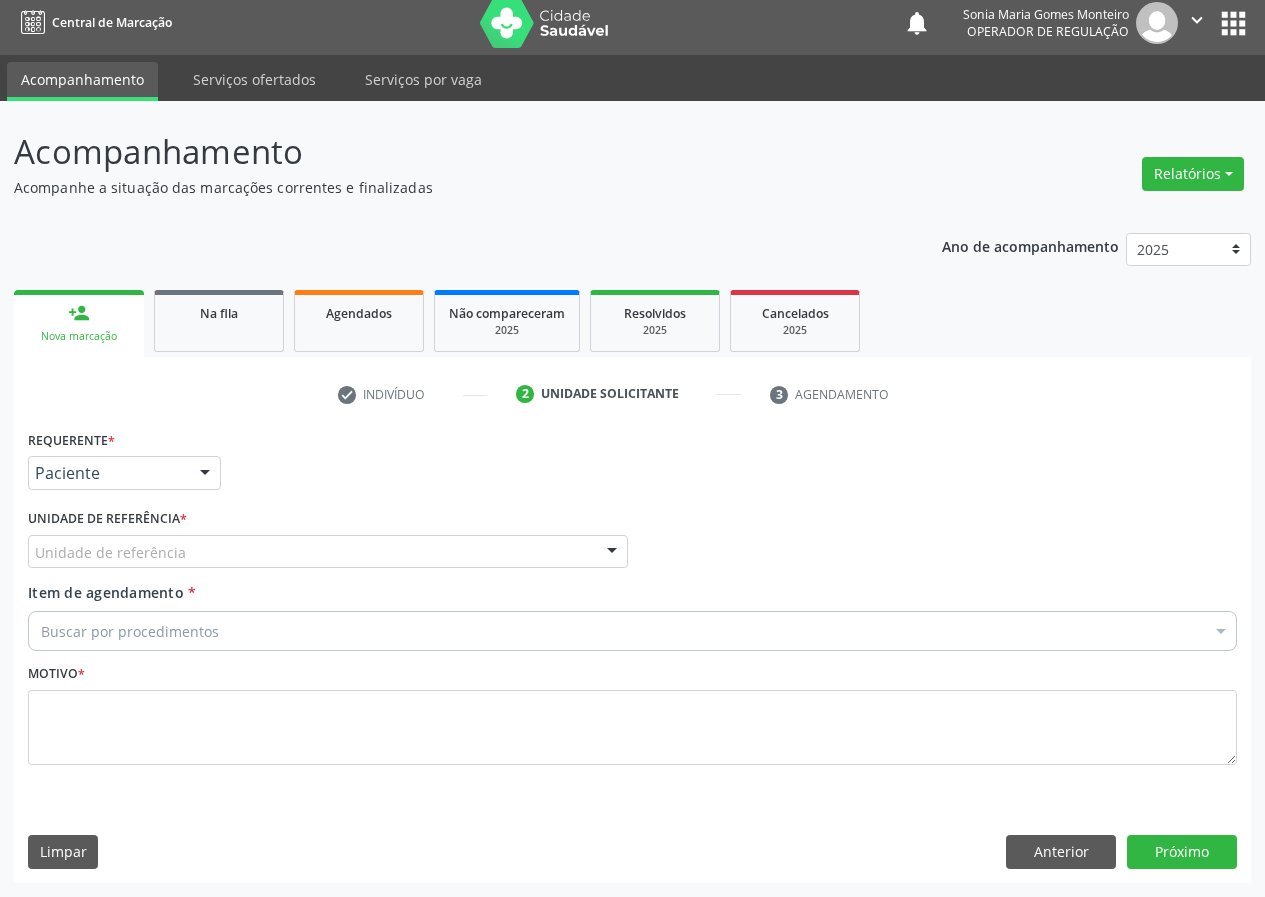 click on "Unidade de referência" at bounding box center (328, 552) 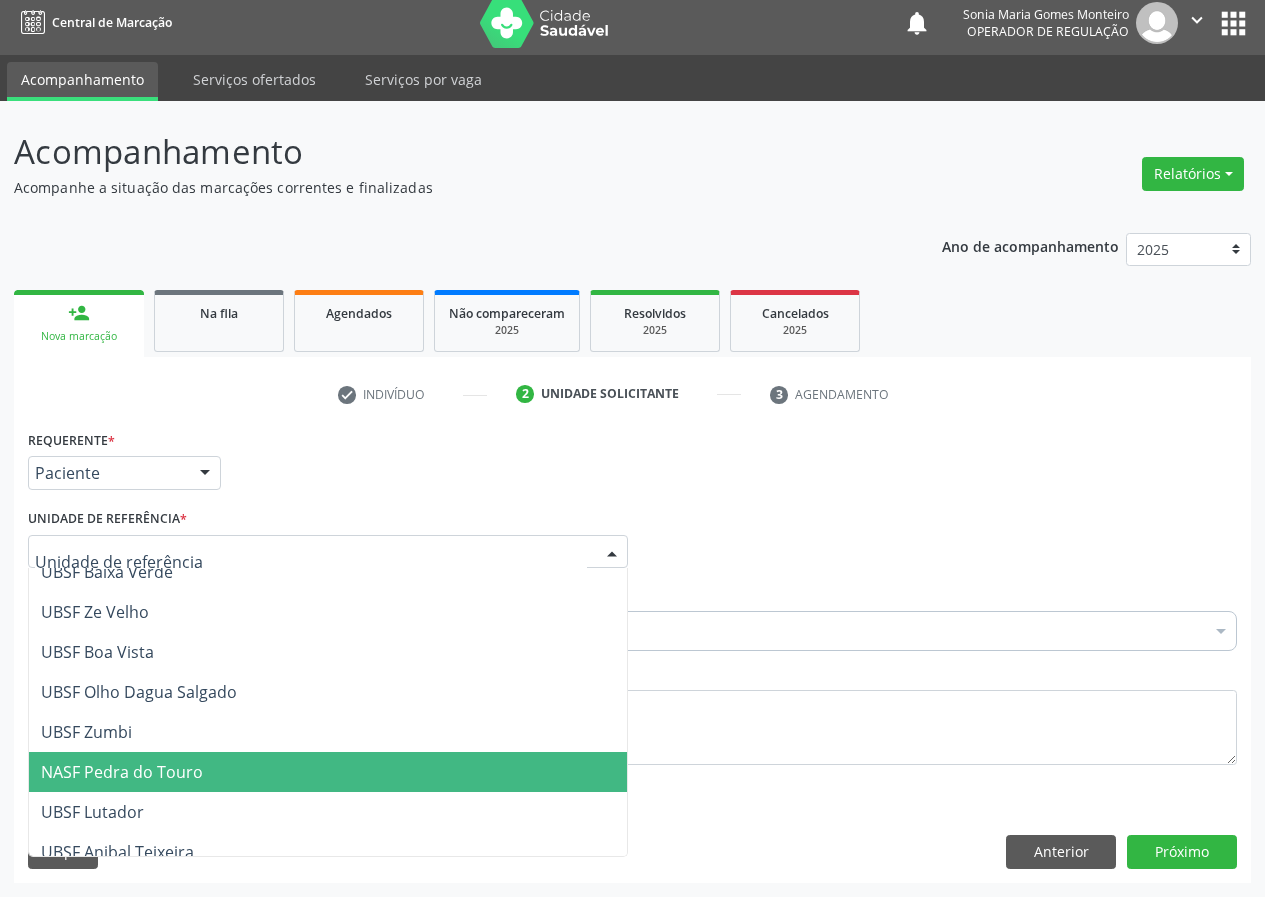 scroll, scrollTop: 100, scrollLeft: 0, axis: vertical 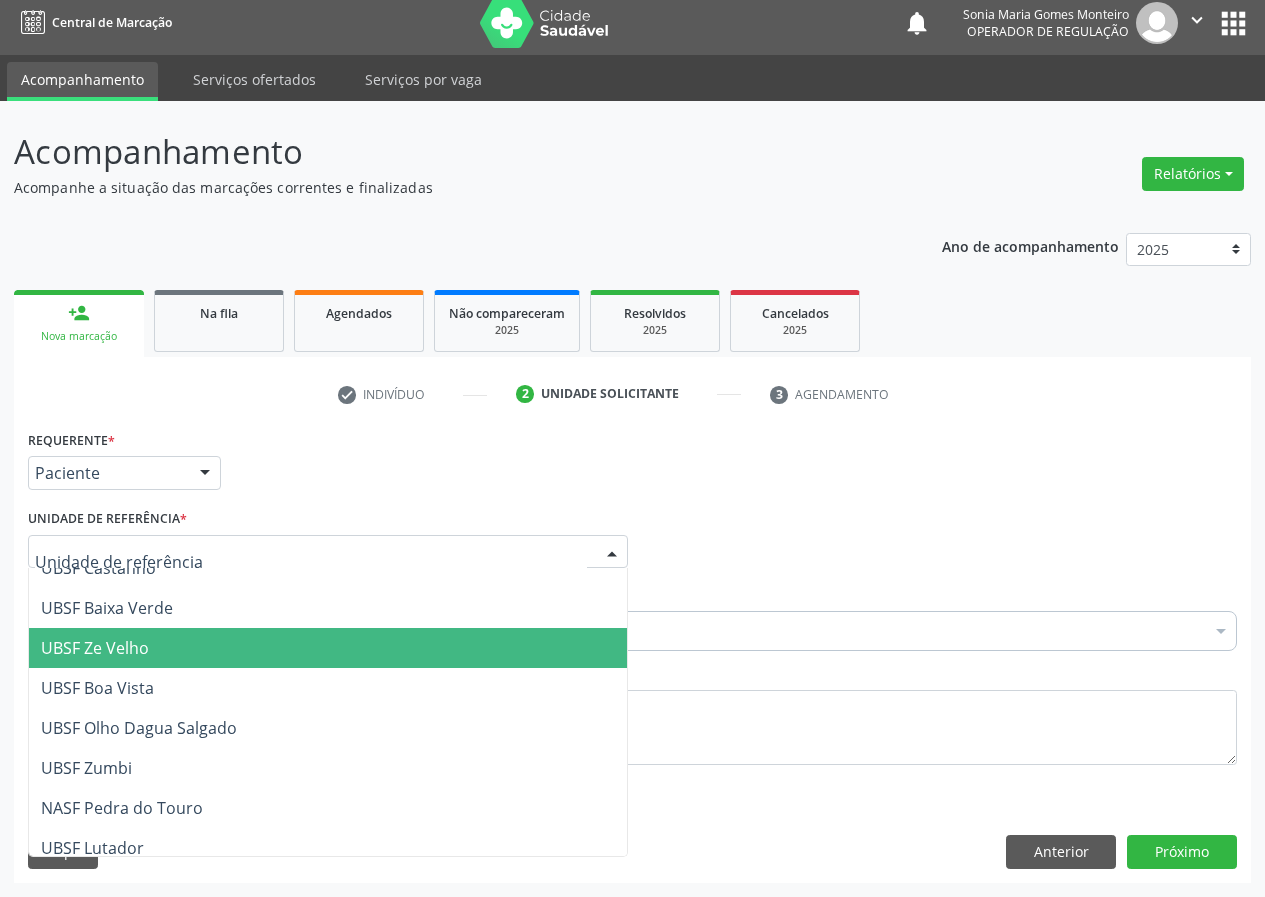 click on "UBSF Ze Velho" at bounding box center (95, 648) 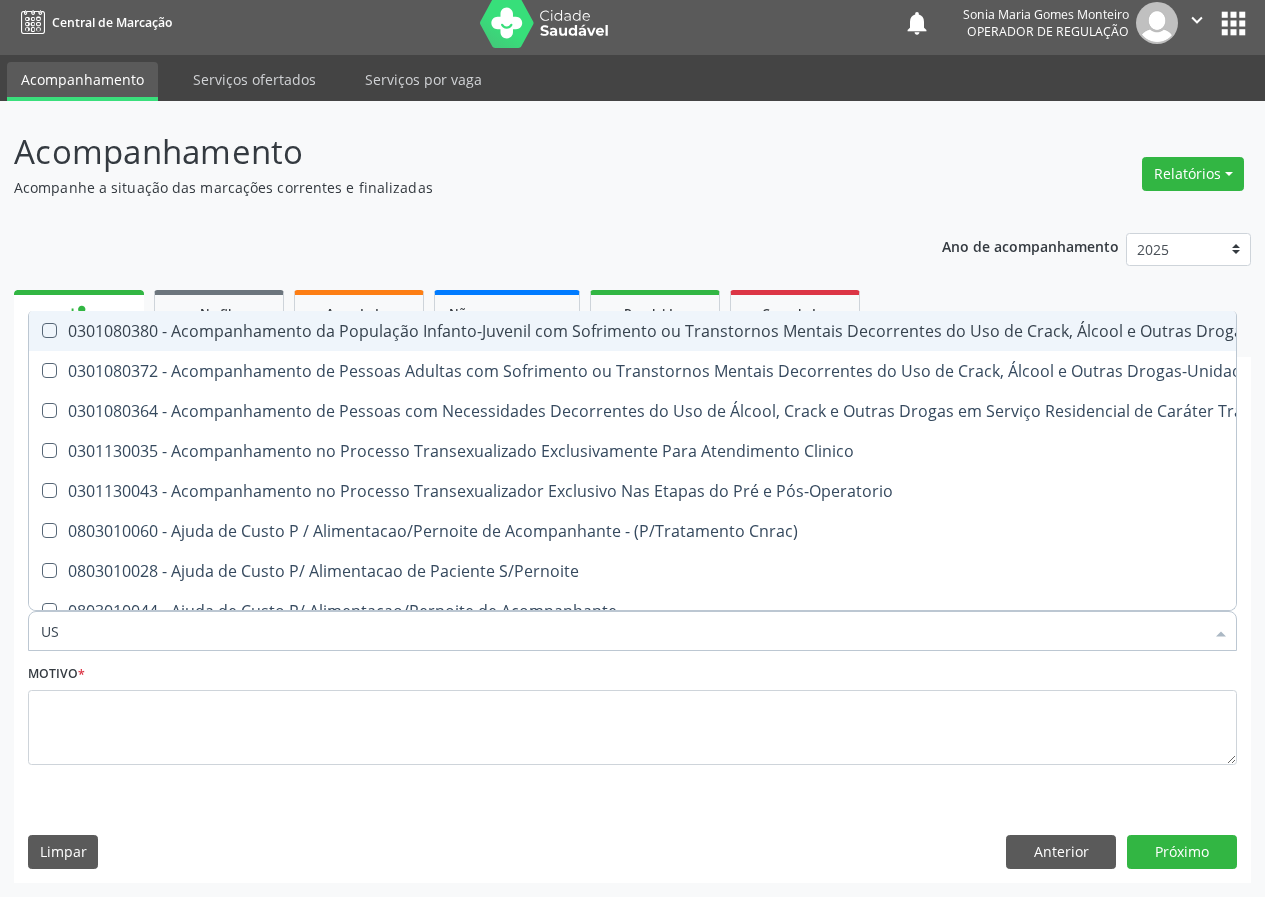 type on "USG" 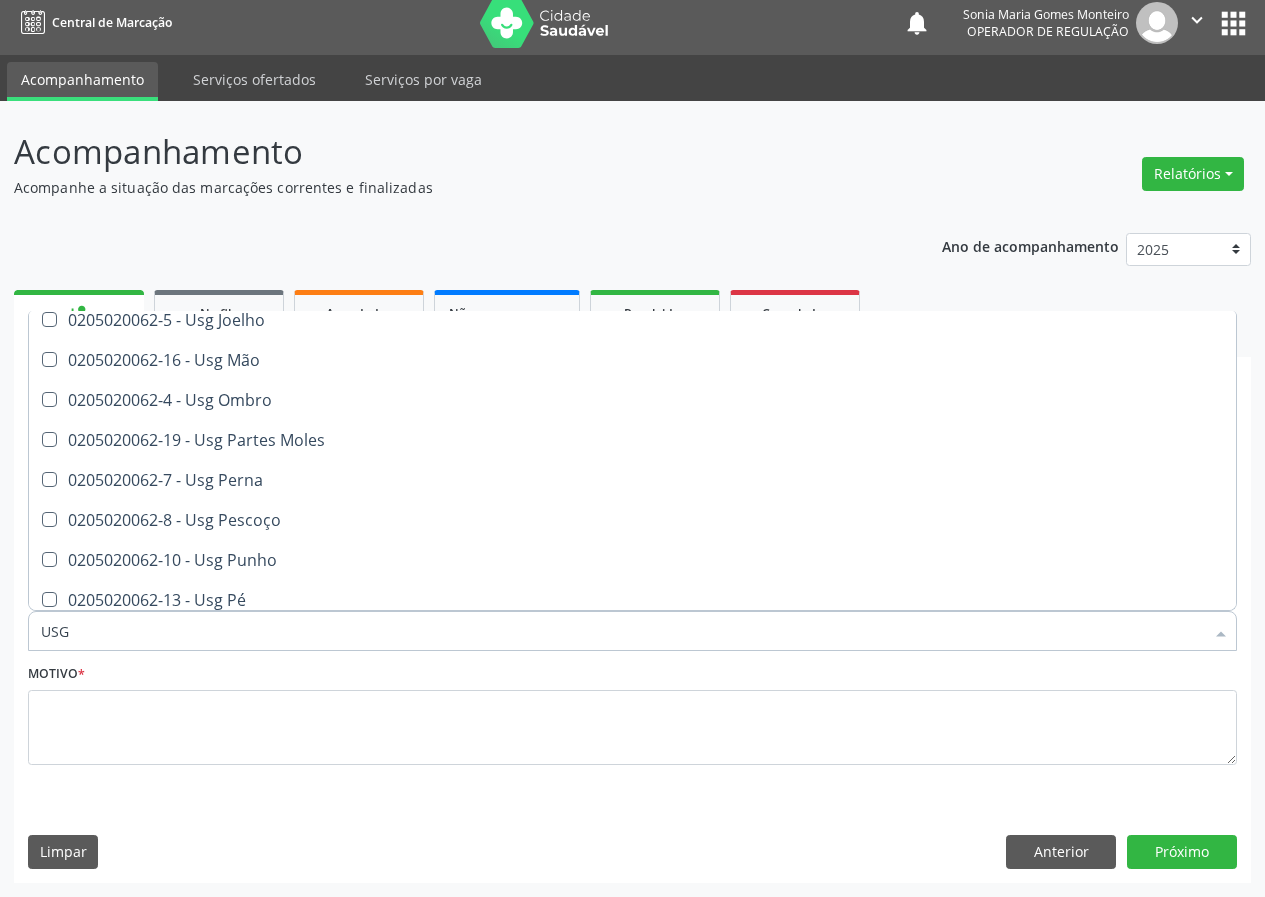 scroll, scrollTop: 300, scrollLeft: 0, axis: vertical 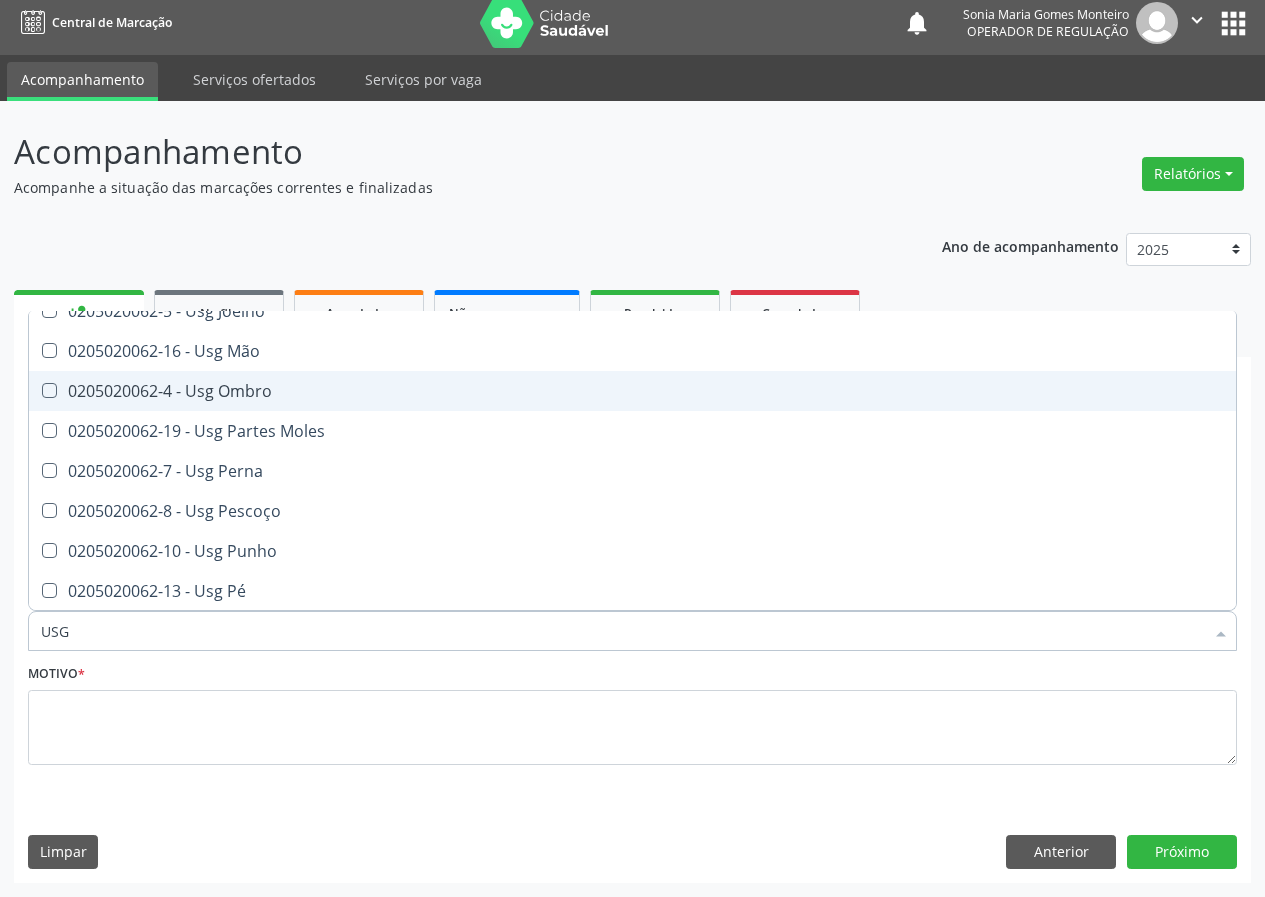 drag, startPoint x: 236, startPoint y: 392, endPoint x: 162, endPoint y: 694, distance: 310.93408 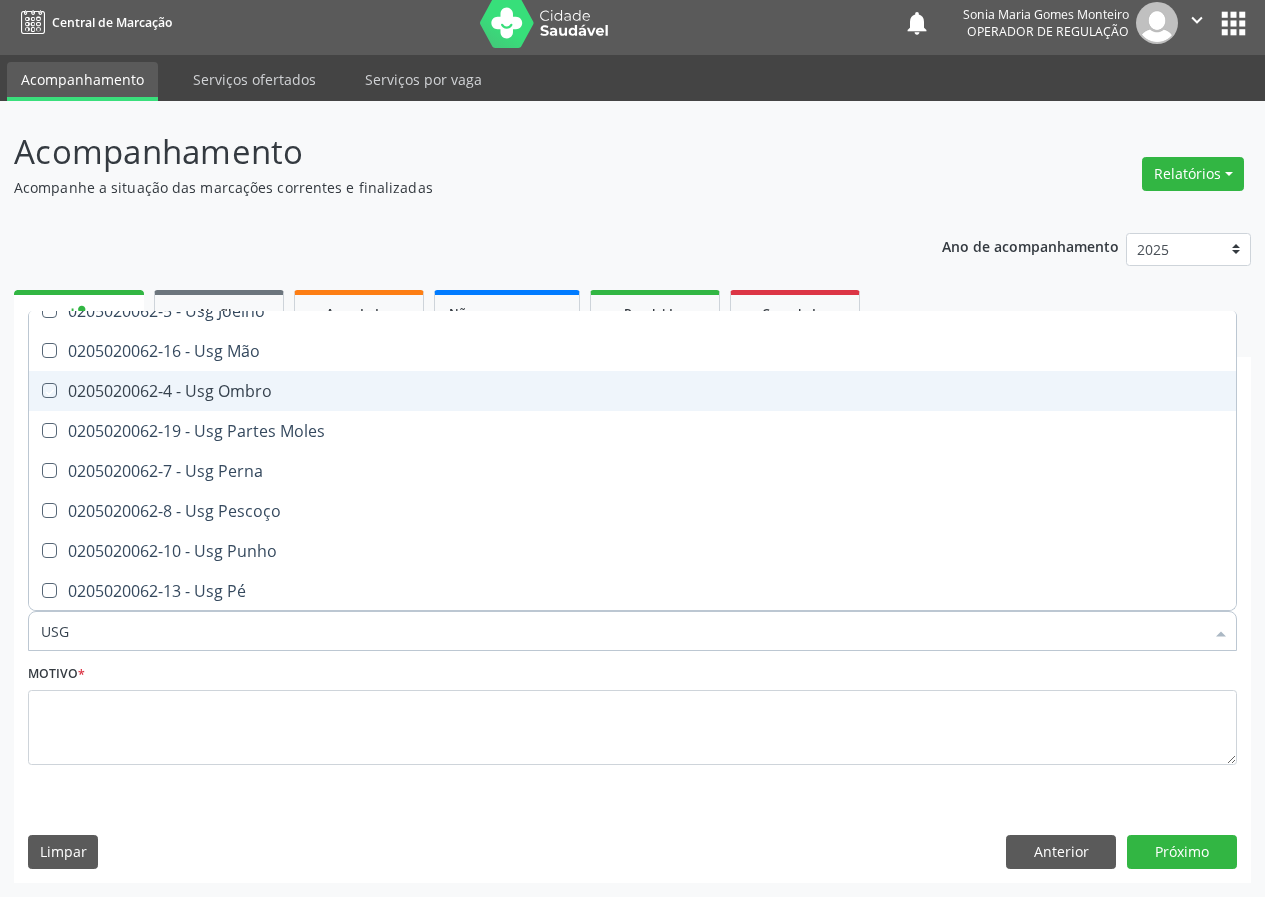 checkbox on "true" 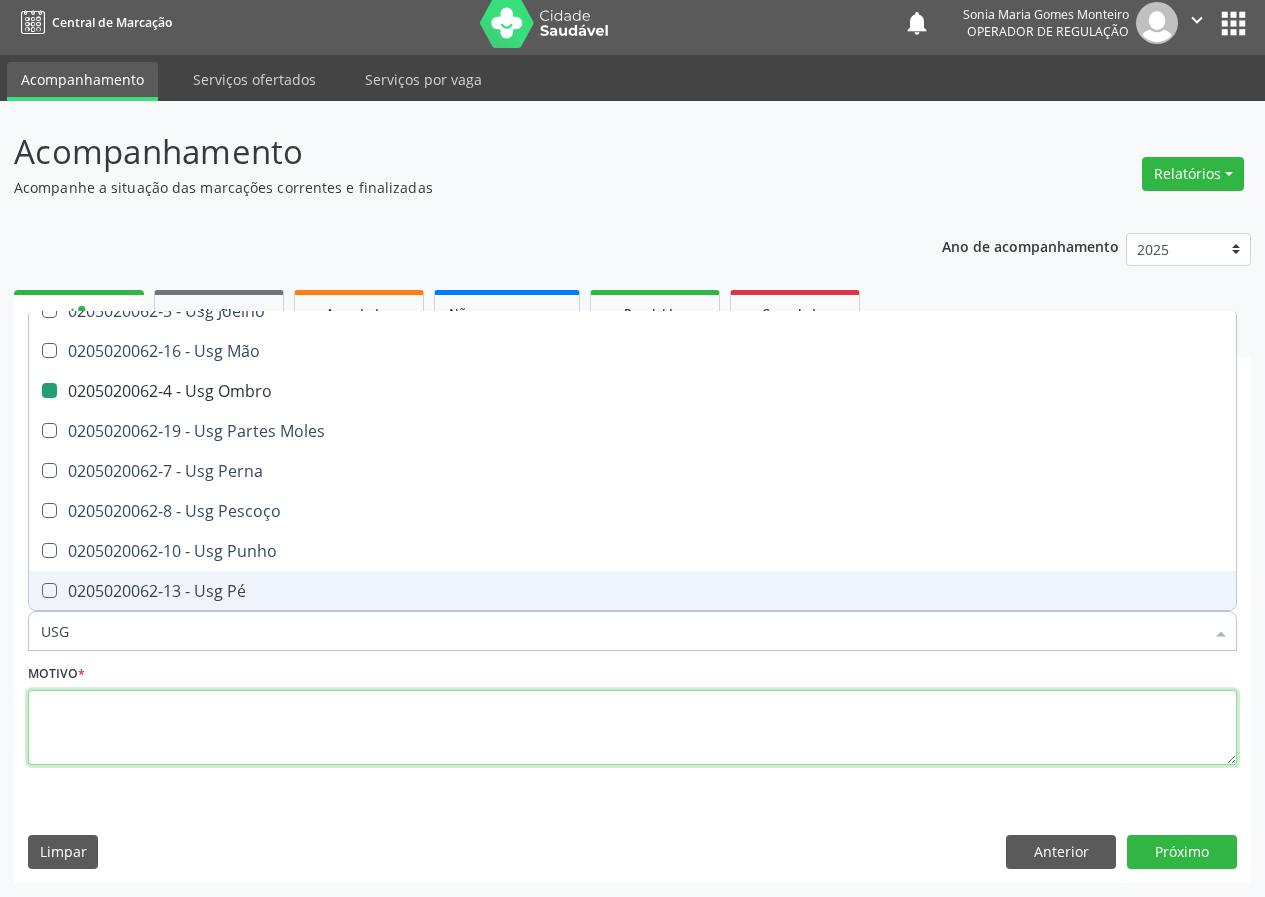 click at bounding box center (632, 728) 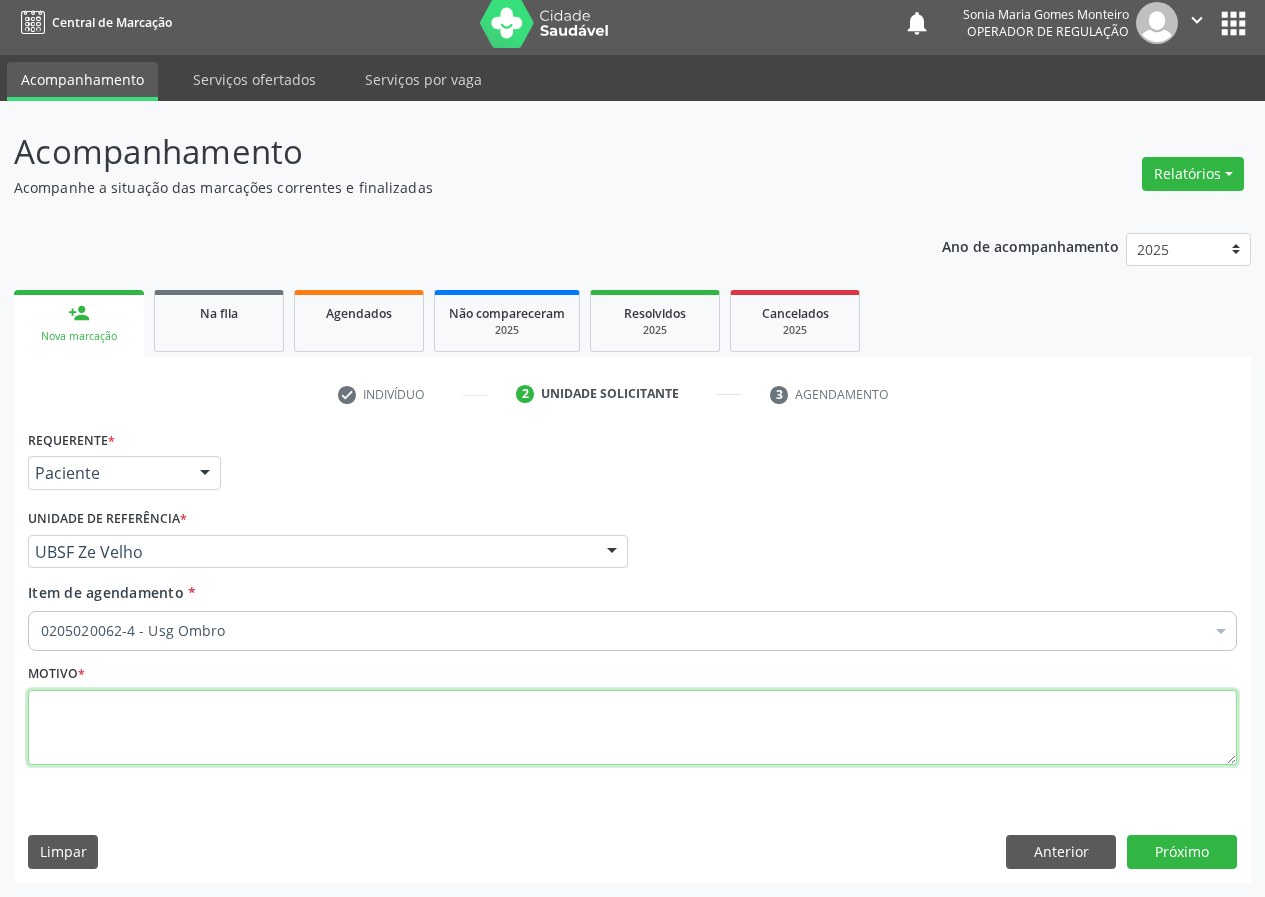 scroll, scrollTop: 0, scrollLeft: 0, axis: both 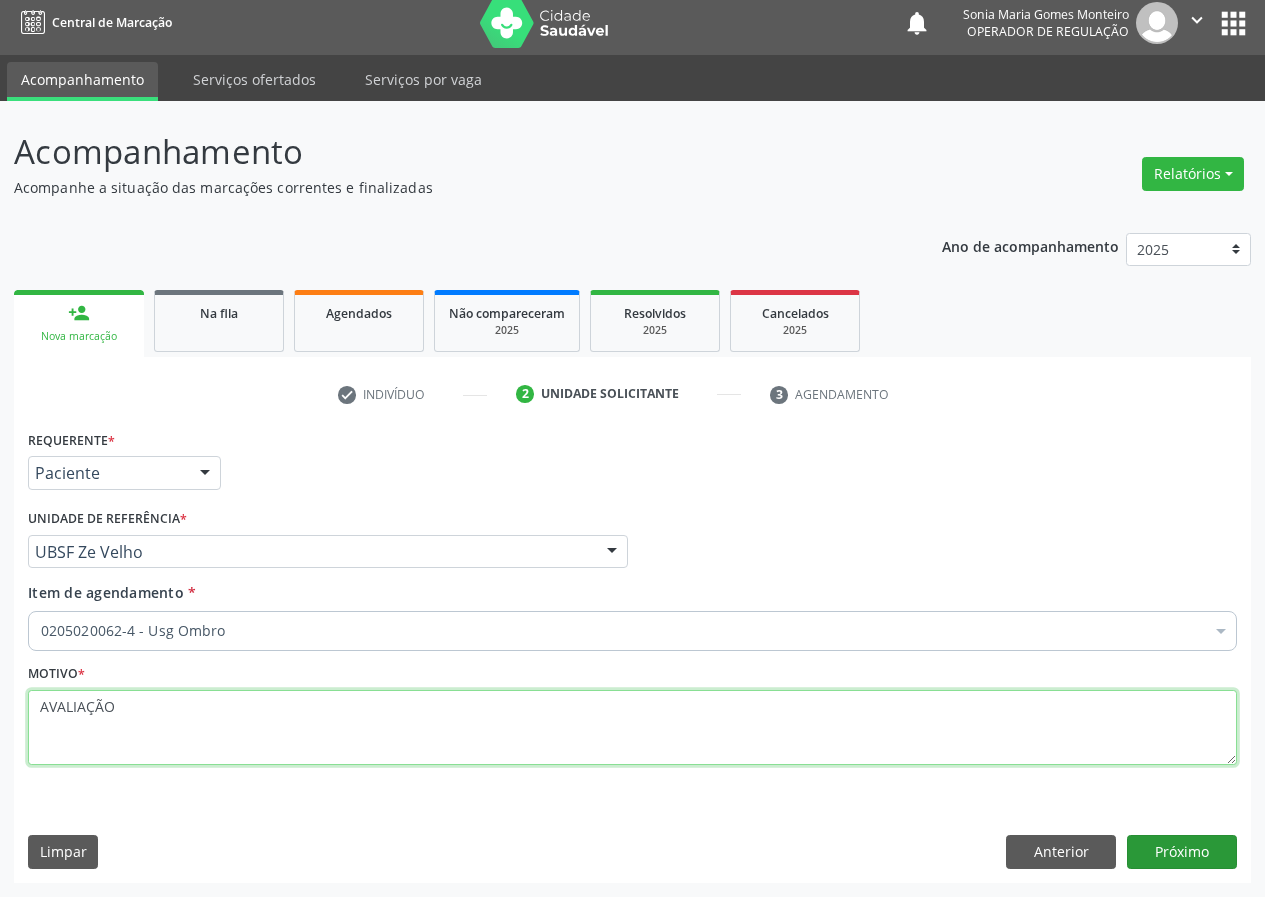 type on "AVALIAÇÃO" 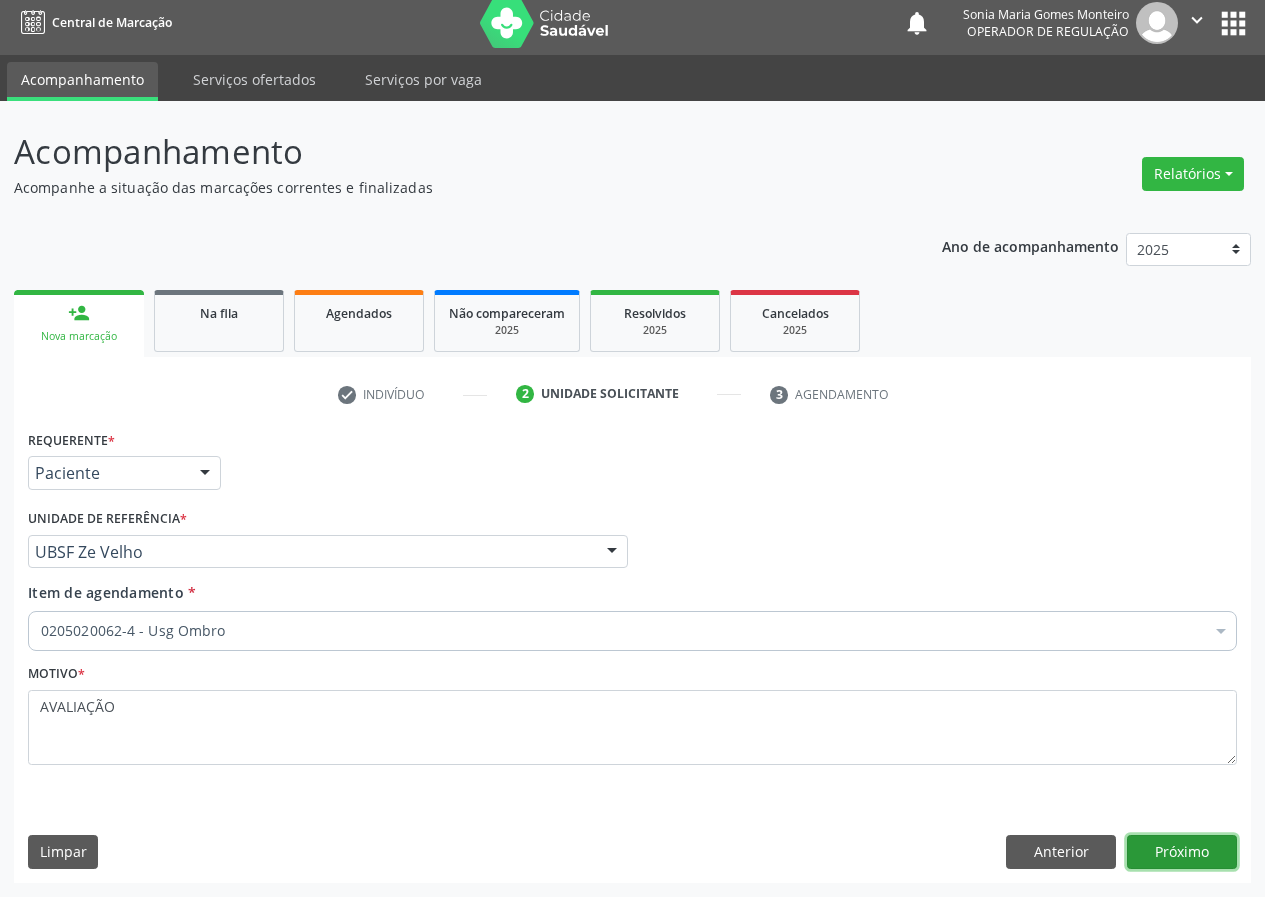 drag, startPoint x: 1161, startPoint y: 841, endPoint x: 611, endPoint y: 770, distance: 554.5638 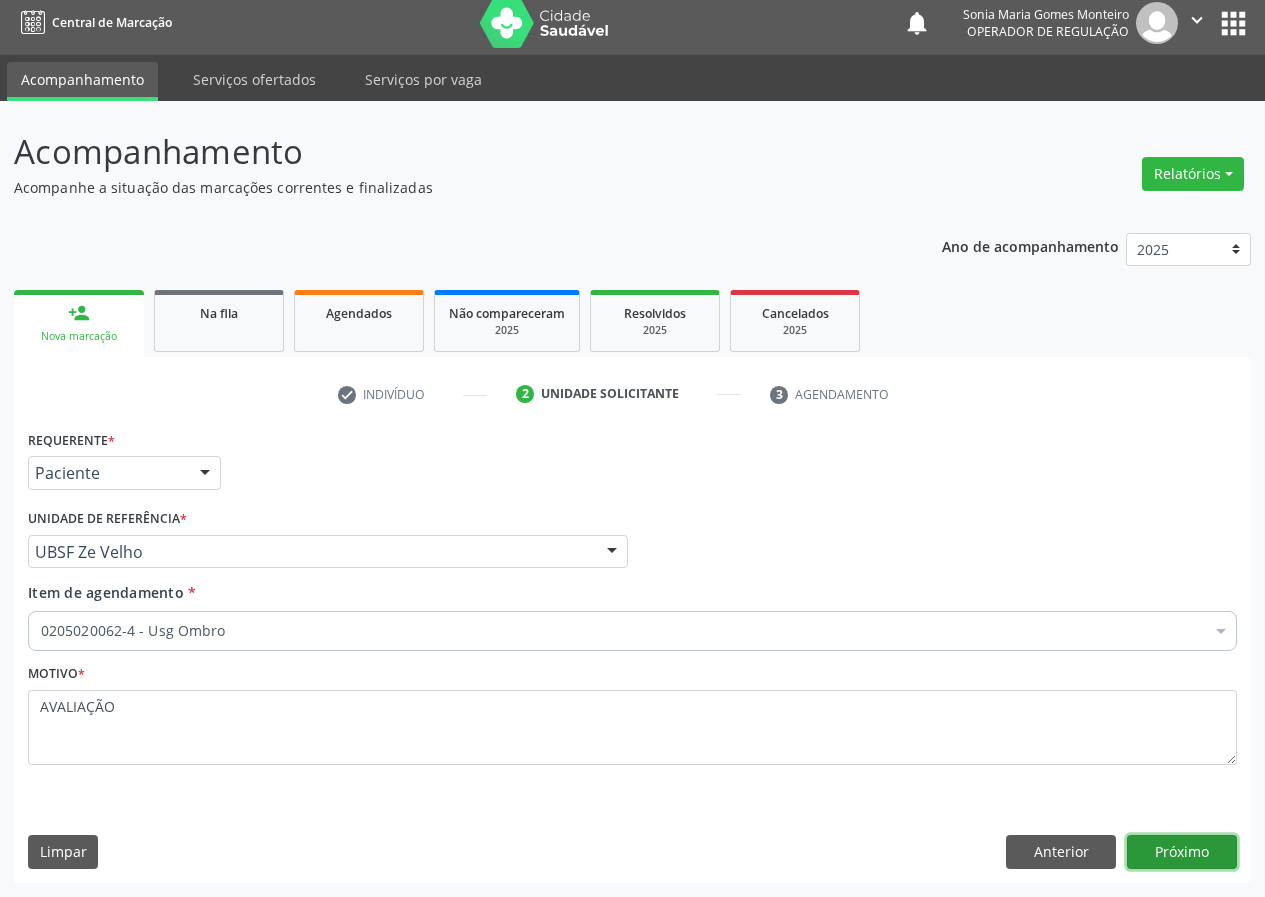 click on "Próximo" at bounding box center (1182, 852) 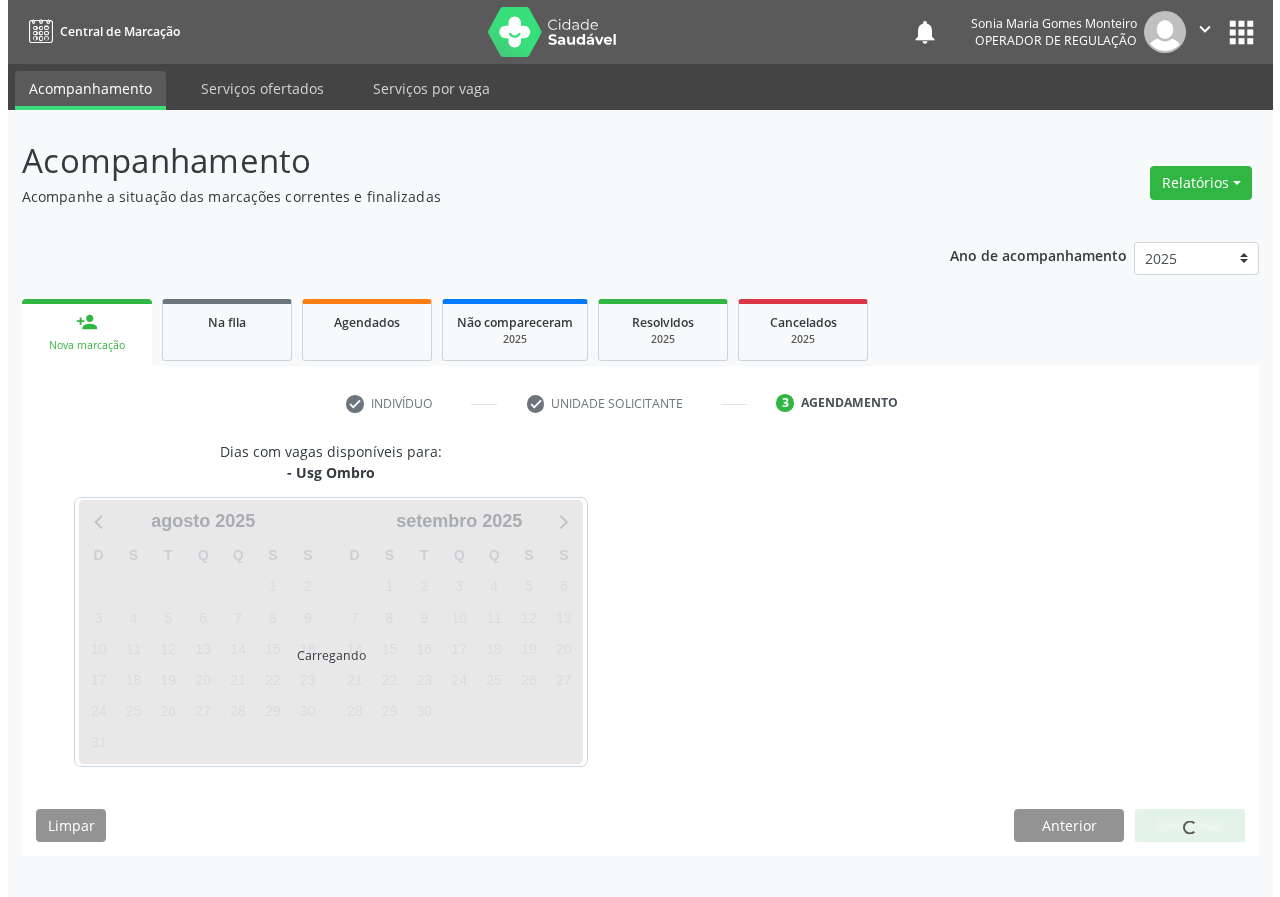 scroll, scrollTop: 0, scrollLeft: 0, axis: both 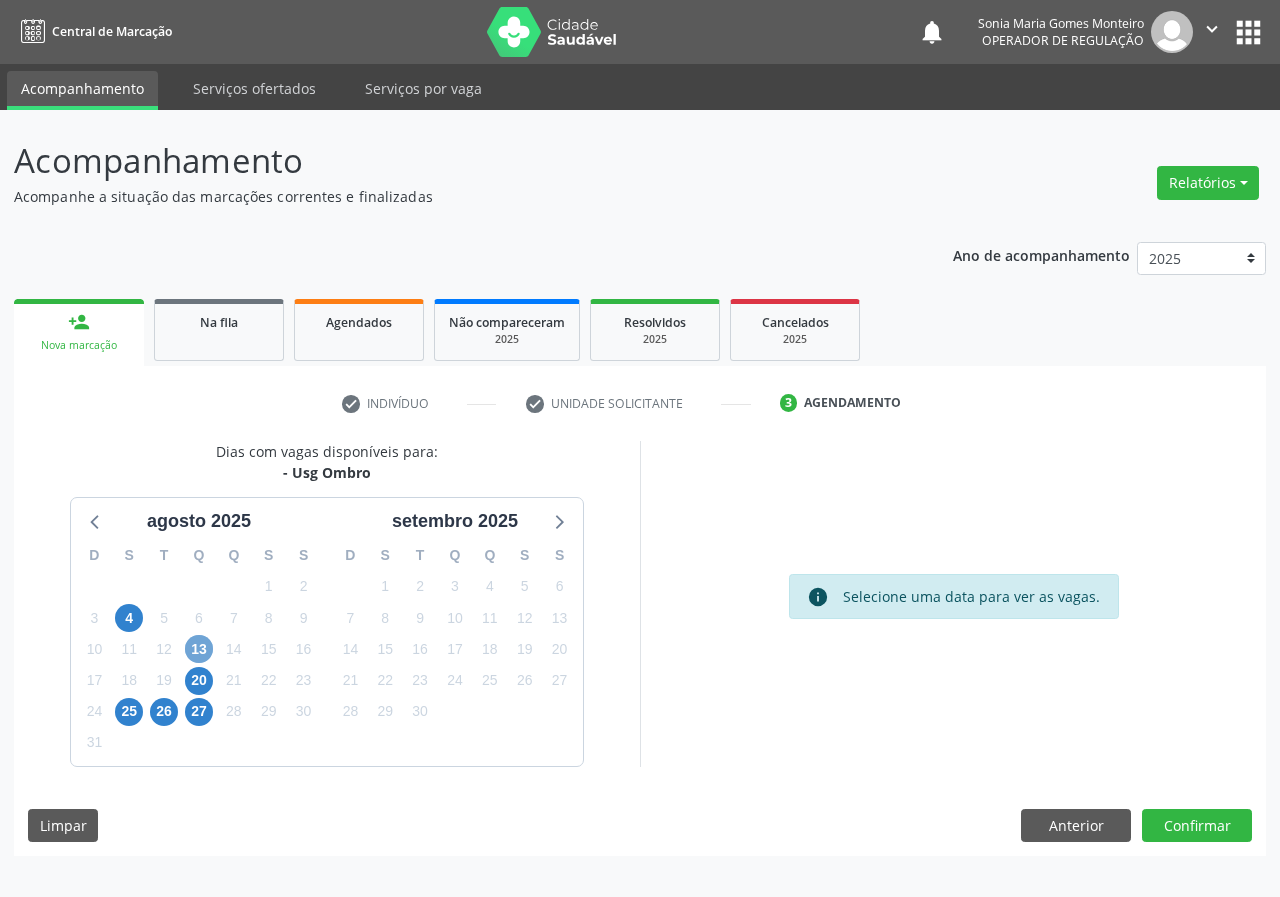 click on "13" at bounding box center [199, 649] 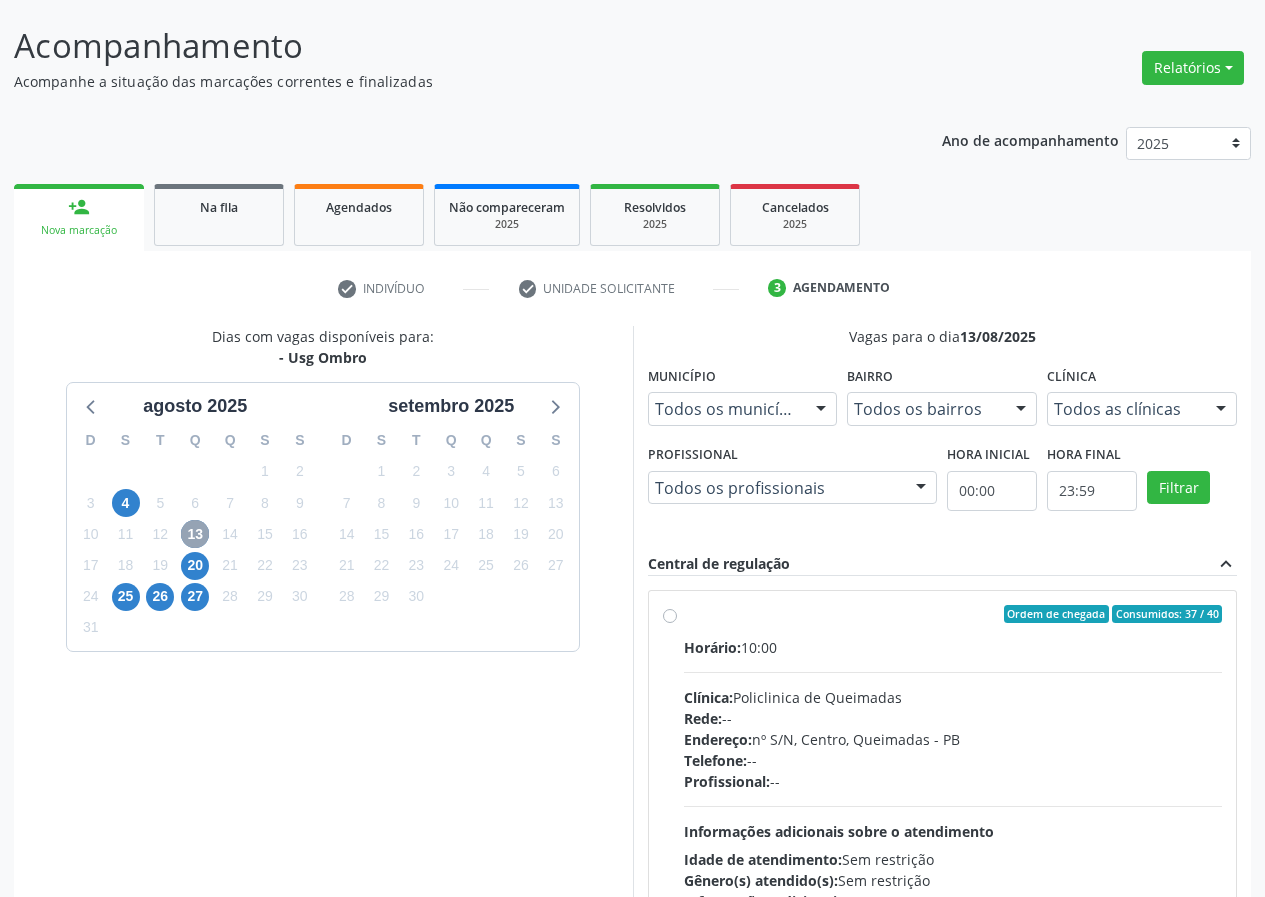 scroll, scrollTop: 262, scrollLeft: 0, axis: vertical 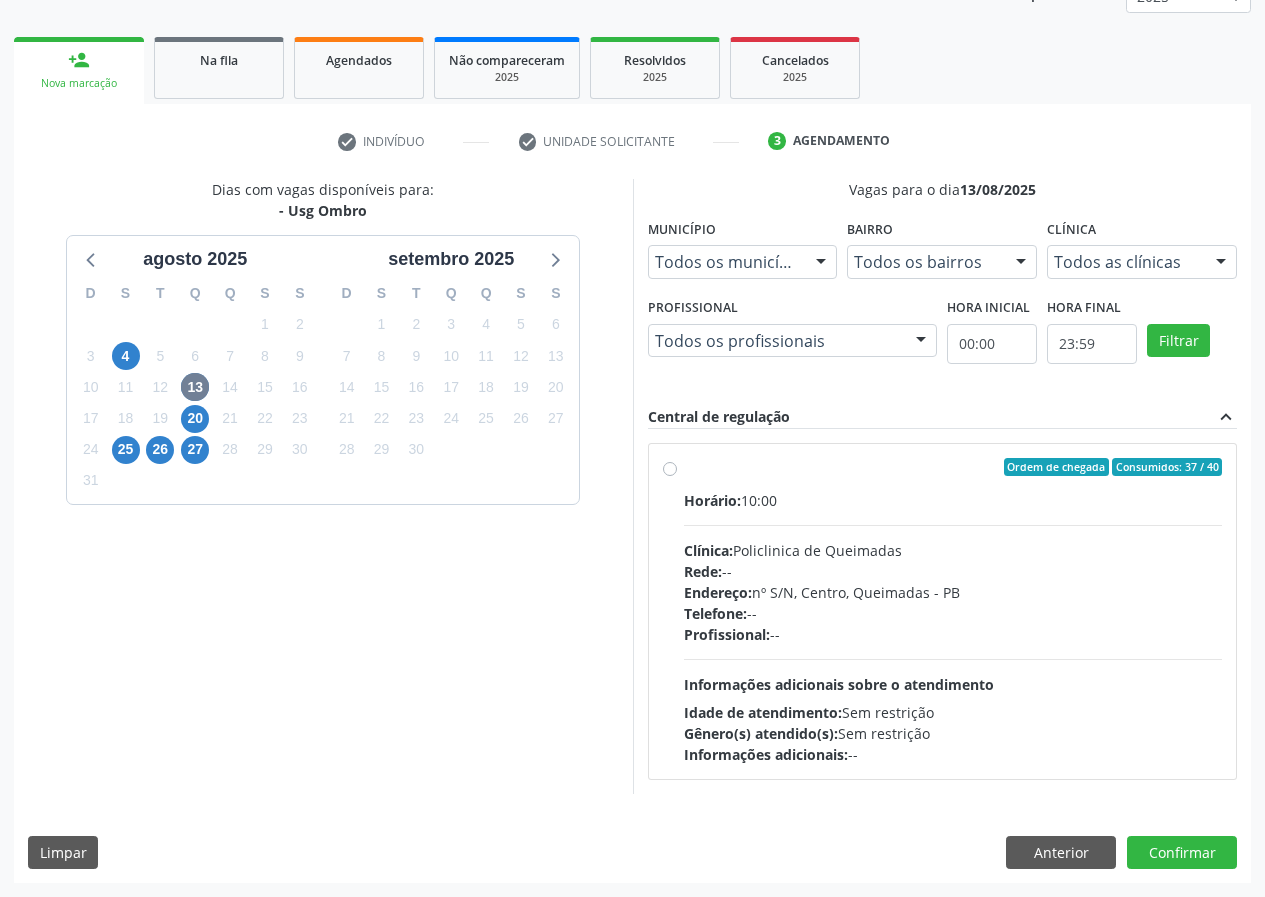drag, startPoint x: 671, startPoint y: 468, endPoint x: 721, endPoint y: 496, distance: 57.306194 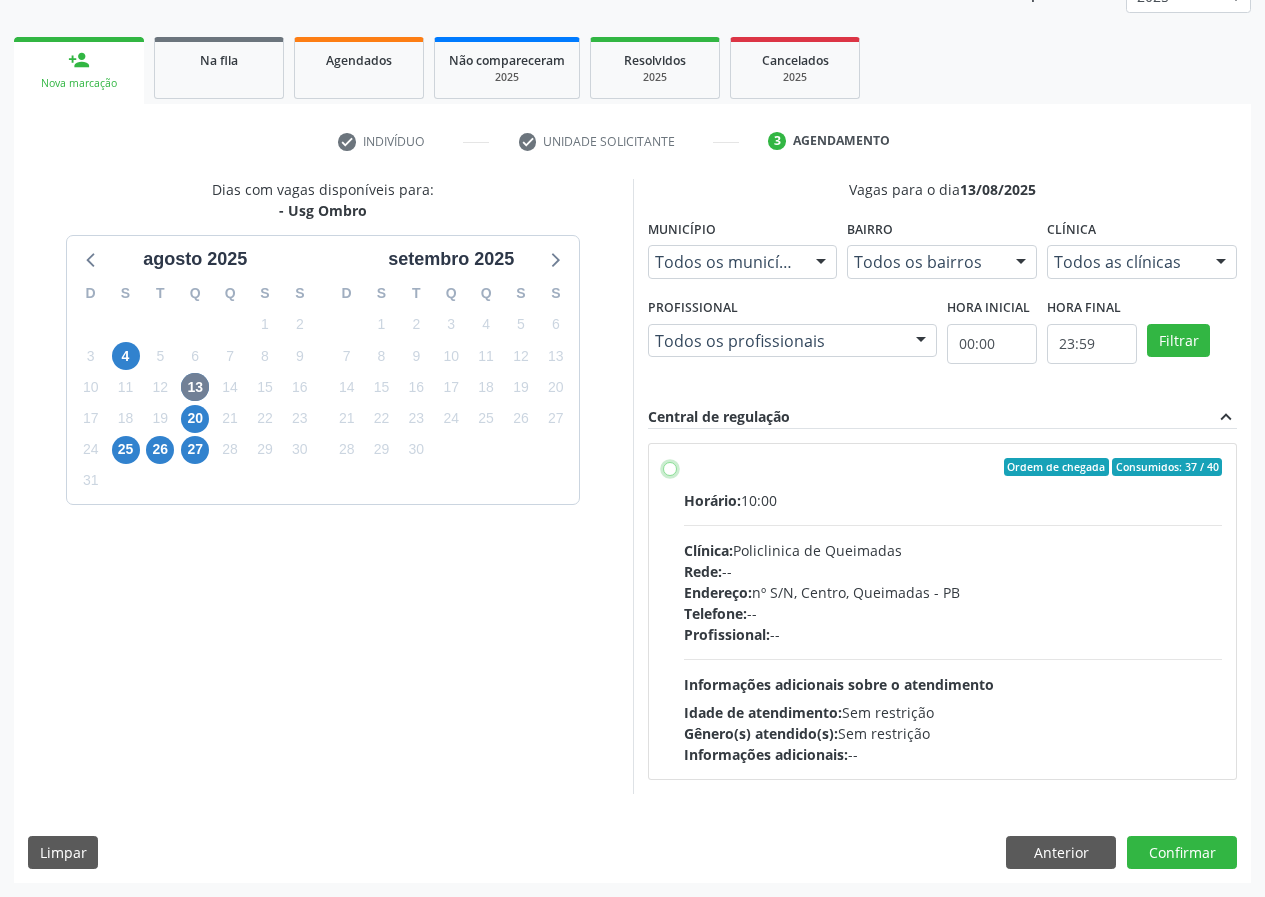 click on "Ordem de chegada
Consumidos: 37 / 40
Horário:   10:00
Clínica:  Policlinica de Queimadas
Rede:
--
Endereço:   nº S/N, Centro, Queimadas - PB
Telefone:   --
Profissional:
--
Informações adicionais sobre o atendimento
Idade de atendimento:
Sem restrição
Gênero(s) atendido(s):
Sem restrição
Informações adicionais:
--" at bounding box center (670, 467) 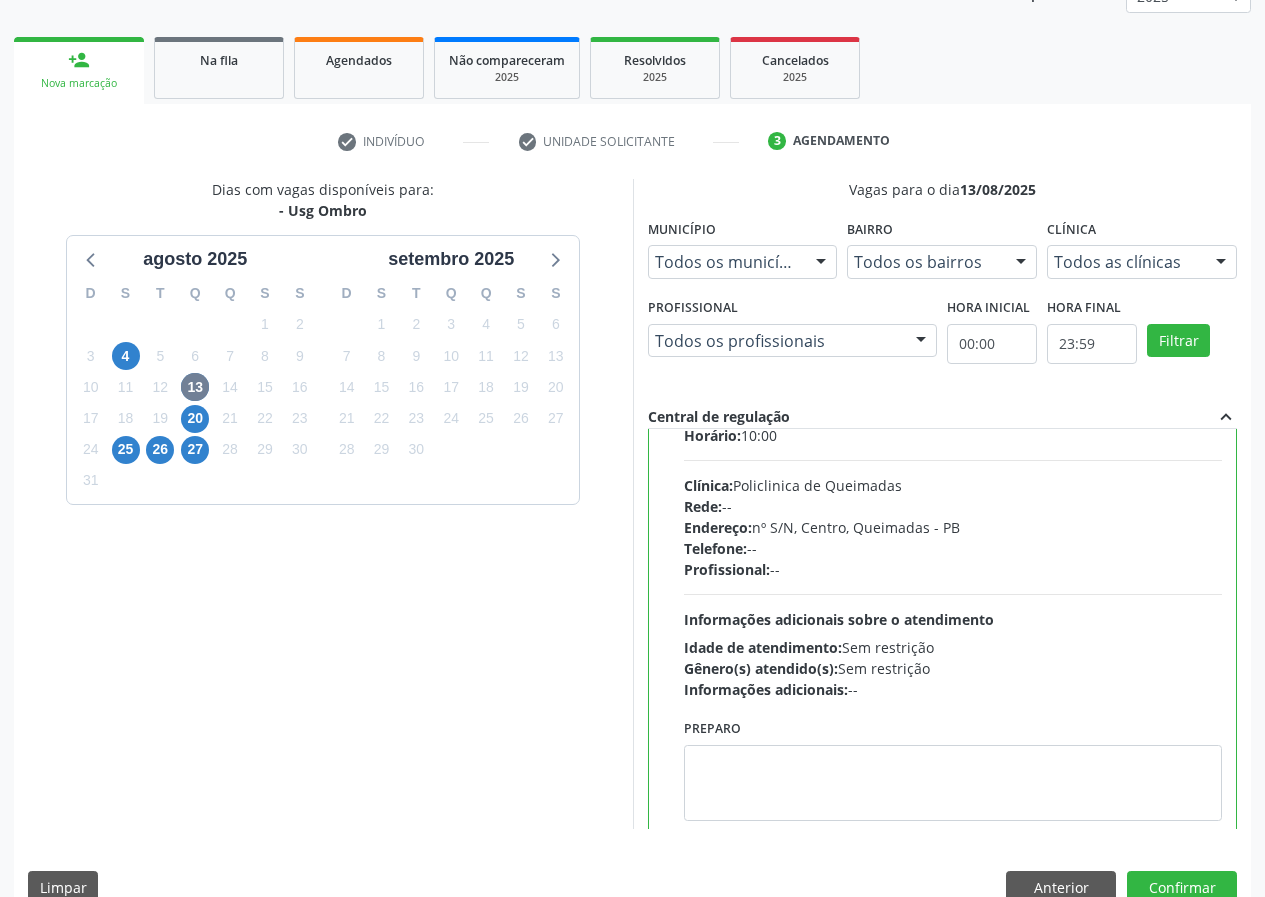 scroll, scrollTop: 99, scrollLeft: 0, axis: vertical 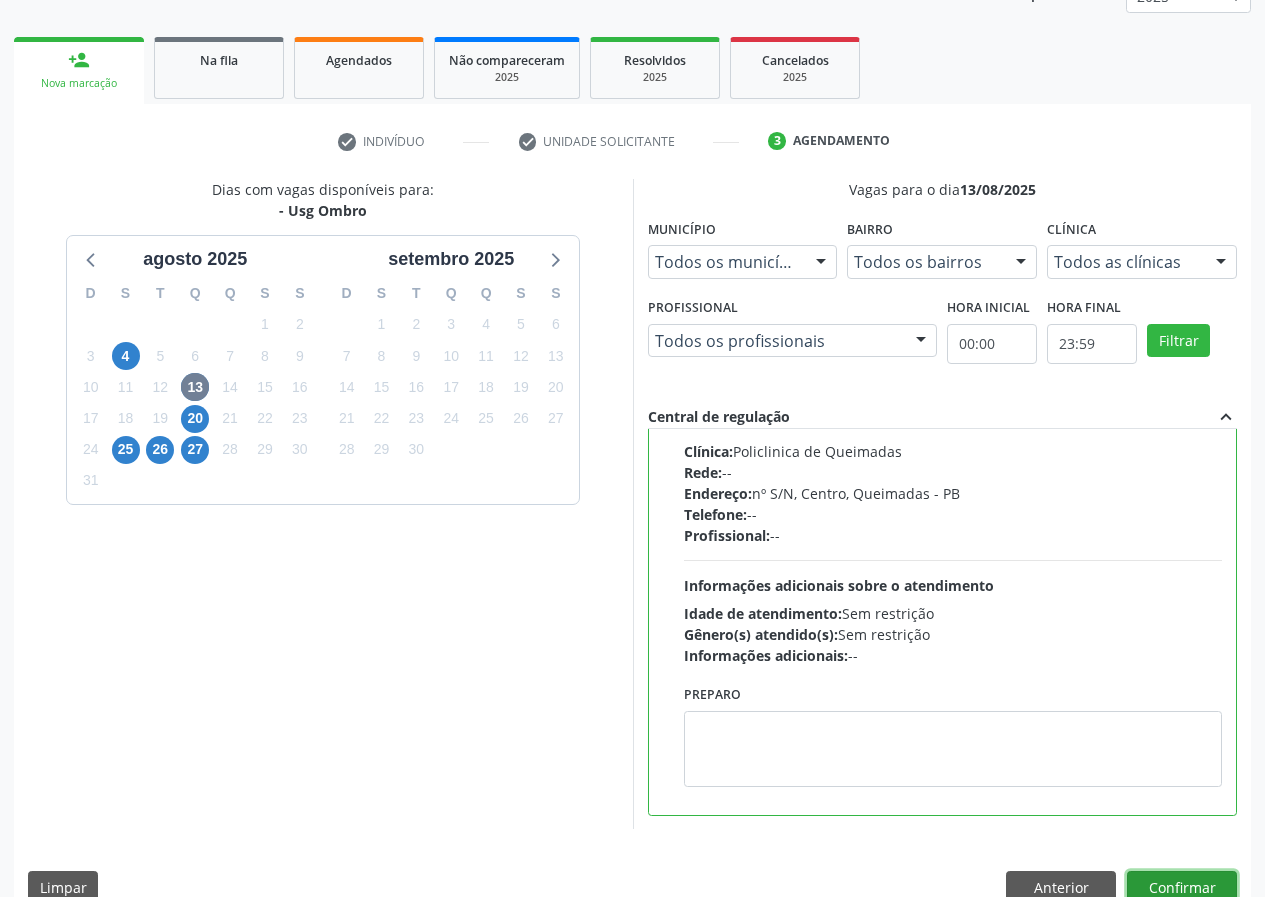 click on "Confirmar" at bounding box center (1182, 888) 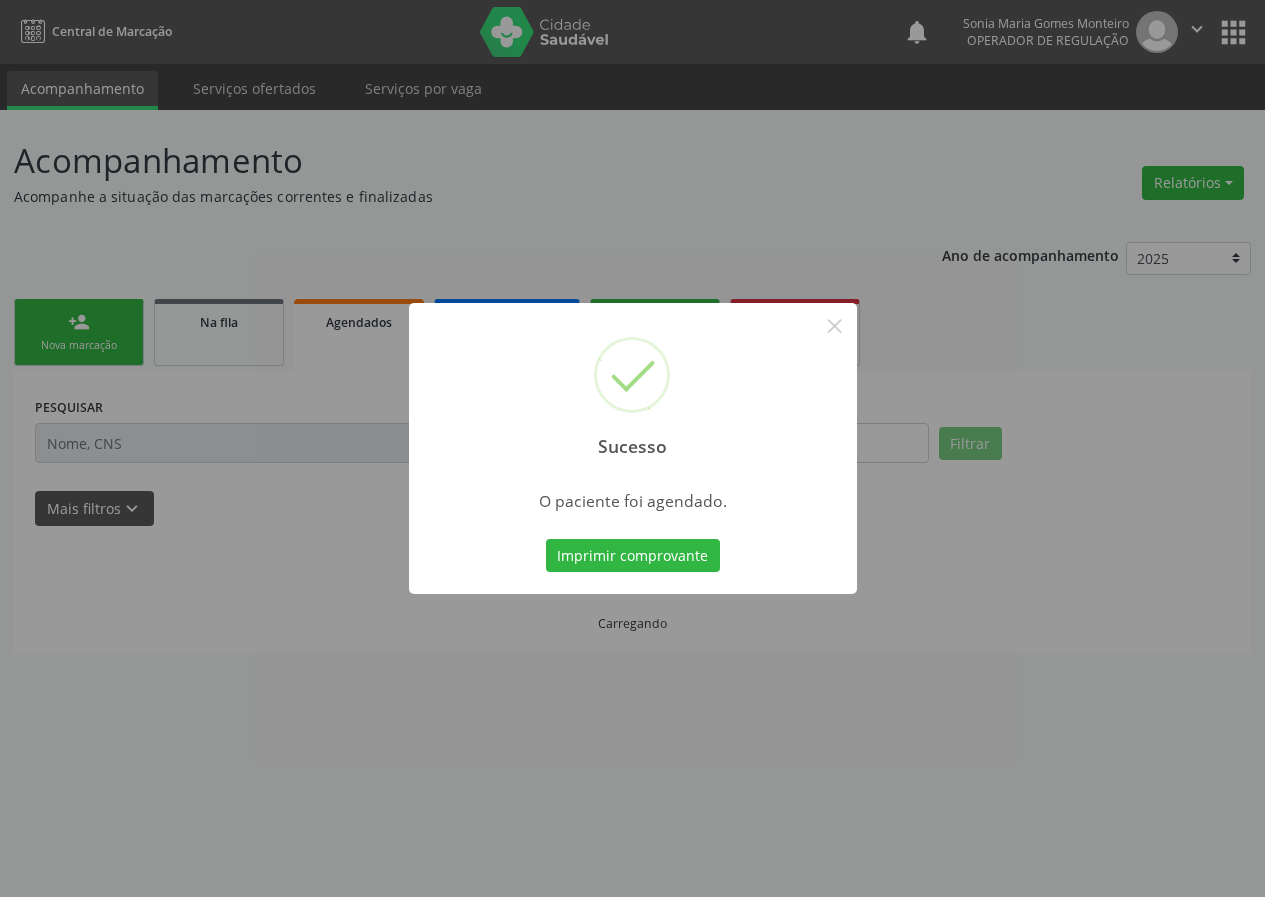 scroll, scrollTop: 0, scrollLeft: 0, axis: both 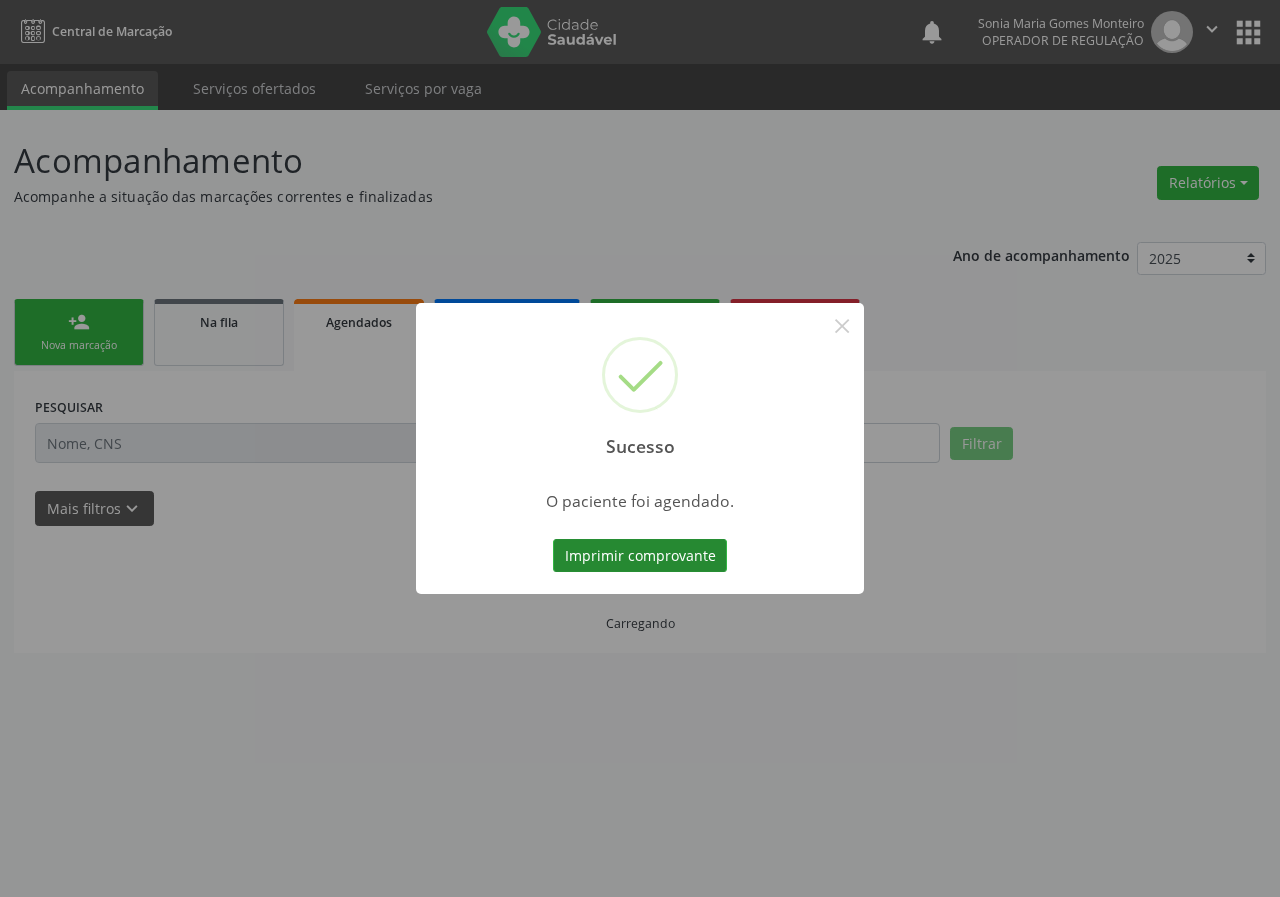 click on "Imprimir comprovante" at bounding box center (640, 556) 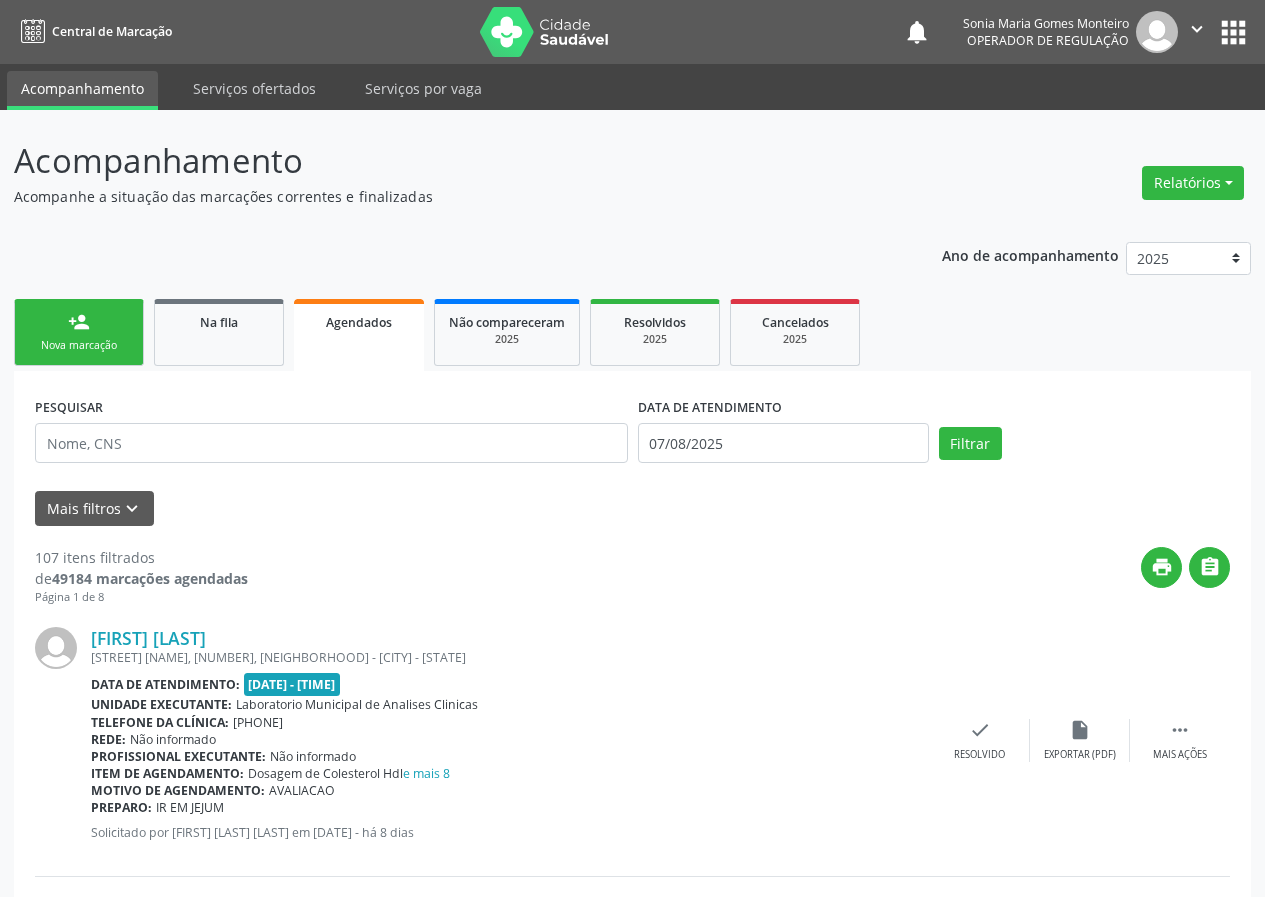 click on "person_add" at bounding box center [79, 322] 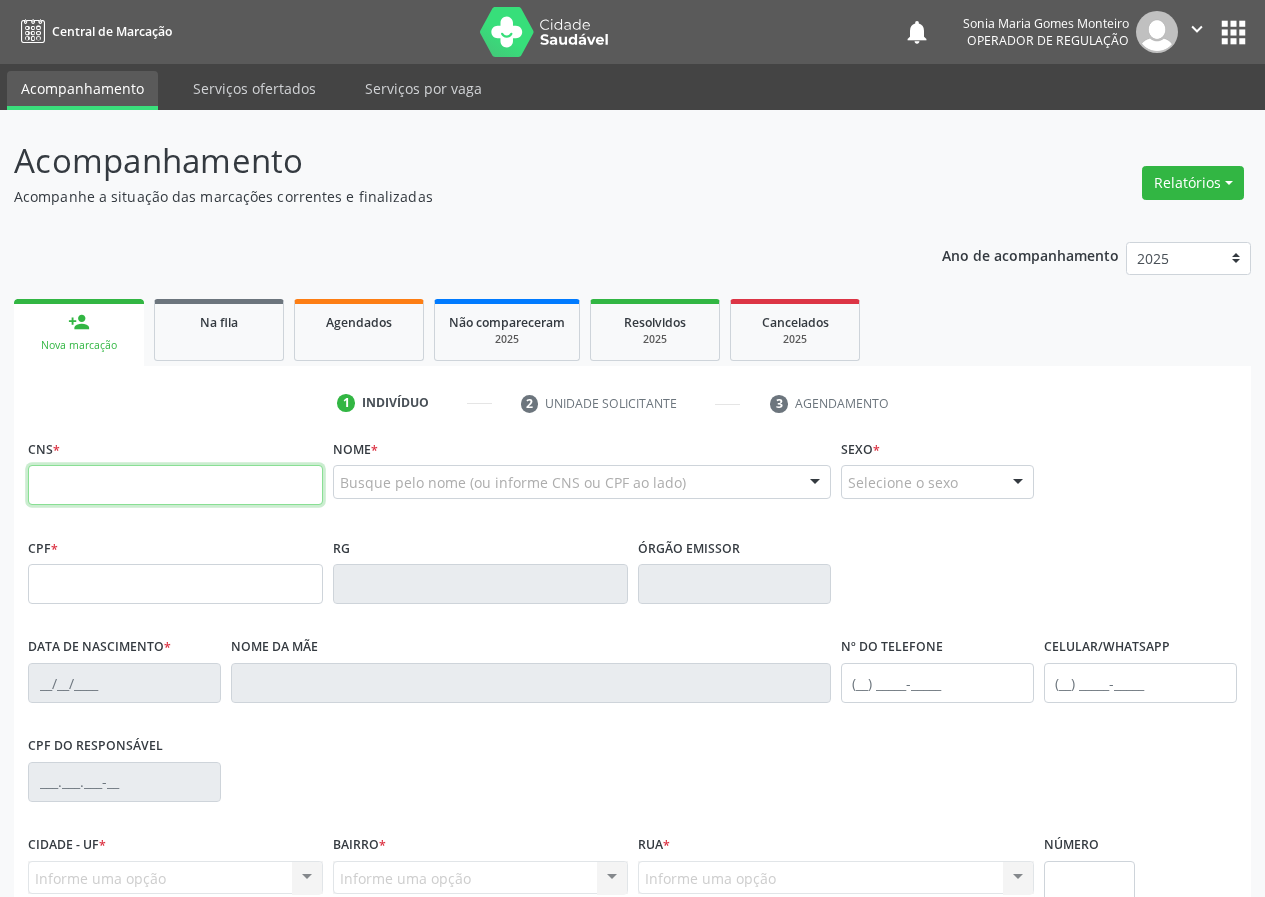 drag, startPoint x: 53, startPoint y: 471, endPoint x: 51, endPoint y: 424, distance: 47.042534 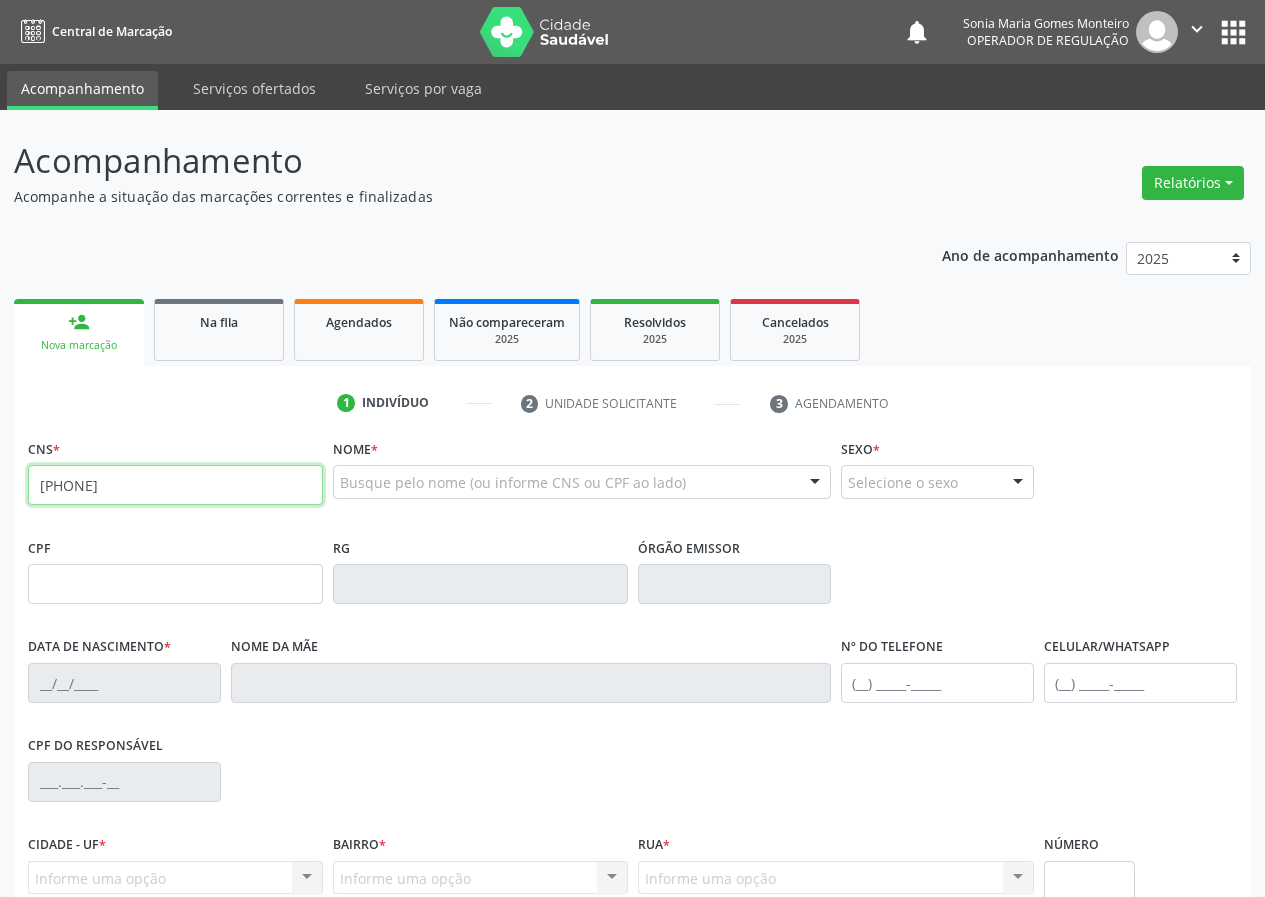 type on "[PHONE]" 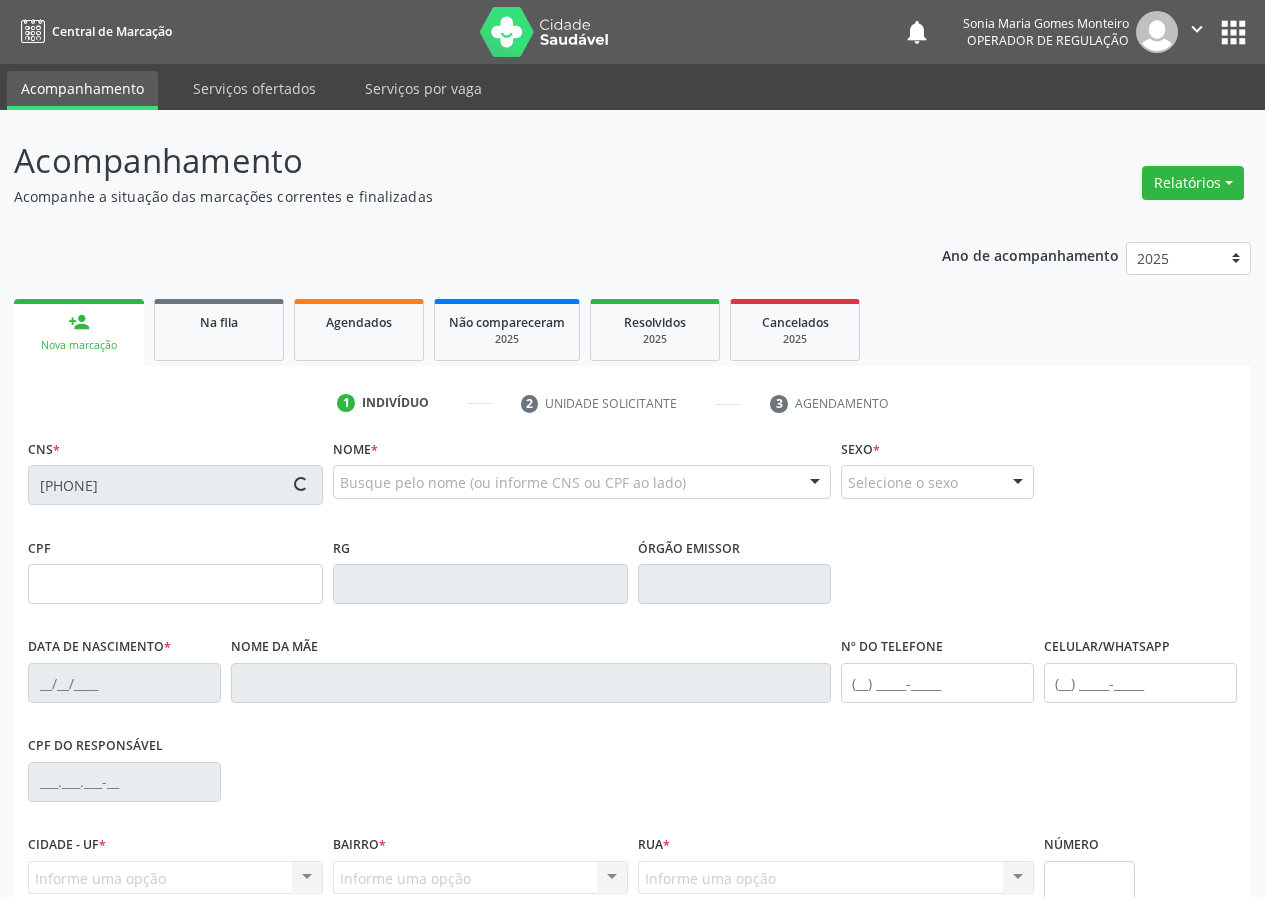 type on "[SSN]" 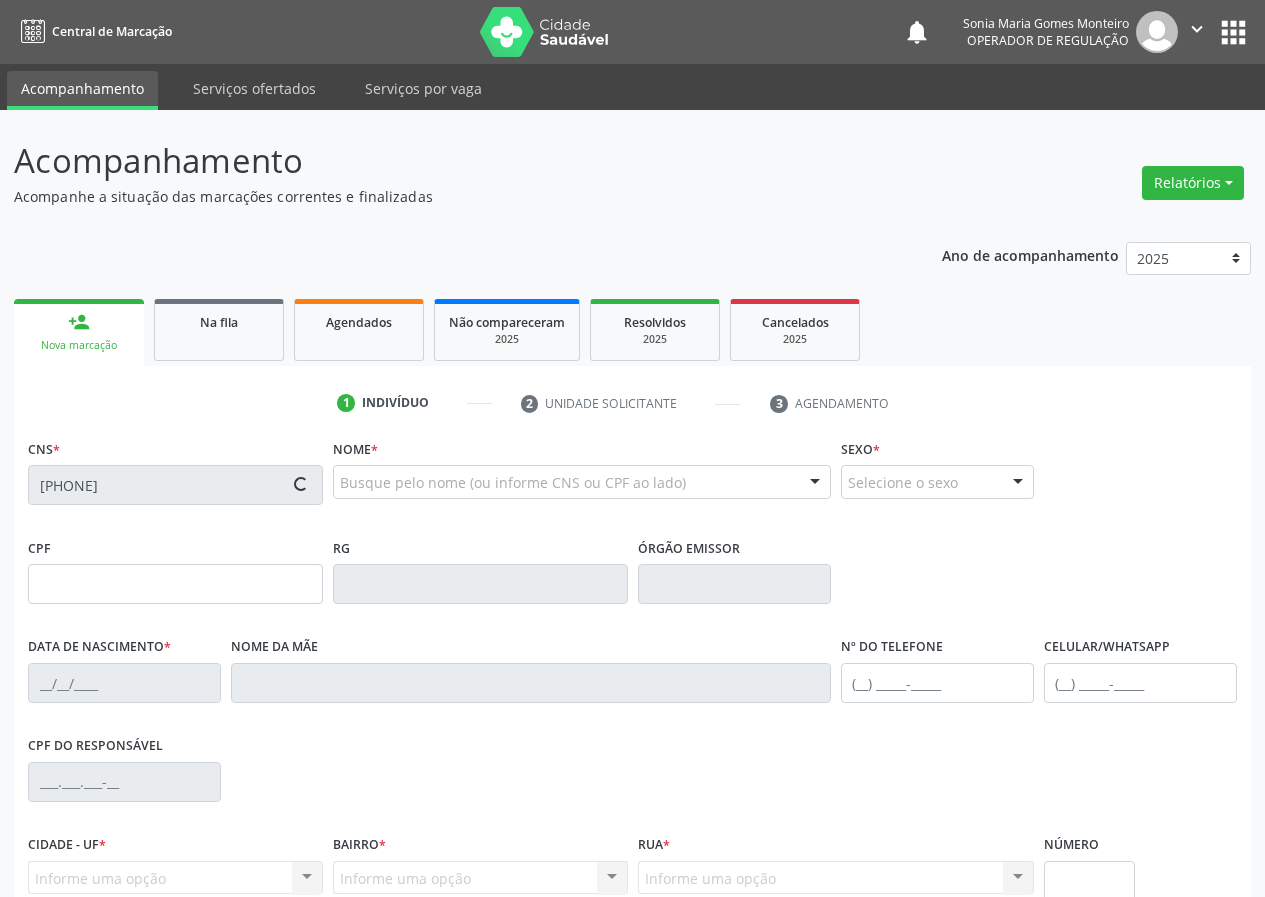 type on "12/11/1971" 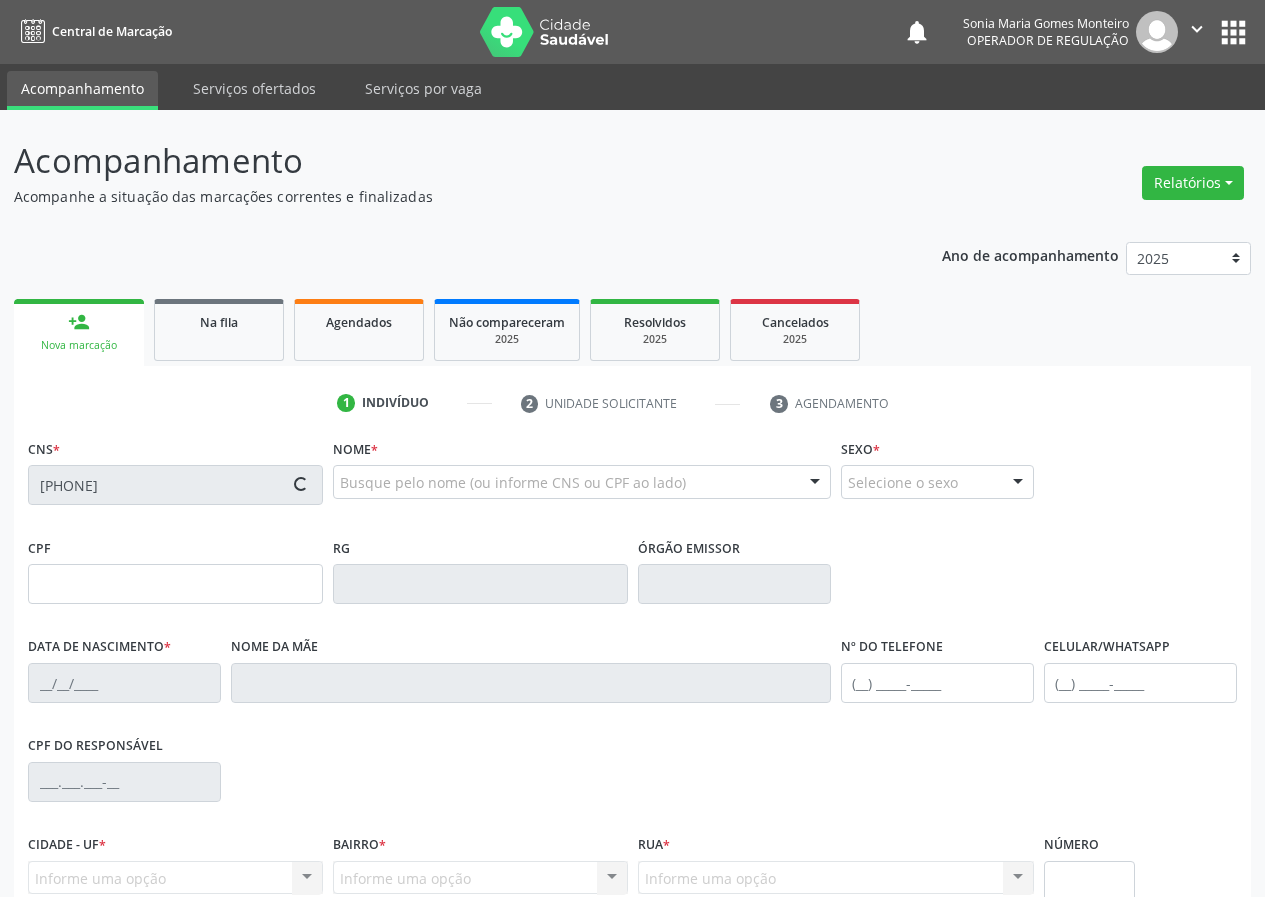 type on "[PHONE]" 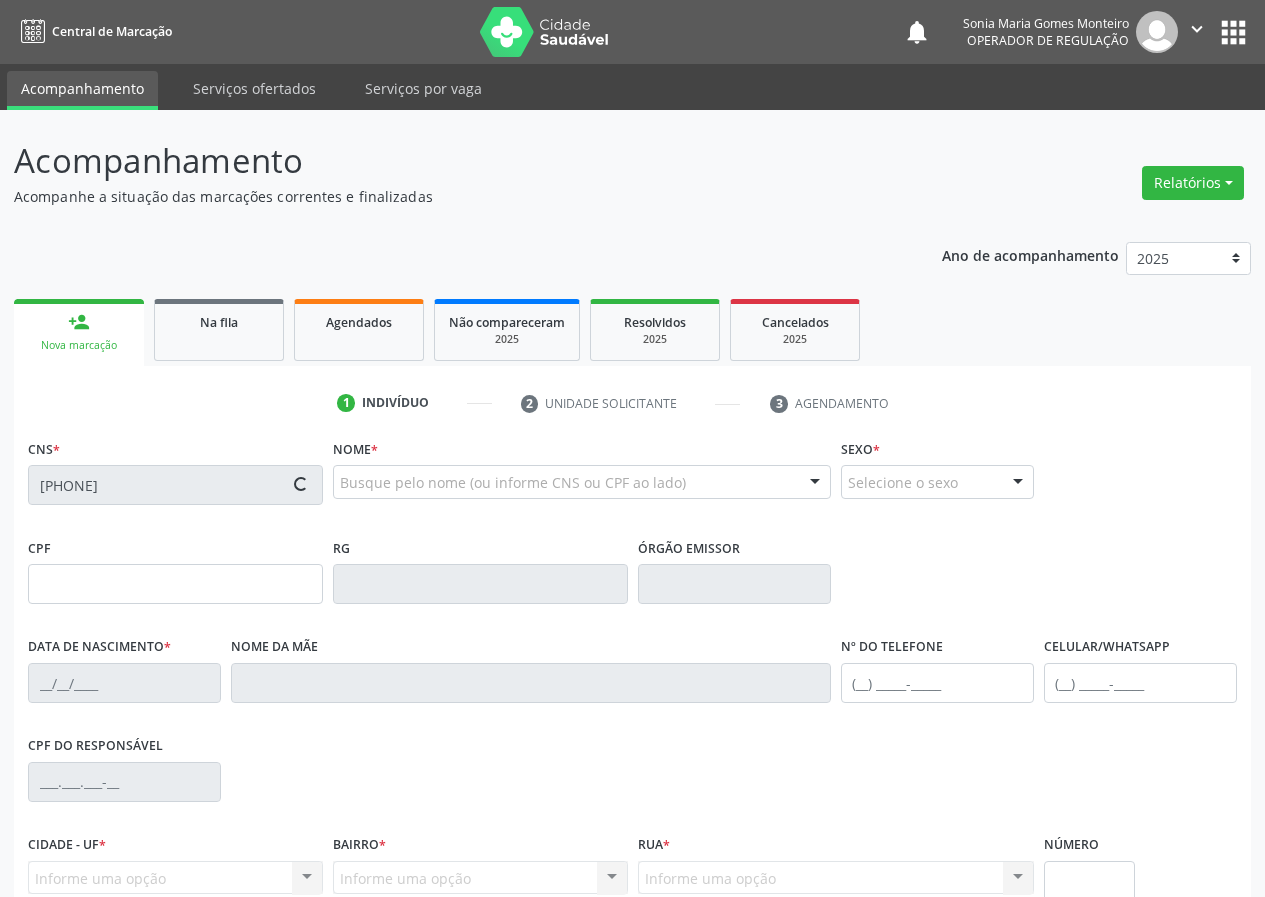 type on "86" 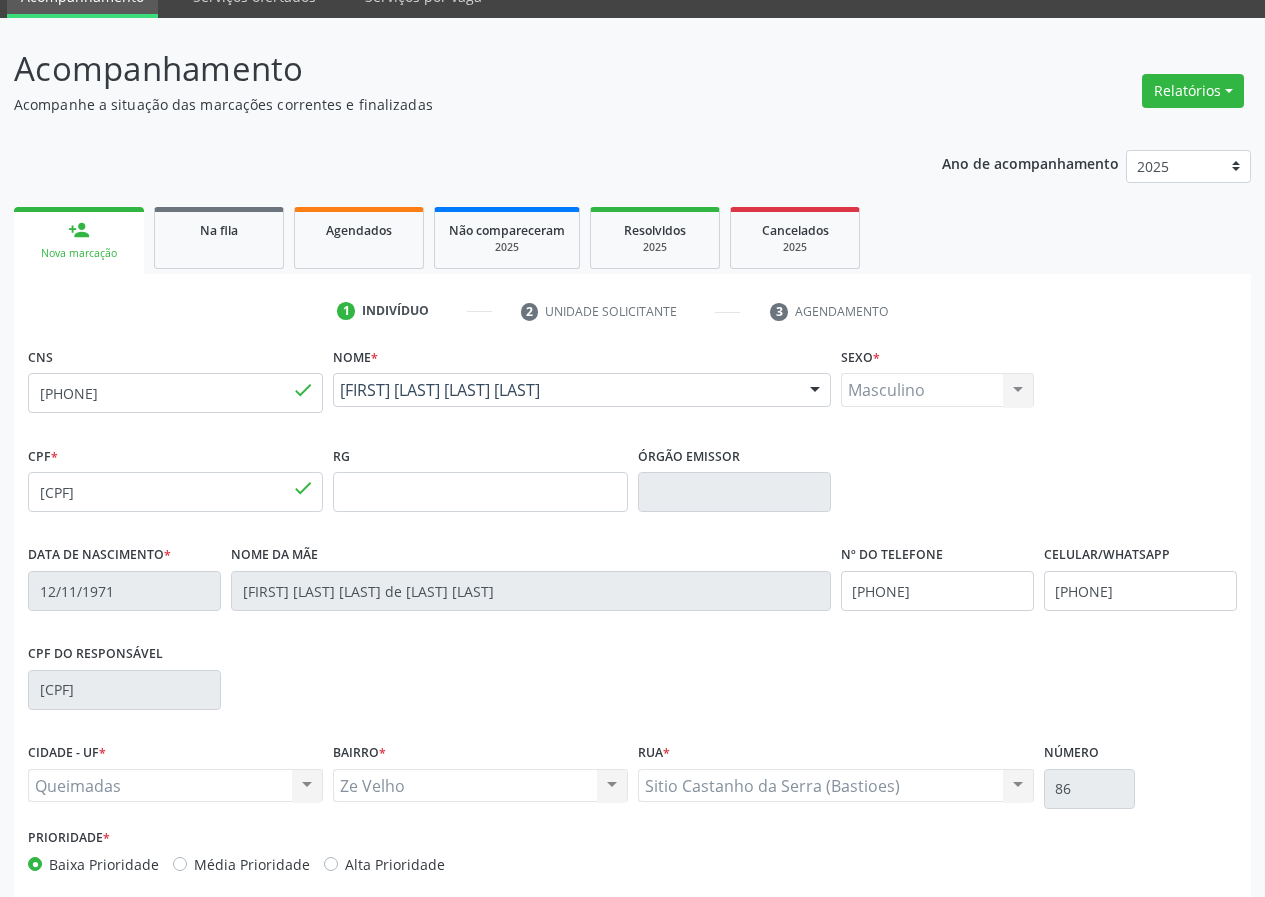 scroll, scrollTop: 187, scrollLeft: 0, axis: vertical 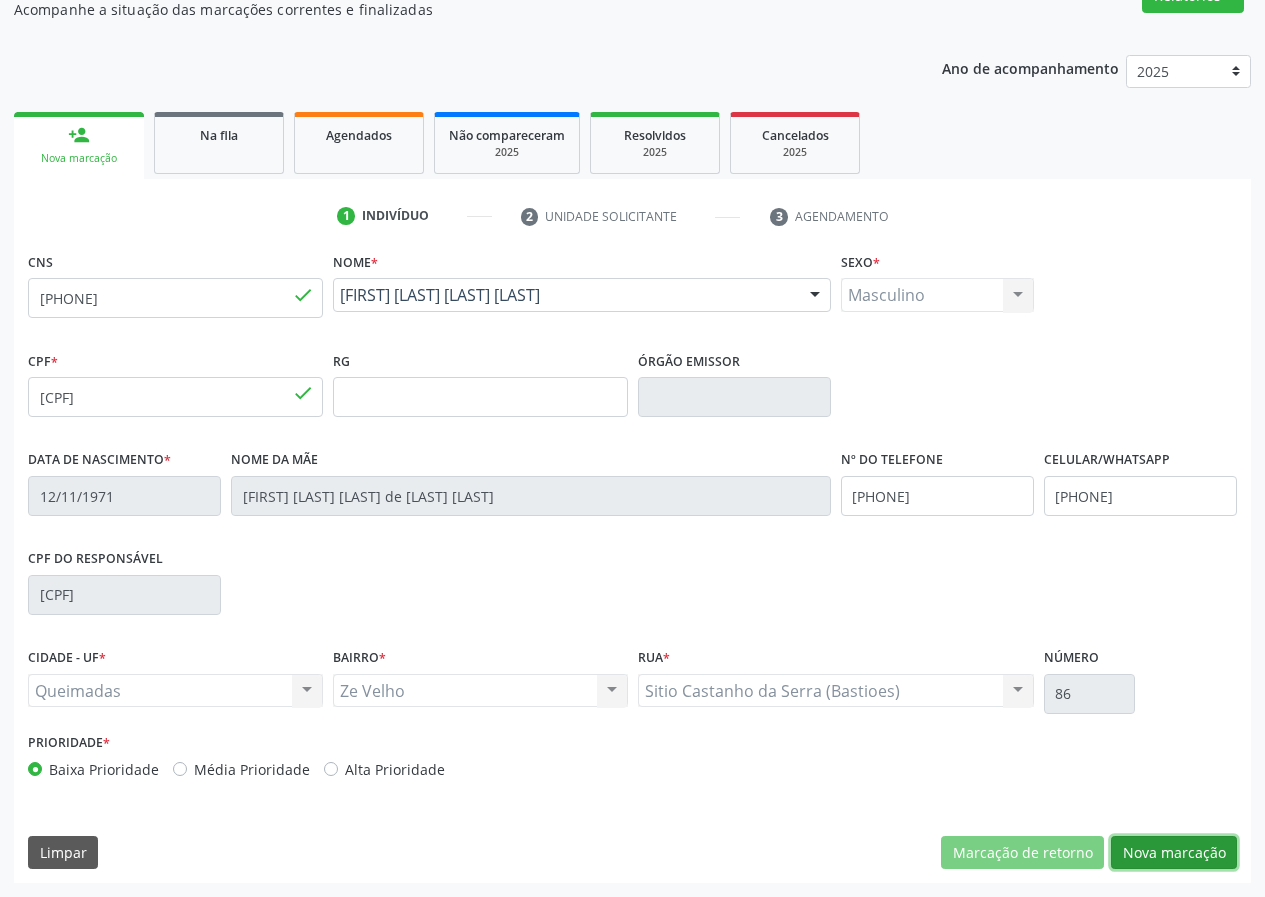 drag, startPoint x: 1169, startPoint y: 842, endPoint x: 0, endPoint y: 199, distance: 1334.1702 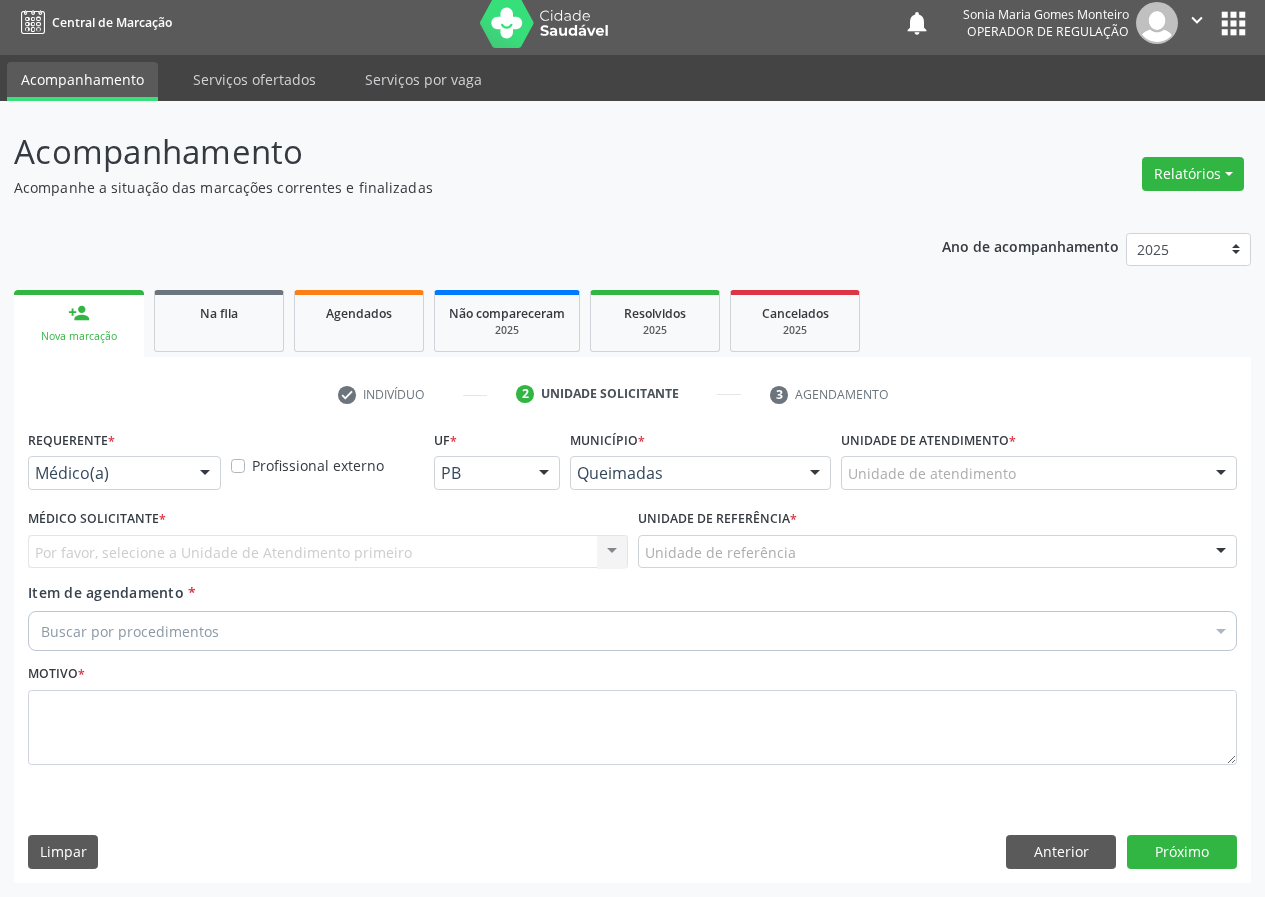 scroll, scrollTop: 9, scrollLeft: 0, axis: vertical 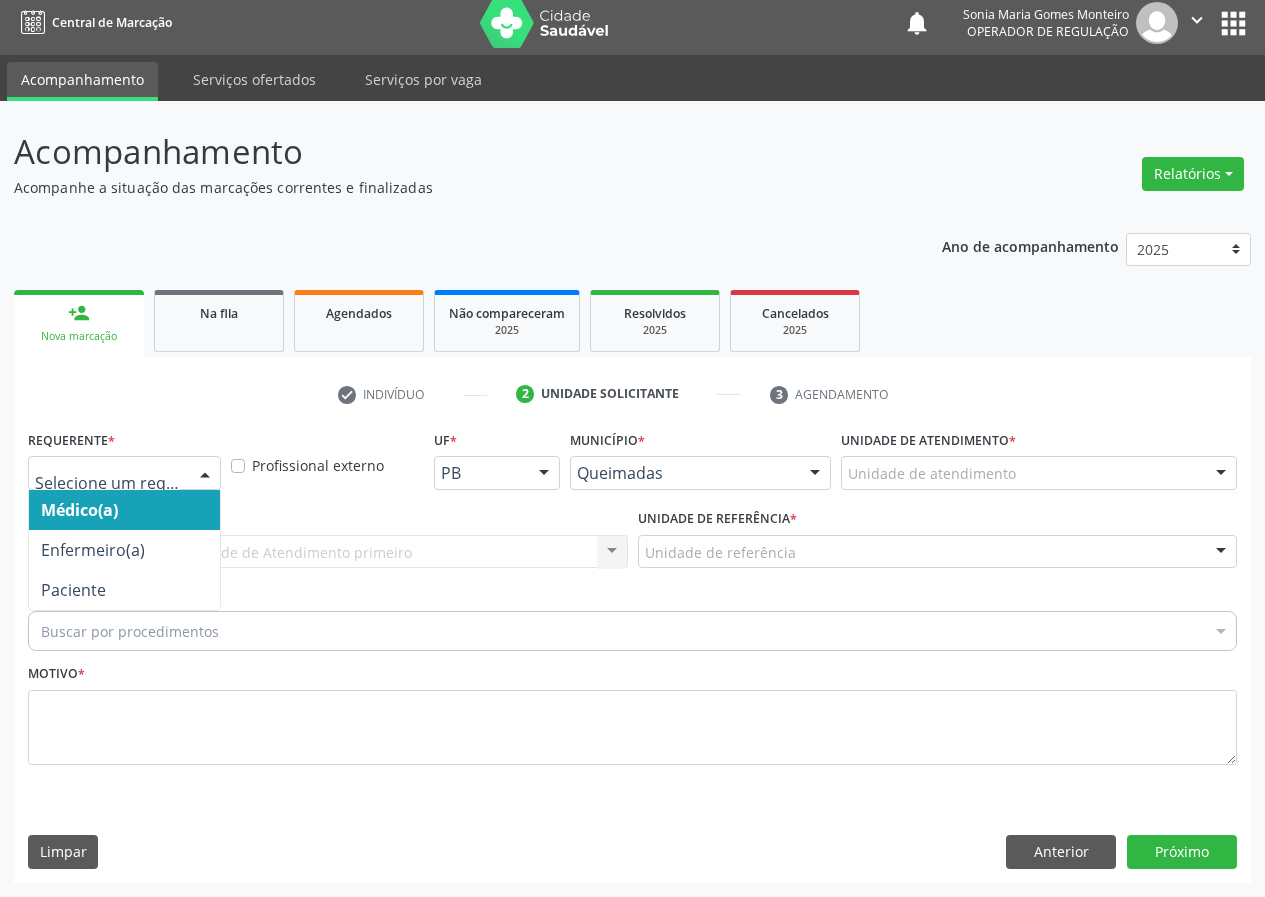 click at bounding box center (205, 474) 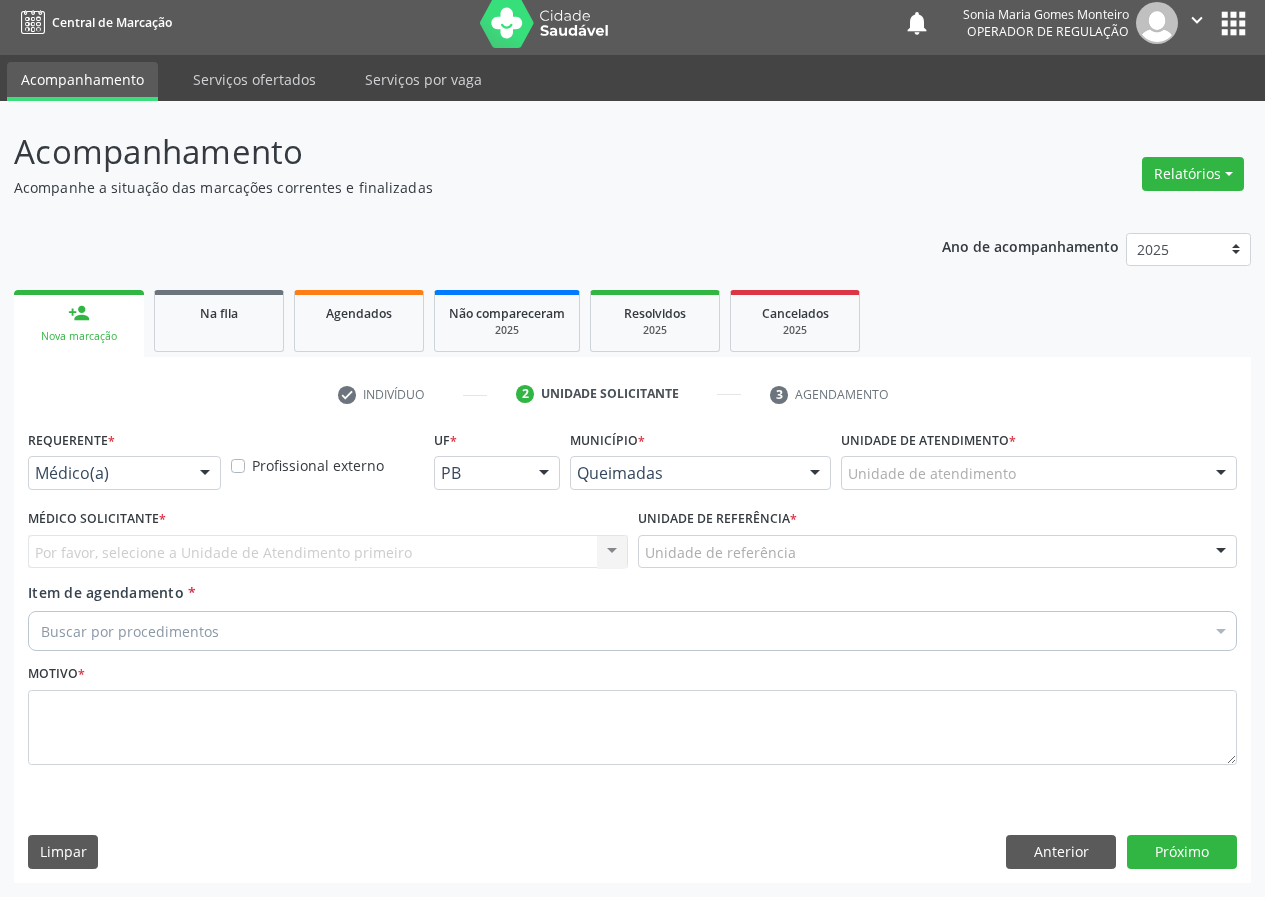 drag, startPoint x: 208, startPoint y: 467, endPoint x: 168, endPoint y: 573, distance: 113.296074 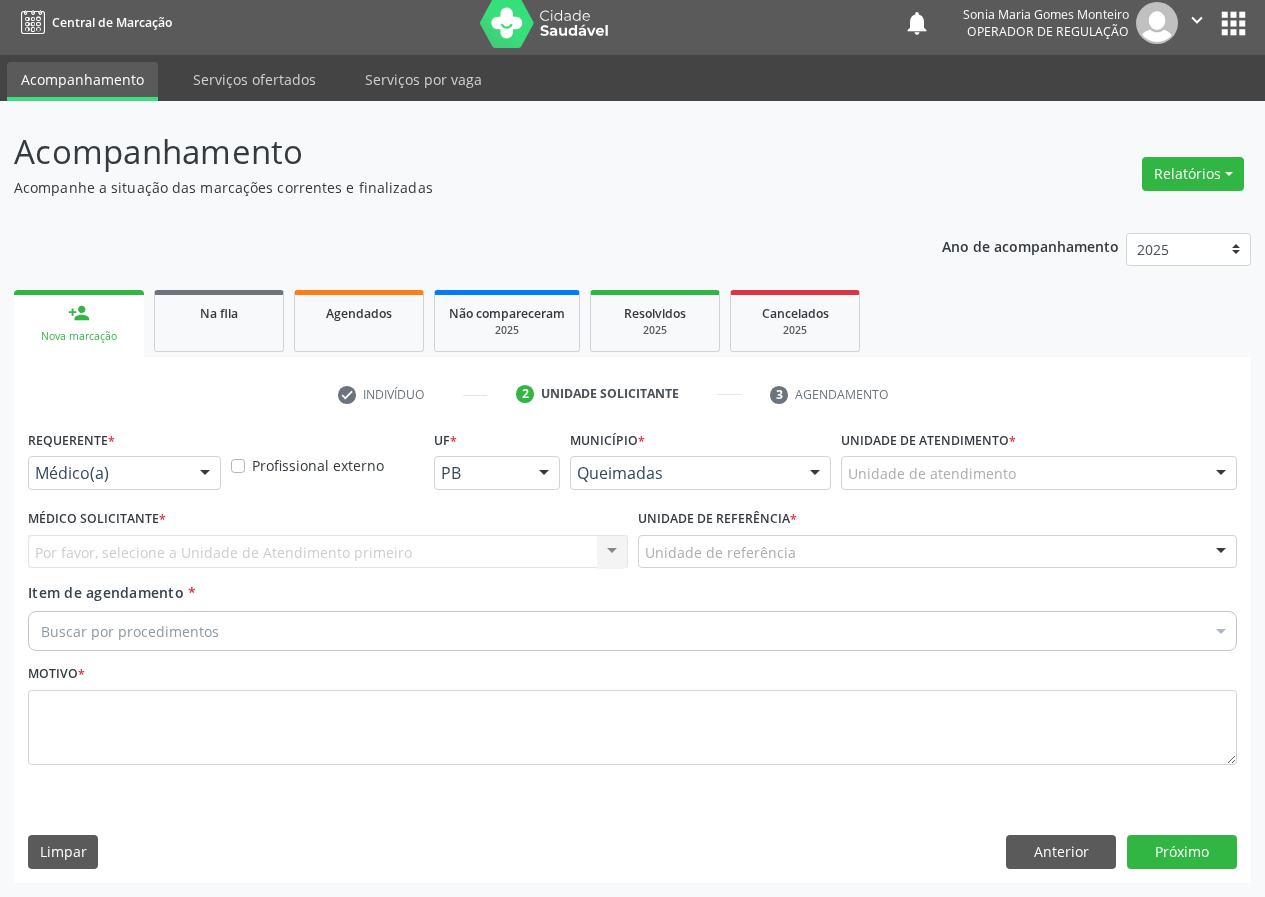 drag, startPoint x: 203, startPoint y: 474, endPoint x: 183, endPoint y: 523, distance: 52.924473 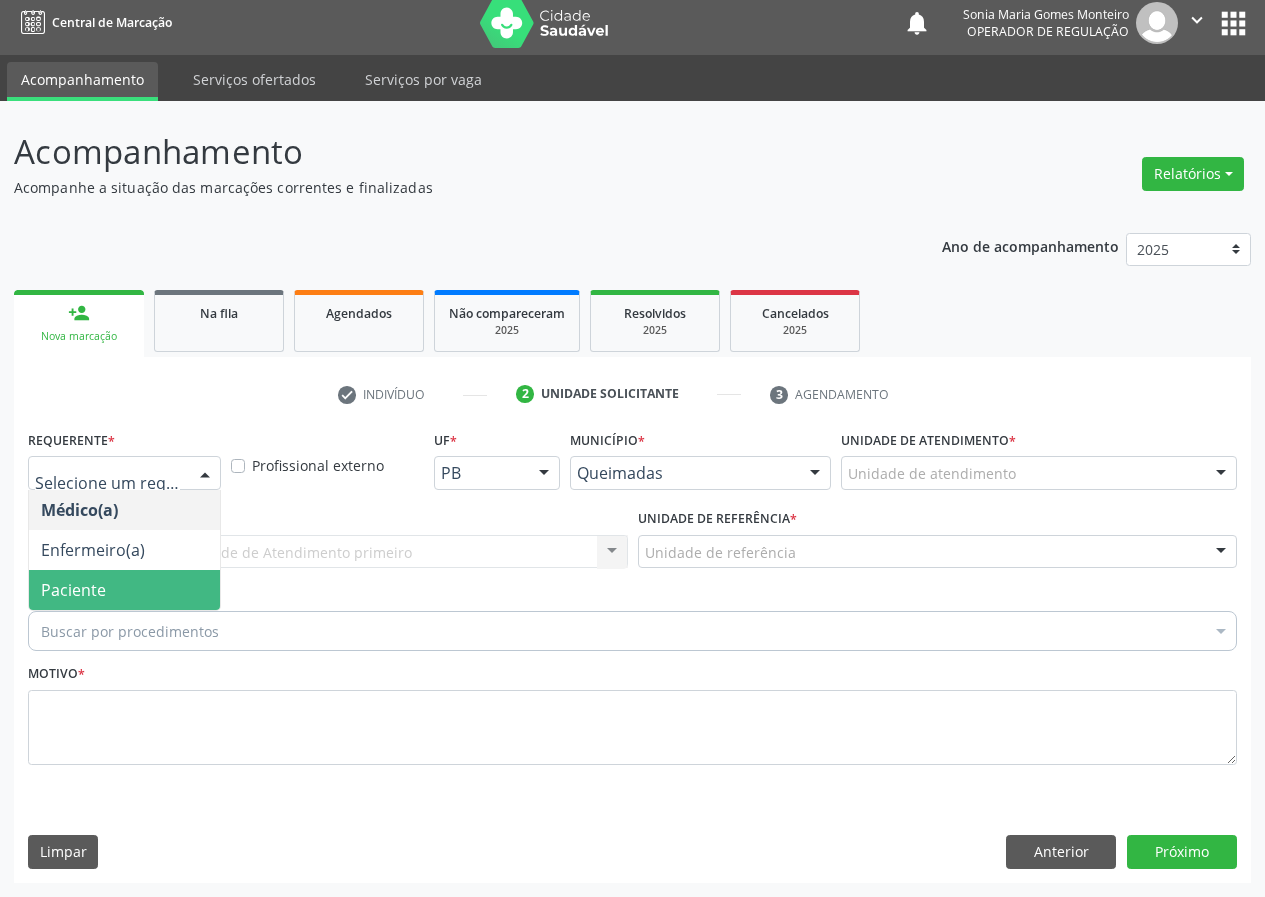 drag, startPoint x: 172, startPoint y: 577, endPoint x: 372, endPoint y: 566, distance: 200.30228 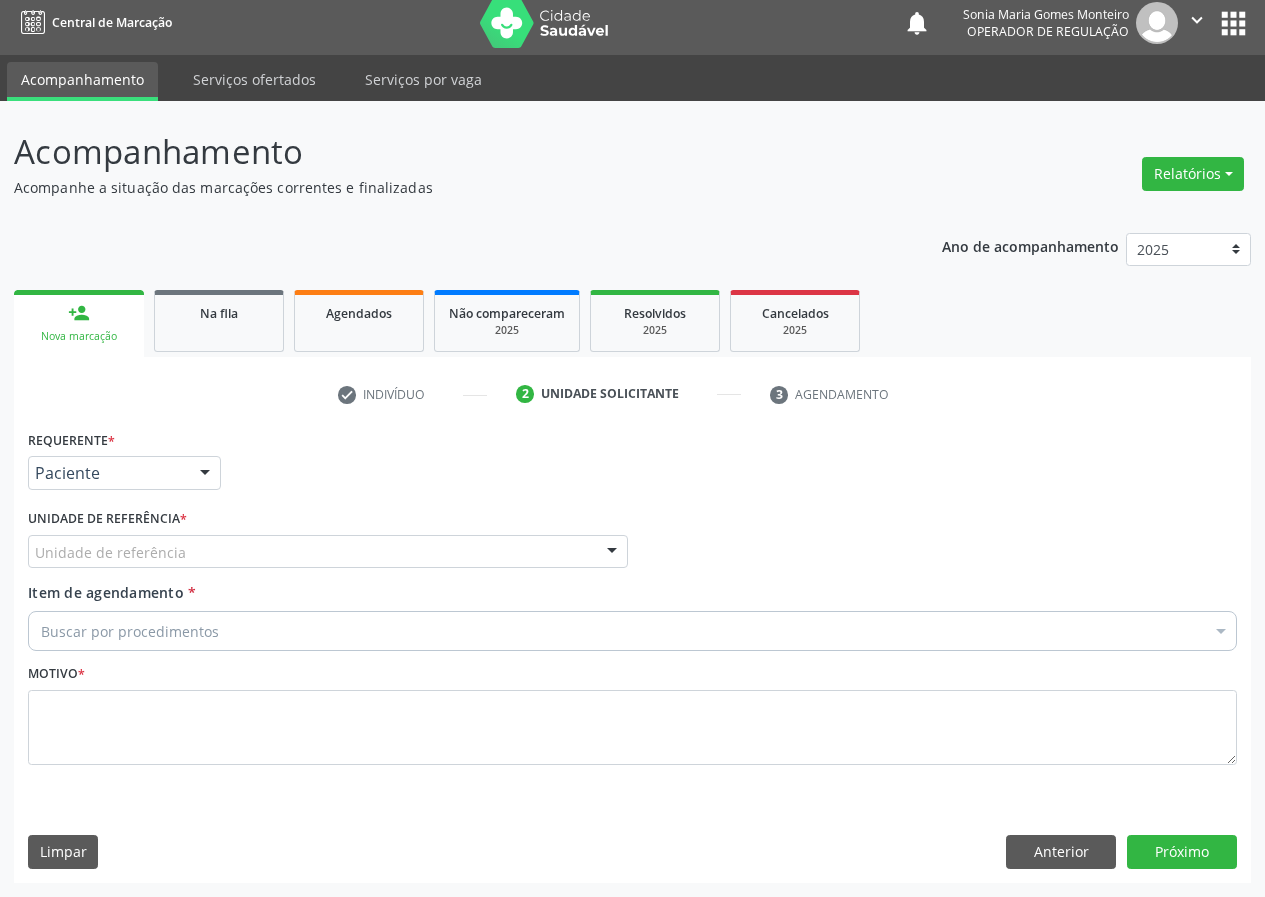drag, startPoint x: 521, startPoint y: 540, endPoint x: 445, endPoint y: 588, distance: 89.88882 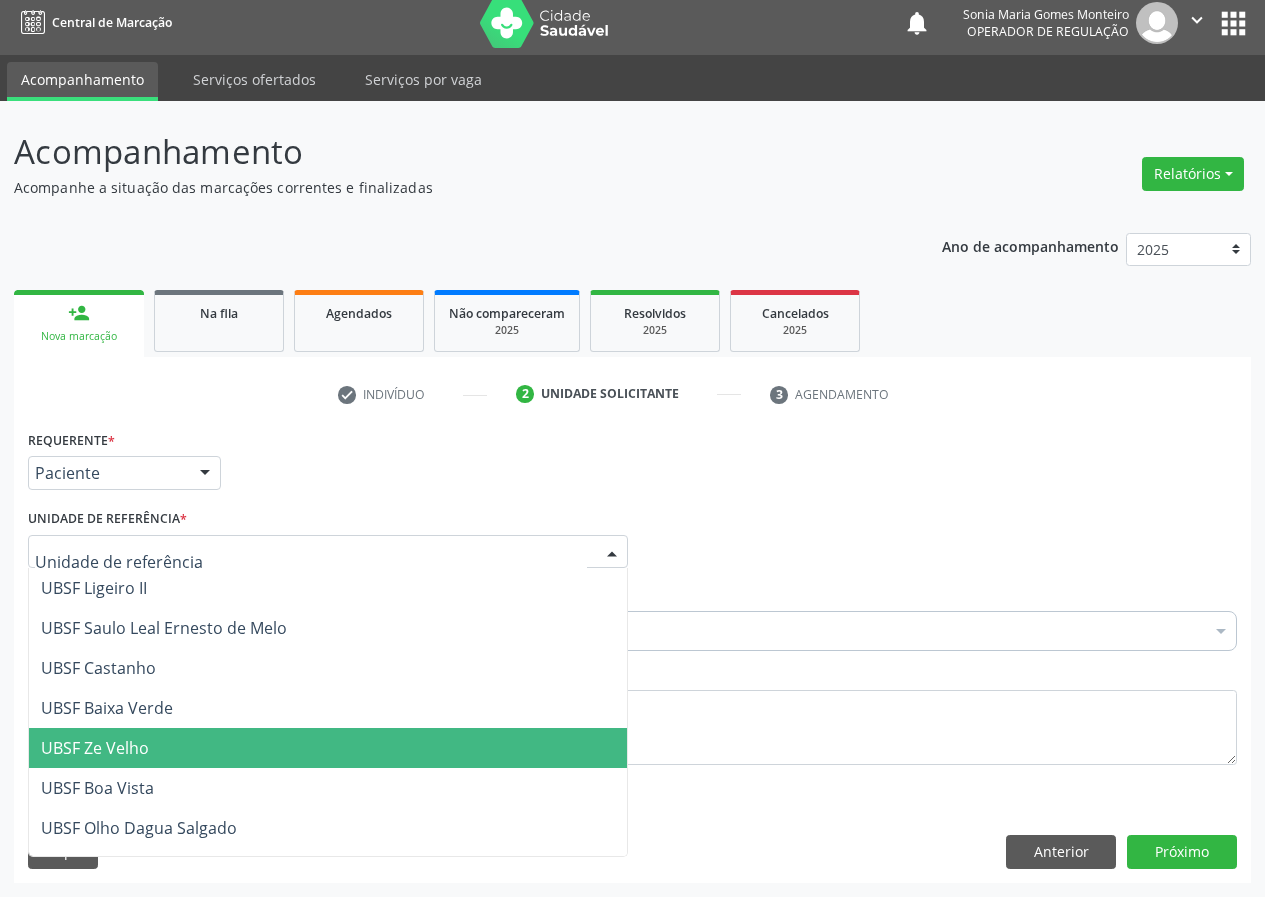 click on "UBSF Ze Velho" at bounding box center (95, 748) 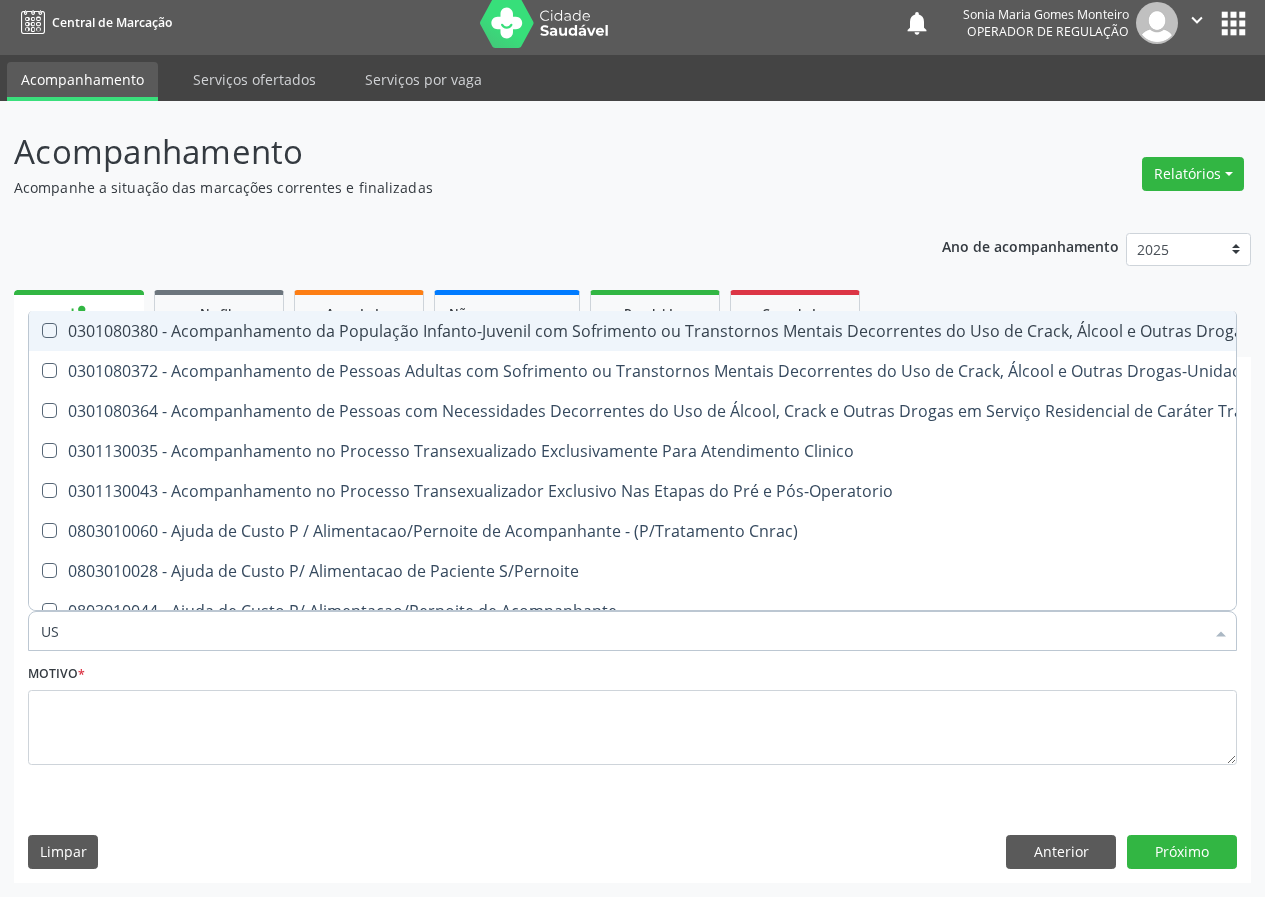 type on "USG" 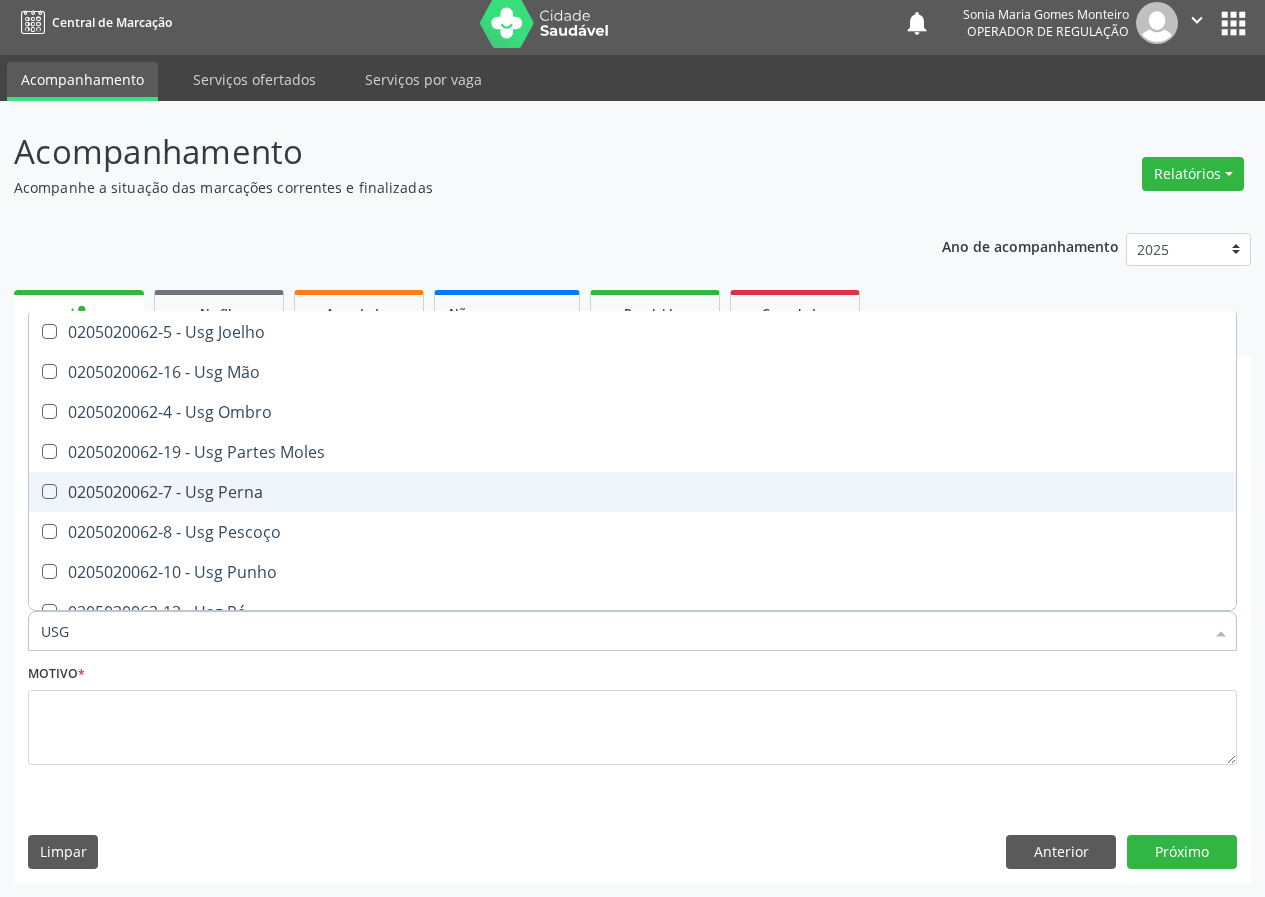 scroll, scrollTop: 300, scrollLeft: 0, axis: vertical 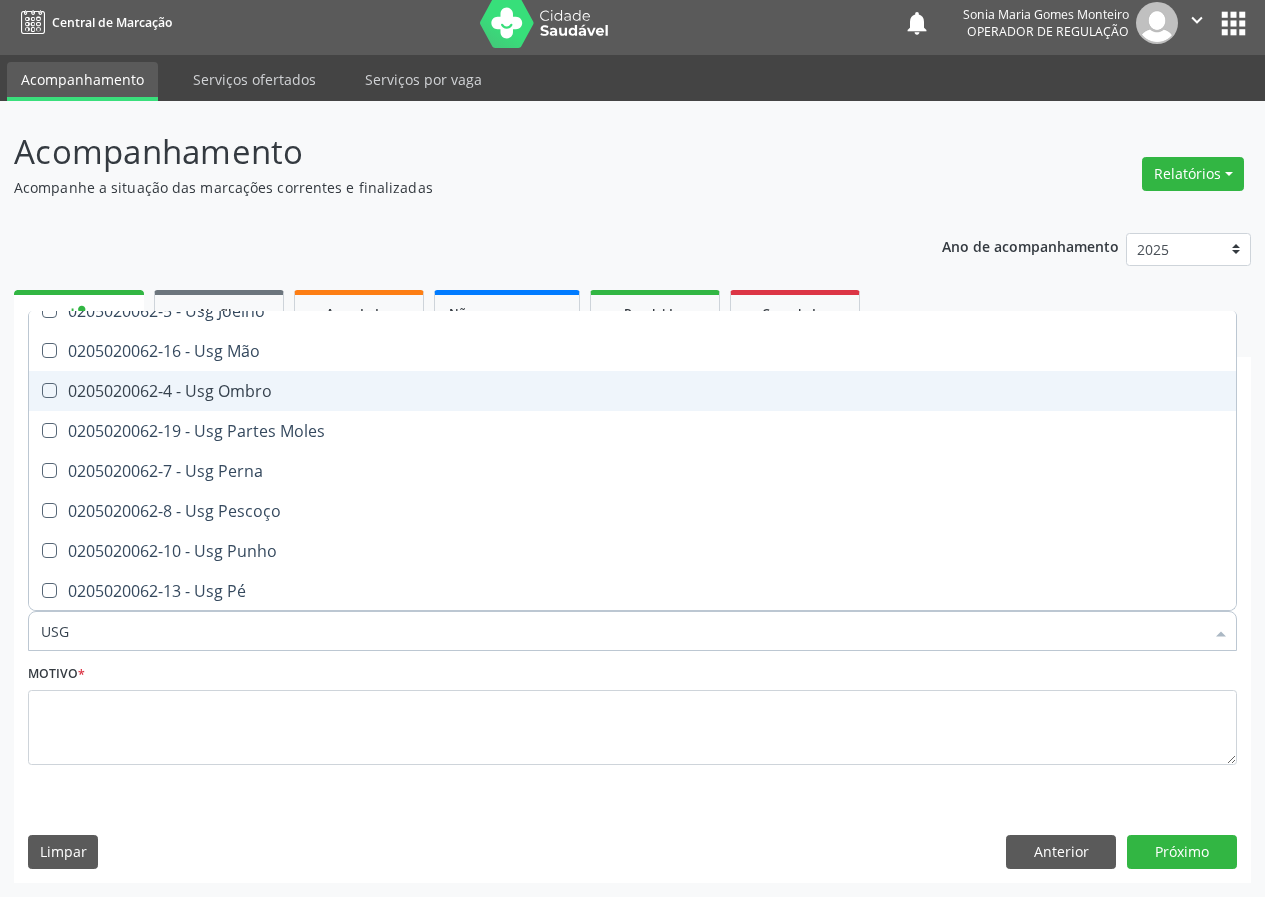 drag, startPoint x: 236, startPoint y: 394, endPoint x: 71, endPoint y: 668, distance: 319.84528 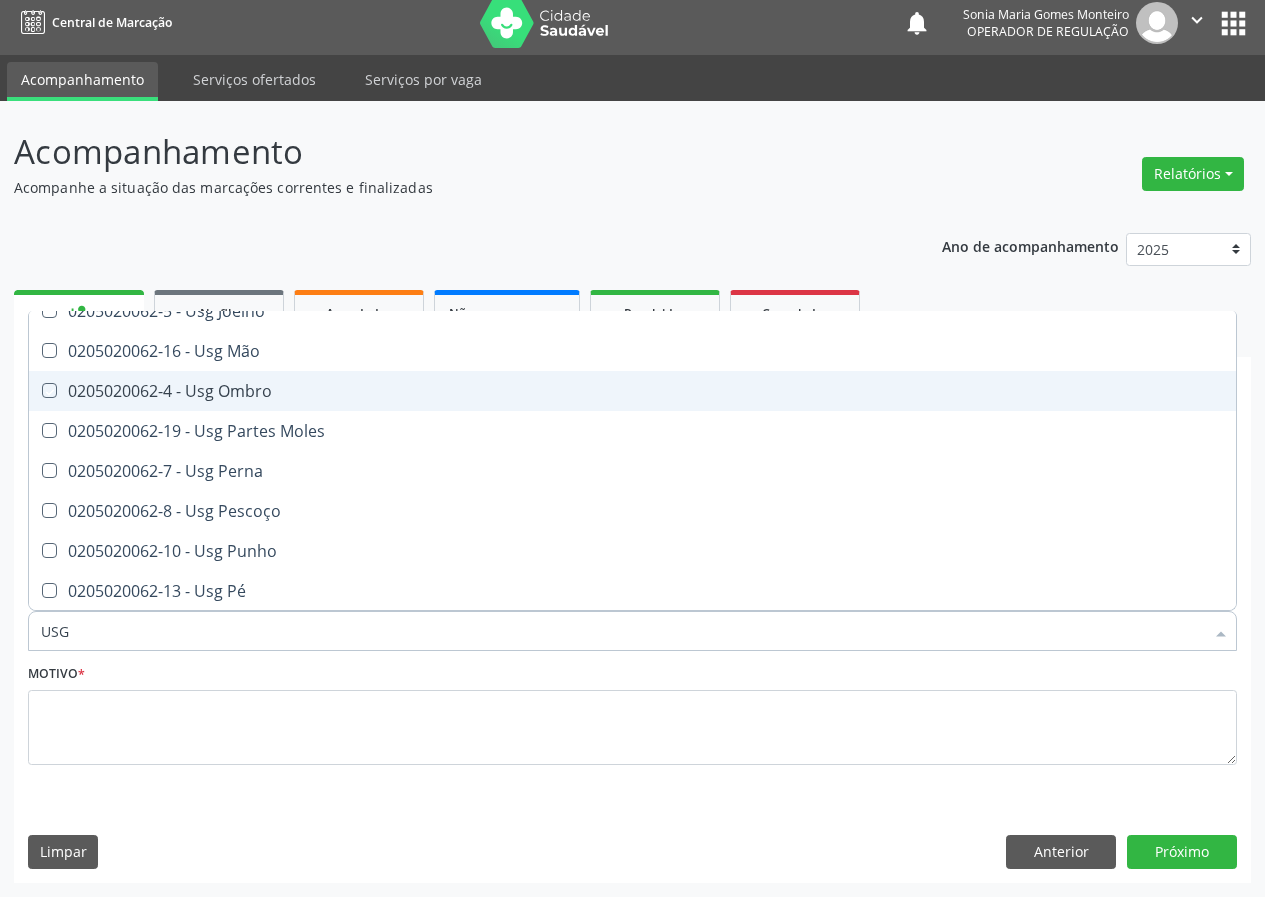 checkbox on "true" 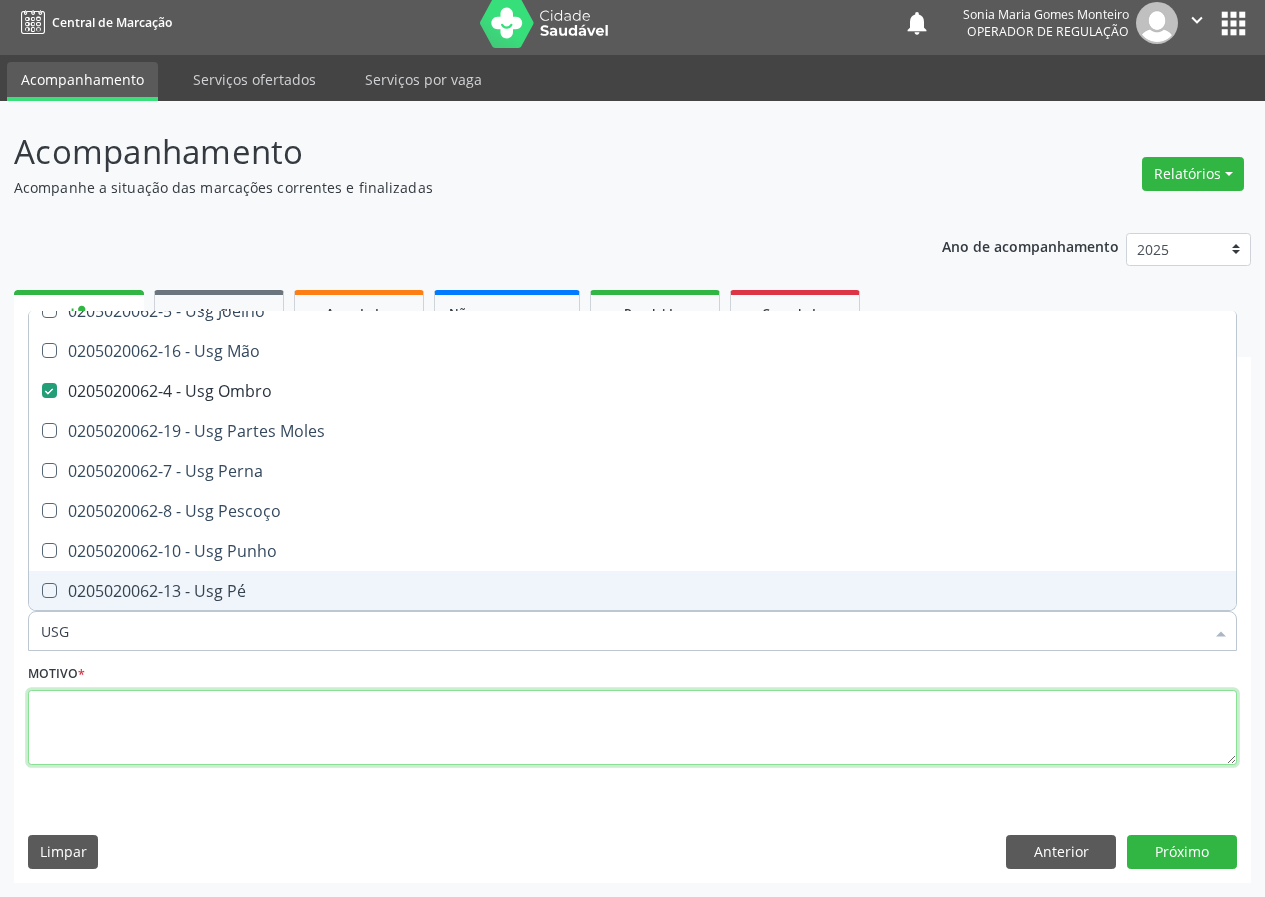 drag, startPoint x: 75, startPoint y: 728, endPoint x: 81, endPoint y: 689, distance: 39.45884 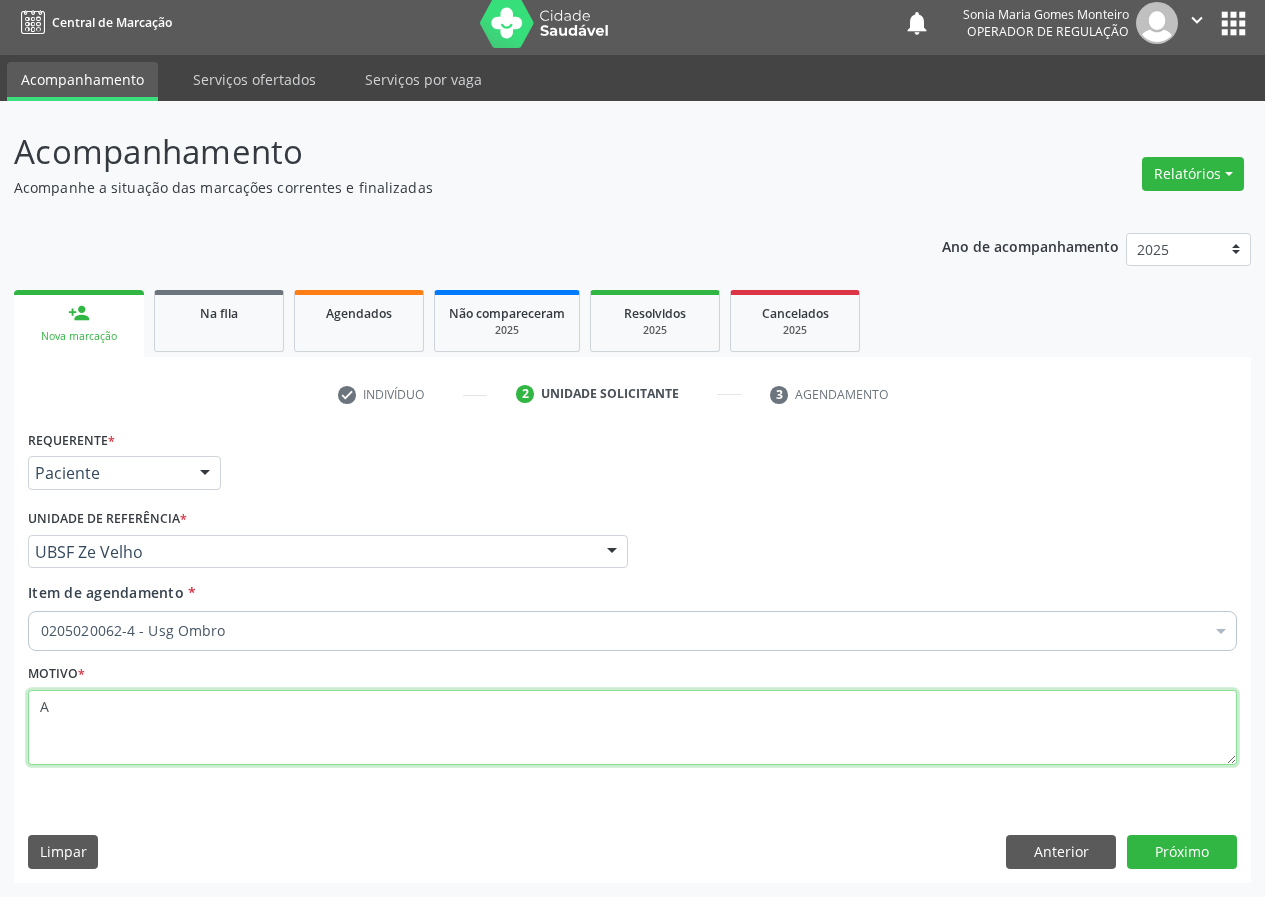 scroll, scrollTop: 0, scrollLeft: 0, axis: both 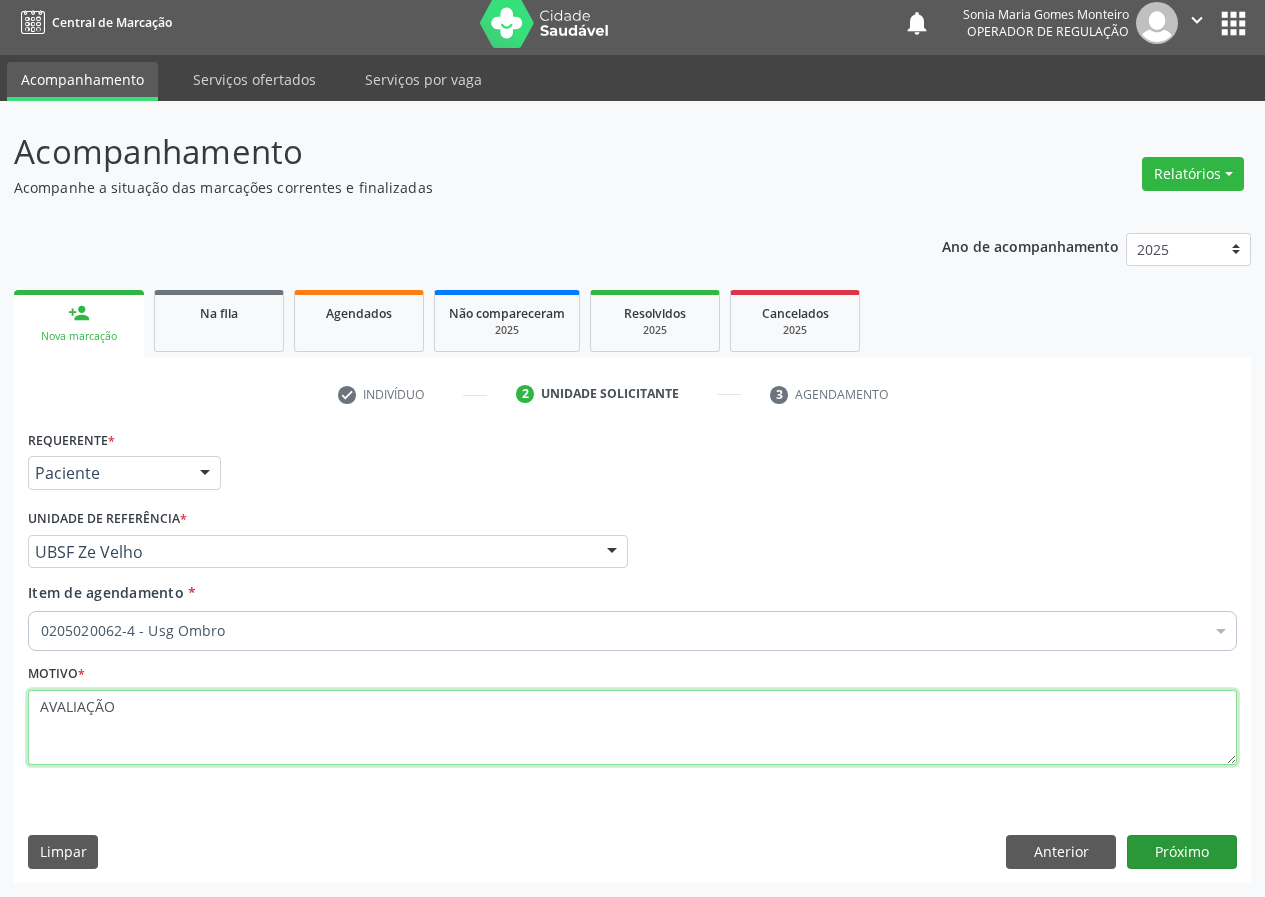 type on "AVALIAÇÃO" 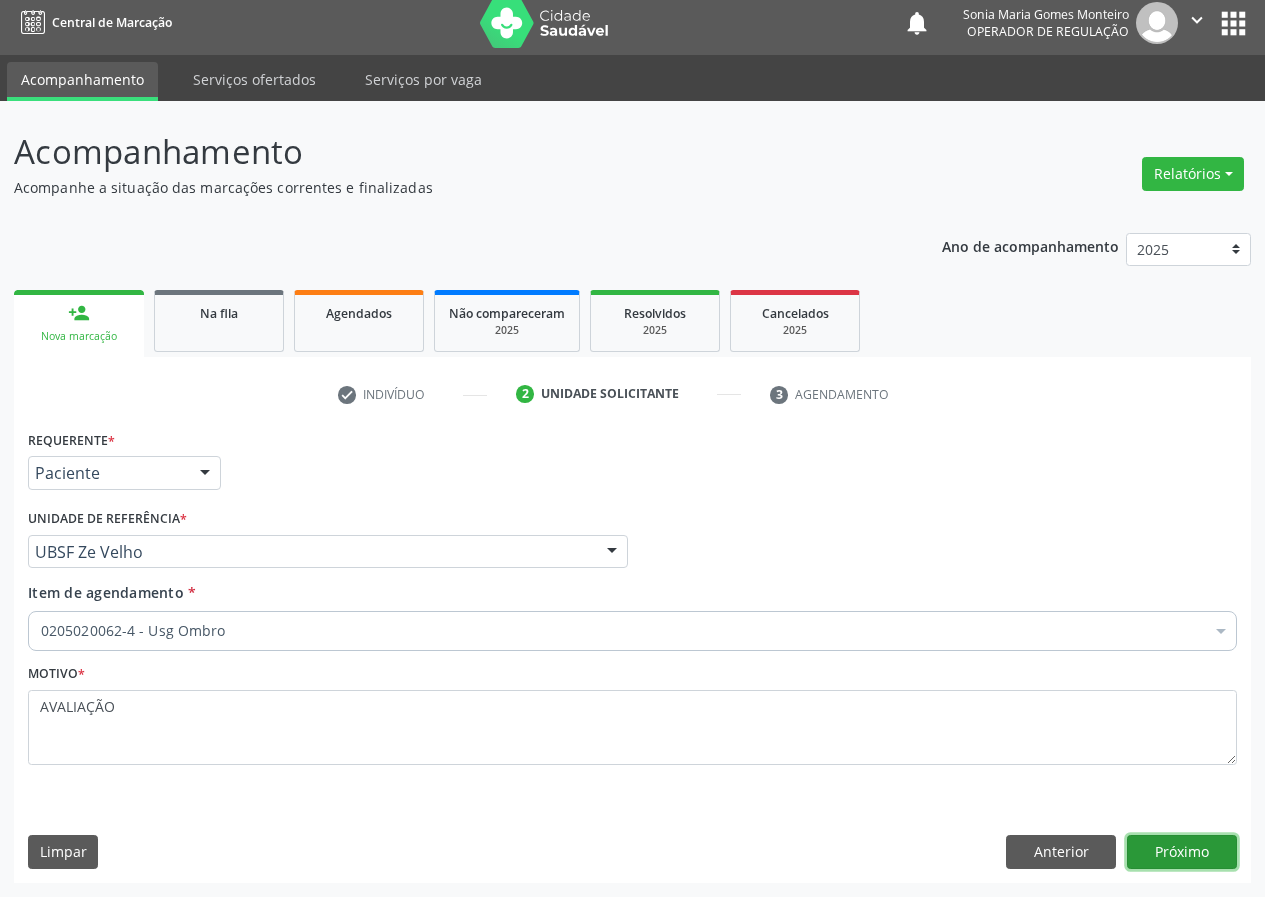 drag, startPoint x: 1178, startPoint y: 838, endPoint x: 388, endPoint y: 867, distance: 790.5321 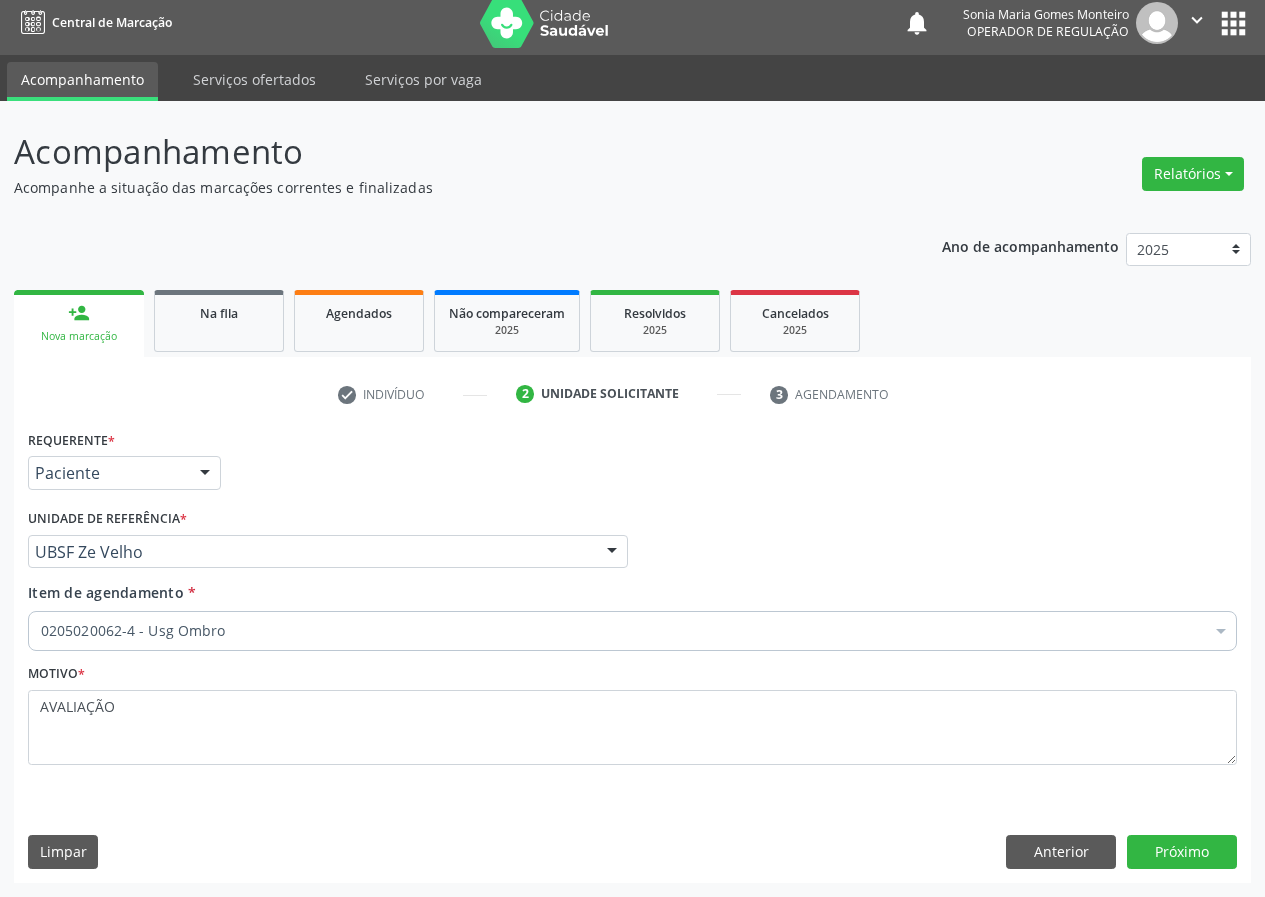 scroll, scrollTop: 0, scrollLeft: 0, axis: both 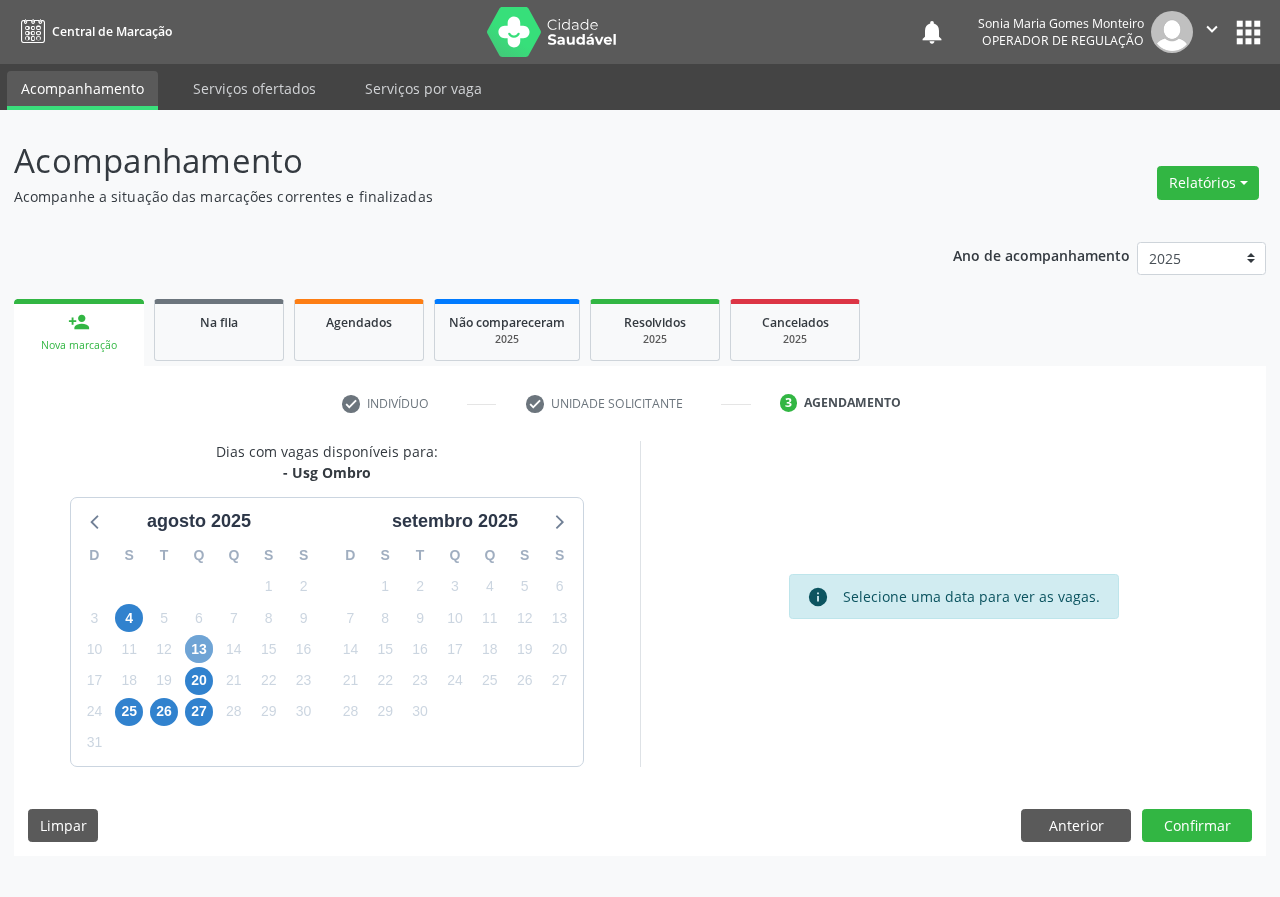 drag, startPoint x: 205, startPoint y: 650, endPoint x: 216, endPoint y: 645, distance: 12.083046 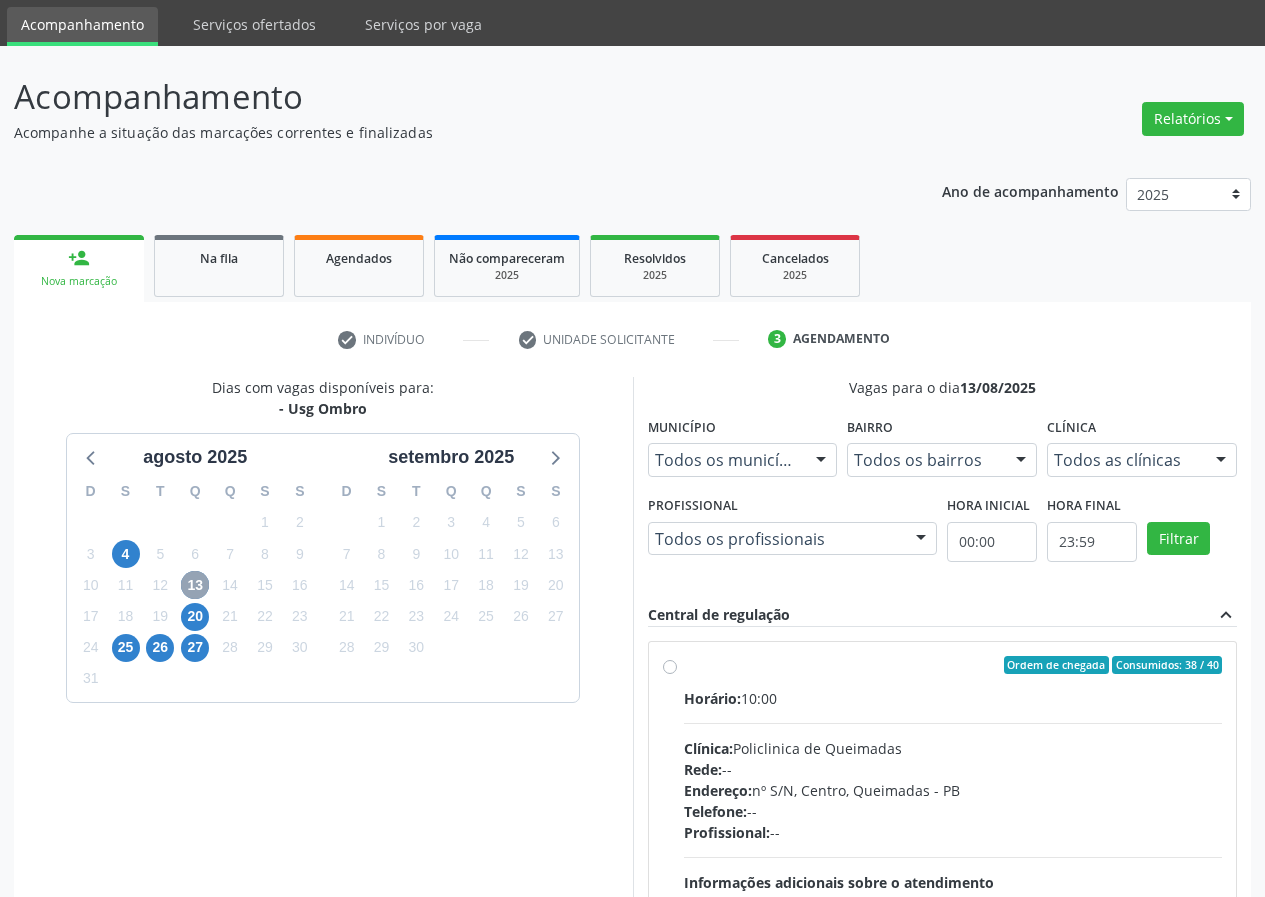 scroll, scrollTop: 100, scrollLeft: 0, axis: vertical 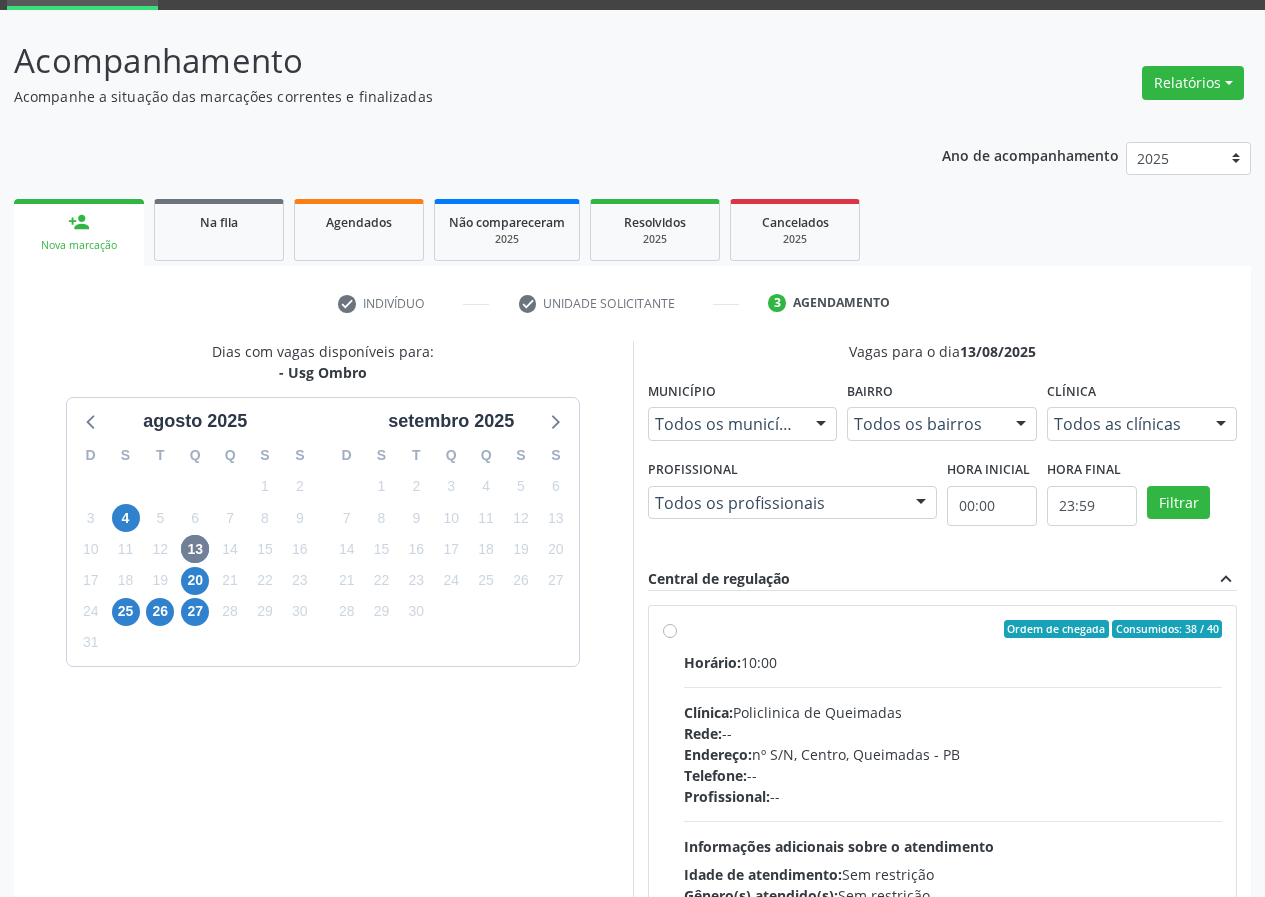 click on "Ordem de chegada
Consumidos: 38 / 40
Horário:   10:00
Clínica:  Policlinica de Queimadas
Rede:
--
Endereço:   nº S/N, Centro, Queimadas - PB
Telefone:   --
Profissional:
--
Informações adicionais sobre o atendimento
Idade de atendimento:
Sem restrição
Gênero(s) atendido(s):
Sem restrição
Informações adicionais:
--" at bounding box center [953, 773] 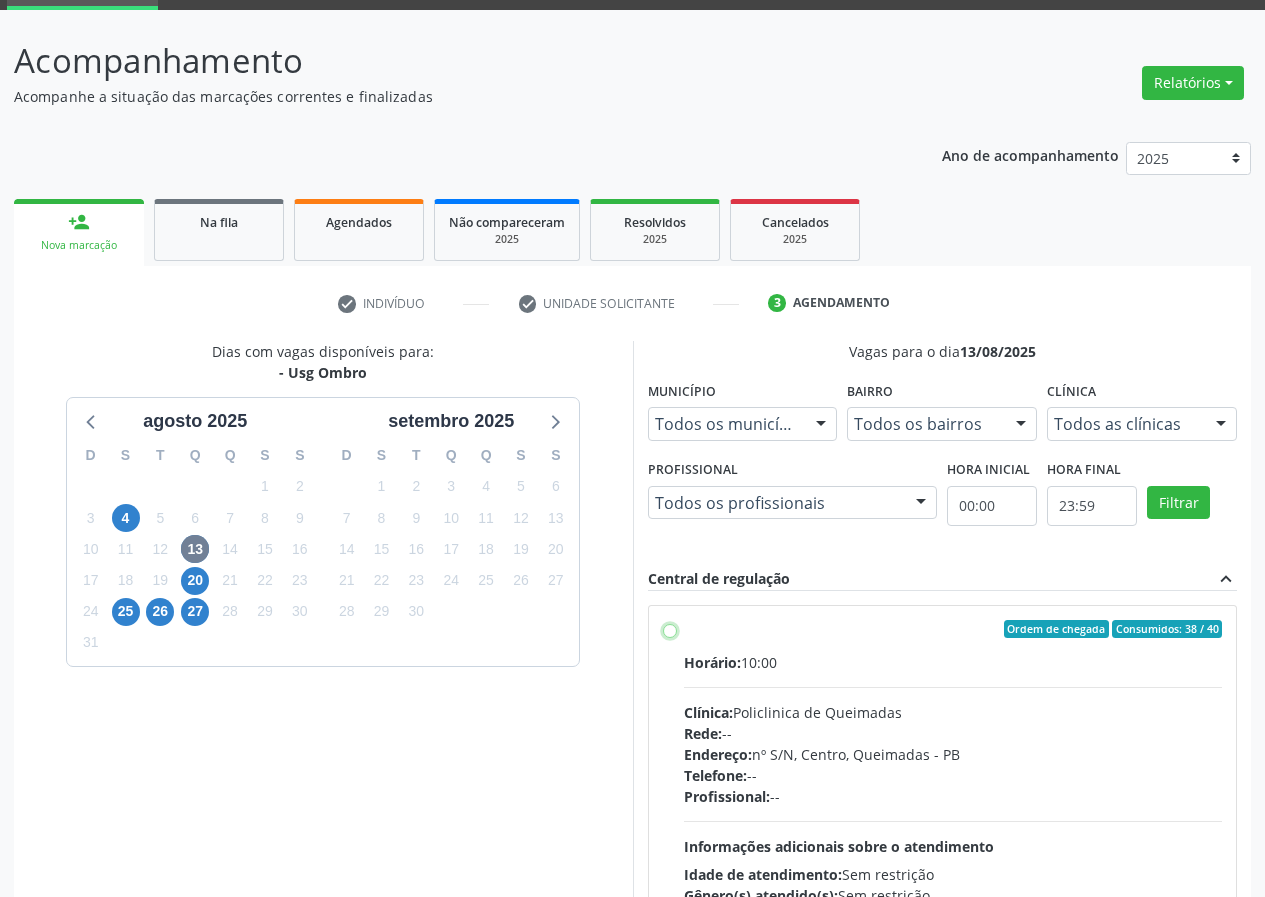 click on "Ordem de chegada
Consumidos: 38 / 40
Horário:   10:00
Clínica:  Policlinica de Queimadas
Rede:
--
Endereço:   nº S/N, Centro, Queimadas - PB
Telefone:   --
Profissional:
--
Informações adicionais sobre o atendimento
Idade de atendimento:
Sem restrição
Gênero(s) atendido(s):
Sem restrição
Informações adicionais:
--" at bounding box center [670, 629] 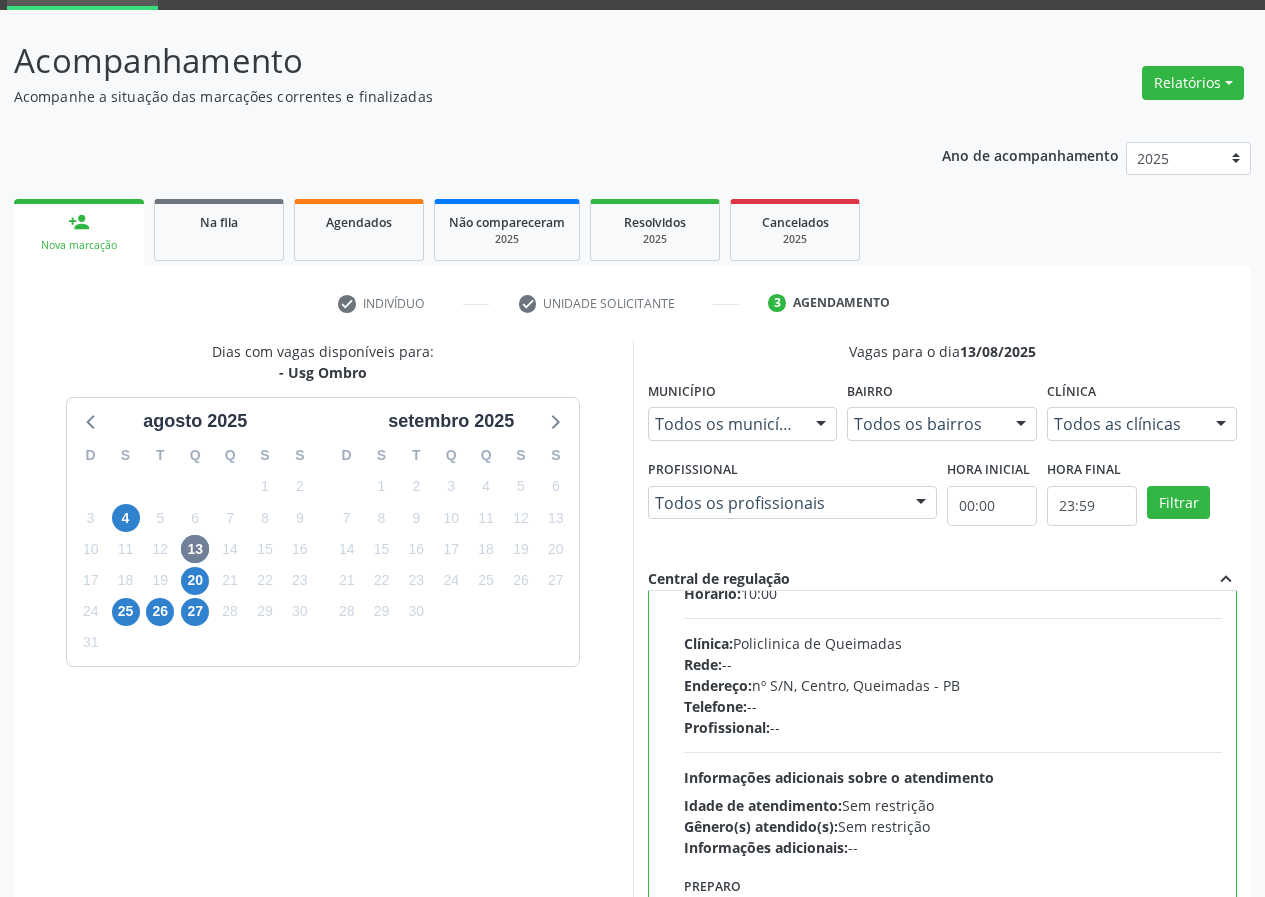 scroll, scrollTop: 99, scrollLeft: 0, axis: vertical 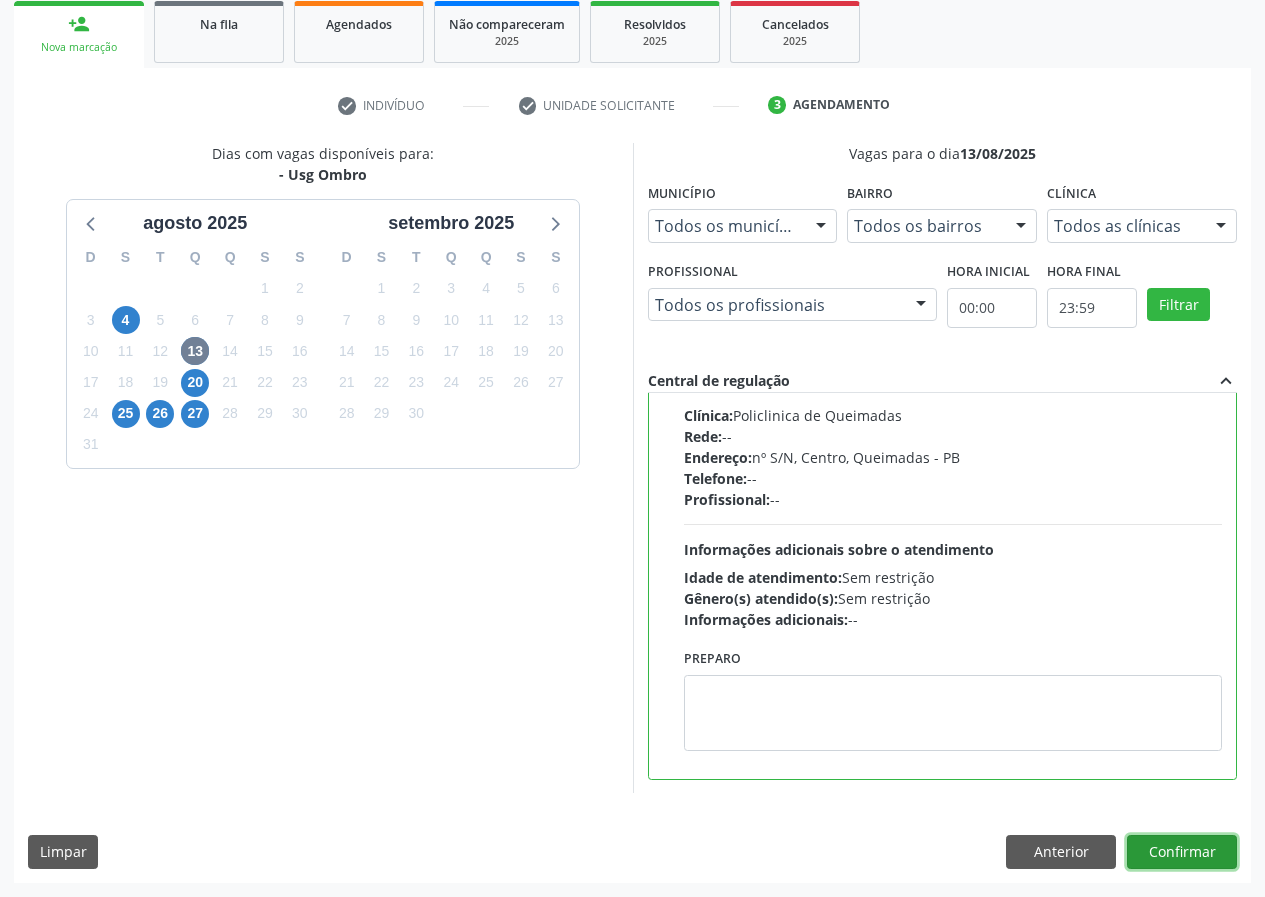 drag, startPoint x: 1161, startPoint y: 854, endPoint x: 931, endPoint y: 883, distance: 231.82104 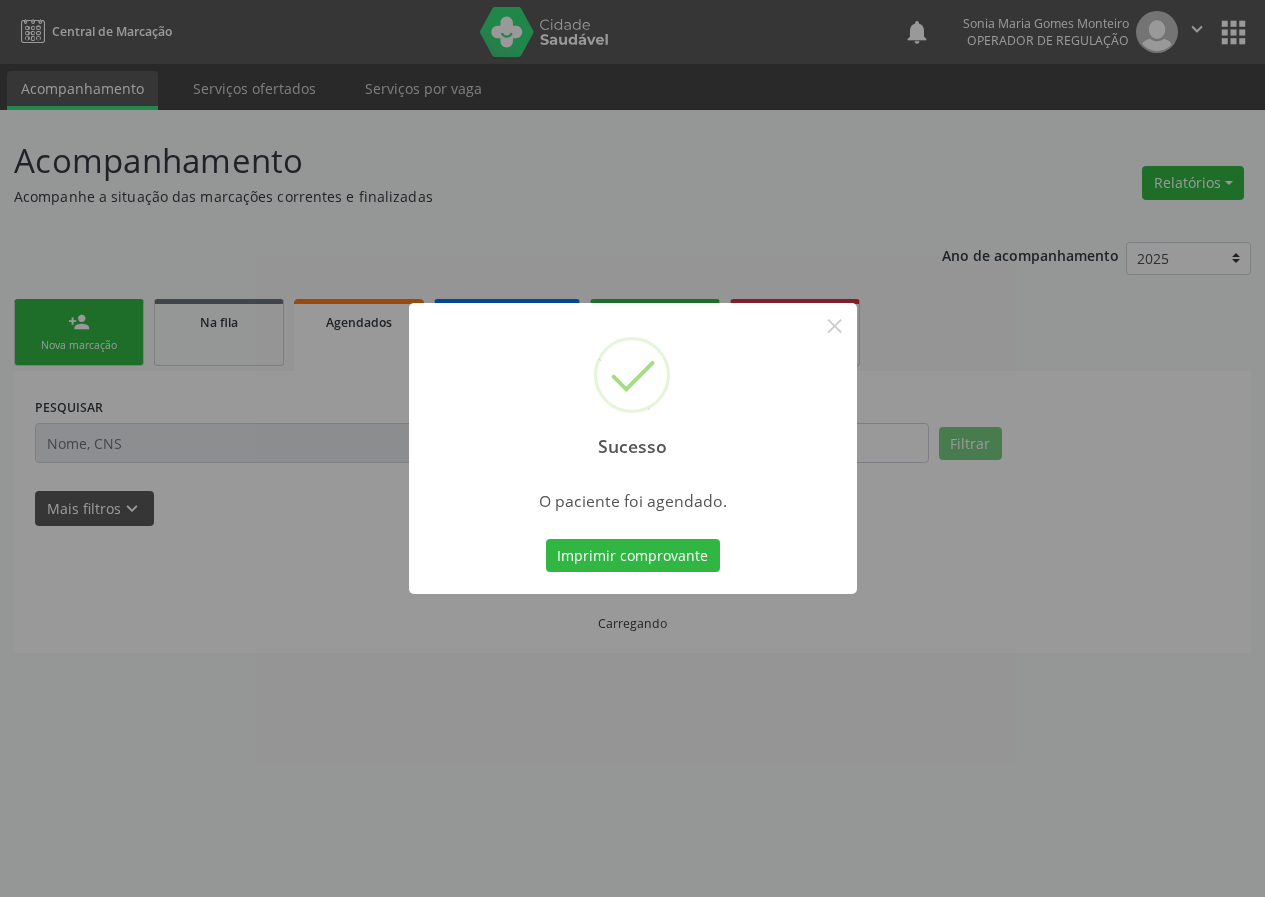 scroll, scrollTop: 0, scrollLeft: 0, axis: both 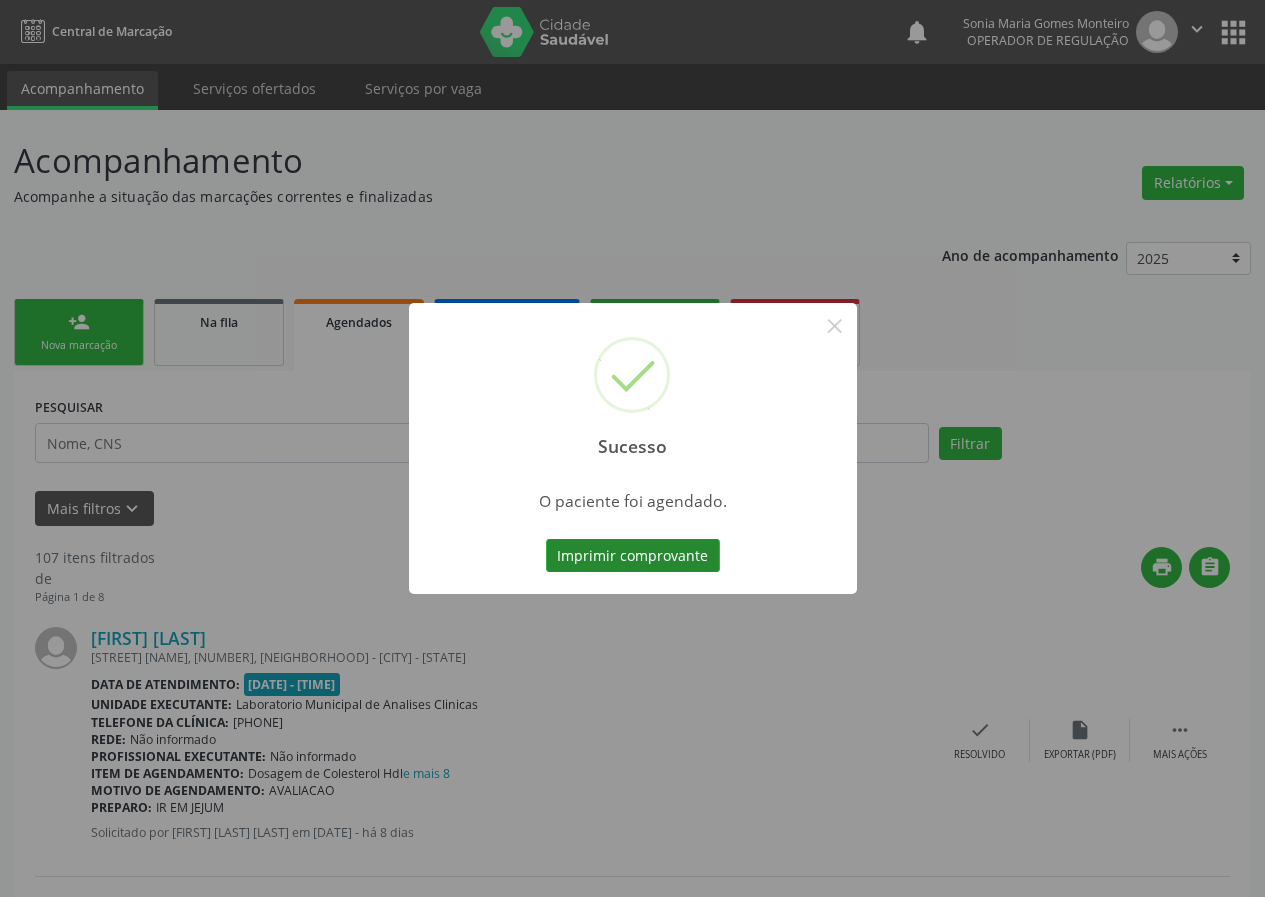 click on "Imprimir comprovante" at bounding box center [633, 556] 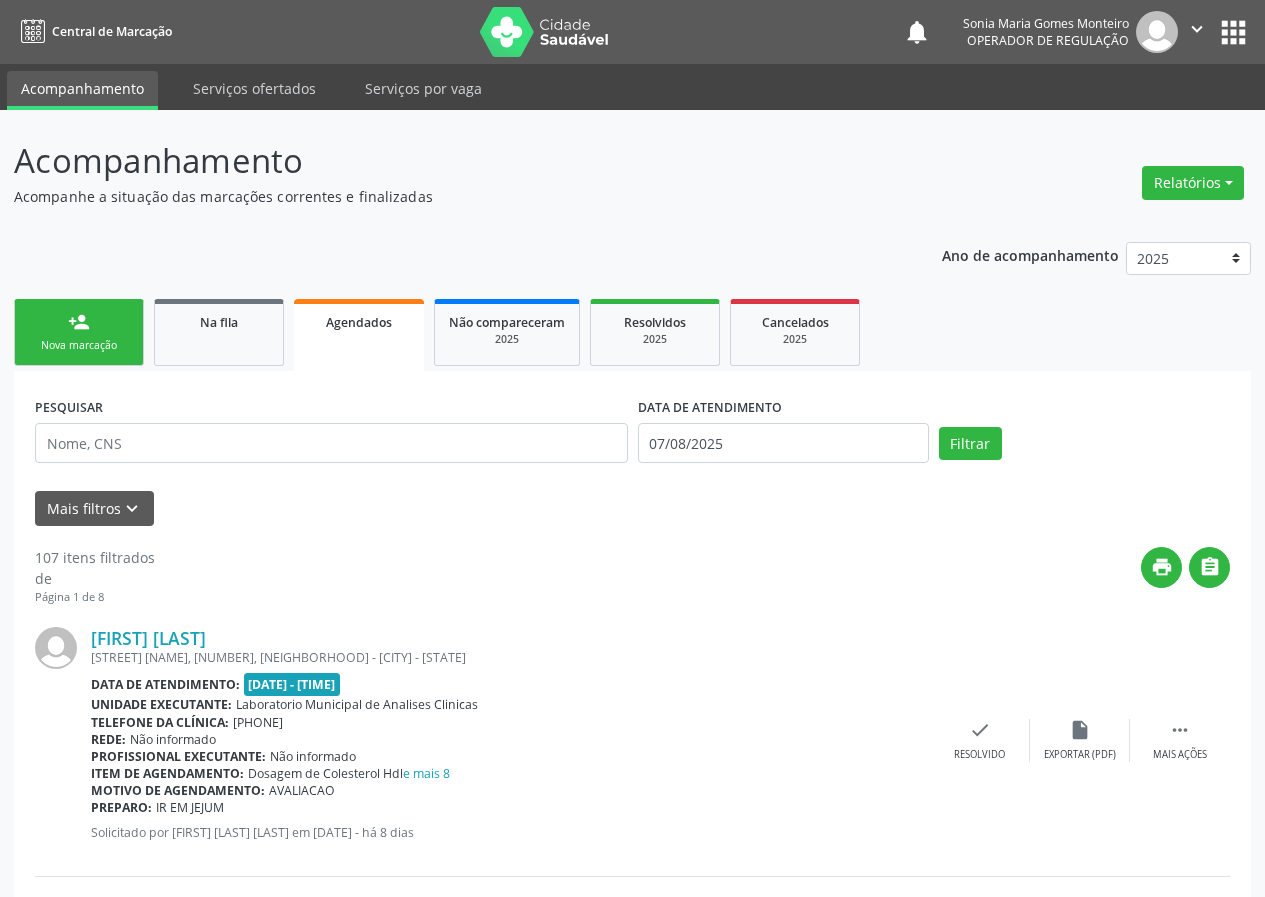 click on "Nova marcação" at bounding box center (79, 345) 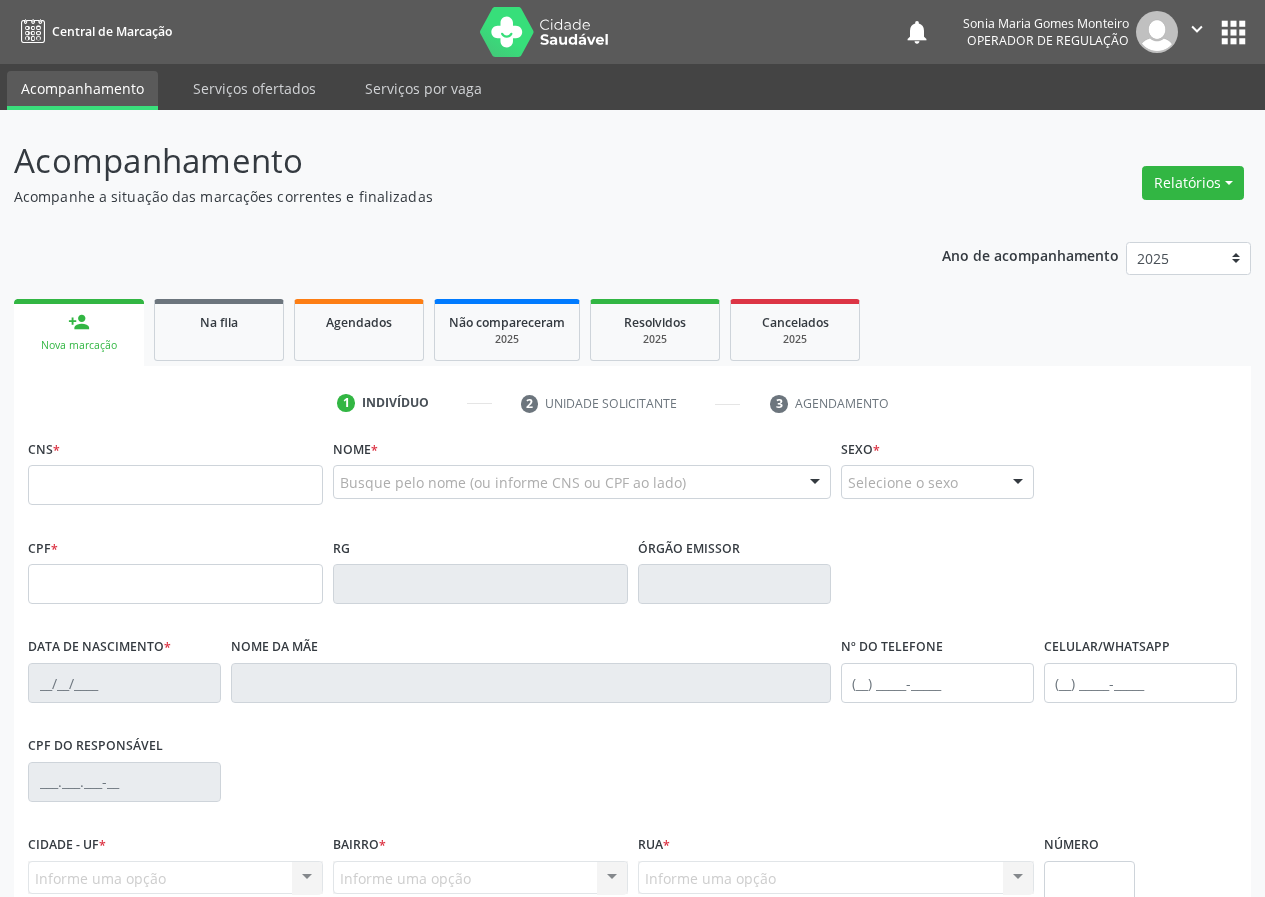 scroll, scrollTop: 0, scrollLeft: 0, axis: both 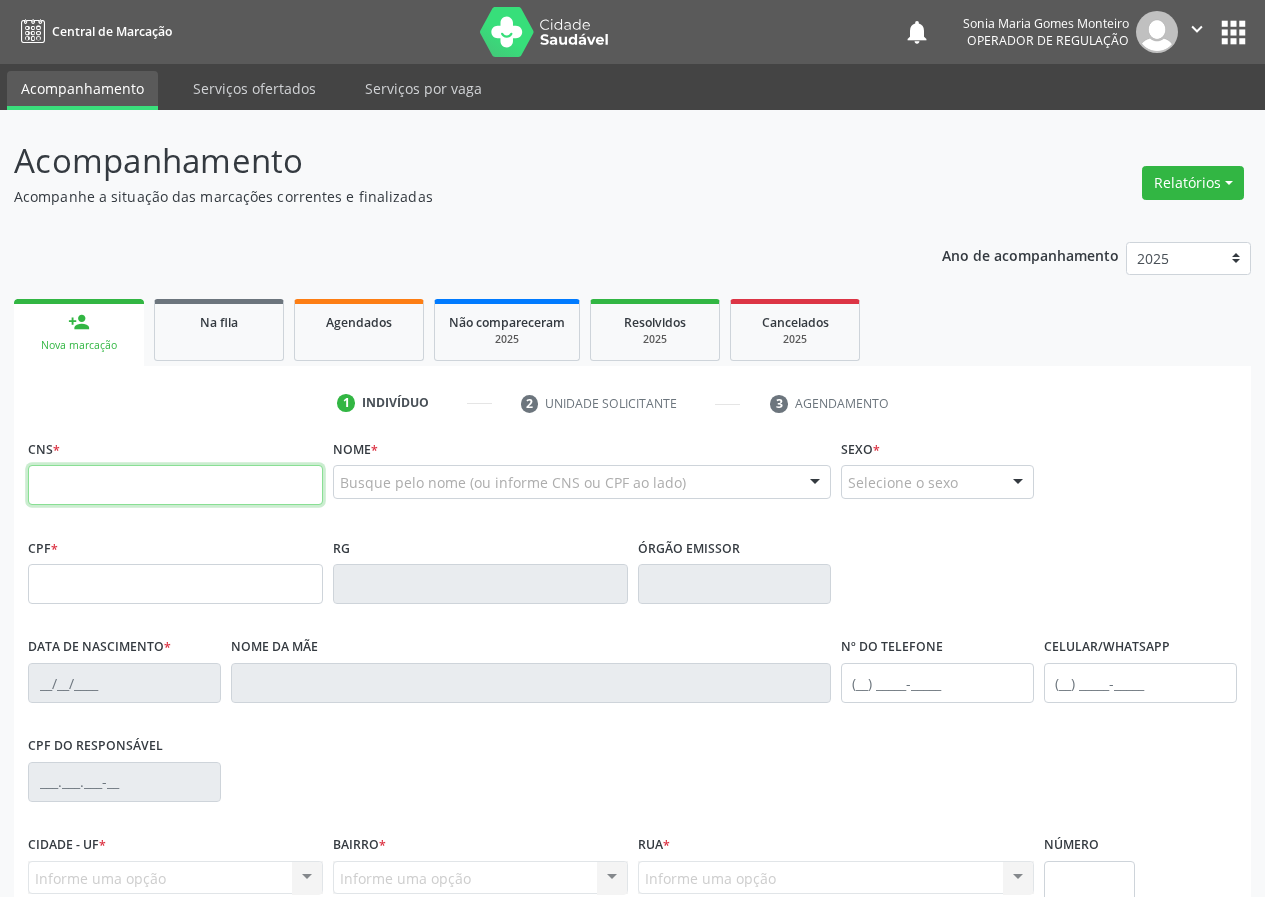 click at bounding box center [175, 485] 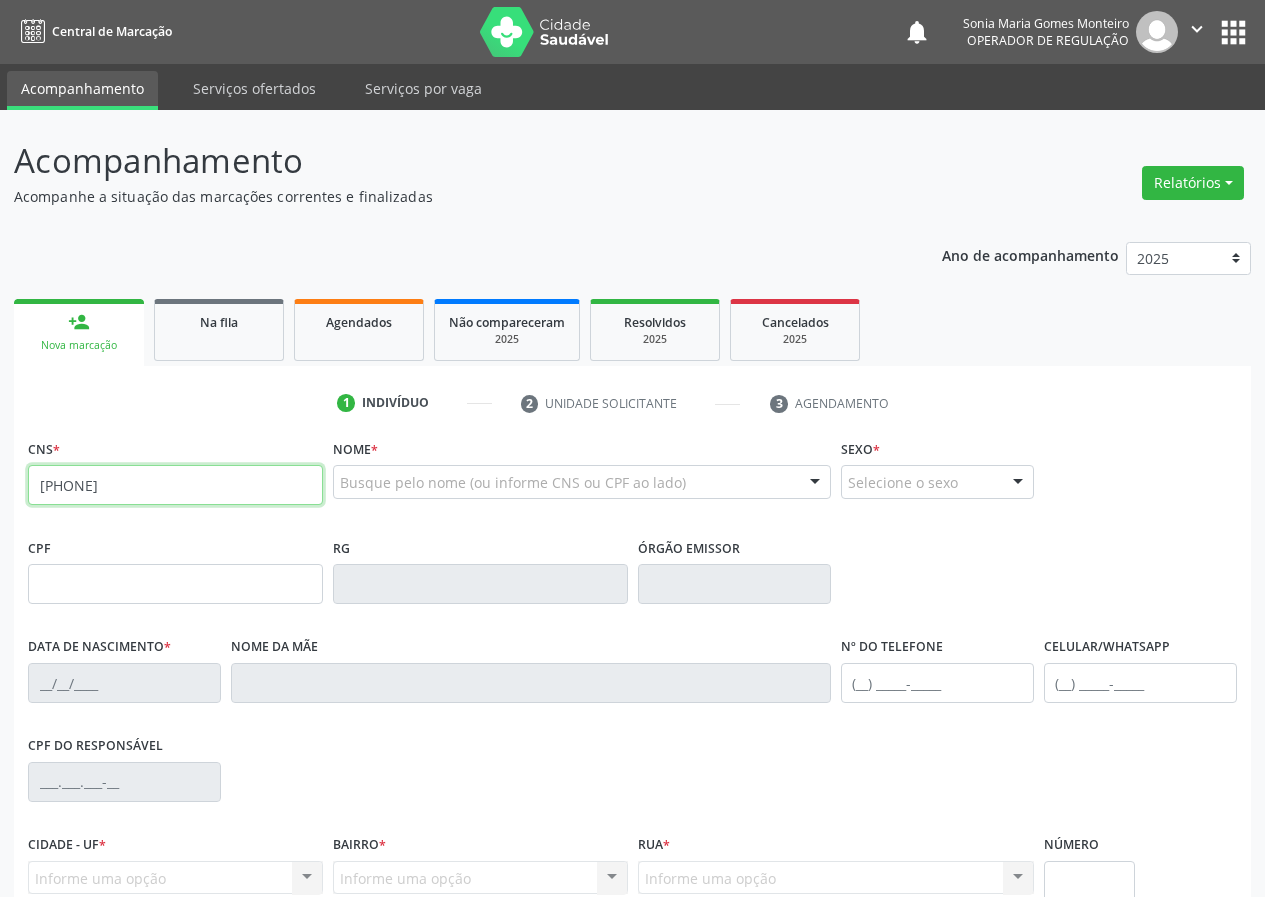 type on "[PHONE]" 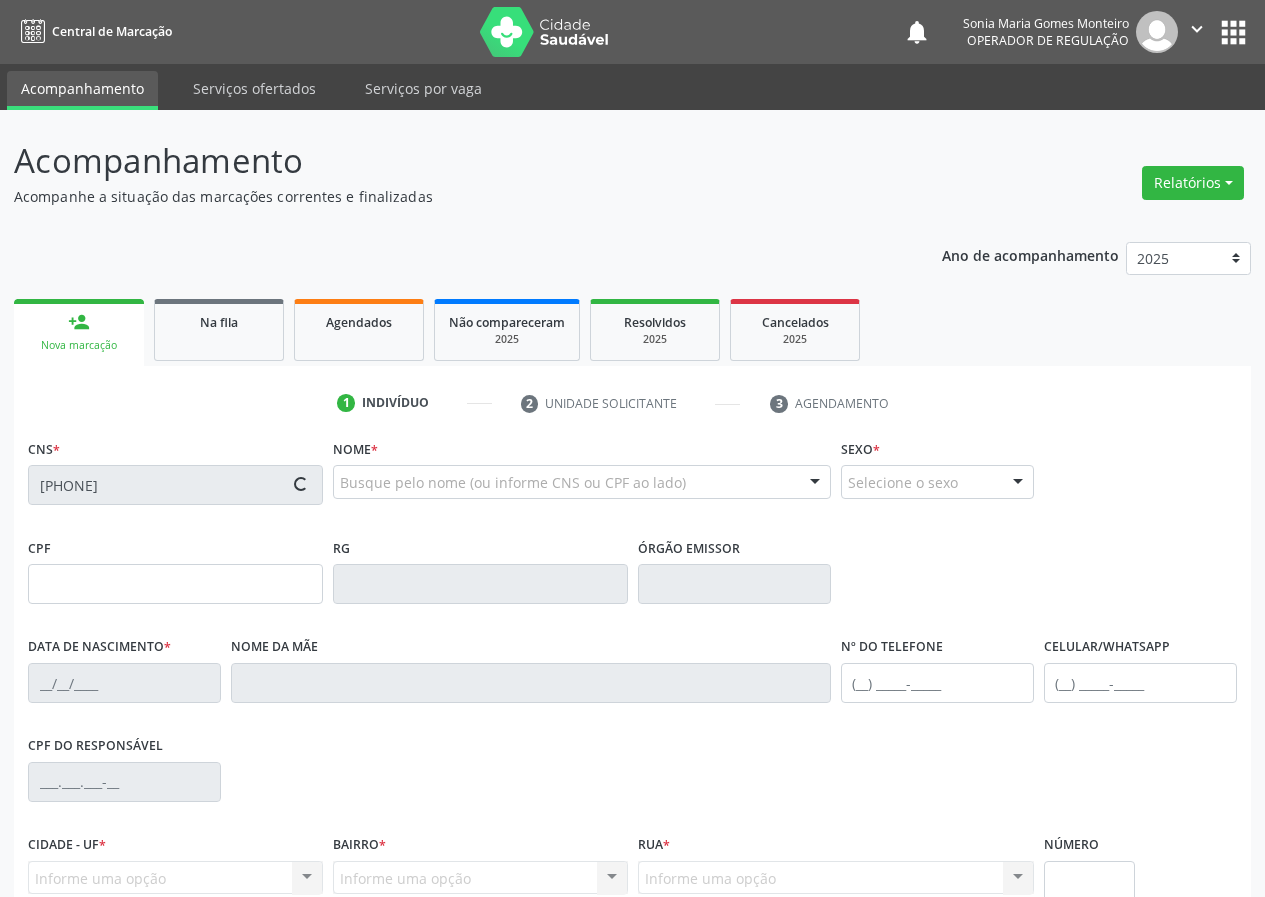 type on "[SSN]" 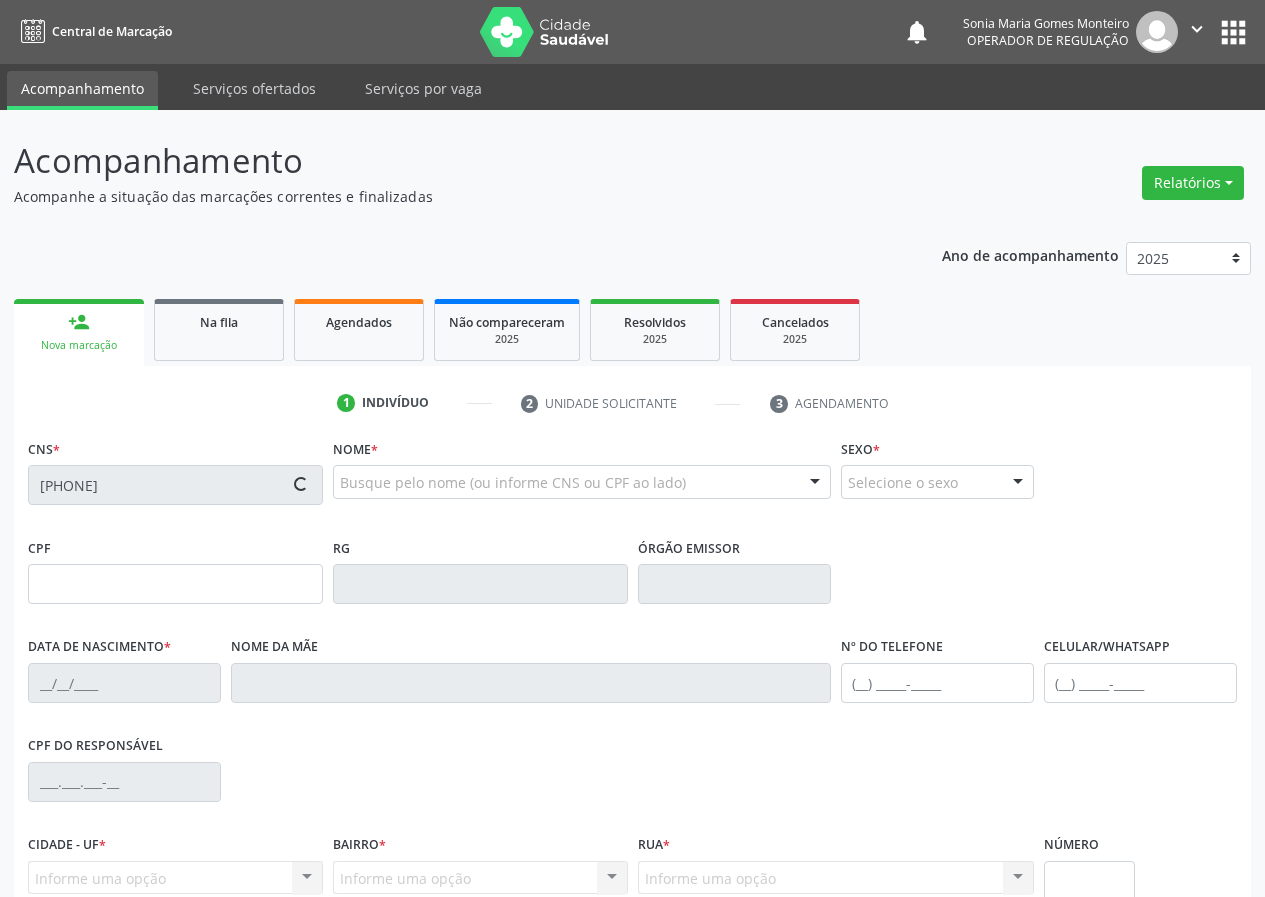 type on "12/11/1971" 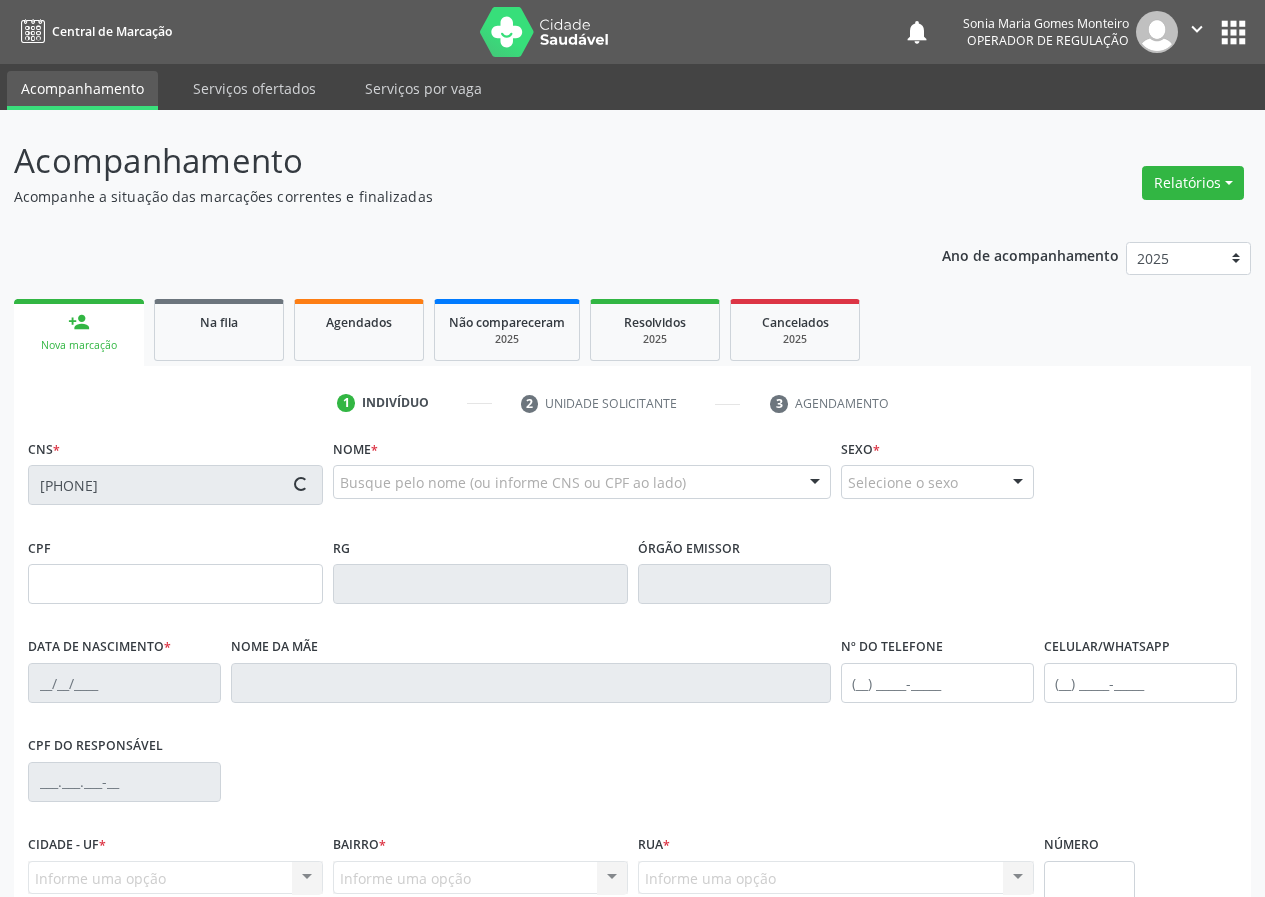 type on "[PHONE]" 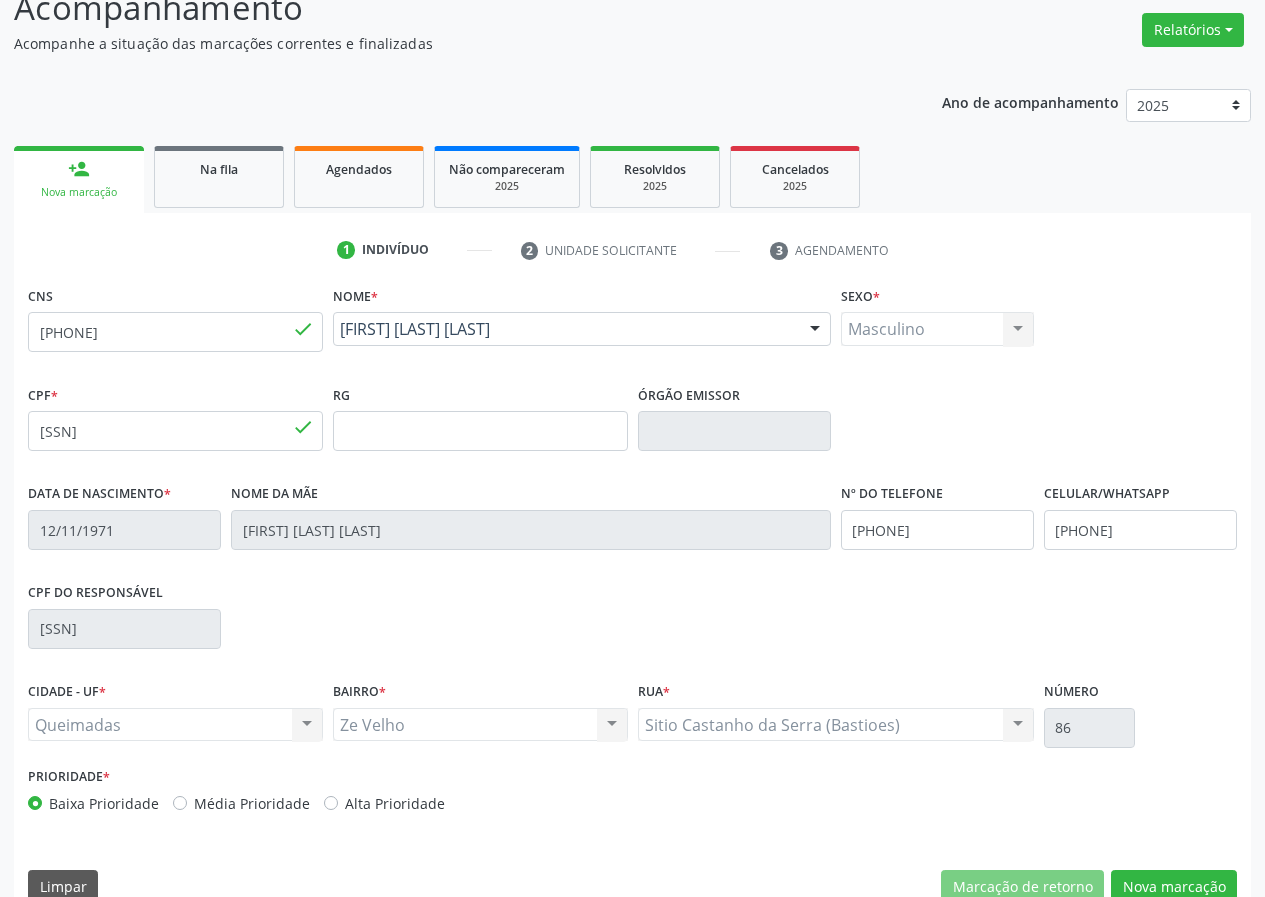 scroll, scrollTop: 187, scrollLeft: 0, axis: vertical 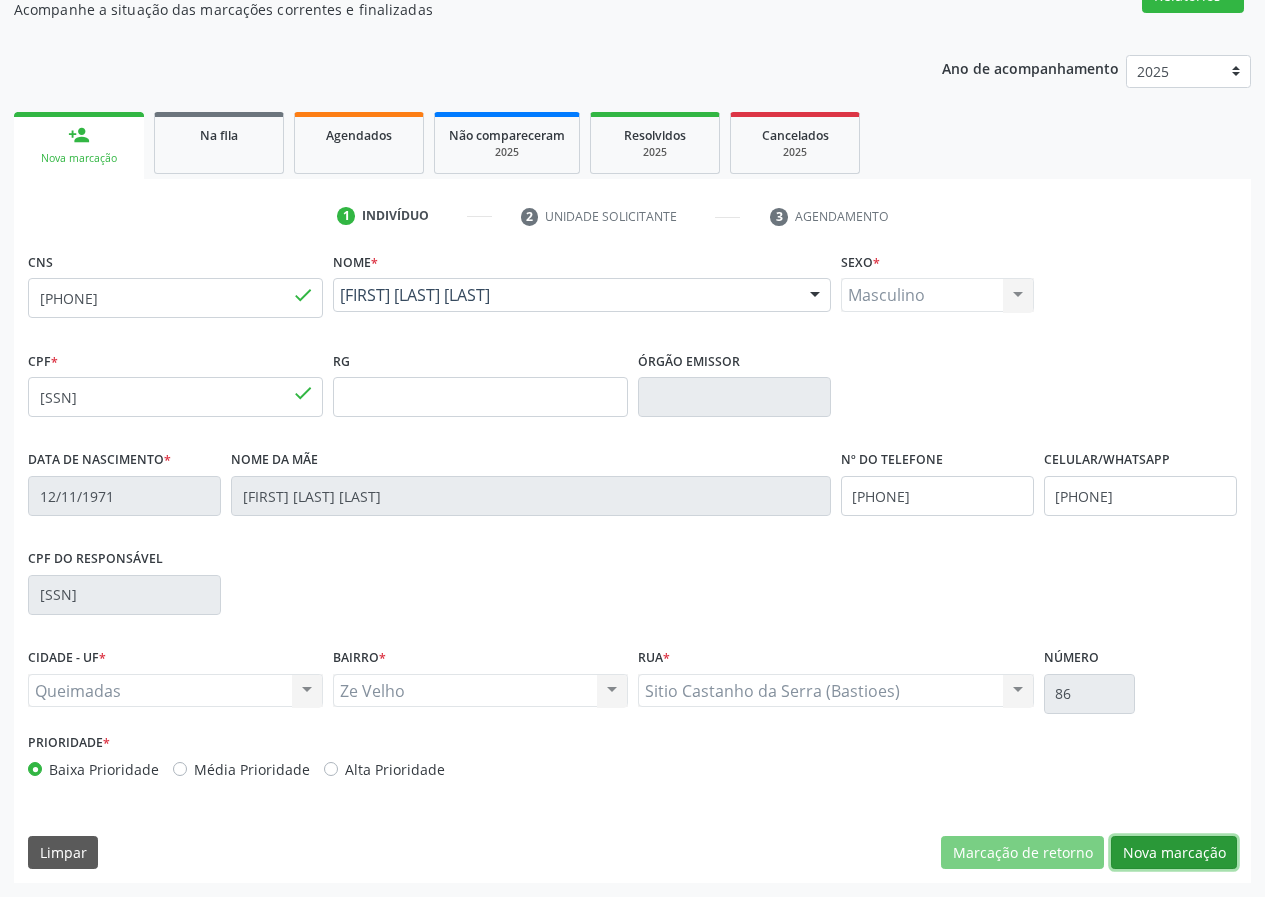 click on "Nova marcação" at bounding box center [1174, 853] 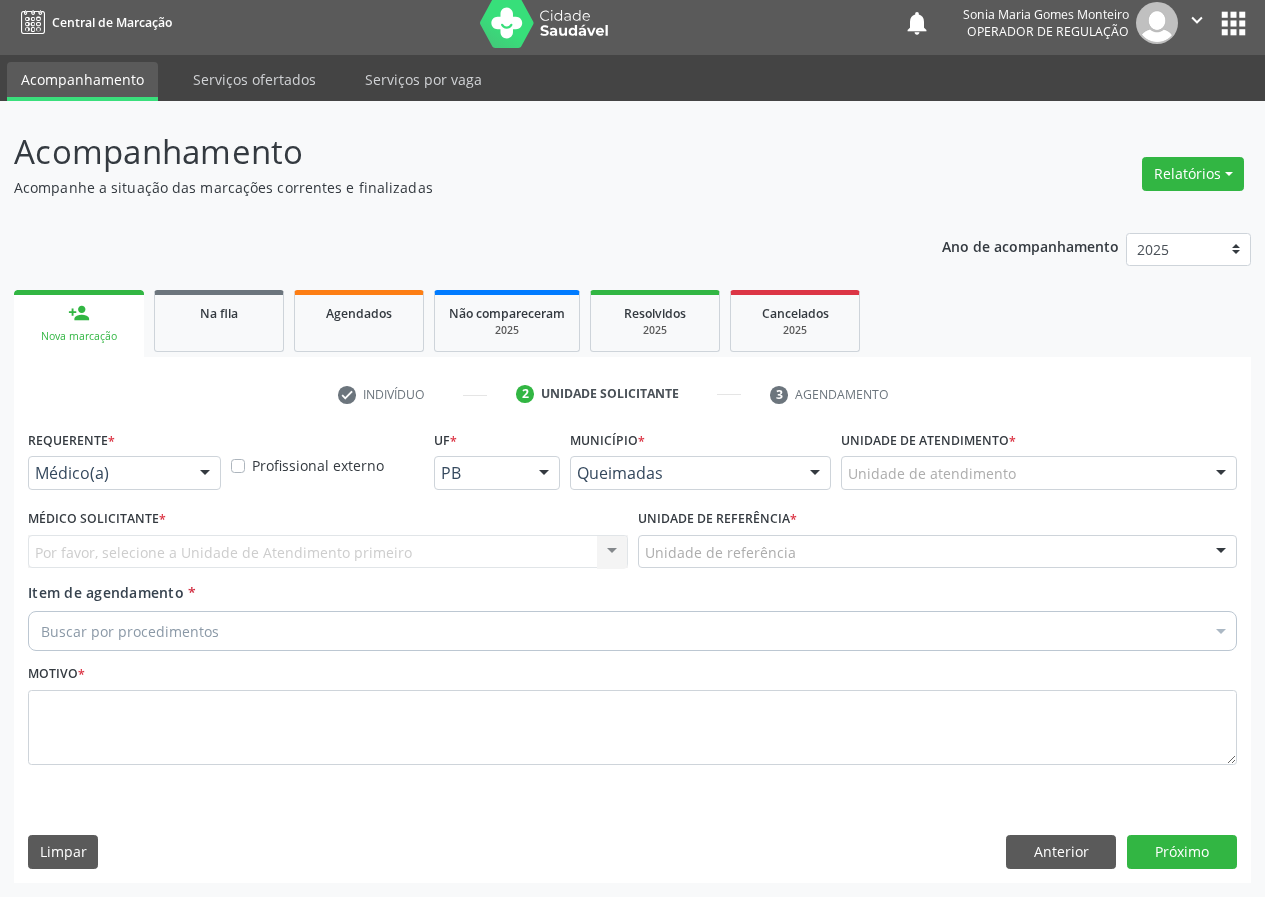 scroll, scrollTop: 9, scrollLeft: 0, axis: vertical 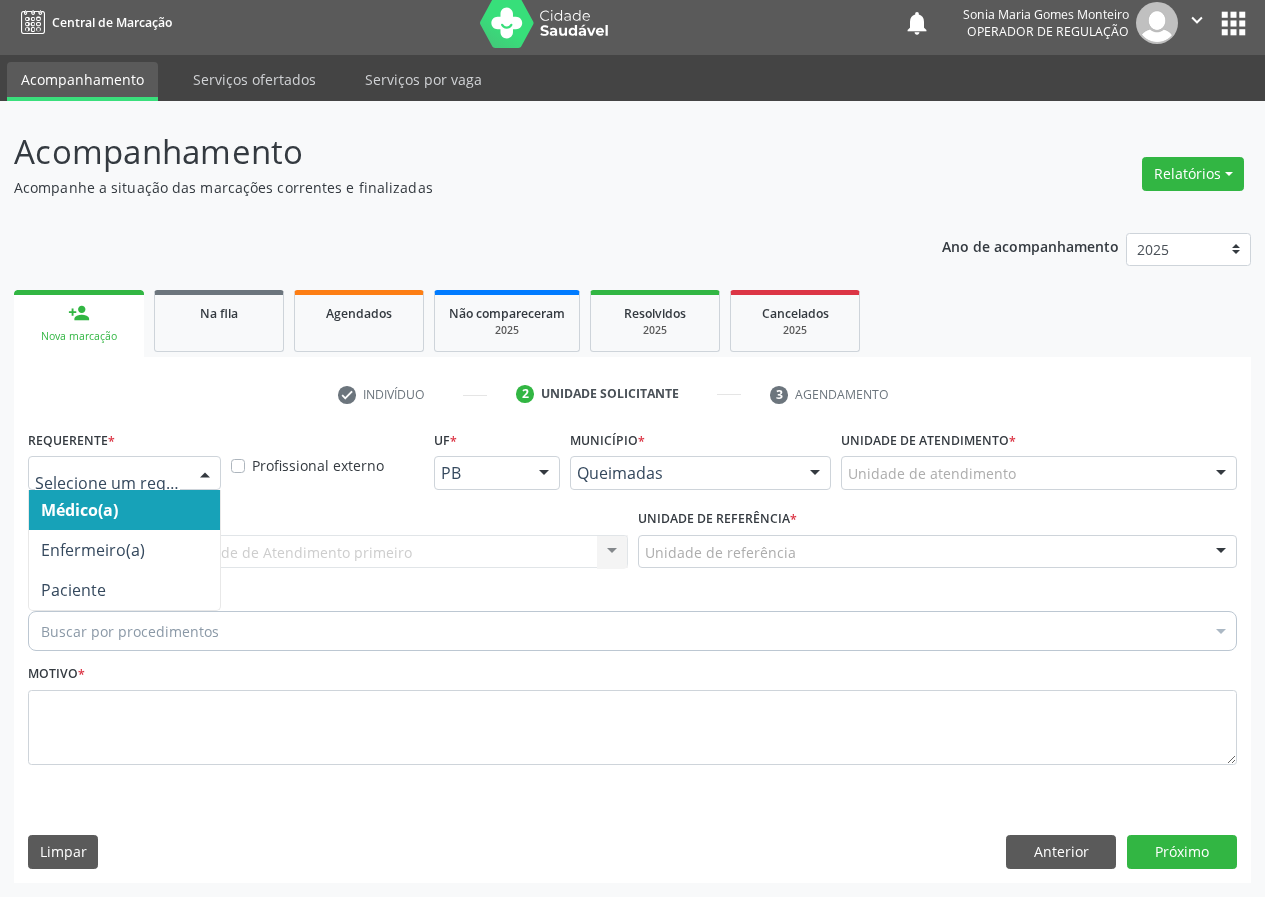 drag, startPoint x: 211, startPoint y: 464, endPoint x: 196, endPoint y: 526, distance: 63.788715 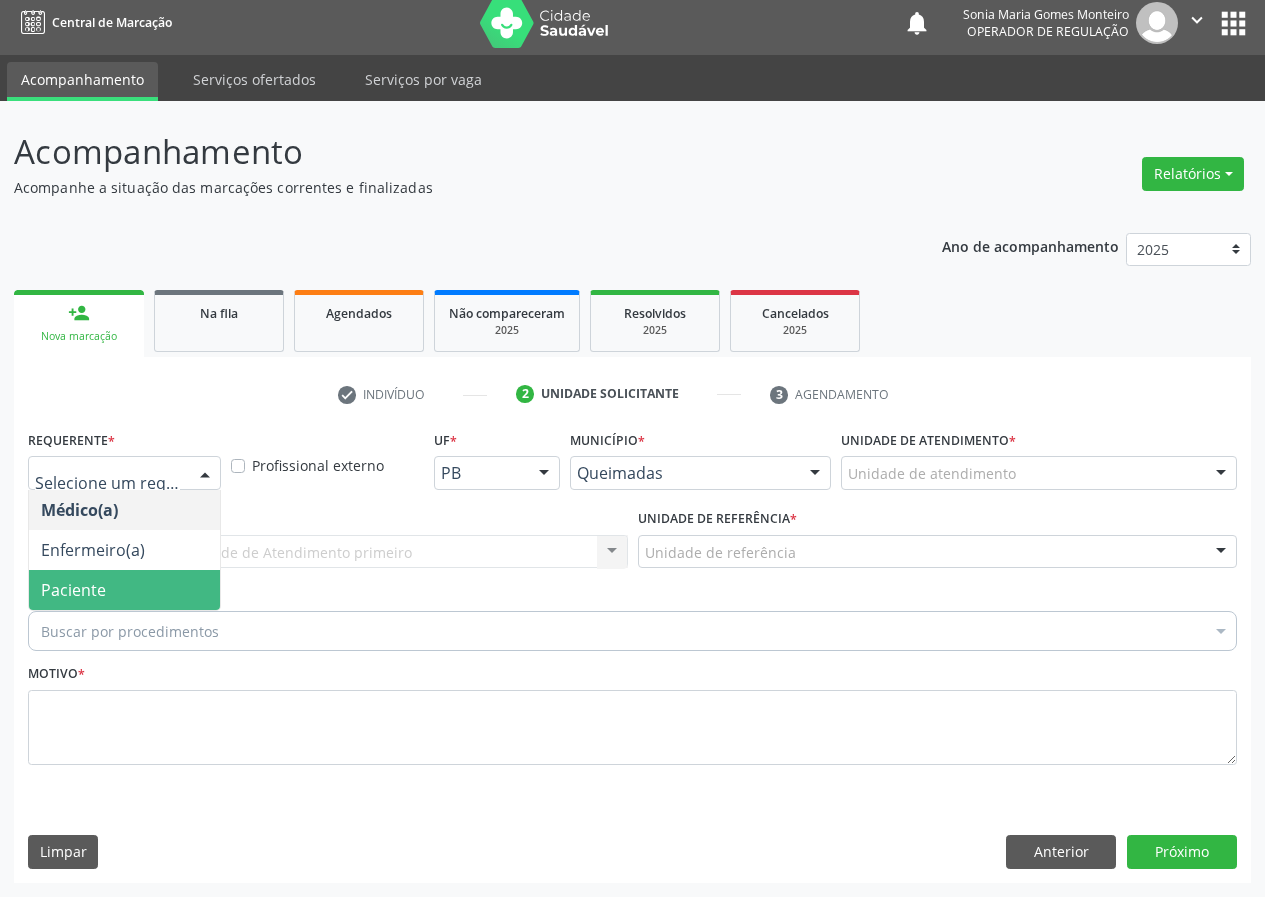 drag, startPoint x: 190, startPoint y: 581, endPoint x: 447, endPoint y: 576, distance: 257.04865 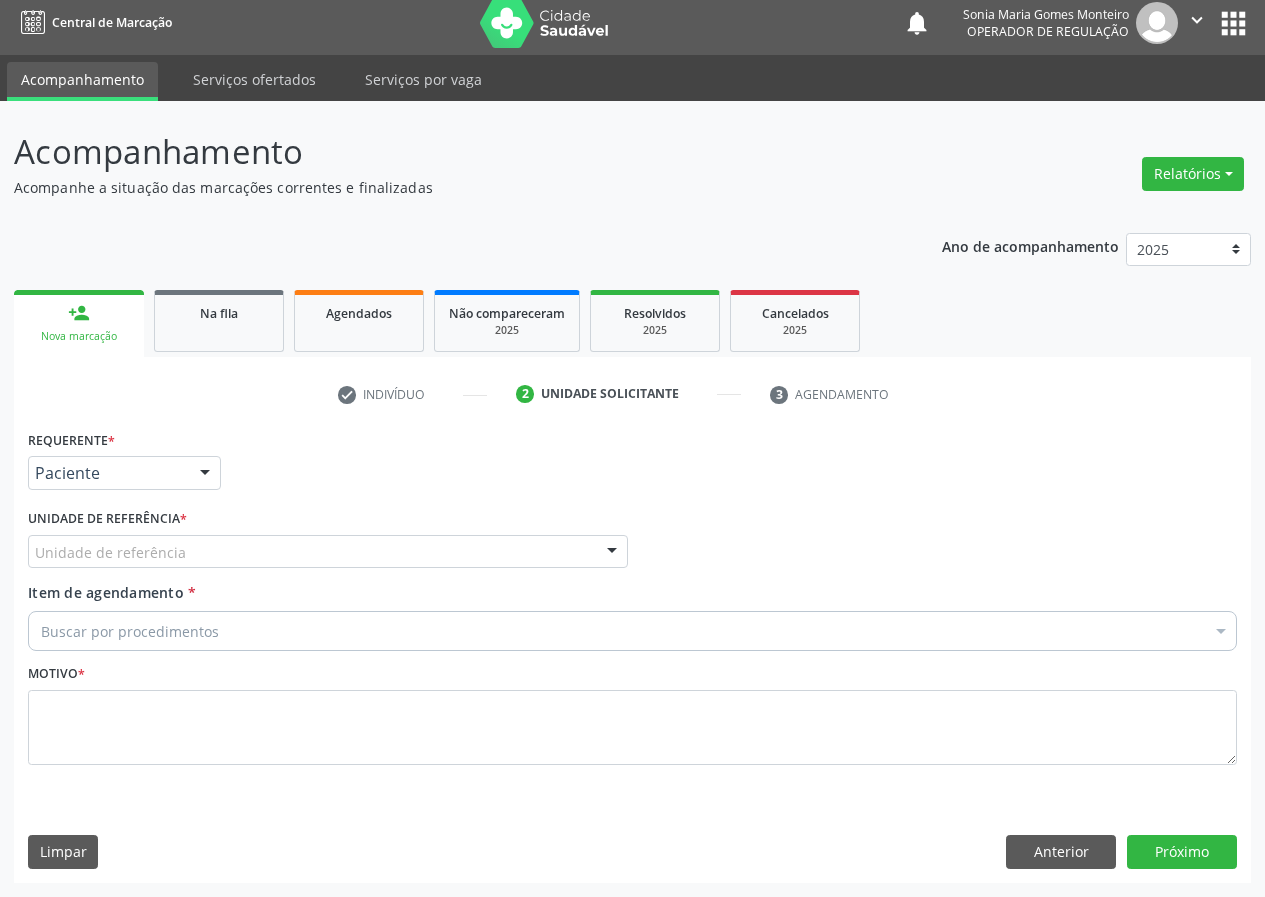 click on "Unidade de referência" at bounding box center (328, 552) 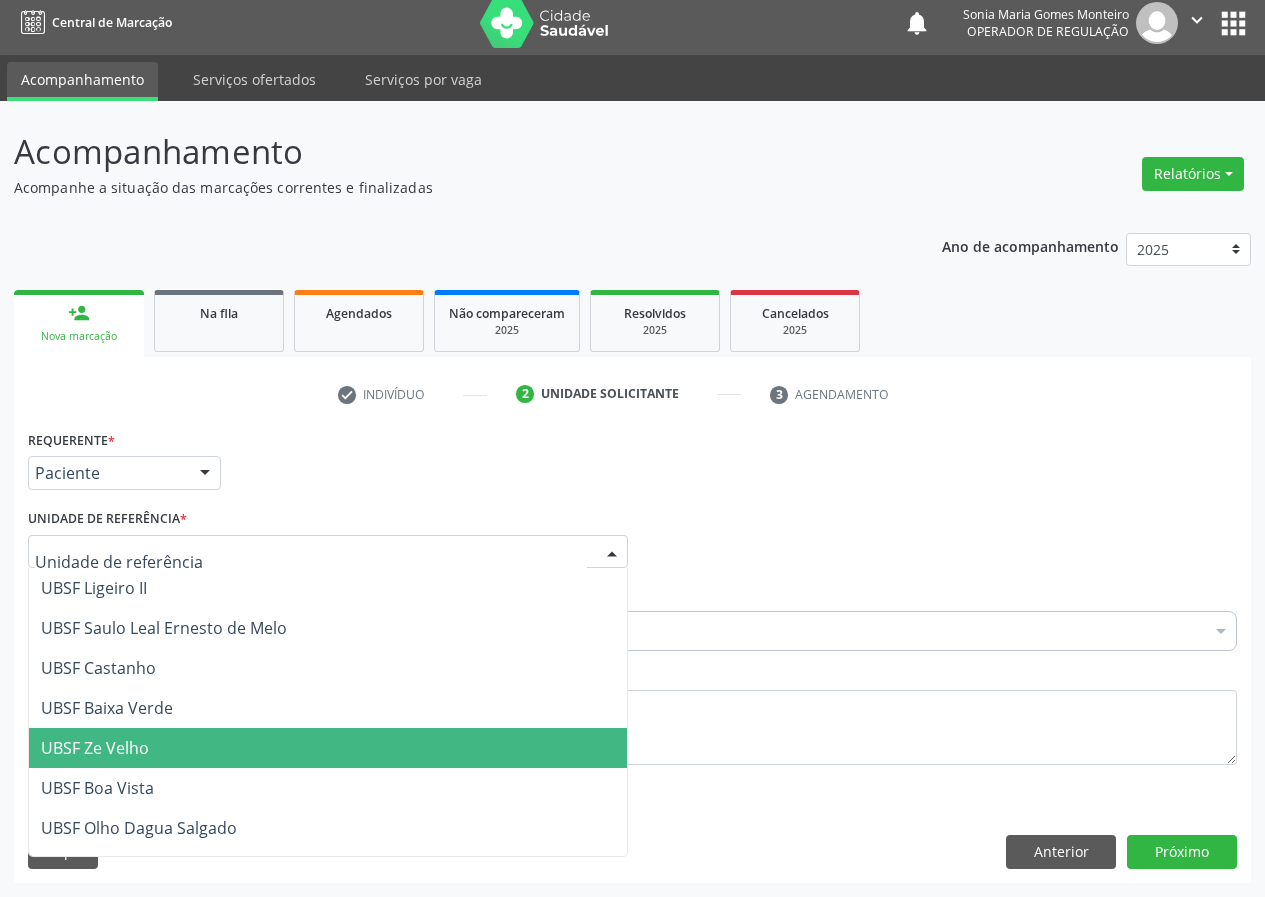 click on "UBSF Ze Velho" at bounding box center [328, 748] 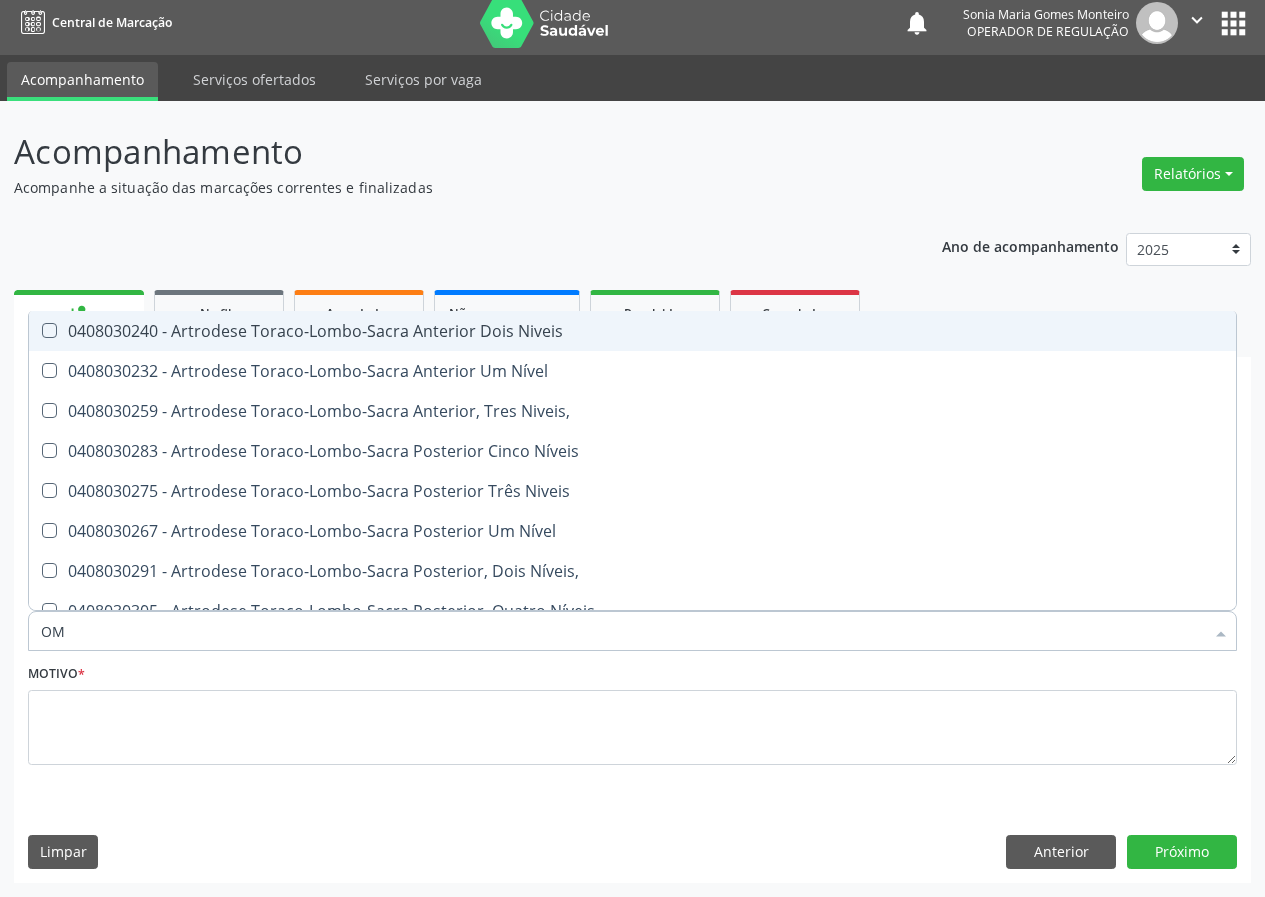 type on "O" 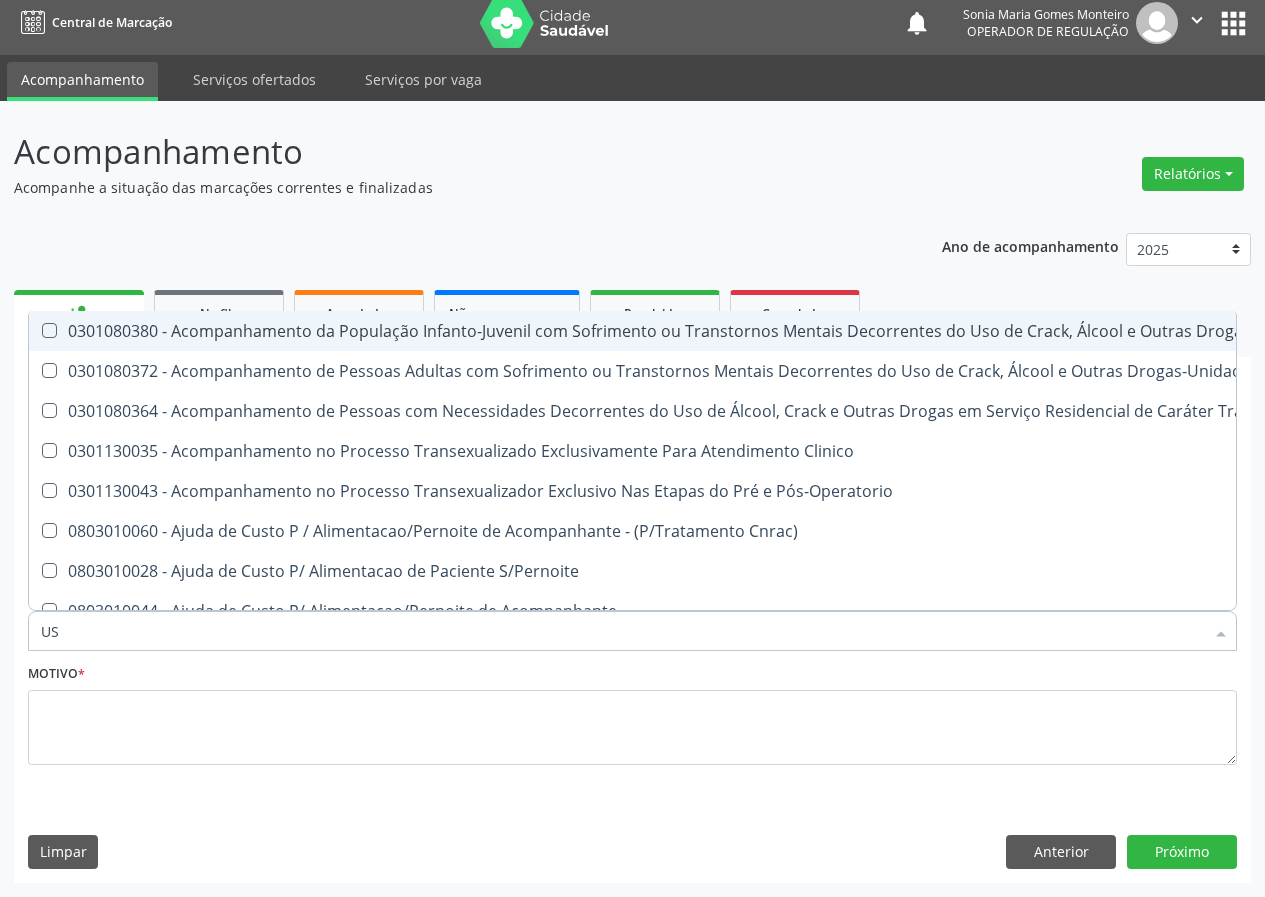type on "USG" 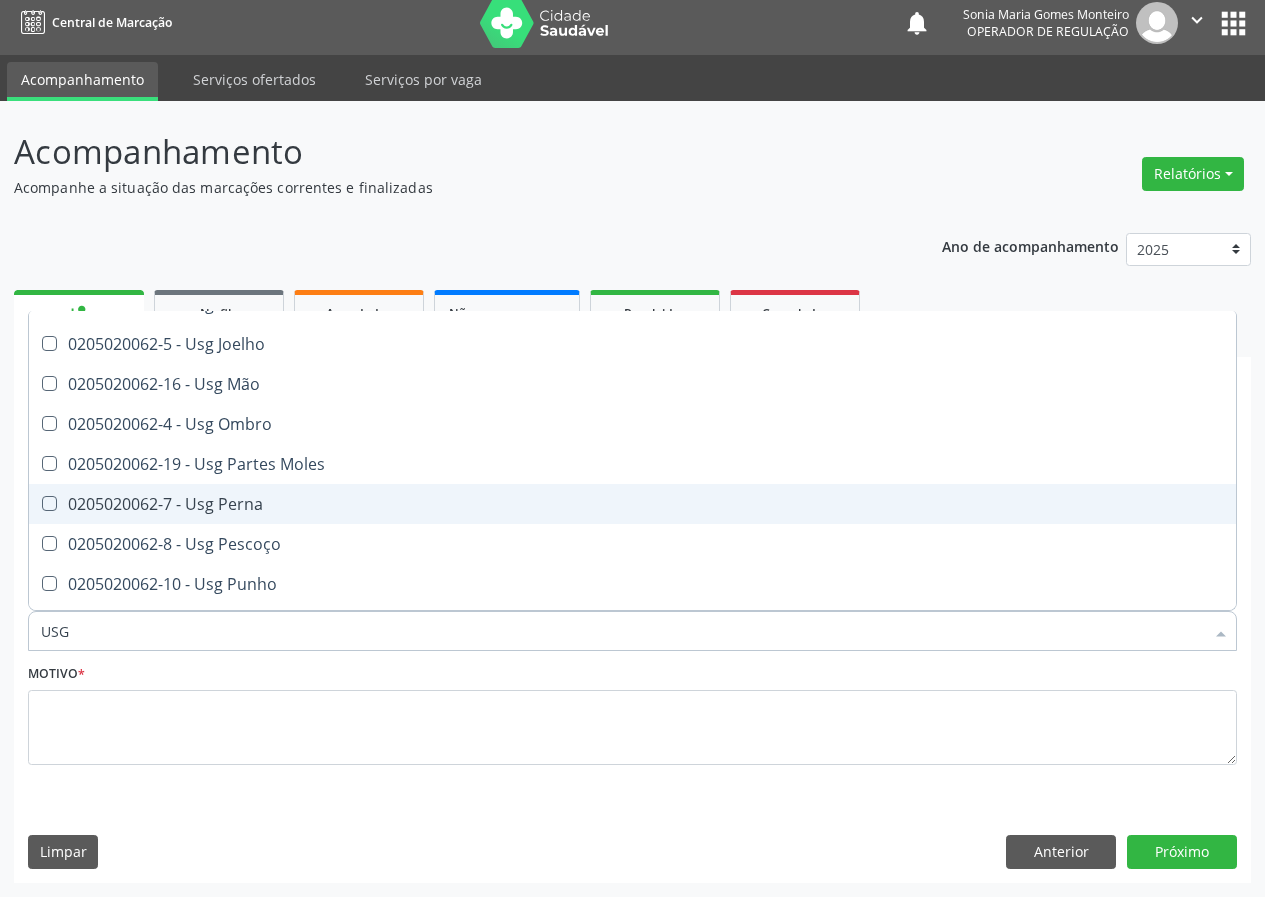scroll, scrollTop: 300, scrollLeft: 0, axis: vertical 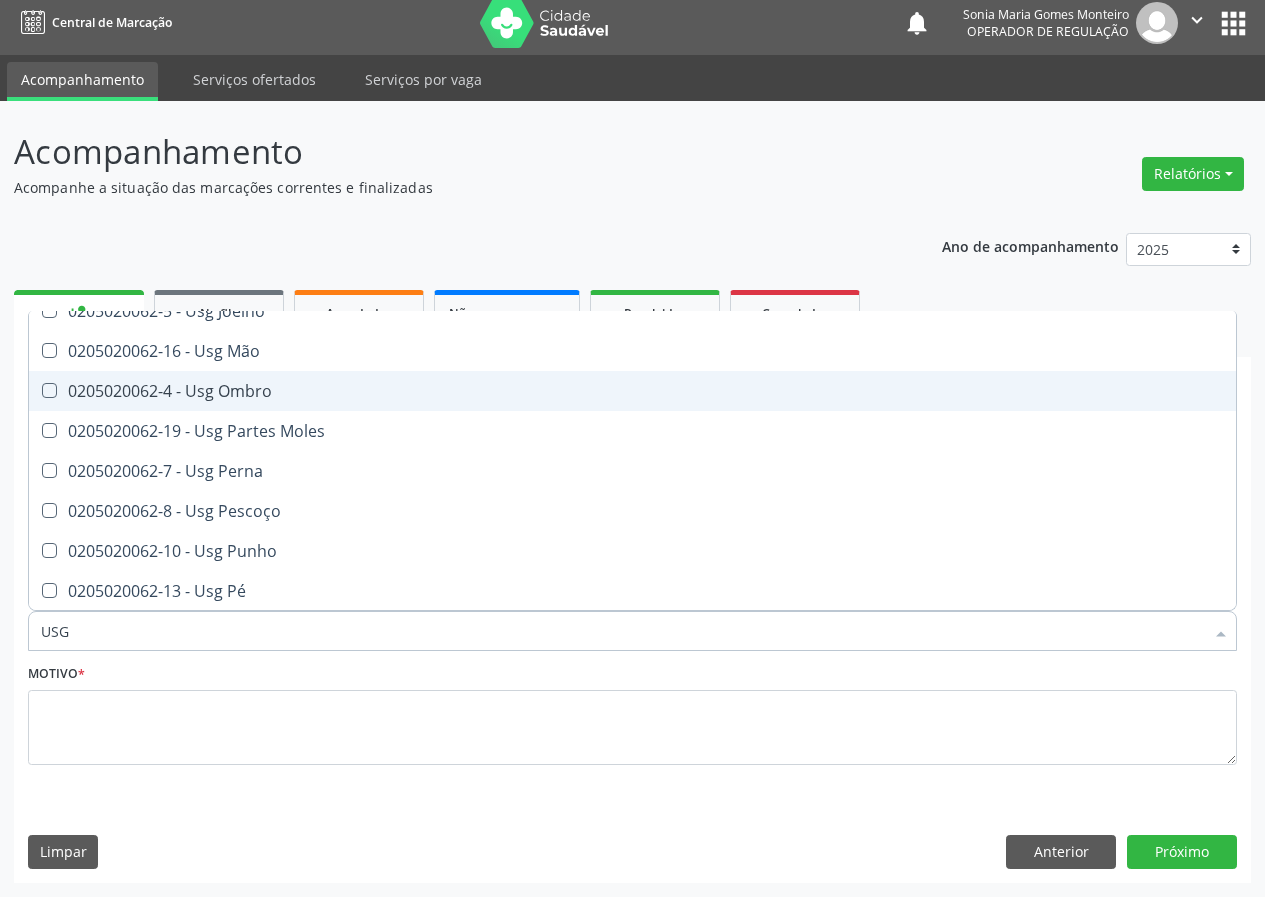 drag, startPoint x: 232, startPoint y: 393, endPoint x: 11, endPoint y: 740, distance: 411.40005 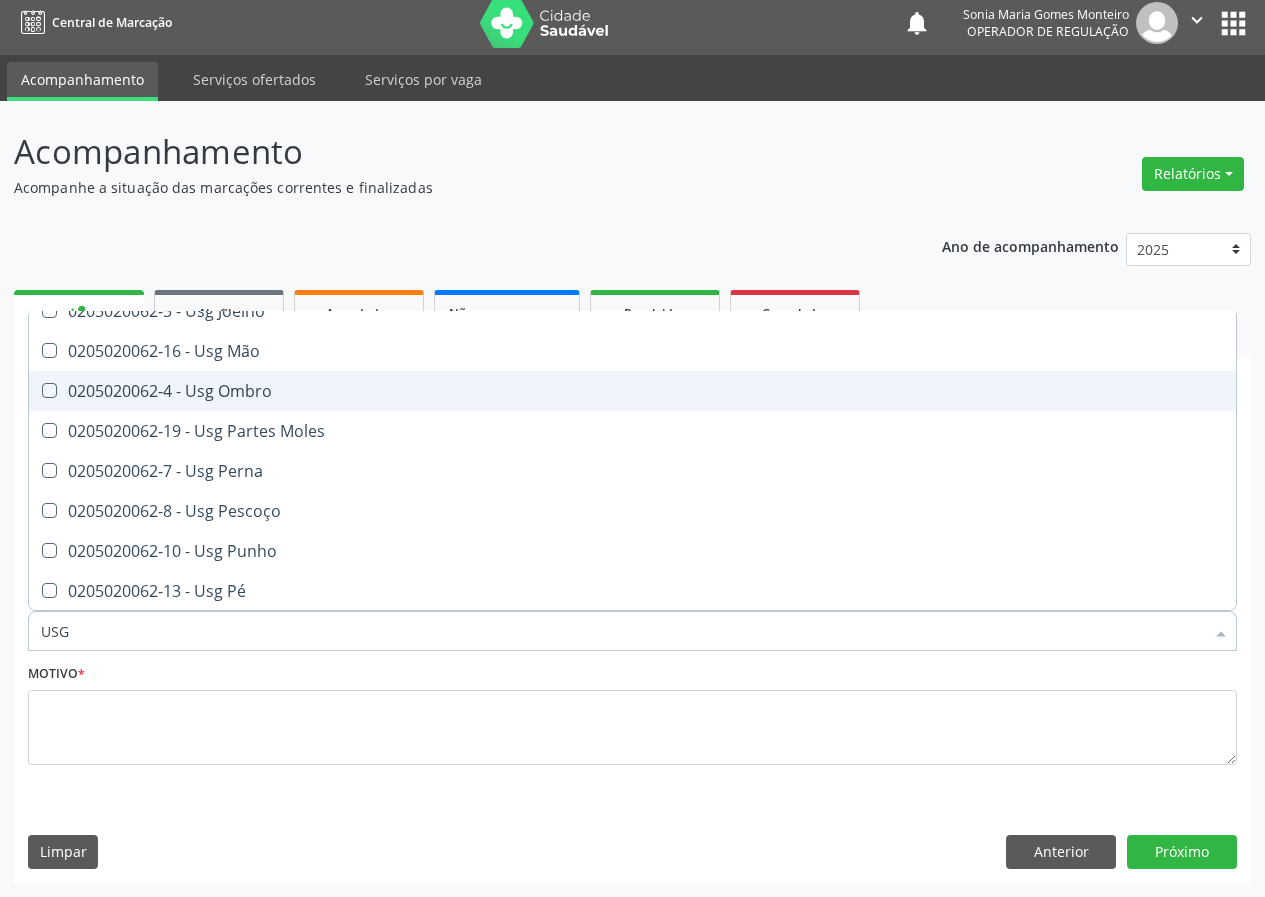 checkbox on "true" 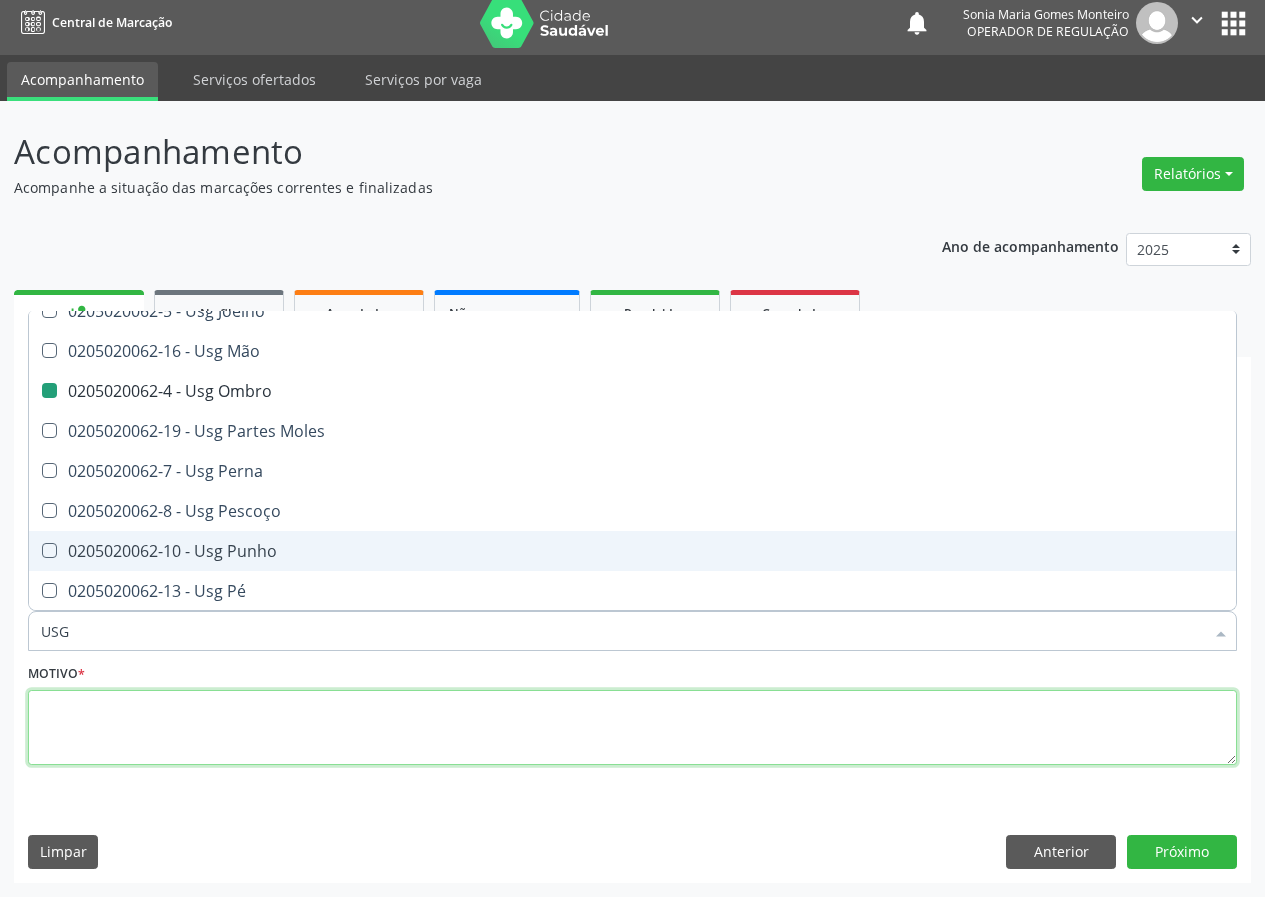 click at bounding box center [632, 728] 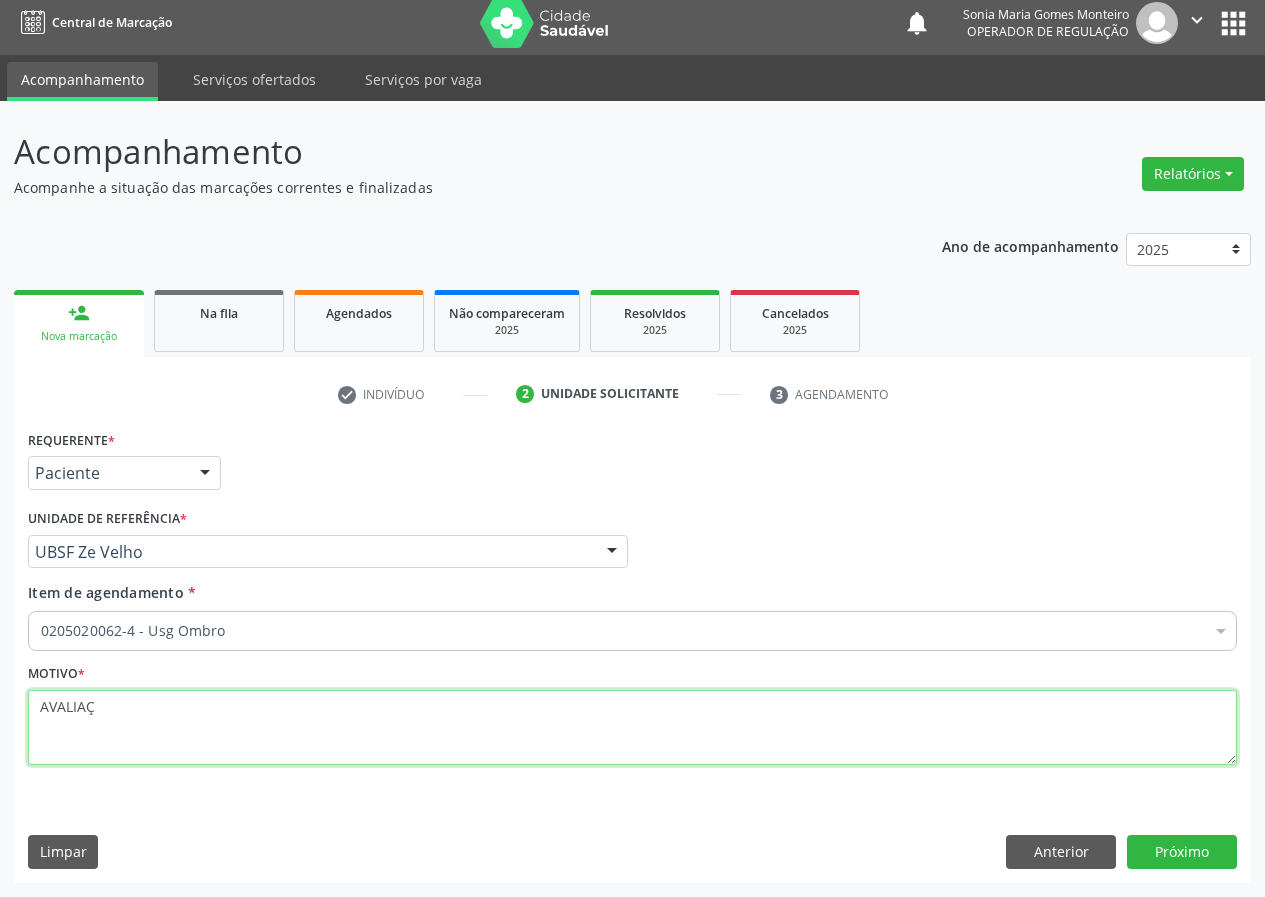 scroll, scrollTop: 0, scrollLeft: 0, axis: both 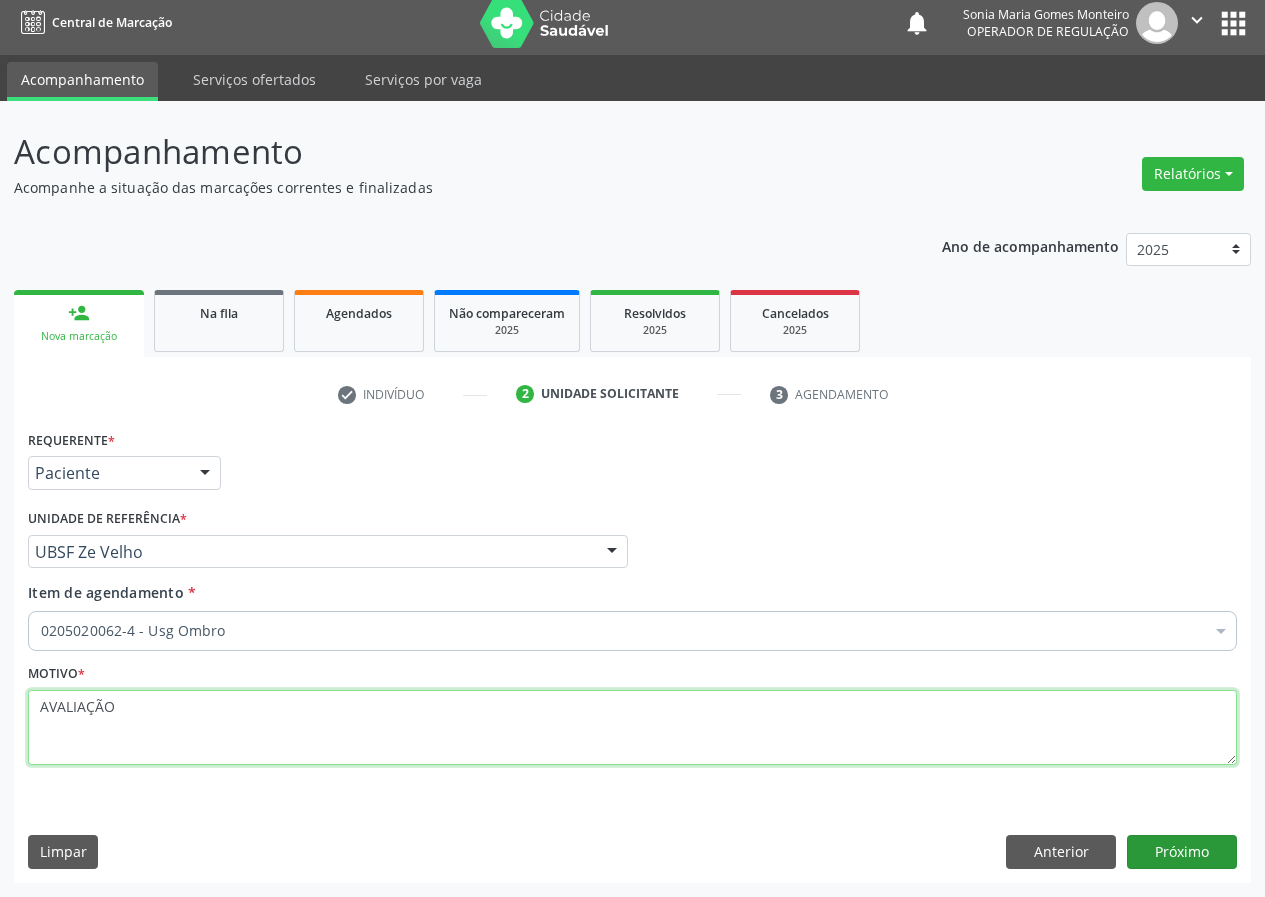 type on "AVALIAÇÃO" 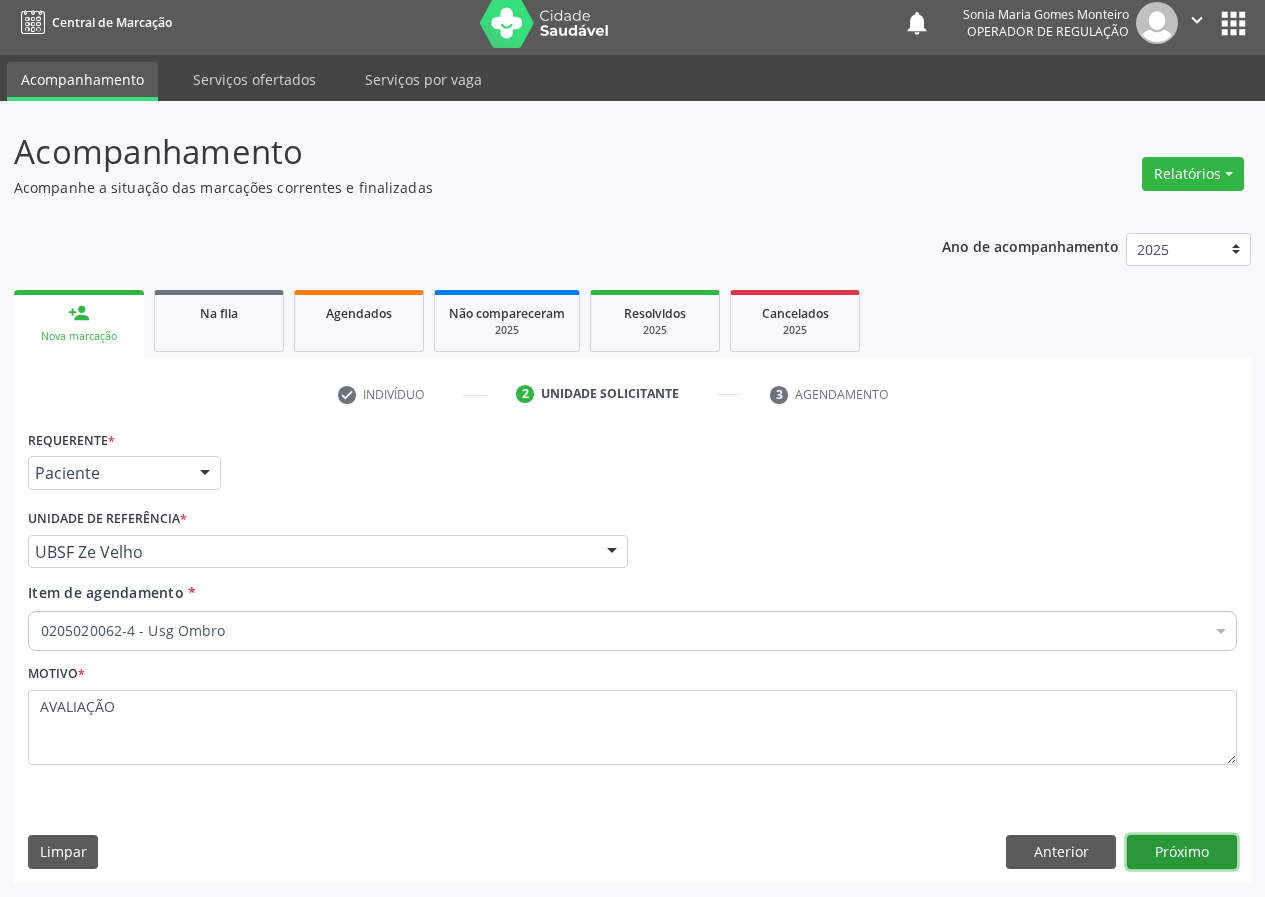 drag, startPoint x: 1185, startPoint y: 844, endPoint x: 1131, endPoint y: 846, distance: 54.037025 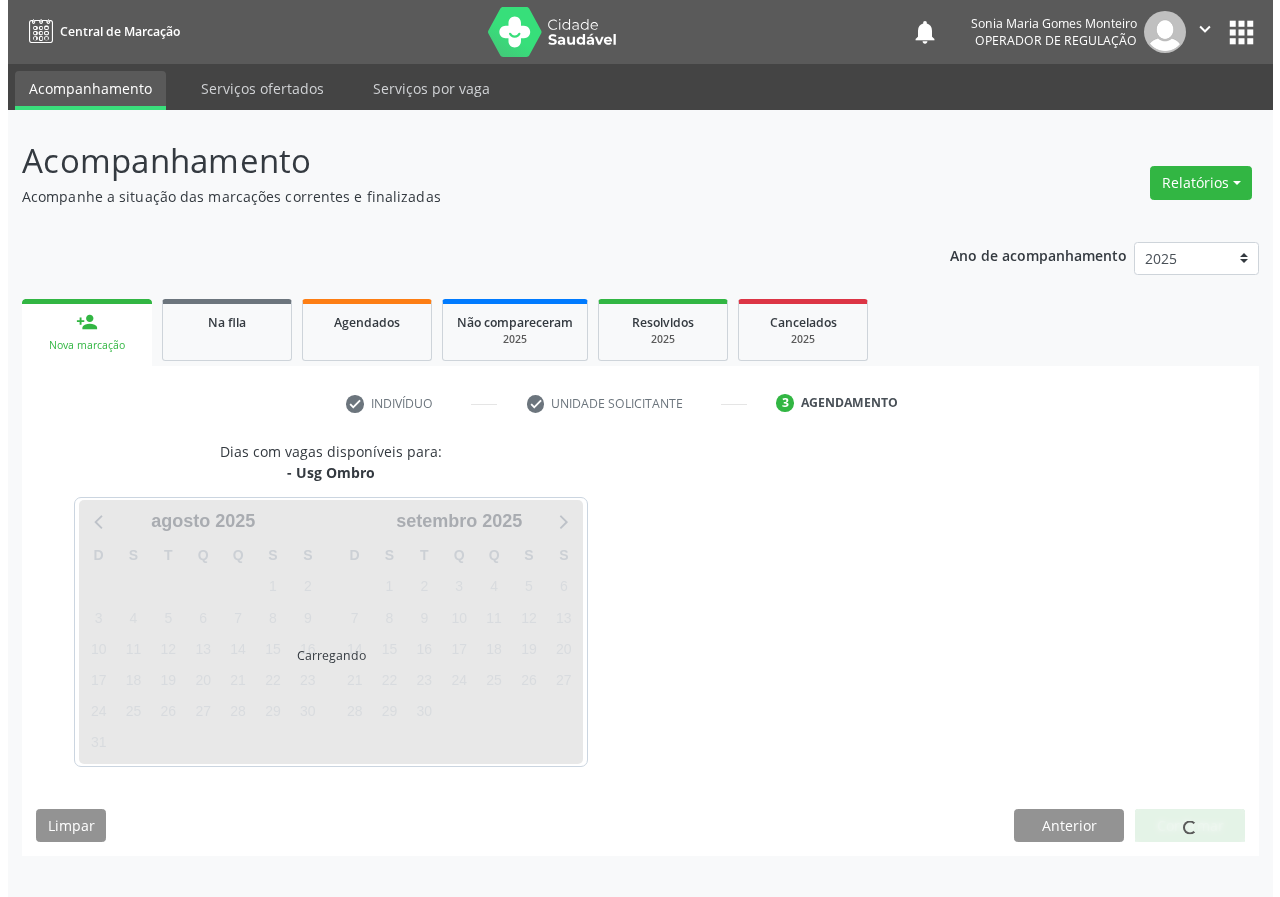 scroll, scrollTop: 0, scrollLeft: 0, axis: both 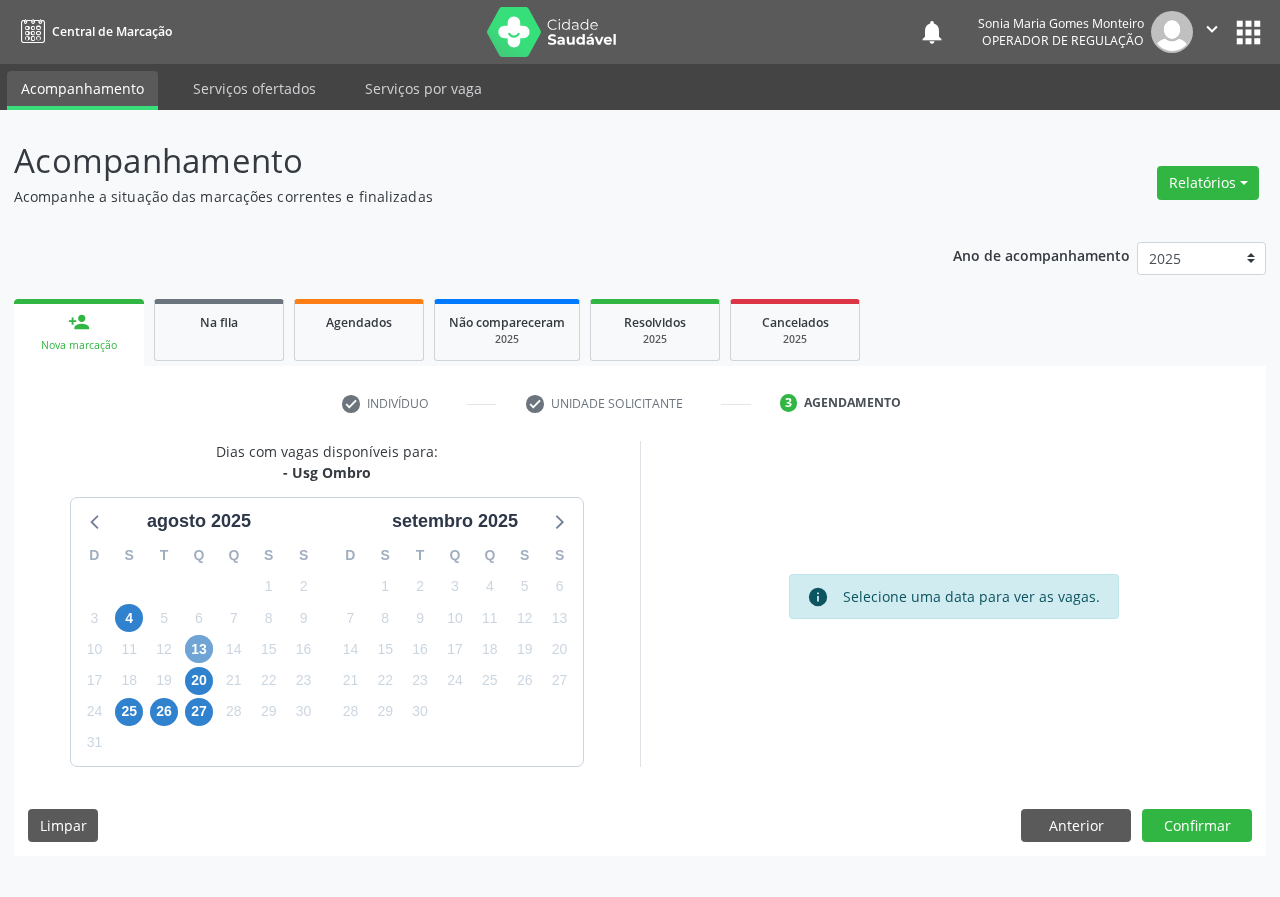 drag, startPoint x: 197, startPoint y: 653, endPoint x: 258, endPoint y: 631, distance: 64.84597 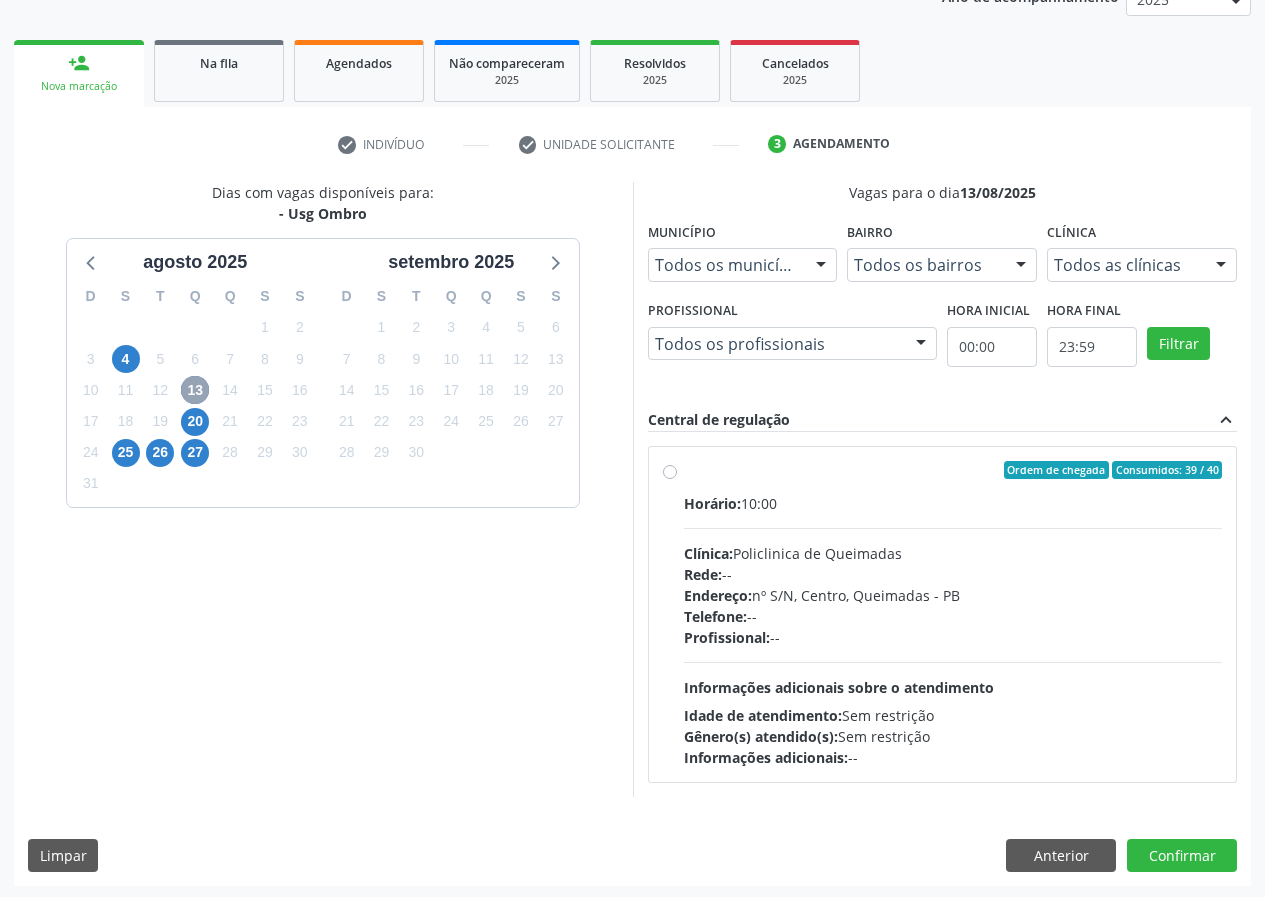 scroll, scrollTop: 262, scrollLeft: 0, axis: vertical 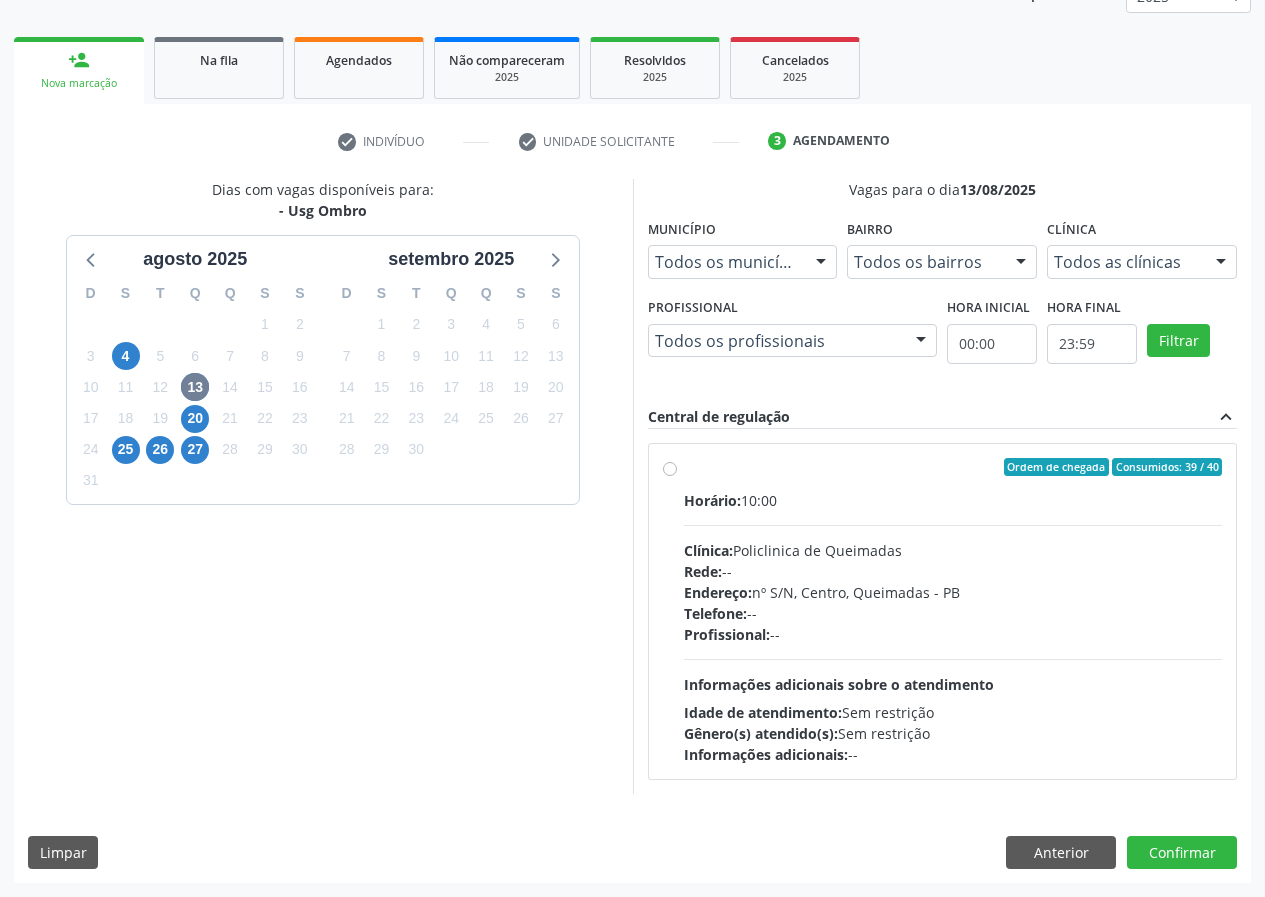 click on "Ordem de chegada
Consumidos: 39 / 40
Horário:   10:00
Clínica:  Policlinica de Queimadas
Rede:
--
Endereço:   nº S/N, Centro, [CITY] - [STATE]
Telefone:   --
Profissional:
--
Informações adicionais sobre o atendimento
Idade de atendimento:
Sem restrição
Gênero(s) atendido(s):
Sem restrição
Informações adicionais:
--" at bounding box center [953, 611] 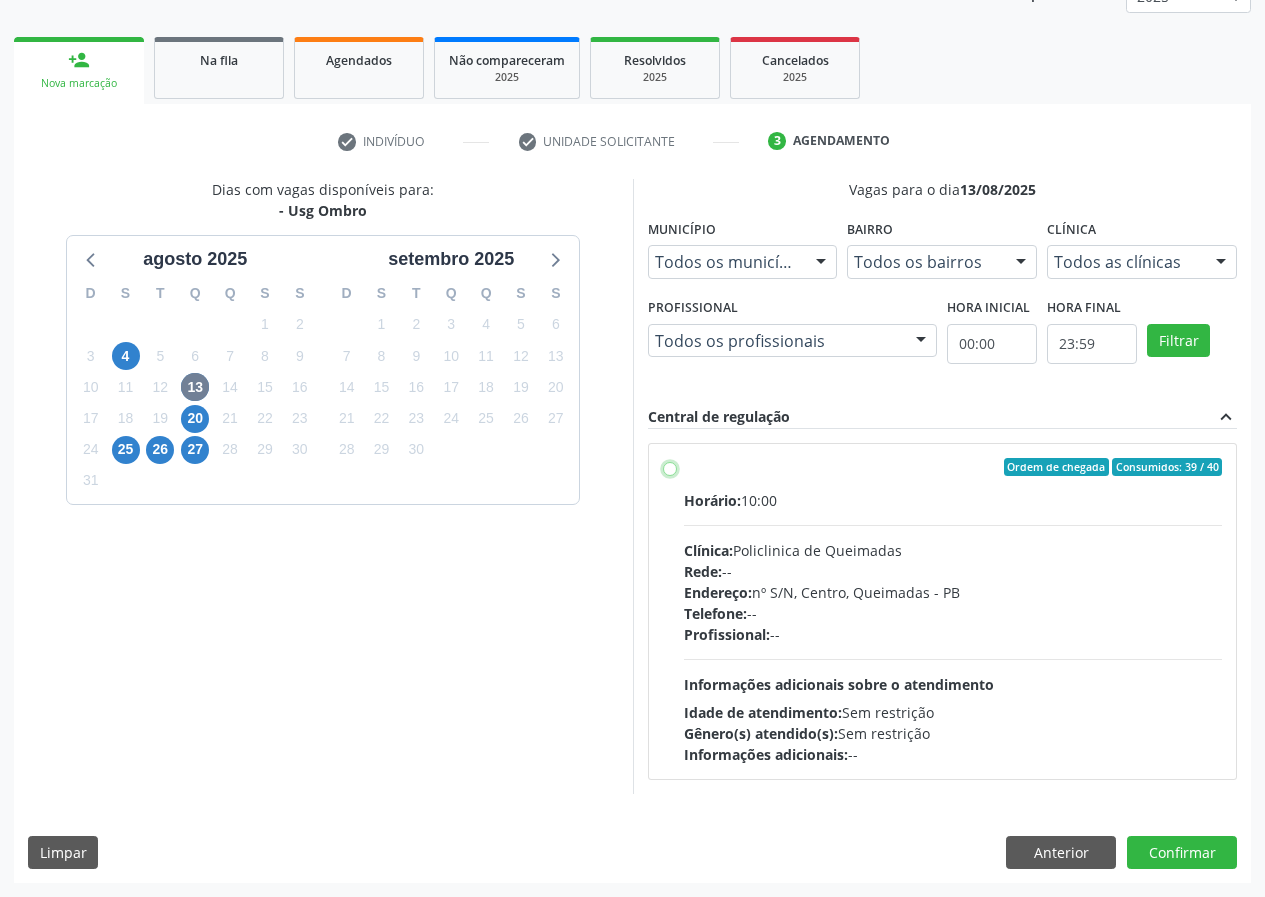 click on "Ordem de chegada
Consumidos: 39 / 40
Horário:   10:00
Clínica:  Policlinica de Queimadas
Rede:
--
Endereço:   nº S/N, Centro, [CITY] - [STATE]
Telefone:   --
Profissional:
--
Informações adicionais sobre o atendimento
Idade de atendimento:
Sem restrição
Gênero(s) atendido(s):
Sem restrição
Informações adicionais:
--" at bounding box center (670, 467) 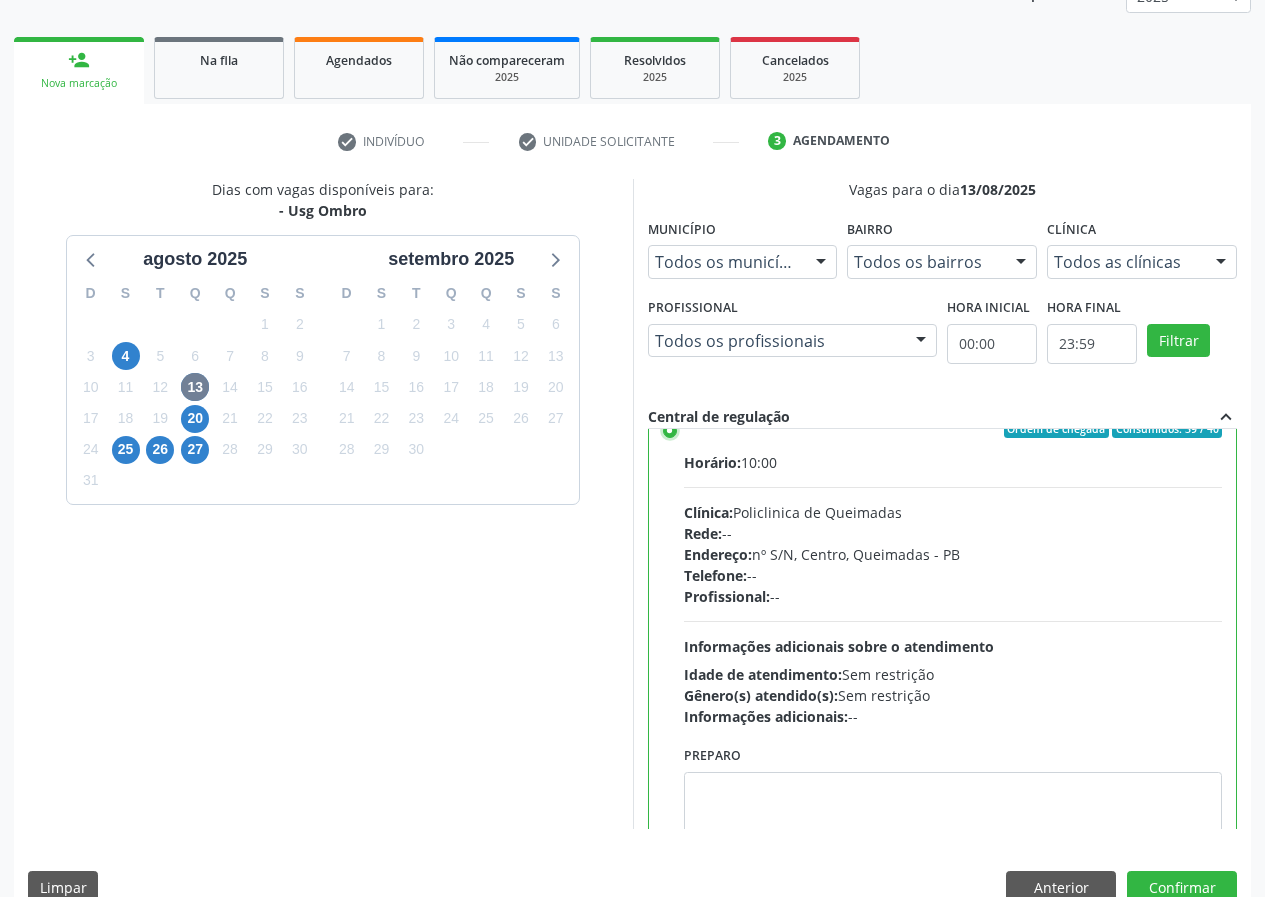 scroll, scrollTop: 99, scrollLeft: 0, axis: vertical 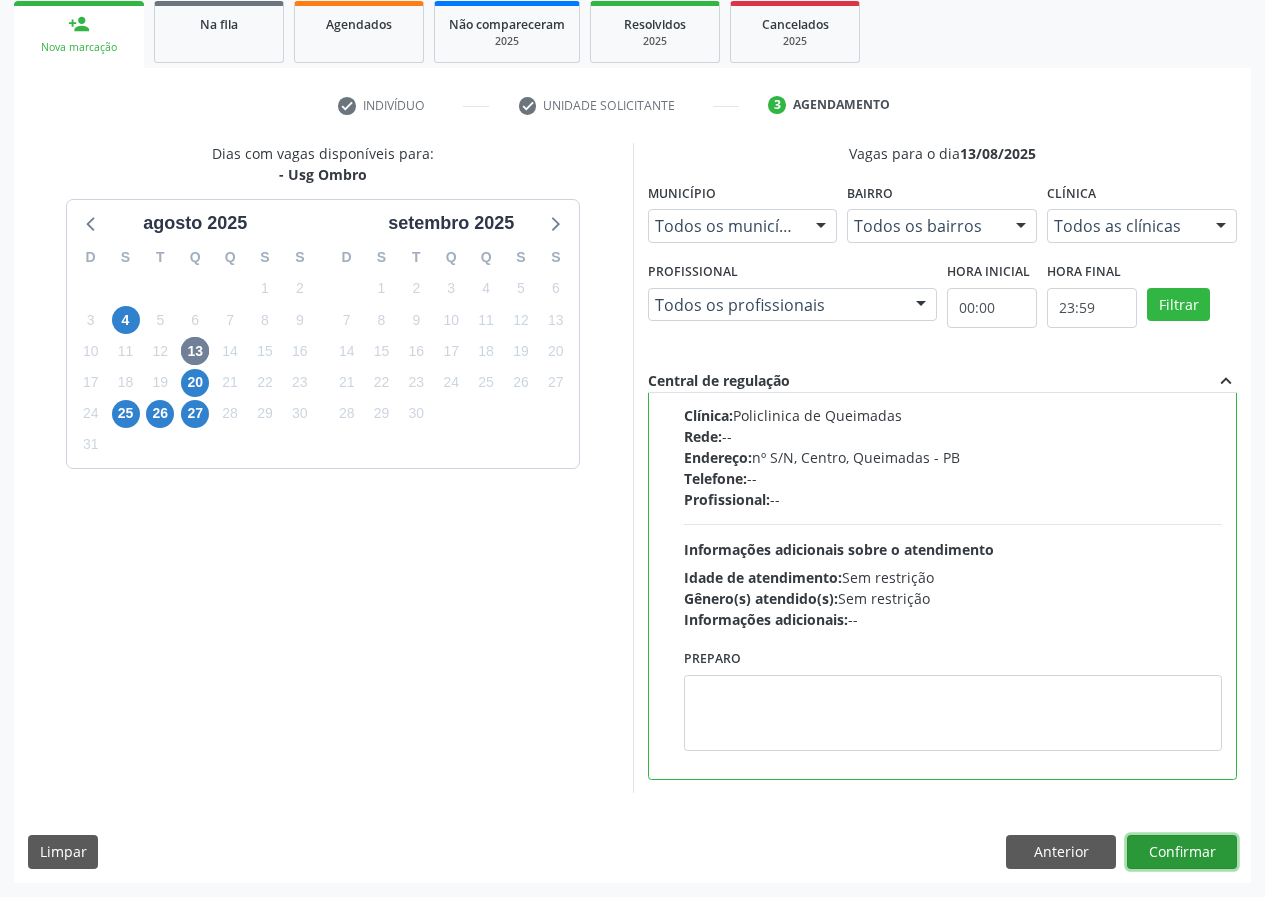 click on "Confirmar" at bounding box center [1182, 852] 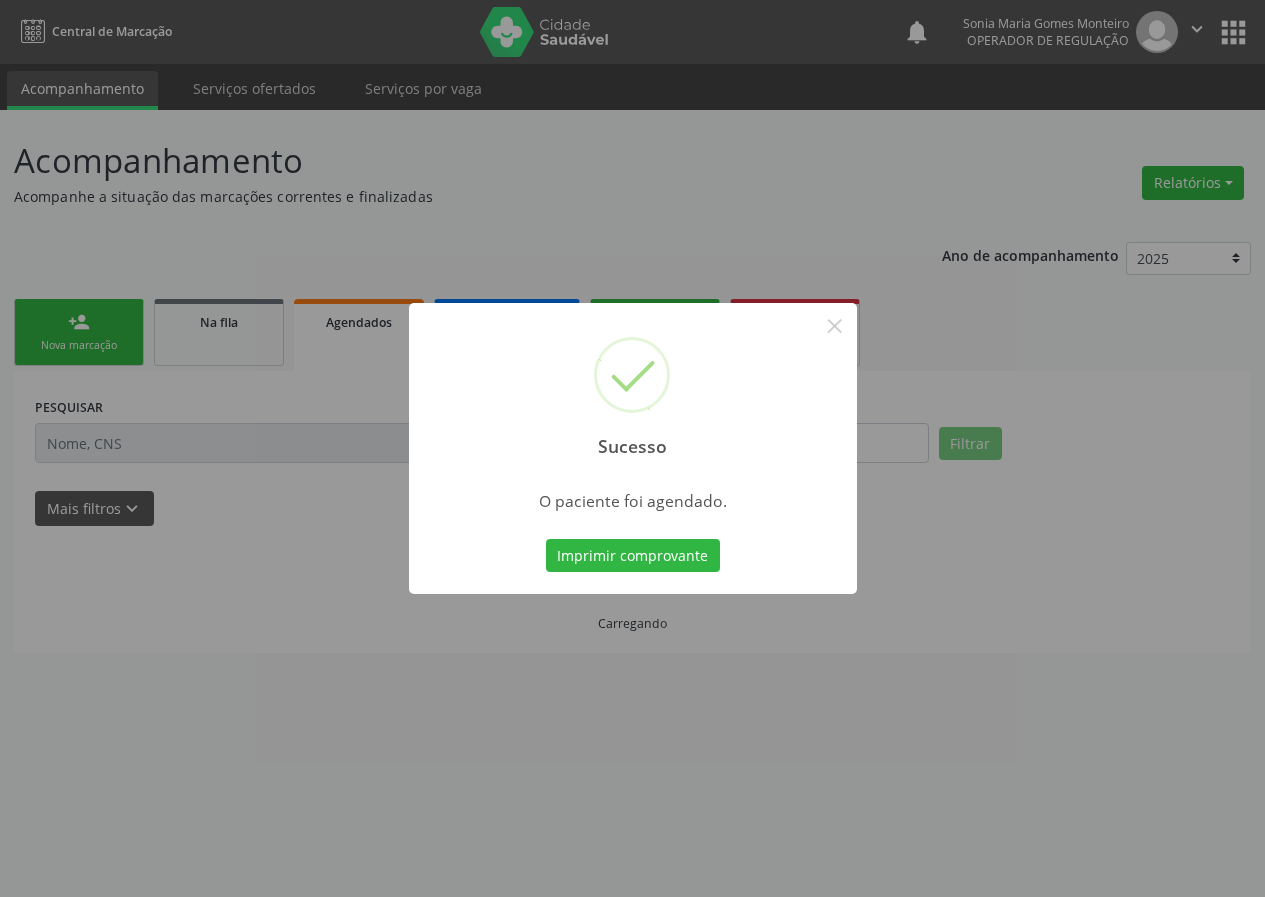 scroll, scrollTop: 0, scrollLeft: 0, axis: both 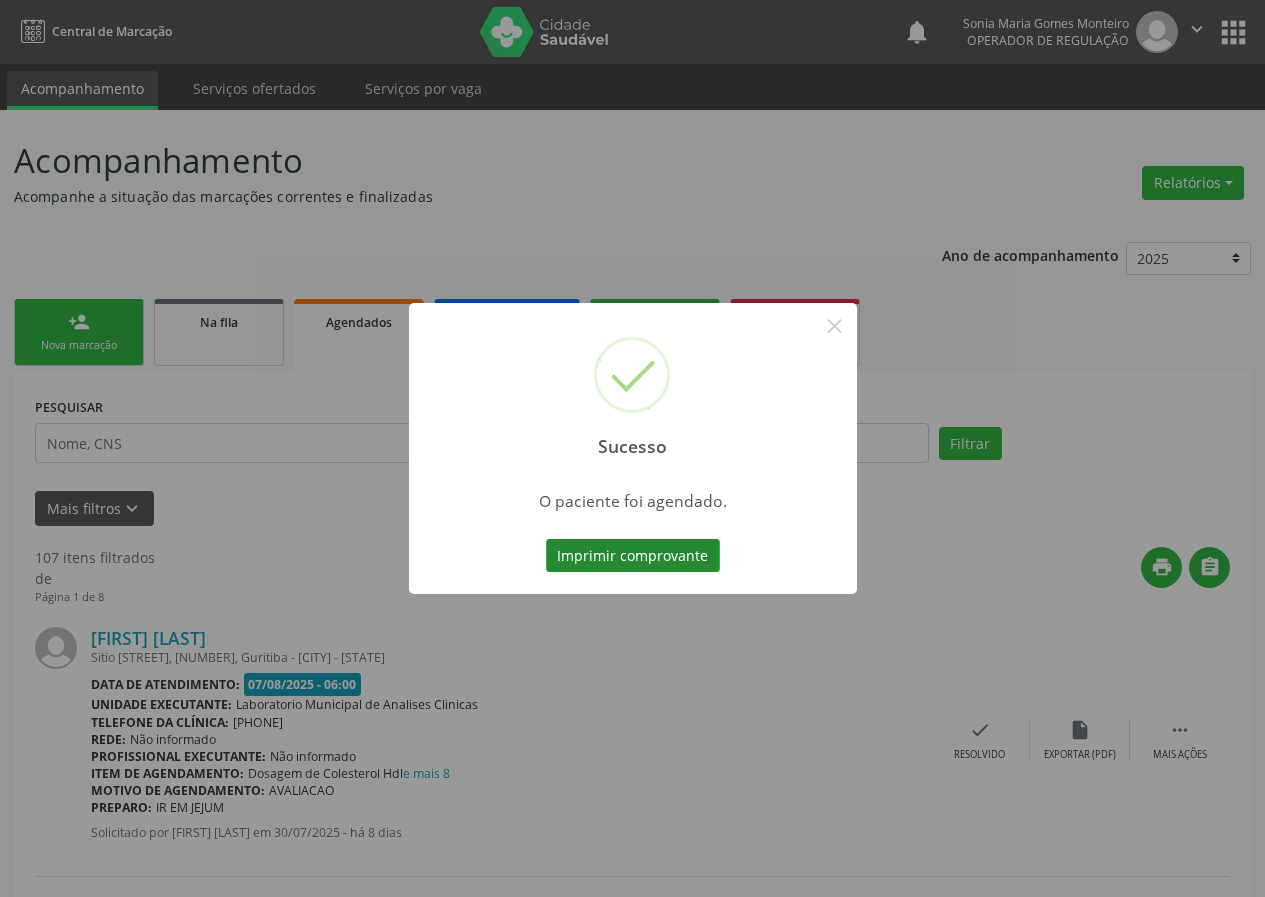 click on "Imprimir comprovante" at bounding box center [633, 556] 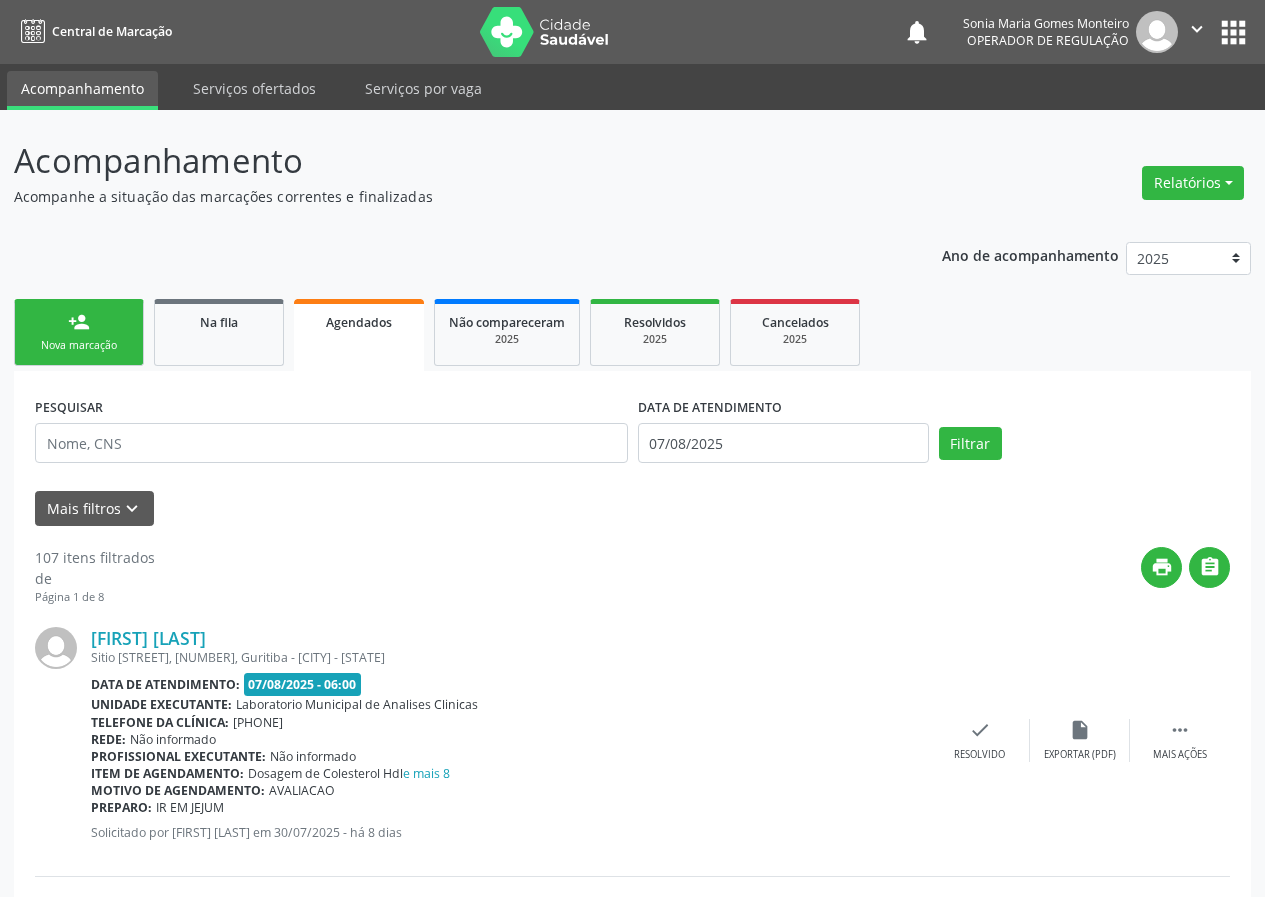 click on "person_add
Nova marcação" at bounding box center (79, 332) 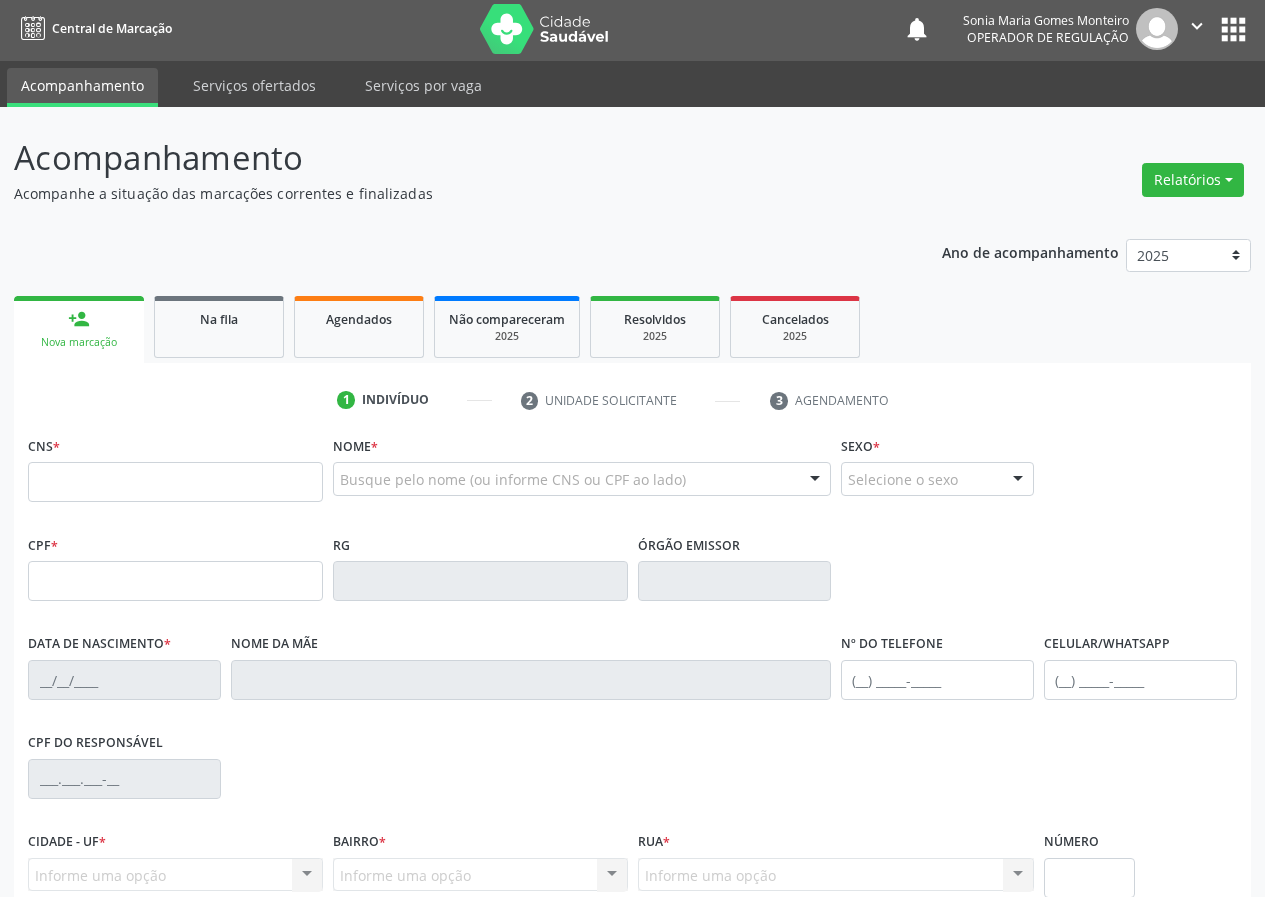 scroll, scrollTop: 0, scrollLeft: 0, axis: both 